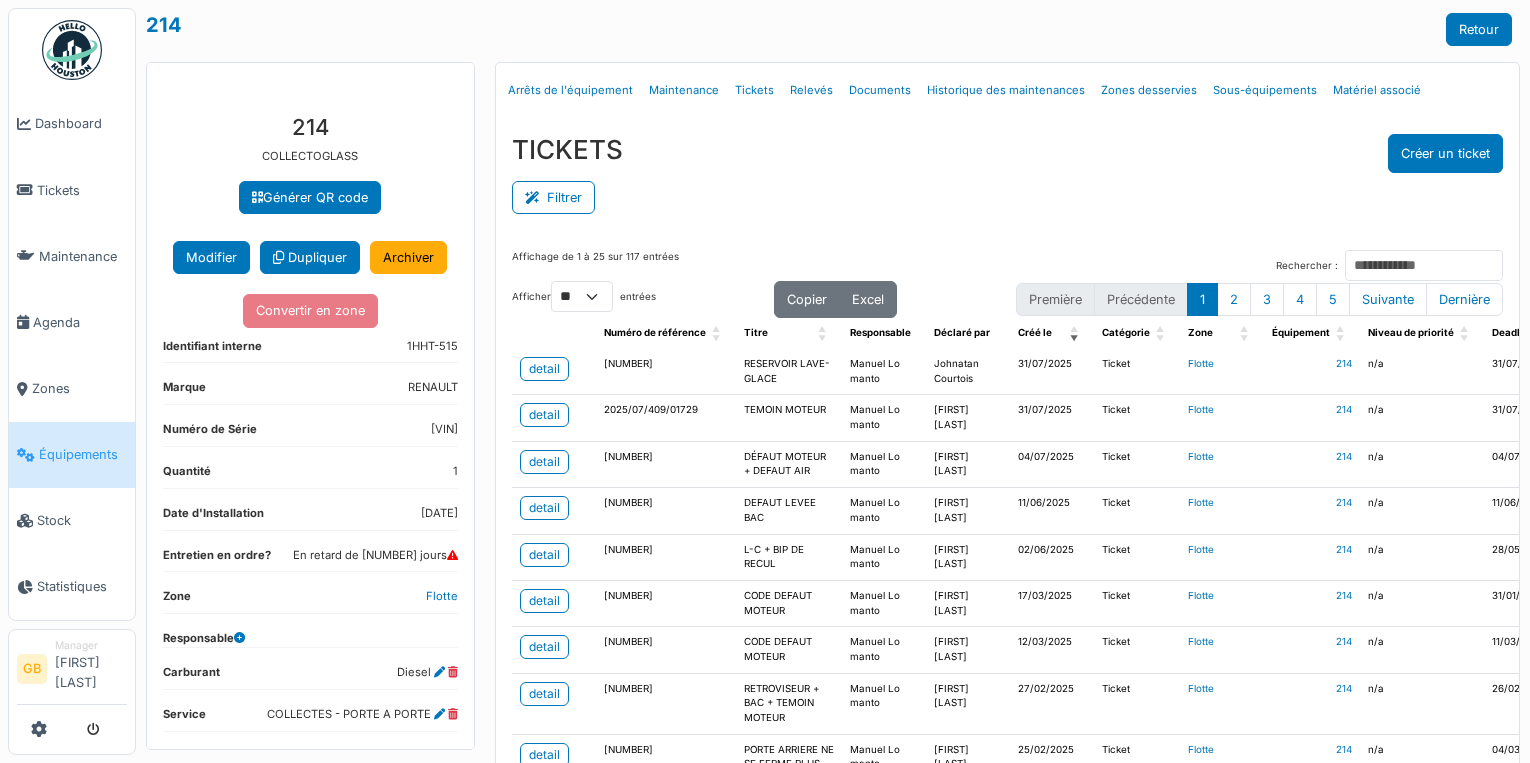 scroll, scrollTop: 0, scrollLeft: 0, axis: both 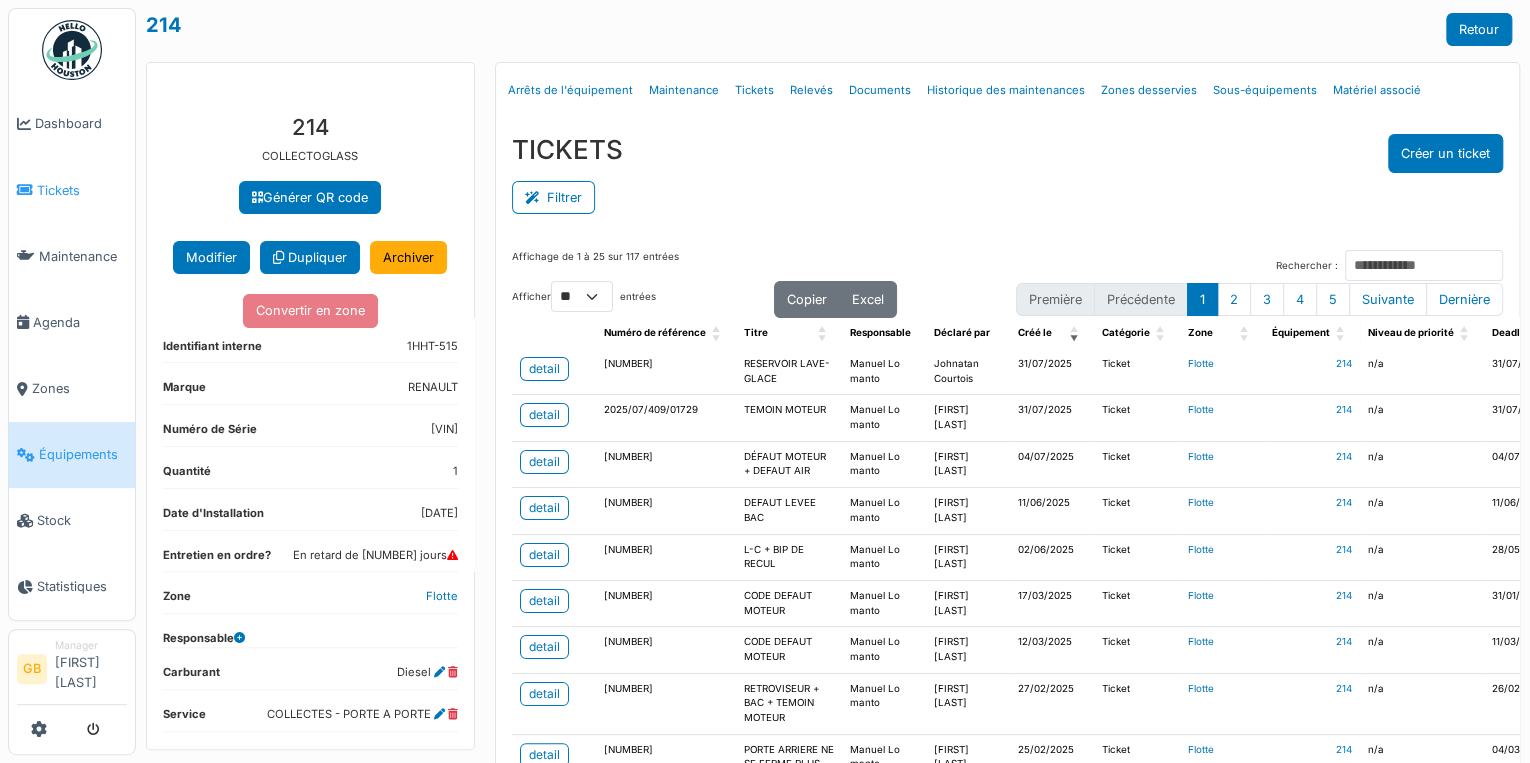 click on "Tickets" at bounding box center [82, 190] 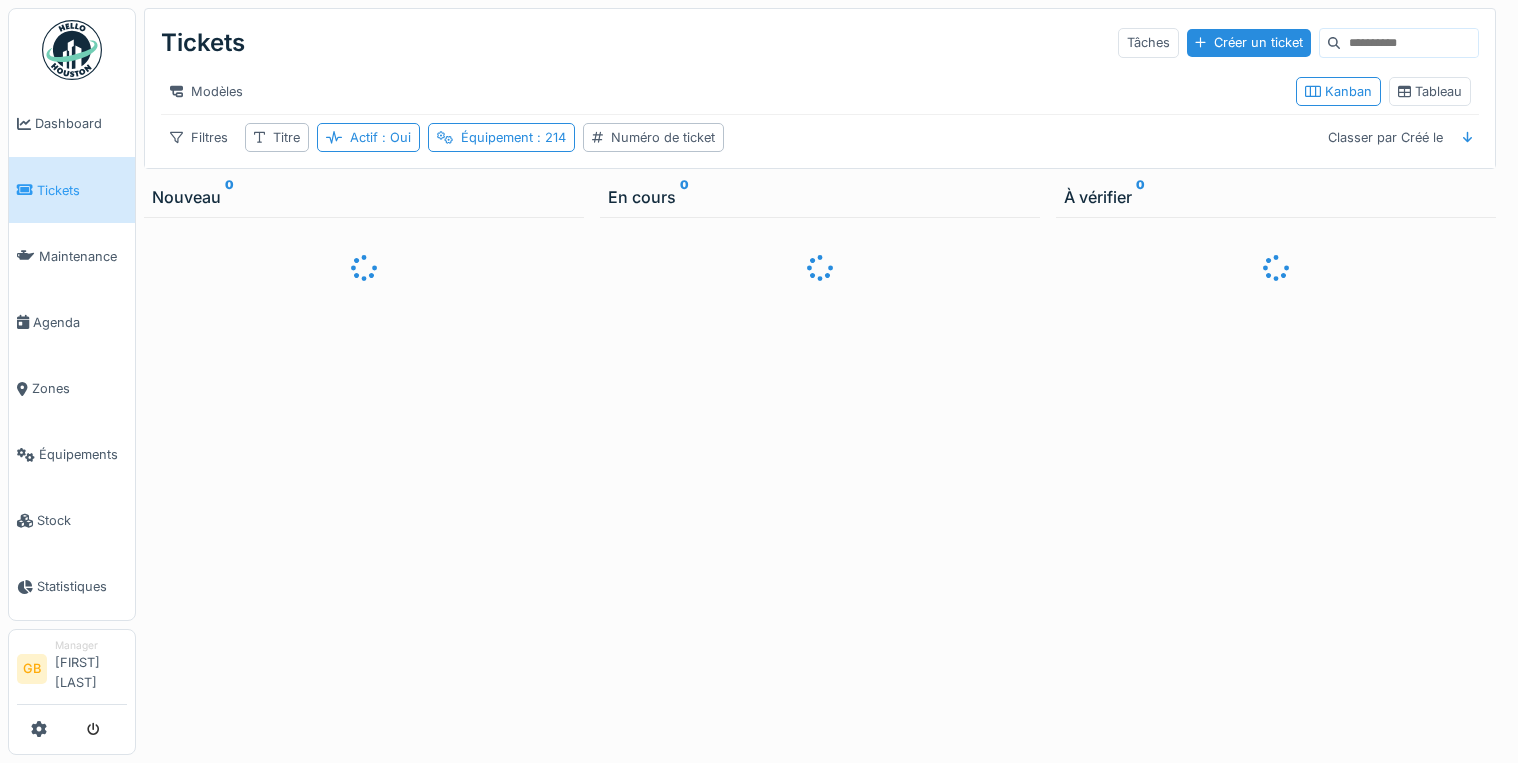 scroll, scrollTop: 0, scrollLeft: 0, axis: both 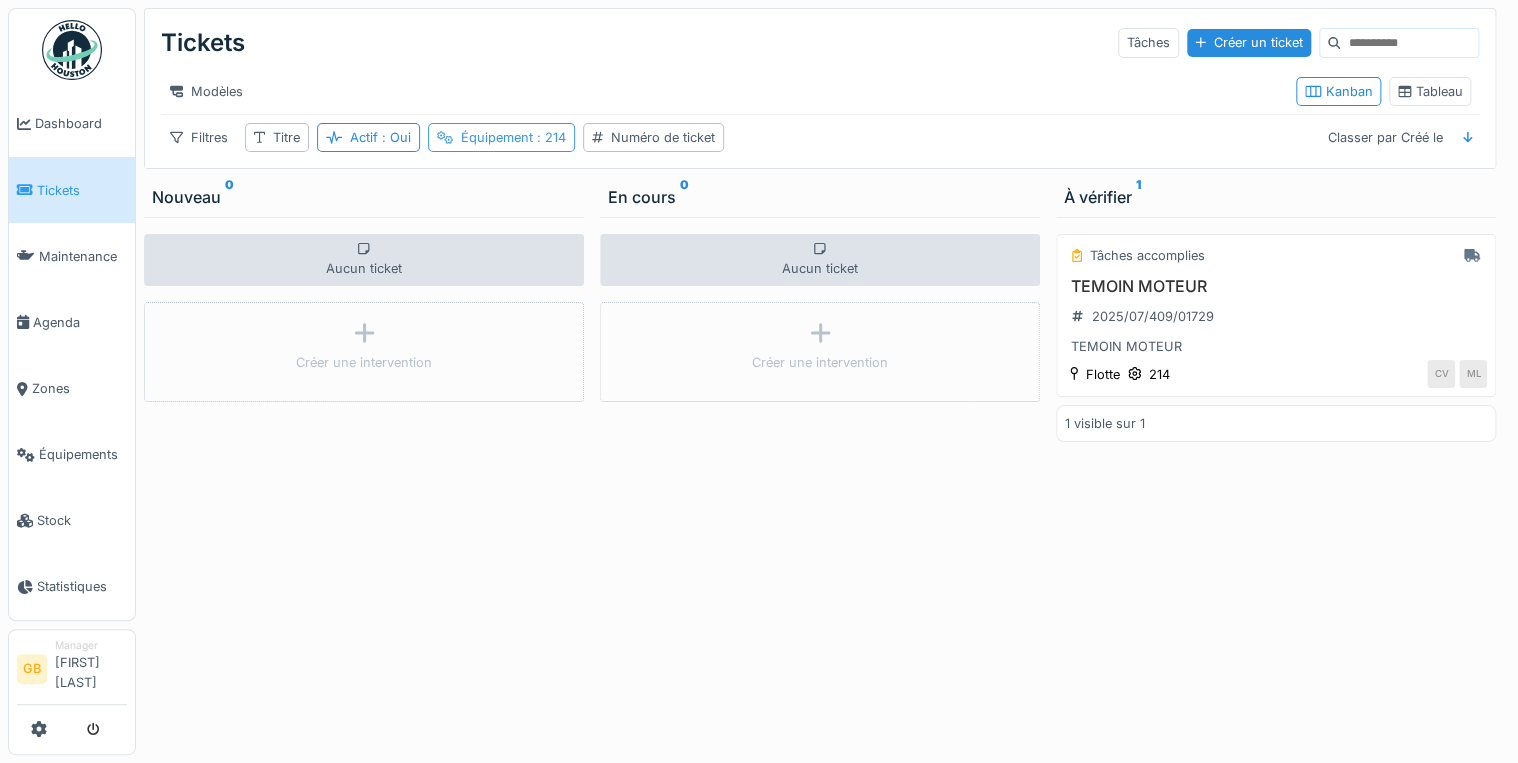 click on ":   214" at bounding box center [549, 137] 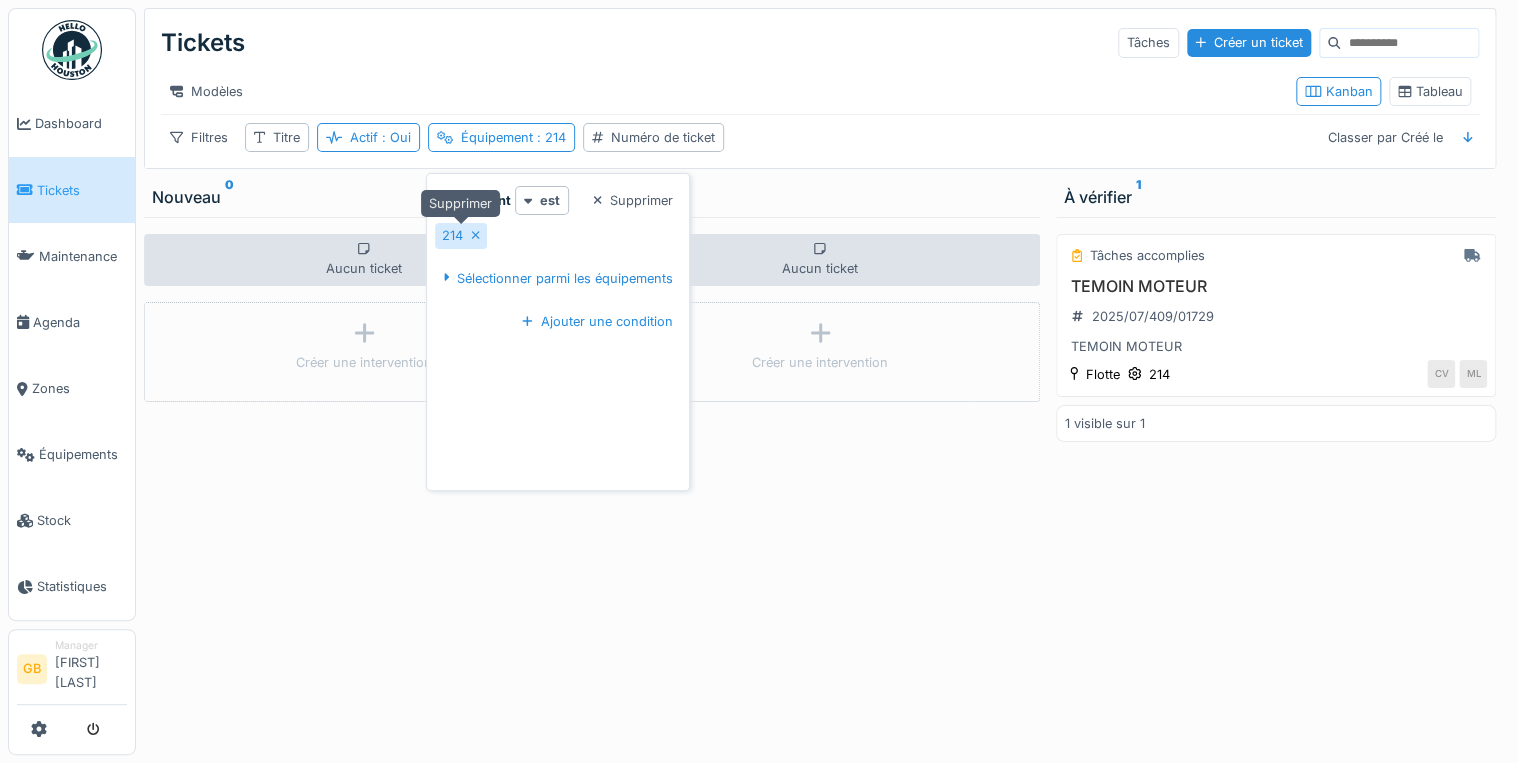 click 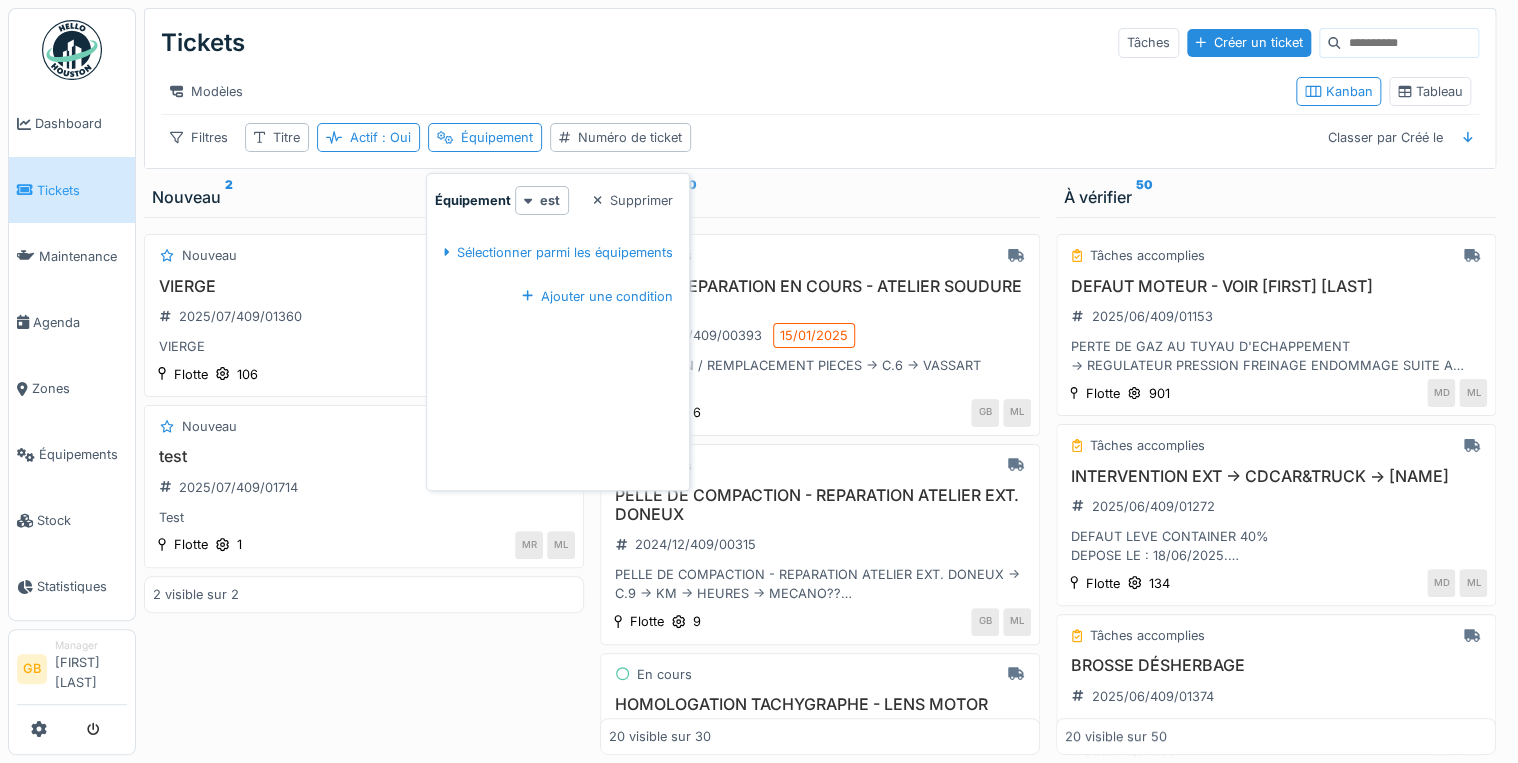click on "Filtres Titre Actif   :   Oui Équipement Numéro de ticket Classer par Créé le" at bounding box center (820, 137) 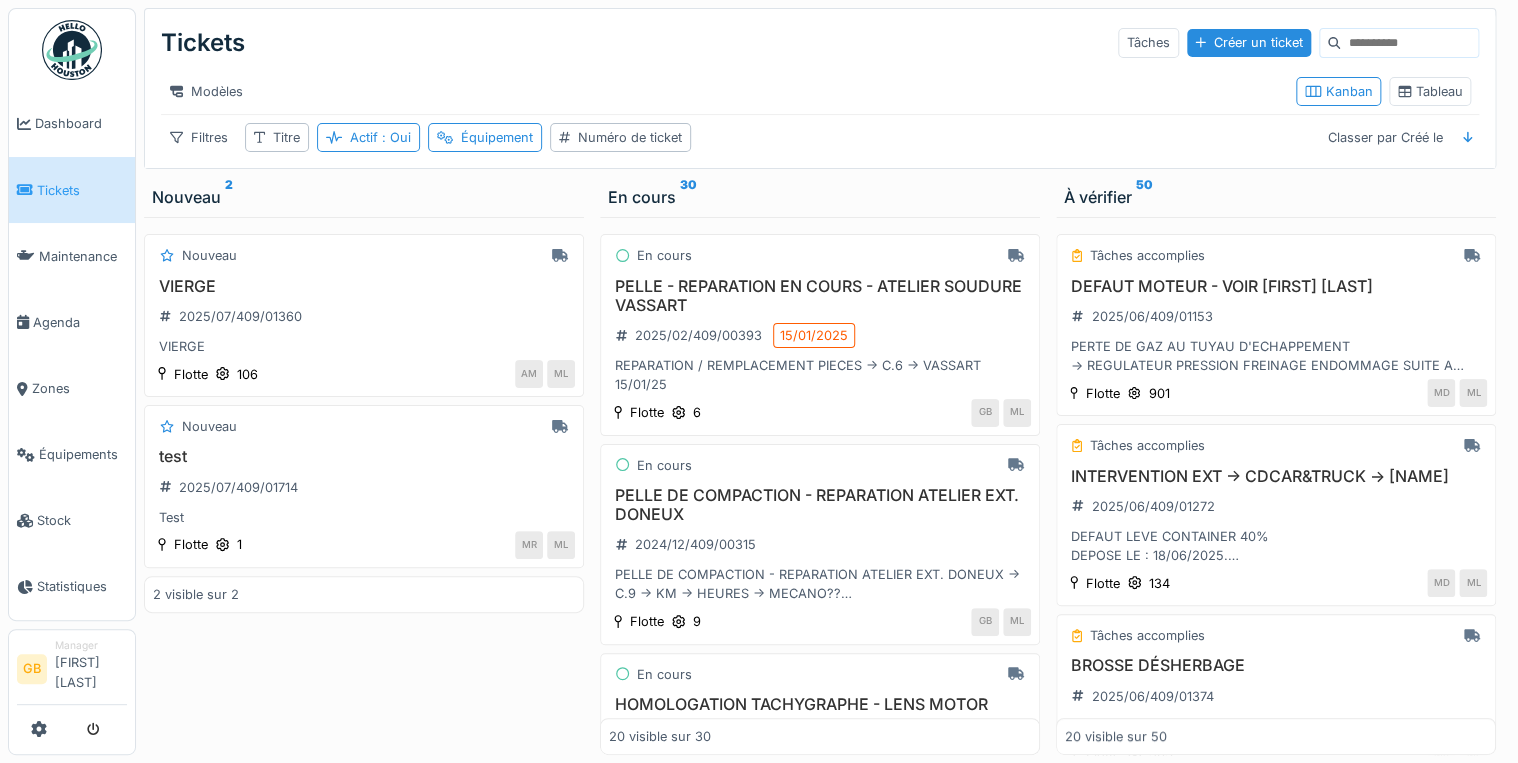 click on "Filtres Titre Actif   :   Oui Équipement Numéro de ticket Classer par Créé le" at bounding box center [820, 137] 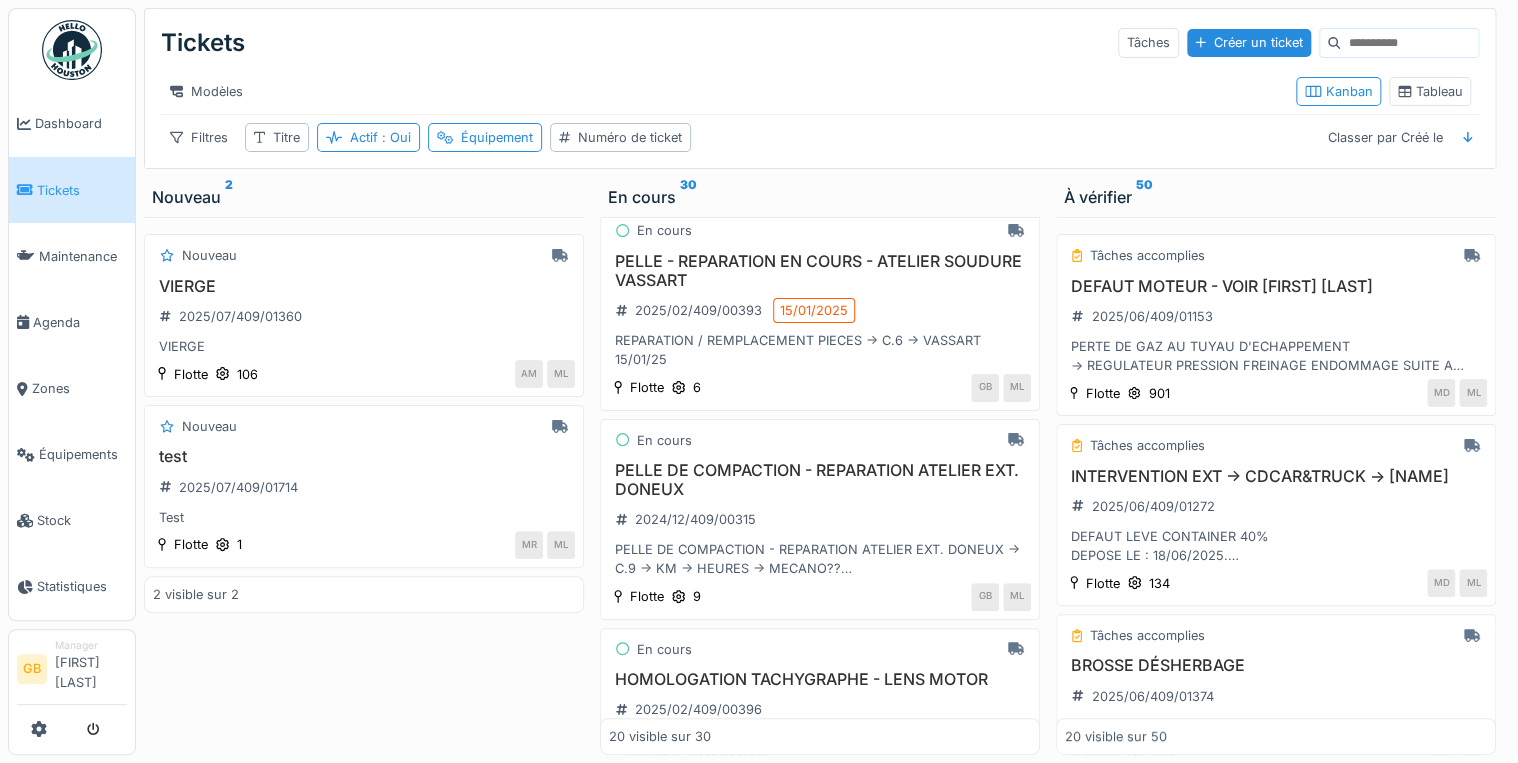 scroll, scrollTop: 0, scrollLeft: 0, axis: both 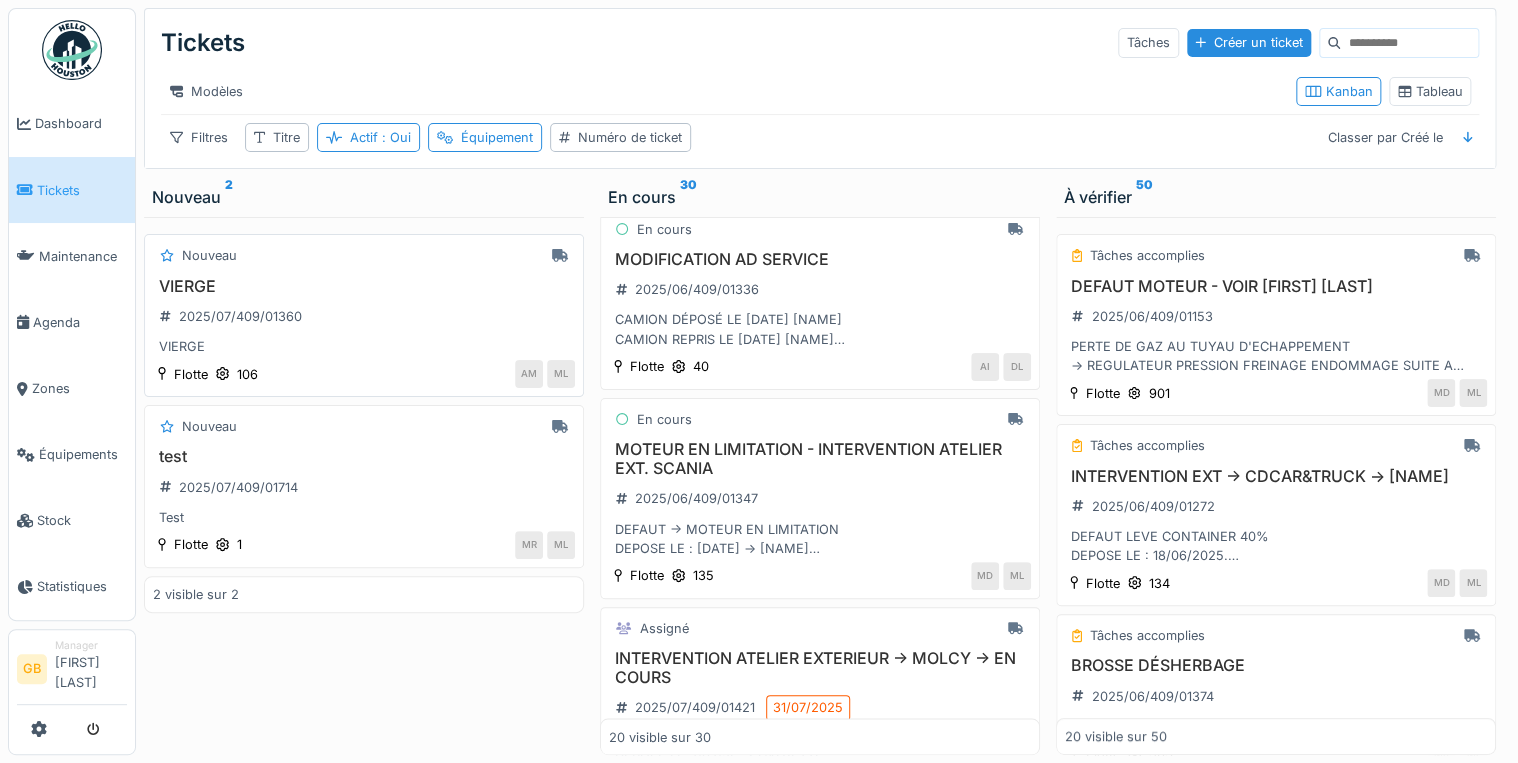 click on "VIERGE" at bounding box center [364, 286] 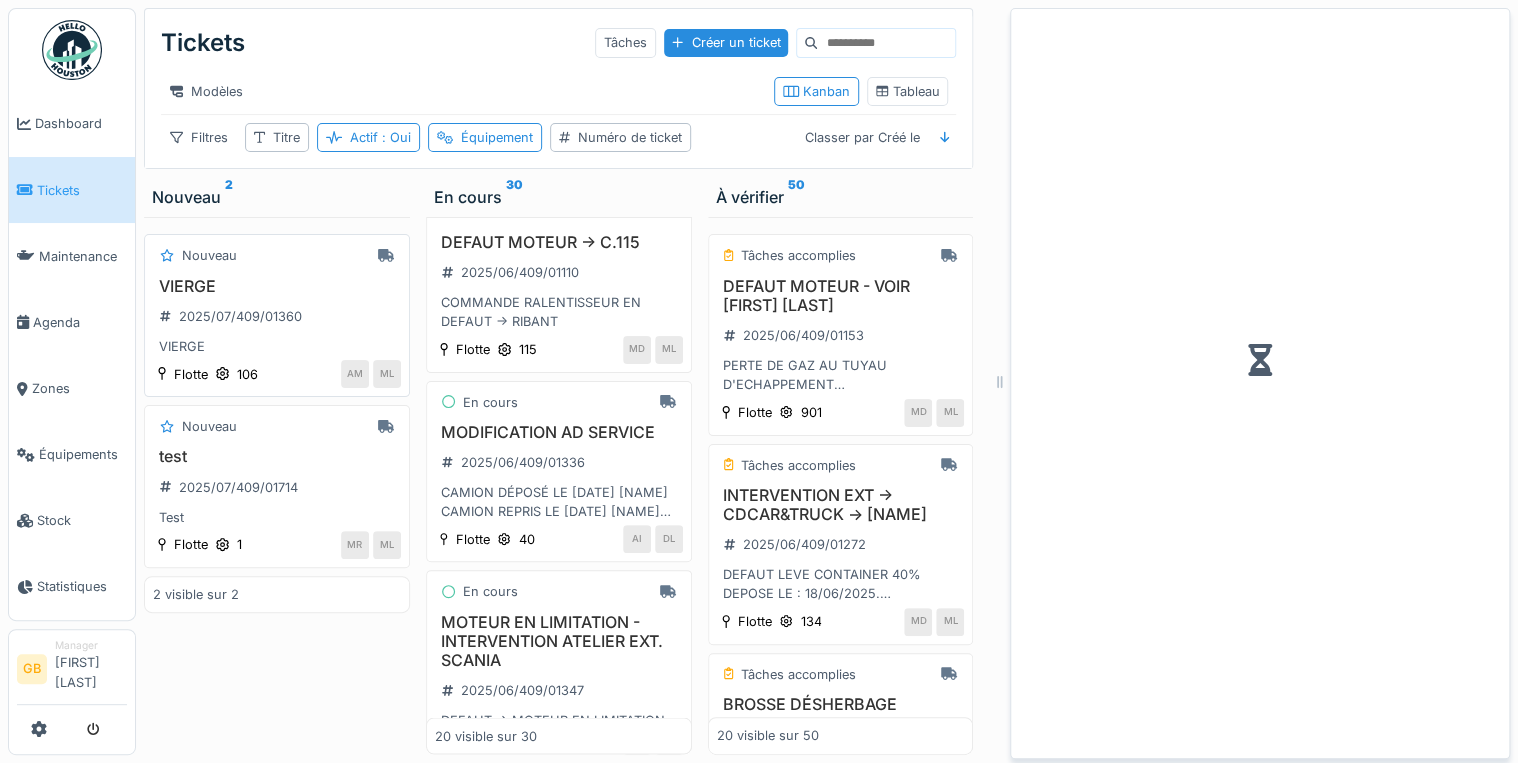 scroll, scrollTop: 1840, scrollLeft: 0, axis: vertical 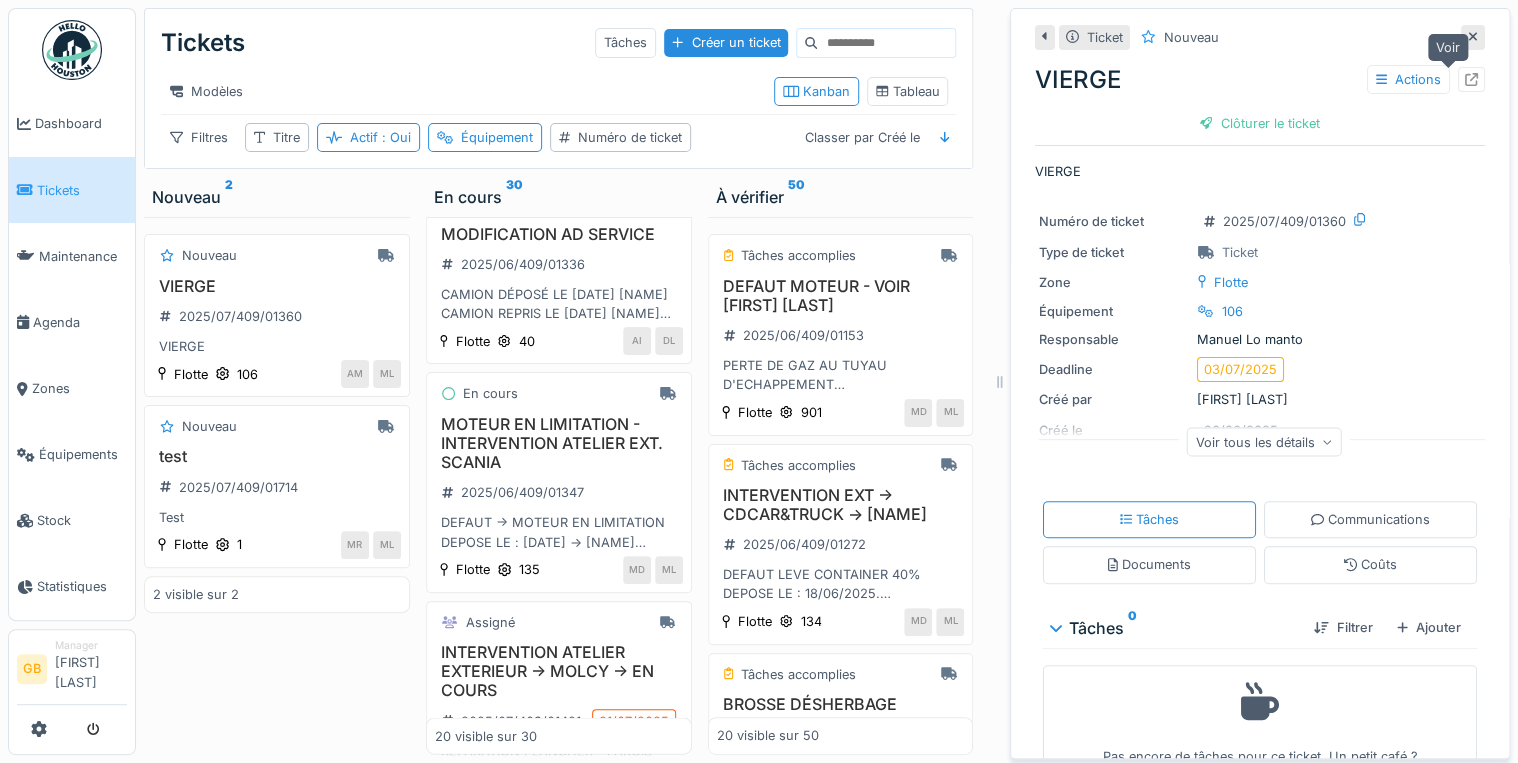 click 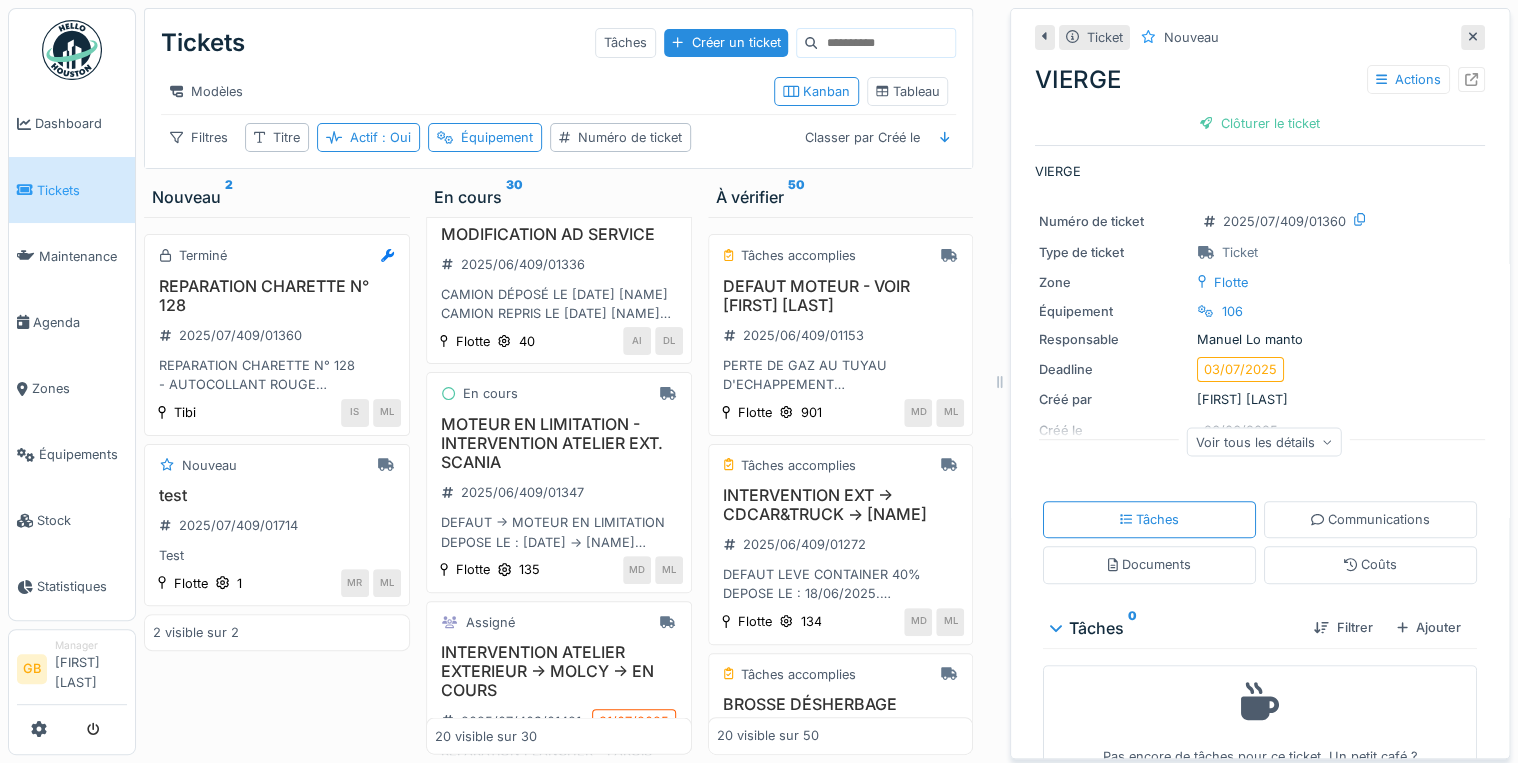 click 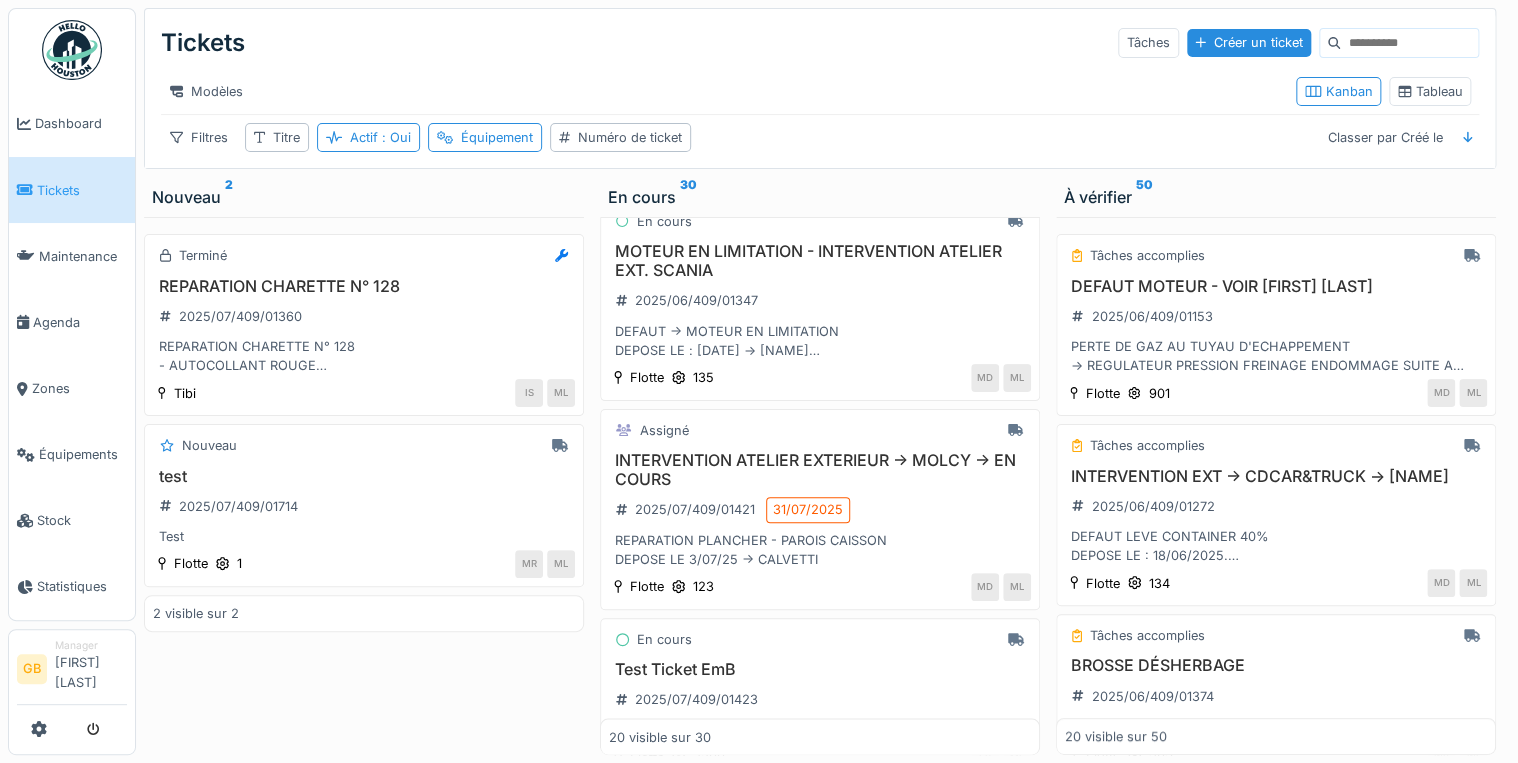 scroll, scrollTop: 1642, scrollLeft: 0, axis: vertical 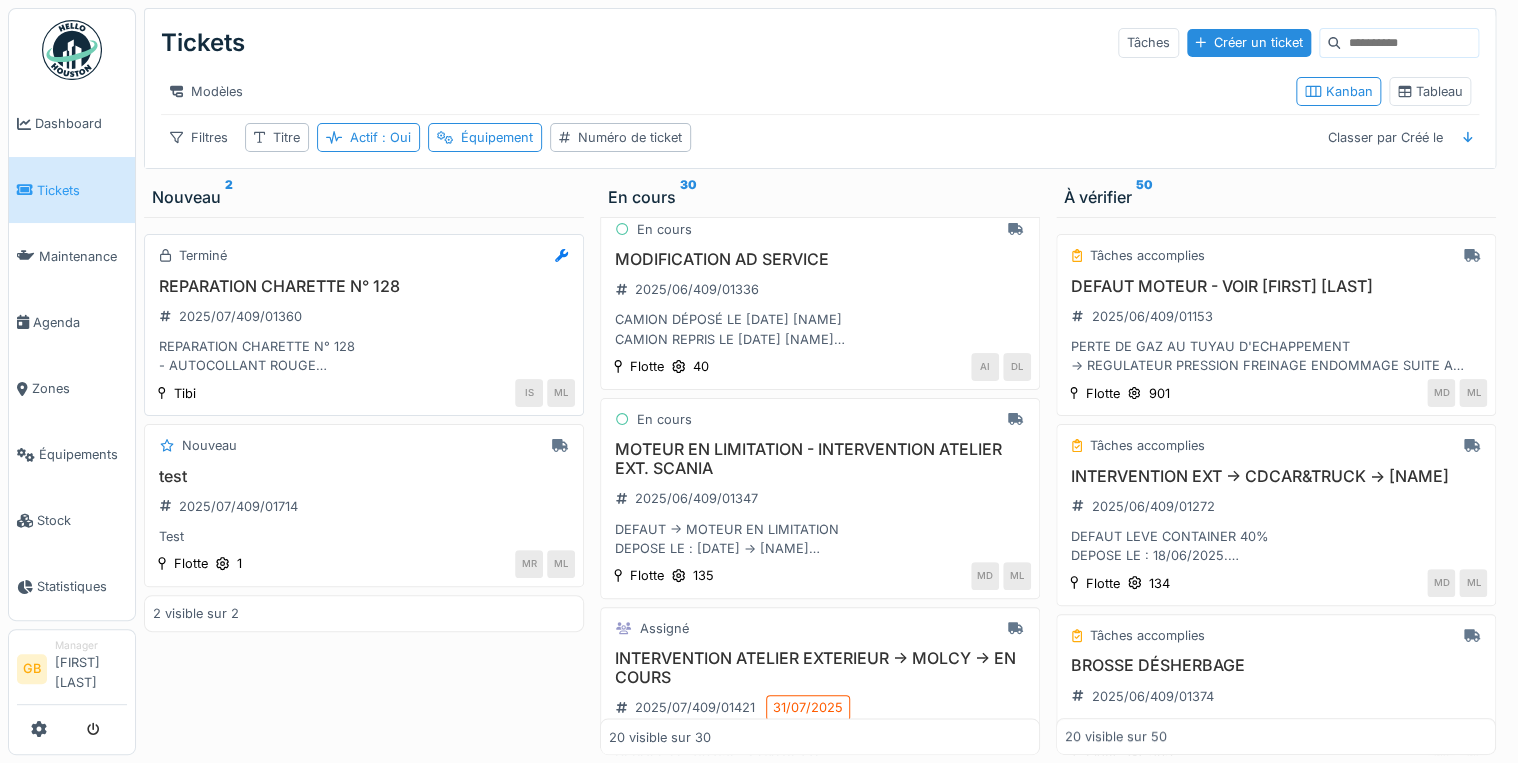click on "REPARATION CHARETTE N° 128
- AUTOCOLLANT ROUGE
- CAOUTCHOUC PIEDS
- ANNEAU SAC POUBELLE ARMATURE
- MISE EN PEINTURE" at bounding box center (364, 356) 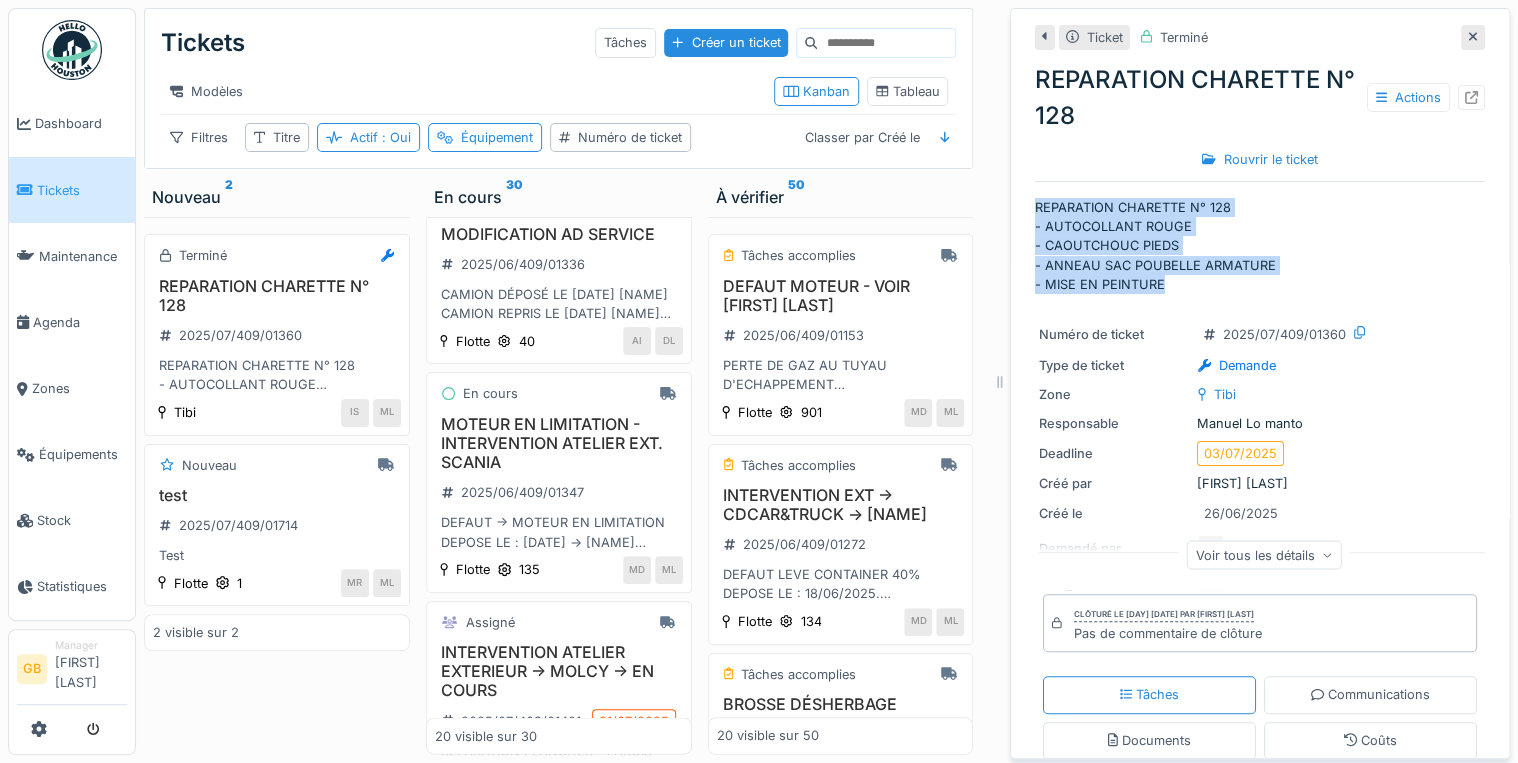 drag, startPoint x: 1160, startPoint y: 289, endPoint x: 1025, endPoint y: 207, distance: 157.95253 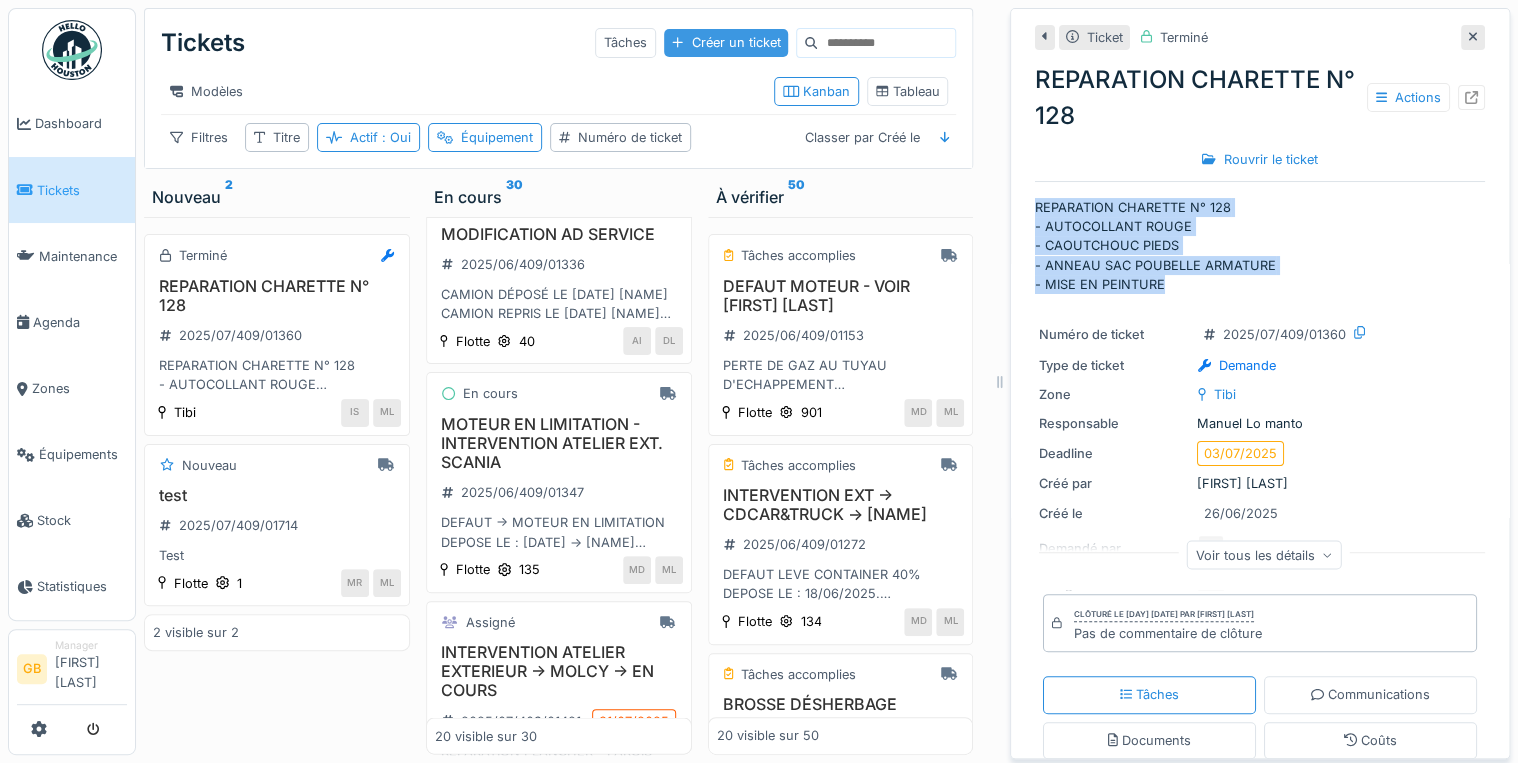 click on "Créer un ticket" at bounding box center (726, 42) 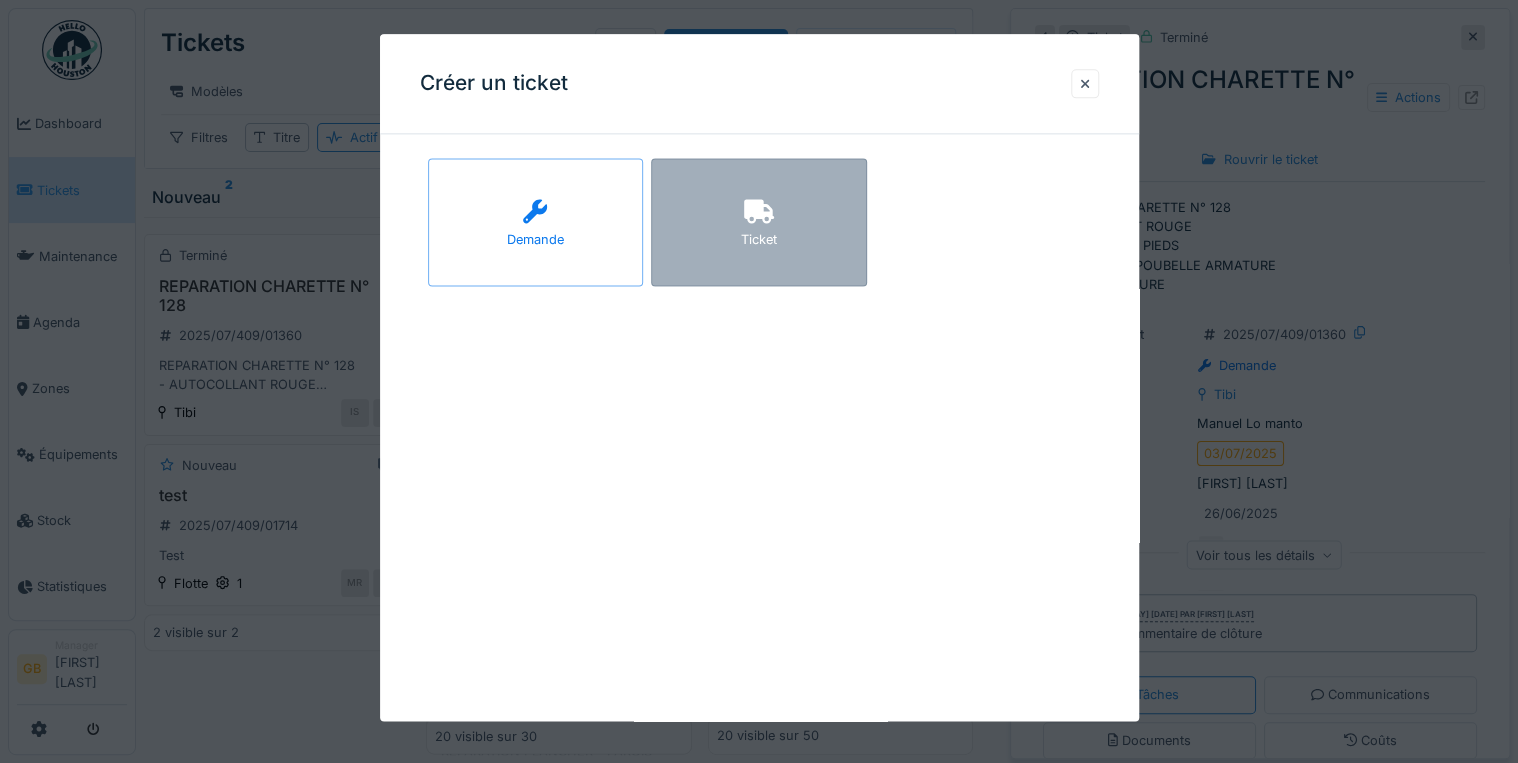 click on "Ticket" at bounding box center [759, 222] 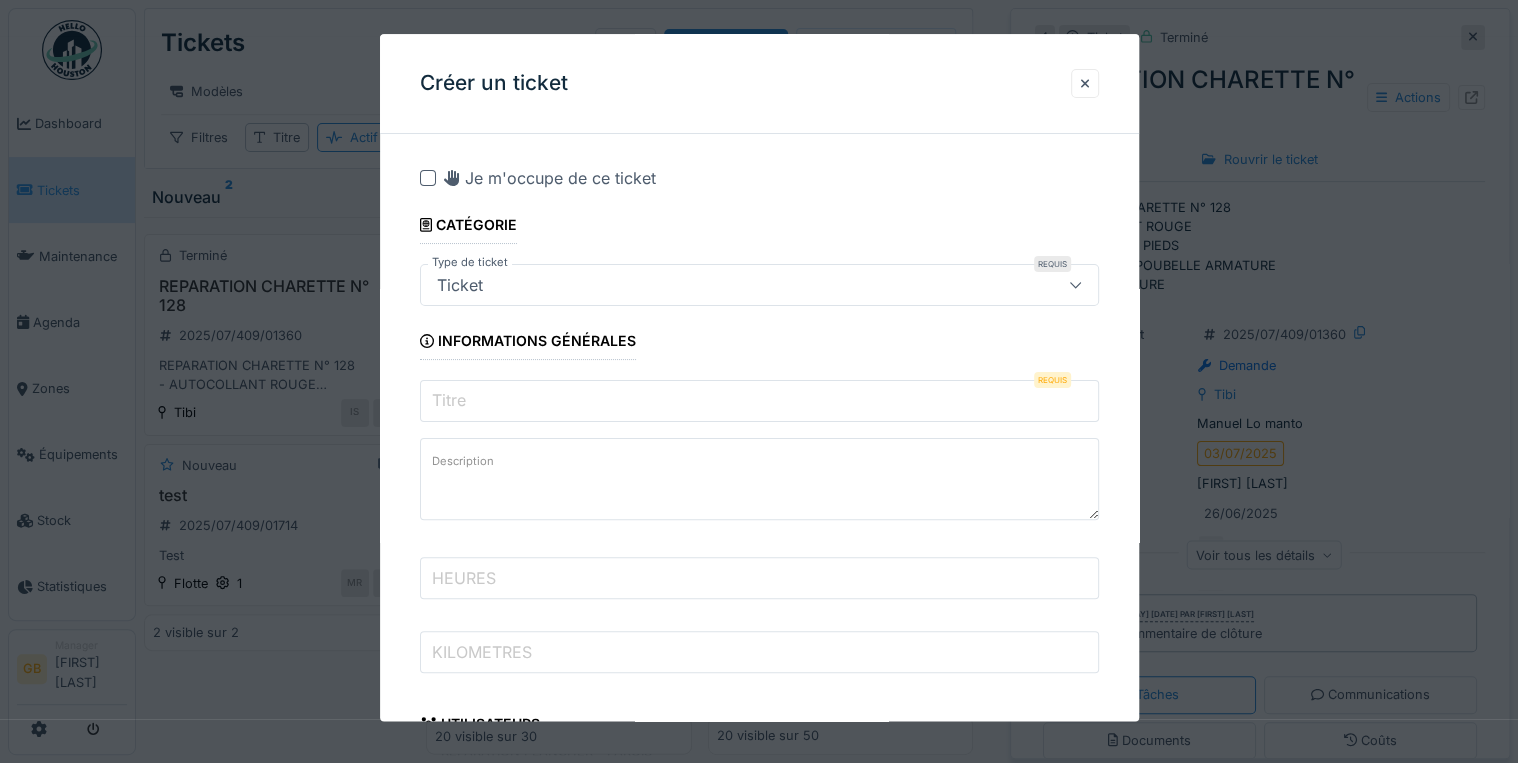 click on "**********" at bounding box center [759, 1032] 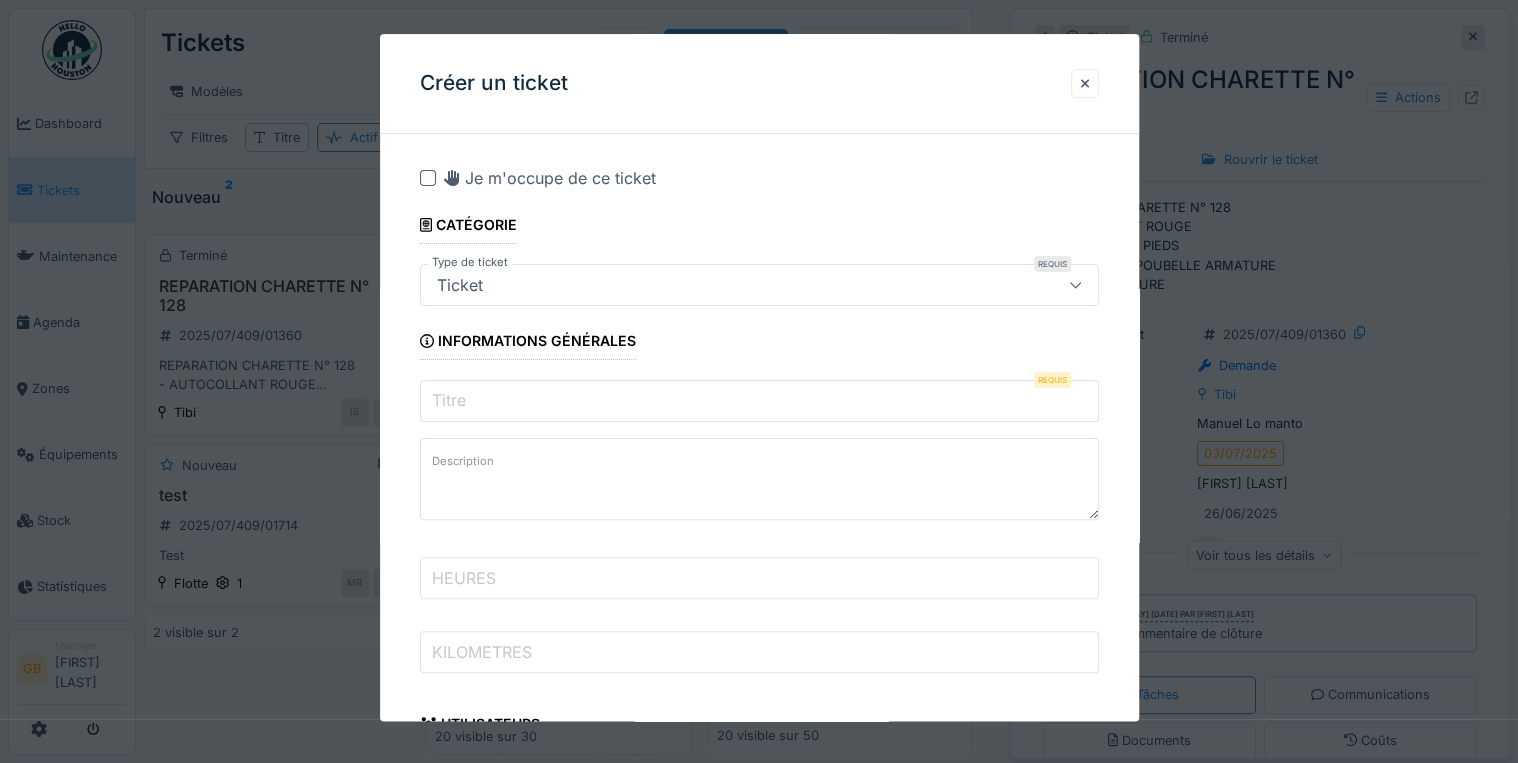 paste on "**********" 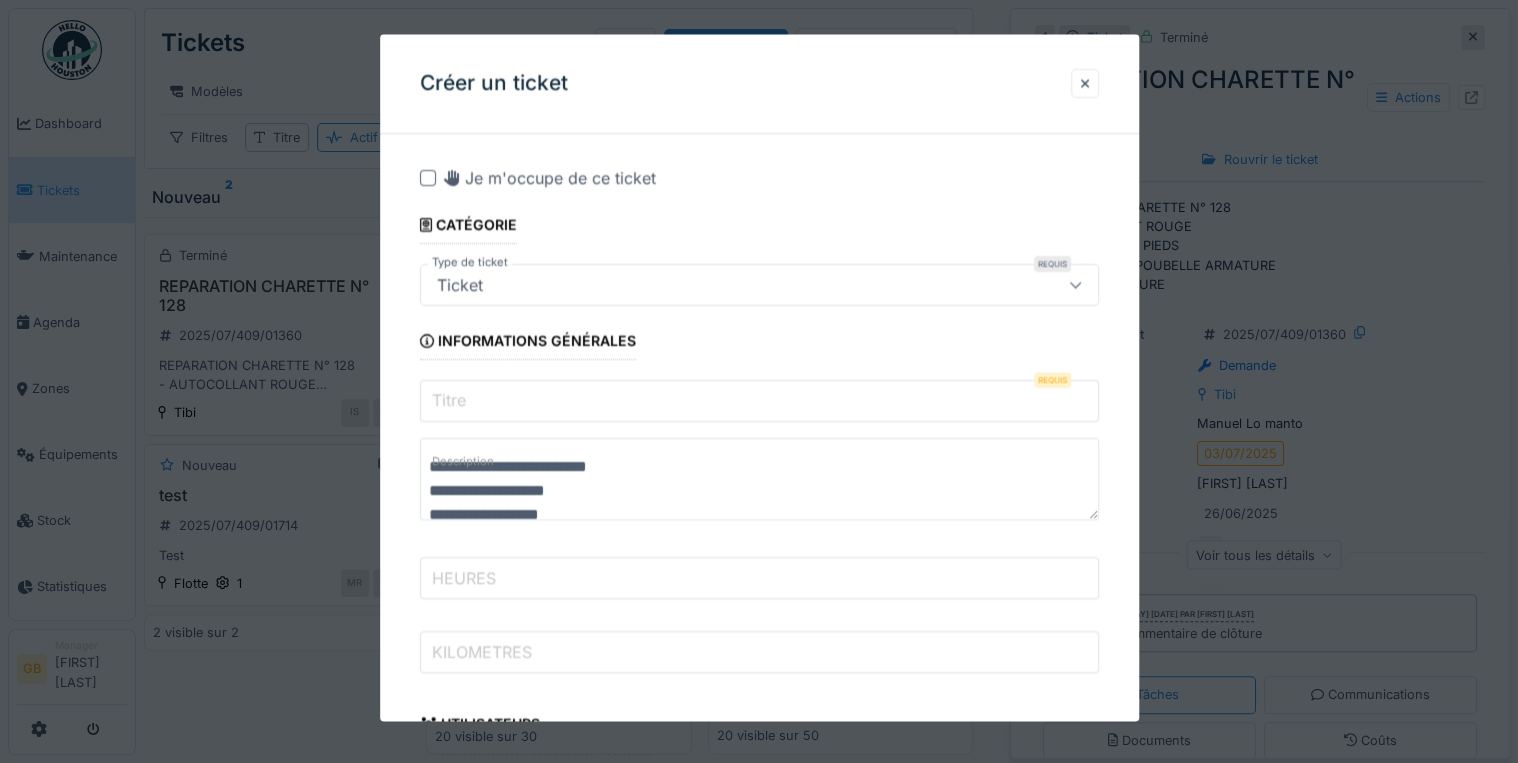 scroll, scrollTop: 0, scrollLeft: 0, axis: both 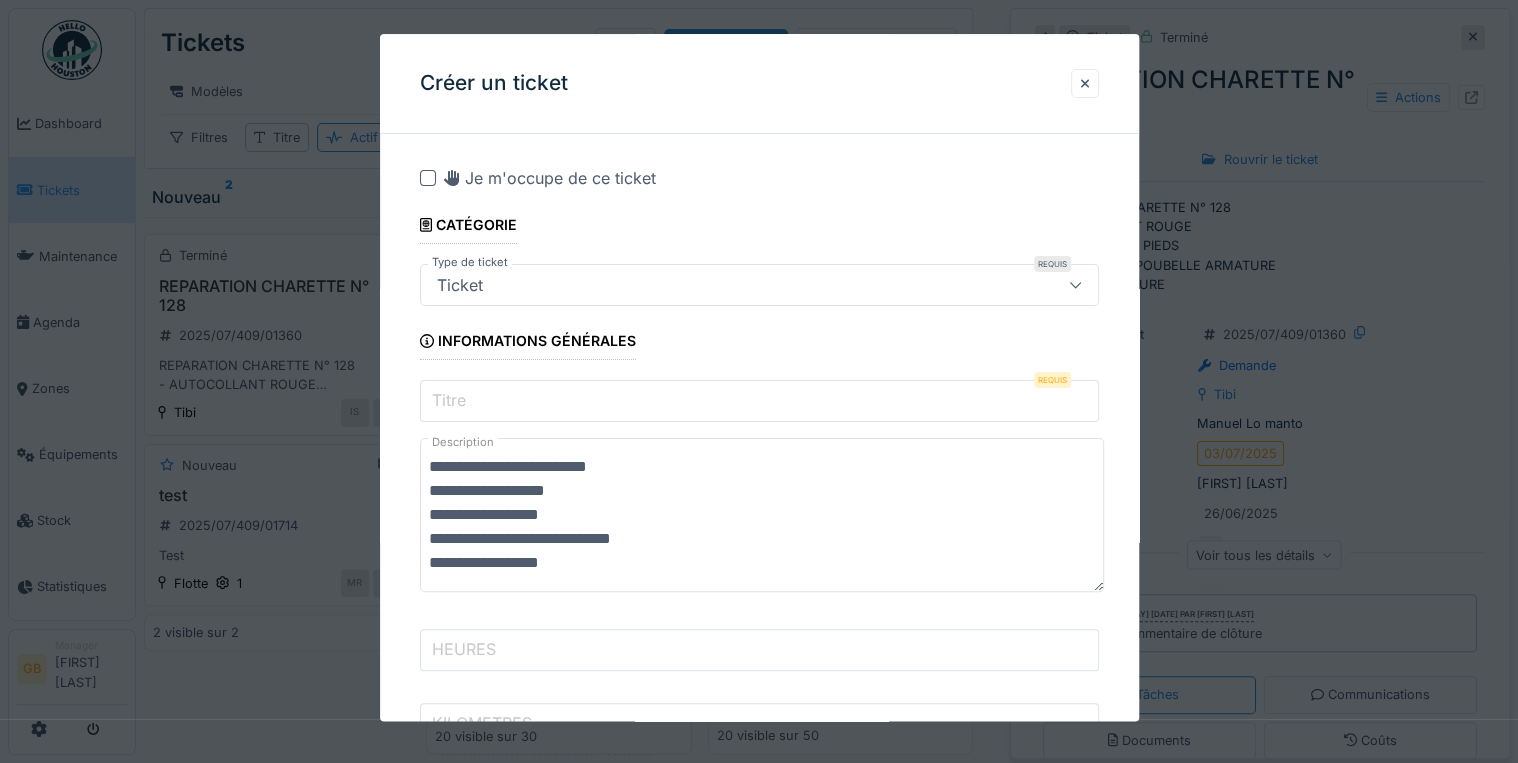 type on "**********" 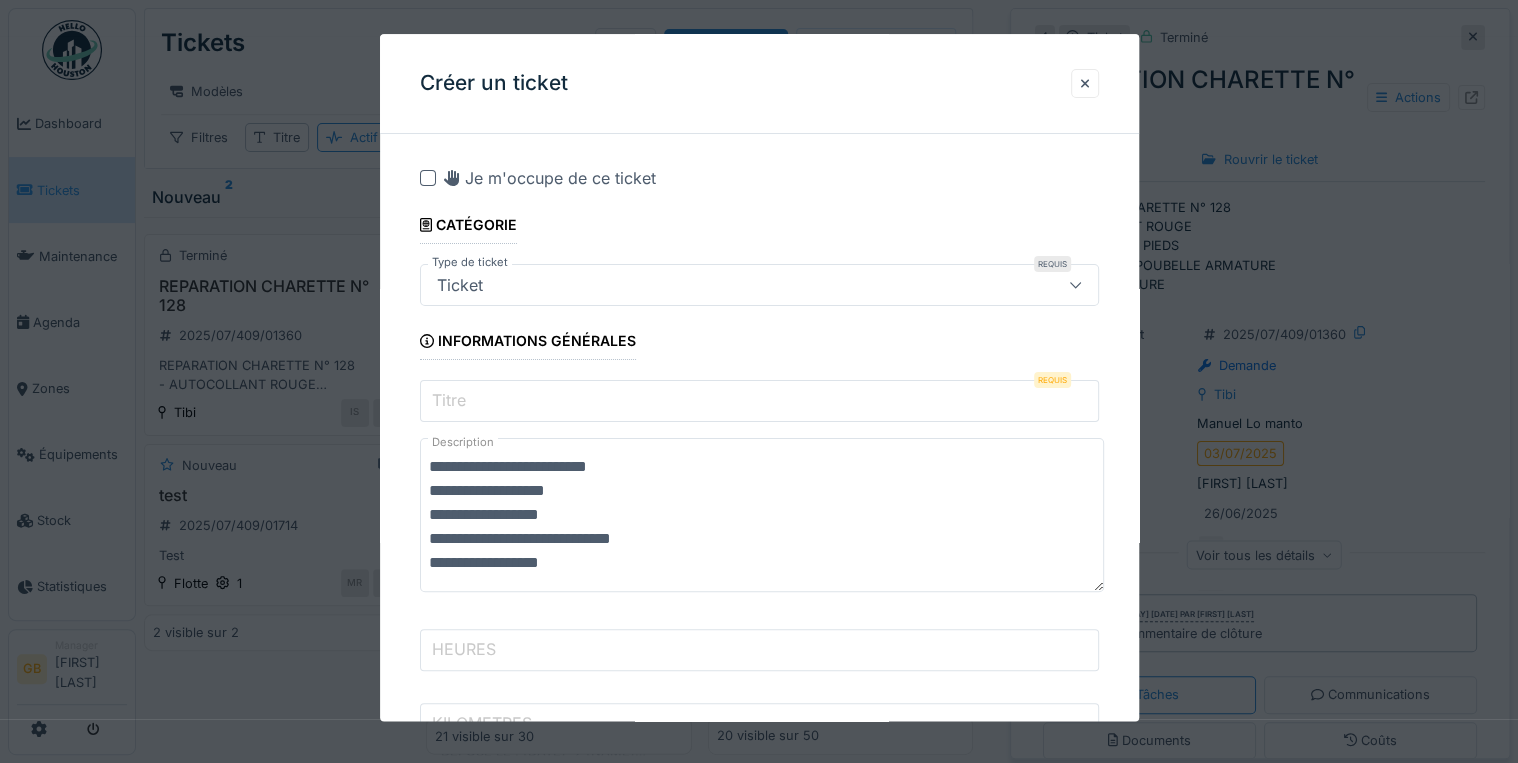 scroll, scrollTop: 2048, scrollLeft: 0, axis: vertical 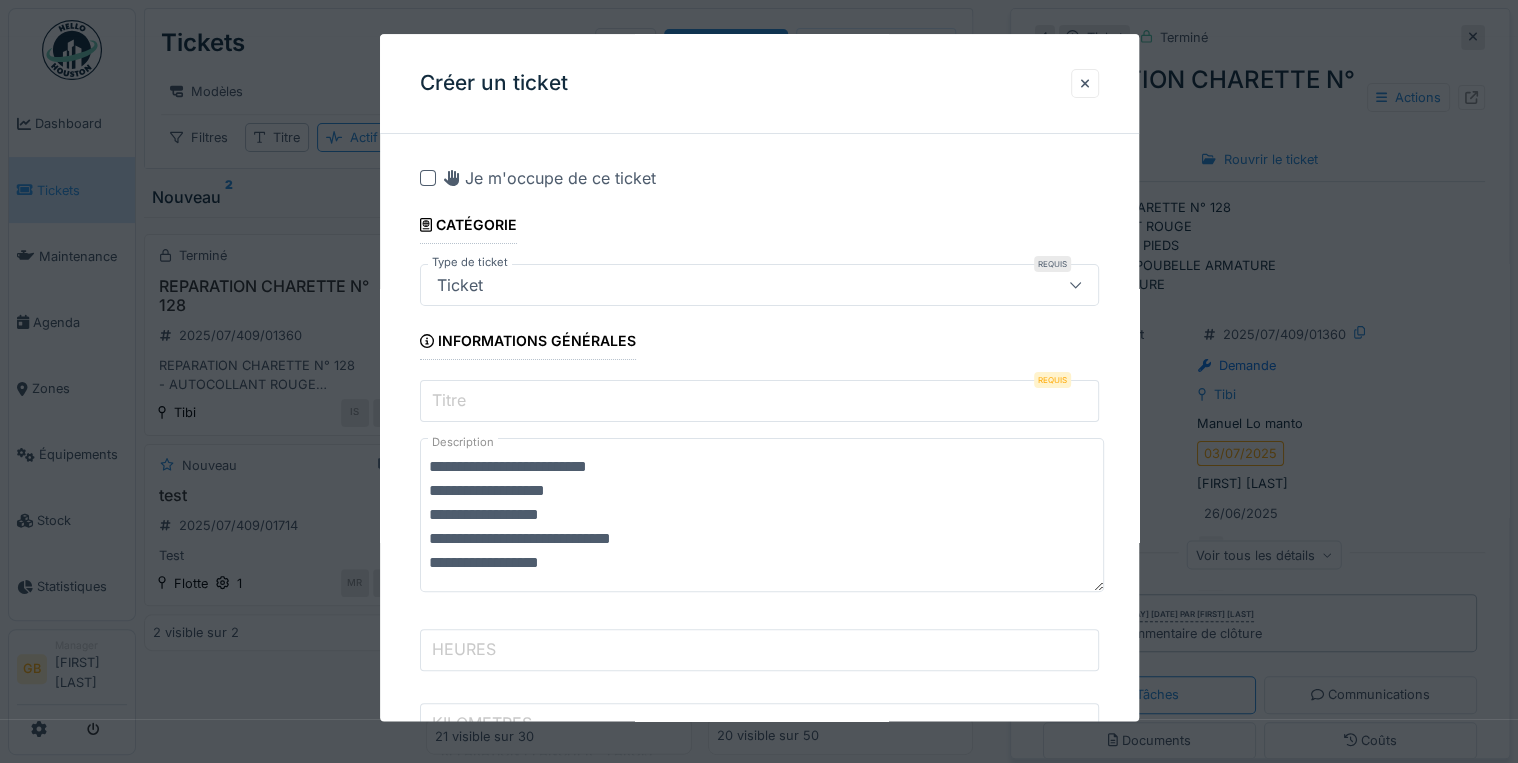 click on "Titre" at bounding box center (759, 402) 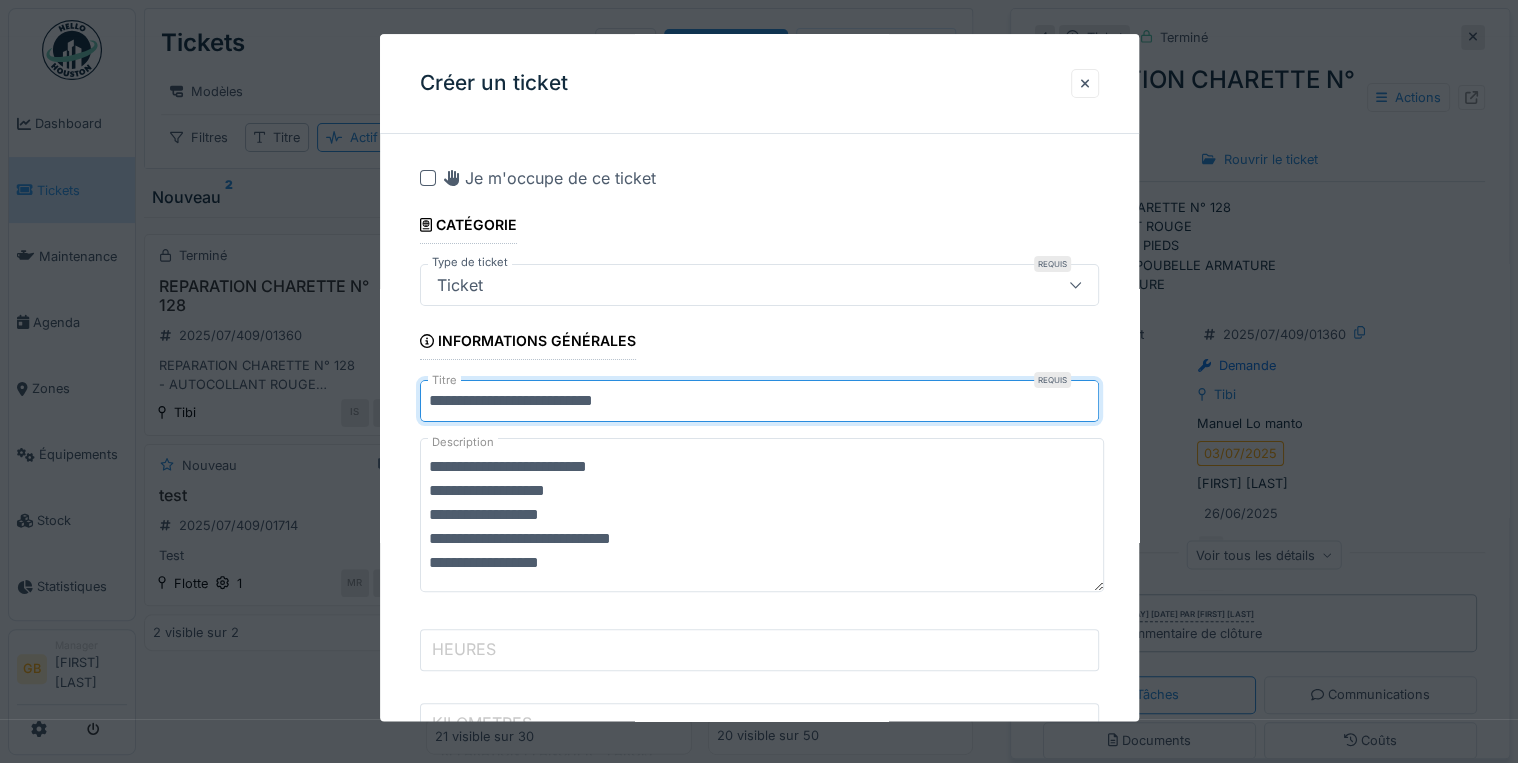 type on "**********" 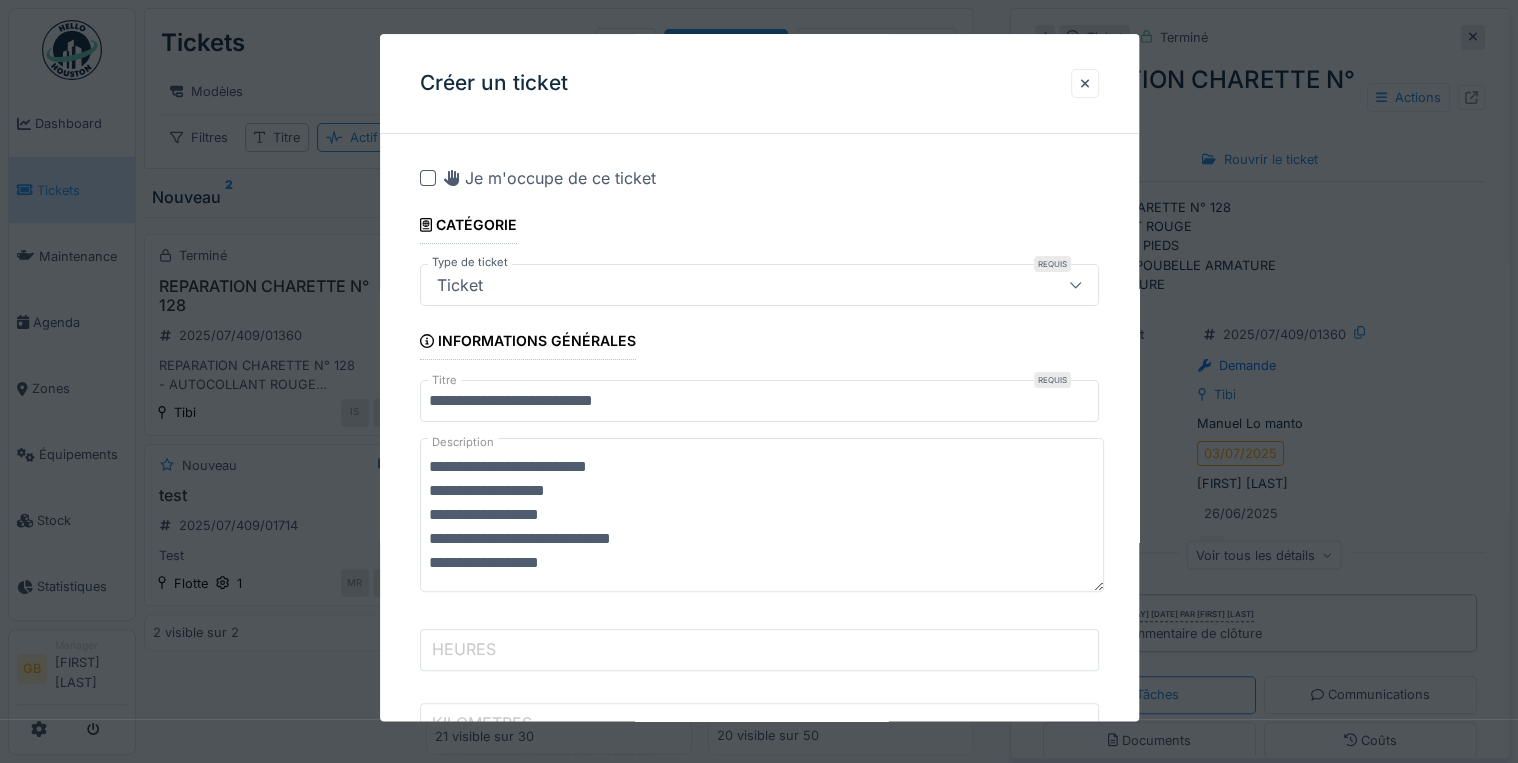 click on "**********" at bounding box center (762, 516) 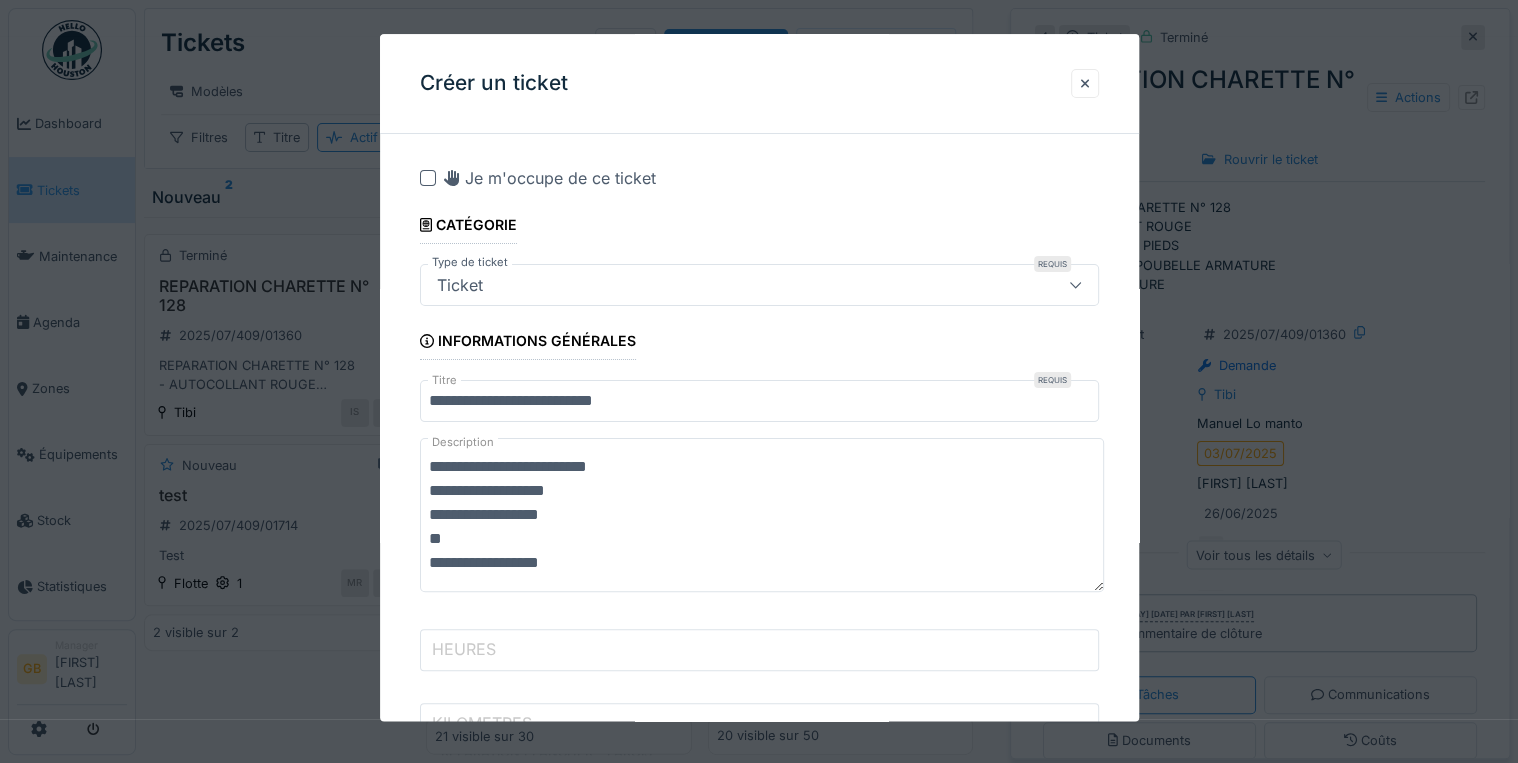 drag, startPoint x: 541, startPoint y: 489, endPoint x: 432, endPoint y: 483, distance: 109.165016 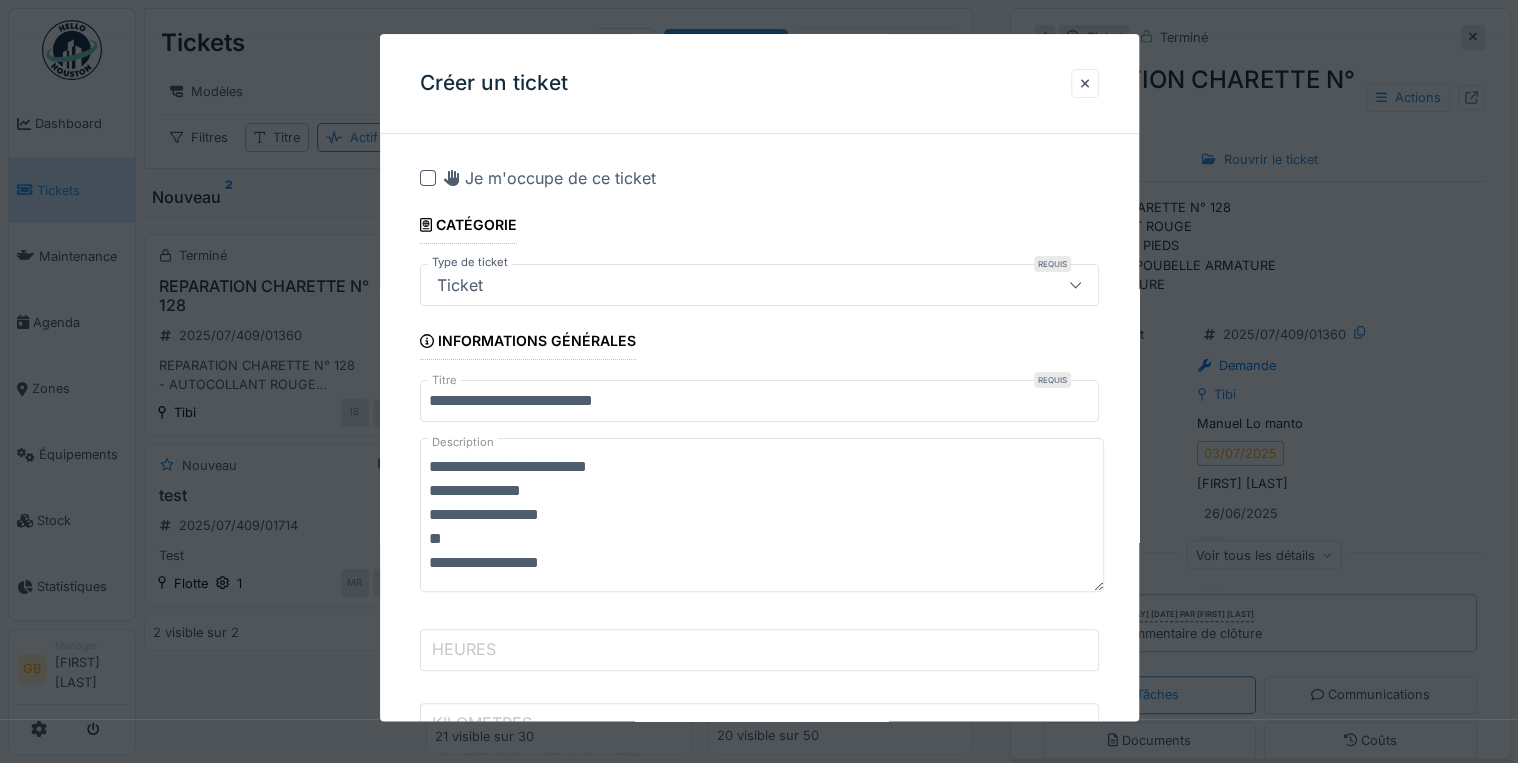 click on "**********" at bounding box center (762, 516) 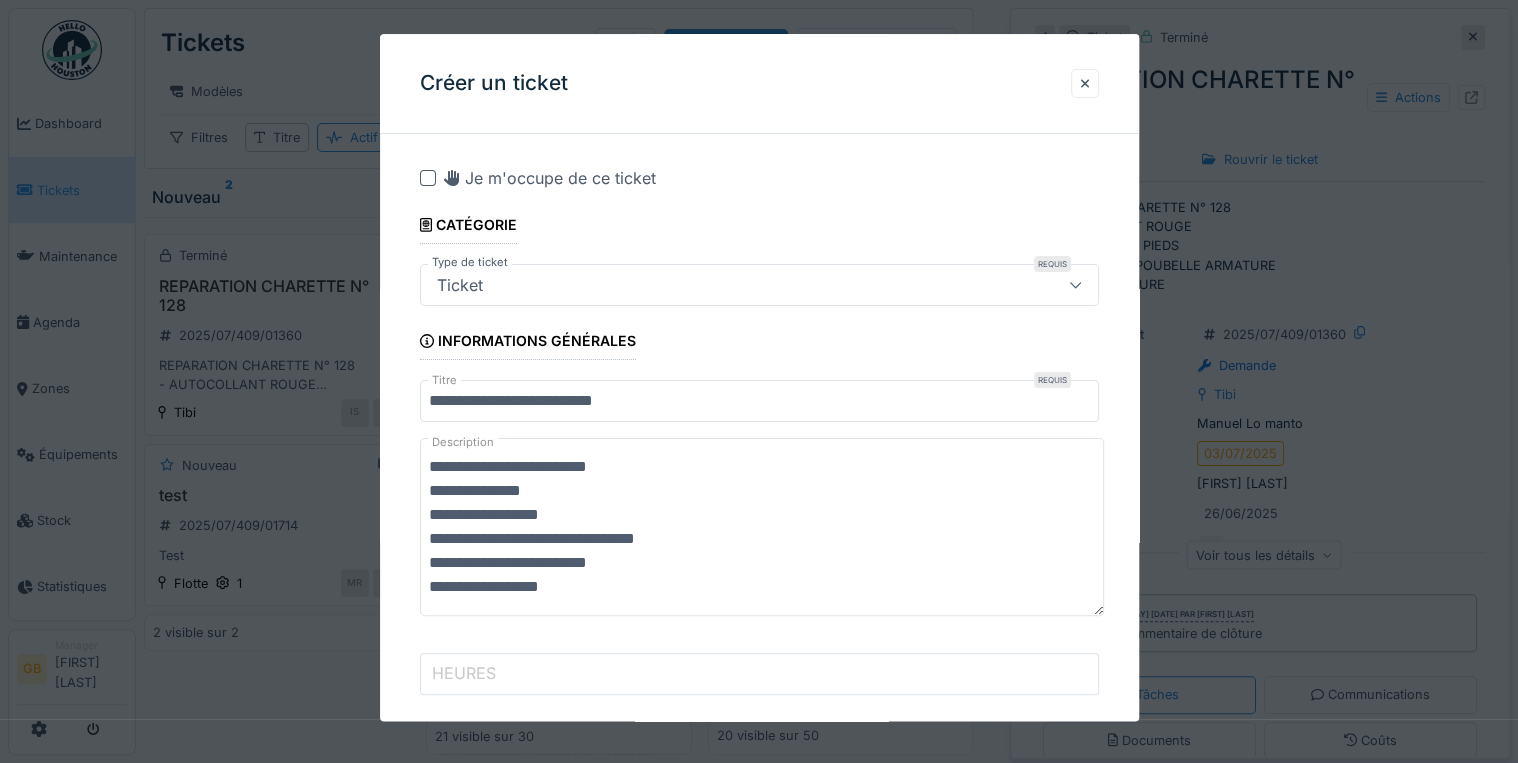 click on "**********" at bounding box center (762, 528) 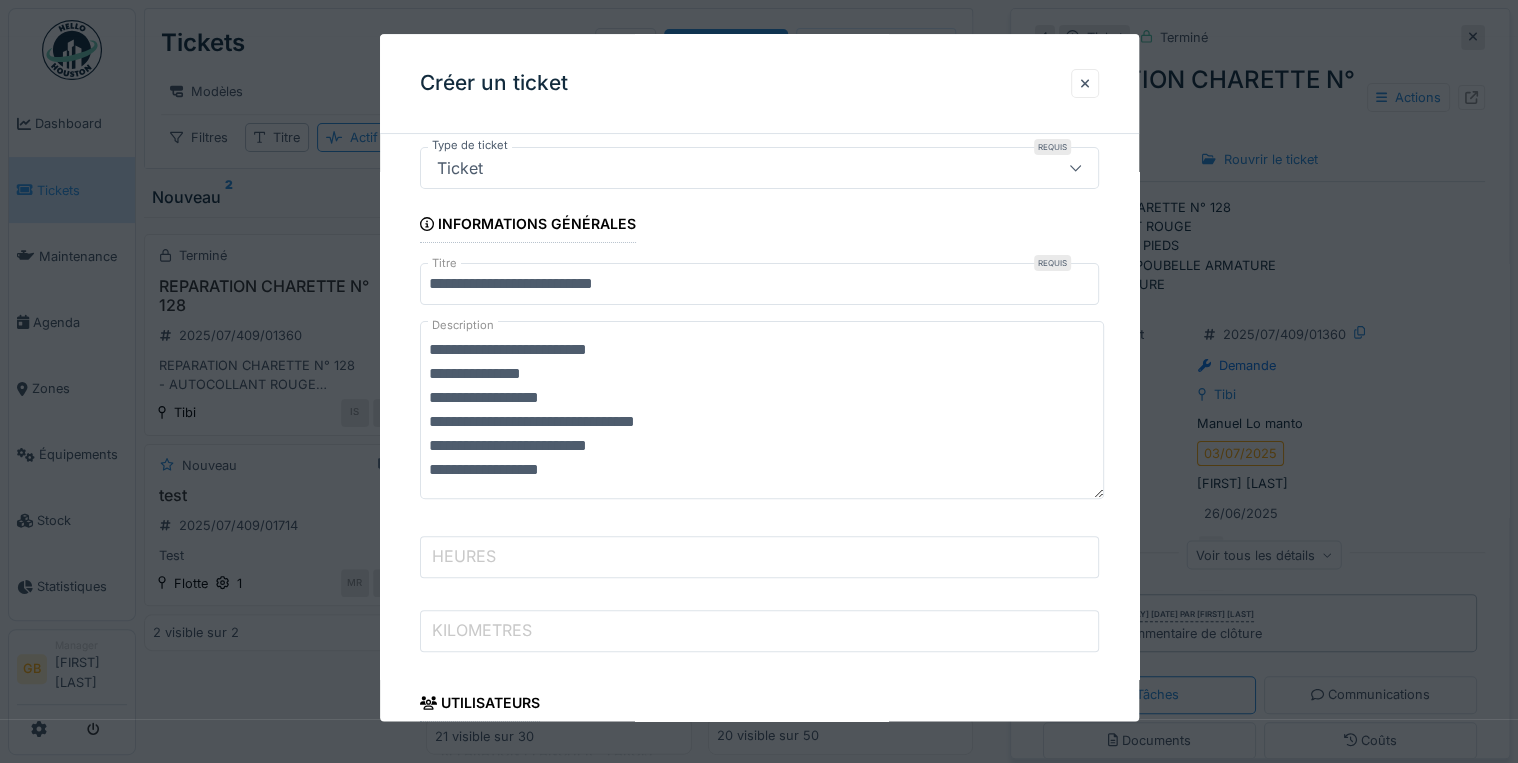 scroll, scrollTop: 80, scrollLeft: 0, axis: vertical 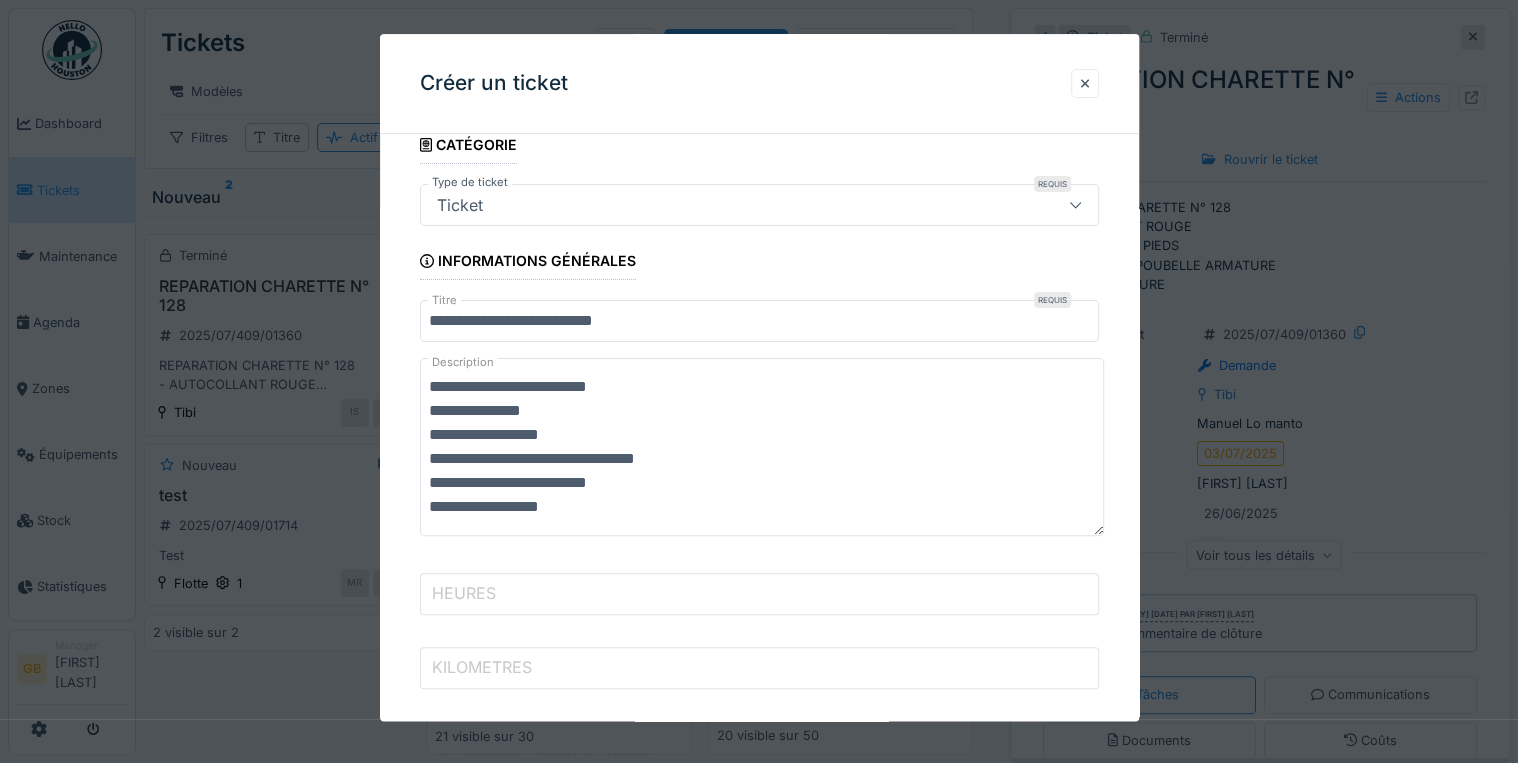 type on "**********" 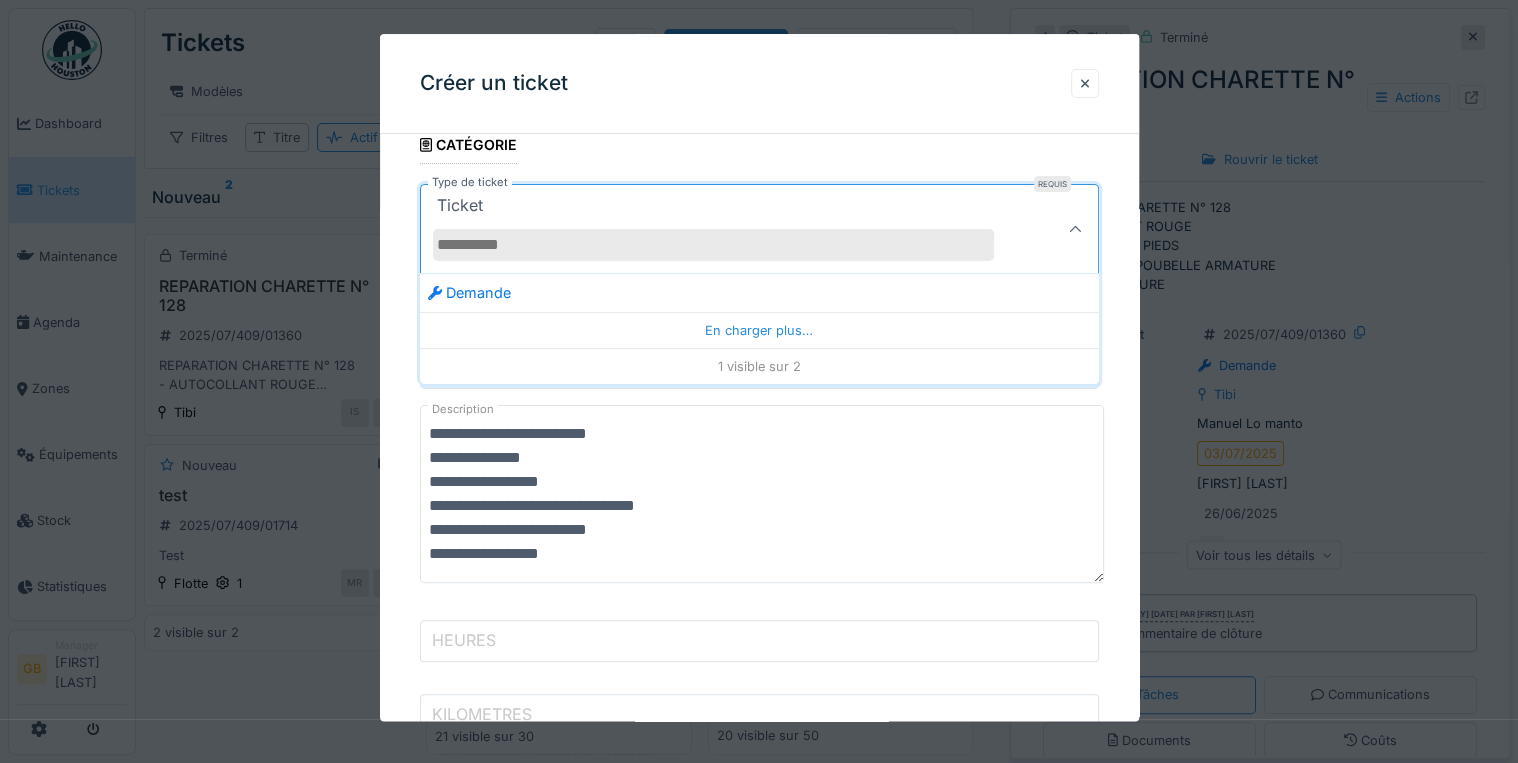 click on "Demande" at bounding box center (469, 293) 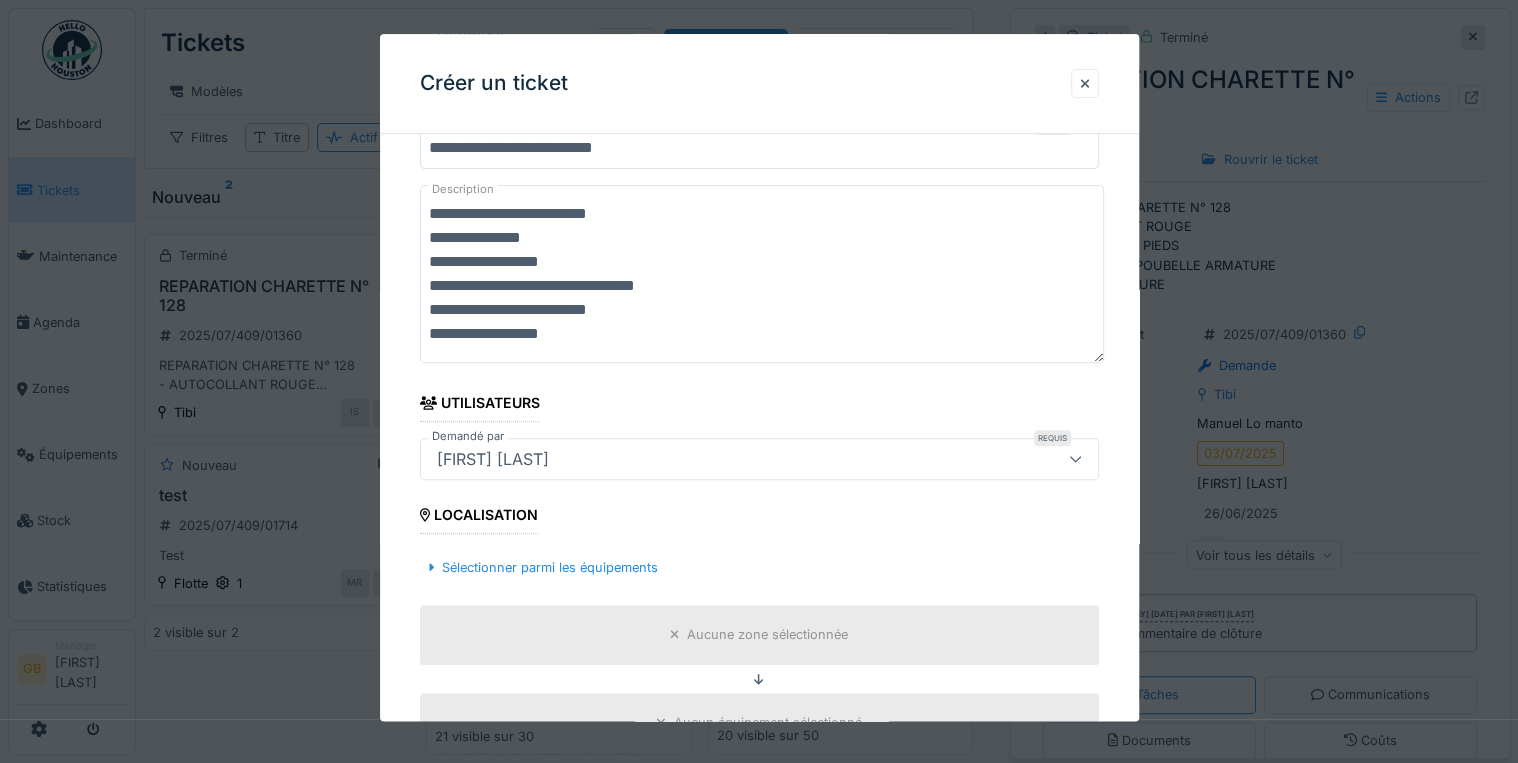 scroll, scrollTop: 240, scrollLeft: 0, axis: vertical 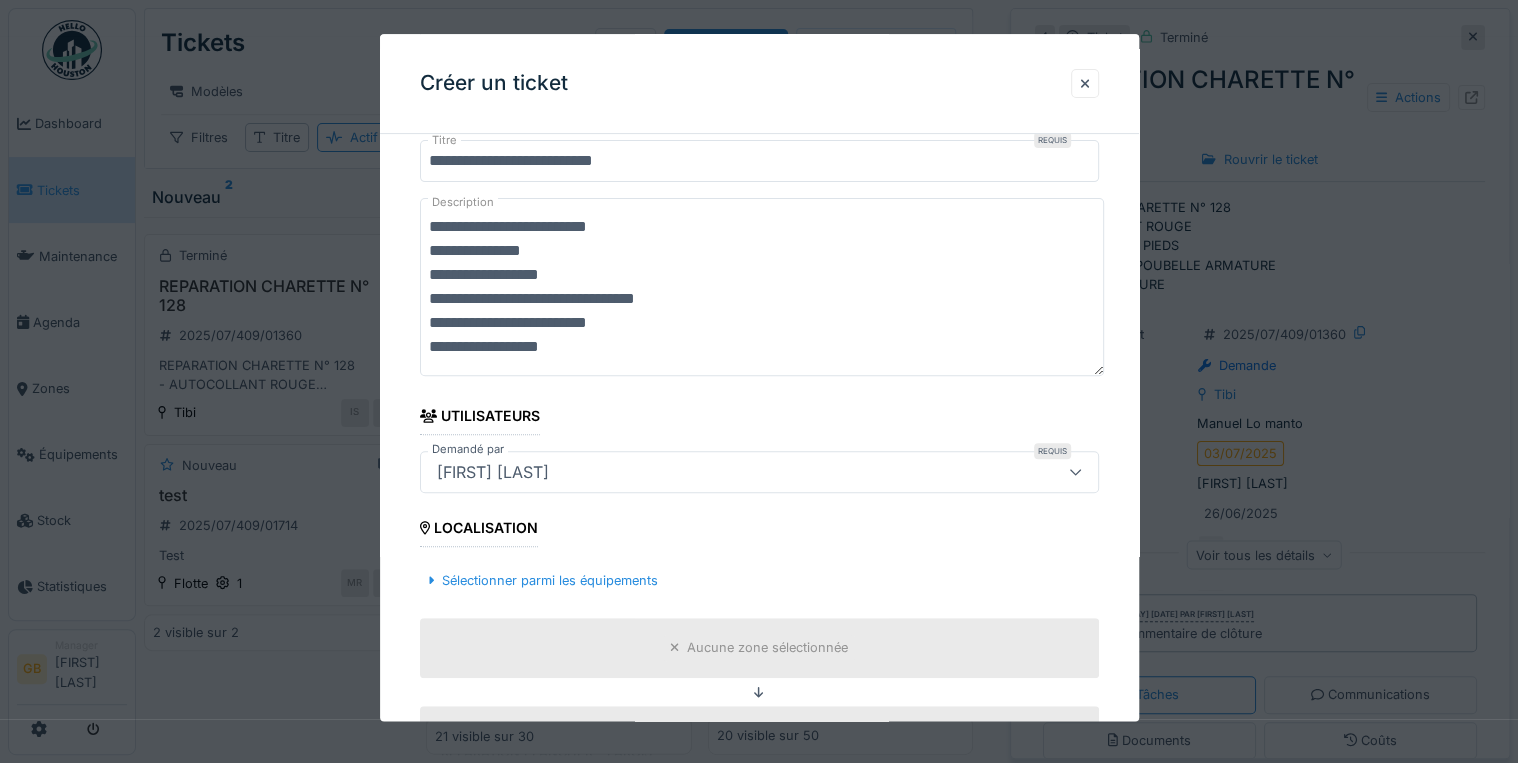 click on "**********" at bounding box center (762, 288) 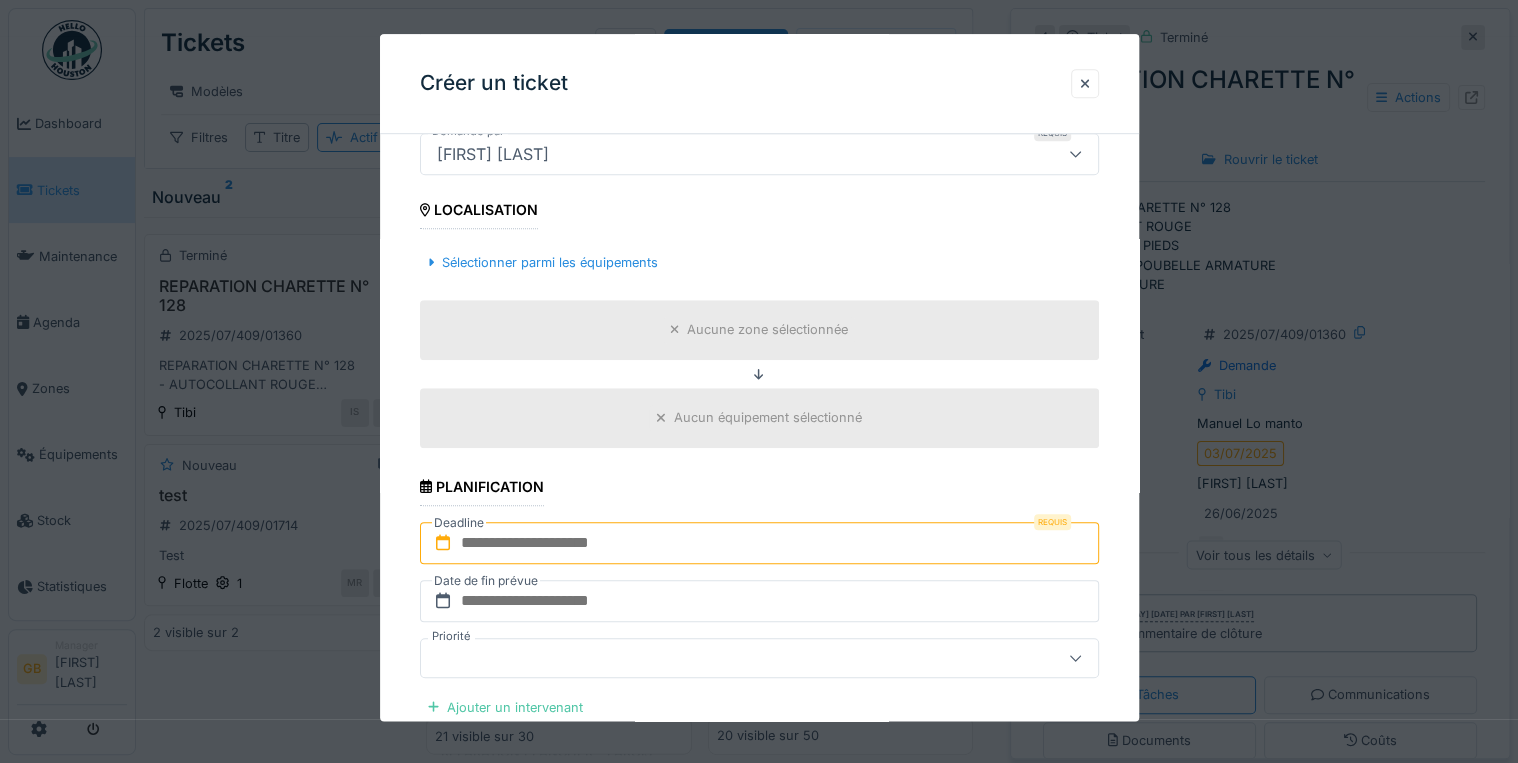 scroll, scrollTop: 800, scrollLeft: 0, axis: vertical 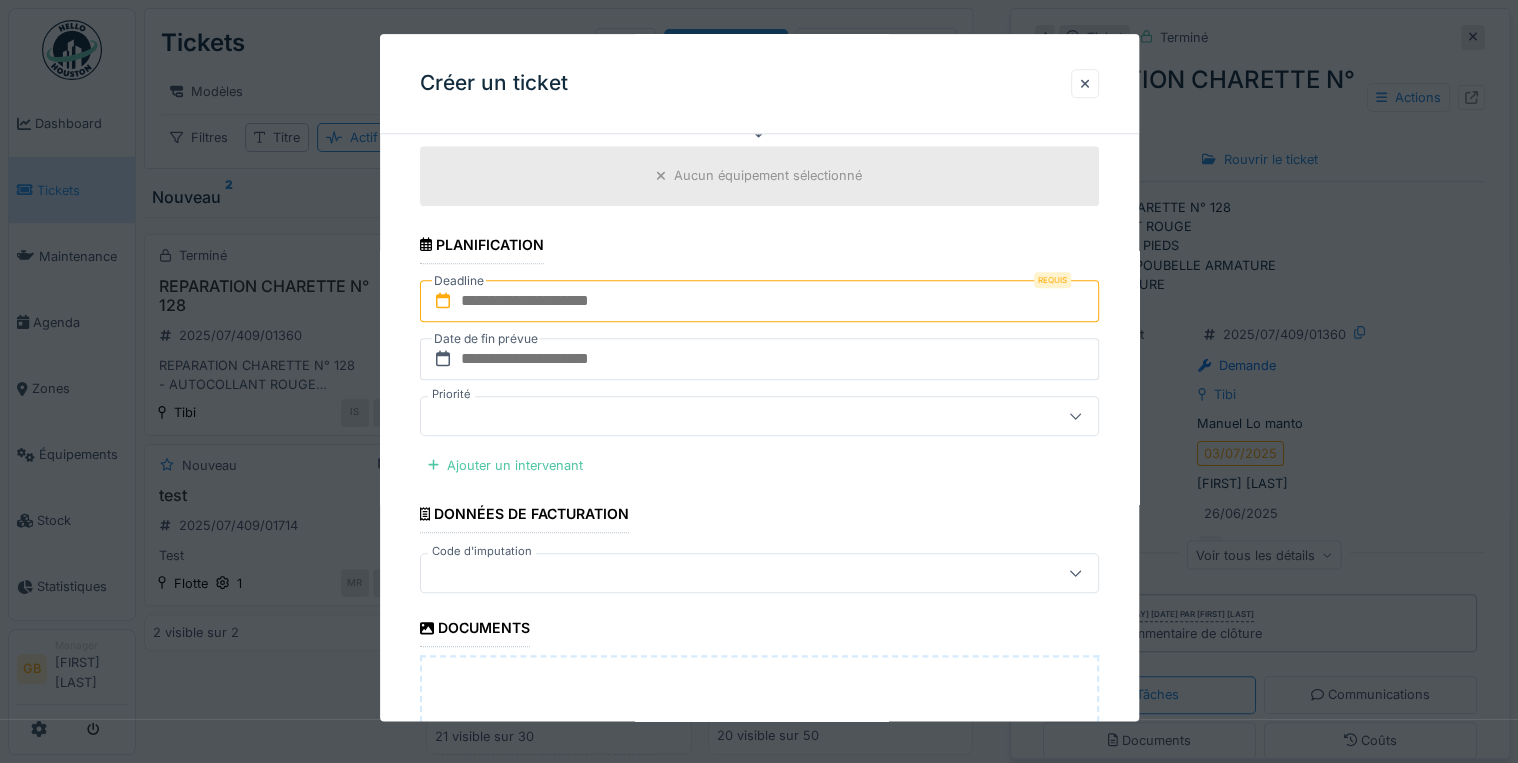 type on "**********" 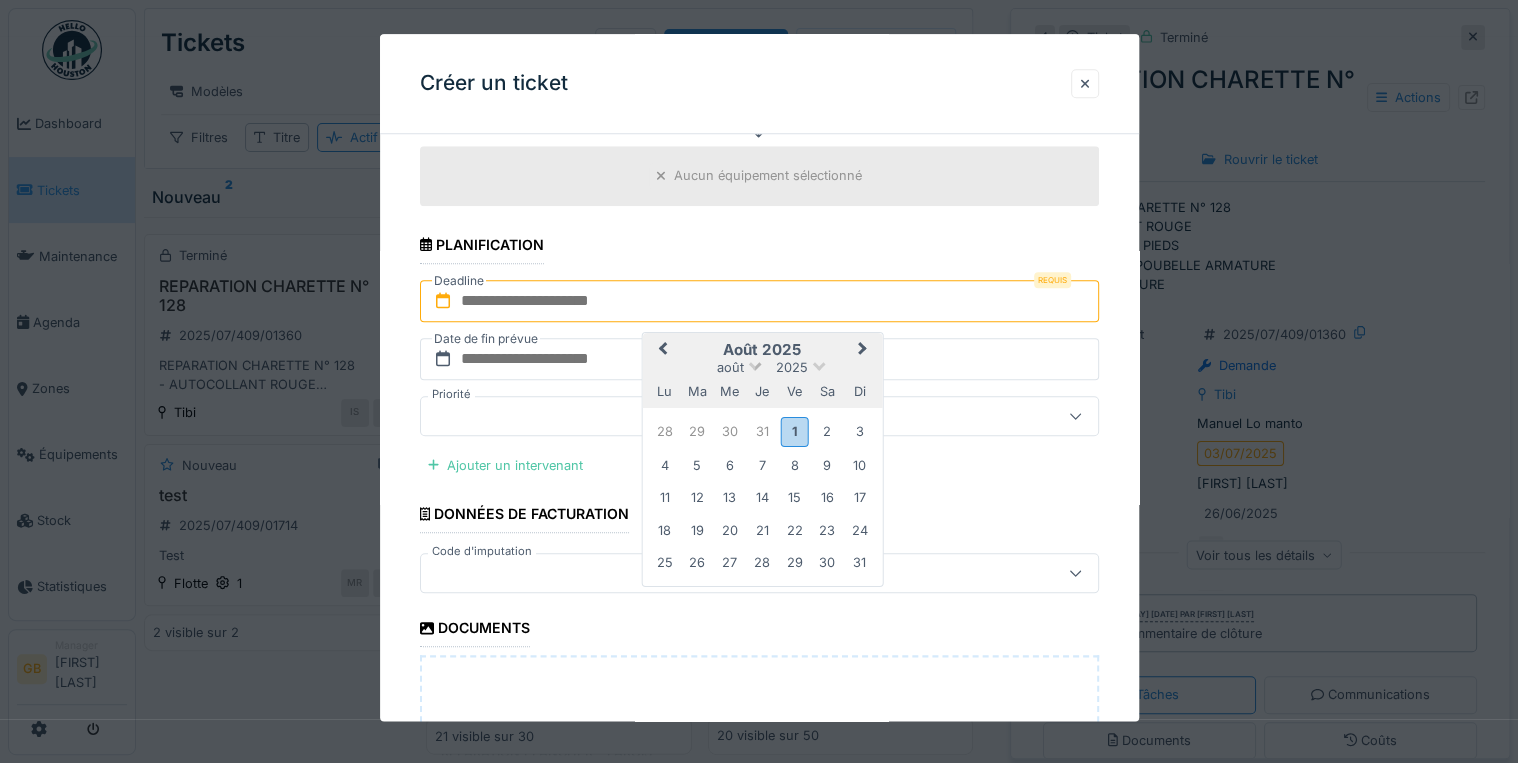 click on "août" at bounding box center [730, 367] 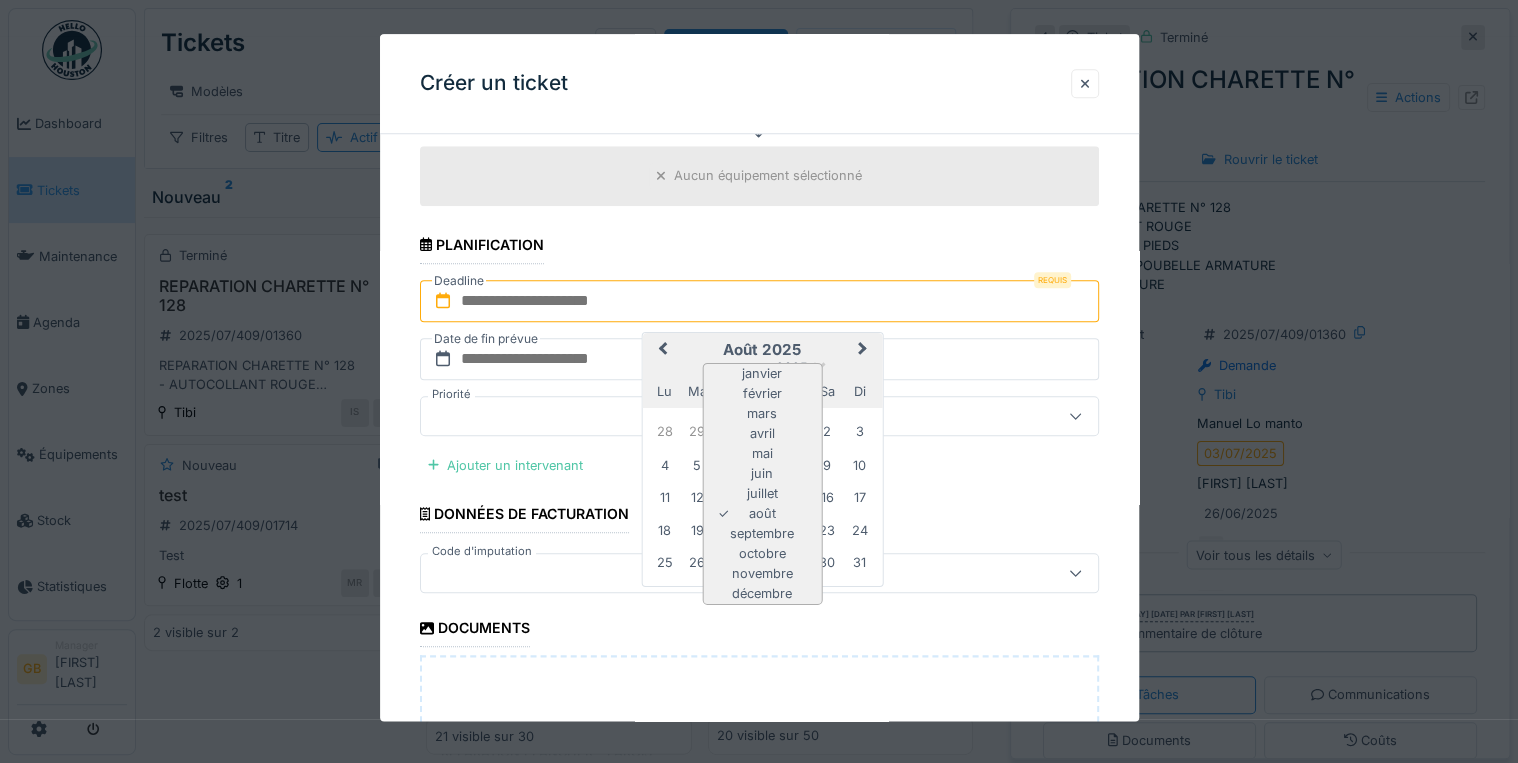 click on "janvier" at bounding box center (762, 374) 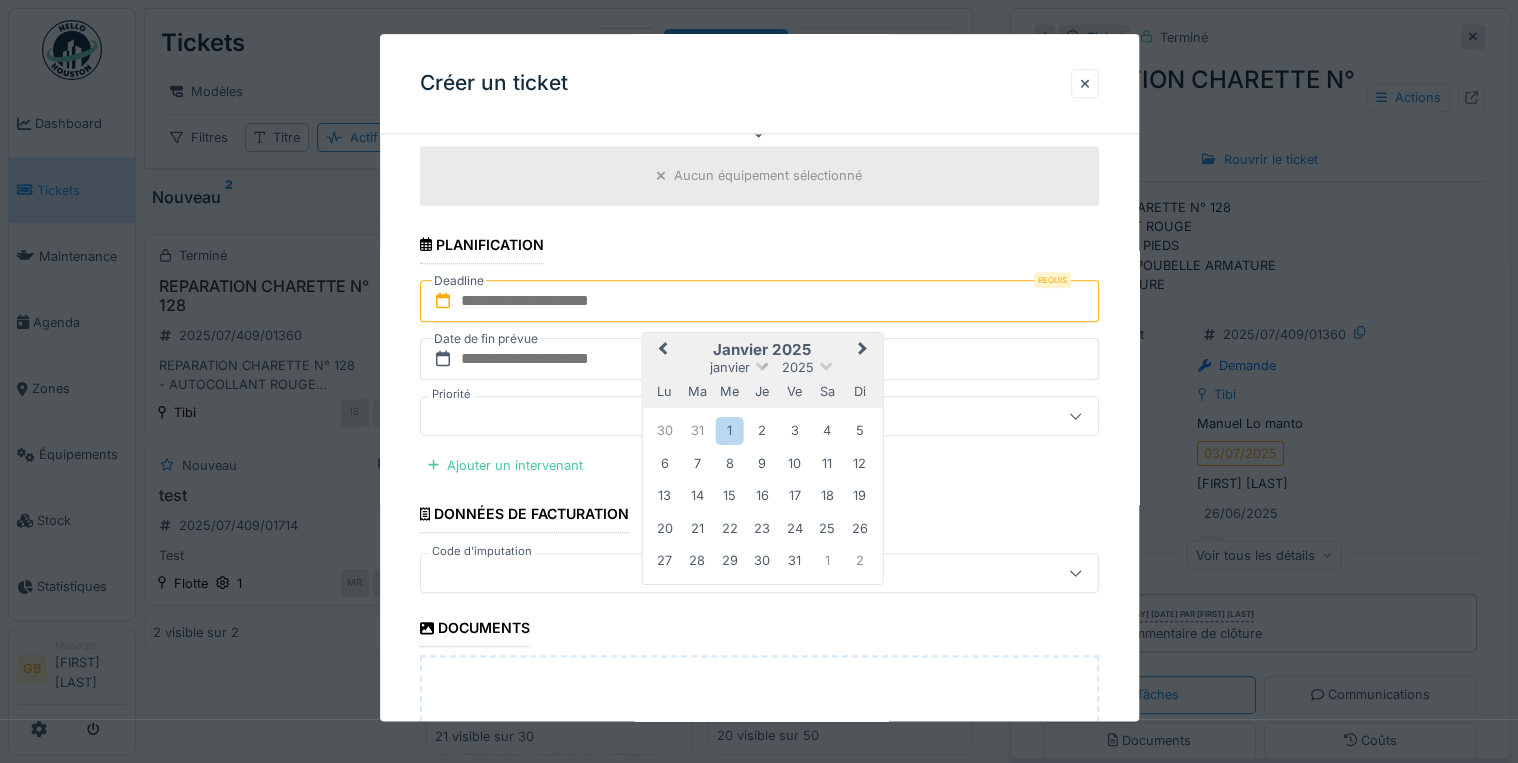 click on "janvier" at bounding box center [730, 367] 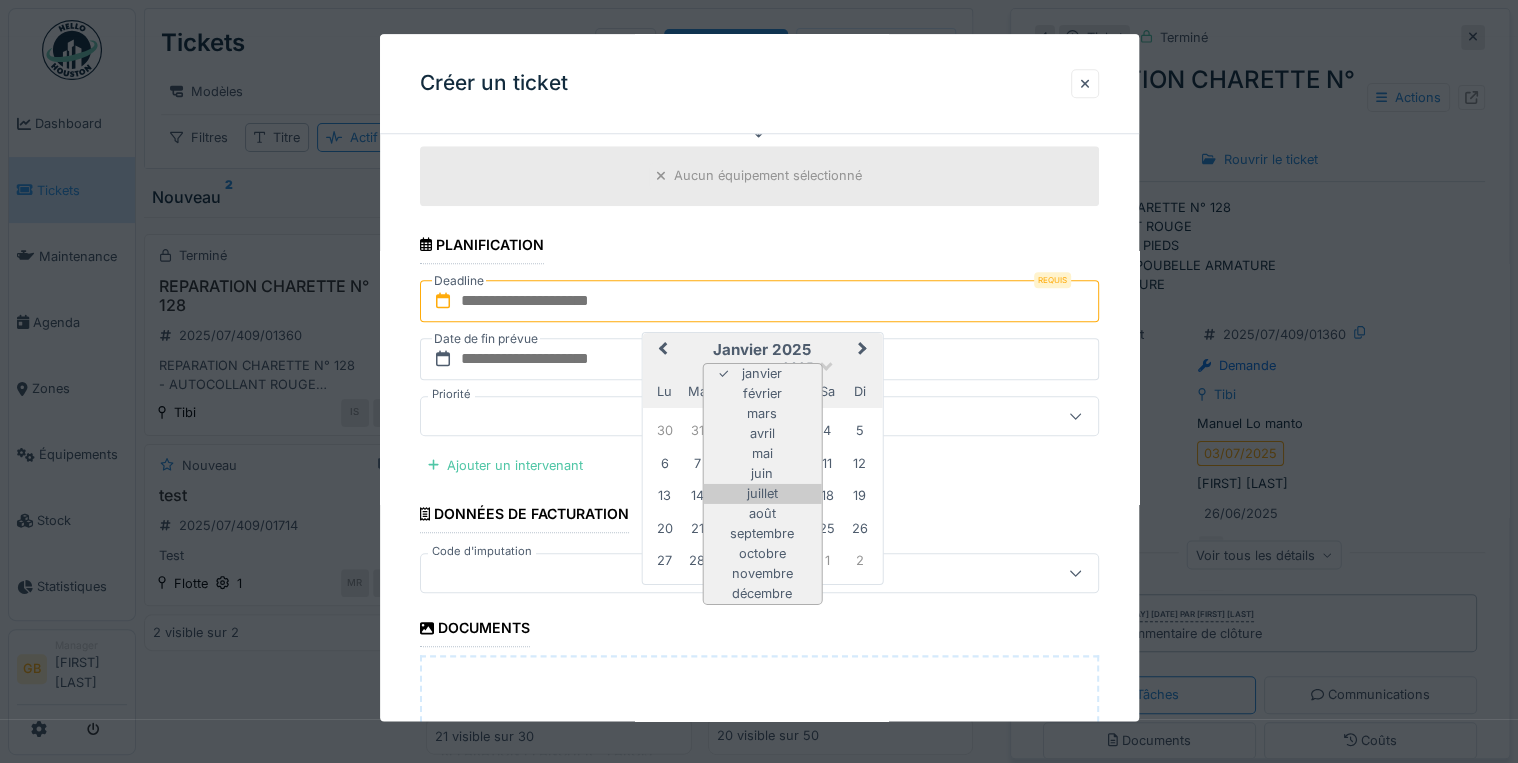 click on "juillet" at bounding box center (762, 494) 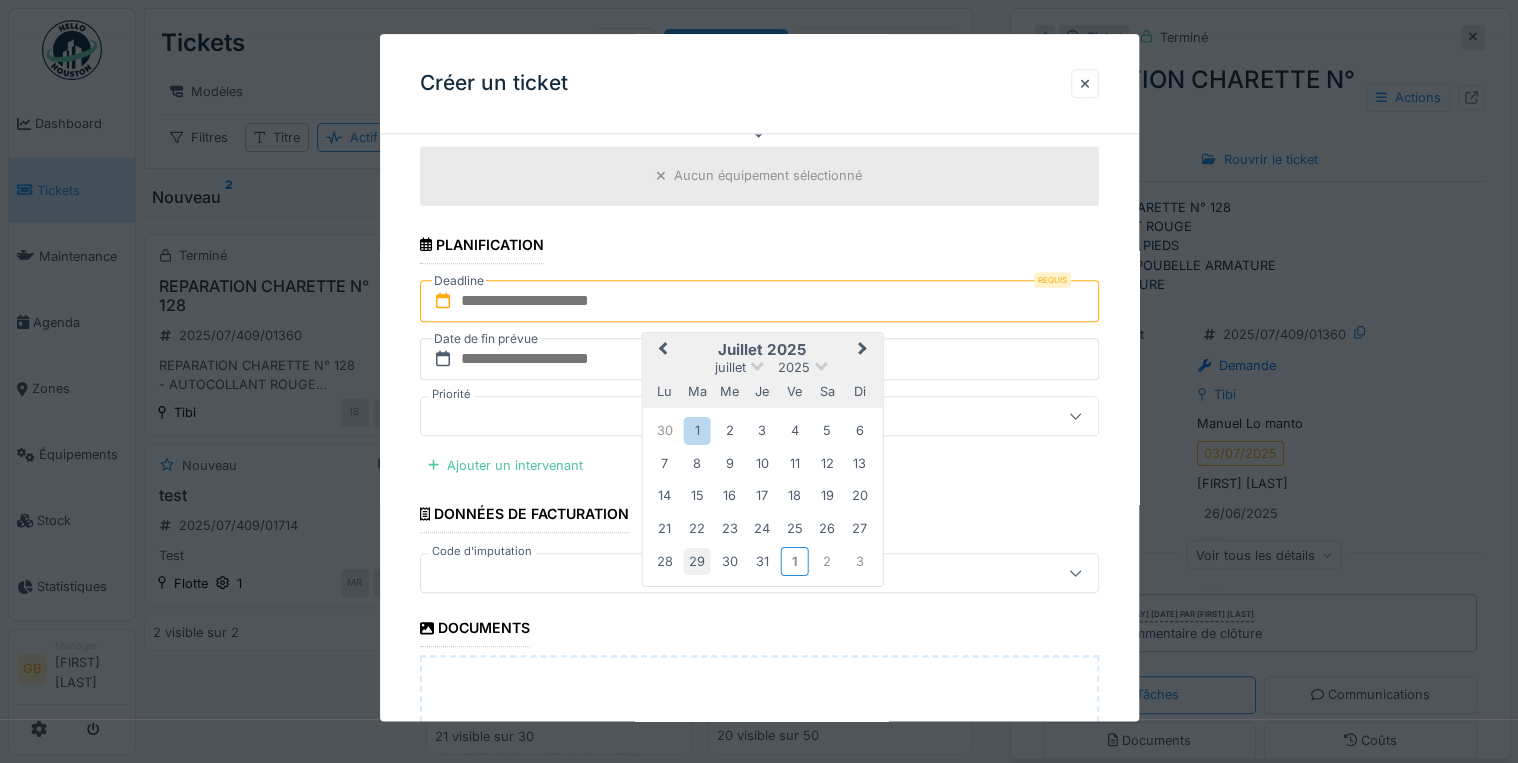 click on "29" at bounding box center (697, 561) 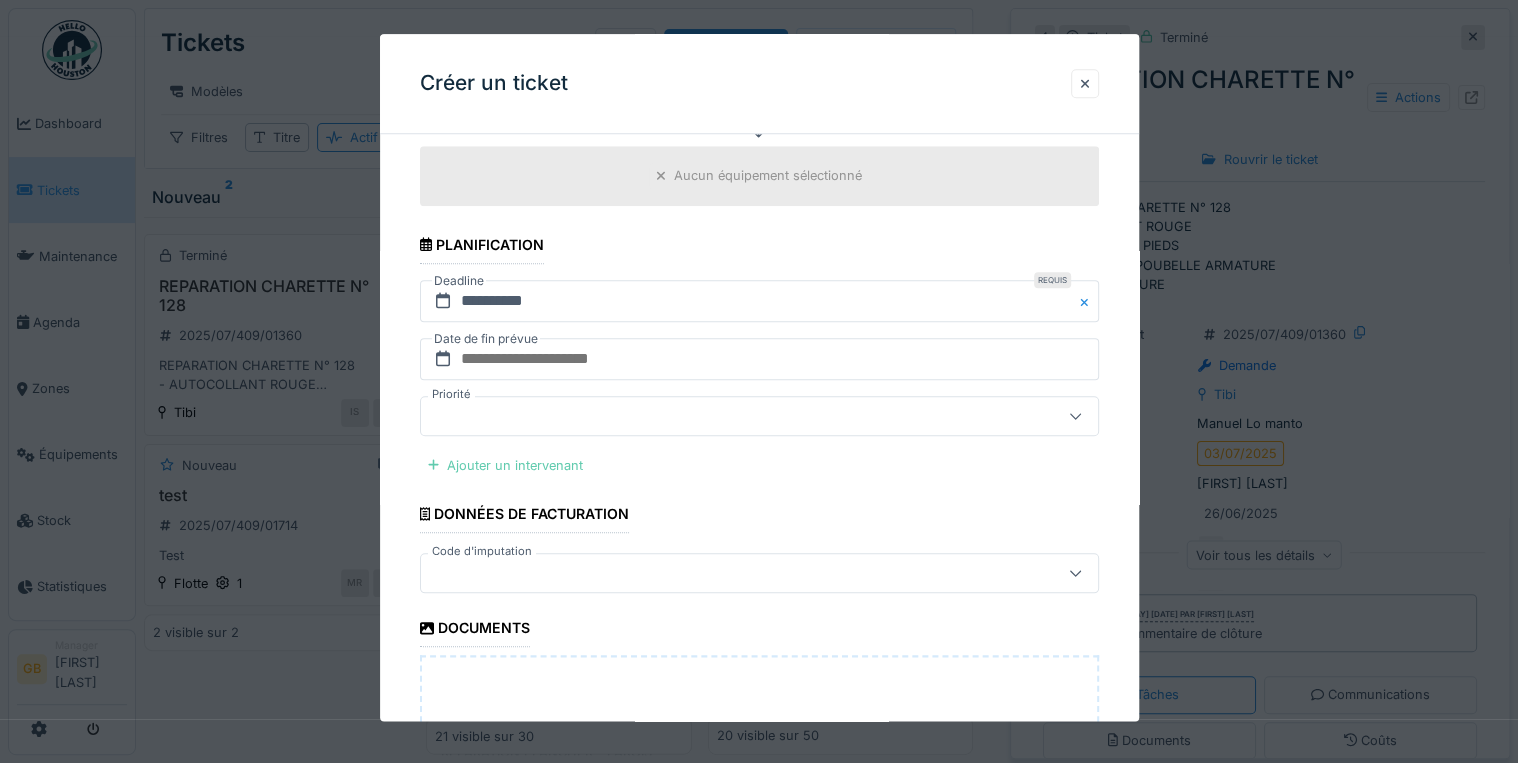 click on "Ajouter un intervenant" at bounding box center [505, 465] 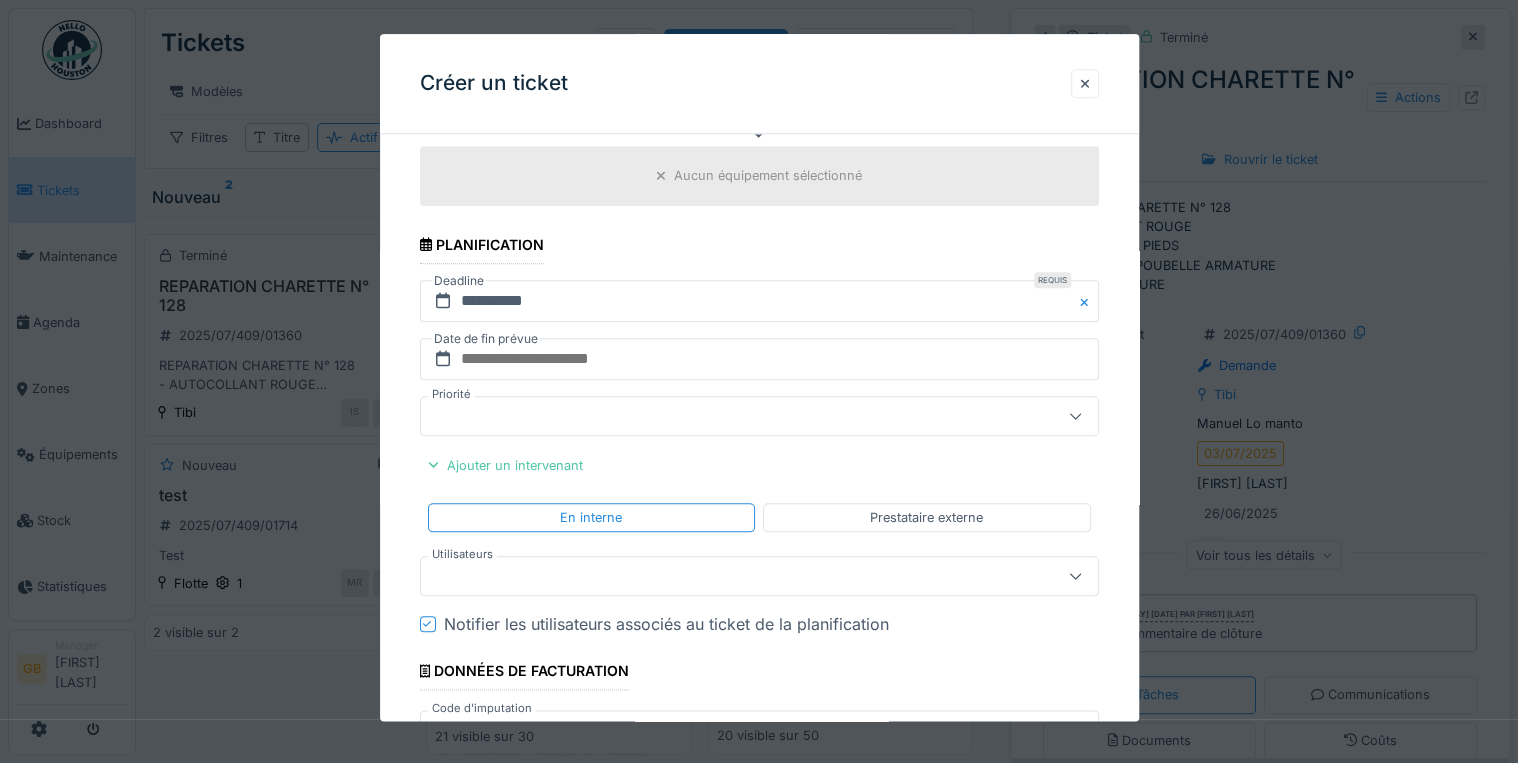 click on "Notifier les utilisateurs associés au ticket de la planification" at bounding box center [666, 624] 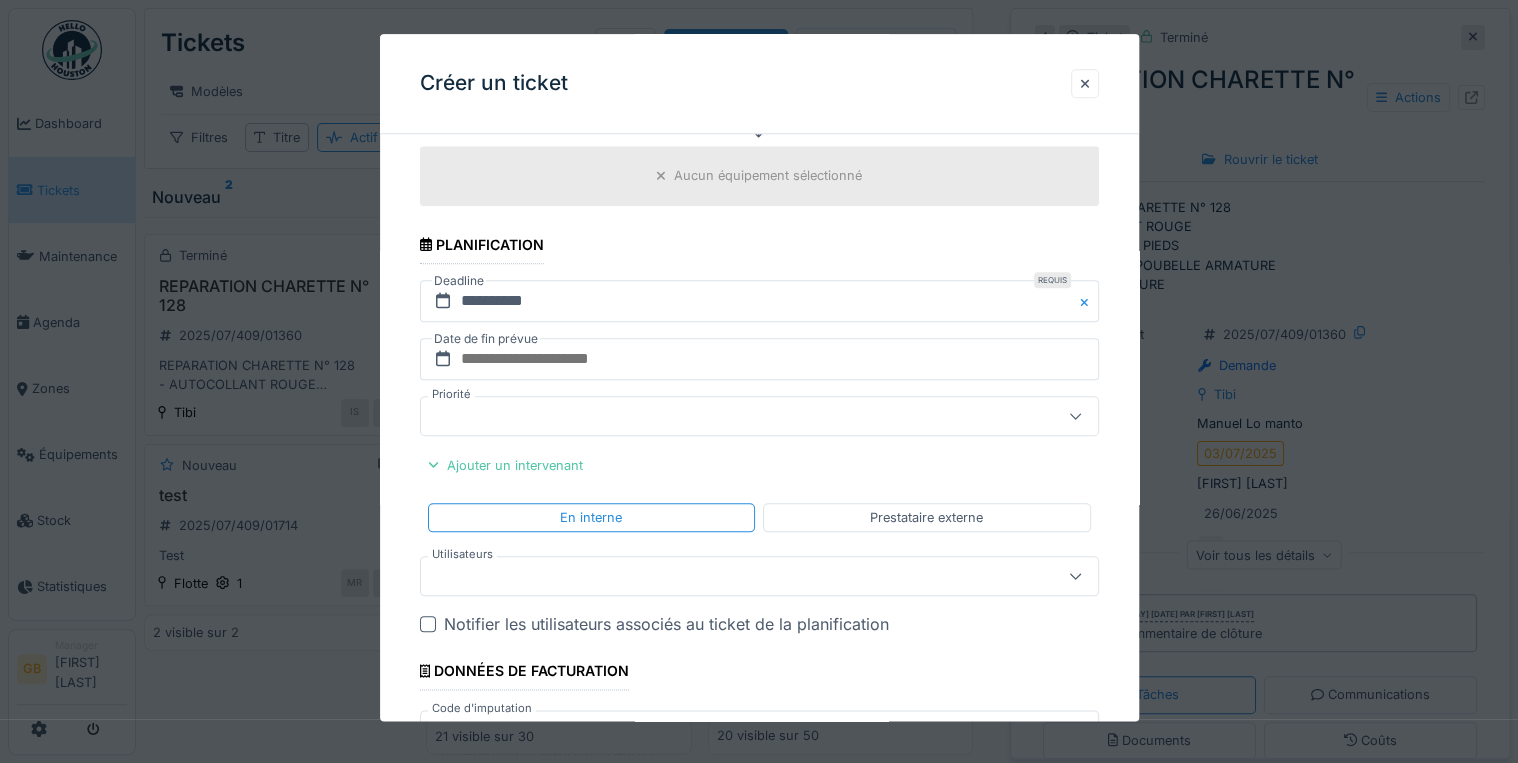 click at bounding box center (725, 576) 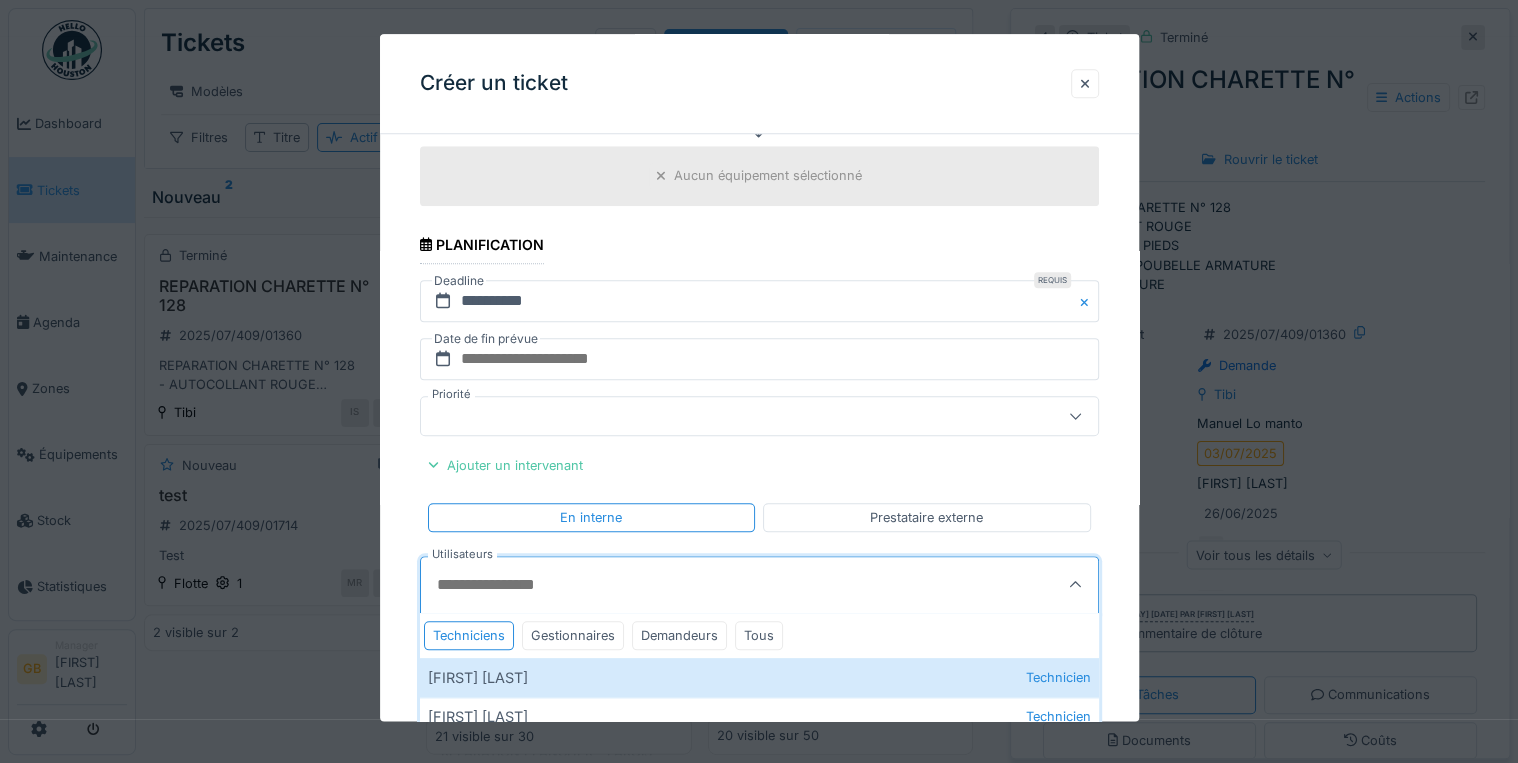 click on "Utilisateurs" at bounding box center (713, 585) 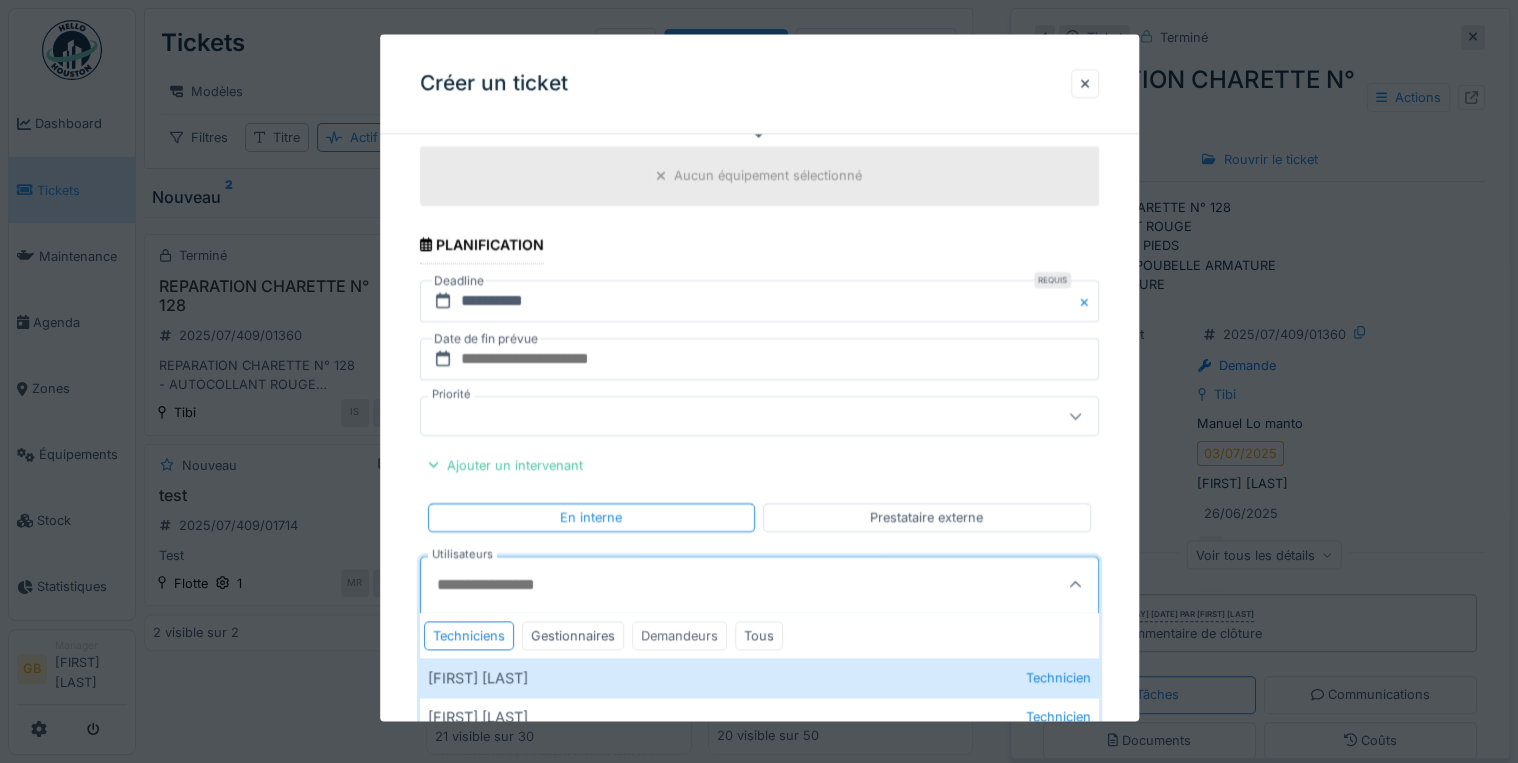 click on "Demandeurs" at bounding box center (679, 635) 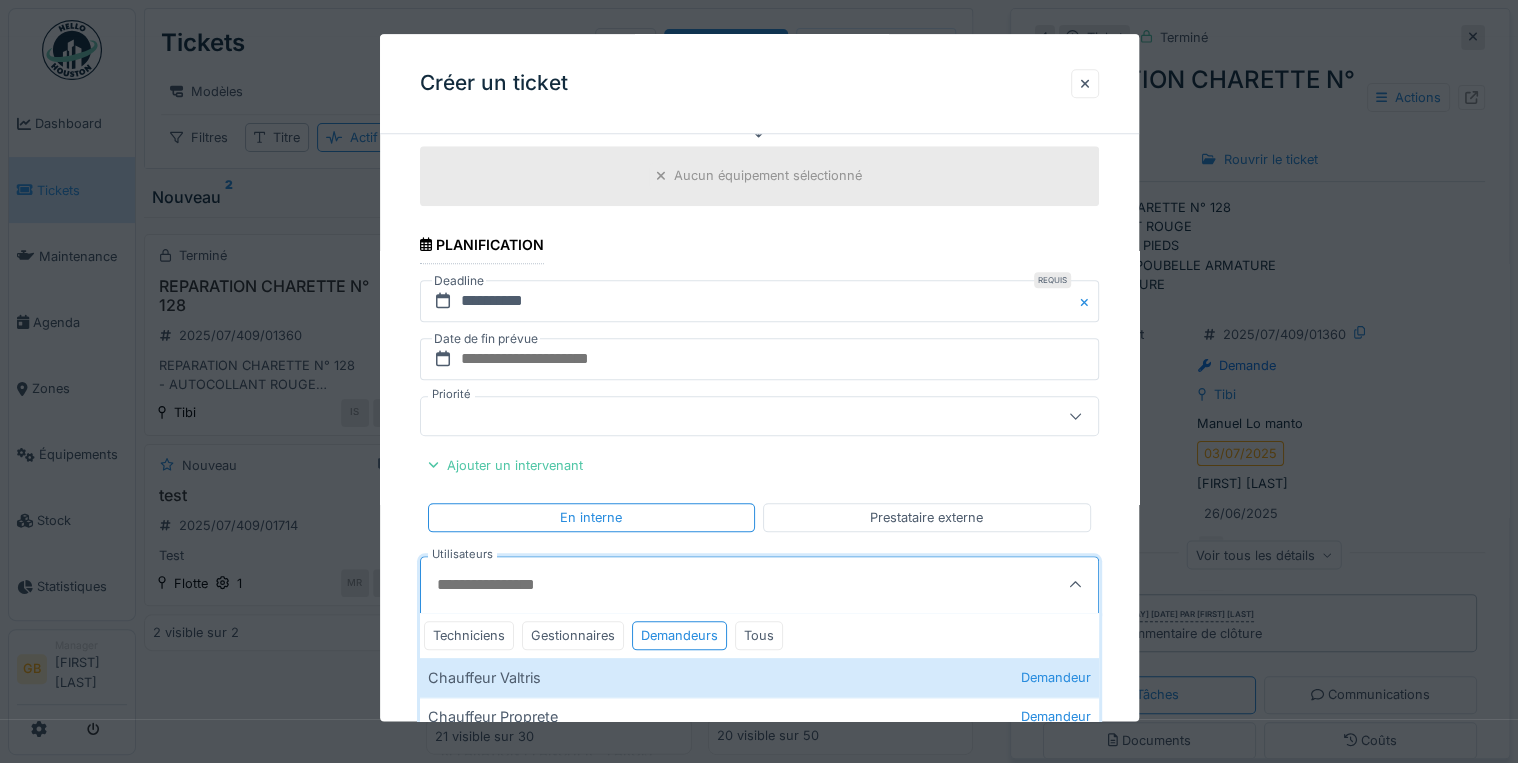 click on "Utilisateurs" at bounding box center (713, 585) 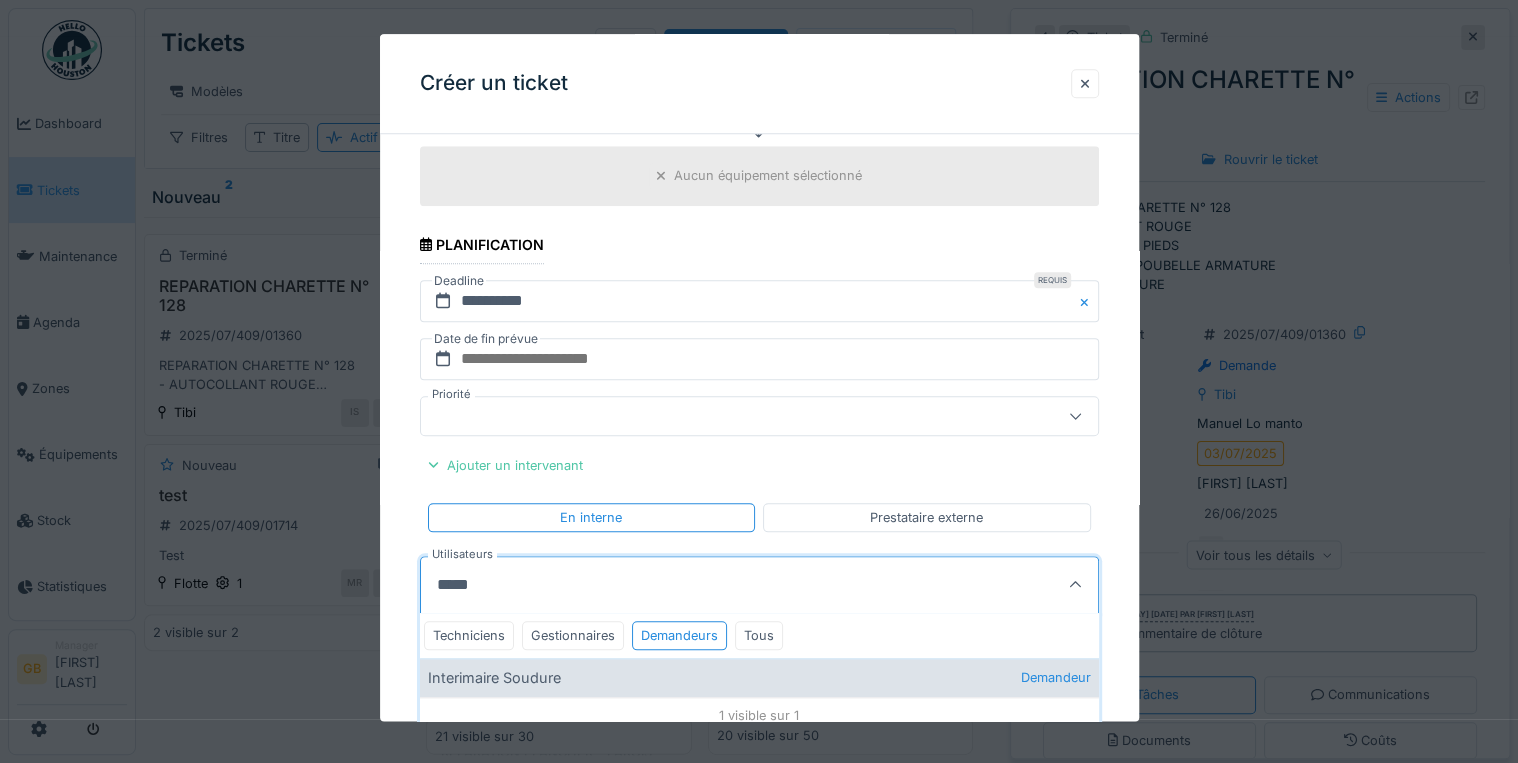 type on "*****" 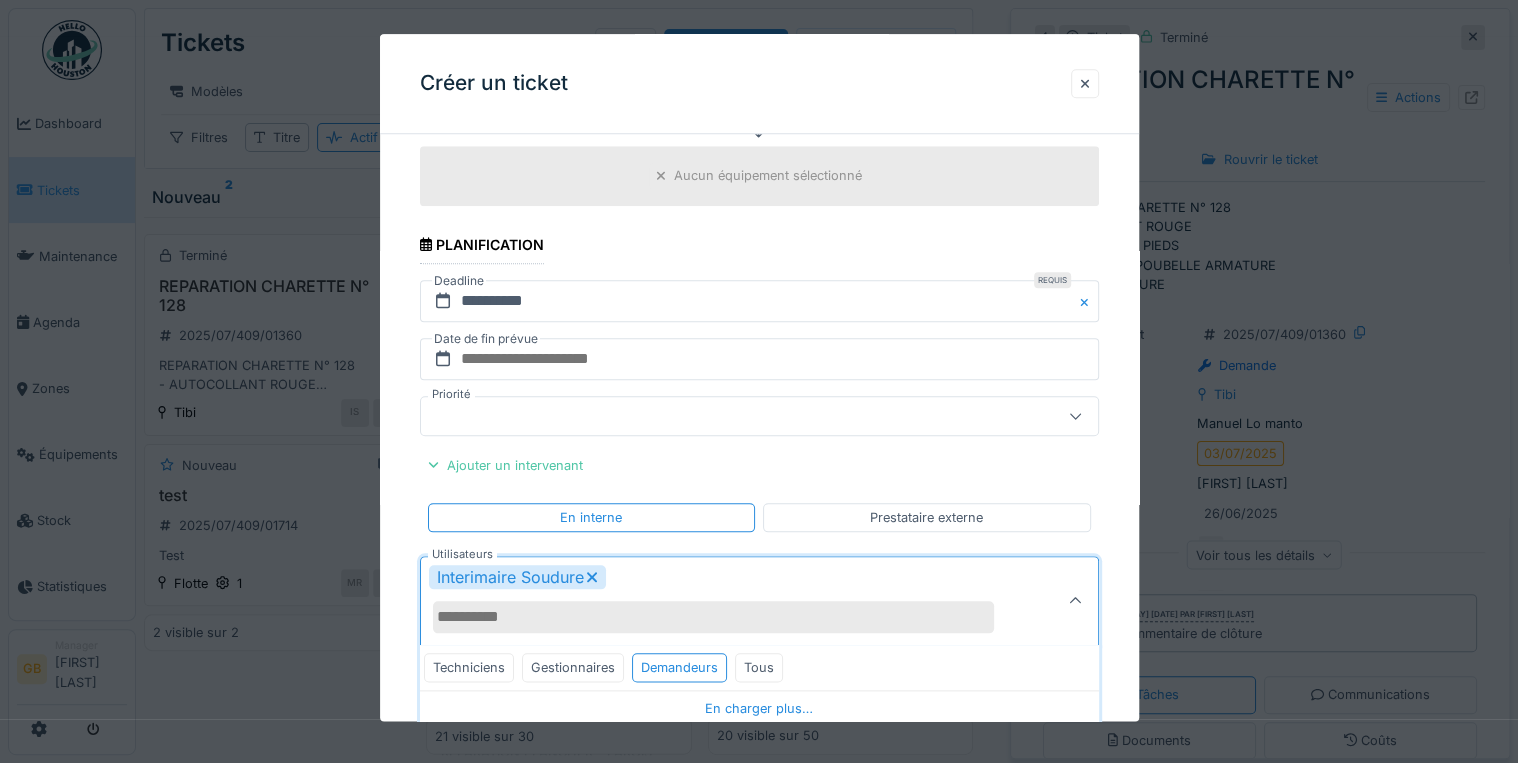 click on "Interimaire Soudure" at bounding box center [725, 601] 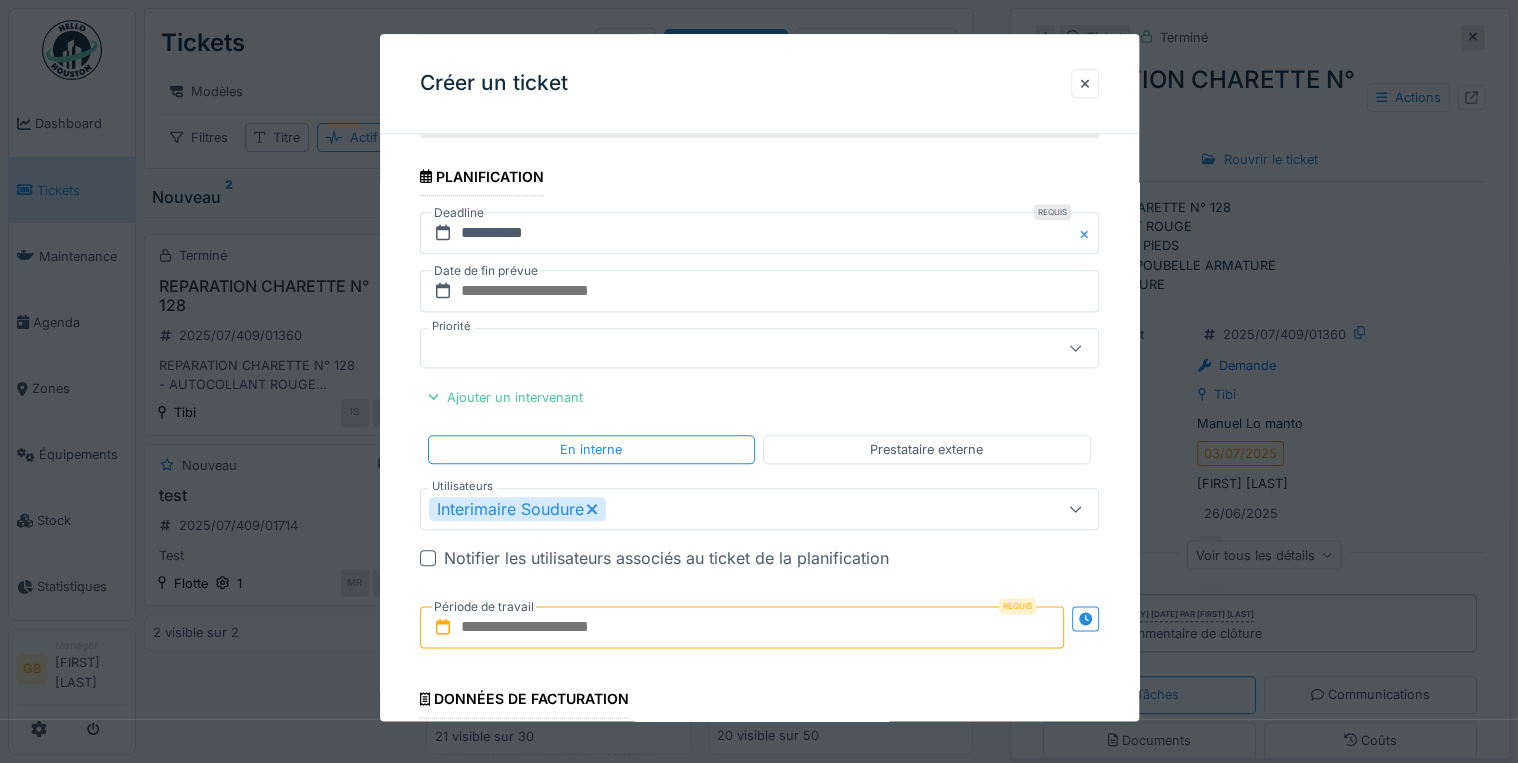 scroll, scrollTop: 960, scrollLeft: 0, axis: vertical 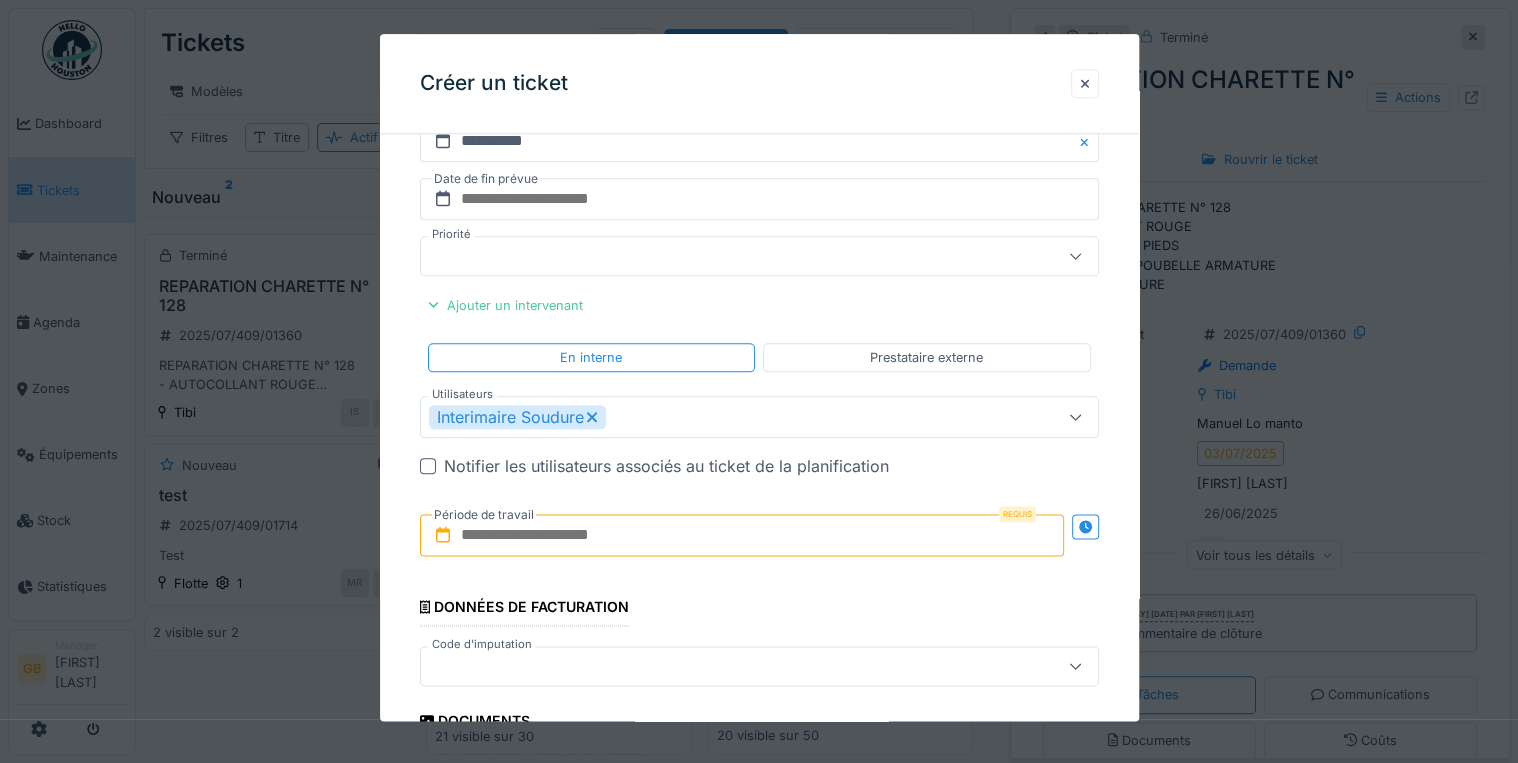click at bounding box center (742, 535) 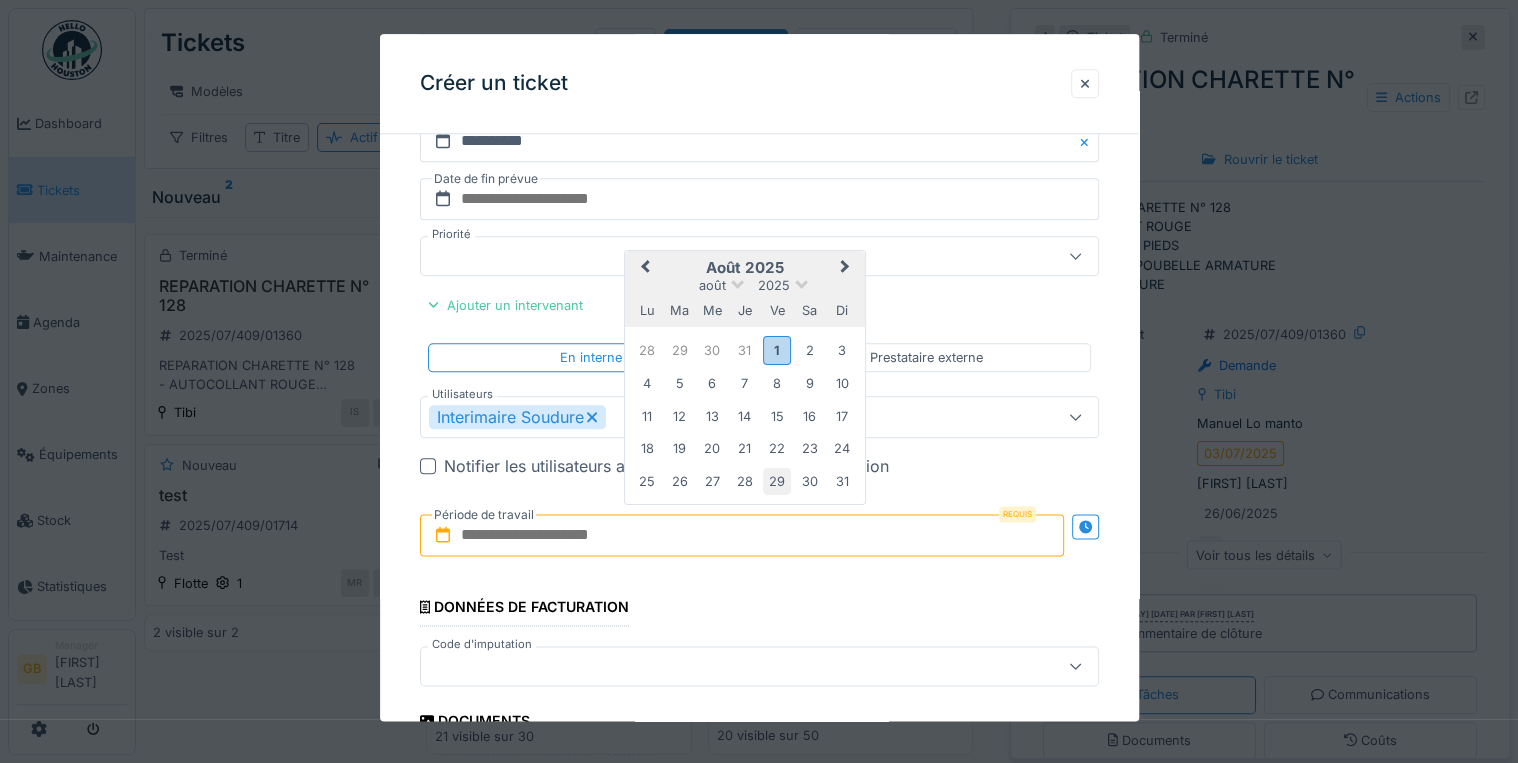 click on "29" at bounding box center (776, 481) 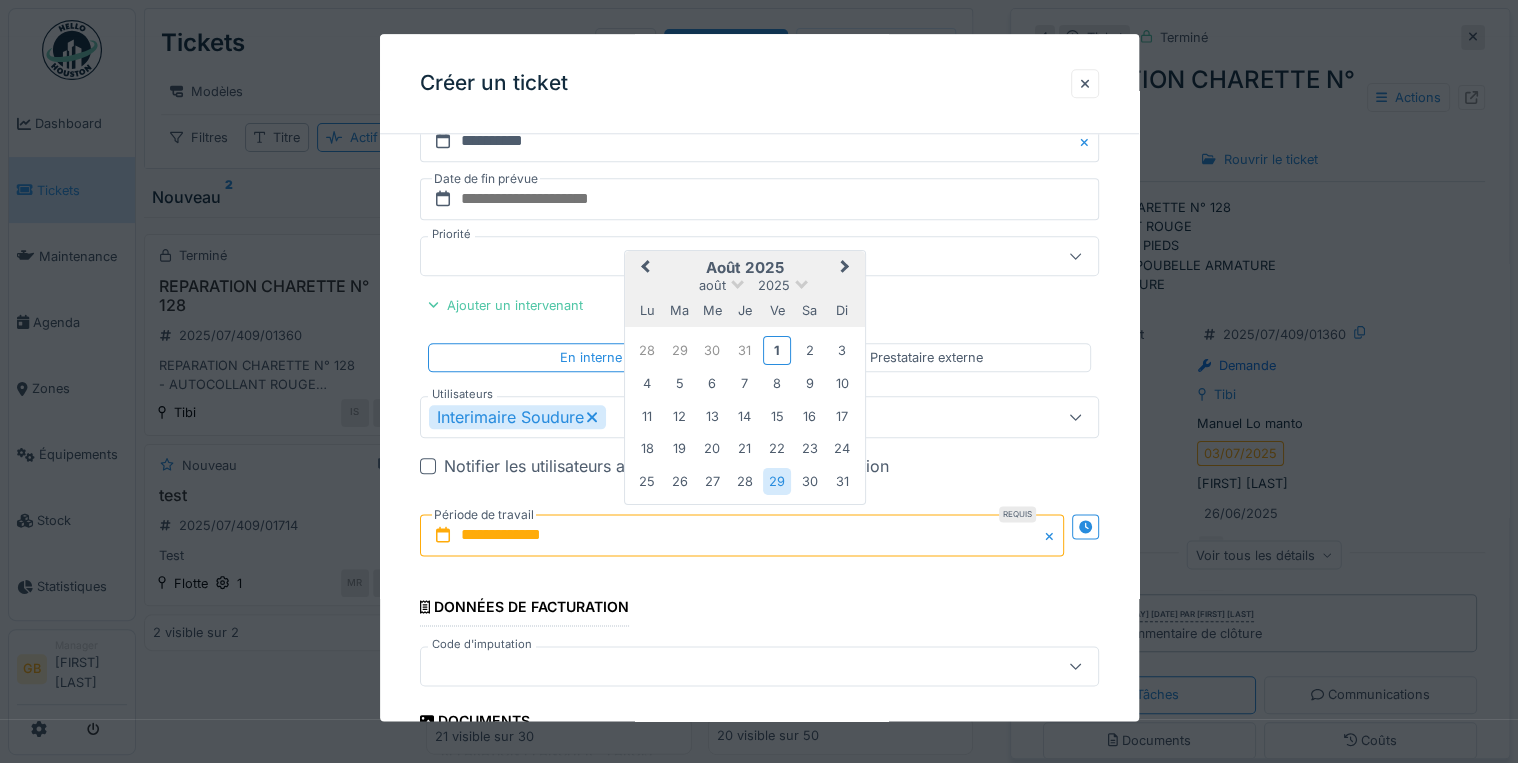 click on "25 26 27 28 29 30 31" at bounding box center (744, 481) 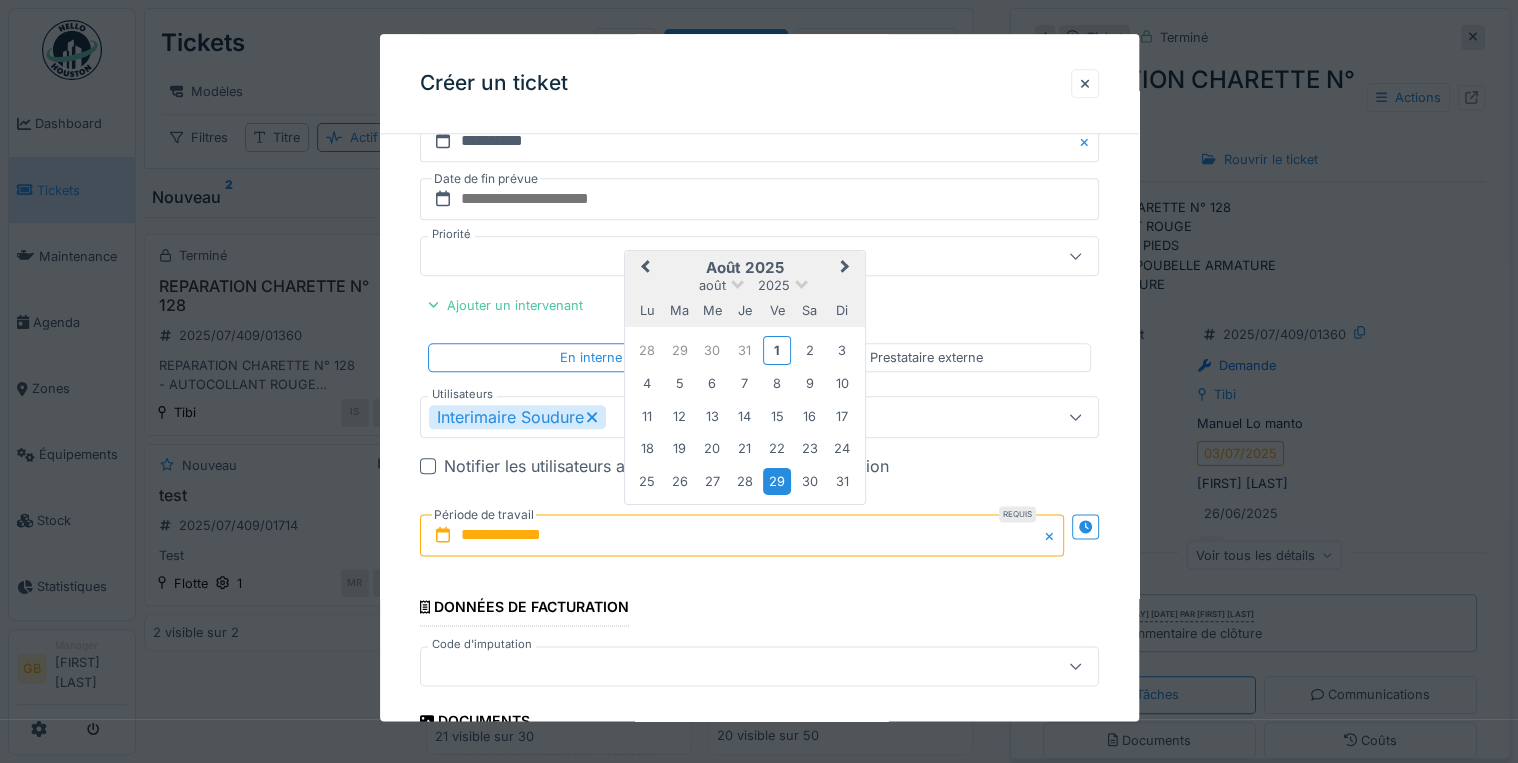 click on "29" at bounding box center [776, 481] 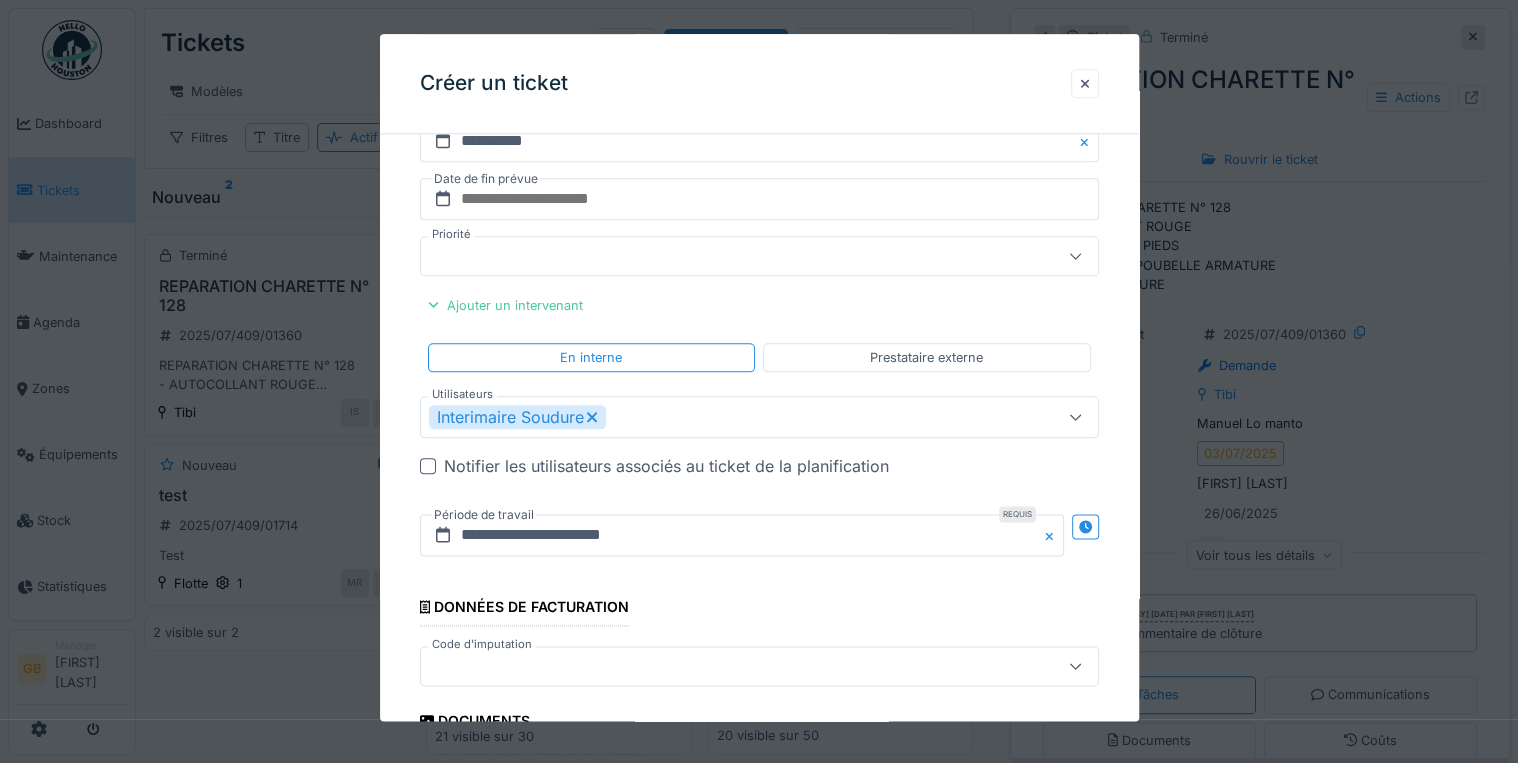 click on "Période de travail" at bounding box center (484, 515) 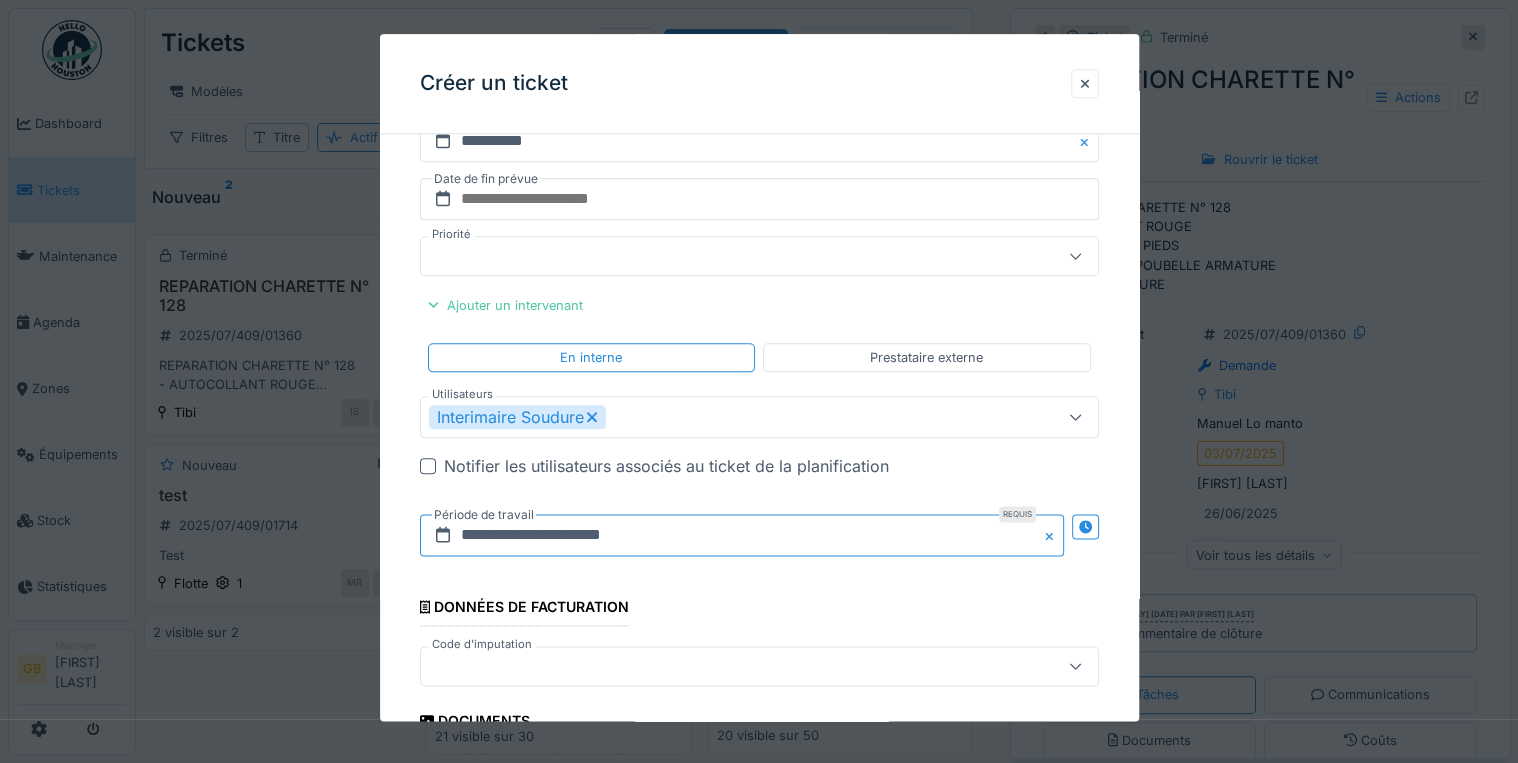 click on "**********" at bounding box center (742, 535) 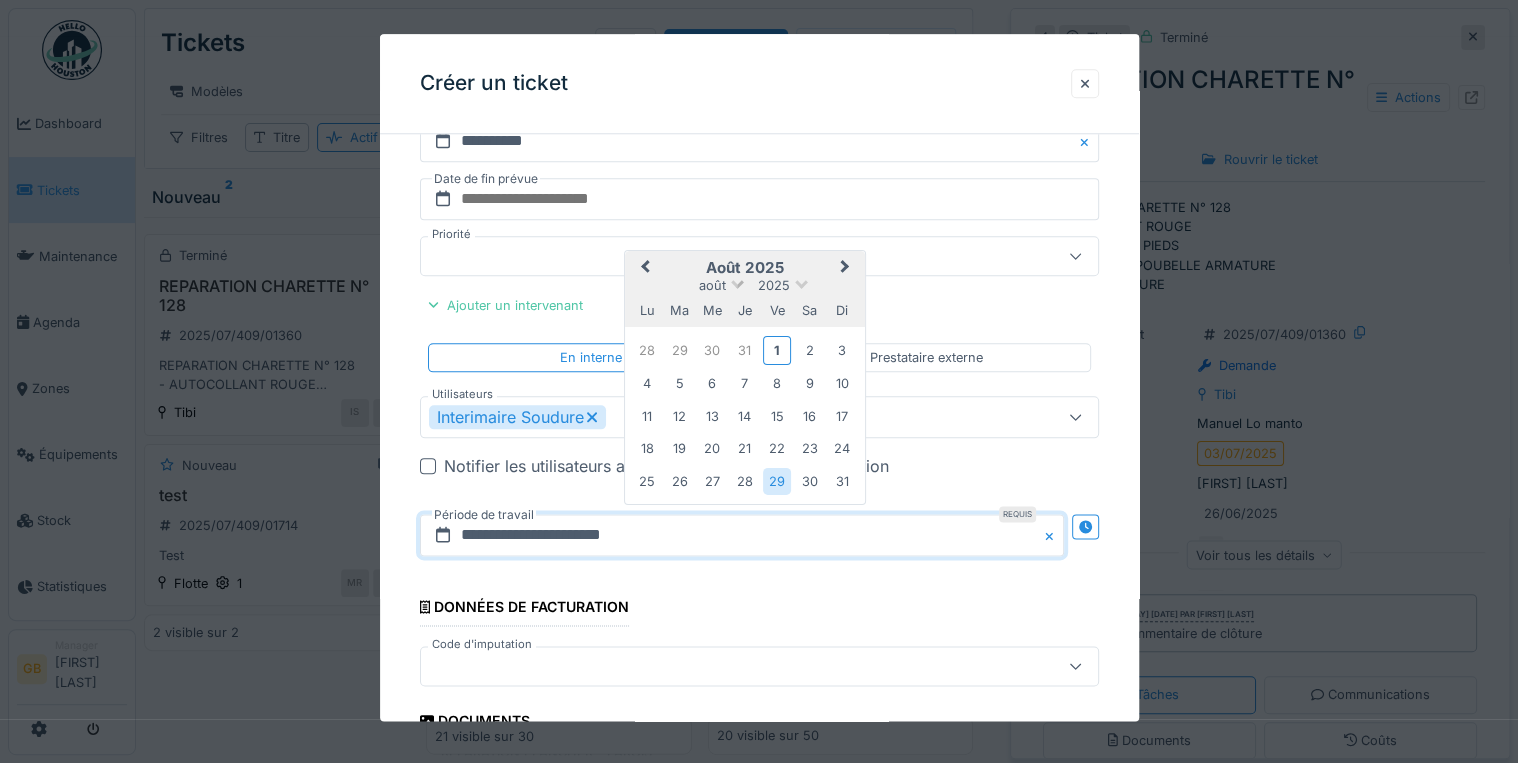 click at bounding box center (737, 282) 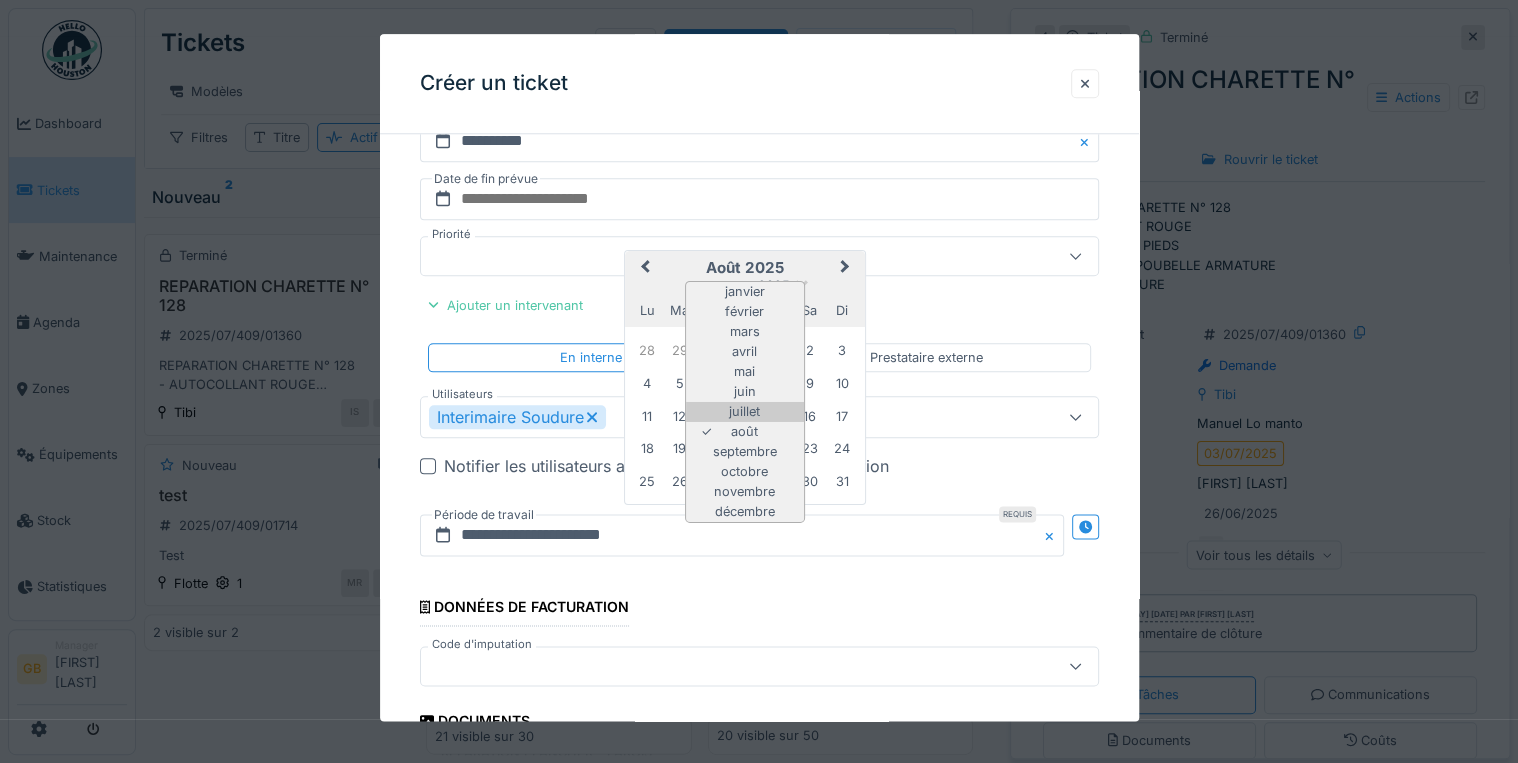 click on "juillet" at bounding box center (745, 412) 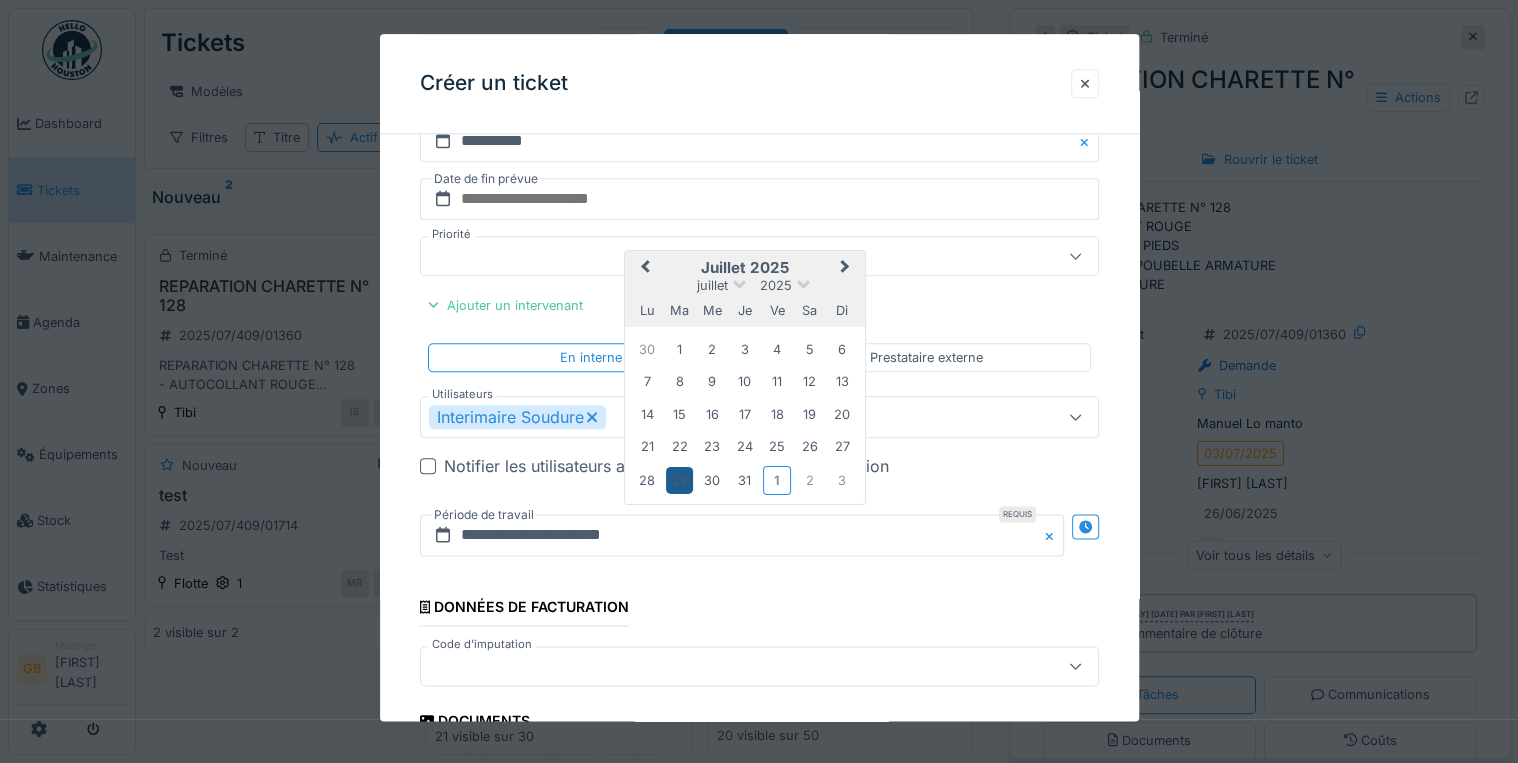 click on "29" at bounding box center [679, 480] 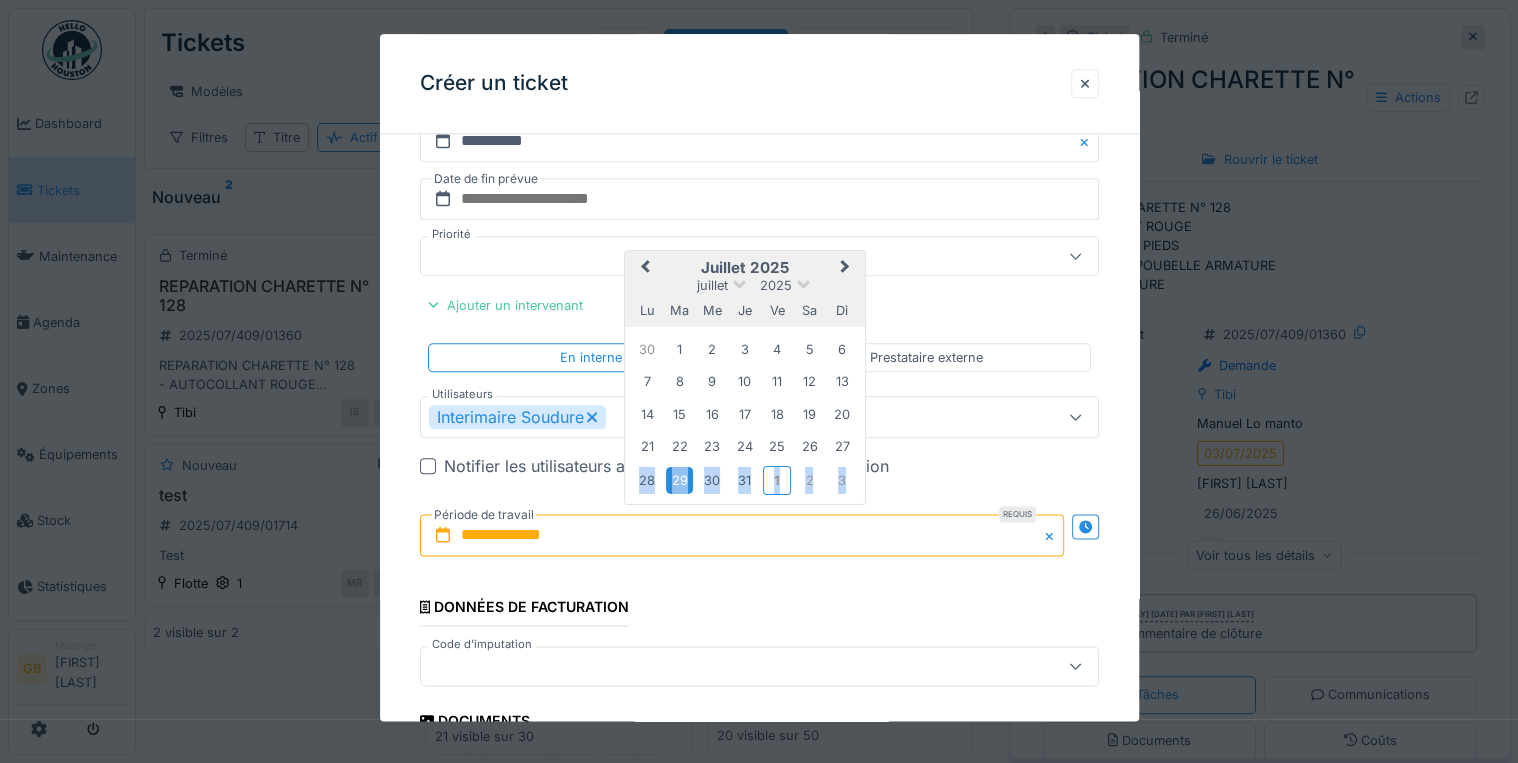 click on "29" at bounding box center [679, 480] 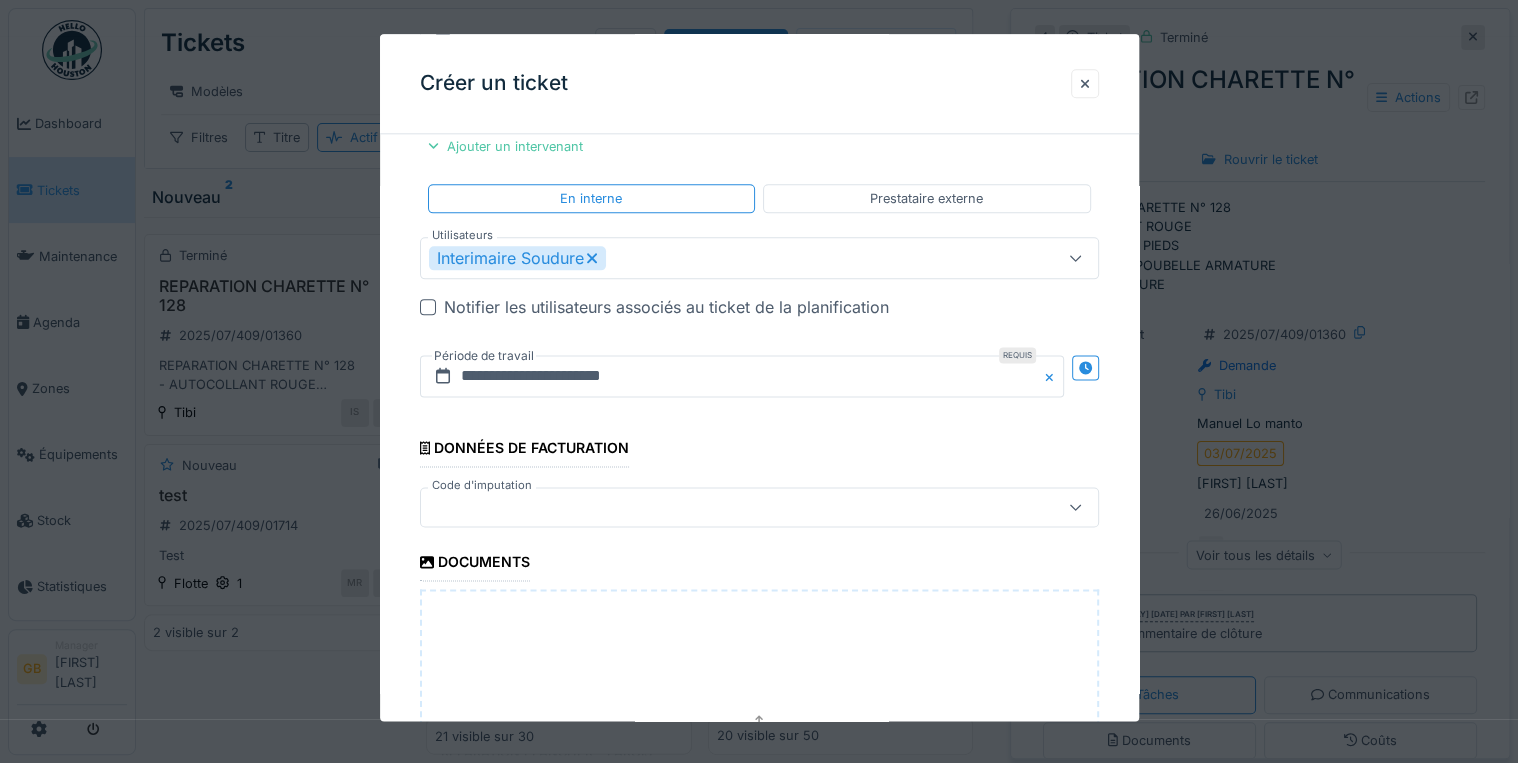 scroll, scrollTop: 1120, scrollLeft: 0, axis: vertical 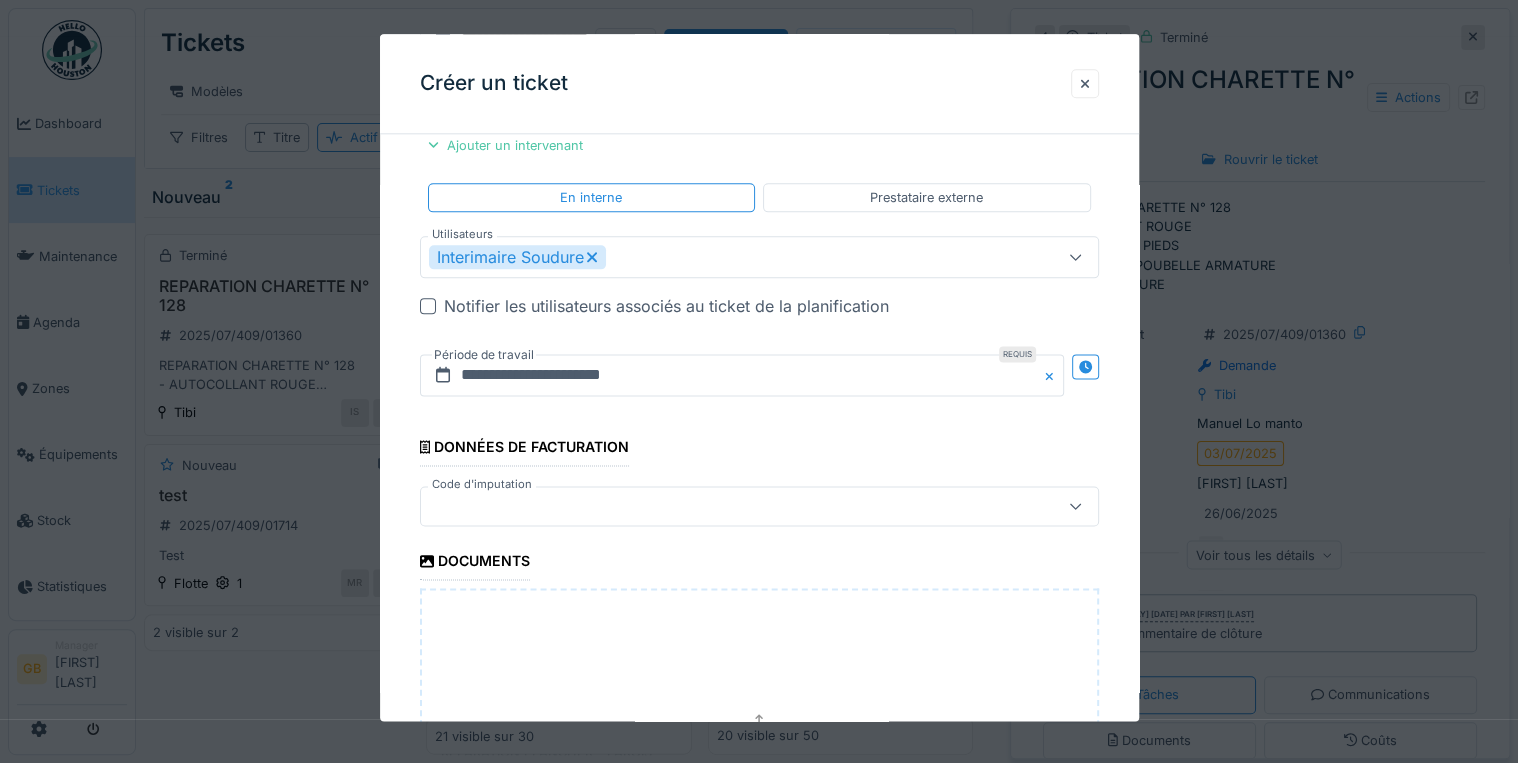 click at bounding box center [725, 507] 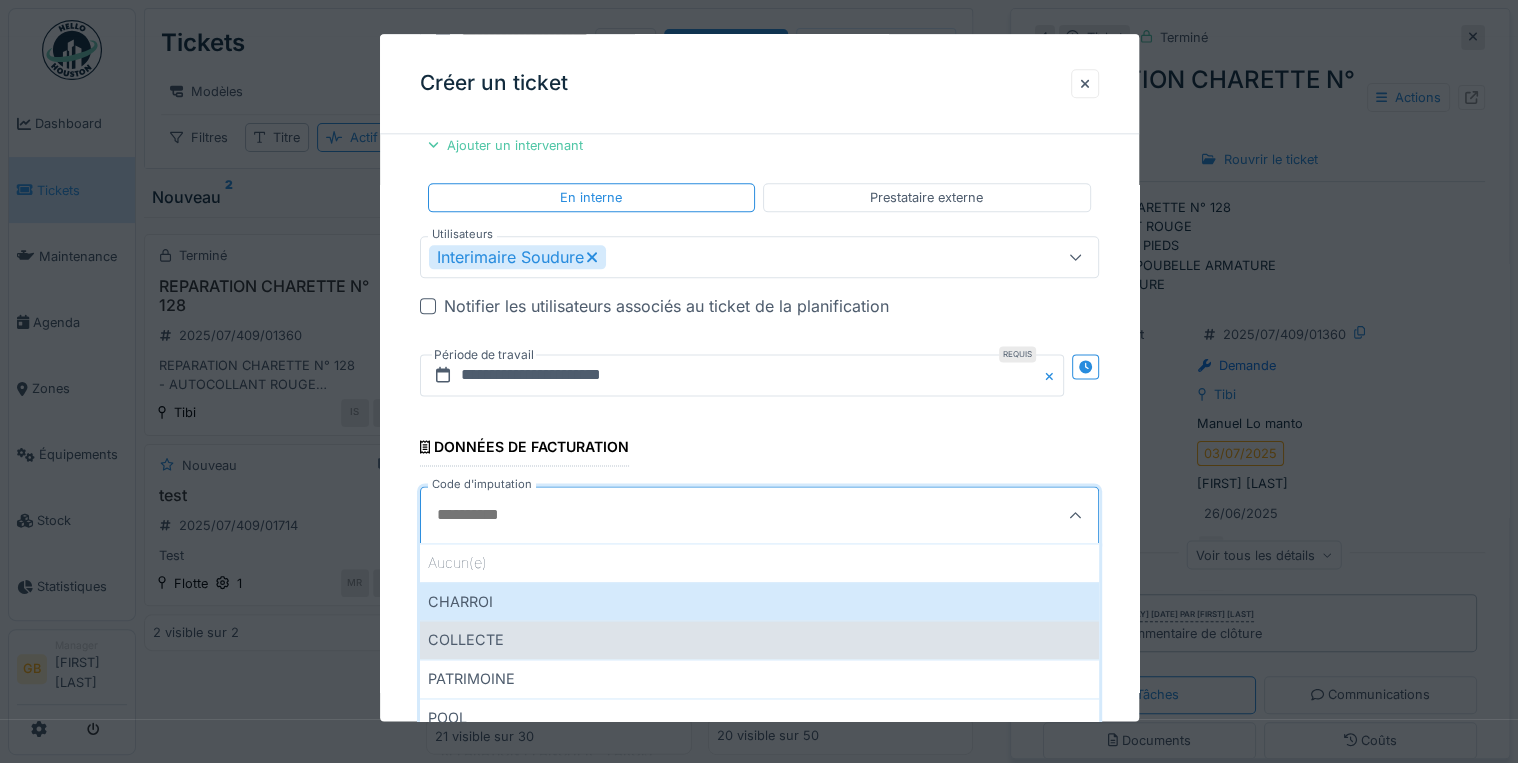 click on "COLLECTE" at bounding box center (759, 640) 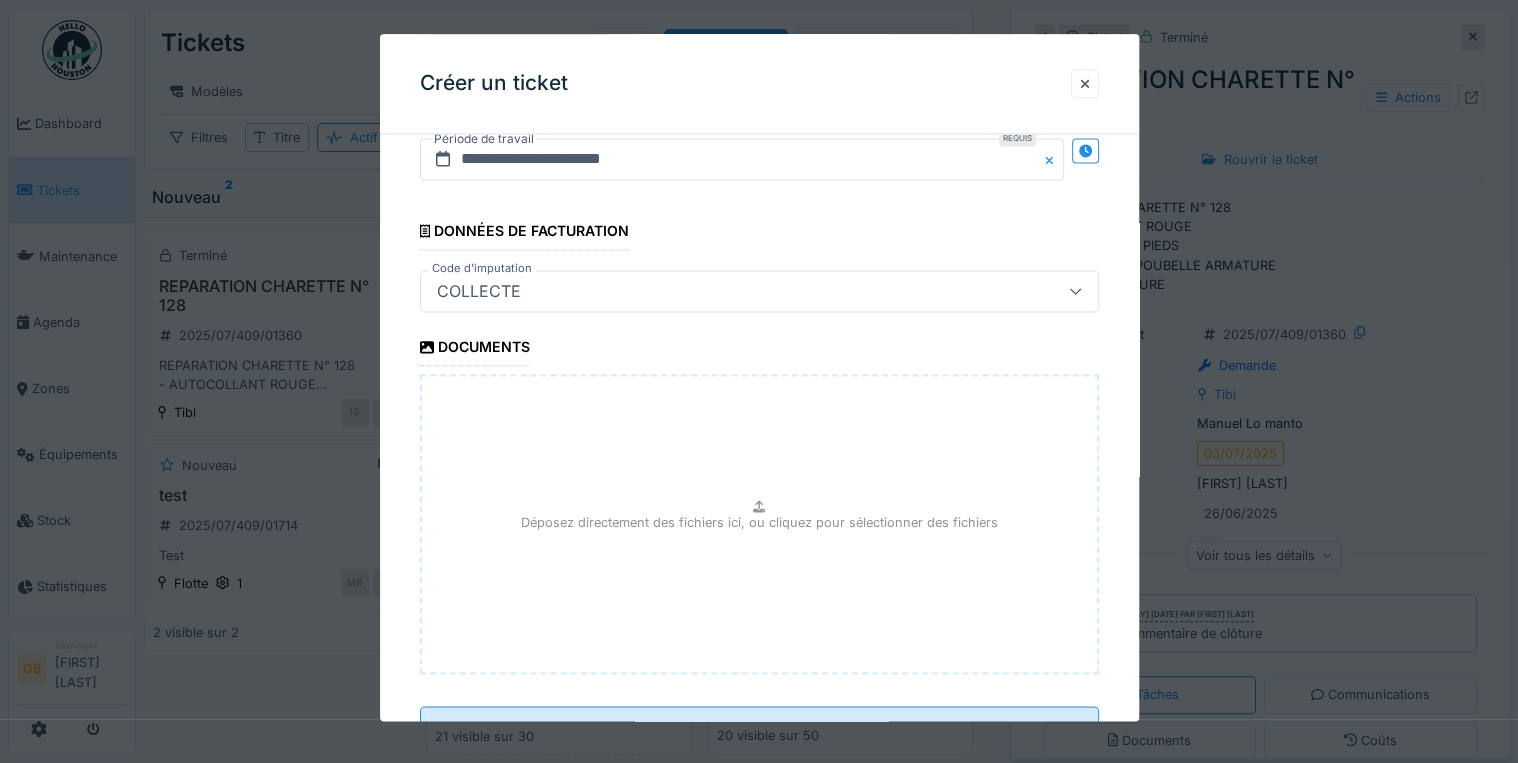 scroll, scrollTop: 1412, scrollLeft: 0, axis: vertical 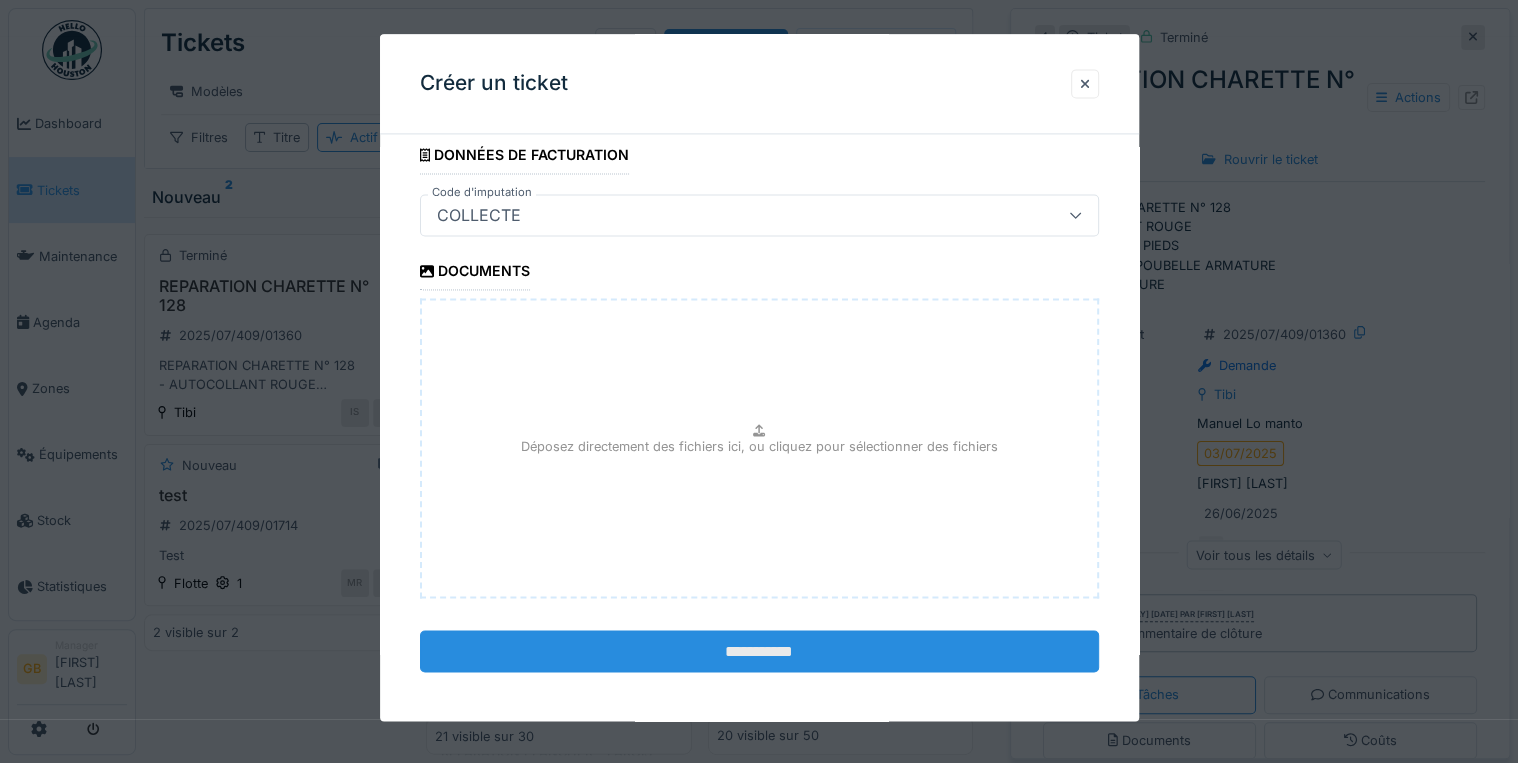 click on "**********" at bounding box center [759, 652] 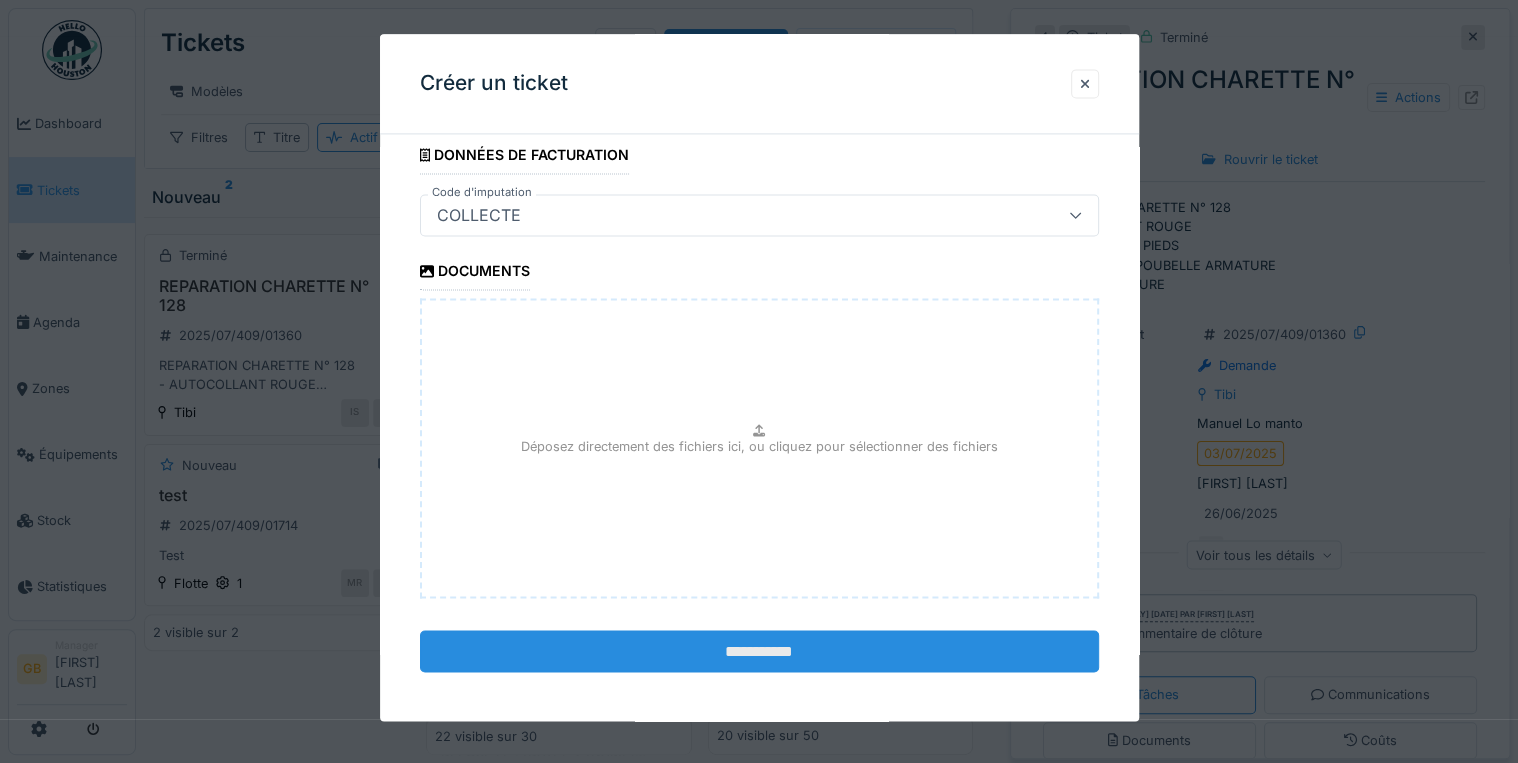 scroll, scrollTop: 2256, scrollLeft: 0, axis: vertical 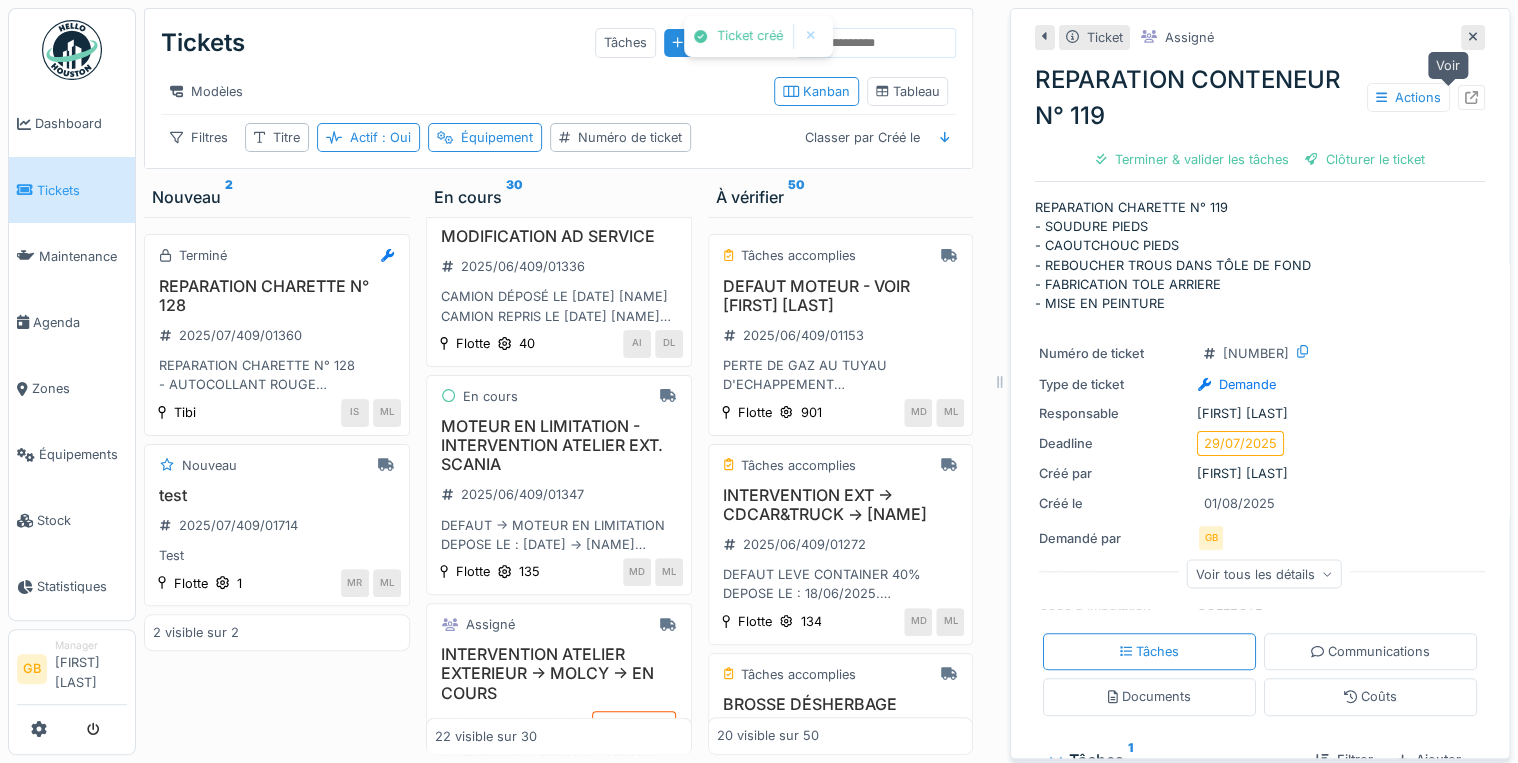click 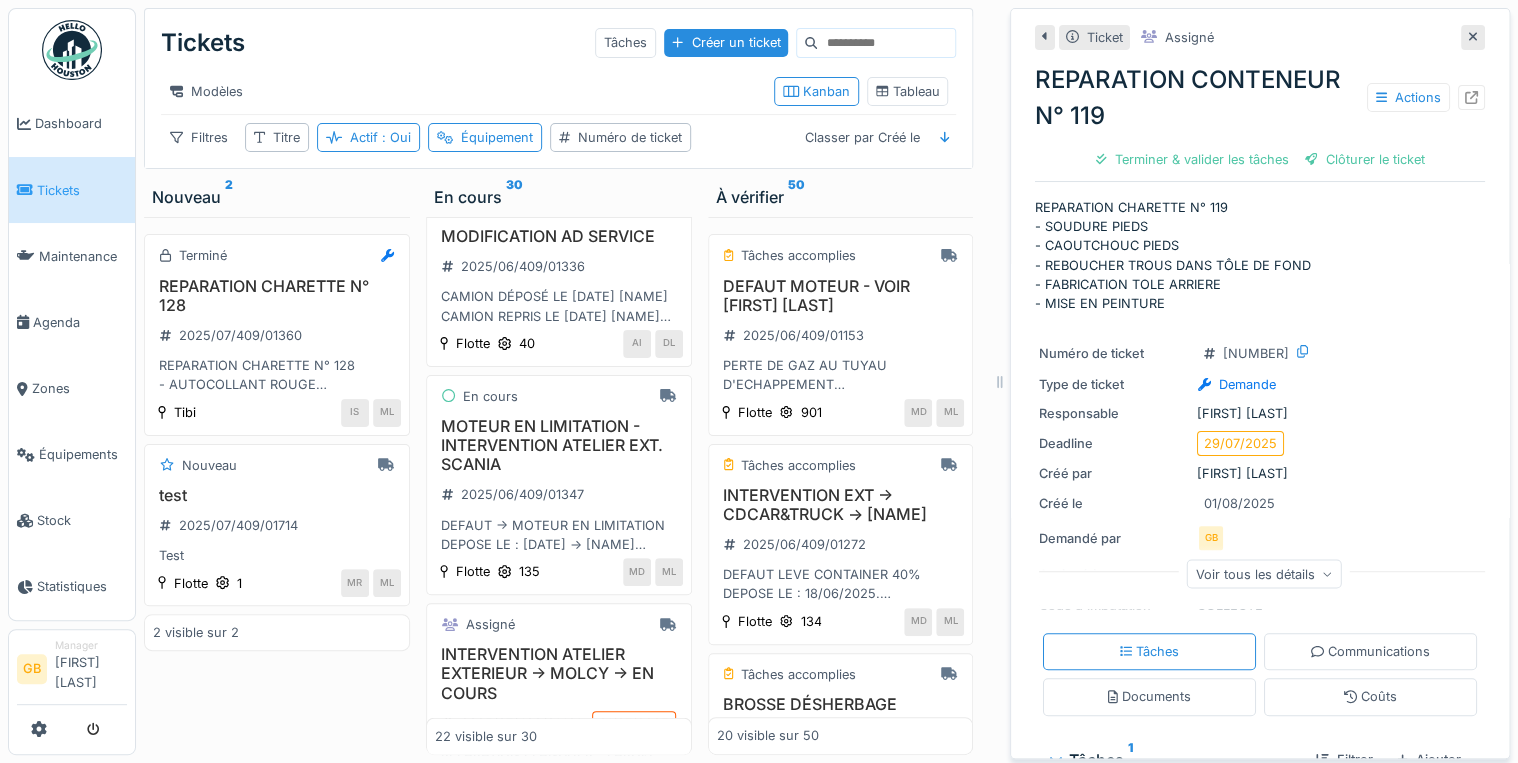 click at bounding box center (1473, 37) 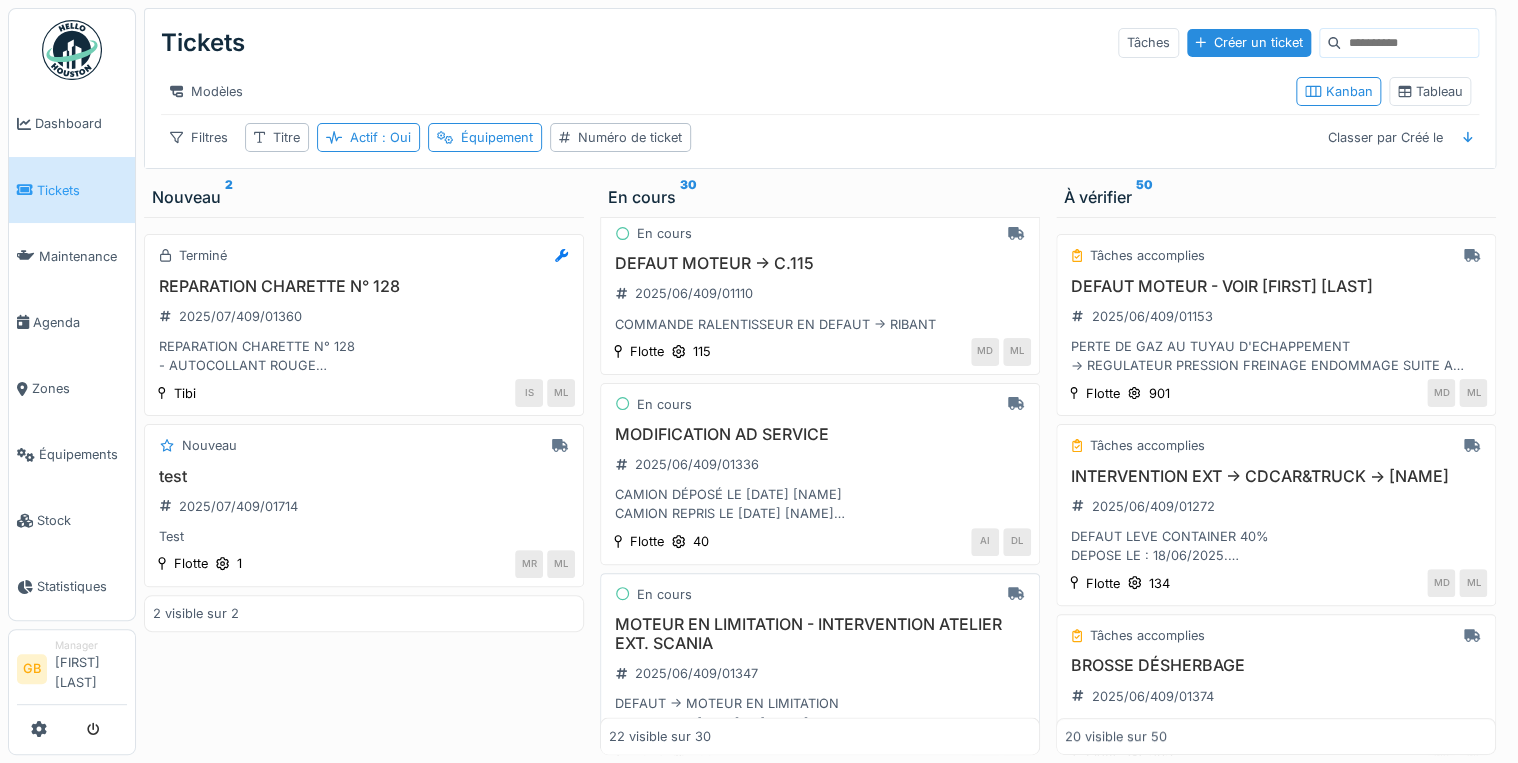 scroll, scrollTop: 1700, scrollLeft: 0, axis: vertical 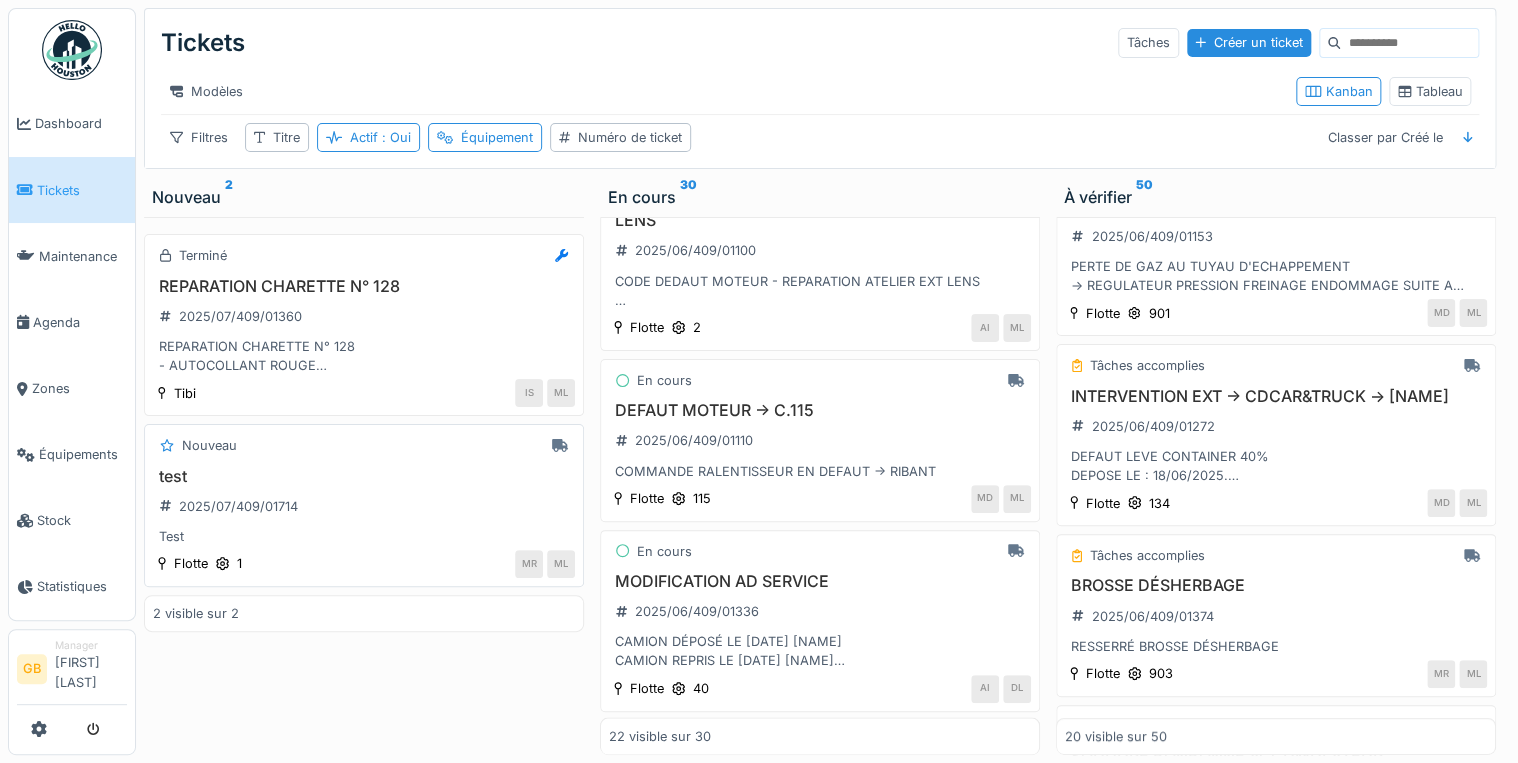 click on "test" at bounding box center (364, 476) 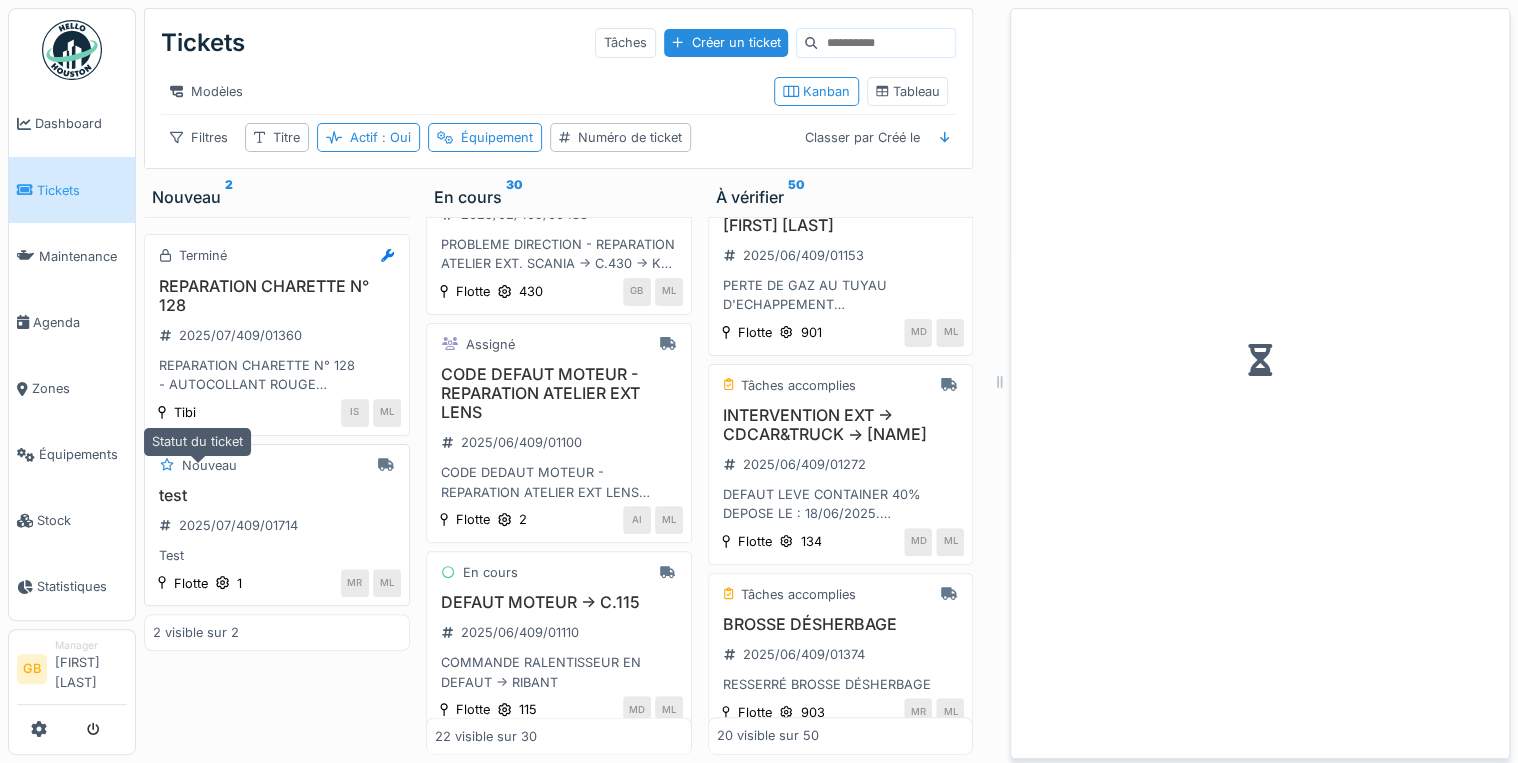 scroll, scrollTop: 1897, scrollLeft: 0, axis: vertical 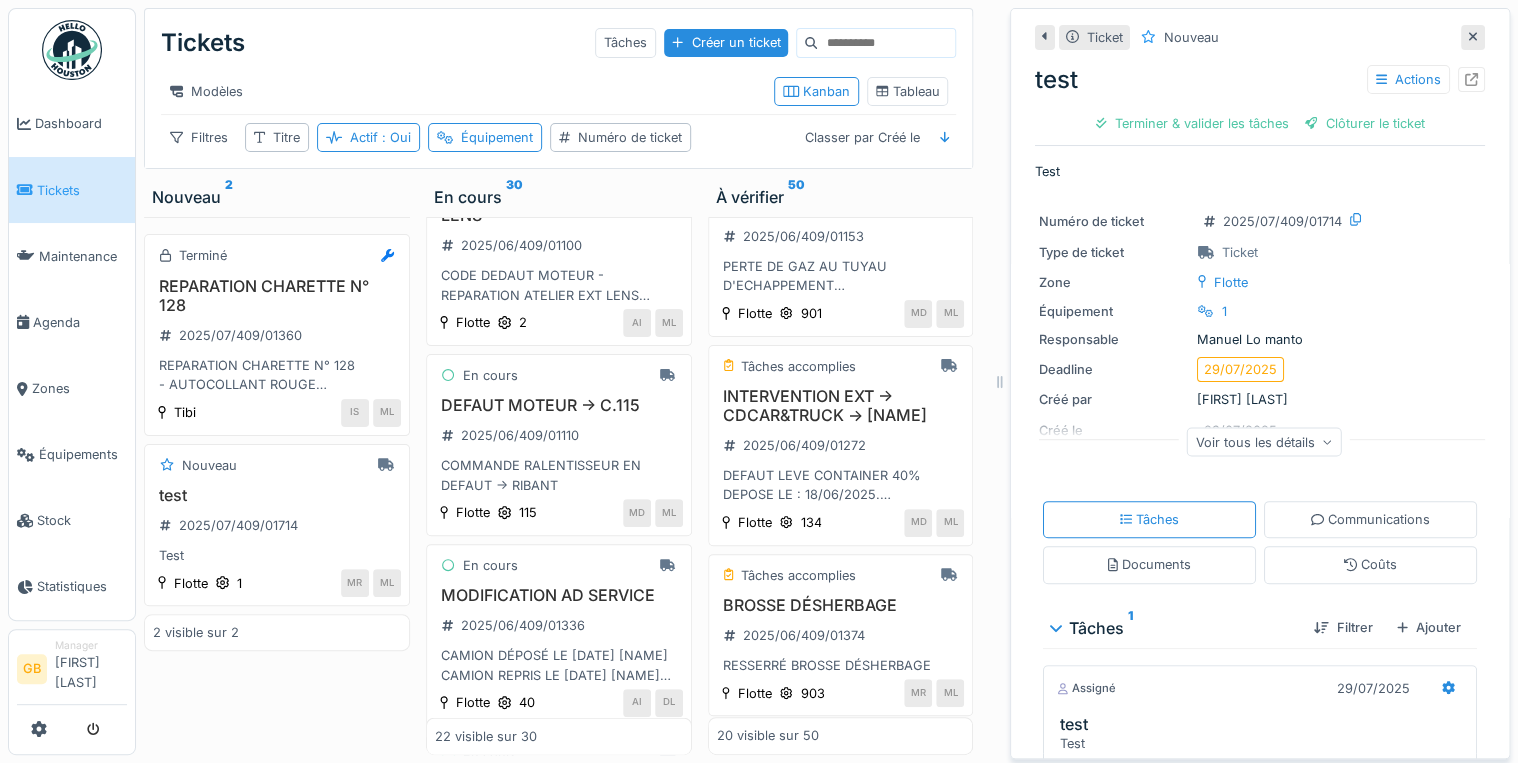 click 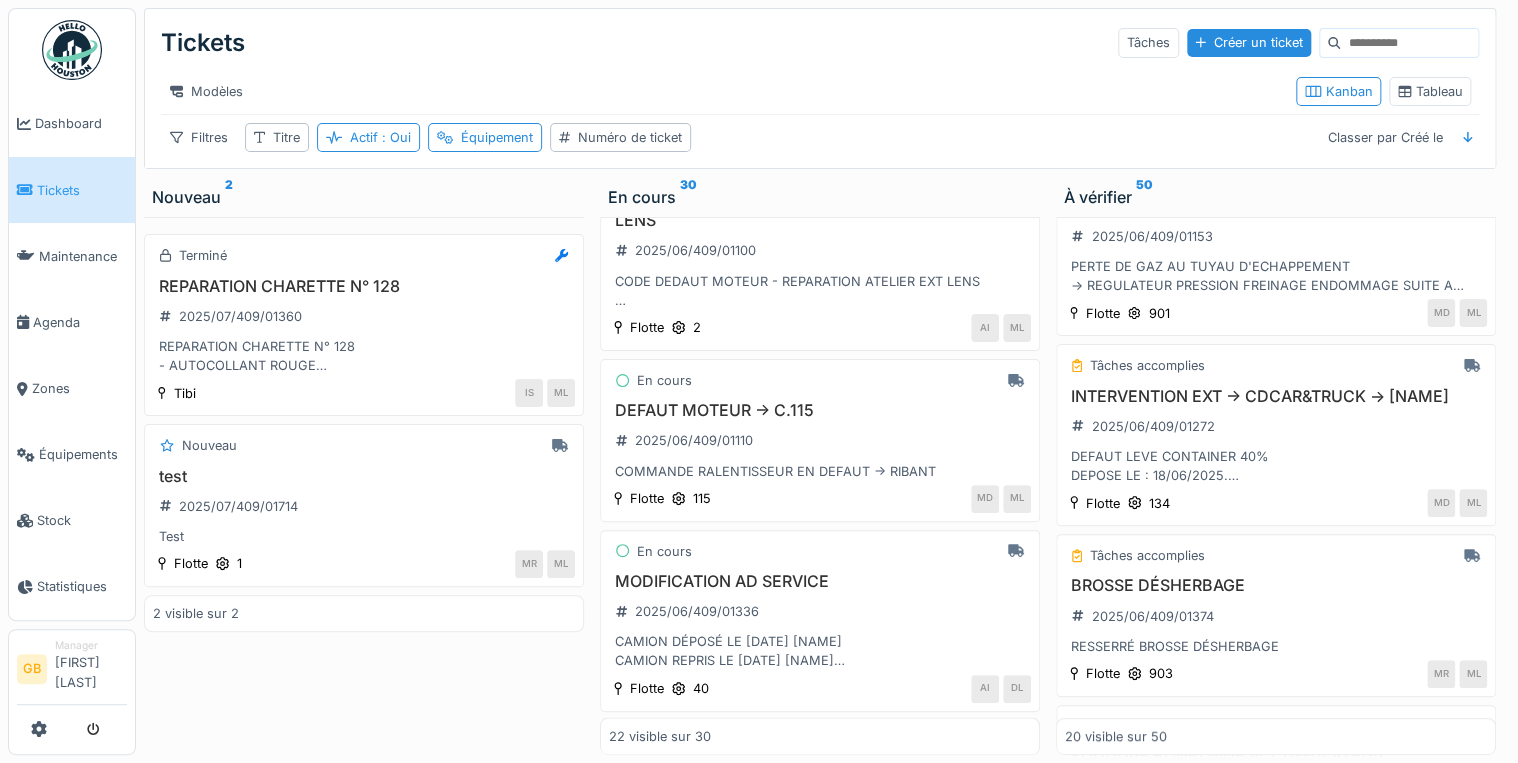 click on "Tickets" at bounding box center [82, 190] 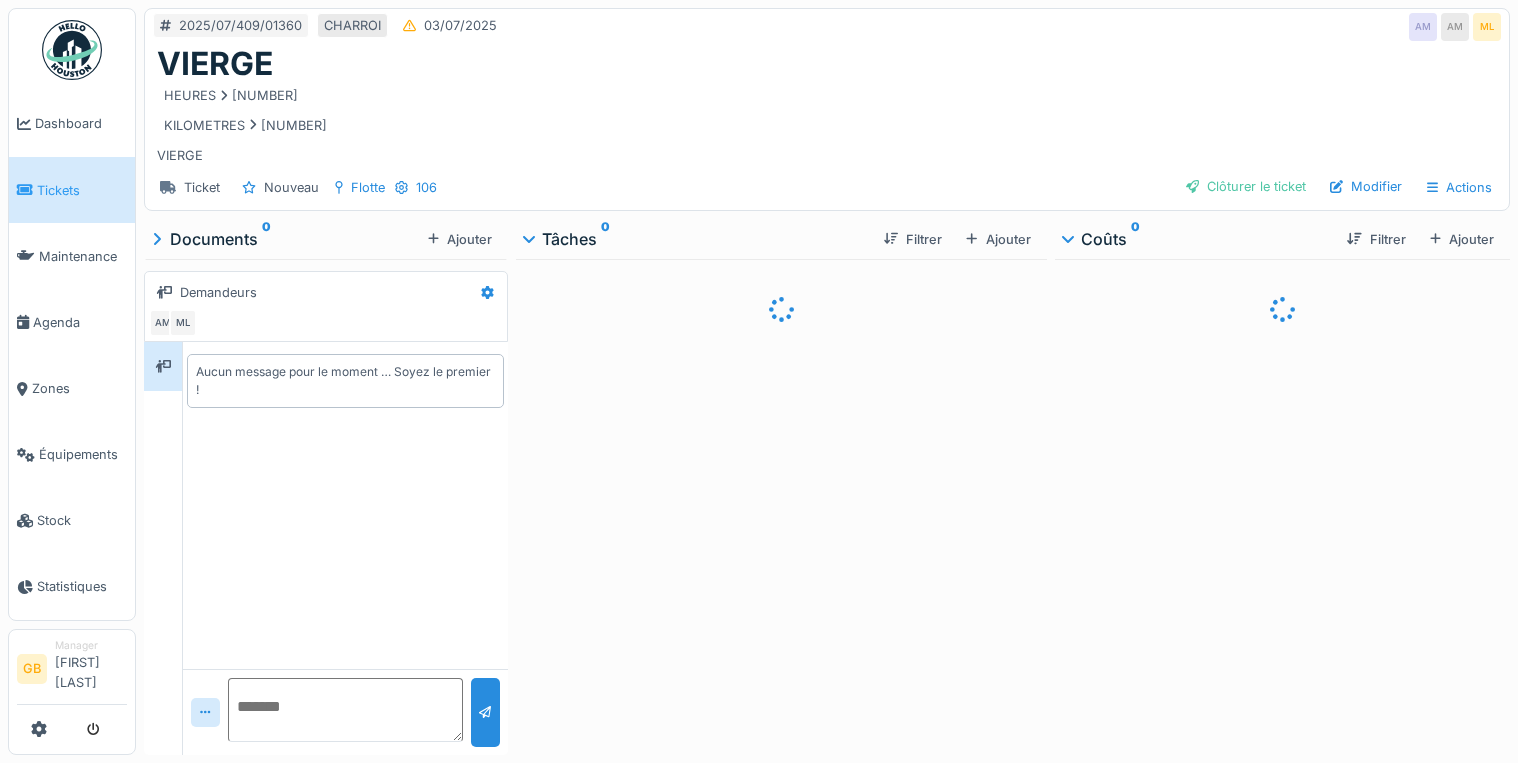scroll, scrollTop: 0, scrollLeft: 0, axis: both 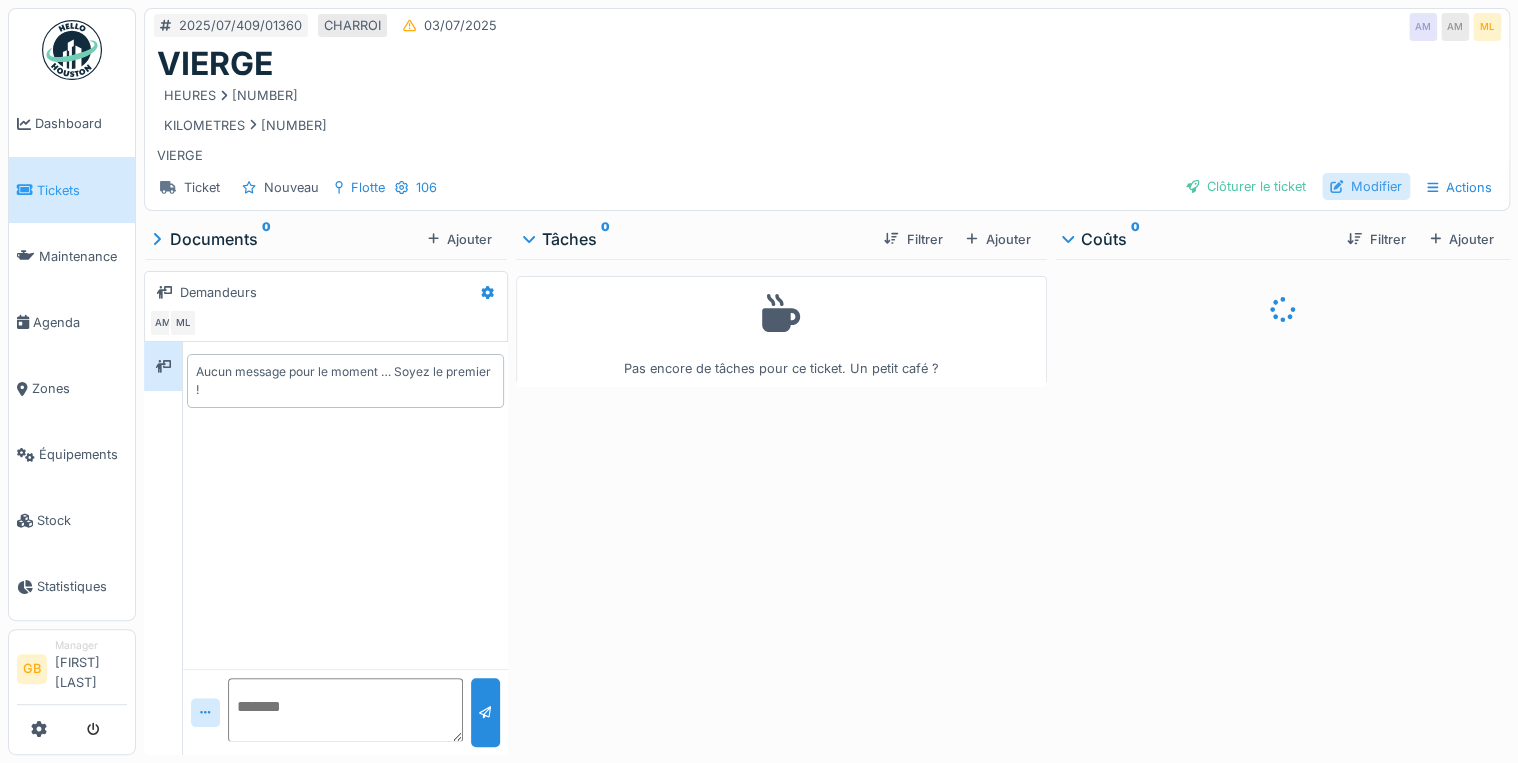 click on "Modifier" at bounding box center [1366, 186] 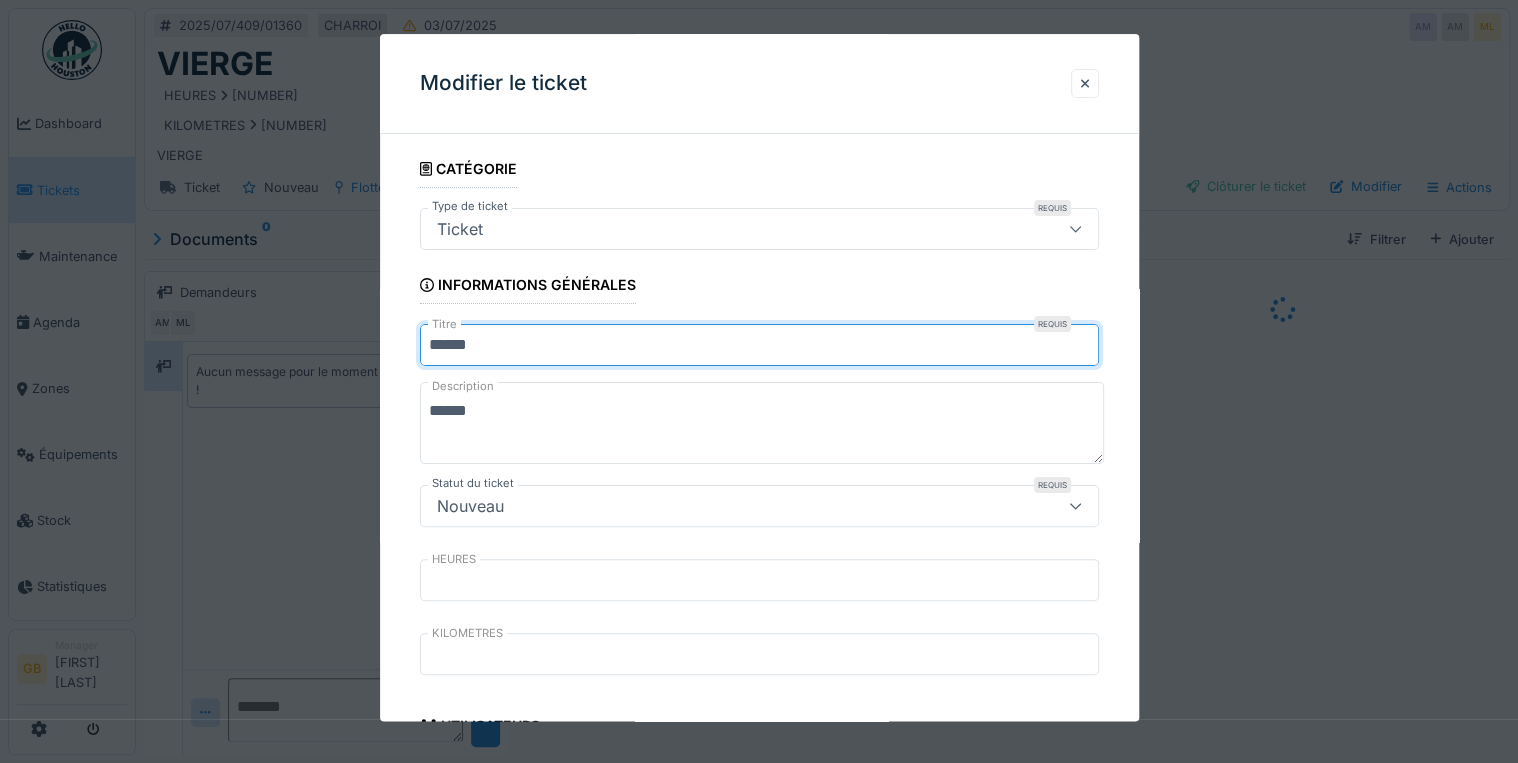 drag, startPoint x: 558, startPoint y: 356, endPoint x: 350, endPoint y: 358, distance: 208.00961 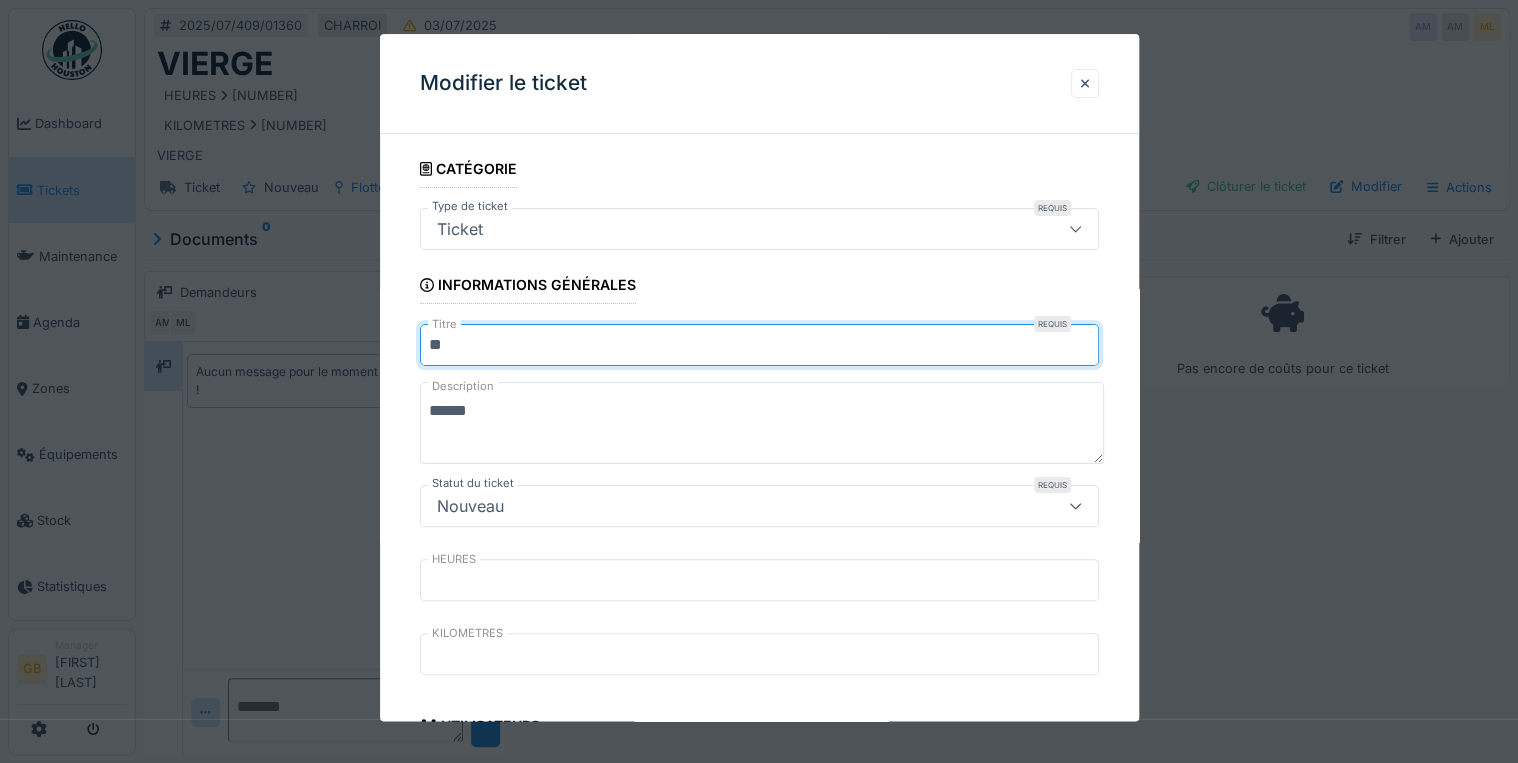 type on "*" 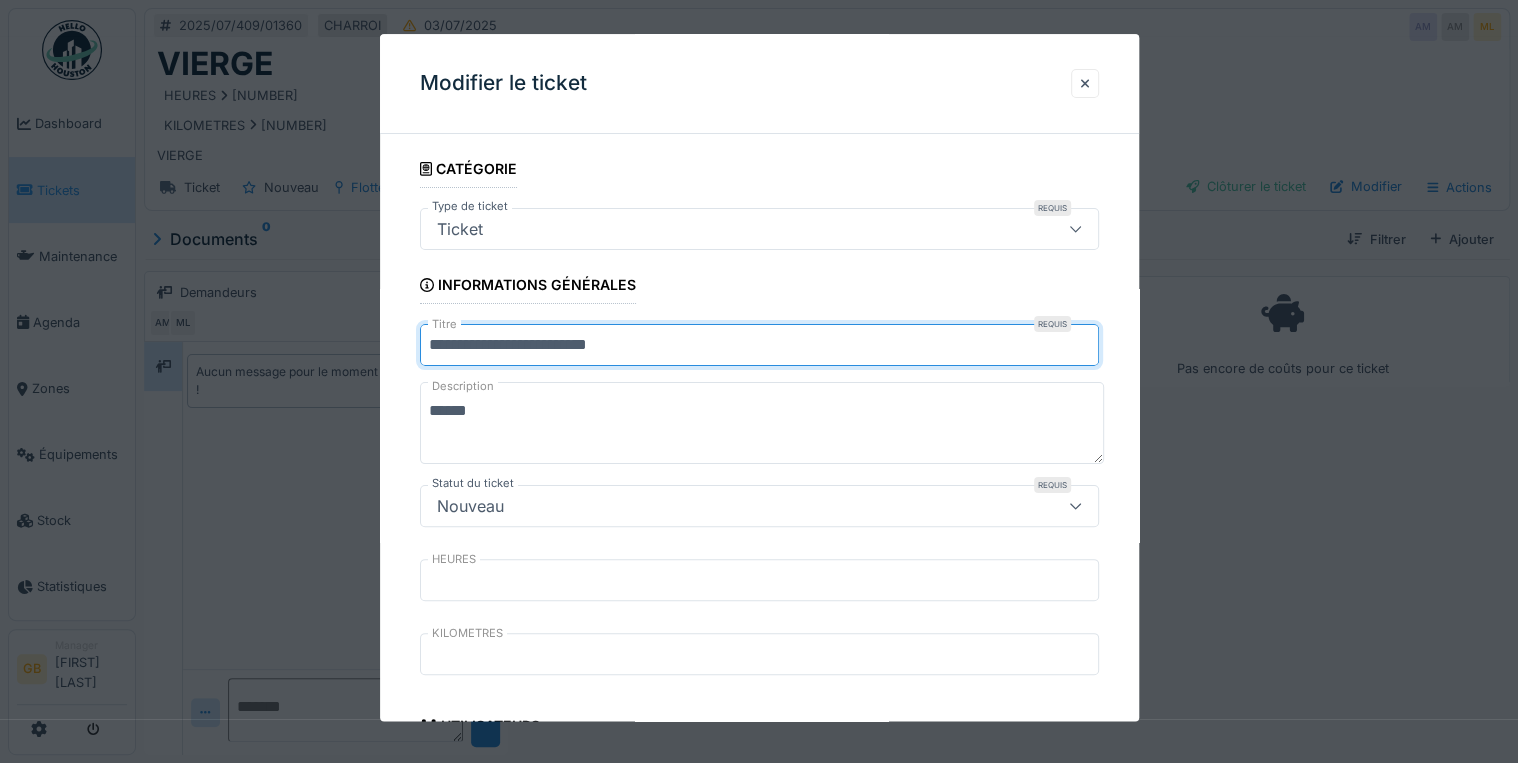type on "**********" 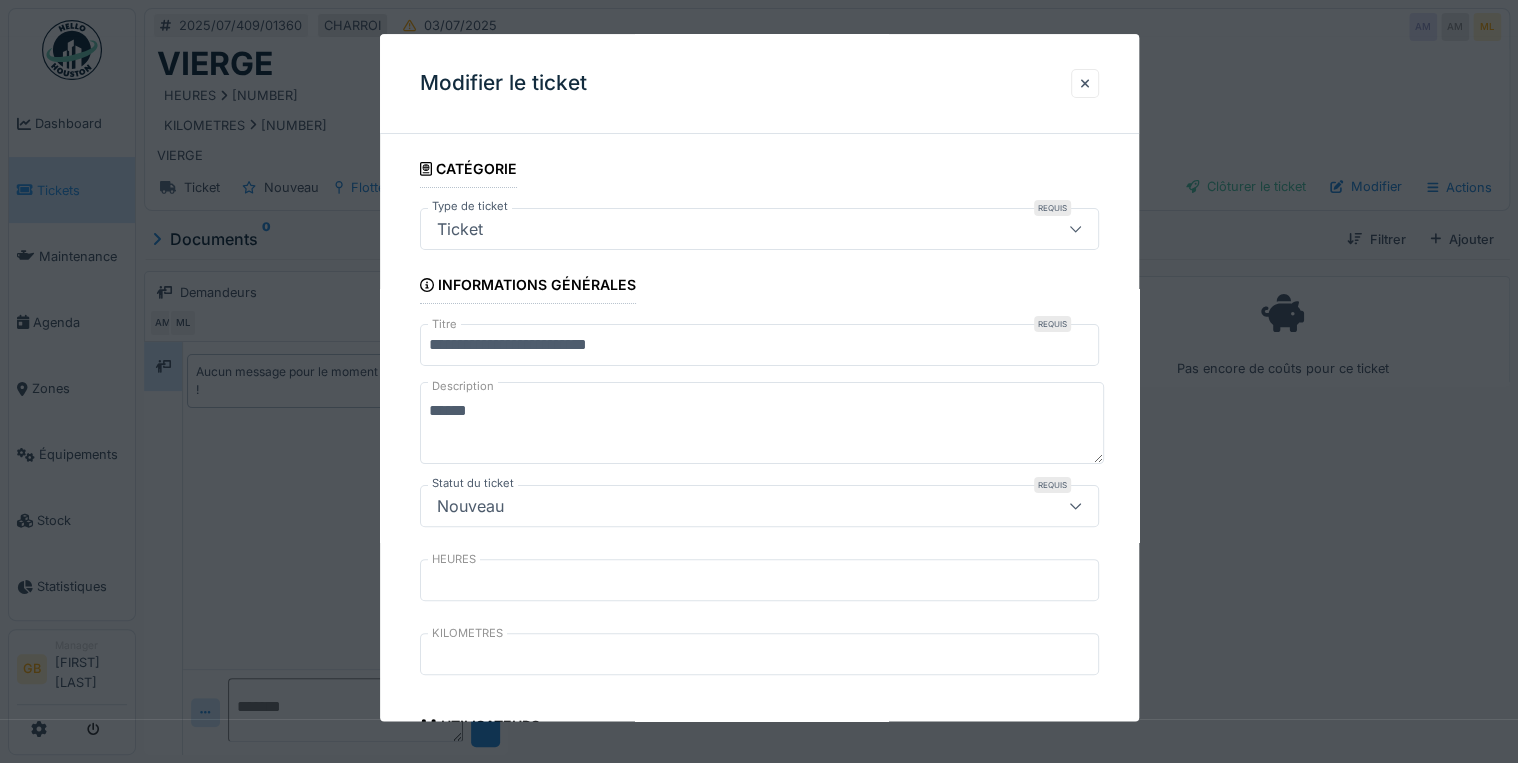 click on "******" at bounding box center (762, 424) 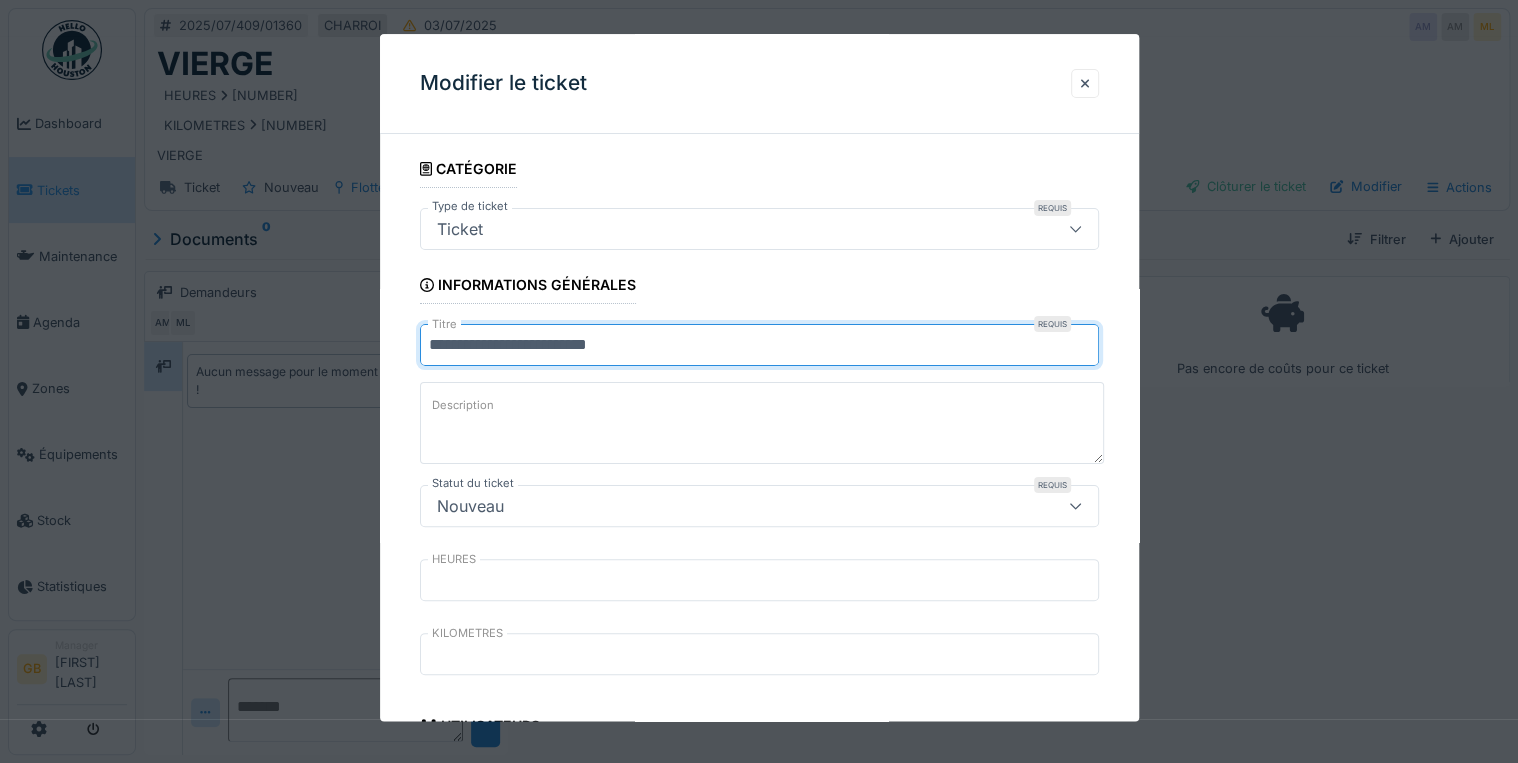 drag, startPoint x: 564, startPoint y: 348, endPoint x: 367, endPoint y: 348, distance: 197 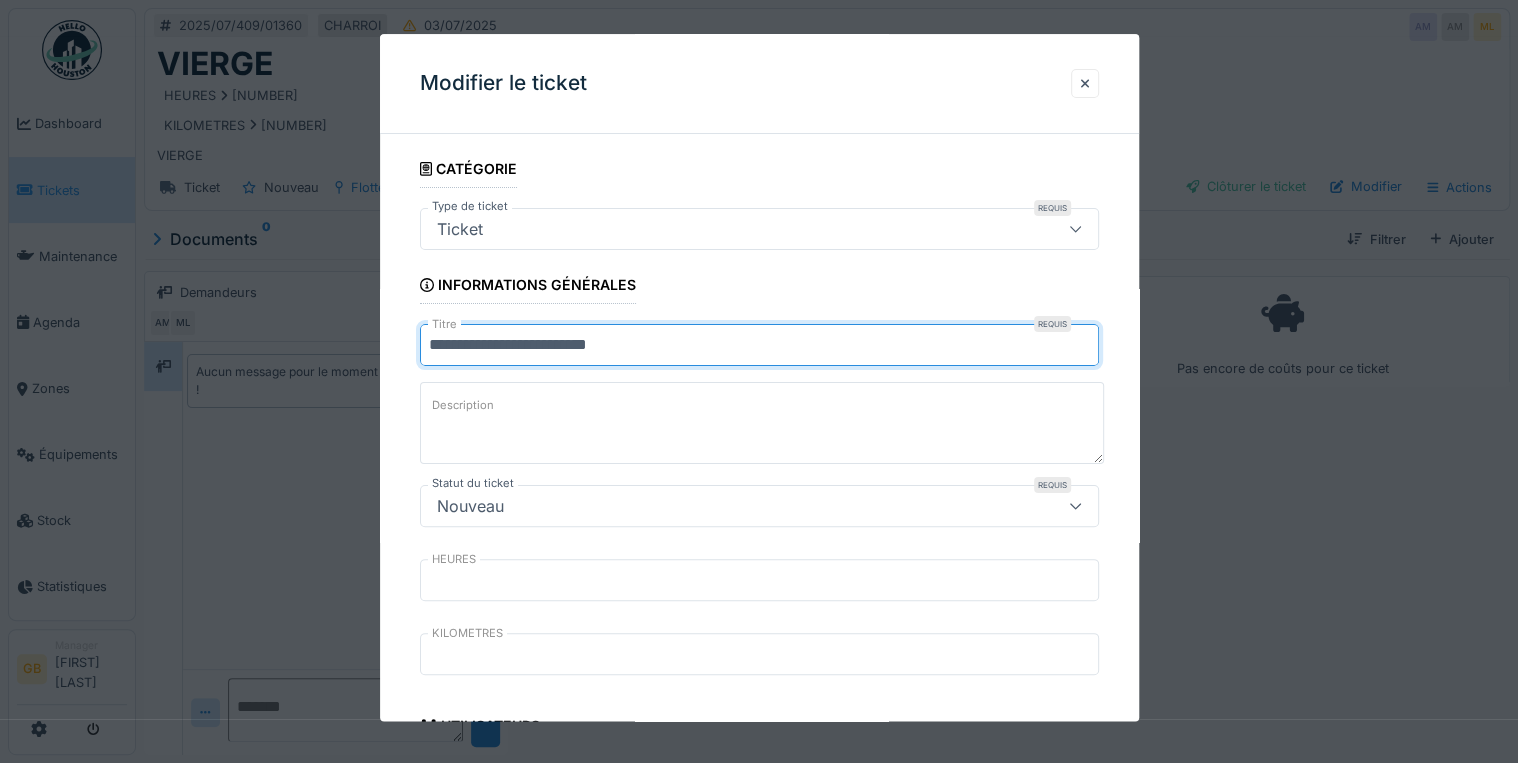 click on "**********" at bounding box center [759, 346] 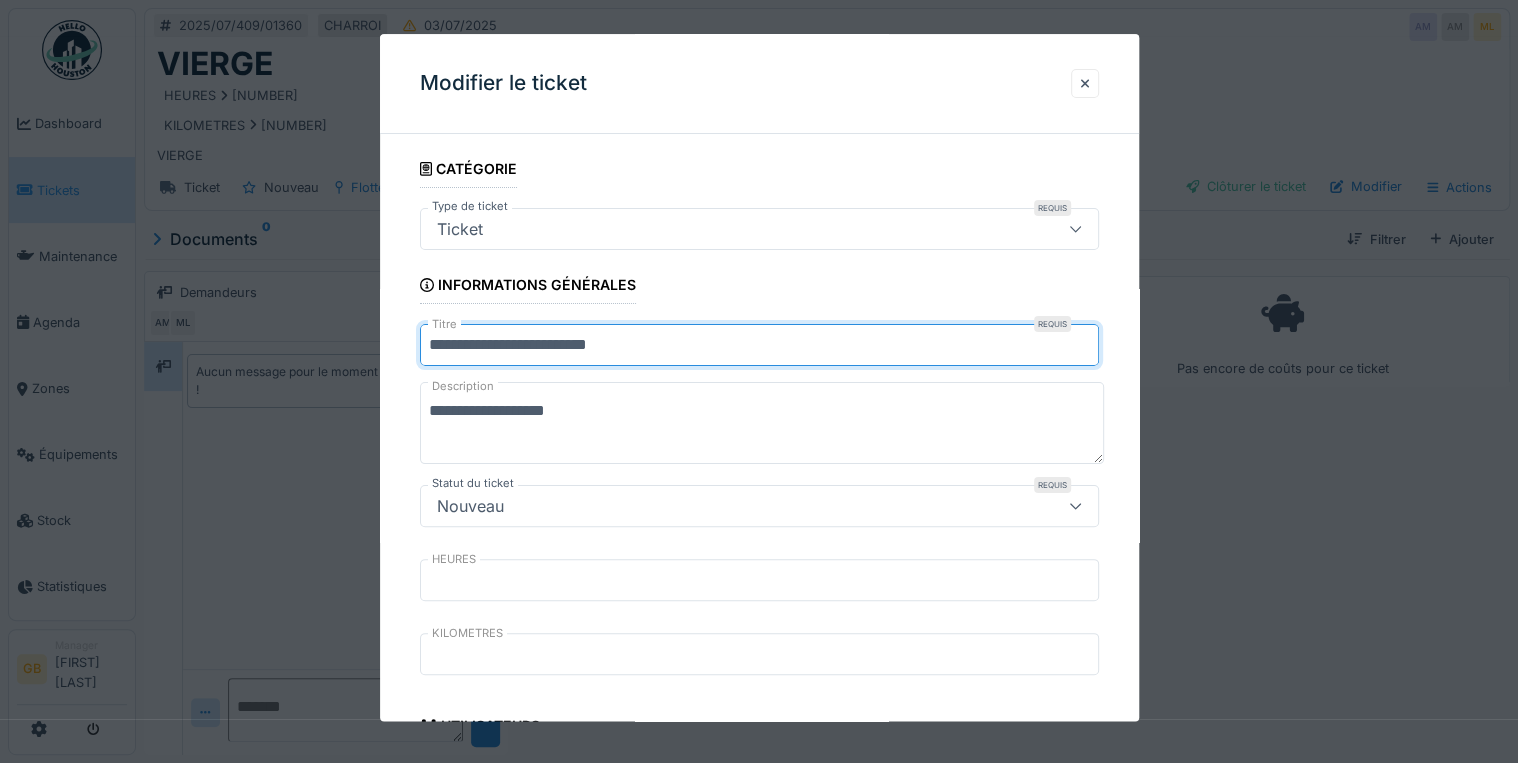 drag, startPoint x: 690, startPoint y: 340, endPoint x: 78, endPoint y: 332, distance: 612.0523 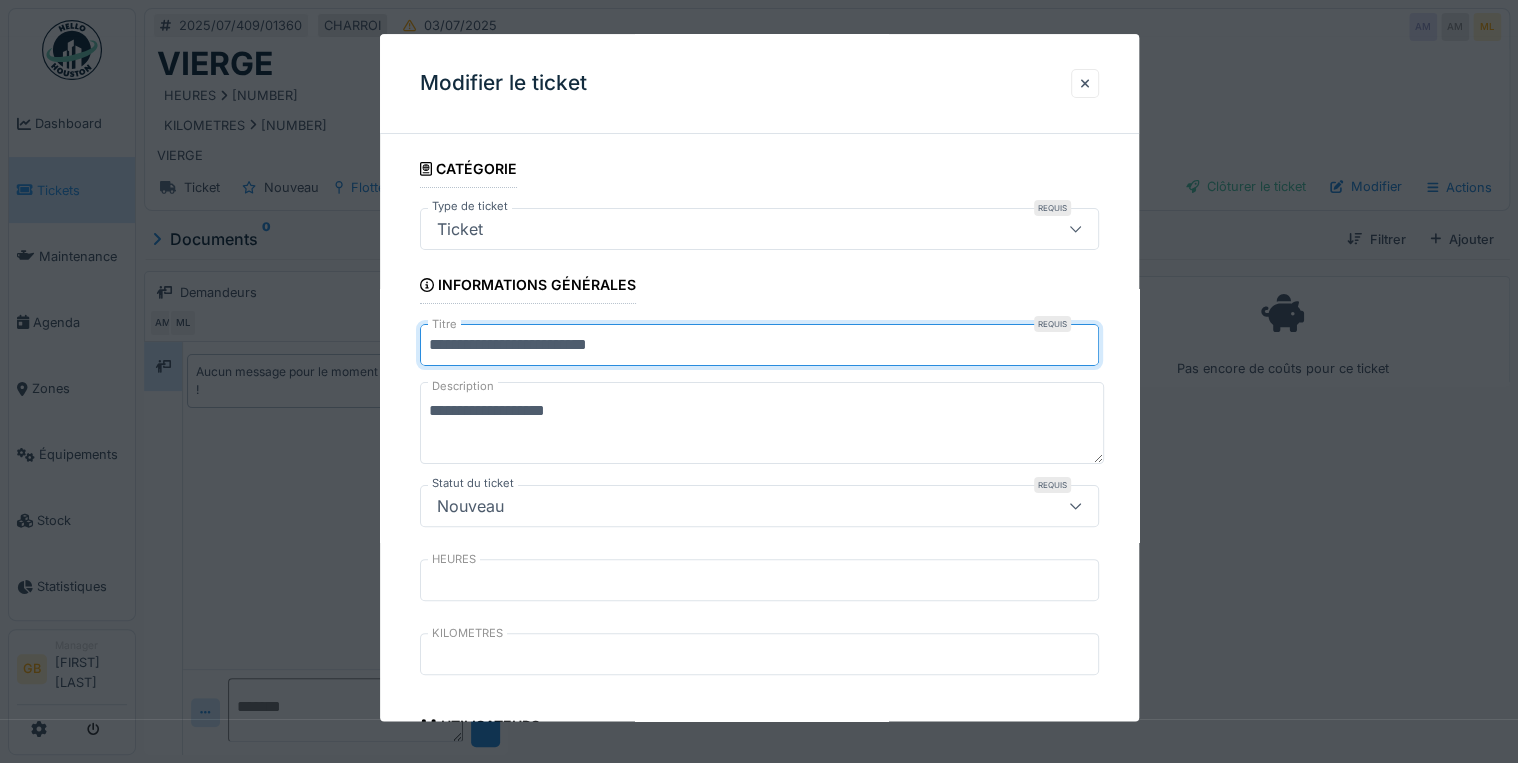 click on "******" at bounding box center (762, 424) 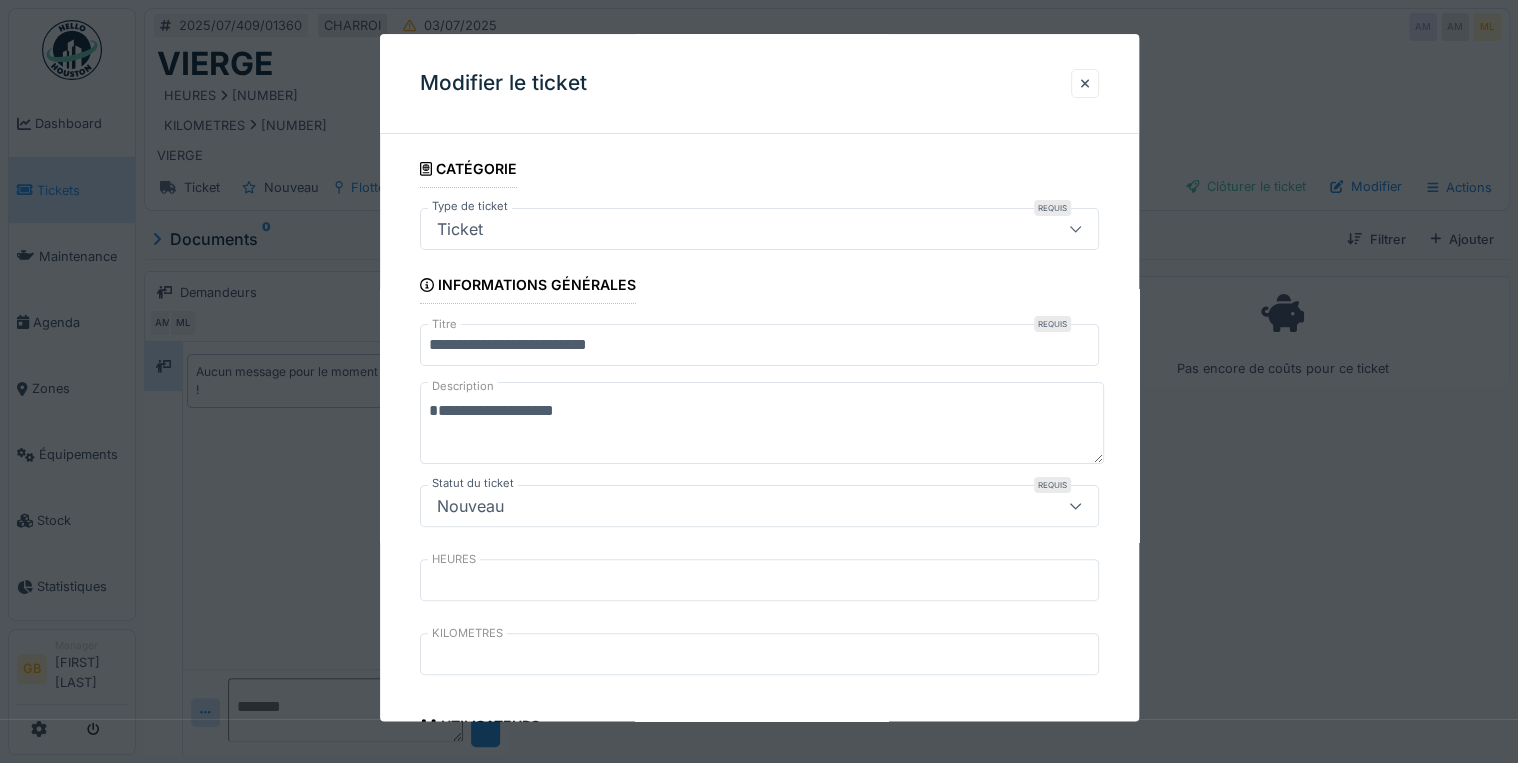 paste on "**********" 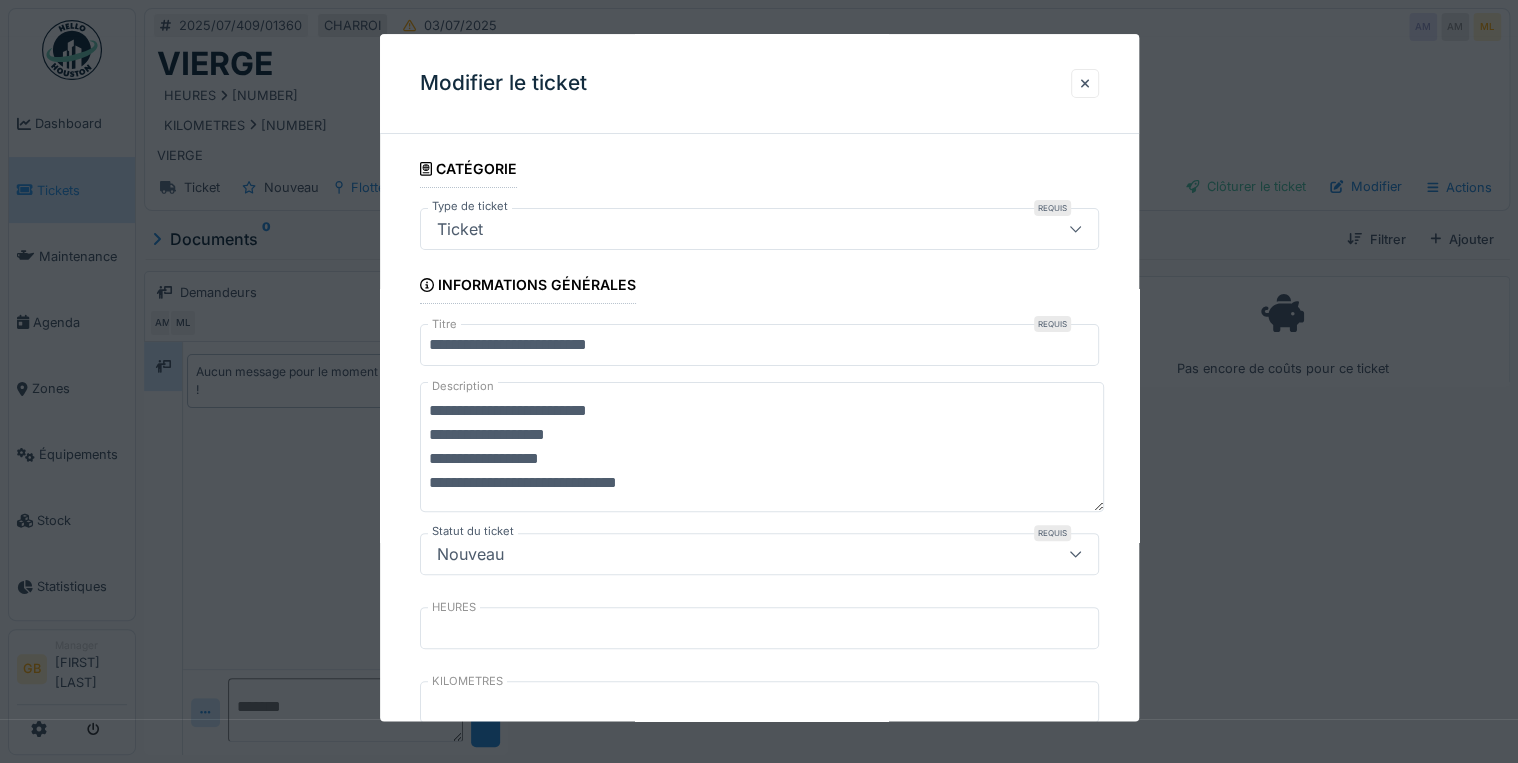 scroll, scrollTop: 0, scrollLeft: 0, axis: both 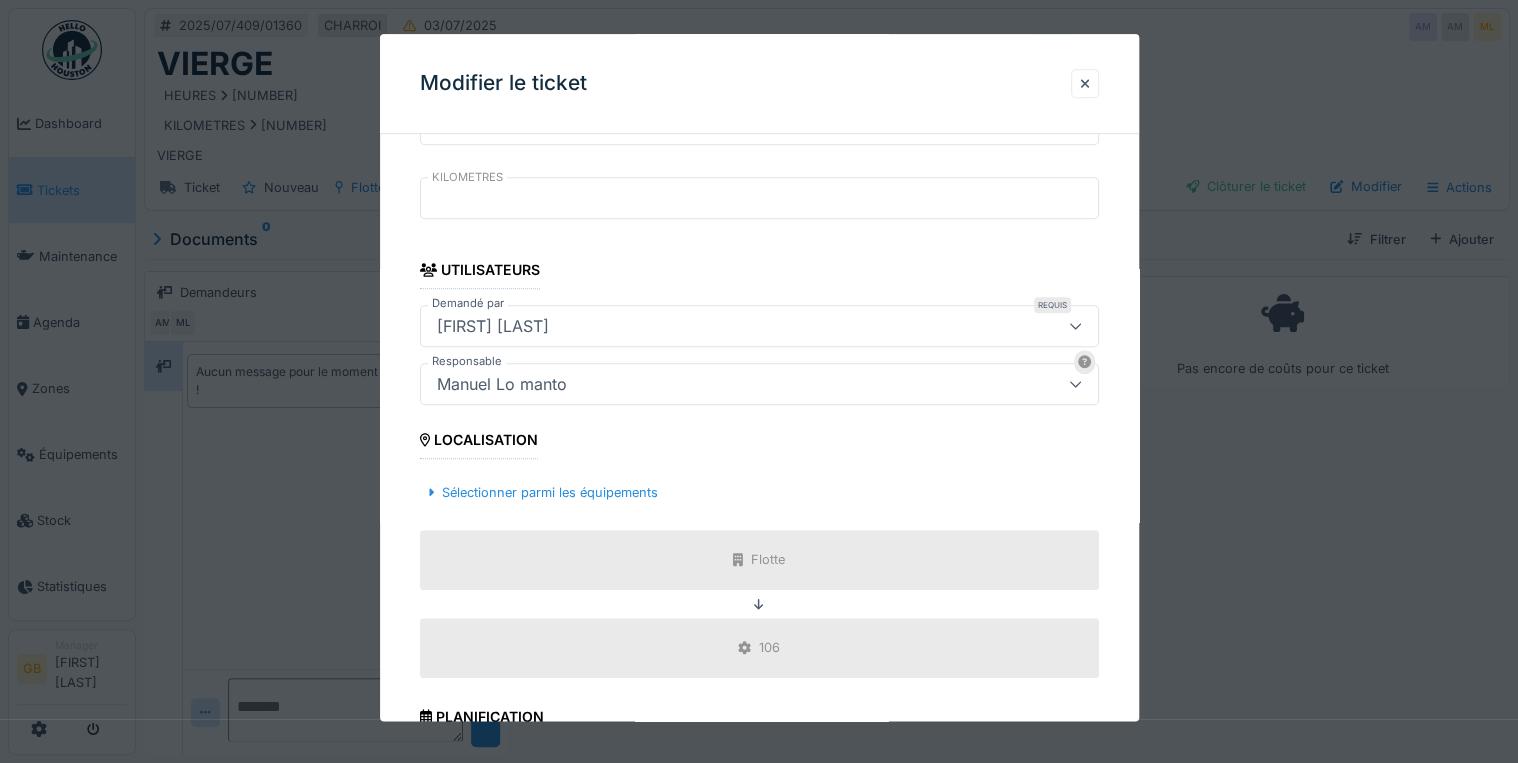 type on "**********" 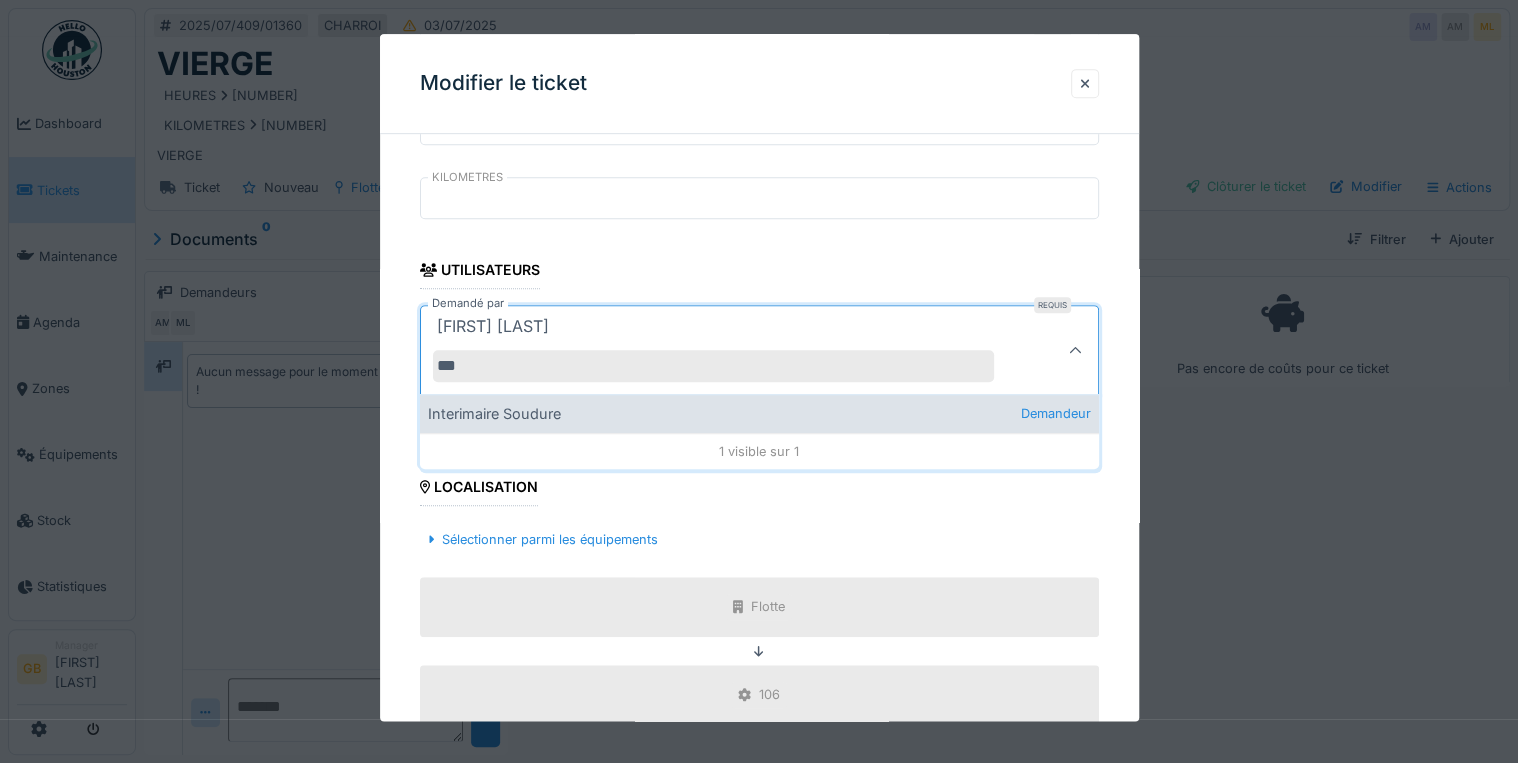 type on "***" 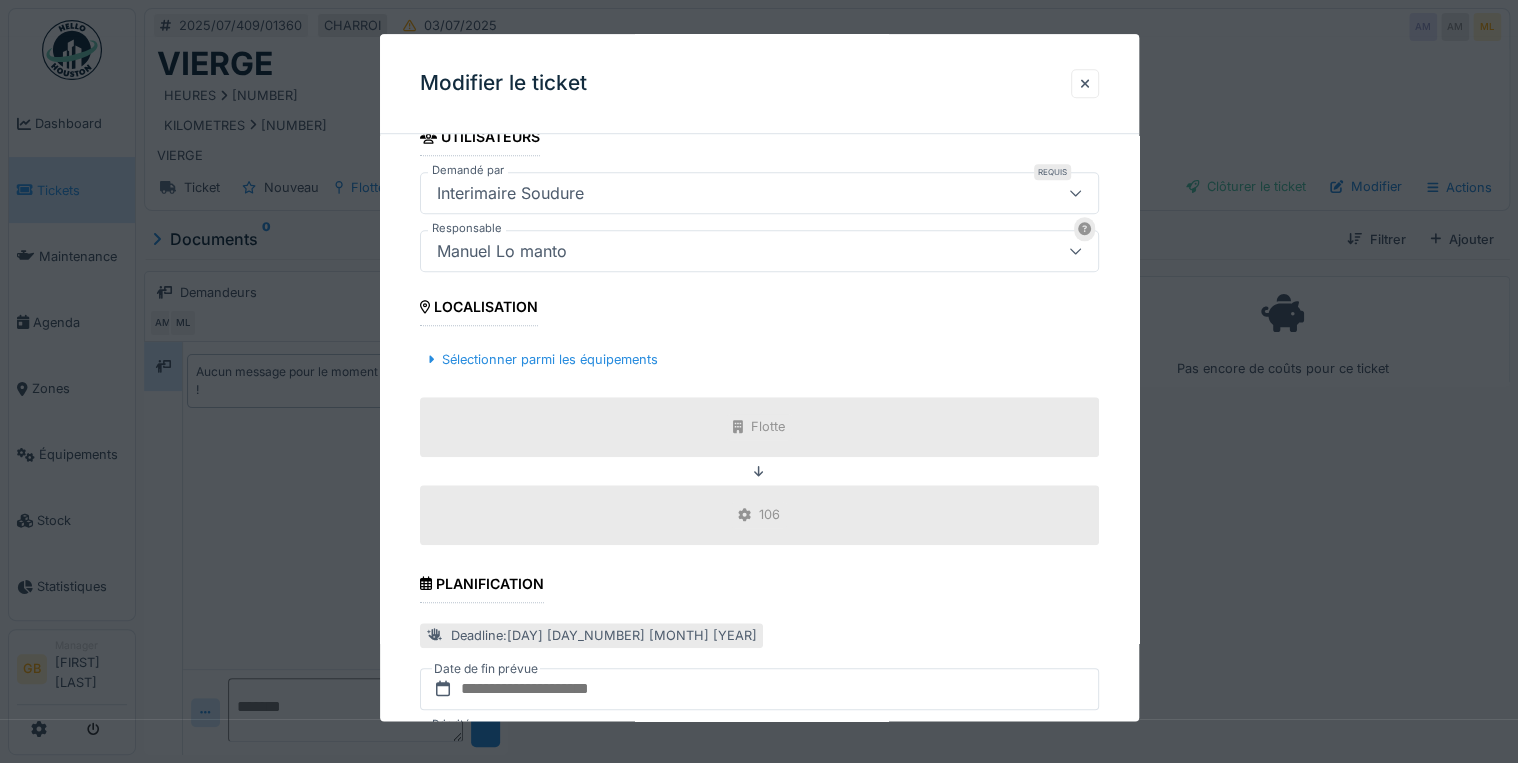 scroll, scrollTop: 928, scrollLeft: 0, axis: vertical 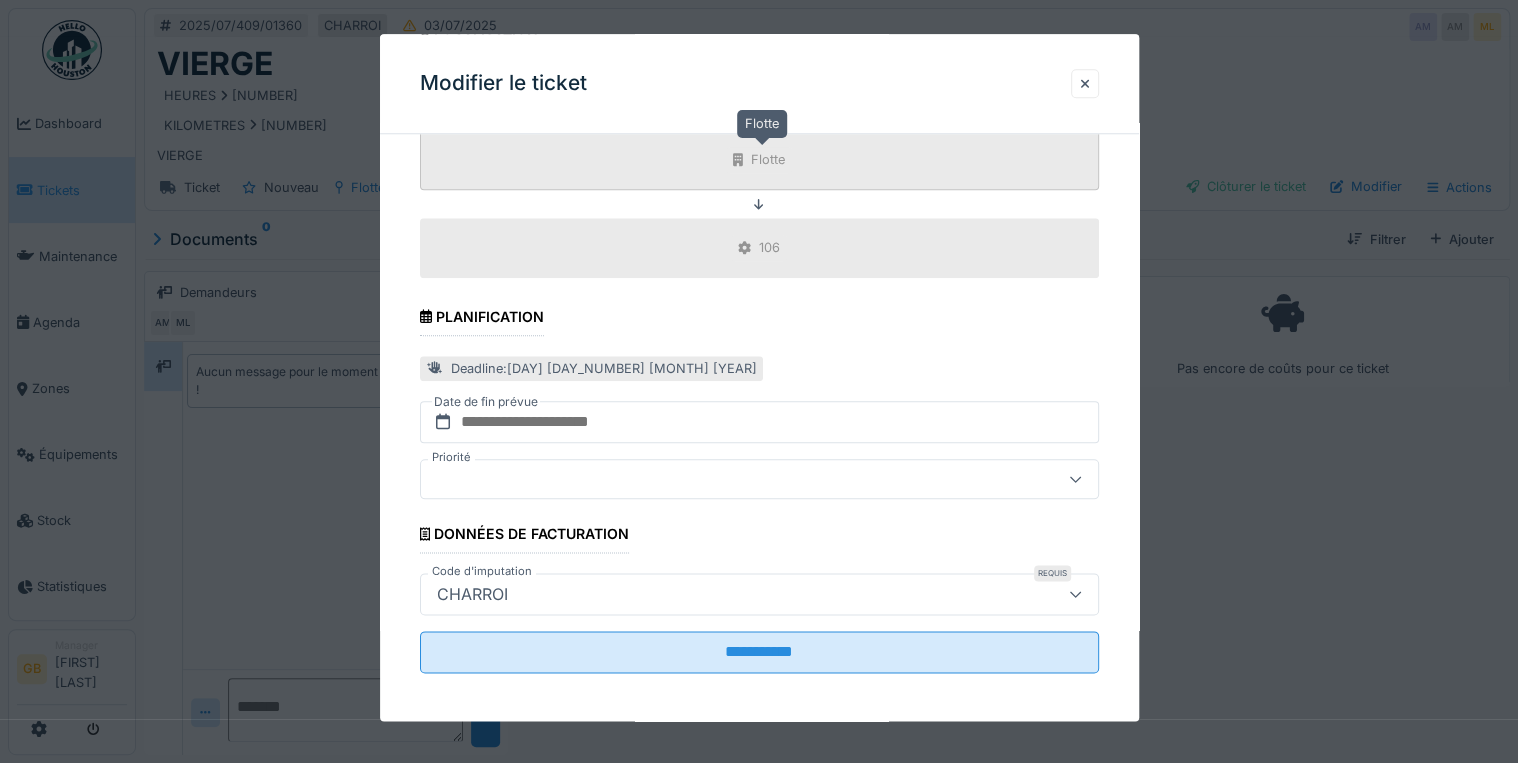 click on "Flotte" at bounding box center (768, 160) 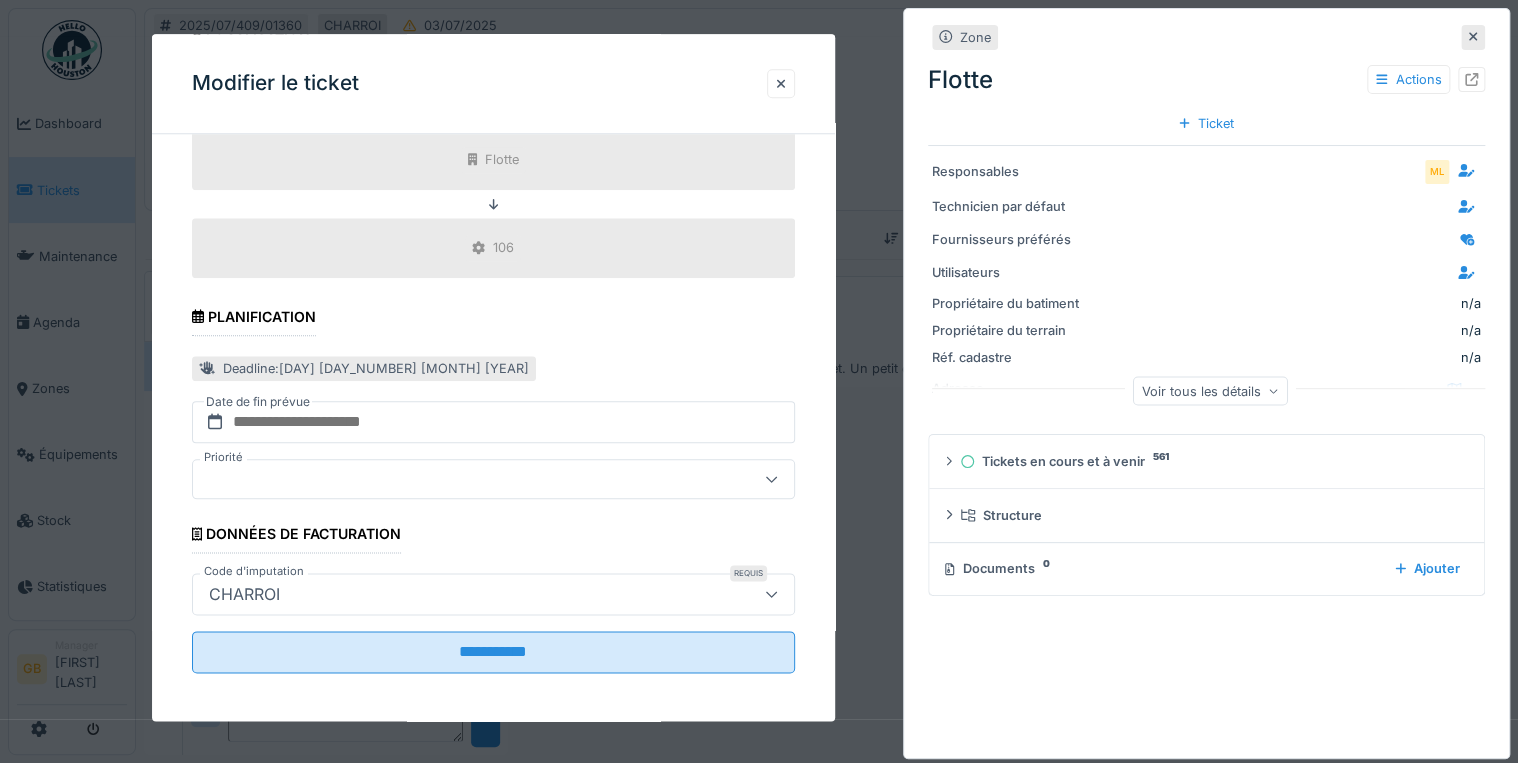 click 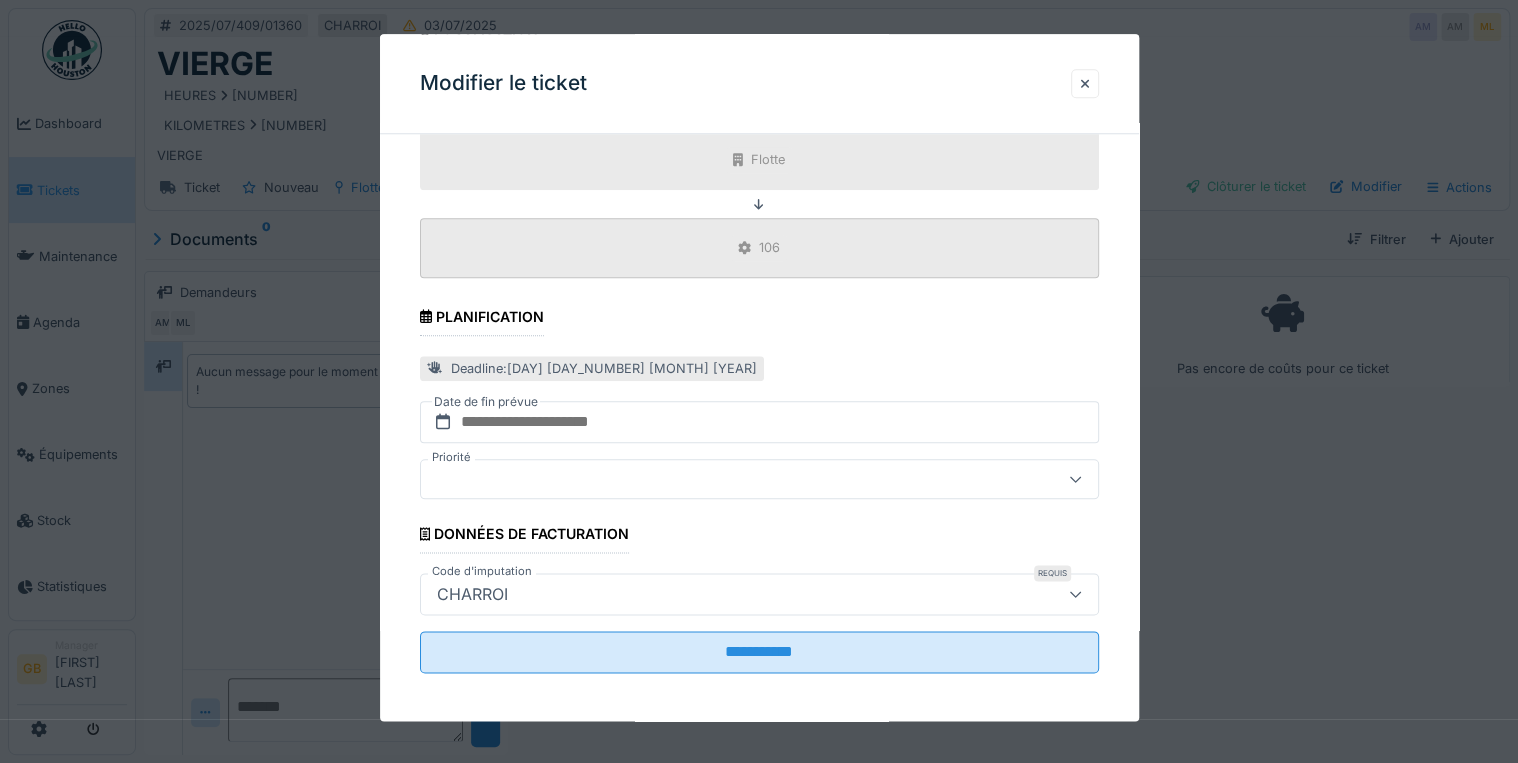 click on "106" at bounding box center [759, 248] 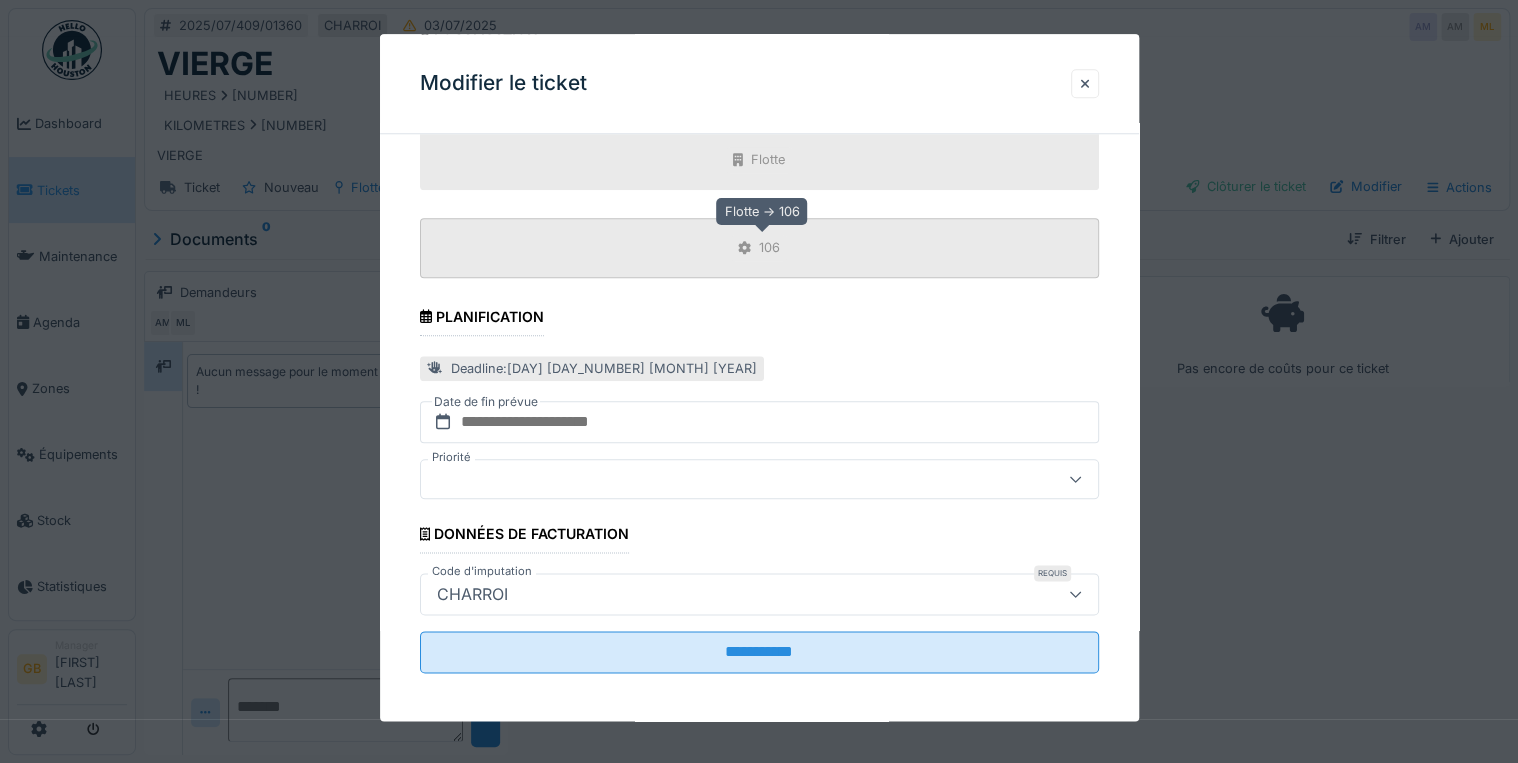 click on "106" at bounding box center (769, 248) 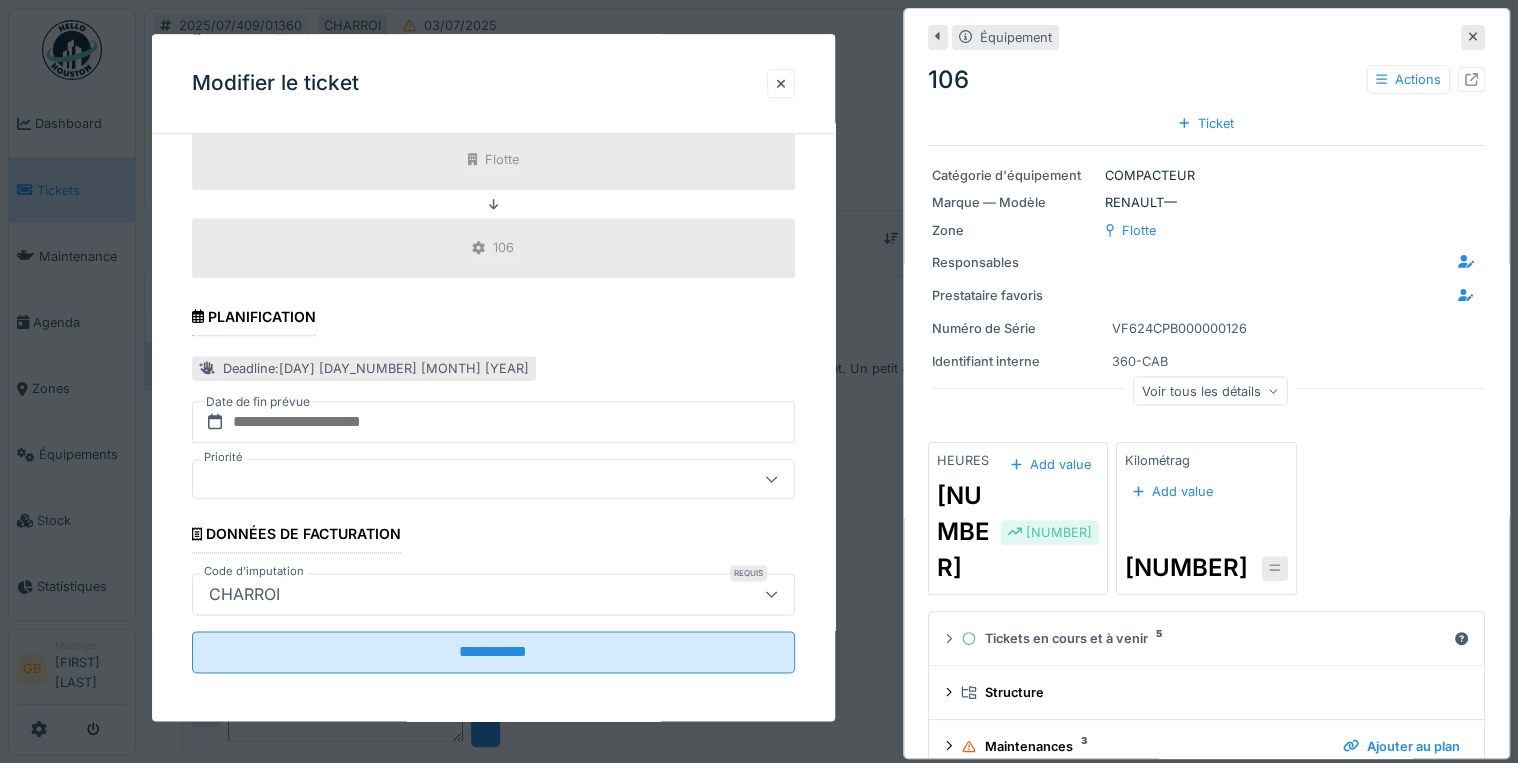 click at bounding box center [1473, 37] 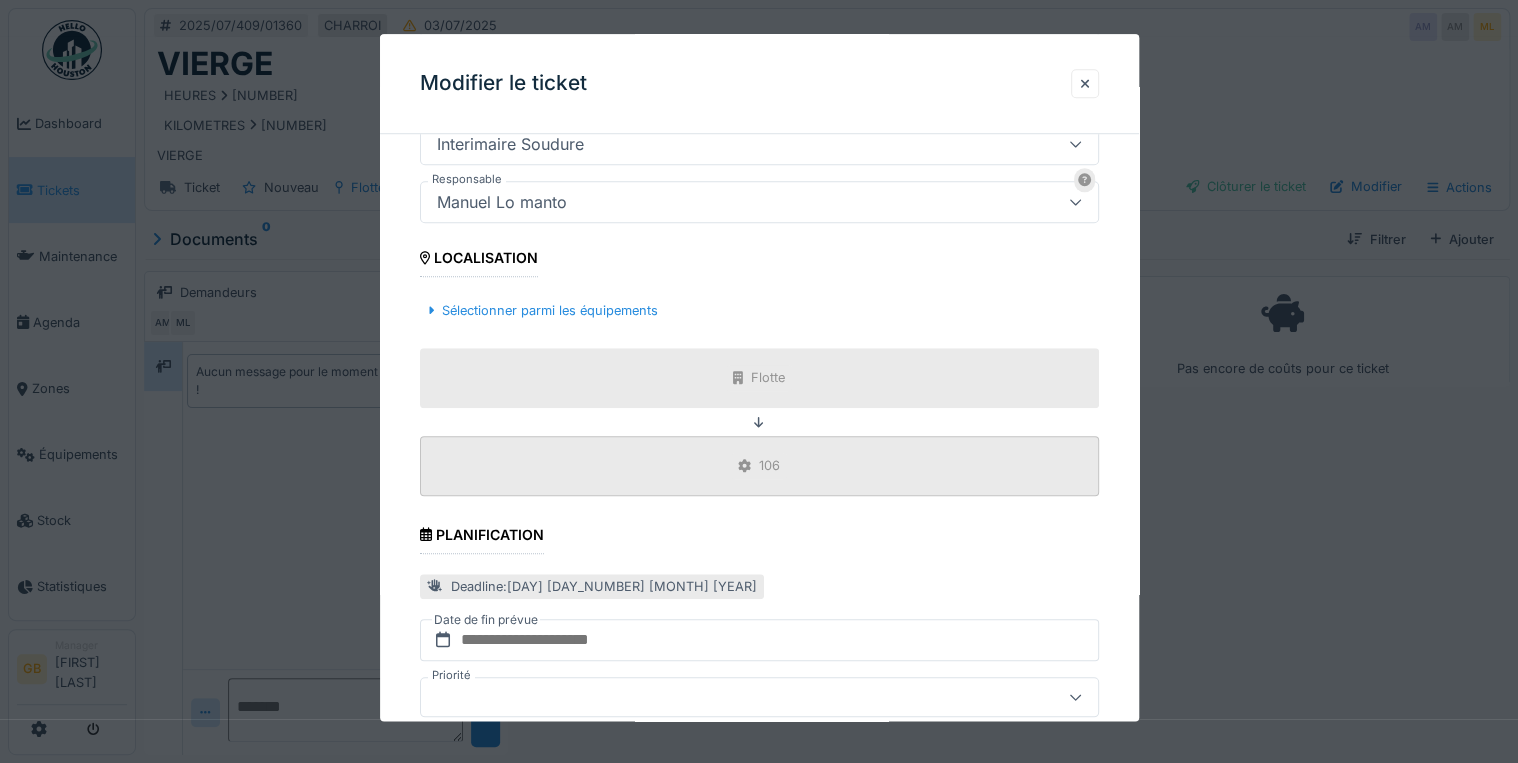 scroll, scrollTop: 688, scrollLeft: 0, axis: vertical 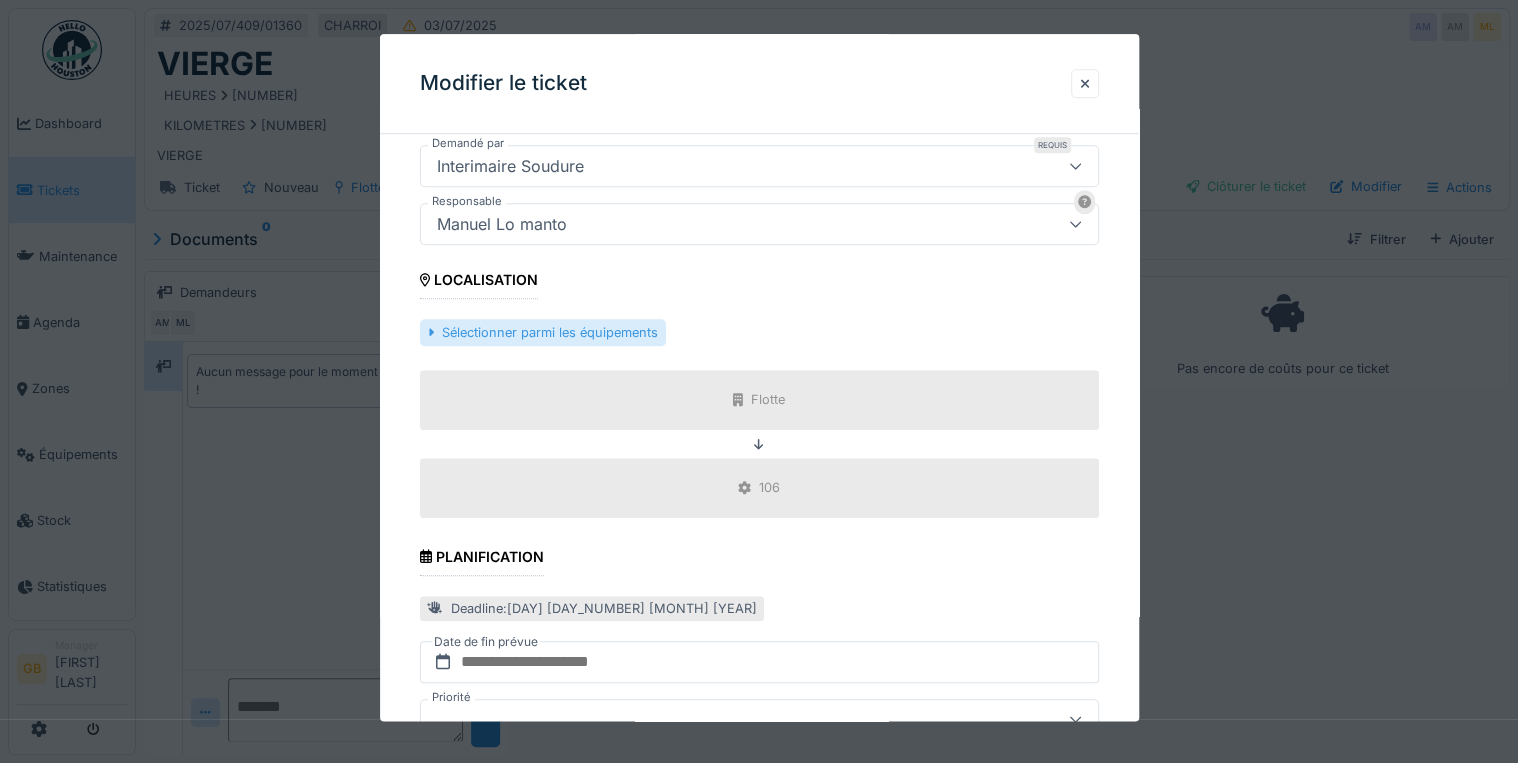 click on "Sélectionner parmi les équipements" at bounding box center [543, 333] 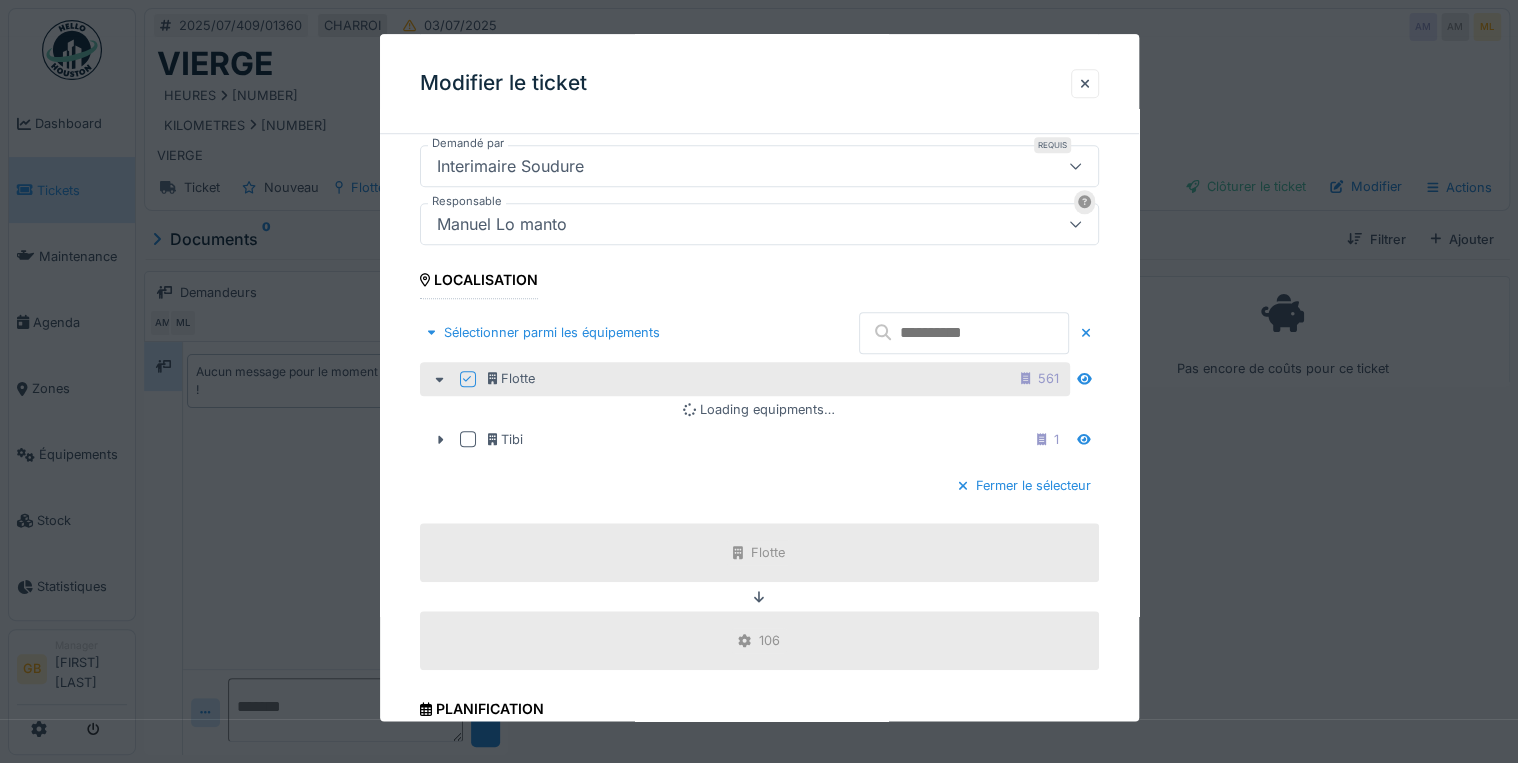 click at bounding box center (468, 379) 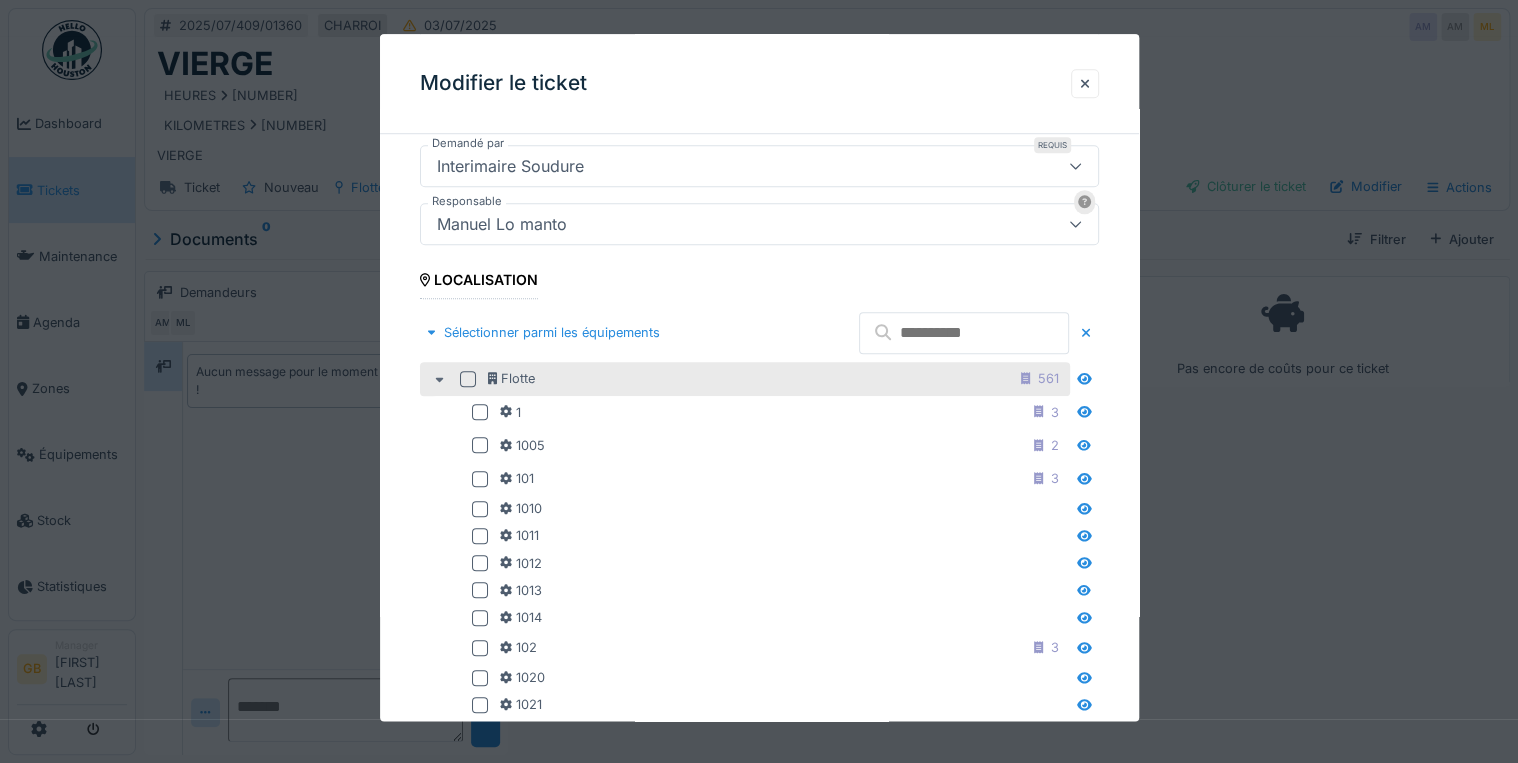 click 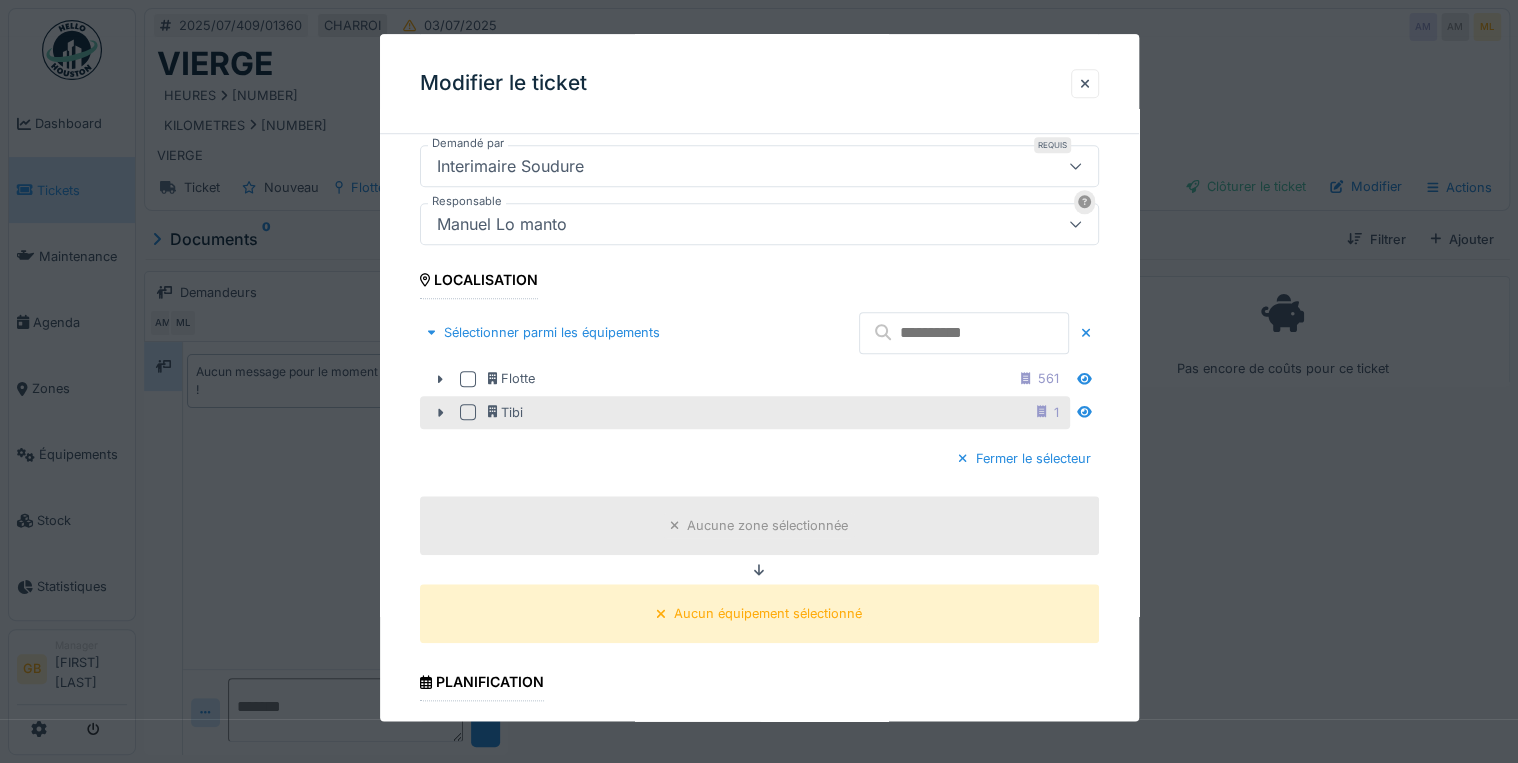 click at bounding box center [468, 413] 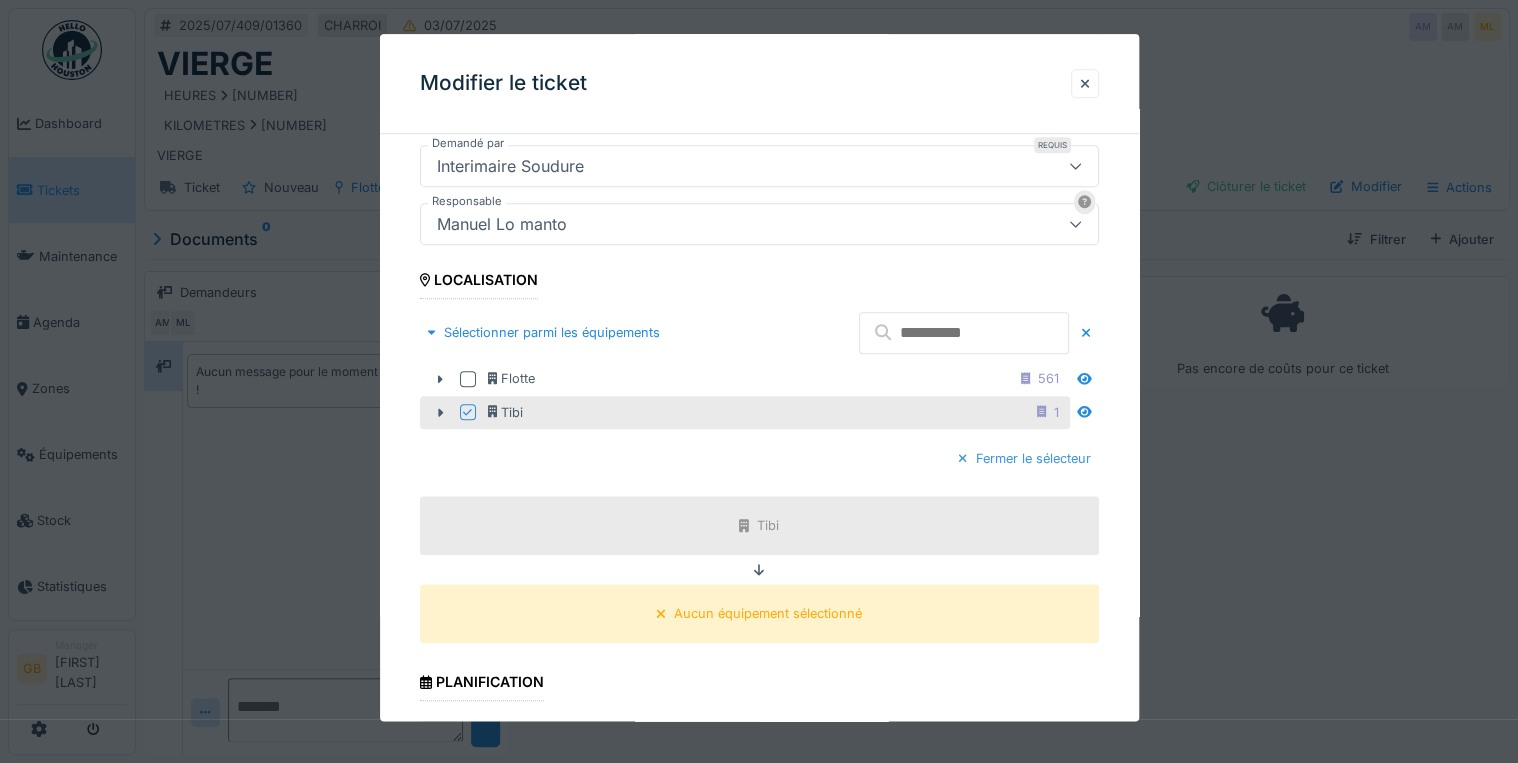 click on "Fermer le sélecteur" at bounding box center (1024, 458) 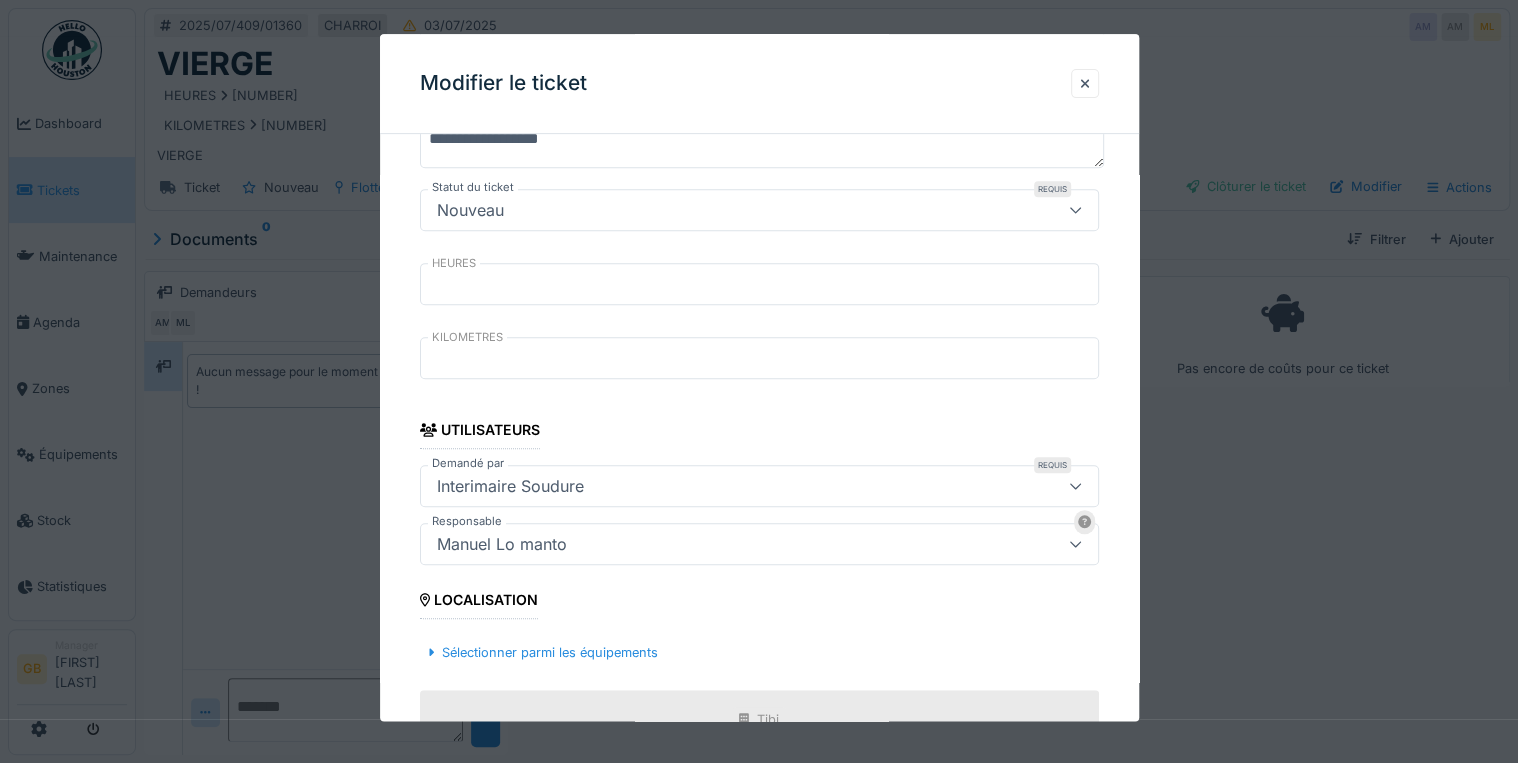 scroll, scrollTop: 0, scrollLeft: 0, axis: both 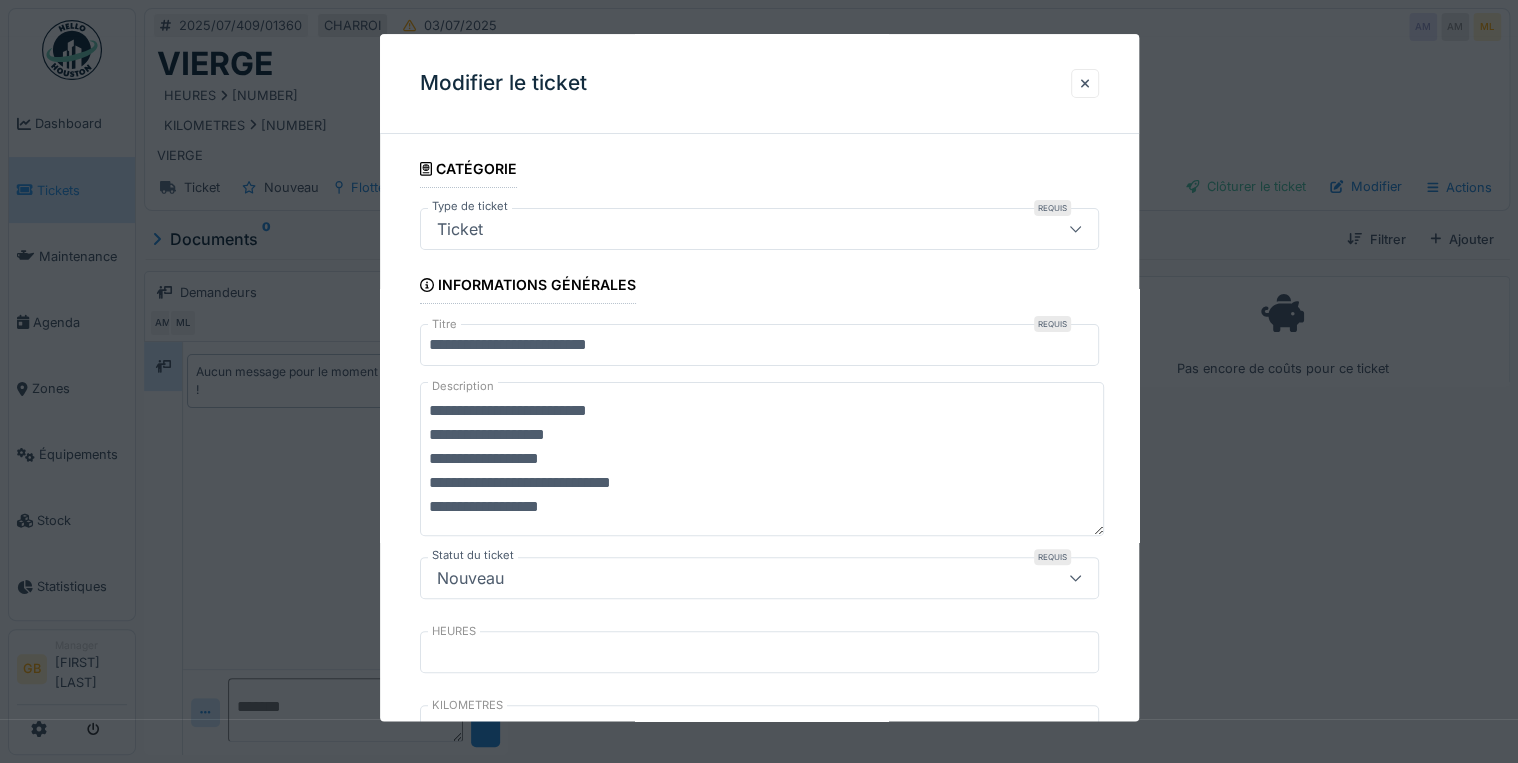 click on "Ticket" at bounding box center (725, 229) 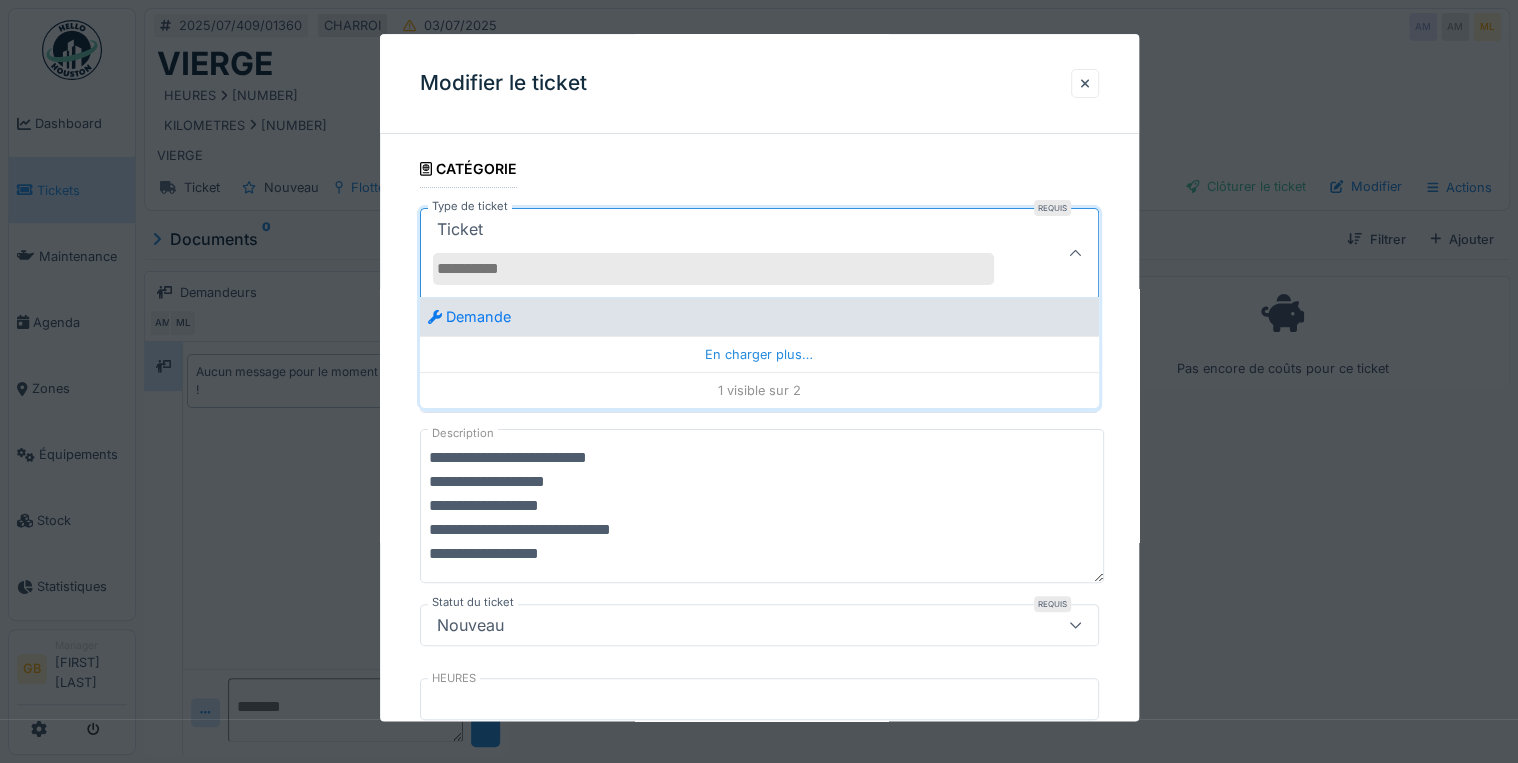 click on "Demande" at bounding box center [469, 317] 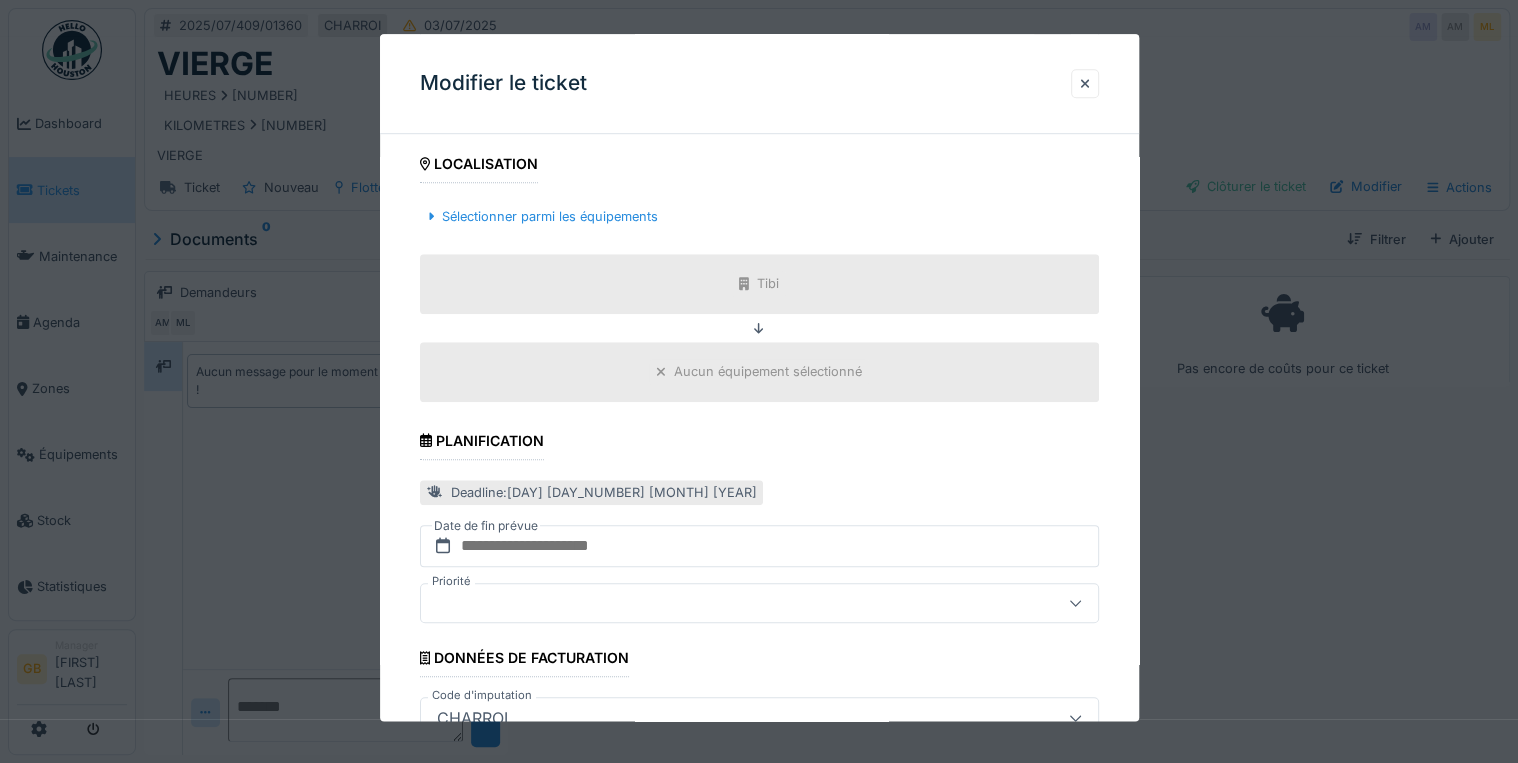 scroll, scrollTop: 764, scrollLeft: 0, axis: vertical 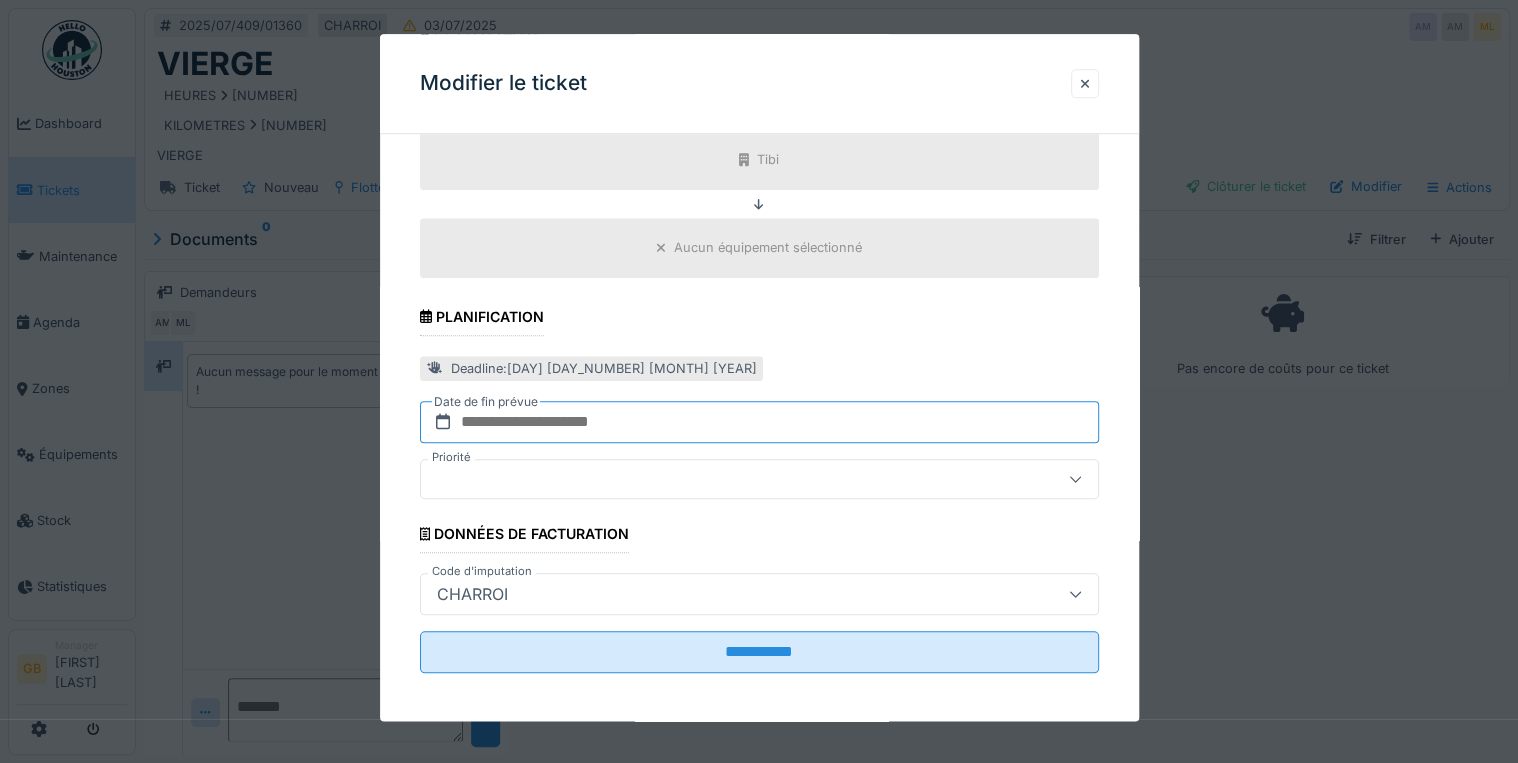click at bounding box center (759, 422) 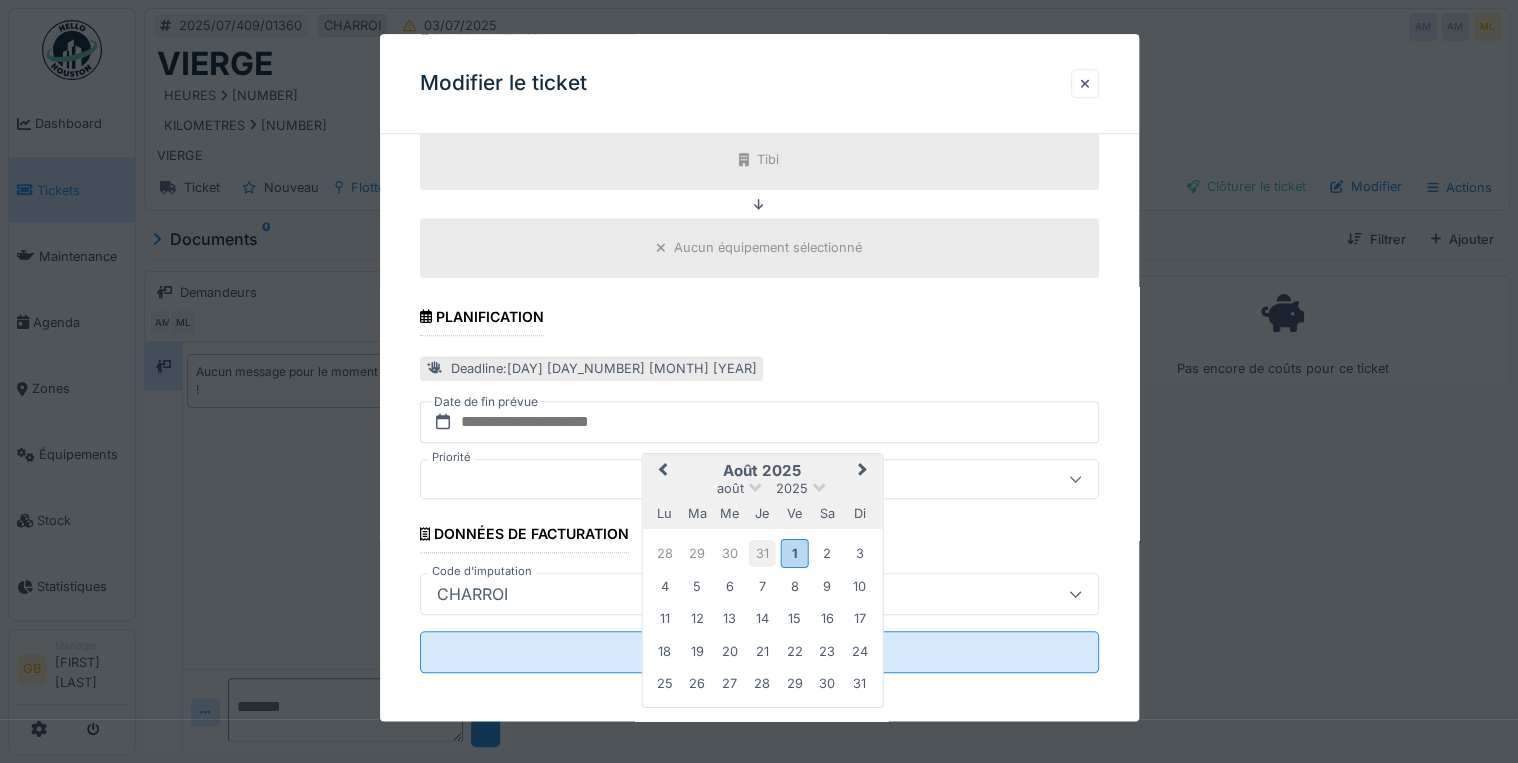 click on "31" at bounding box center (762, 552) 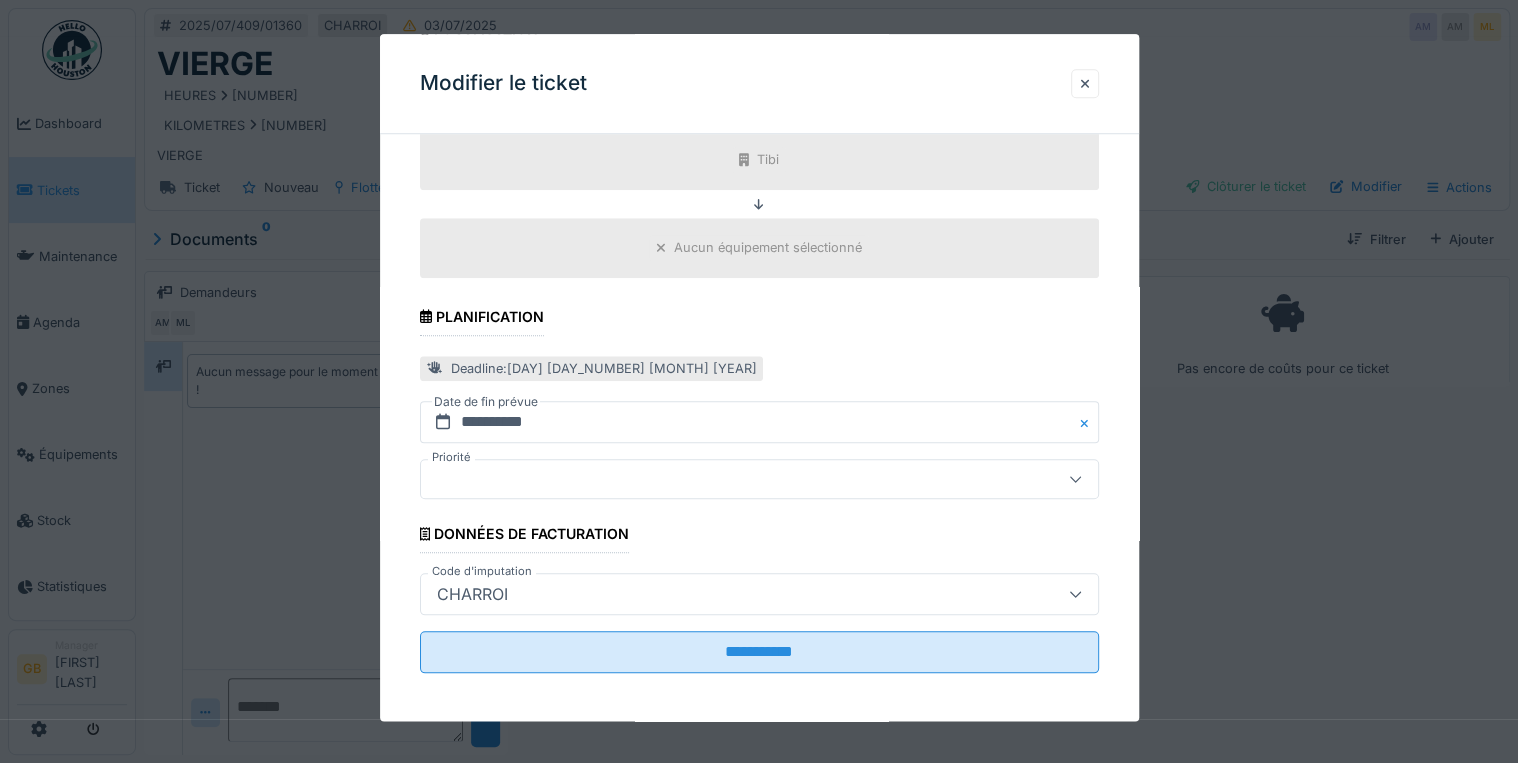 click on "CHARROI" at bounding box center [725, 594] 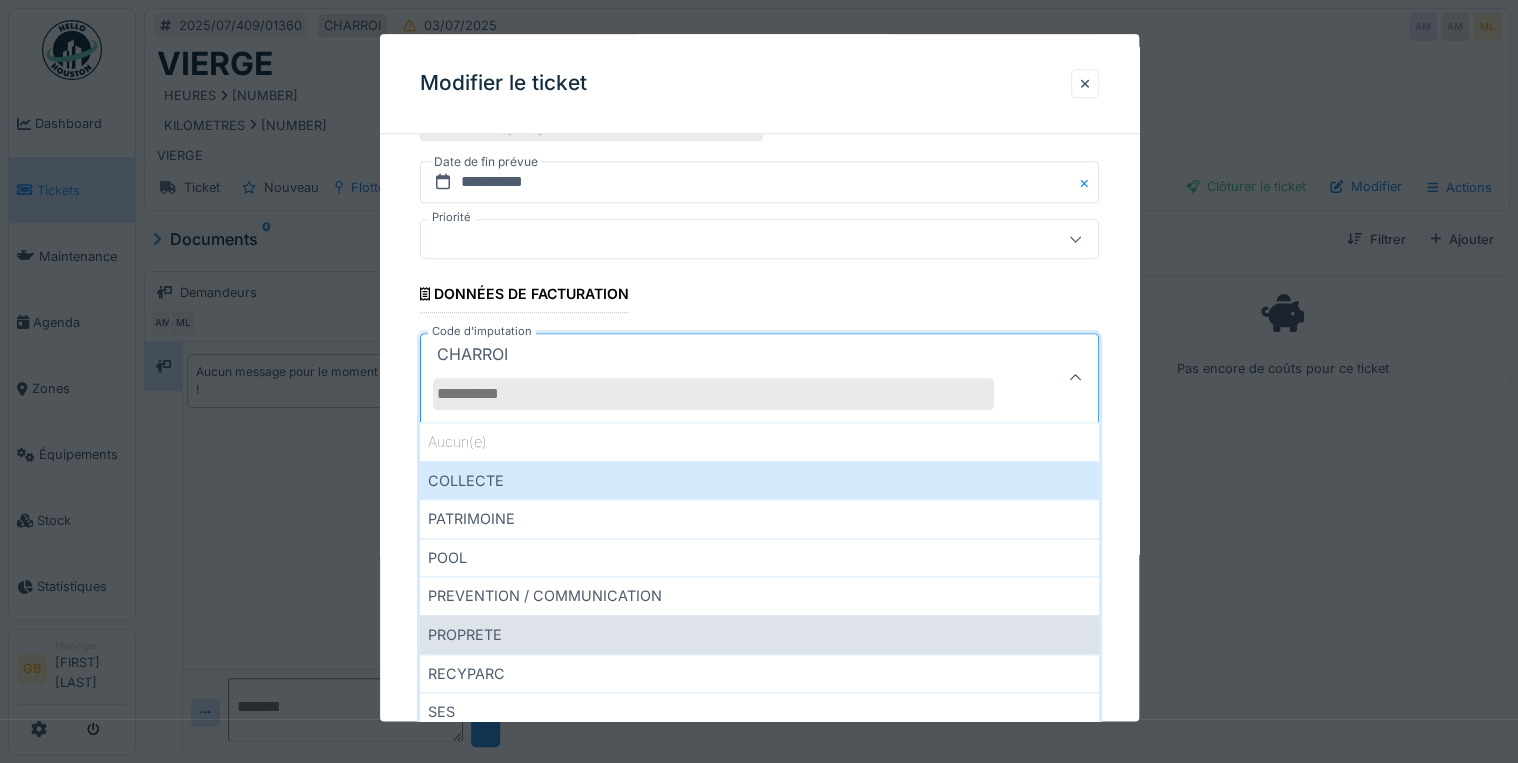 click on "PROPRETE" at bounding box center [759, 634] 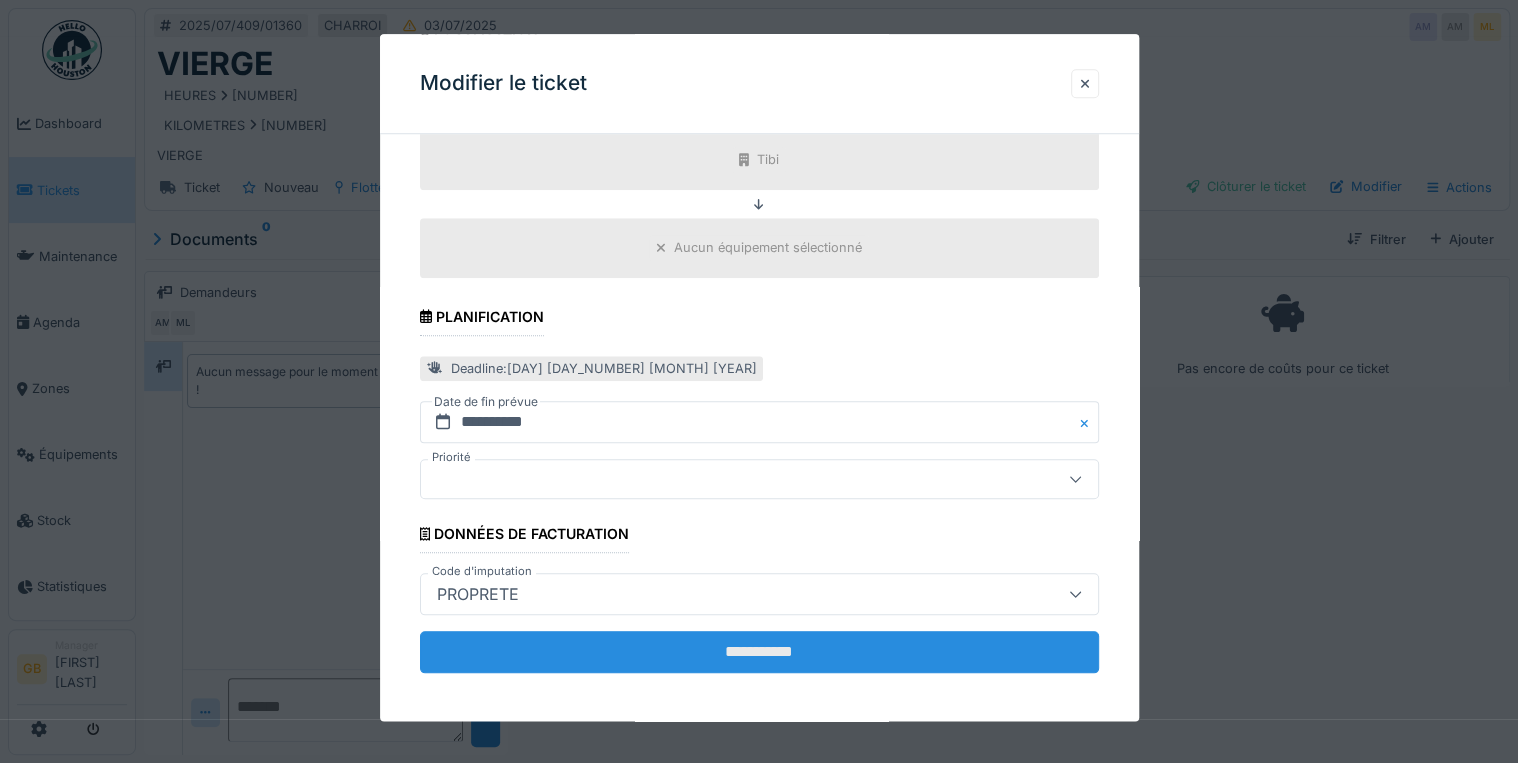 click on "**********" at bounding box center [759, 652] 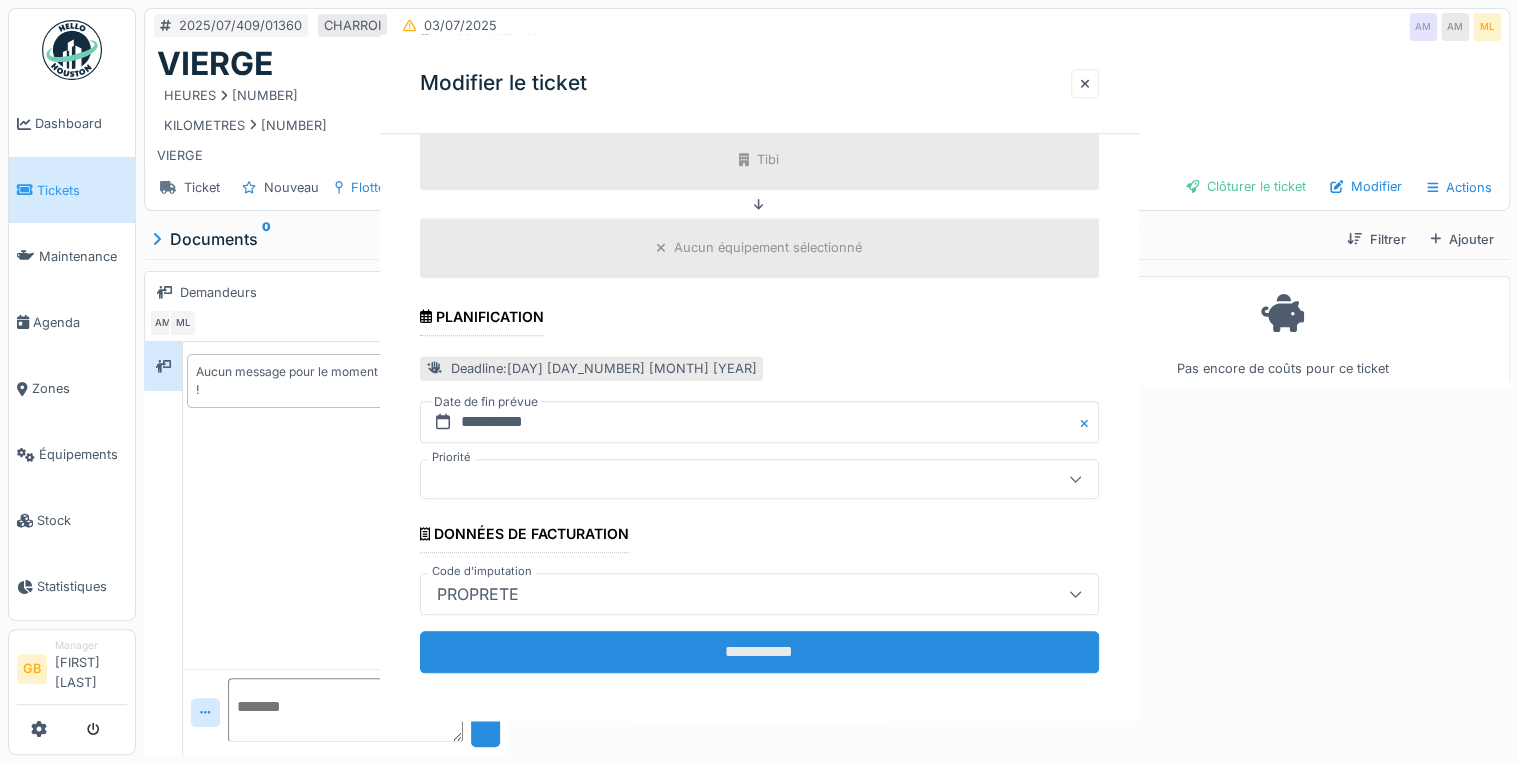 scroll, scrollTop: 0, scrollLeft: 0, axis: both 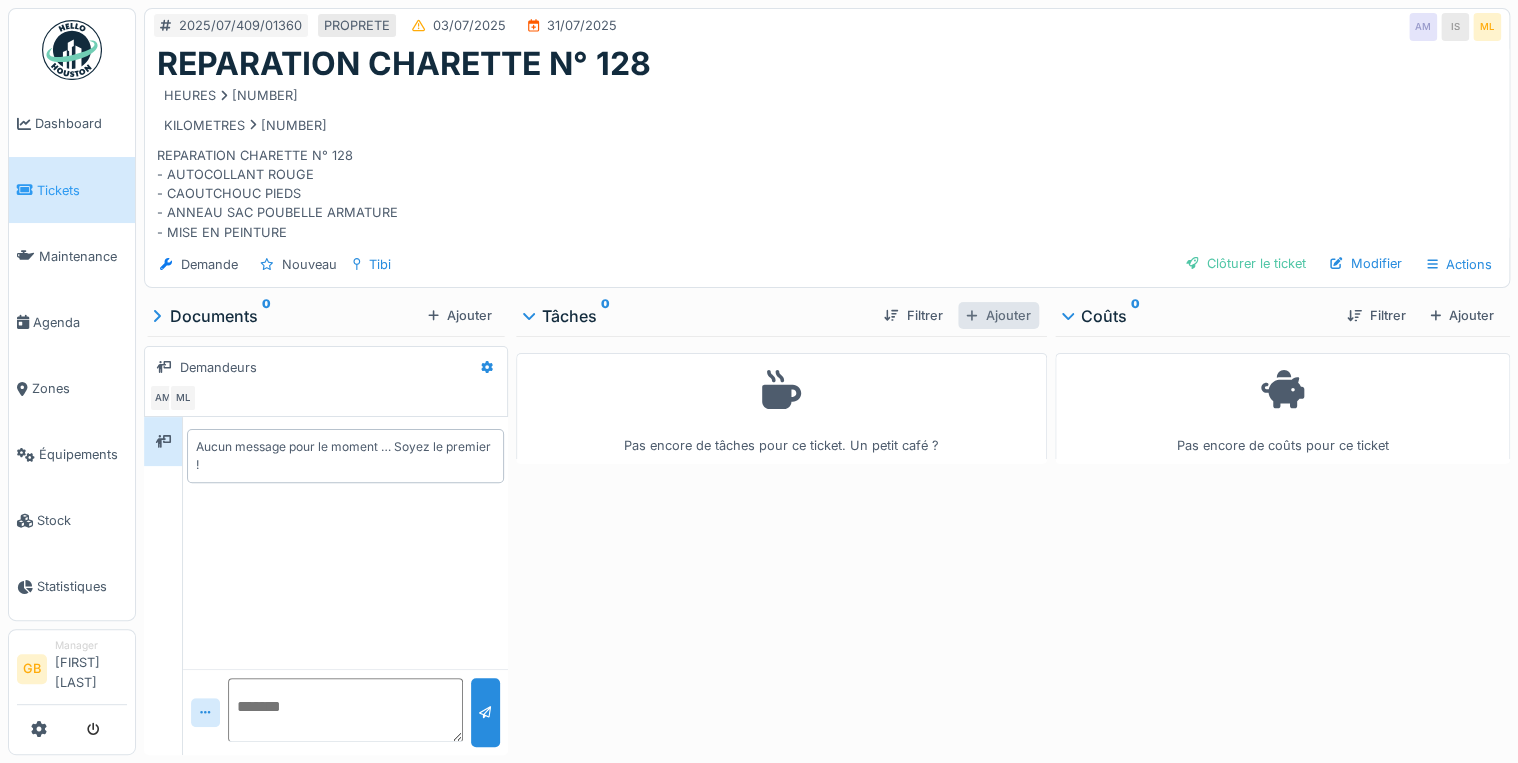 click on "Ajouter" at bounding box center (998, 315) 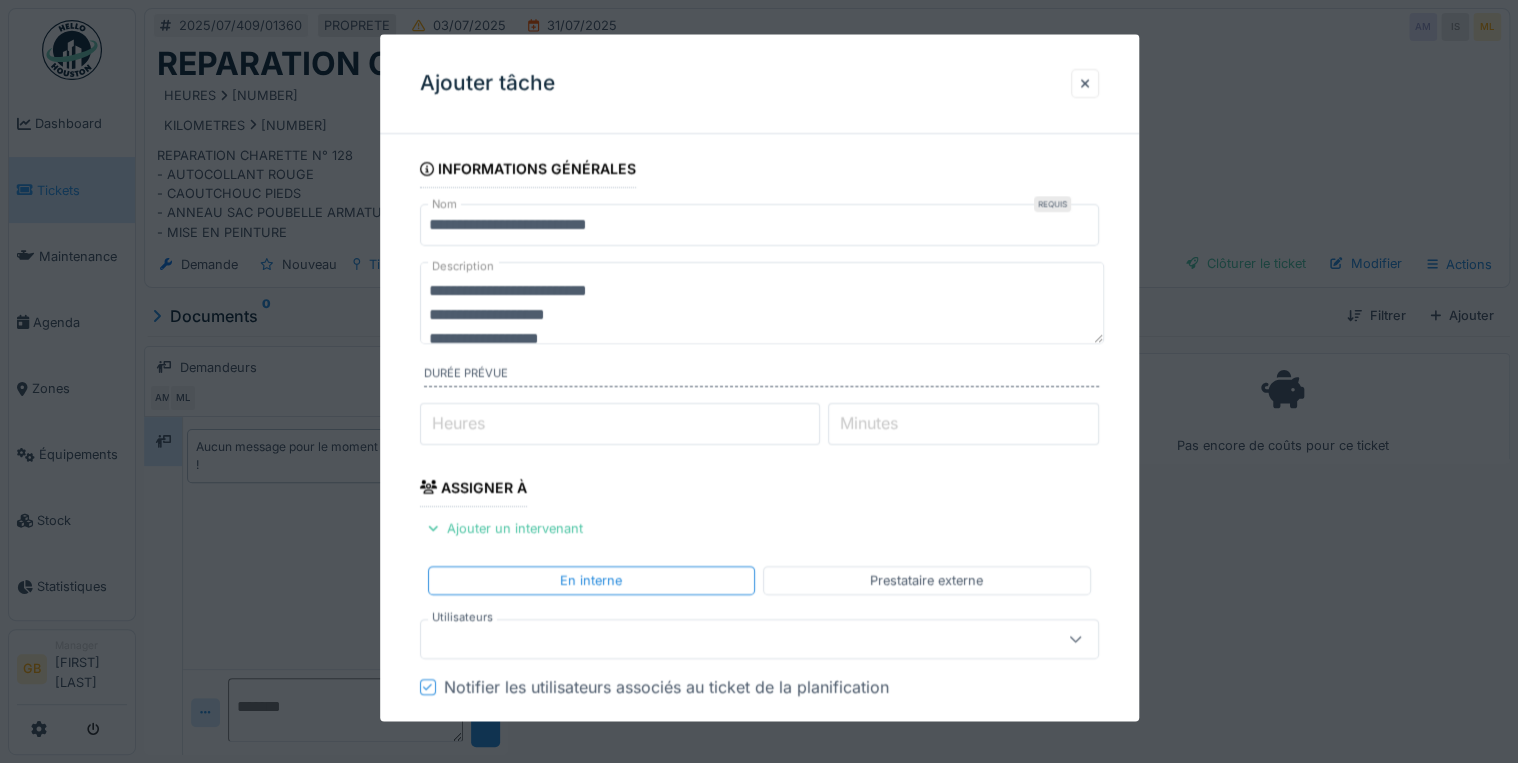 click on "Heures" at bounding box center [620, 424] 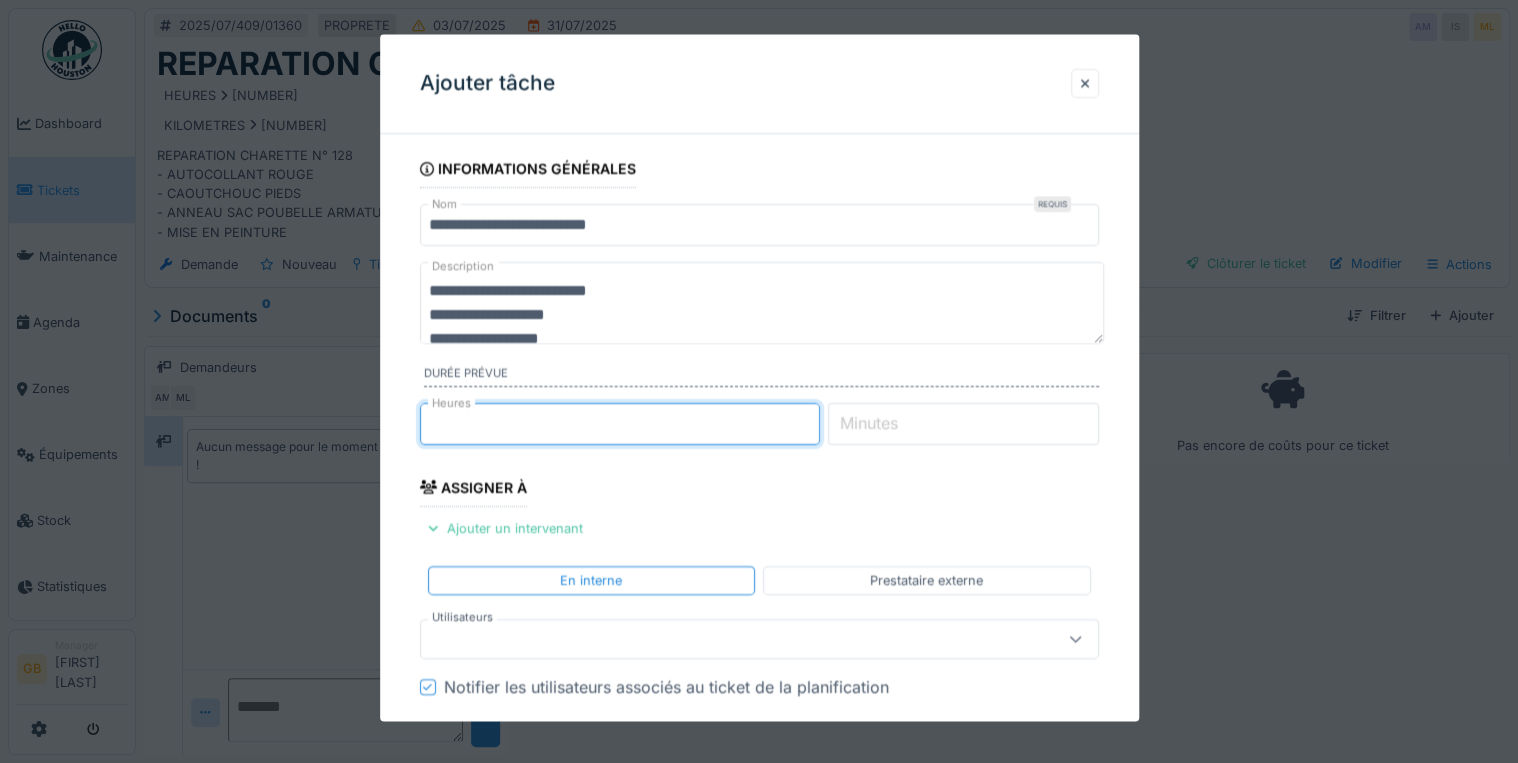 type on "*" 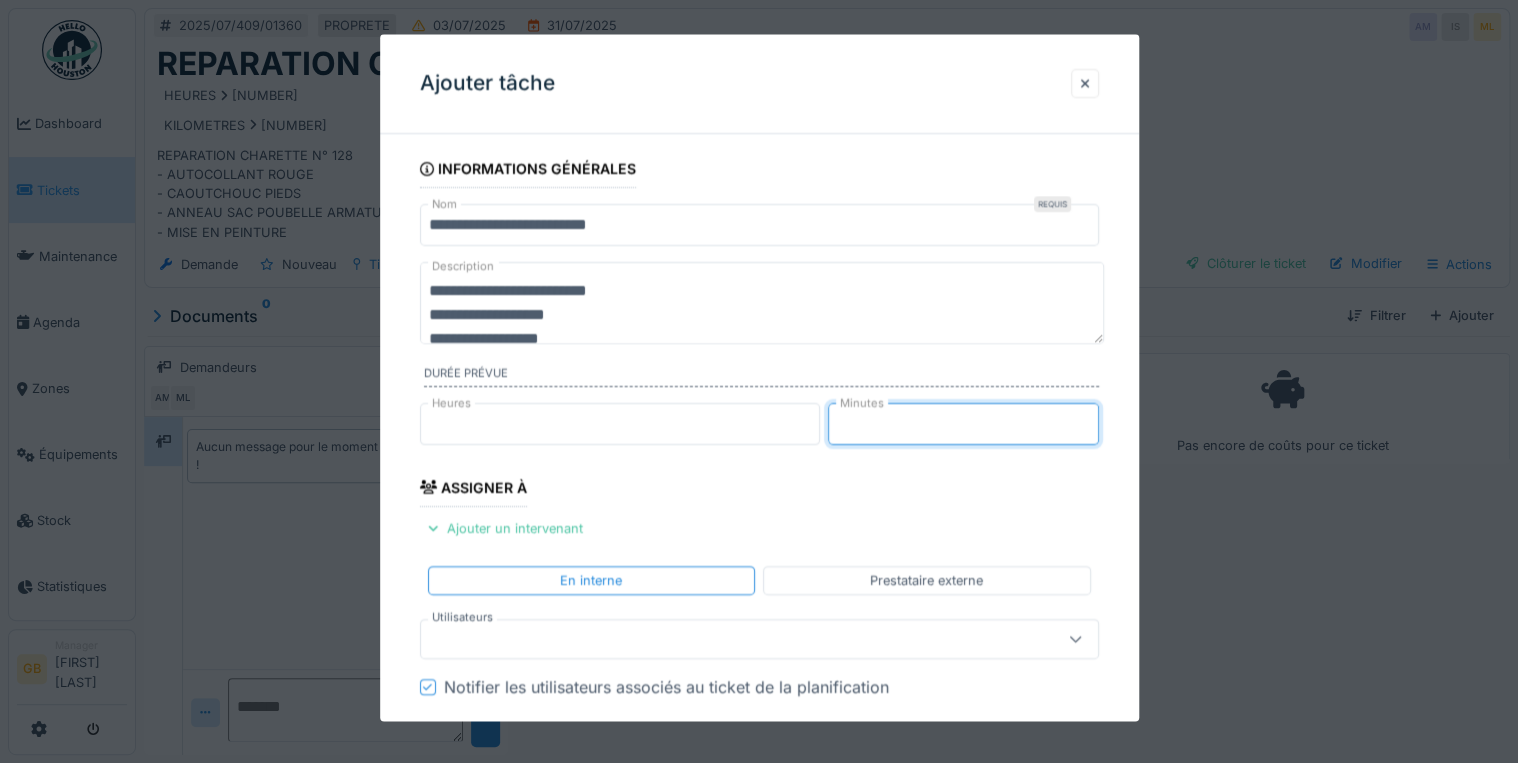 type on "*" 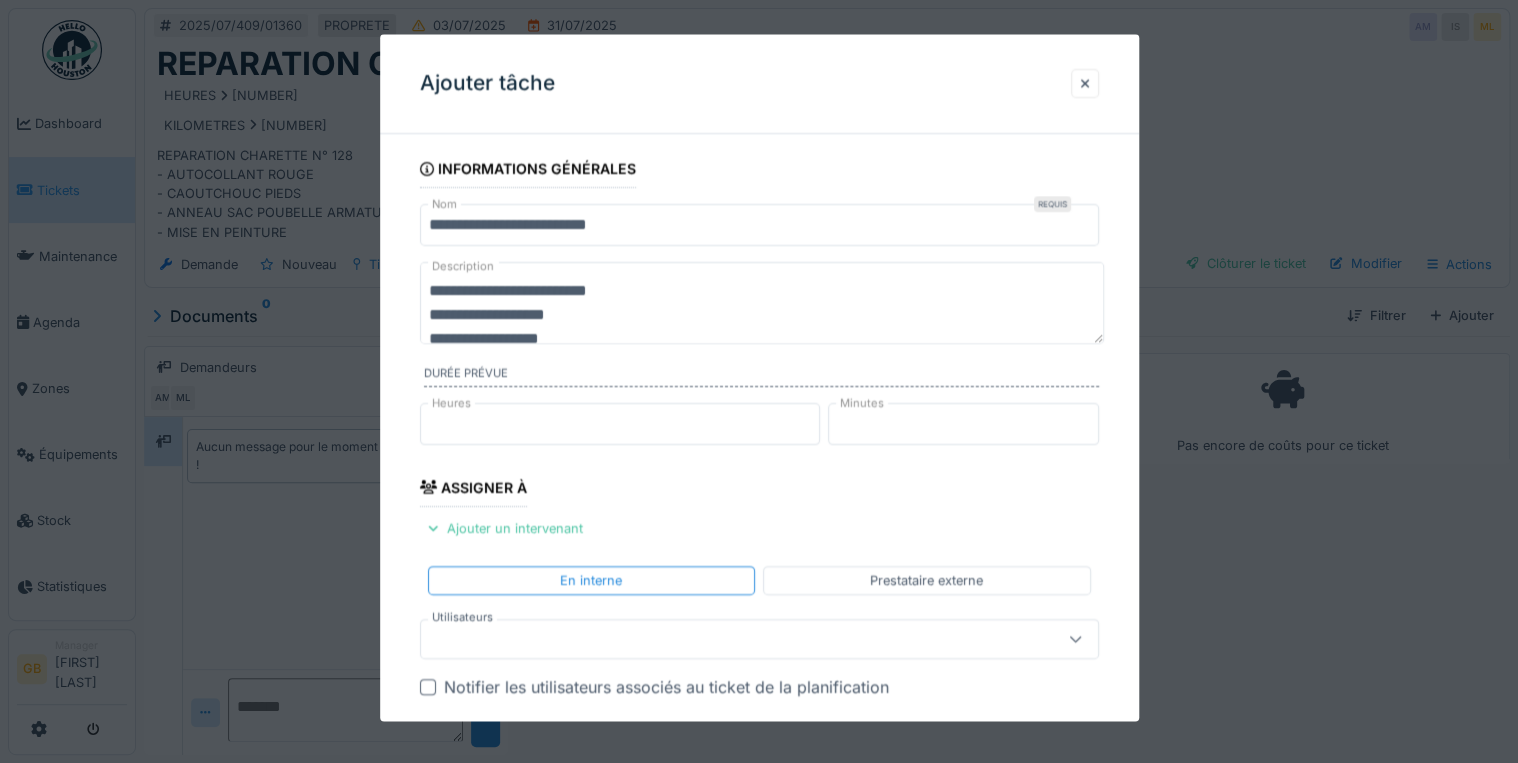 click at bounding box center [725, 640] 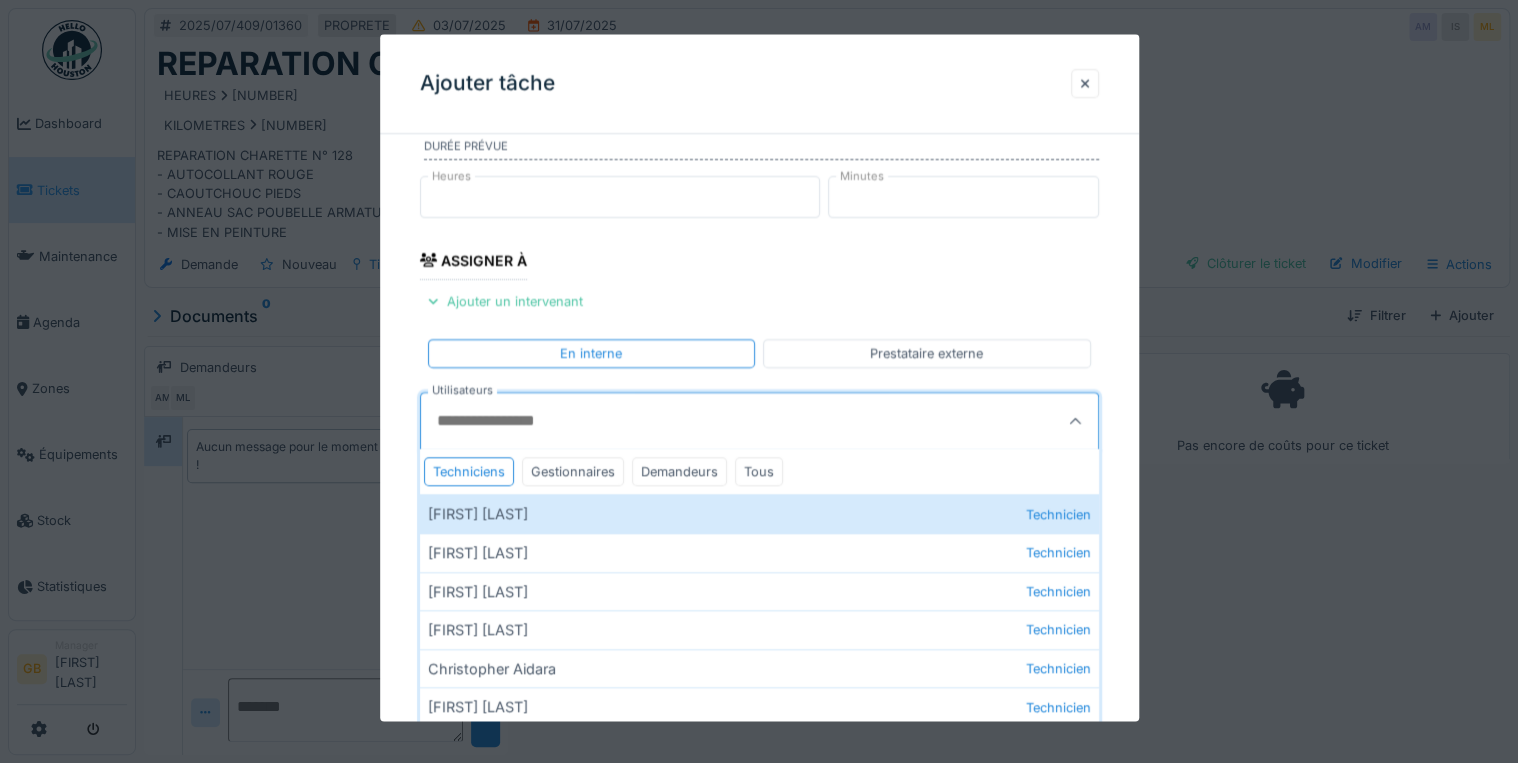 scroll, scrollTop: 240, scrollLeft: 0, axis: vertical 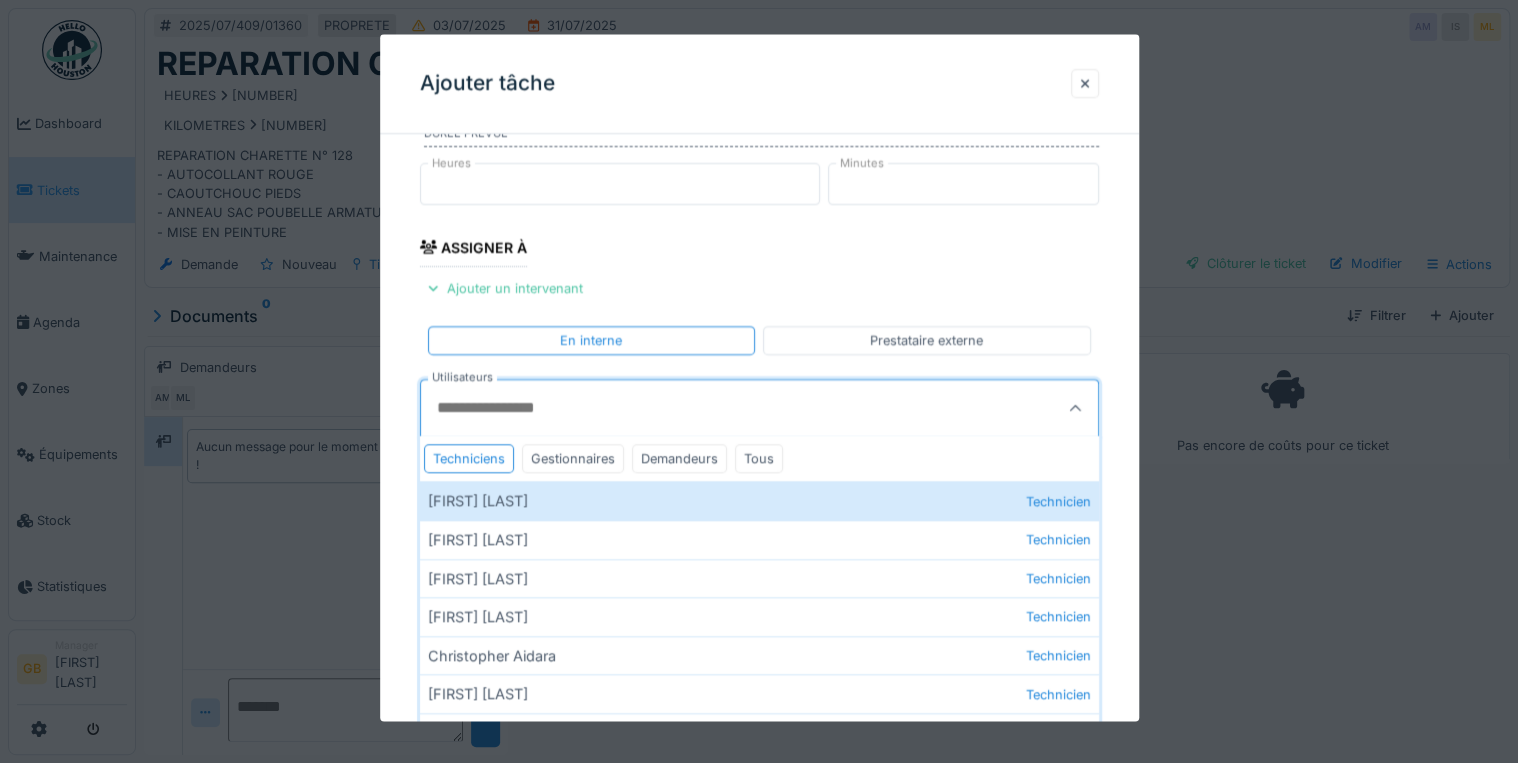 click on "Utilisateurs" at bounding box center (713, 409) 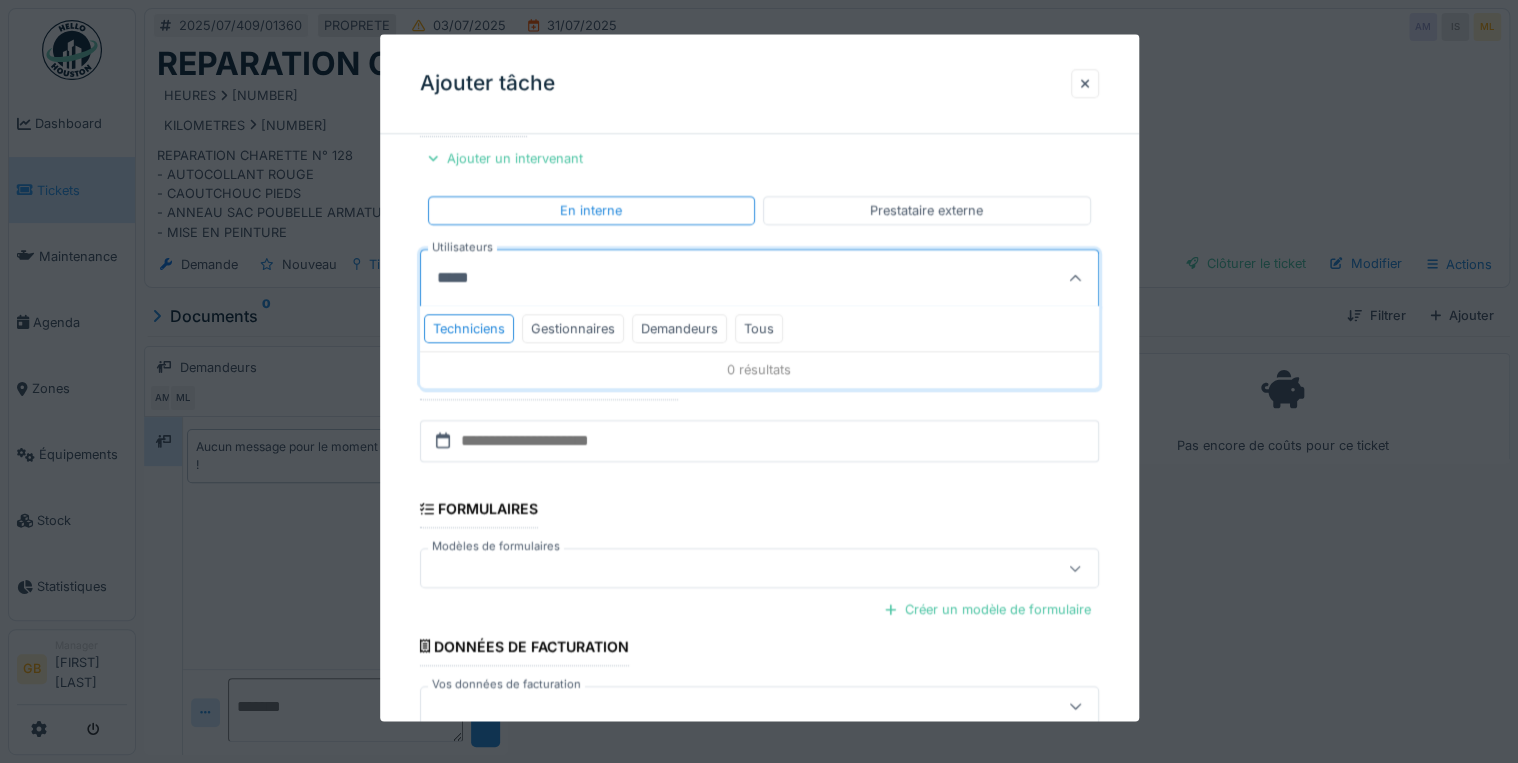 scroll, scrollTop: 400, scrollLeft: 0, axis: vertical 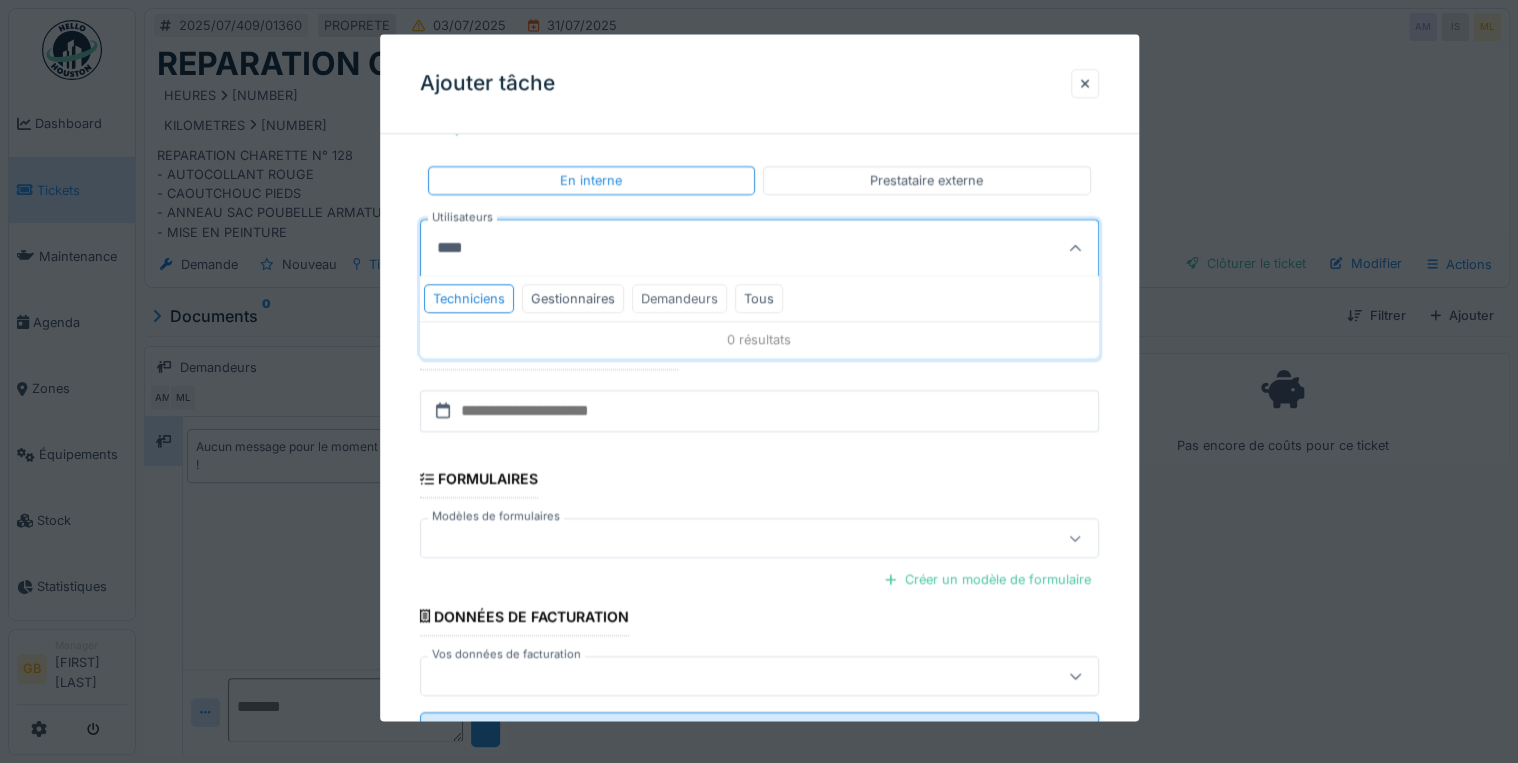 type on "****" 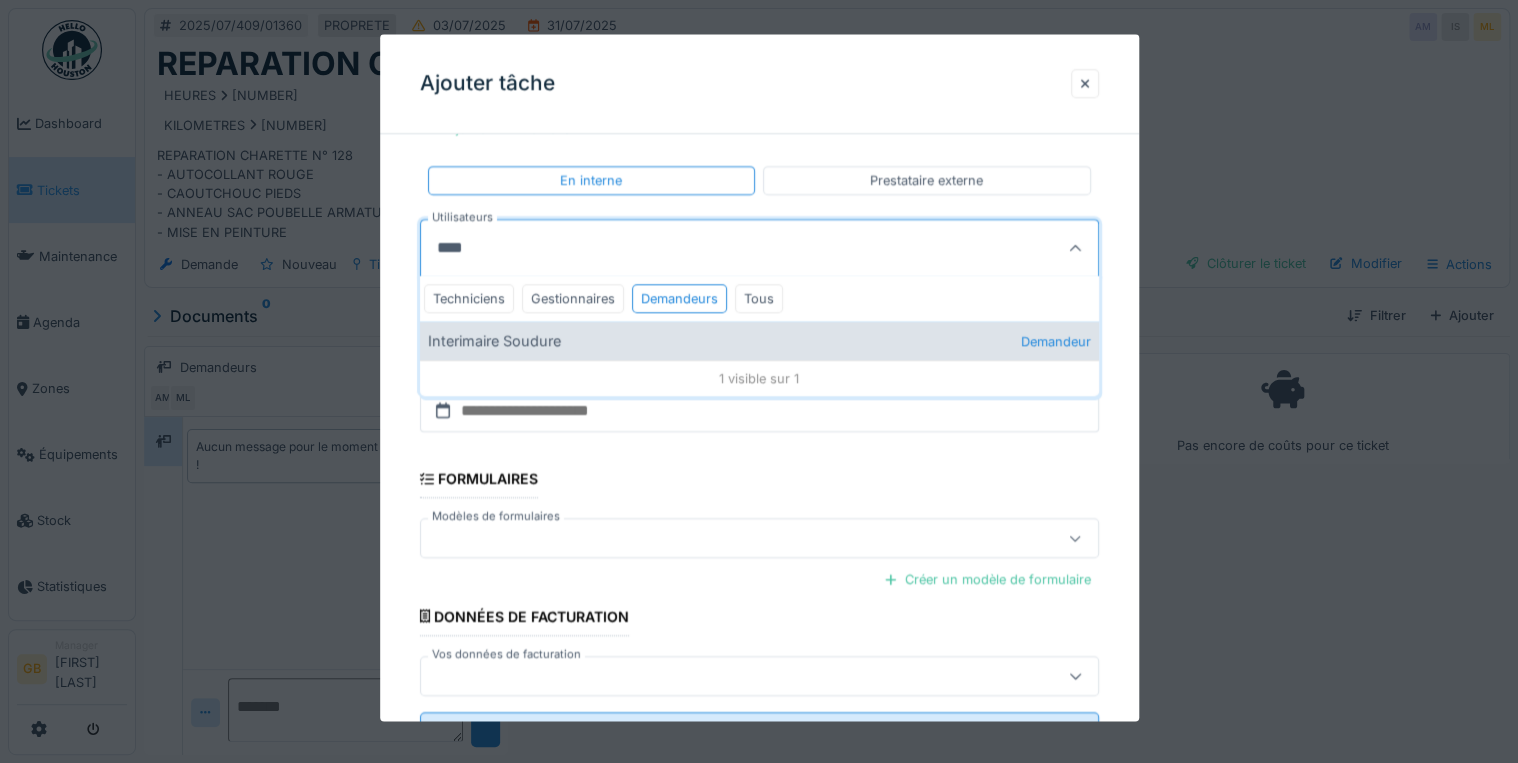 click on "Interimaire Soudure   Demandeur" at bounding box center [759, 341] 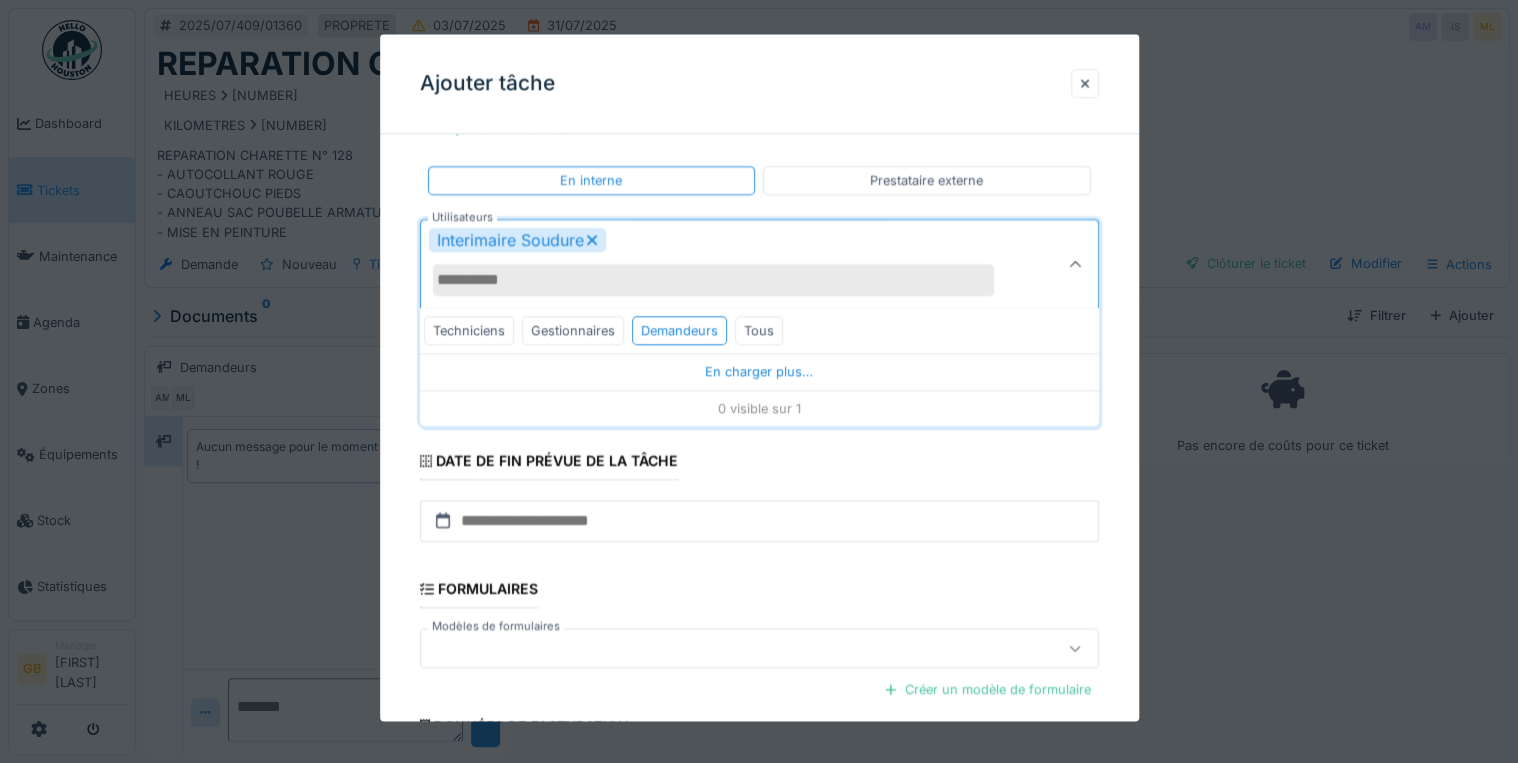 click on "Interimaire Soudure" at bounding box center (725, 265) 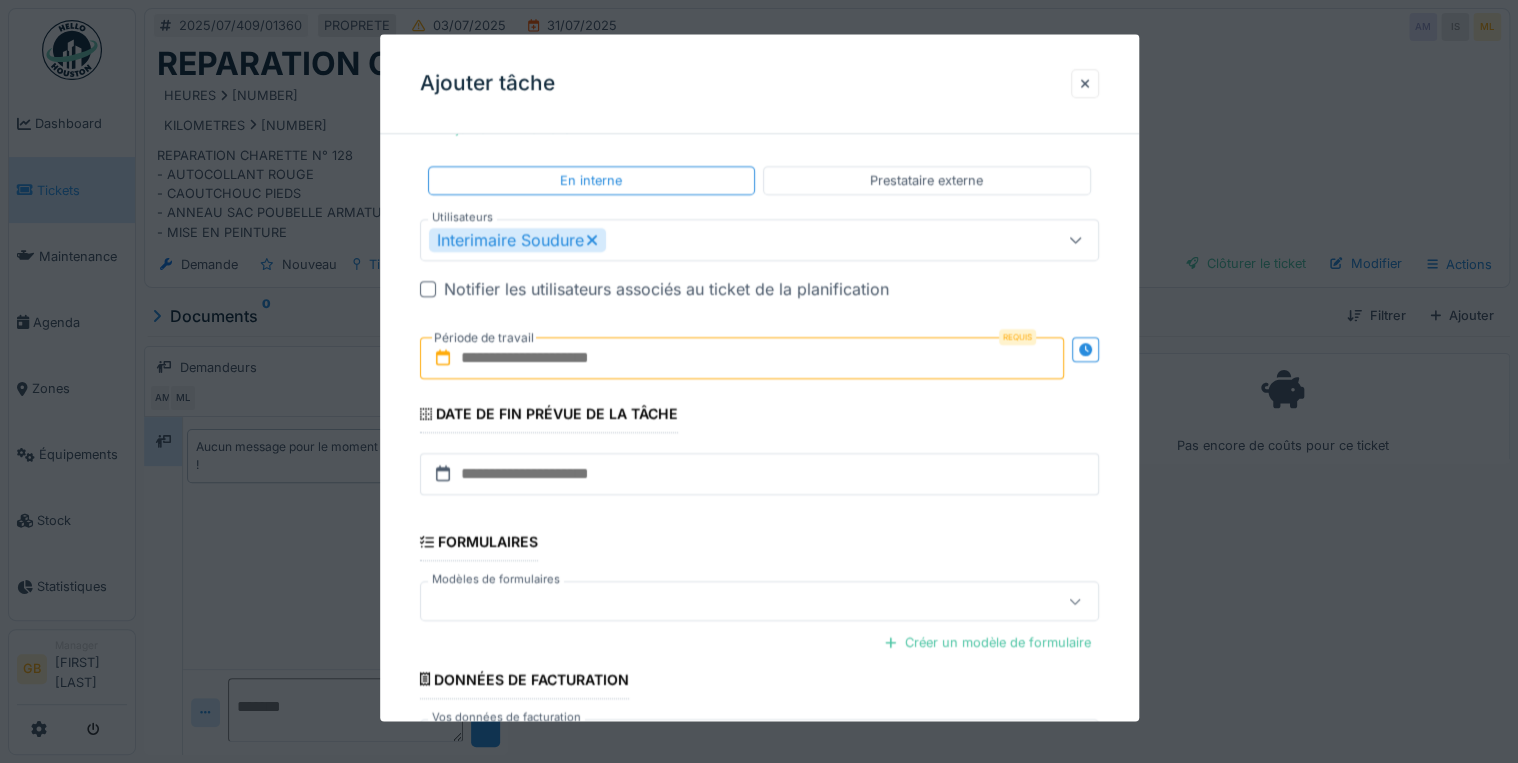 click at bounding box center [742, 359] 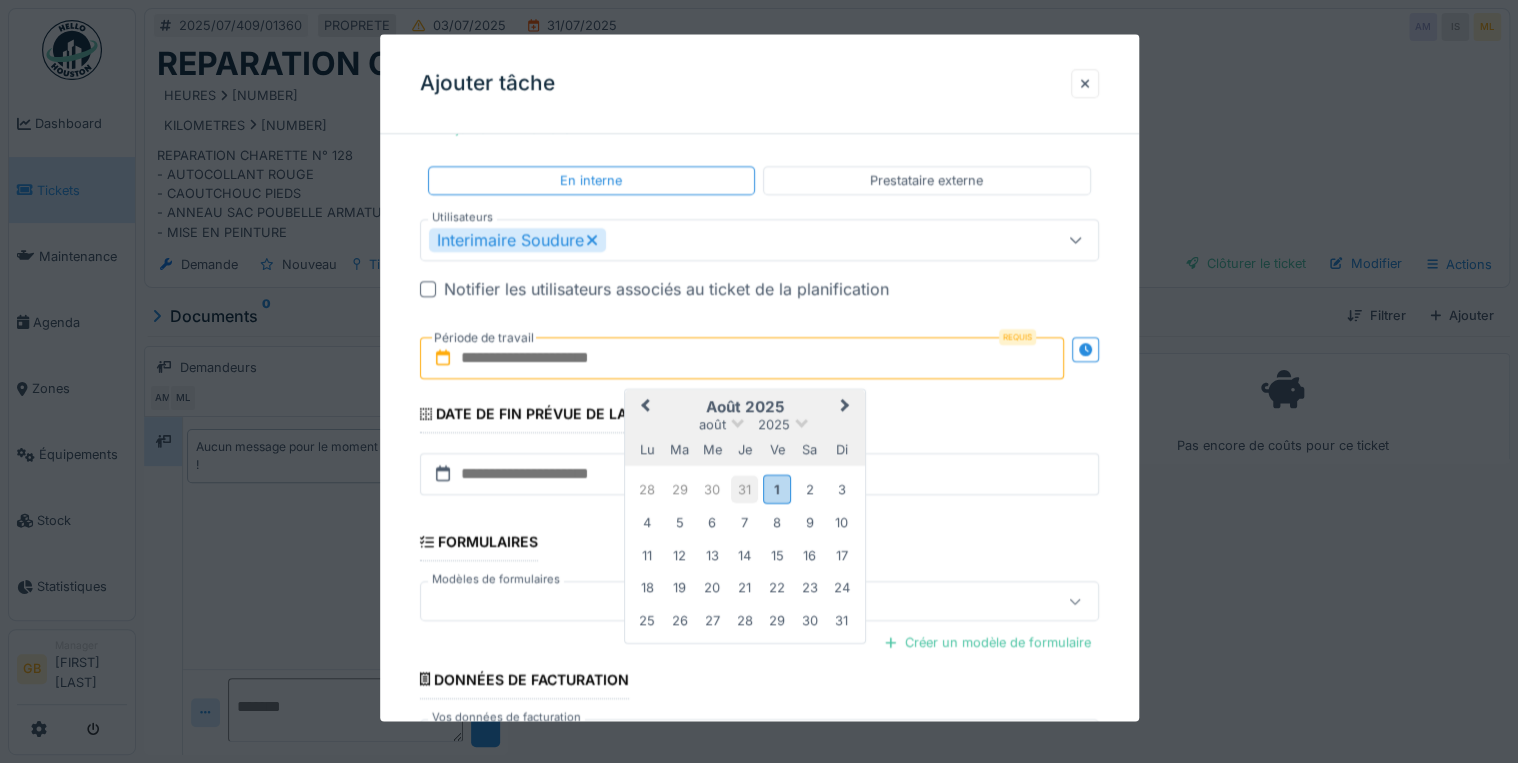 click on "31" at bounding box center (744, 489) 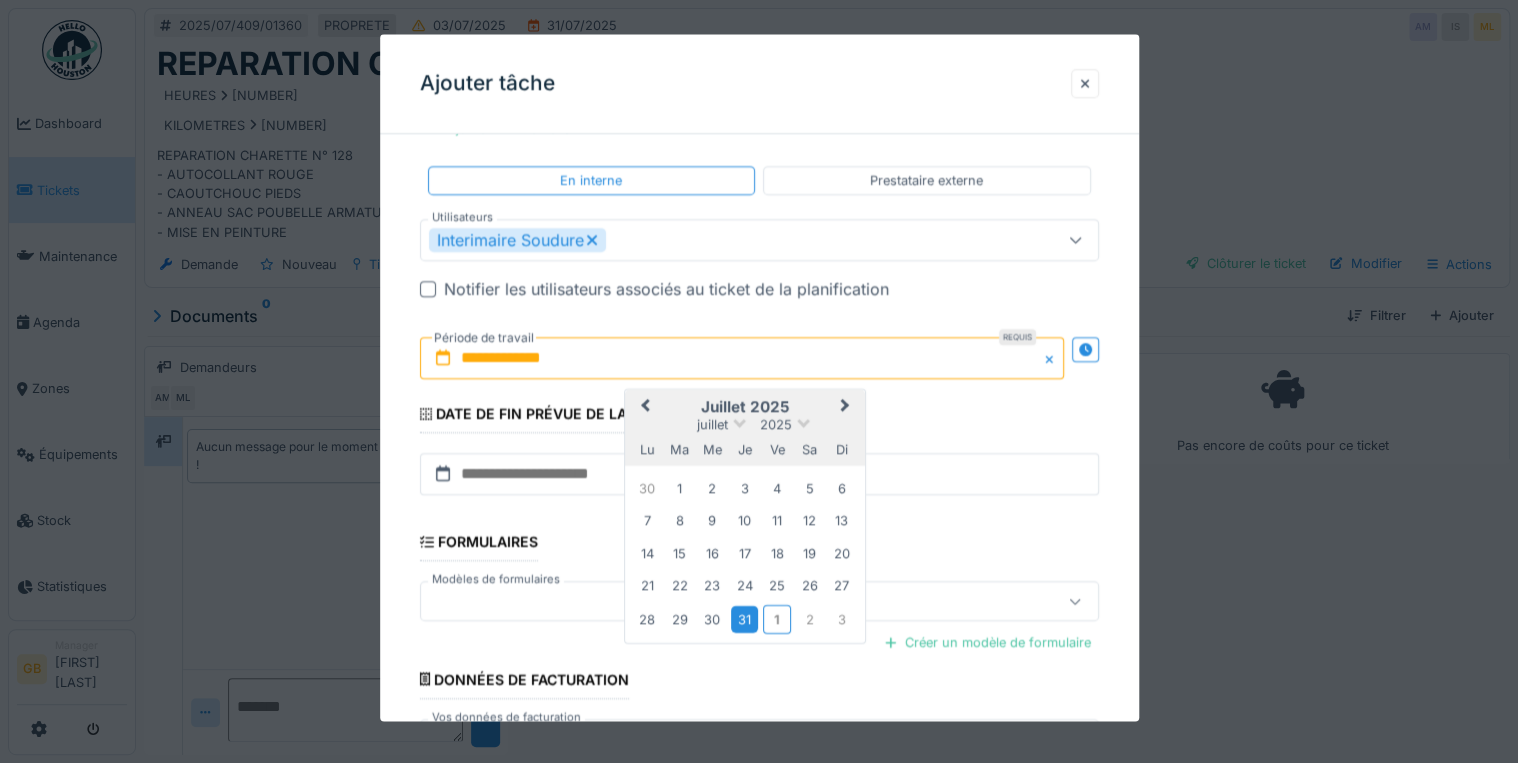 click on "31" at bounding box center [744, 619] 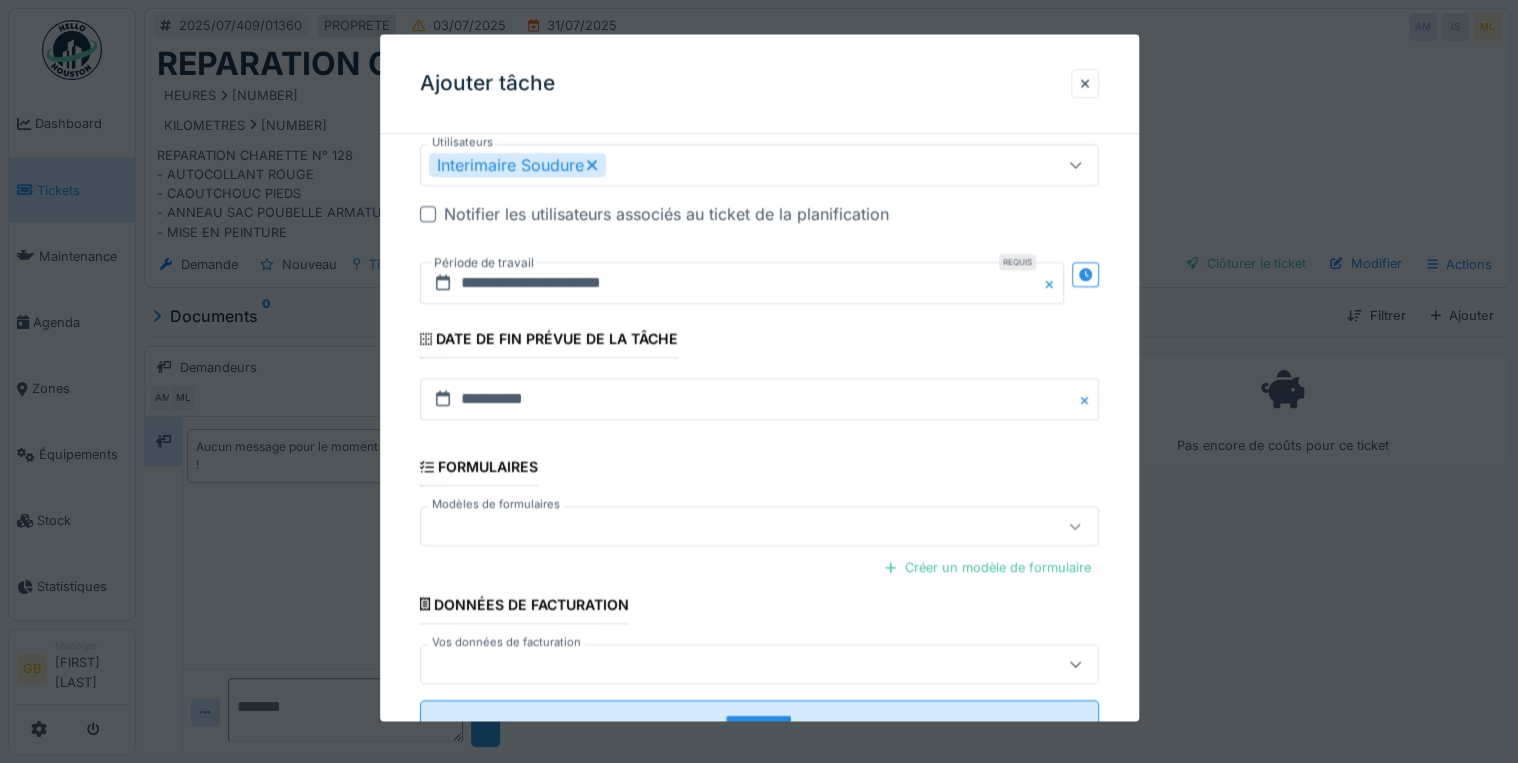 scroll, scrollTop: 547, scrollLeft: 0, axis: vertical 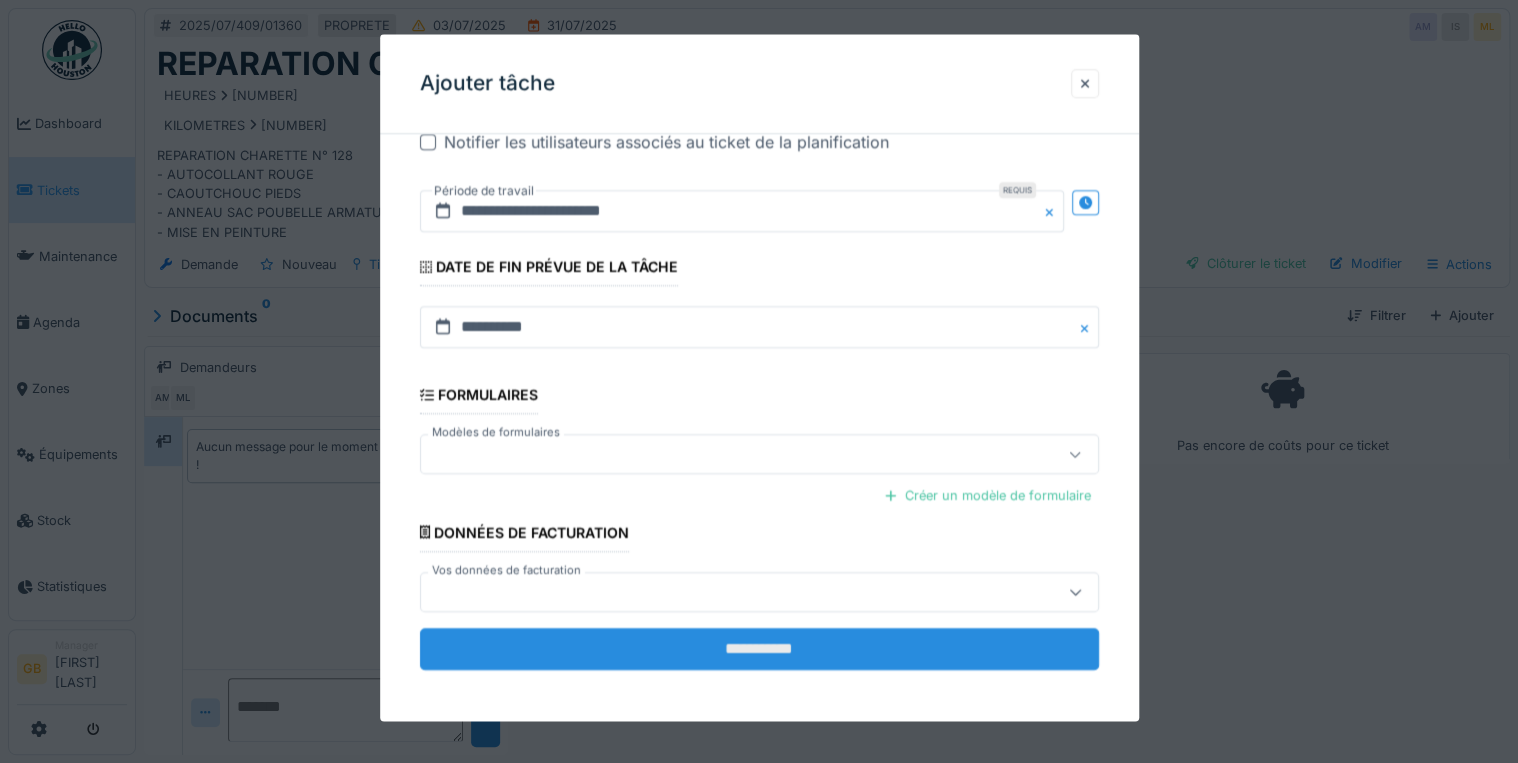 click on "**********" at bounding box center (759, 649) 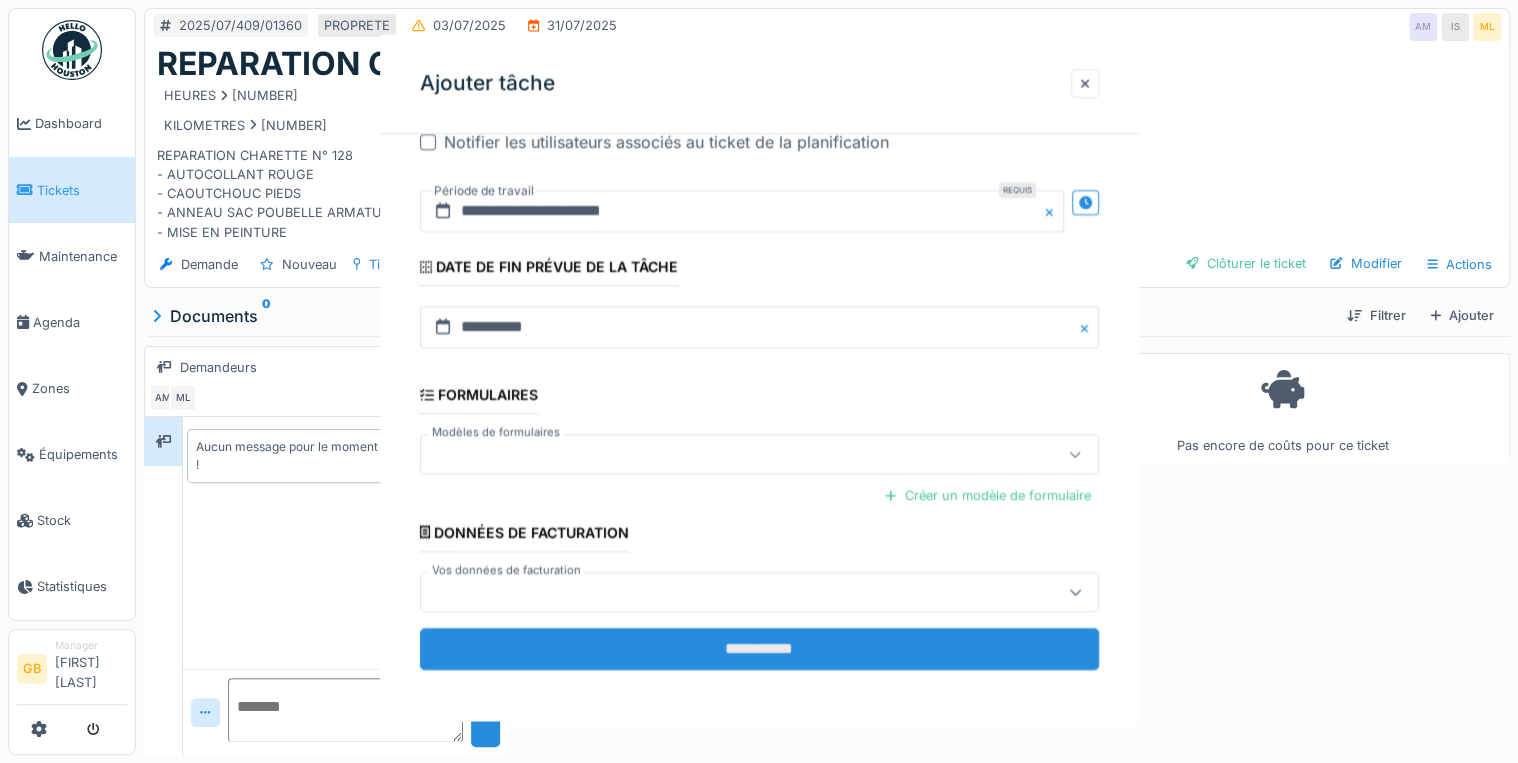scroll, scrollTop: 0, scrollLeft: 0, axis: both 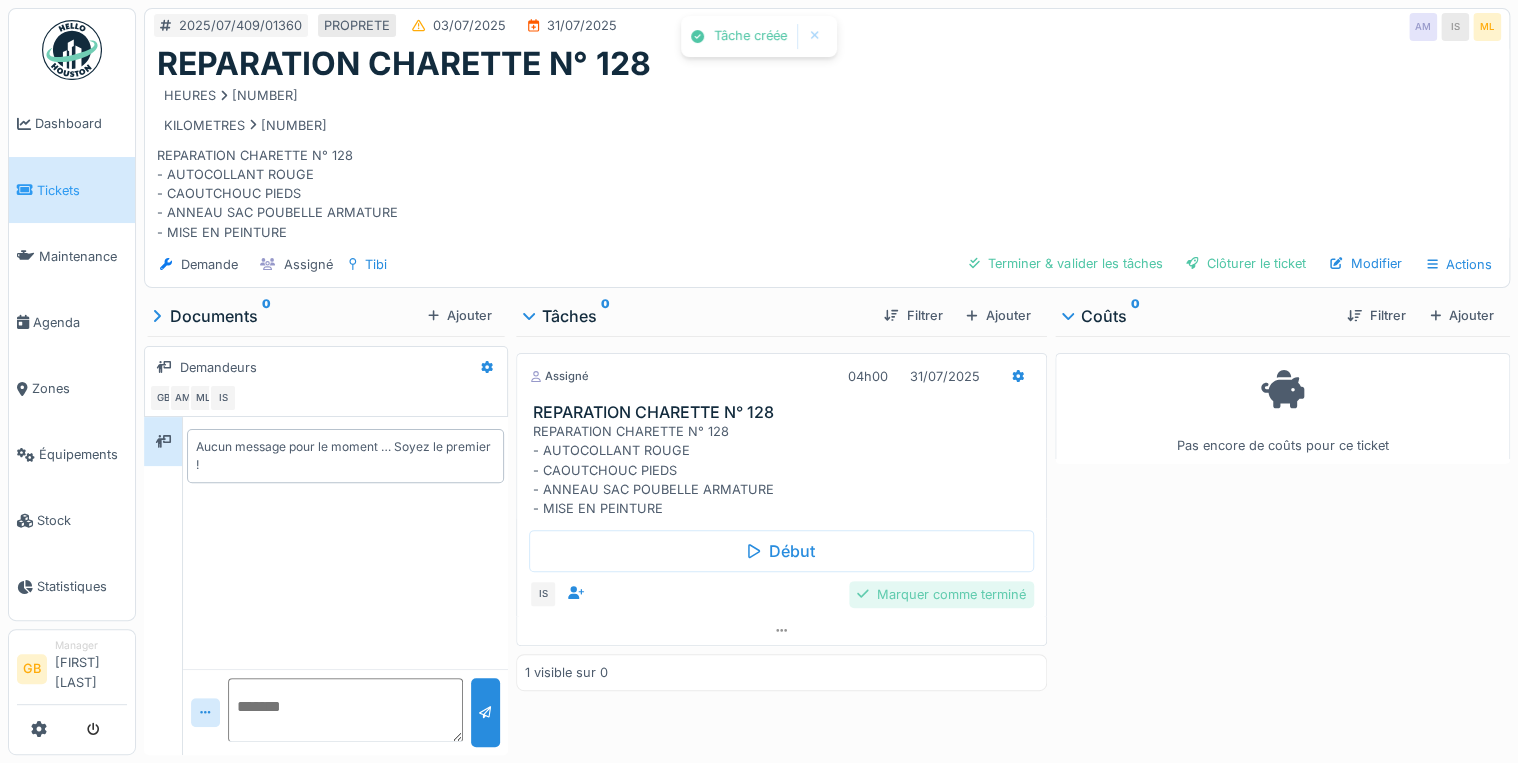 click on "Marquer comme terminé" at bounding box center (941, 594) 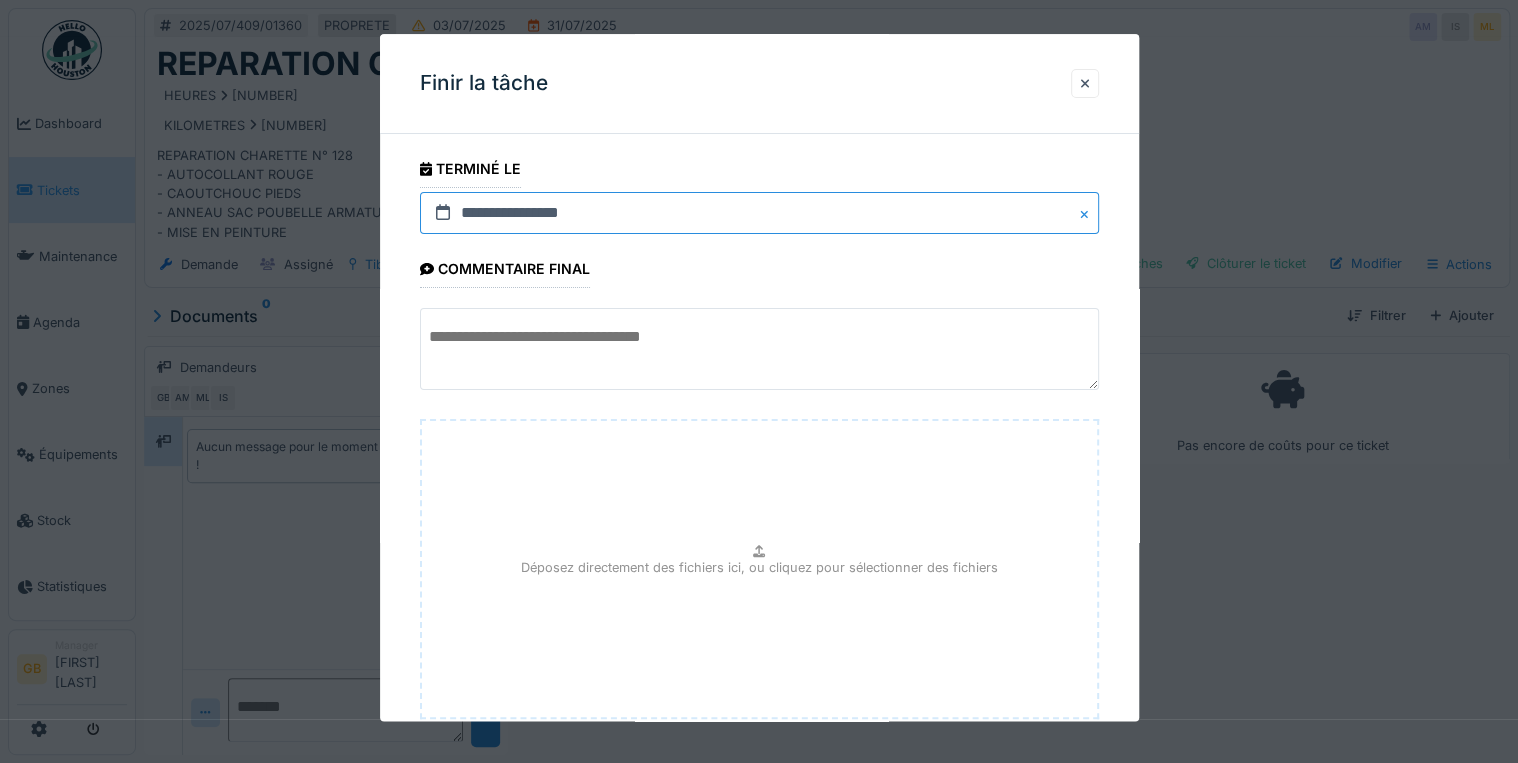 click on "**********" at bounding box center [759, 213] 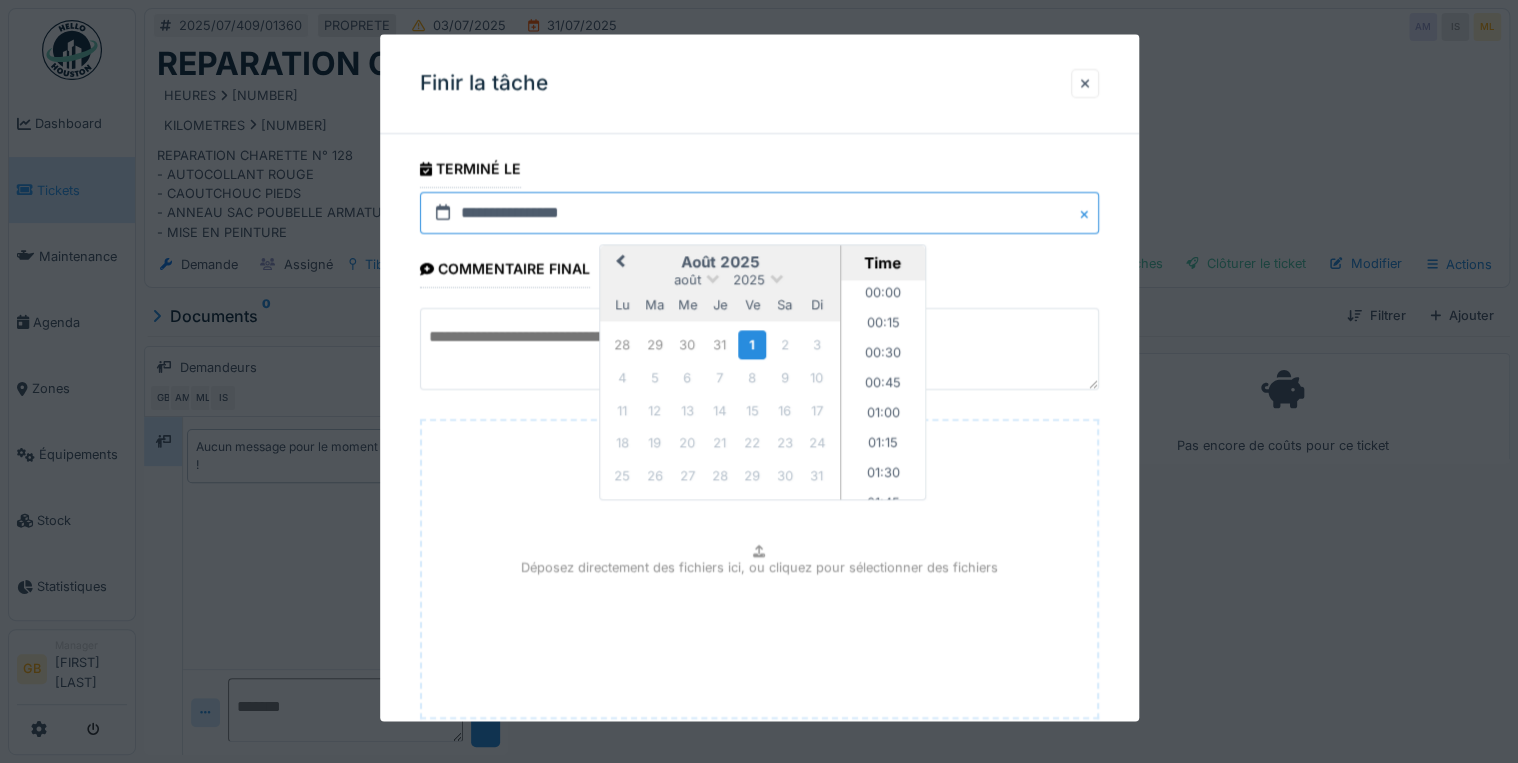 scroll, scrollTop: 1255, scrollLeft: 0, axis: vertical 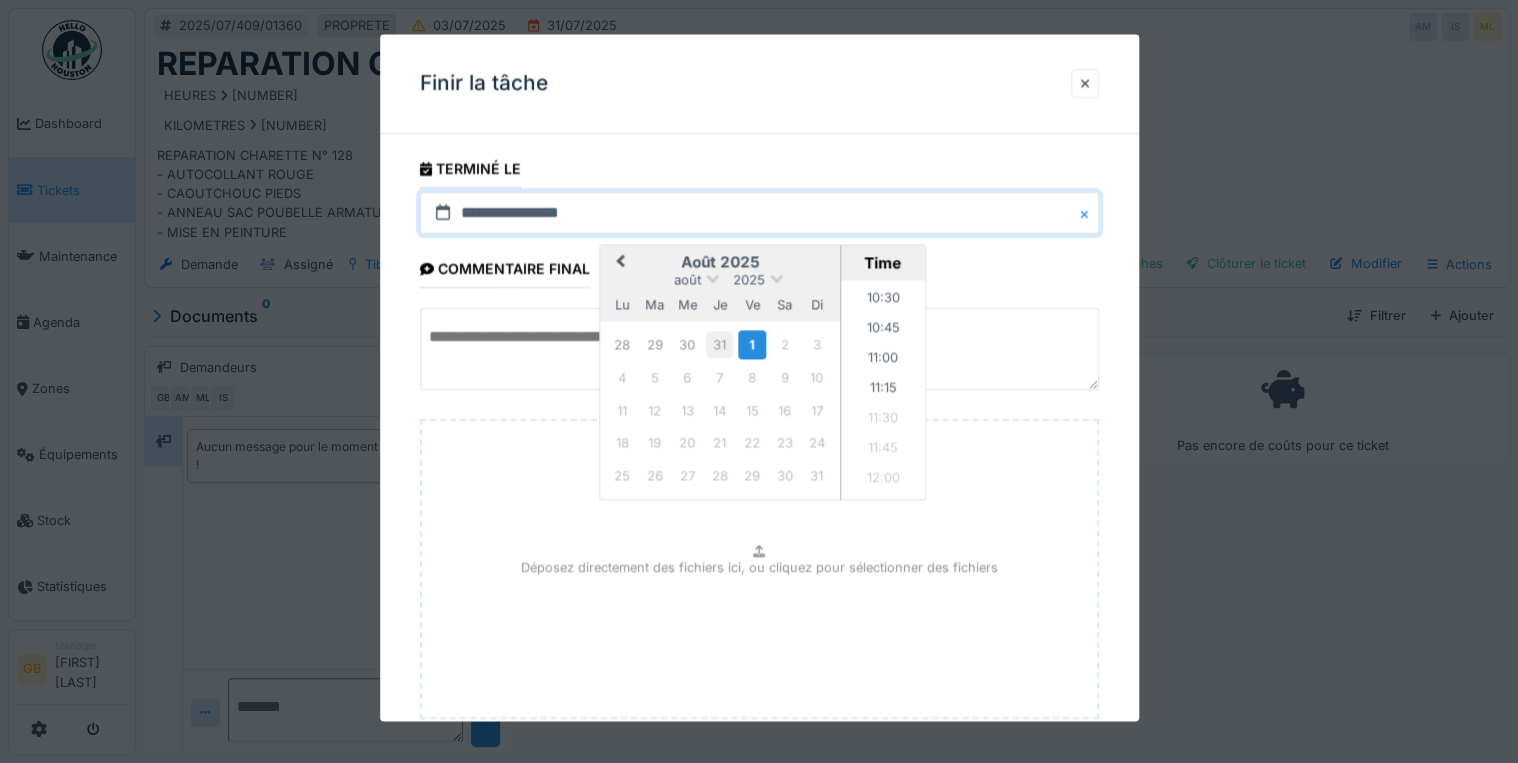 click on "31" at bounding box center [719, 344] 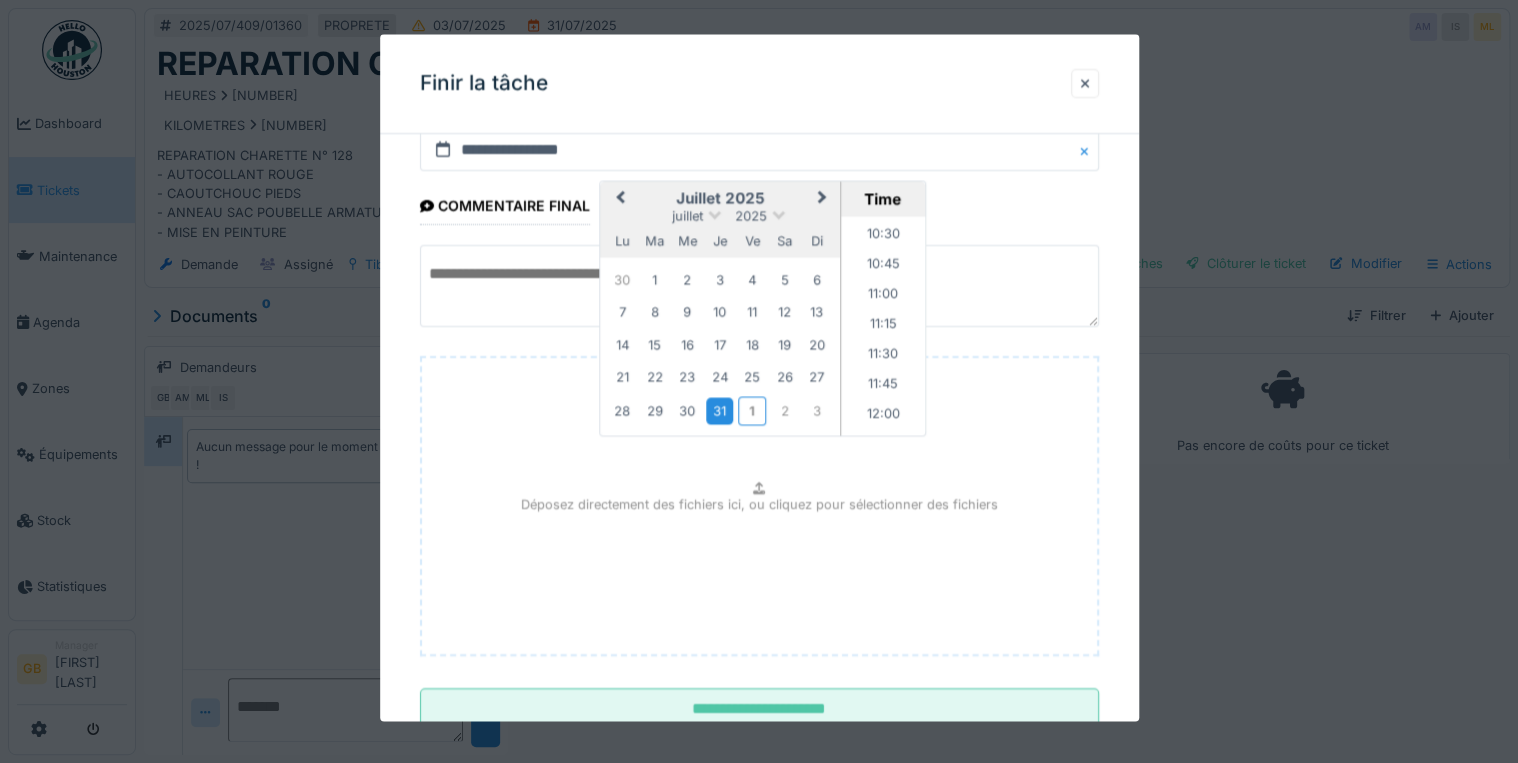 scroll, scrollTop: 126, scrollLeft: 0, axis: vertical 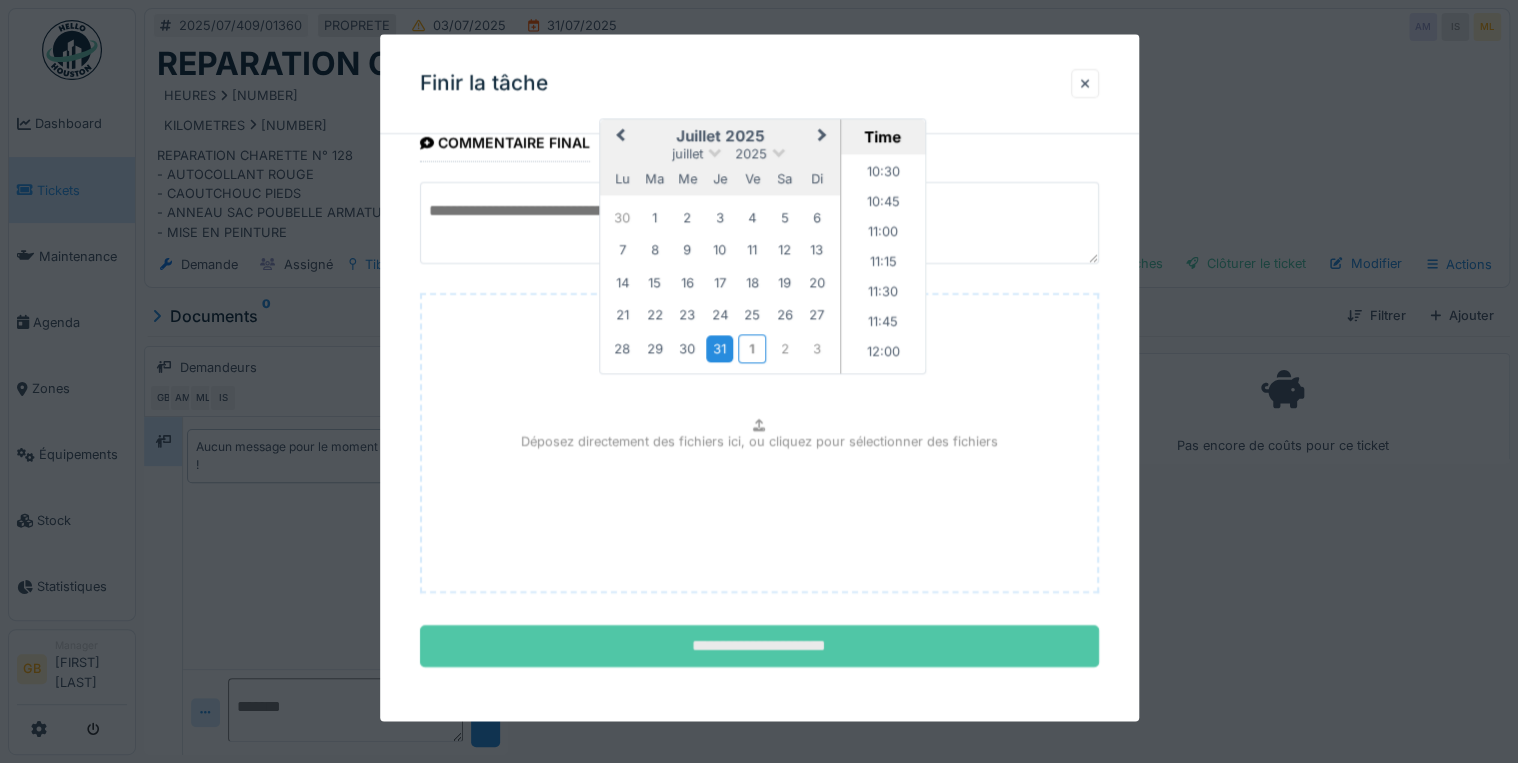 click on "**********" at bounding box center (759, 647) 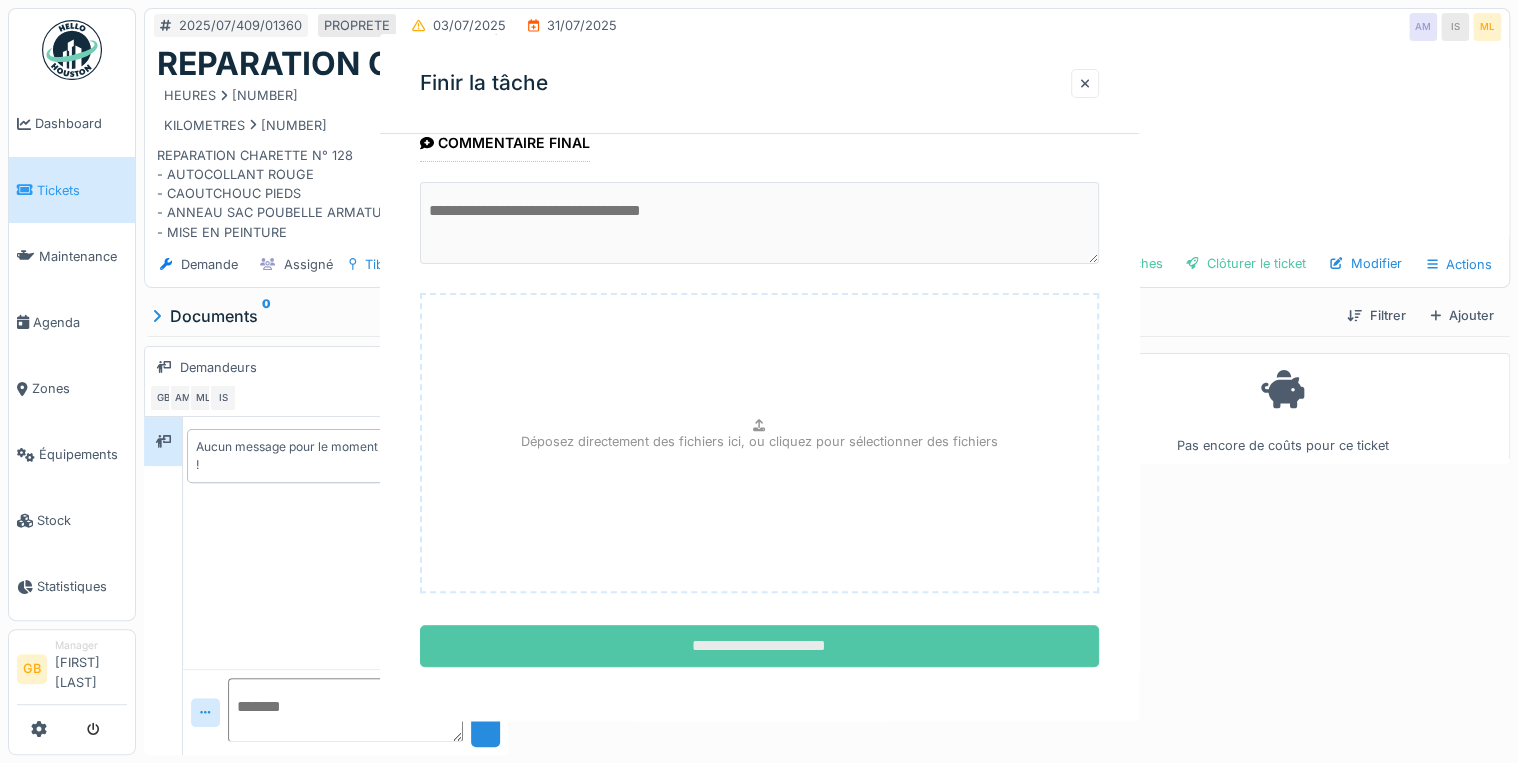 scroll, scrollTop: 0, scrollLeft: 0, axis: both 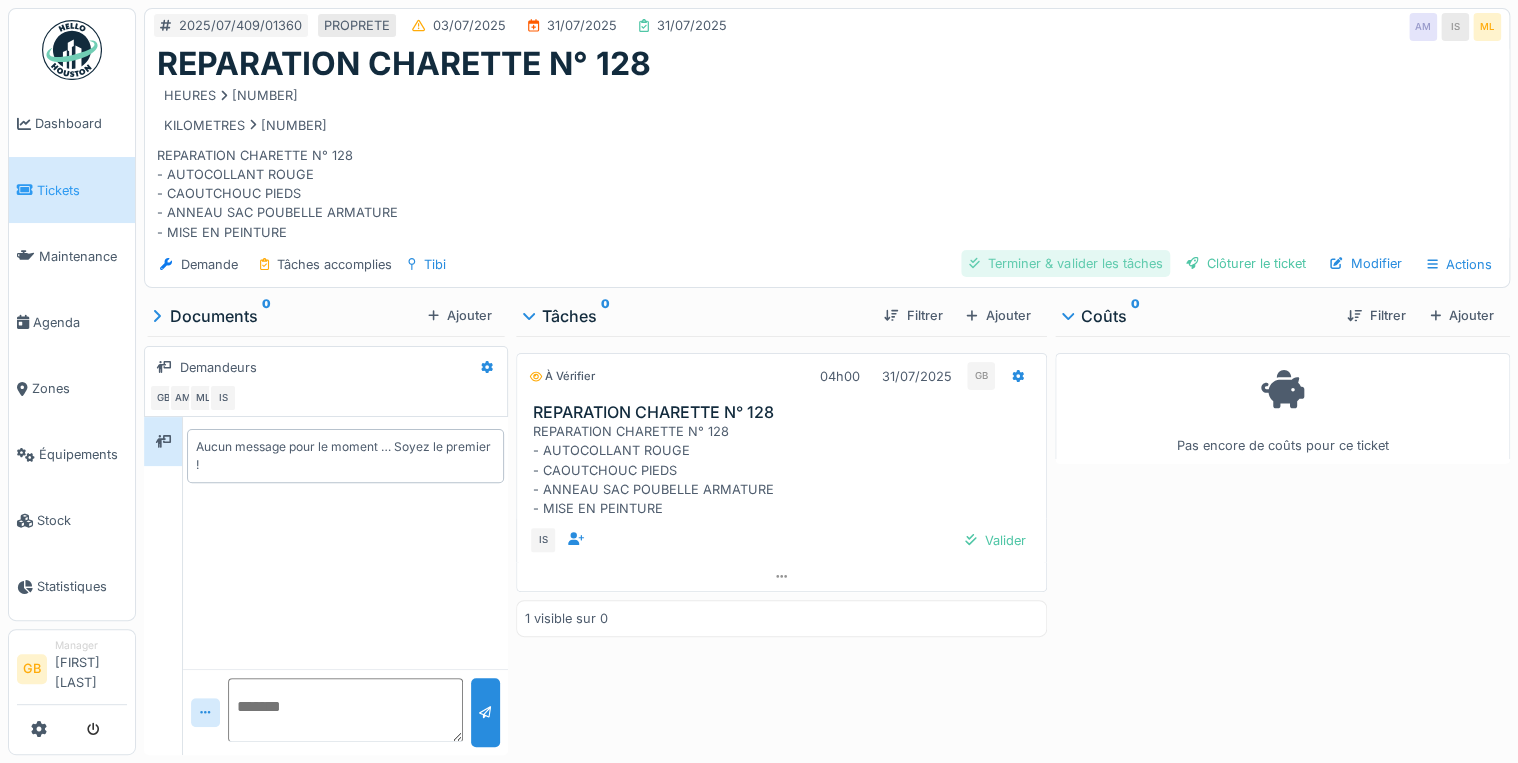 click on "Terminer & valider les tâches" at bounding box center (1065, 263) 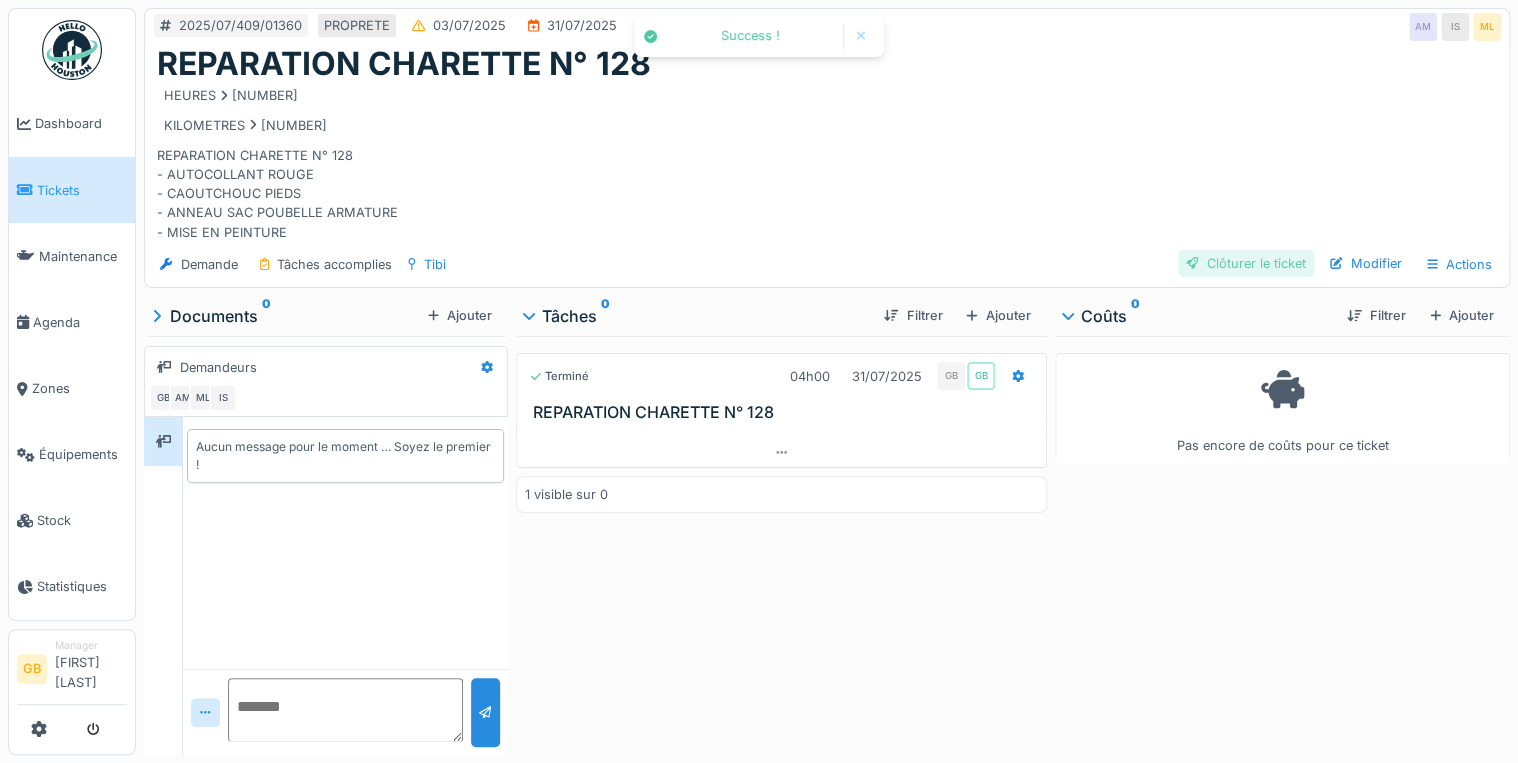 click on "Clôturer le ticket" at bounding box center [1246, 263] 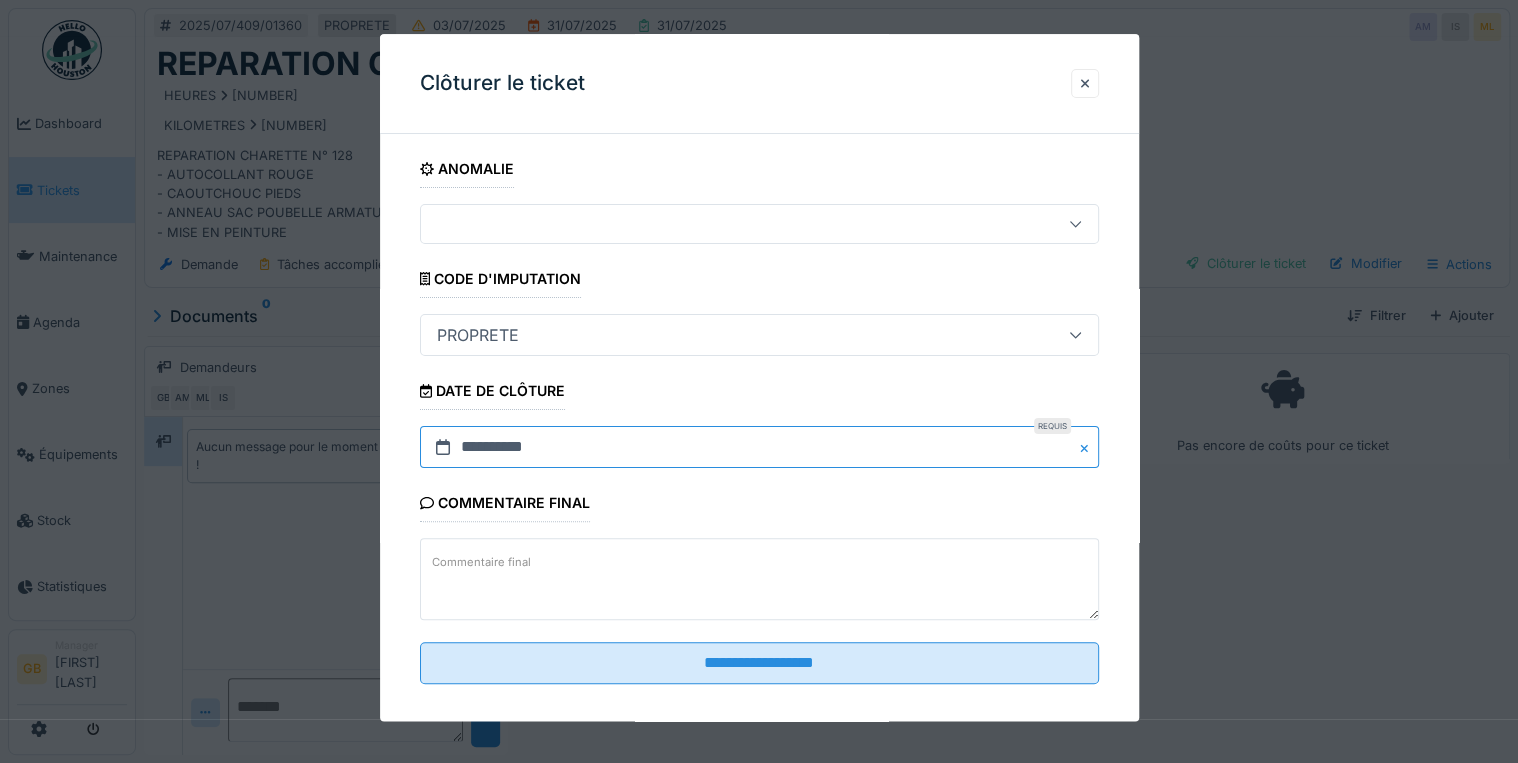 click on "**********" at bounding box center (759, 448) 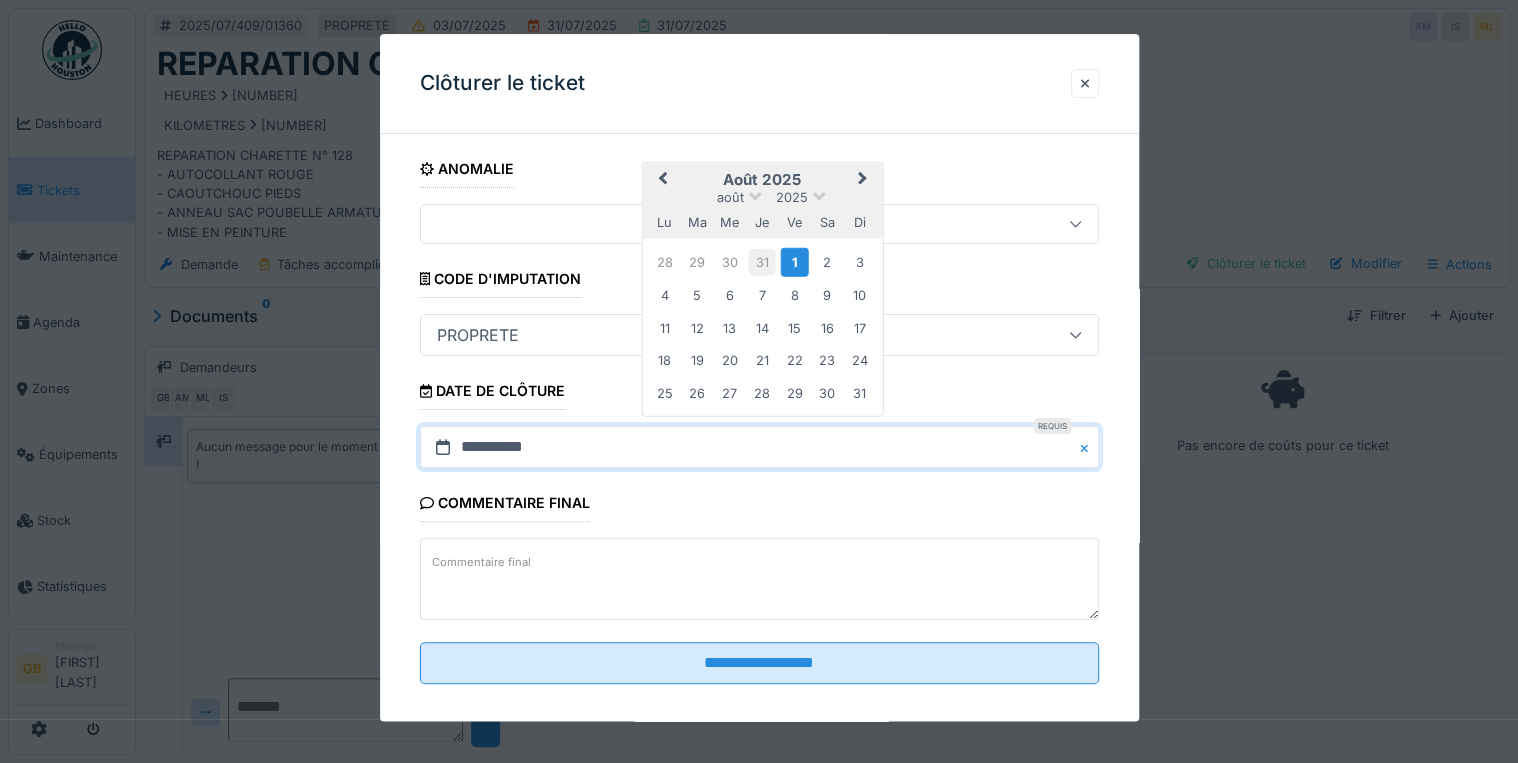 click on "31" at bounding box center (762, 262) 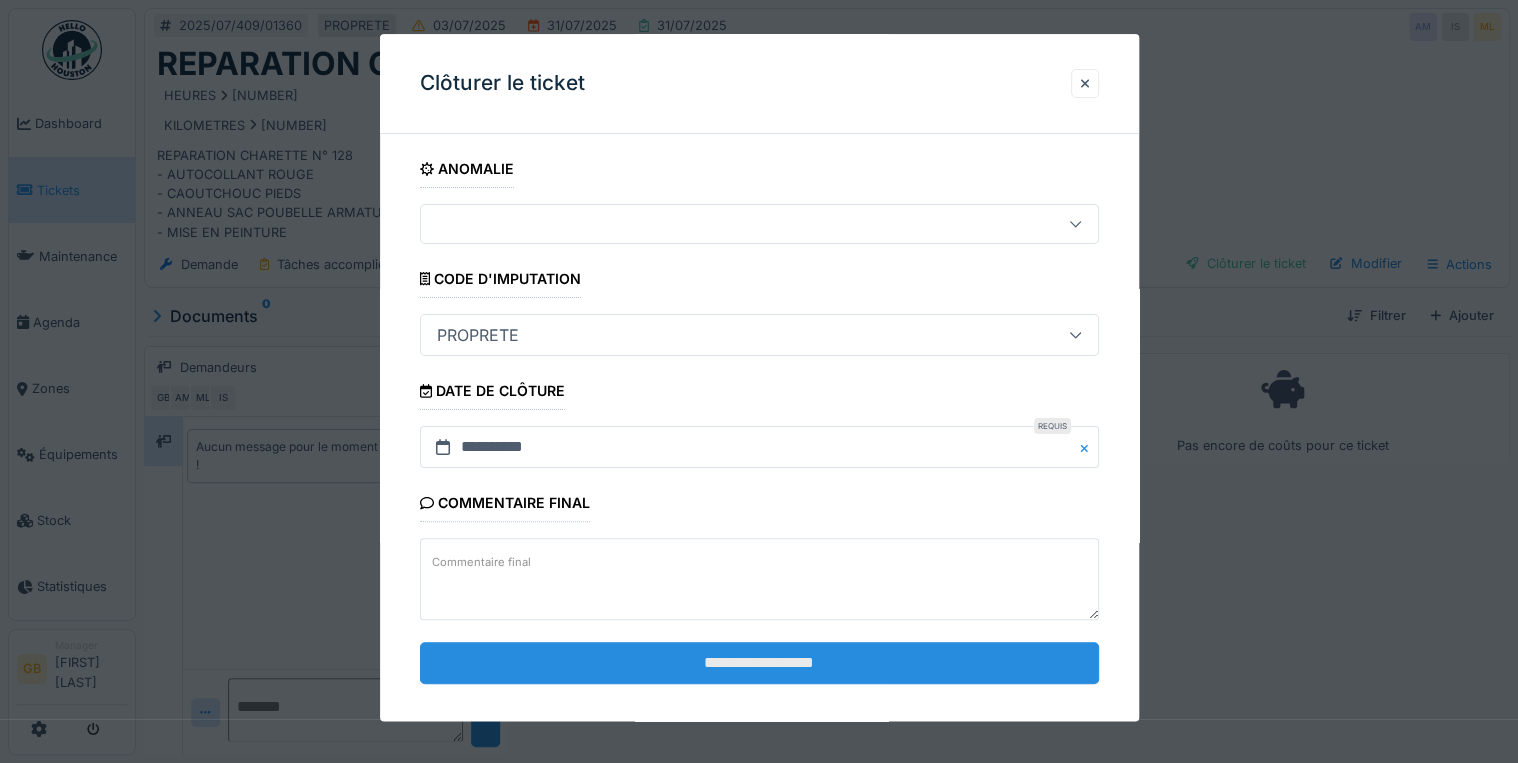 click on "**********" at bounding box center (759, 663) 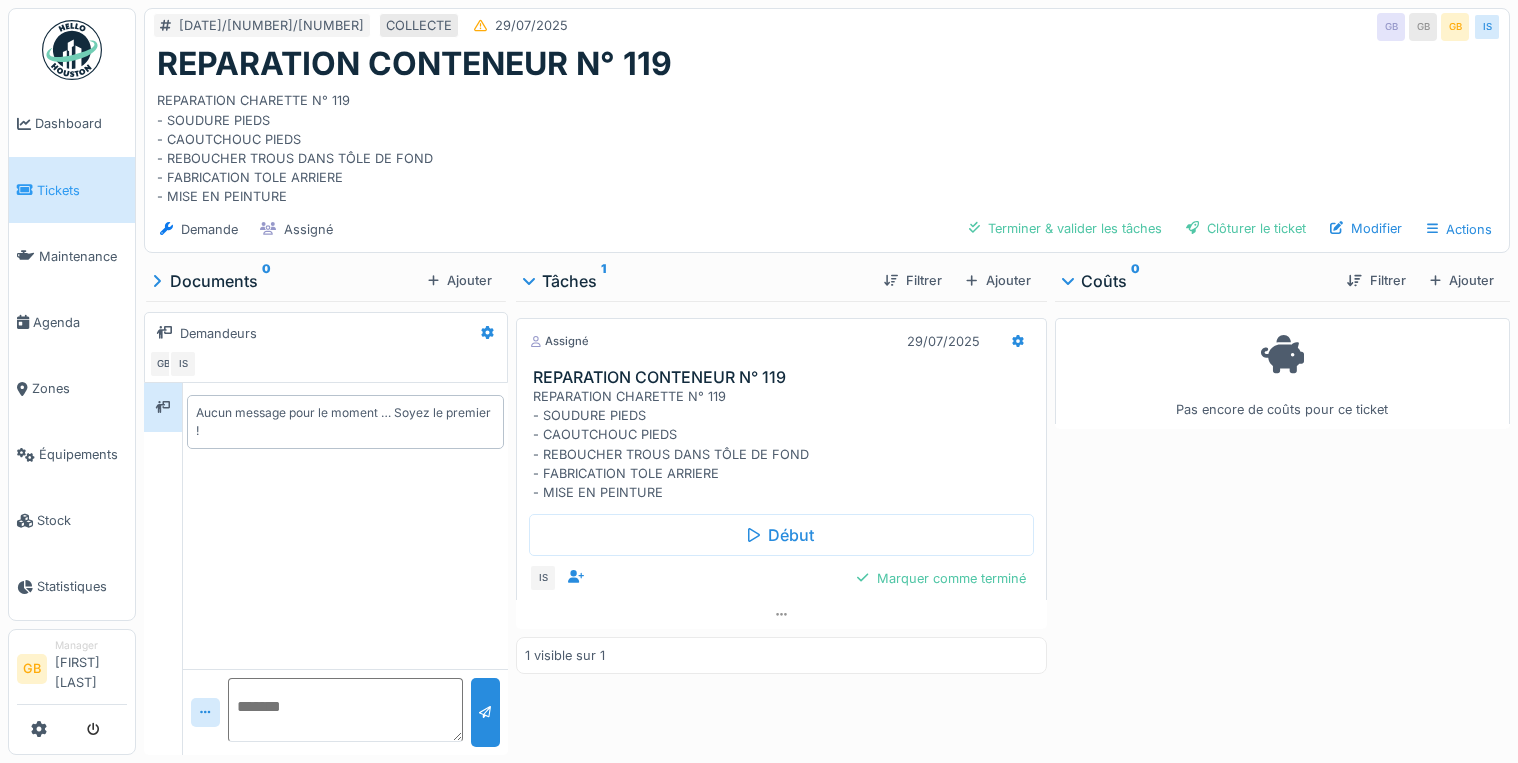 scroll, scrollTop: 0, scrollLeft: 0, axis: both 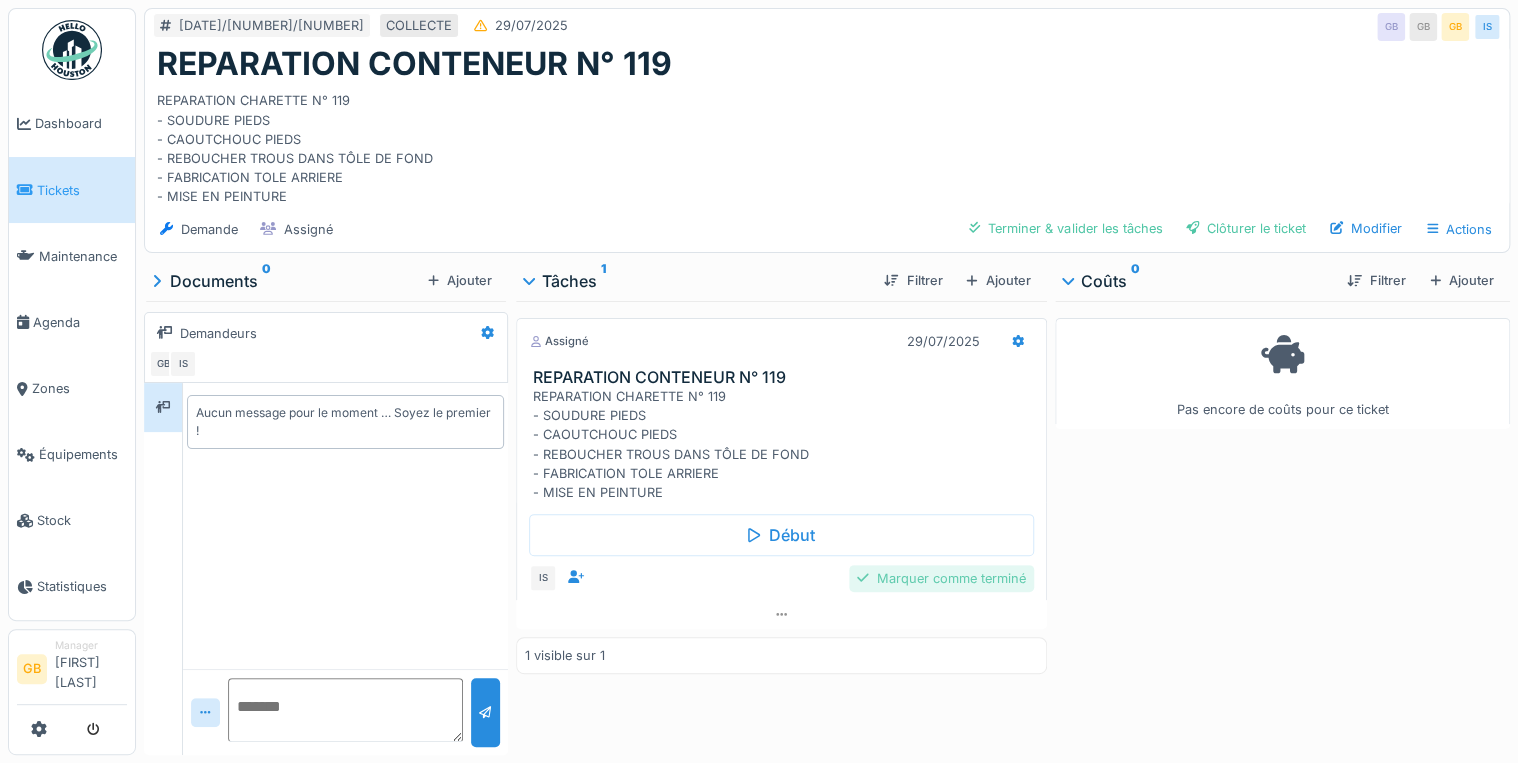 click on "Marquer comme terminé" at bounding box center (941, 578) 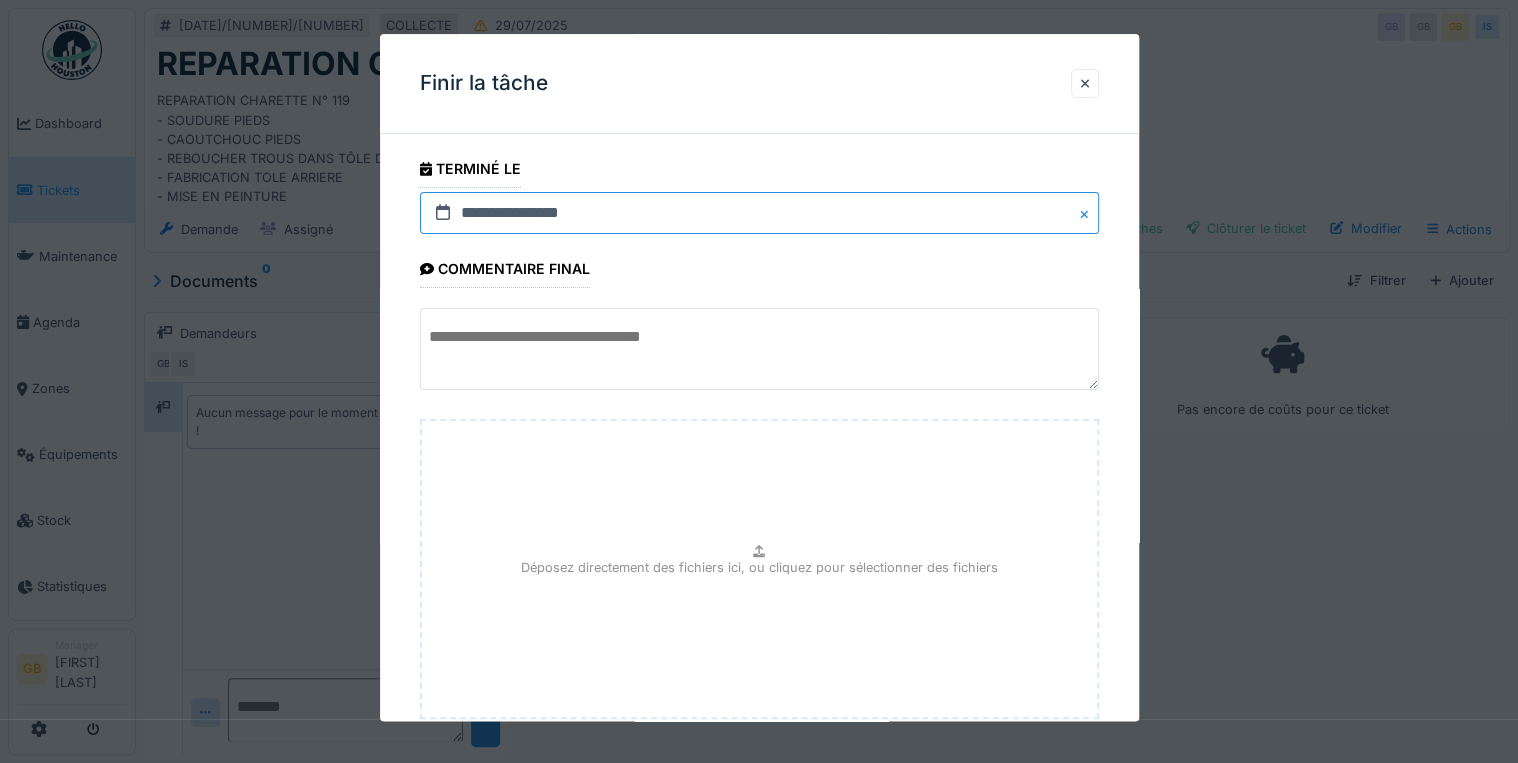 click on "**********" at bounding box center [759, 213] 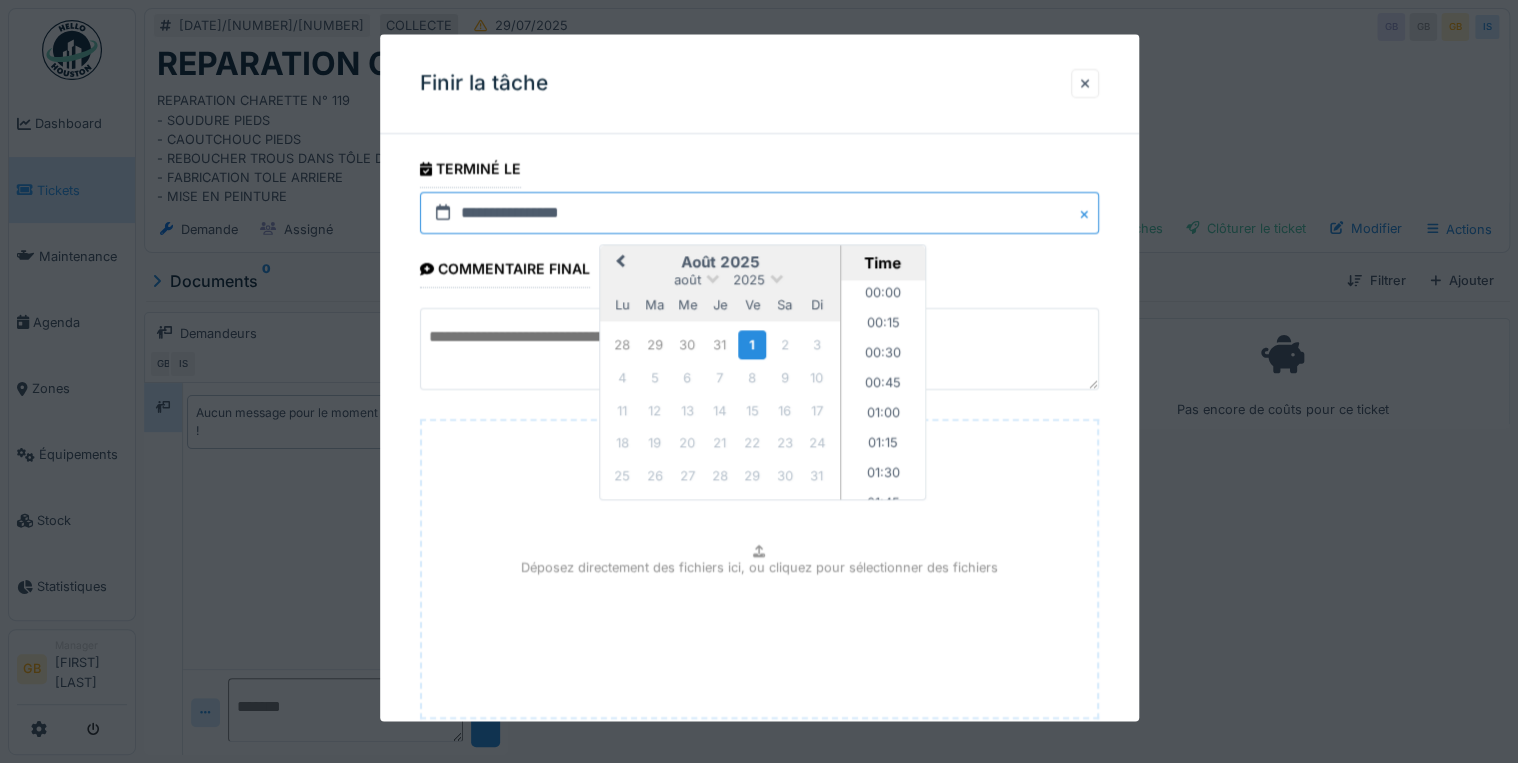 scroll, scrollTop: 1255, scrollLeft: 0, axis: vertical 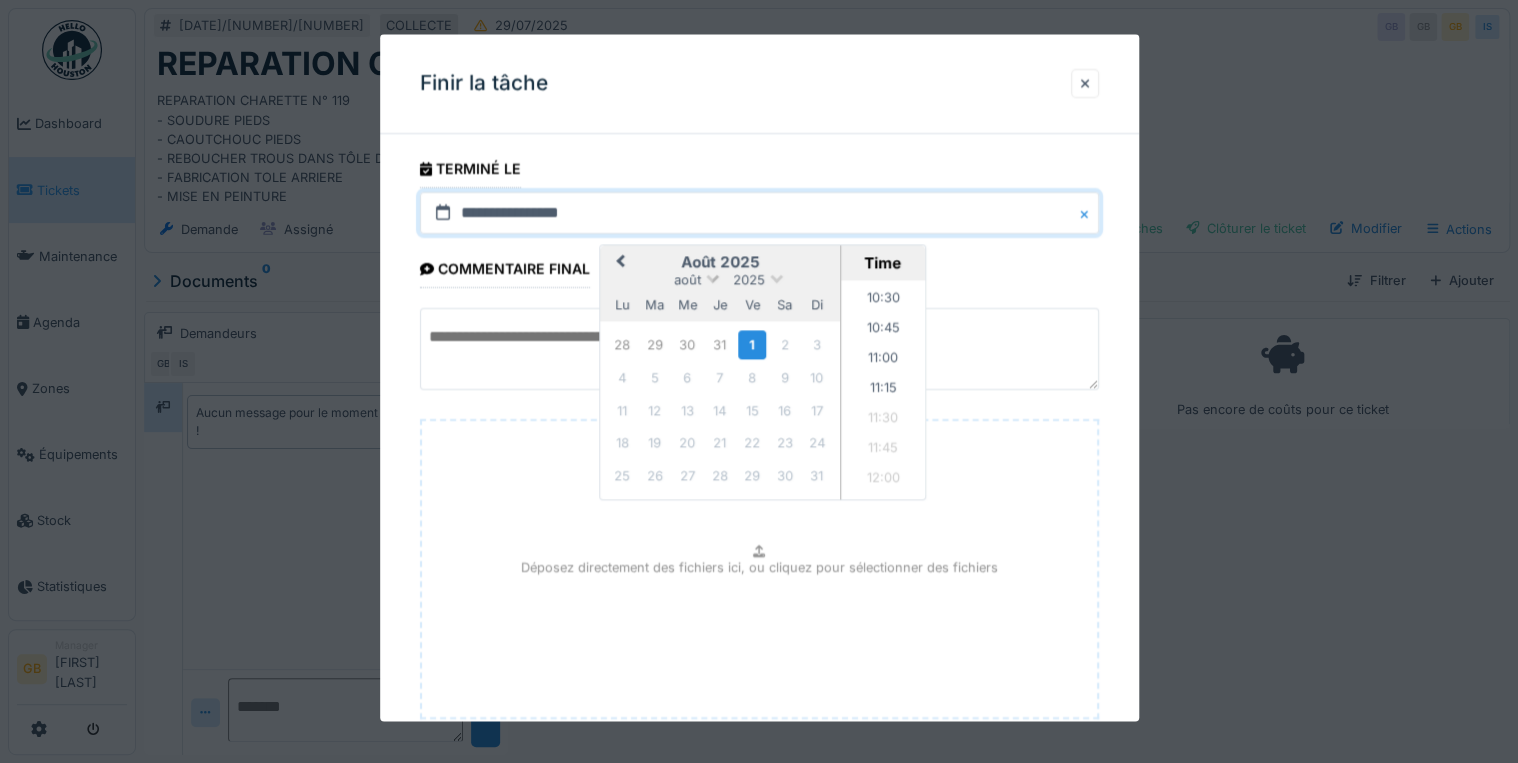 click on "août" at bounding box center [687, 280] 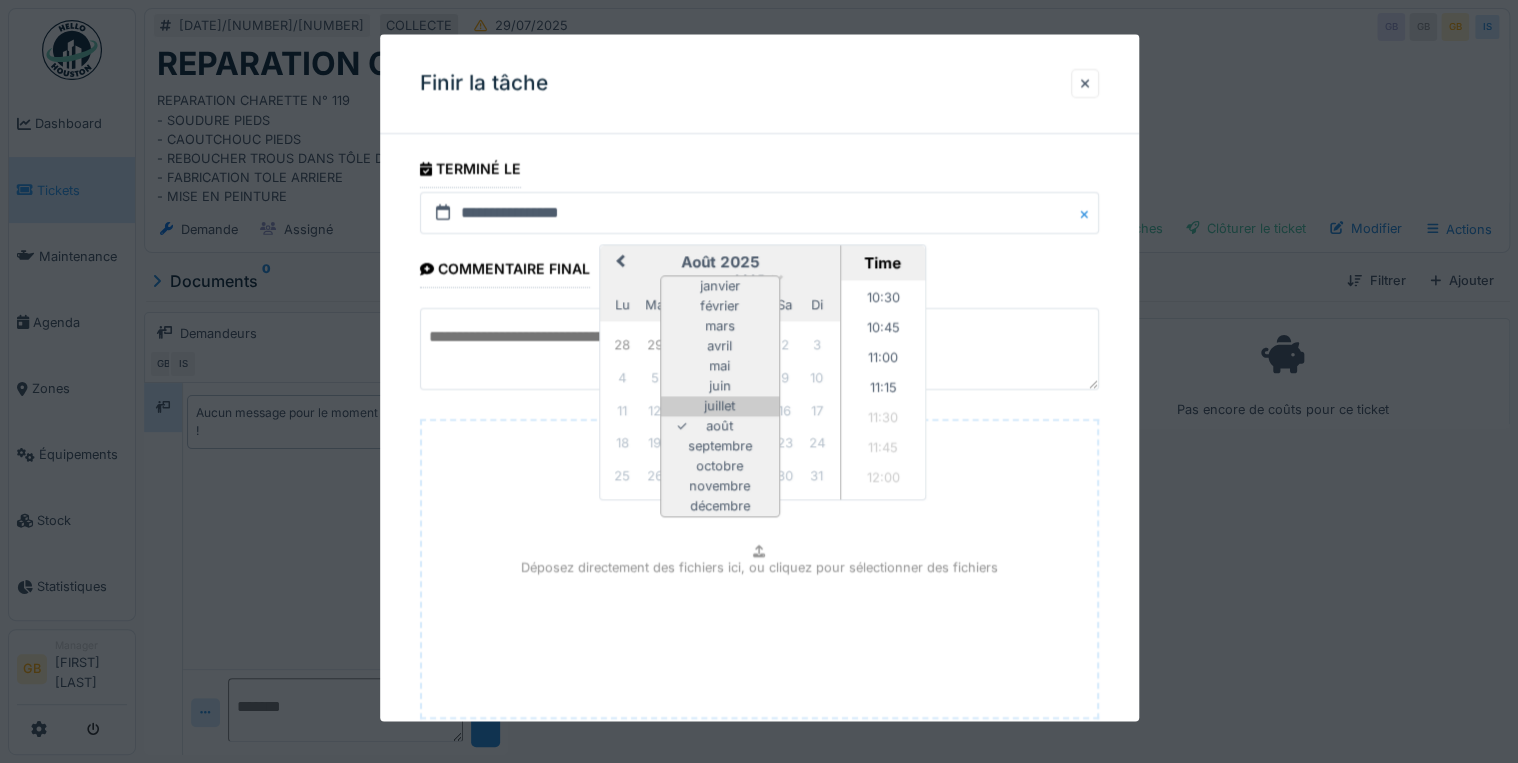 click on "juillet" at bounding box center (720, 407) 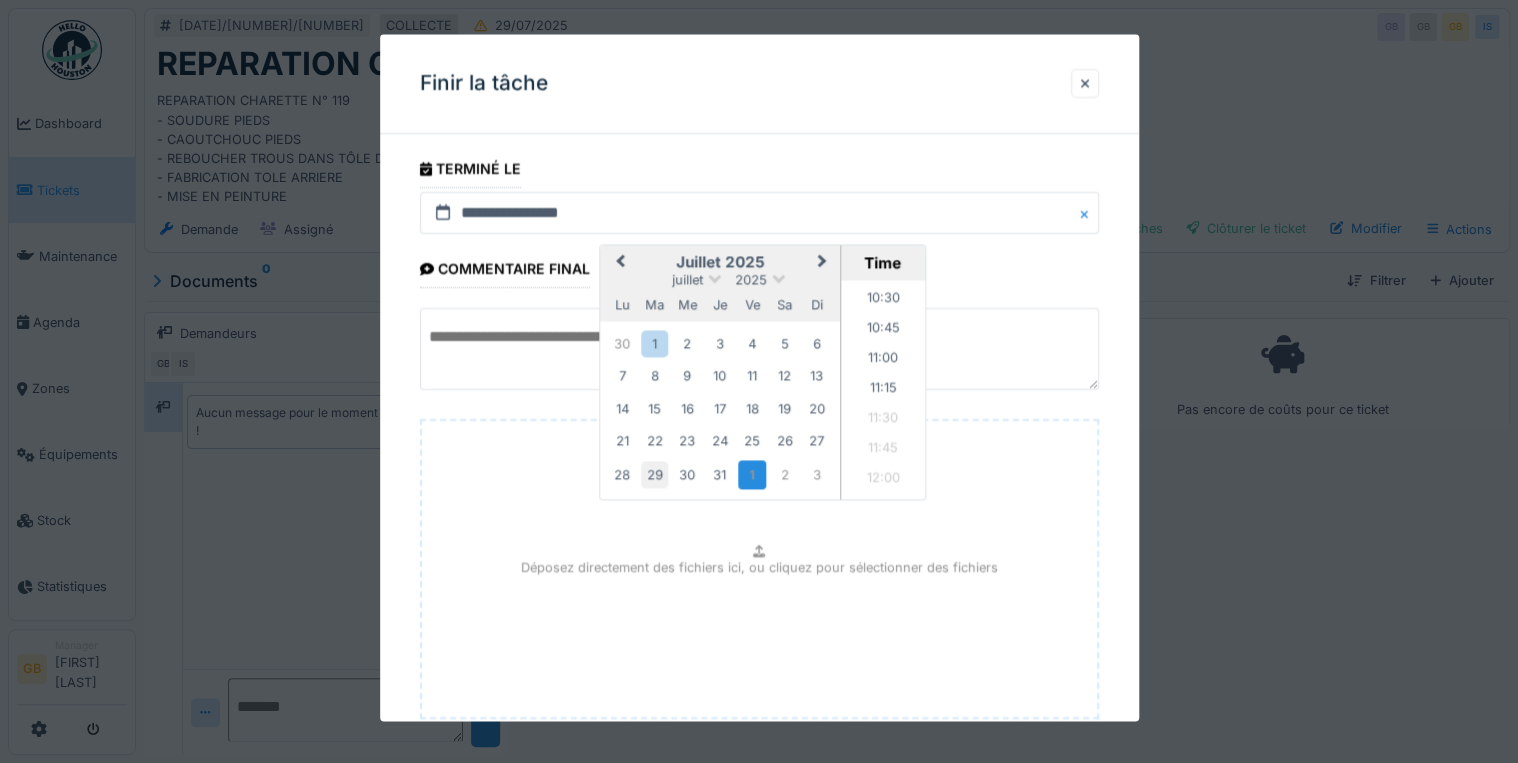 click on "29" at bounding box center [654, 474] 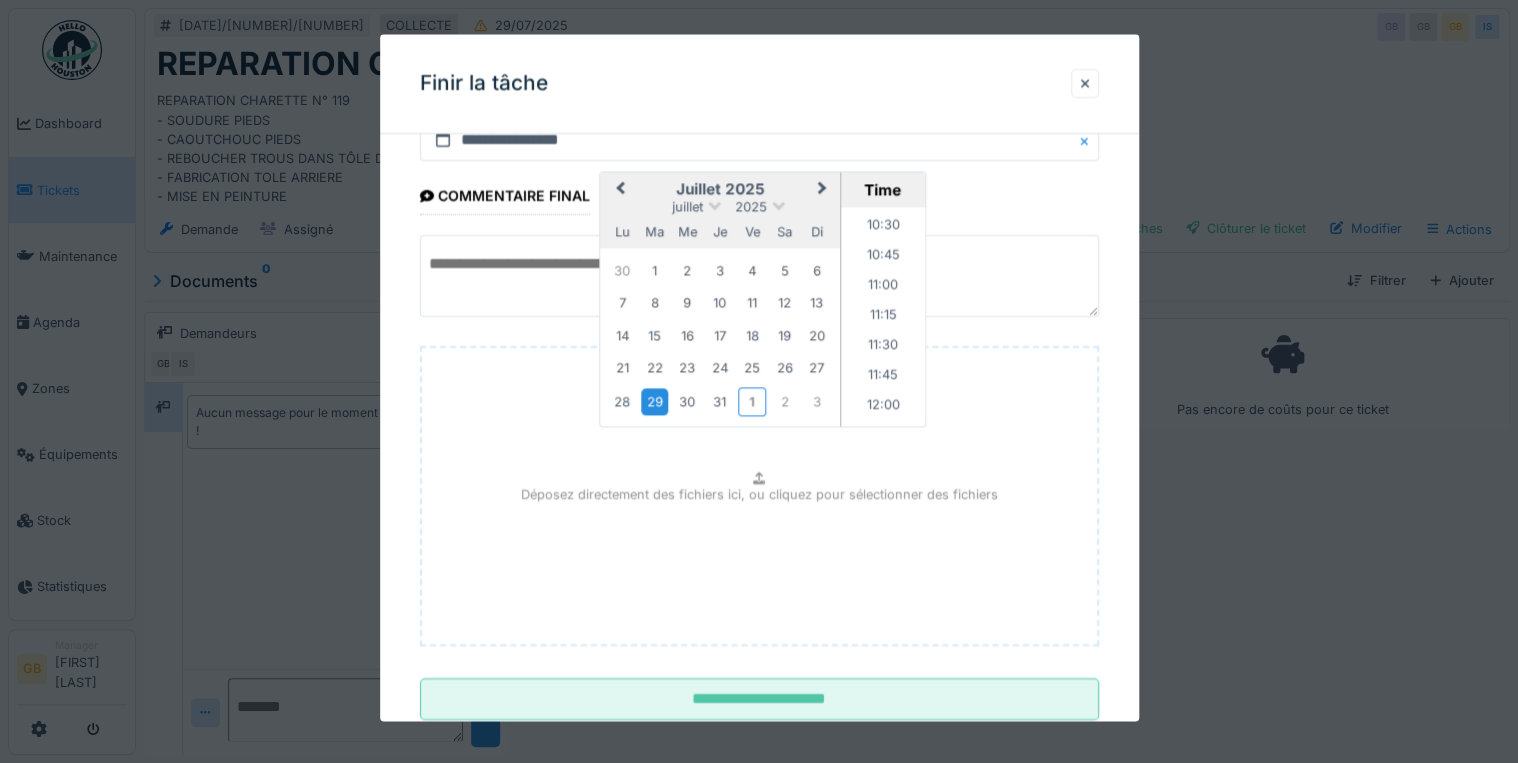 scroll, scrollTop: 126, scrollLeft: 0, axis: vertical 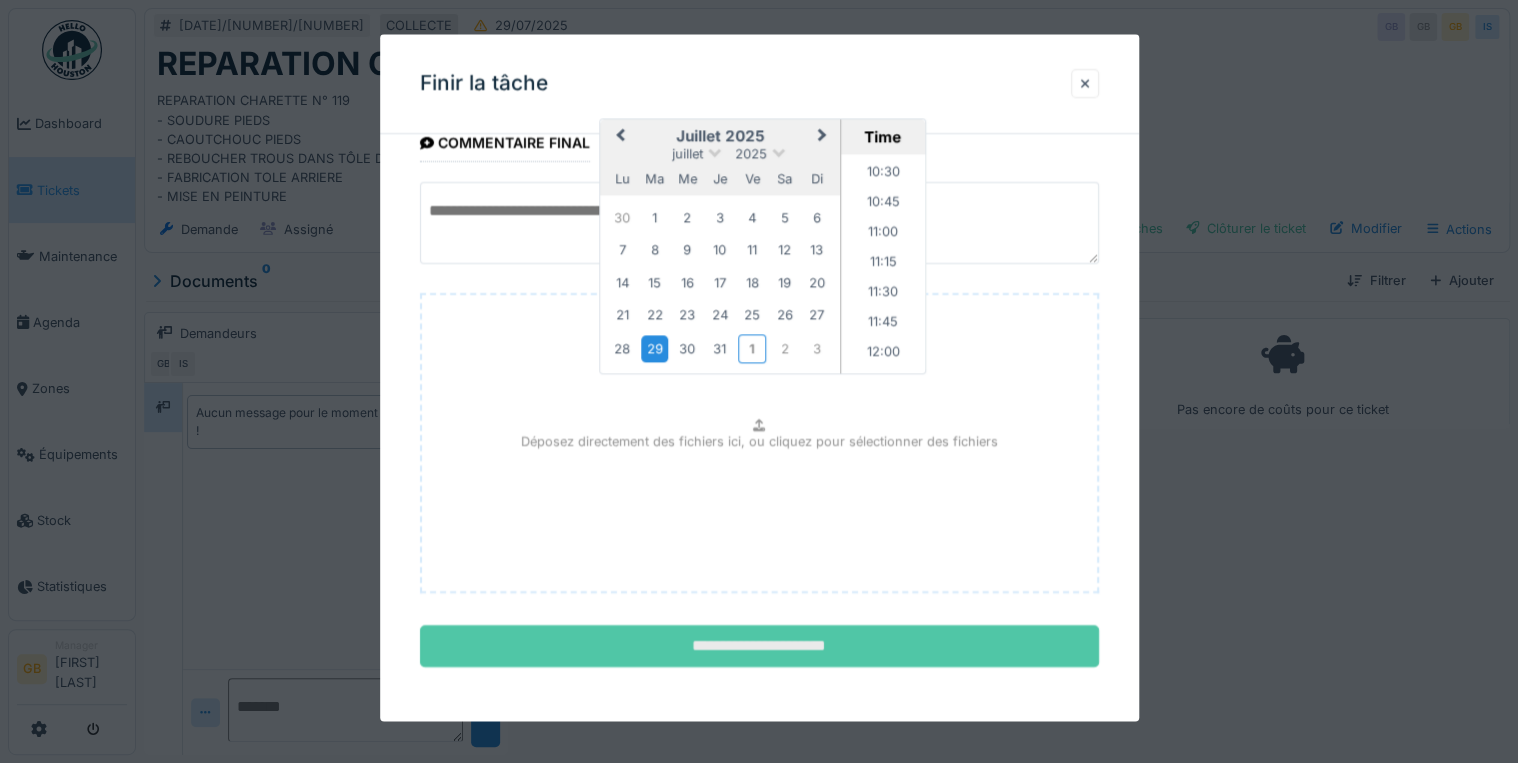 click on "**********" at bounding box center [759, 647] 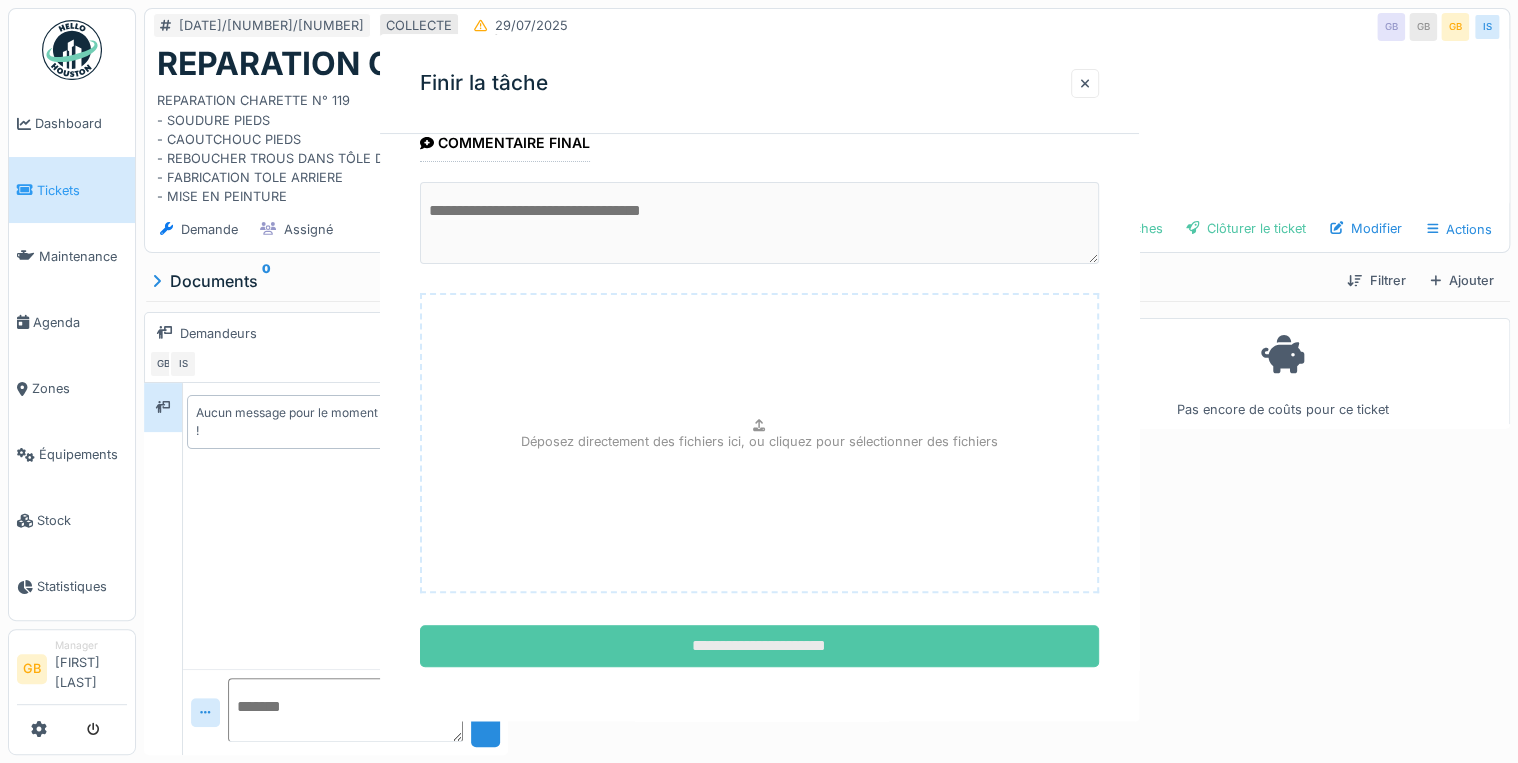 scroll, scrollTop: 0, scrollLeft: 0, axis: both 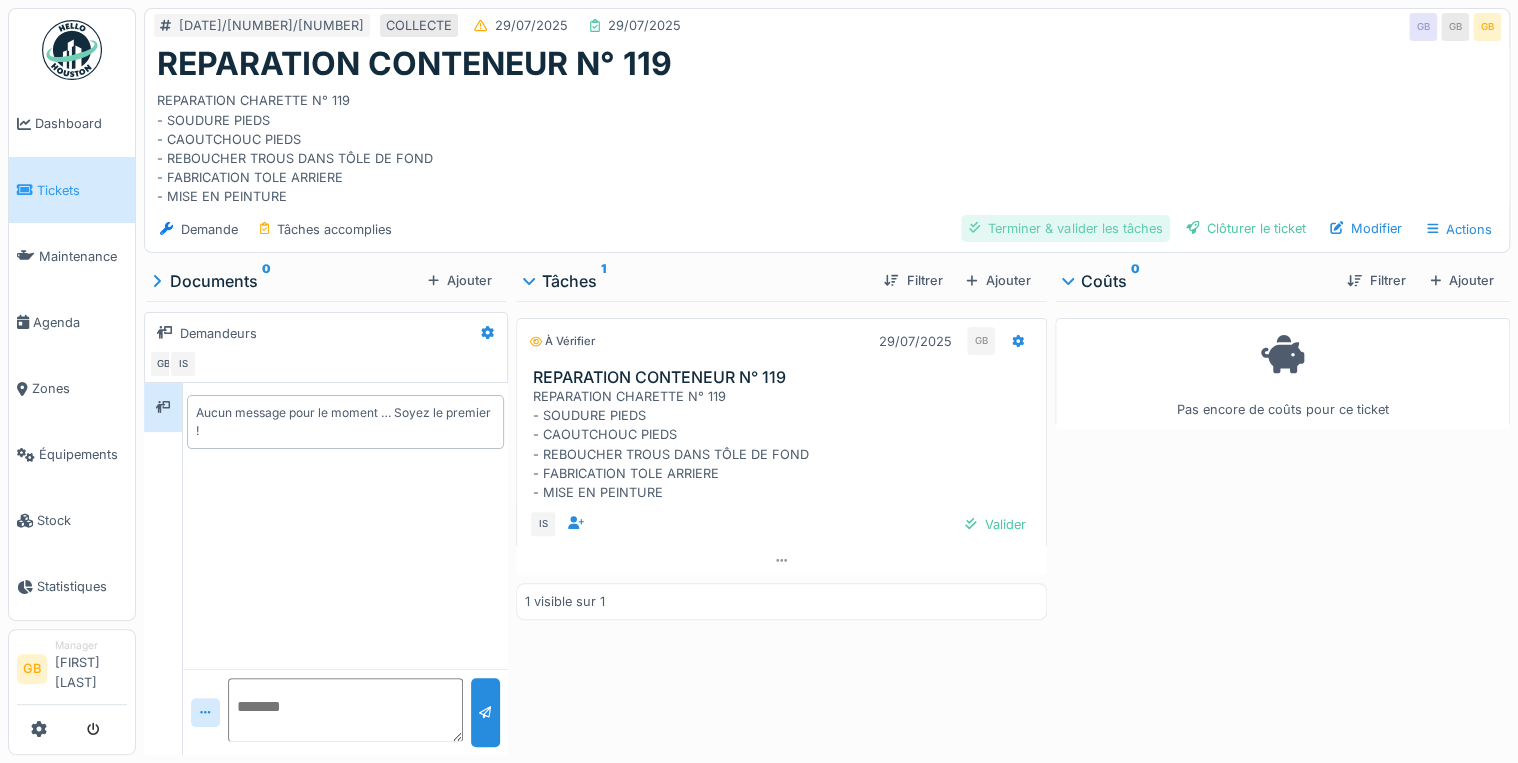 click on "Terminer & valider les tâches" at bounding box center [1065, 228] 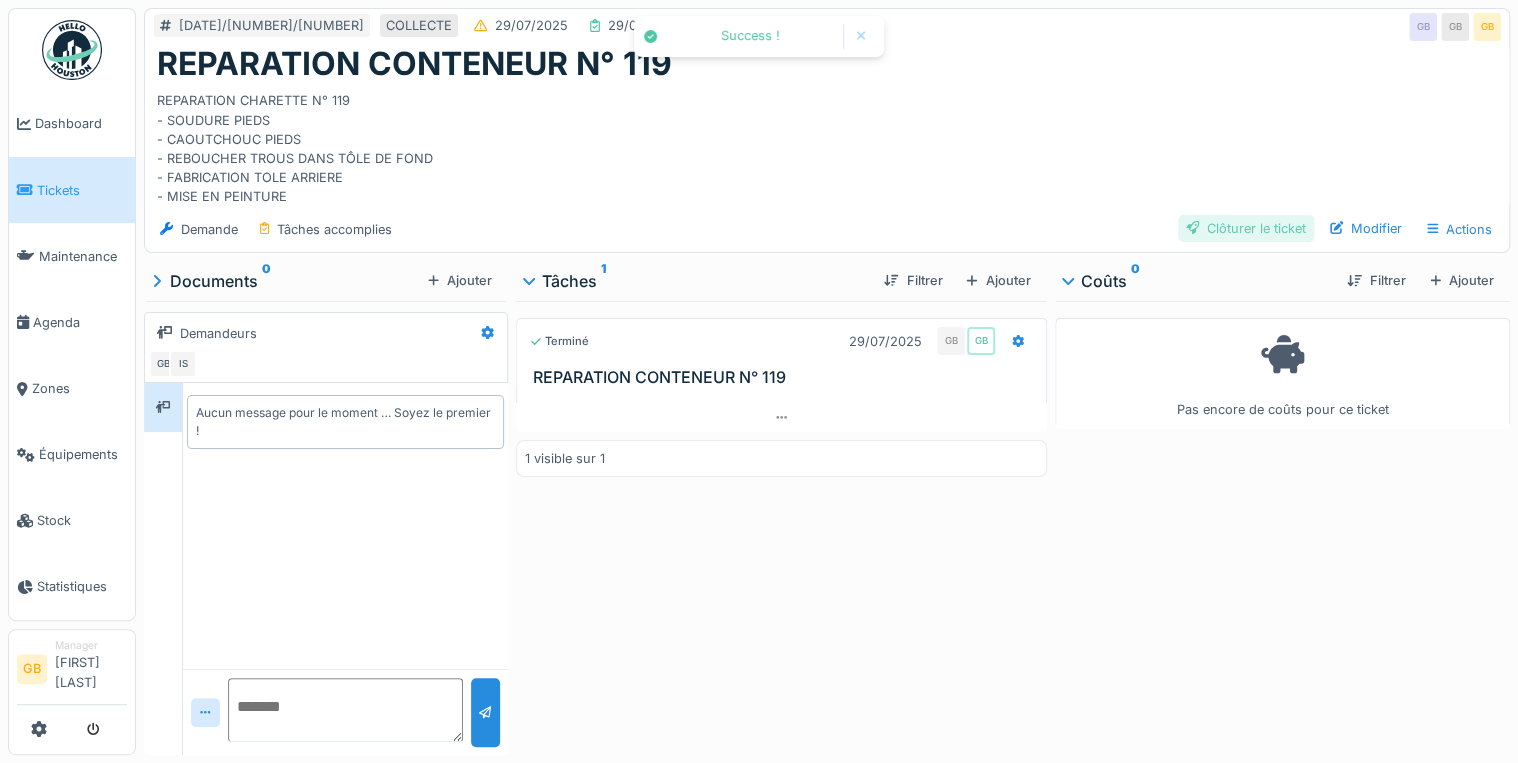 click on "Clôturer le ticket" at bounding box center [1246, 228] 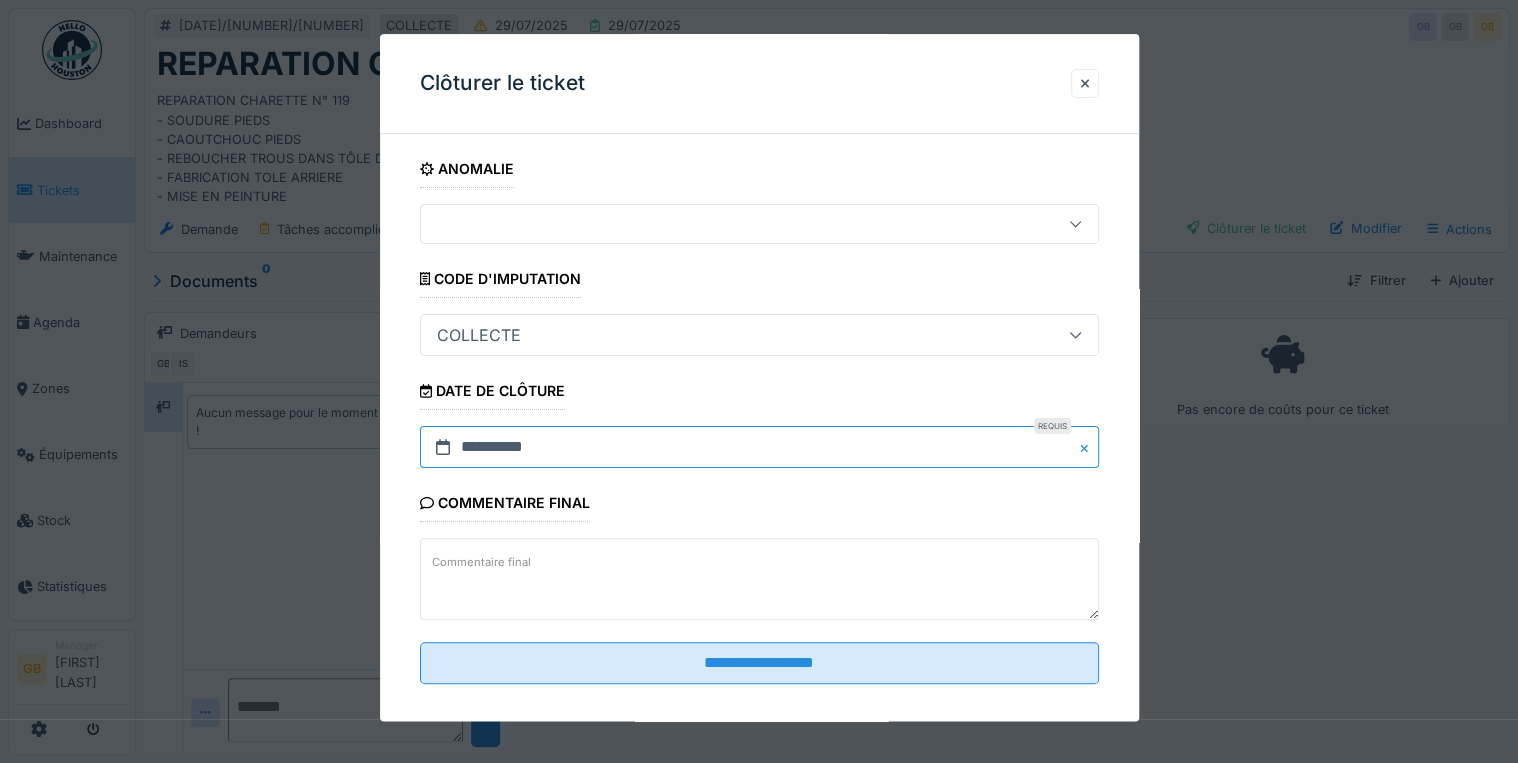 click on "**********" at bounding box center [759, 448] 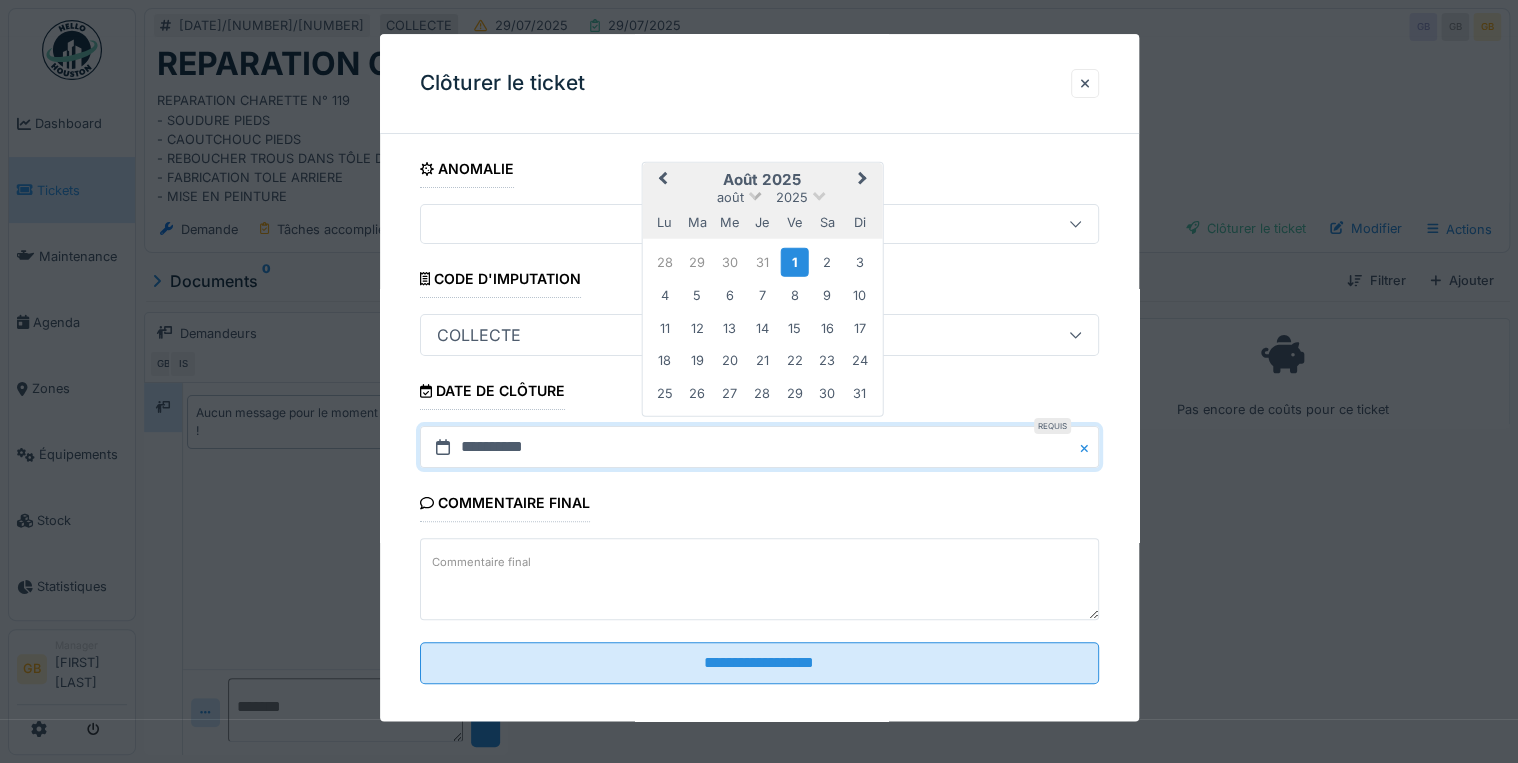 click on "août" at bounding box center [730, 197] 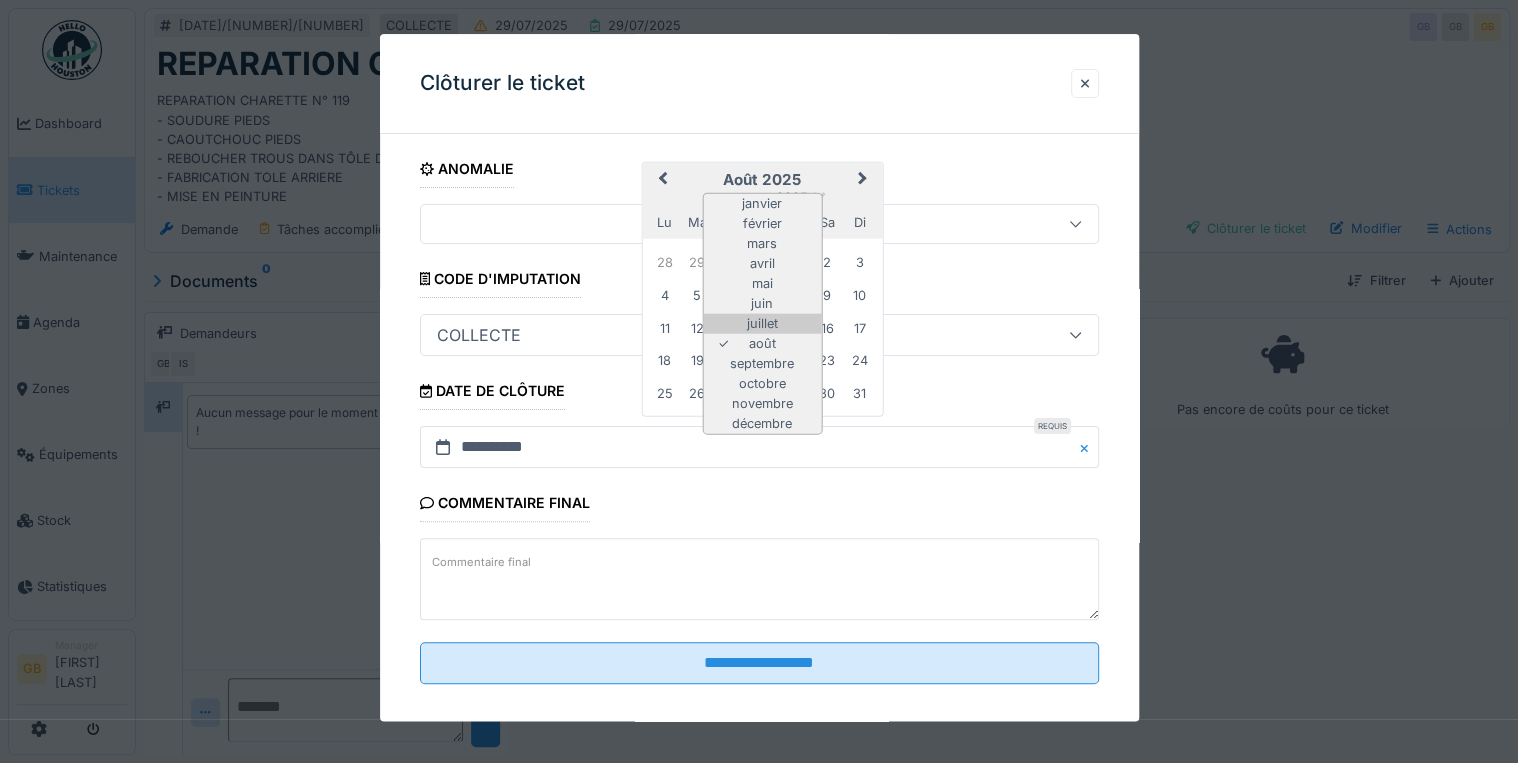 click on "juillet" at bounding box center [762, 324] 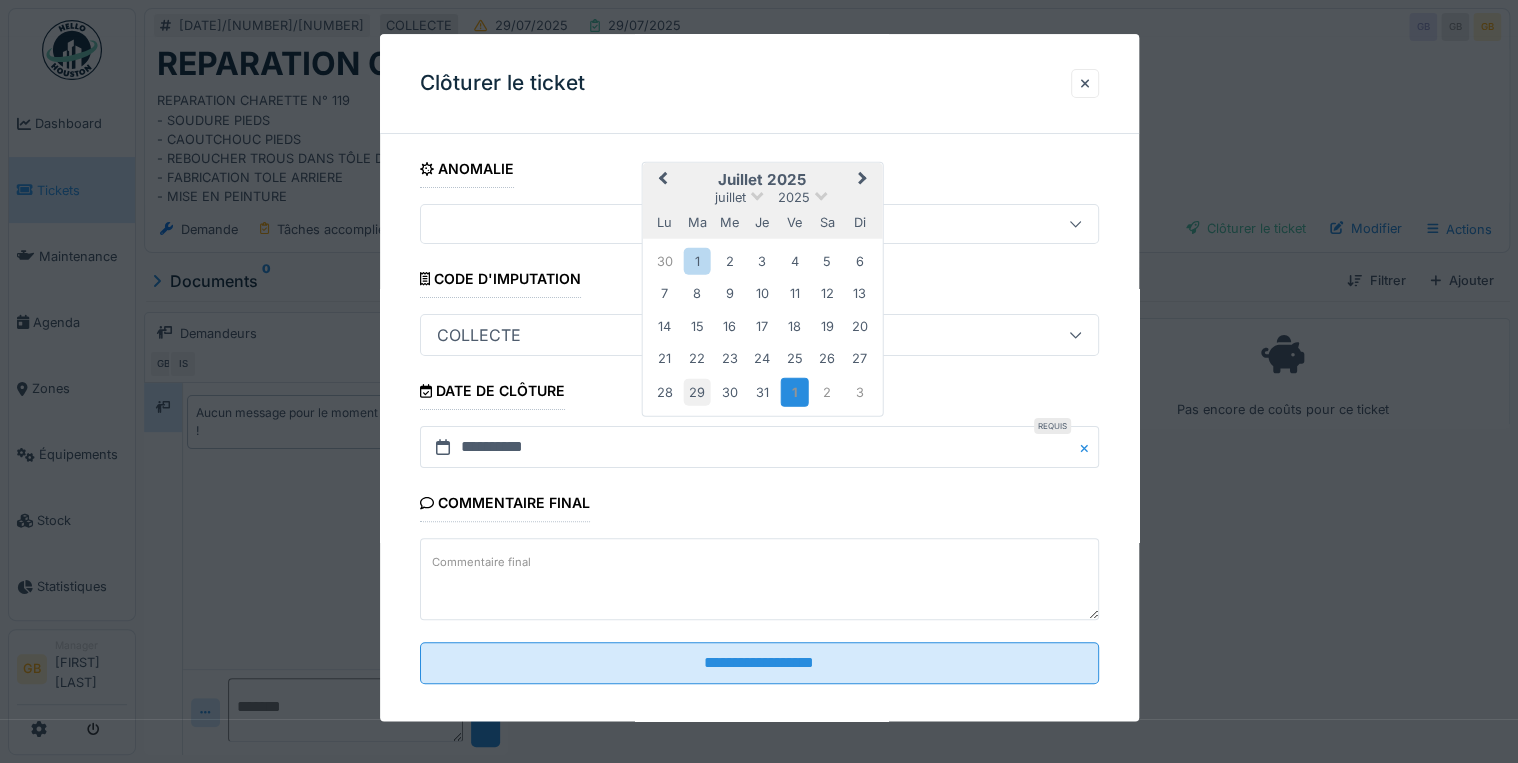 click on "29" at bounding box center [697, 392] 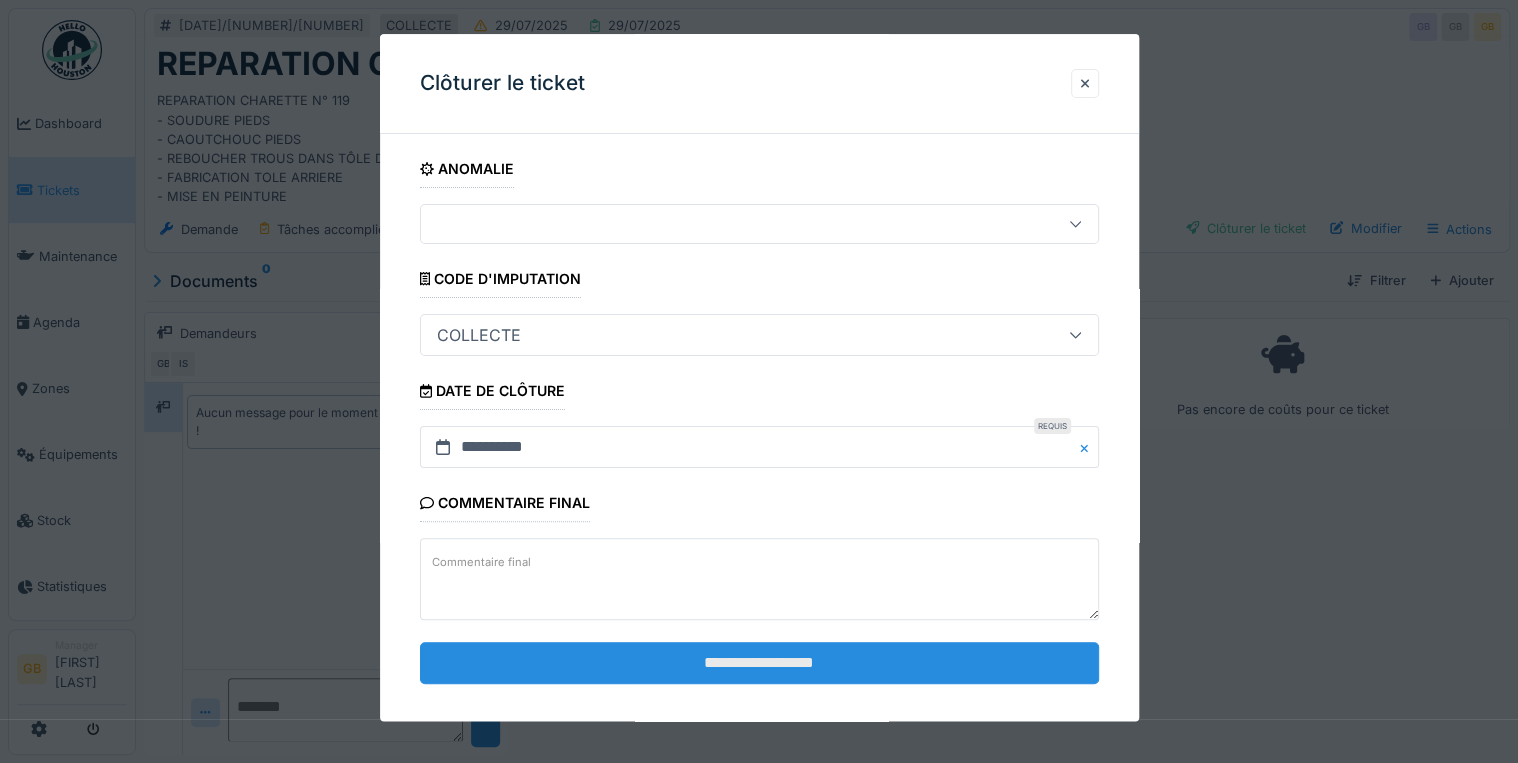 click on "**********" at bounding box center (759, 663) 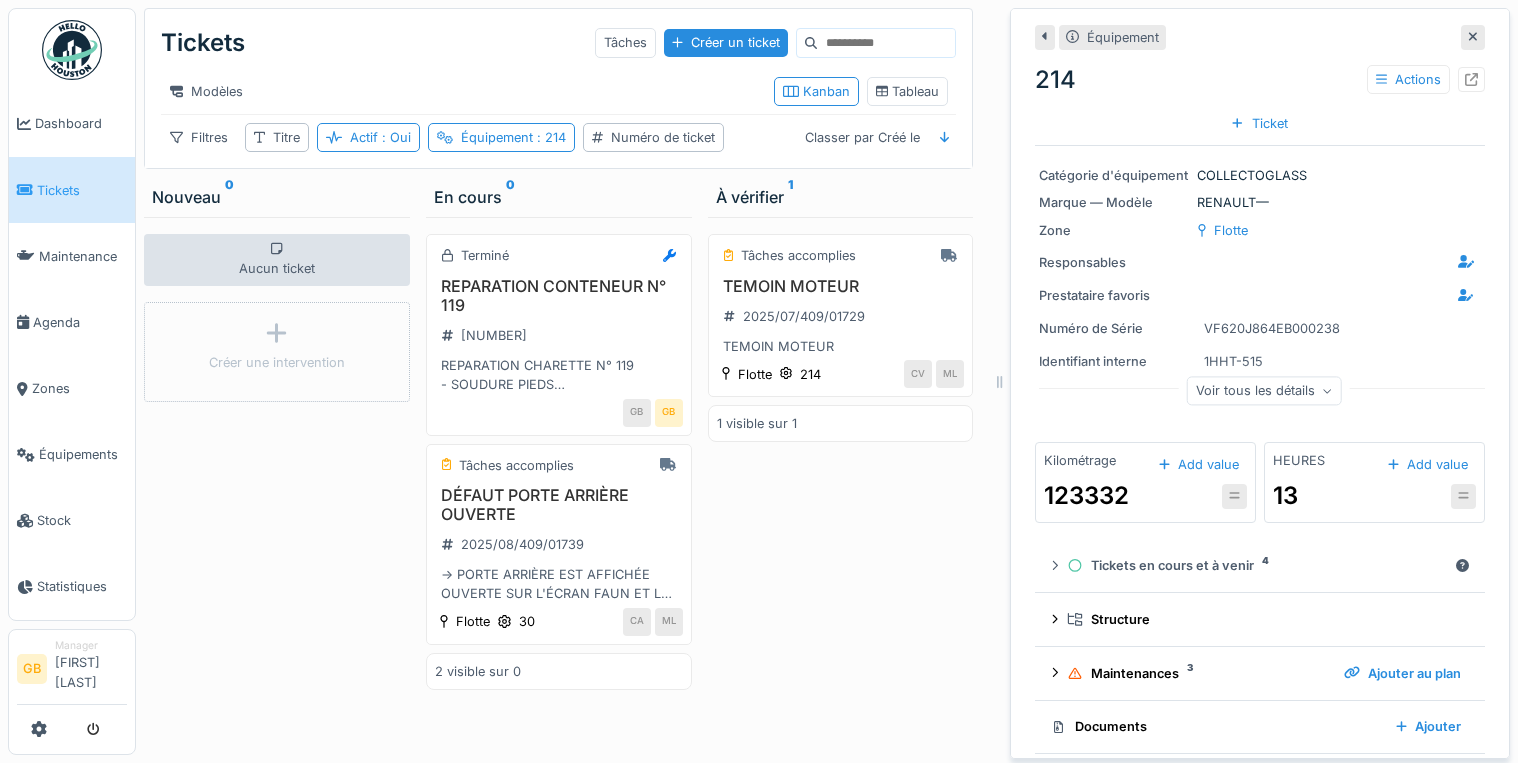 scroll, scrollTop: 0, scrollLeft: 0, axis: both 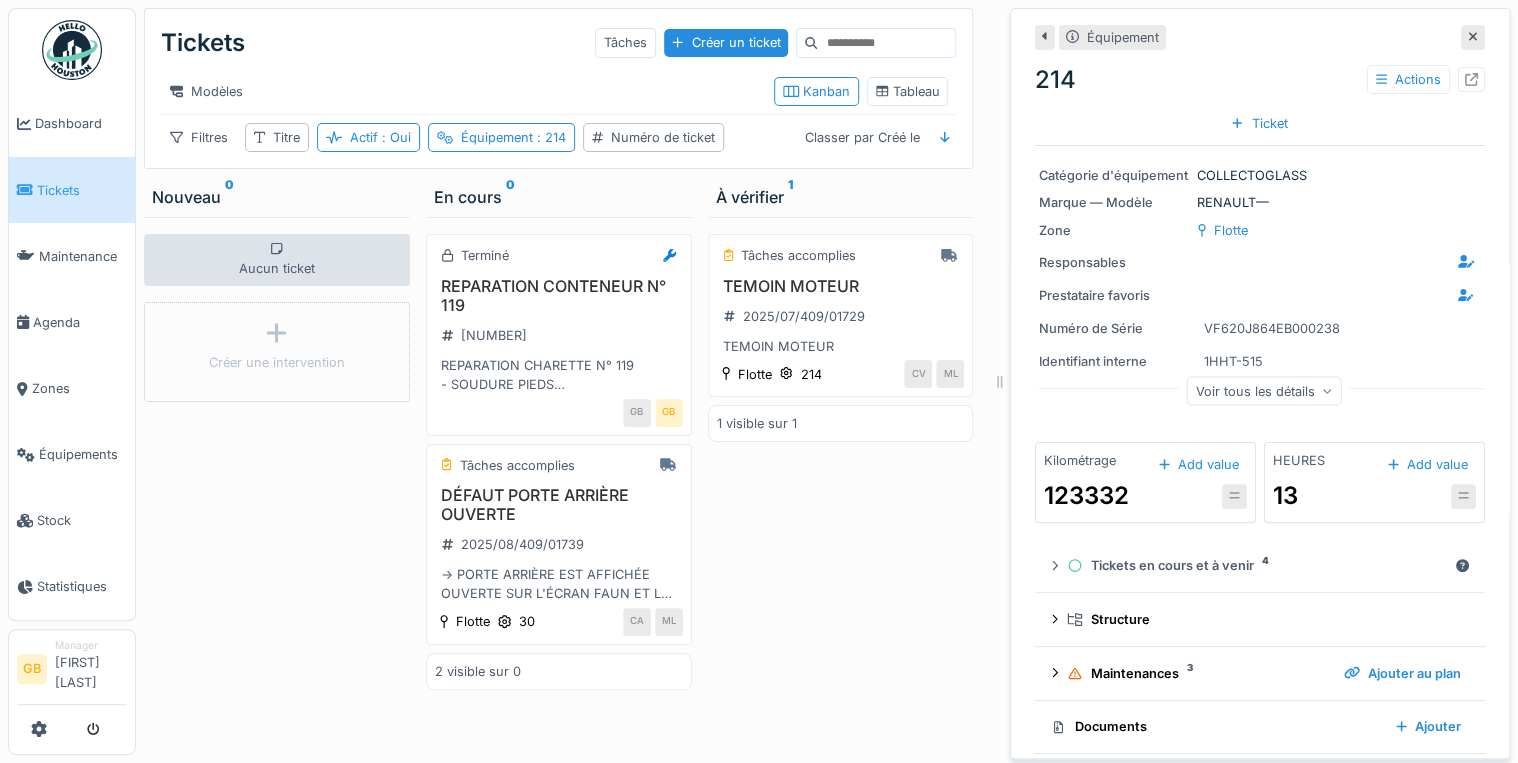 click 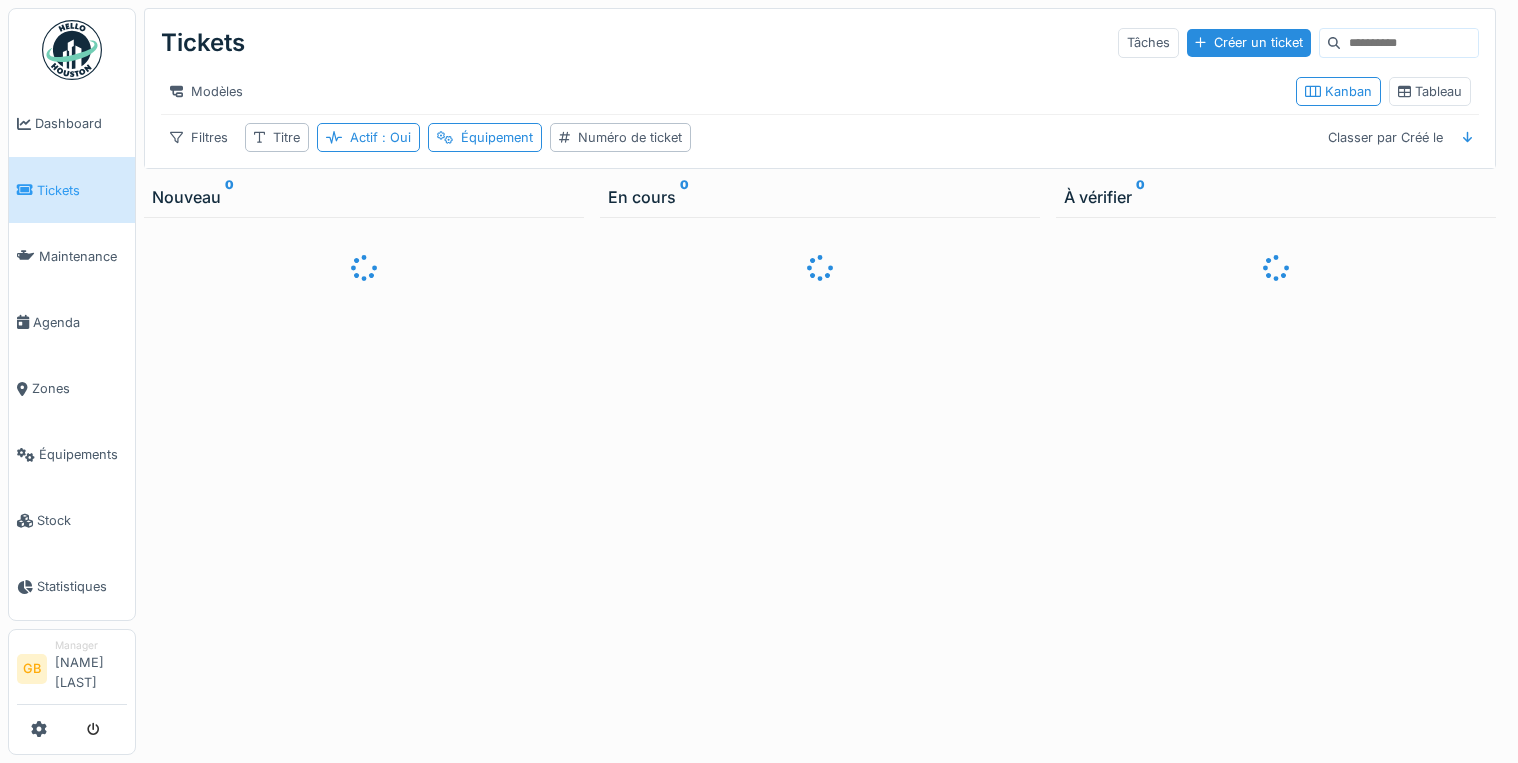 scroll, scrollTop: 0, scrollLeft: 0, axis: both 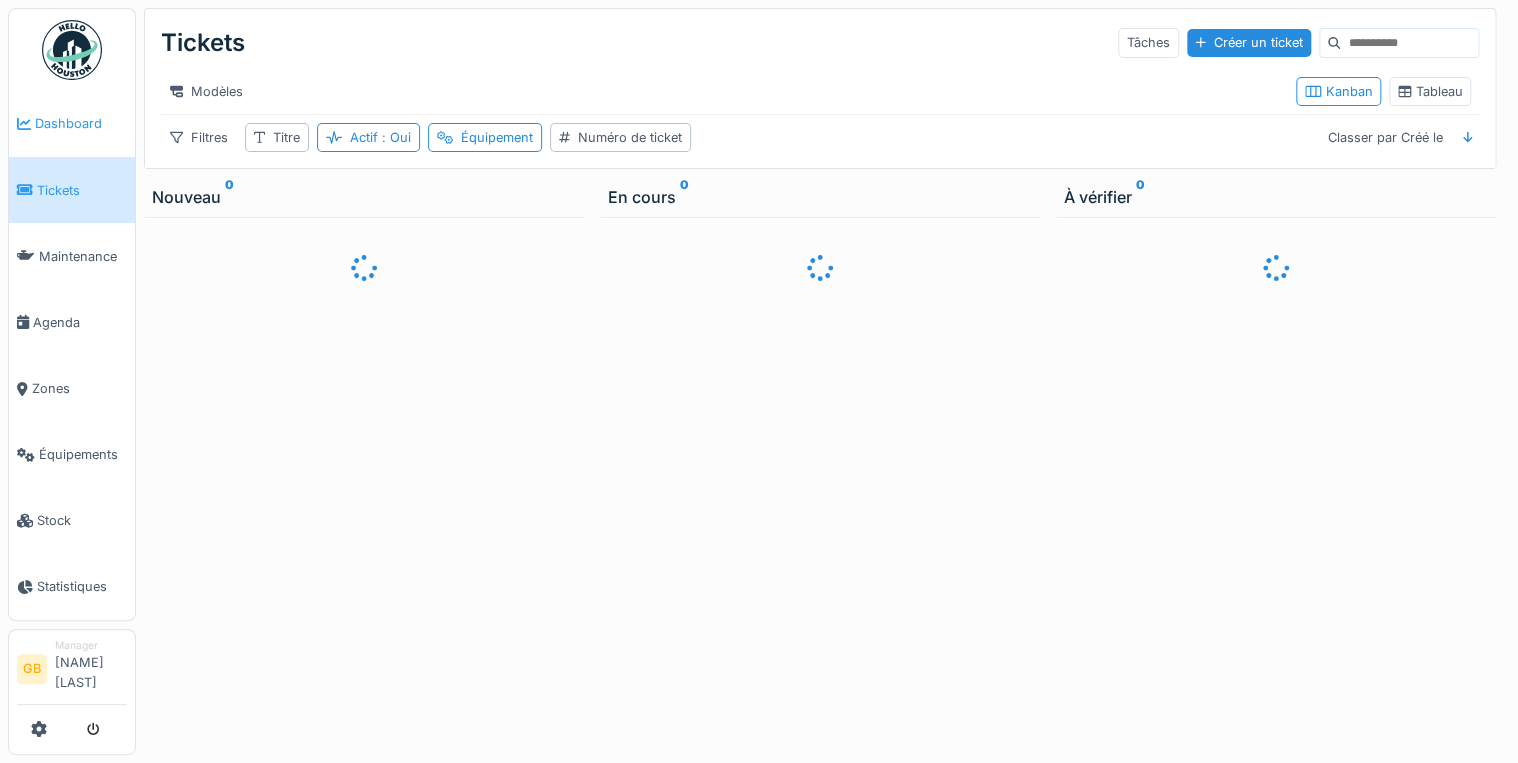 click on "Dashboard" at bounding box center (81, 123) 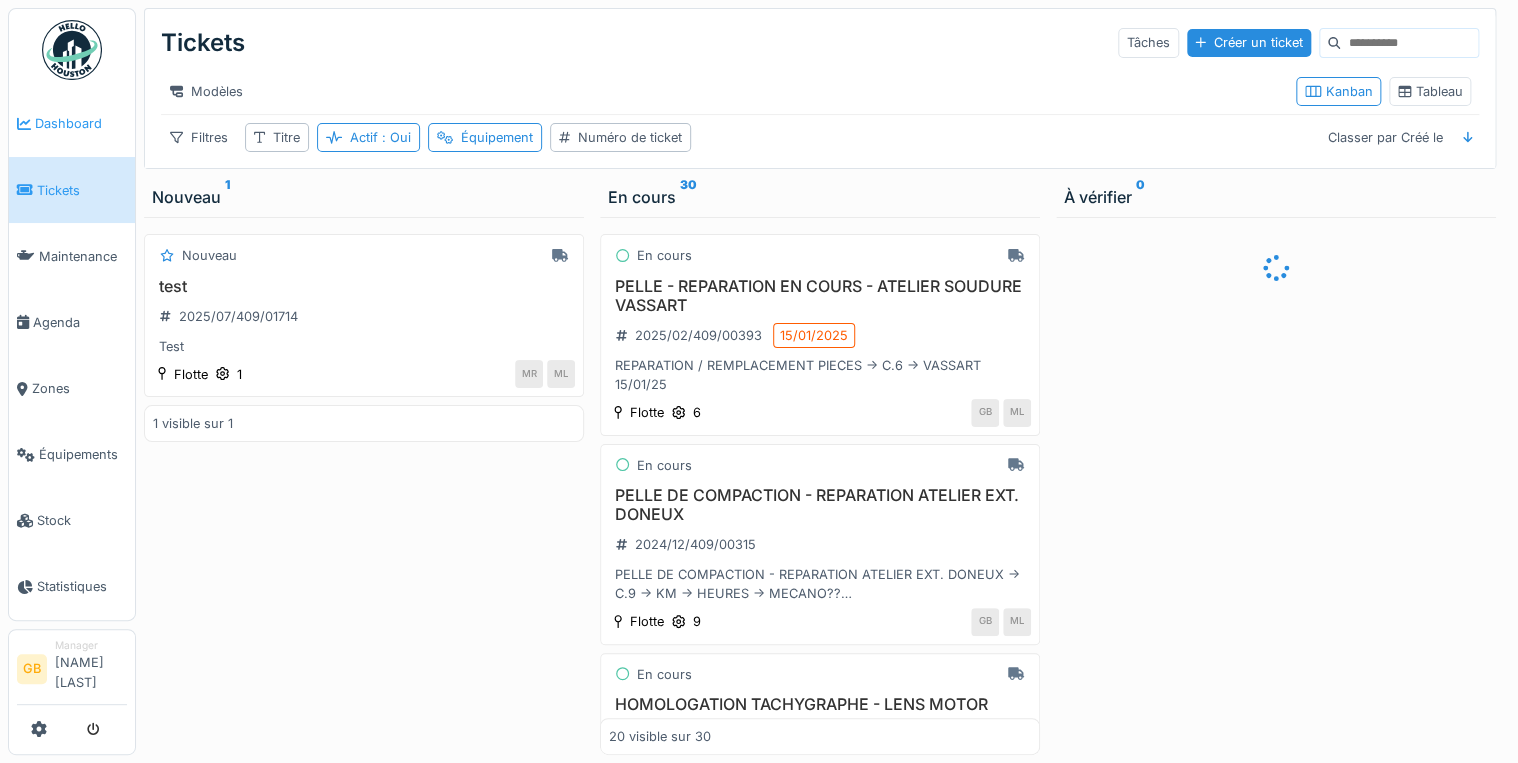 click on "Dashboard" at bounding box center [81, 123] 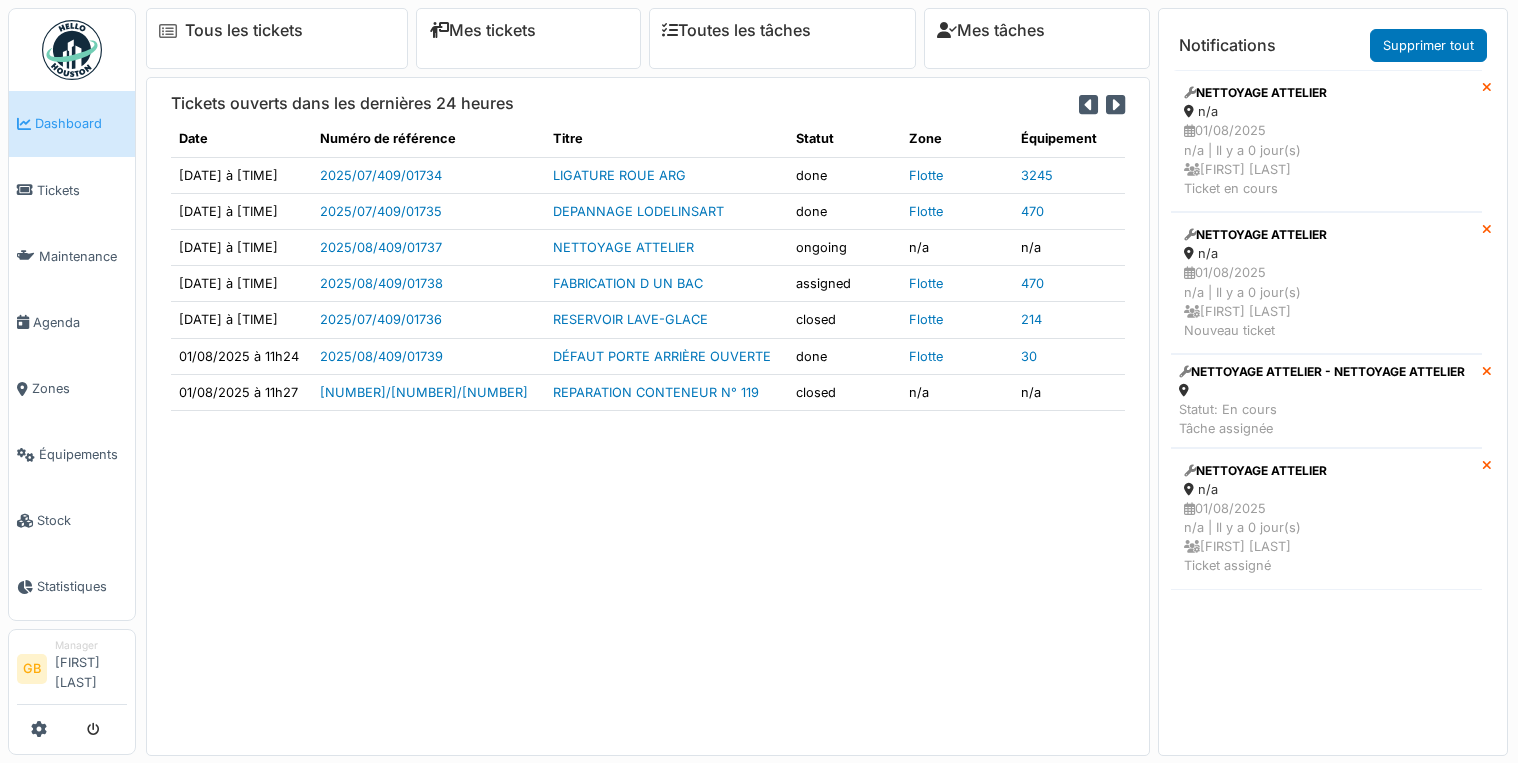 scroll, scrollTop: 0, scrollLeft: 0, axis: both 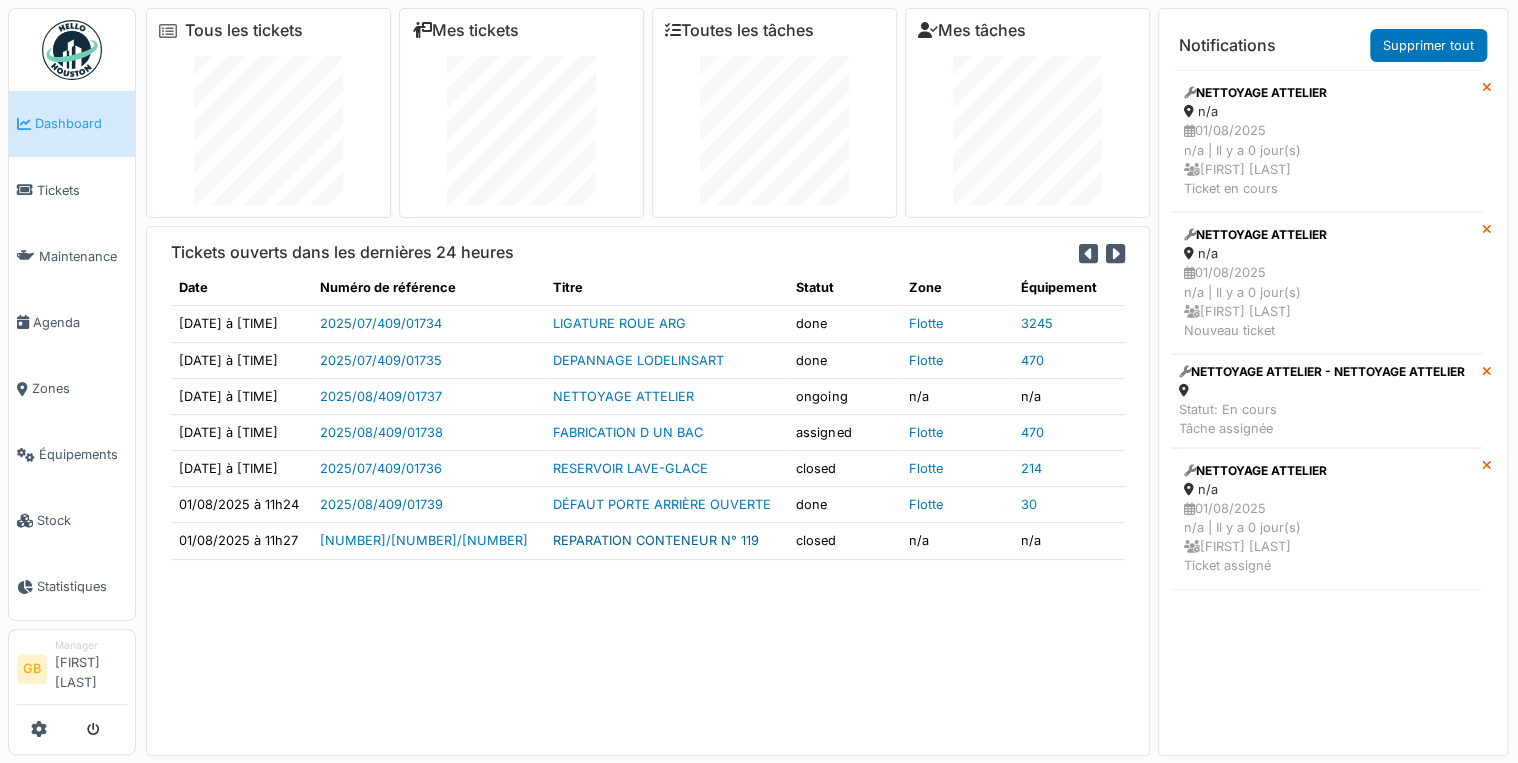 click on "REPARATION CONTENEUR N° 119" at bounding box center [656, 540] 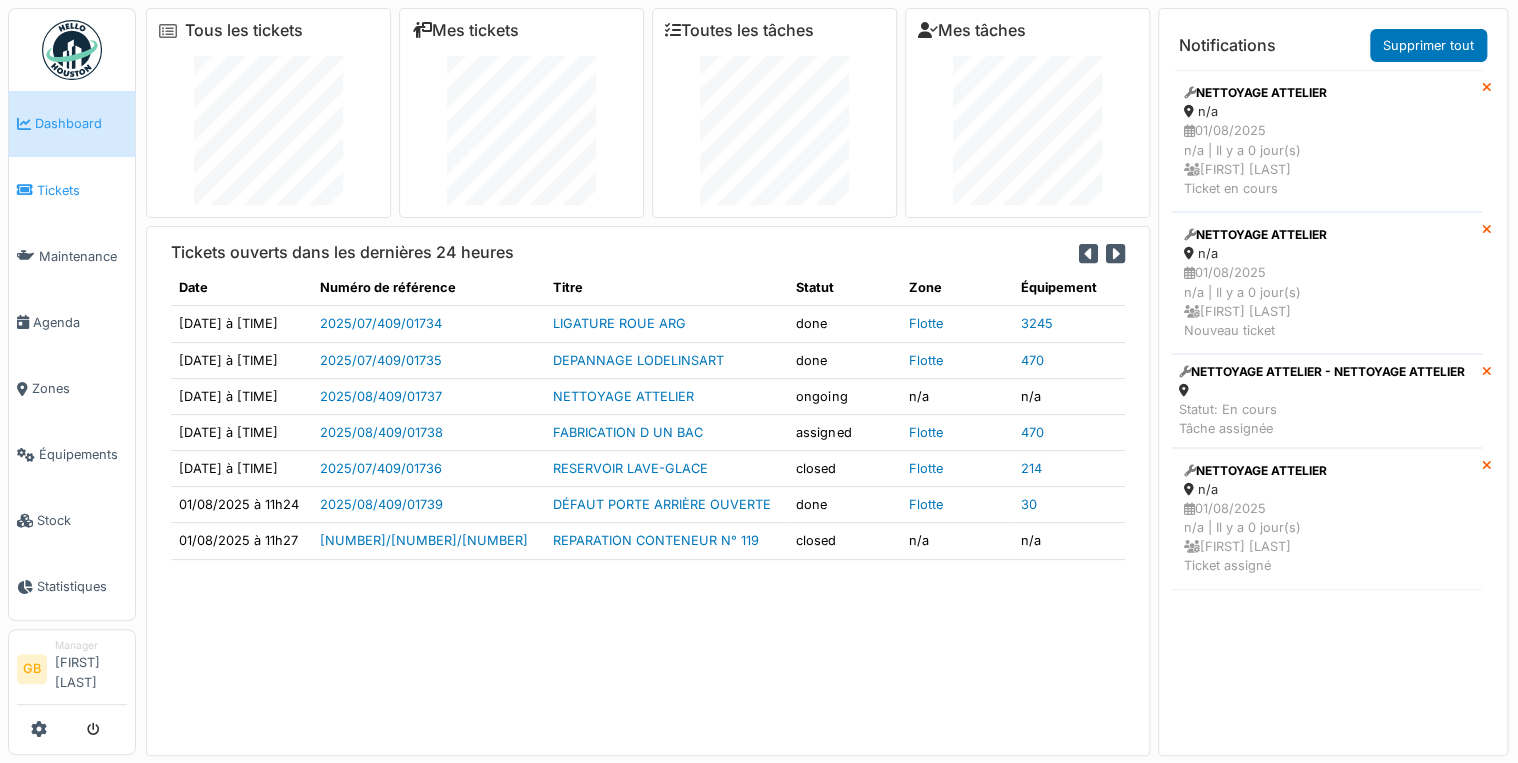 click on "Tickets" at bounding box center (82, 190) 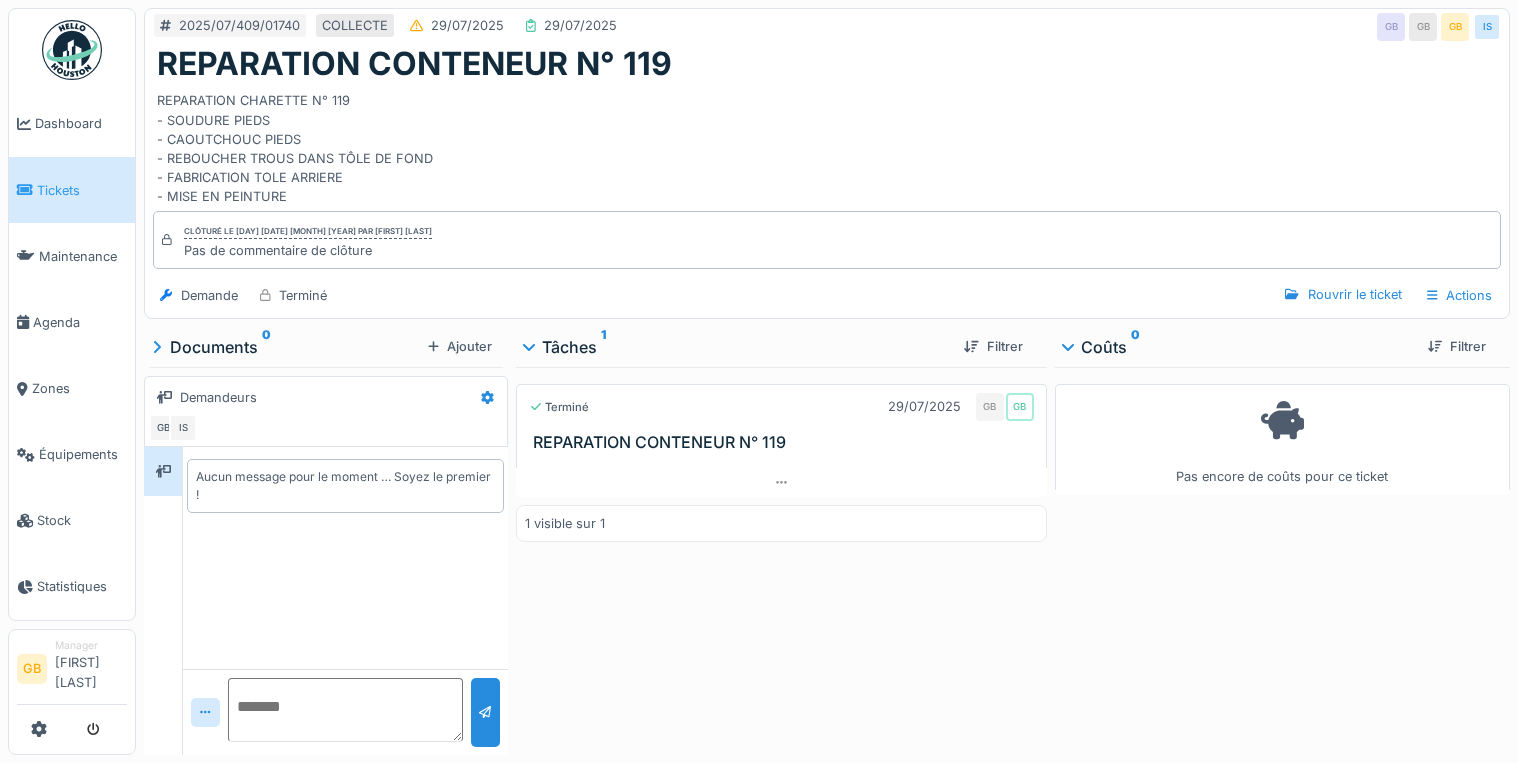 scroll, scrollTop: 0, scrollLeft: 0, axis: both 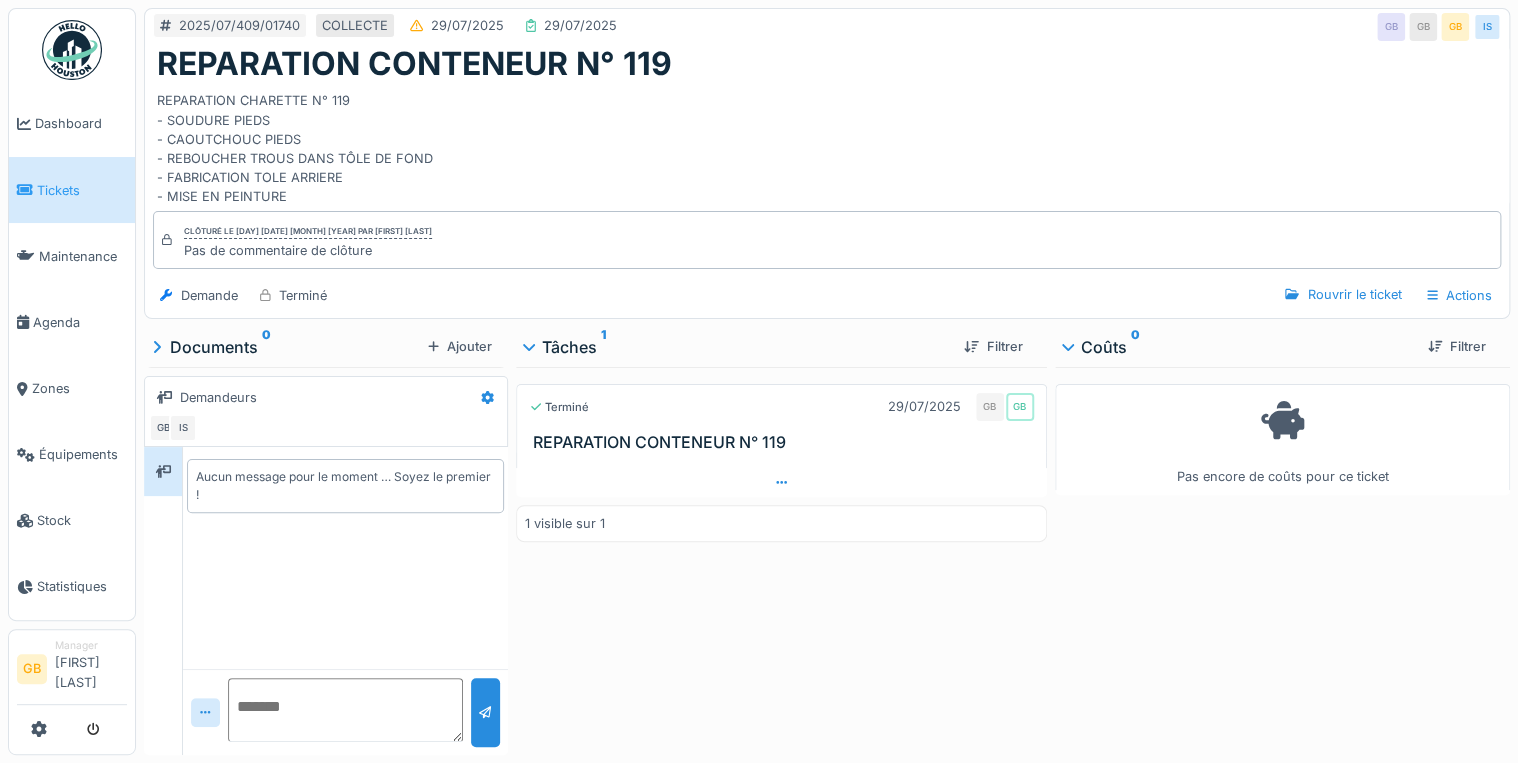 click 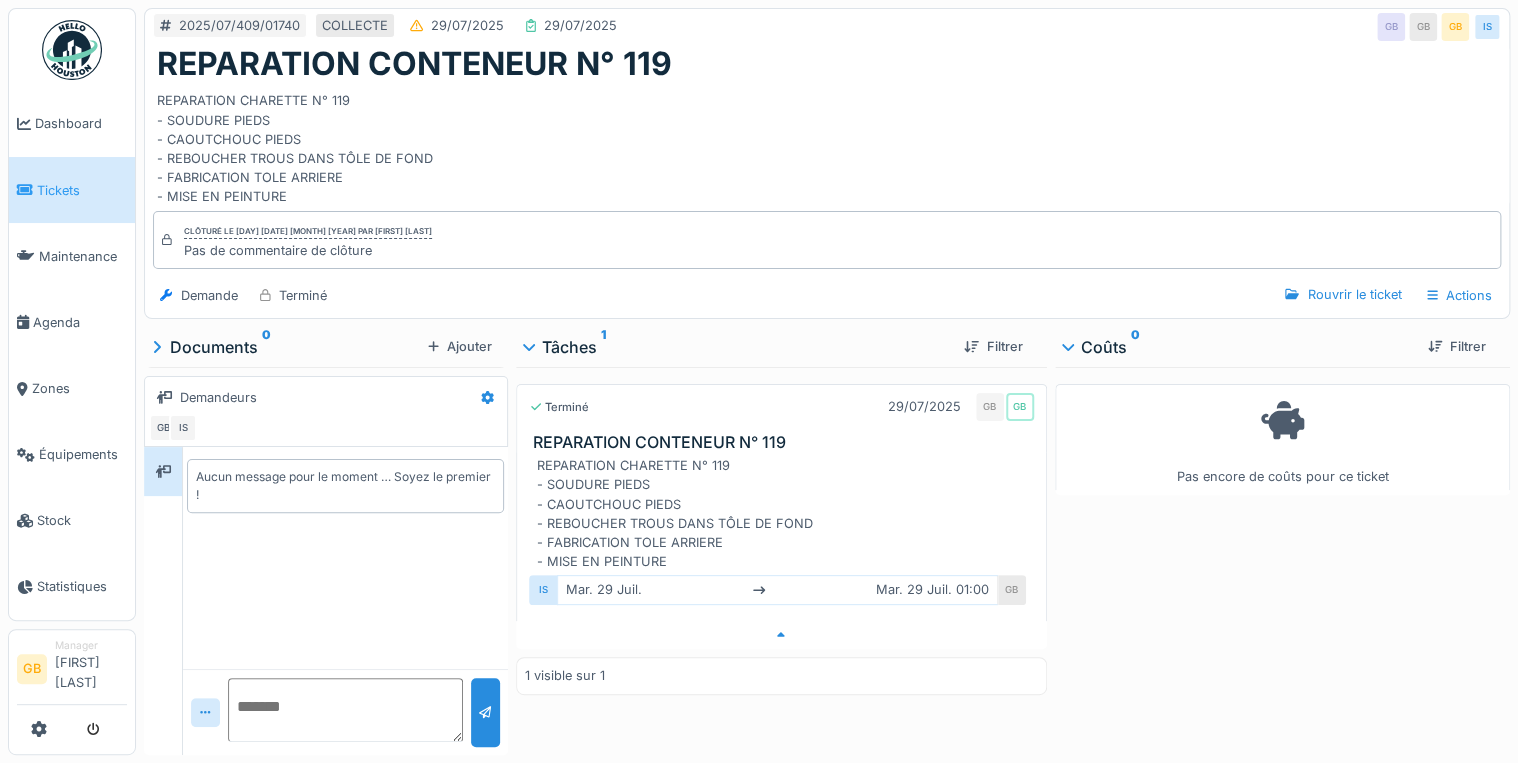 scroll, scrollTop: 12, scrollLeft: 0, axis: vertical 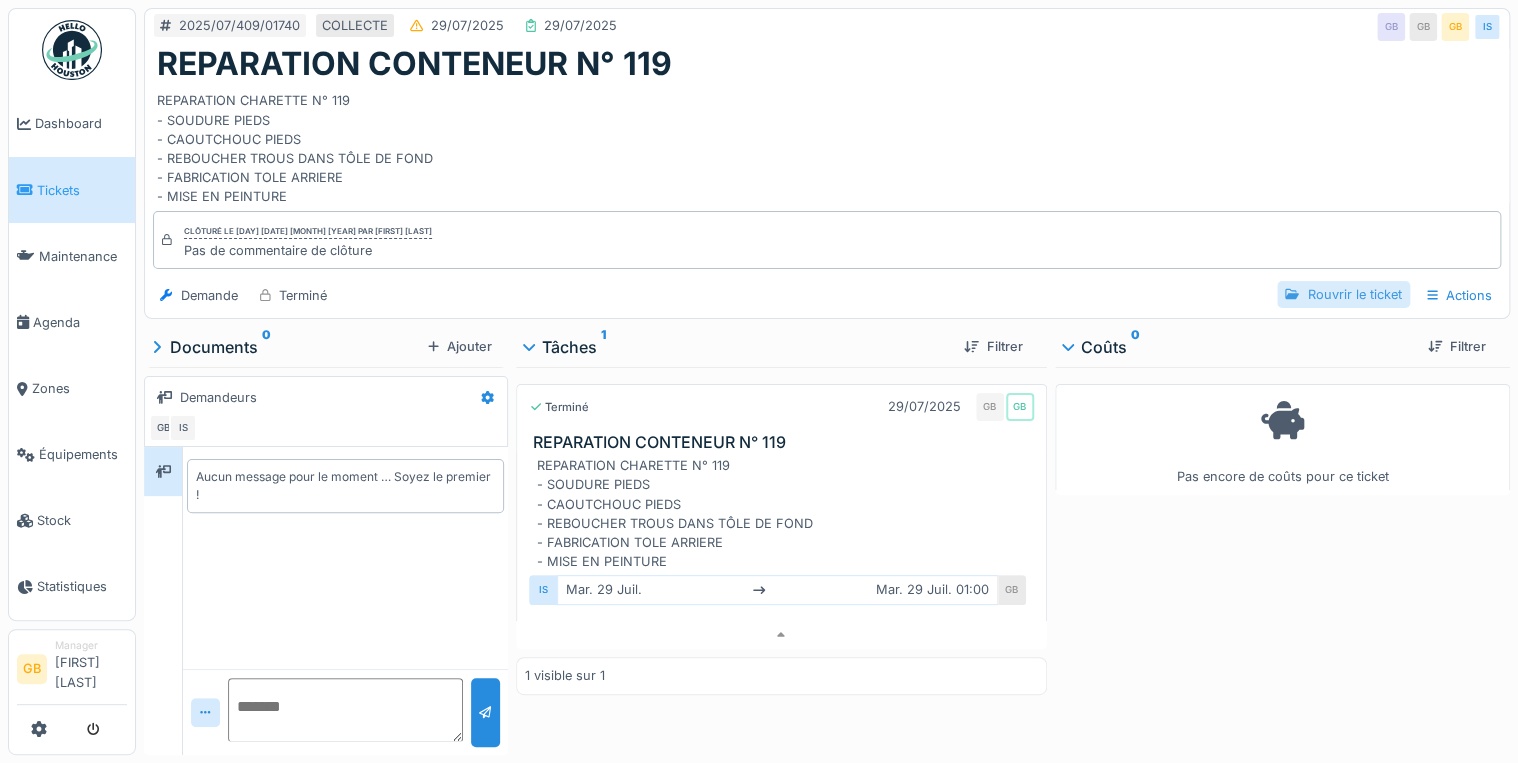click on "Rouvrir le ticket" at bounding box center (1343, 294) 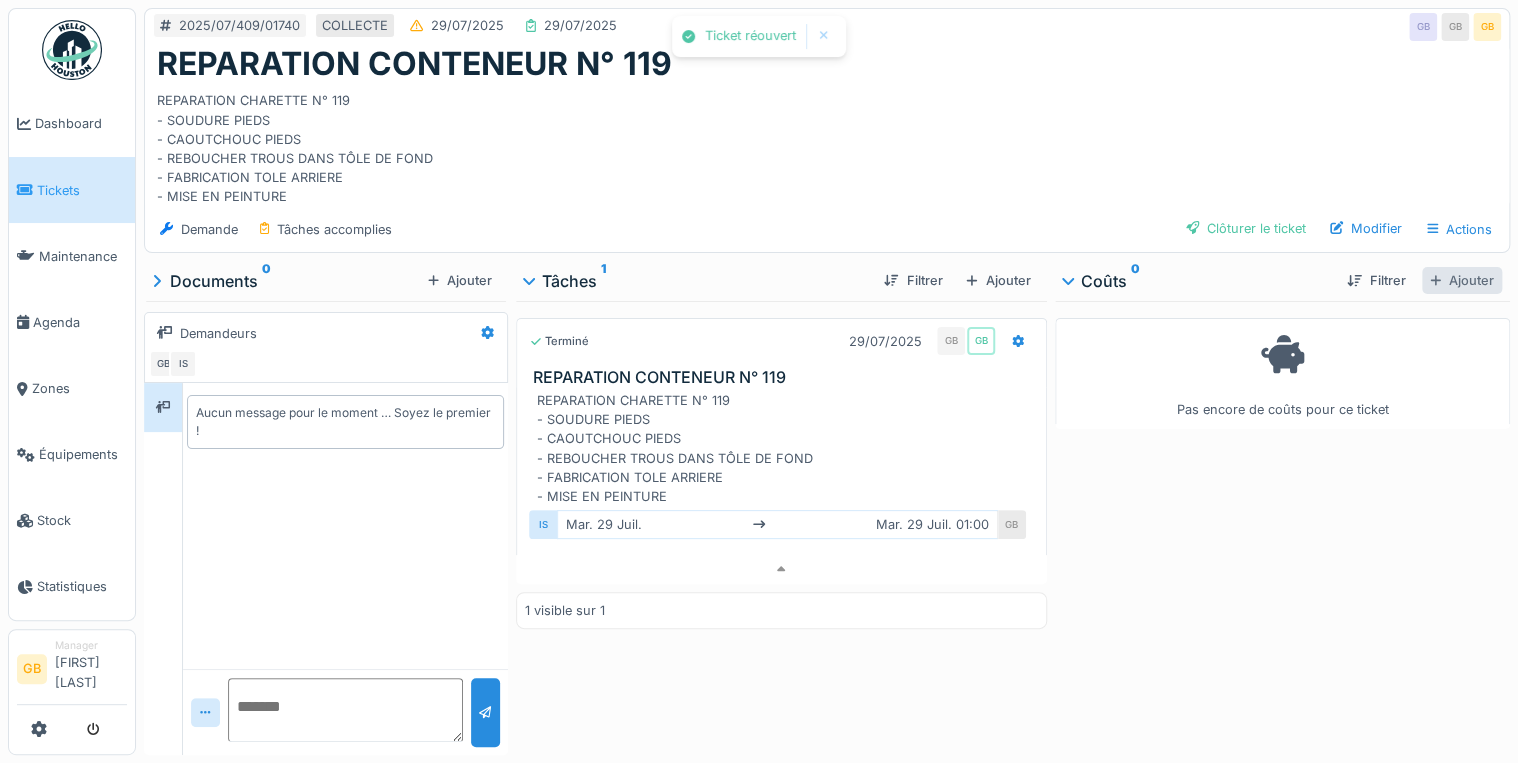 click on "Ajouter" at bounding box center [1462, 280] 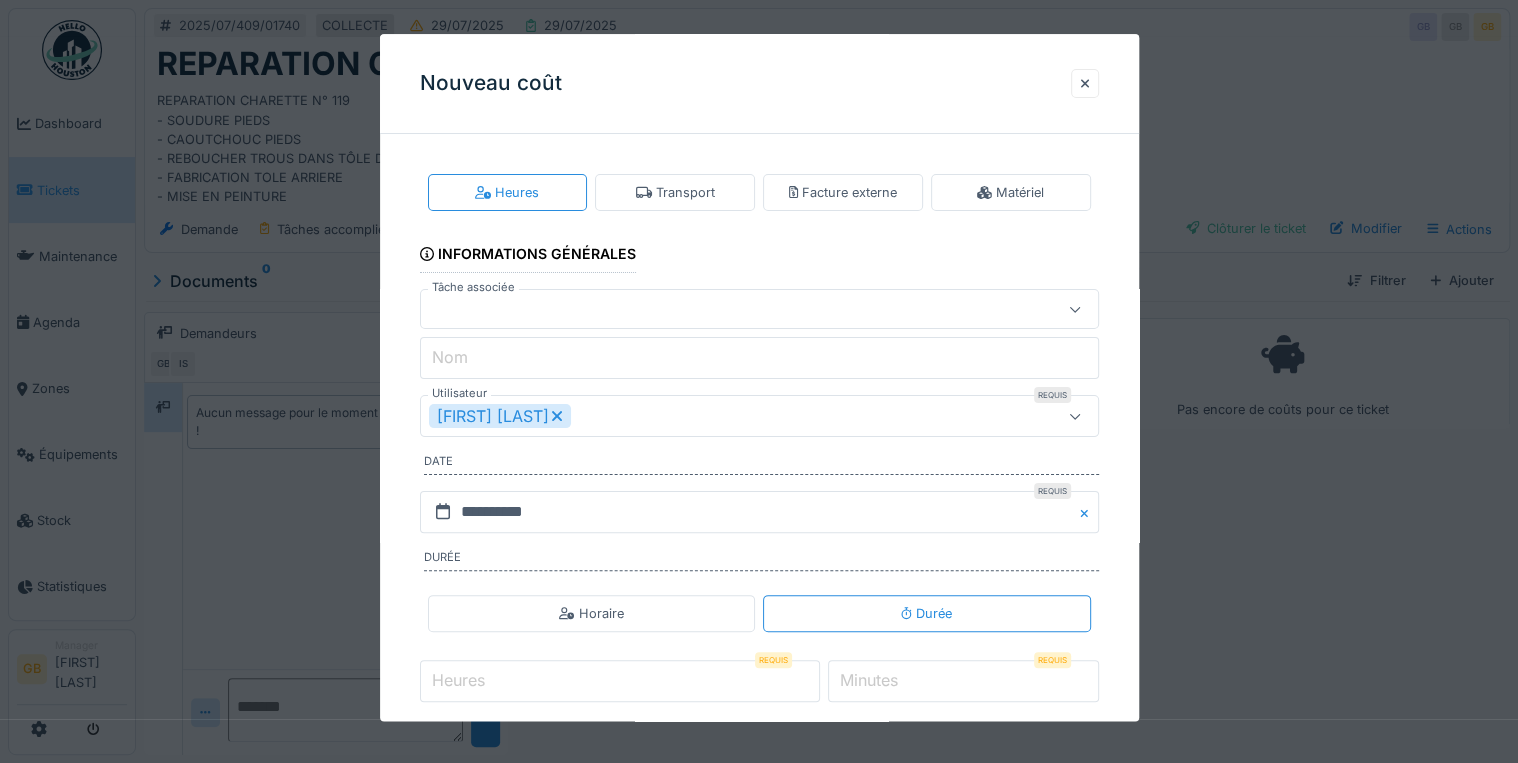 click on "[FIRST] [LAST]" at bounding box center (500, 417) 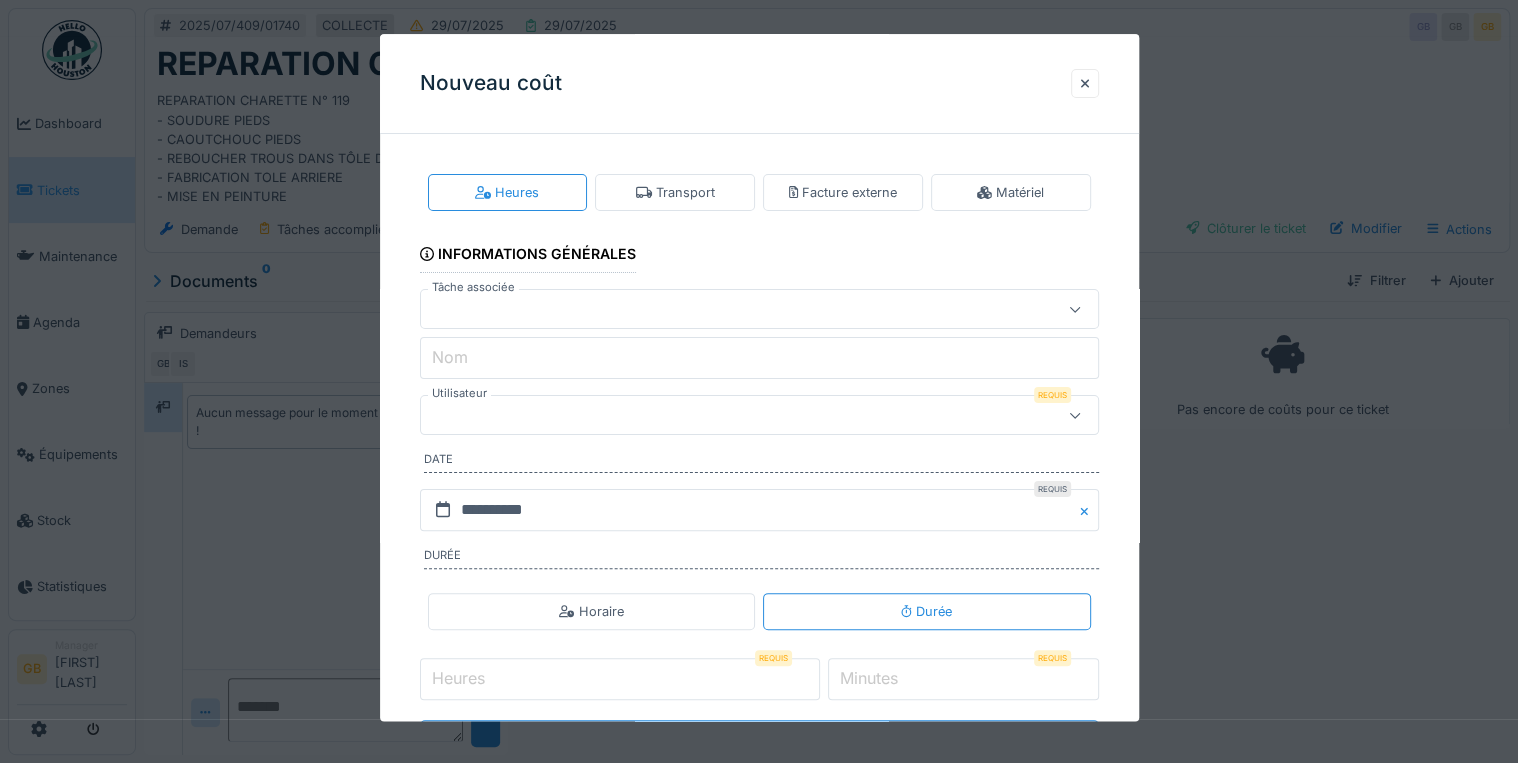click at bounding box center (725, 416) 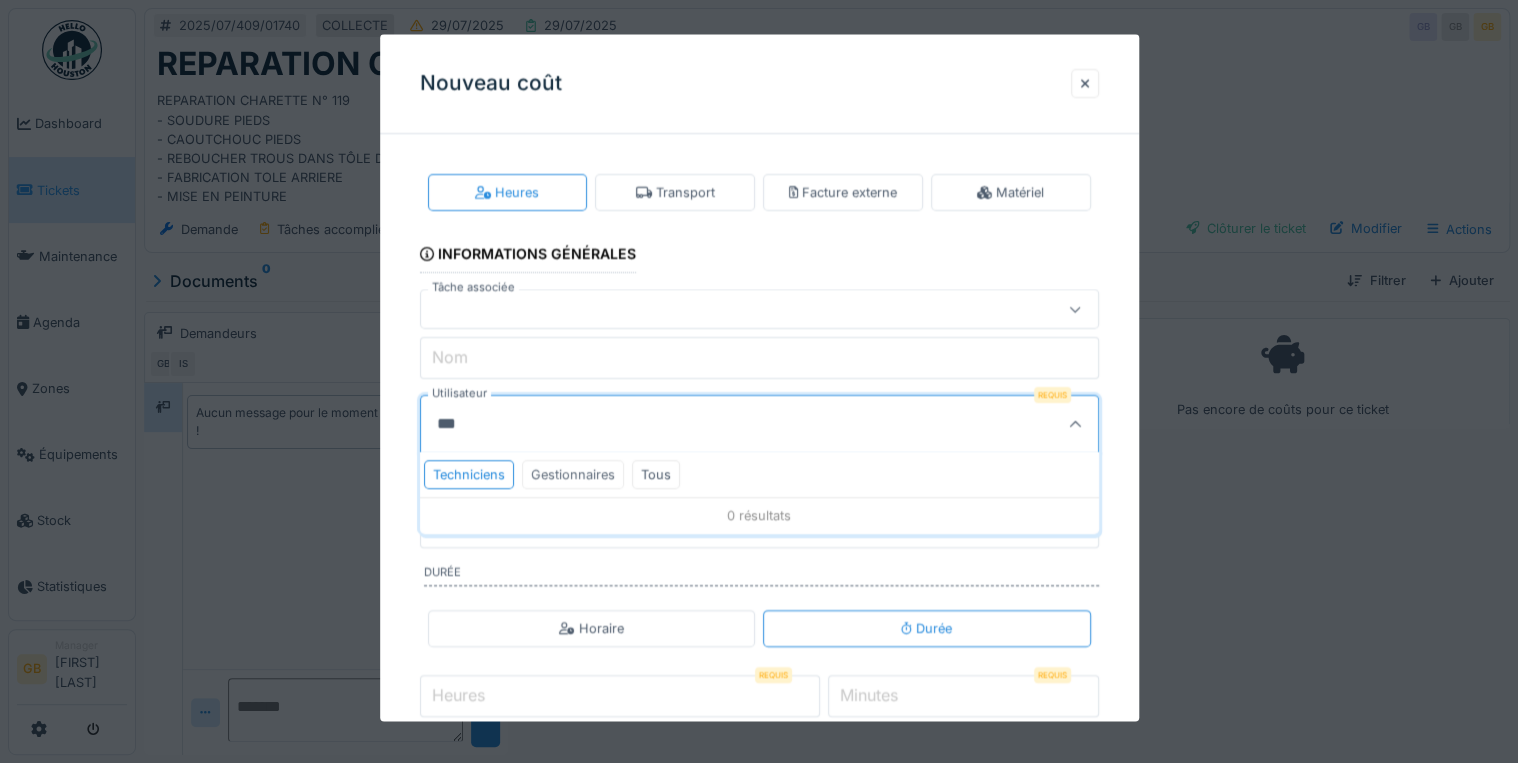 type on "***" 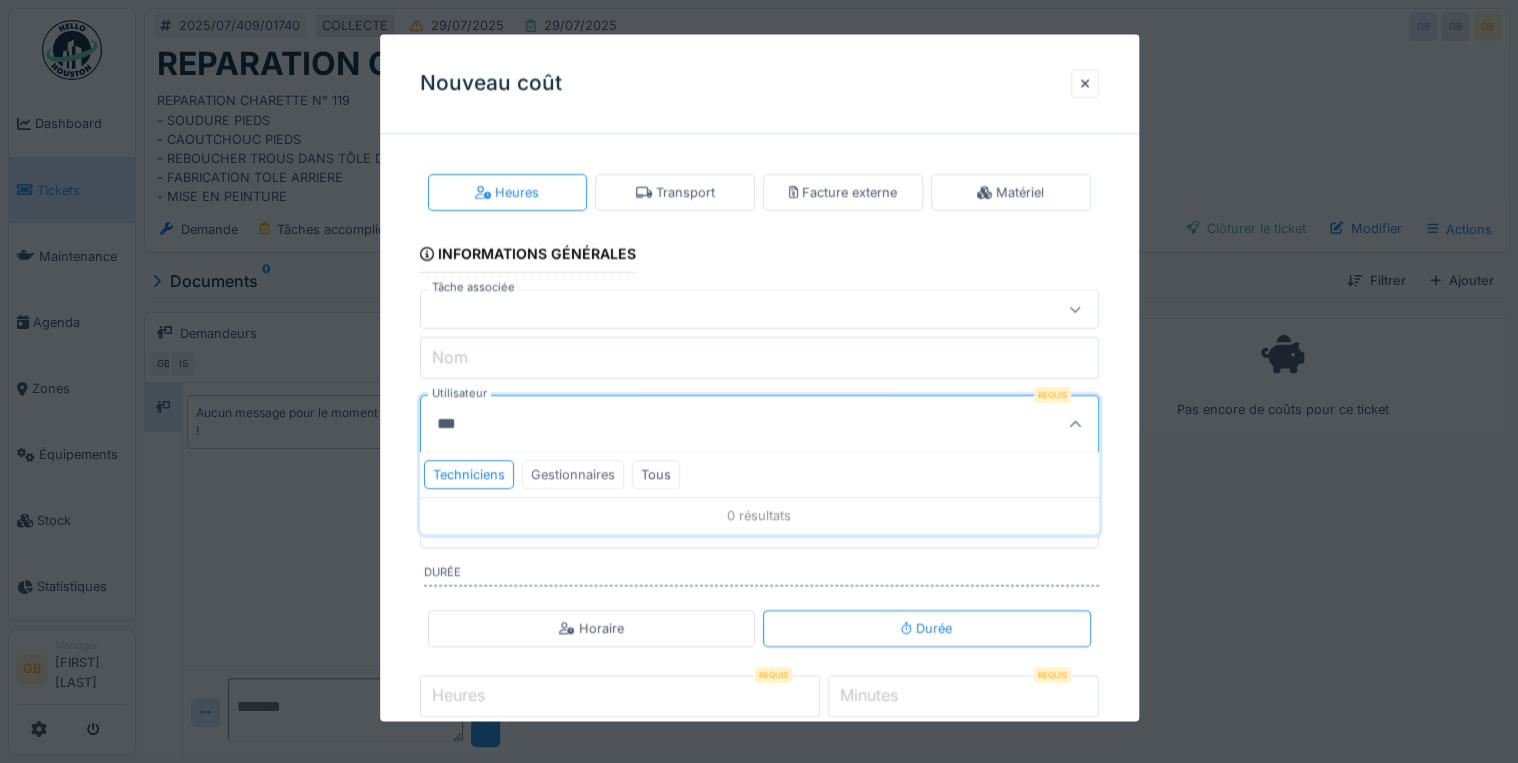 click on "Gestionnaires" at bounding box center [573, 475] 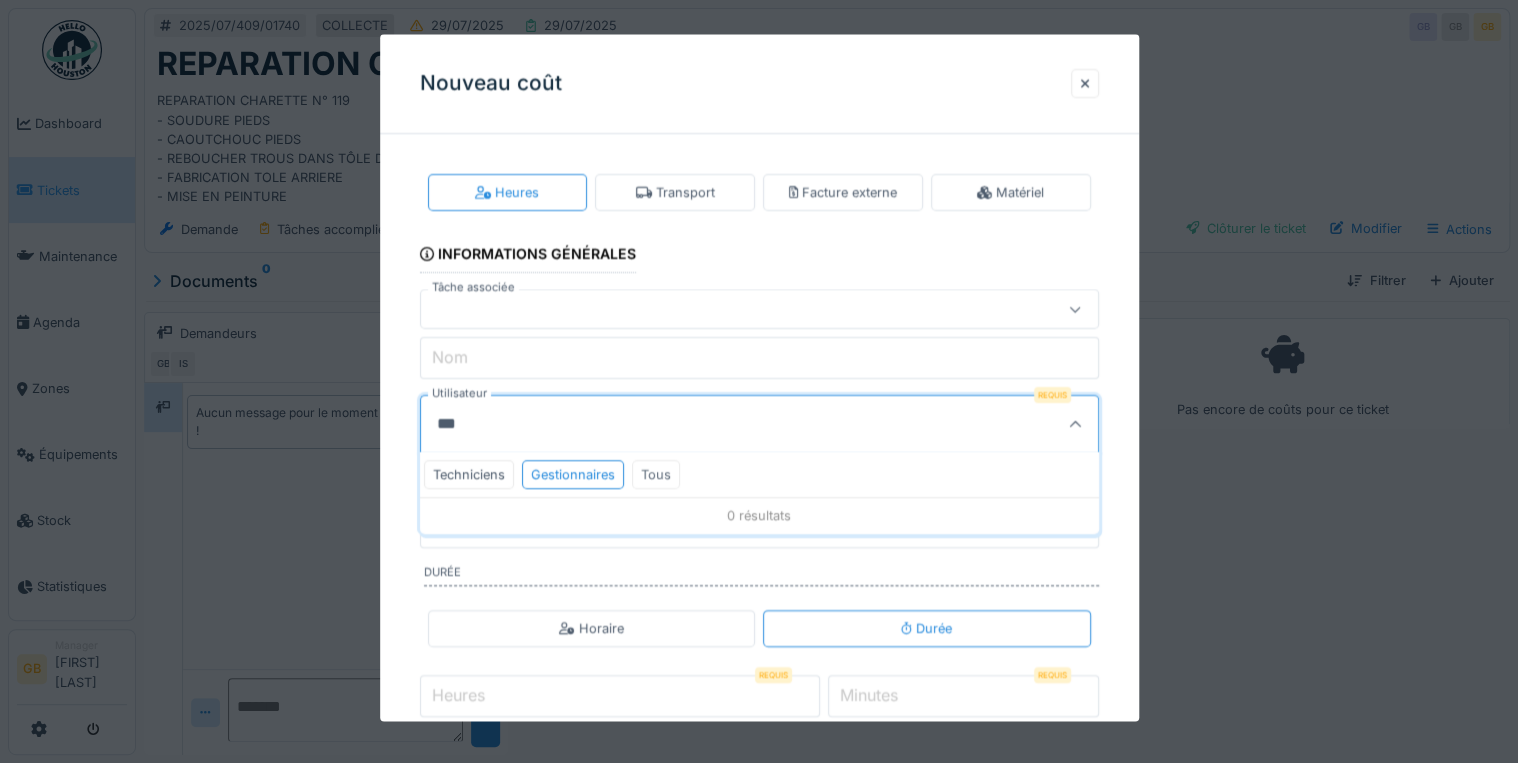 click on "Tous" at bounding box center [656, 475] 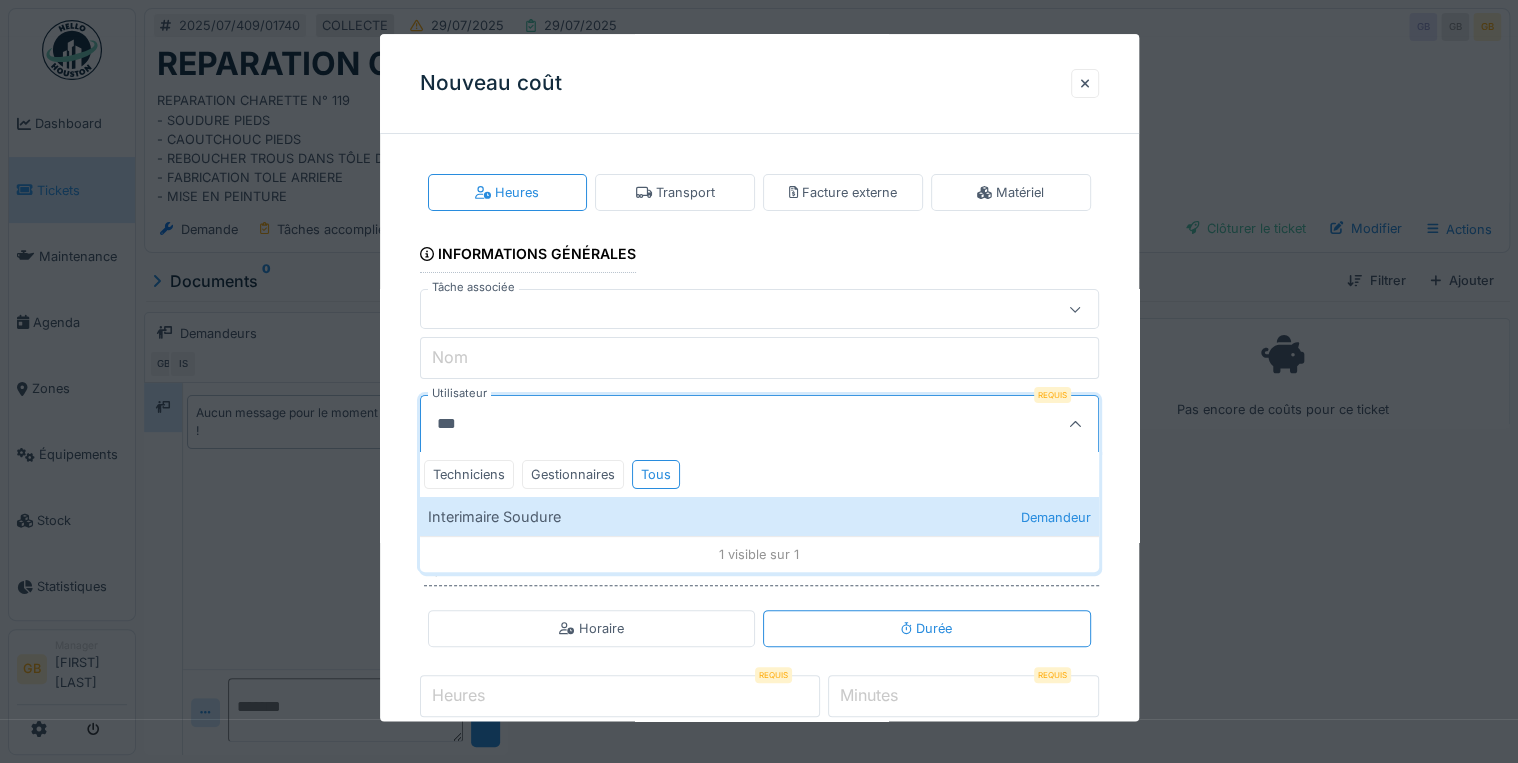 drag, startPoint x: 606, startPoint y: 504, endPoint x: 604, endPoint y: 487, distance: 17.117243 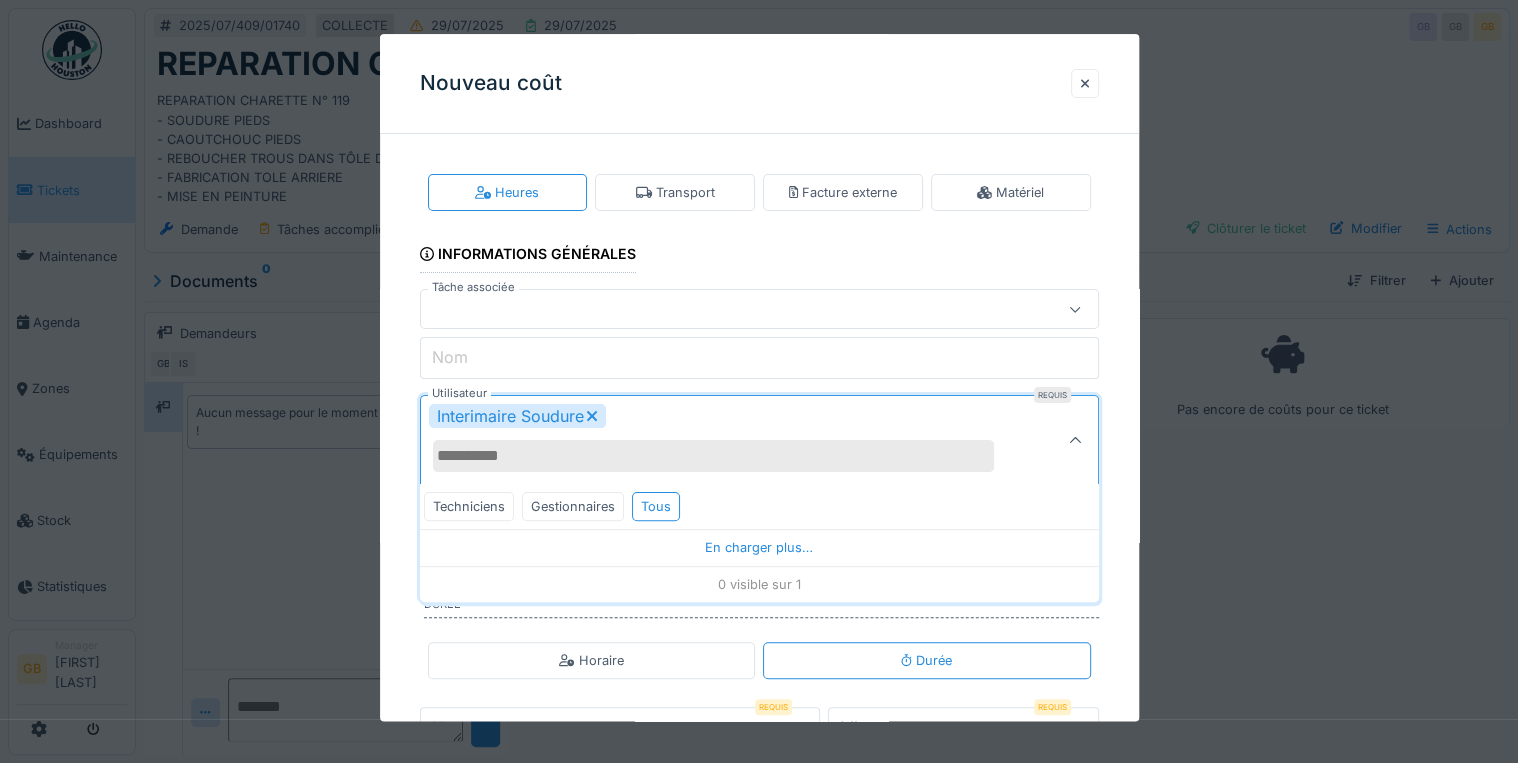 click at bounding box center [725, 310] 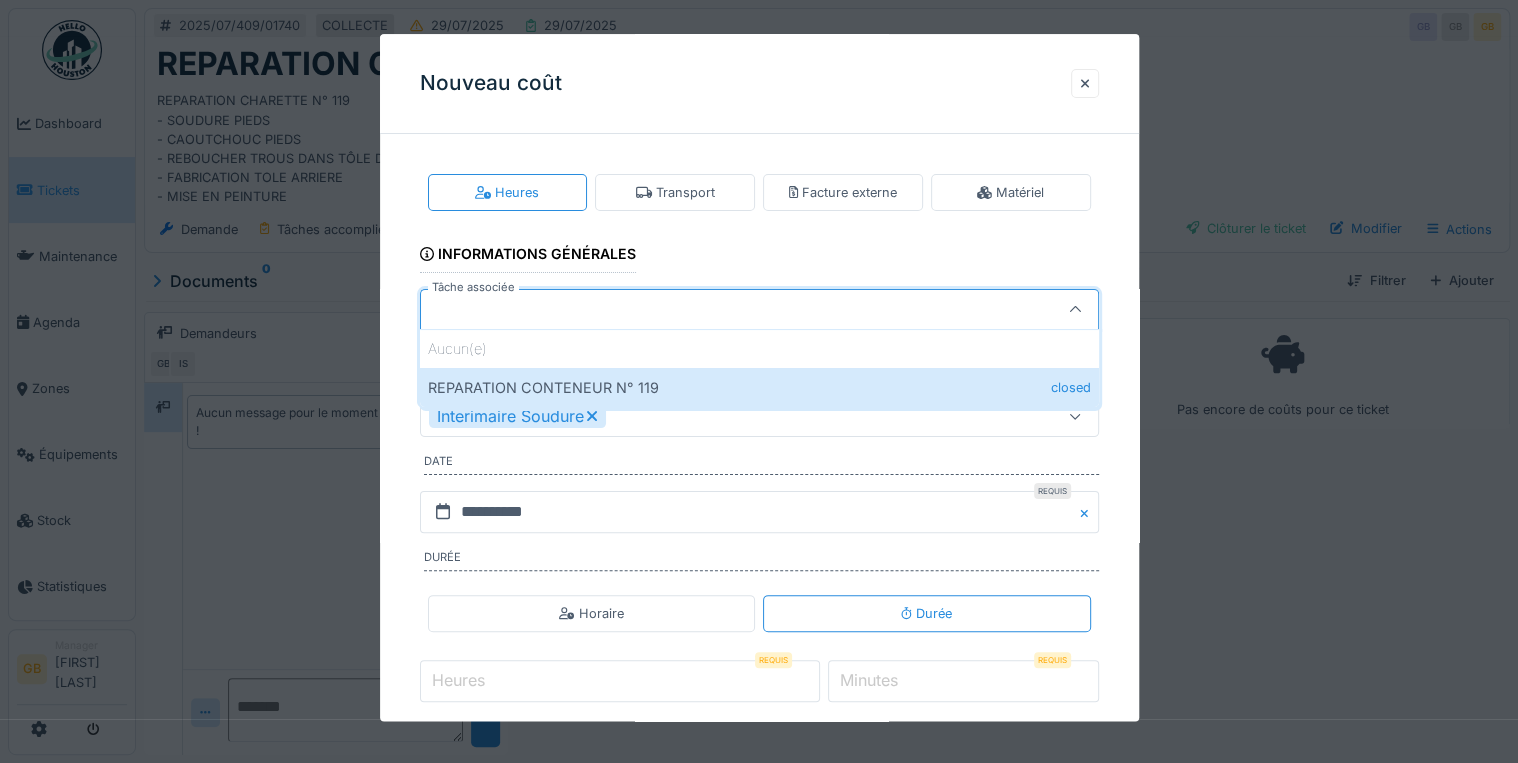 click on "REPARATION CONTENEUR N° 119   closed" at bounding box center (759, 387) 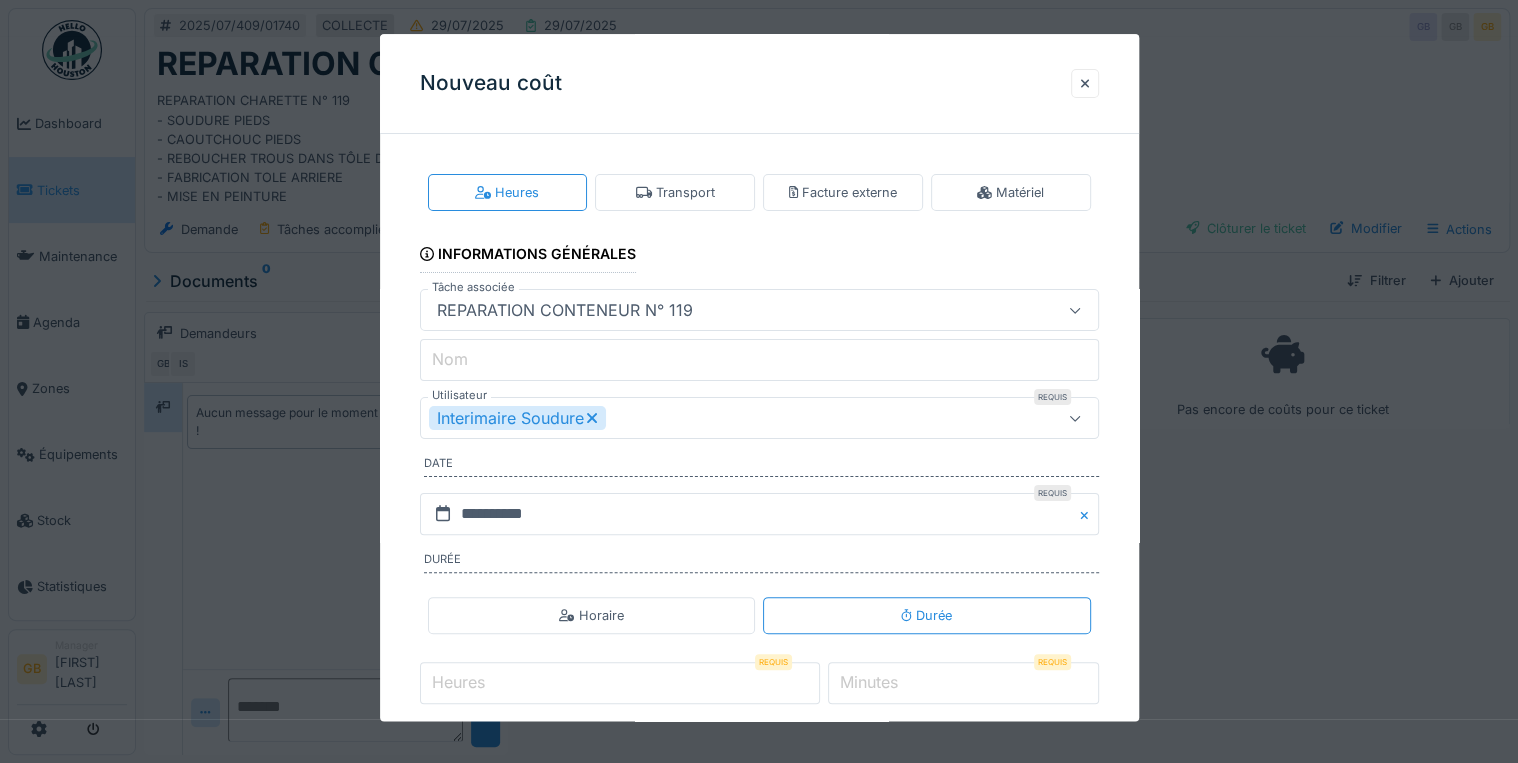 click on "Nom" at bounding box center [759, 361] 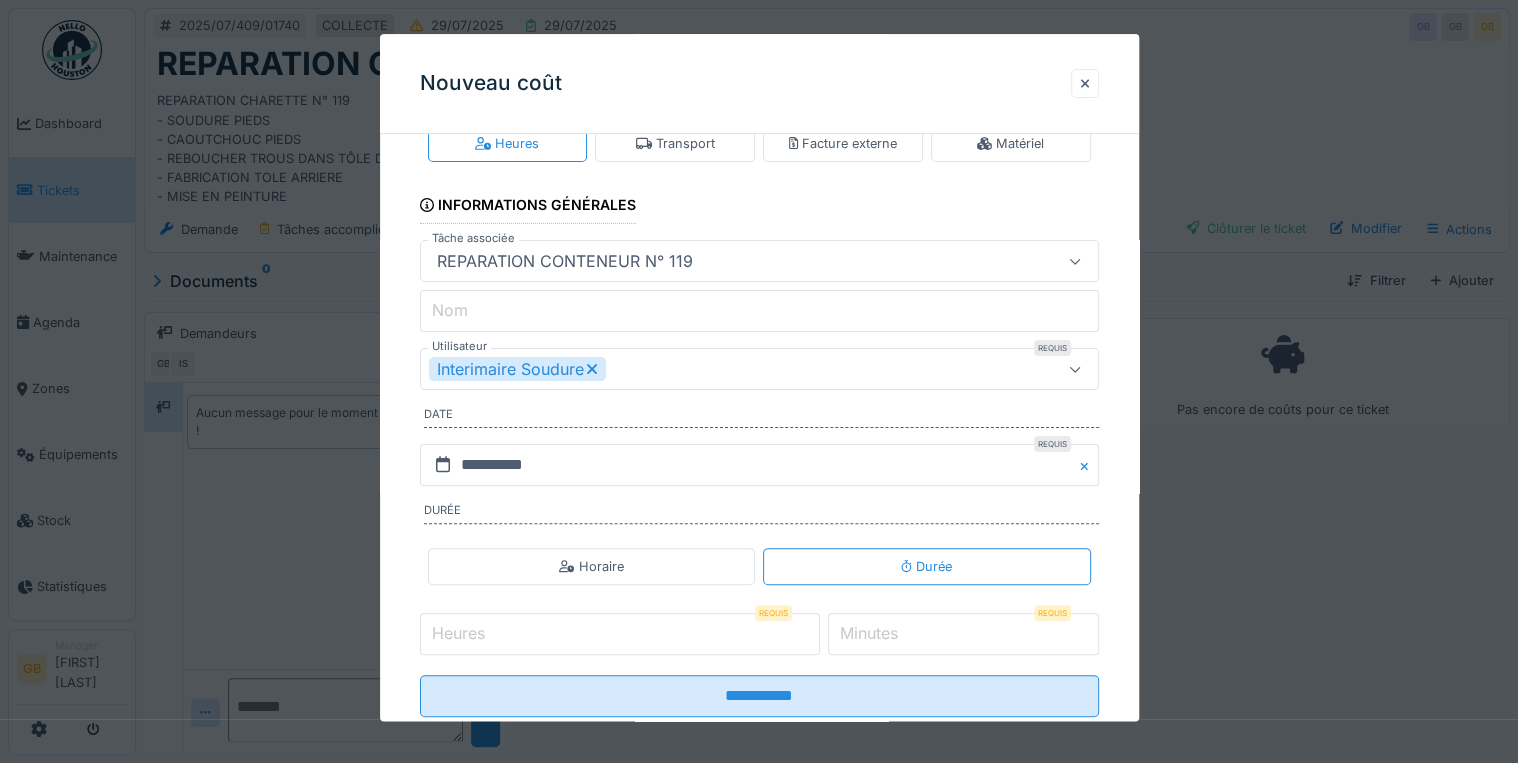 scroll, scrollTop: 96, scrollLeft: 0, axis: vertical 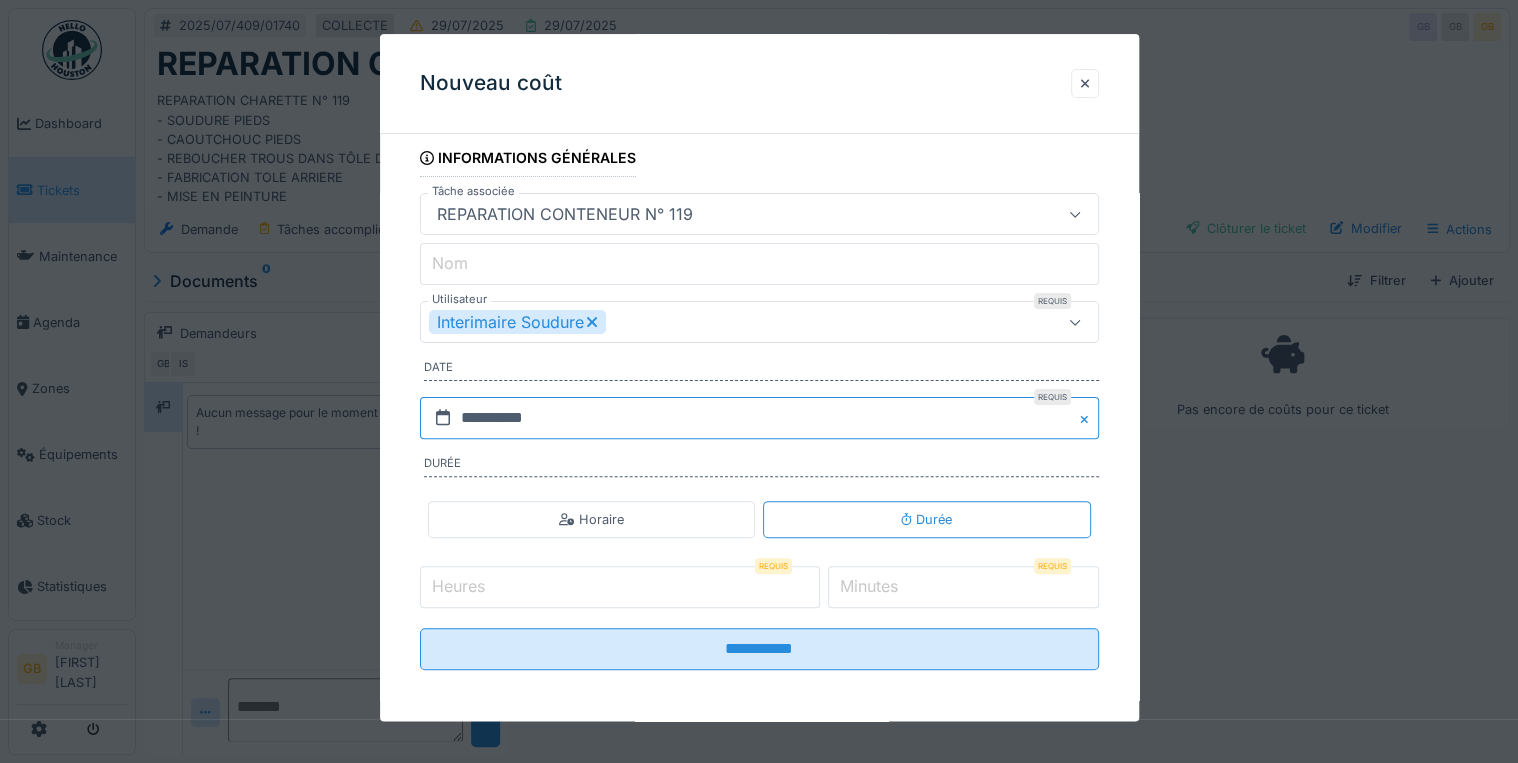 click on "**********" at bounding box center [759, 418] 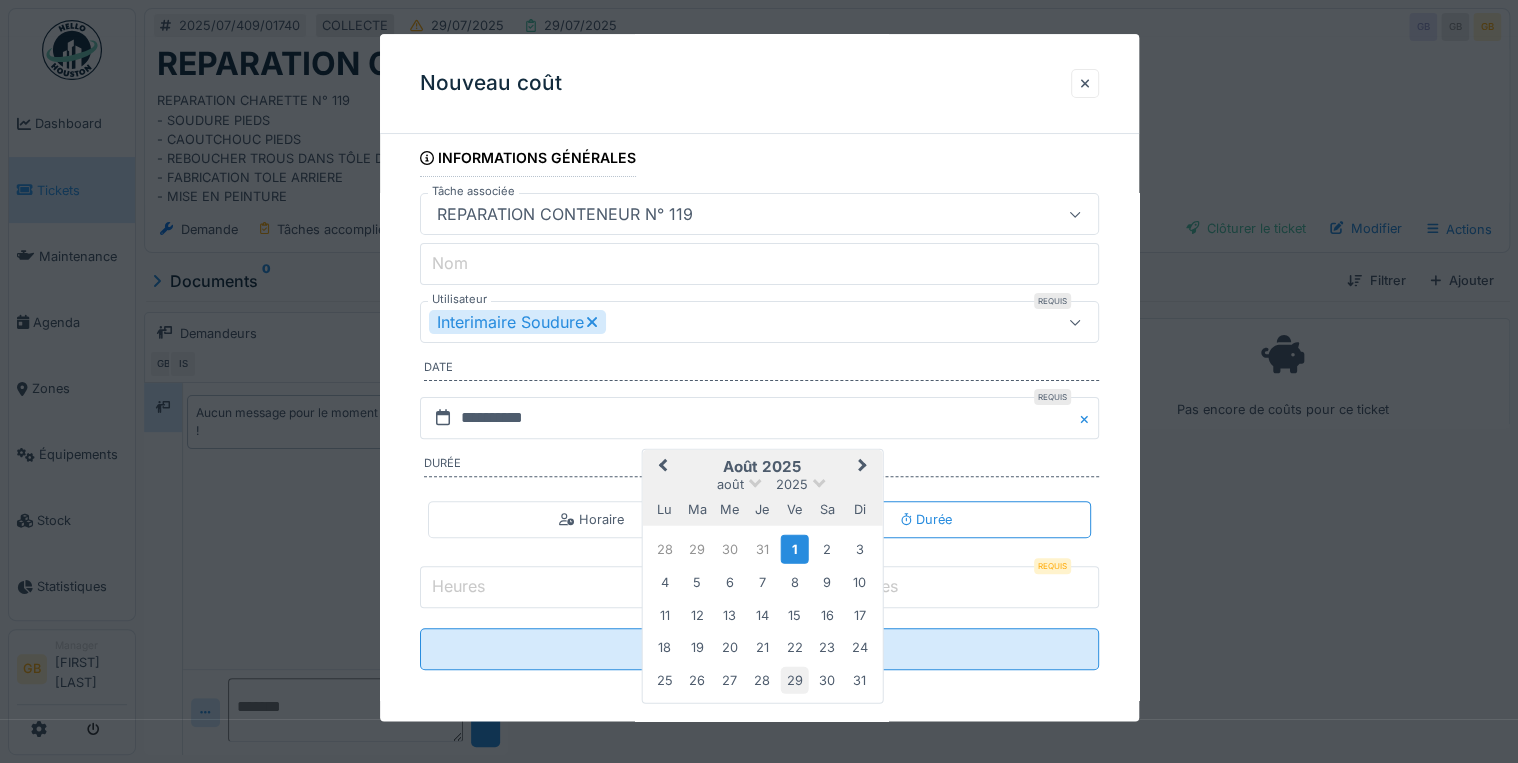 click on "29" at bounding box center [794, 680] 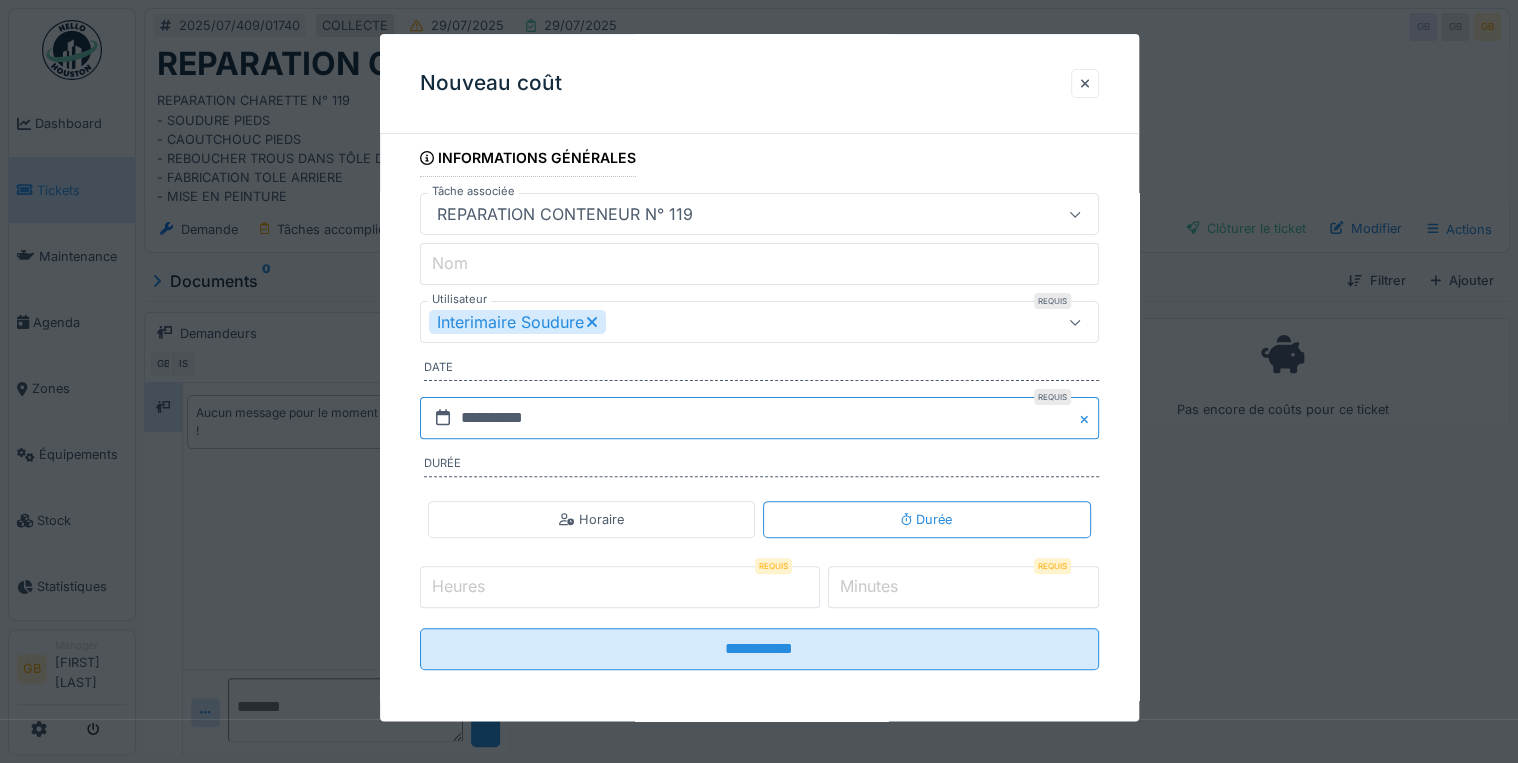 click on "**********" at bounding box center [759, 418] 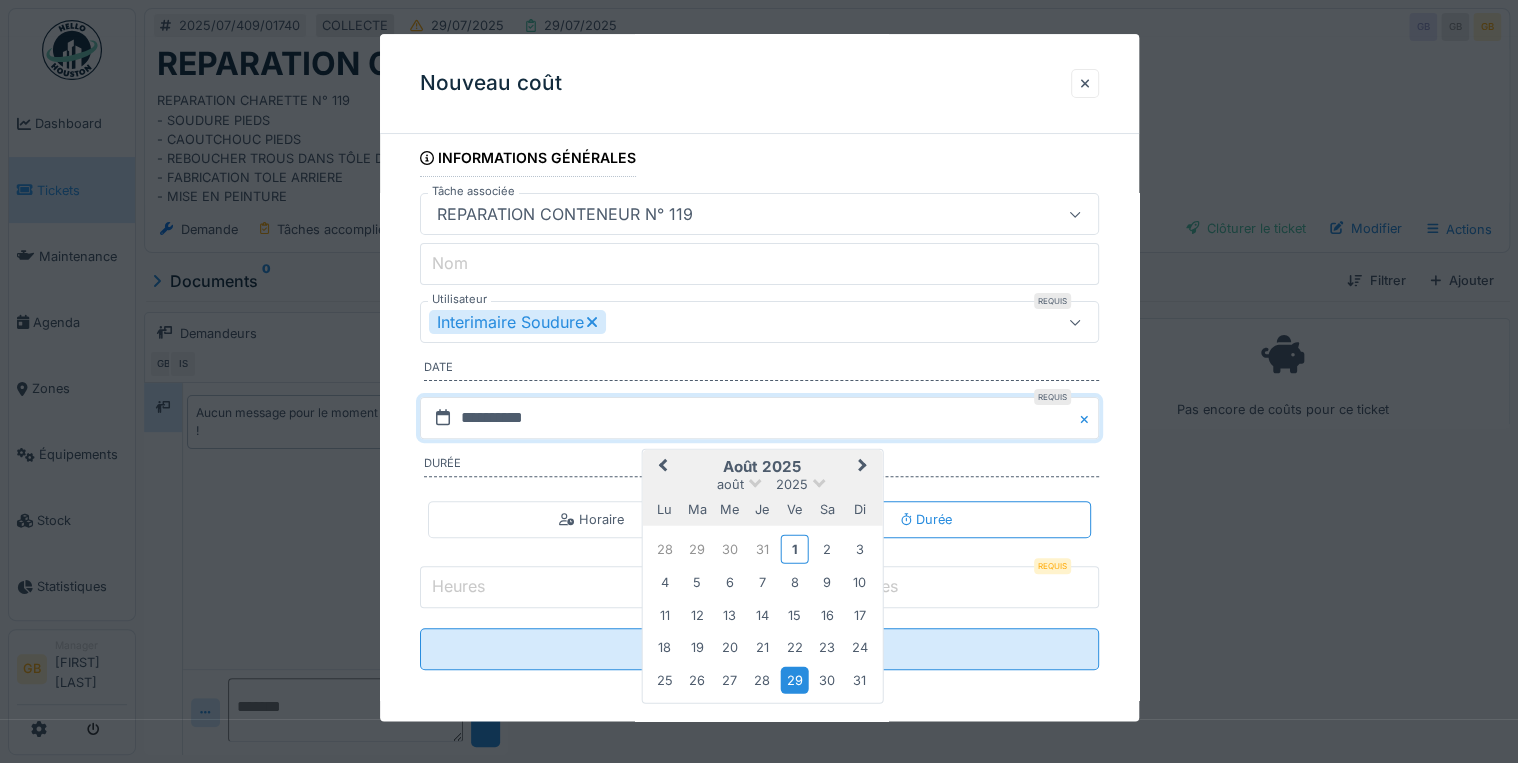 click on "29" at bounding box center [697, 549] 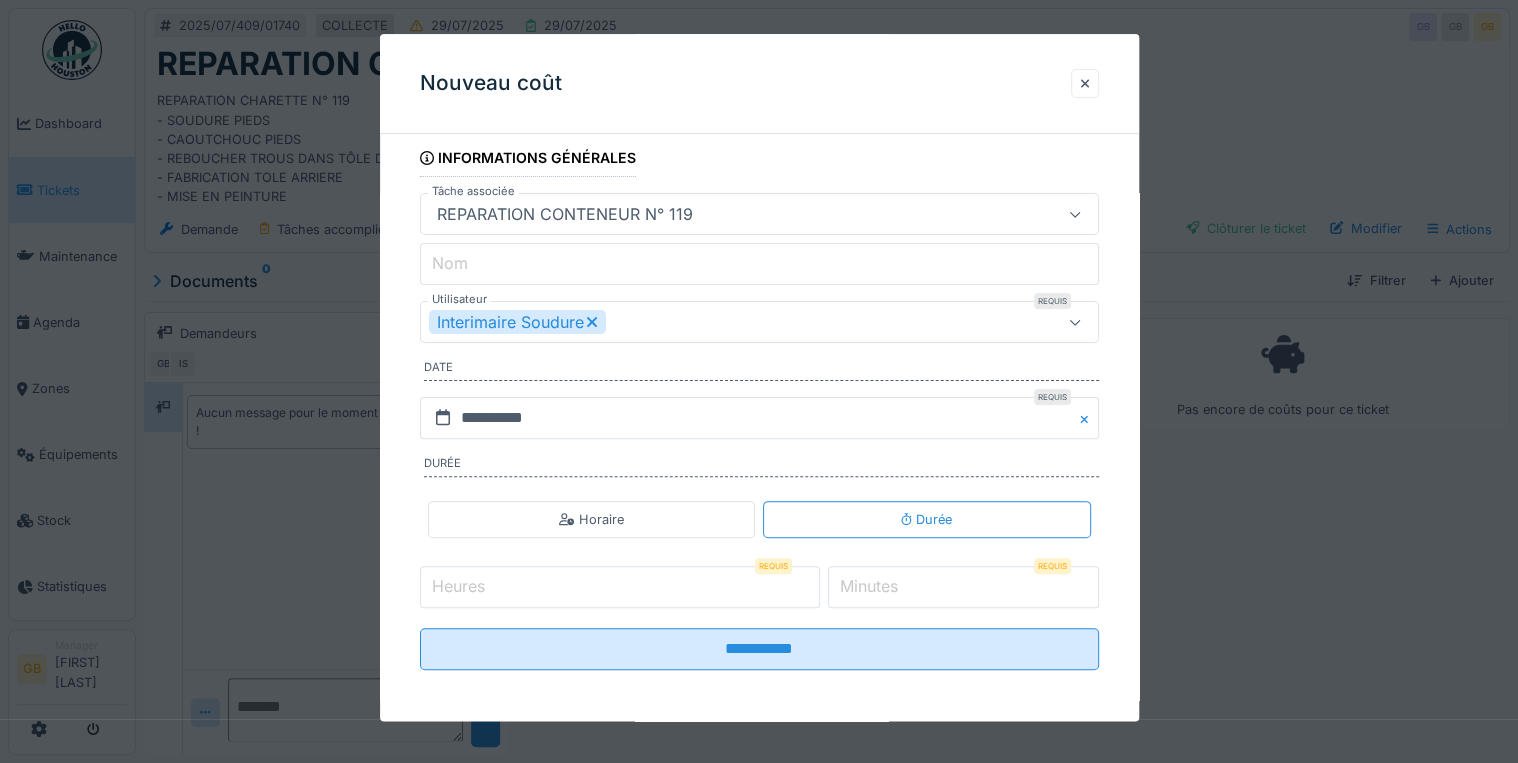 click on "Heures" at bounding box center (620, 587) 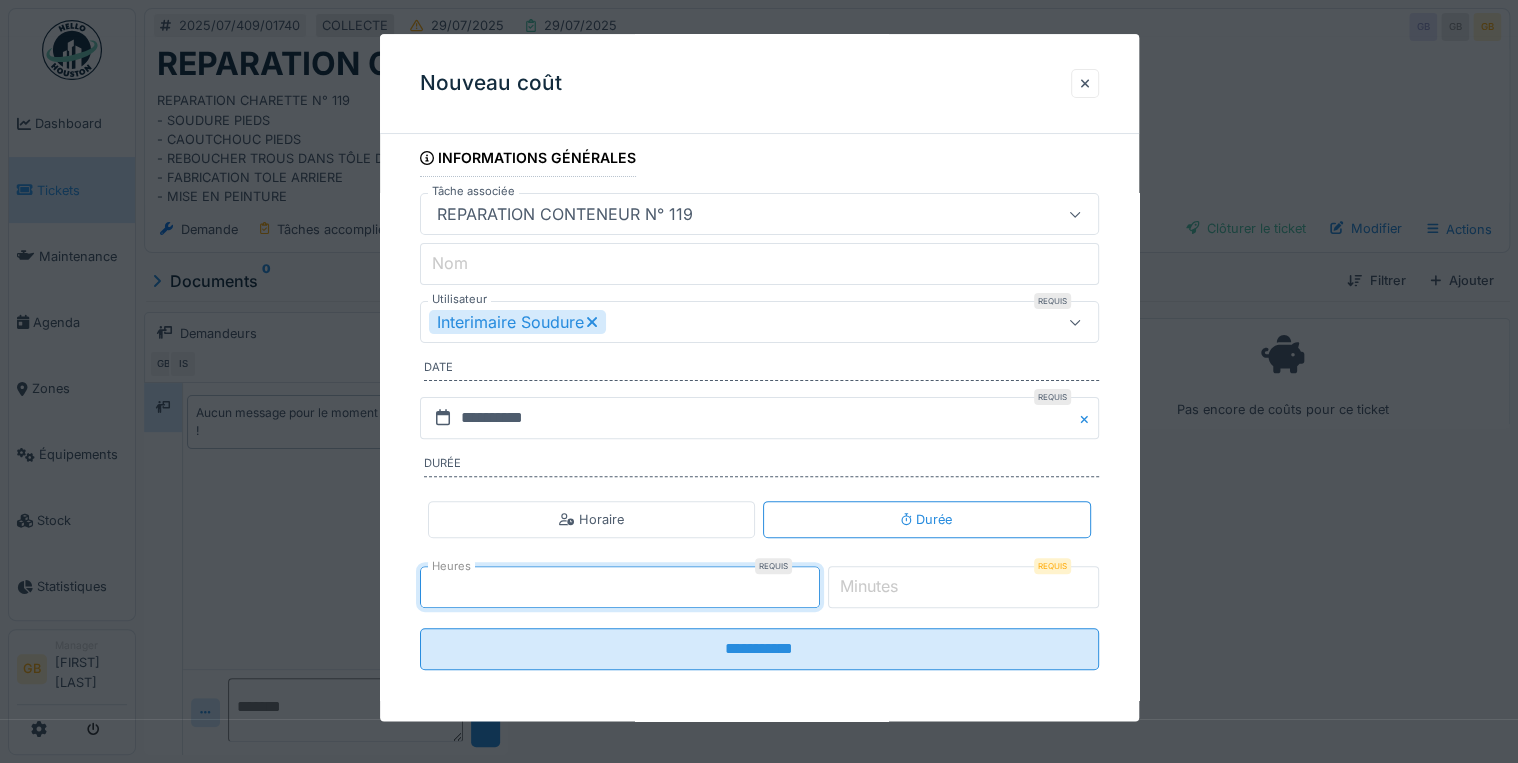 type on "*" 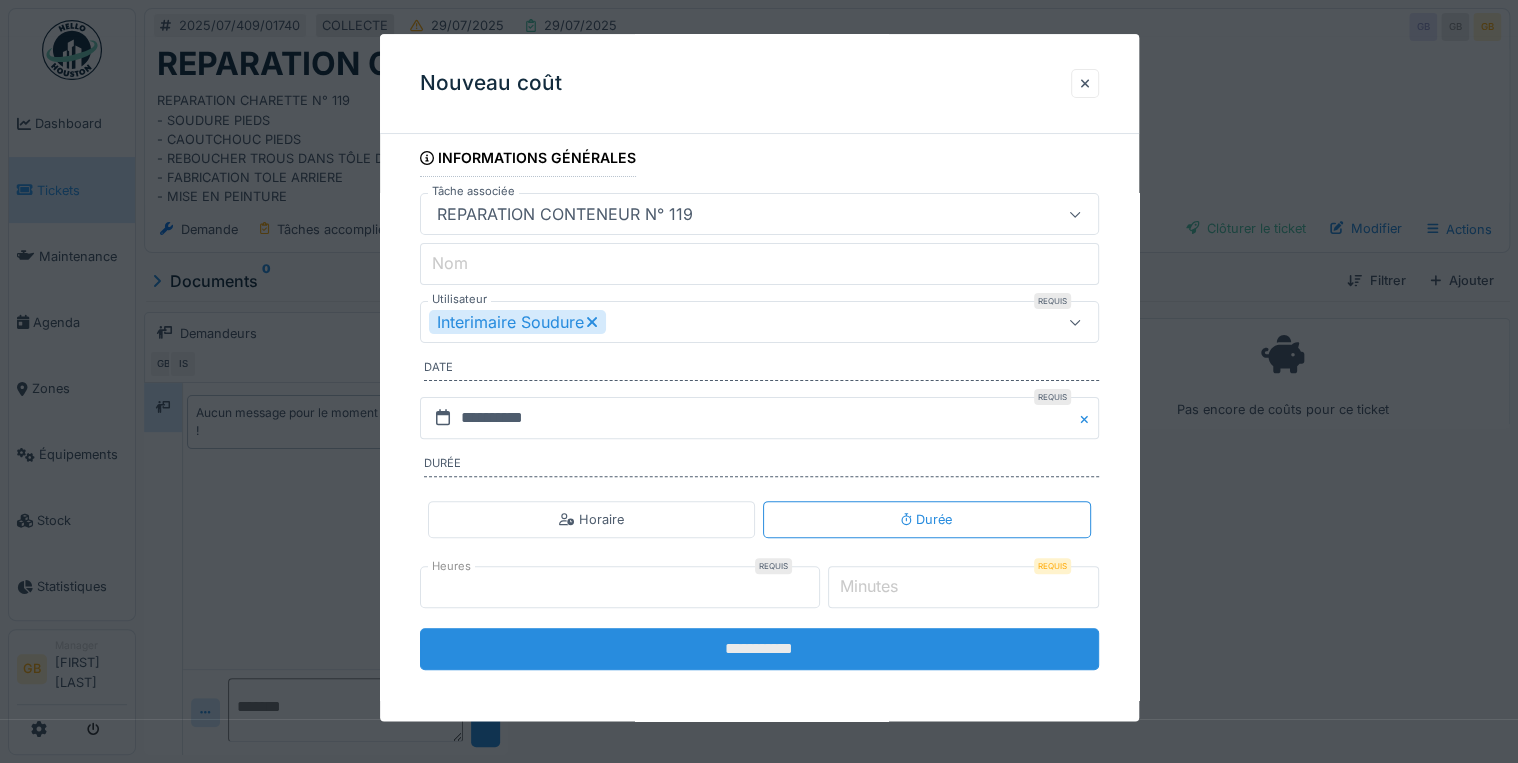 click on "**********" at bounding box center (759, 649) 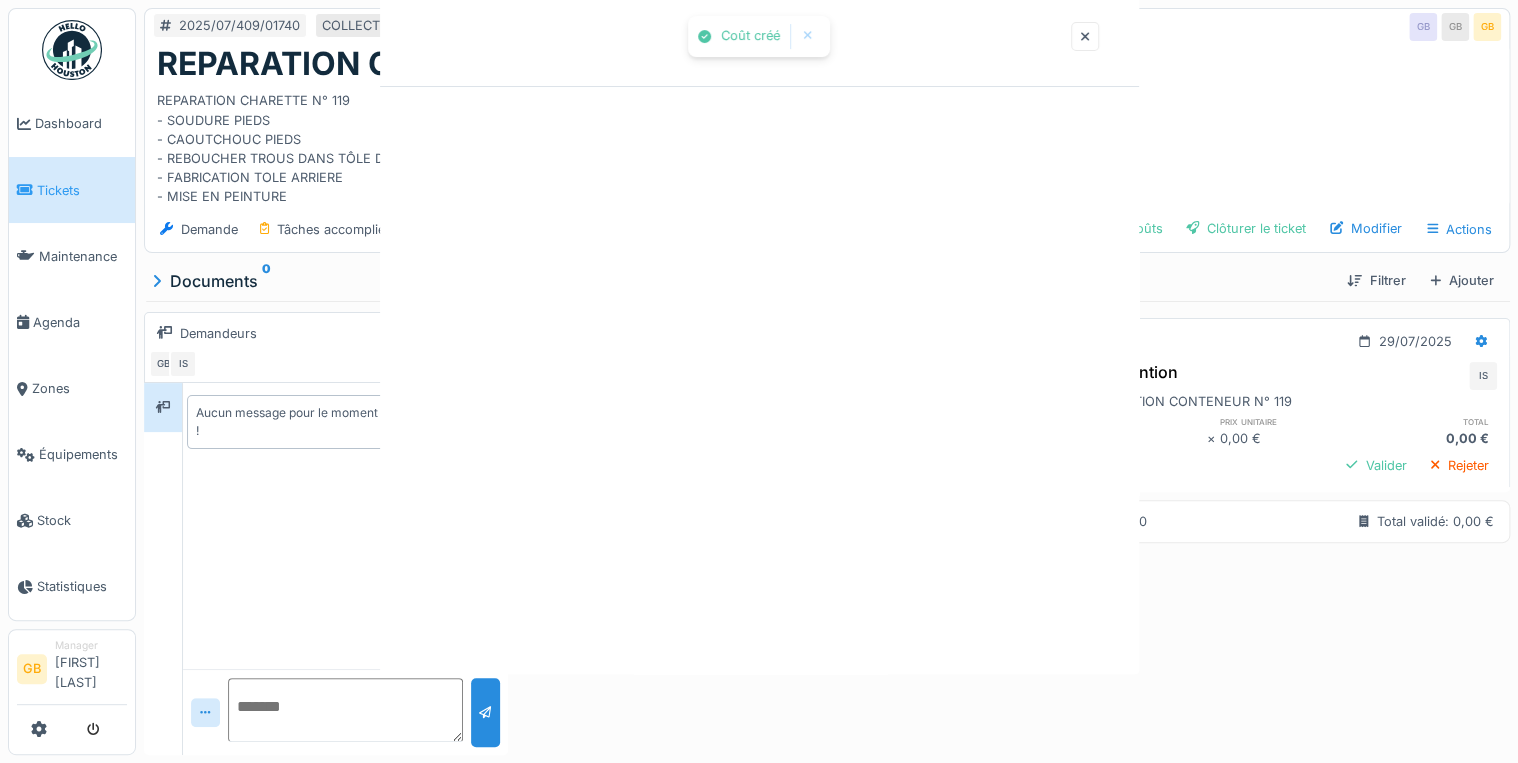 scroll, scrollTop: 0, scrollLeft: 0, axis: both 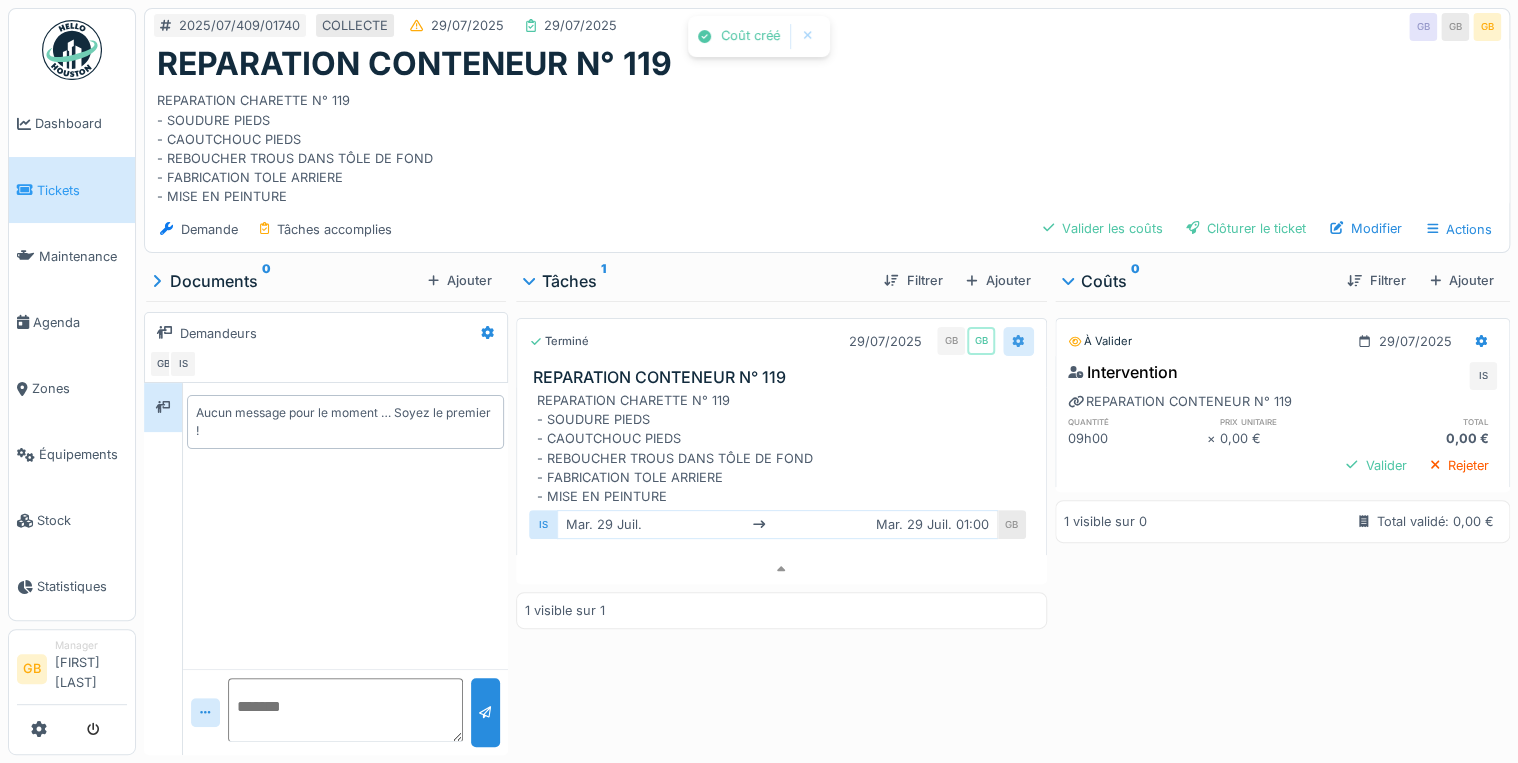 click 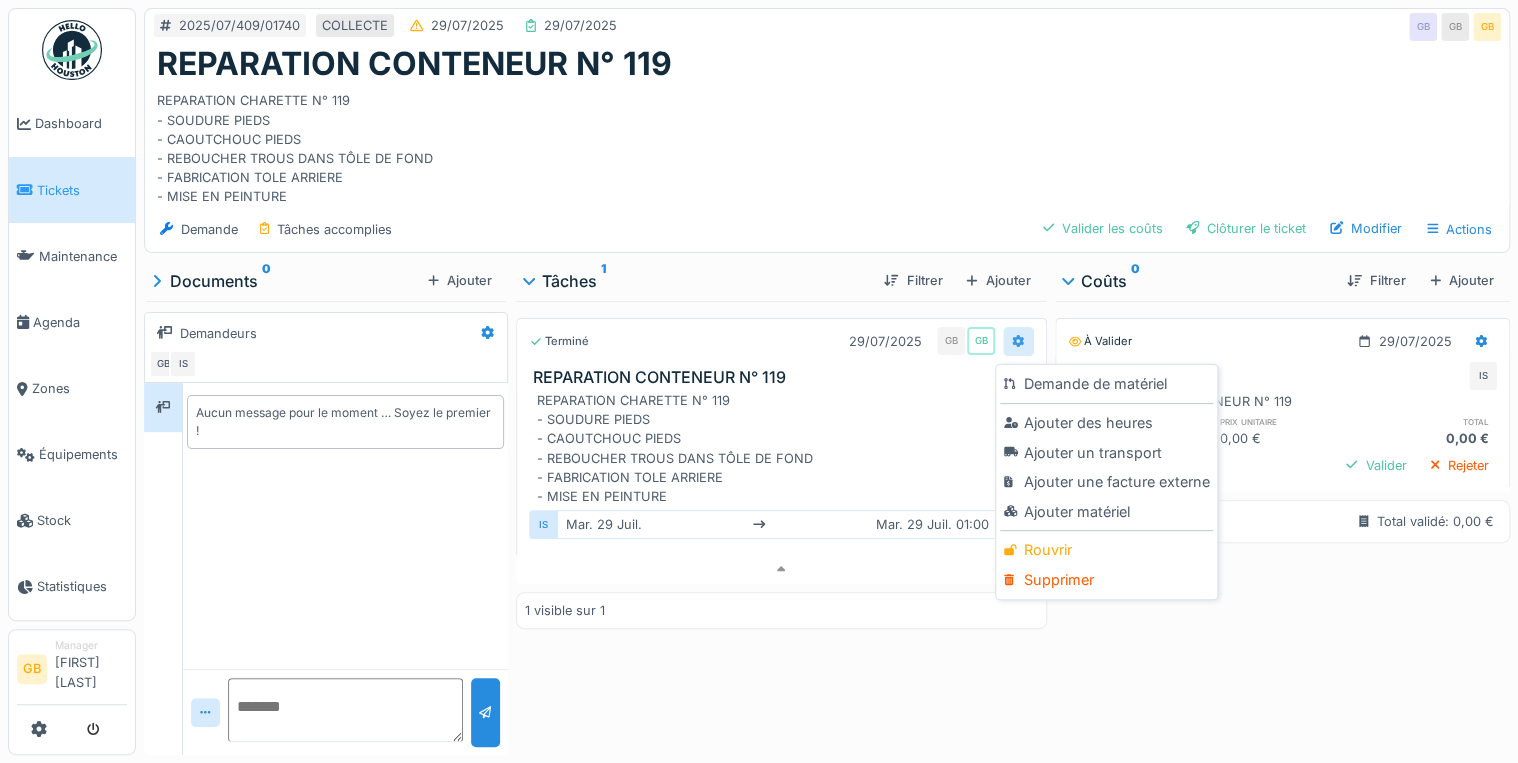 click 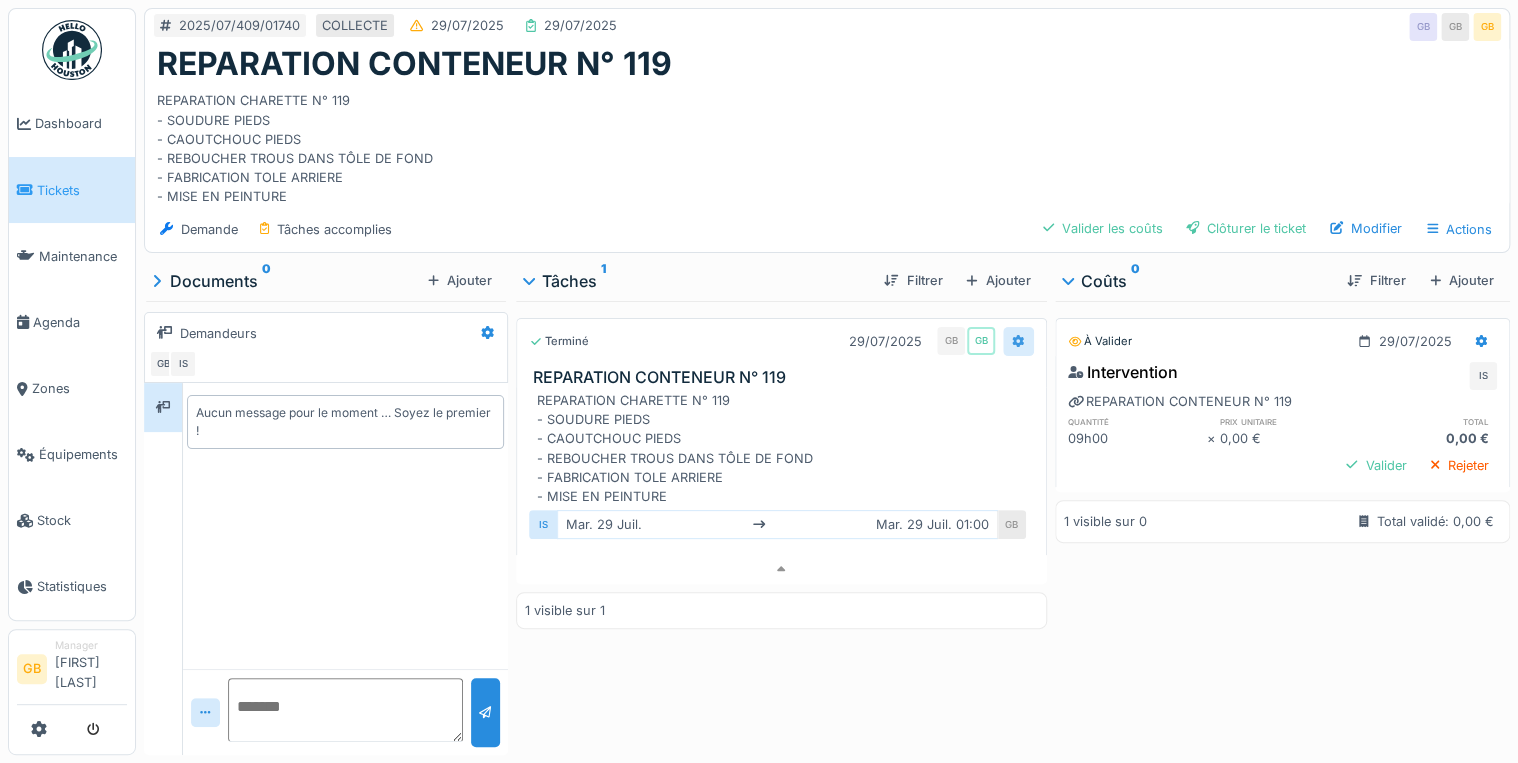 click at bounding box center [1018, 341] 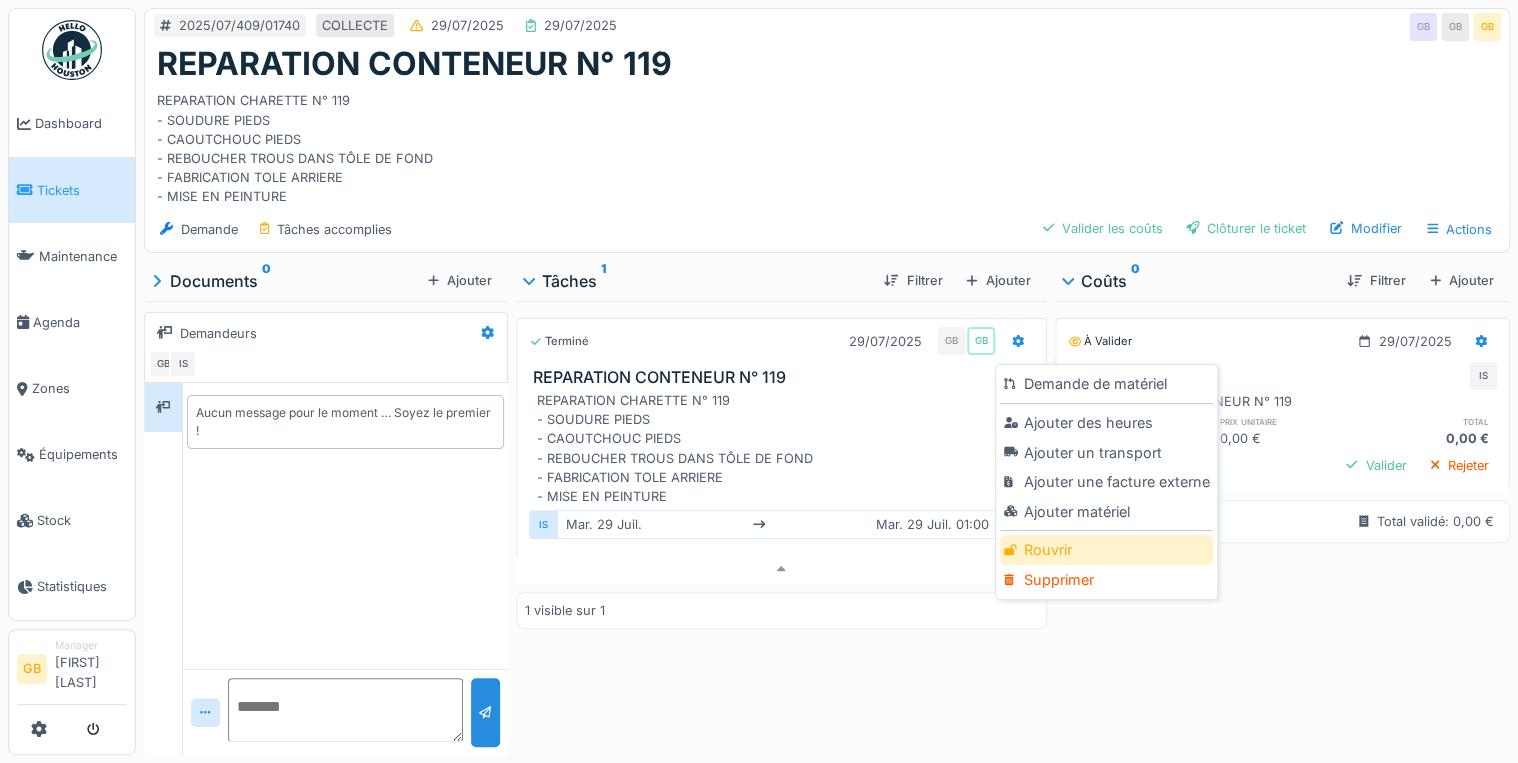 click on "Rouvrir" at bounding box center [1106, 550] 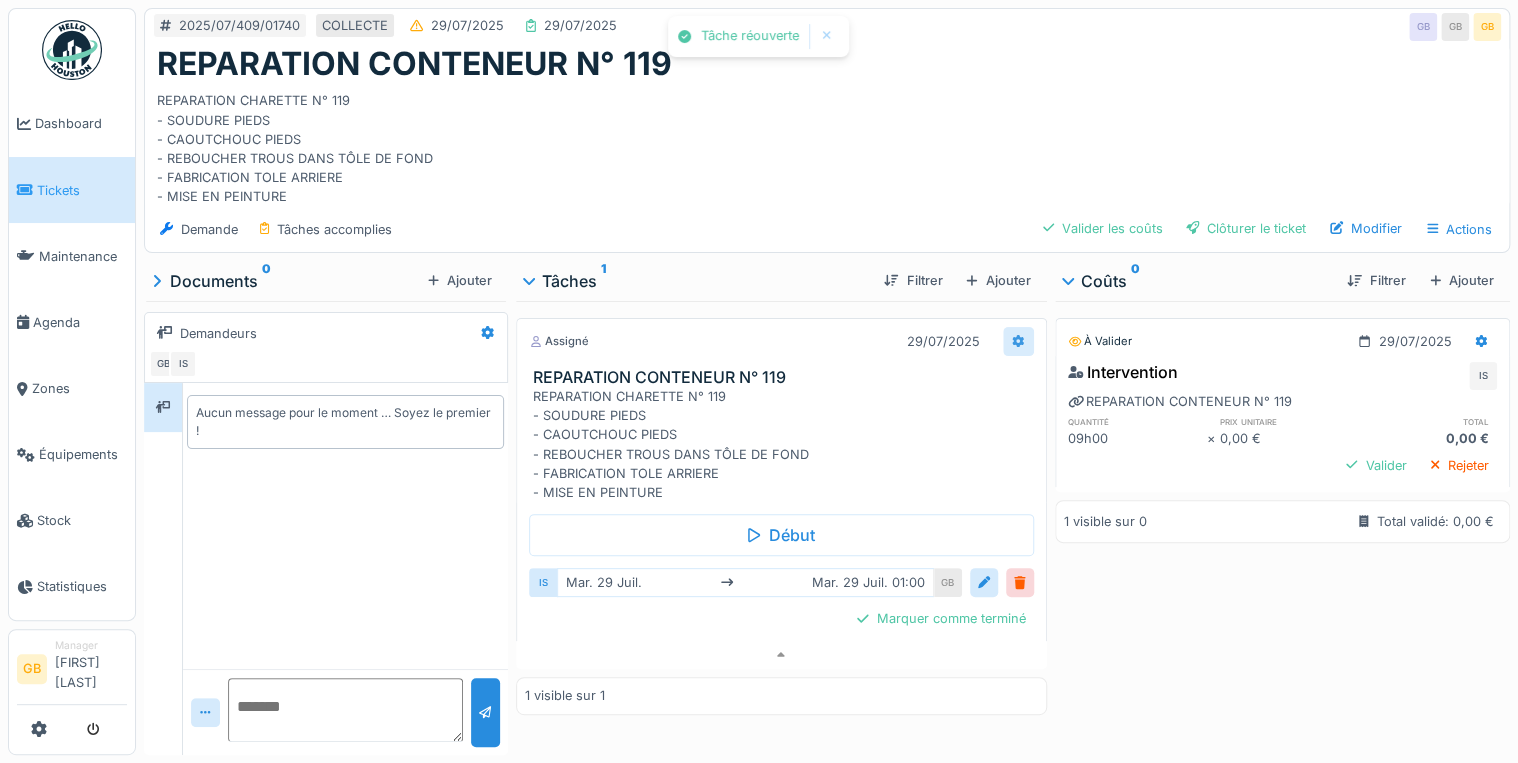 click 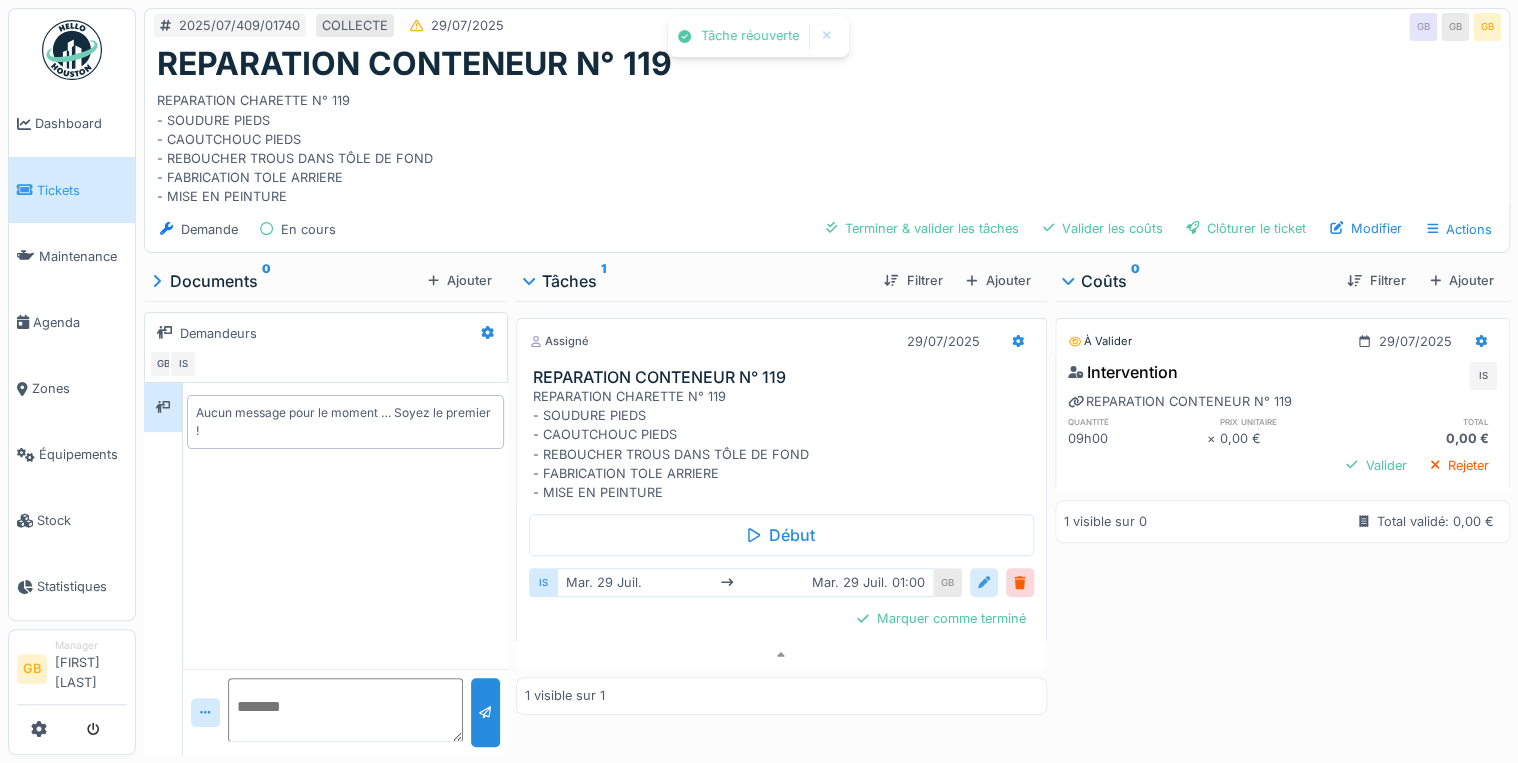 click at bounding box center [984, 582] 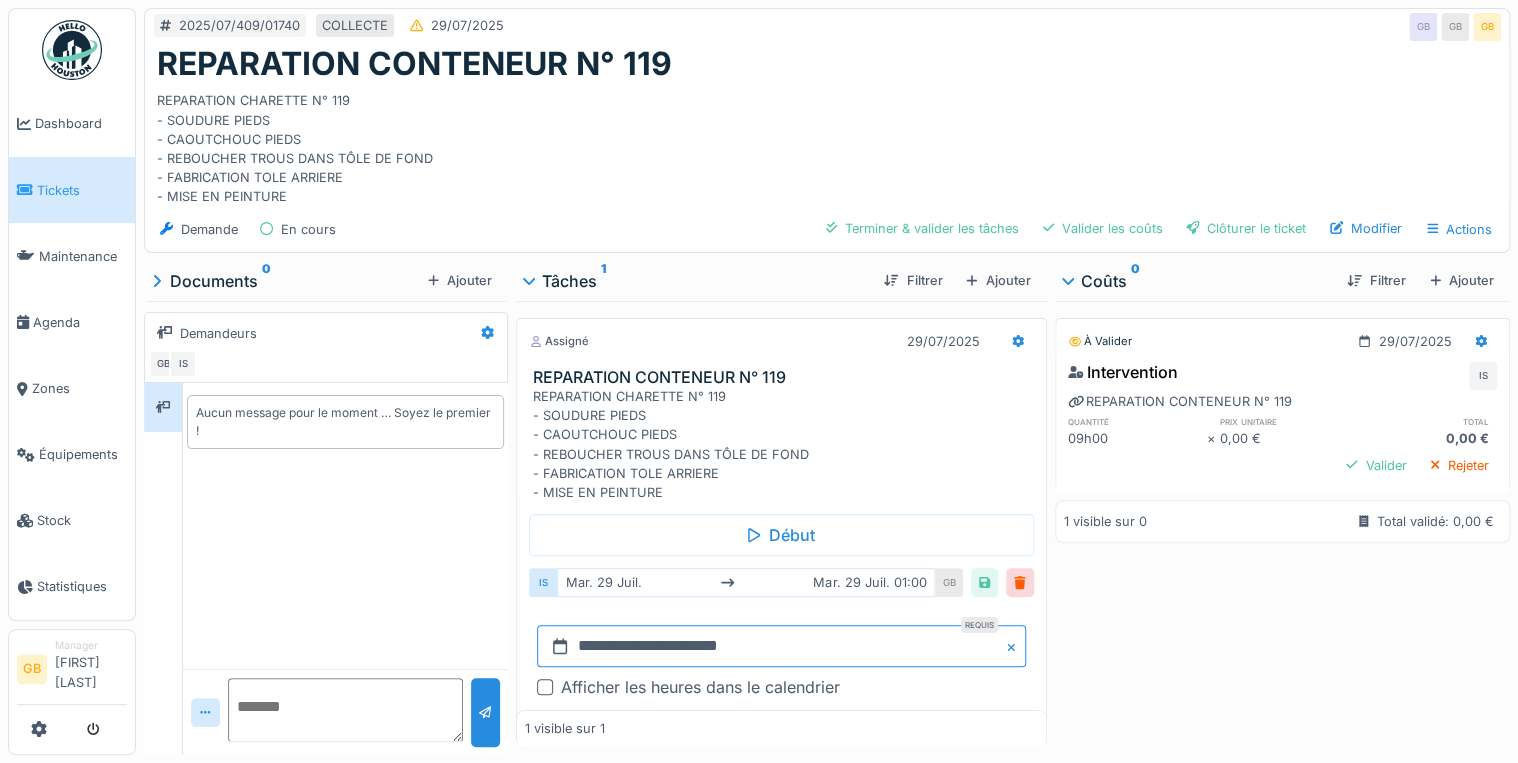 click on "**********" at bounding box center (781, 646) 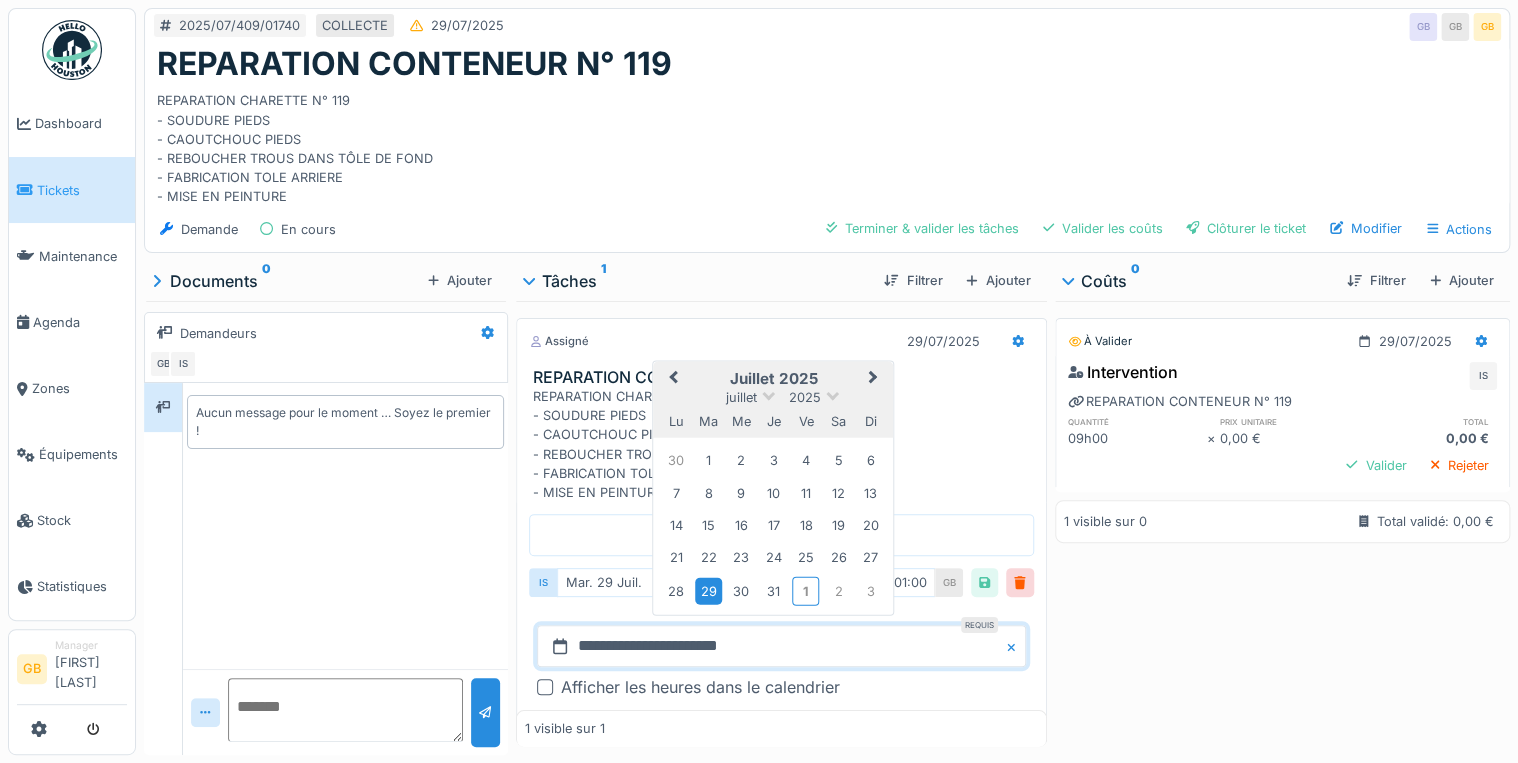 click on "29" at bounding box center [708, 591] 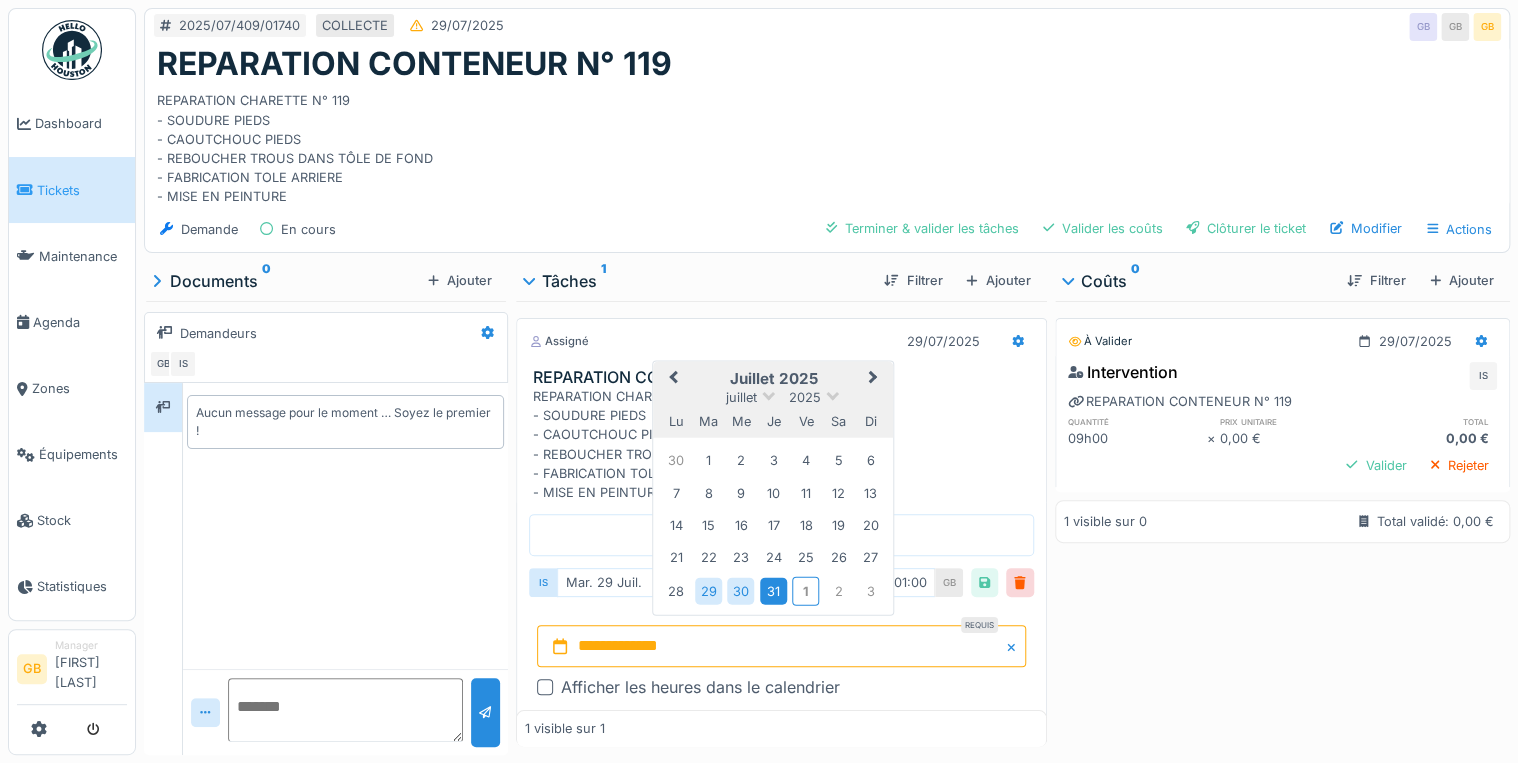 click on "31" at bounding box center [773, 591] 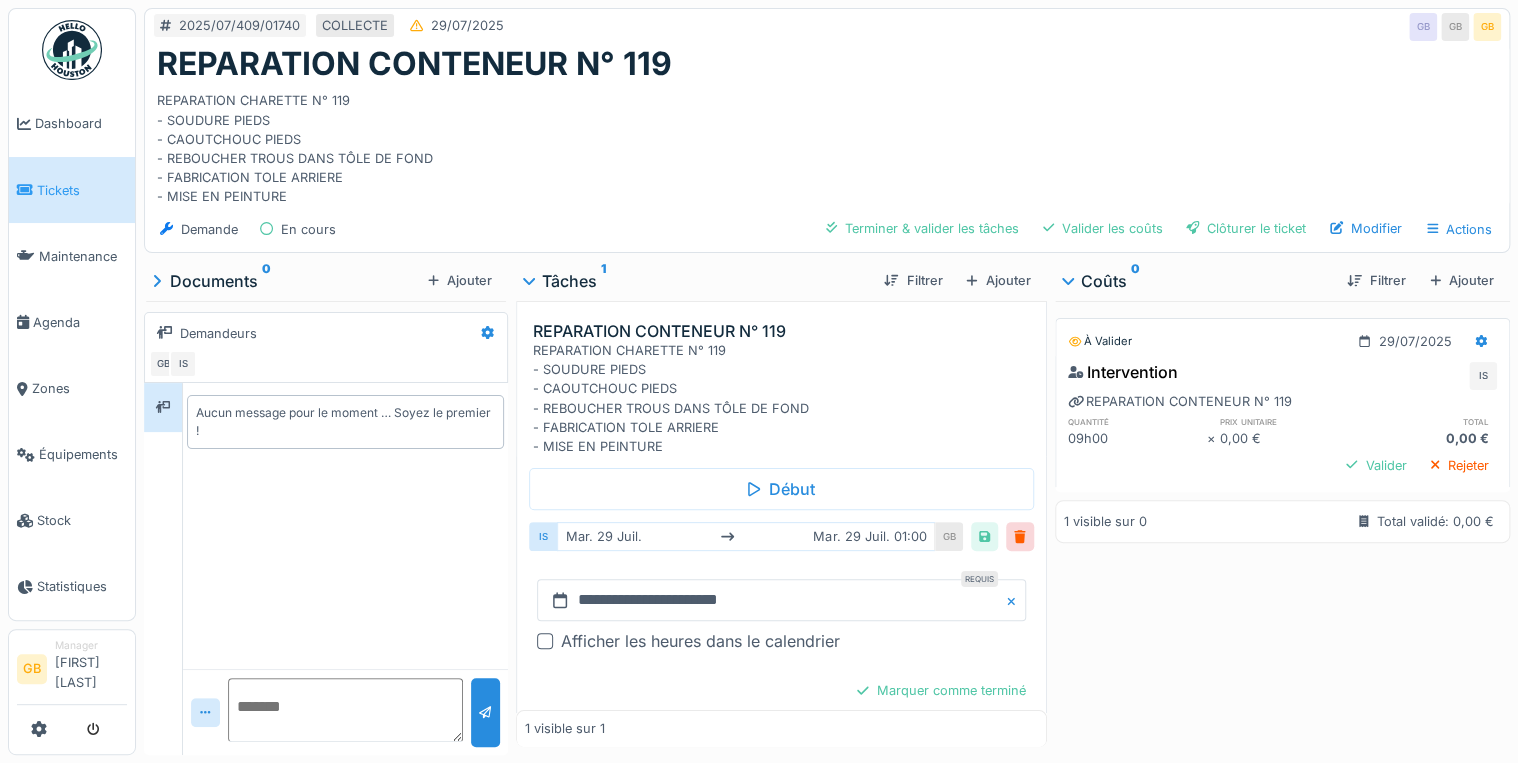 scroll, scrollTop: 83, scrollLeft: 0, axis: vertical 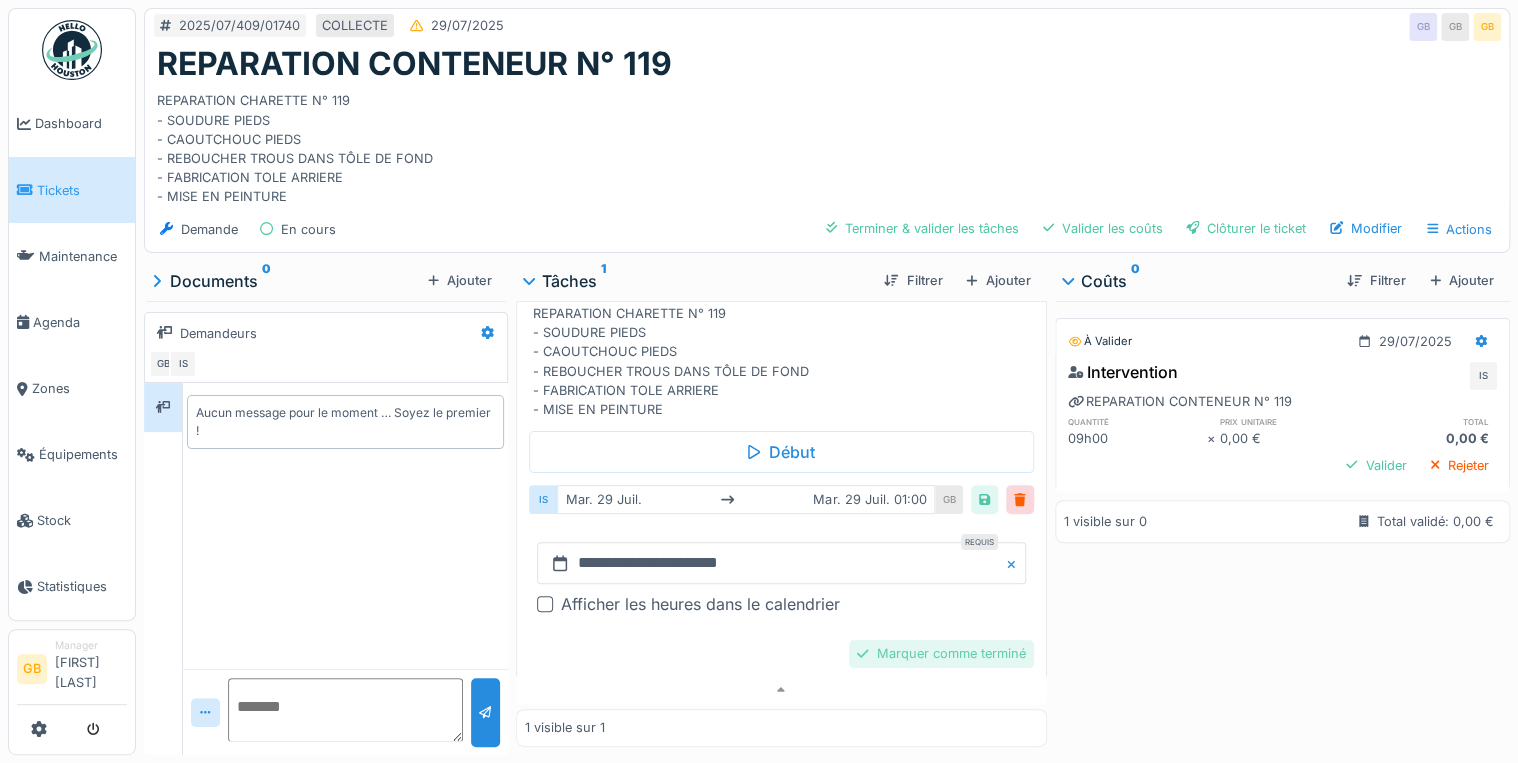 click on "Marquer comme terminé" at bounding box center (941, 653) 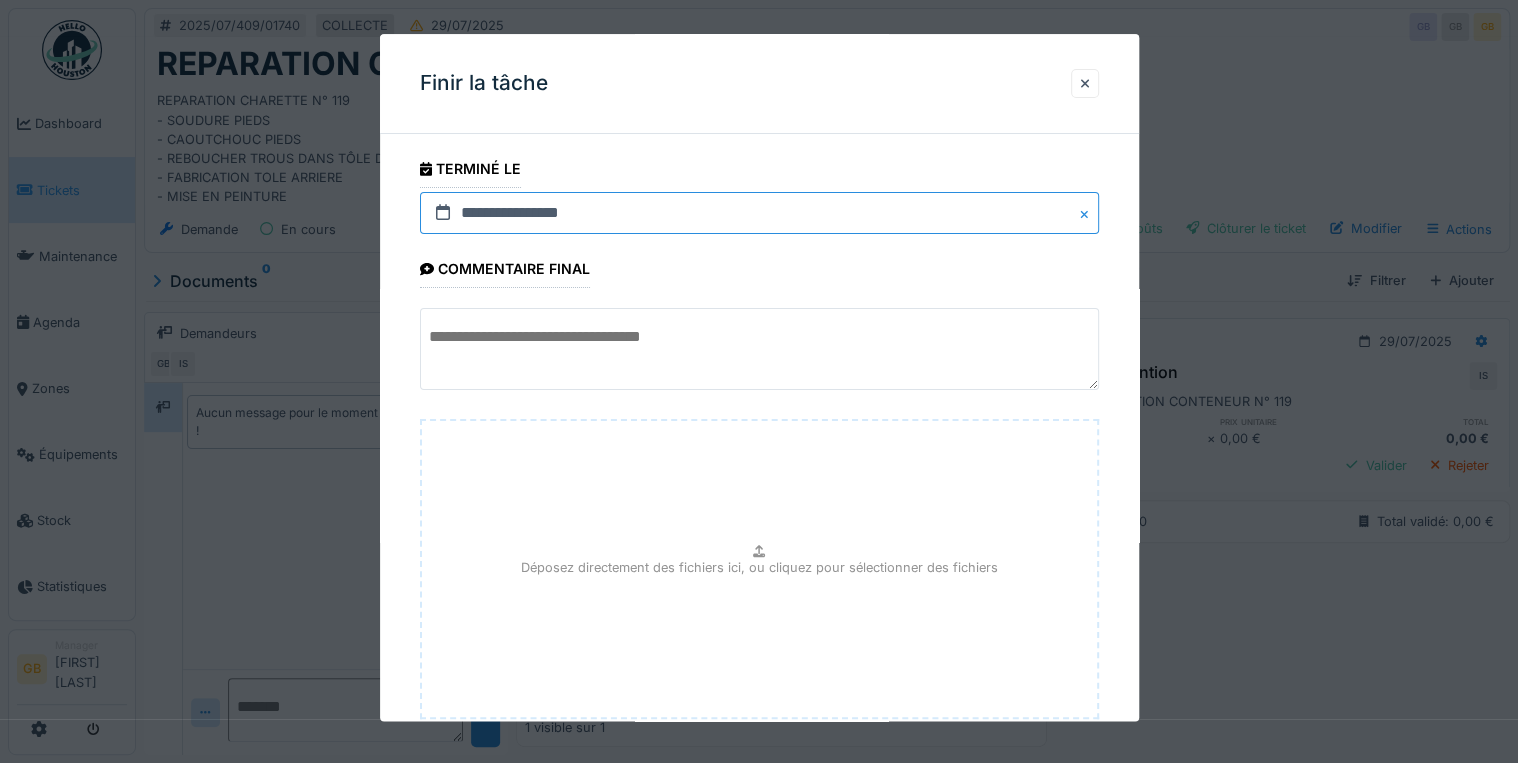 click on "**********" at bounding box center [759, 213] 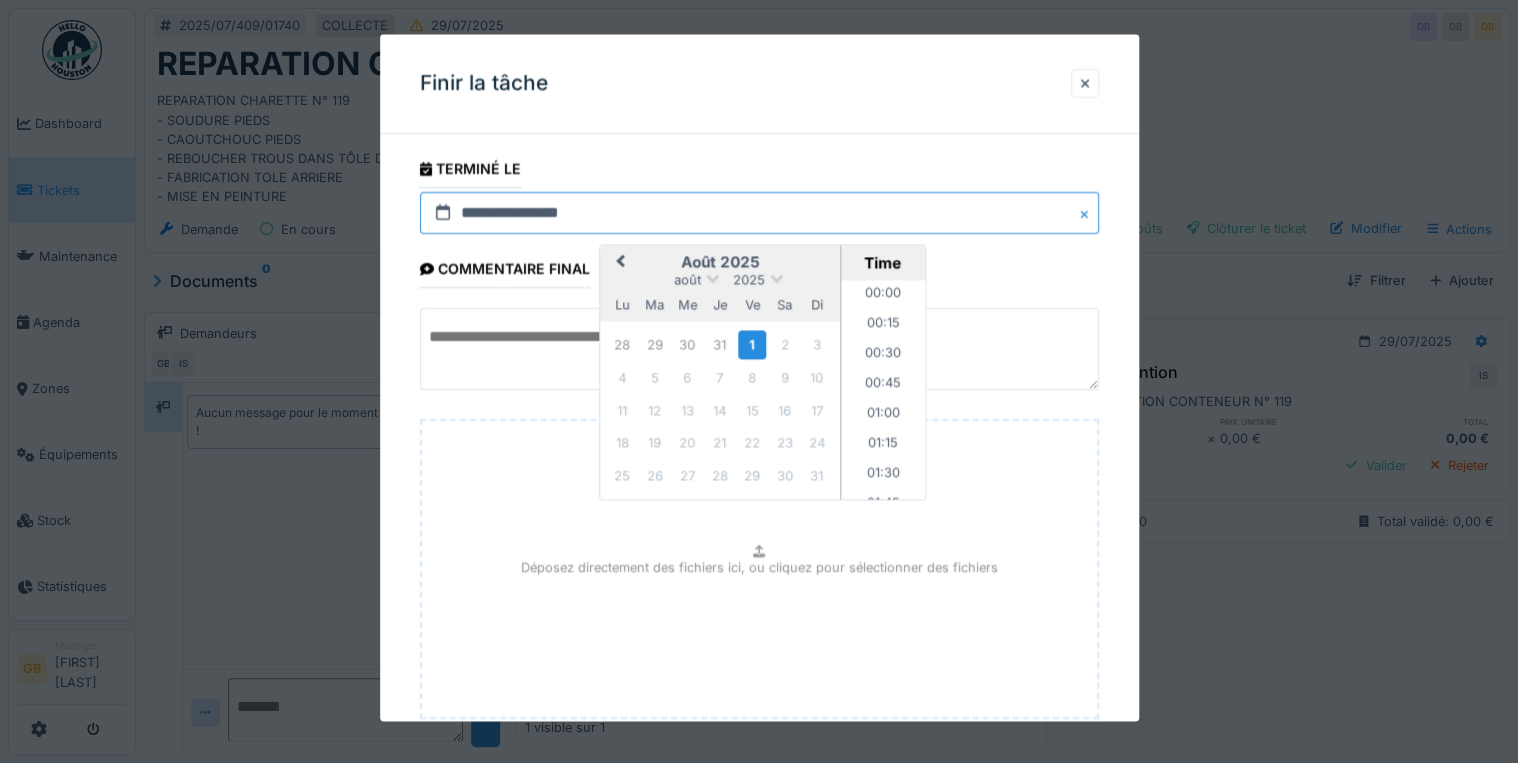 scroll, scrollTop: 1285, scrollLeft: 0, axis: vertical 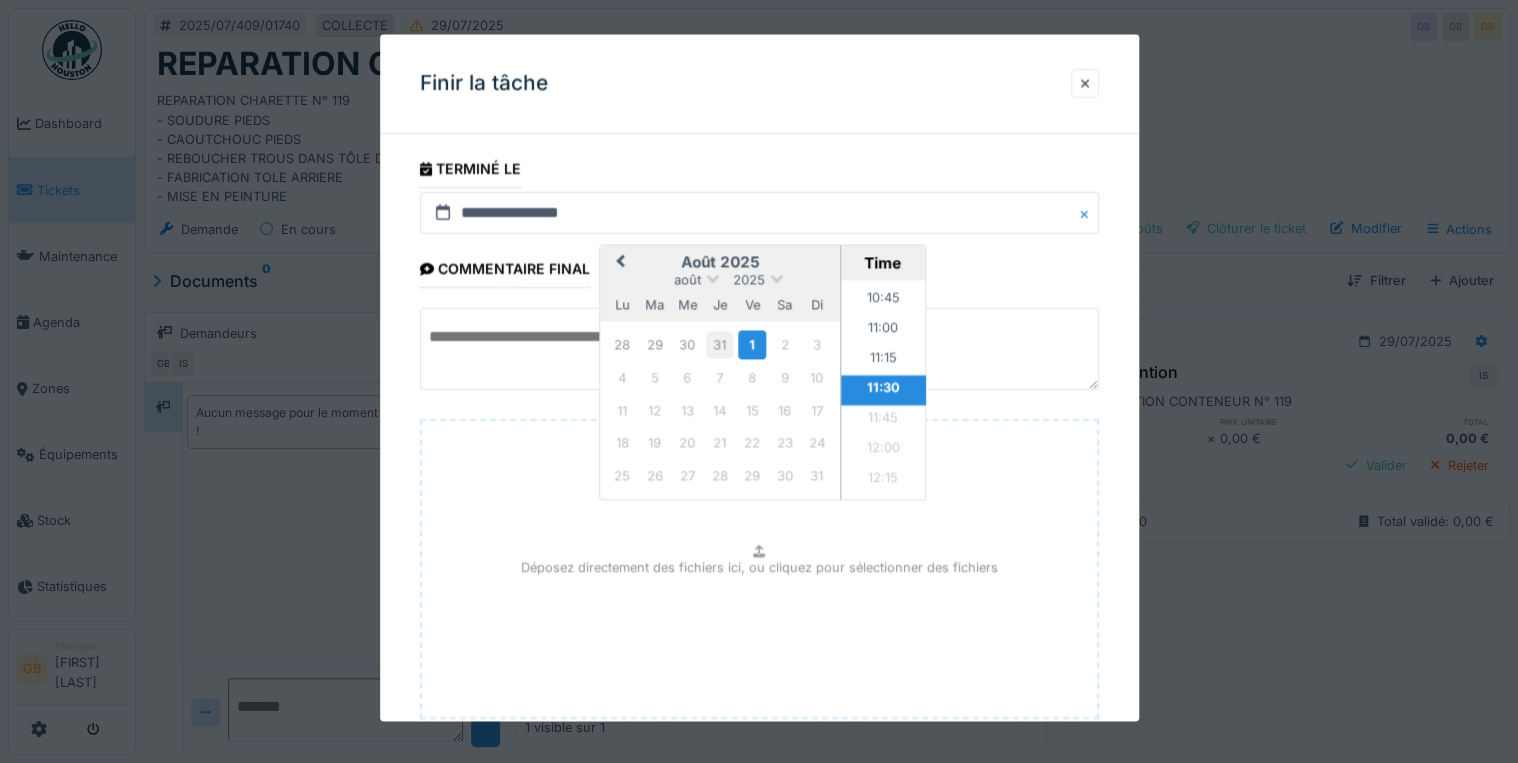 click on "31" at bounding box center [719, 344] 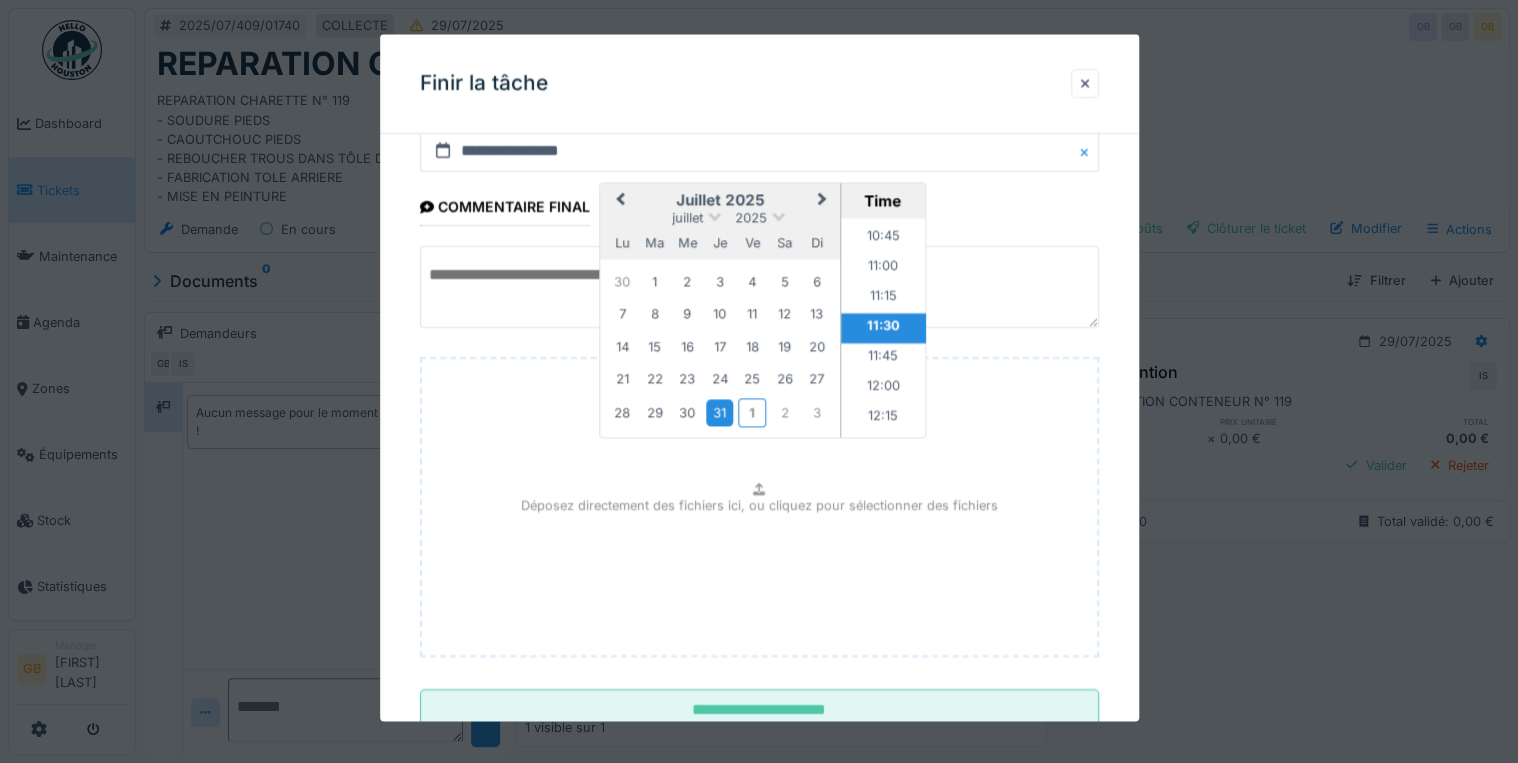 scroll, scrollTop: 126, scrollLeft: 0, axis: vertical 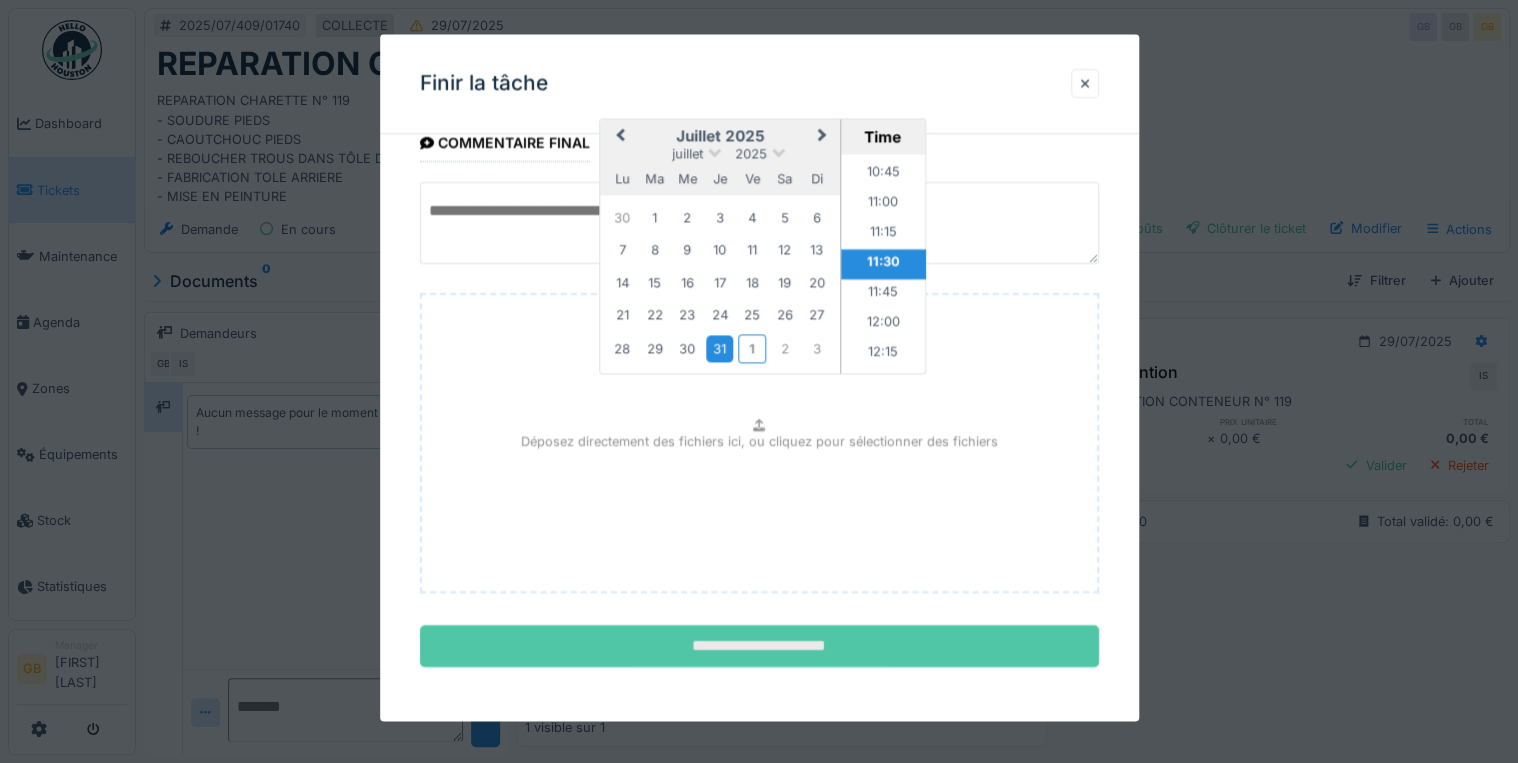 click on "**********" at bounding box center [759, 647] 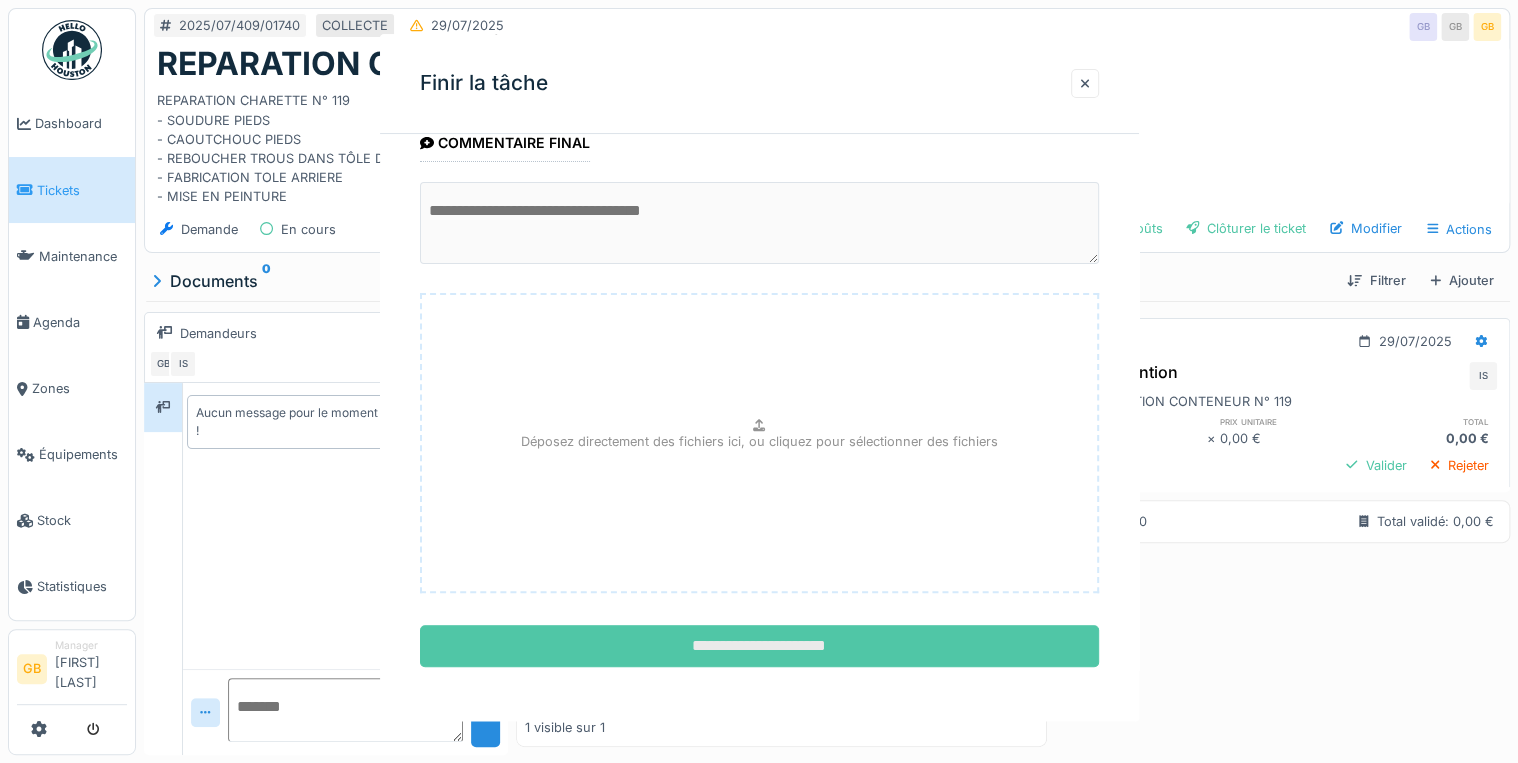 scroll, scrollTop: 0, scrollLeft: 0, axis: both 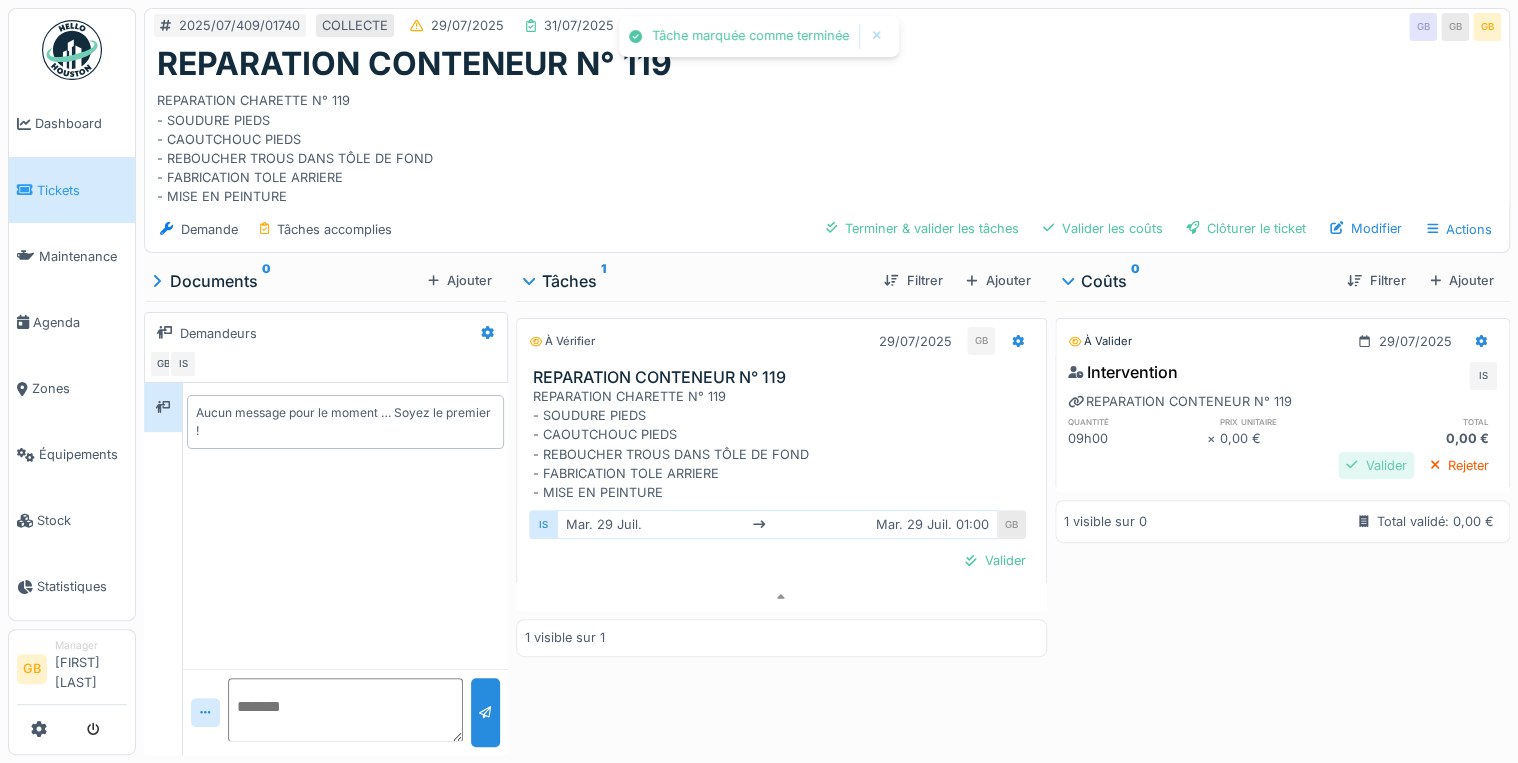 click on "Valider" at bounding box center [1376, 465] 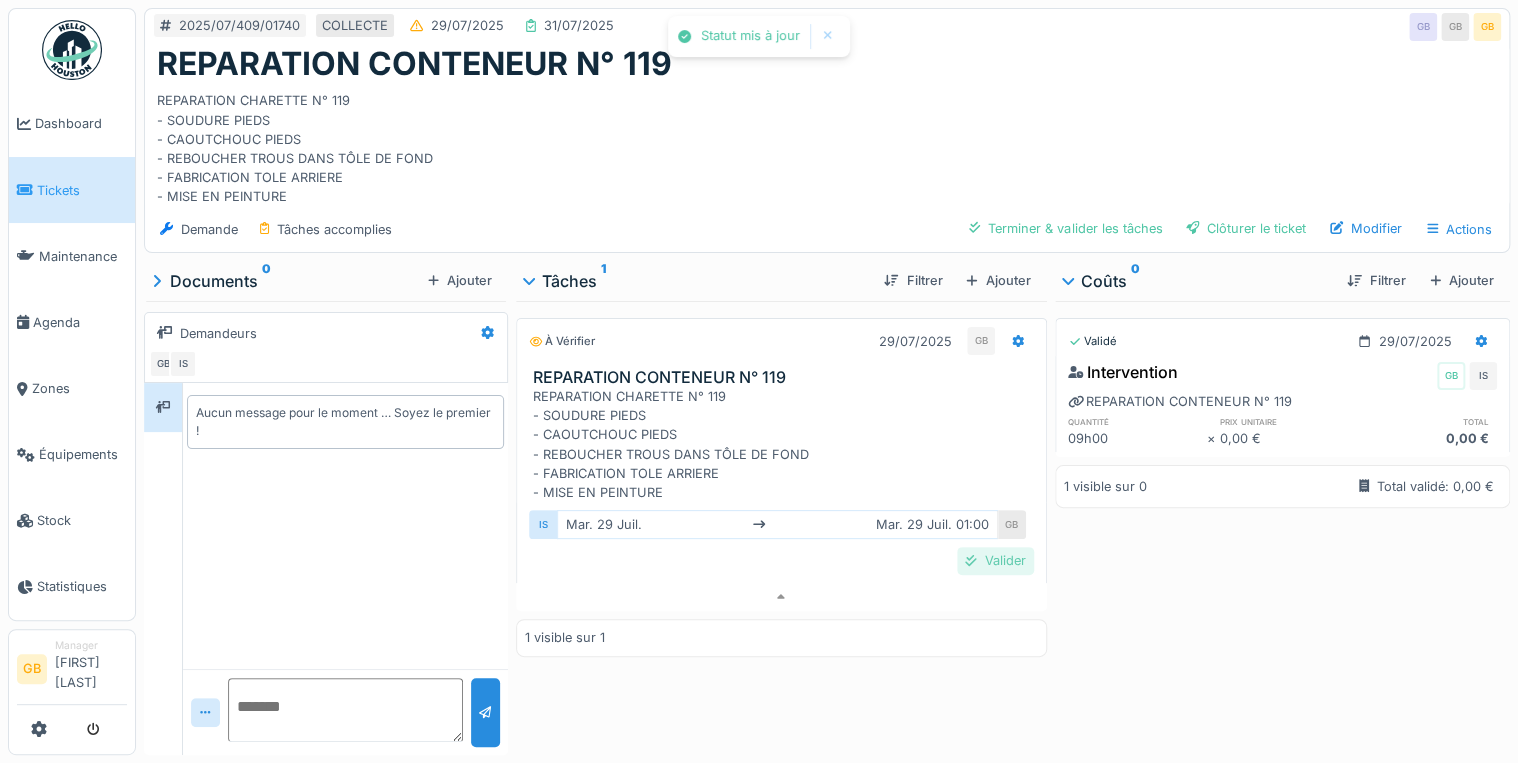 click on "Valider" at bounding box center (995, 560) 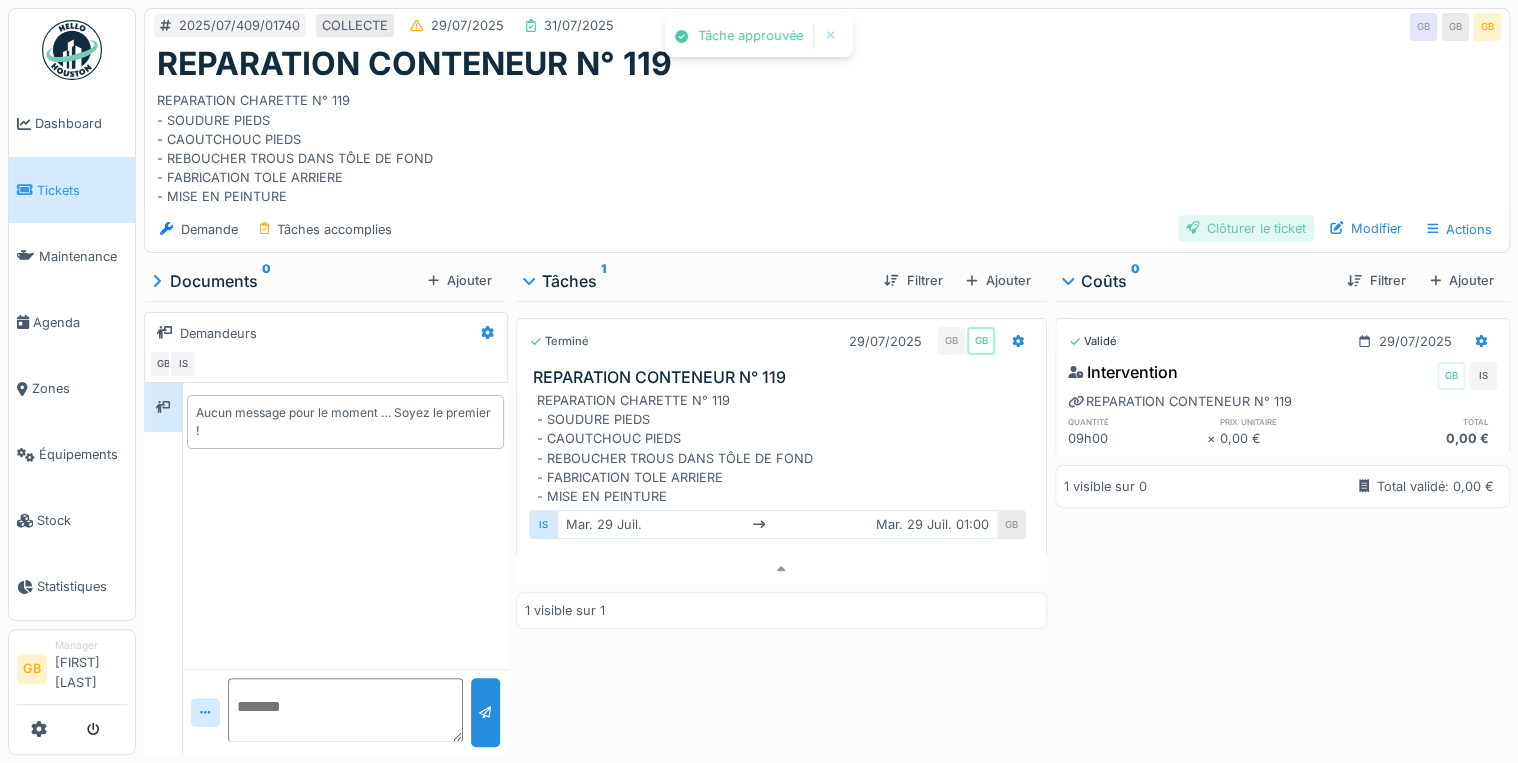 click on "Clôturer le ticket" at bounding box center [1246, 228] 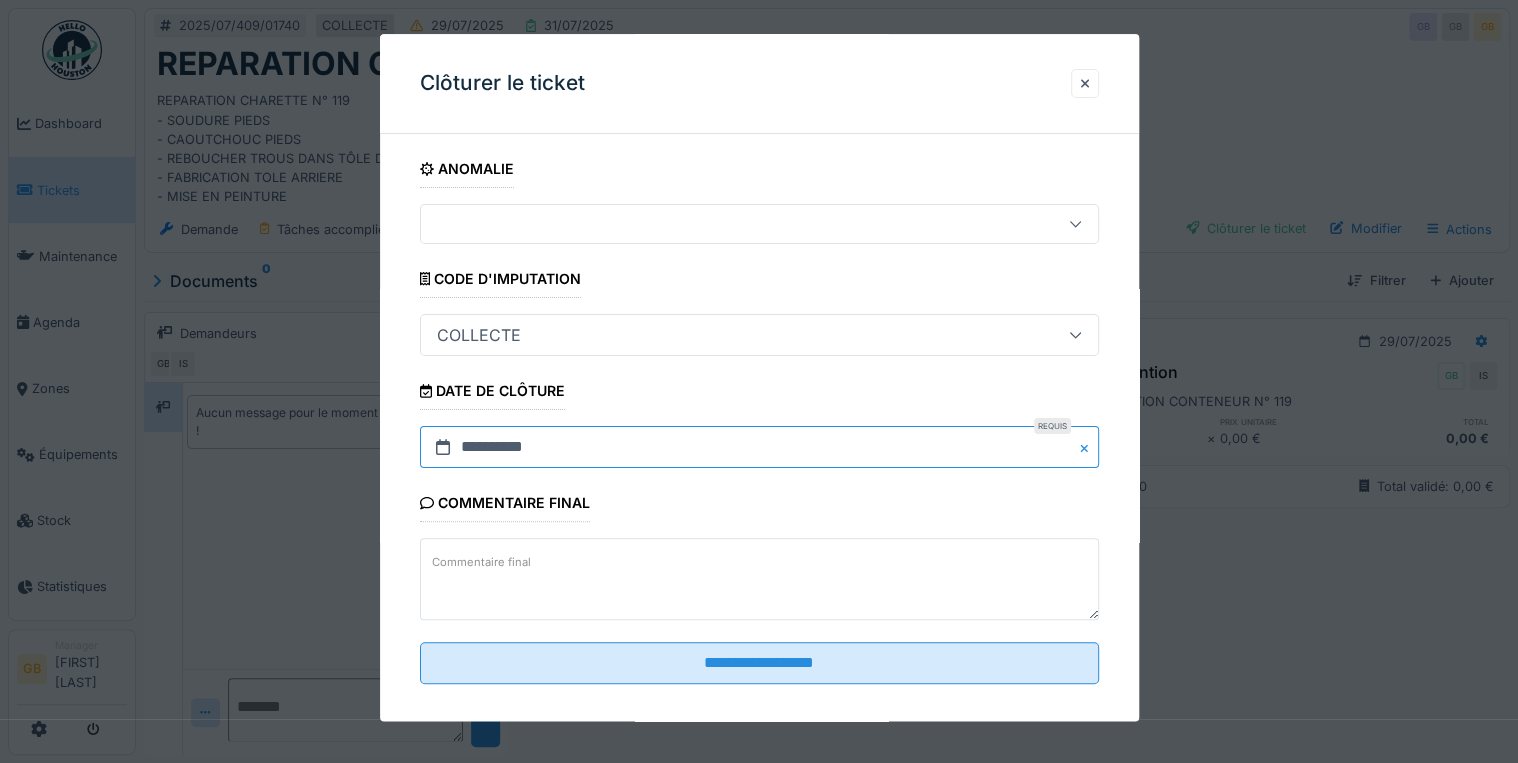 click on "**********" at bounding box center [759, 448] 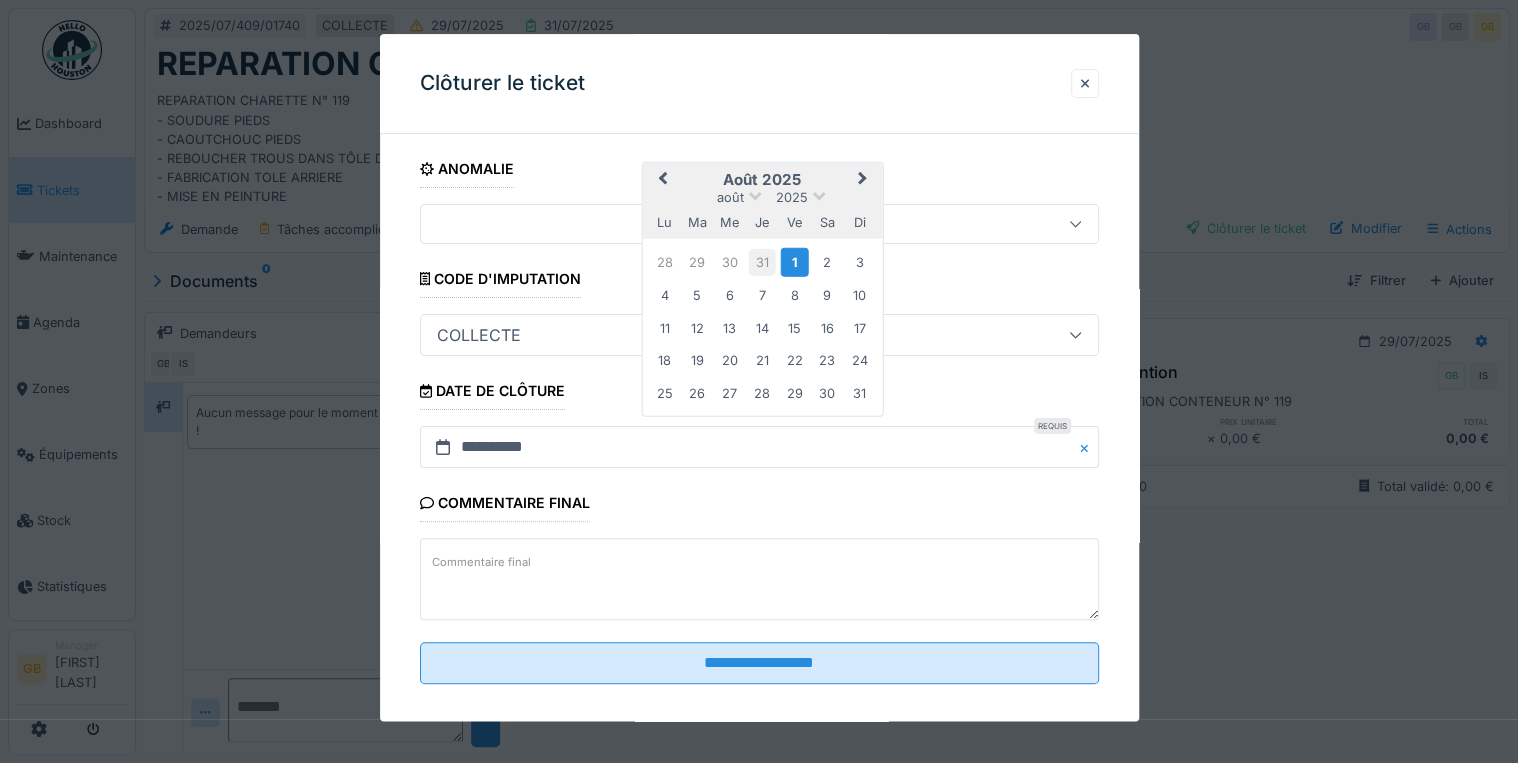 click on "31" at bounding box center (762, 262) 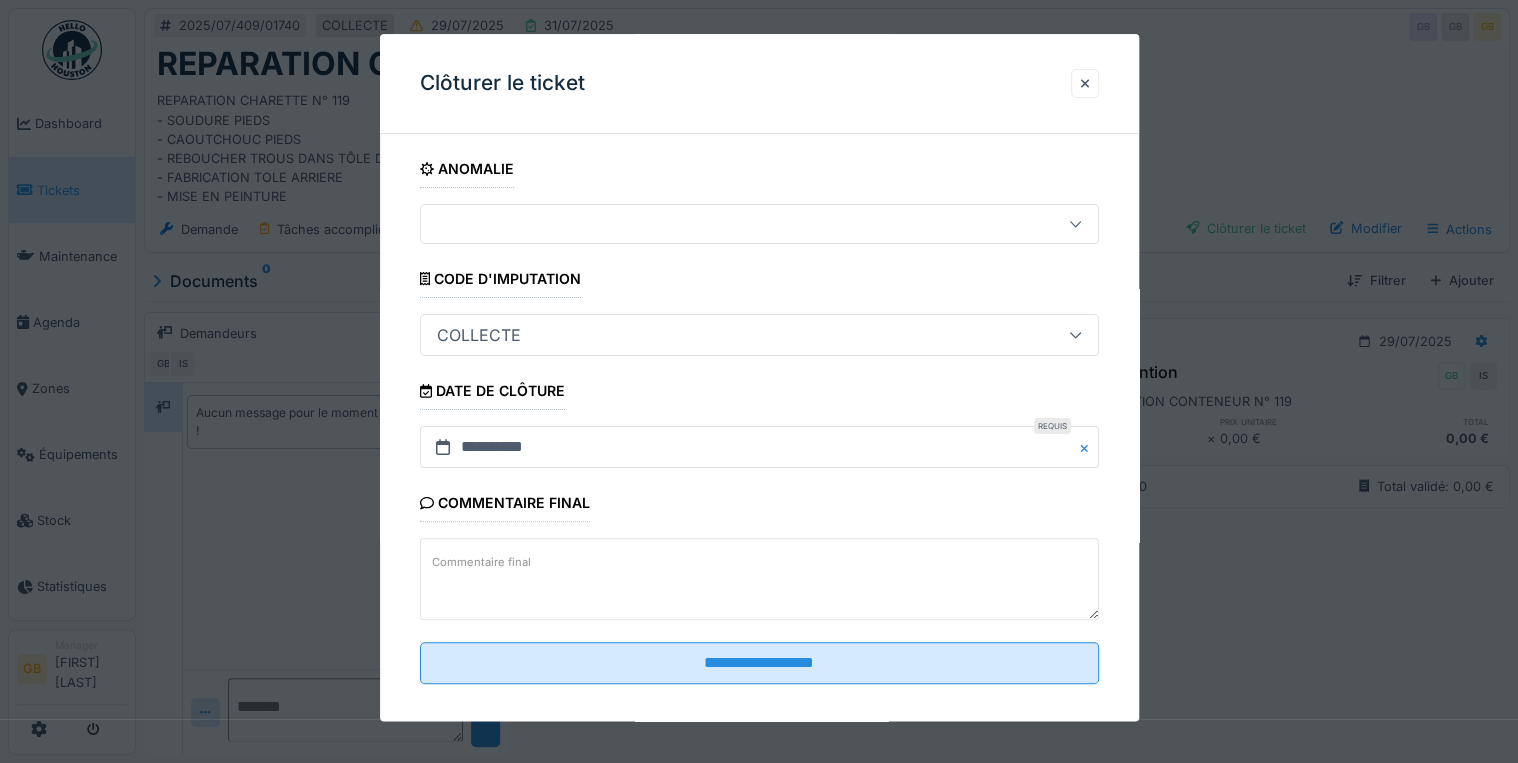 click on "**********" at bounding box center [759, 425] 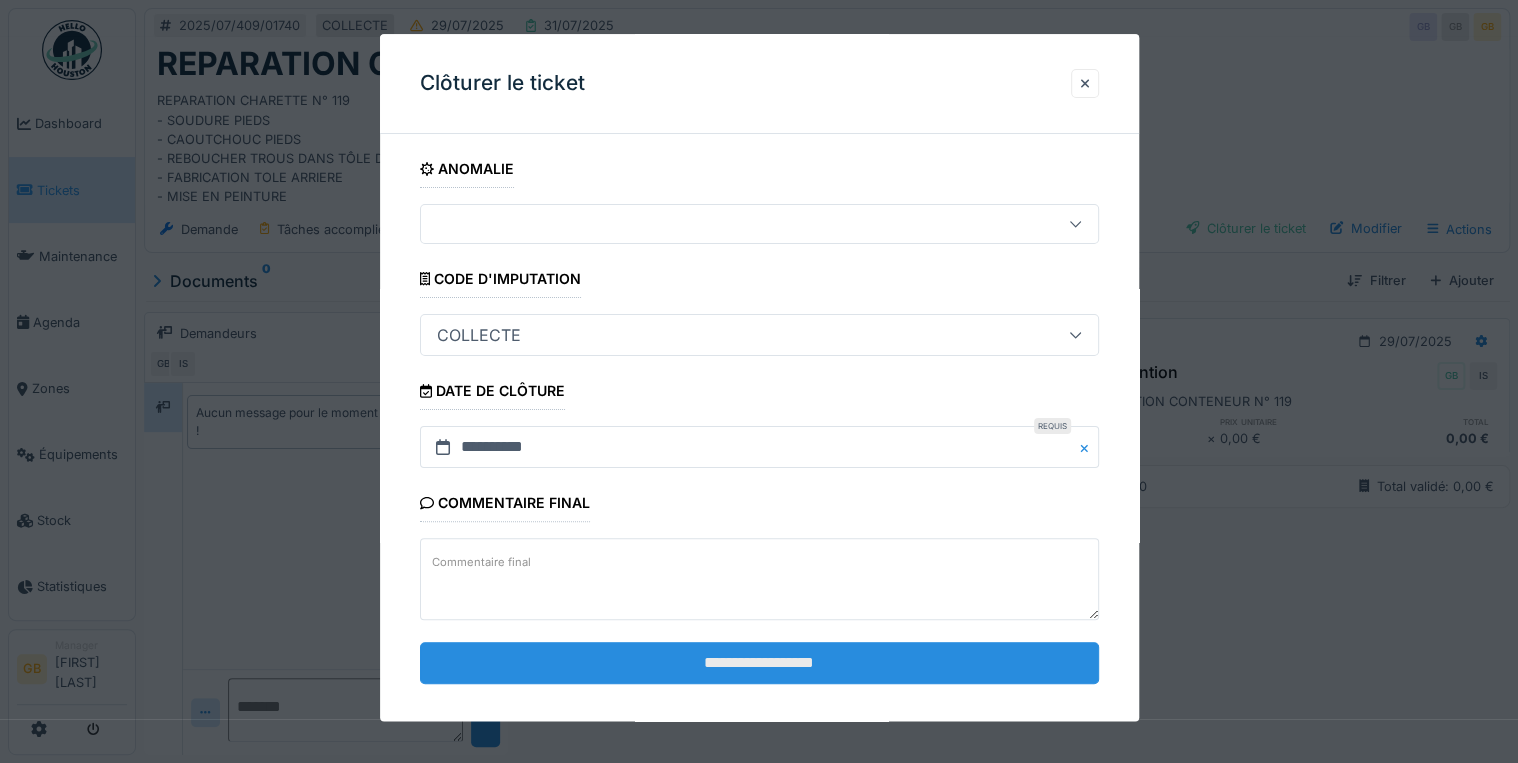 click on "**********" at bounding box center (759, 663) 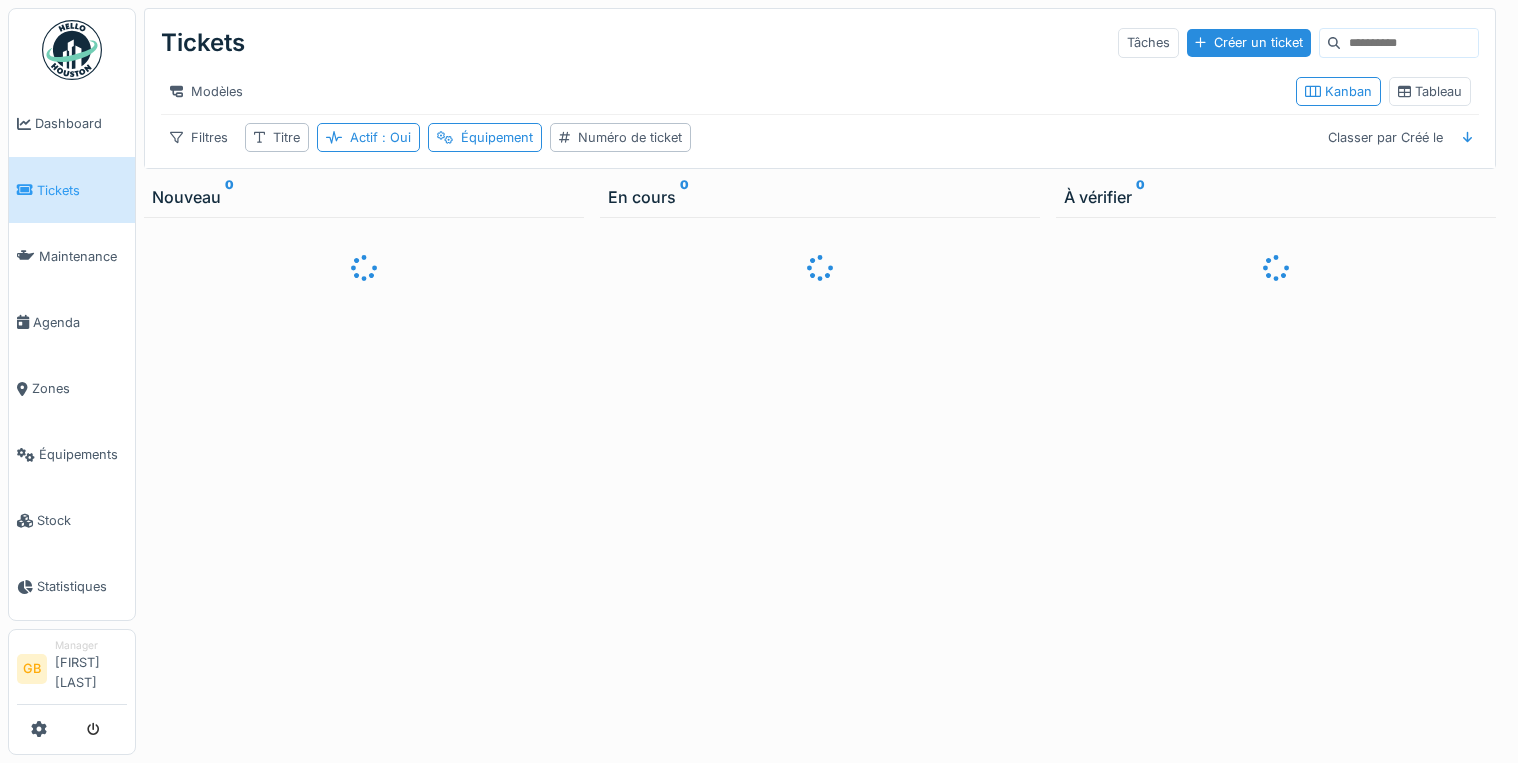 scroll, scrollTop: 0, scrollLeft: 0, axis: both 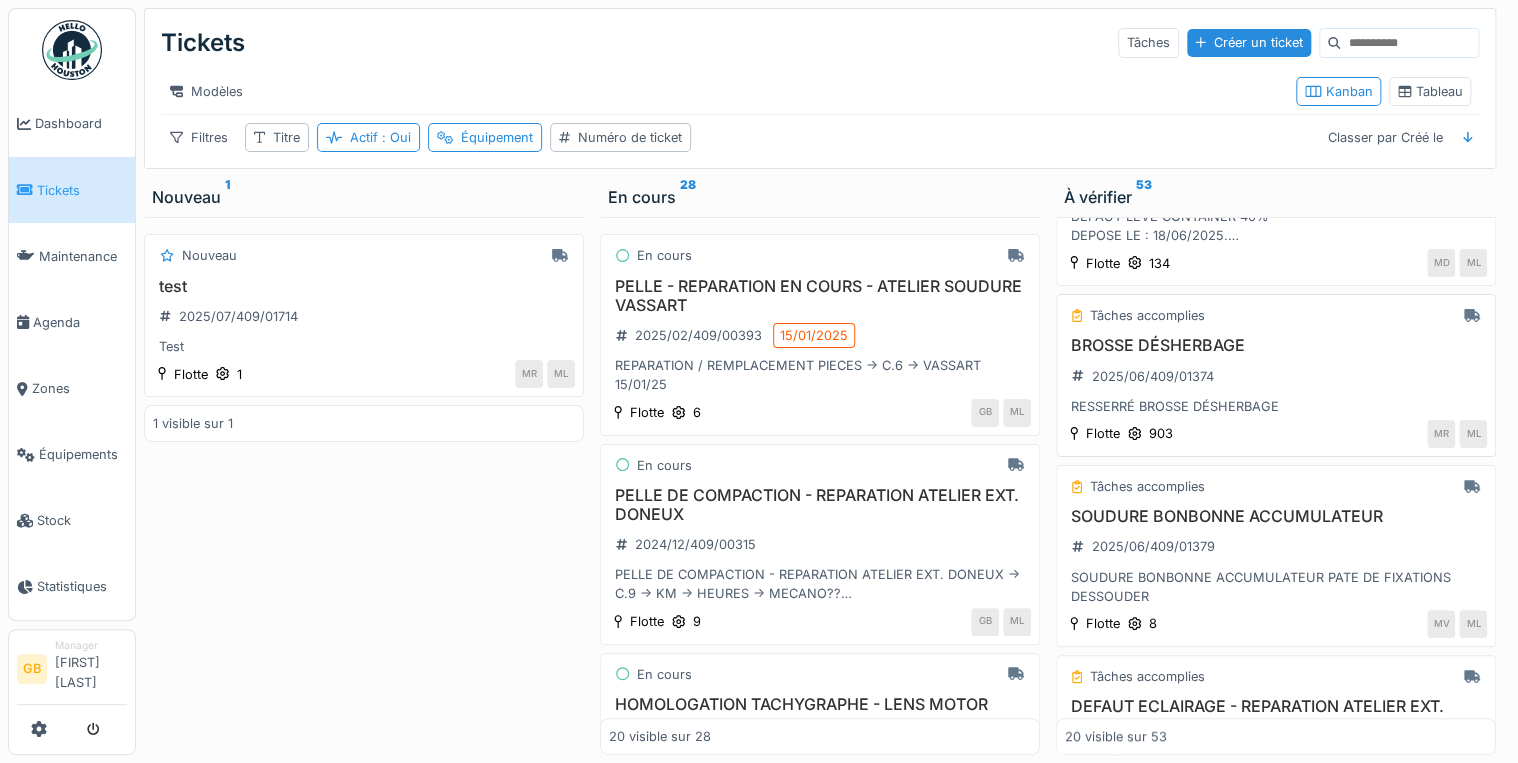 click on "BROSSE DÉSHERBAGE" at bounding box center (1276, 345) 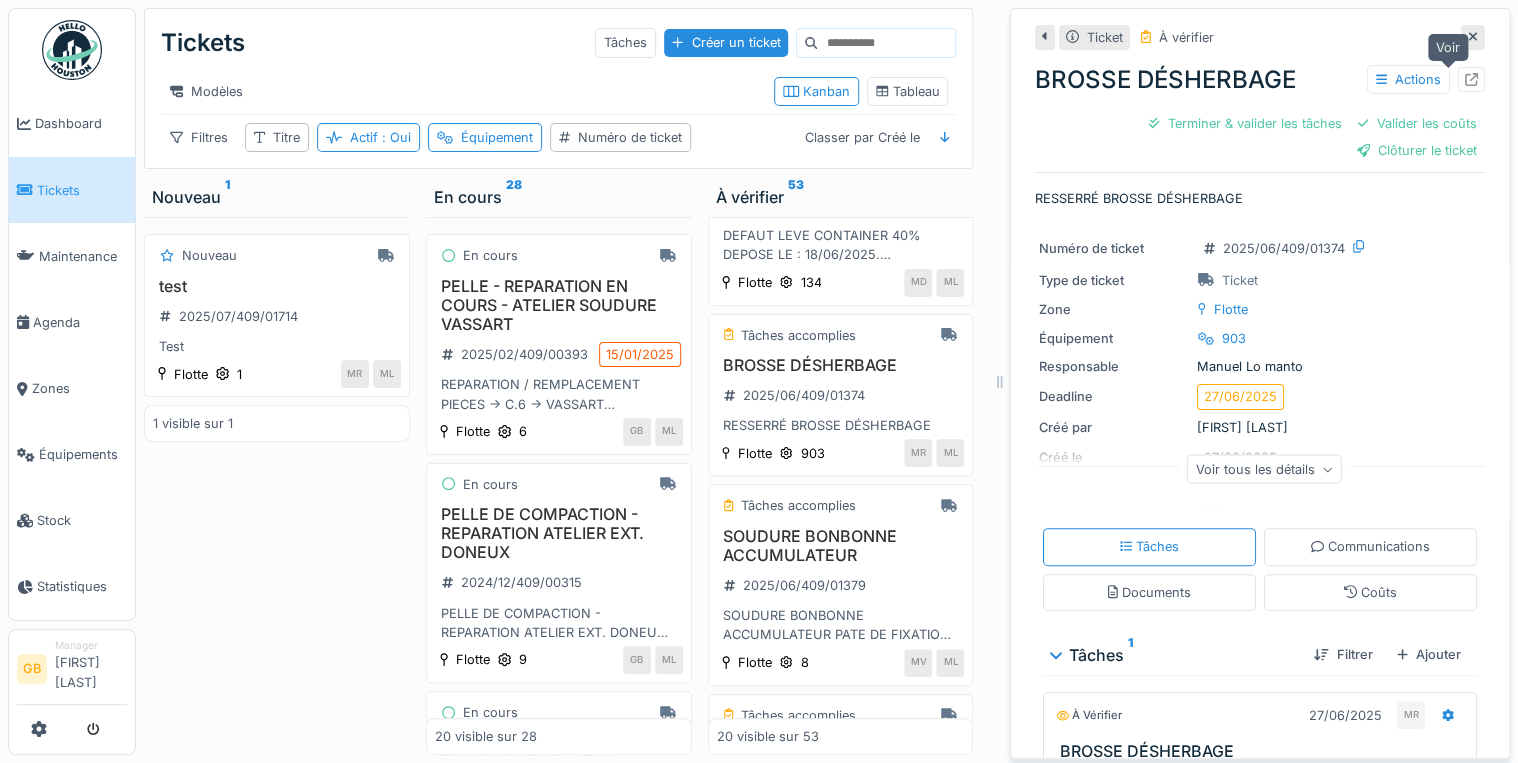 click at bounding box center [1471, 79] 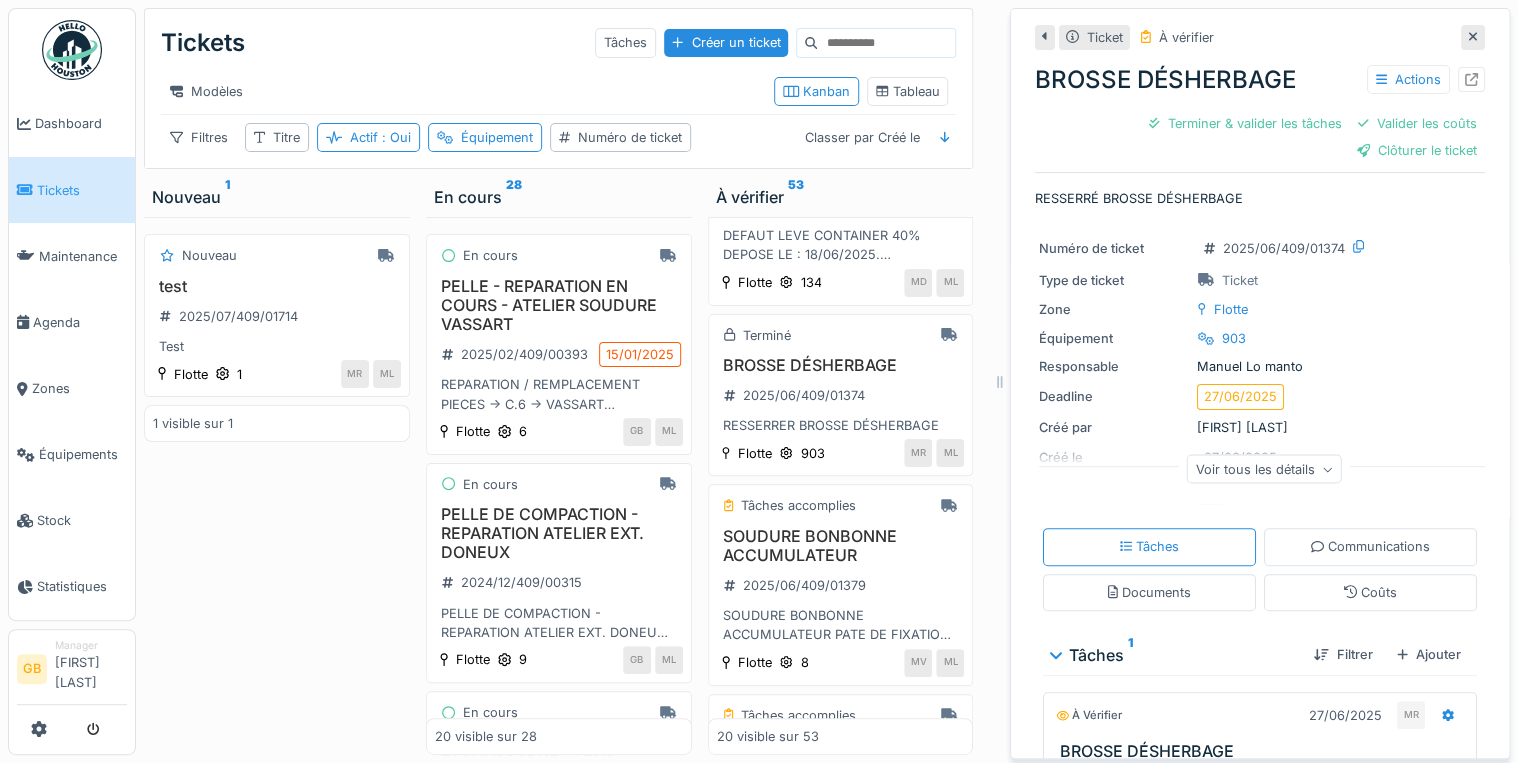 click at bounding box center (1473, 37) 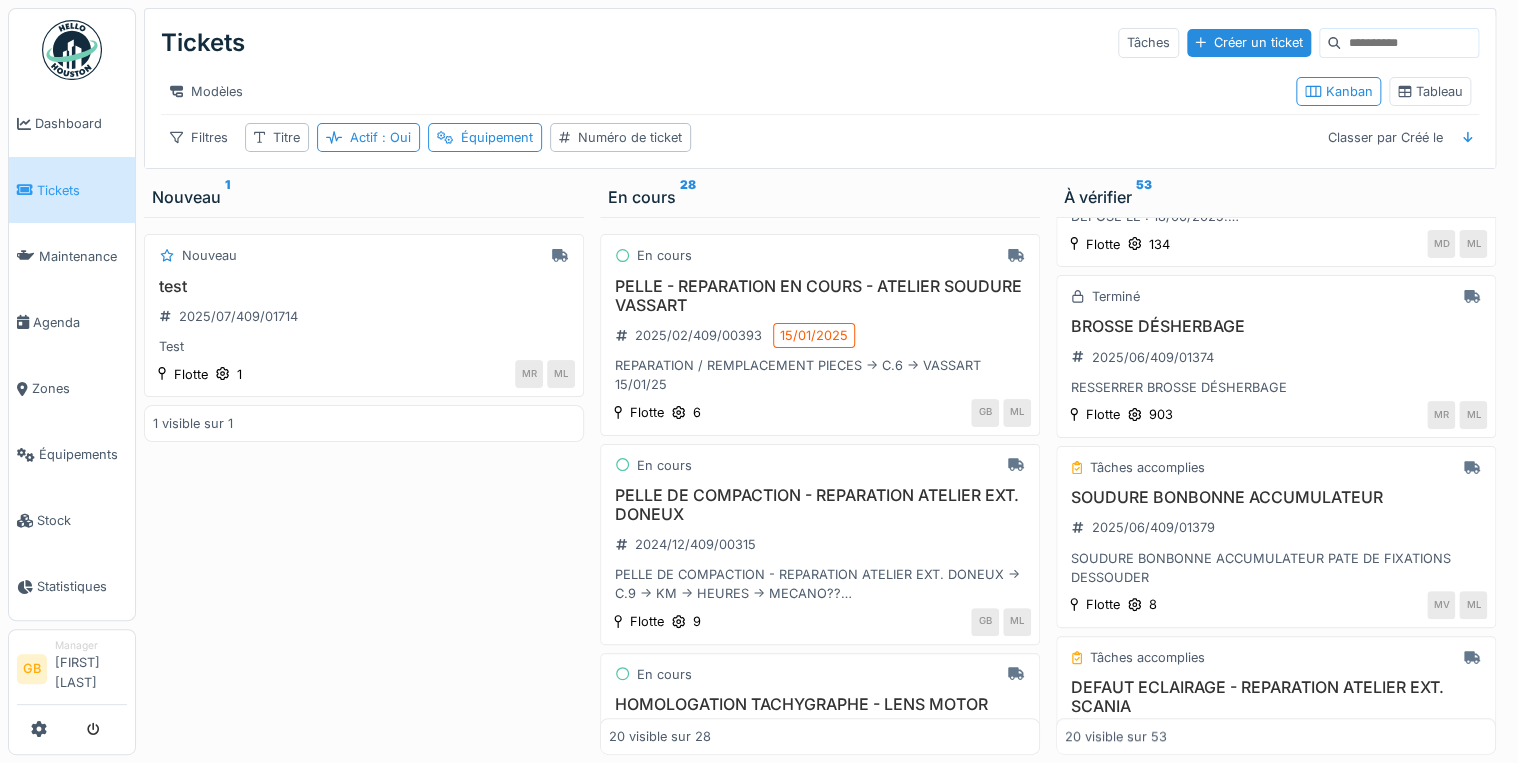 scroll, scrollTop: 320, scrollLeft: 0, axis: vertical 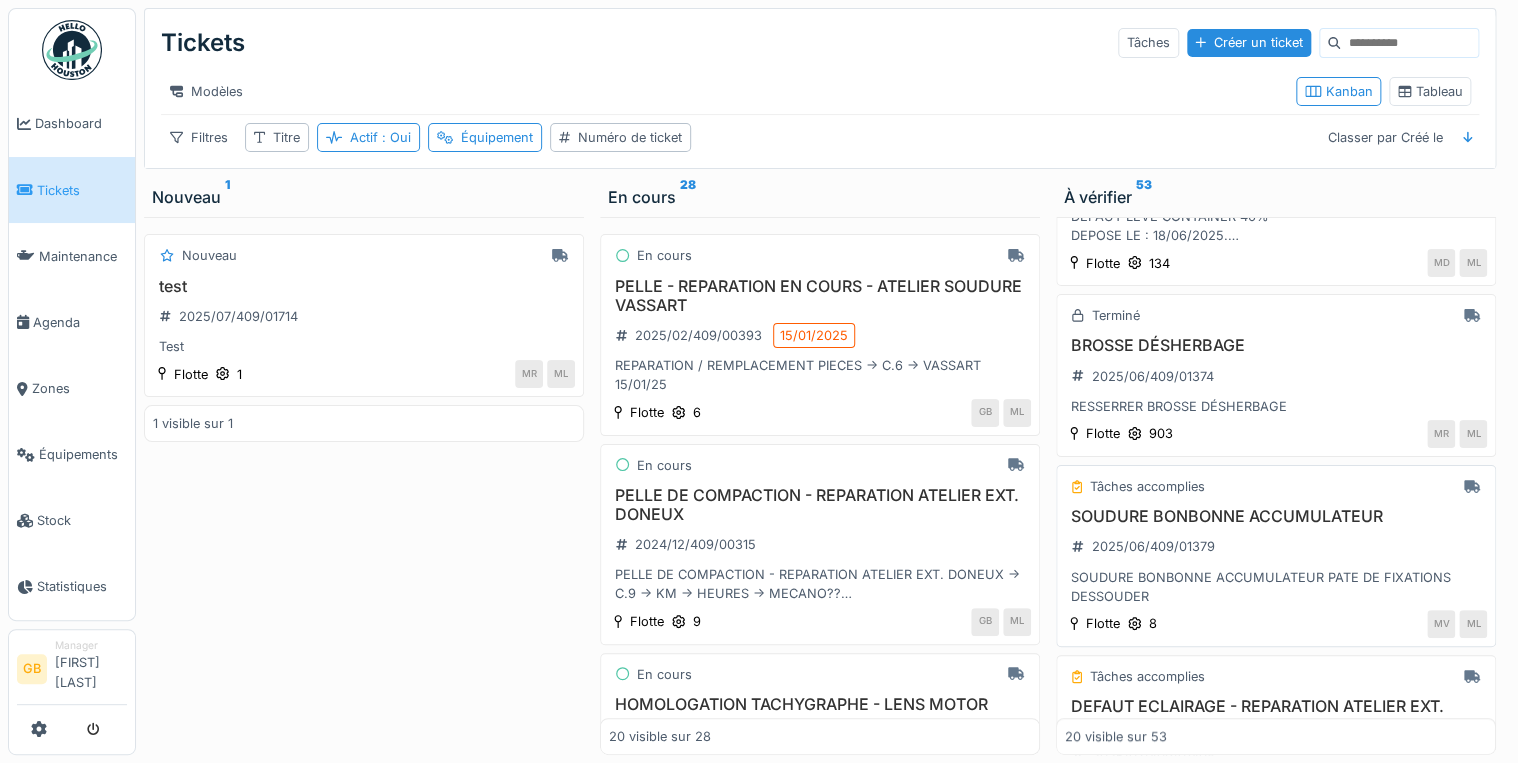 click on "SOUDURE BONBONNE ACCUMULATEUR" at bounding box center (1276, 516) 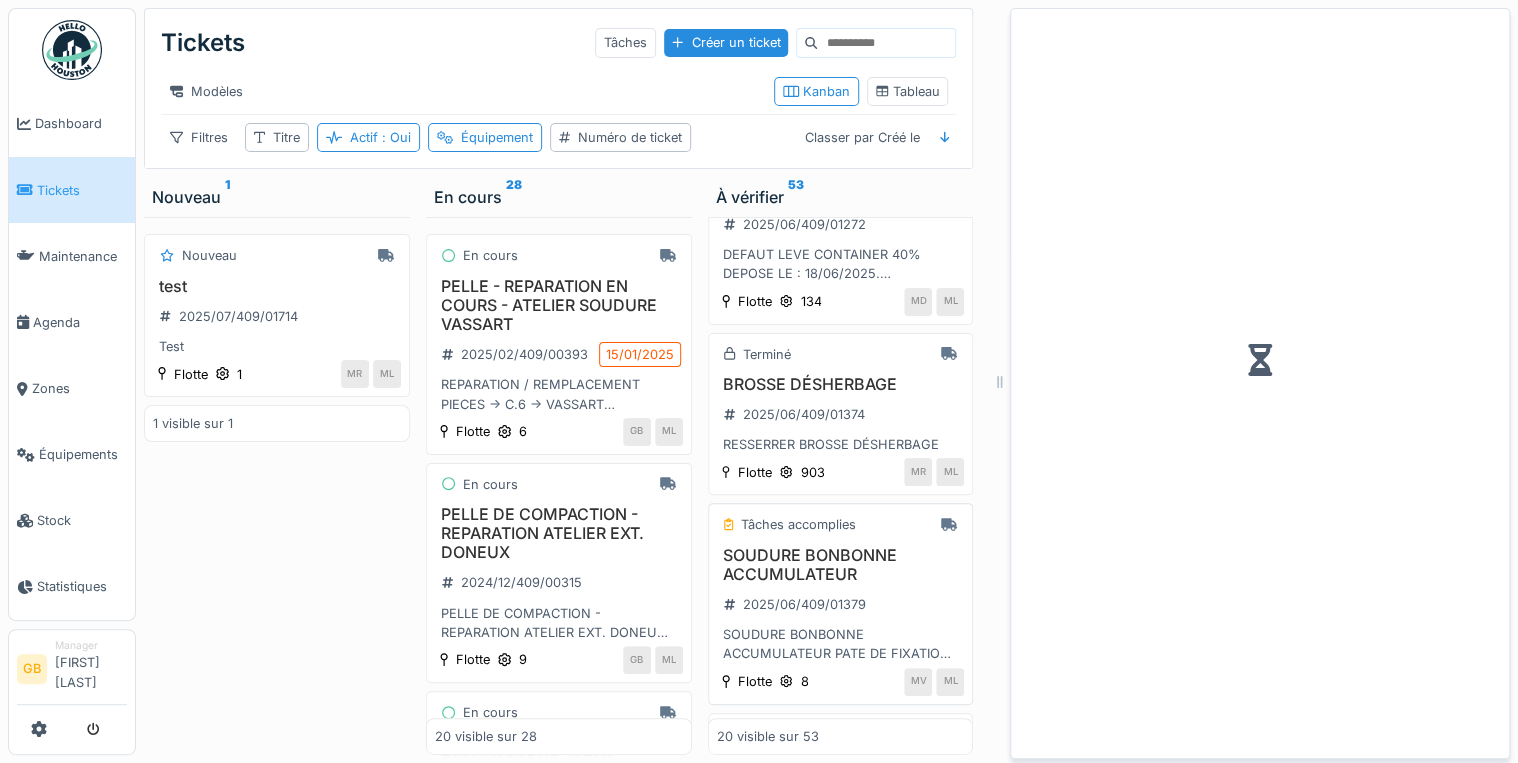 scroll, scrollTop: 339, scrollLeft: 0, axis: vertical 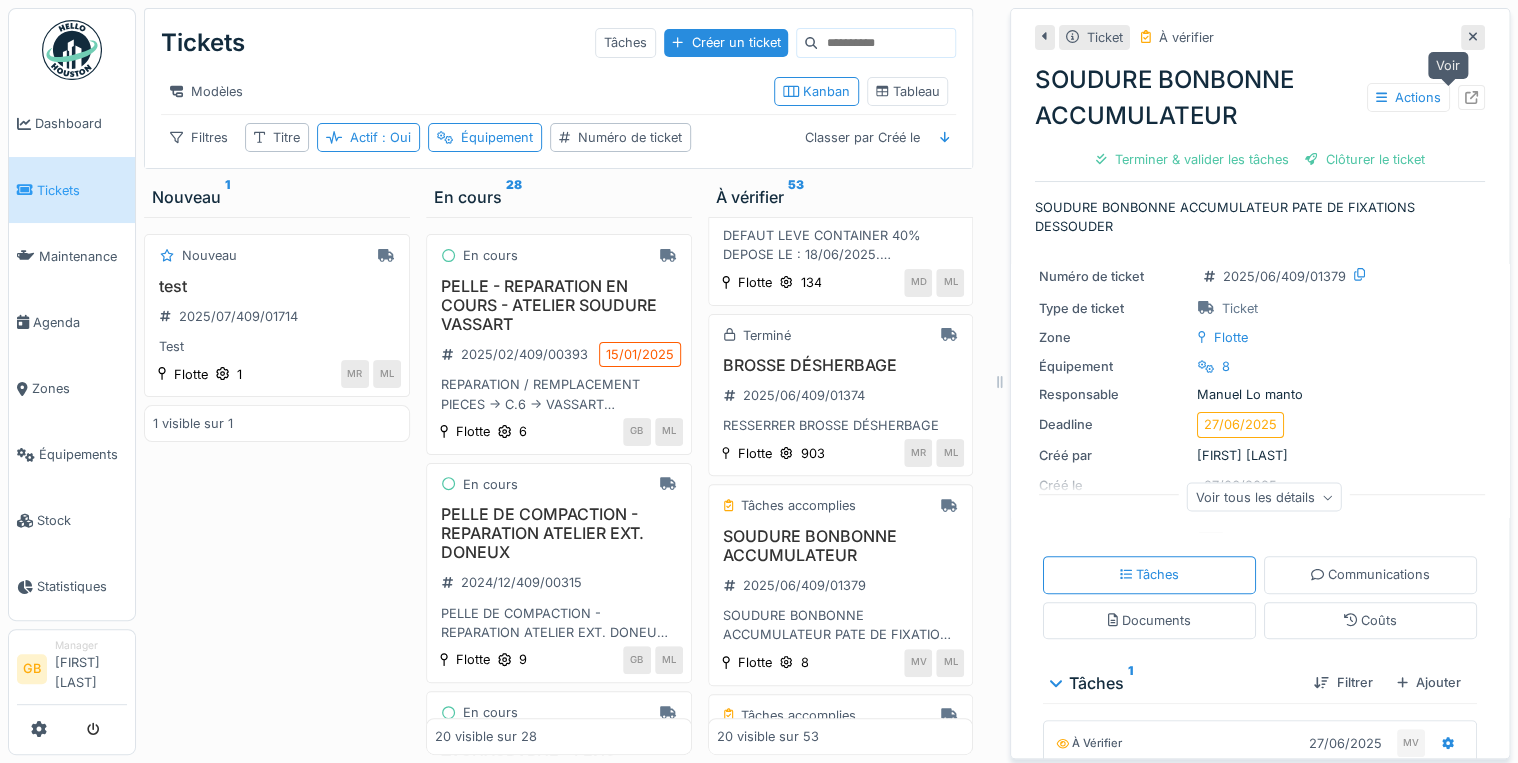 click 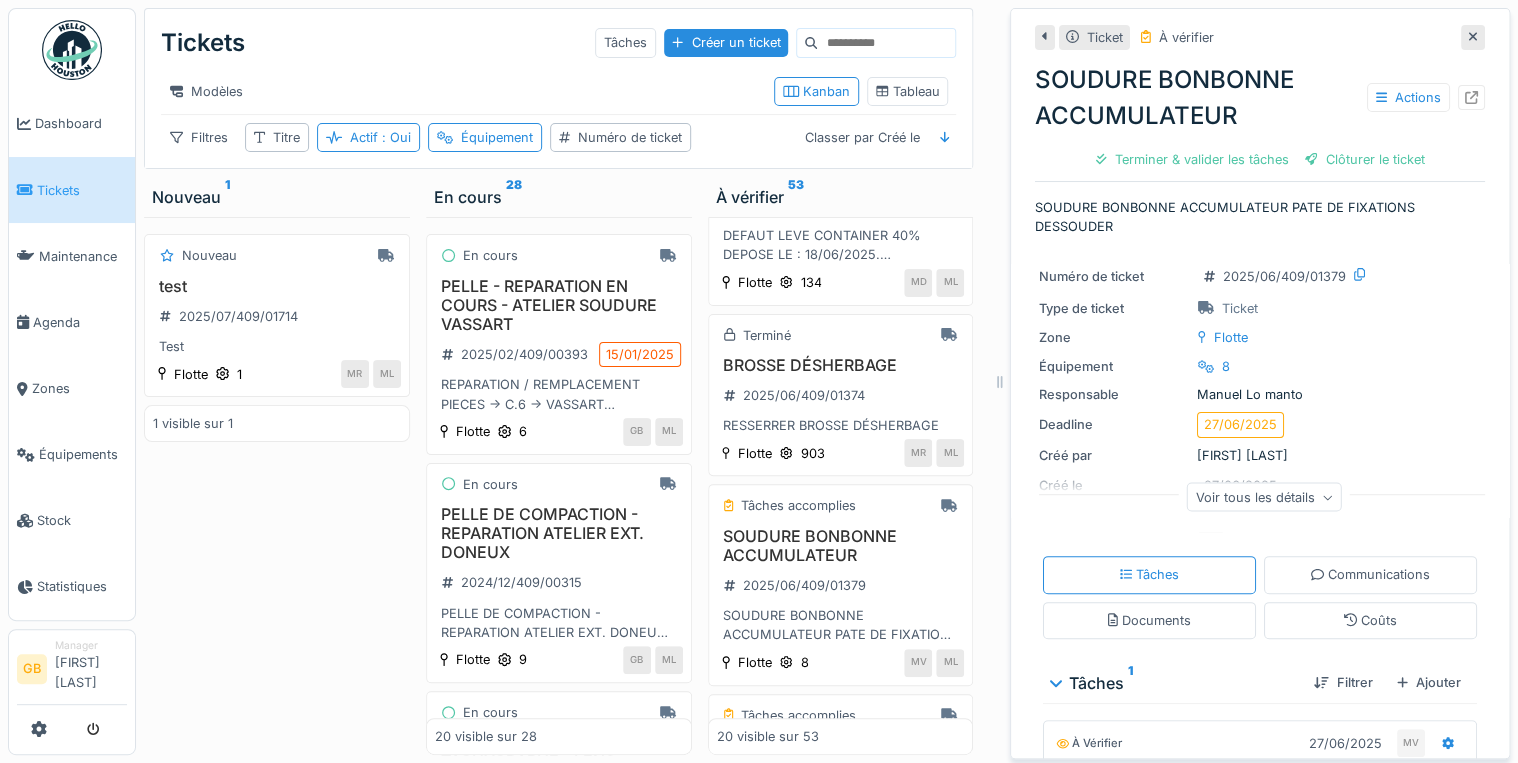 click at bounding box center (1473, 37) 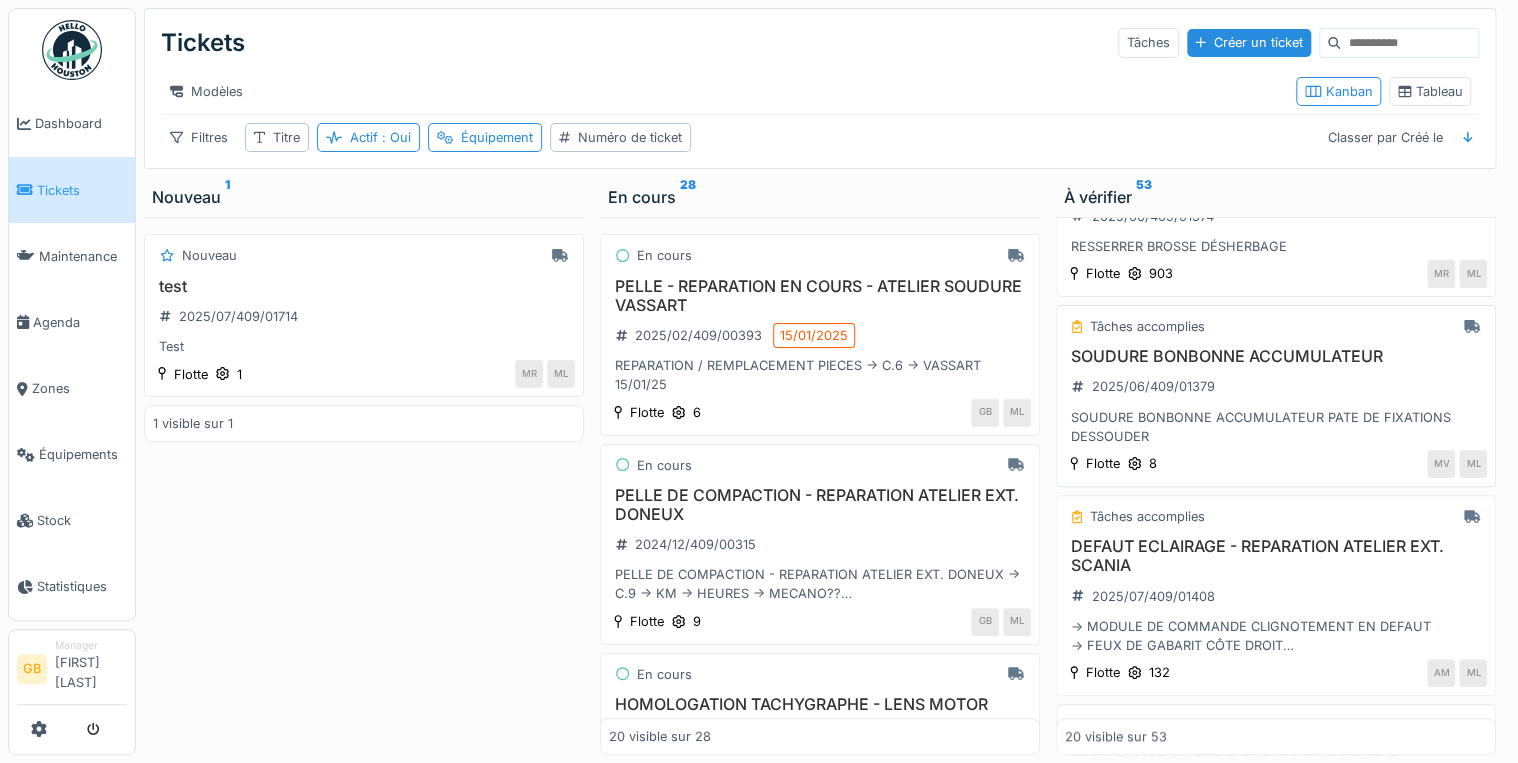 scroll, scrollTop: 560, scrollLeft: 0, axis: vertical 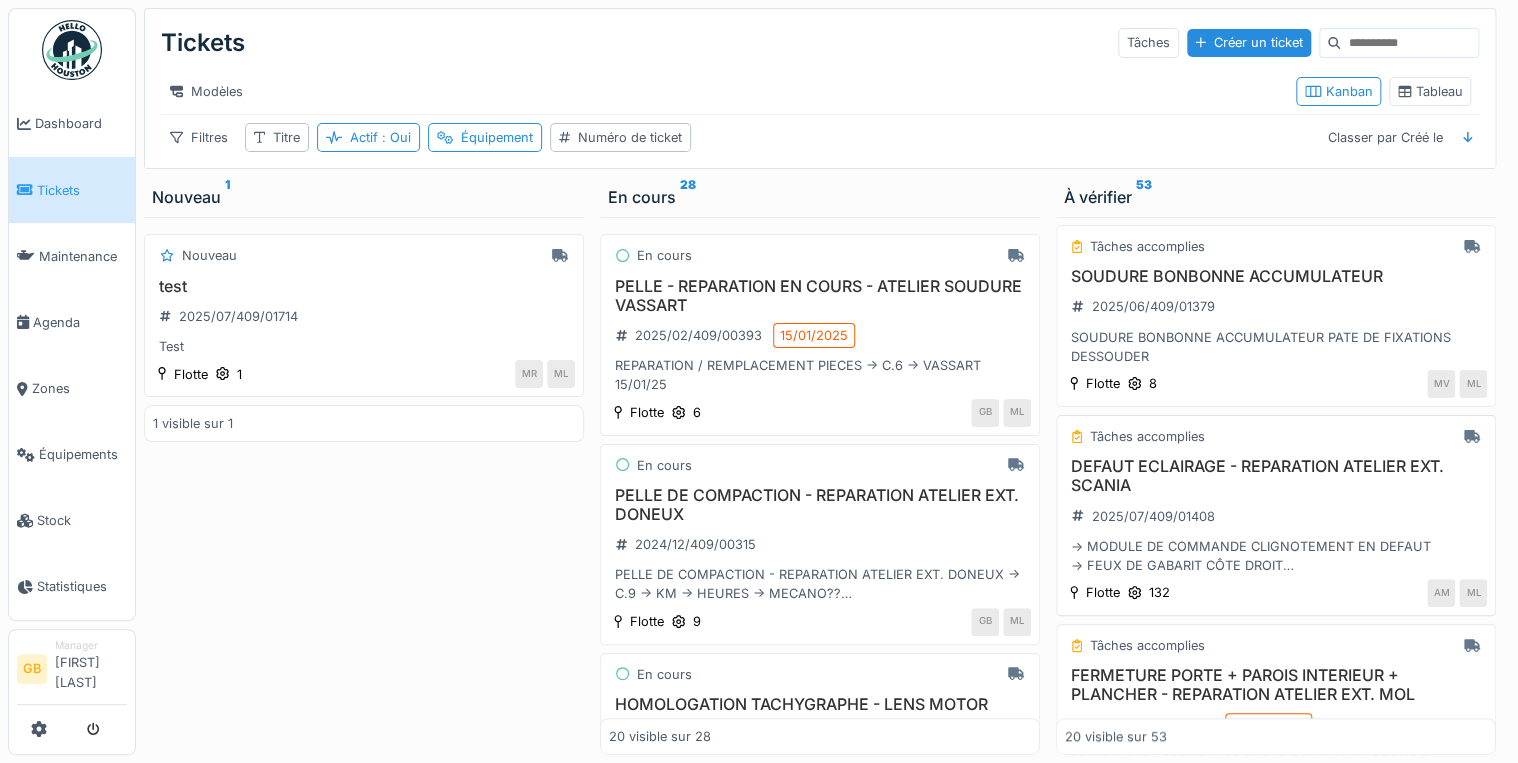click on "DEFAUT ECLAIRAGE - REPARATION ATELIER EXT. SCANIA" at bounding box center [1276, 476] 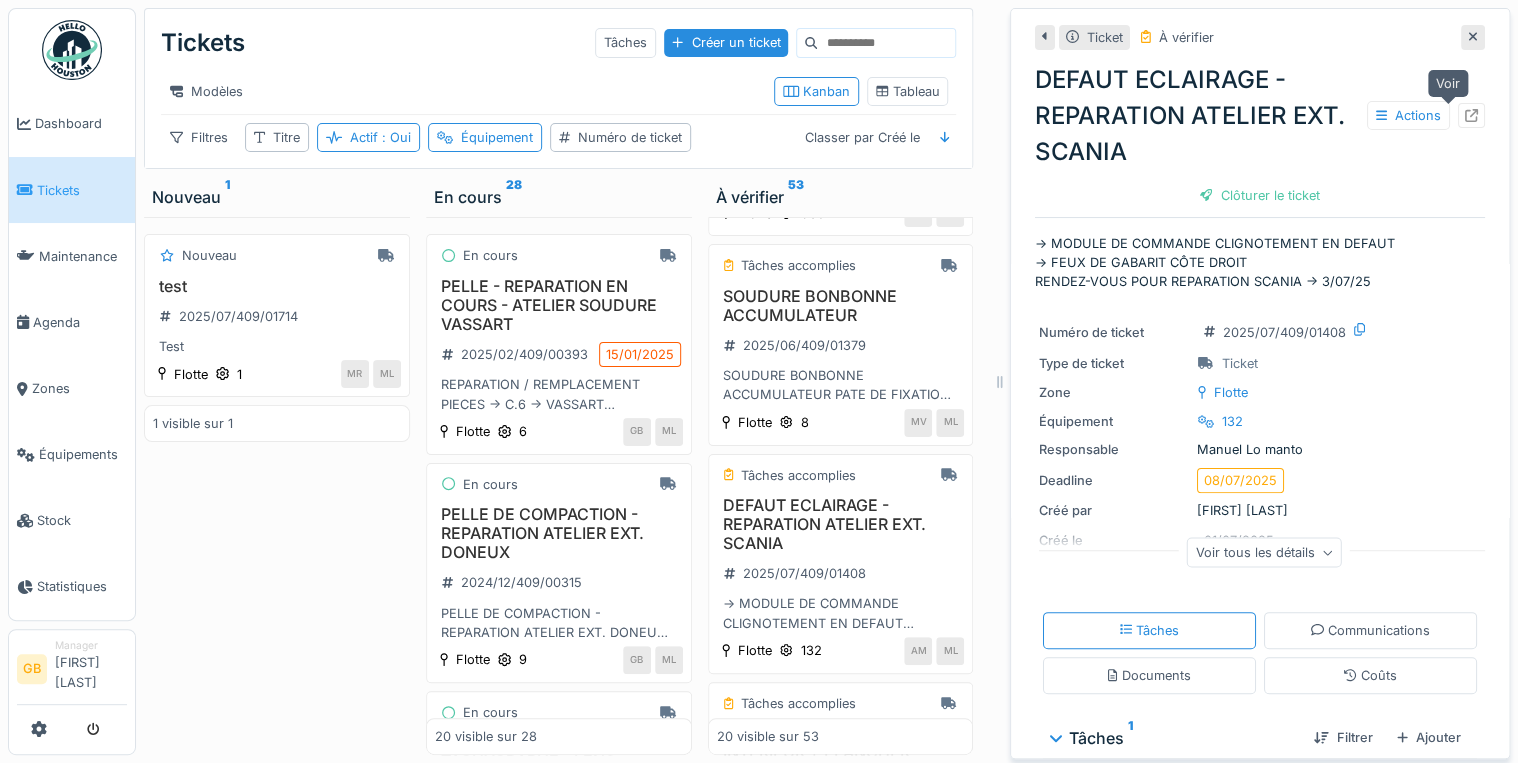 click 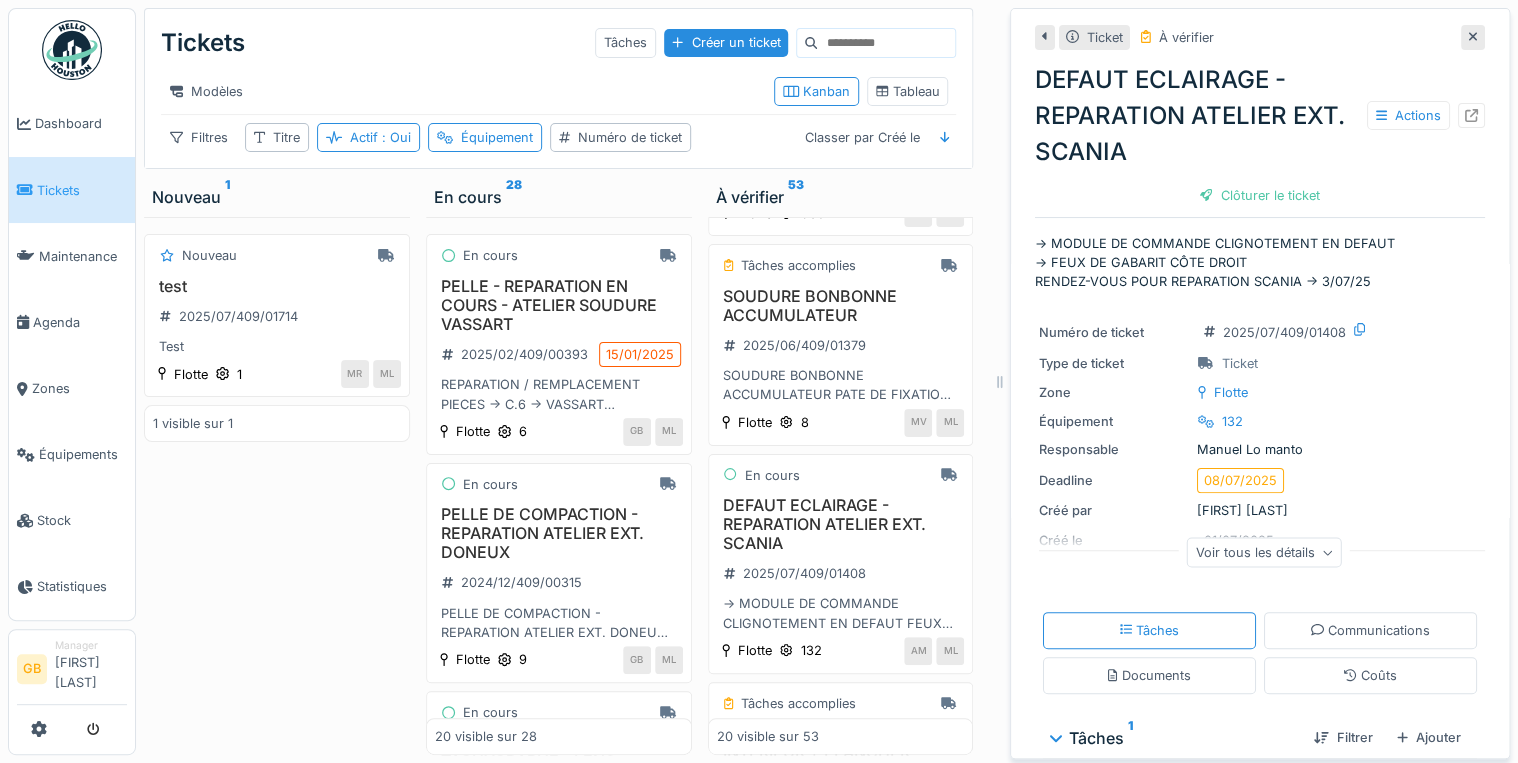 click at bounding box center (1473, 37) 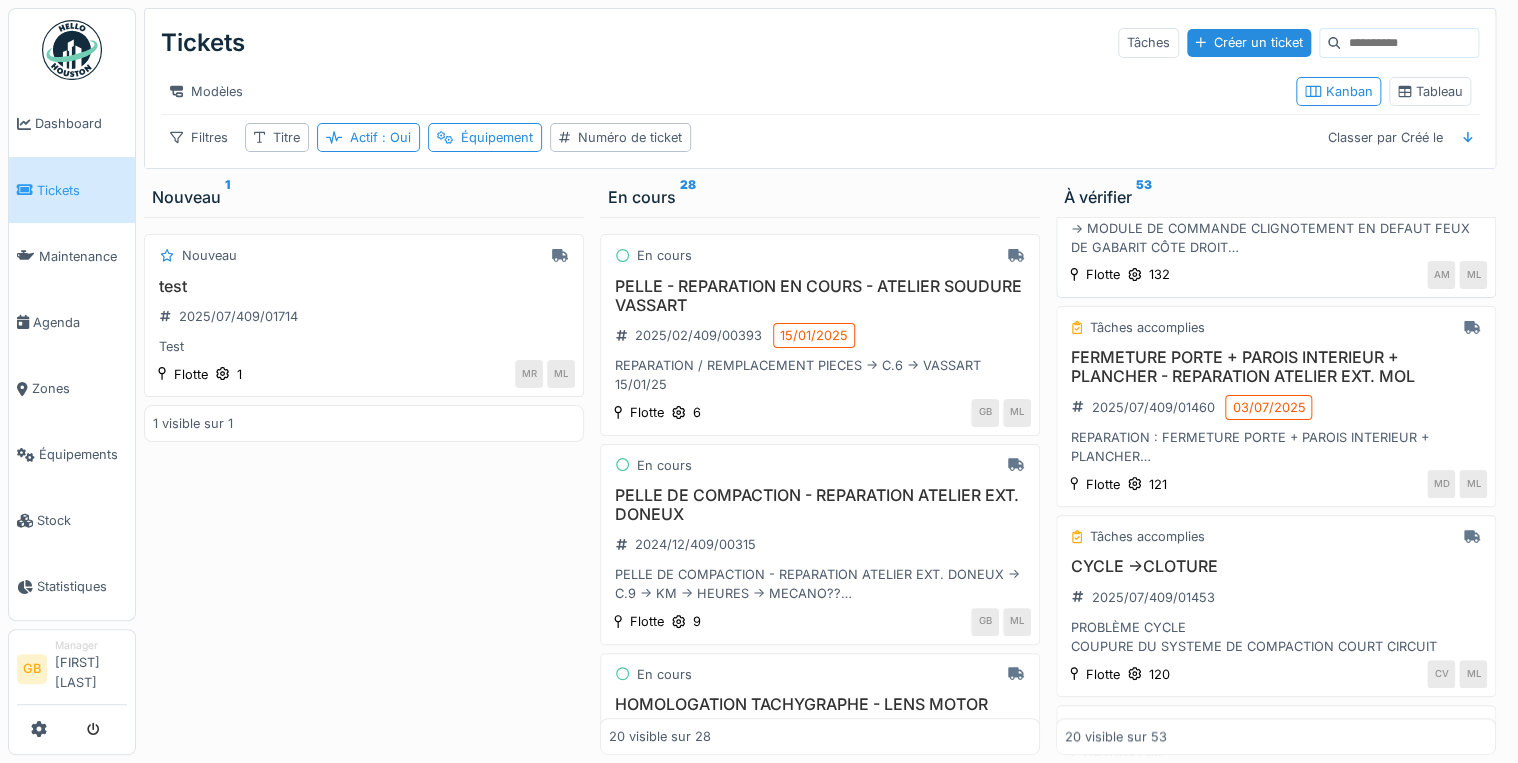 scroll, scrollTop: 880, scrollLeft: 0, axis: vertical 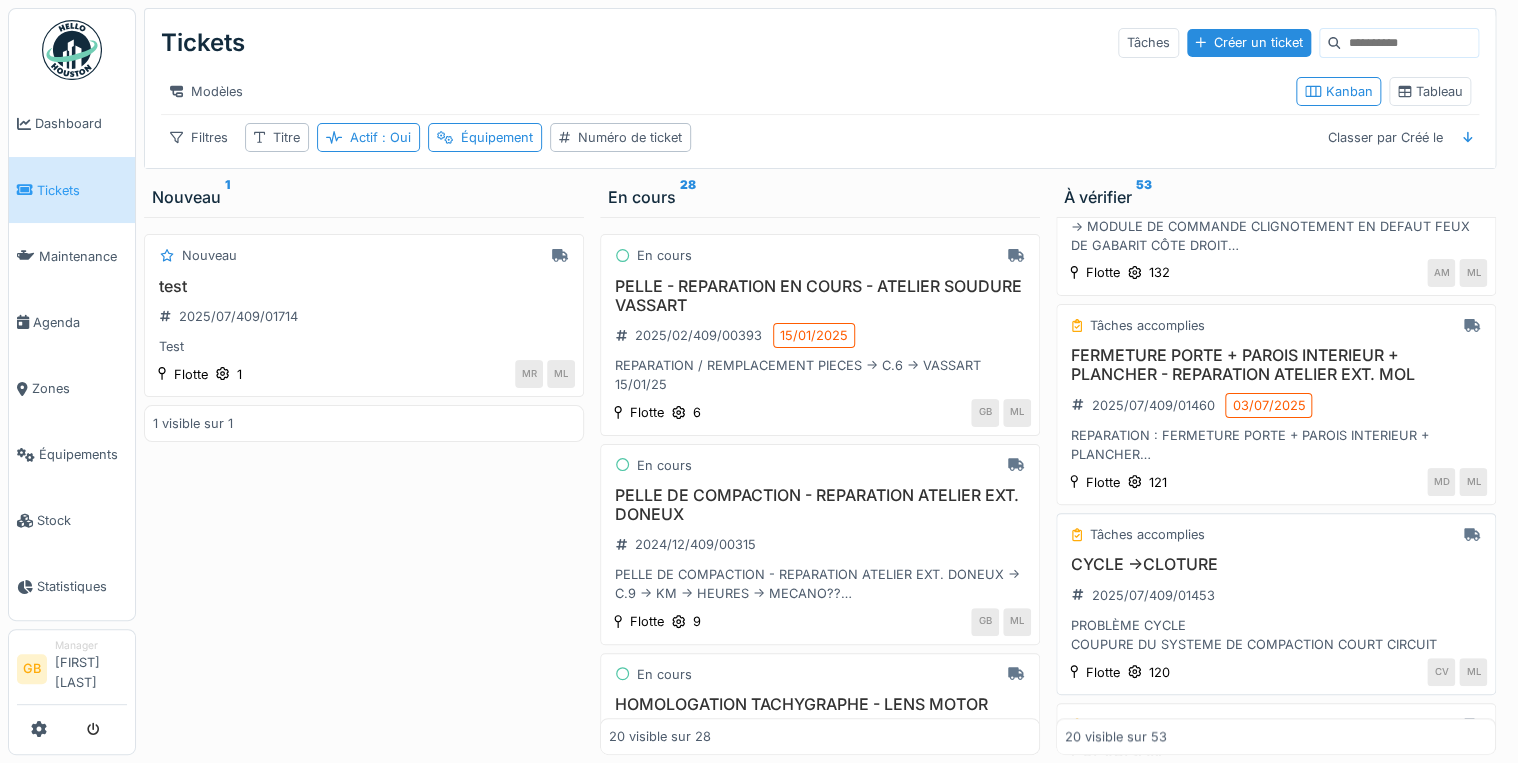 click on "CYCLE ->CLOTURE" at bounding box center (1276, 564) 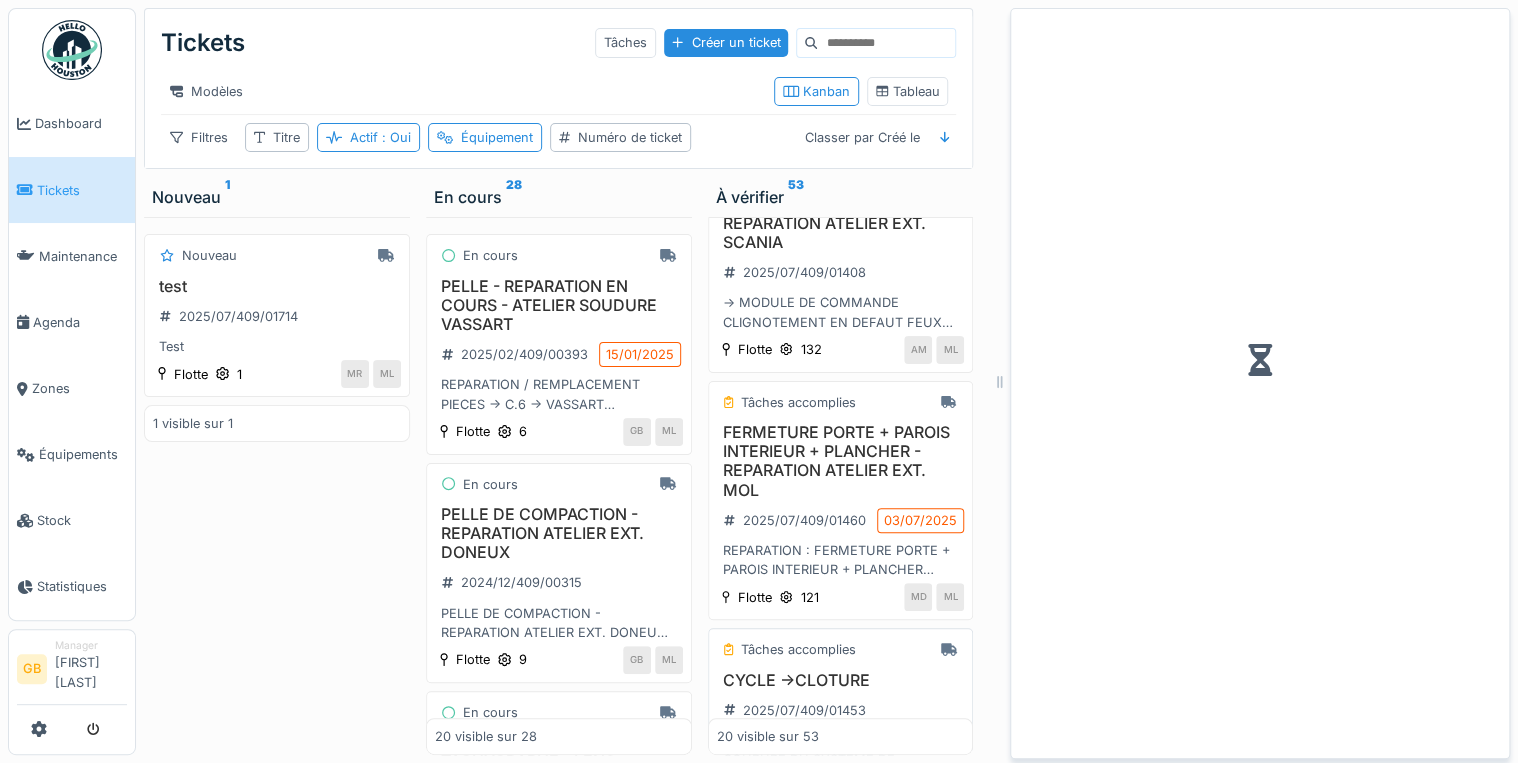 scroll, scrollTop: 937, scrollLeft: 0, axis: vertical 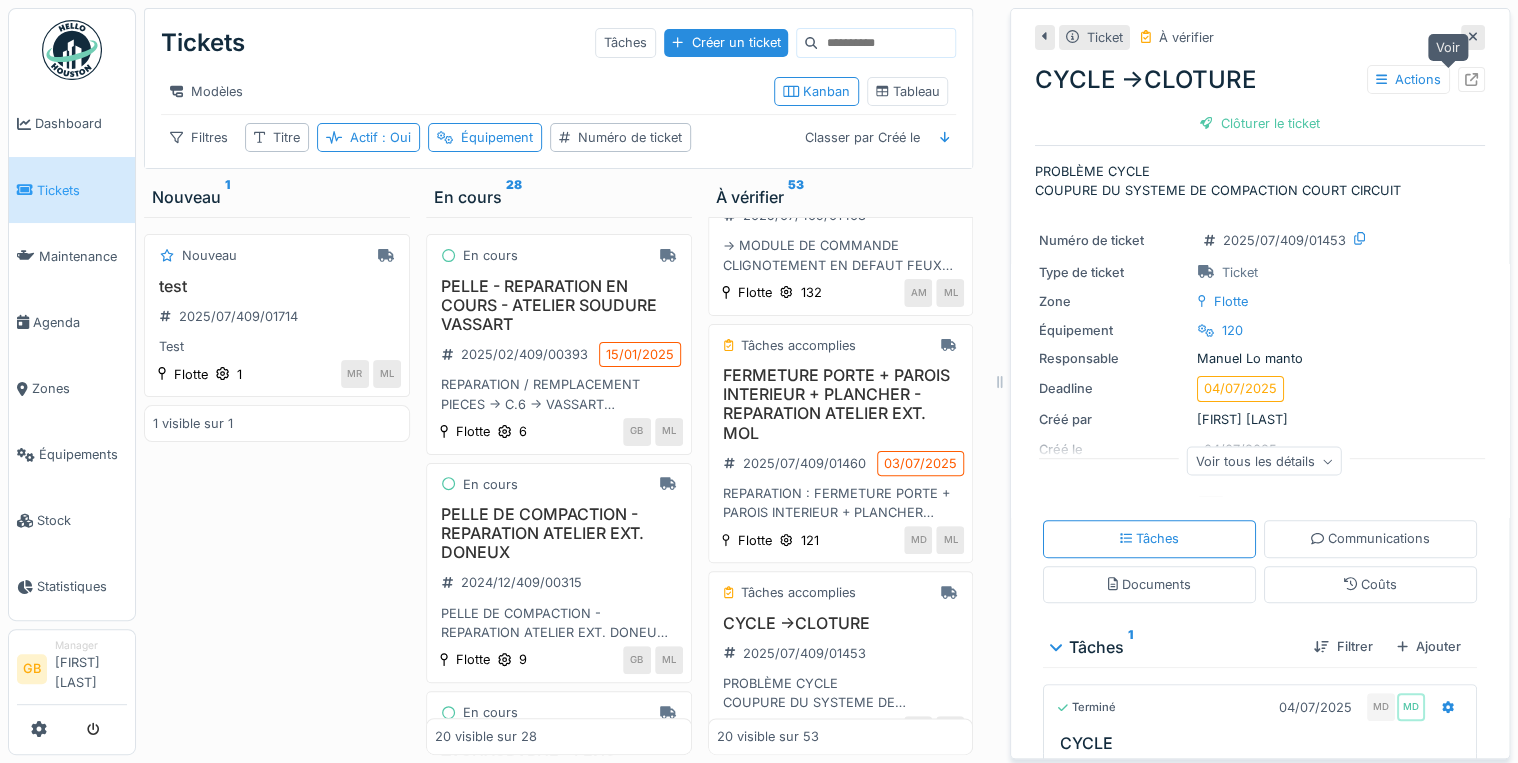 click at bounding box center (1471, 79) 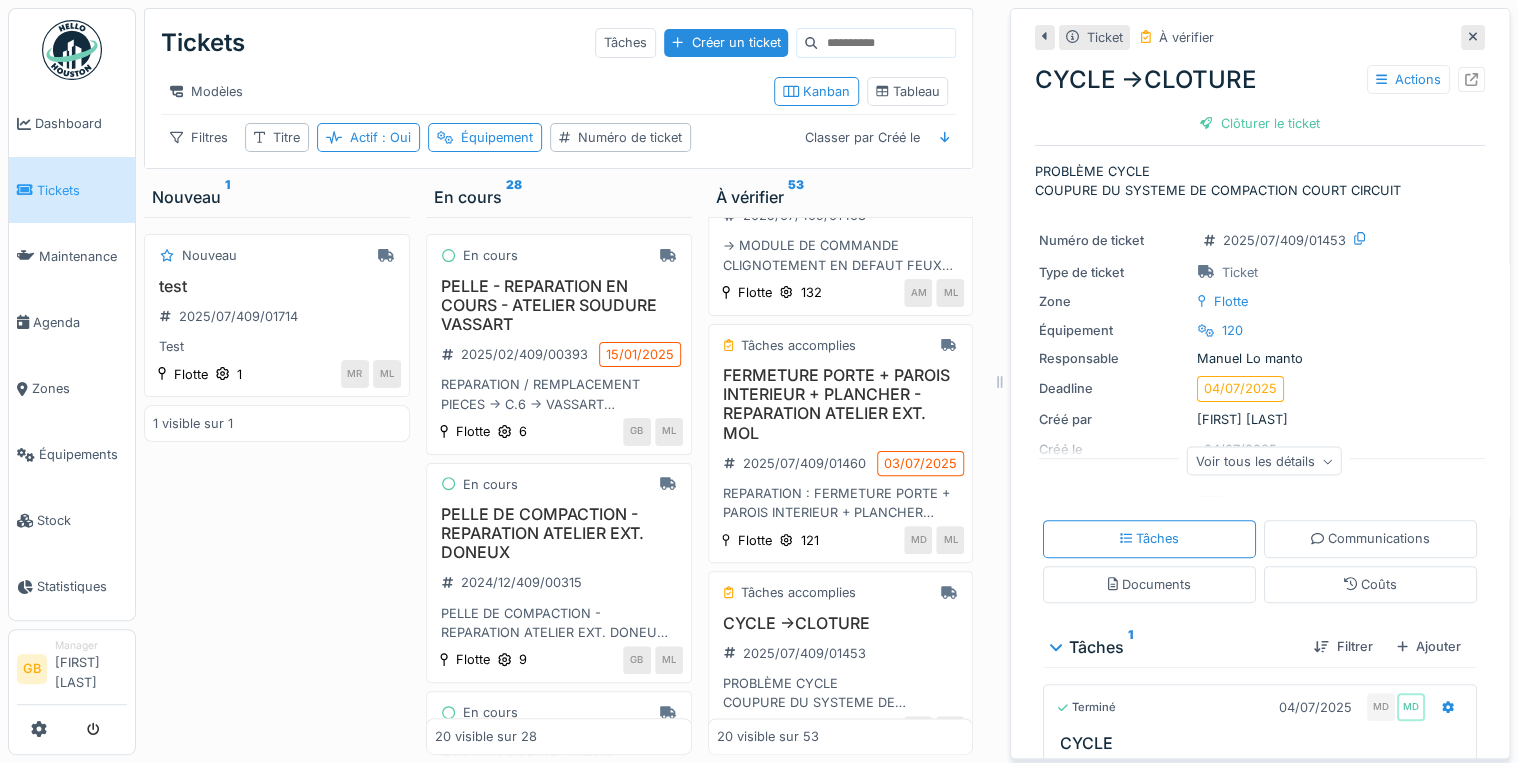 click at bounding box center [1473, 37] 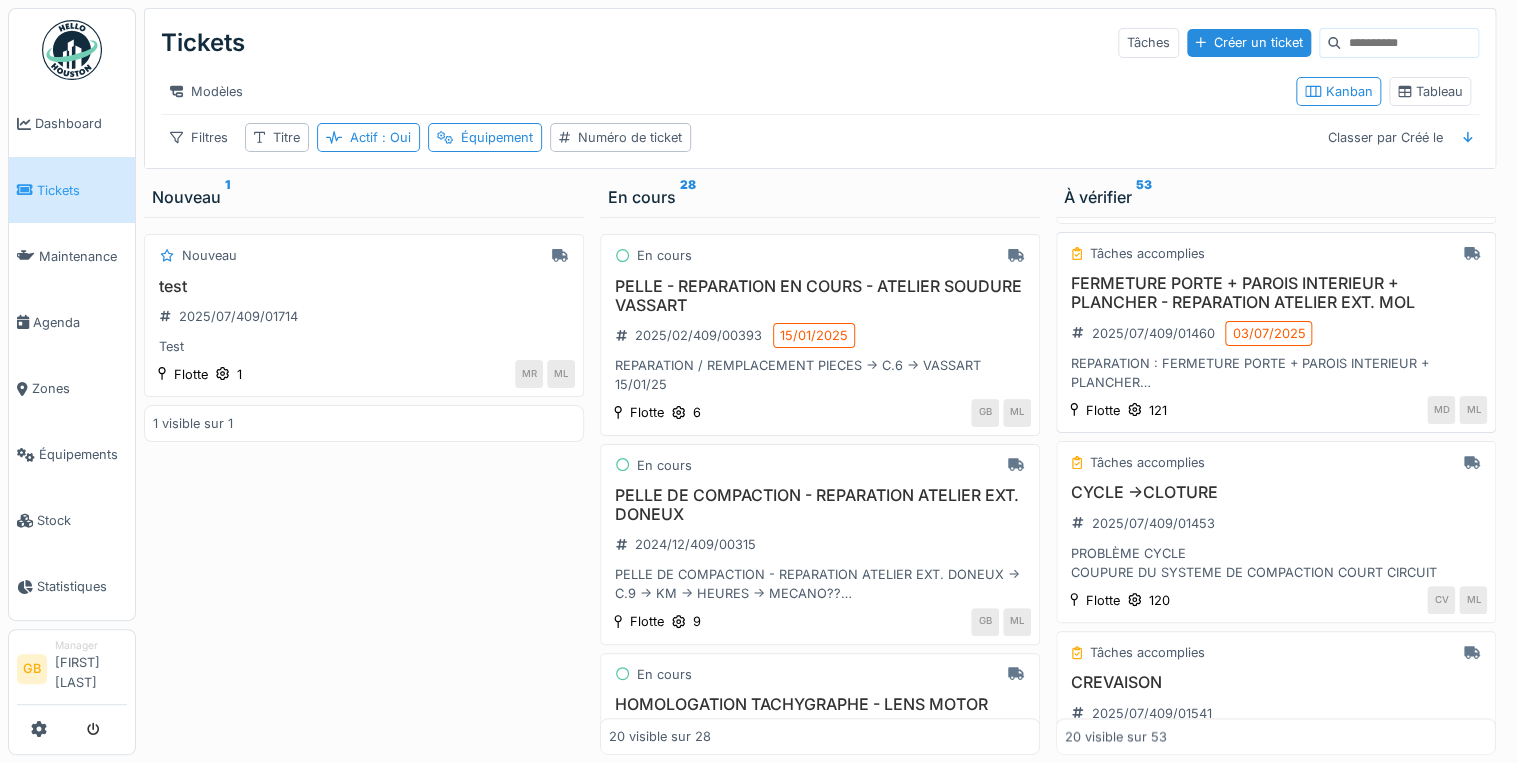 scroll, scrollTop: 1040, scrollLeft: 0, axis: vertical 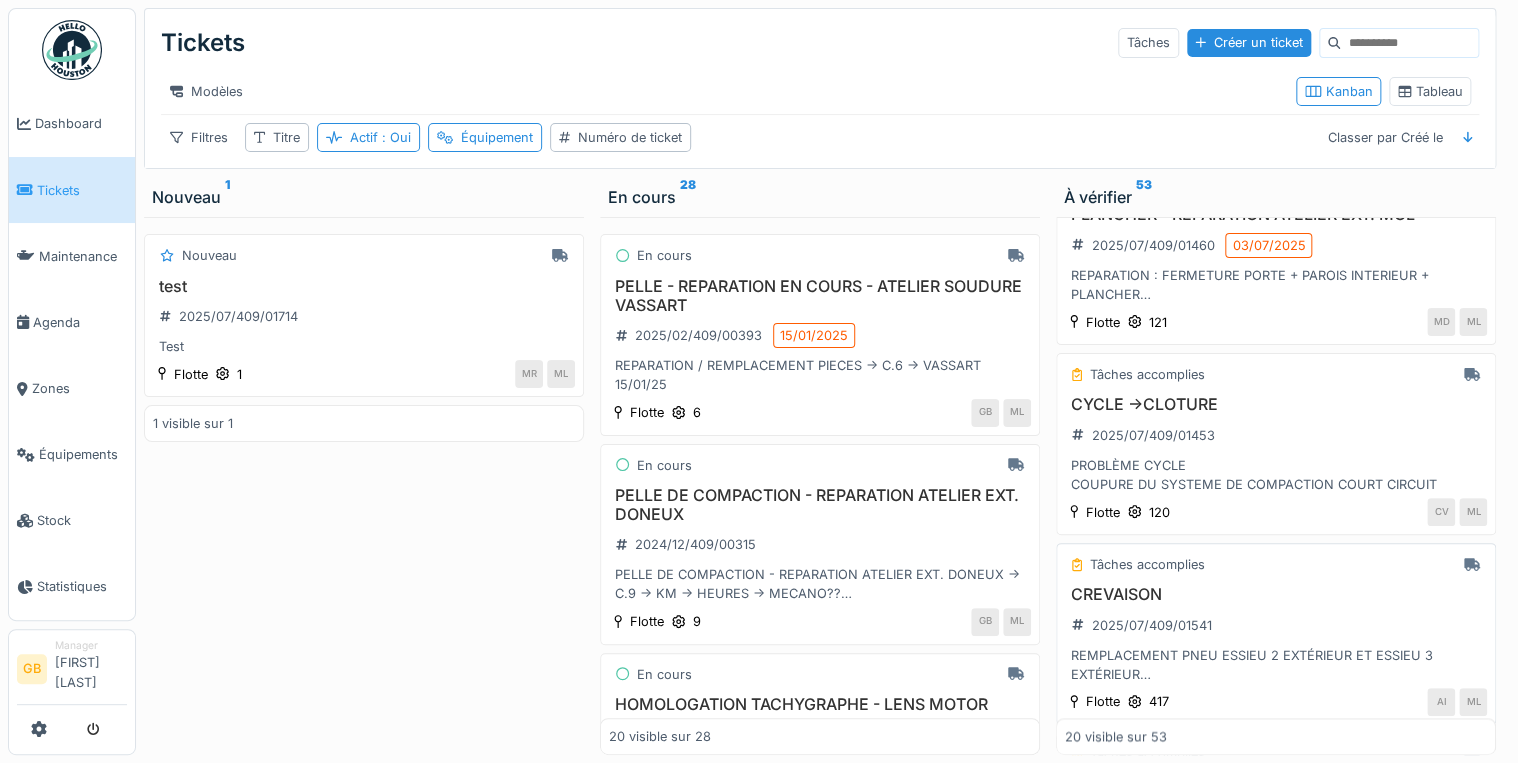 click on "CREVAISON" at bounding box center (1276, 594) 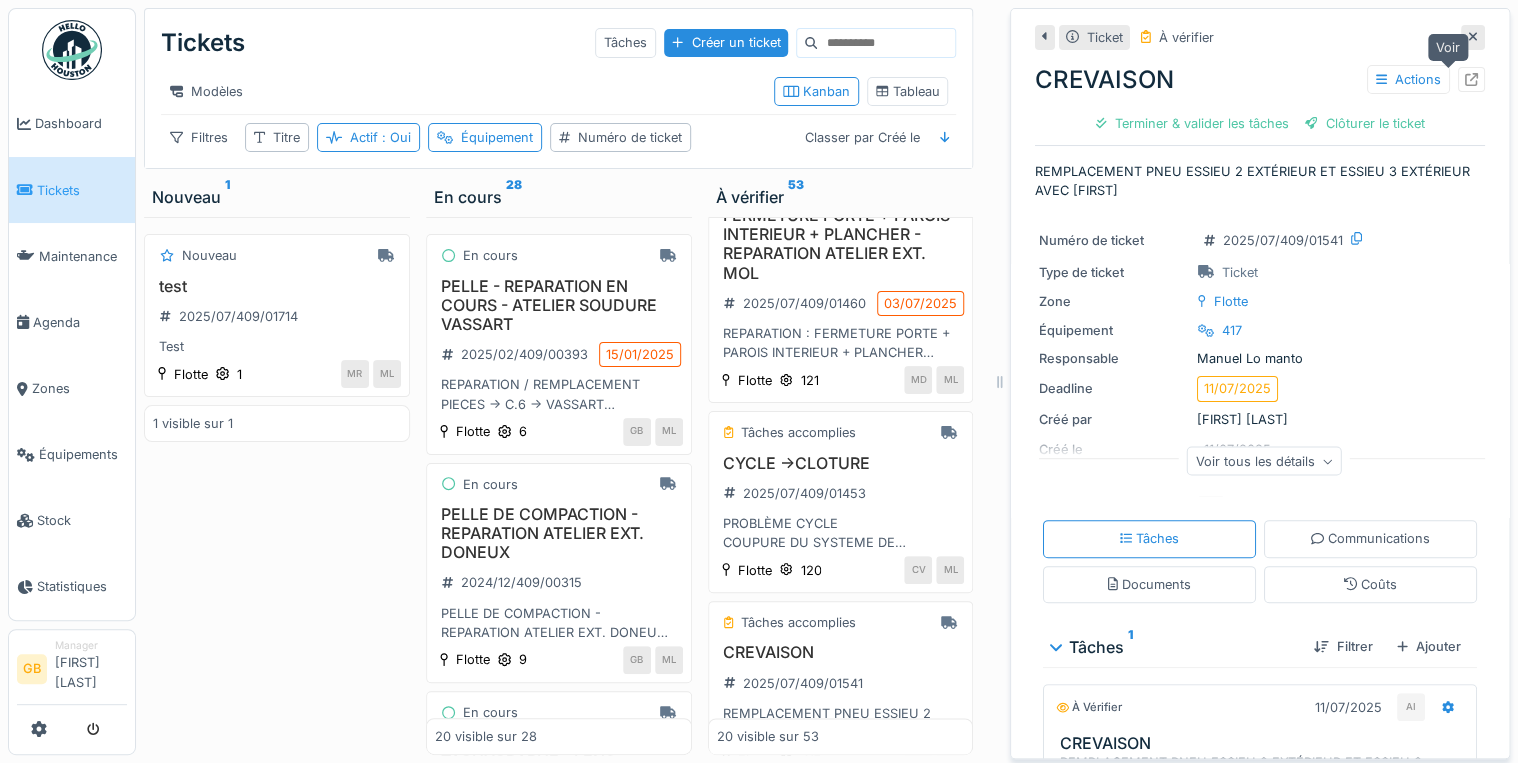 click 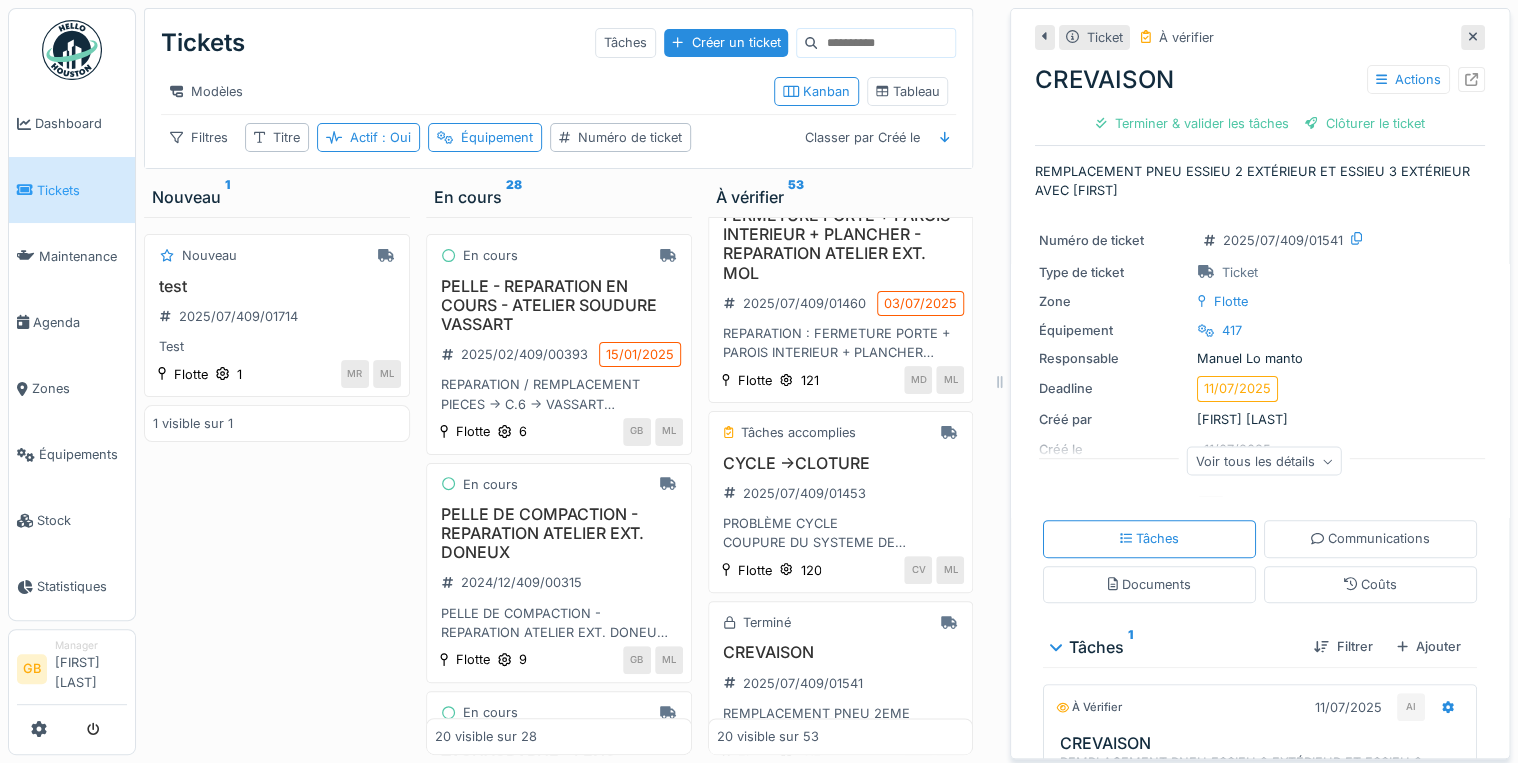 click at bounding box center [1473, 37] 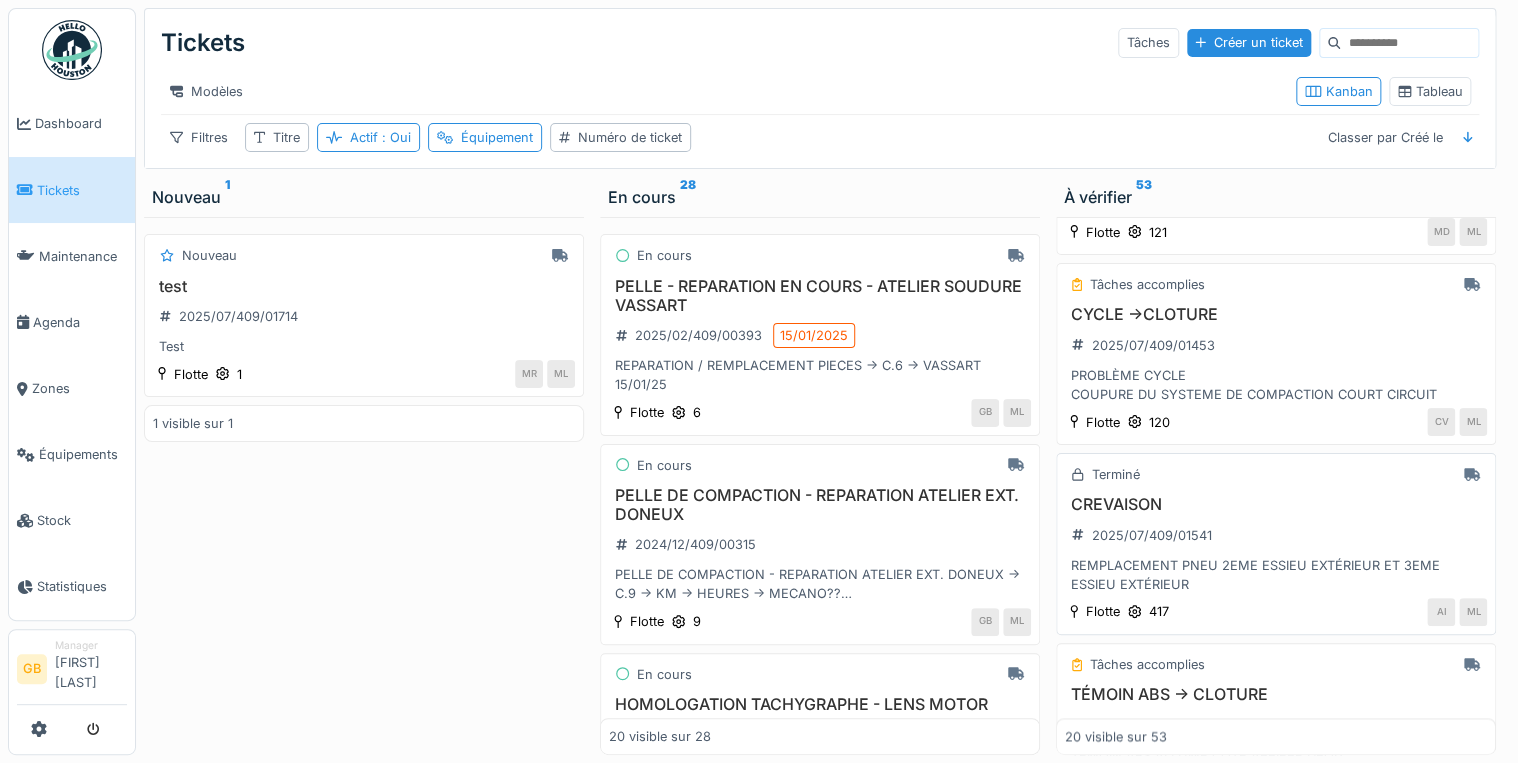 scroll, scrollTop: 1200, scrollLeft: 0, axis: vertical 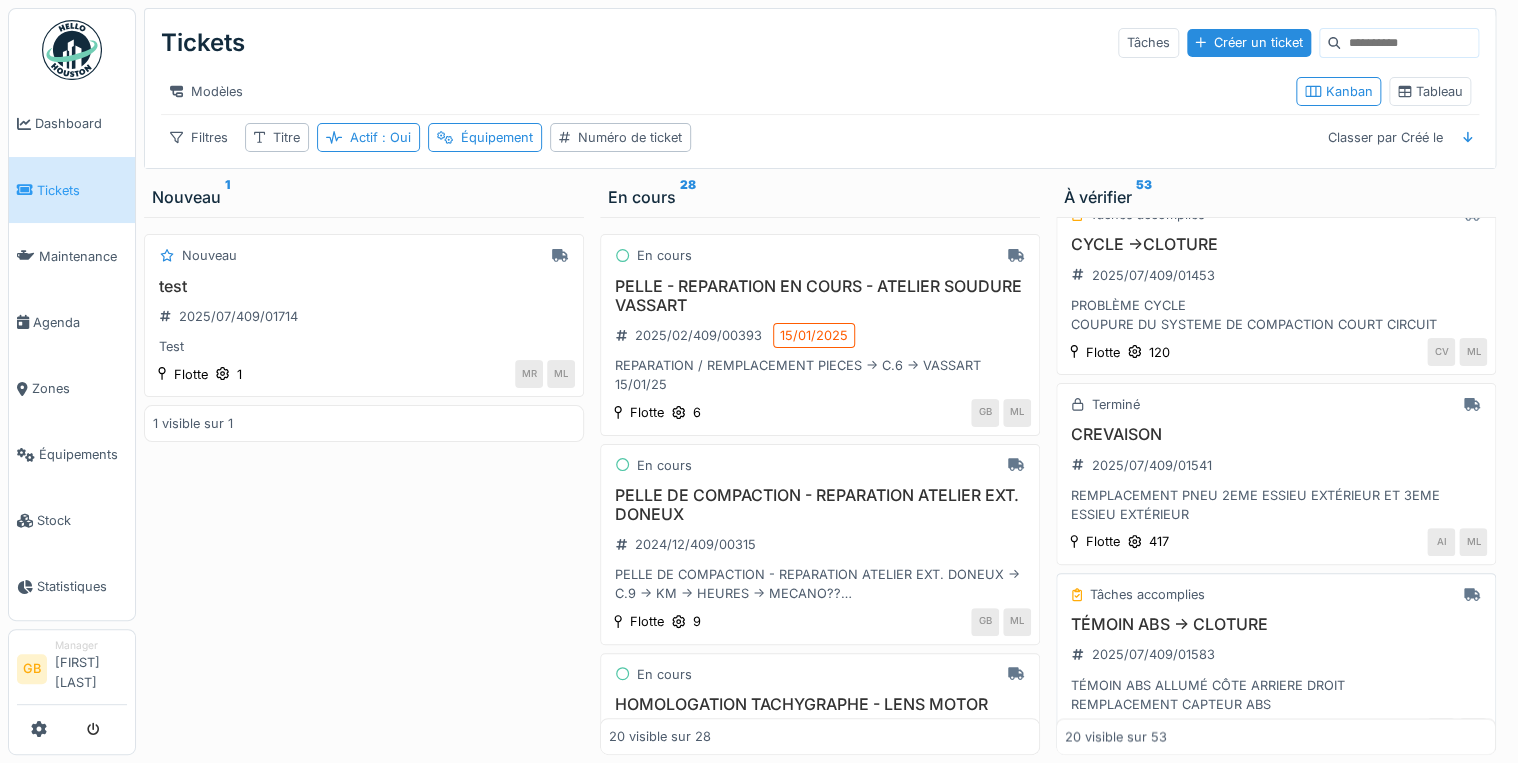 click on "TÉMOIN ABS -> CLOTURE" at bounding box center (1276, 624) 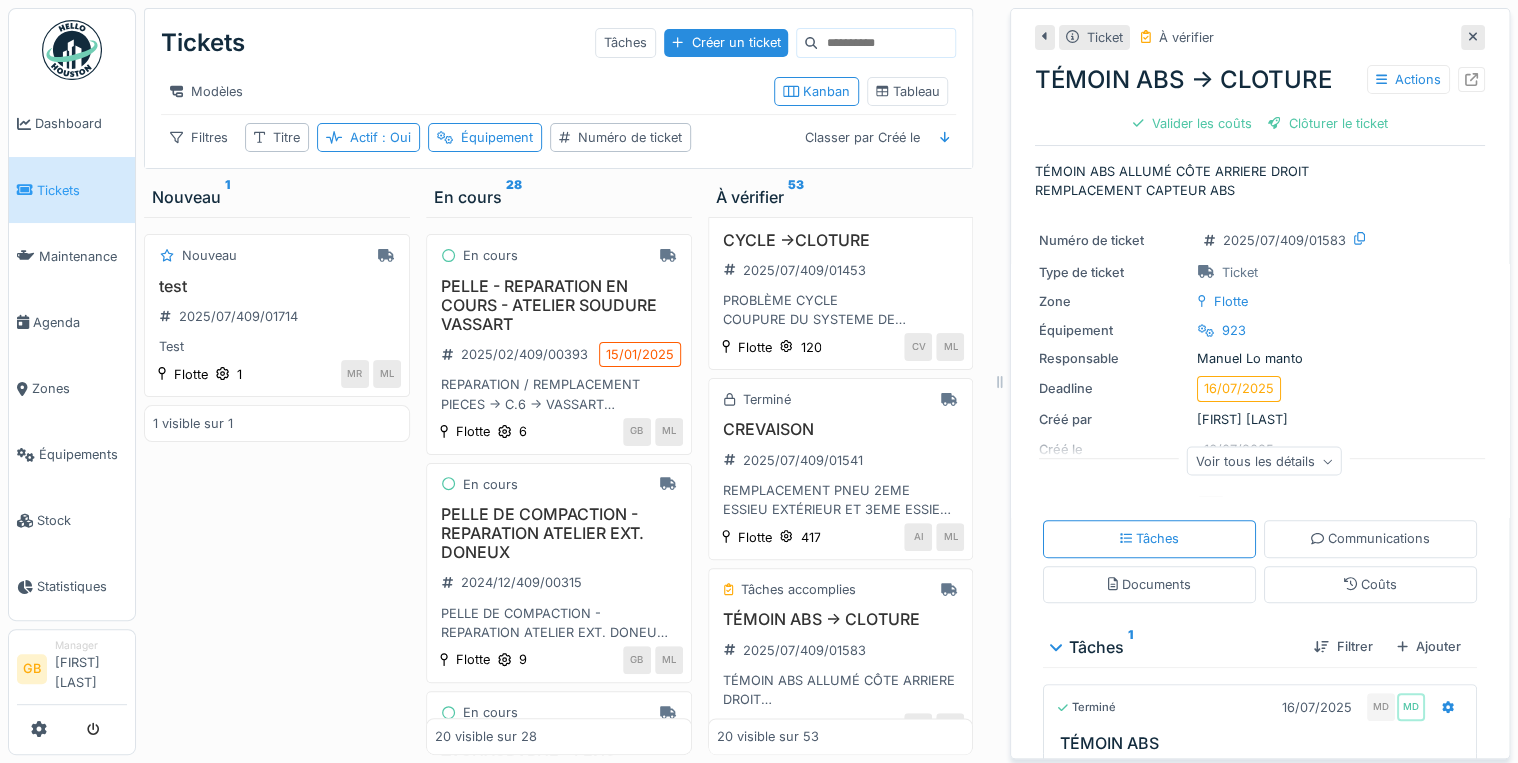 click 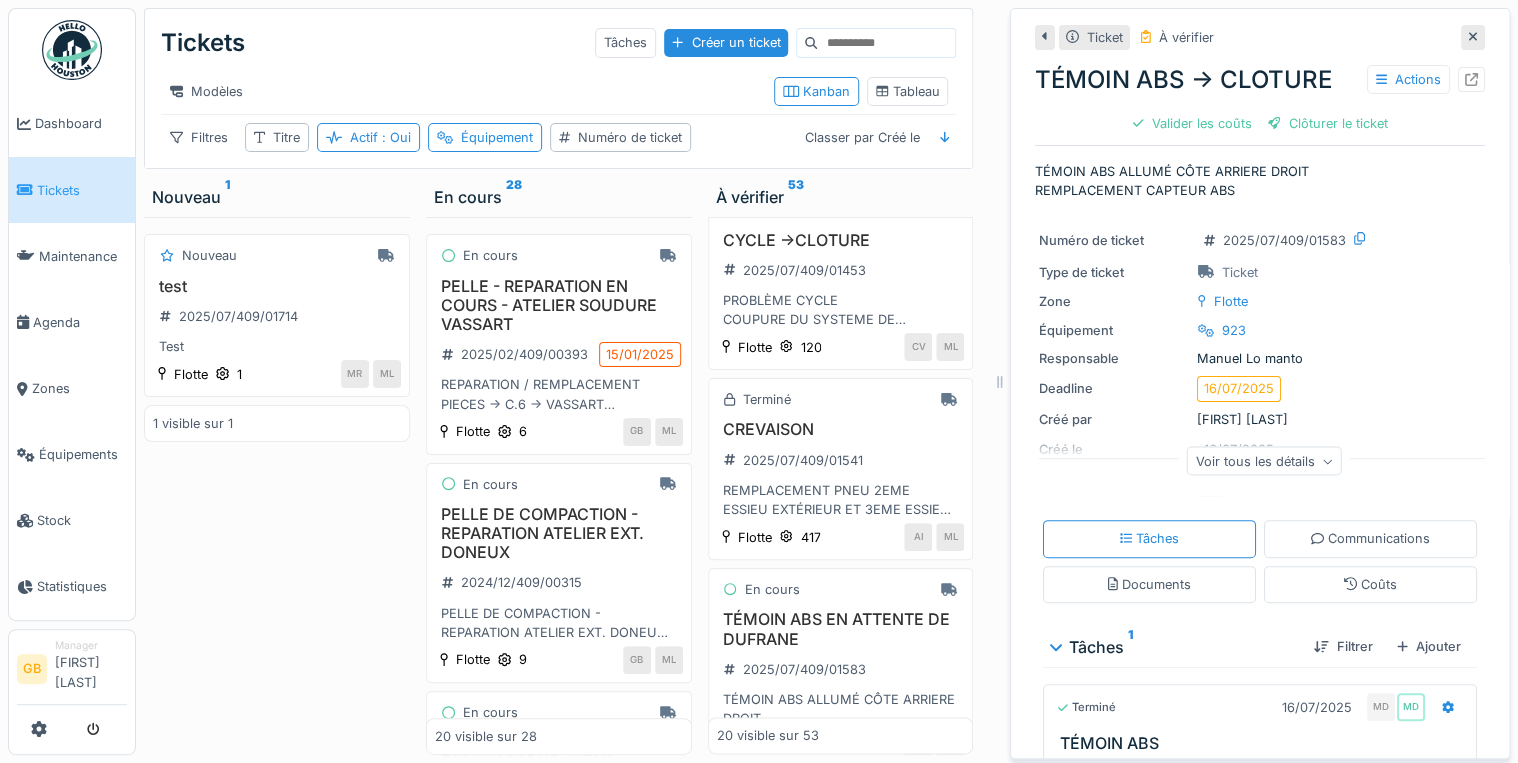 click 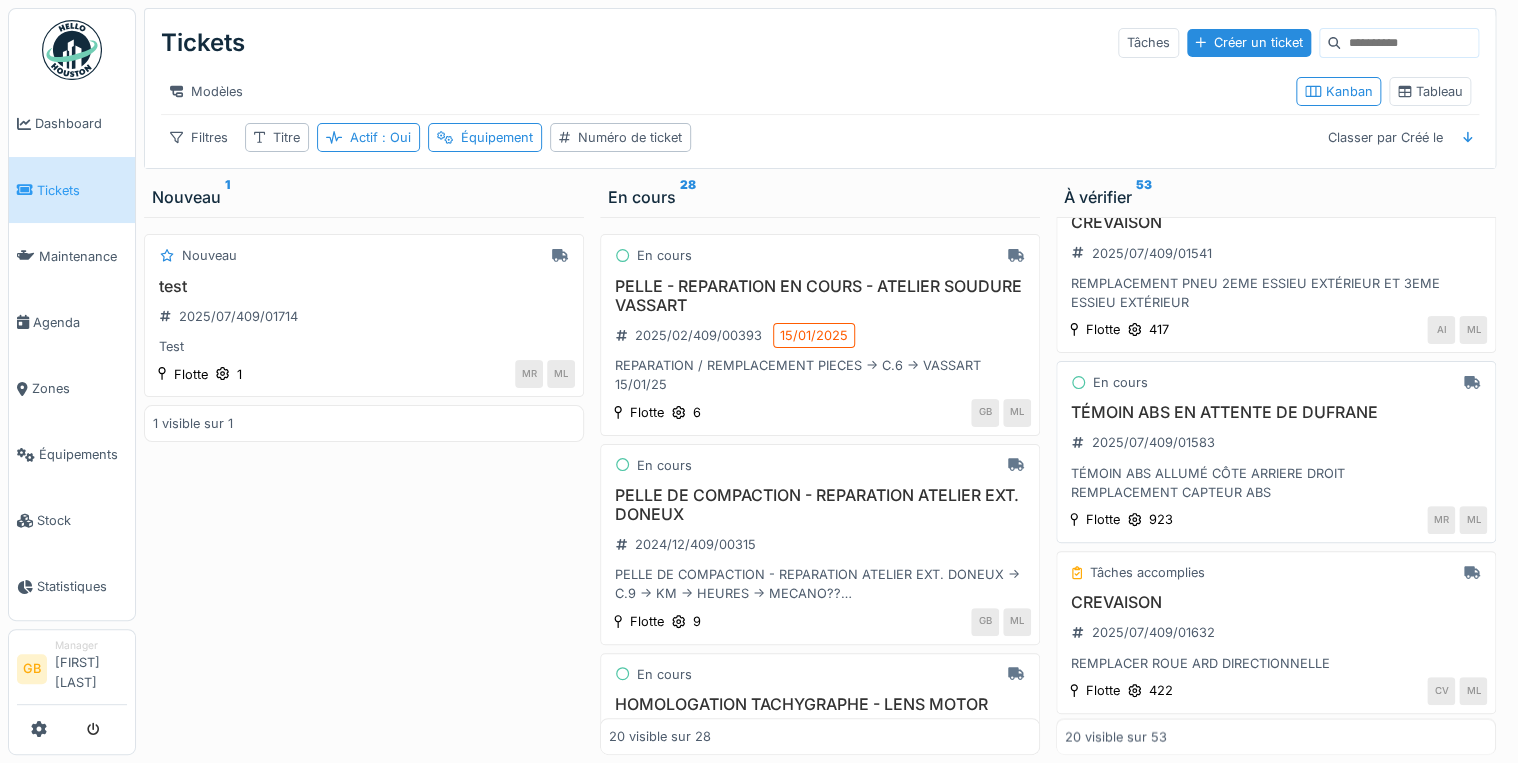 scroll, scrollTop: 1520, scrollLeft: 0, axis: vertical 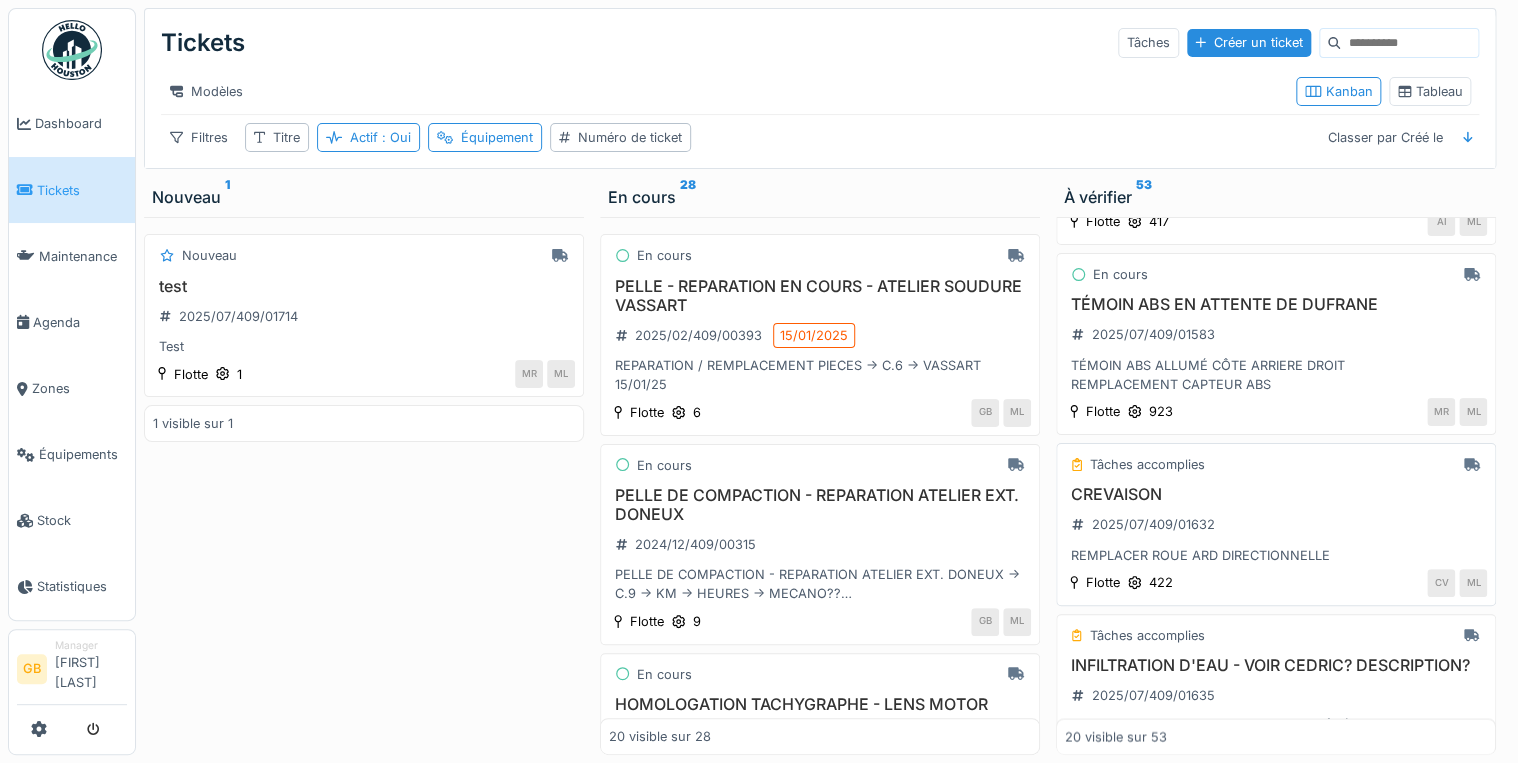 click on "CREVAISON" at bounding box center [1276, 494] 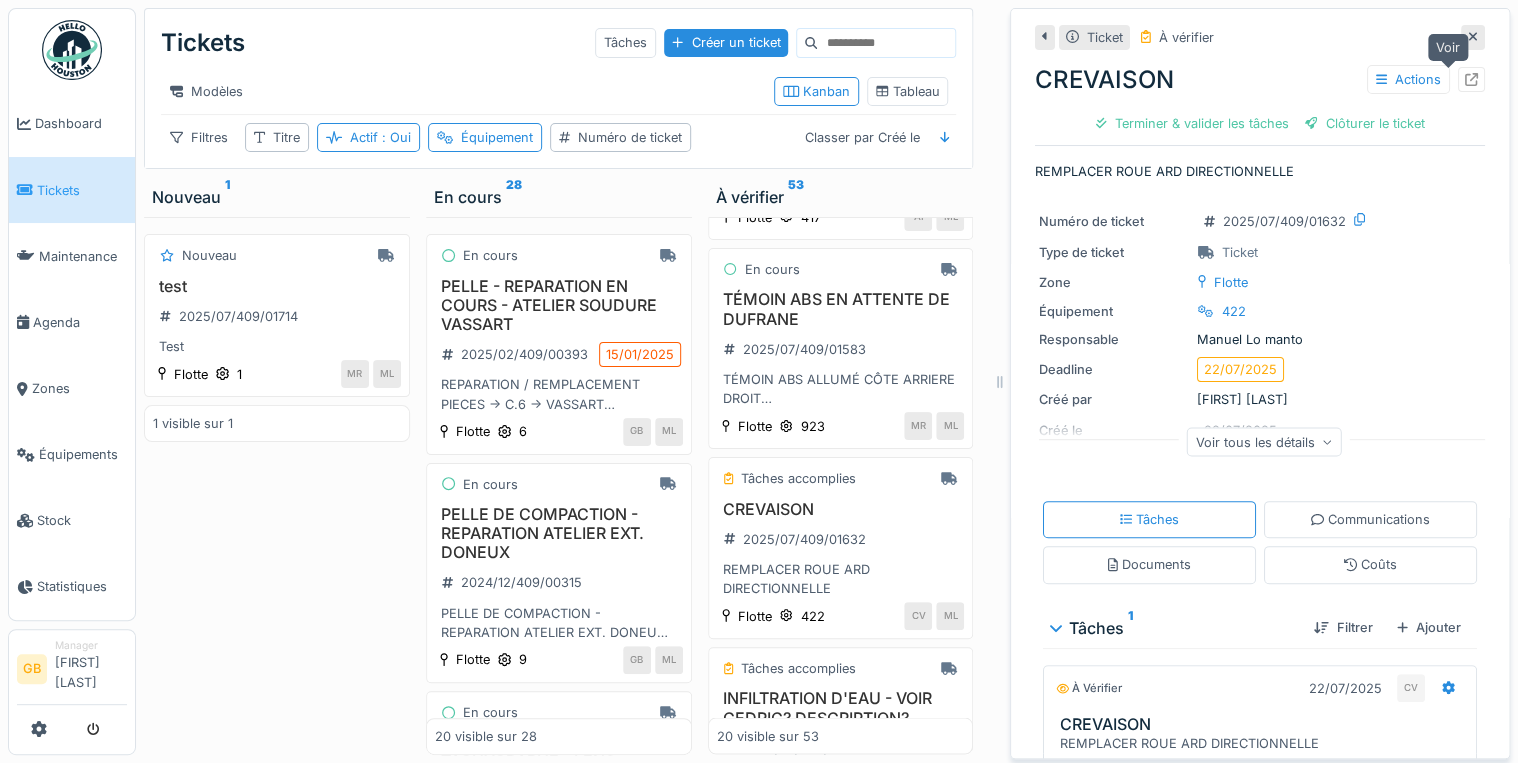 click 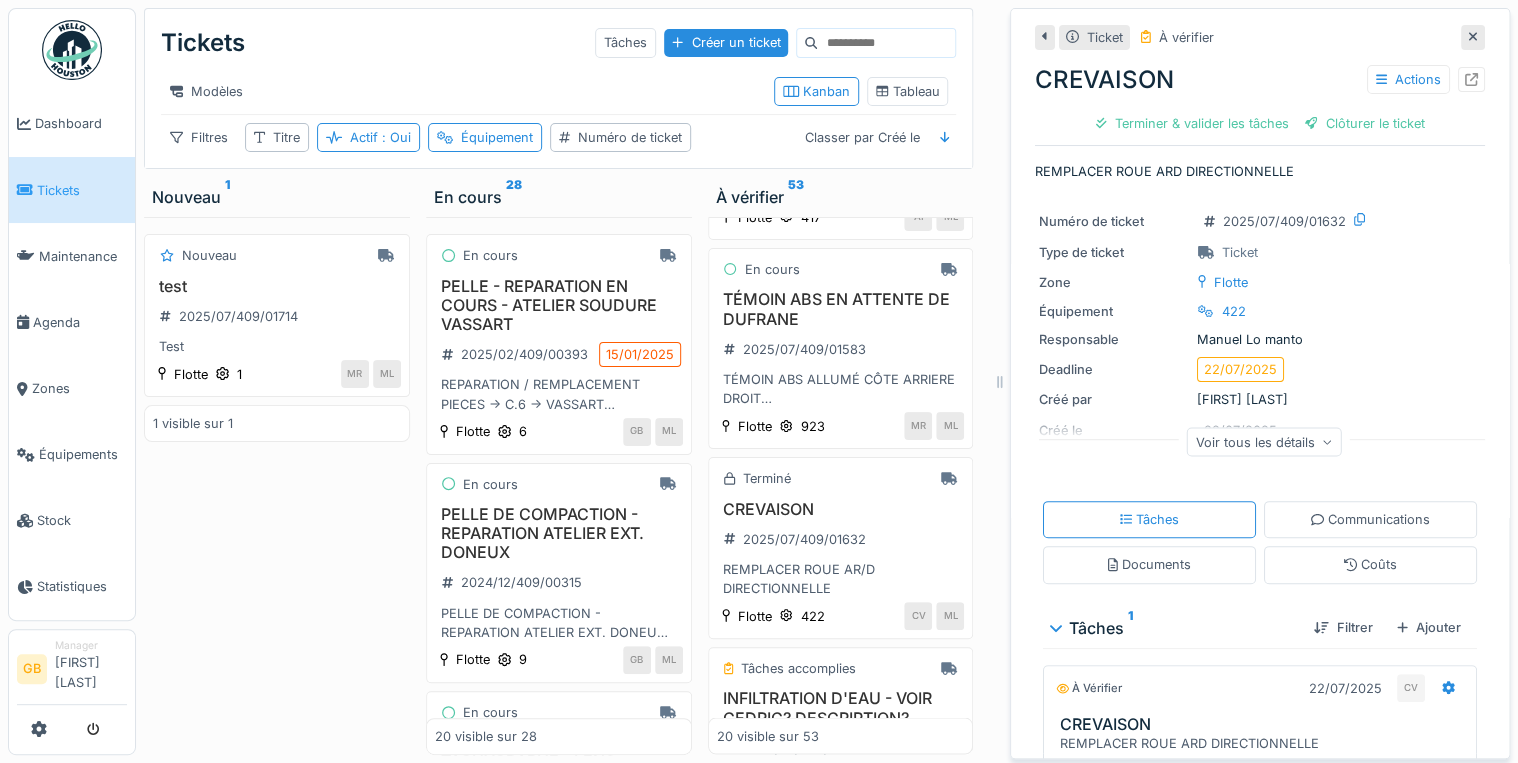 click at bounding box center (1473, 37) 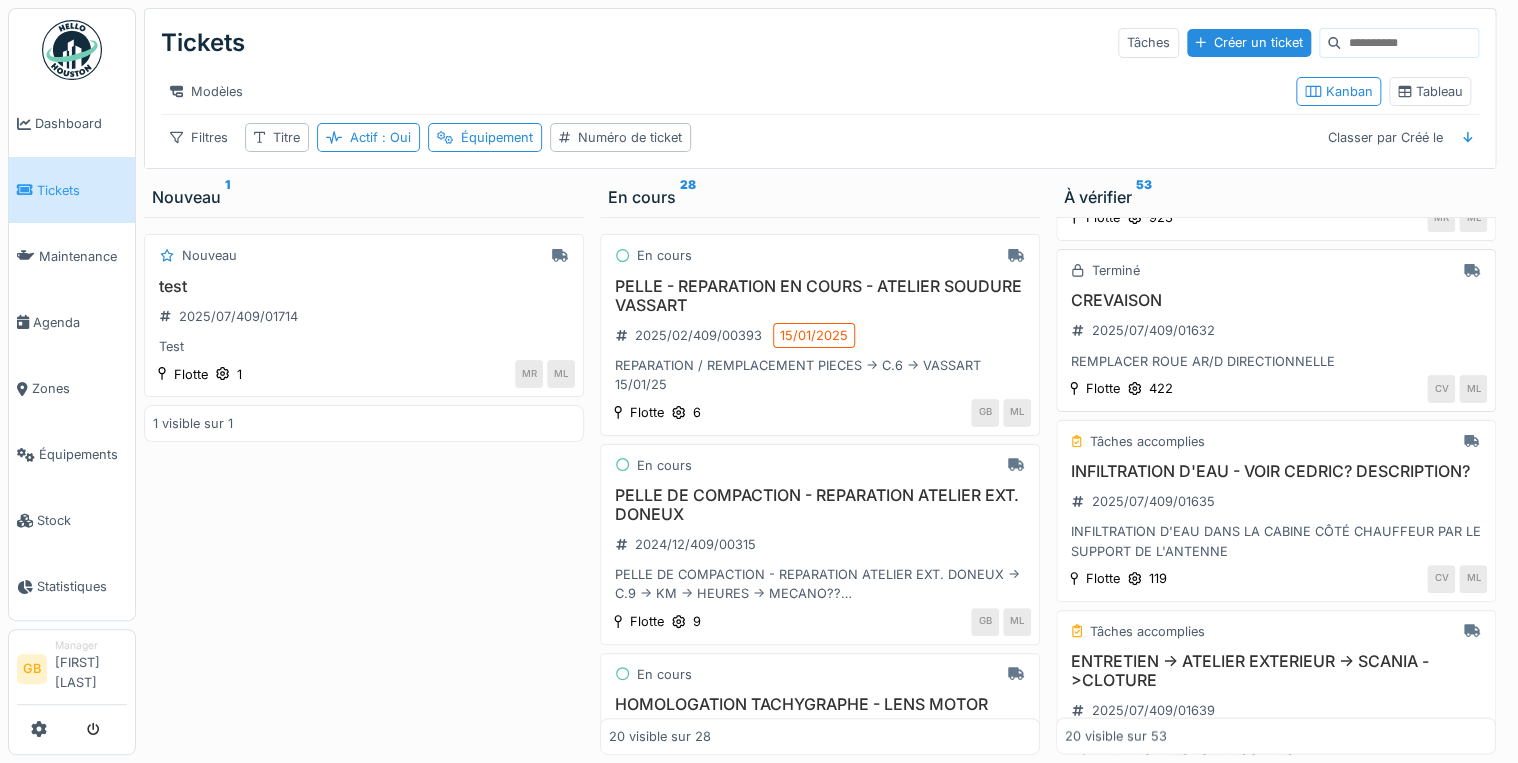 scroll, scrollTop: 1760, scrollLeft: 0, axis: vertical 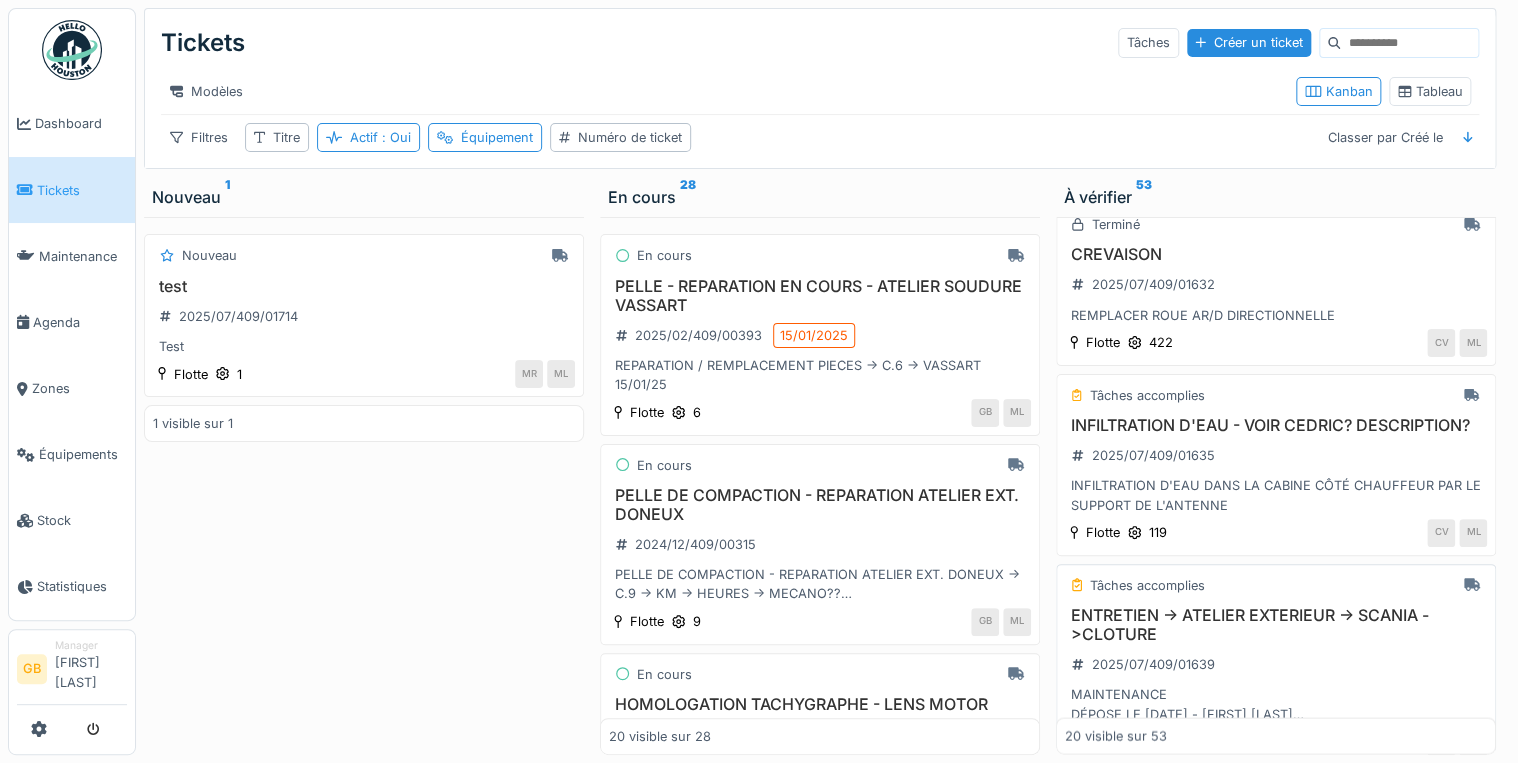 click on "ENTRETIEN -> ATELIER EXTERIEUR -> SCANIA ->CLOTURE" at bounding box center (1276, 625) 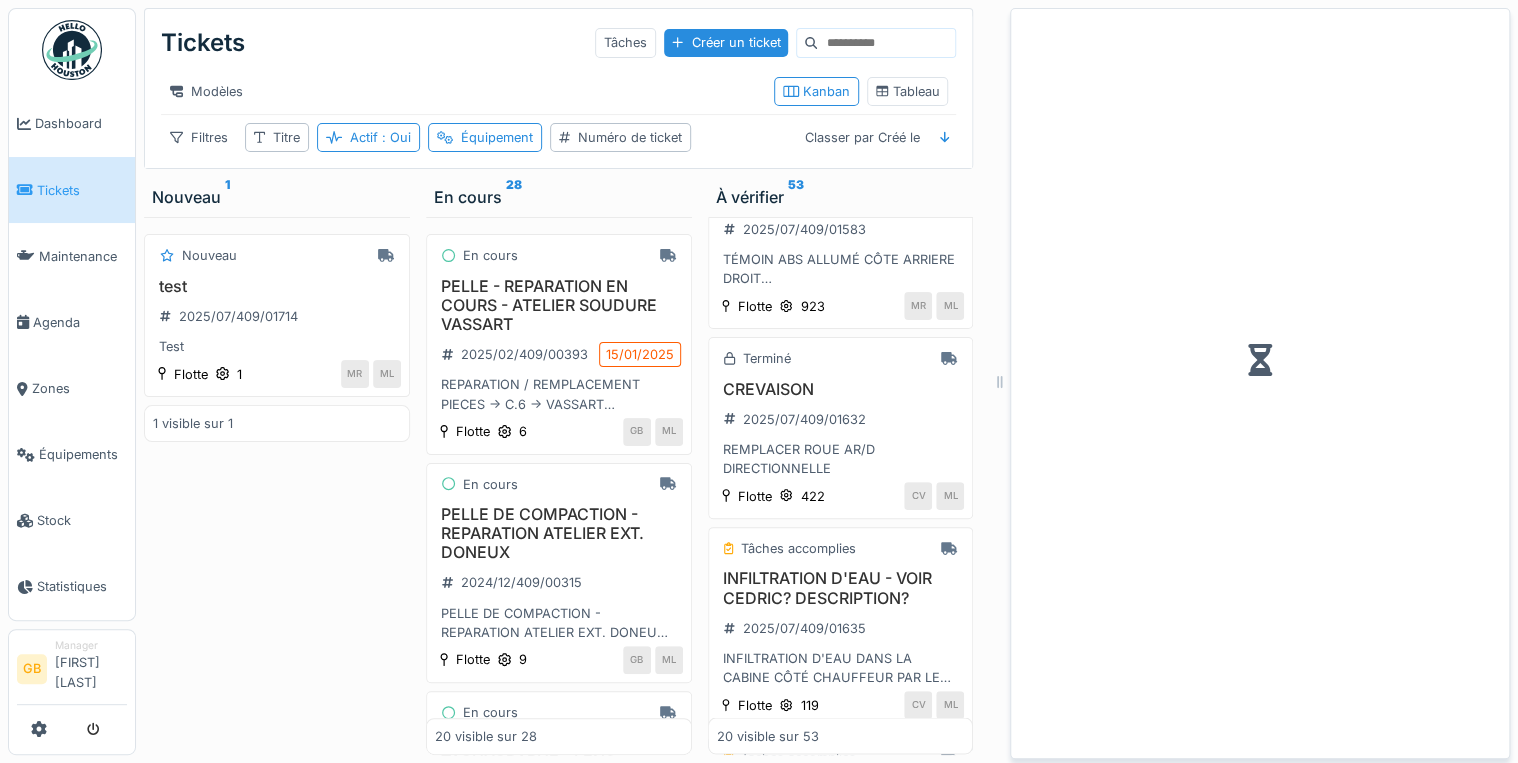 scroll, scrollTop: 1900, scrollLeft: 0, axis: vertical 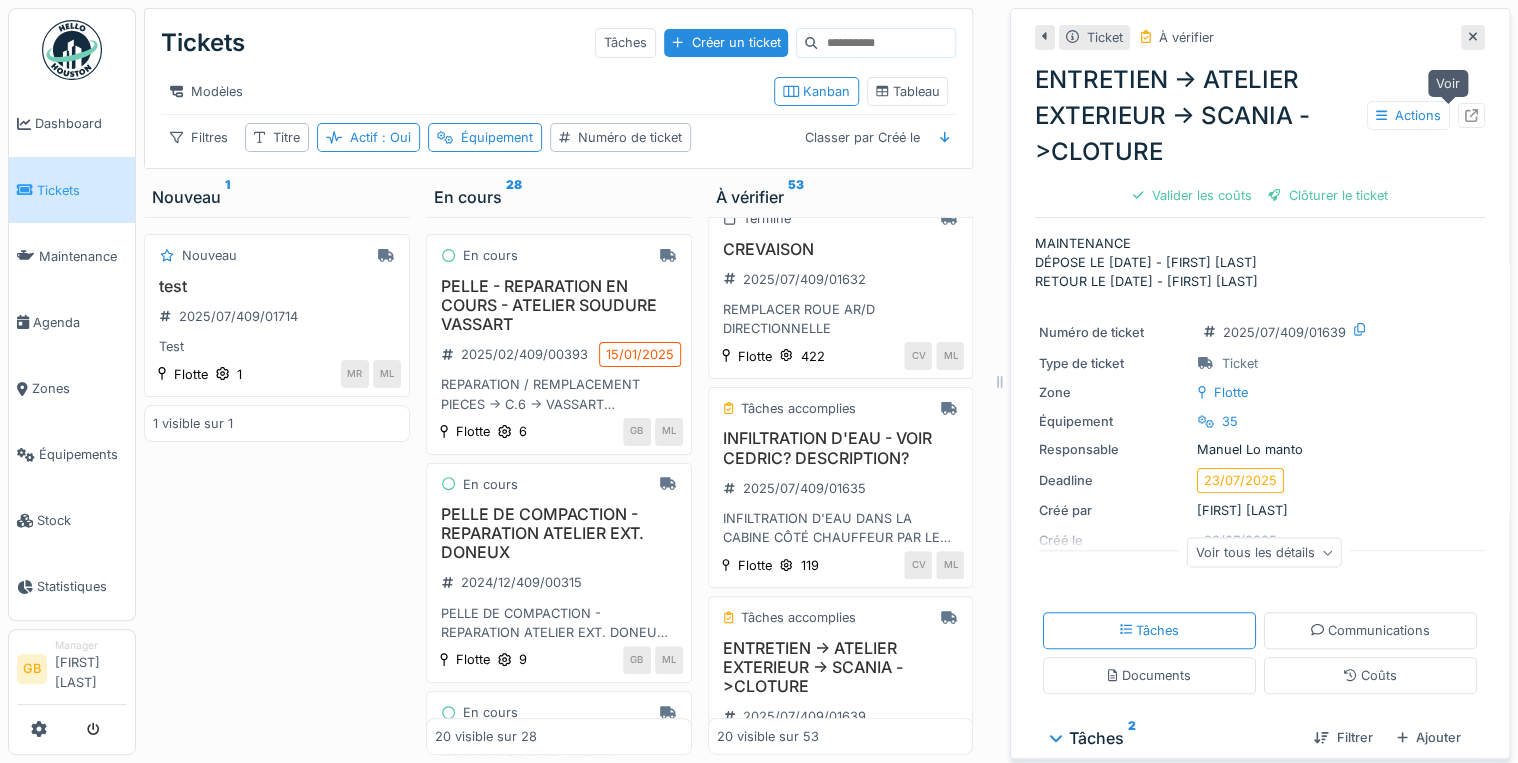 click 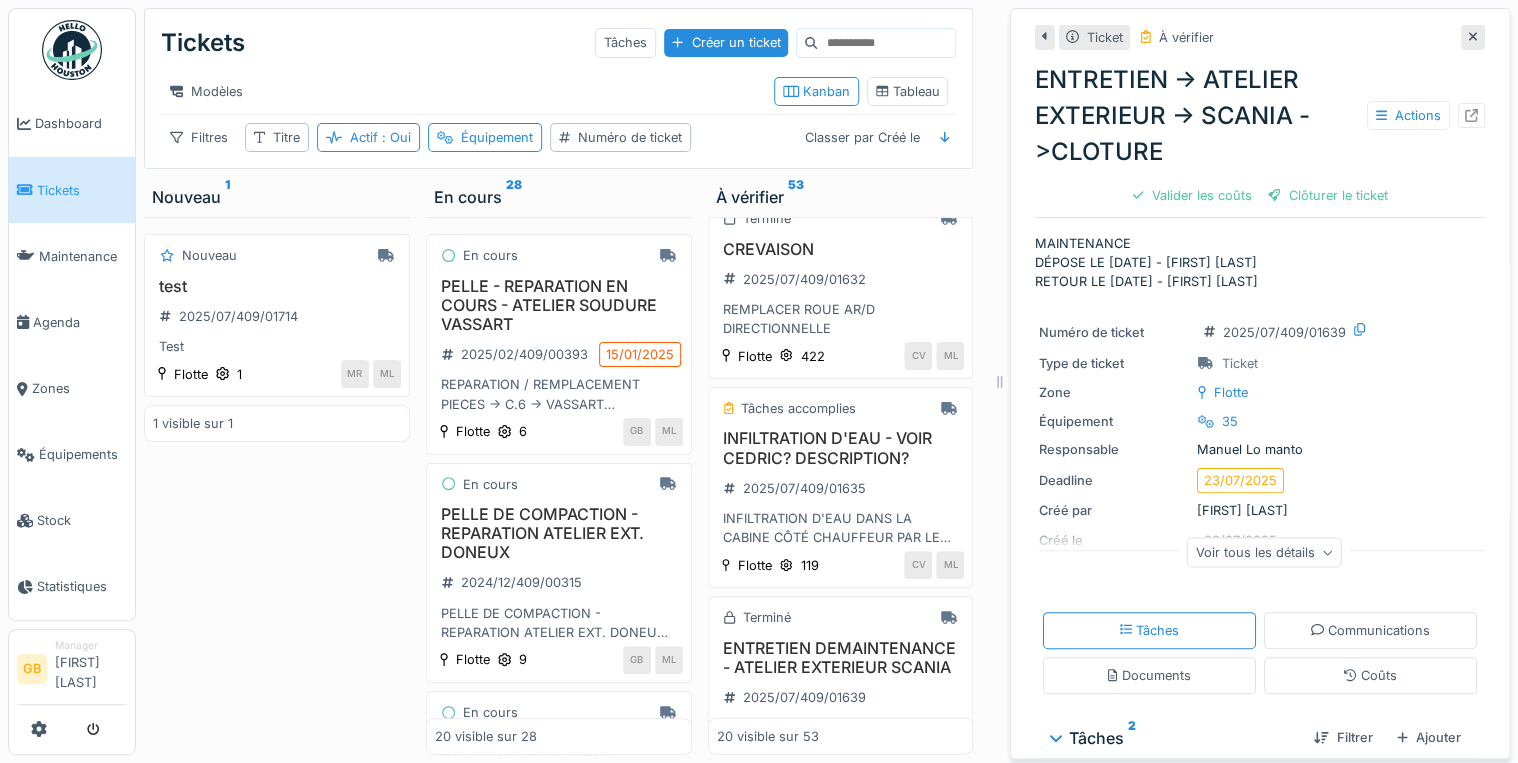 scroll, scrollTop: 1880, scrollLeft: 0, axis: vertical 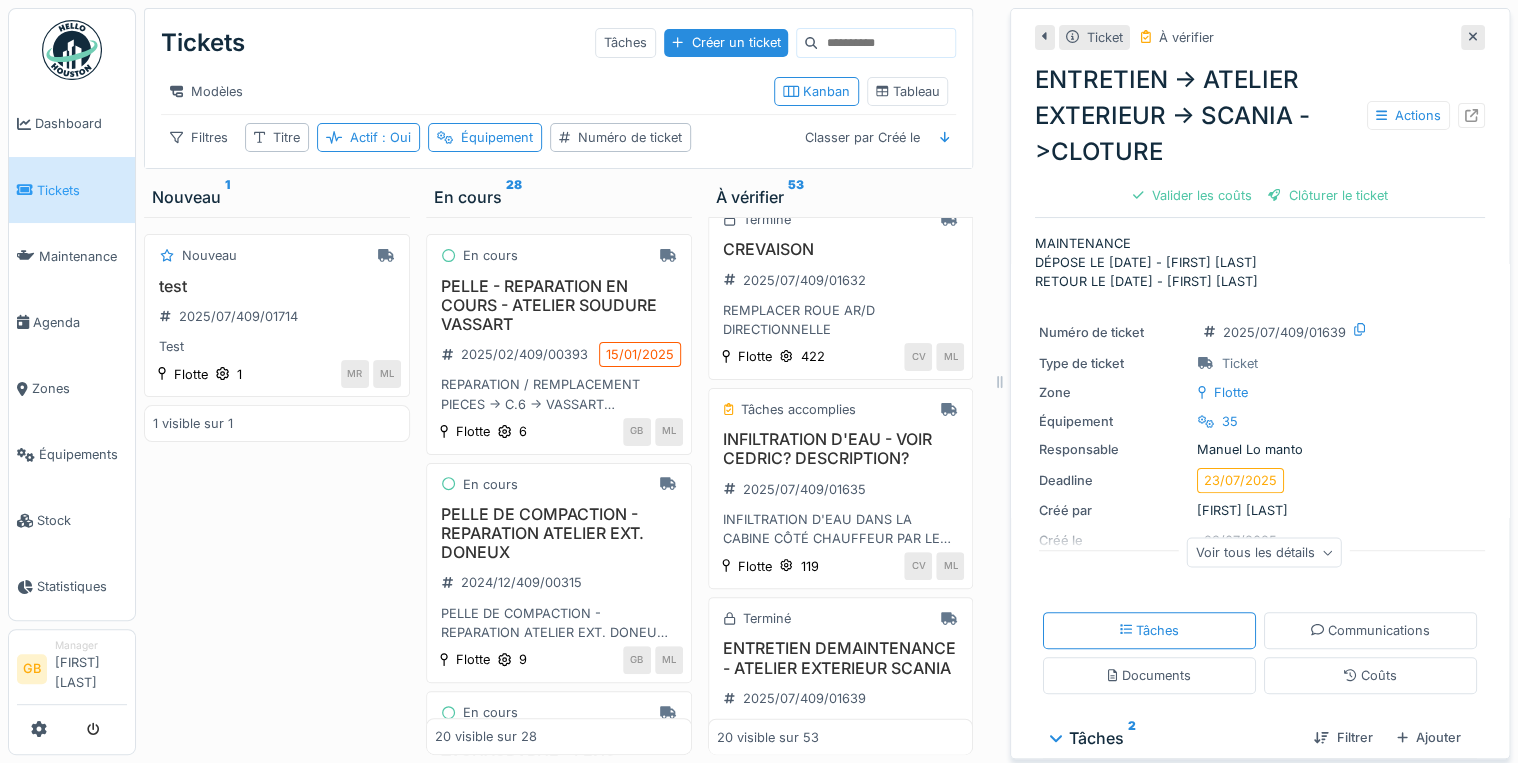 click 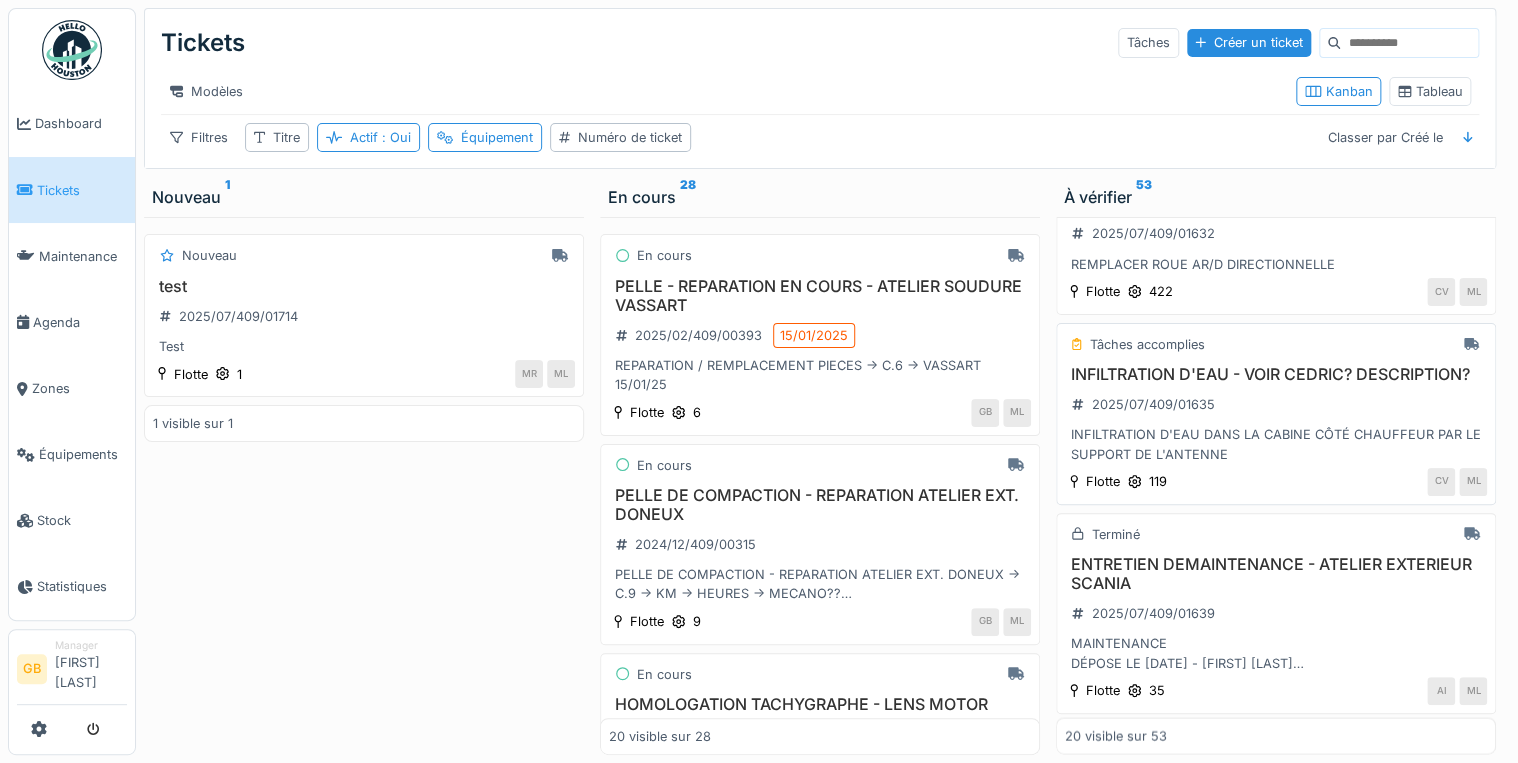 scroll, scrollTop: 1840, scrollLeft: 0, axis: vertical 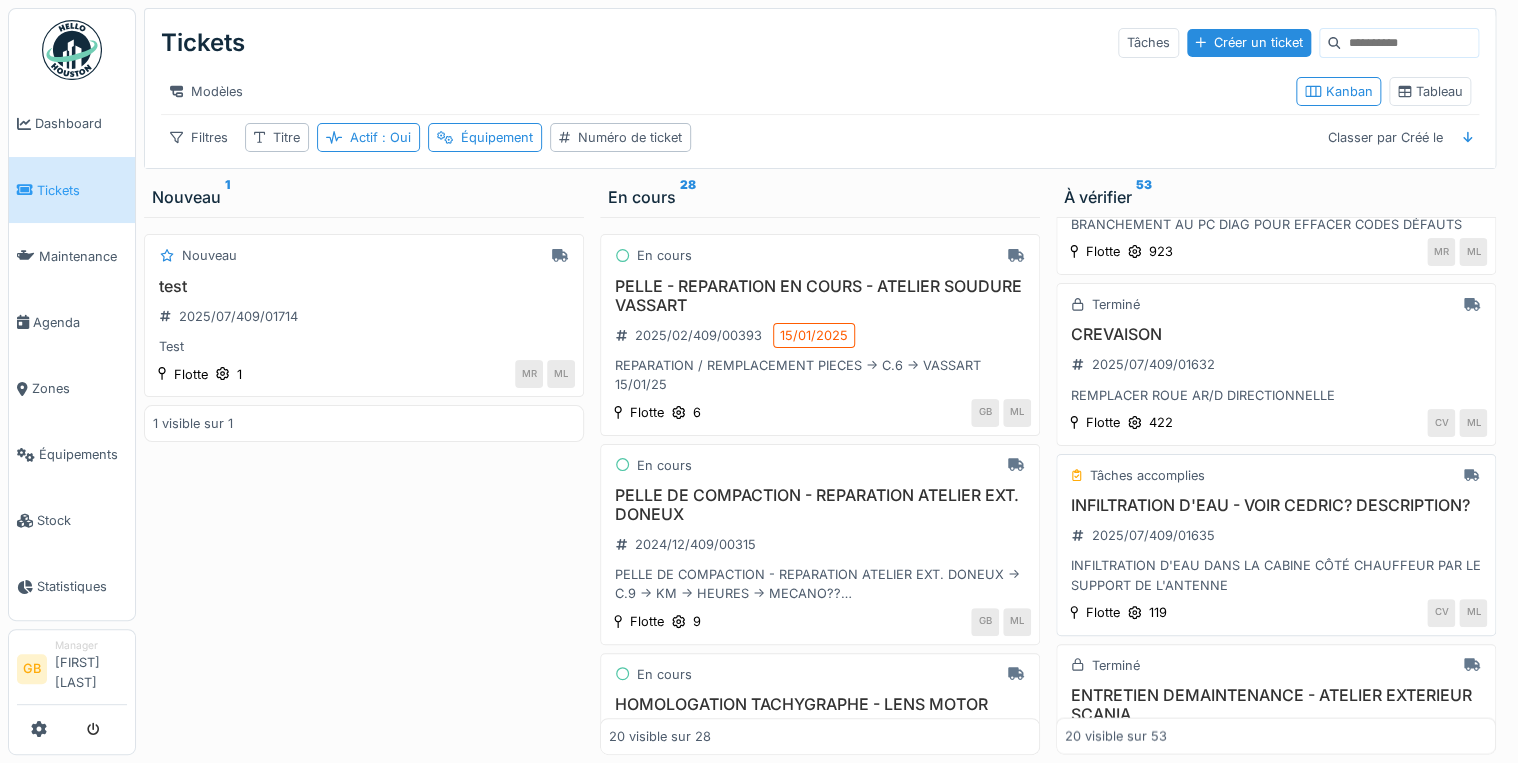 click on "INFILTRATION D'EAU - VOIR CEDRIC? DESCRIPTION?" at bounding box center [1276, 505] 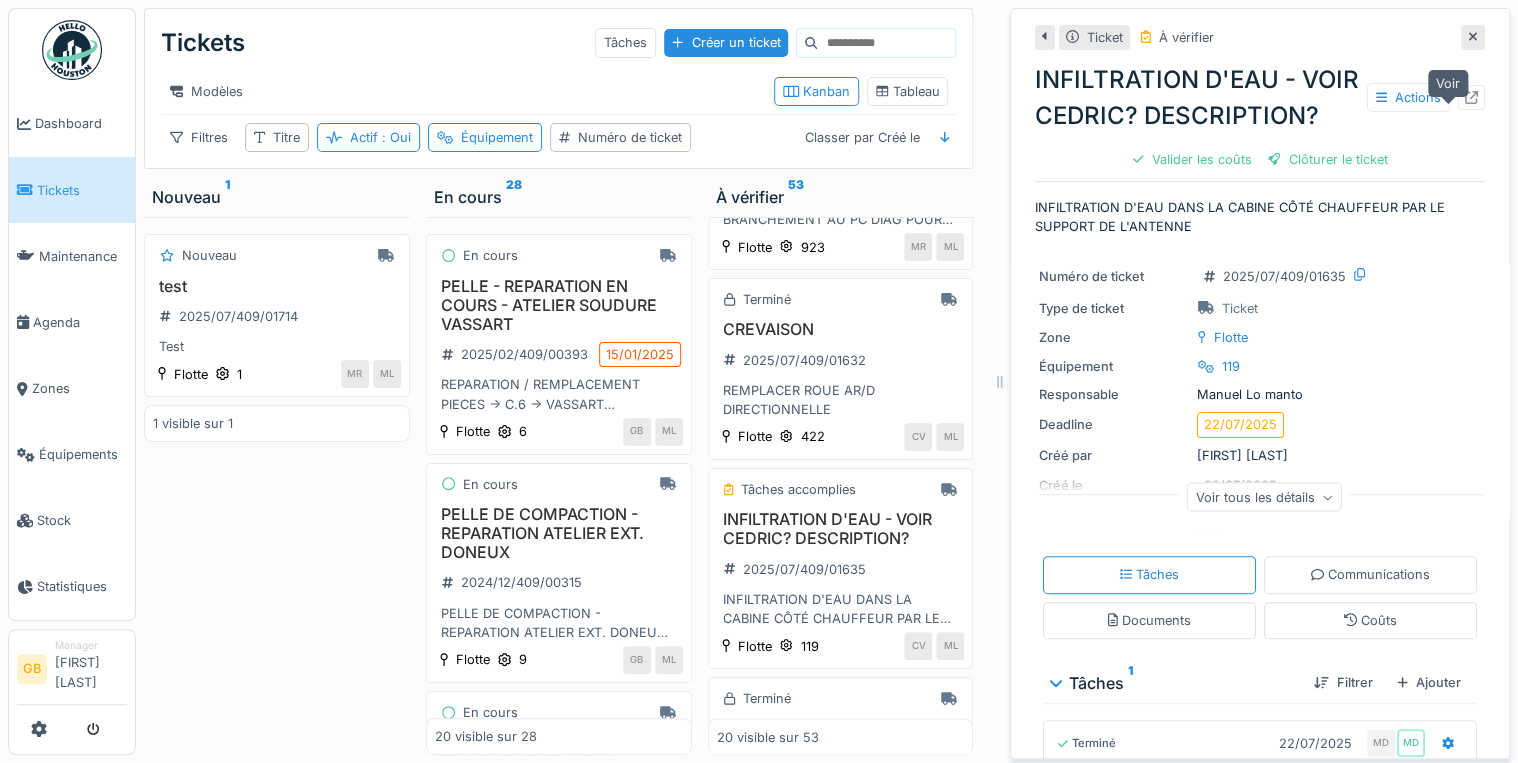 click at bounding box center [1471, 97] 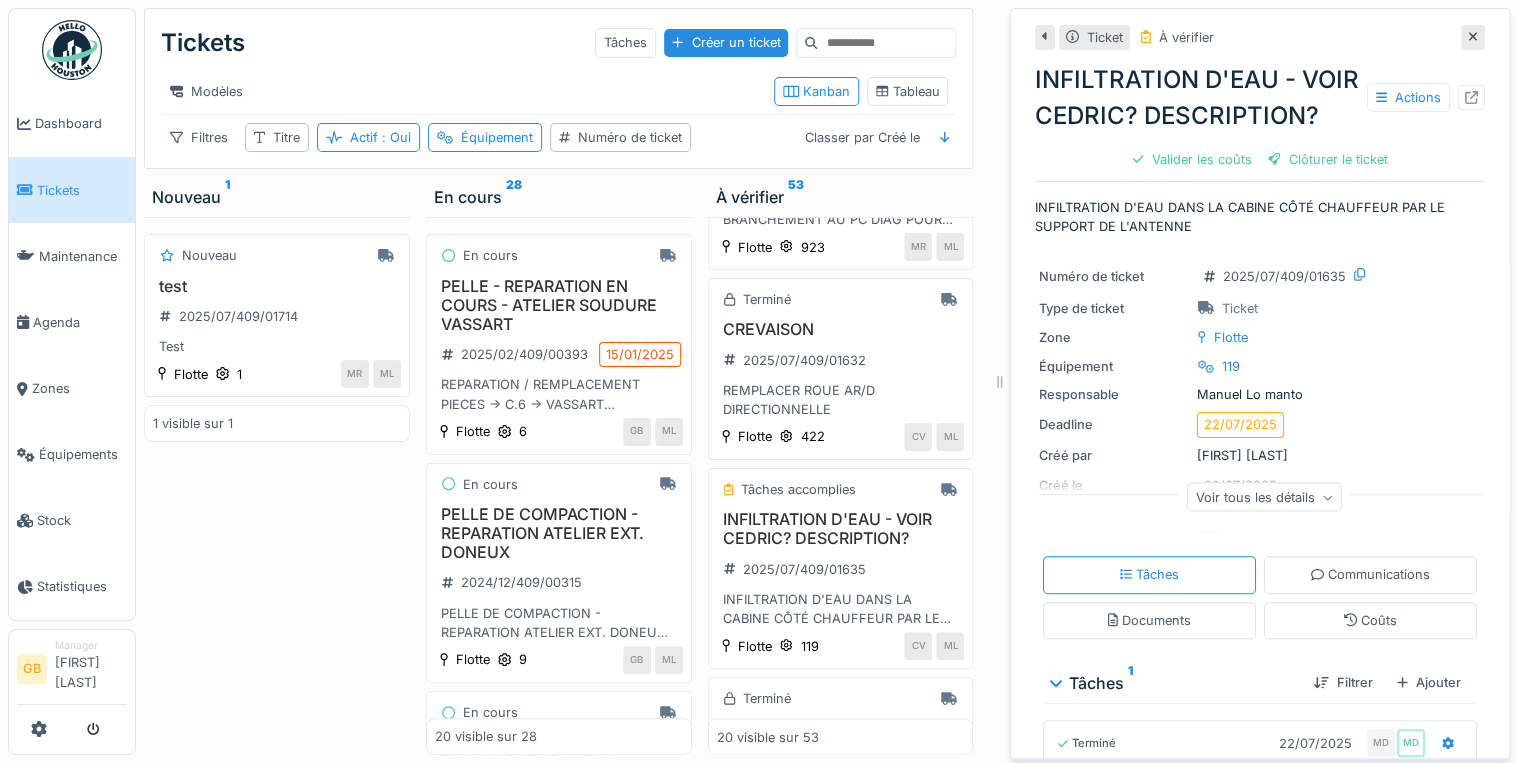 click 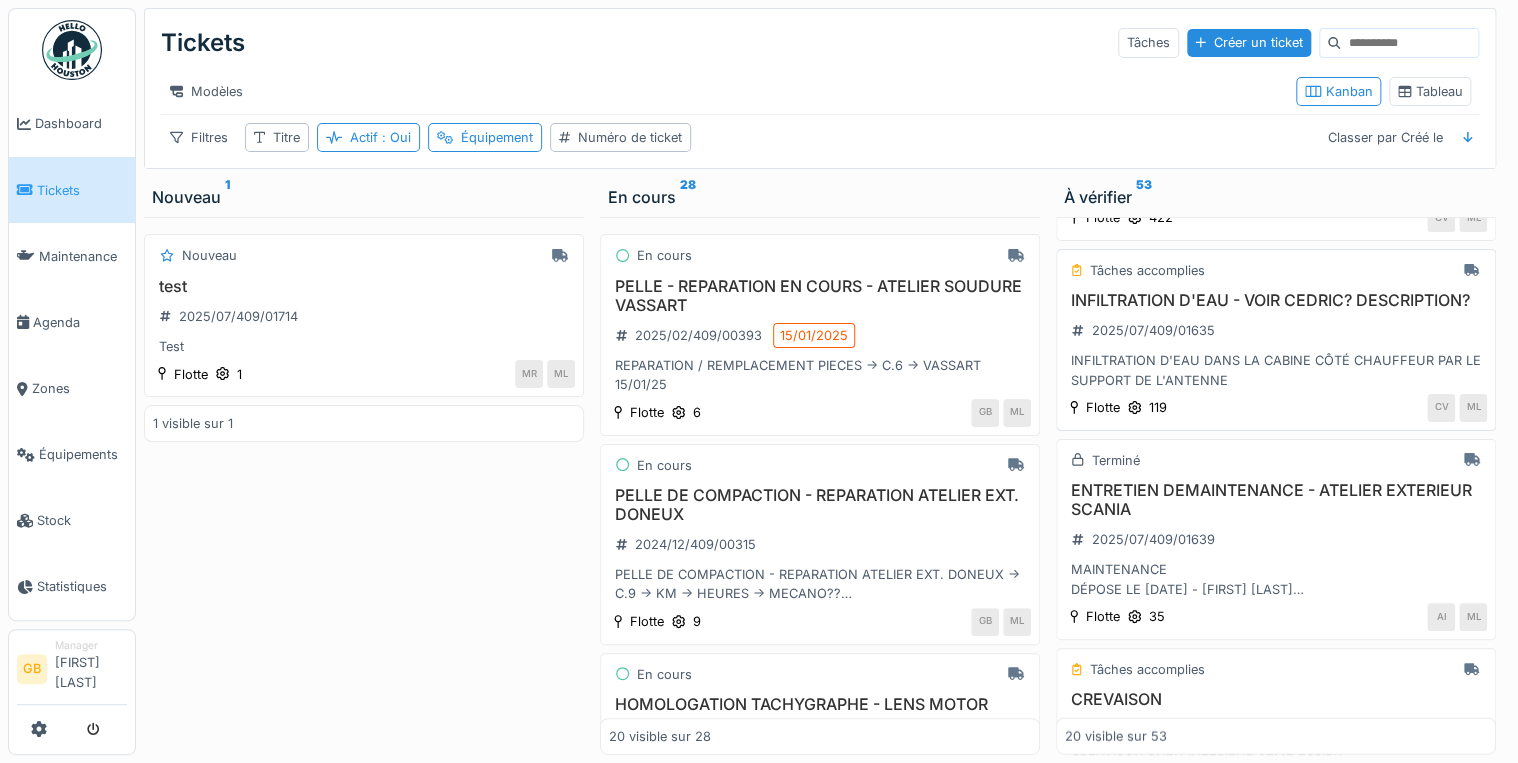 scroll, scrollTop: 2000, scrollLeft: 0, axis: vertical 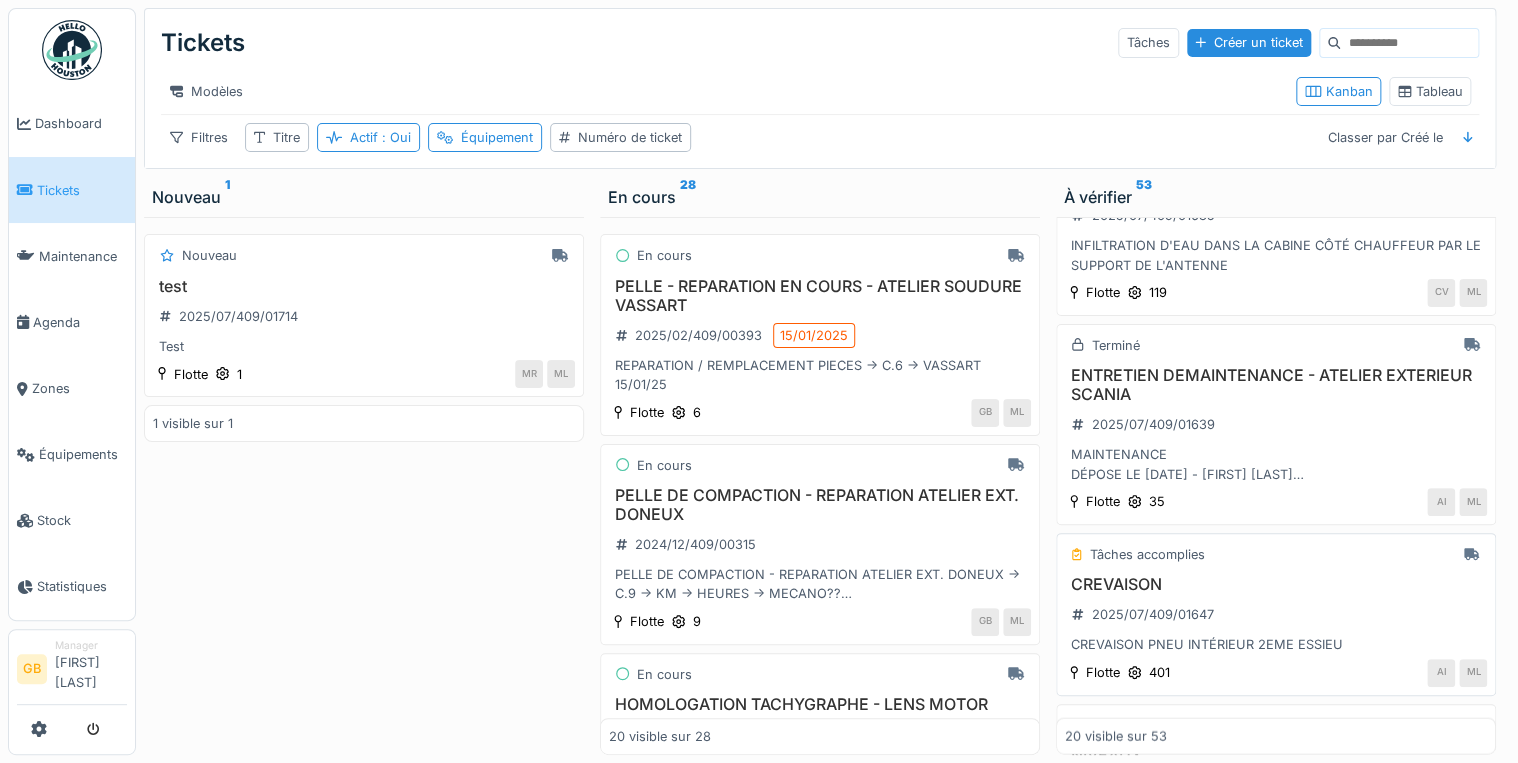click on "CREVAISON" at bounding box center [1276, 584] 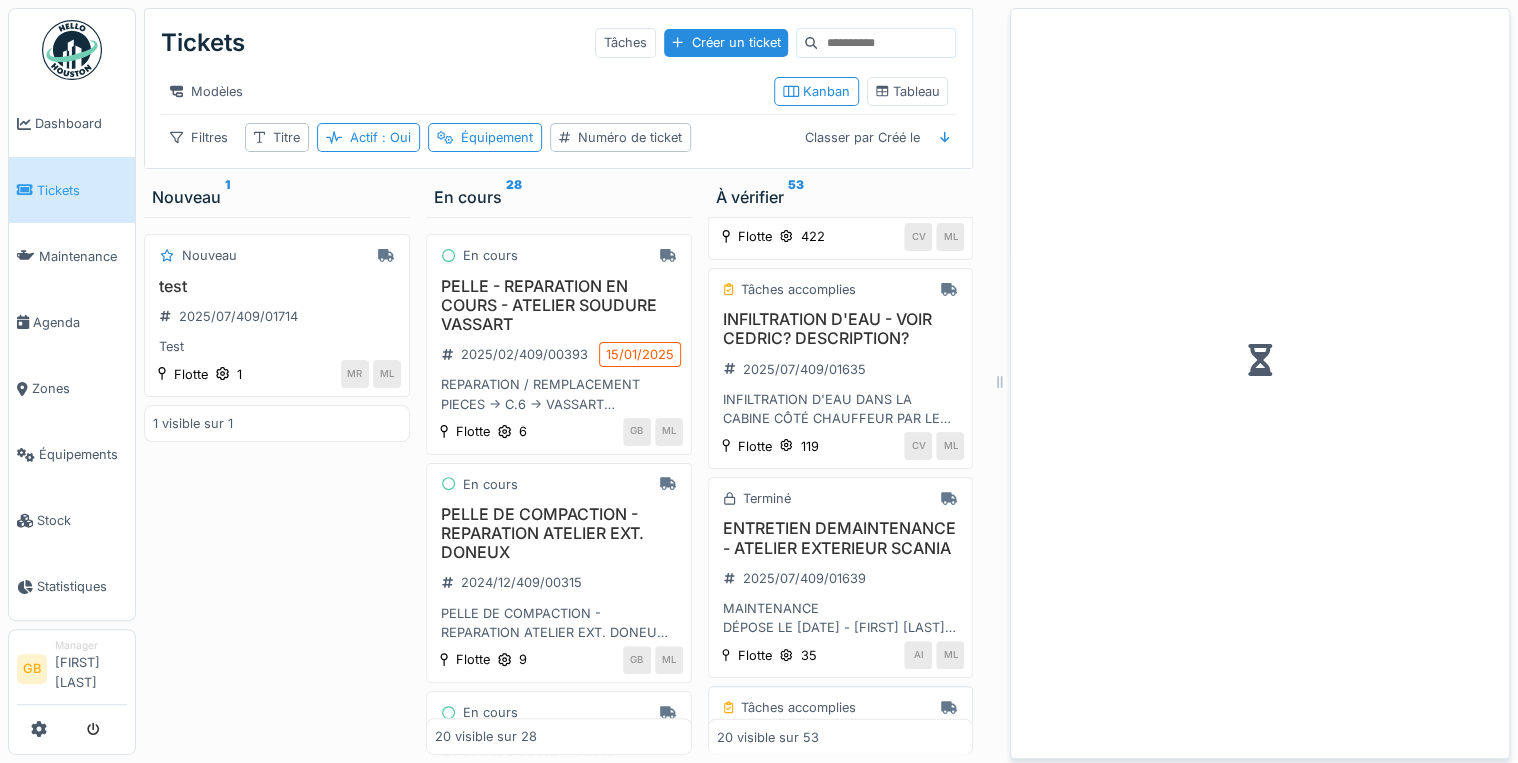 scroll, scrollTop: 2140, scrollLeft: 0, axis: vertical 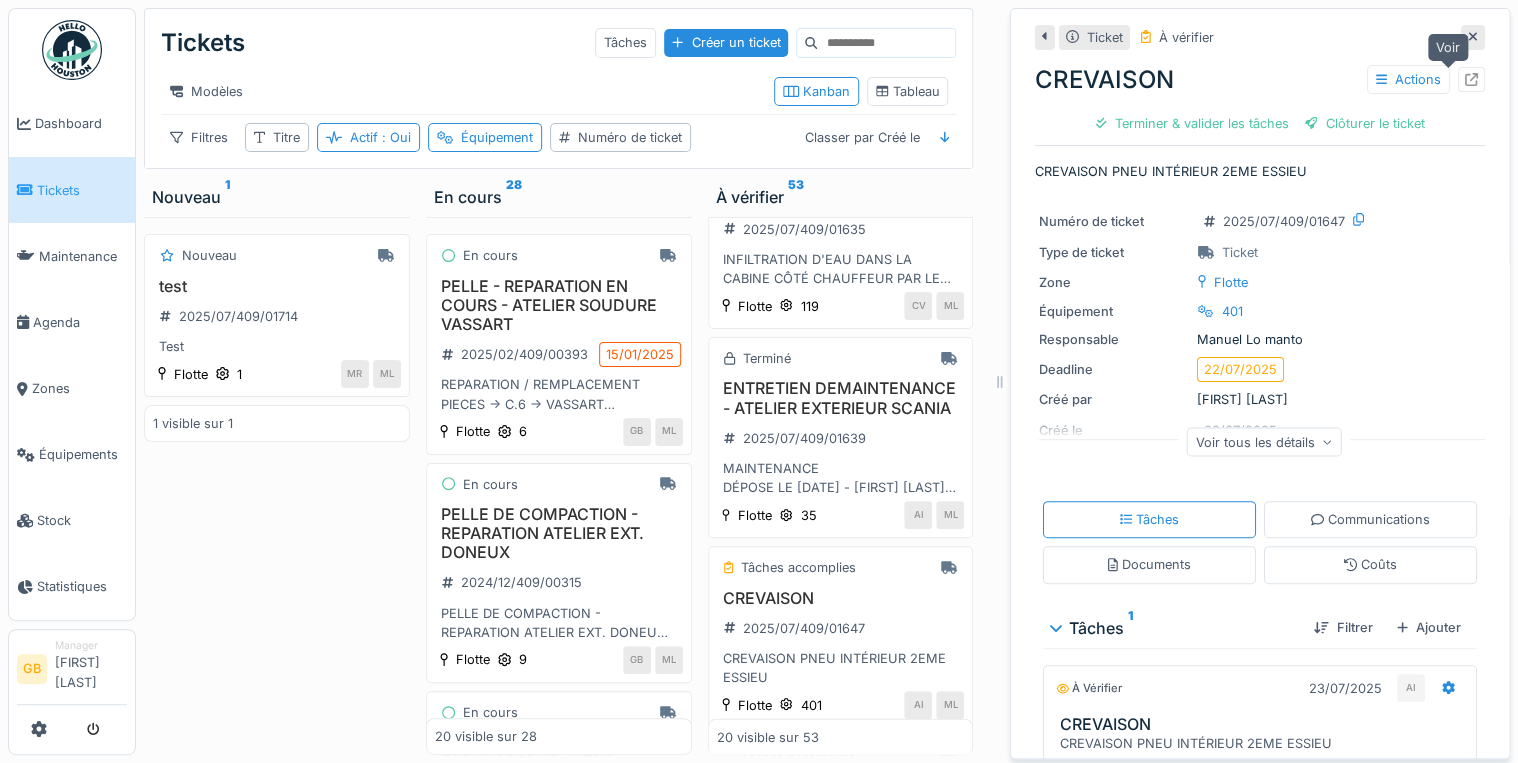 click 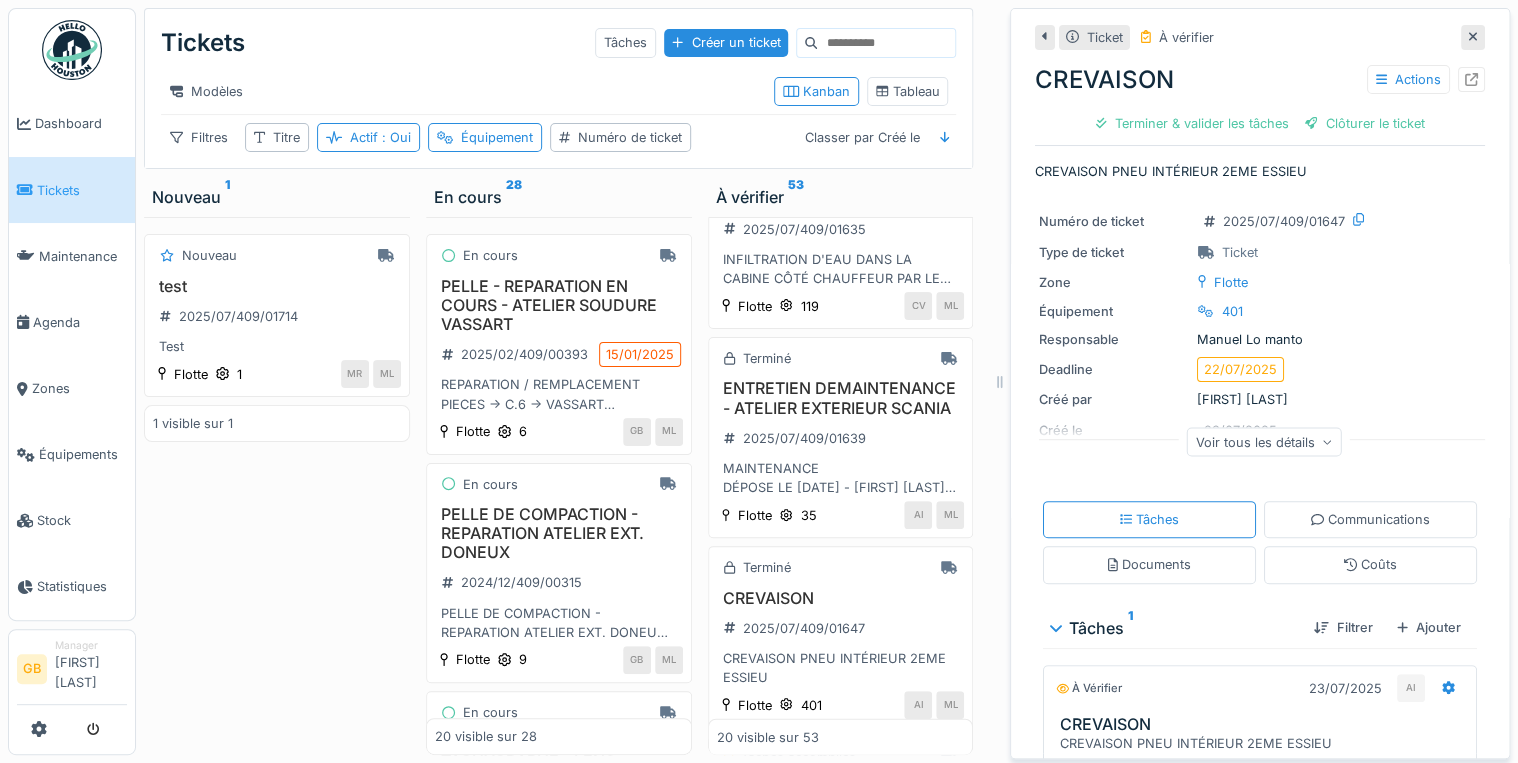click 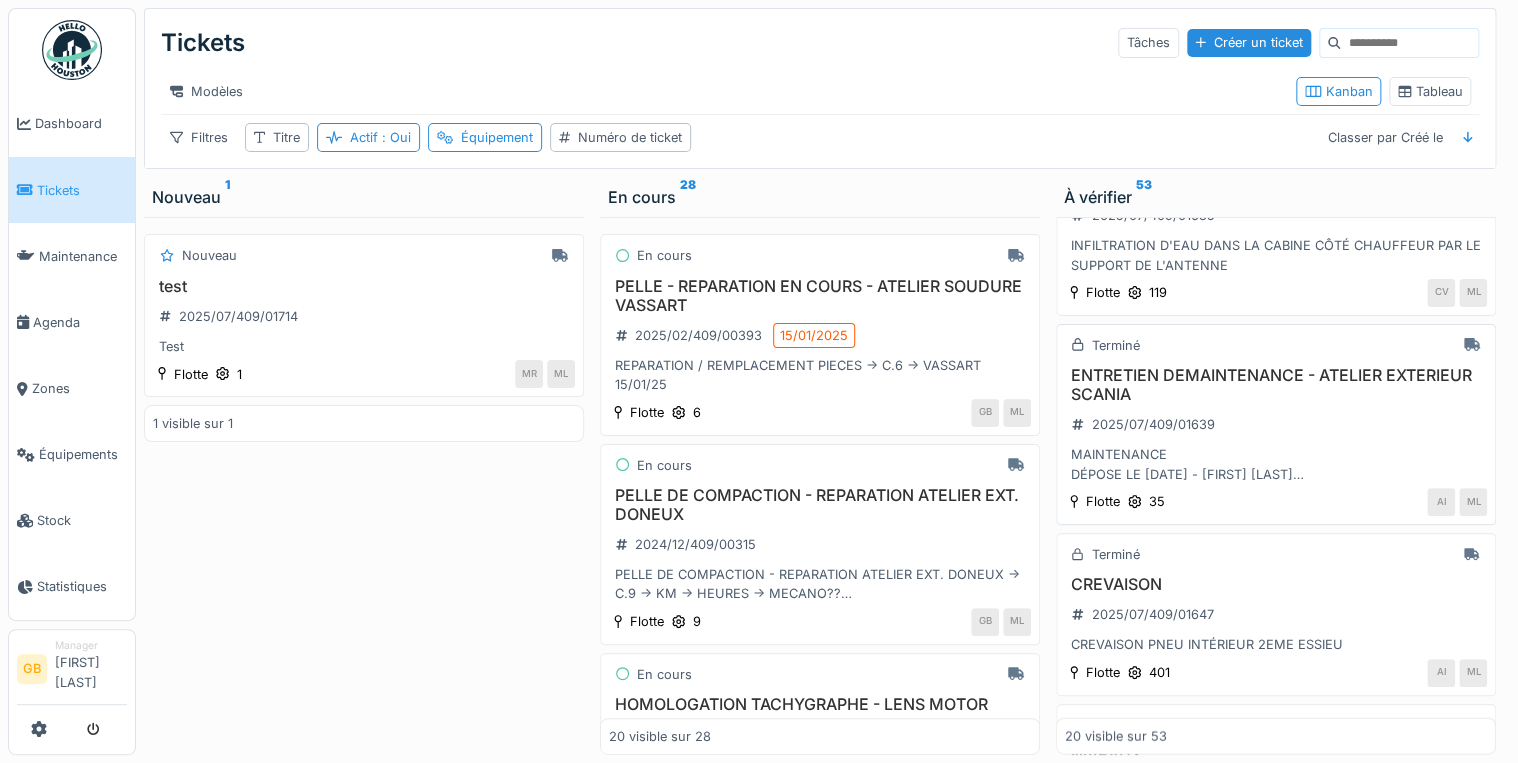 scroll, scrollTop: 2240, scrollLeft: 0, axis: vertical 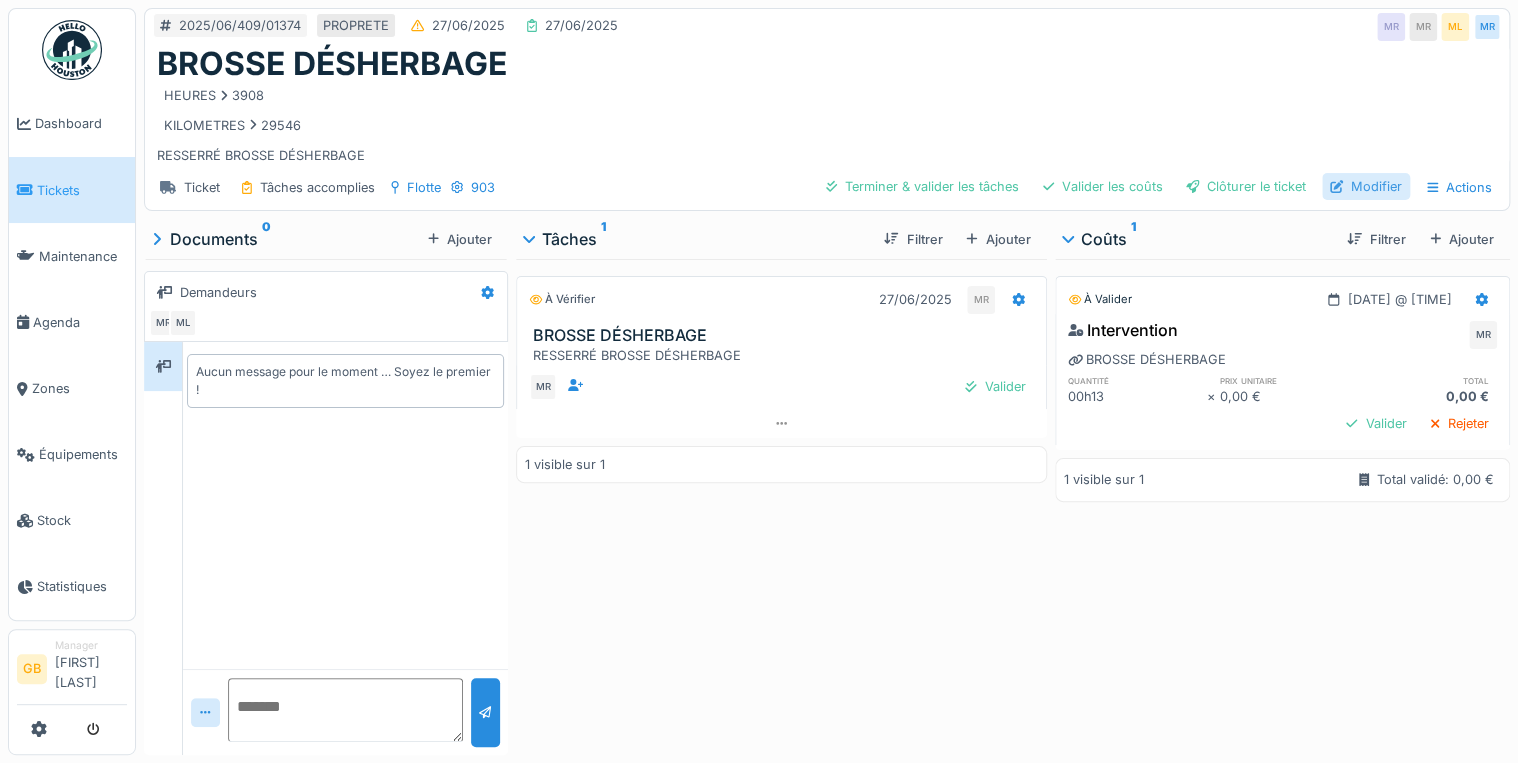 click on "Modifier" at bounding box center (1366, 186) 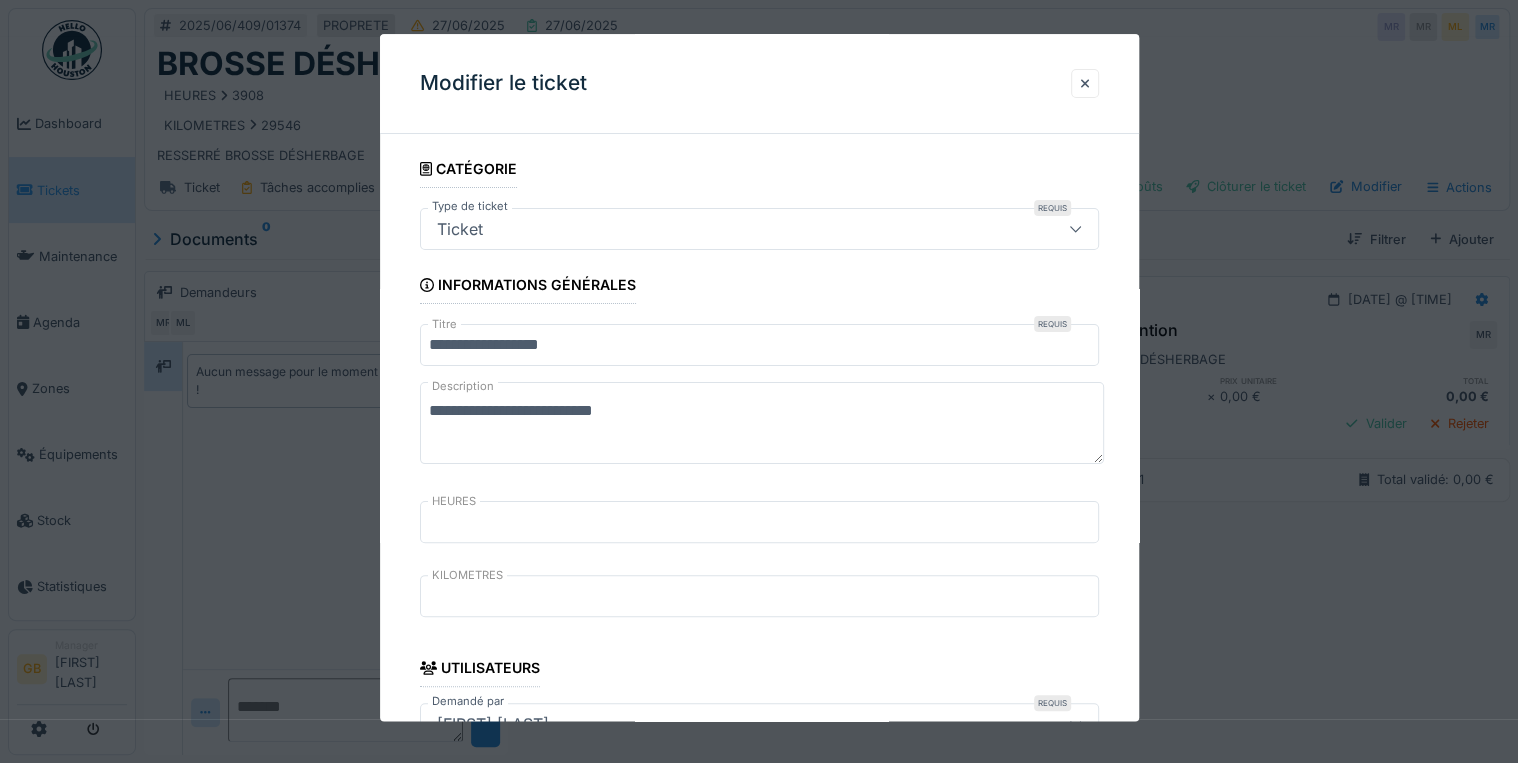click on "**********" at bounding box center (762, 424) 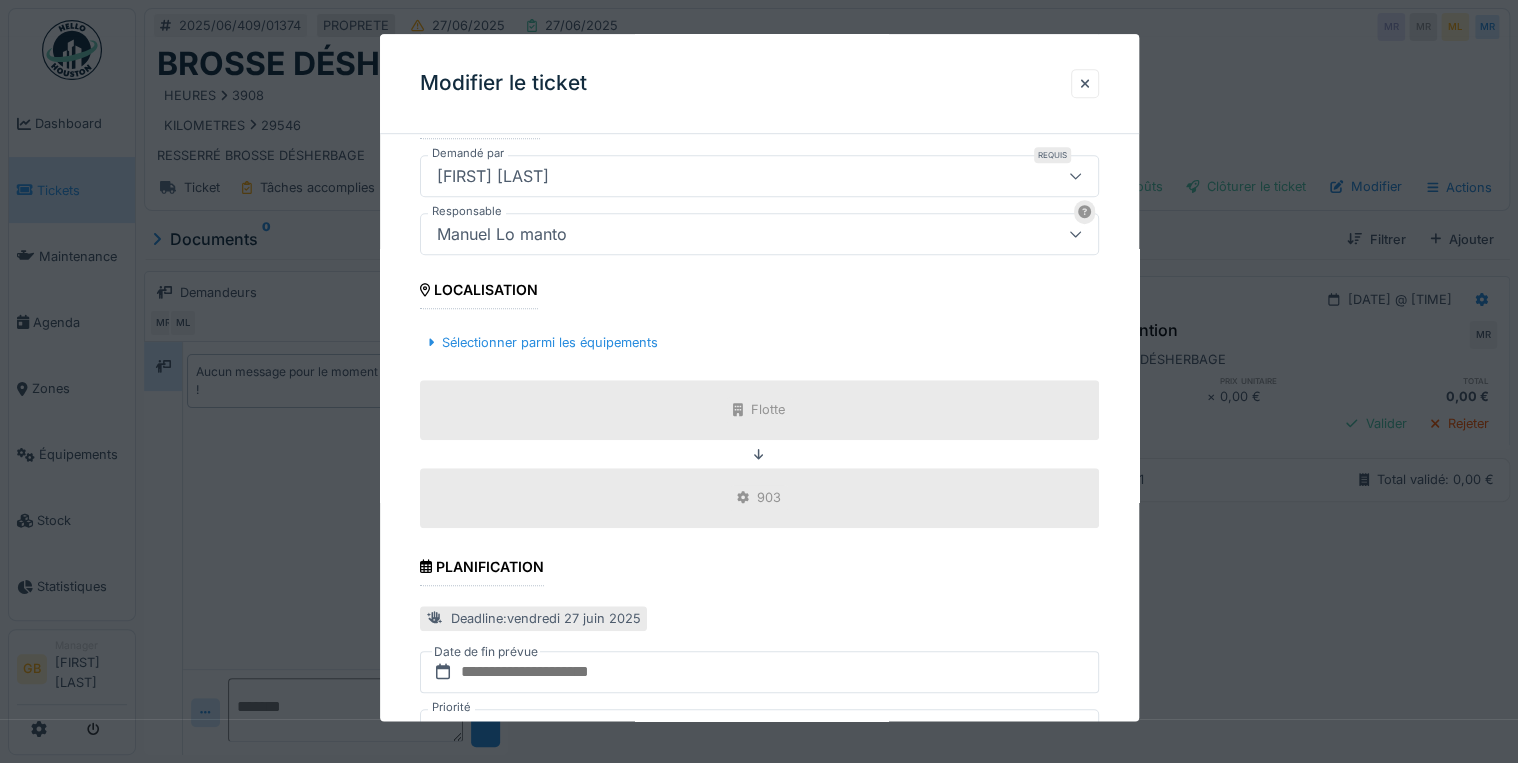 scroll, scrollTop: 720, scrollLeft: 0, axis: vertical 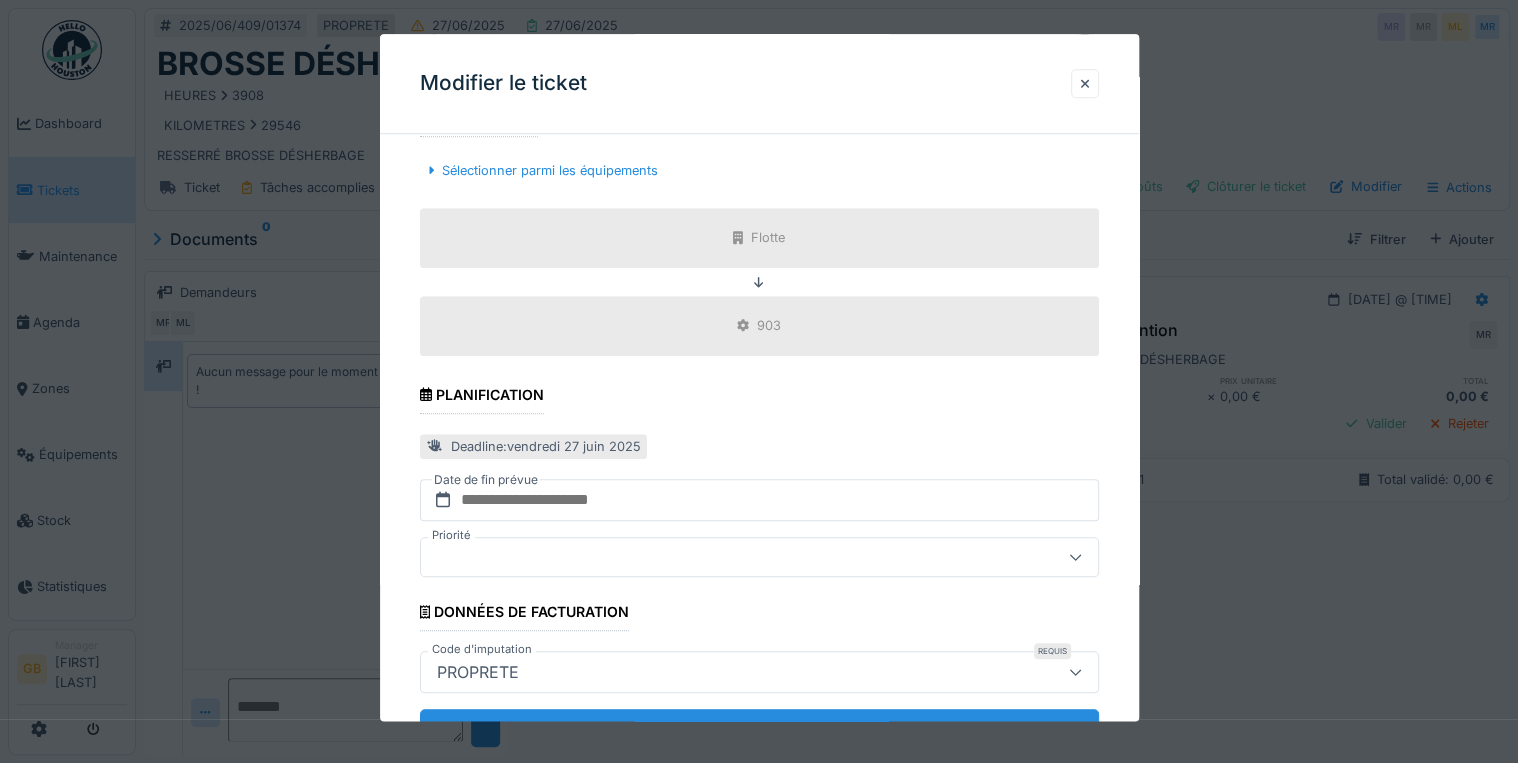 type on "**********" 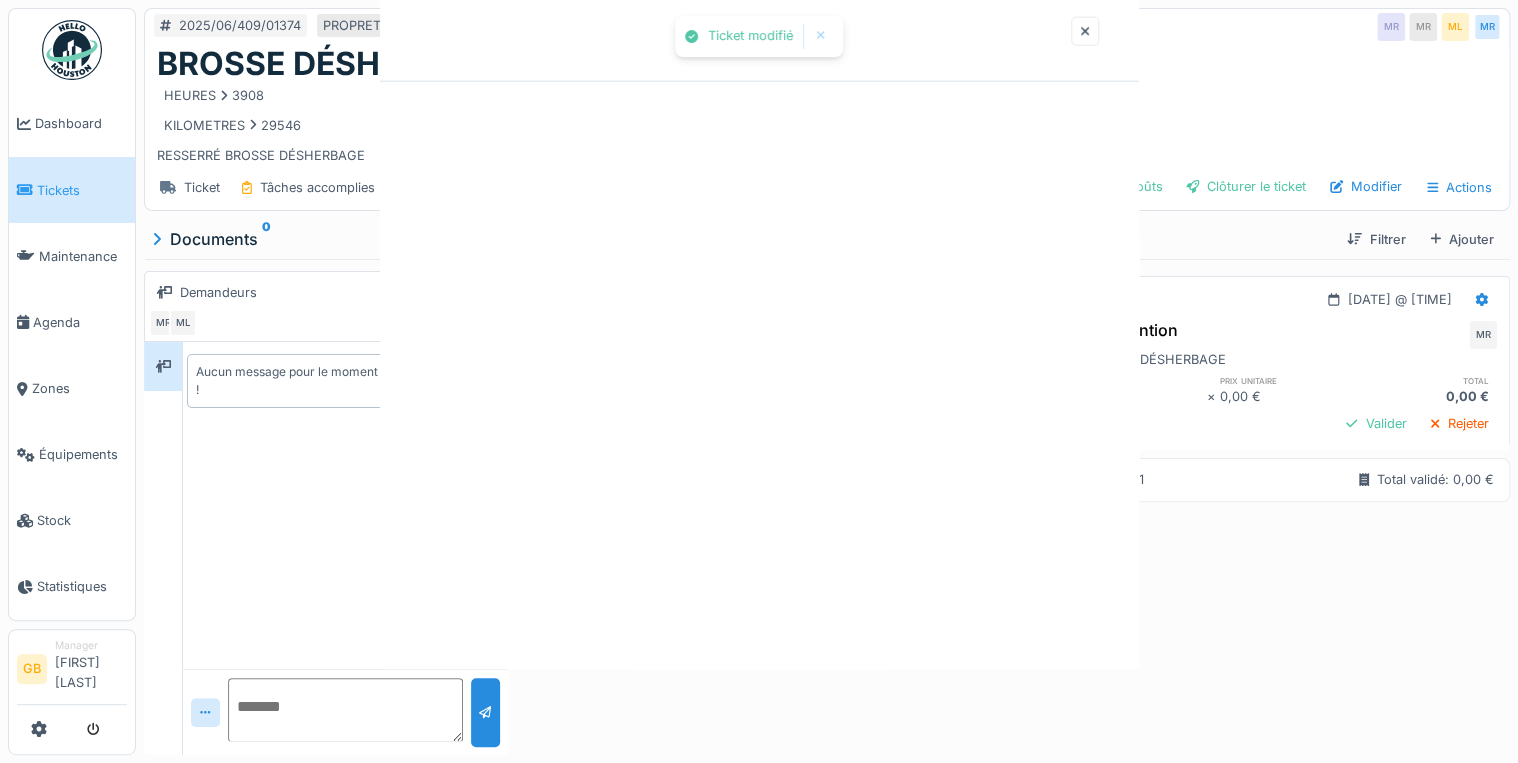 scroll, scrollTop: 0, scrollLeft: 0, axis: both 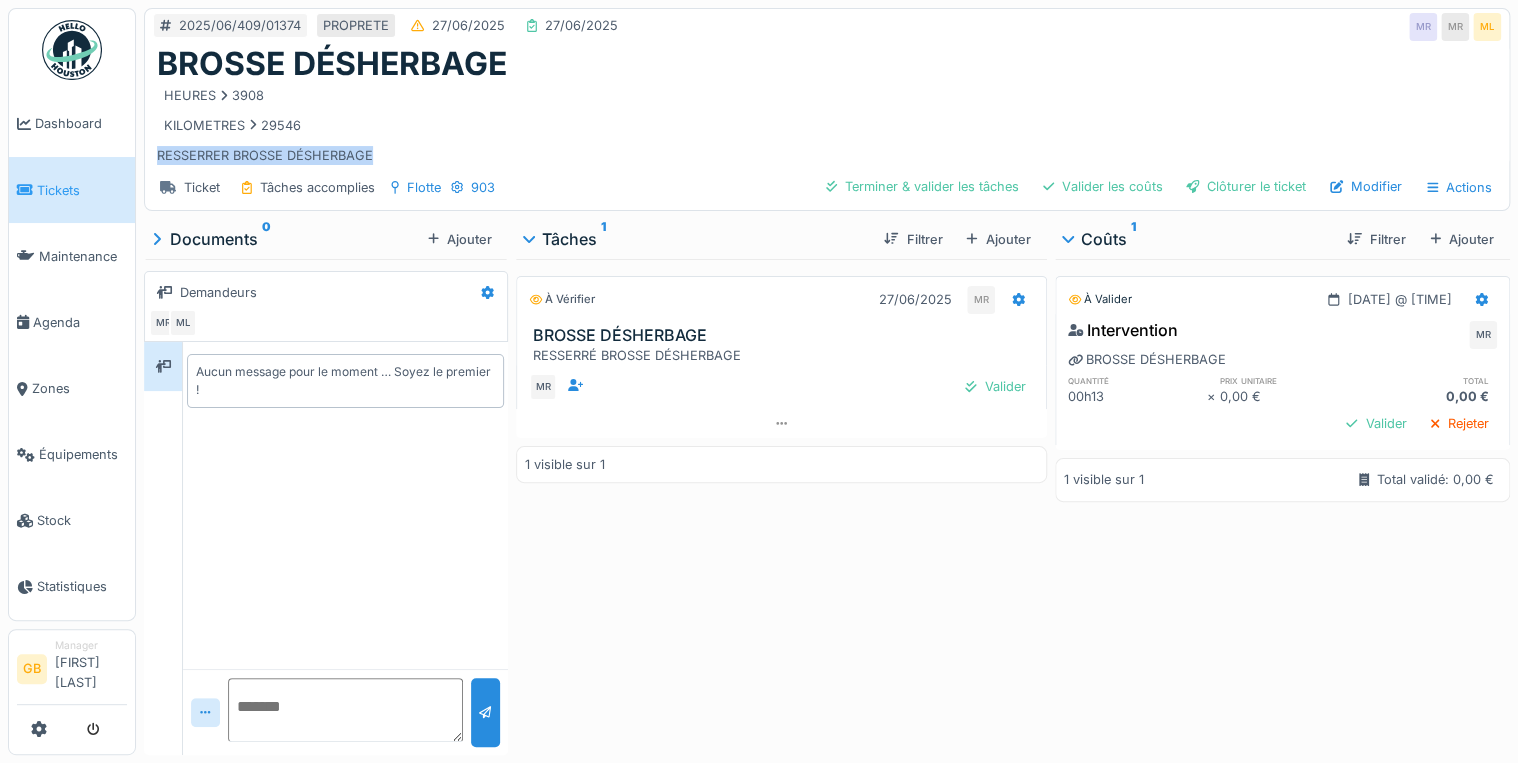 drag, startPoint x: 392, startPoint y: 154, endPoint x: 153, endPoint y: 148, distance: 239.0753 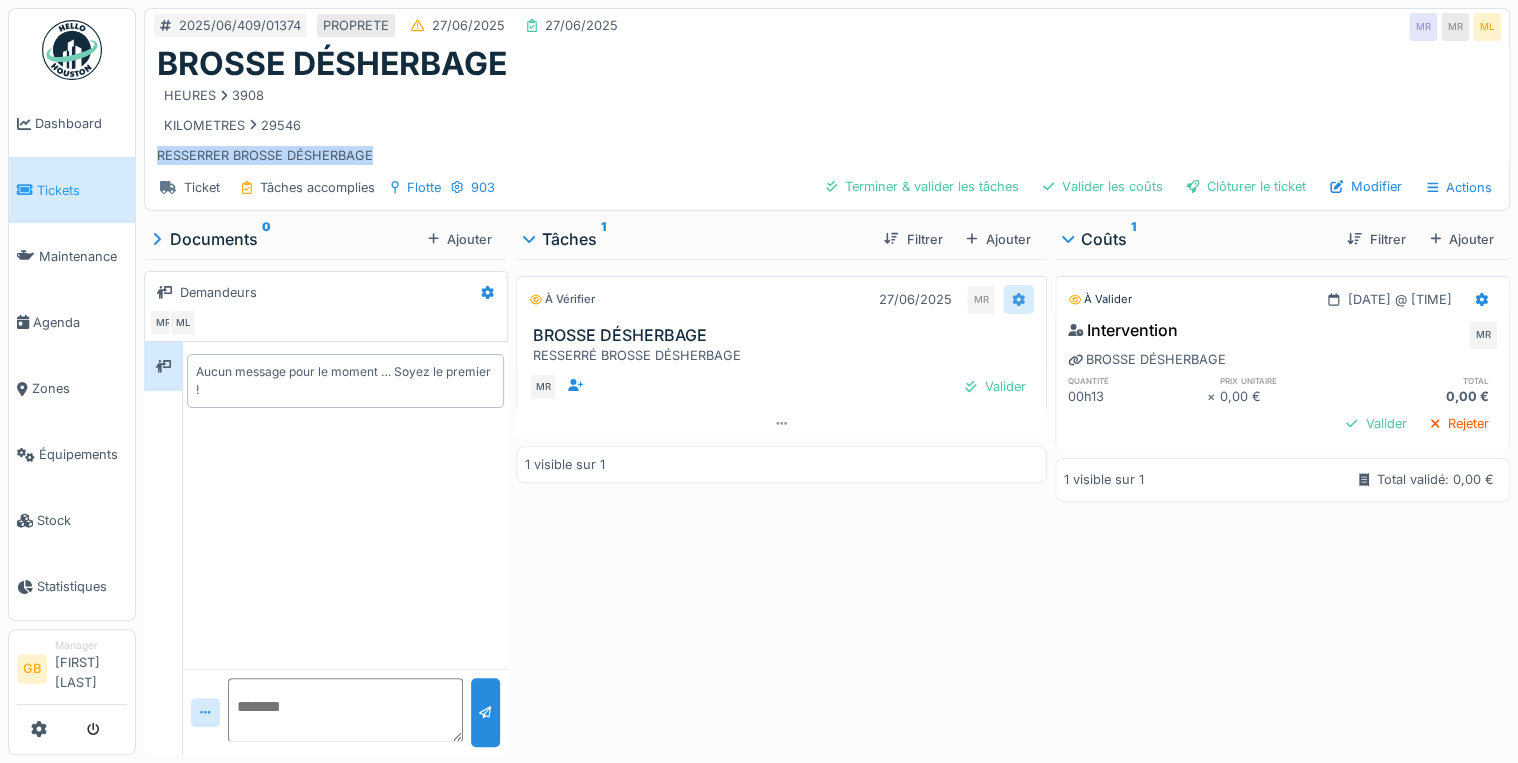 click 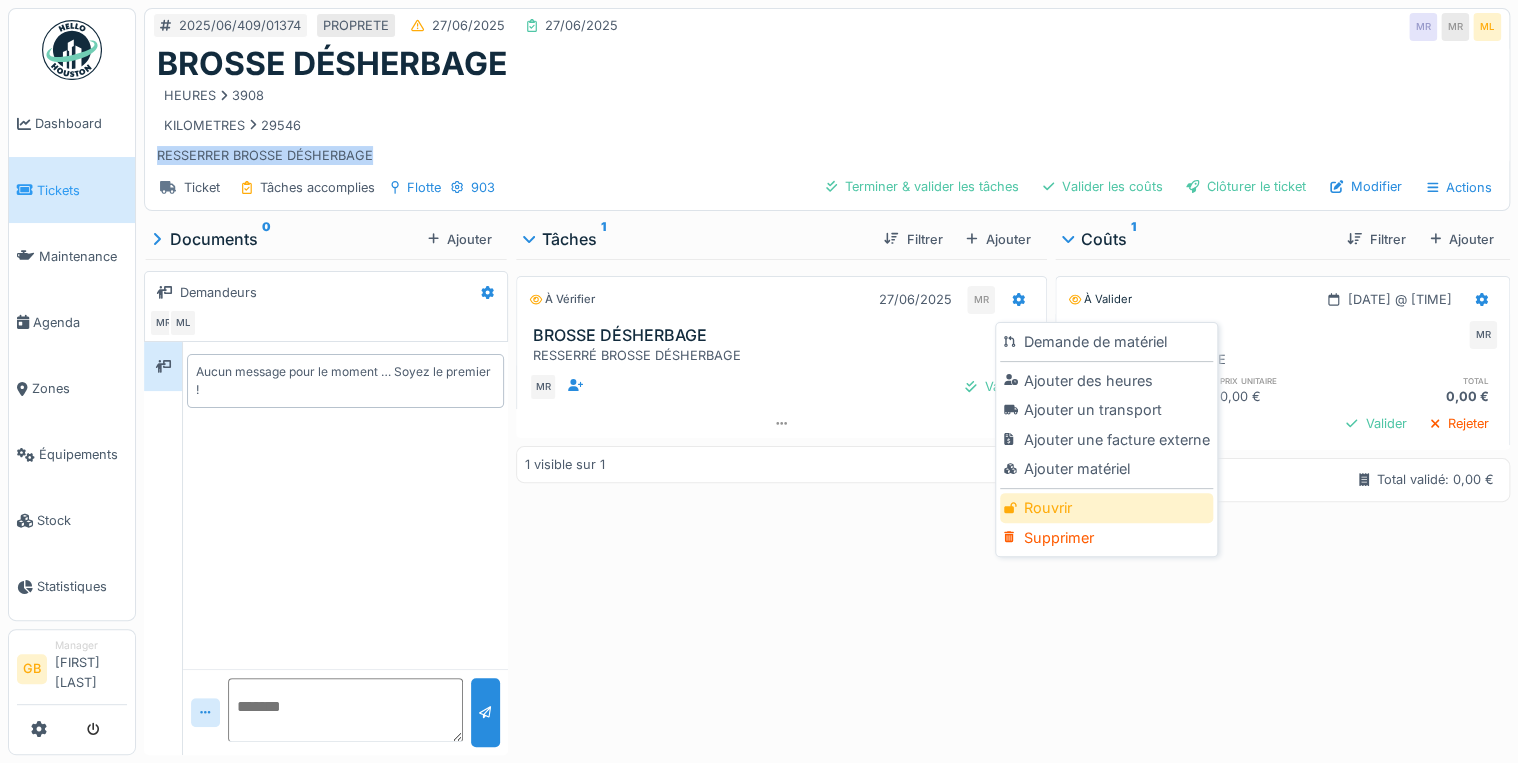 click on "Rouvrir" at bounding box center [1106, 508] 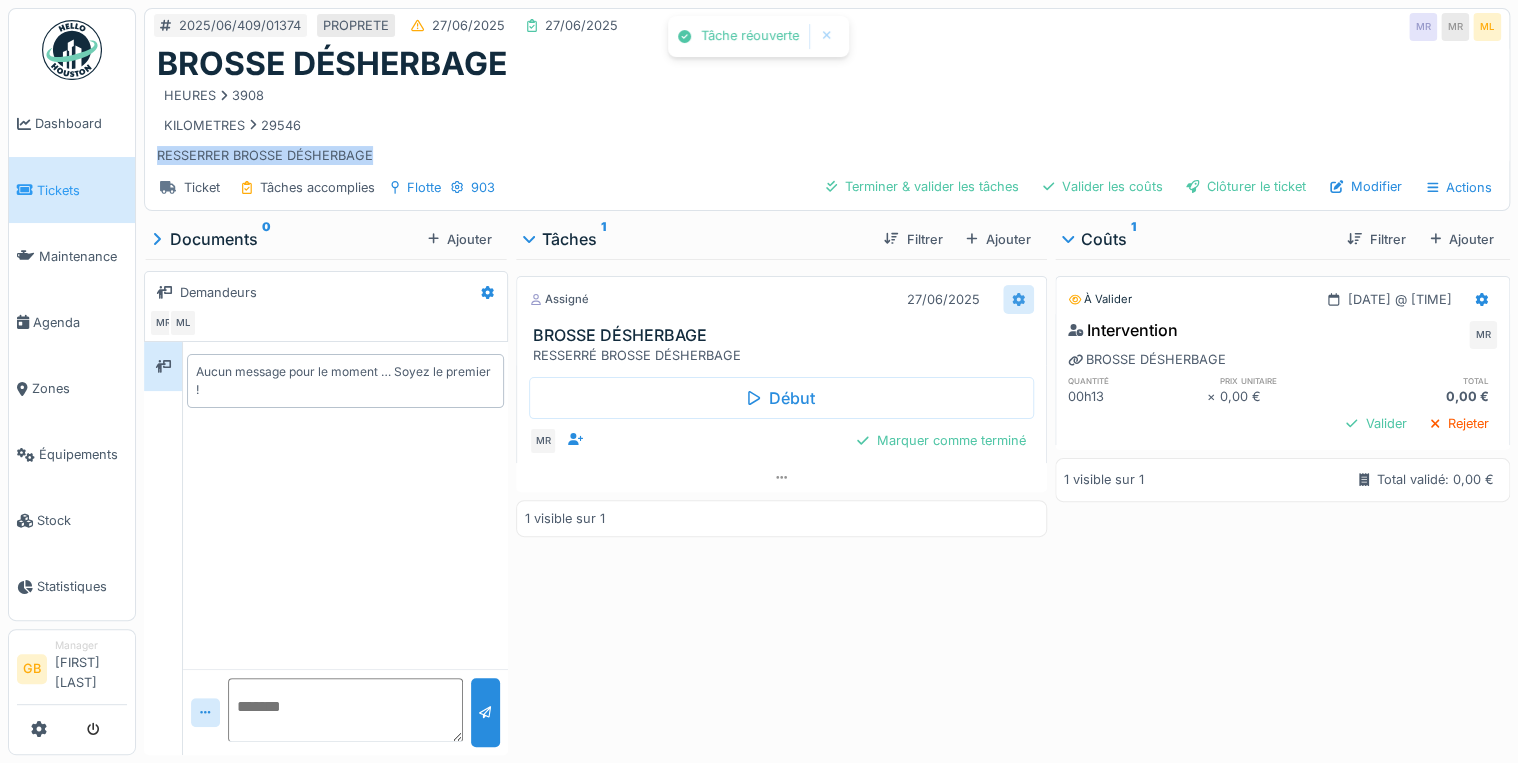 click at bounding box center [1018, 299] 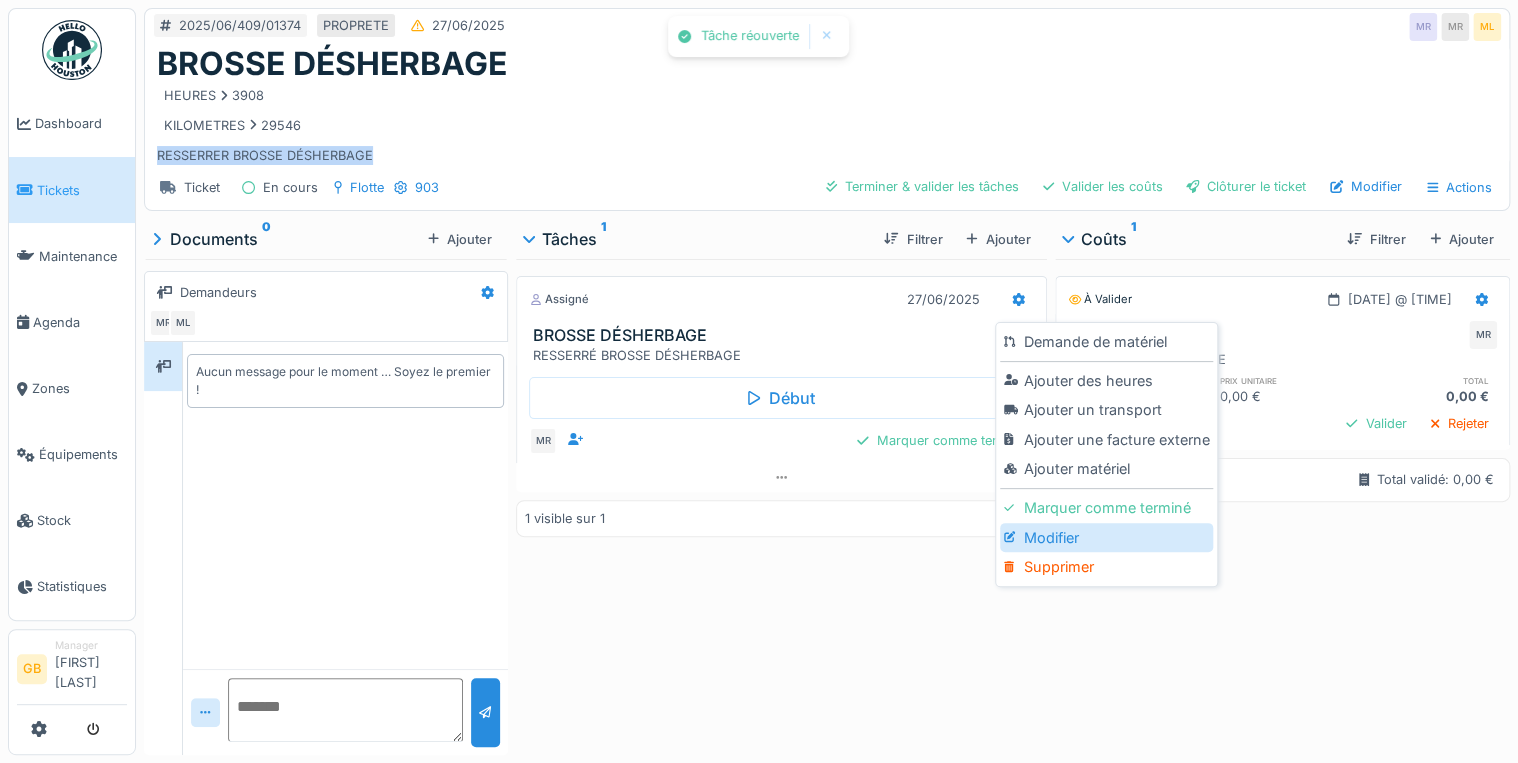 click on "Modifier" at bounding box center (1106, 538) 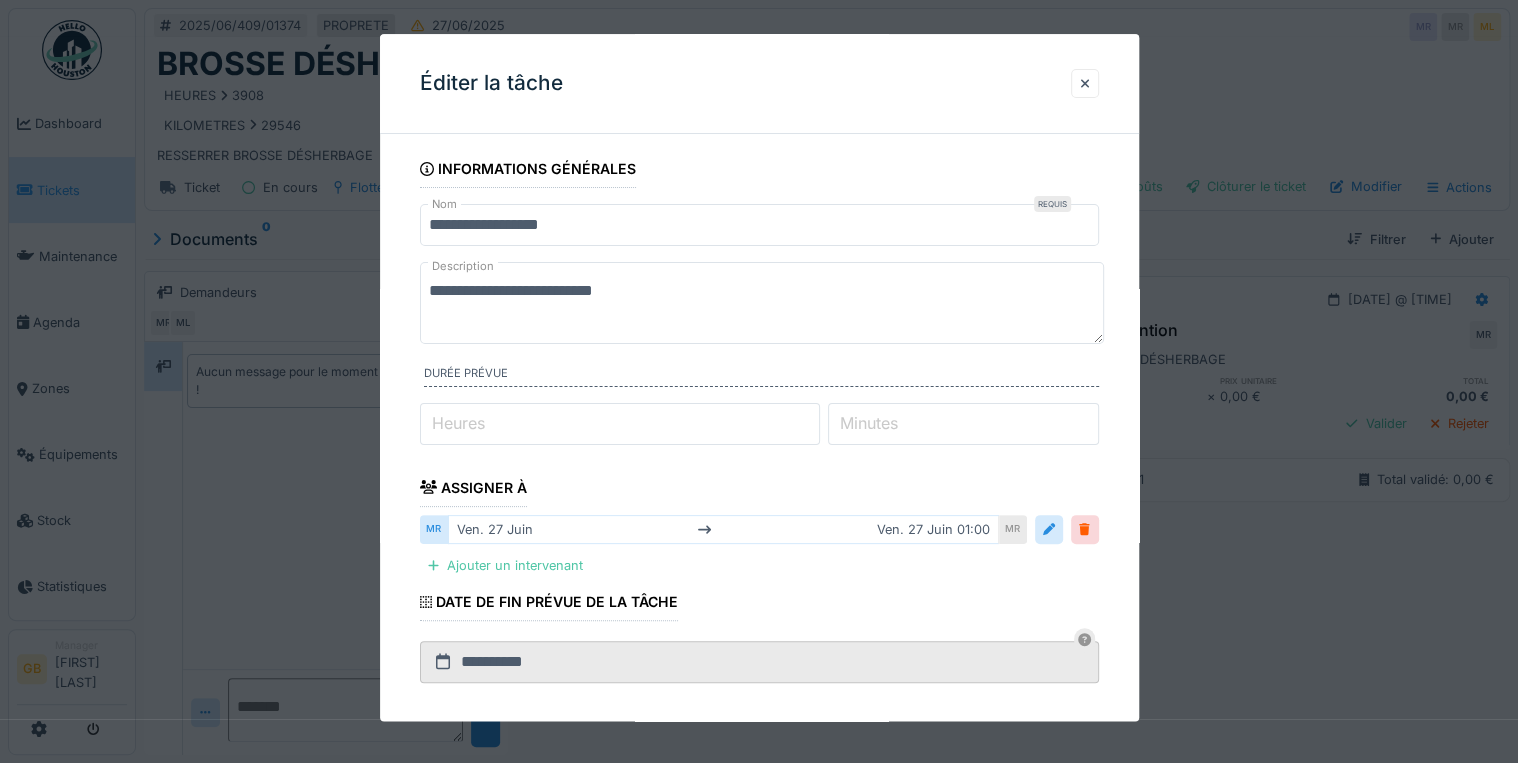 drag, startPoint x: 744, startPoint y: 292, endPoint x: 132, endPoint y: 249, distance: 613.5088 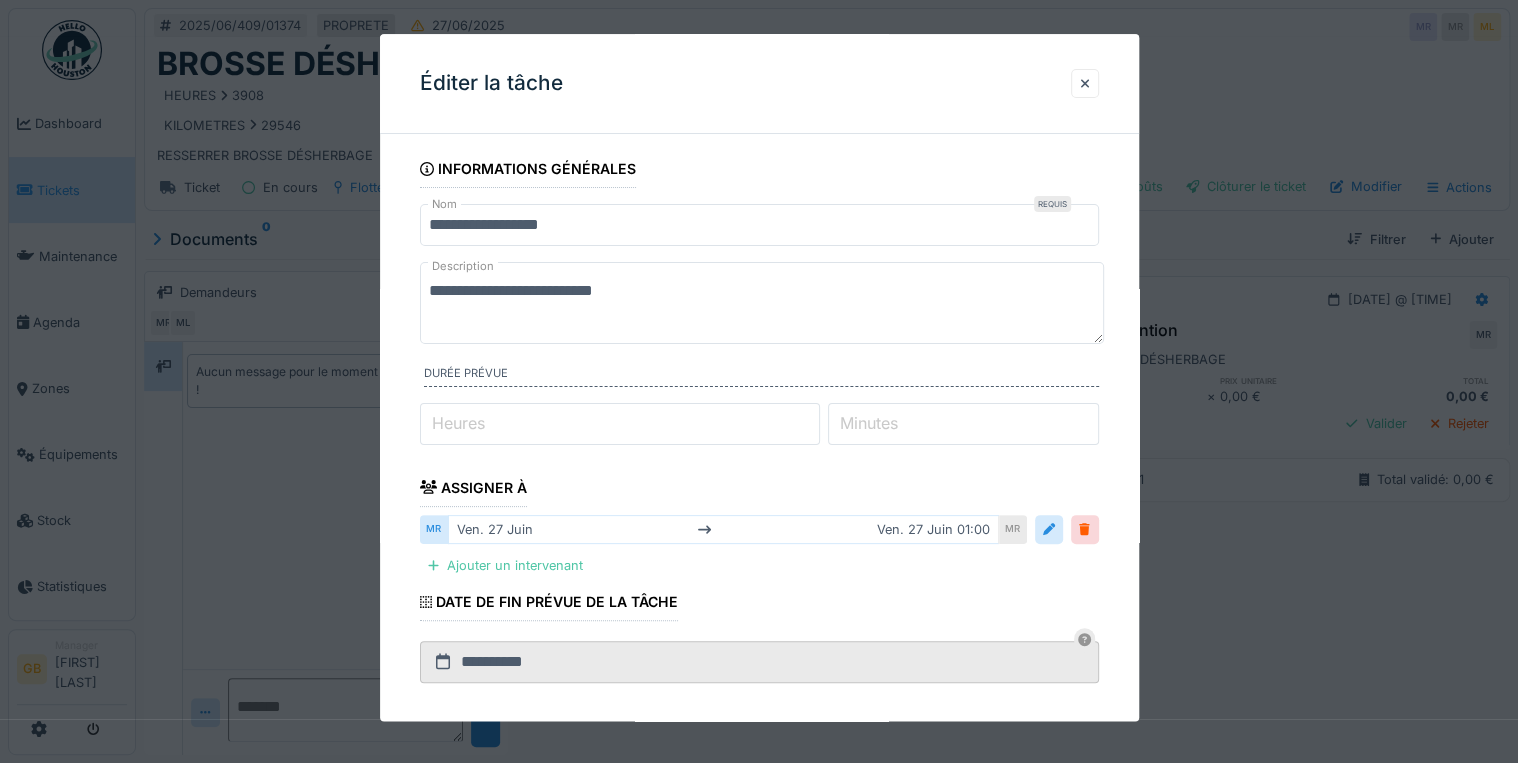 click on "**********" at bounding box center [827, 381] 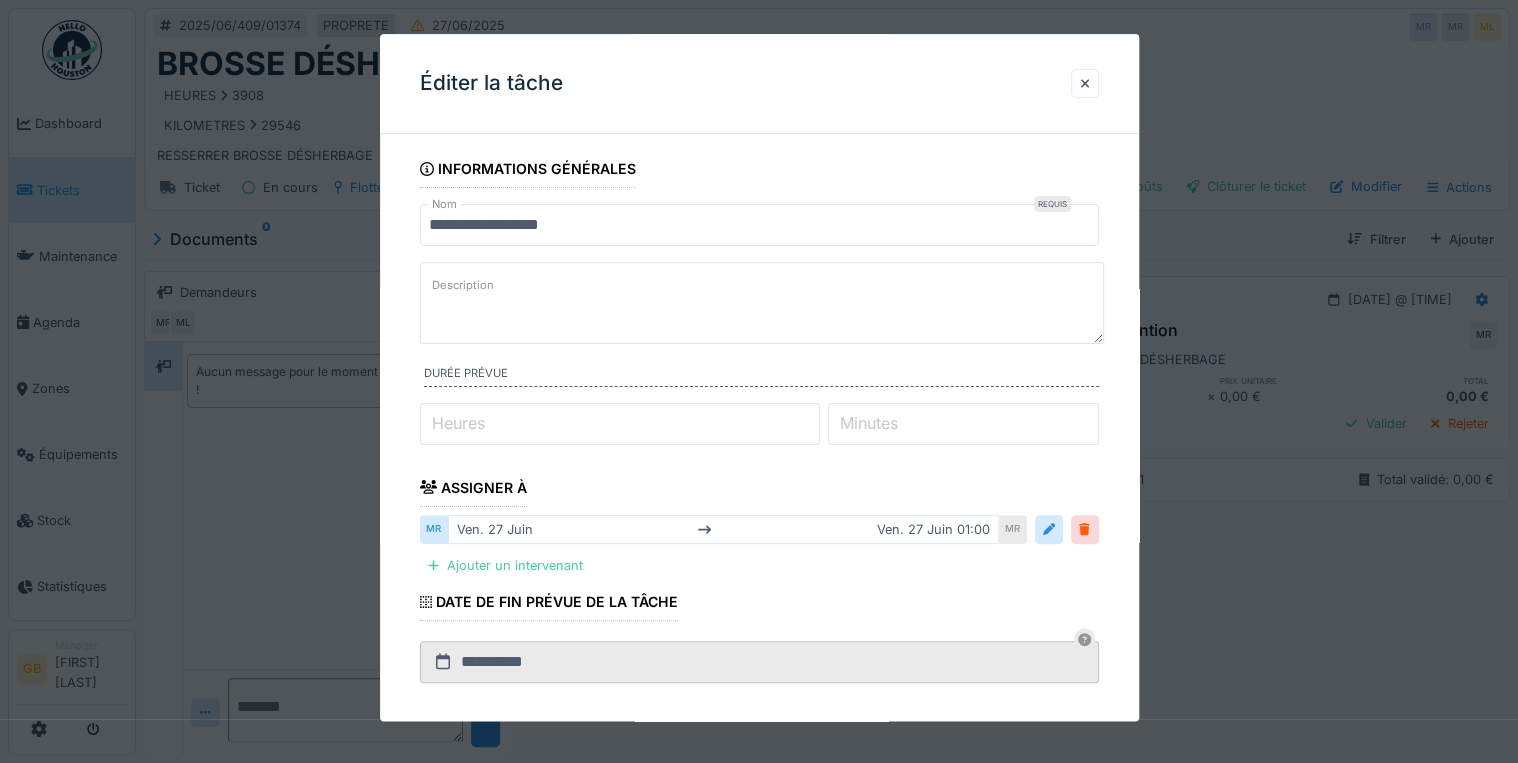 paste on "**********" 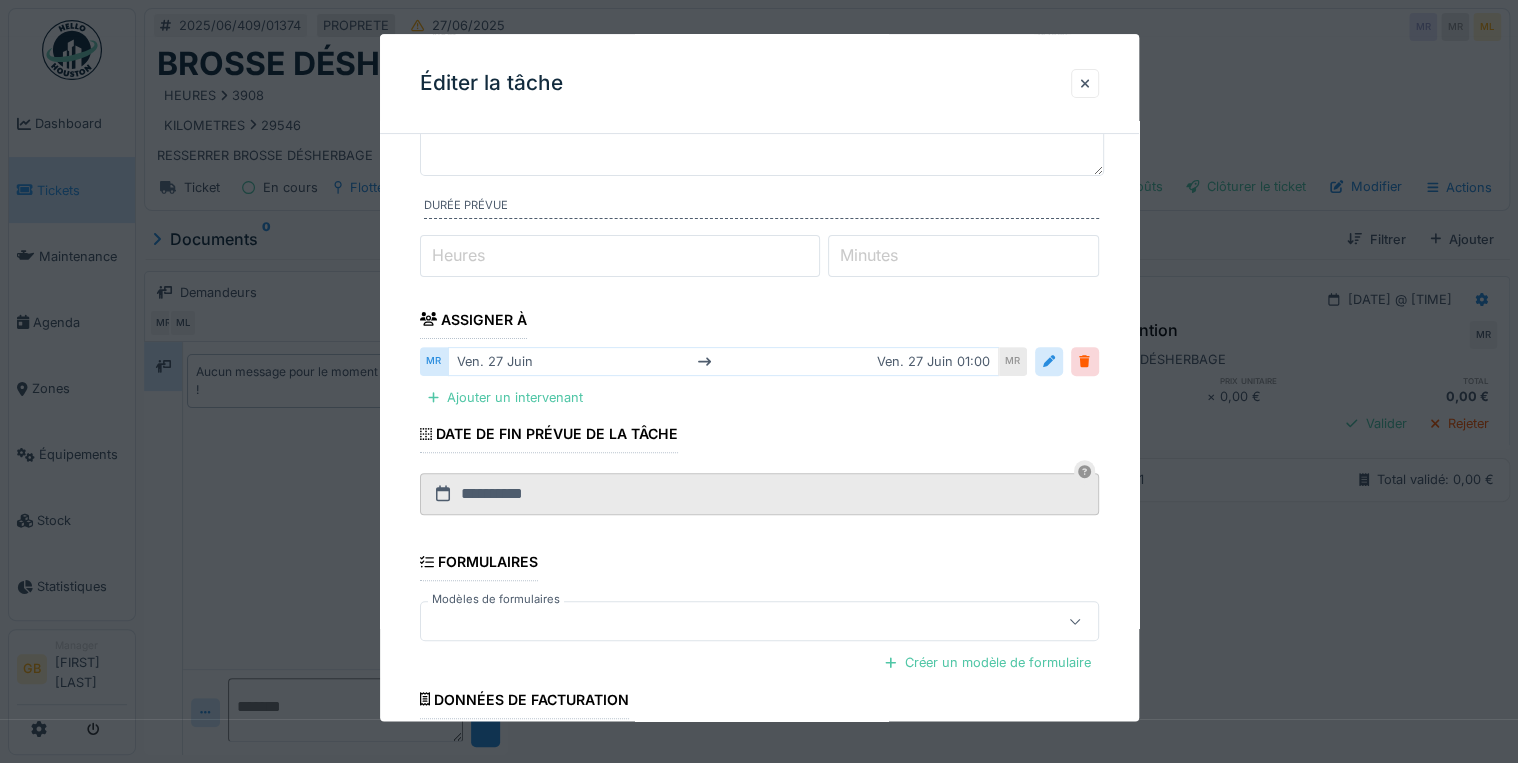 scroll, scrollTop: 336, scrollLeft: 0, axis: vertical 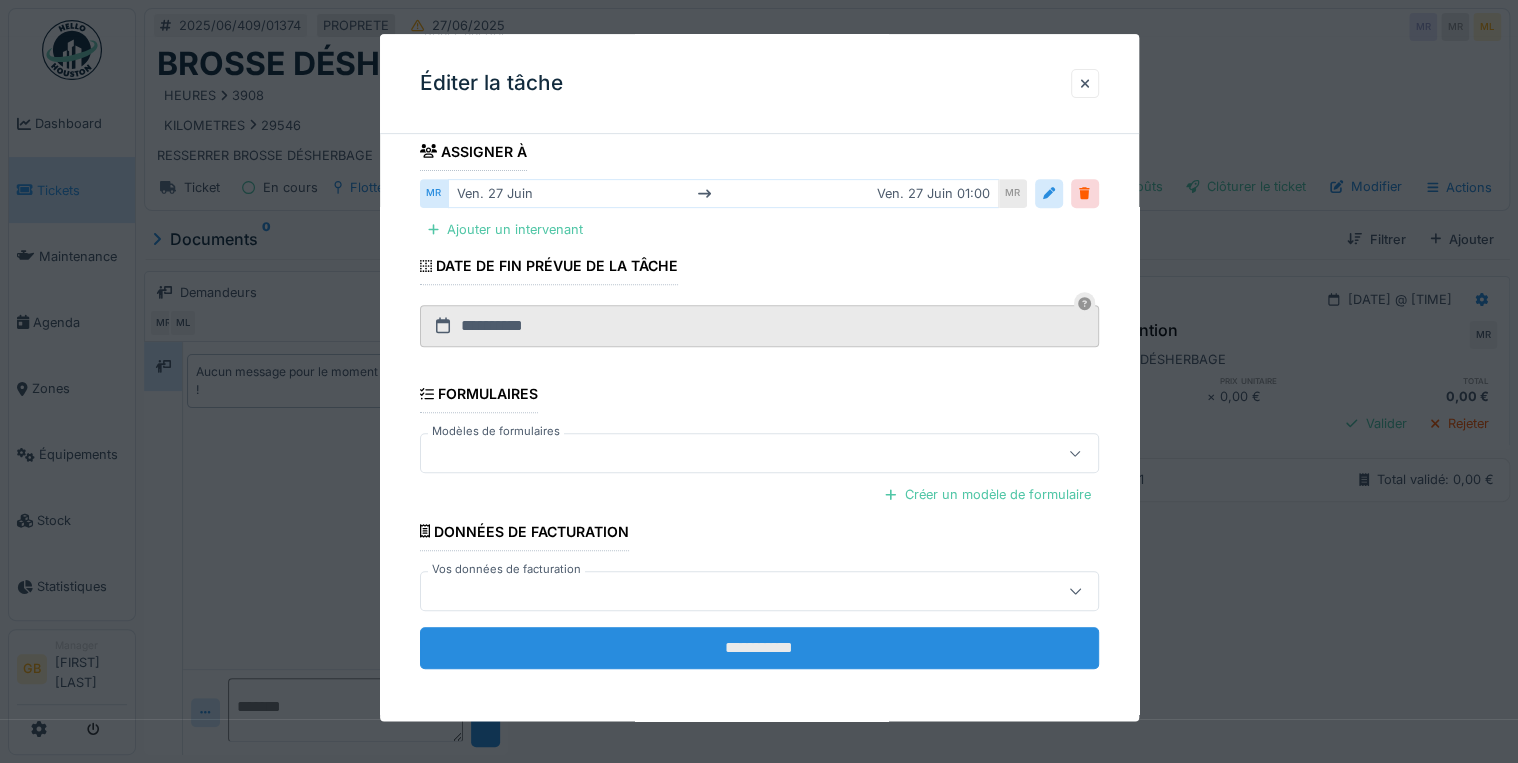 type on "**********" 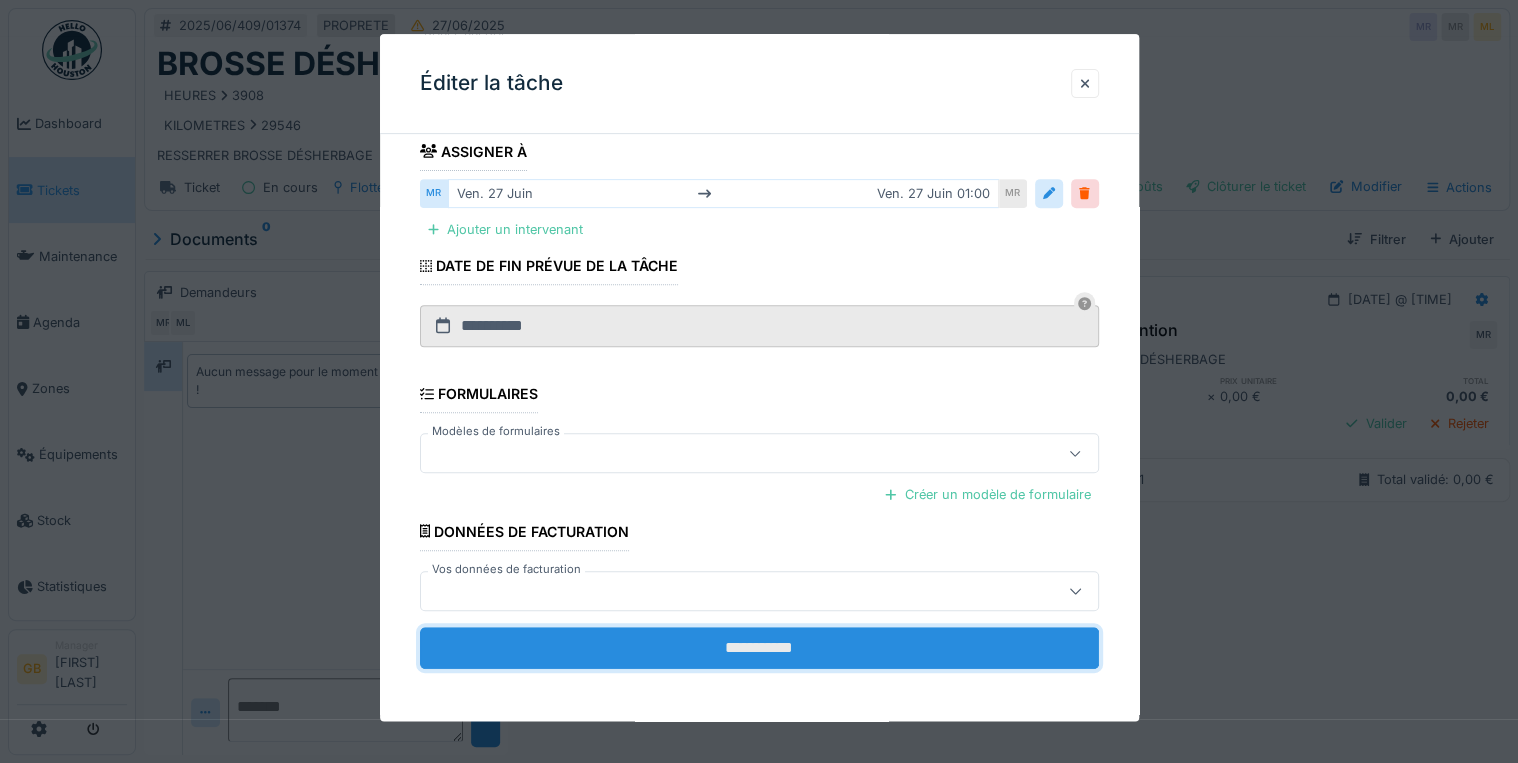click on "**********" at bounding box center (759, 648) 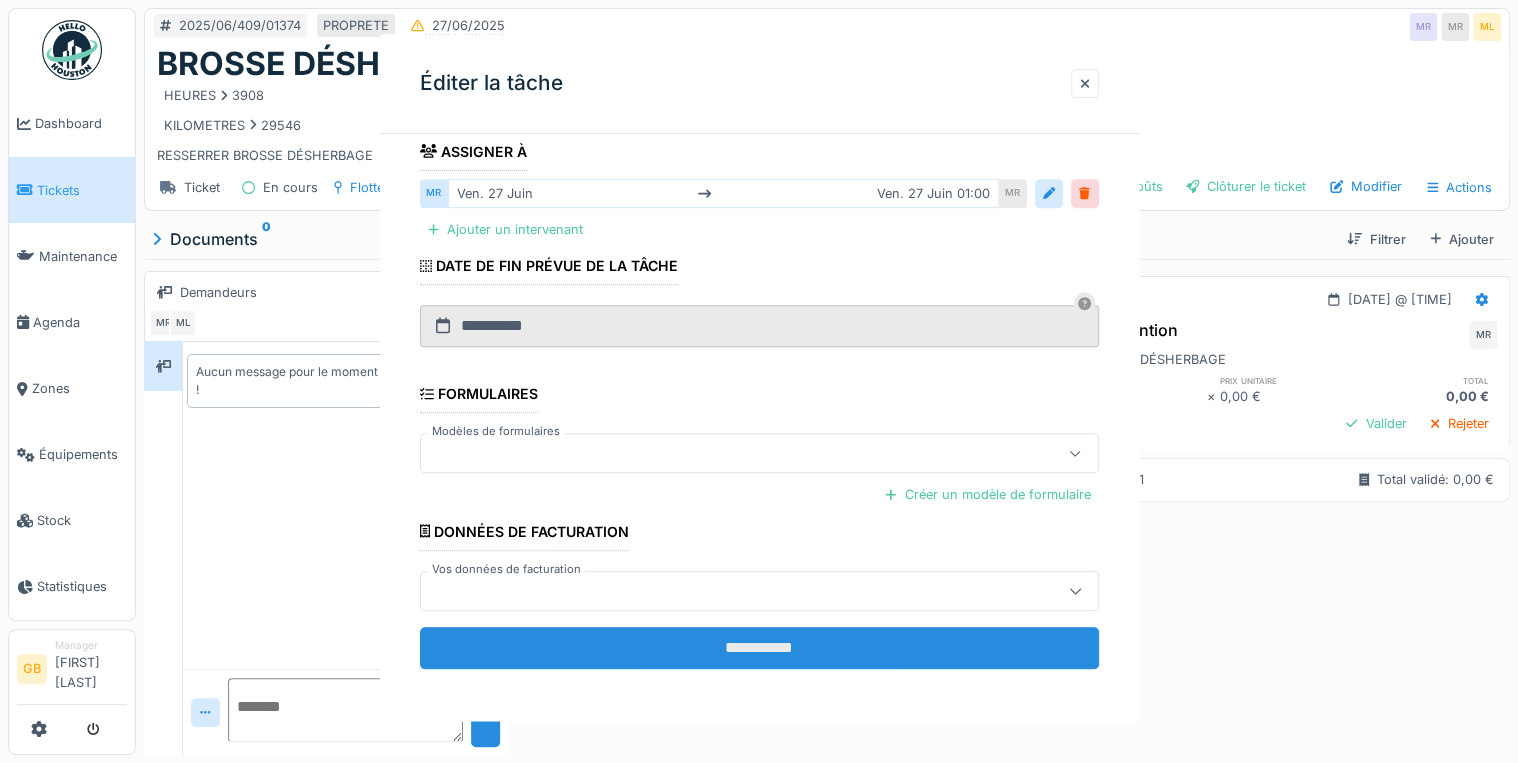 scroll, scrollTop: 0, scrollLeft: 0, axis: both 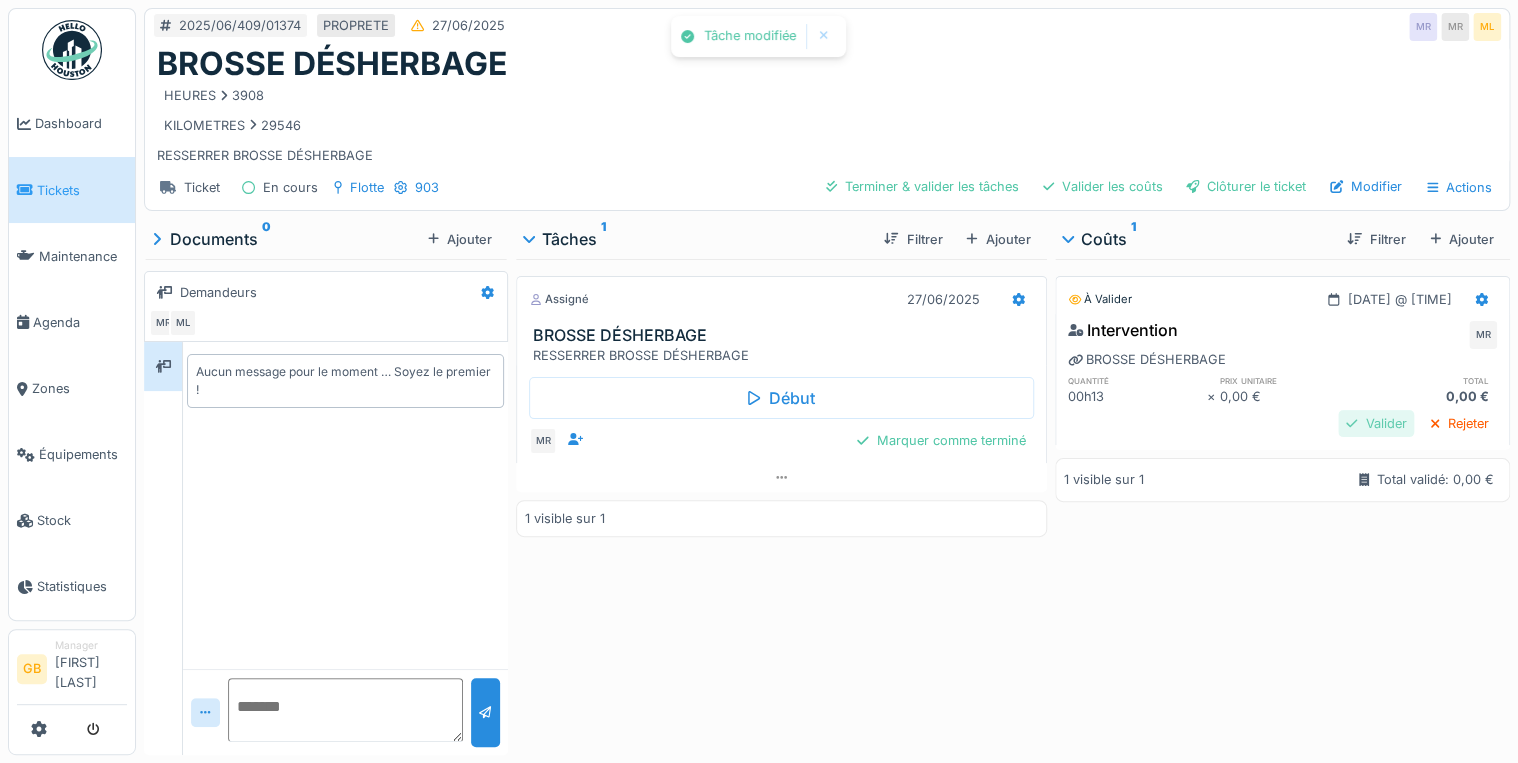 click on "Valider" at bounding box center [1376, 423] 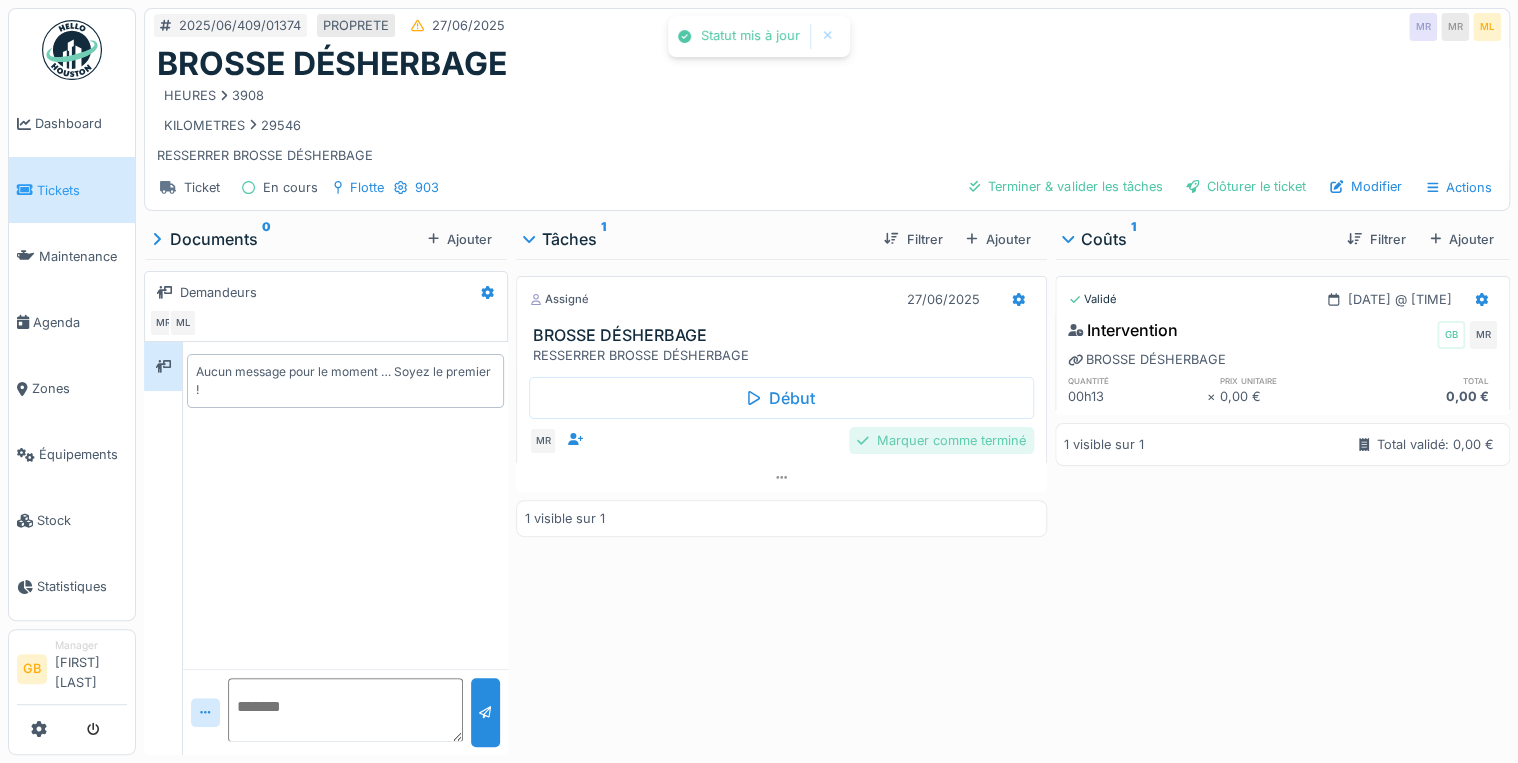 click on "Marquer comme terminé" at bounding box center [941, 440] 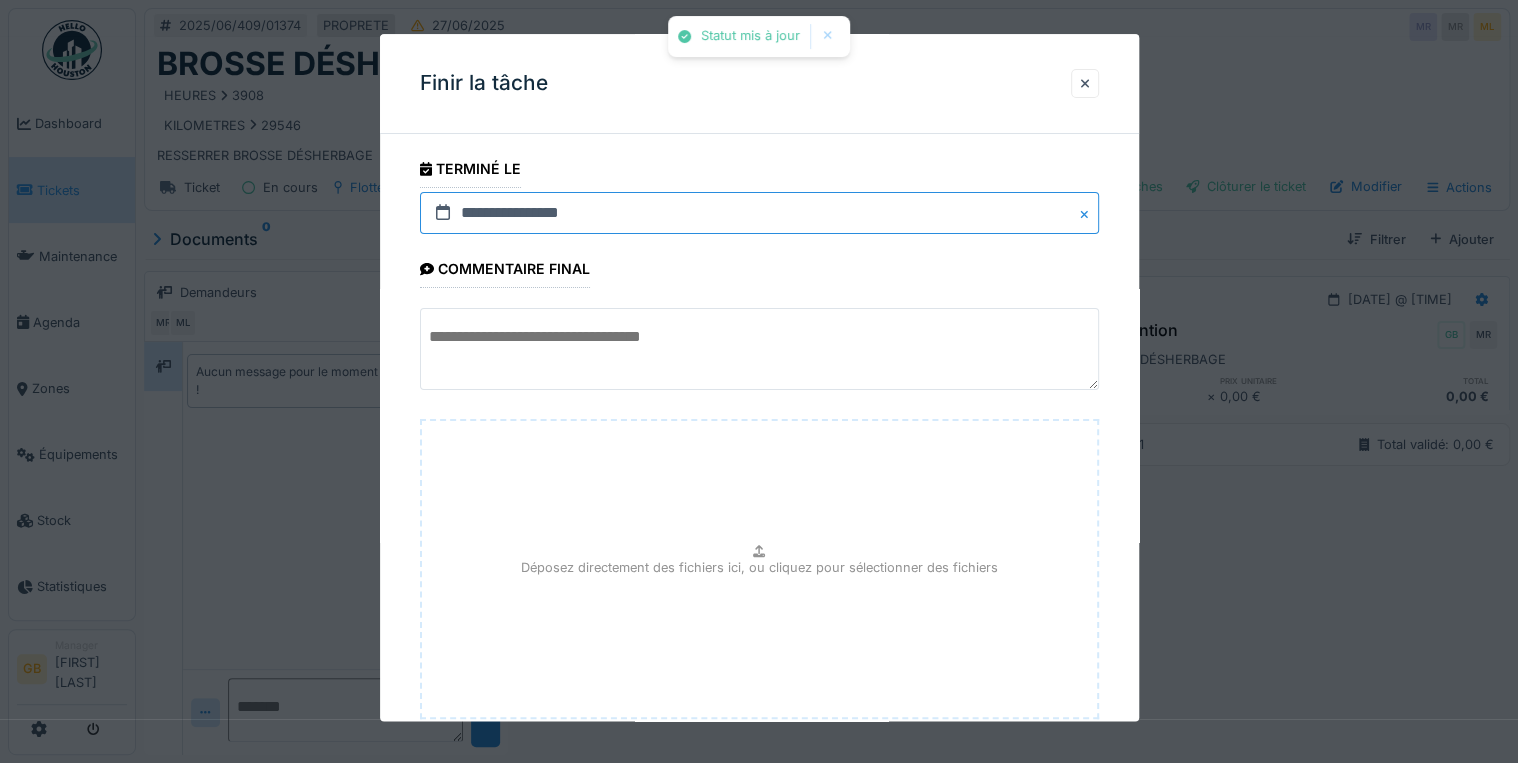 click on "**********" at bounding box center [759, 213] 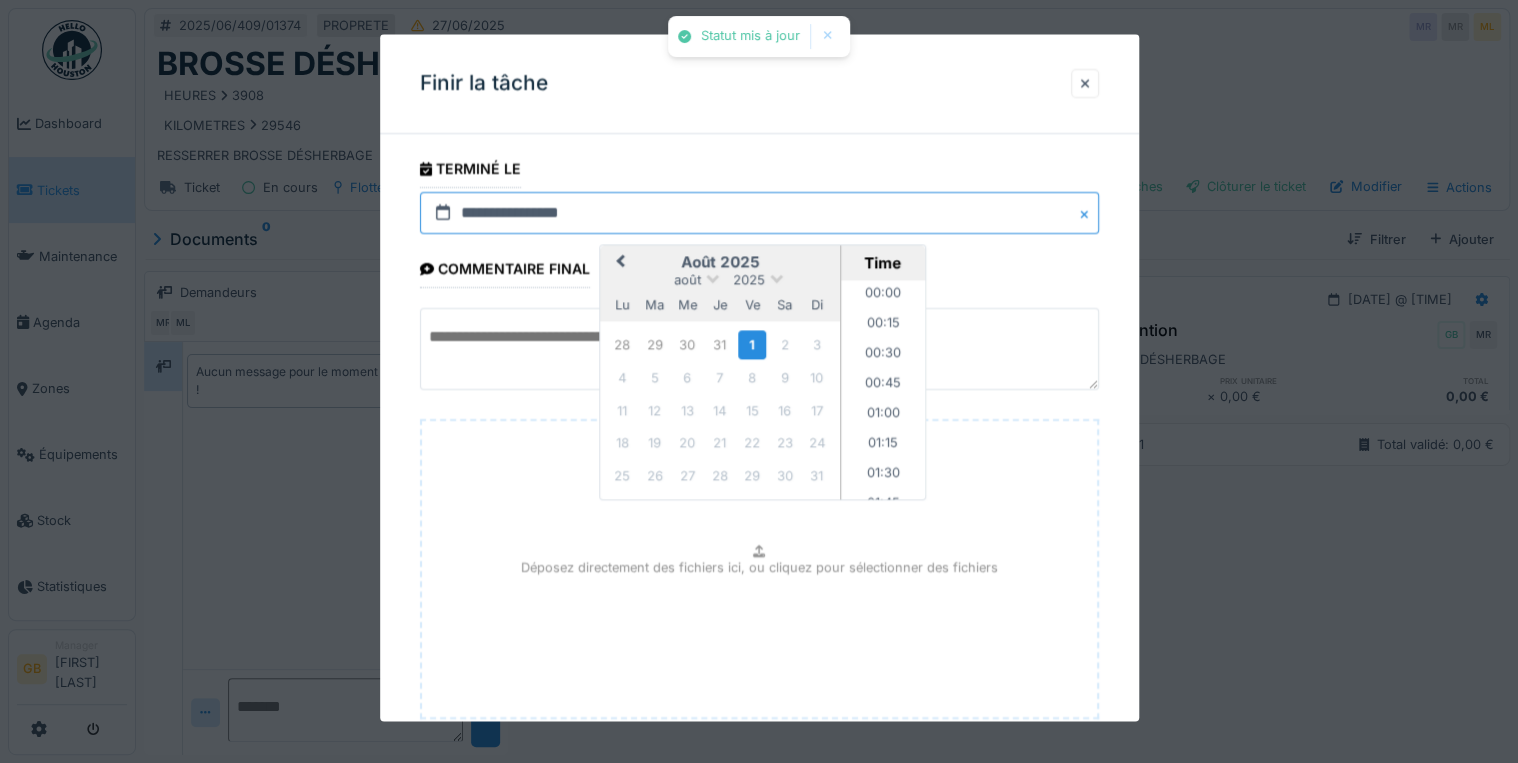 scroll, scrollTop: 1285, scrollLeft: 0, axis: vertical 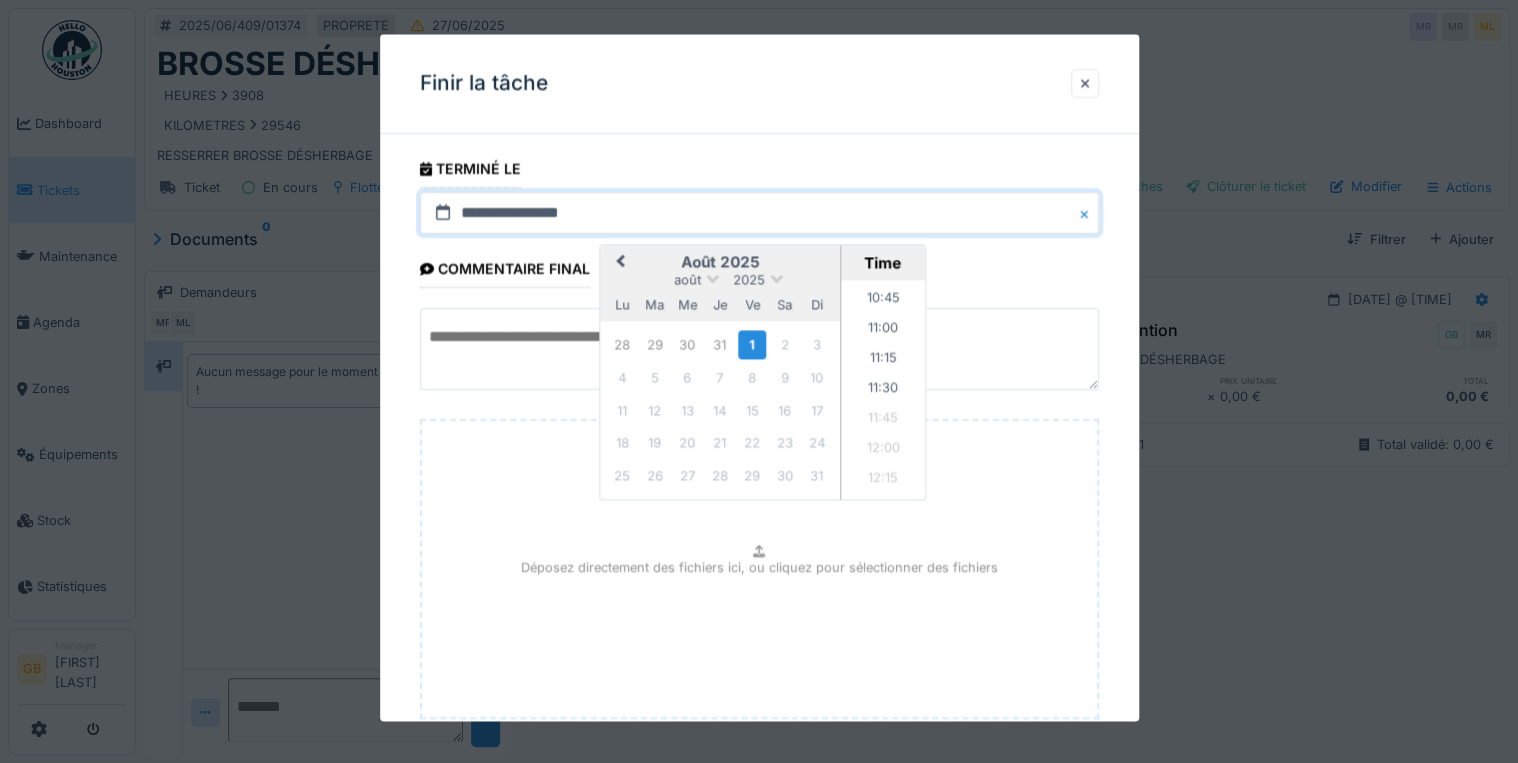 click on "août 2025" at bounding box center [720, 280] 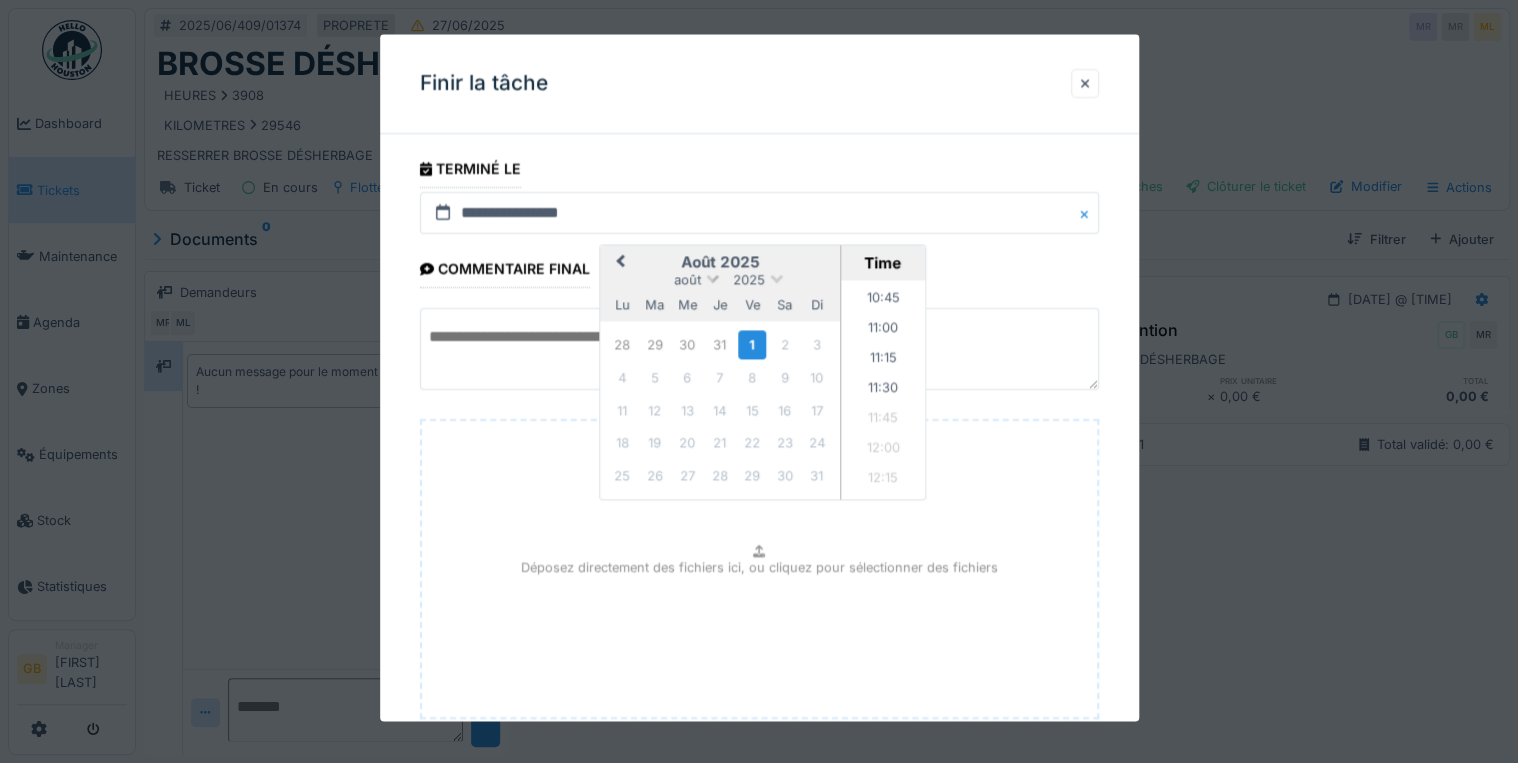 click on "août" at bounding box center [687, 280] 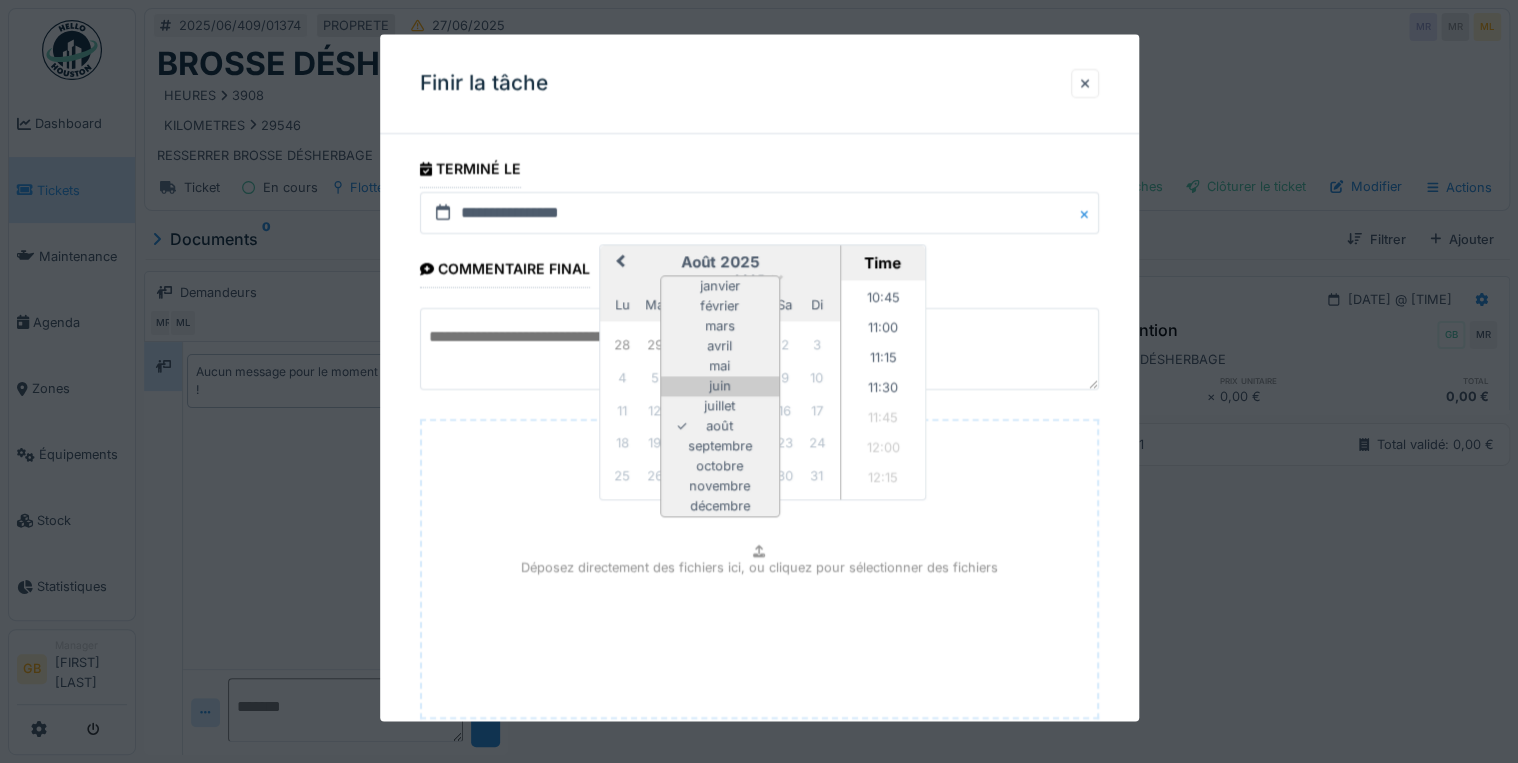 click on "juin" at bounding box center (720, 387) 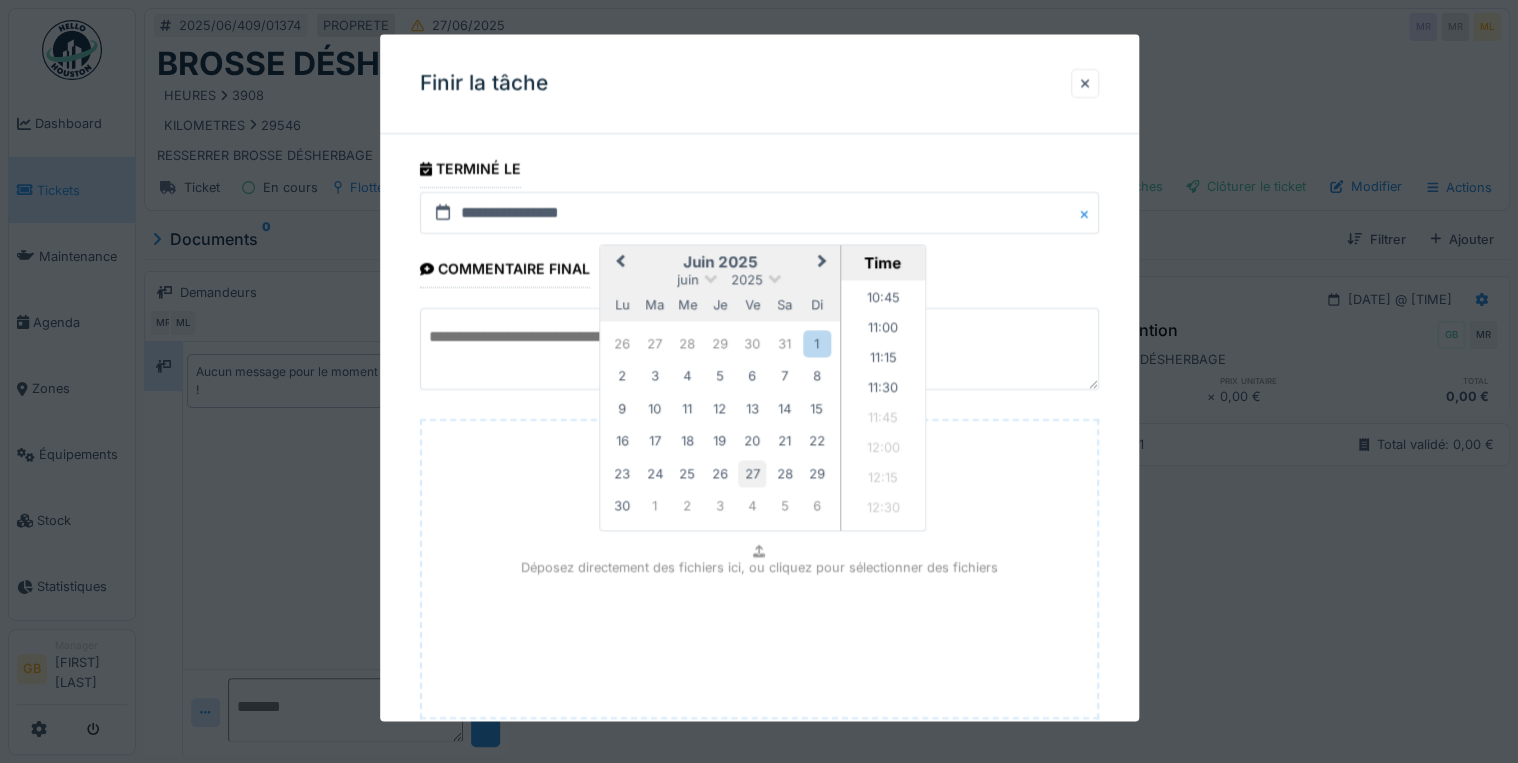 click on "27" at bounding box center (752, 473) 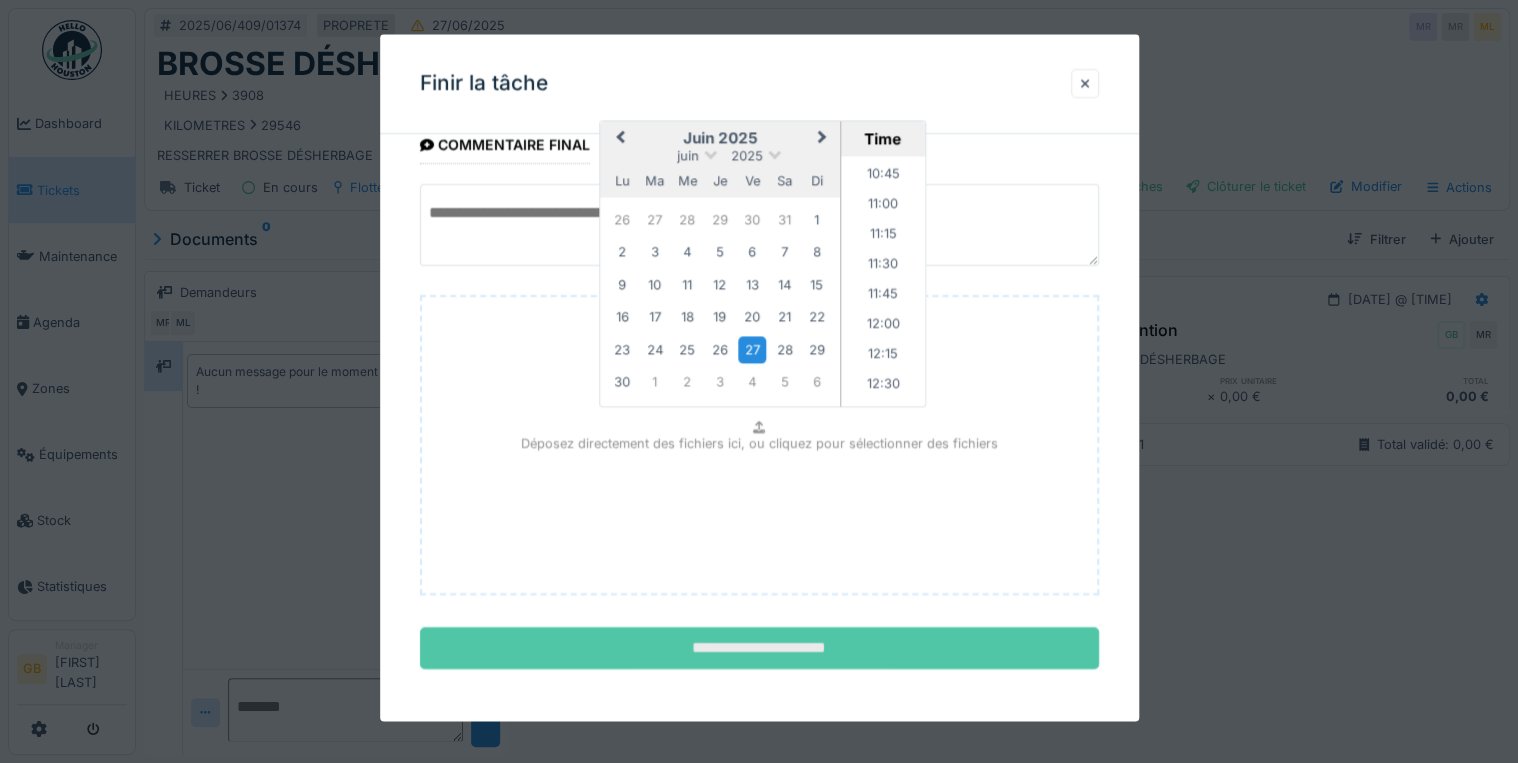 scroll, scrollTop: 126, scrollLeft: 0, axis: vertical 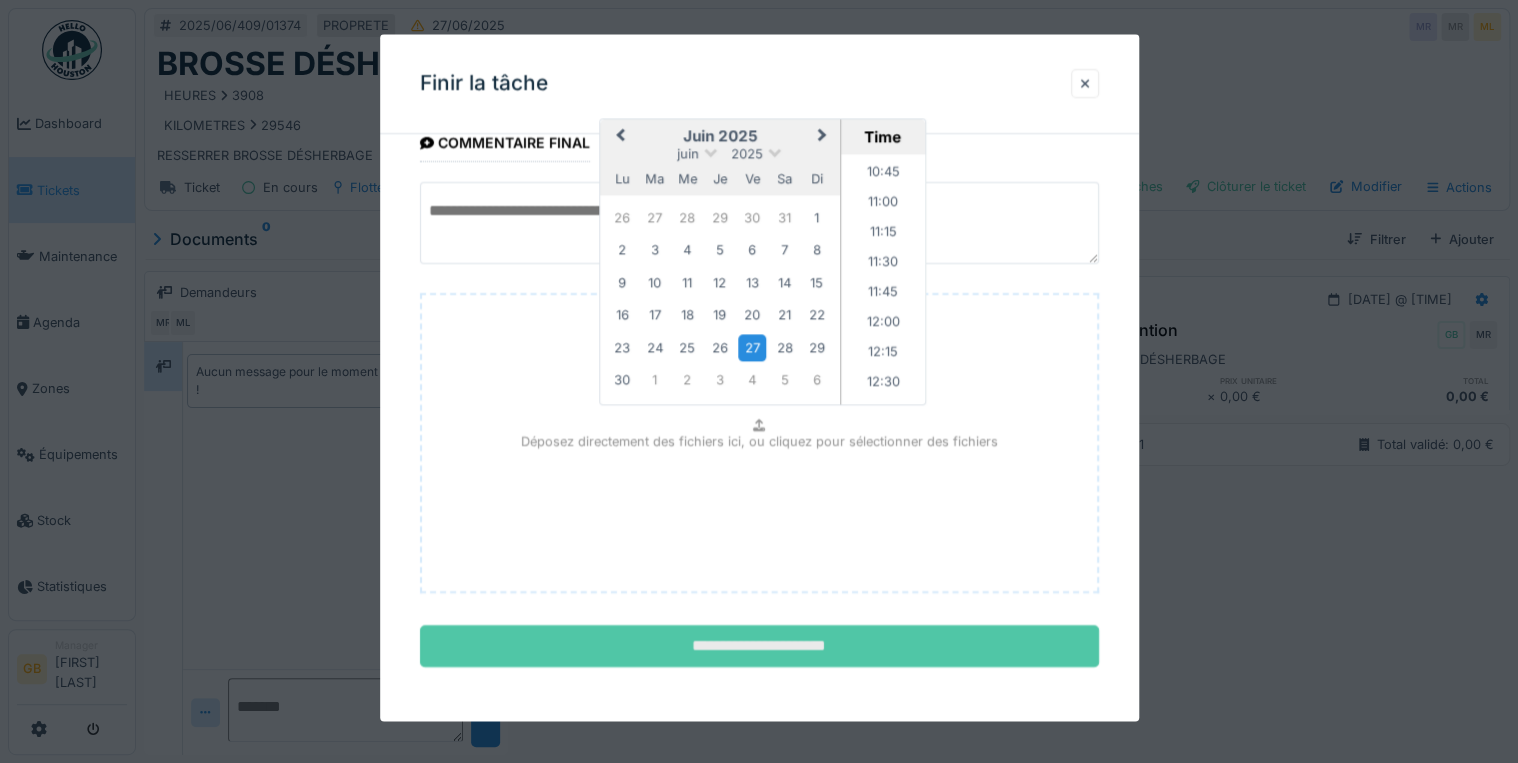 click on "**********" at bounding box center (759, 647) 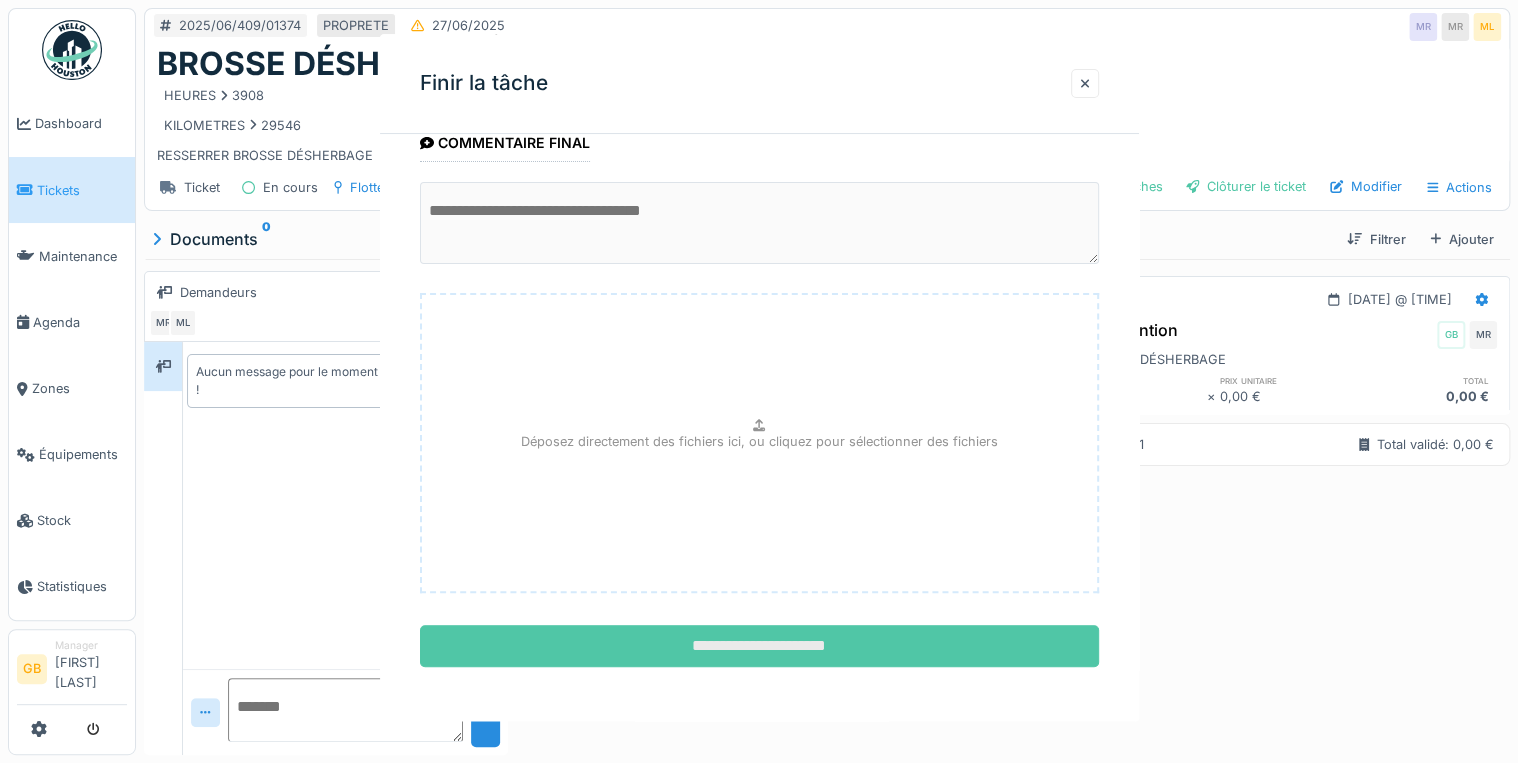 scroll, scrollTop: 0, scrollLeft: 0, axis: both 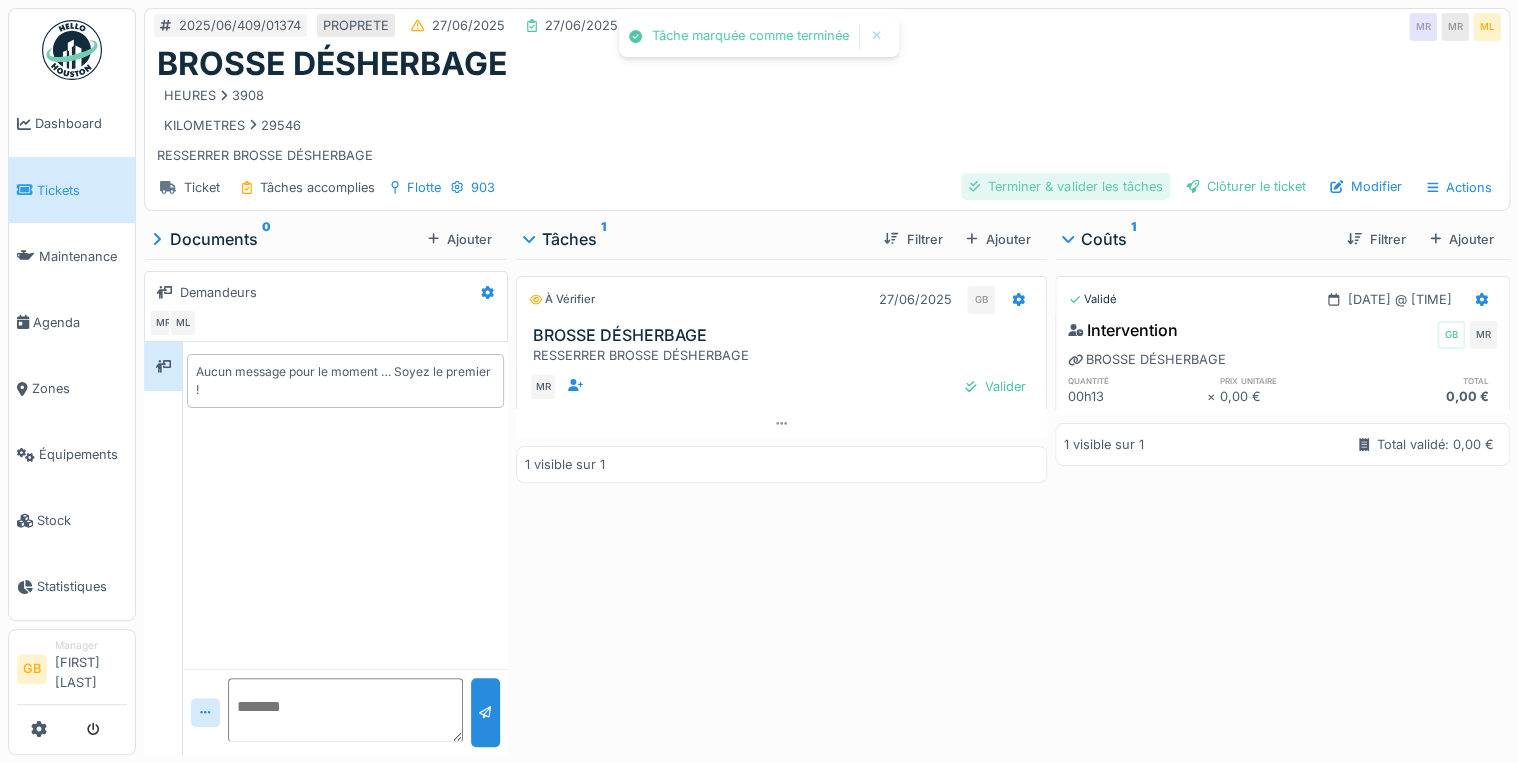 click on "Terminer & valider les tâches" at bounding box center (1065, 186) 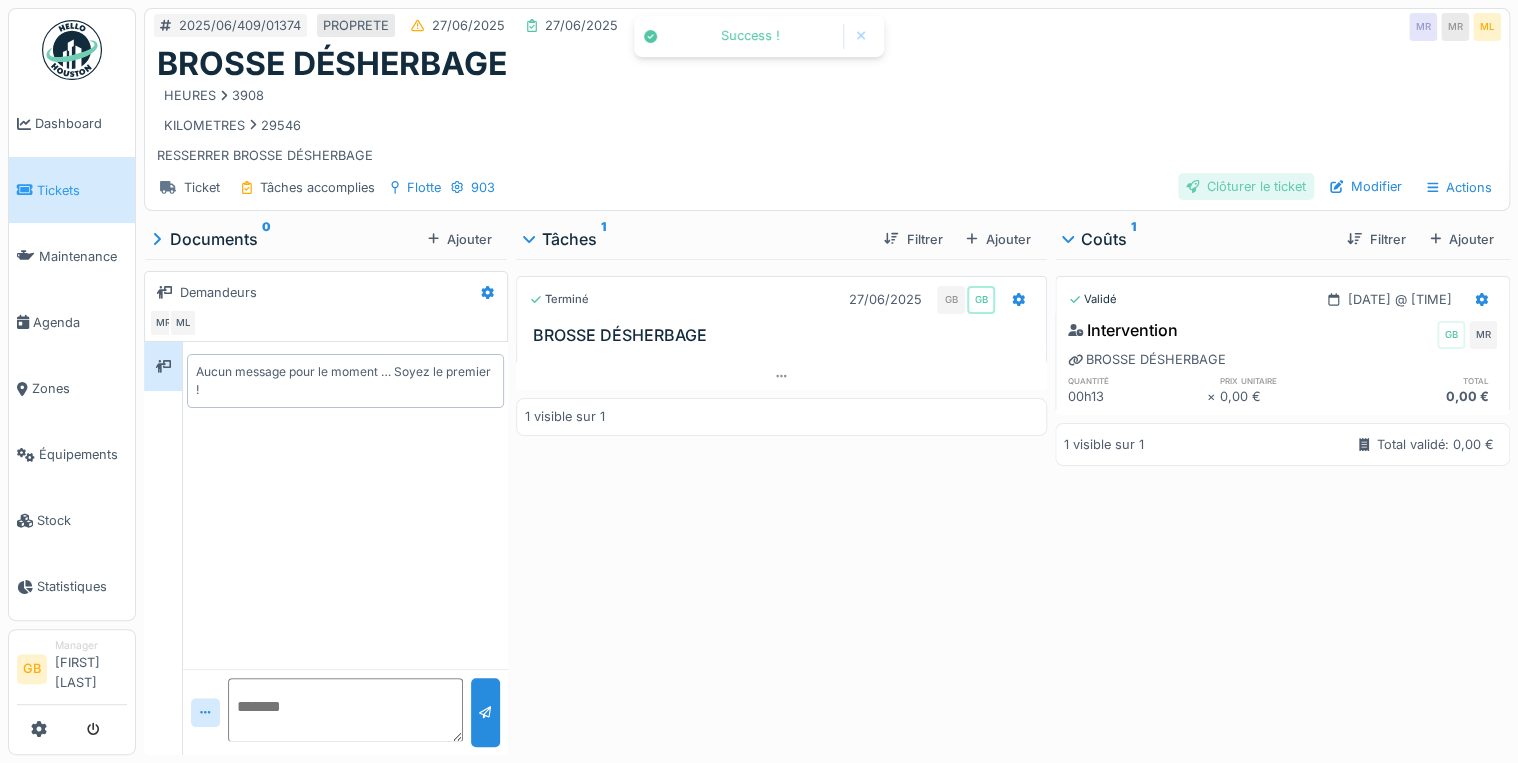 click on "Clôturer le ticket" at bounding box center (1246, 186) 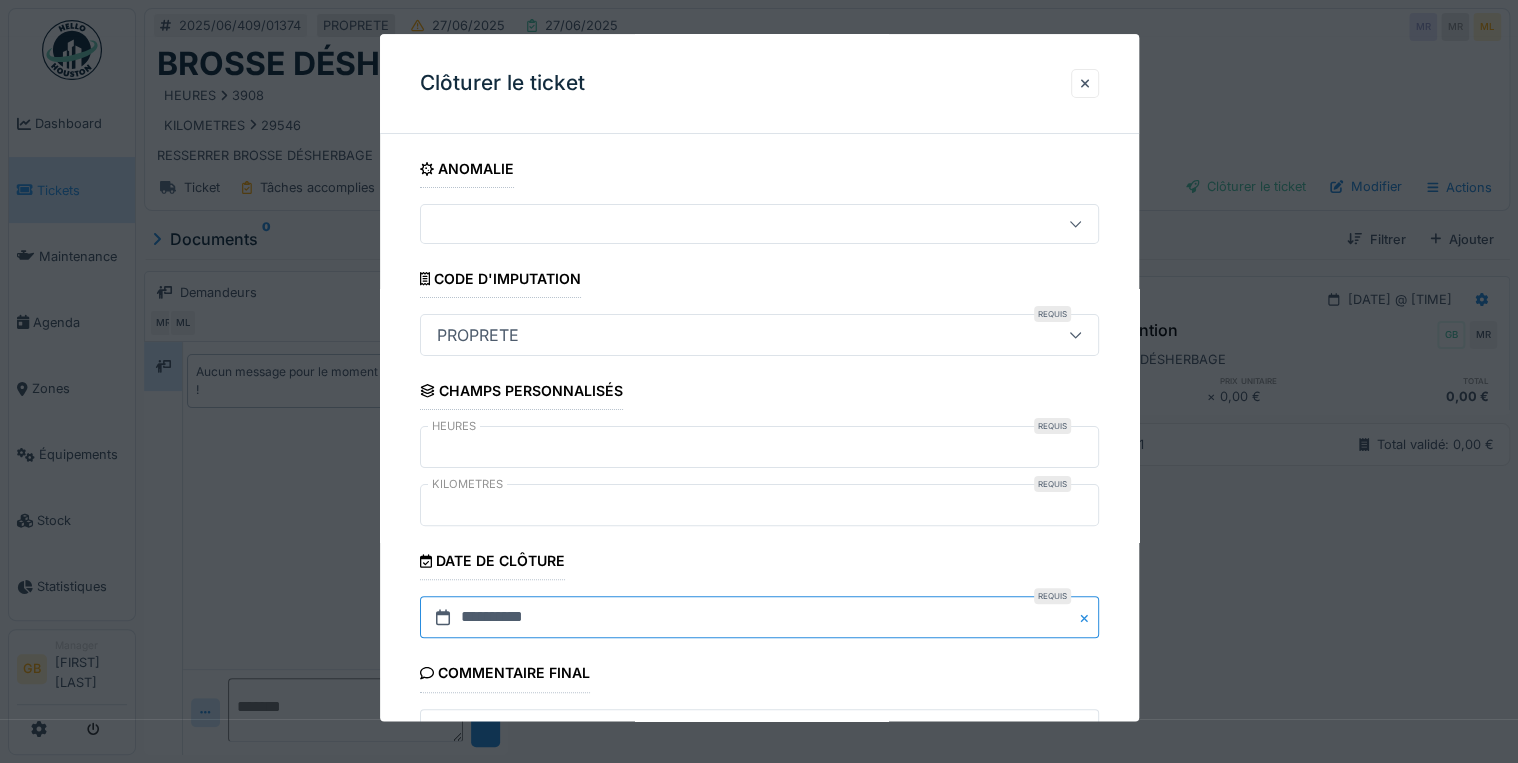 click on "**********" at bounding box center (759, 618) 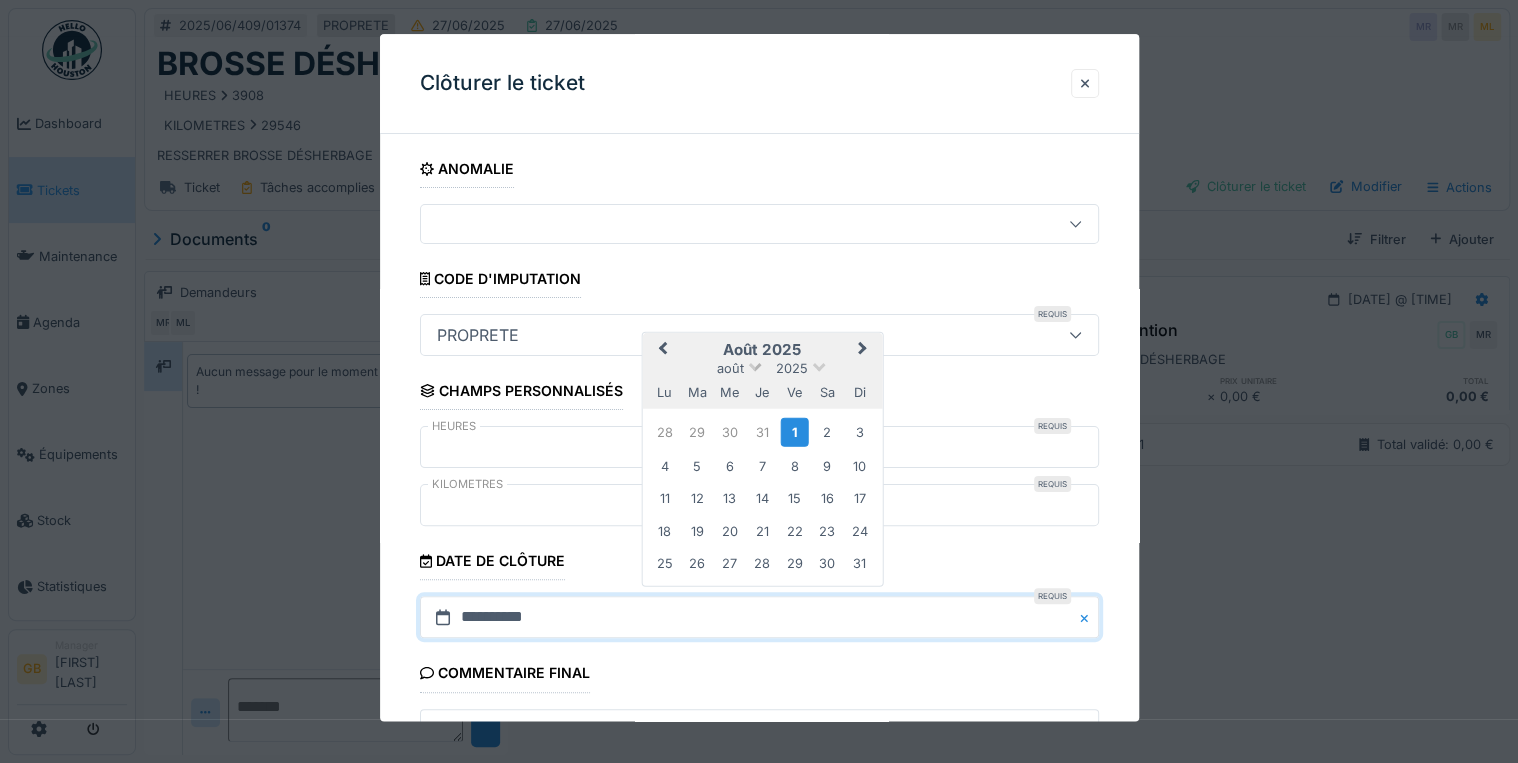 click on "août" at bounding box center (730, 367) 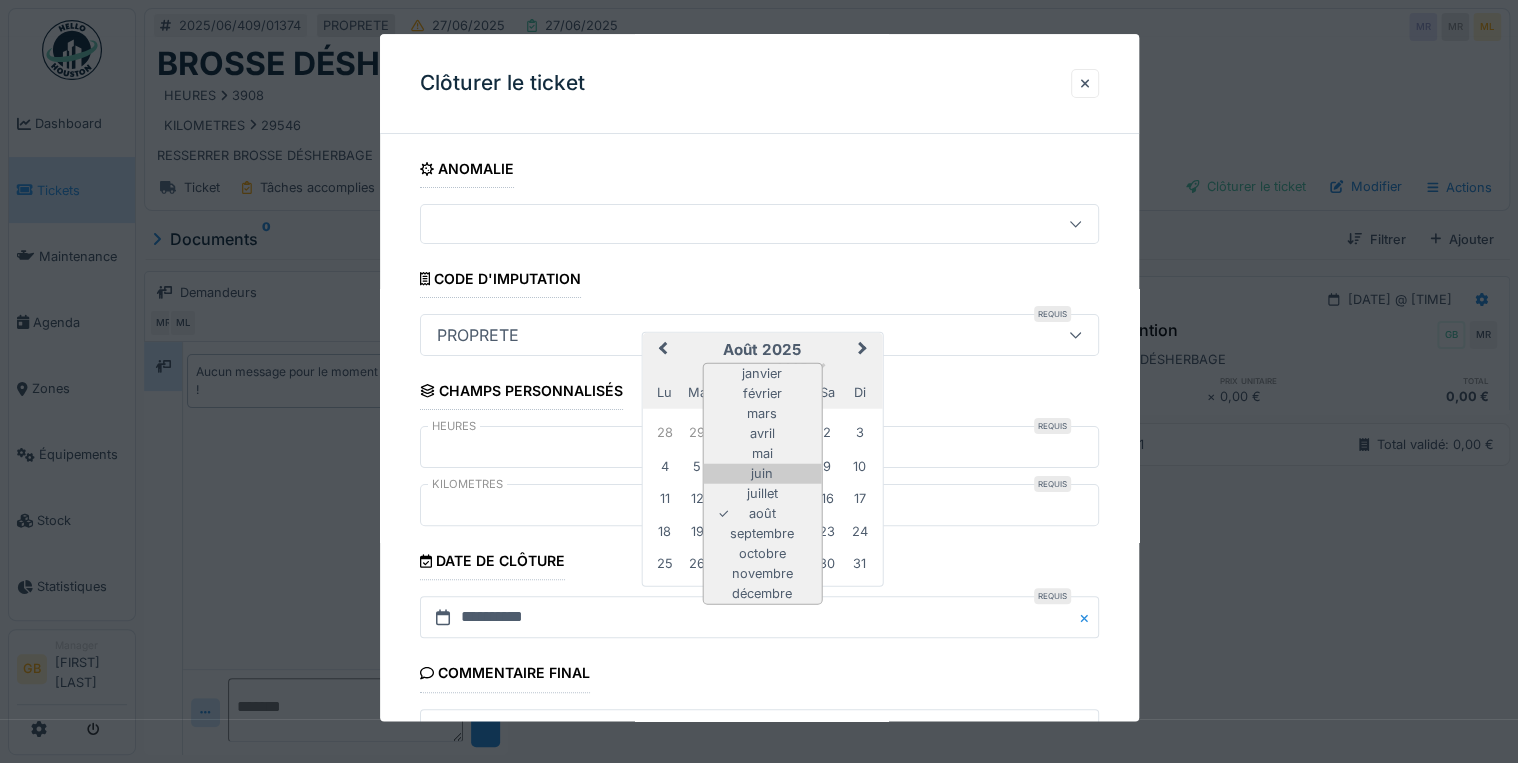 click on "juin" at bounding box center [762, 474] 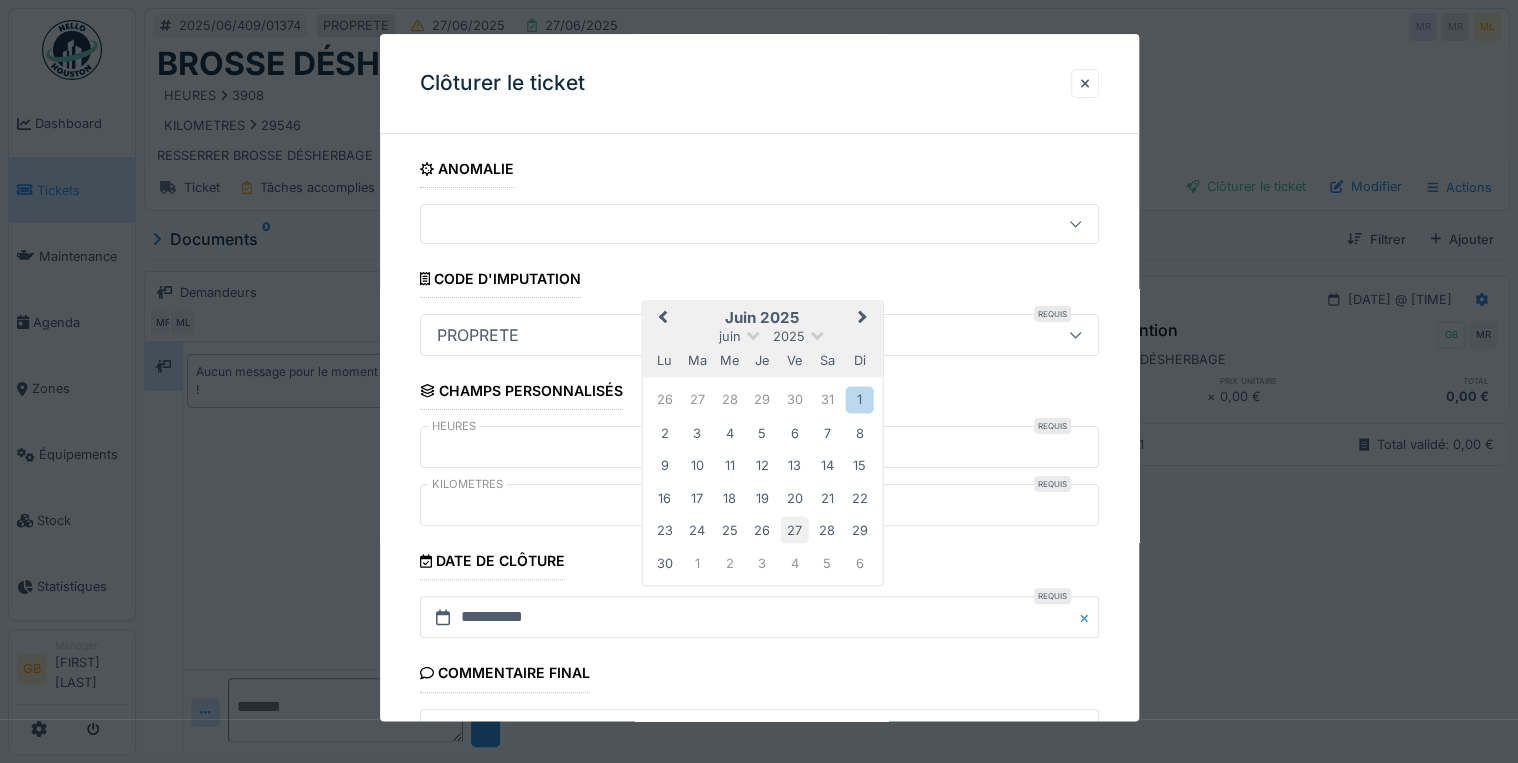 click on "27" at bounding box center [794, 530] 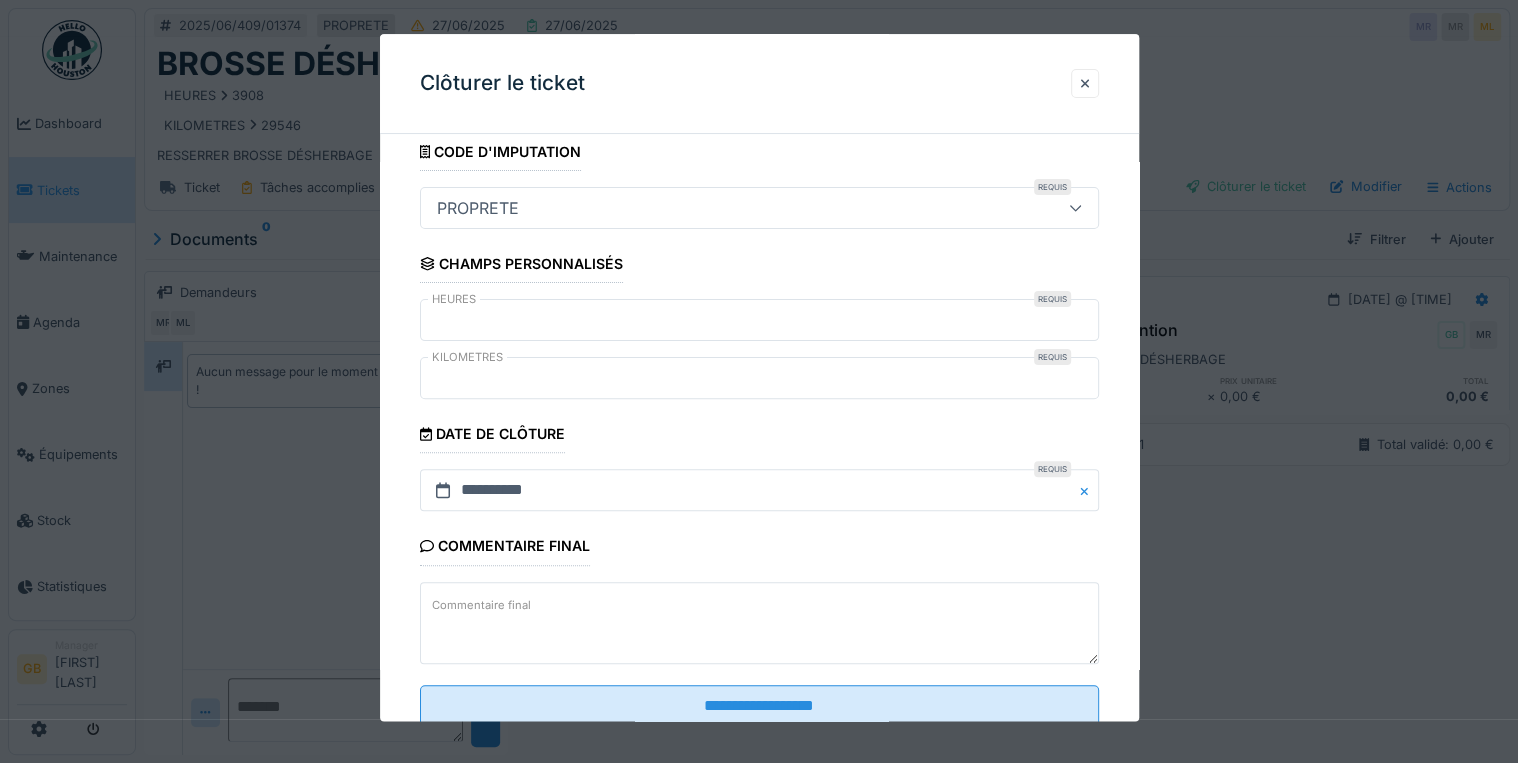 scroll, scrollTop: 184, scrollLeft: 0, axis: vertical 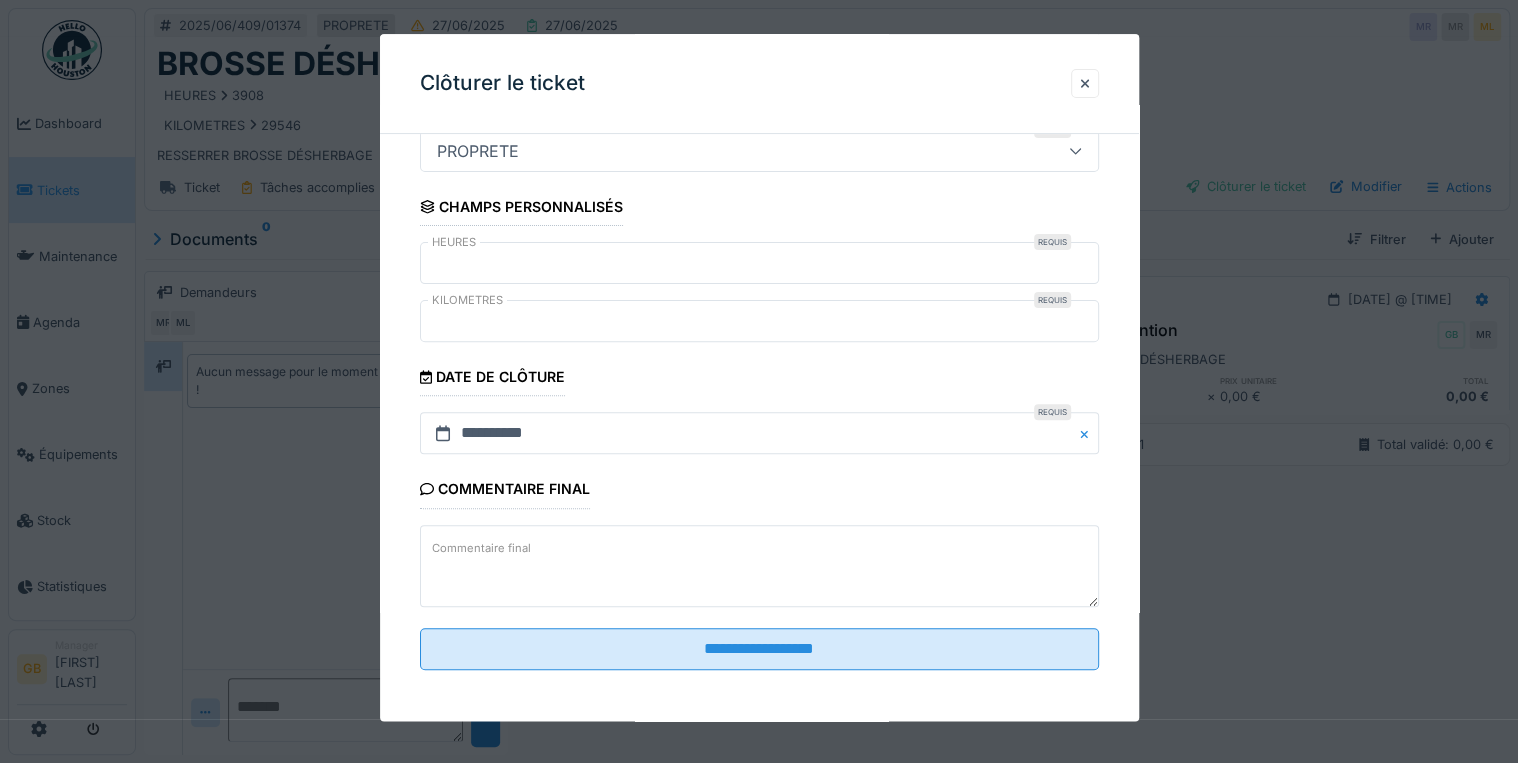 click on "**********" at bounding box center (759, 326) 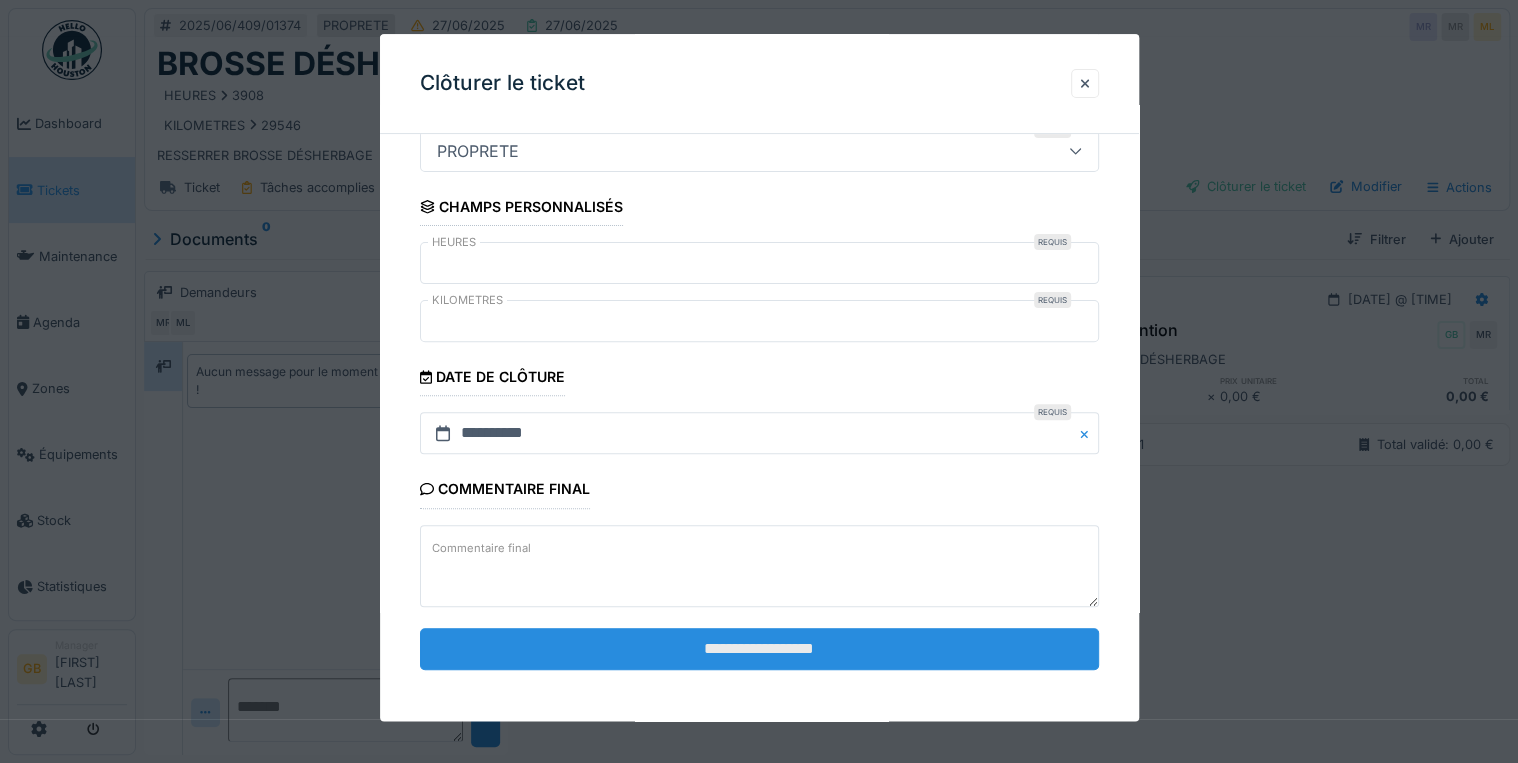 click on "**********" at bounding box center (759, 649) 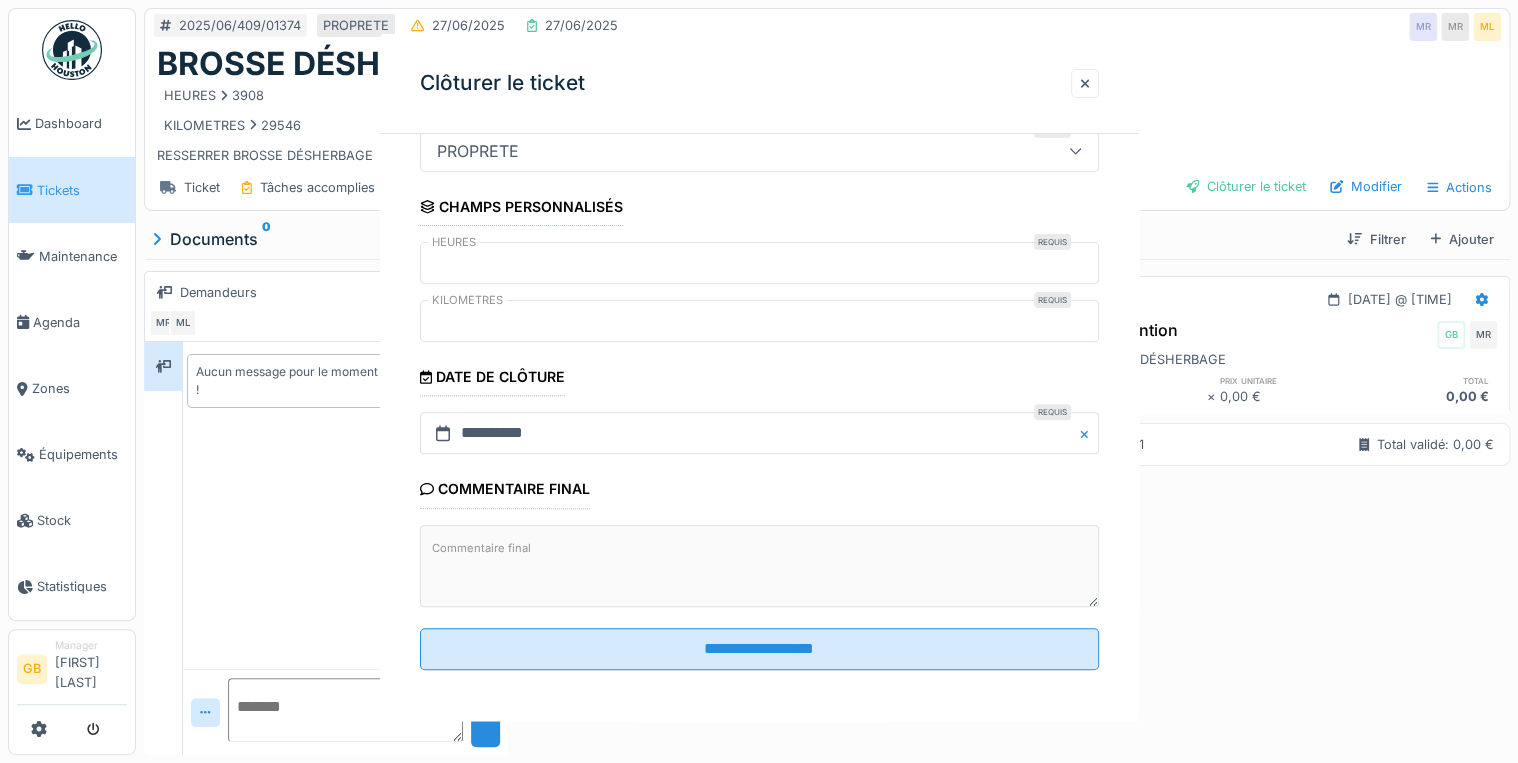 scroll, scrollTop: 0, scrollLeft: 0, axis: both 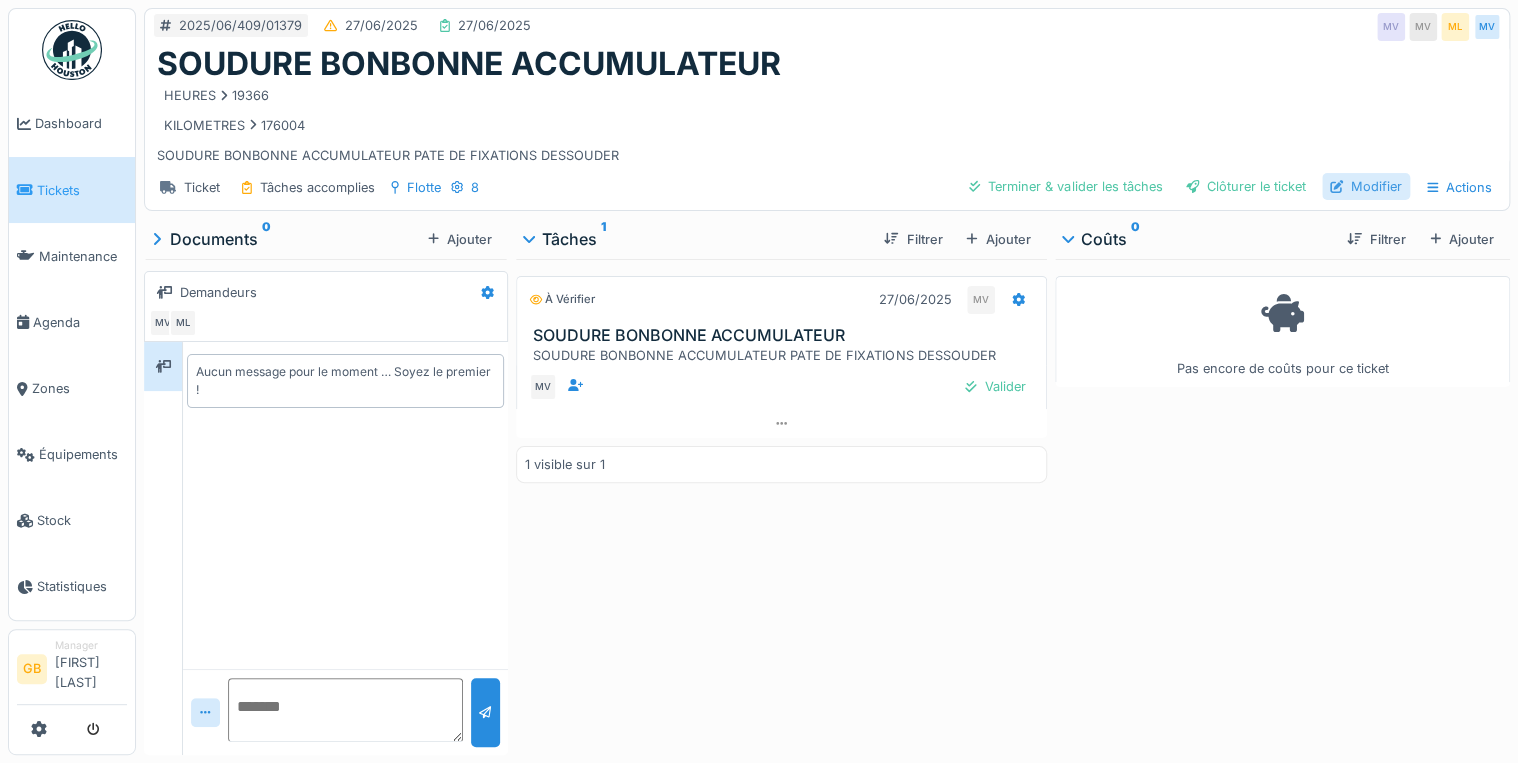 click on "Modifier" at bounding box center [1366, 186] 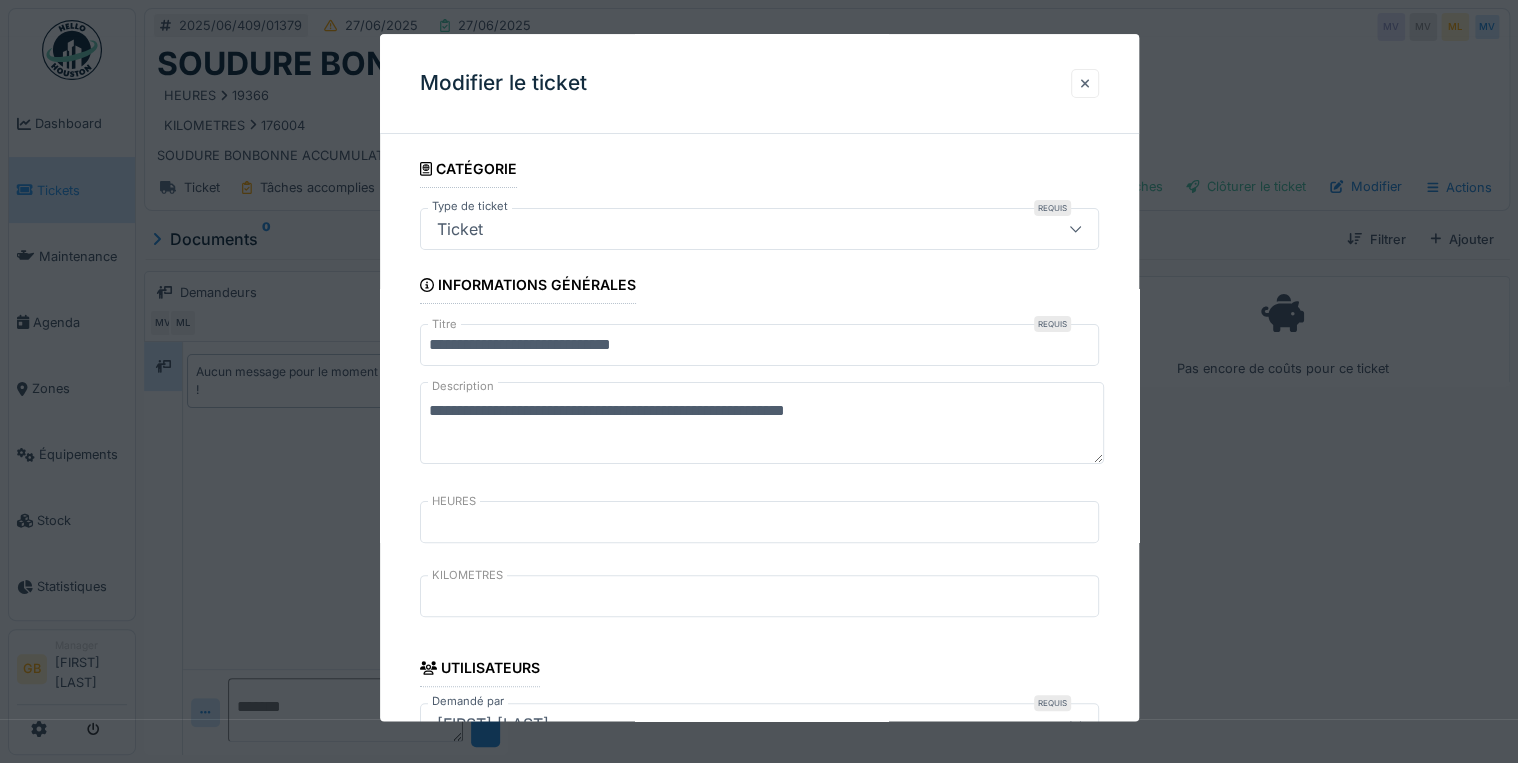 click at bounding box center [1085, 83] 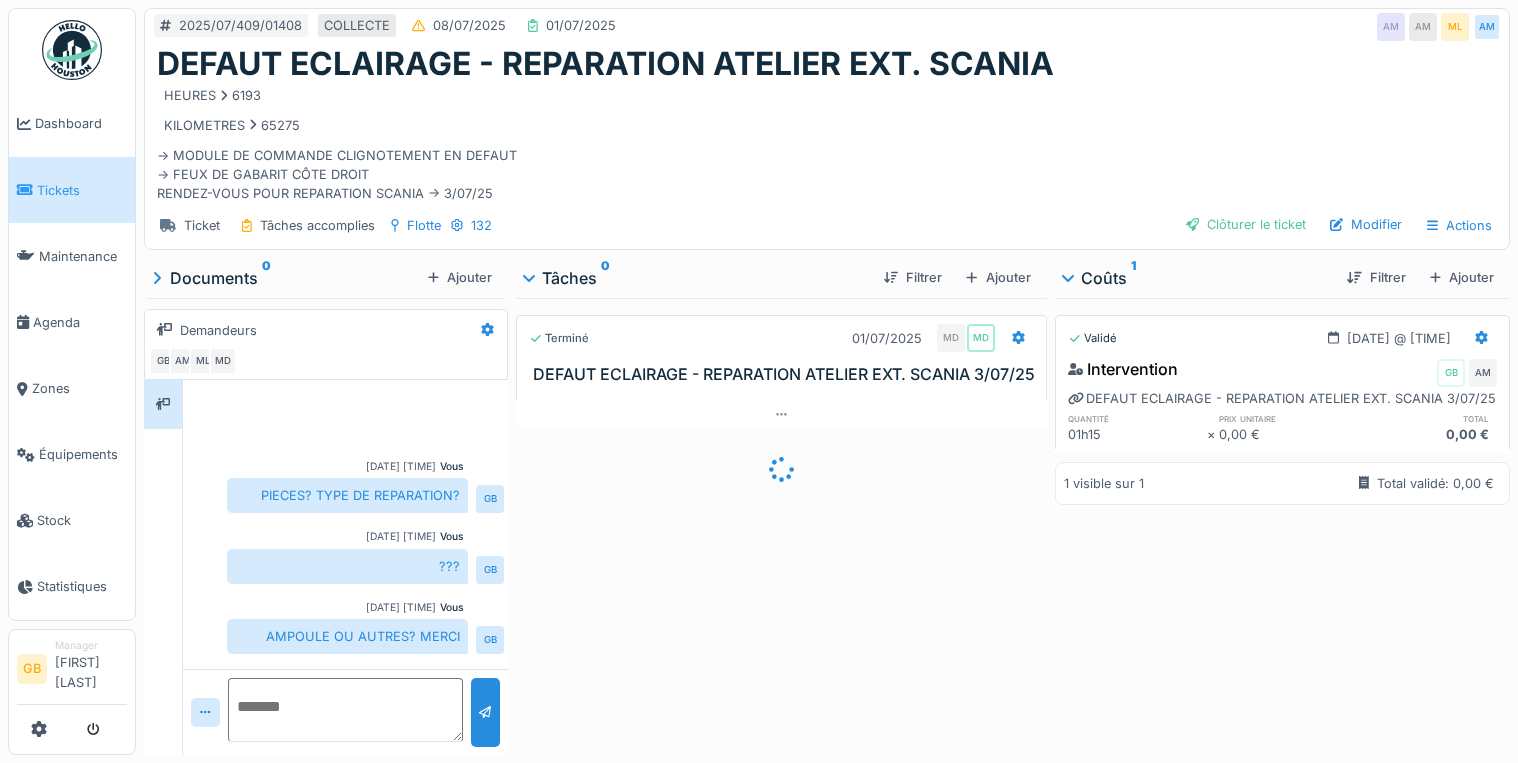 scroll, scrollTop: 0, scrollLeft: 0, axis: both 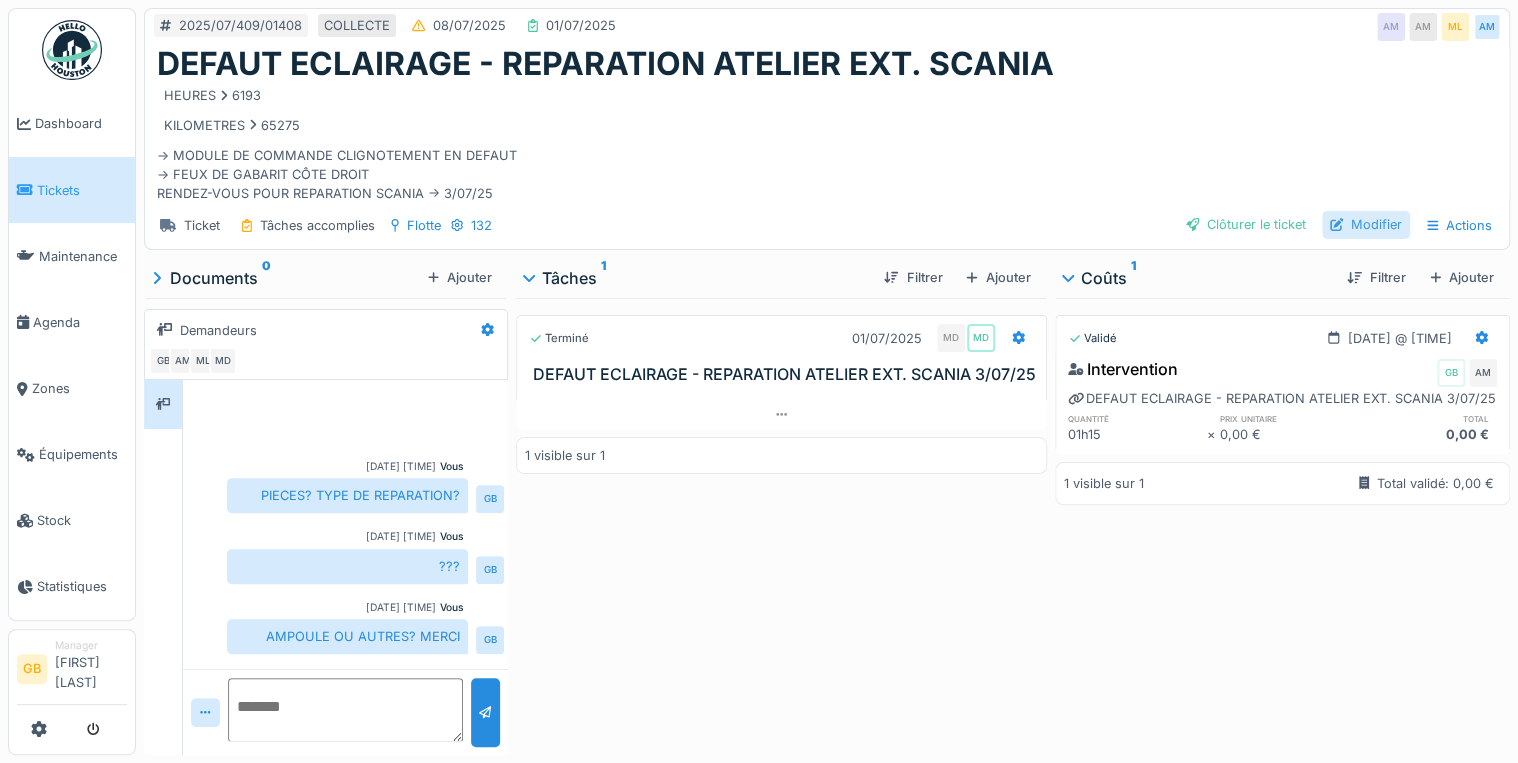 click on "Modifier" at bounding box center (1366, 224) 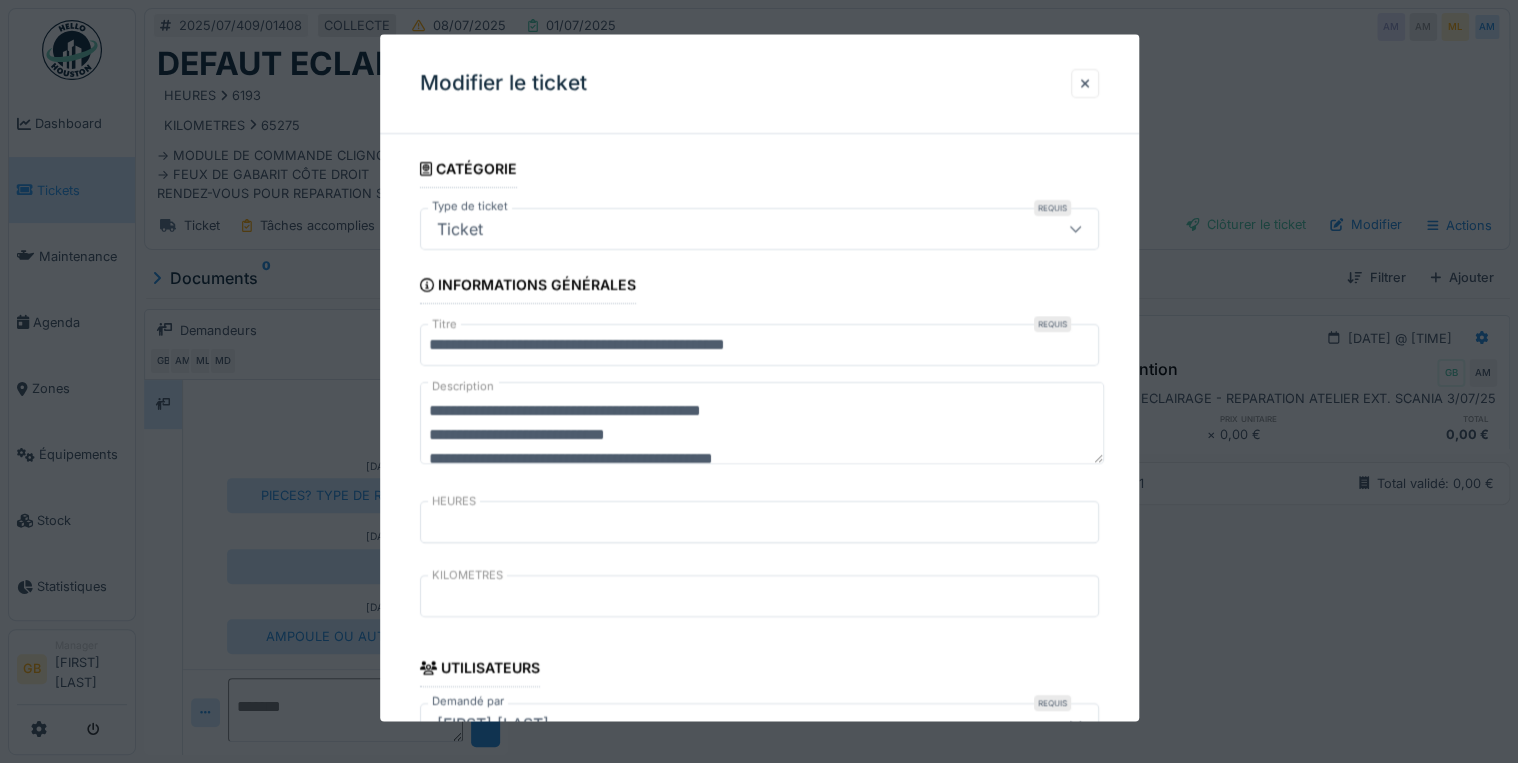 scroll, scrollTop: 24, scrollLeft: 0, axis: vertical 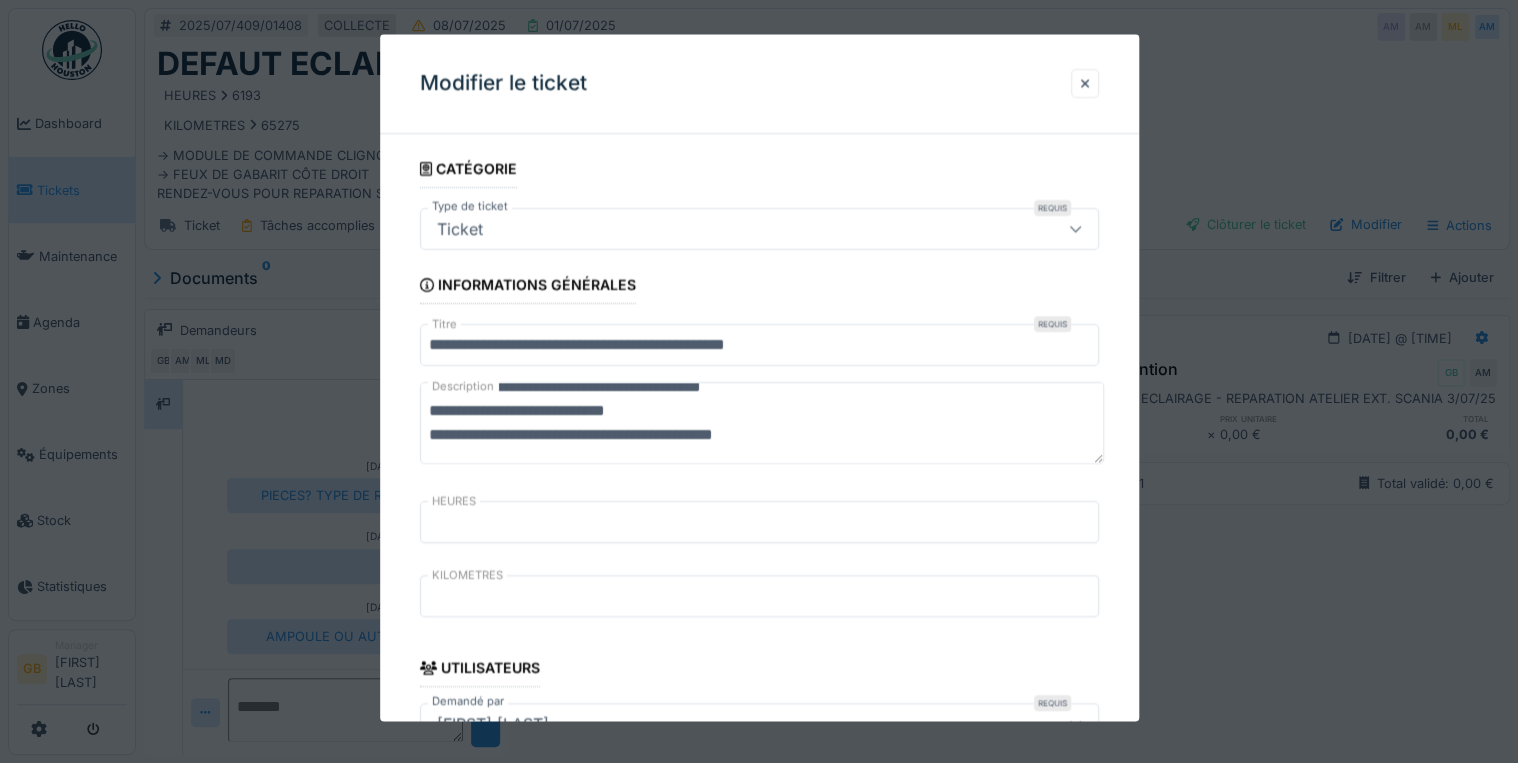 click on "**********" at bounding box center (762, 424) 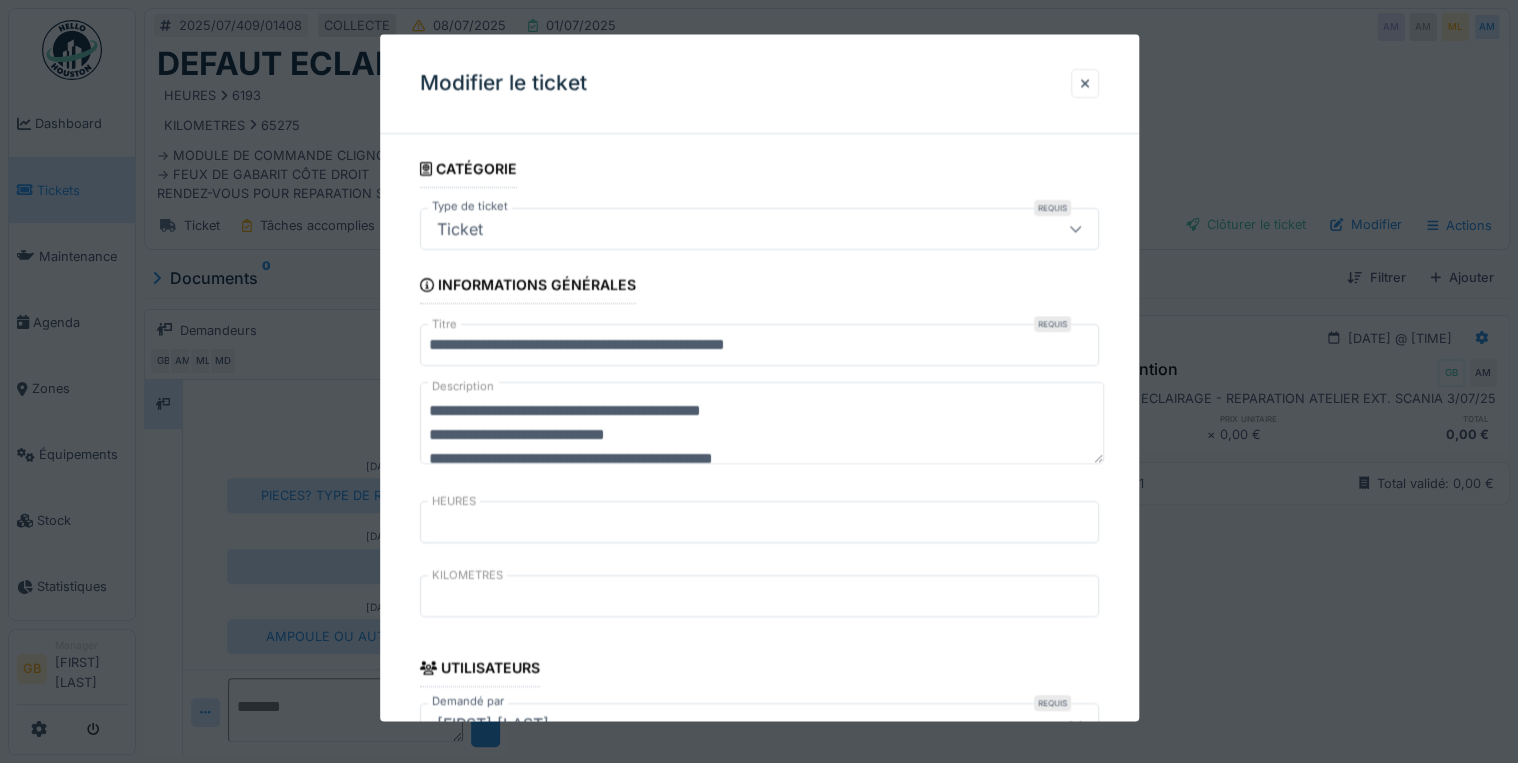 click on "**********" at bounding box center [762, 424] 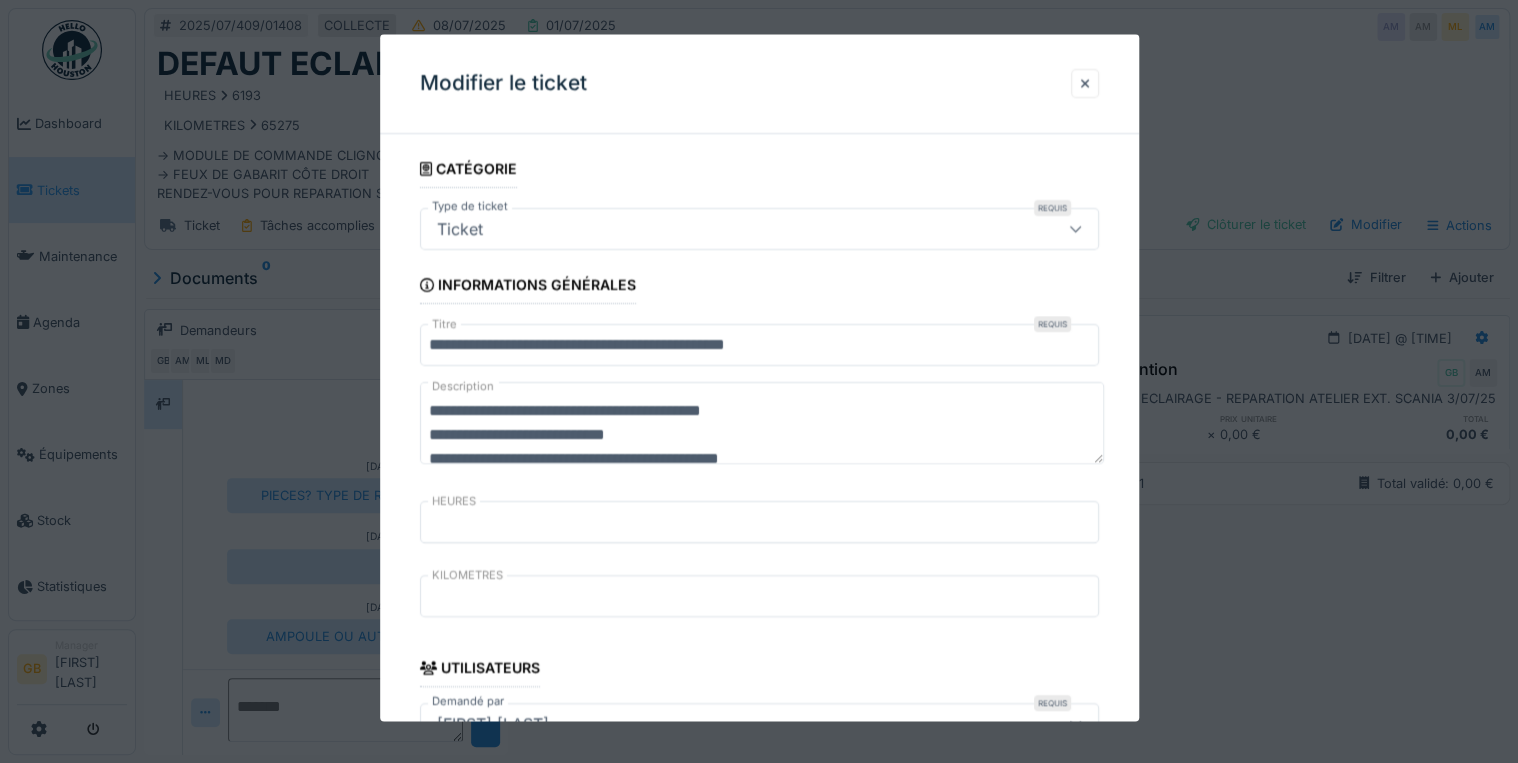 scroll, scrollTop: 0, scrollLeft: 0, axis: both 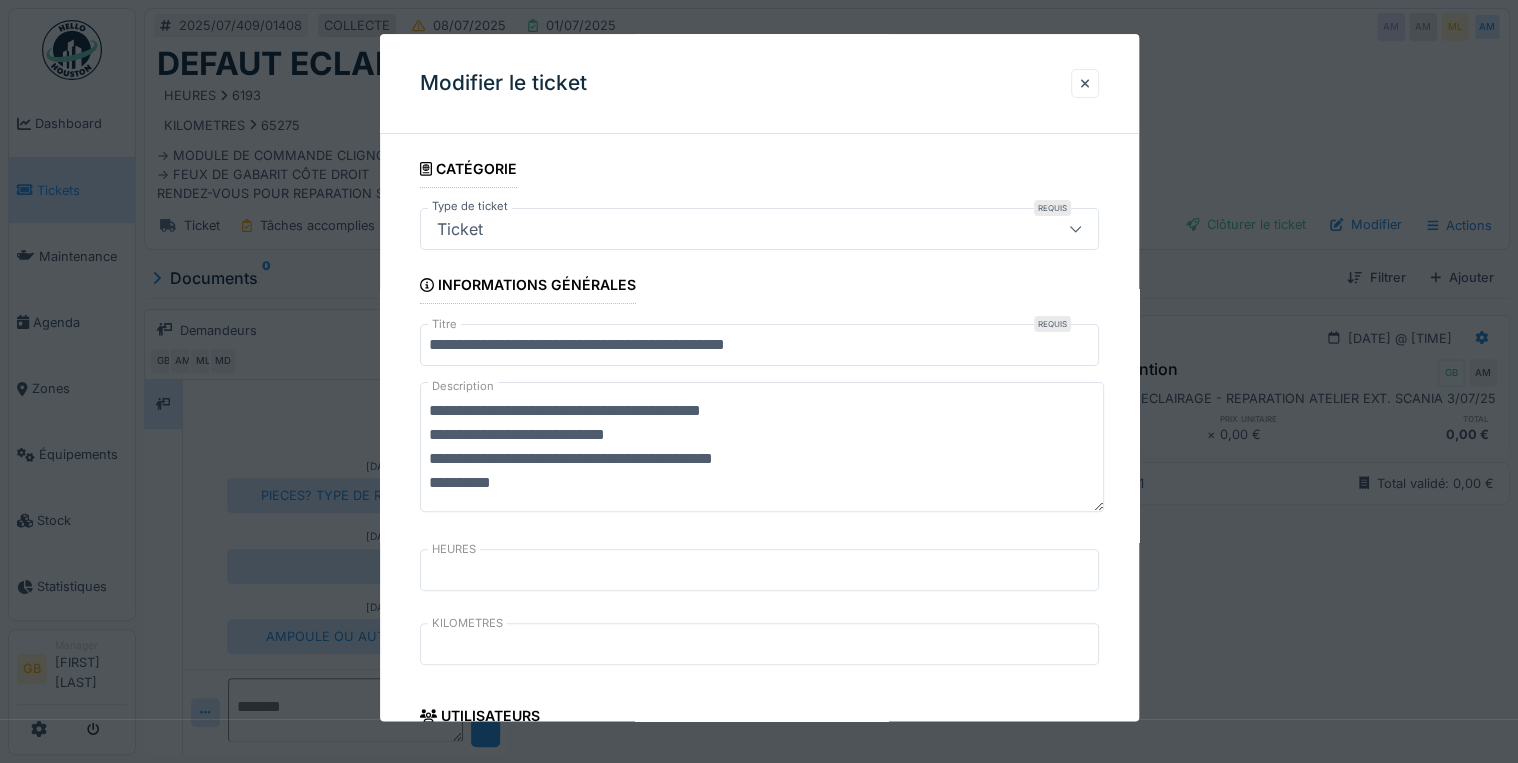 click on "**********" at bounding box center (762, 448) 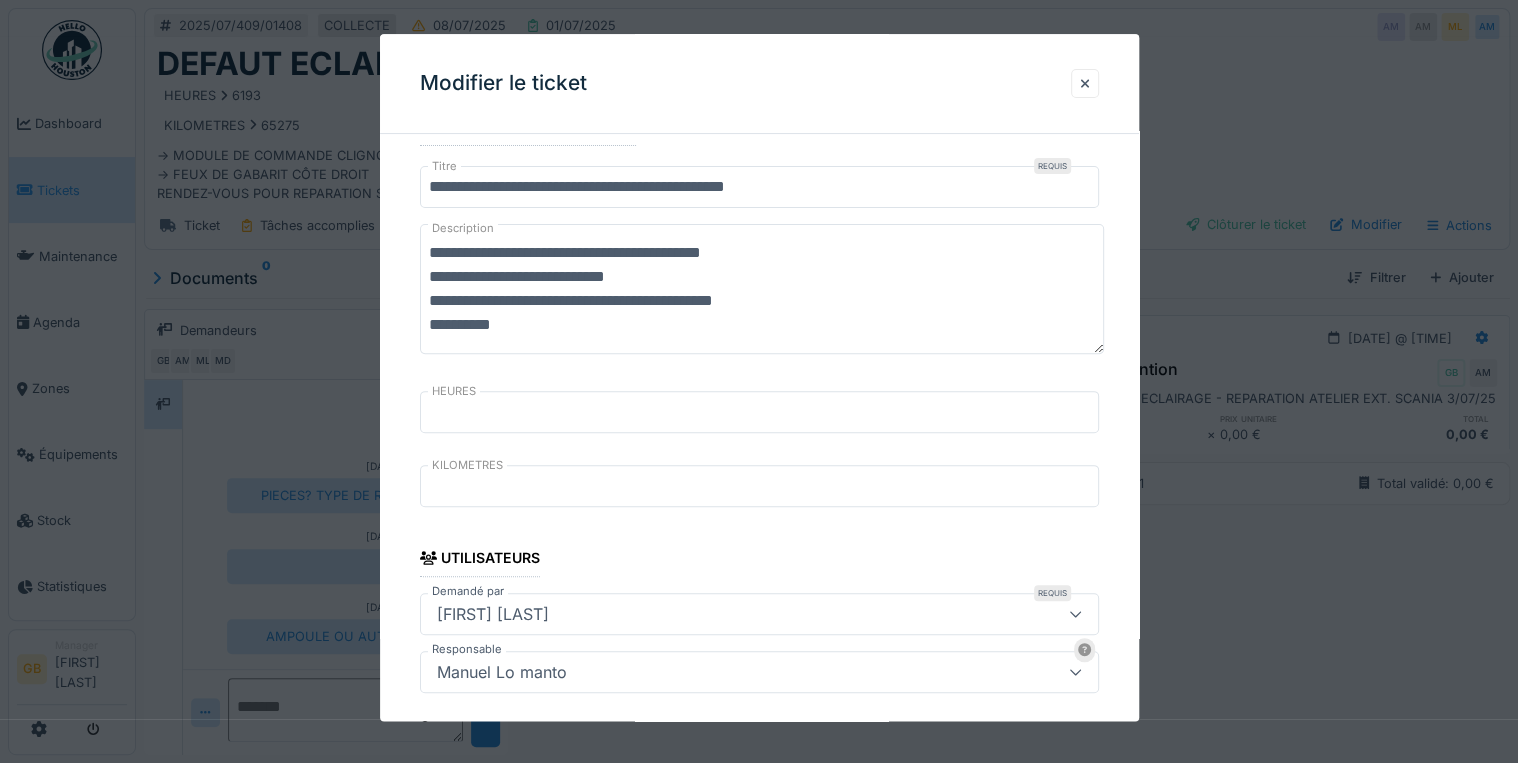 scroll, scrollTop: 0, scrollLeft: 0, axis: both 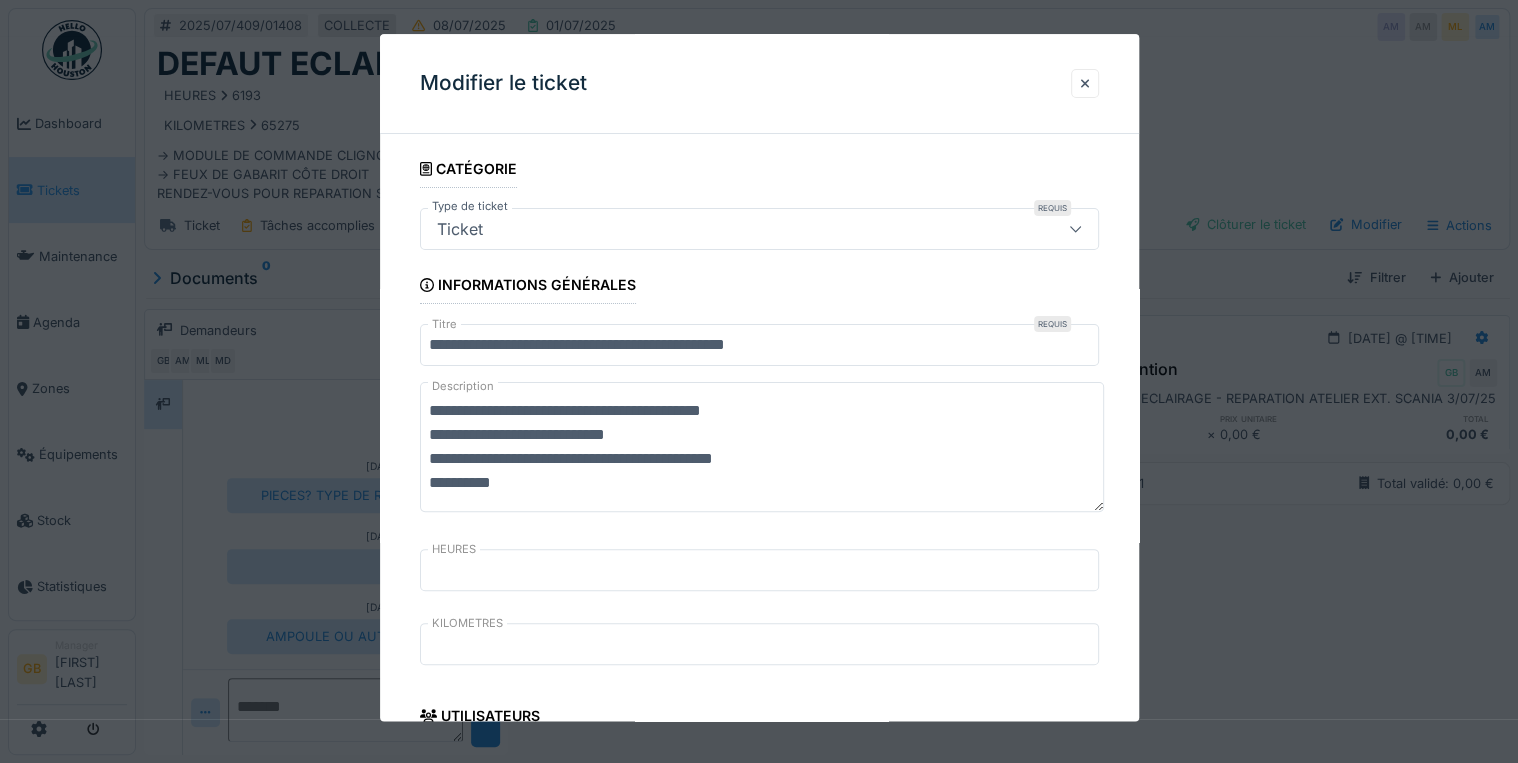 drag, startPoint x: 450, startPoint y: 429, endPoint x: 480, endPoint y: 428, distance: 30.016663 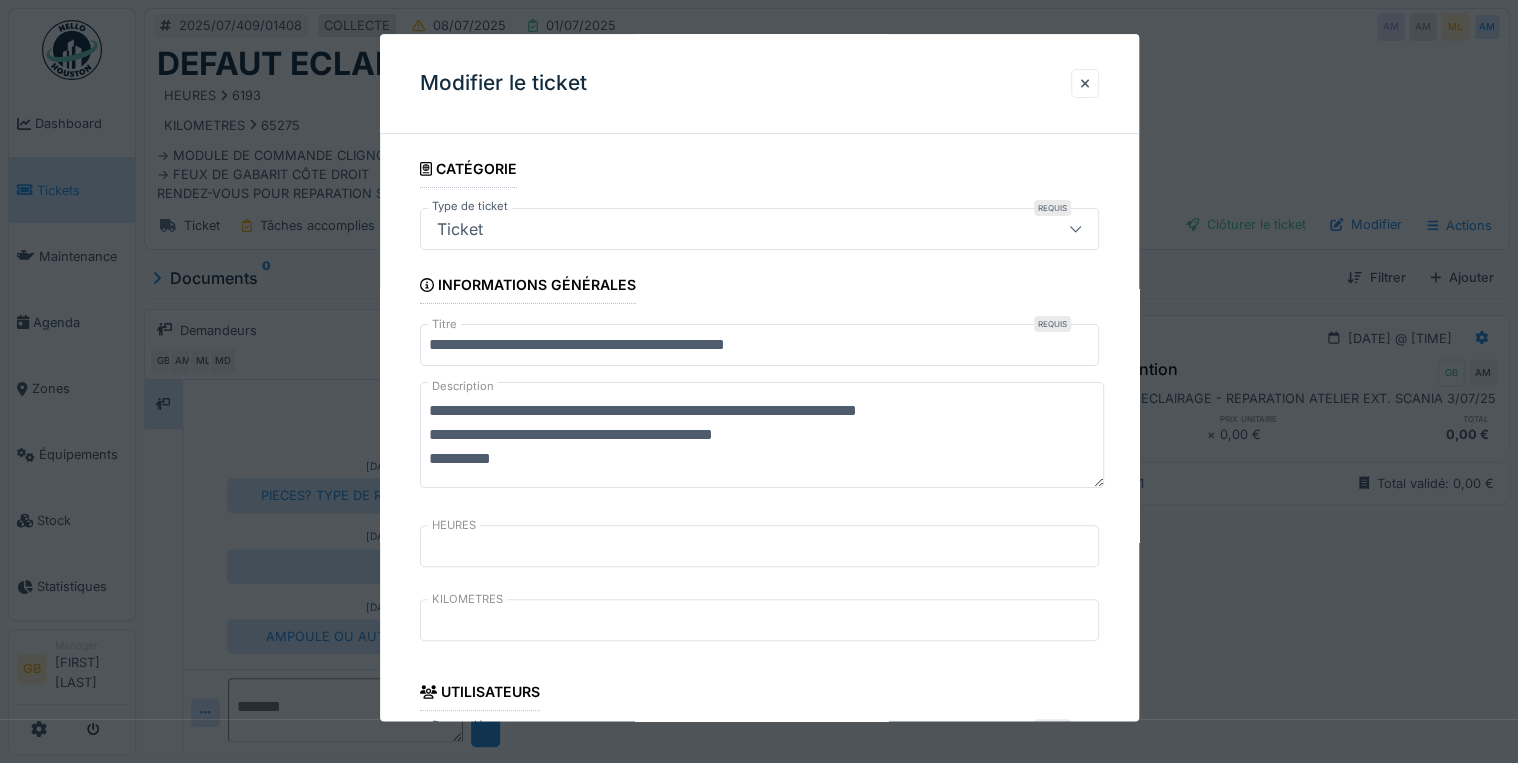 click on "**********" at bounding box center [762, 436] 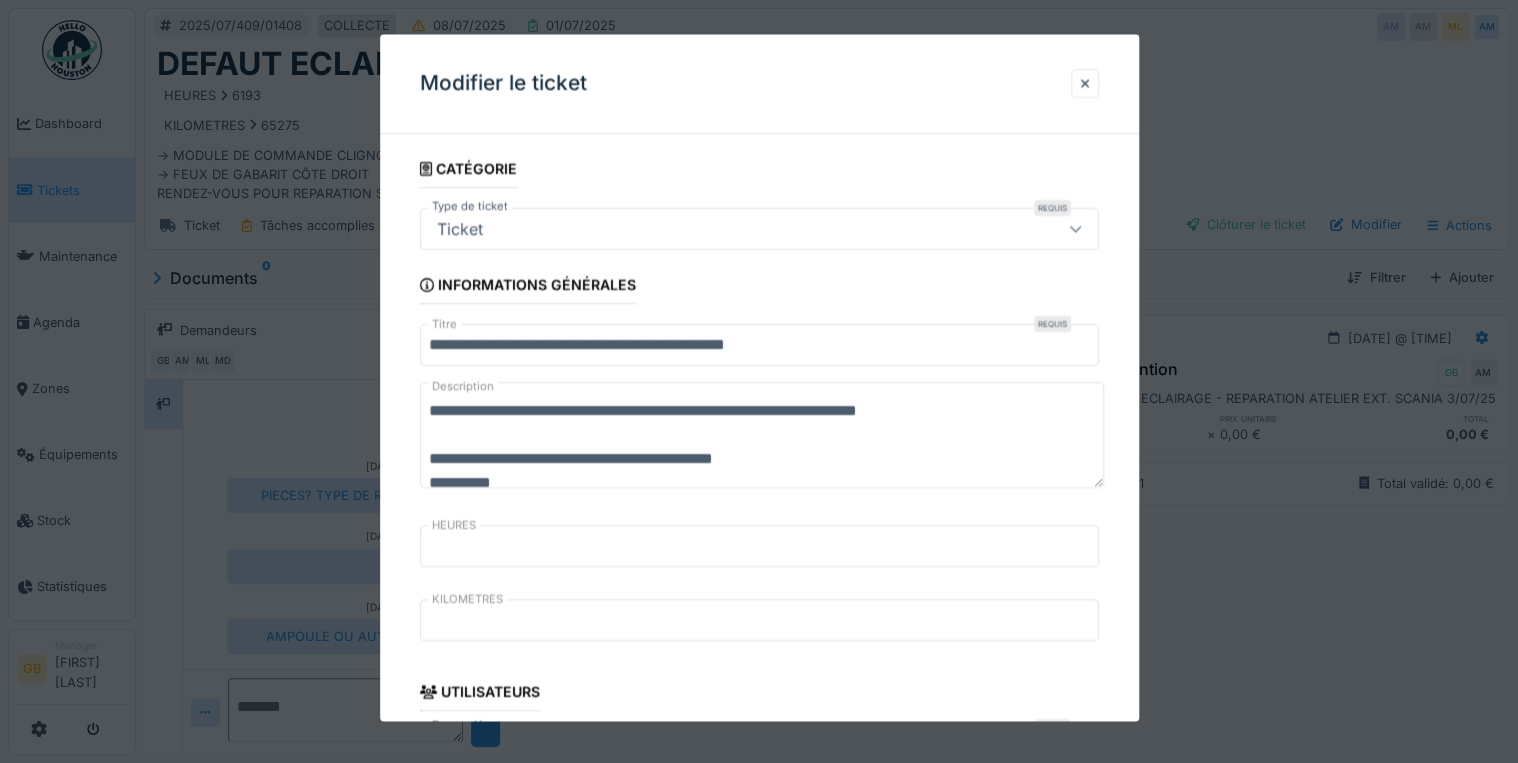 scroll, scrollTop: 5, scrollLeft: 0, axis: vertical 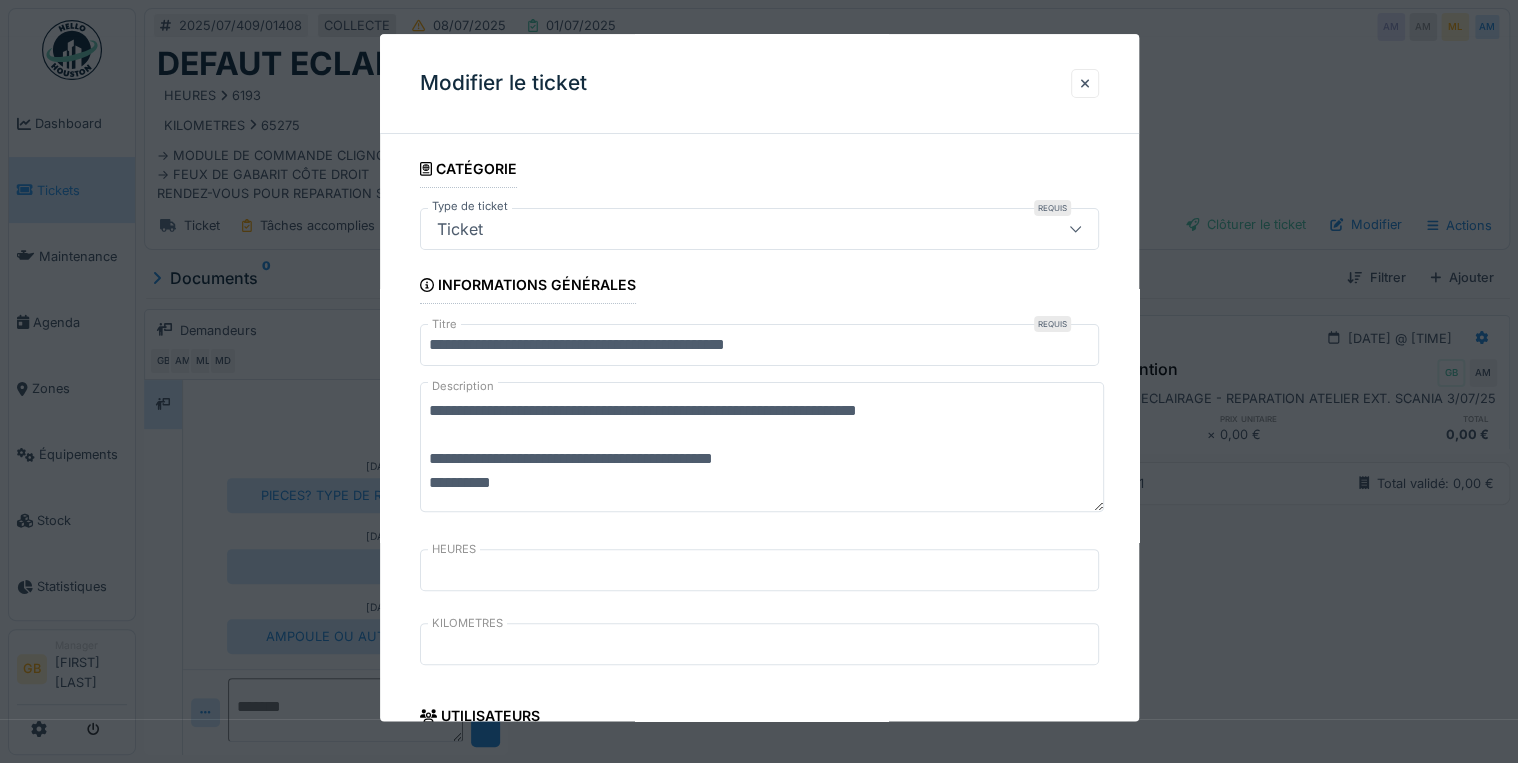 click on "**********" at bounding box center [762, 448] 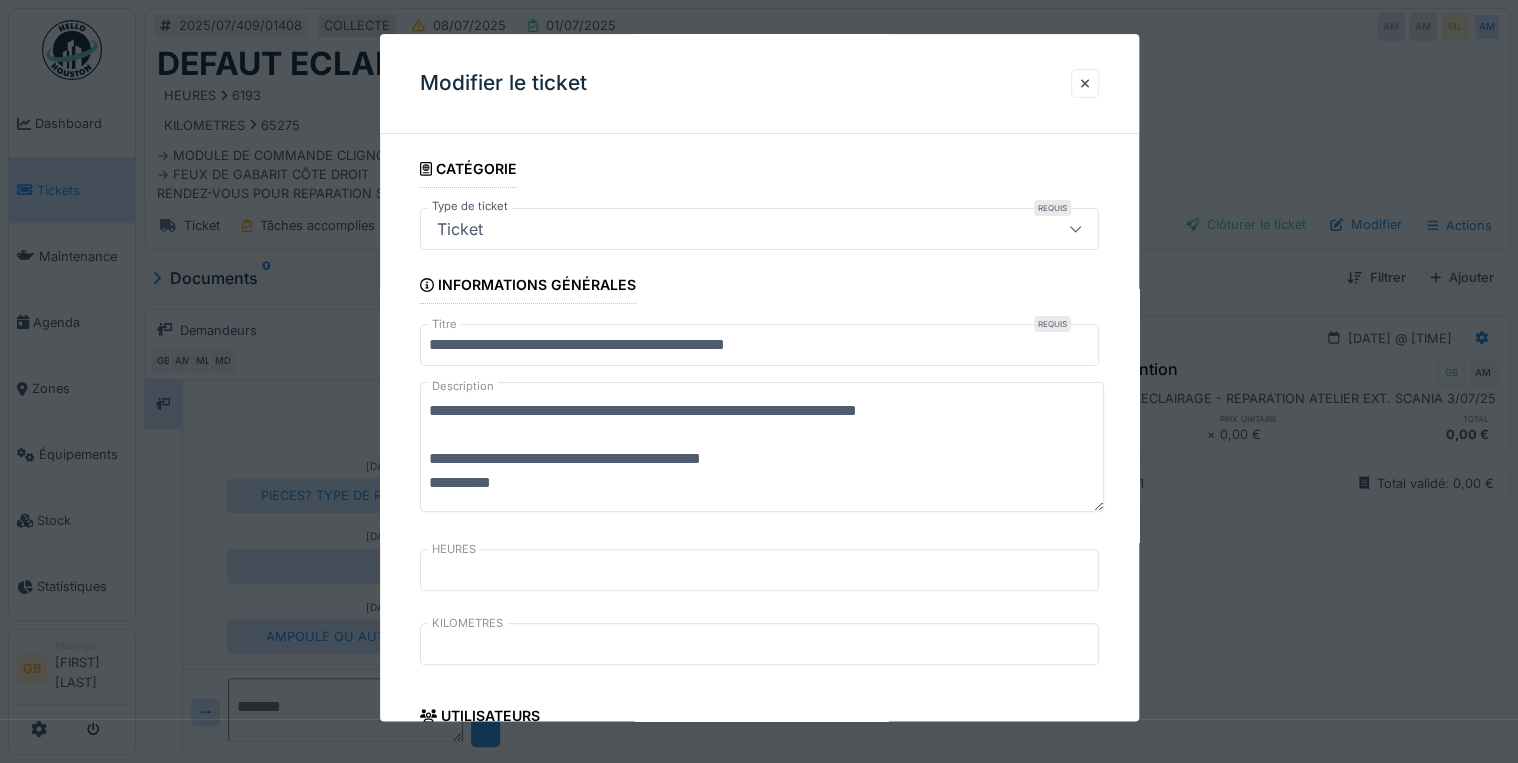drag, startPoint x: 752, startPoint y: 474, endPoint x: 429, endPoint y: 466, distance: 323.09906 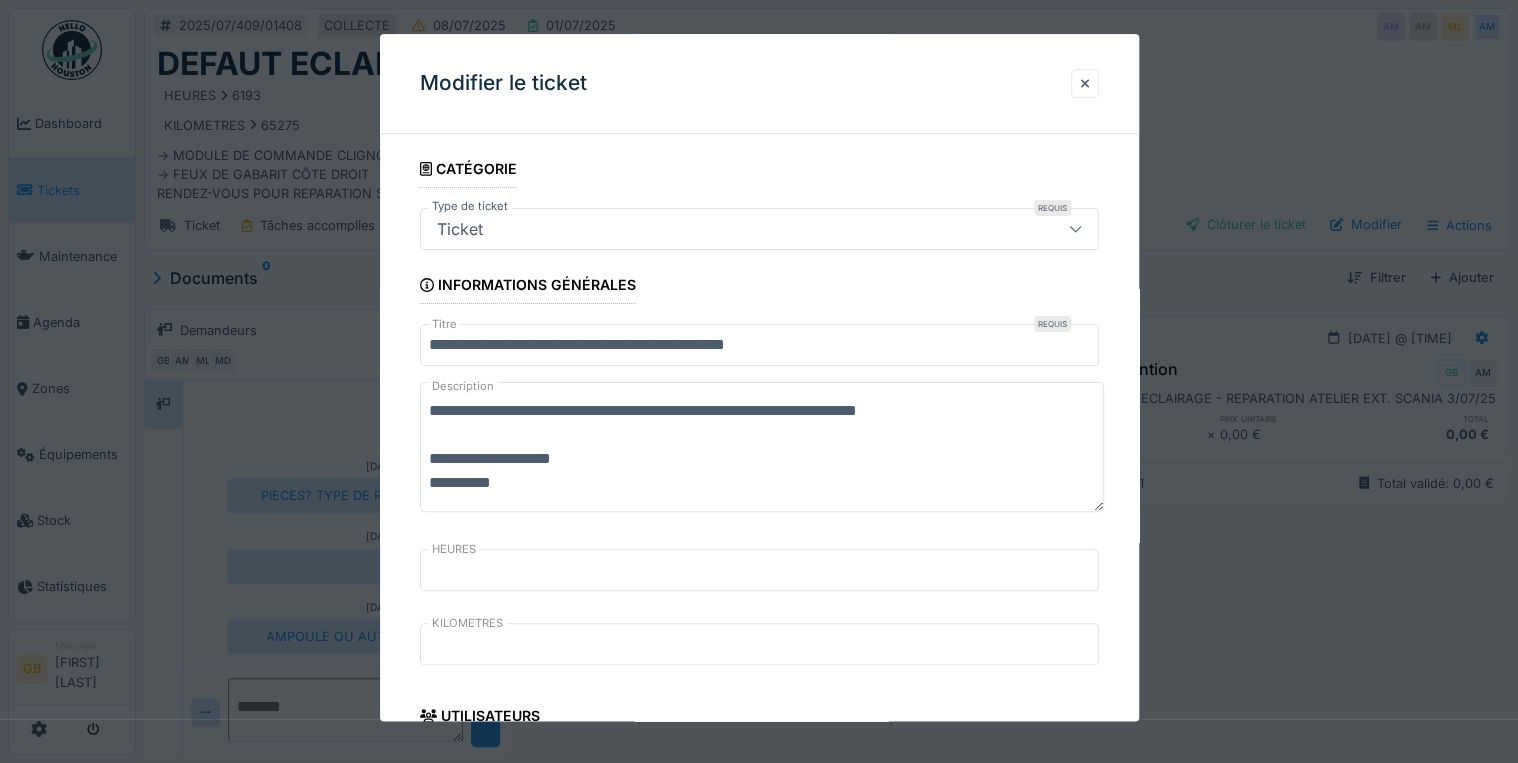click on "**********" at bounding box center (762, 448) 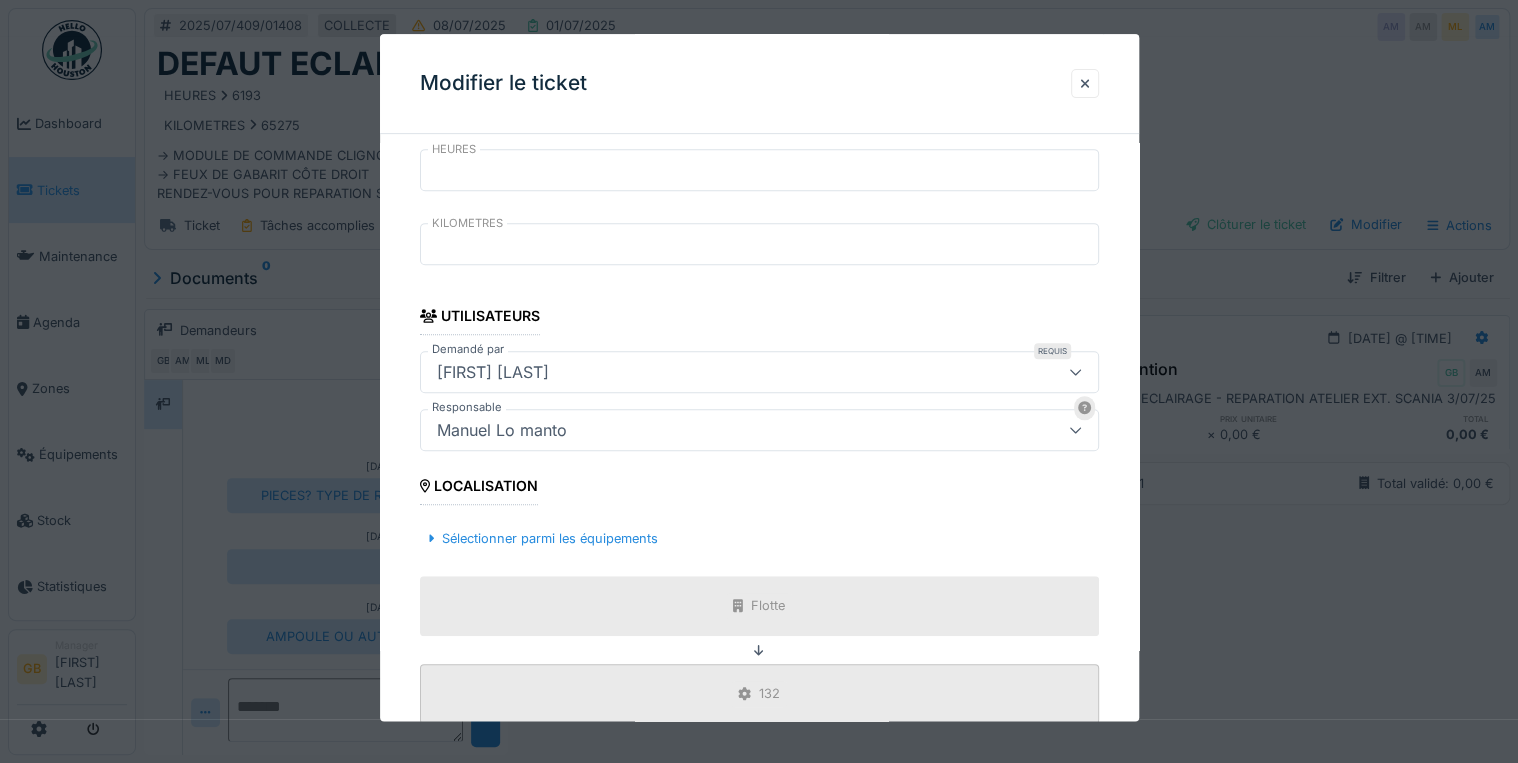 scroll, scrollTop: 846, scrollLeft: 0, axis: vertical 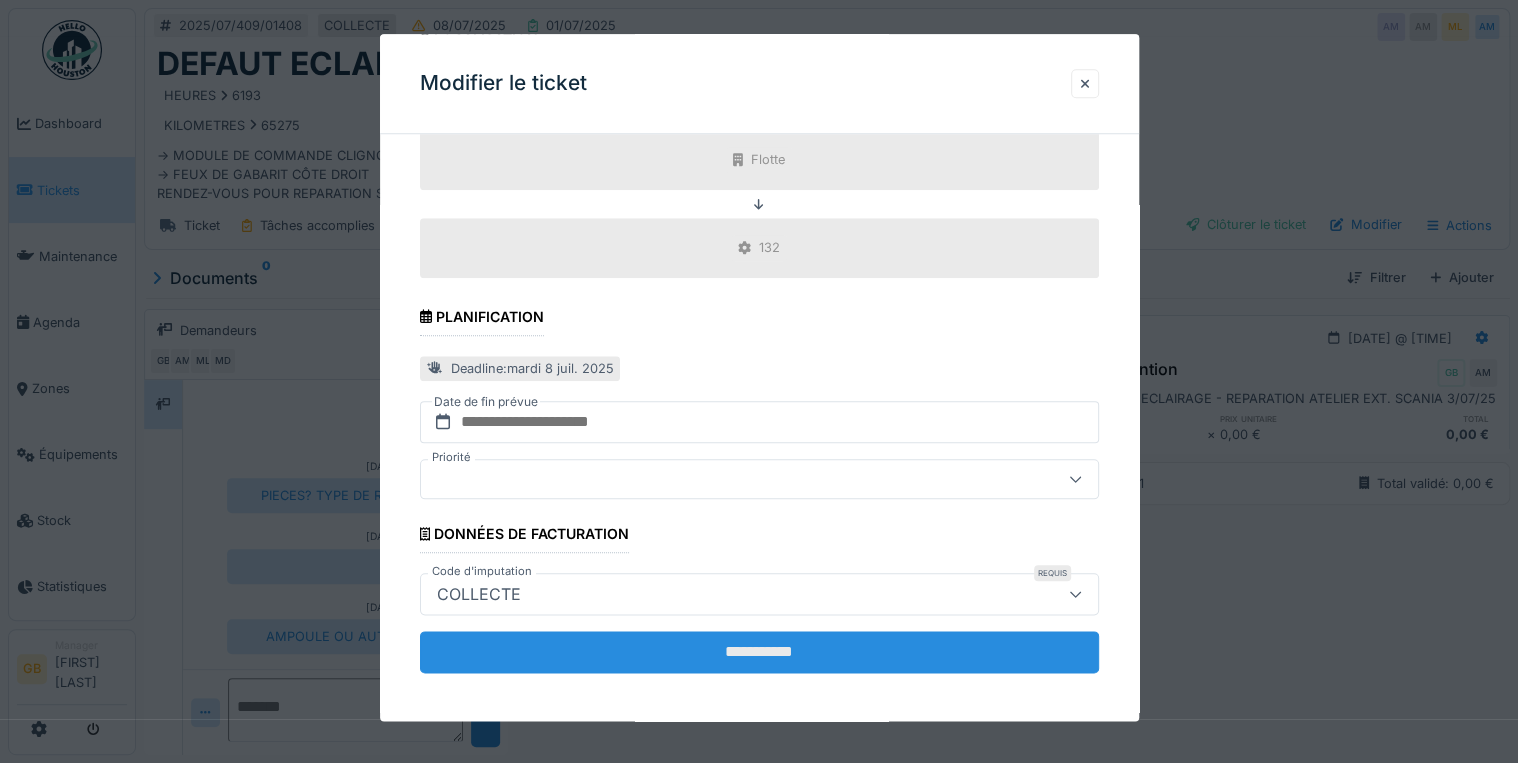 type on "**********" 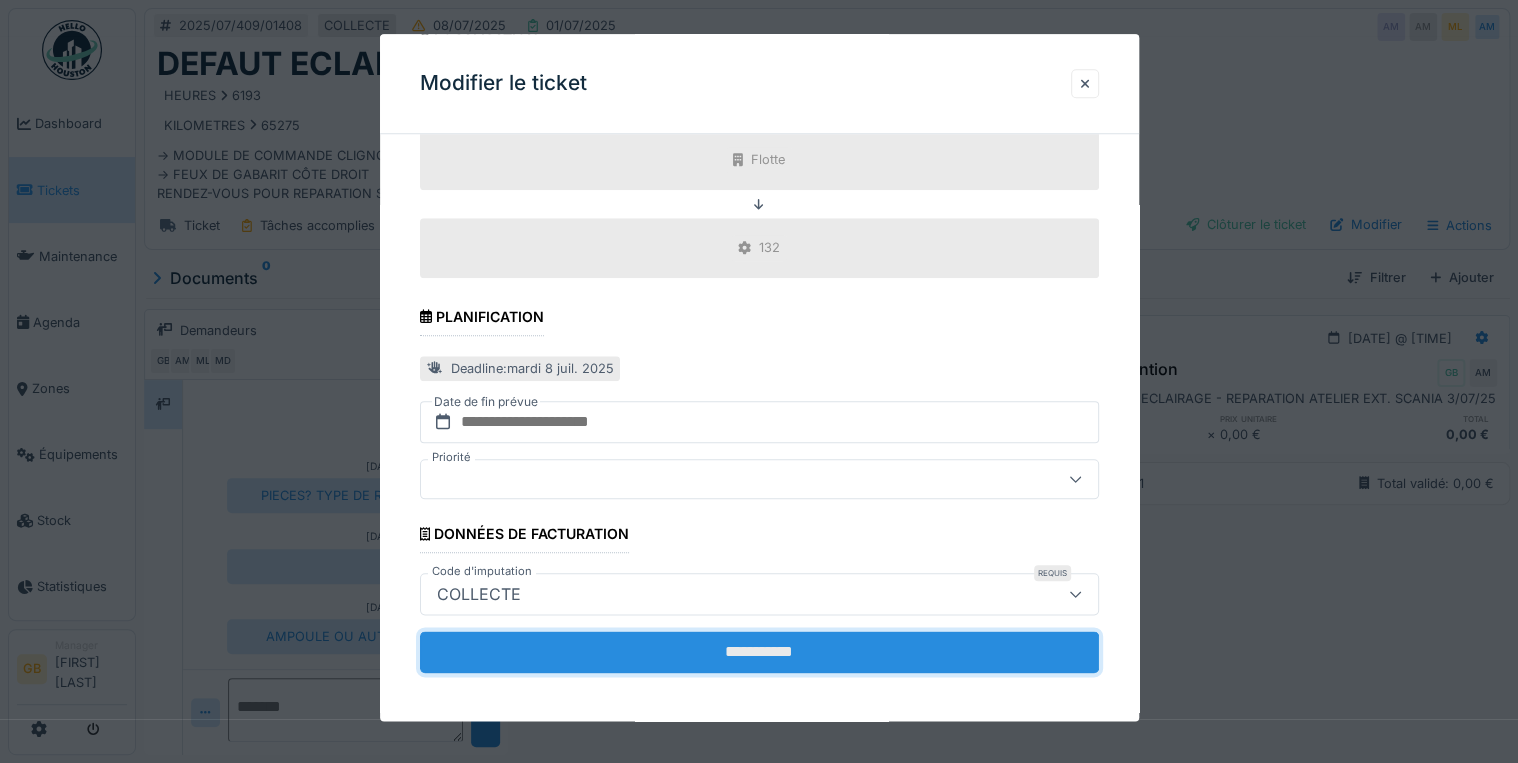 click on "**********" at bounding box center (759, 652) 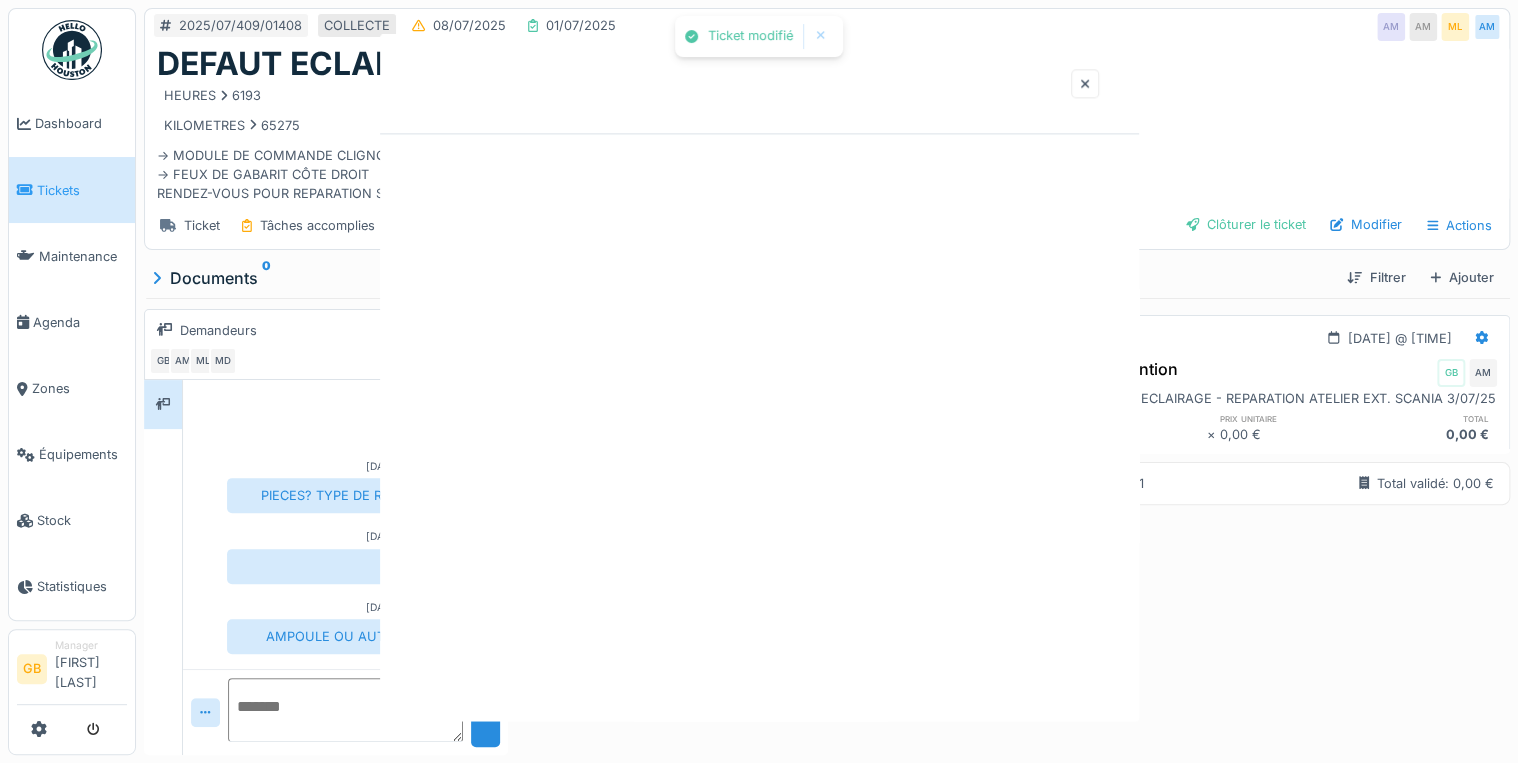 scroll, scrollTop: 0, scrollLeft: 0, axis: both 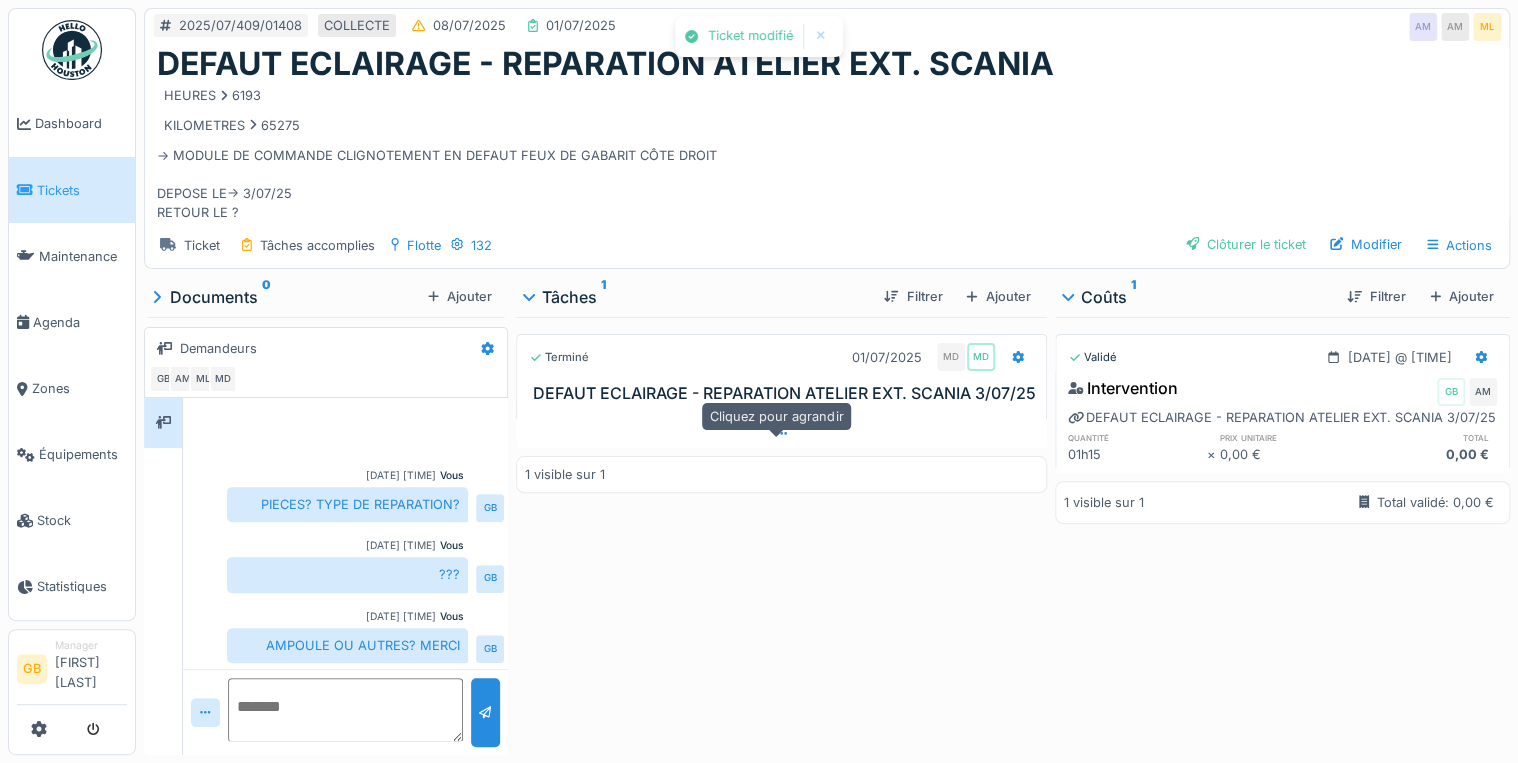 click 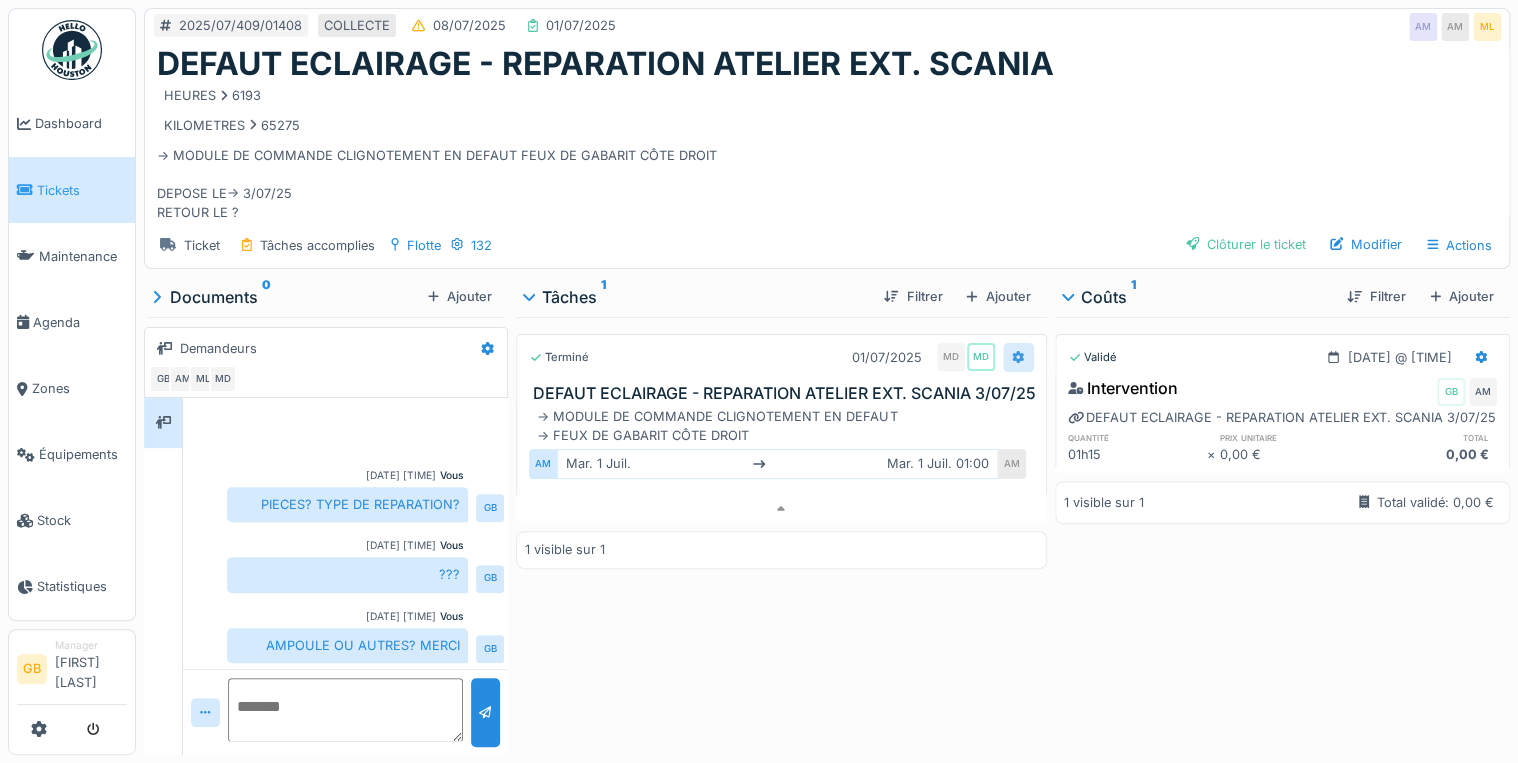 click at bounding box center [1018, 357] 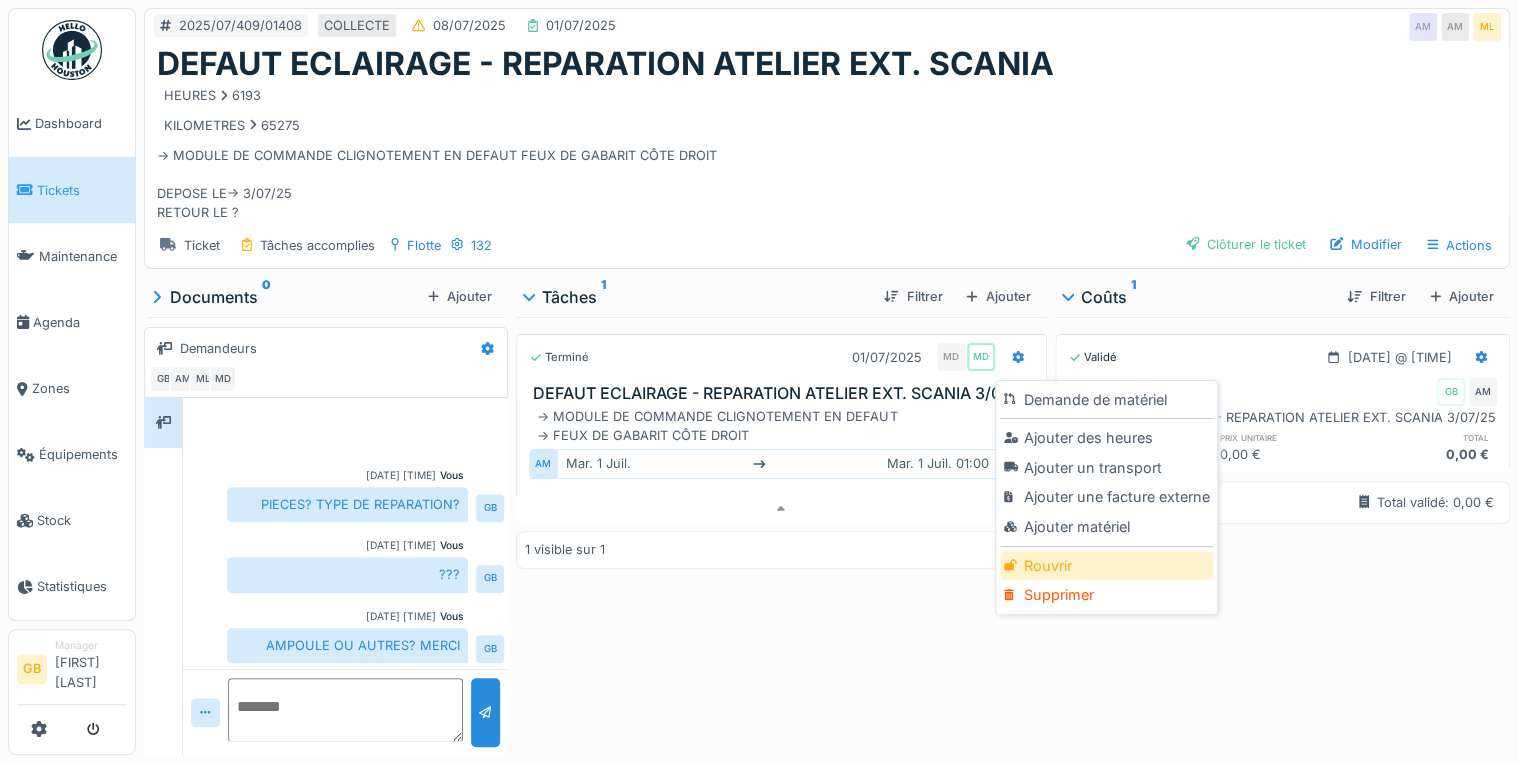 click on "Rouvrir" at bounding box center (1106, 566) 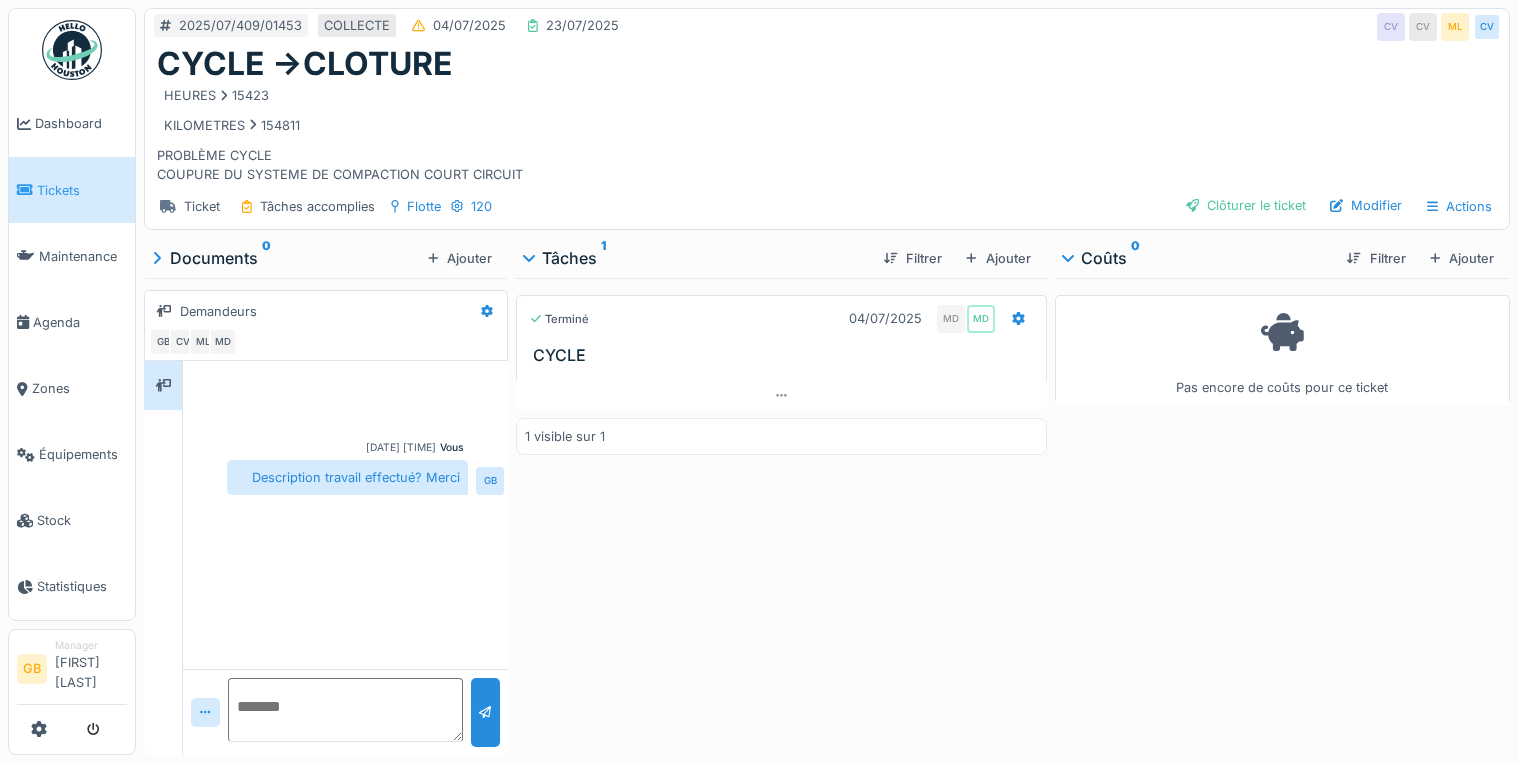 scroll, scrollTop: 0, scrollLeft: 0, axis: both 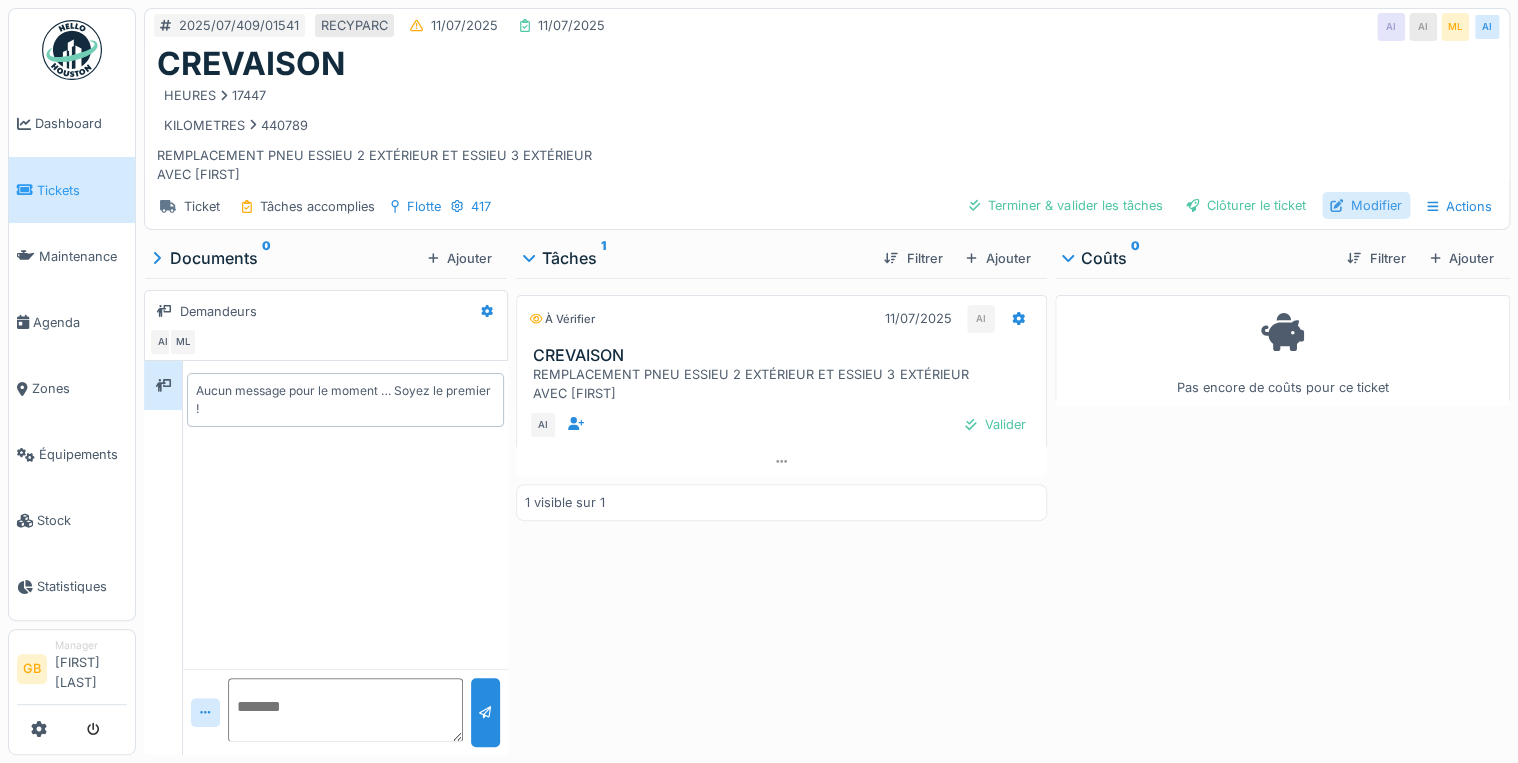 click on "Modifier" at bounding box center [1366, 205] 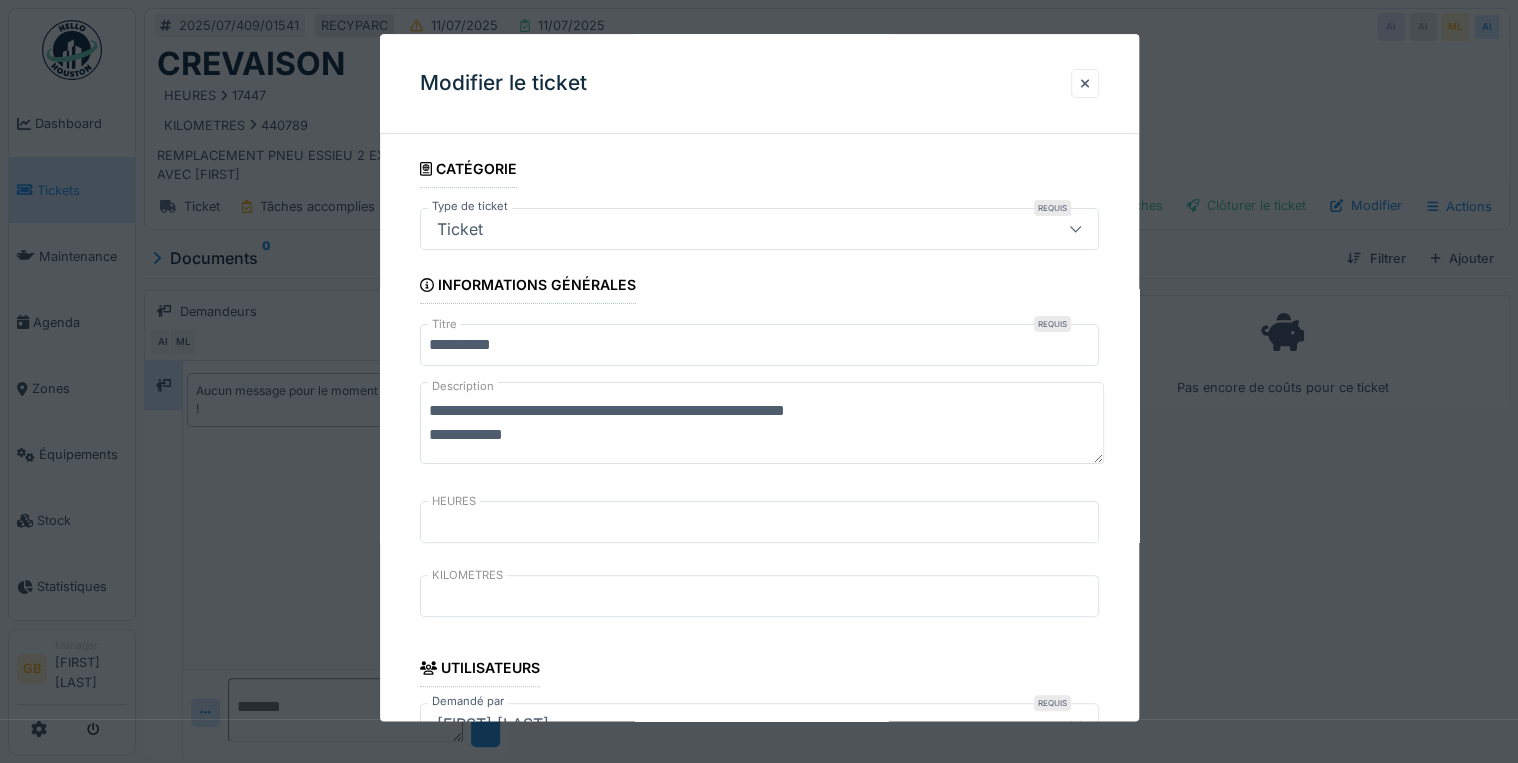 drag, startPoint x: 612, startPoint y: 412, endPoint x: 618, endPoint y: 434, distance: 22.803509 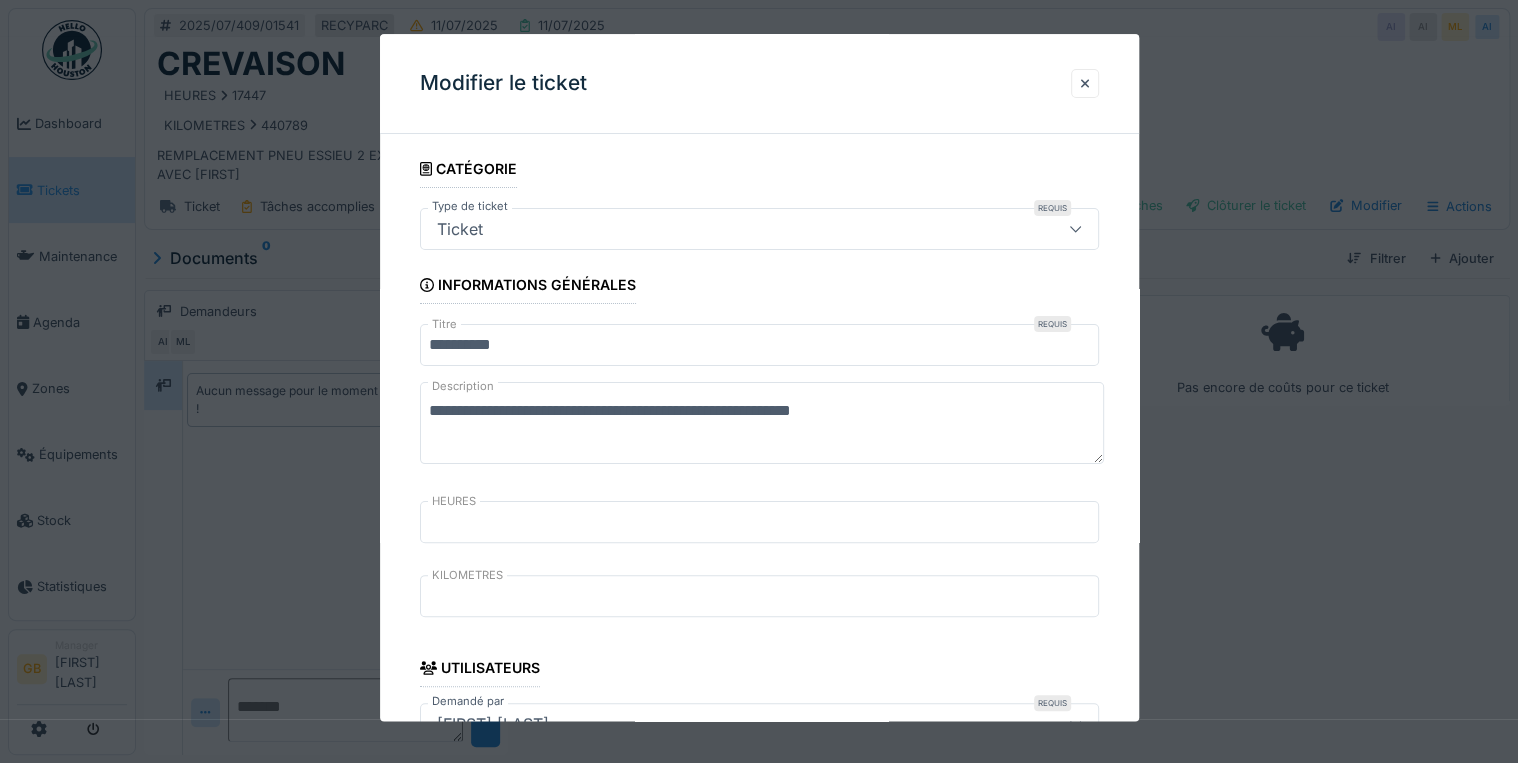 click on "**********" at bounding box center (762, 424) 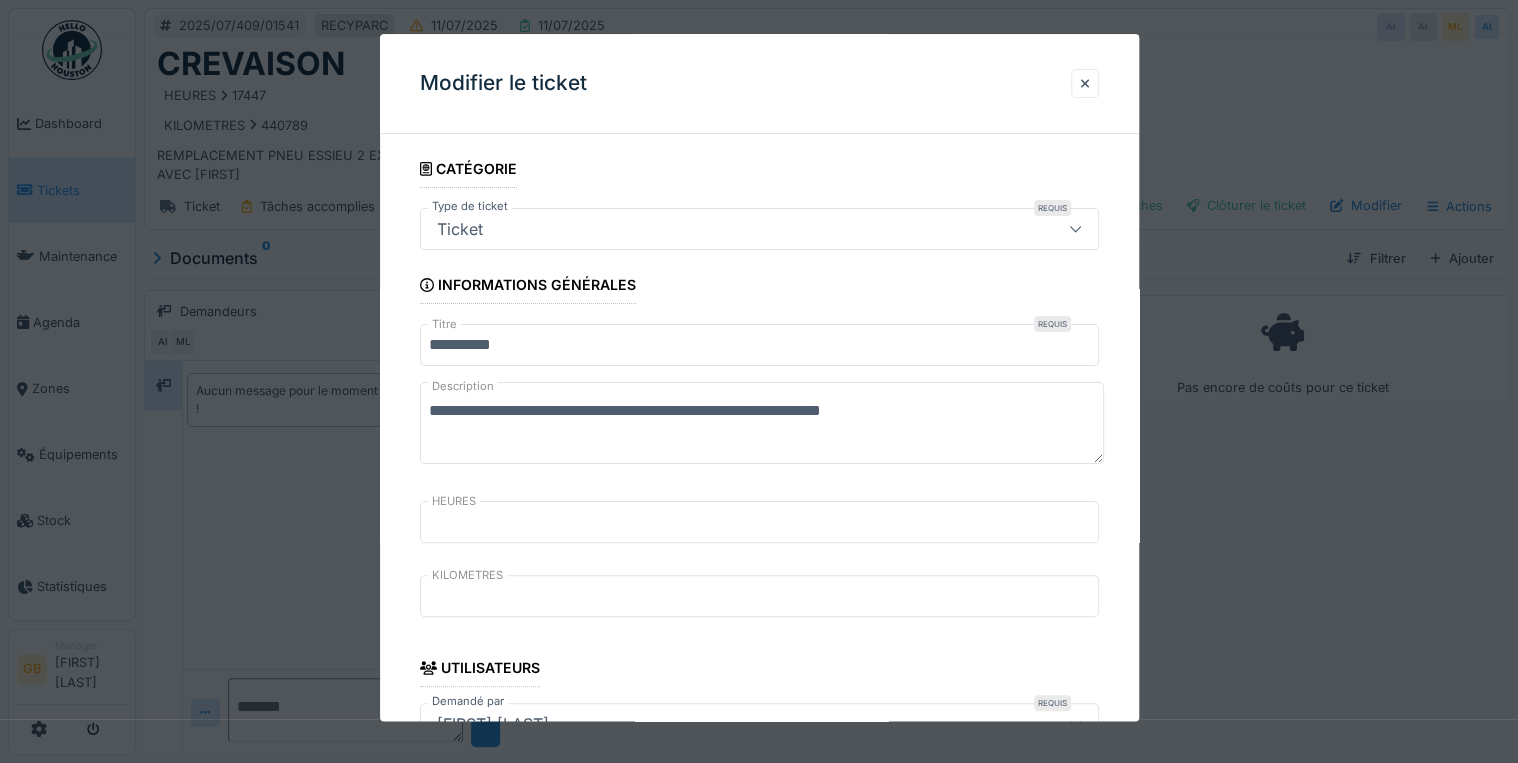 click on "**********" at bounding box center (762, 424) 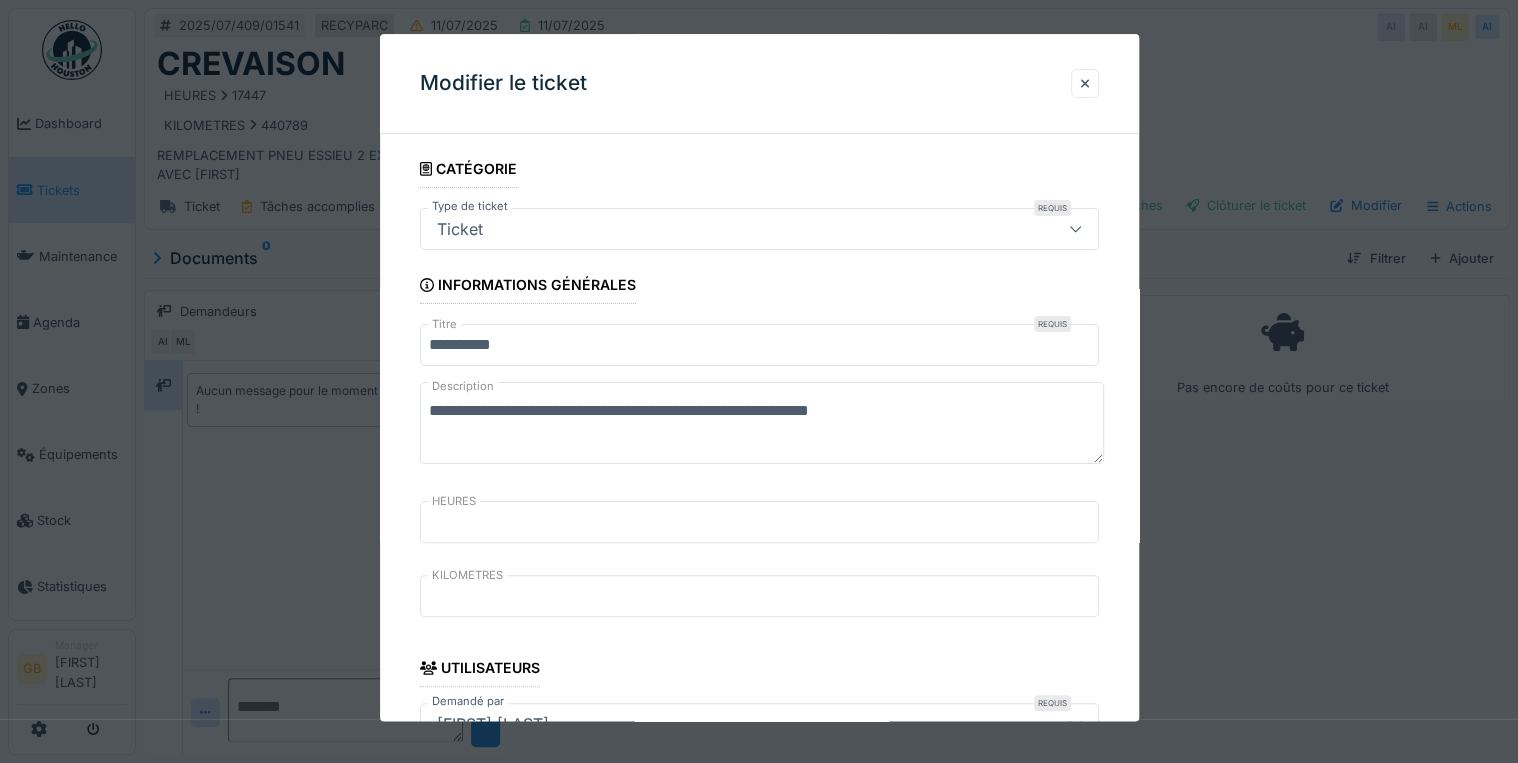click on "**********" at bounding box center [762, 424] 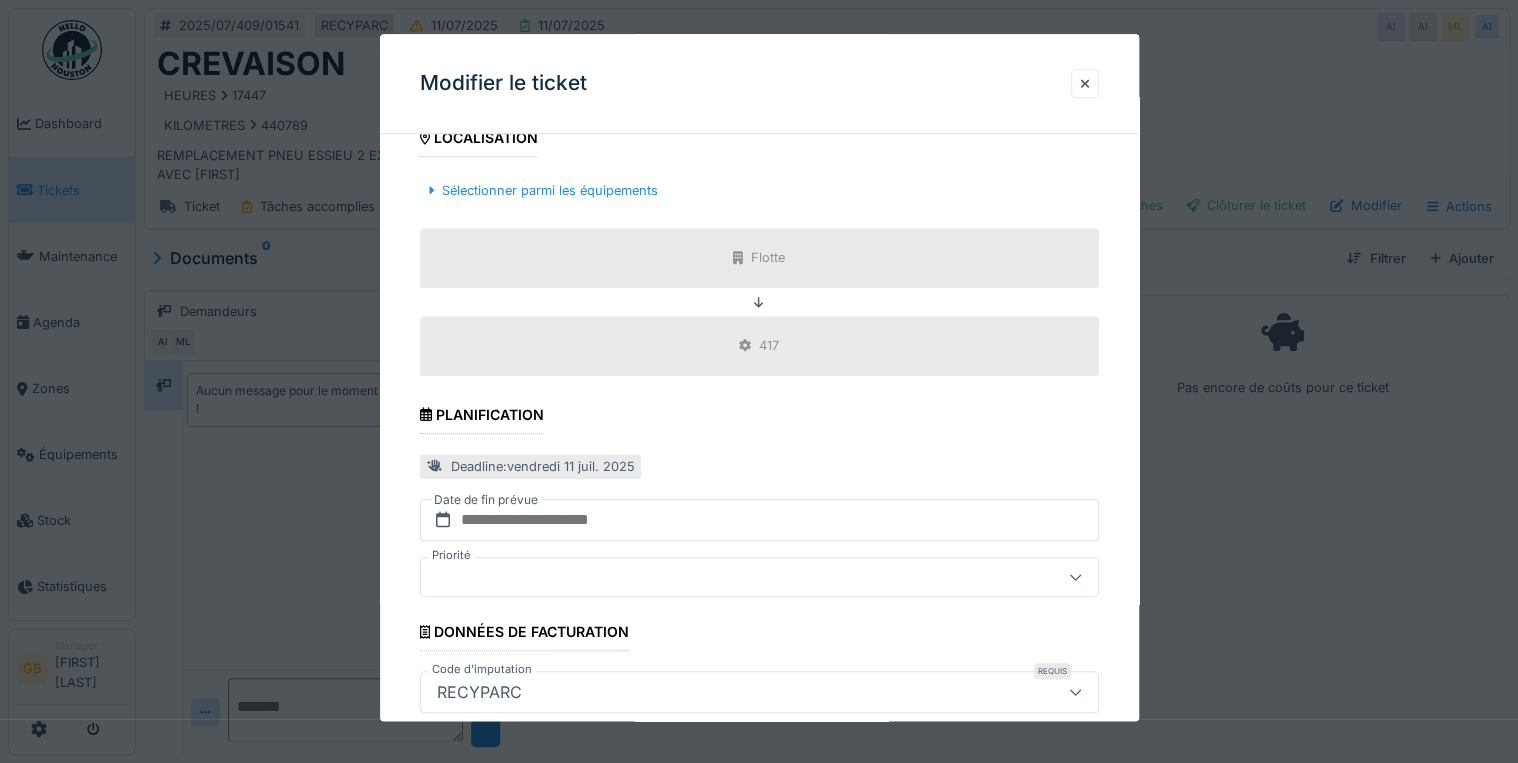 scroll, scrollTop: 798, scrollLeft: 0, axis: vertical 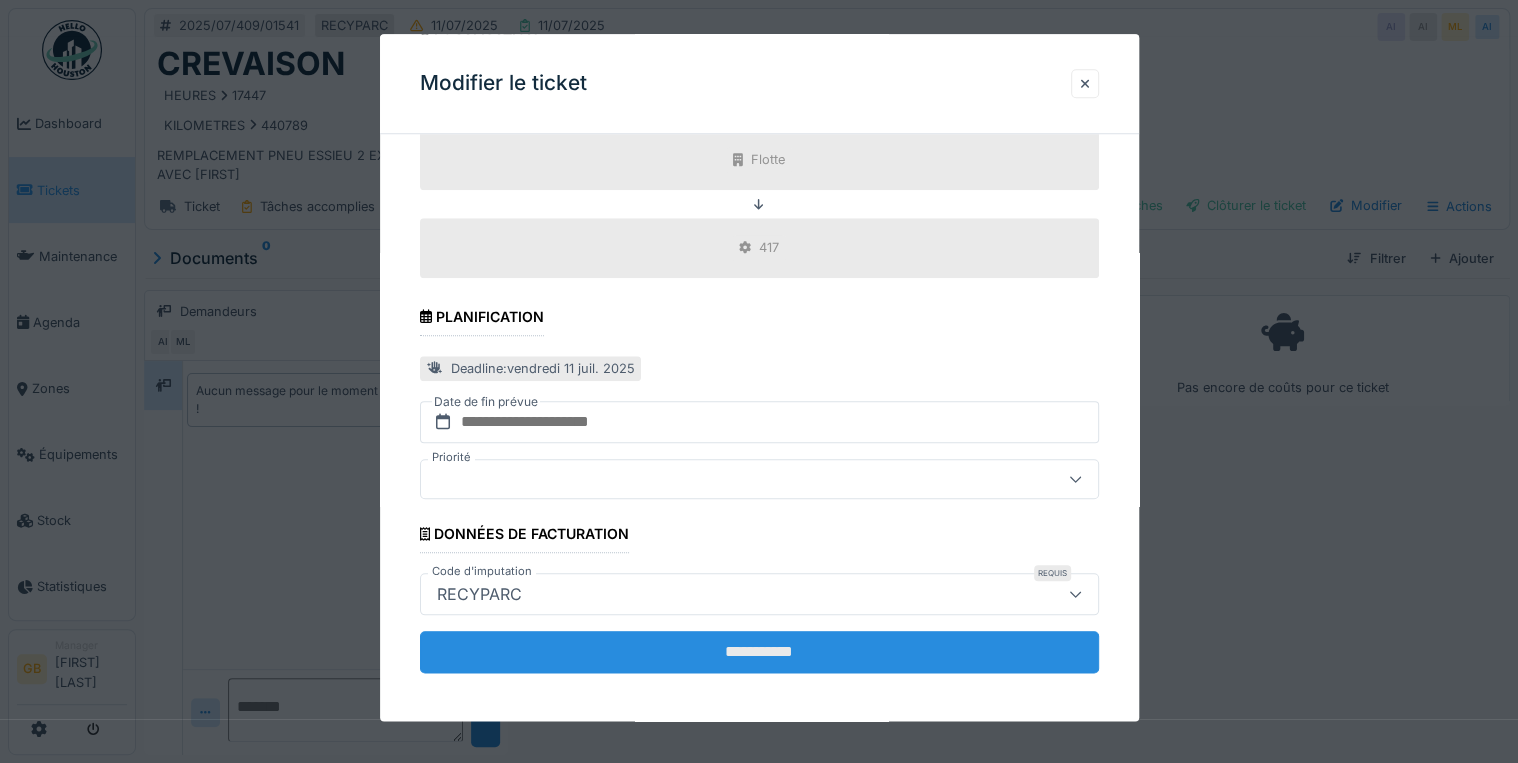 type on "**********" 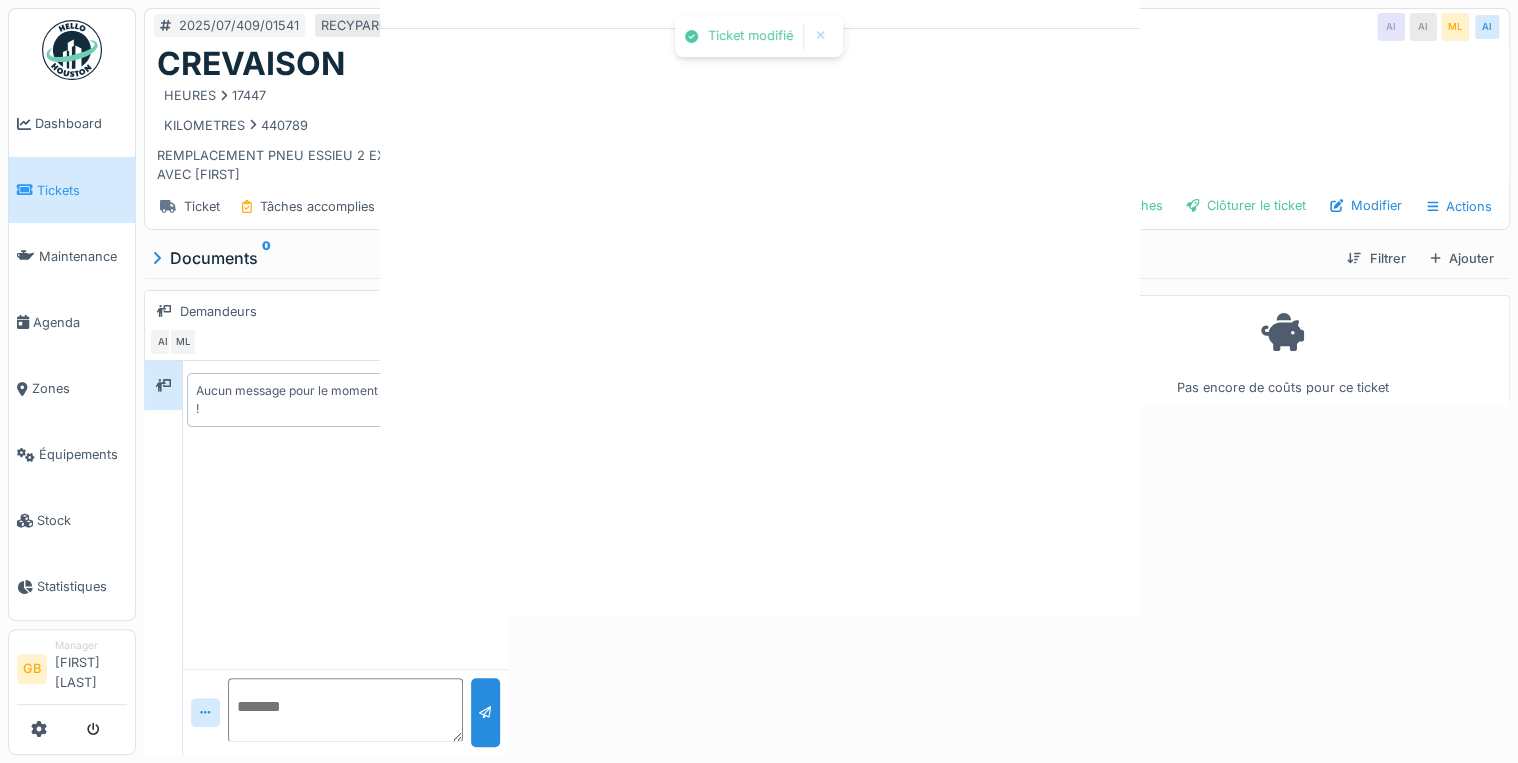 scroll, scrollTop: 0, scrollLeft: 0, axis: both 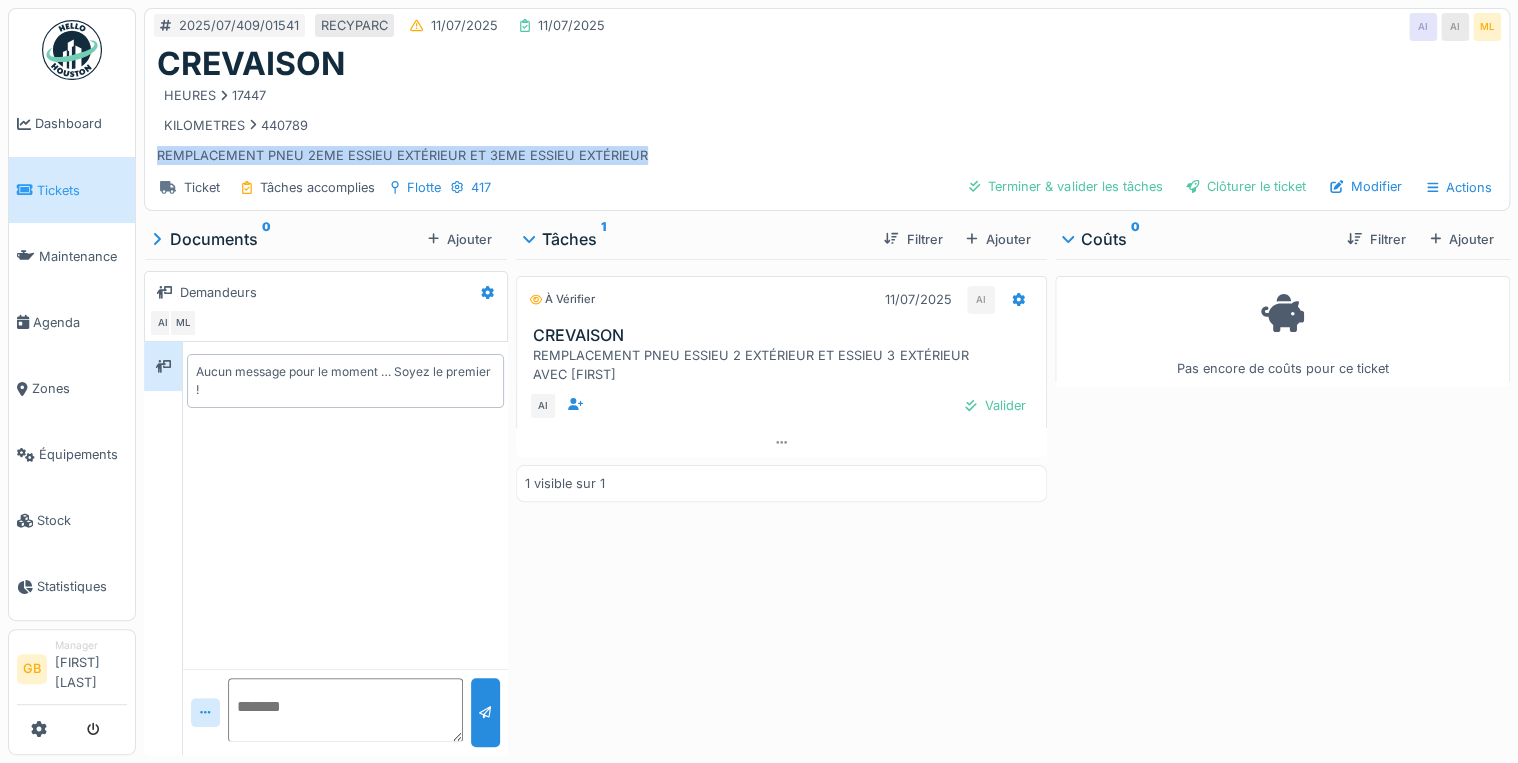 drag, startPoint x: 598, startPoint y: 157, endPoint x: 152, endPoint y: 154, distance: 446.0101 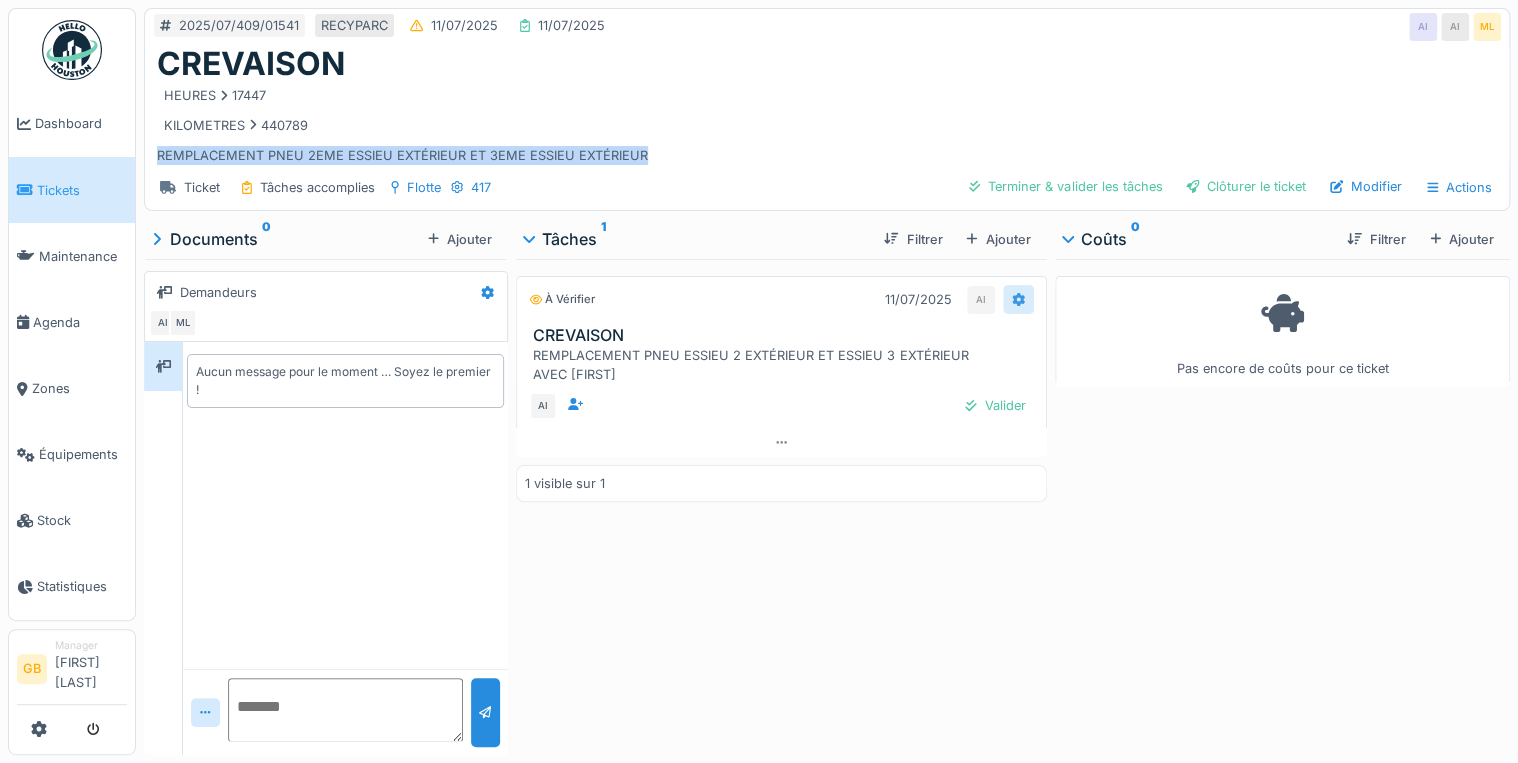 click at bounding box center [1018, 299] 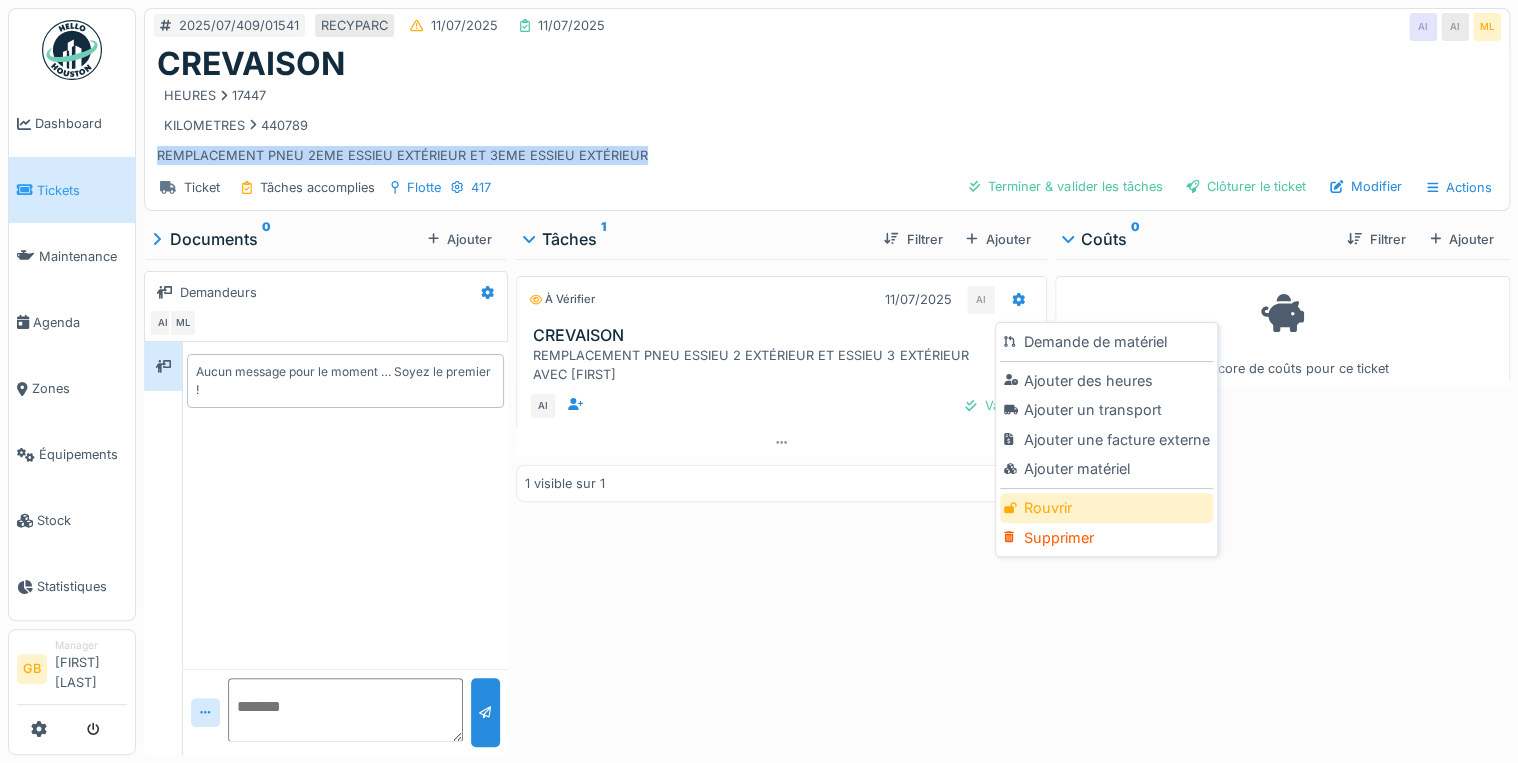 click on "Rouvrir" at bounding box center [1106, 508] 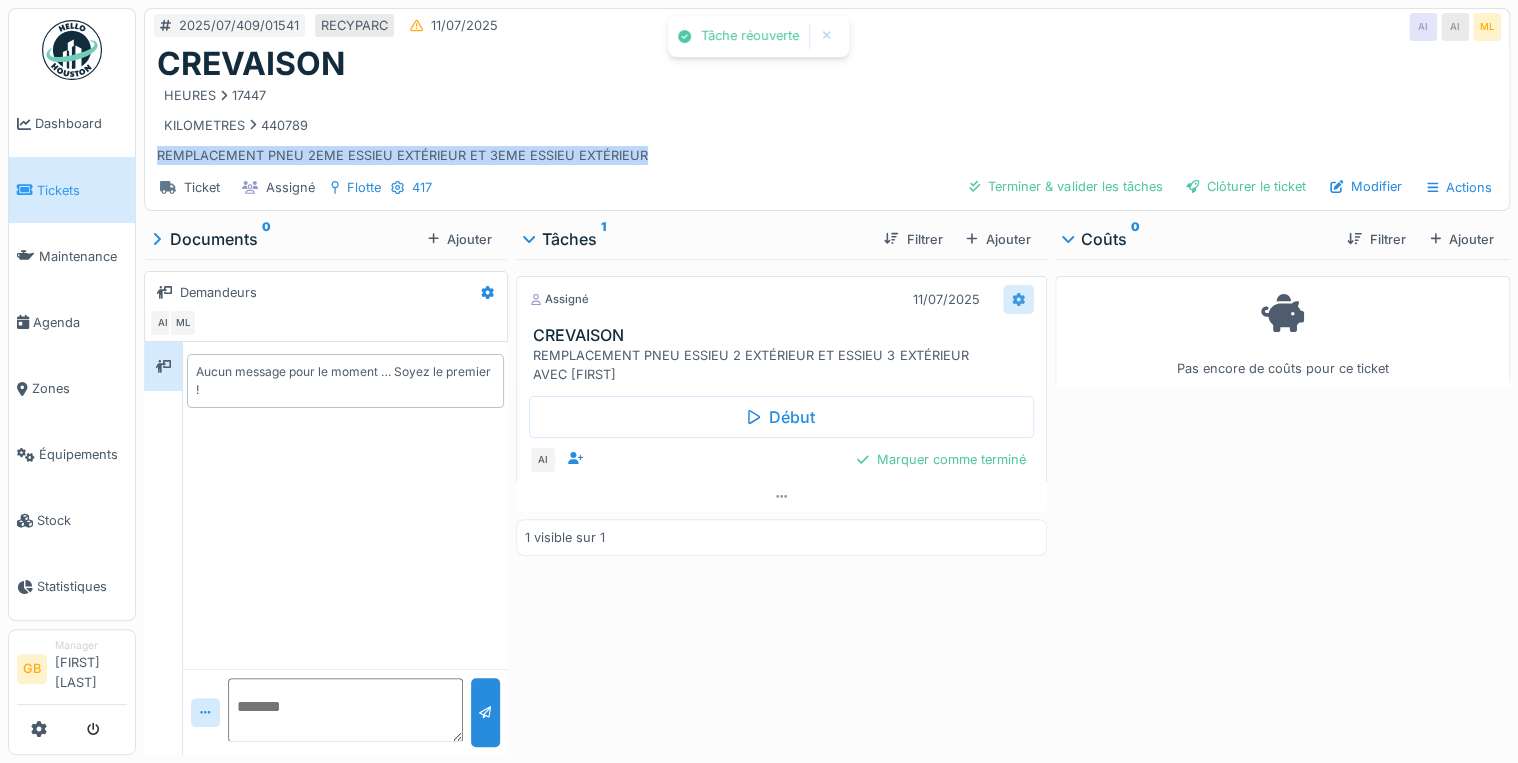 click at bounding box center (1018, 299) 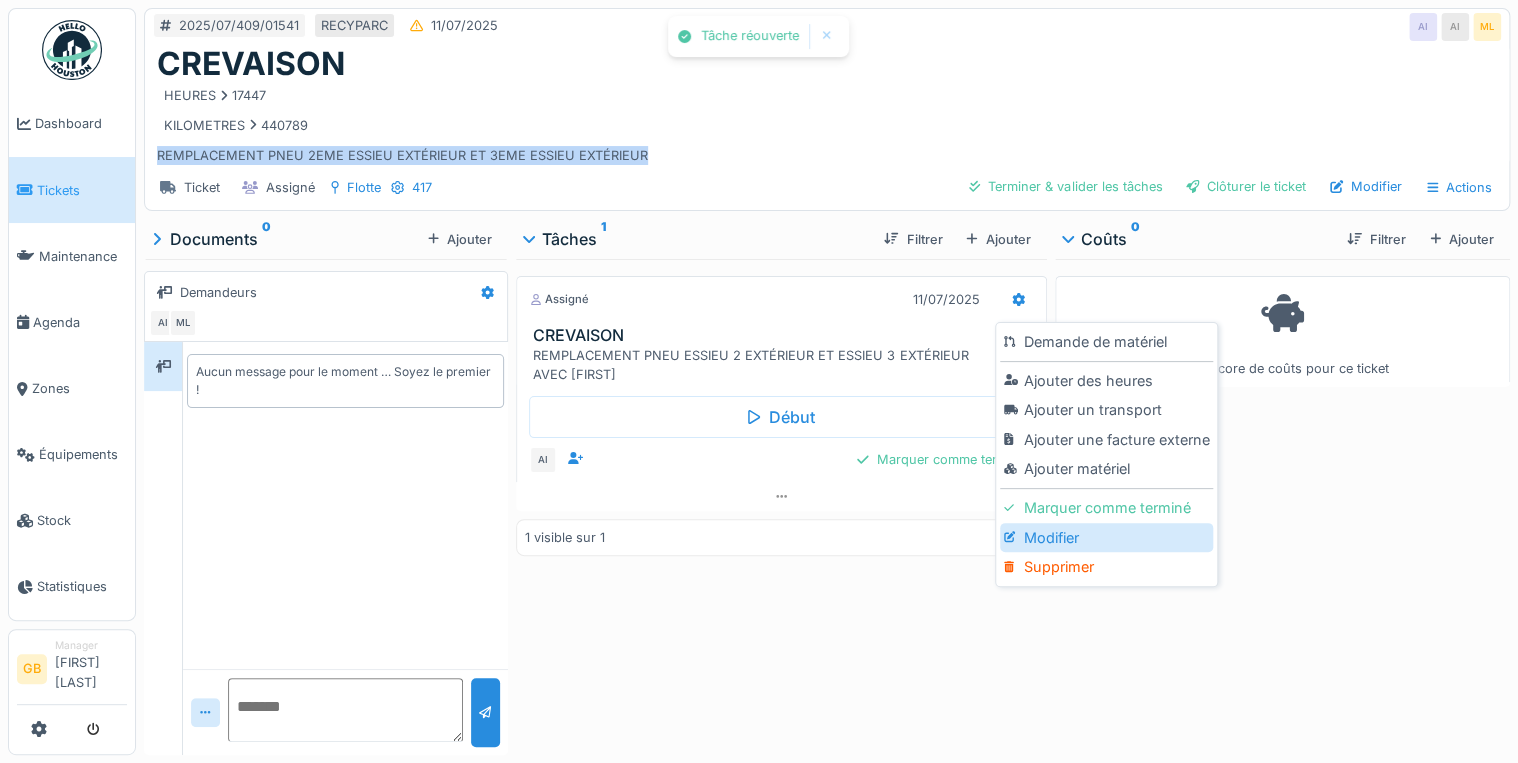 click on "Modifier" at bounding box center [1106, 538] 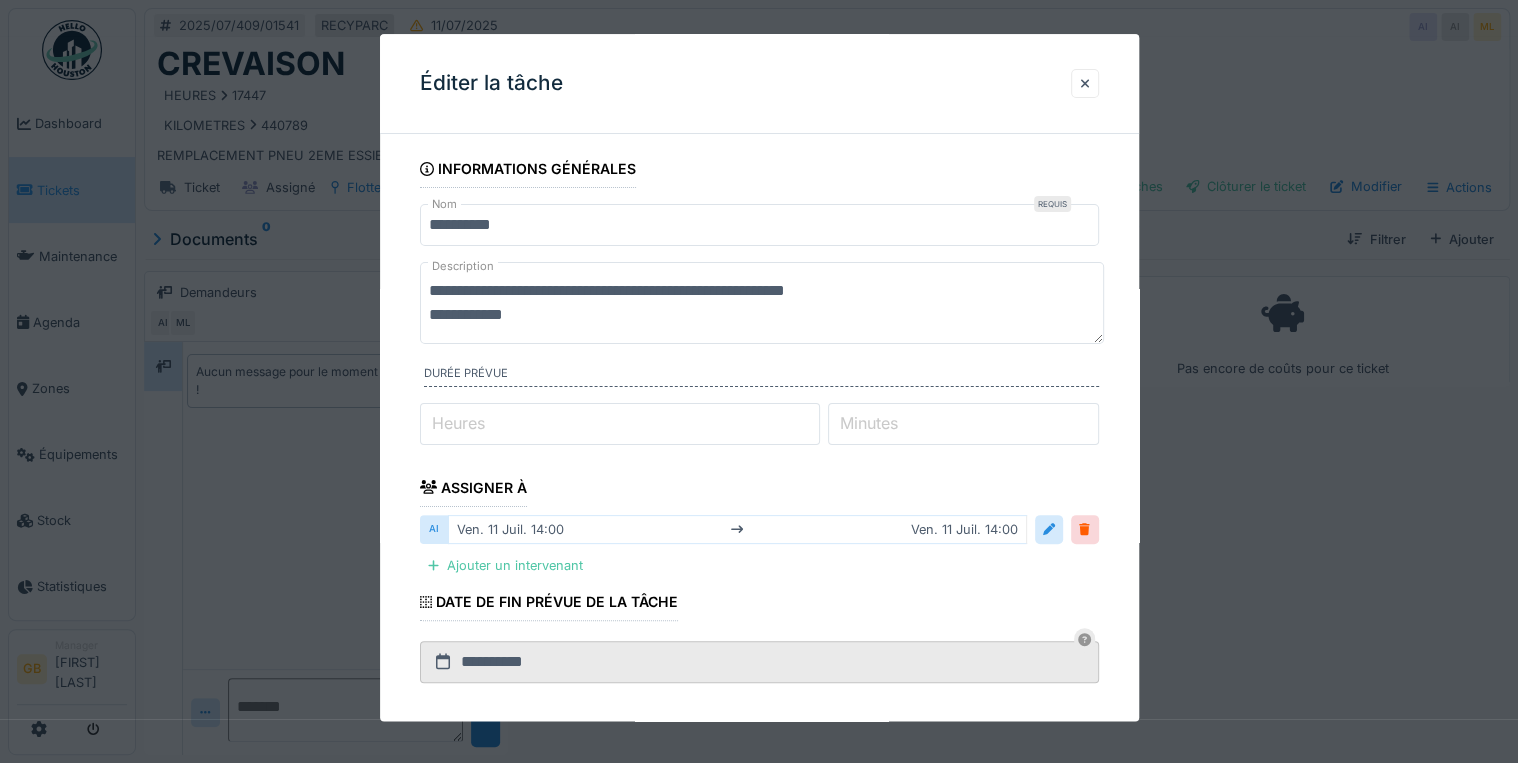 drag, startPoint x: 745, startPoint y: 320, endPoint x: 301, endPoint y: 248, distance: 449.79996 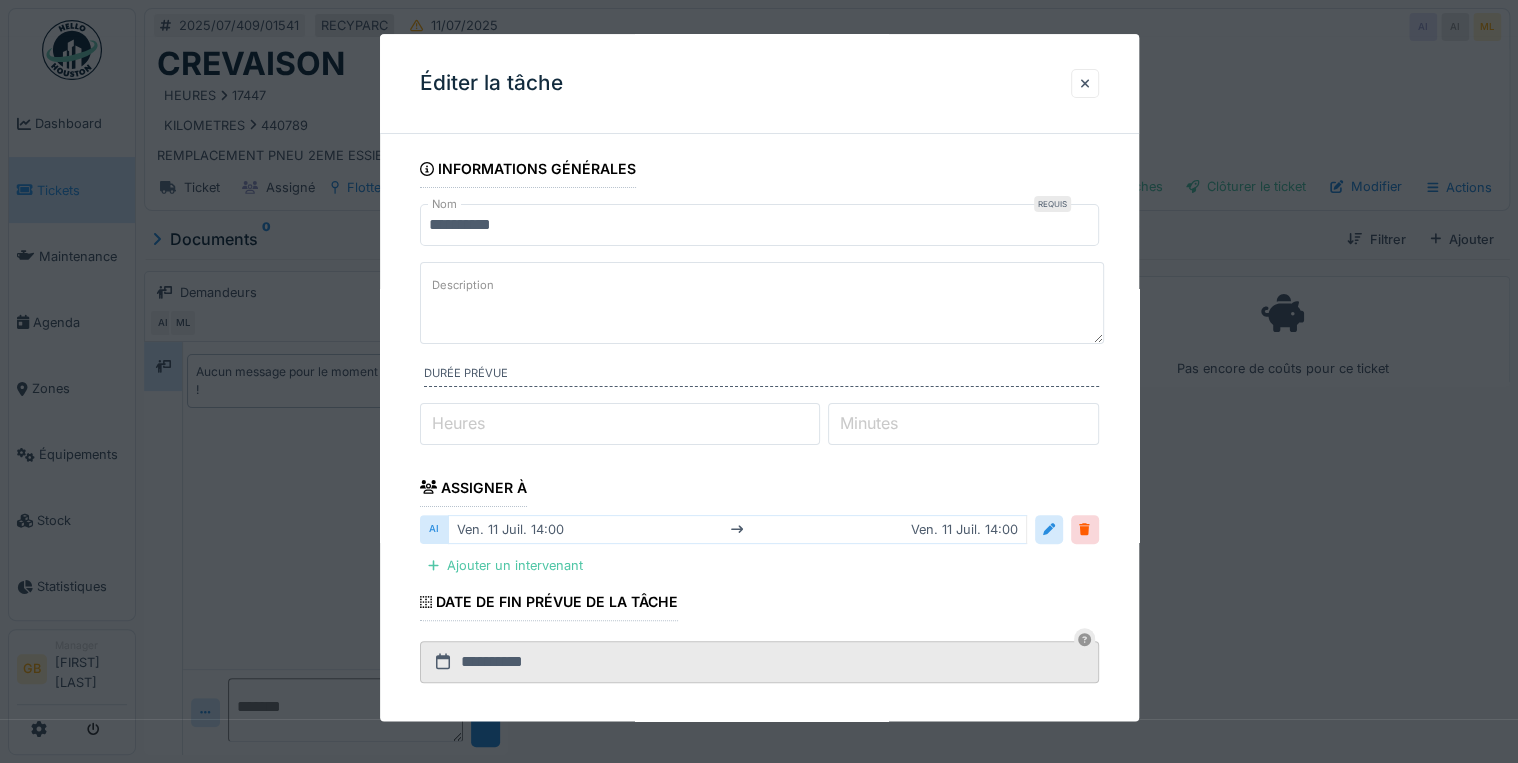 paste on "**********" 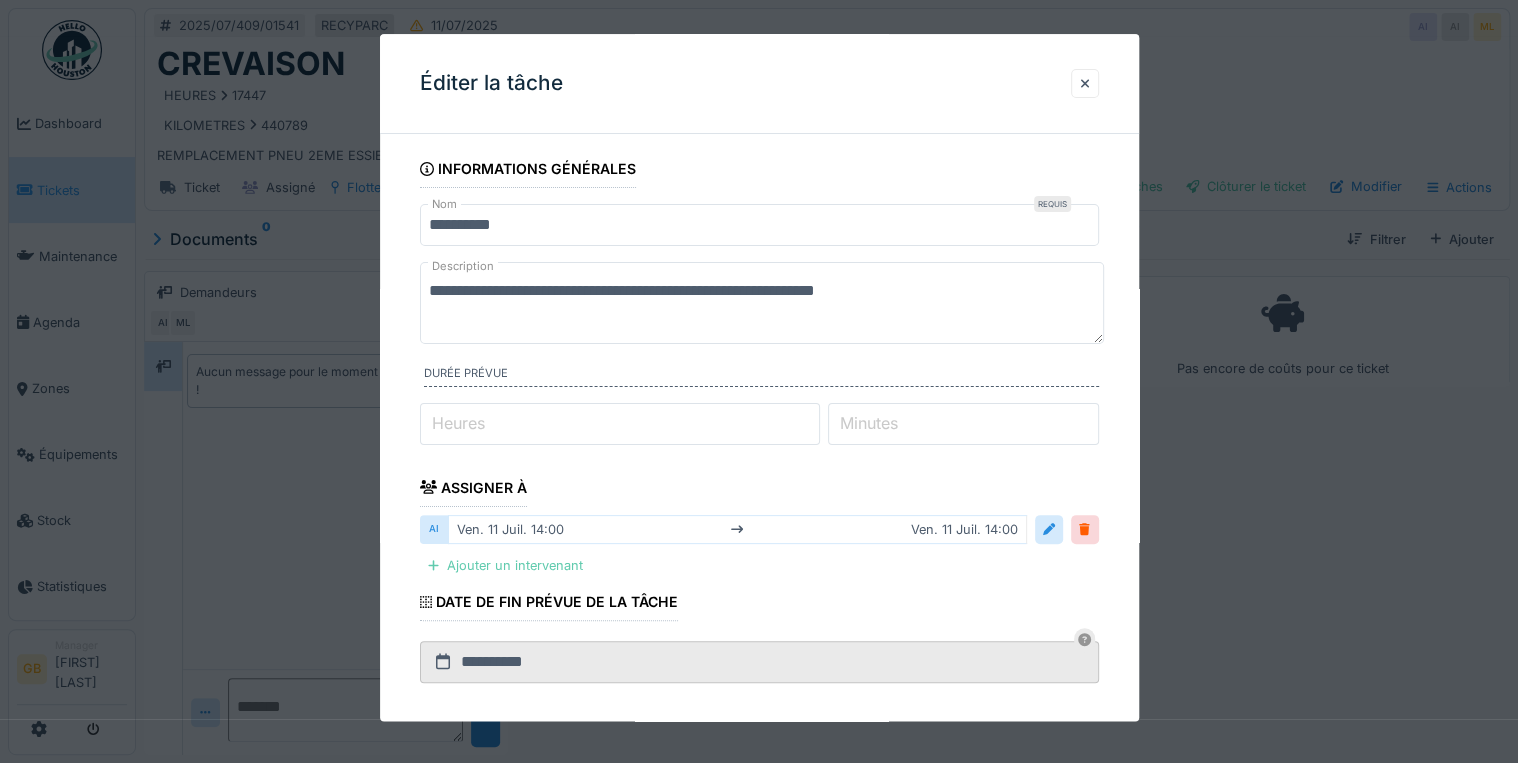 type on "**********" 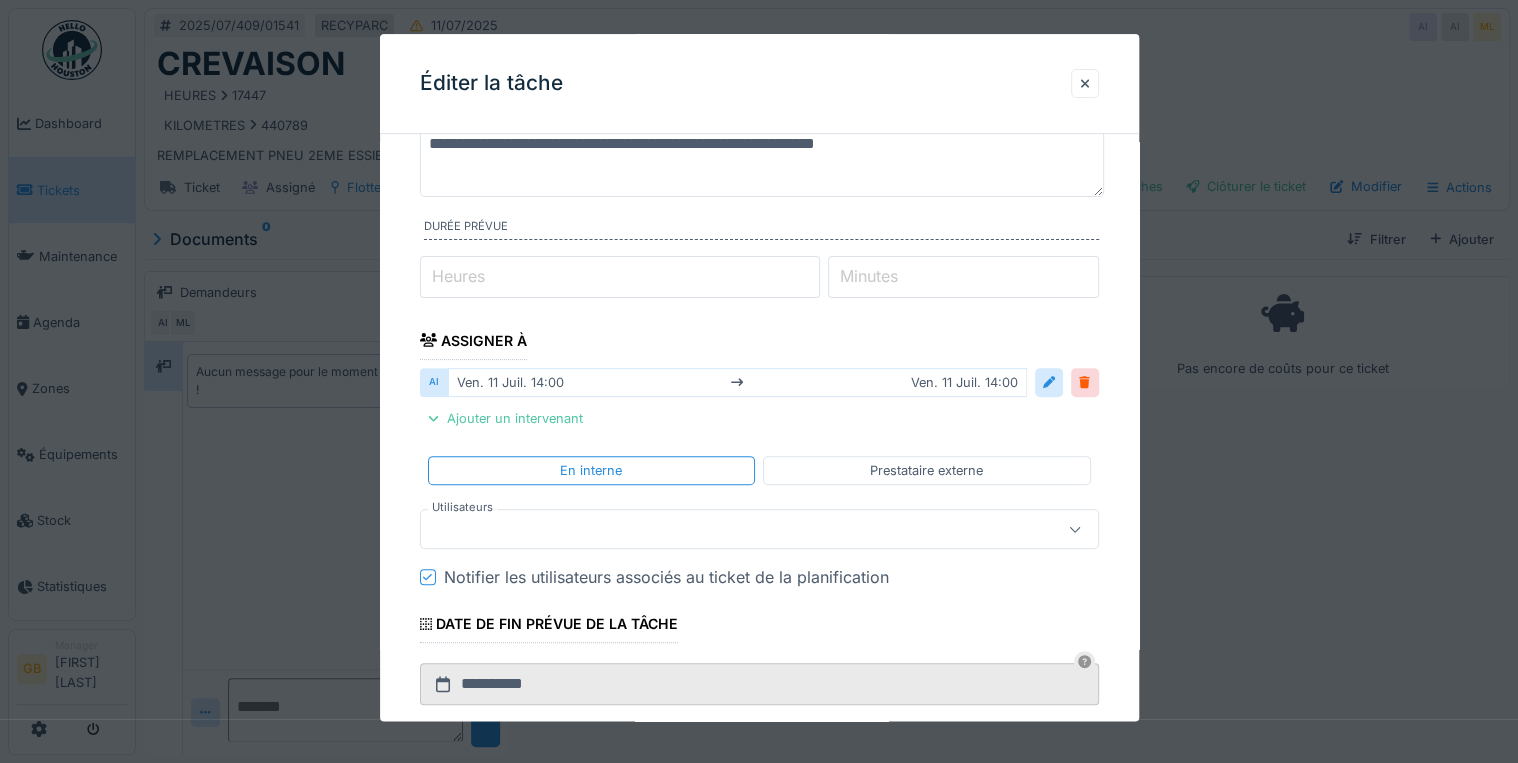 scroll, scrollTop: 320, scrollLeft: 0, axis: vertical 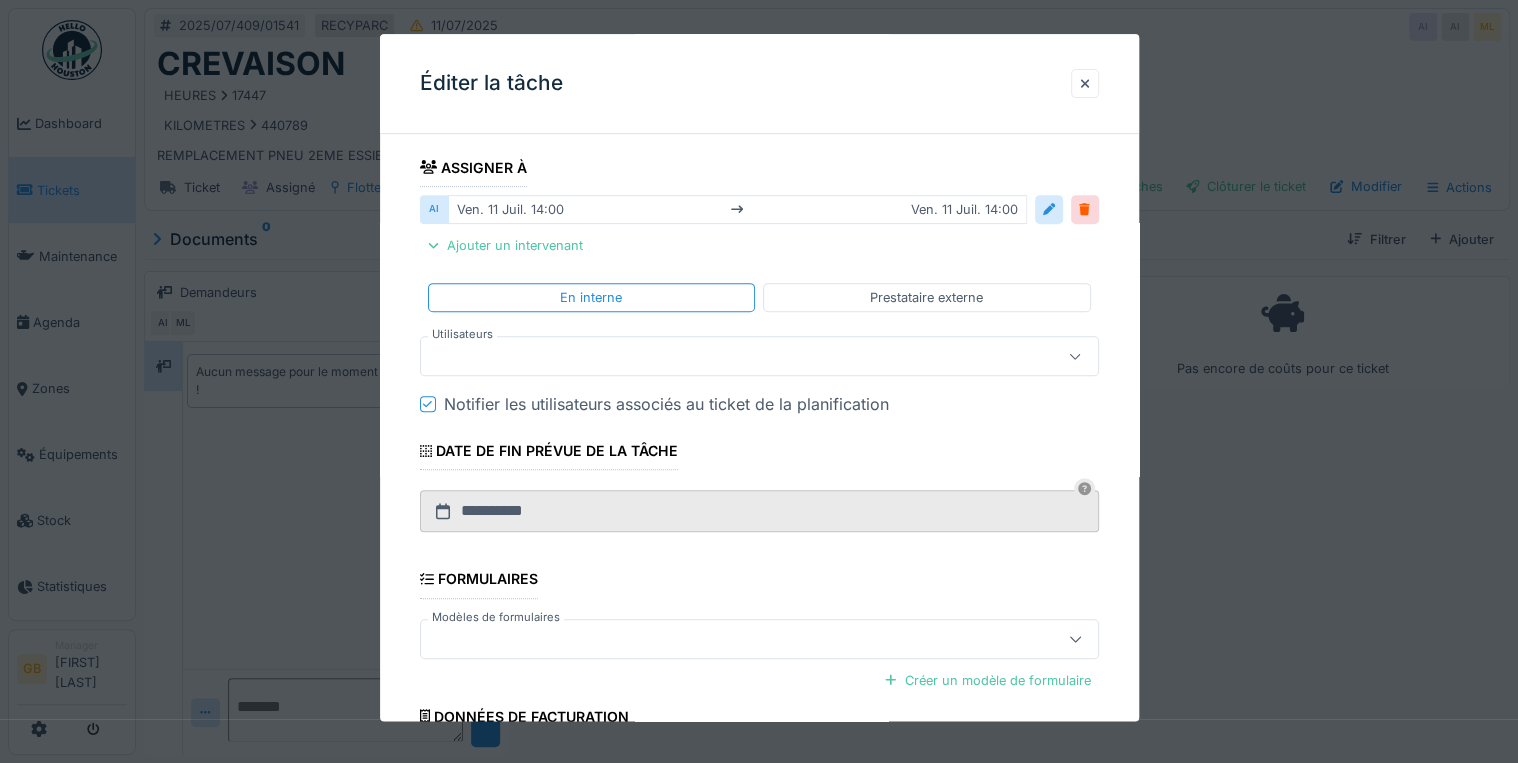 click on "Notifier les utilisateurs associés au ticket de la planification" at bounding box center [666, 405] 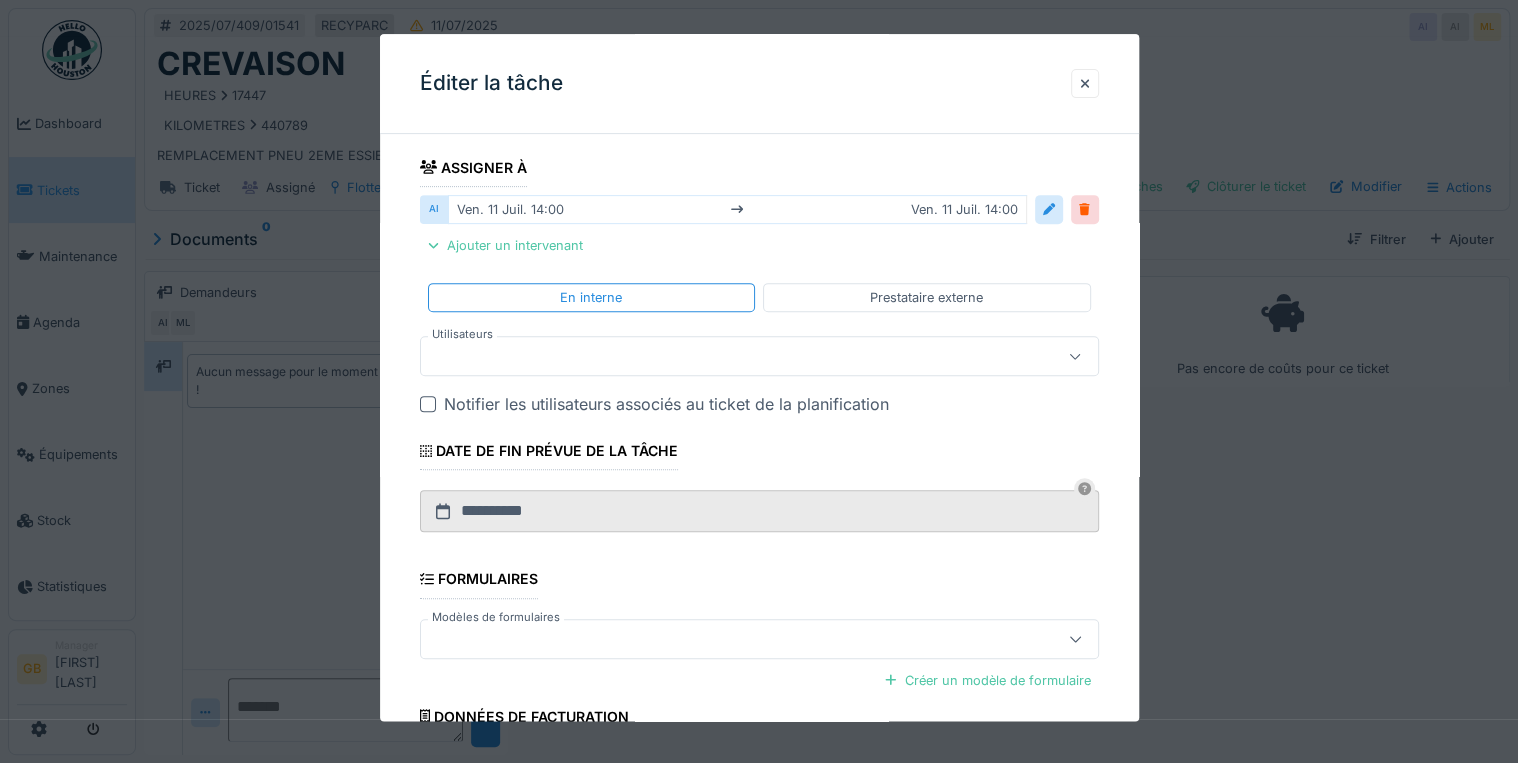 click at bounding box center [725, 357] 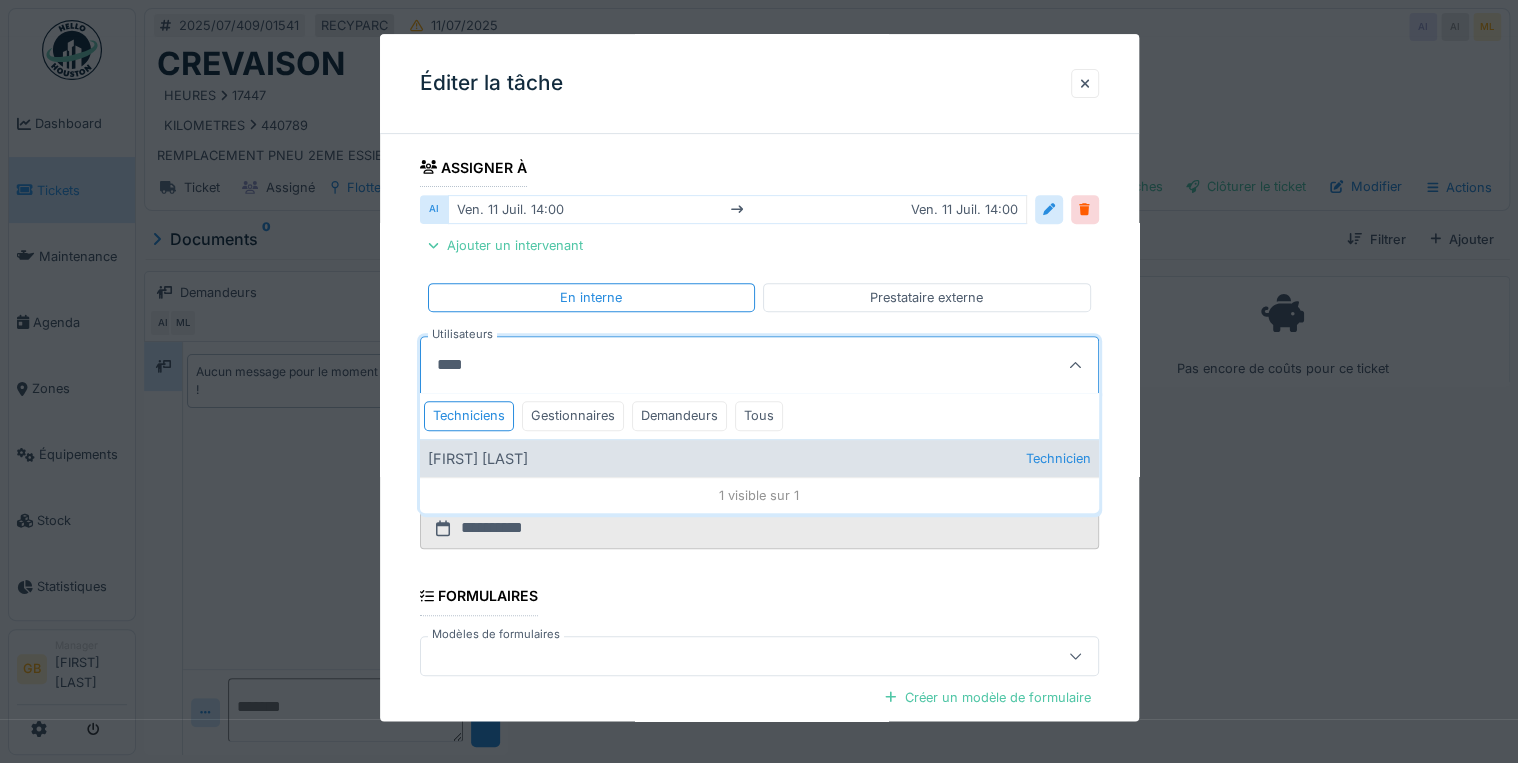 type on "****" 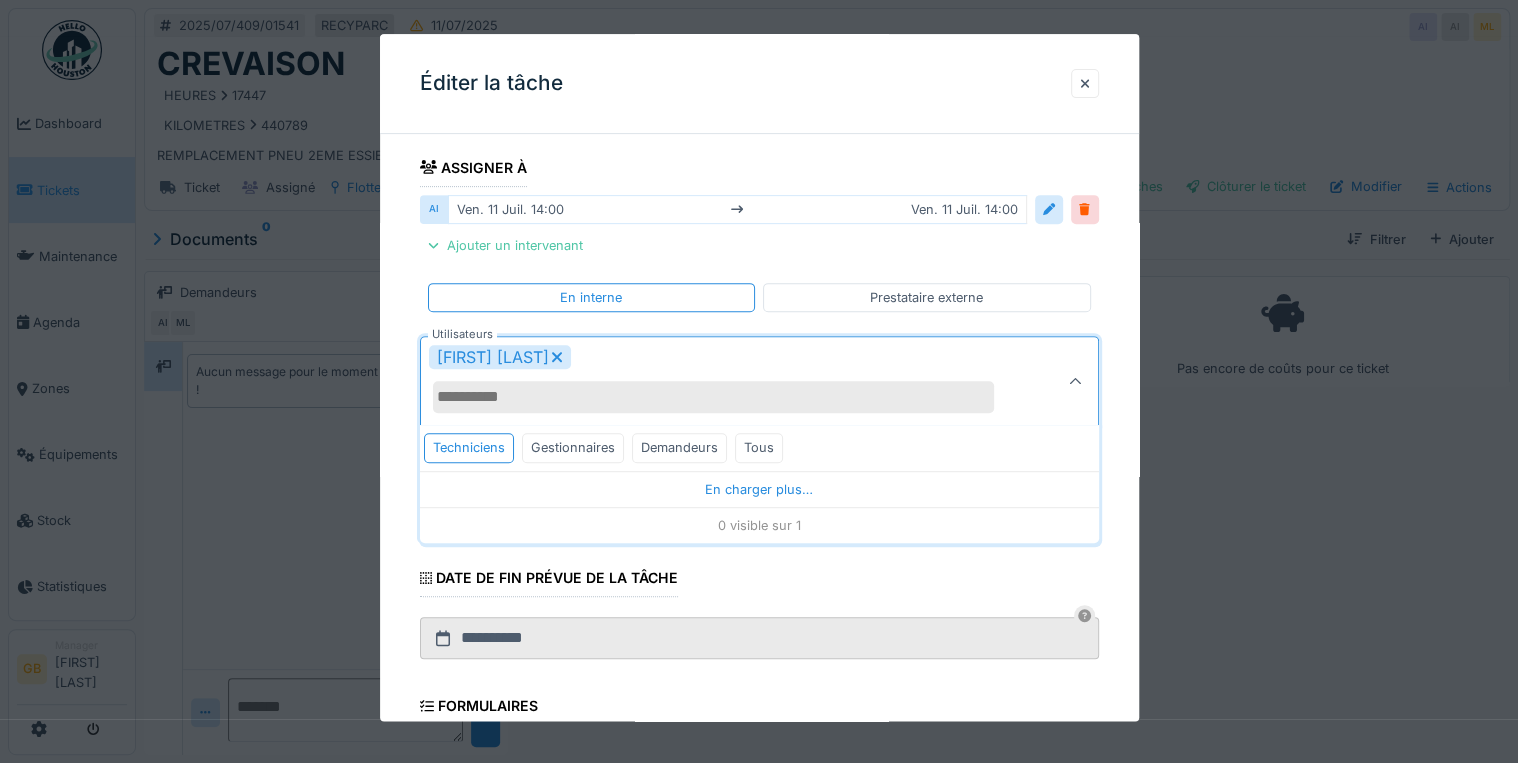 click on "Cédric Vanbellinghen" at bounding box center (725, 382) 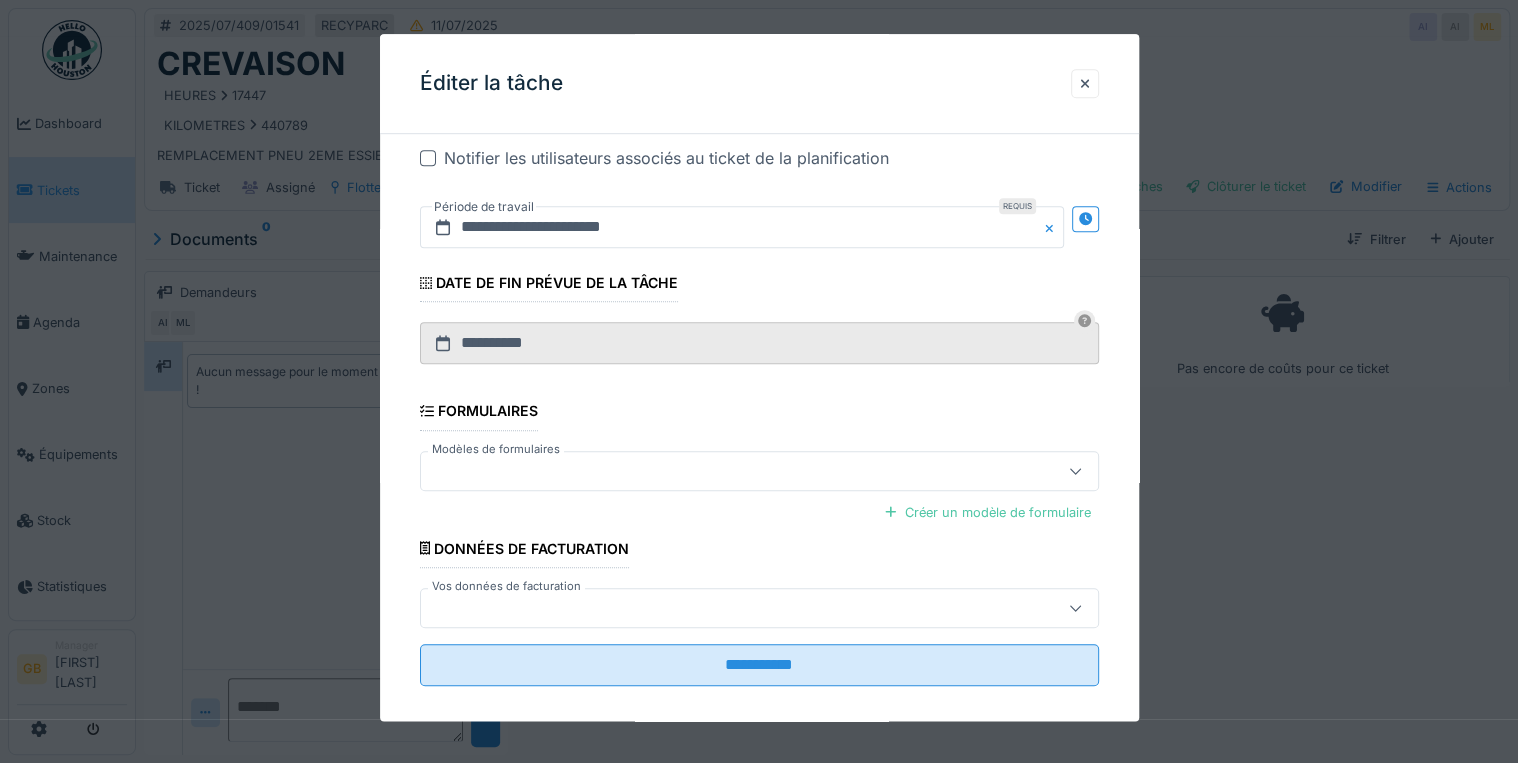 scroll, scrollTop: 584, scrollLeft: 0, axis: vertical 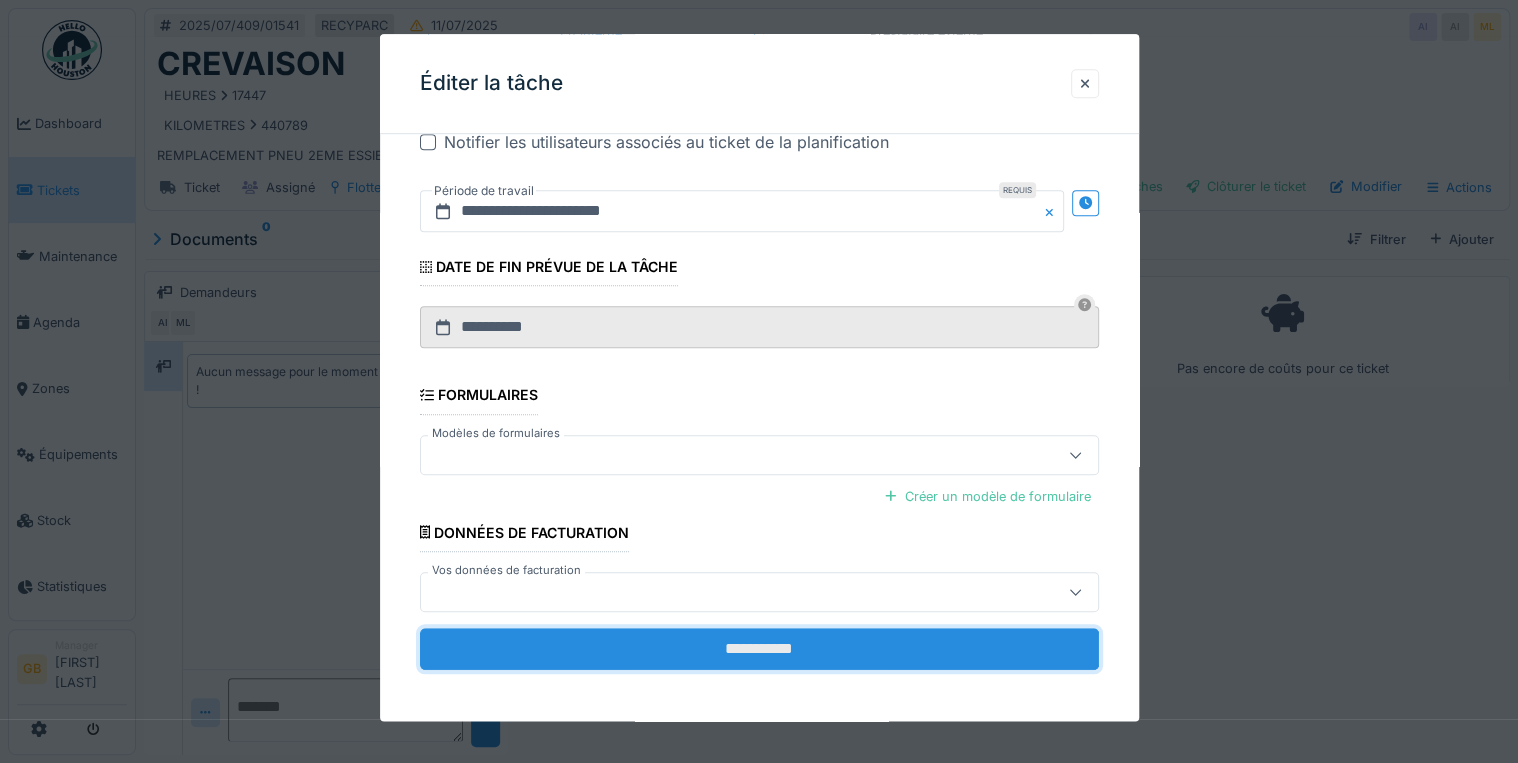 click on "**********" at bounding box center (759, 649) 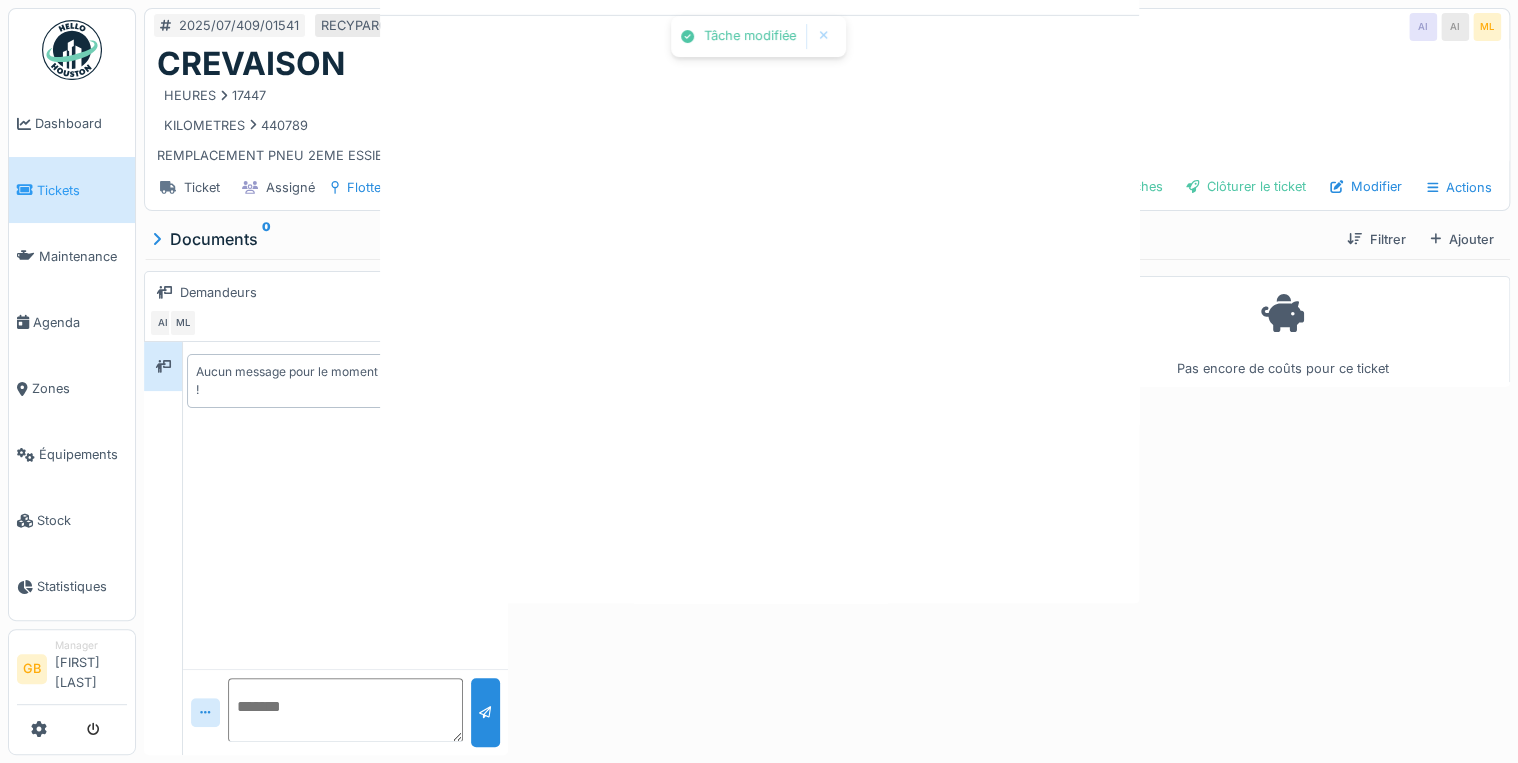 scroll, scrollTop: 0, scrollLeft: 0, axis: both 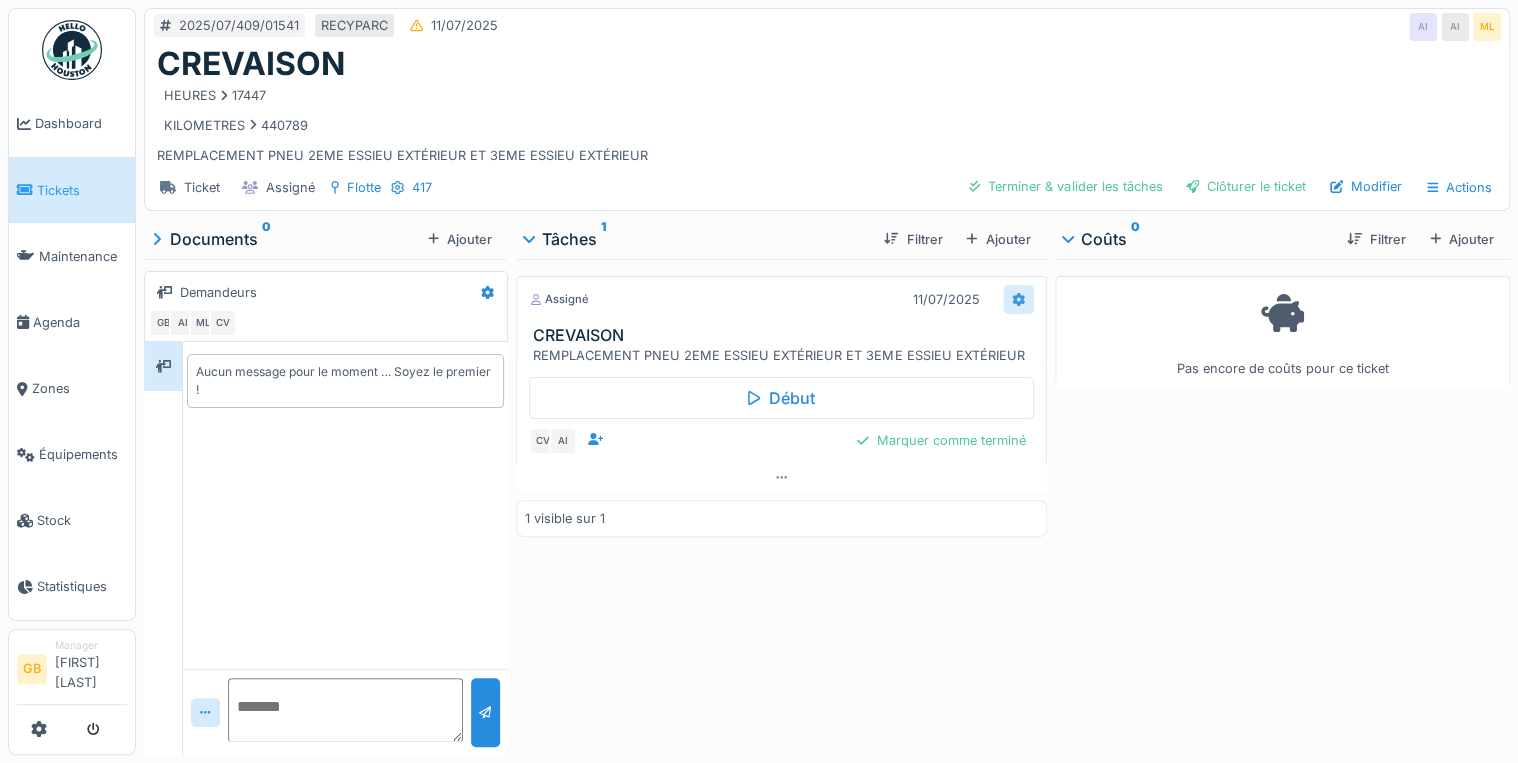 click 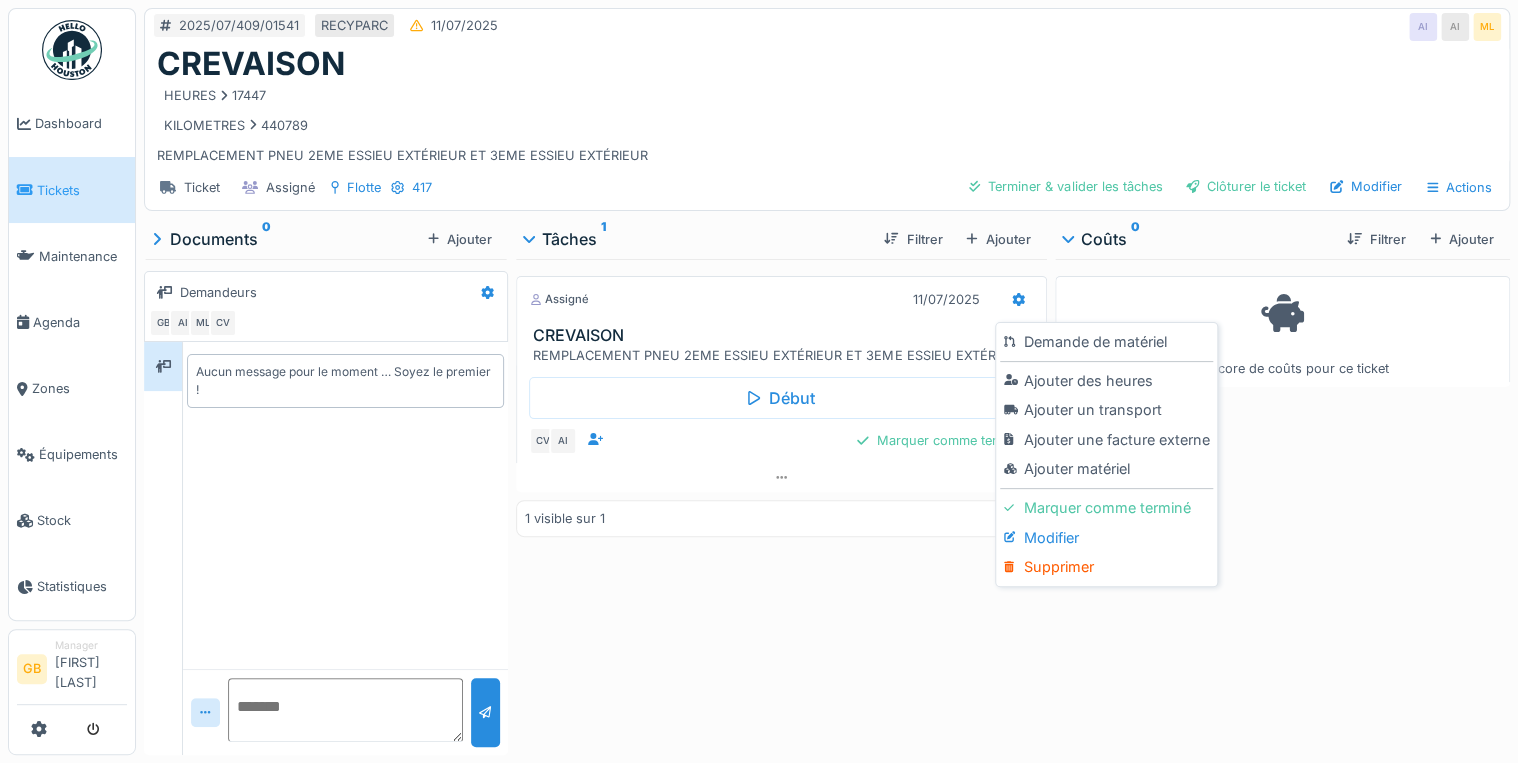 click on "Modifier" at bounding box center [1106, 538] 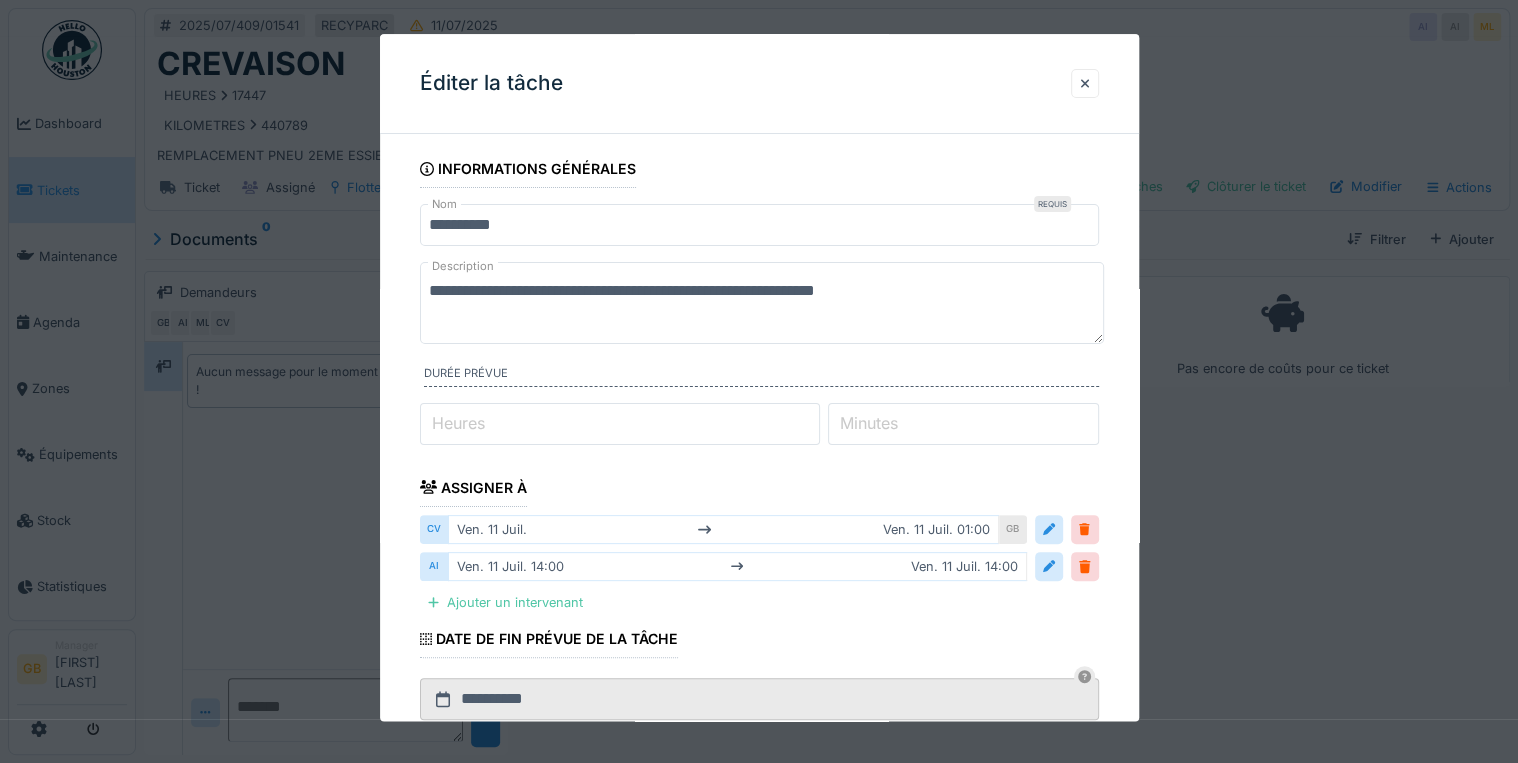 click on "**********" at bounding box center (762, 303) 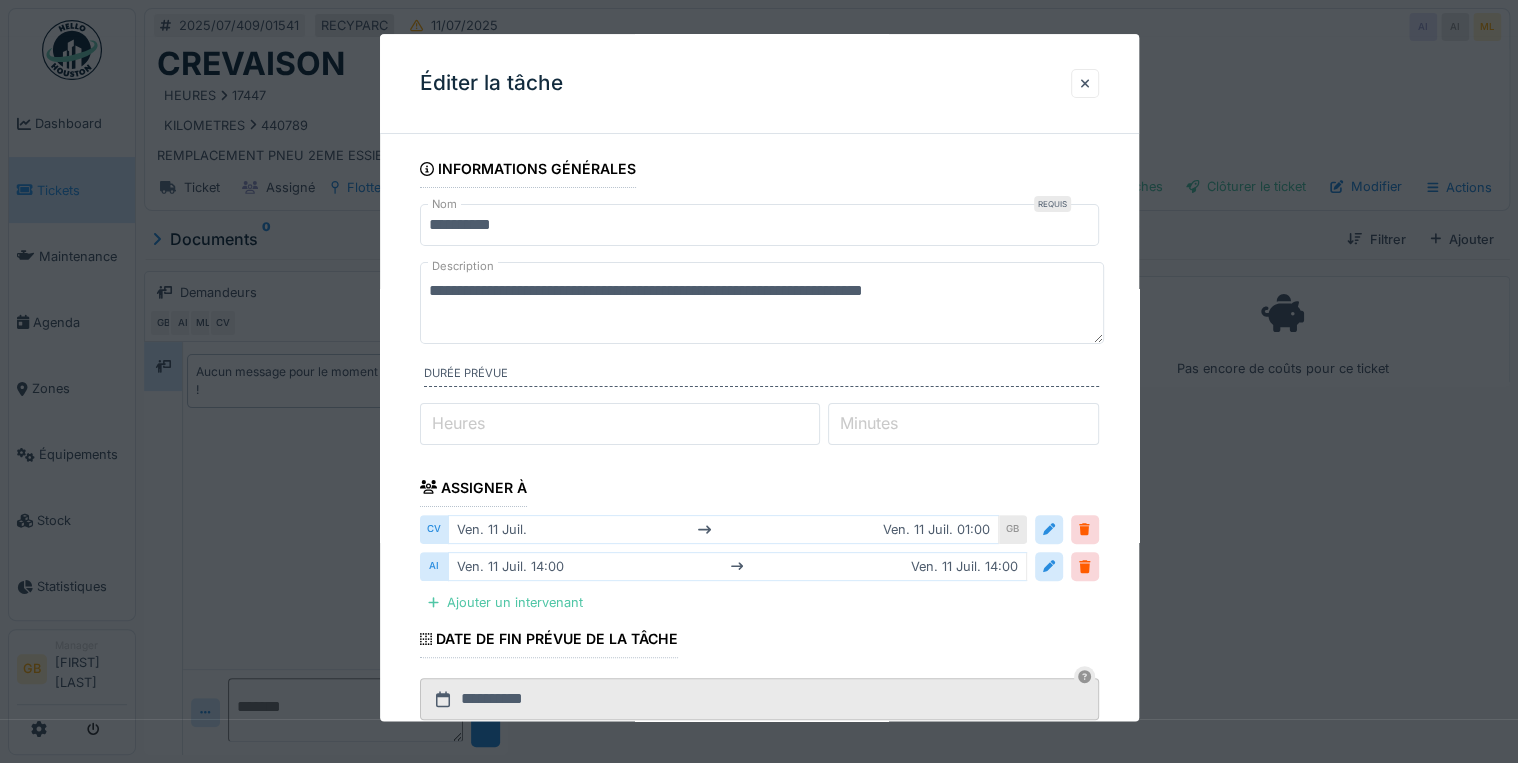 scroll, scrollTop: 12, scrollLeft: 0, axis: vertical 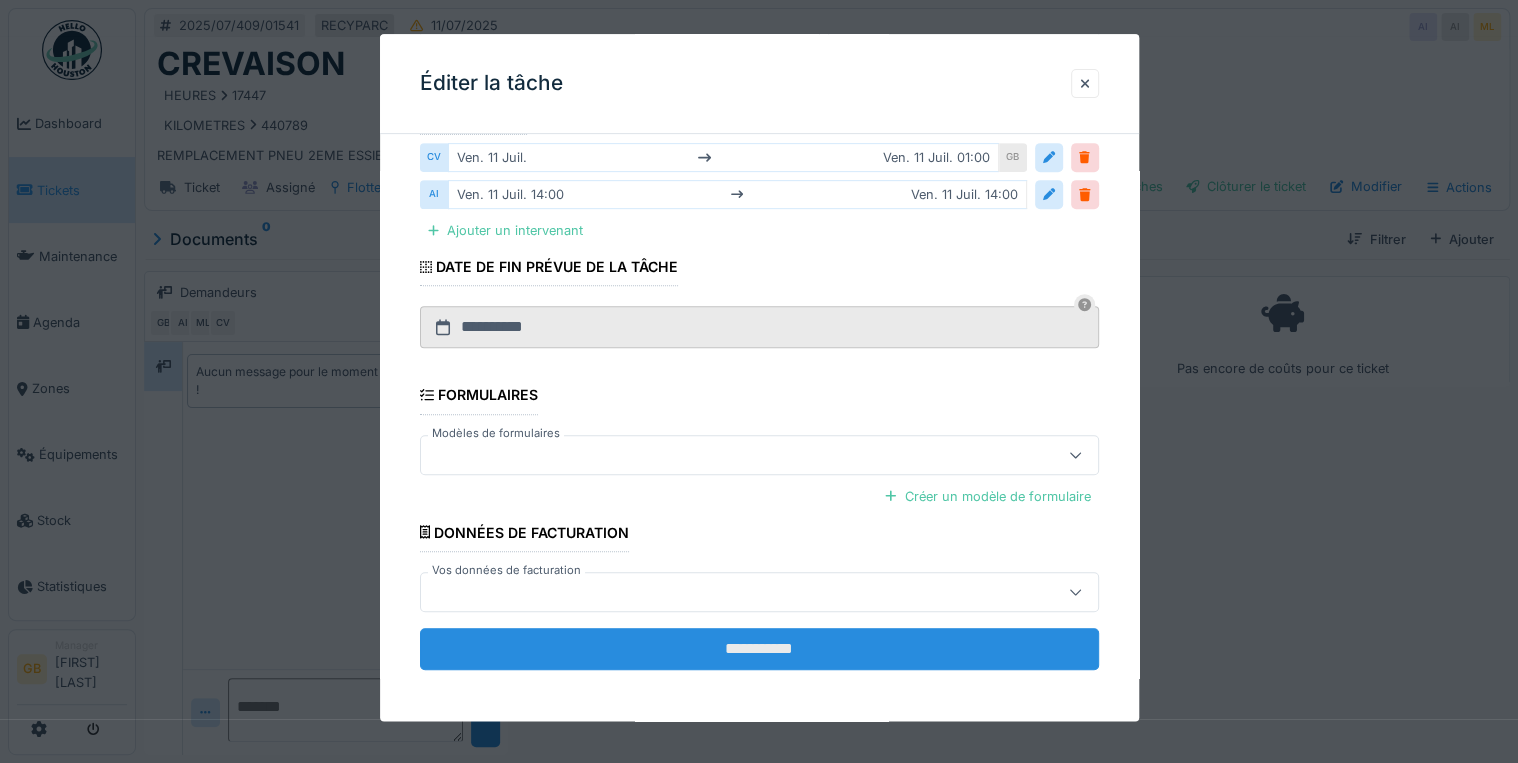 type on "**********" 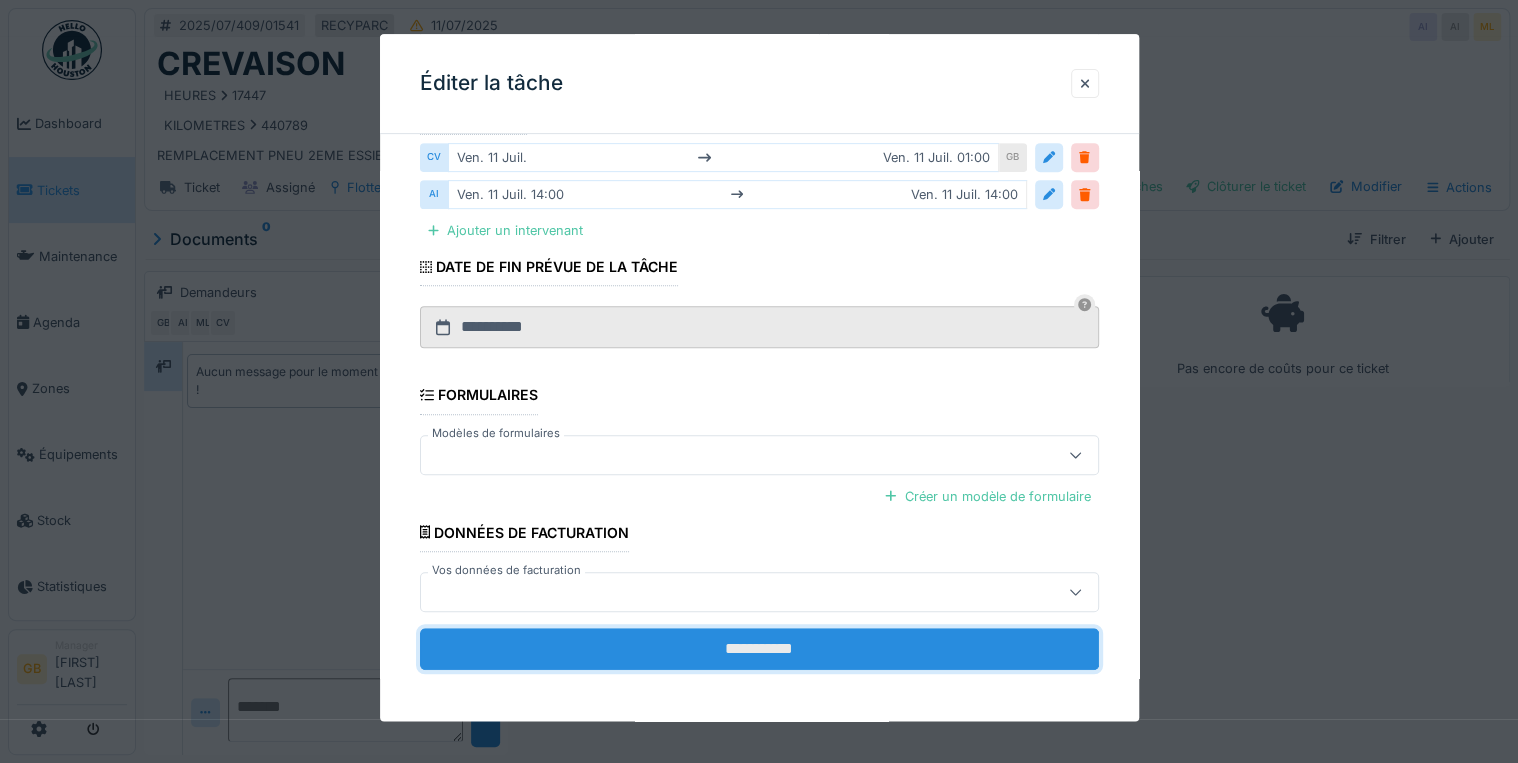 click on "**********" at bounding box center (759, 649) 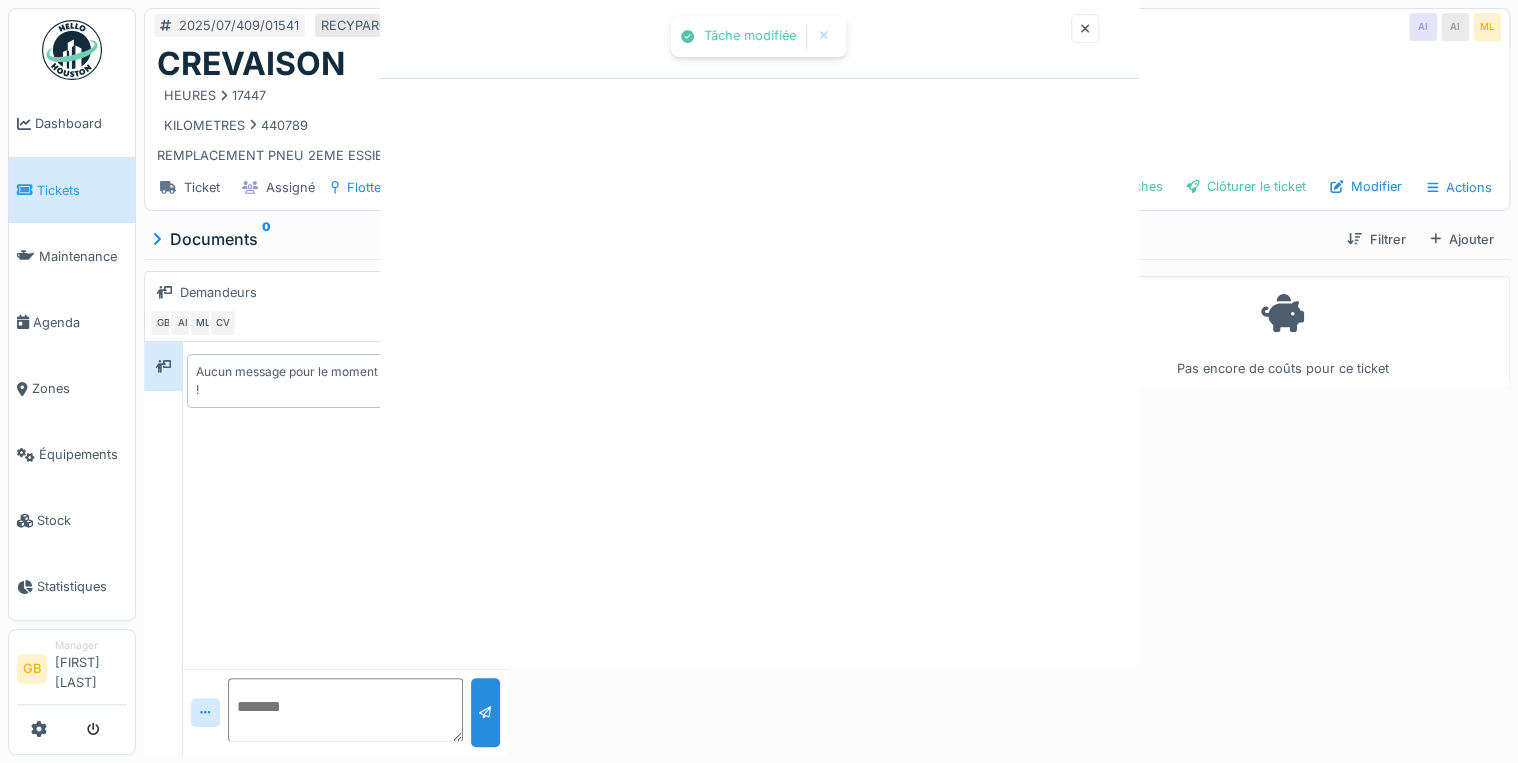 scroll, scrollTop: 0, scrollLeft: 0, axis: both 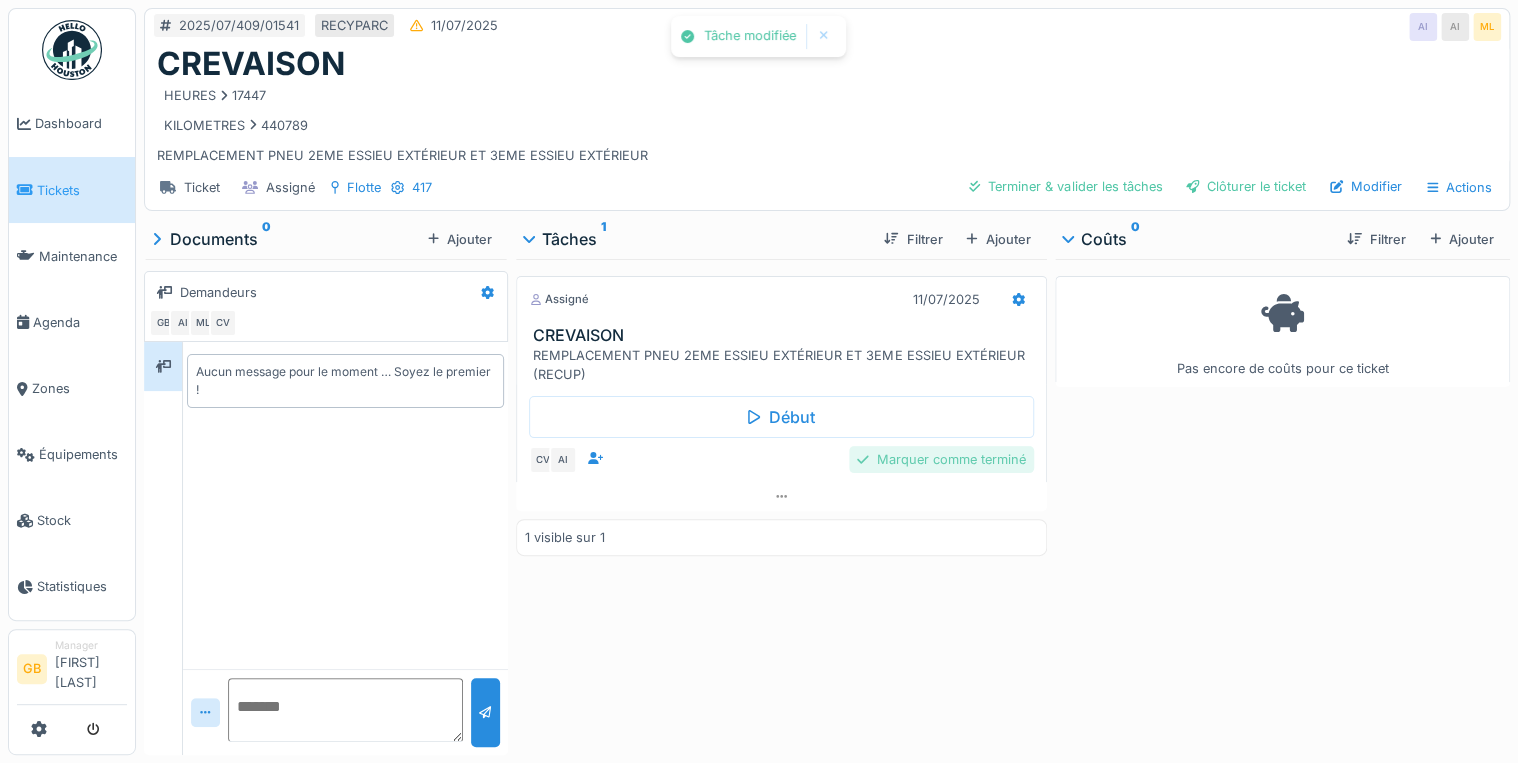 click on "Marquer comme terminé" at bounding box center (941, 459) 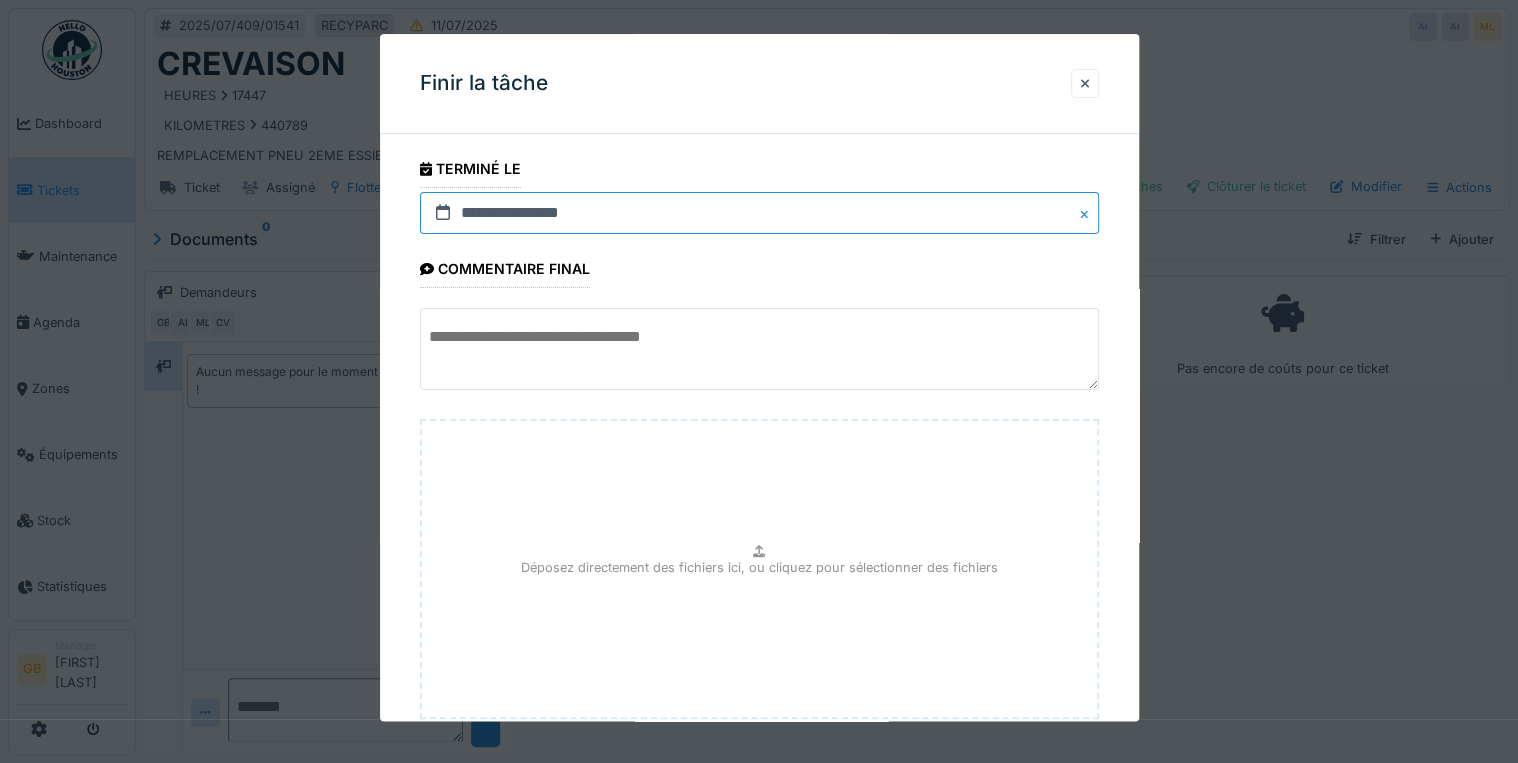 click on "**********" at bounding box center (759, 213) 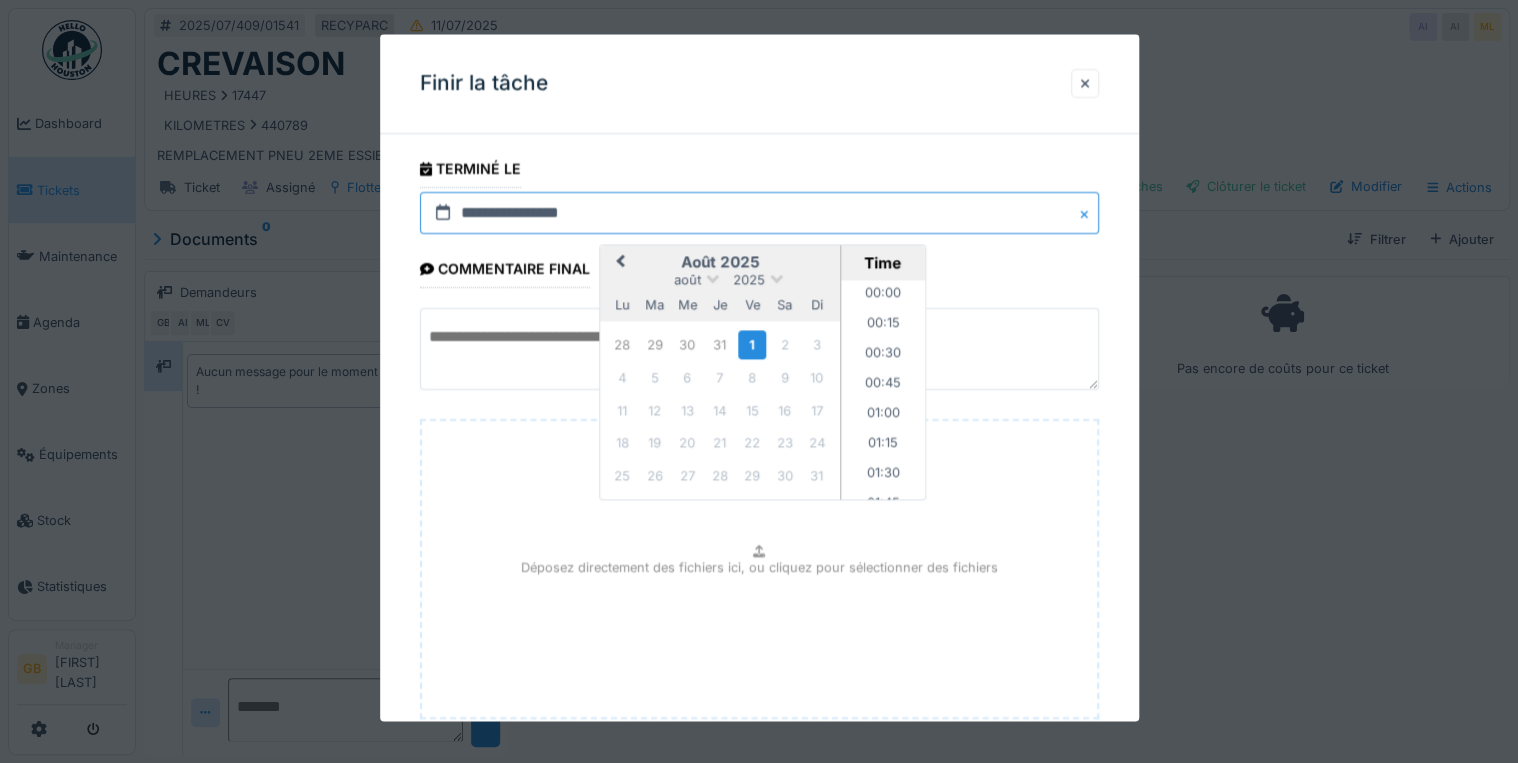 scroll, scrollTop: 1285, scrollLeft: 0, axis: vertical 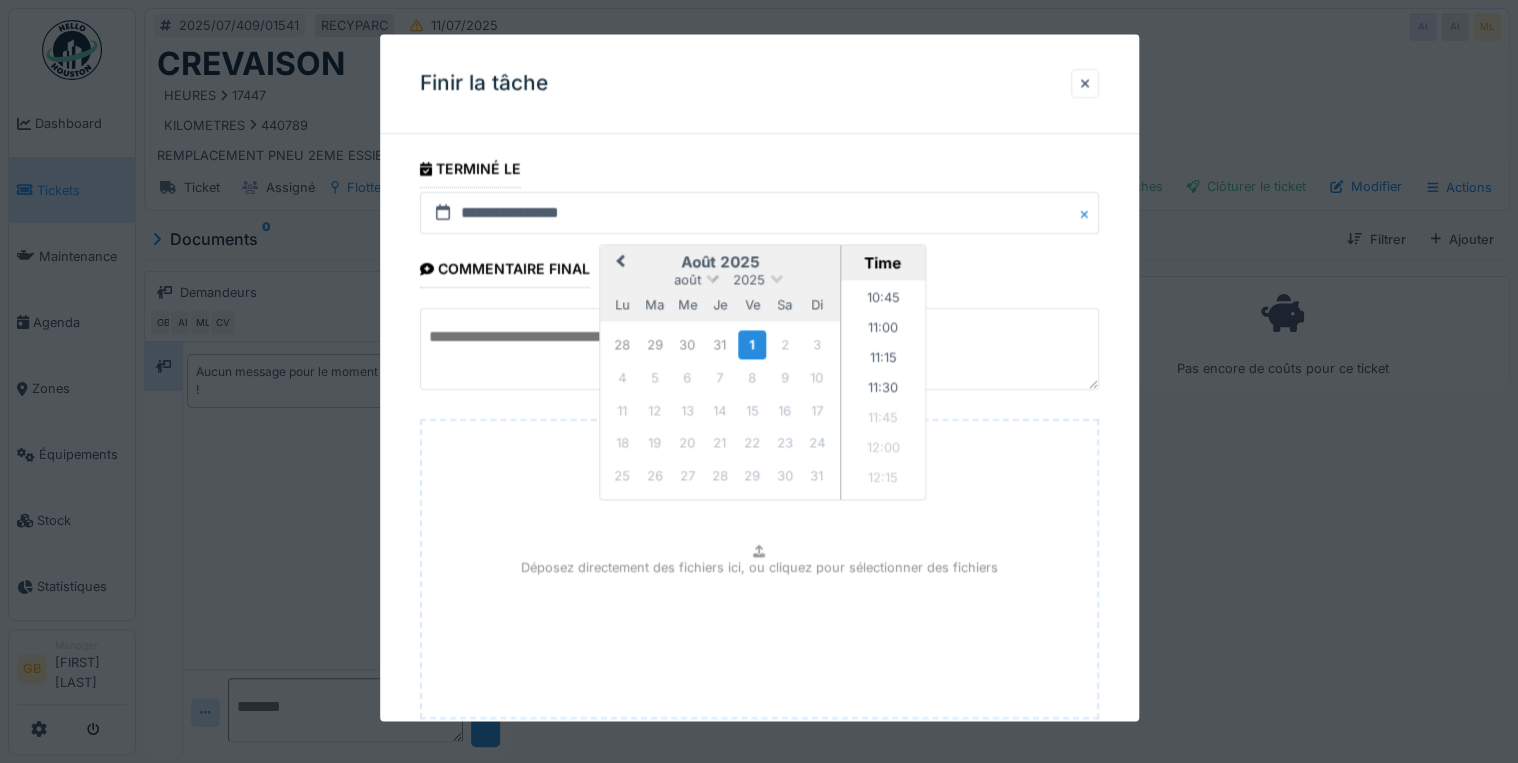 click on "août" at bounding box center (687, 280) 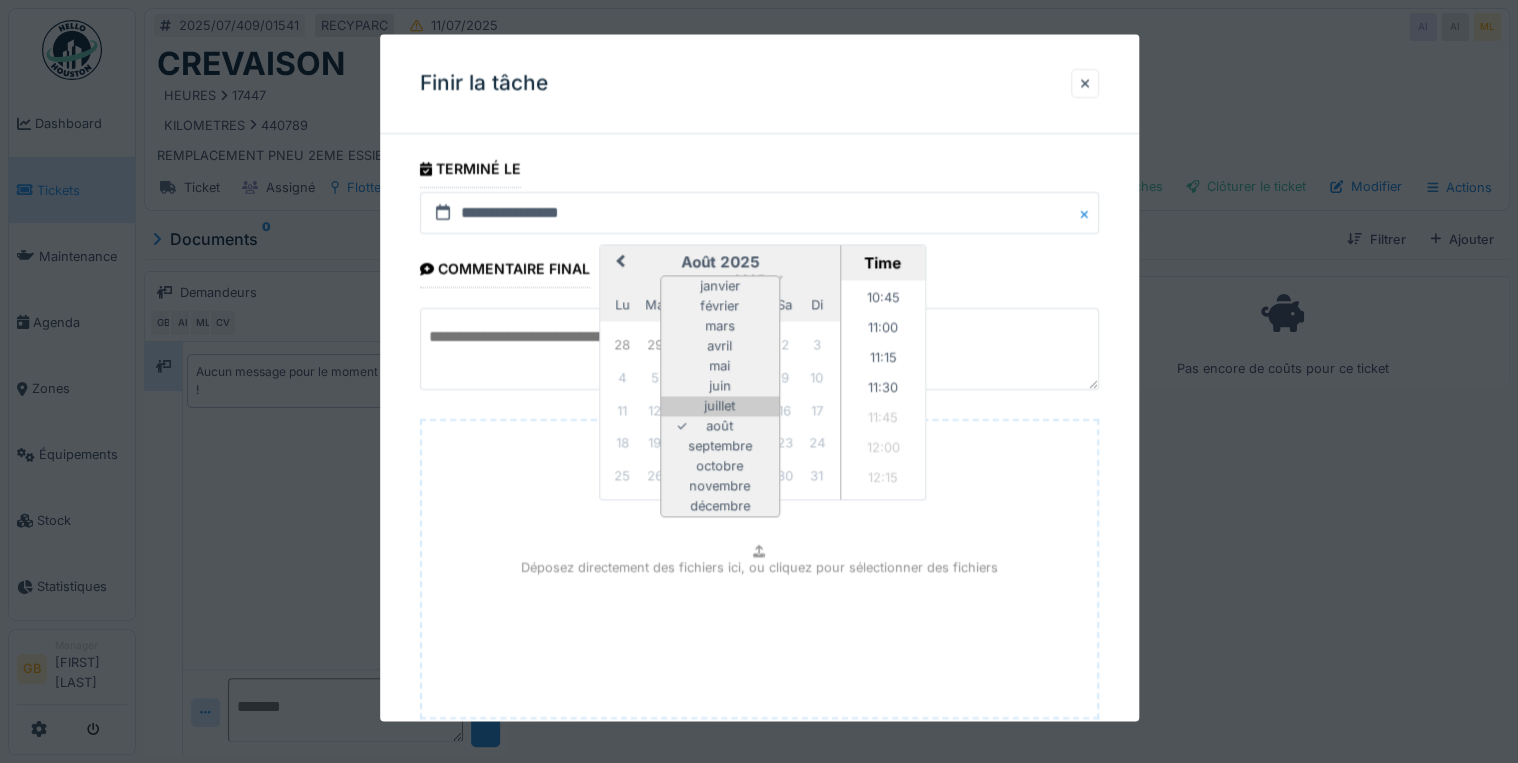 click on "juillet" at bounding box center (720, 407) 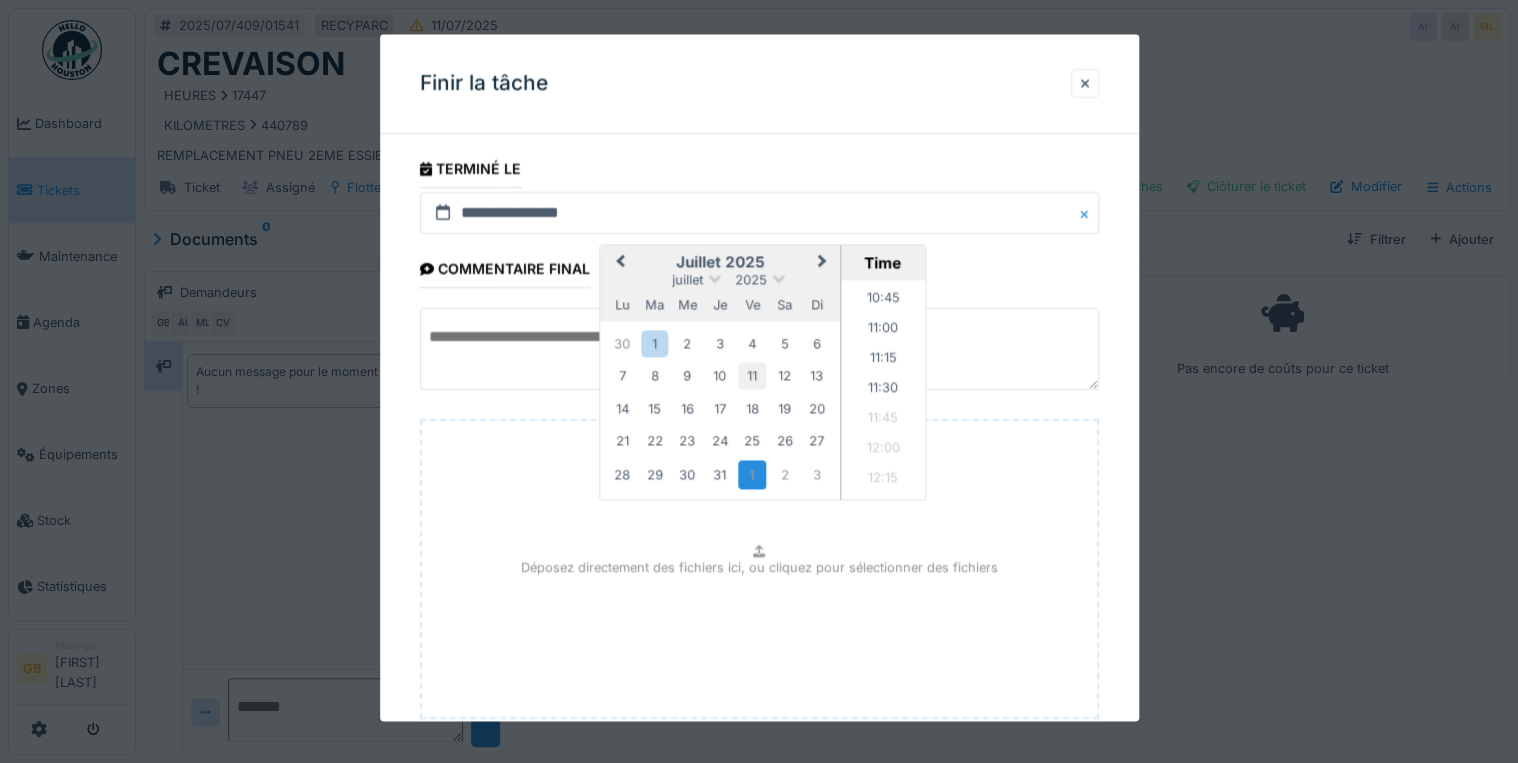 click on "11" at bounding box center [752, 376] 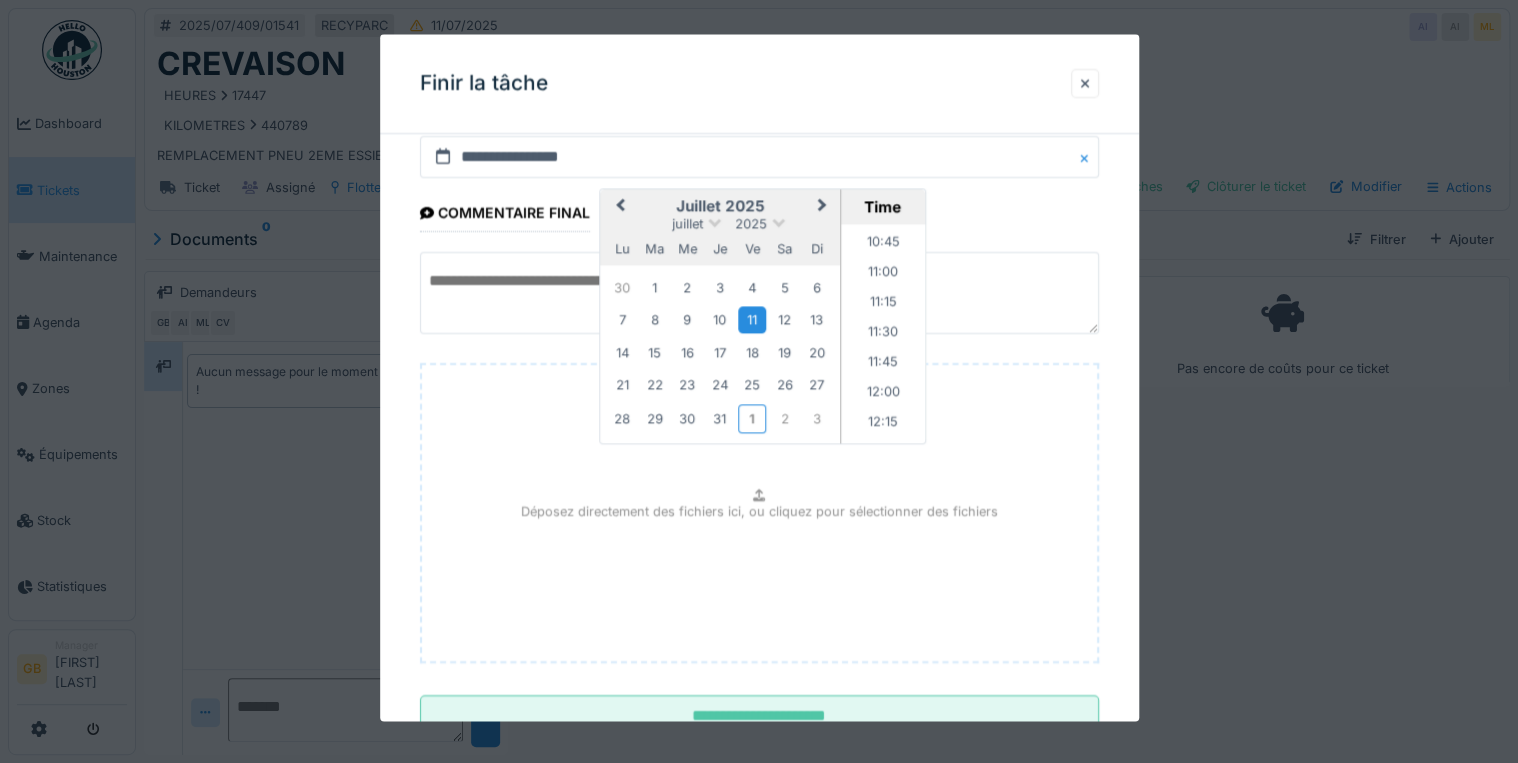 scroll, scrollTop: 126, scrollLeft: 0, axis: vertical 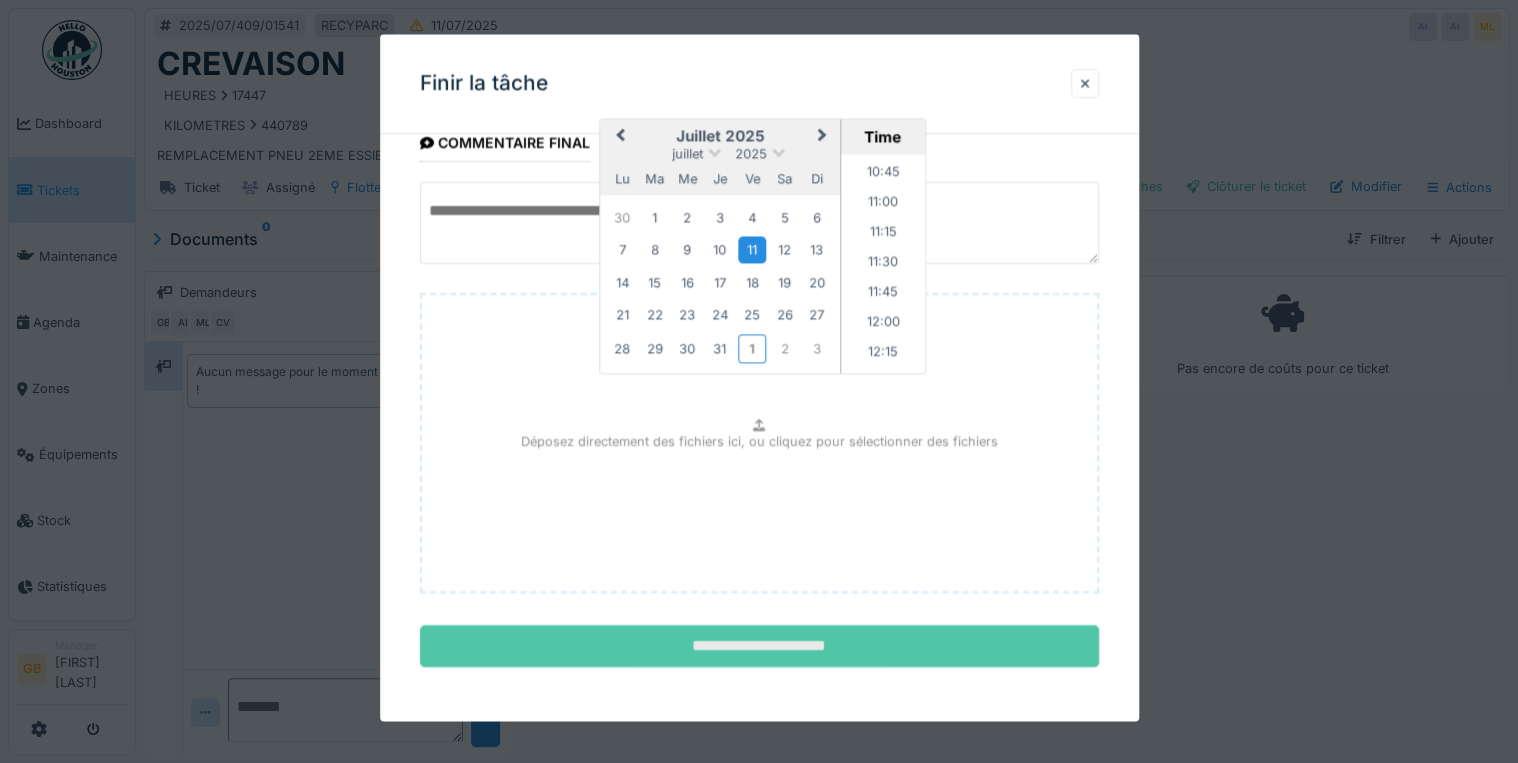 click on "**********" at bounding box center [759, 647] 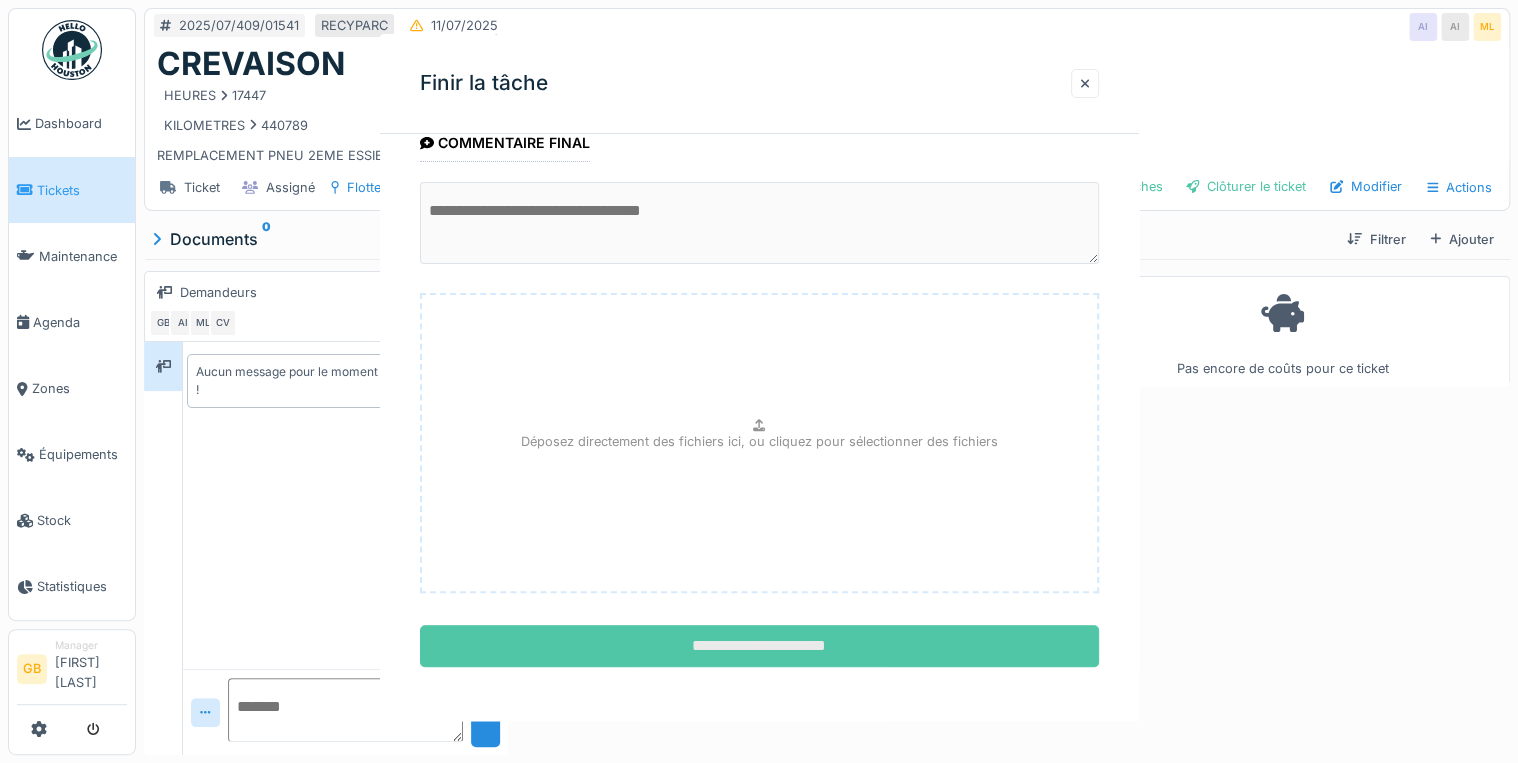 scroll, scrollTop: 0, scrollLeft: 0, axis: both 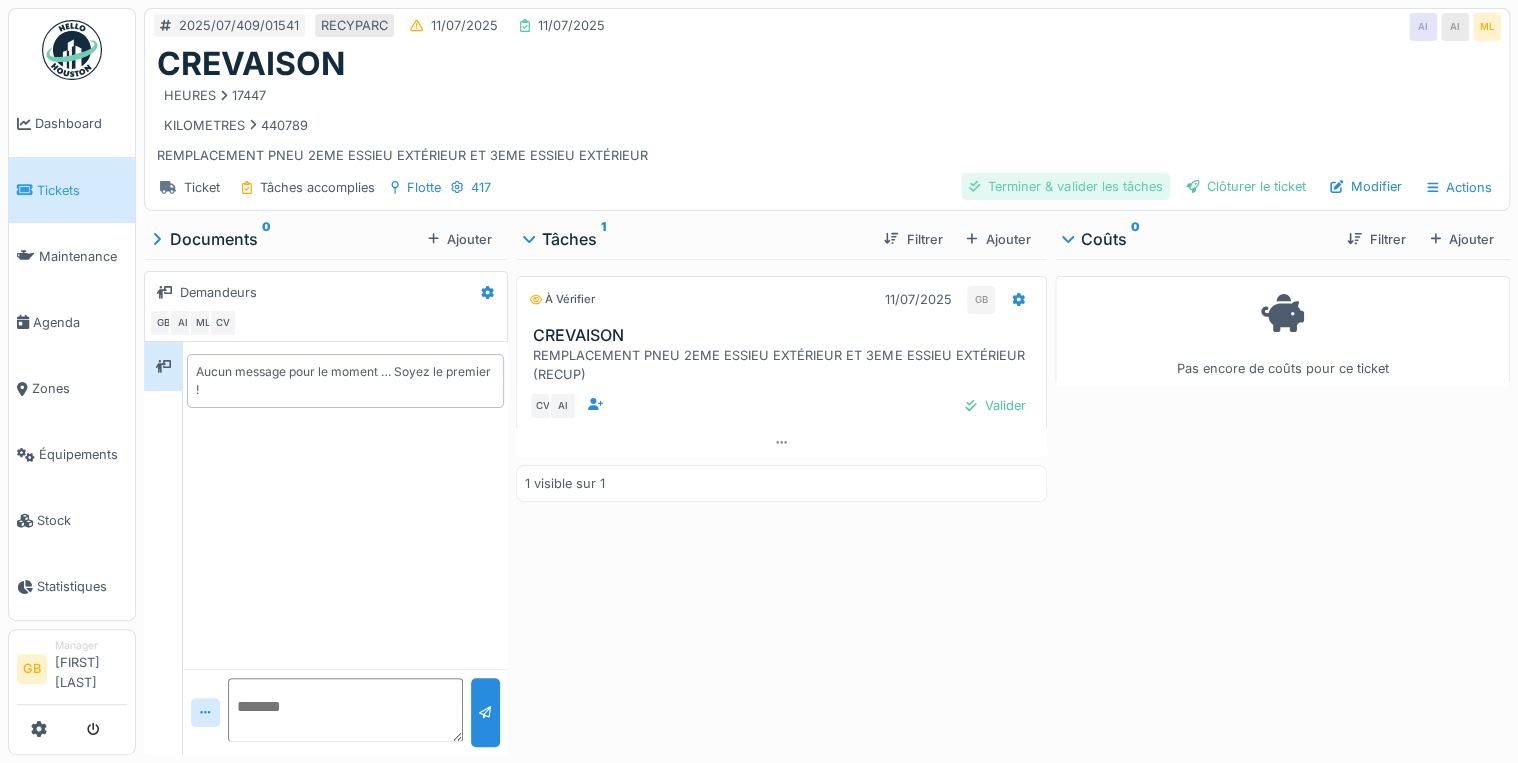 click on "Terminer & valider les tâches" at bounding box center (1065, 186) 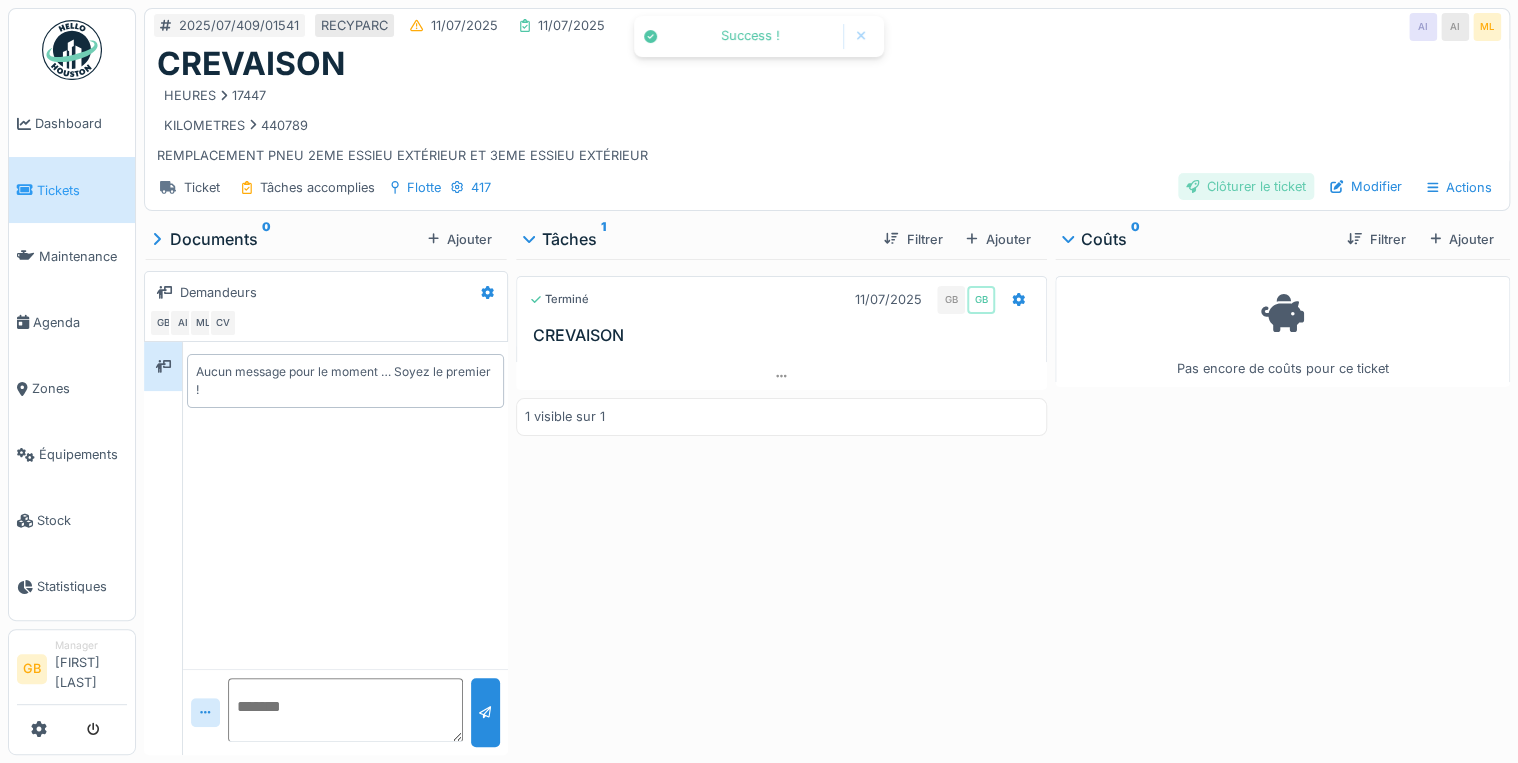 click on "Clôturer le ticket" at bounding box center [1246, 186] 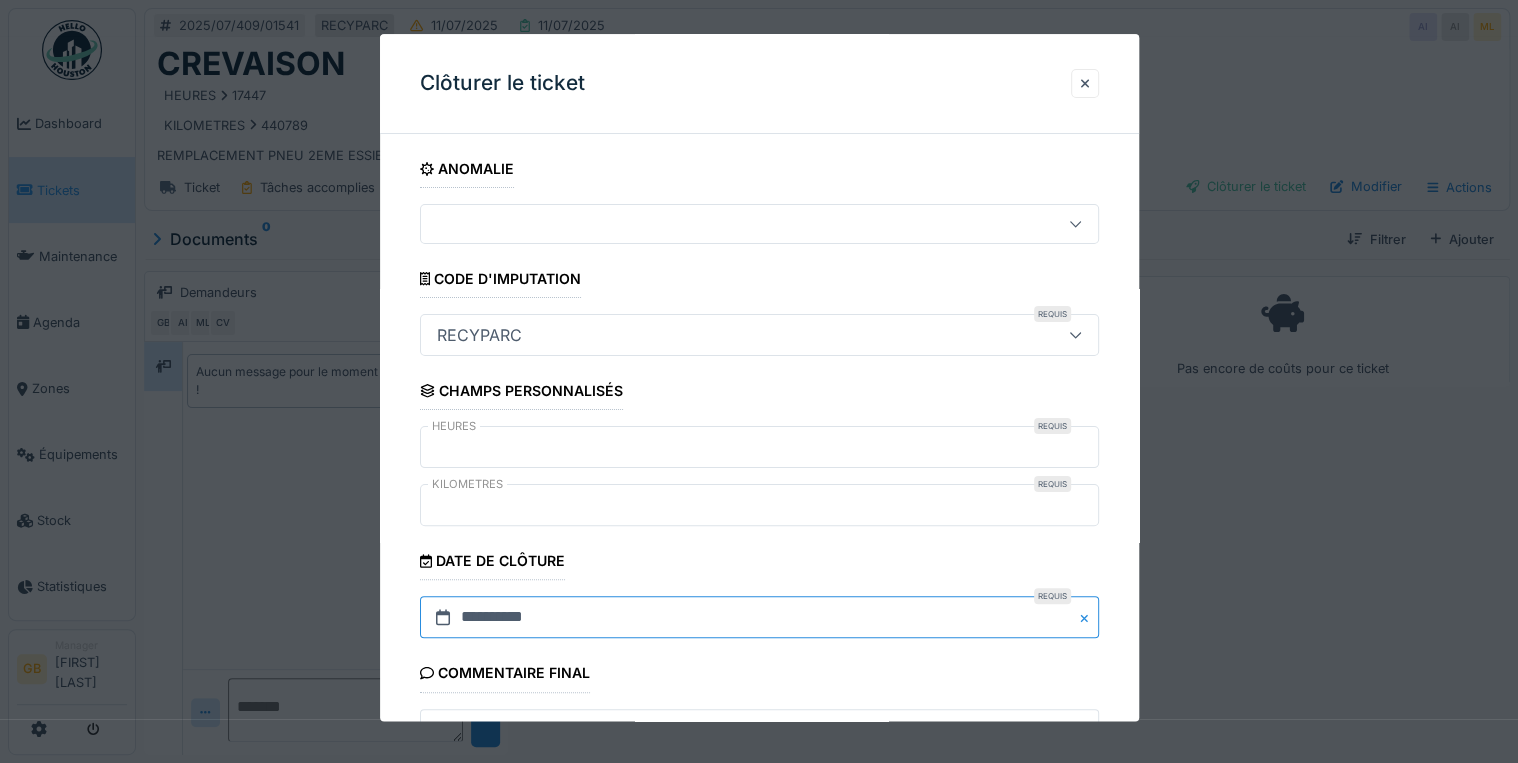 click on "**********" at bounding box center (759, 618) 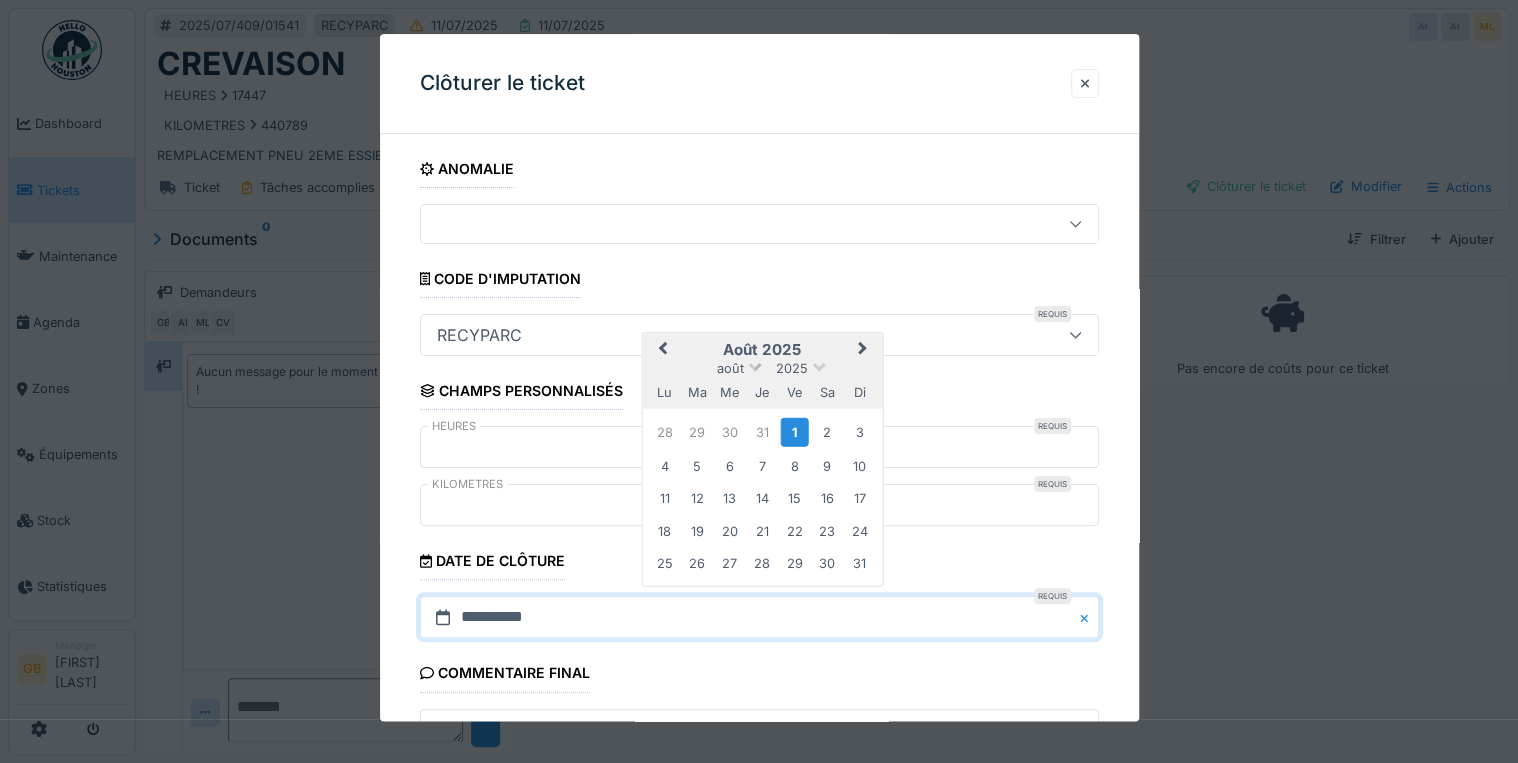 click on "août" at bounding box center [730, 367] 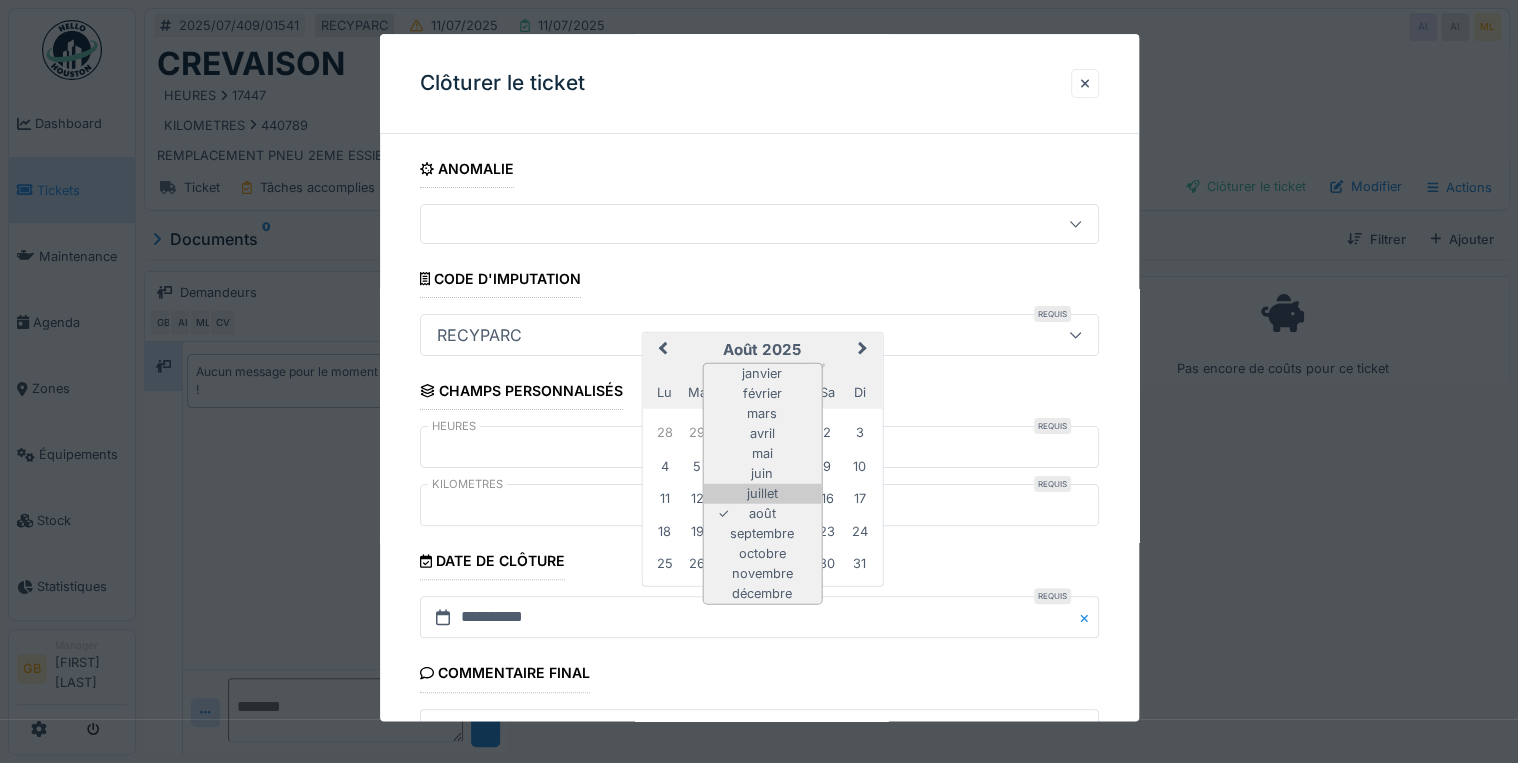 click on "juillet" at bounding box center (762, 494) 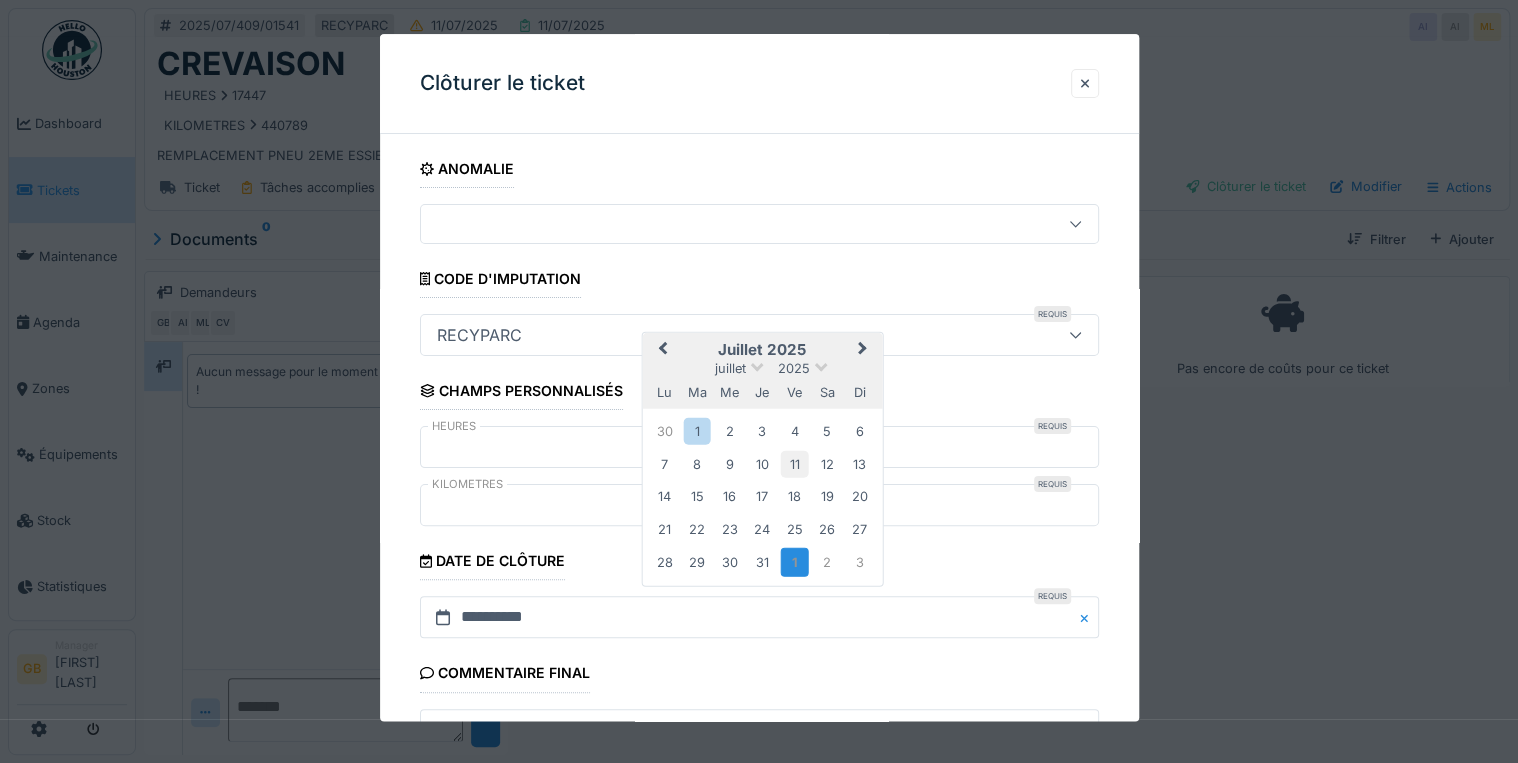 click on "11" at bounding box center (794, 463) 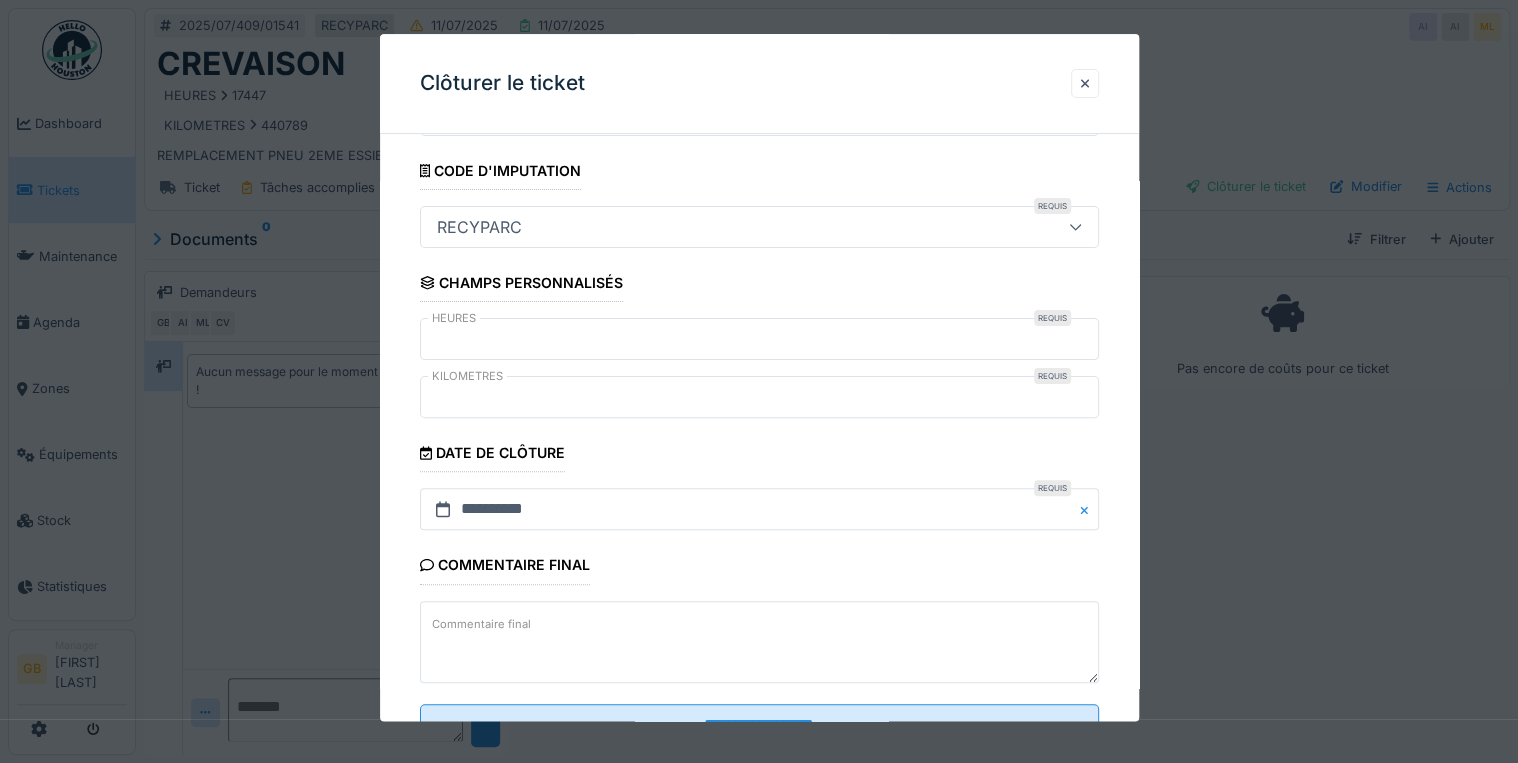 scroll, scrollTop: 184, scrollLeft: 0, axis: vertical 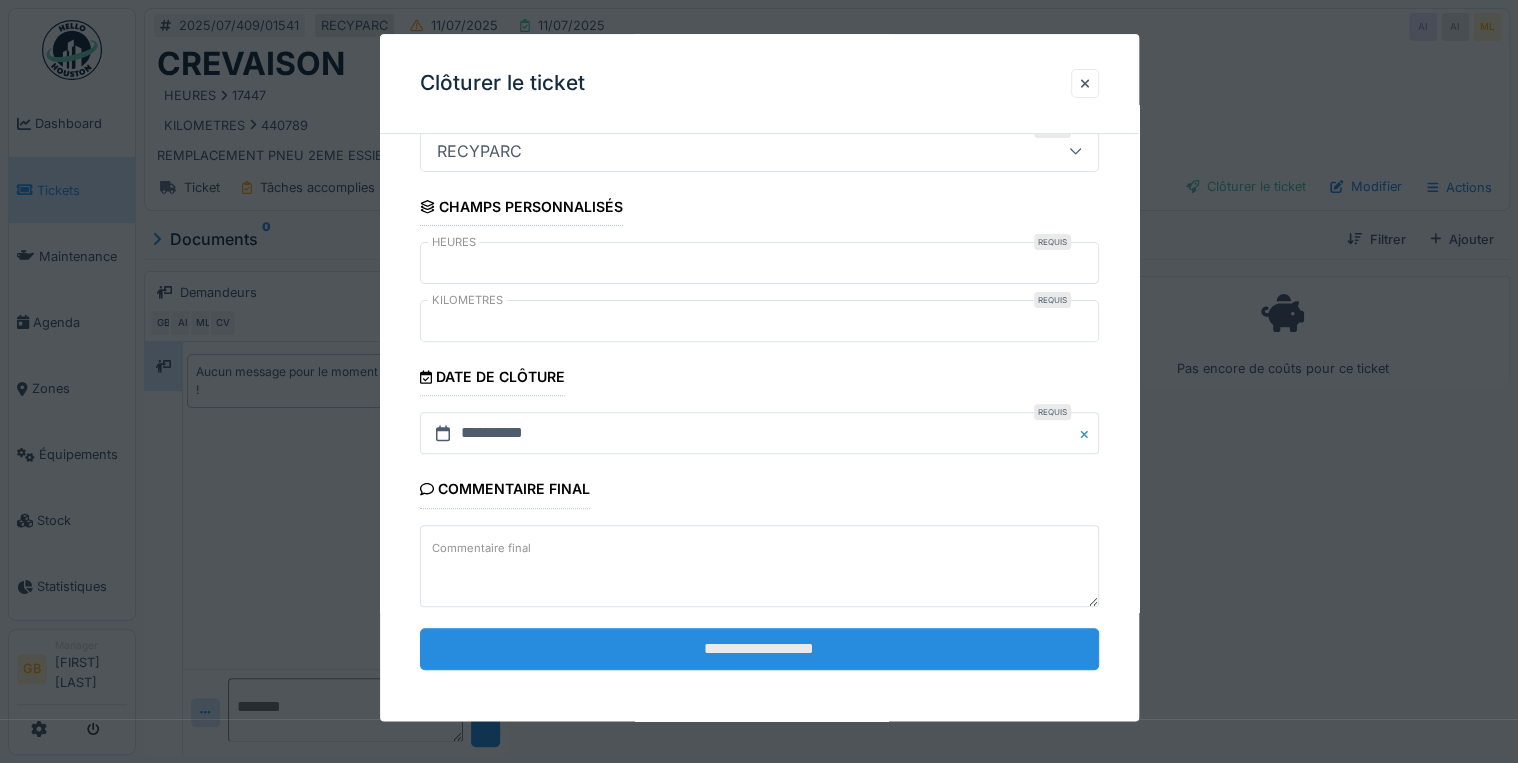click on "**********" at bounding box center [759, 649] 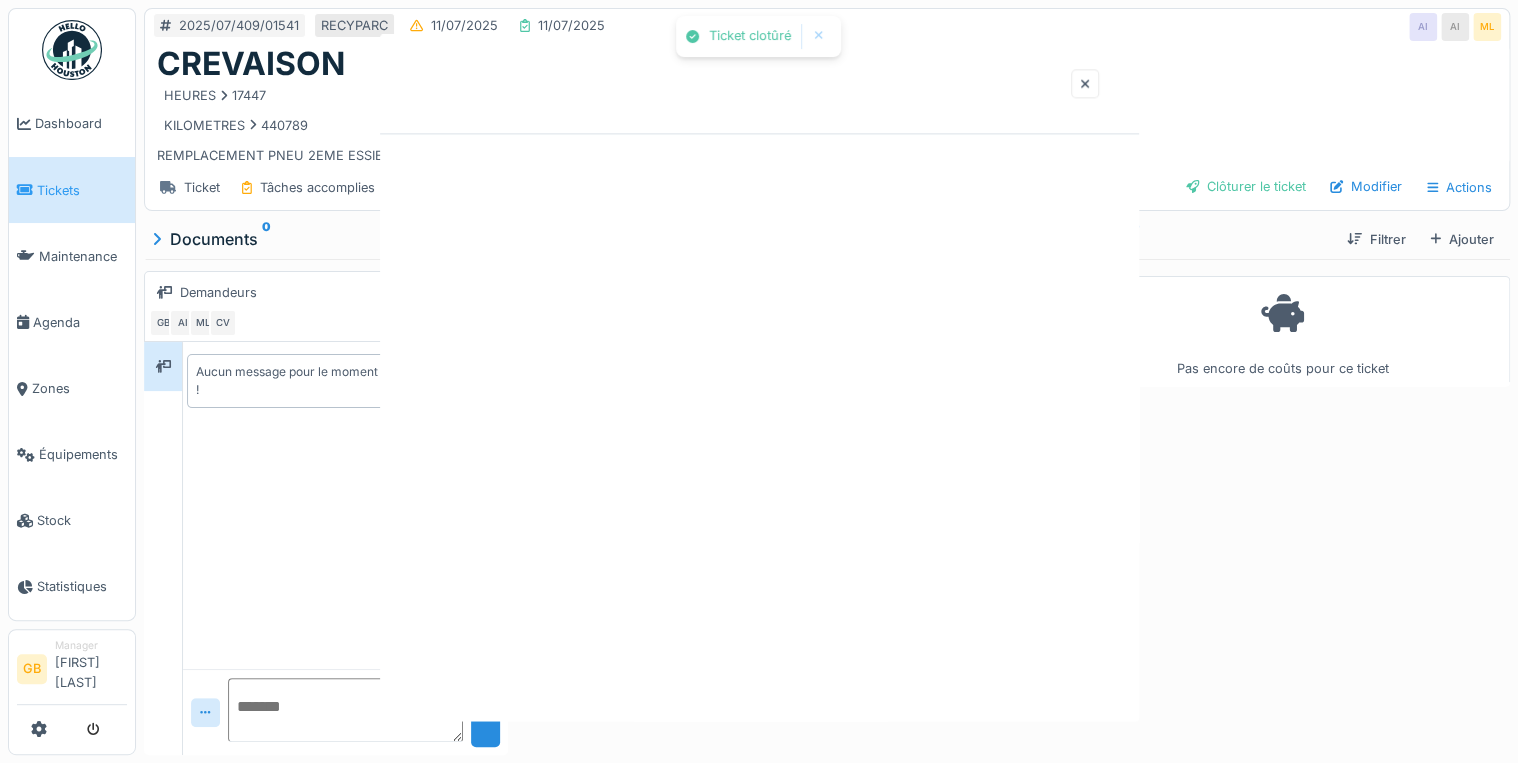 scroll, scrollTop: 0, scrollLeft: 0, axis: both 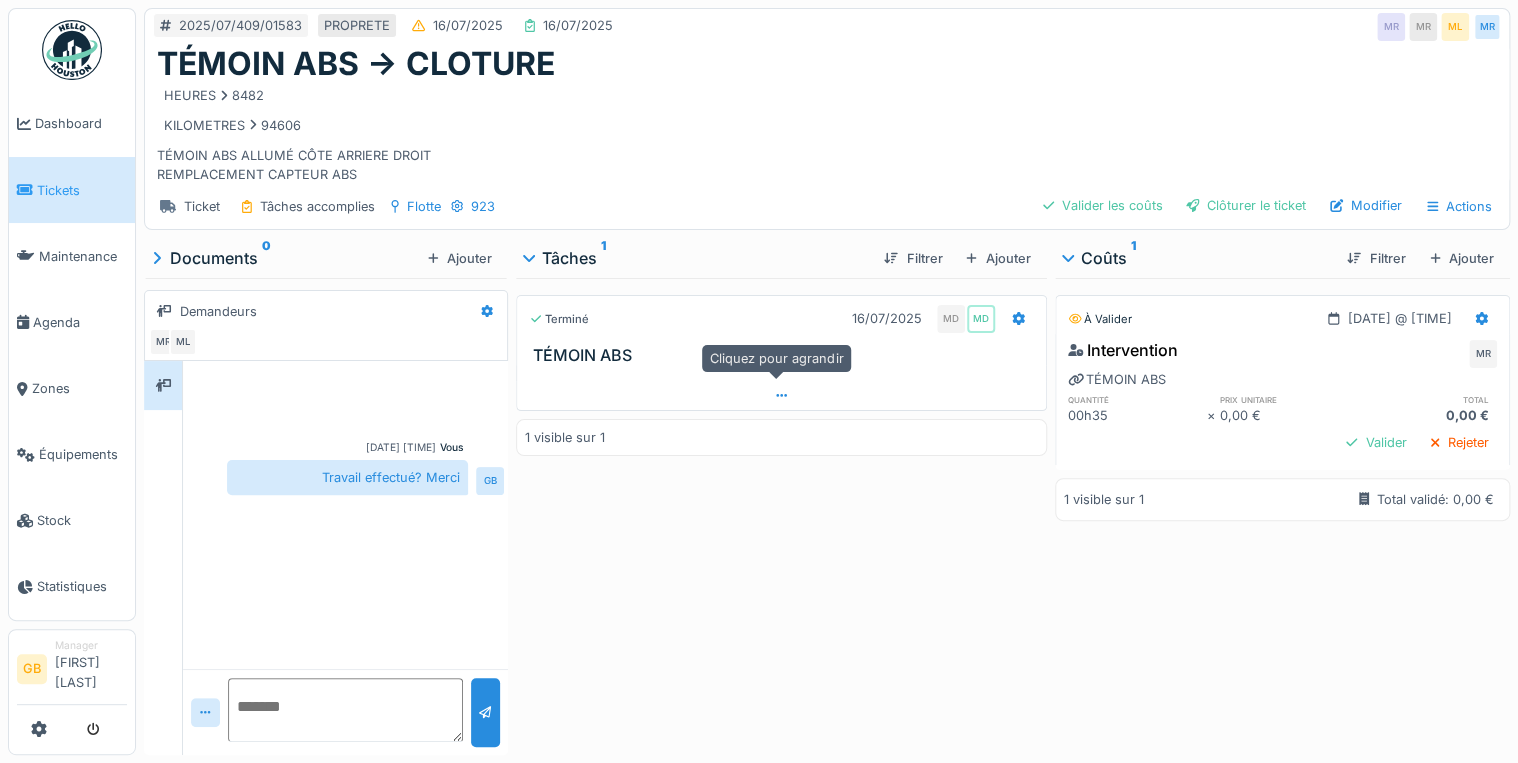 click at bounding box center [781, 395] 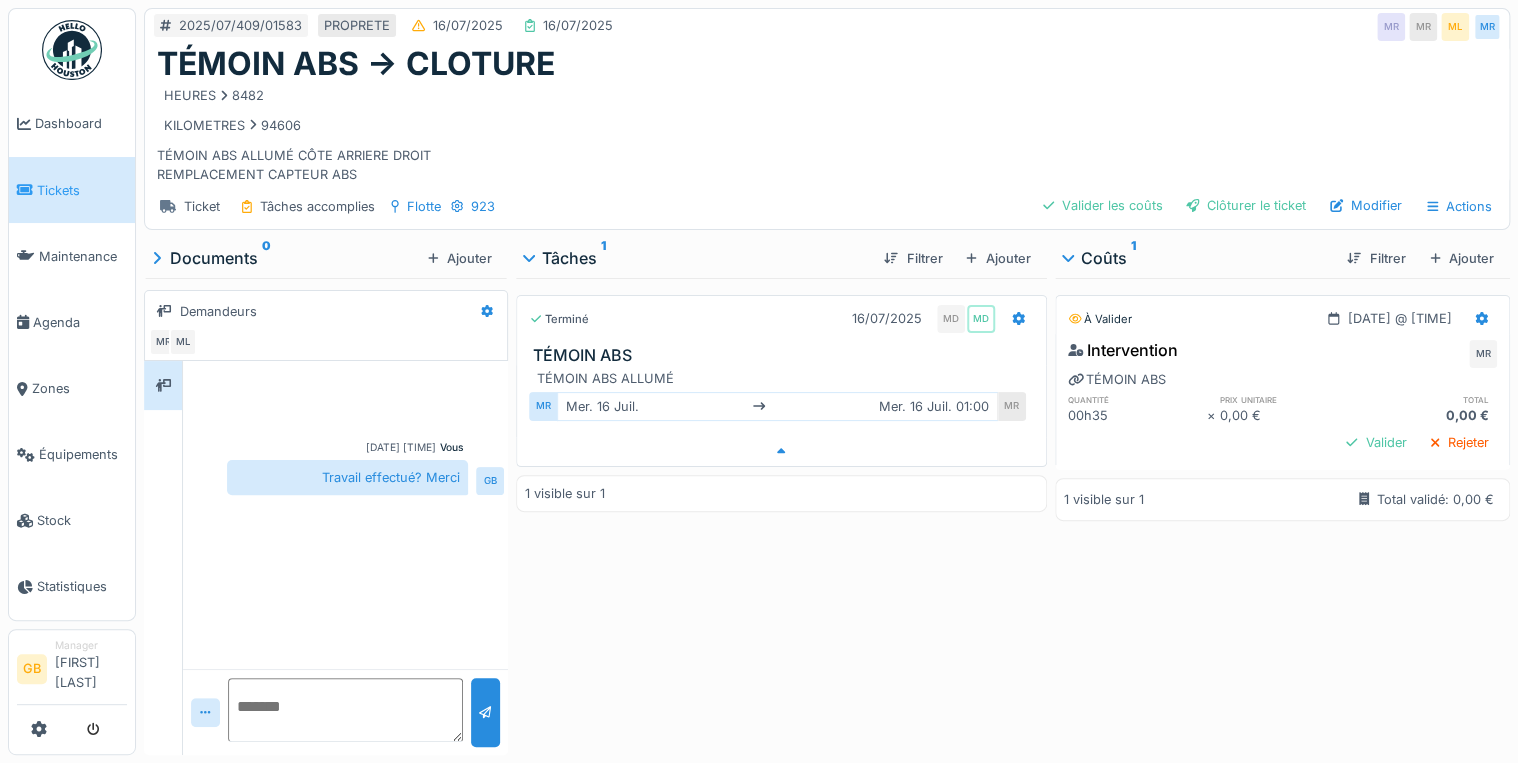 scroll, scrollTop: 12, scrollLeft: 0, axis: vertical 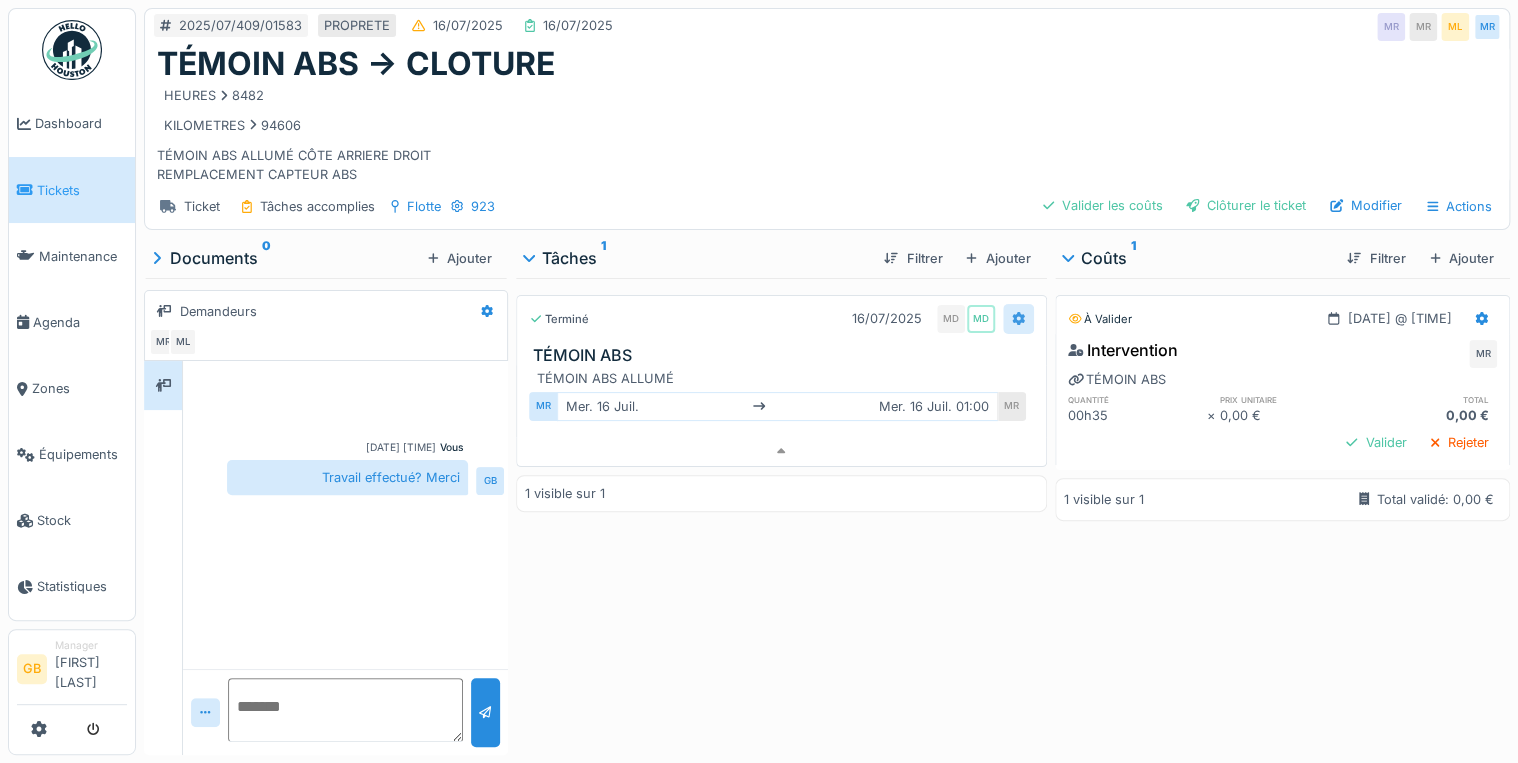 click 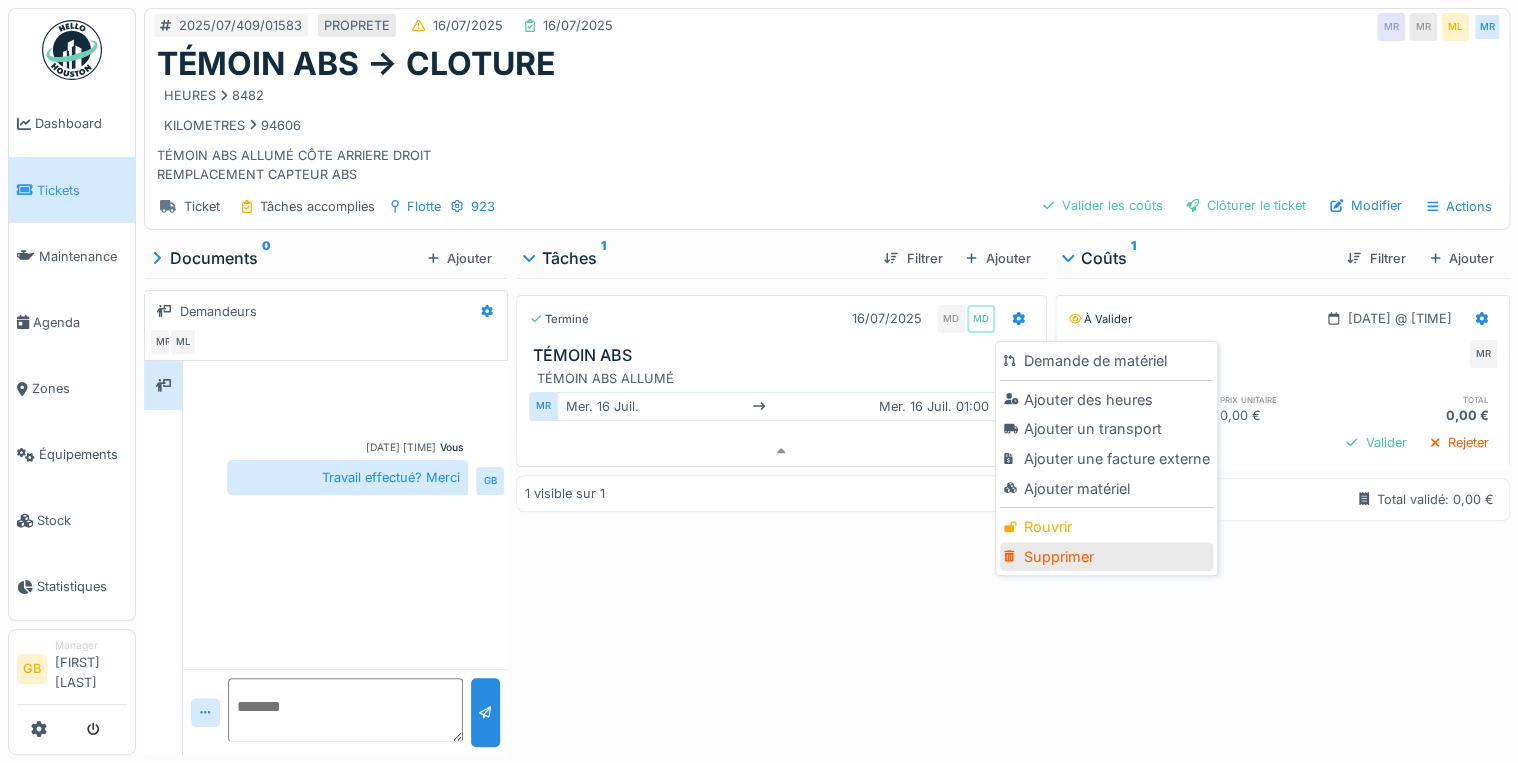 click on "Supprimer" at bounding box center [1106, 557] 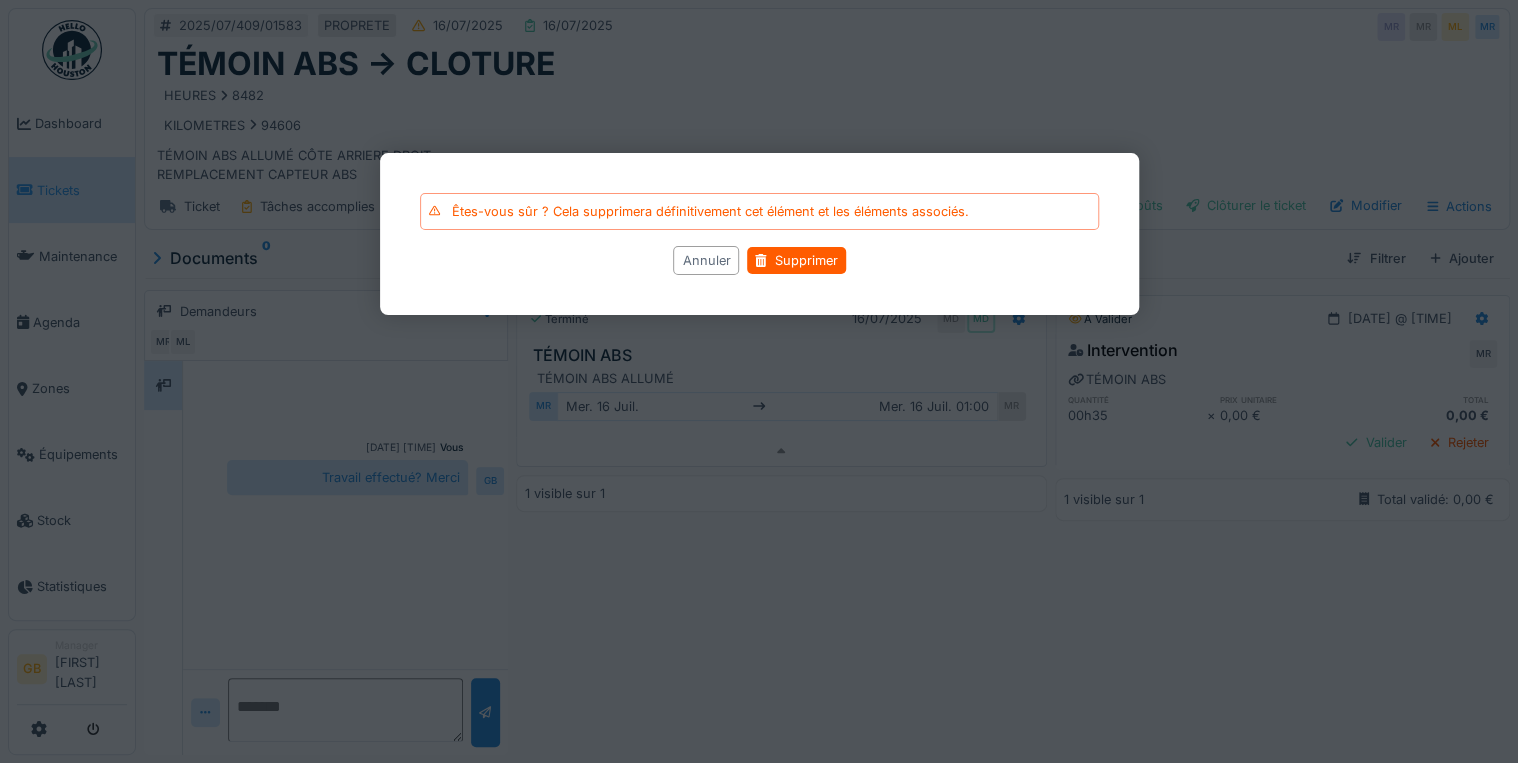 click on "Annuler" at bounding box center [706, 260] 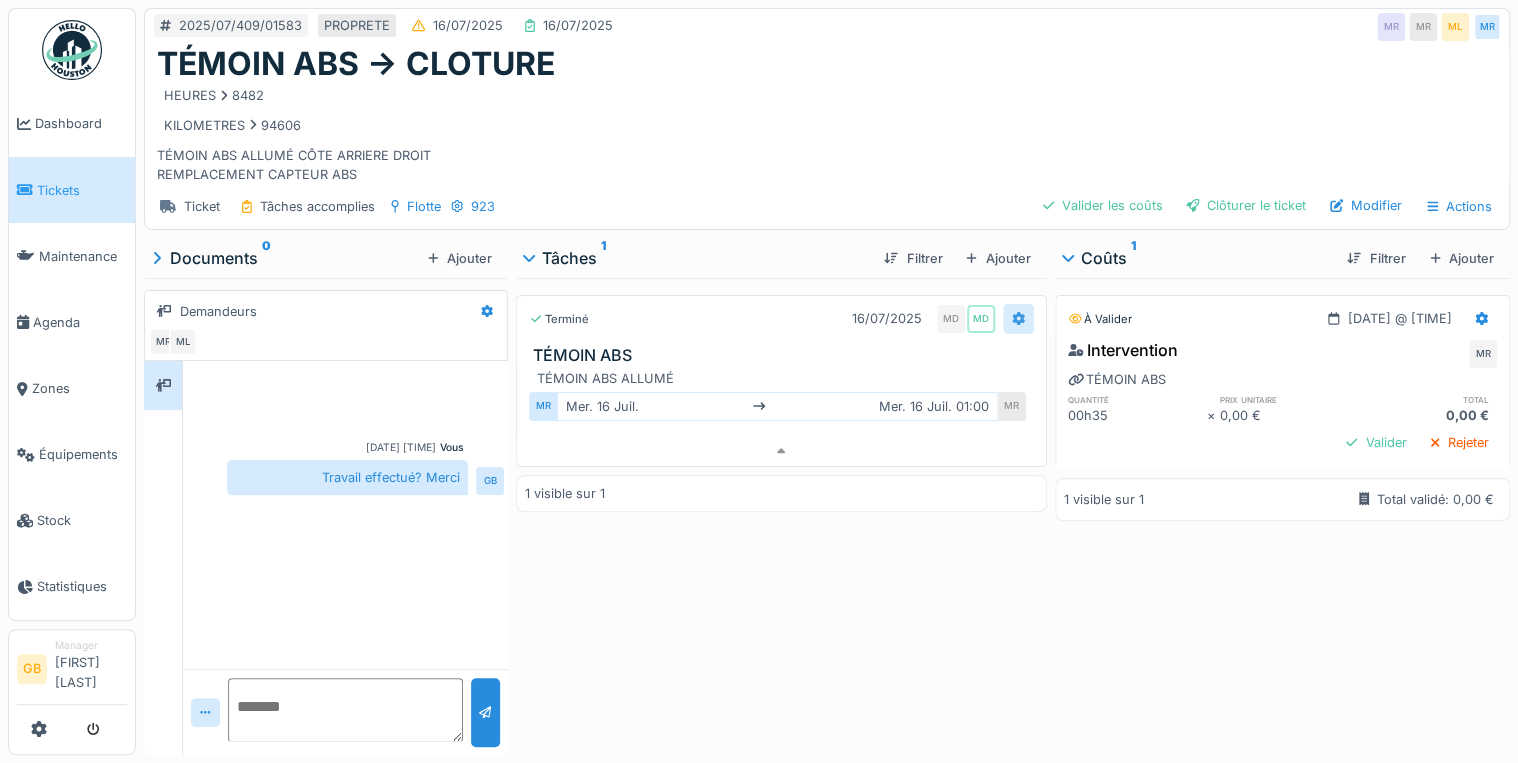 click 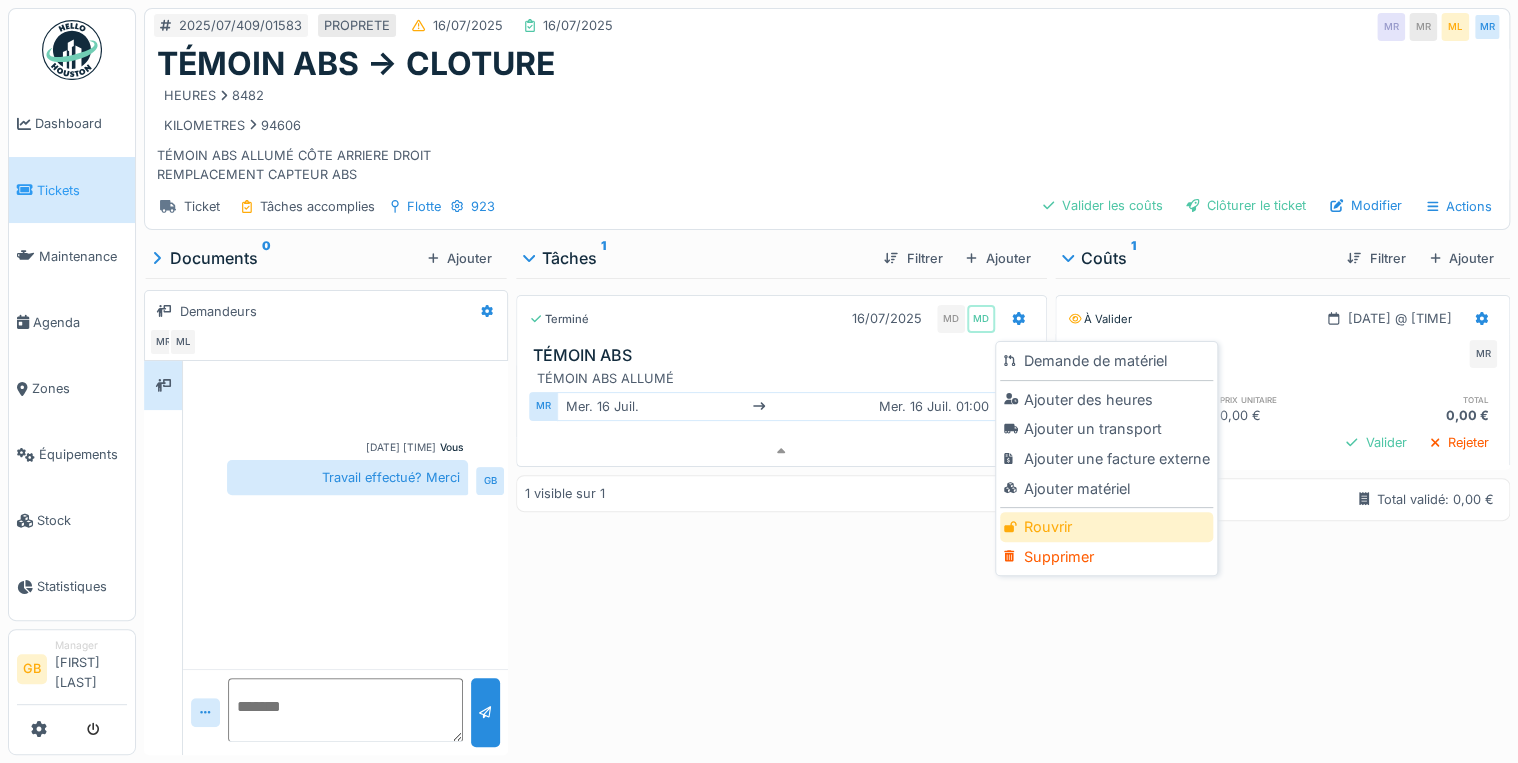 click on "Rouvrir" at bounding box center [1106, 527] 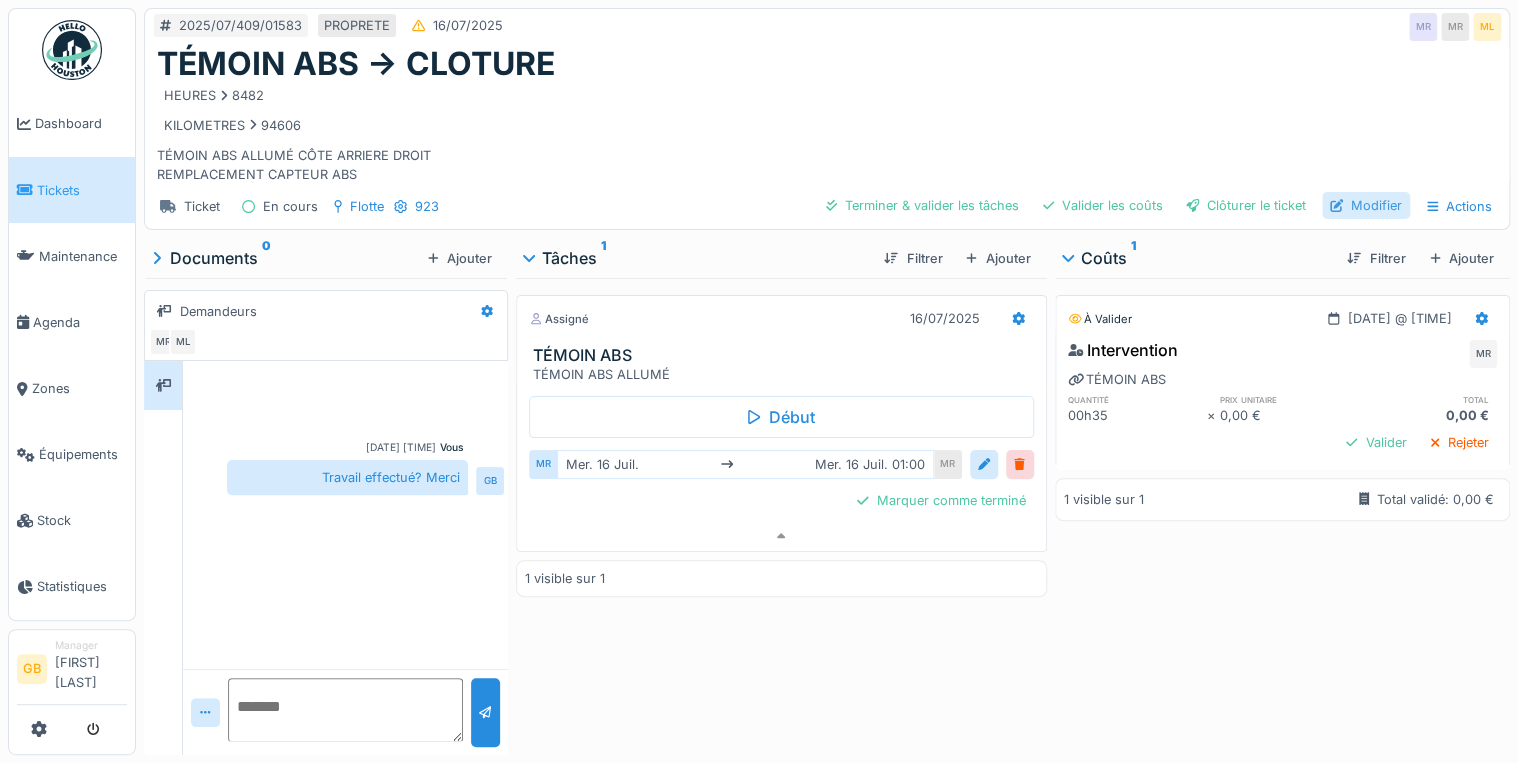 click on "Modifier" at bounding box center [1366, 205] 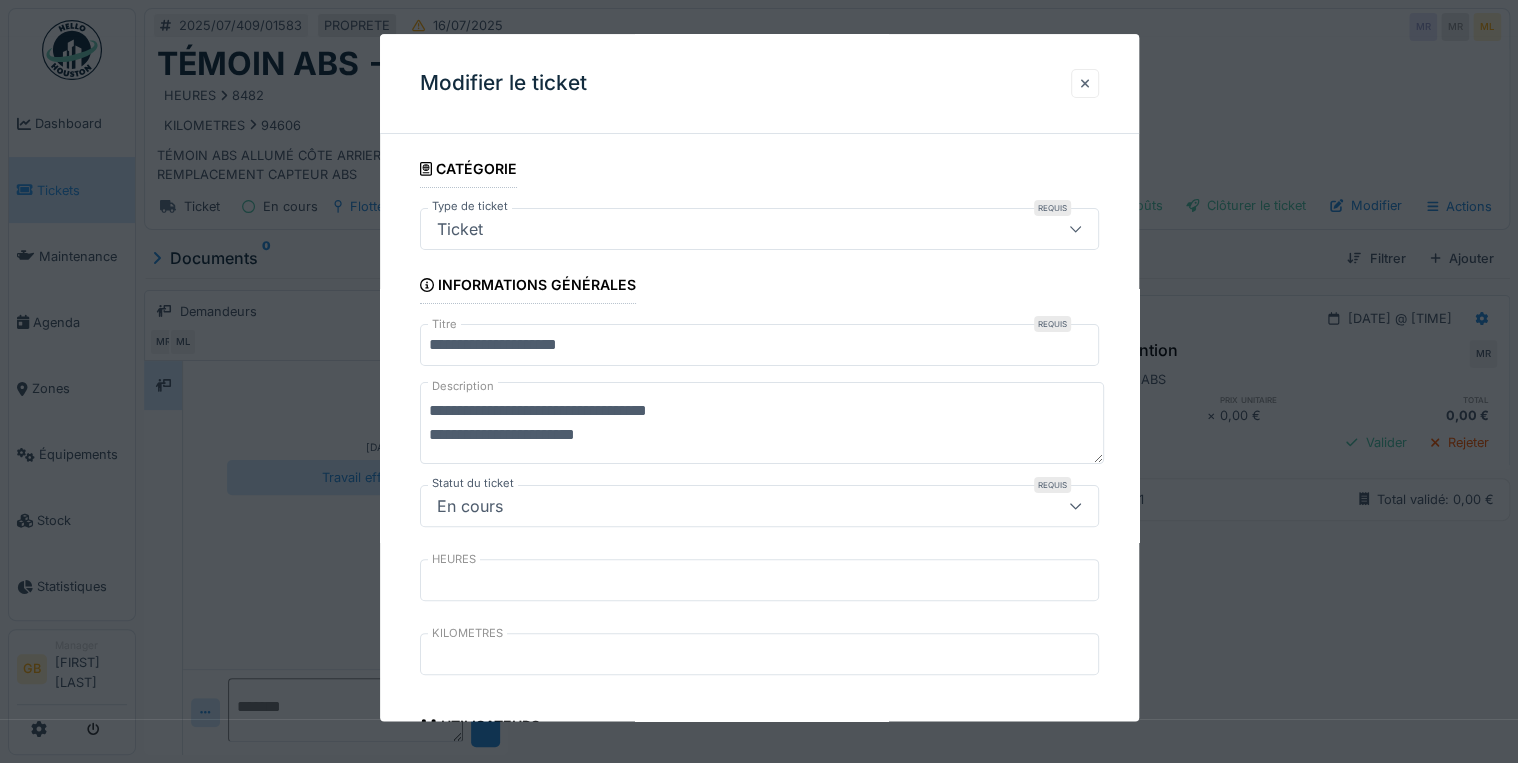 click at bounding box center [1085, 83] 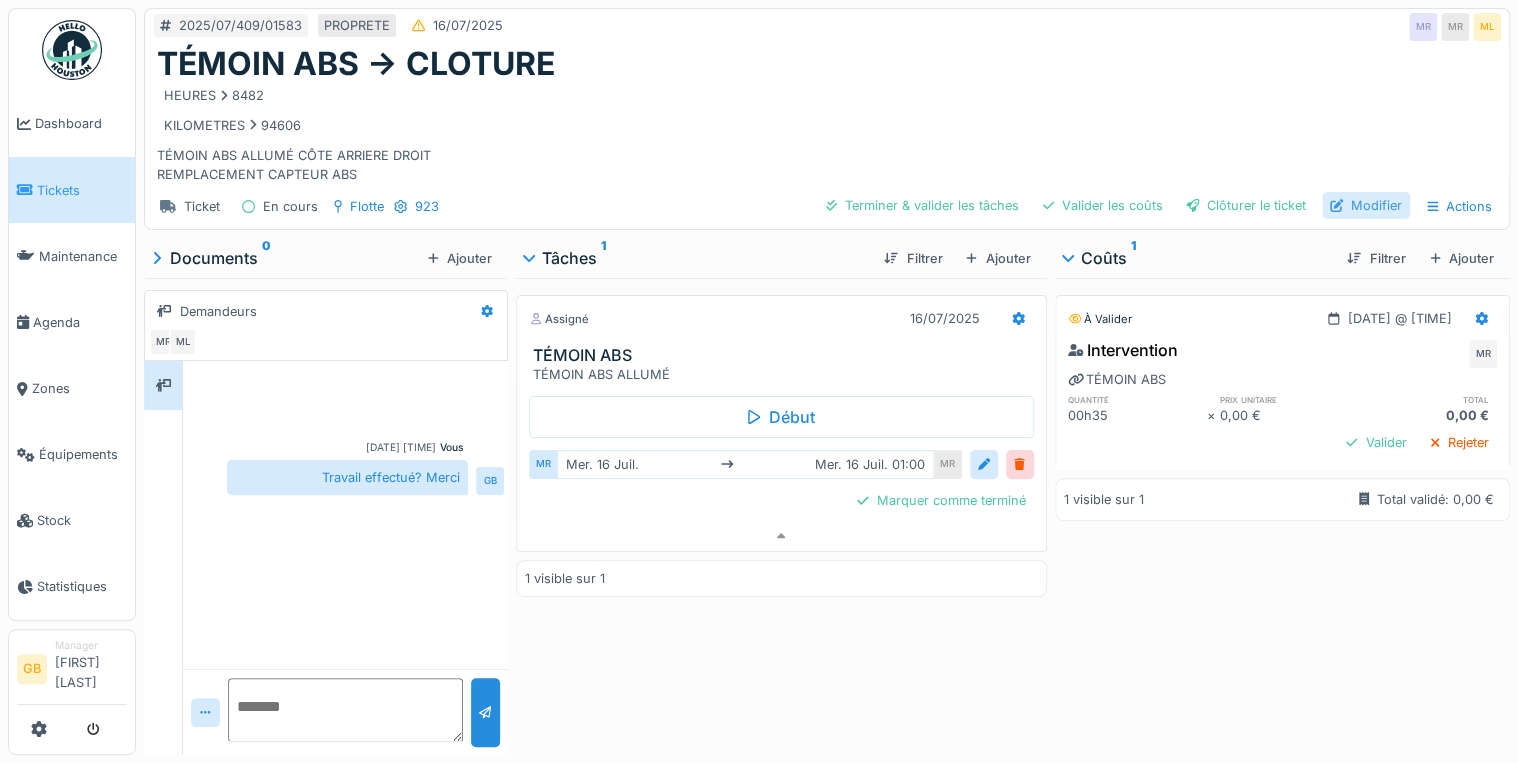 click on "Modifier" at bounding box center [1366, 205] 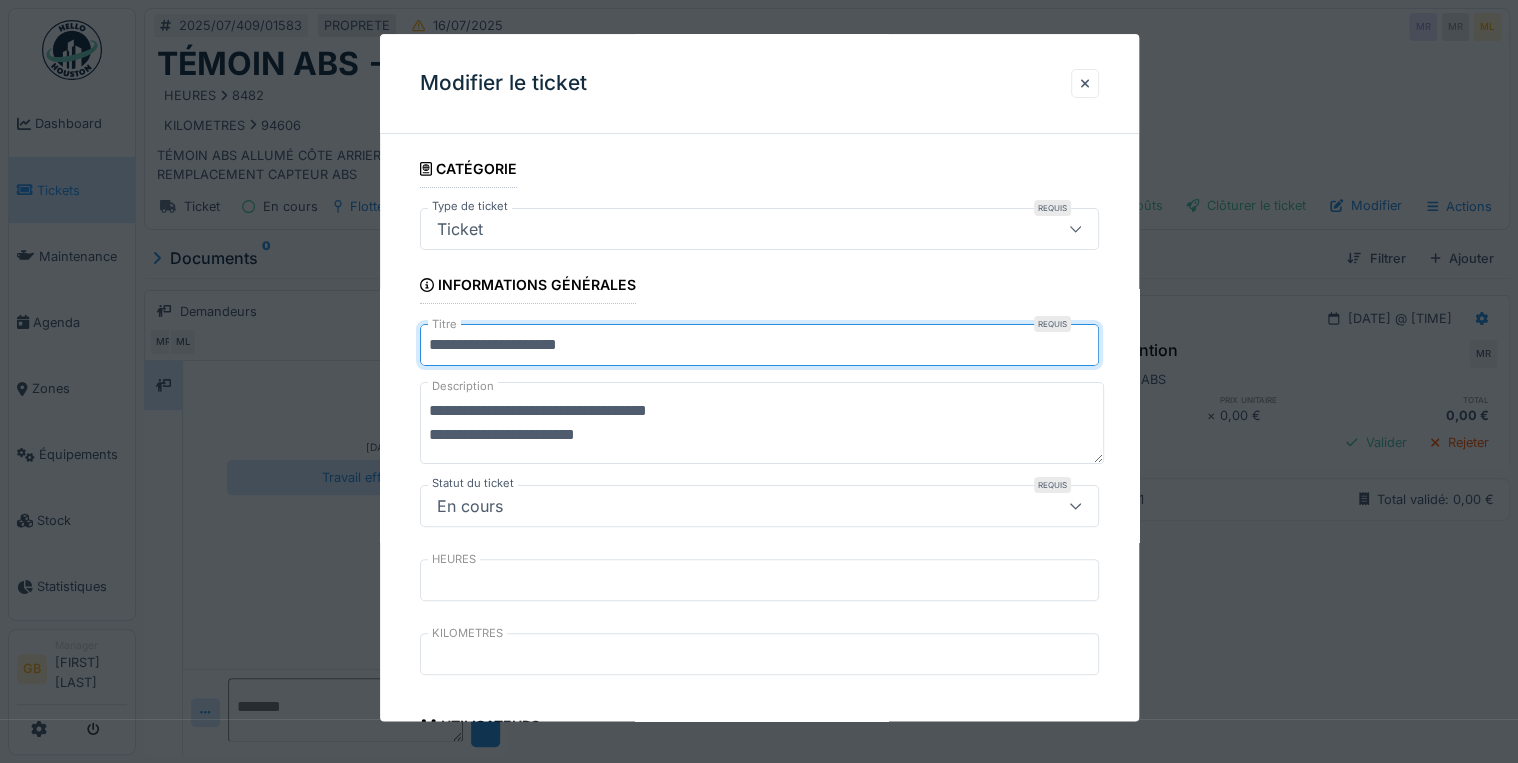 drag, startPoint x: 532, startPoint y: 341, endPoint x: 995, endPoint y: 340, distance: 463.00107 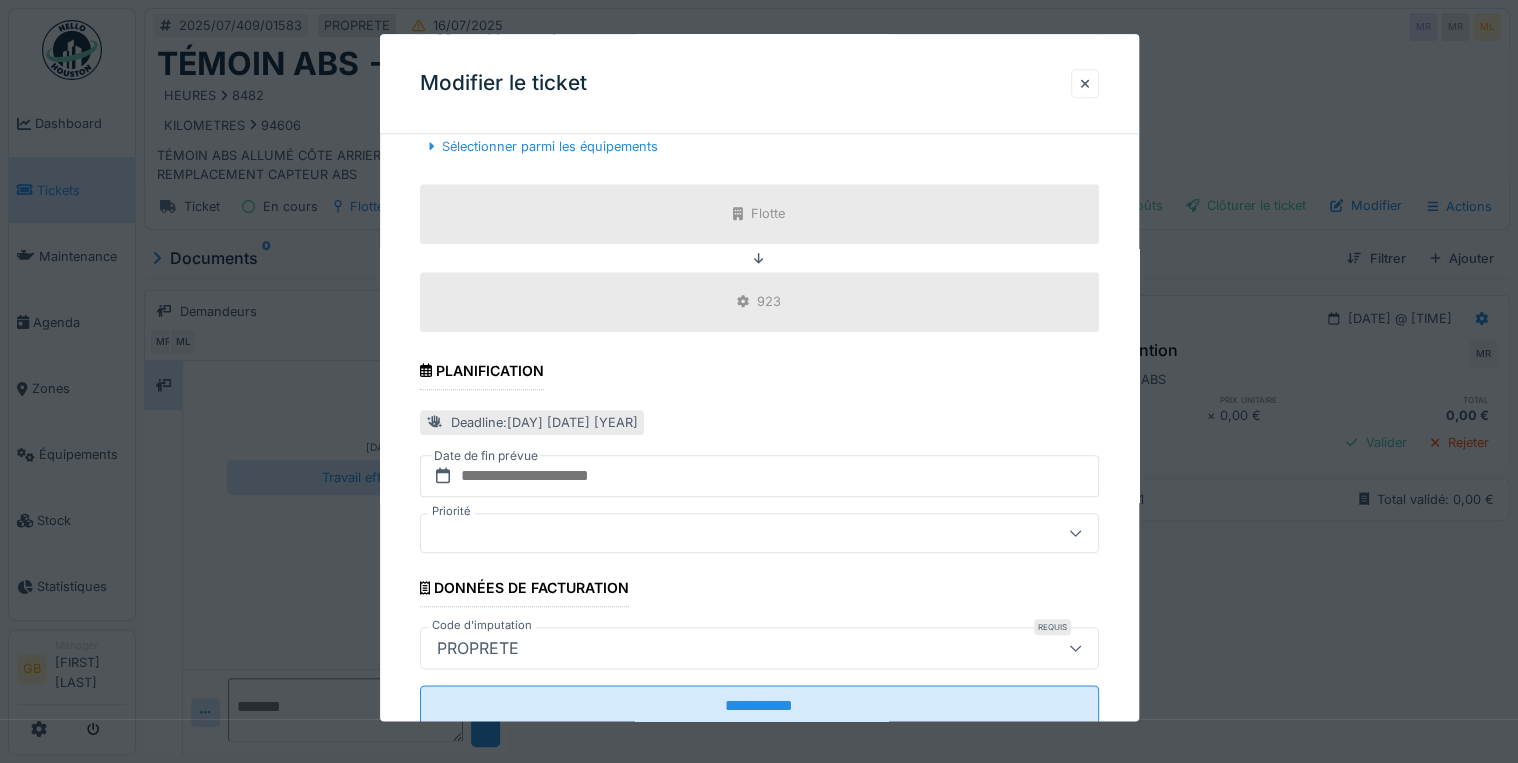 scroll, scrollTop: 856, scrollLeft: 0, axis: vertical 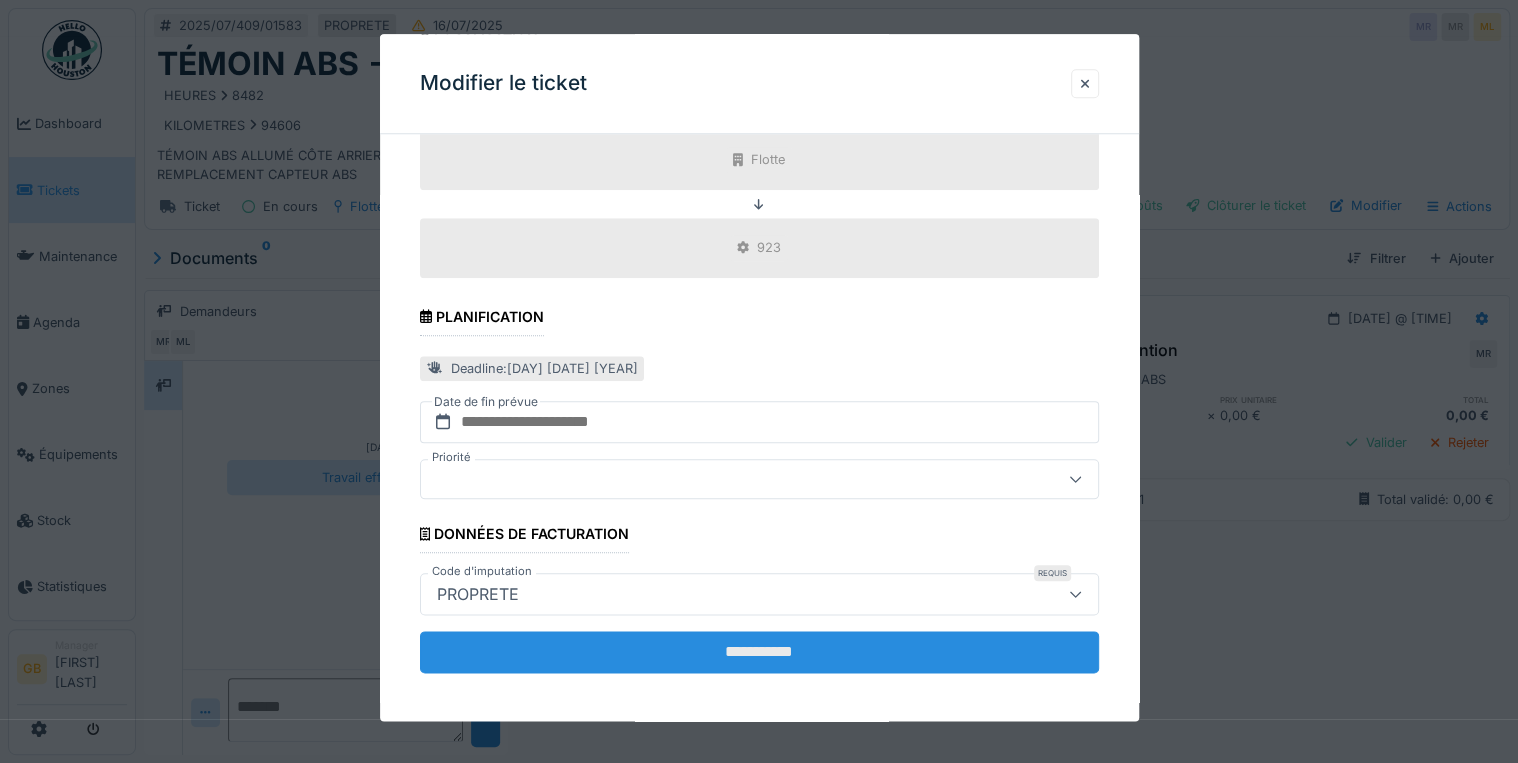 type on "**********" 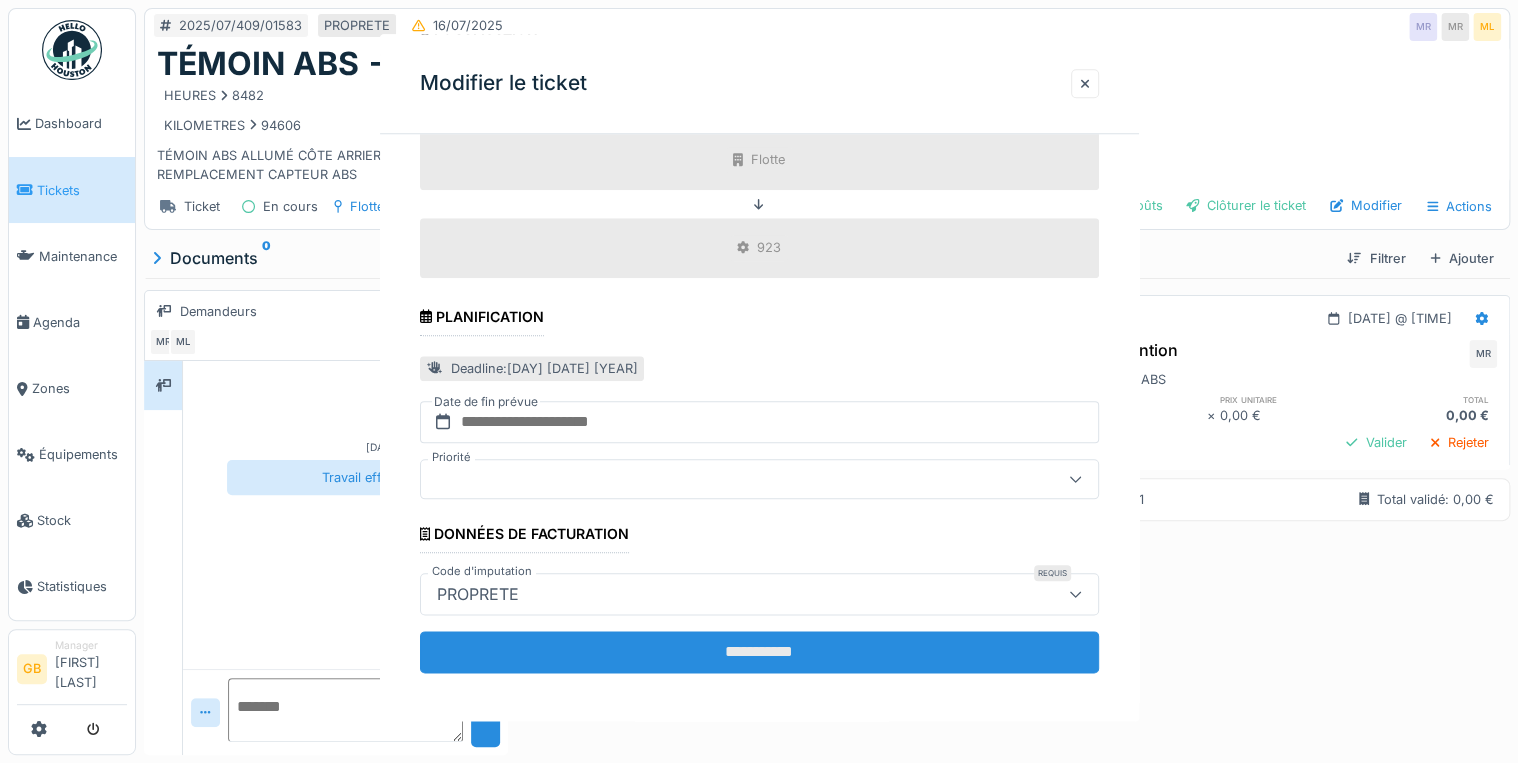 scroll, scrollTop: 0, scrollLeft: 0, axis: both 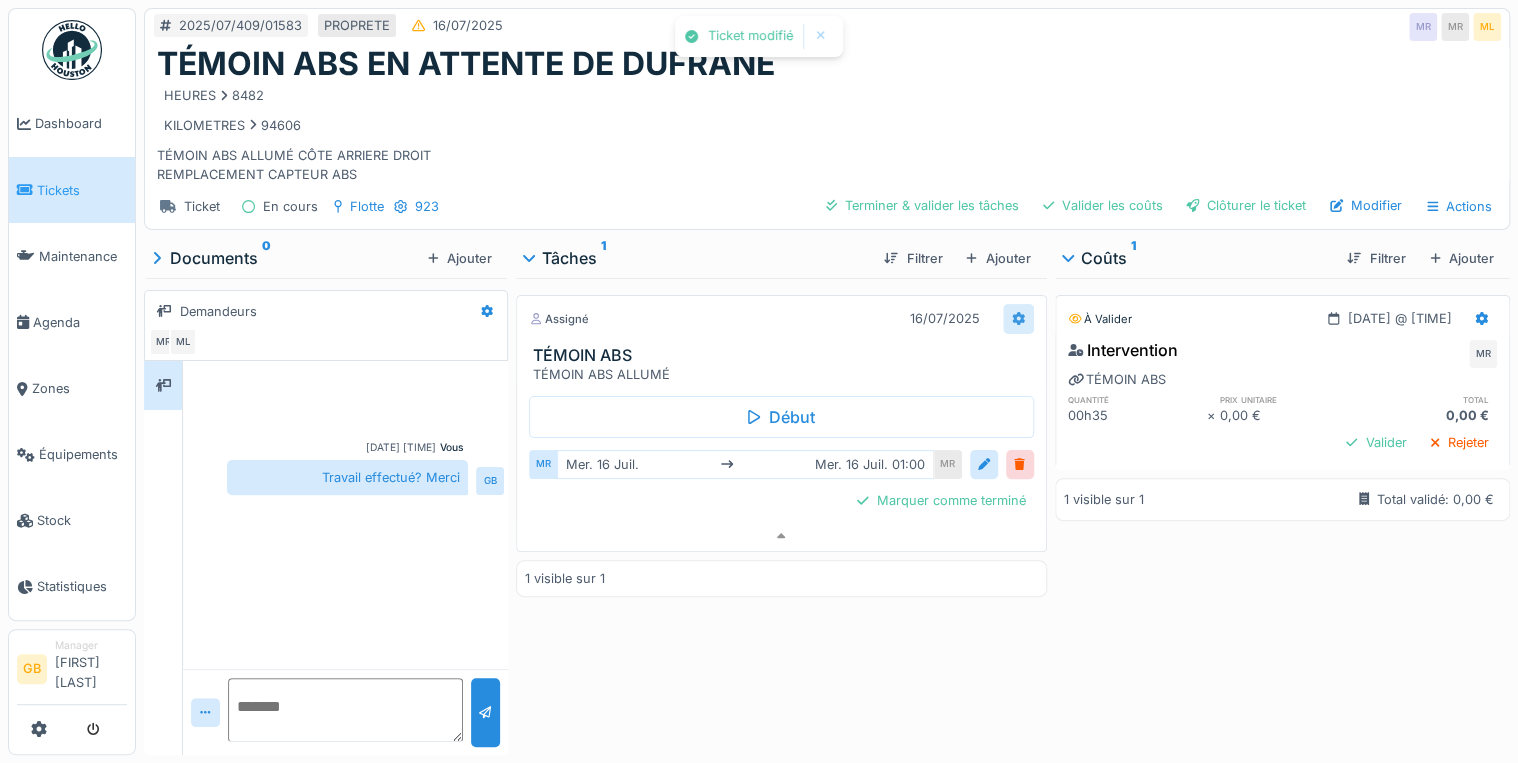 click at bounding box center (1018, 318) 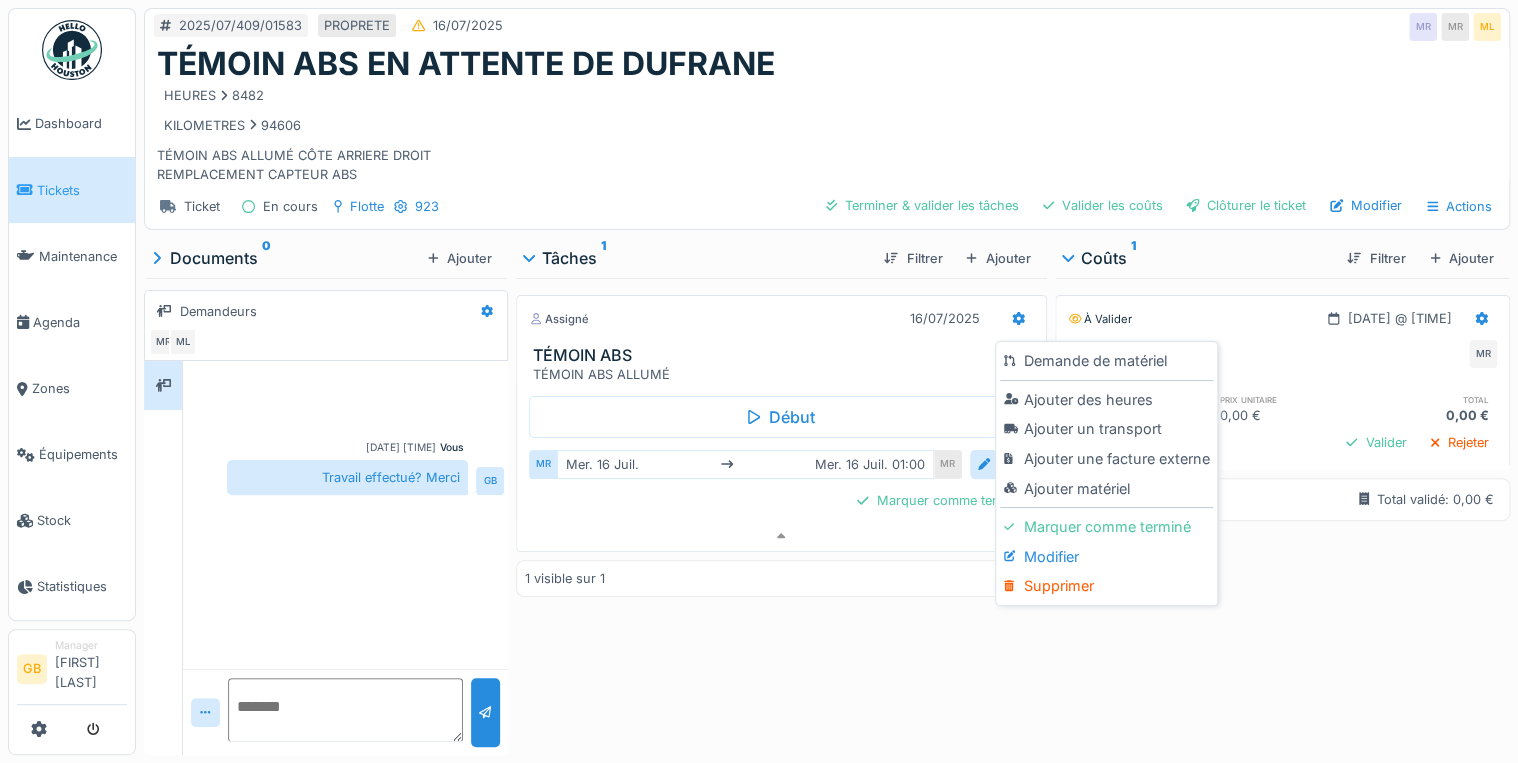 click on "À valider [DATE] @ [TIME] Intervention MR [LAST] [LAST] quantité prix unitaire total 00h35 × 0,00 € 0,00 € Valider Rejeter 1 visible sur 1 Total validé: 0,00 €" at bounding box center [1282, 512] 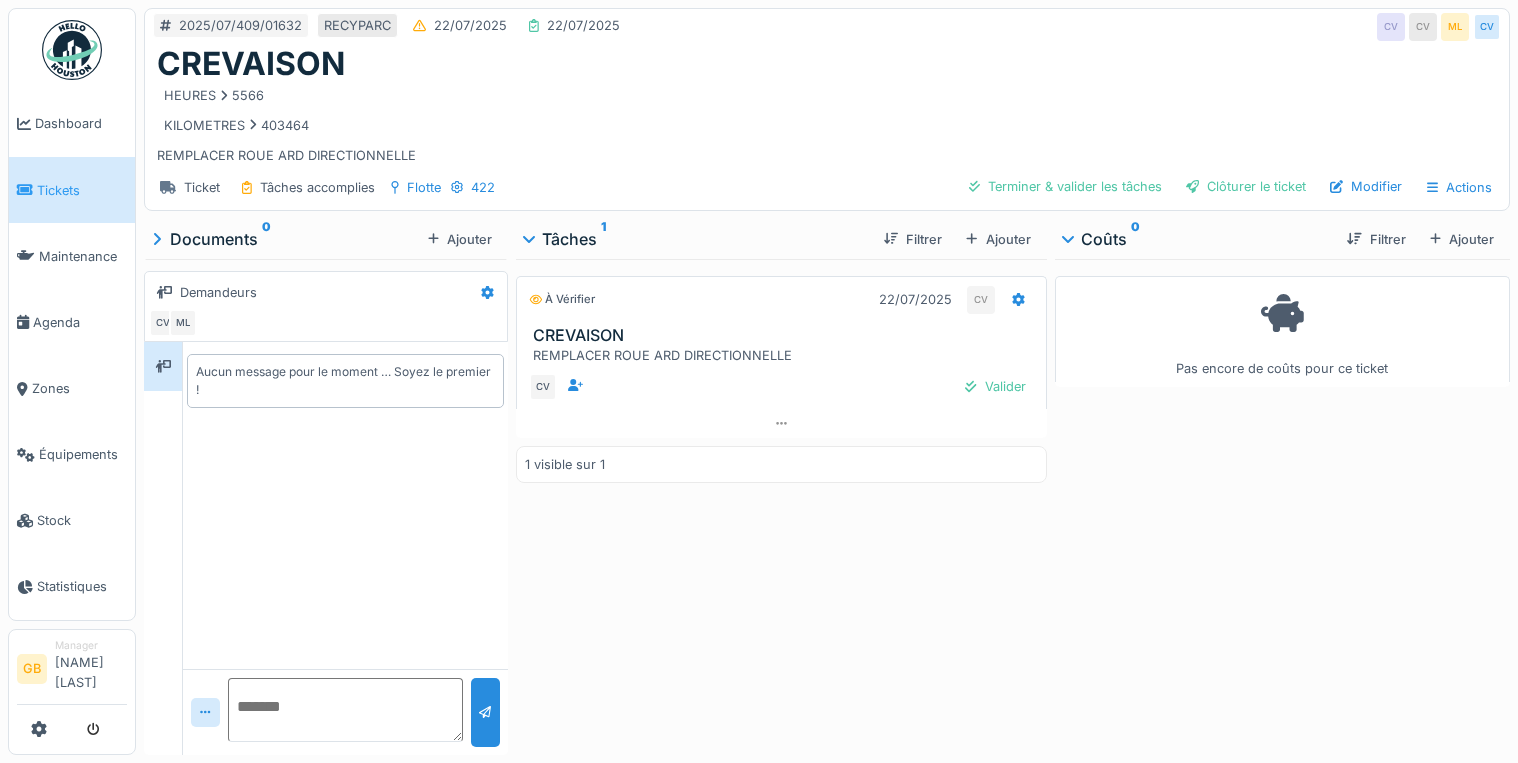 scroll, scrollTop: 0, scrollLeft: 0, axis: both 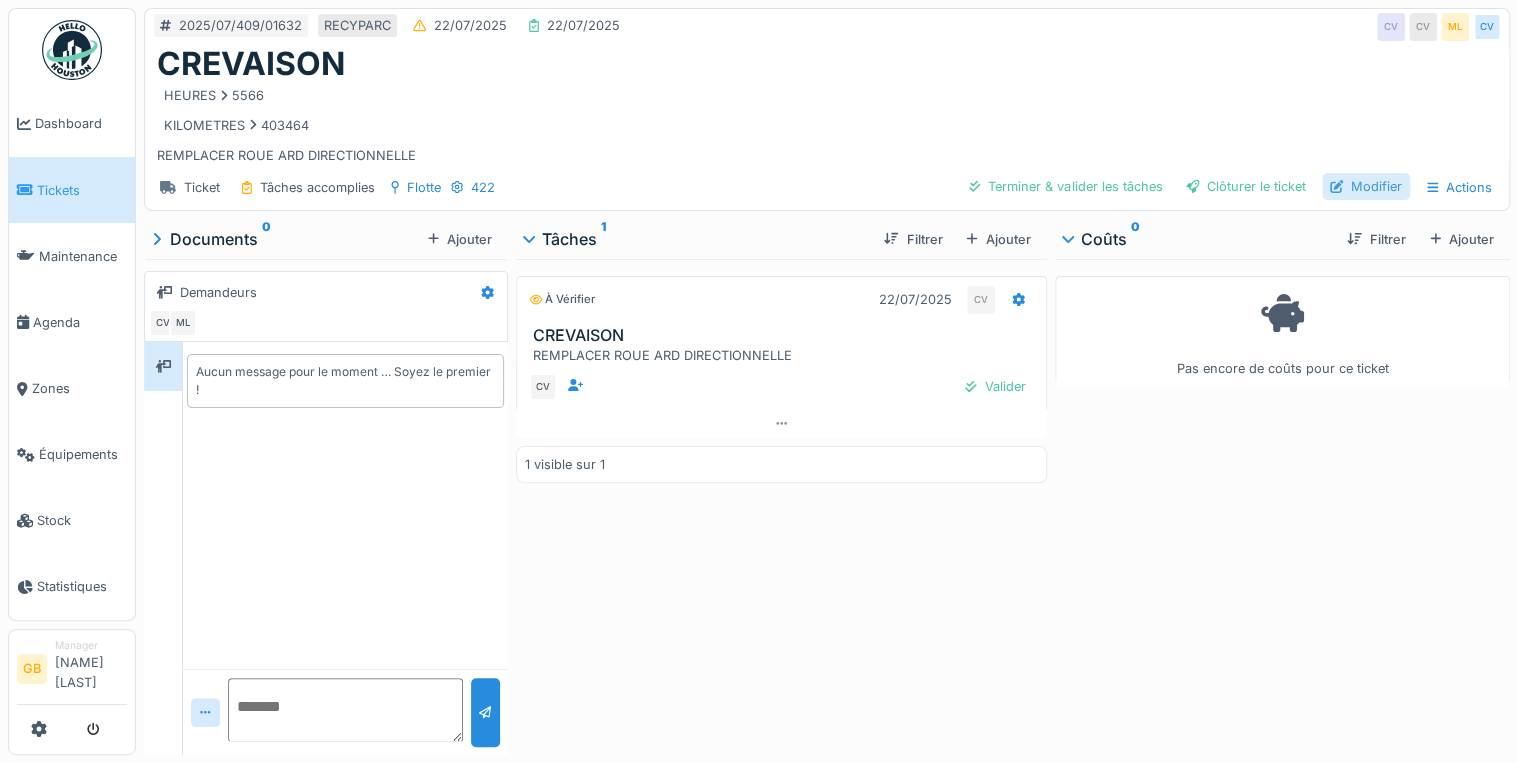 click on "Modifier" at bounding box center (1366, 186) 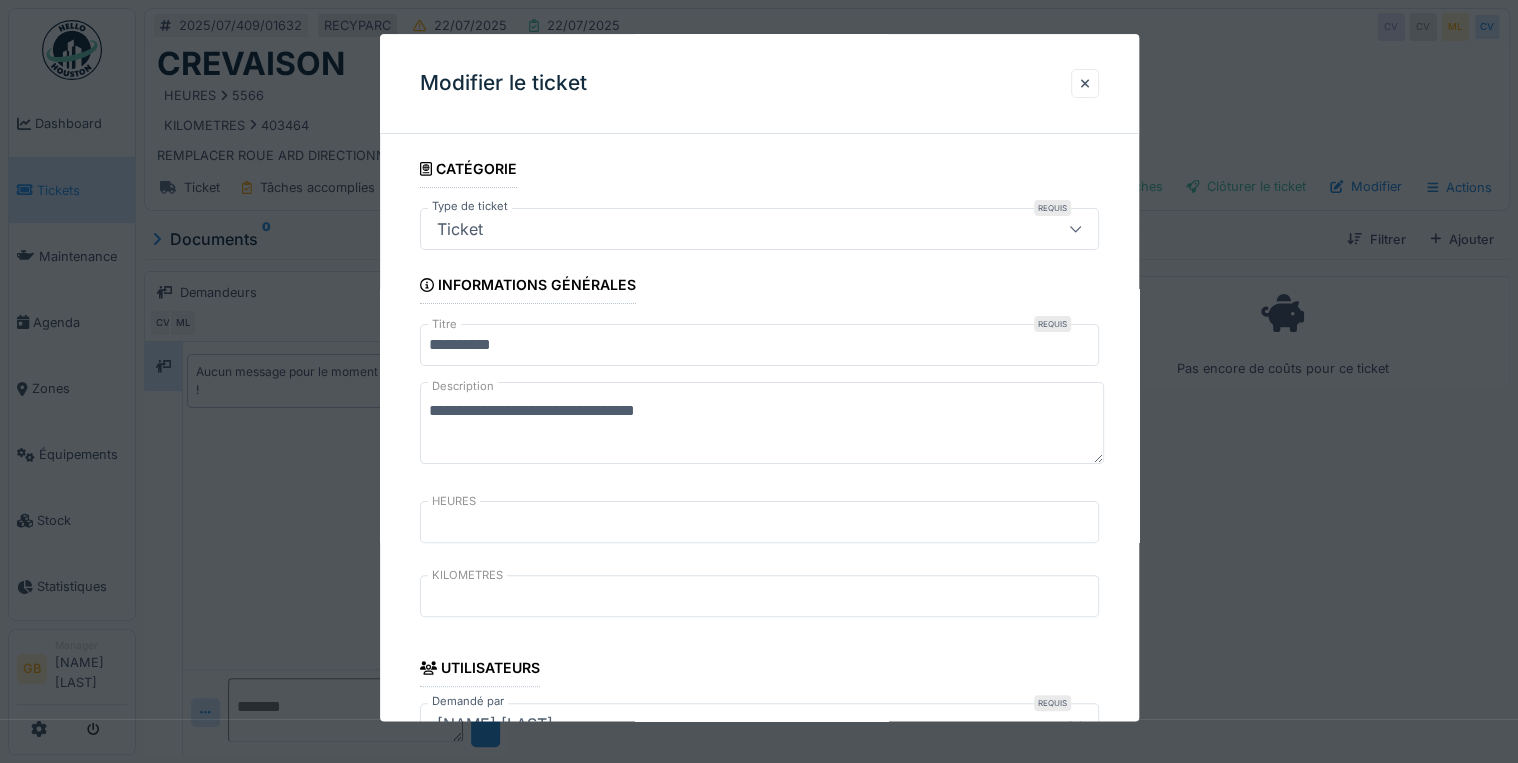 click on "**********" at bounding box center [762, 424] 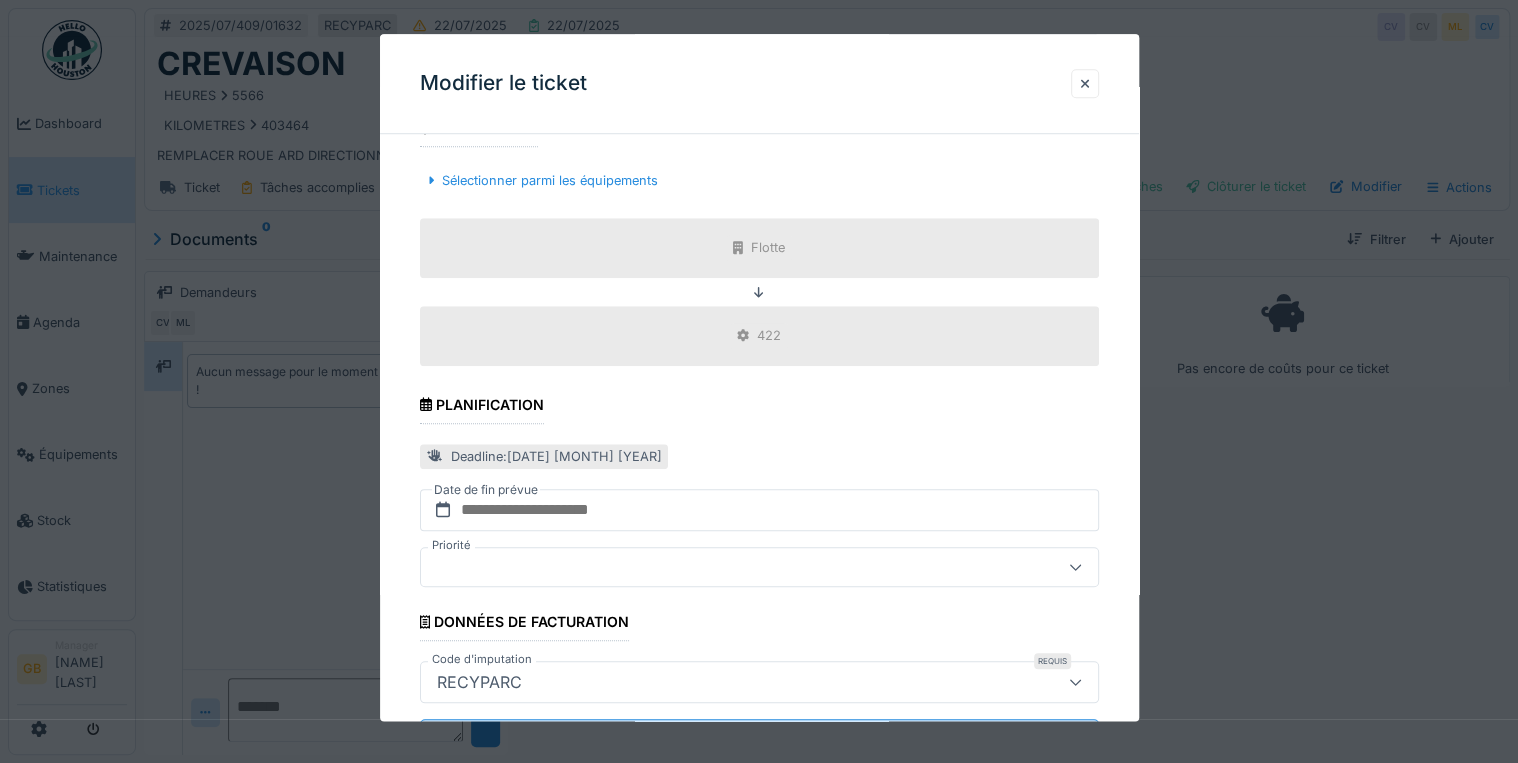 scroll, scrollTop: 798, scrollLeft: 0, axis: vertical 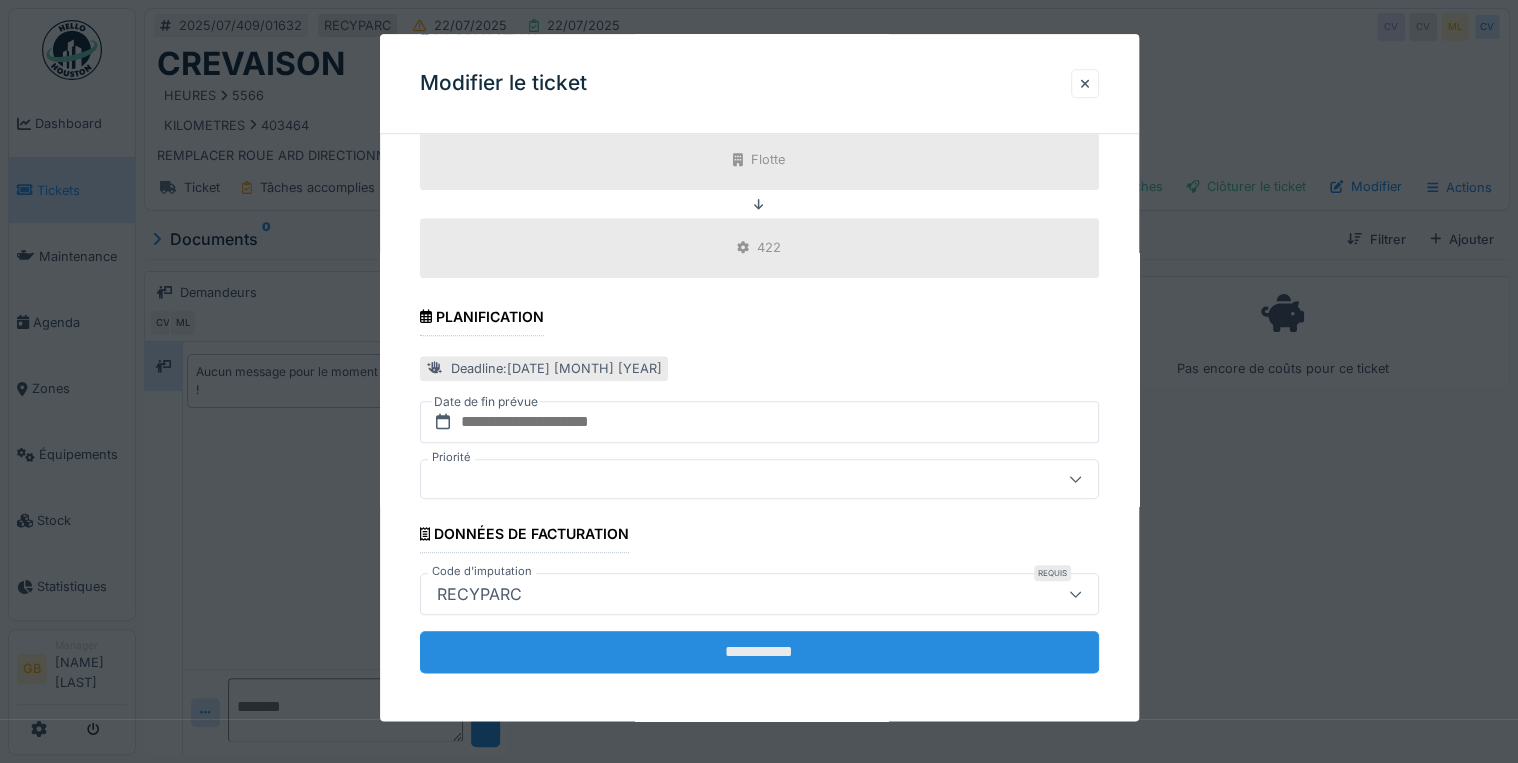 type on "**********" 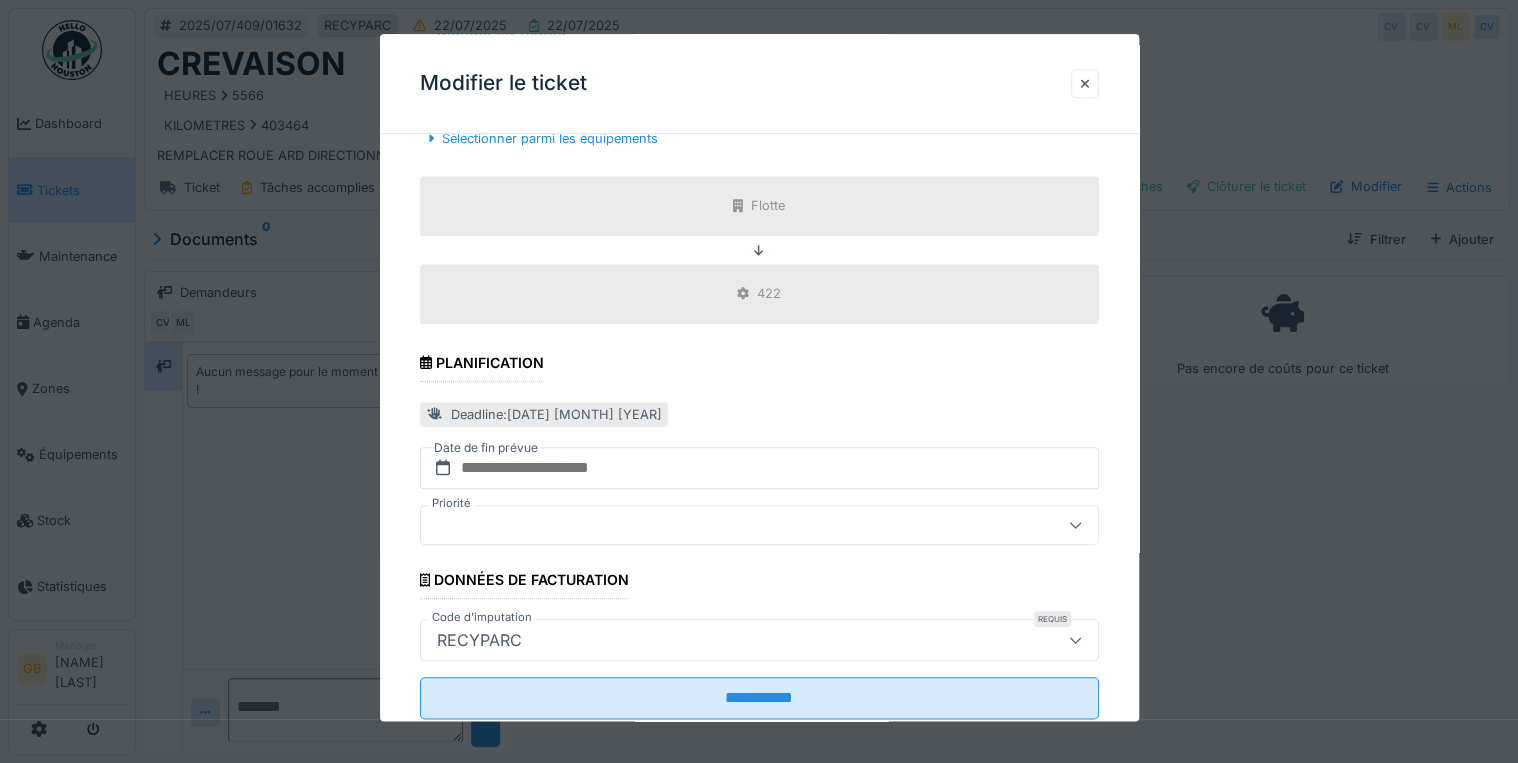 scroll, scrollTop: 798, scrollLeft: 0, axis: vertical 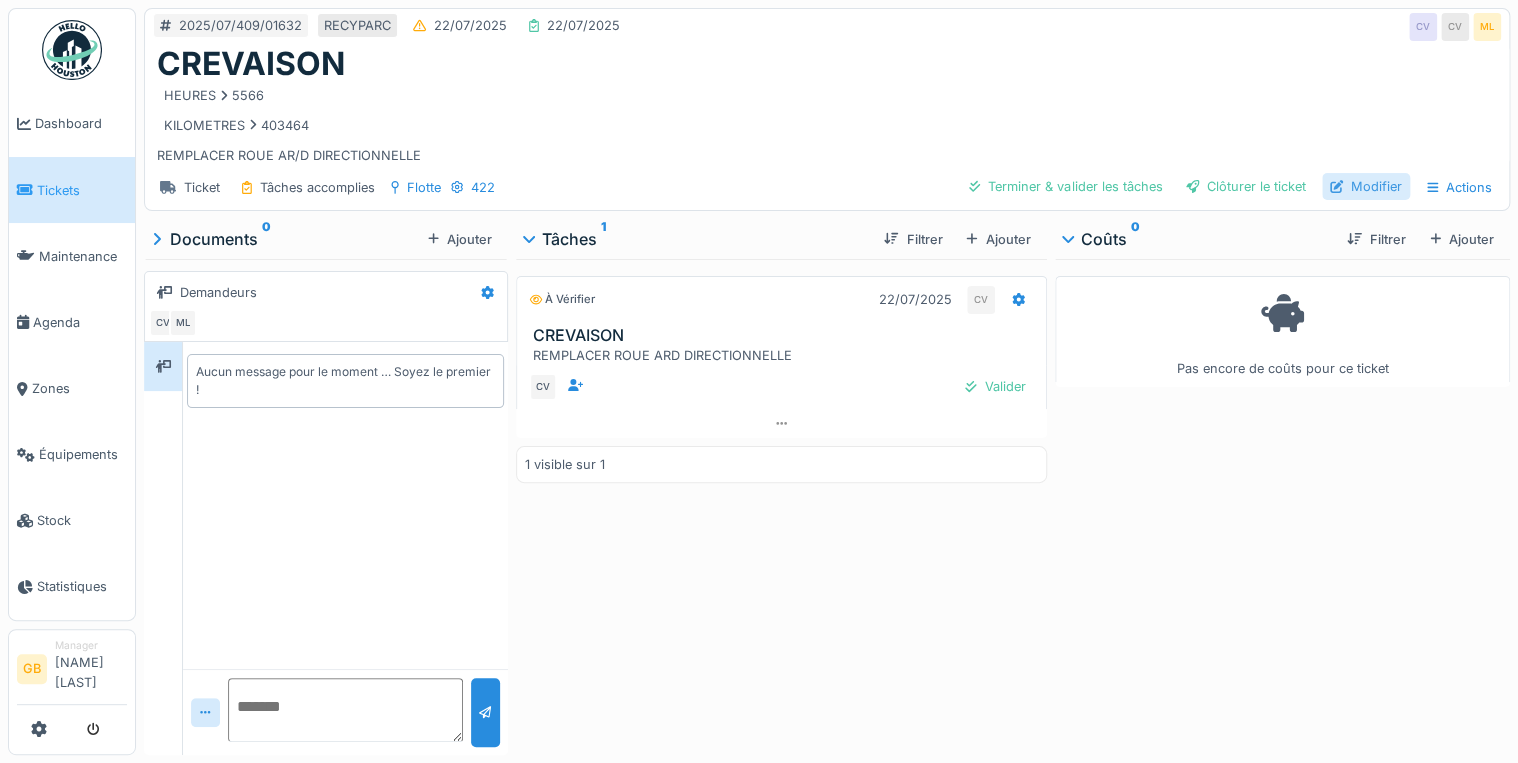 click on "Modifier" at bounding box center (1366, 186) 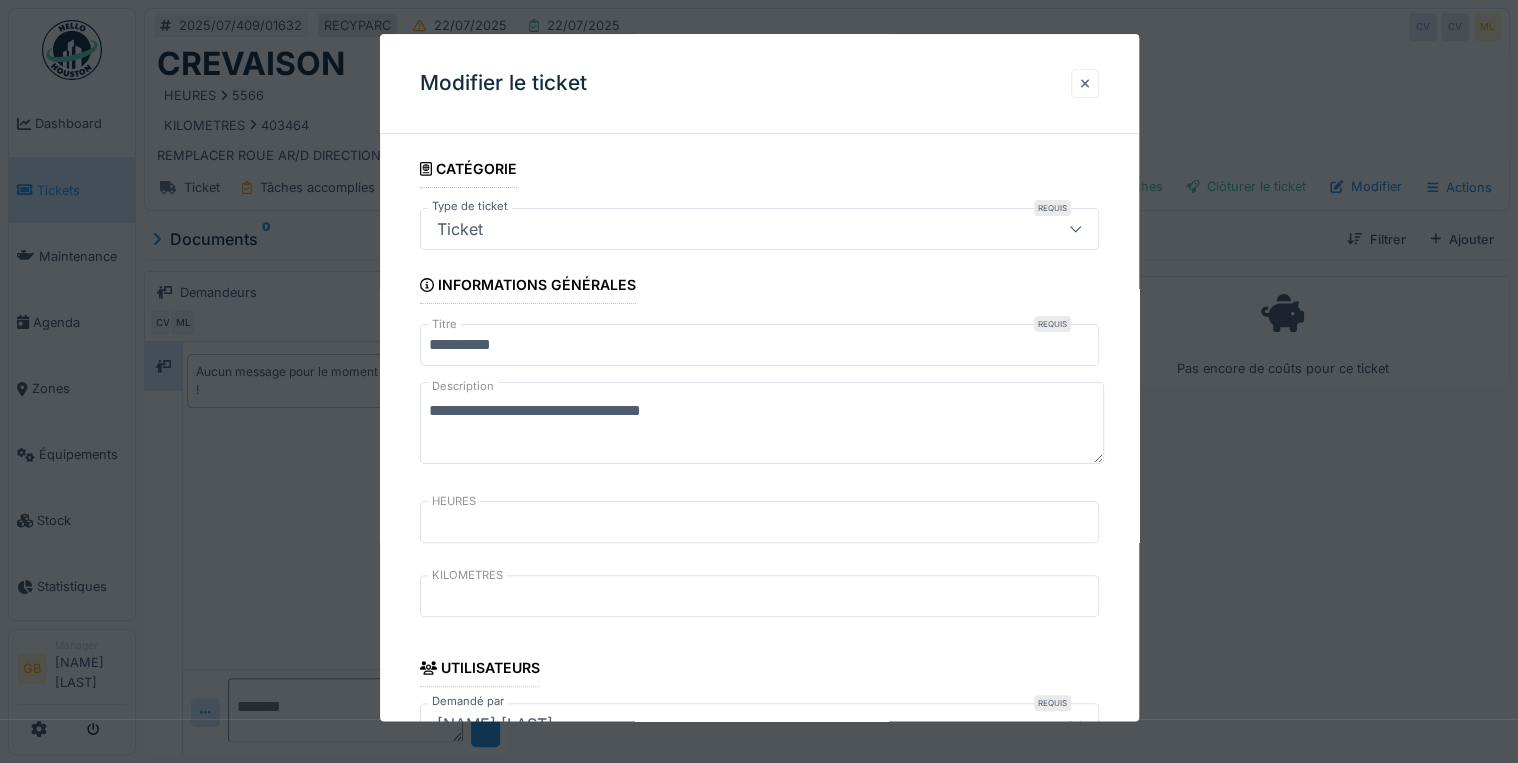 click at bounding box center (1085, 83) 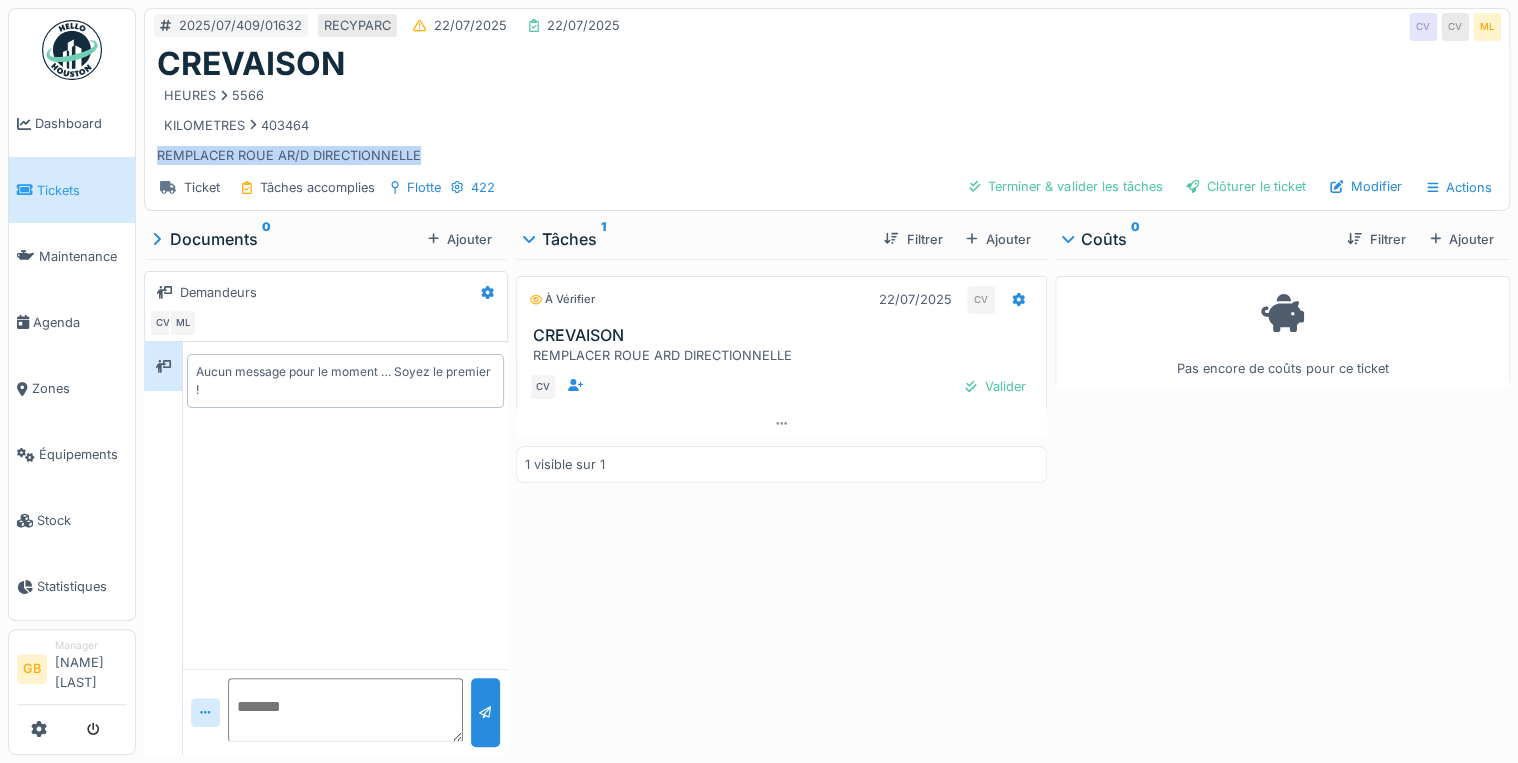 drag, startPoint x: 379, startPoint y: 153, endPoint x: 148, endPoint y: 153, distance: 231 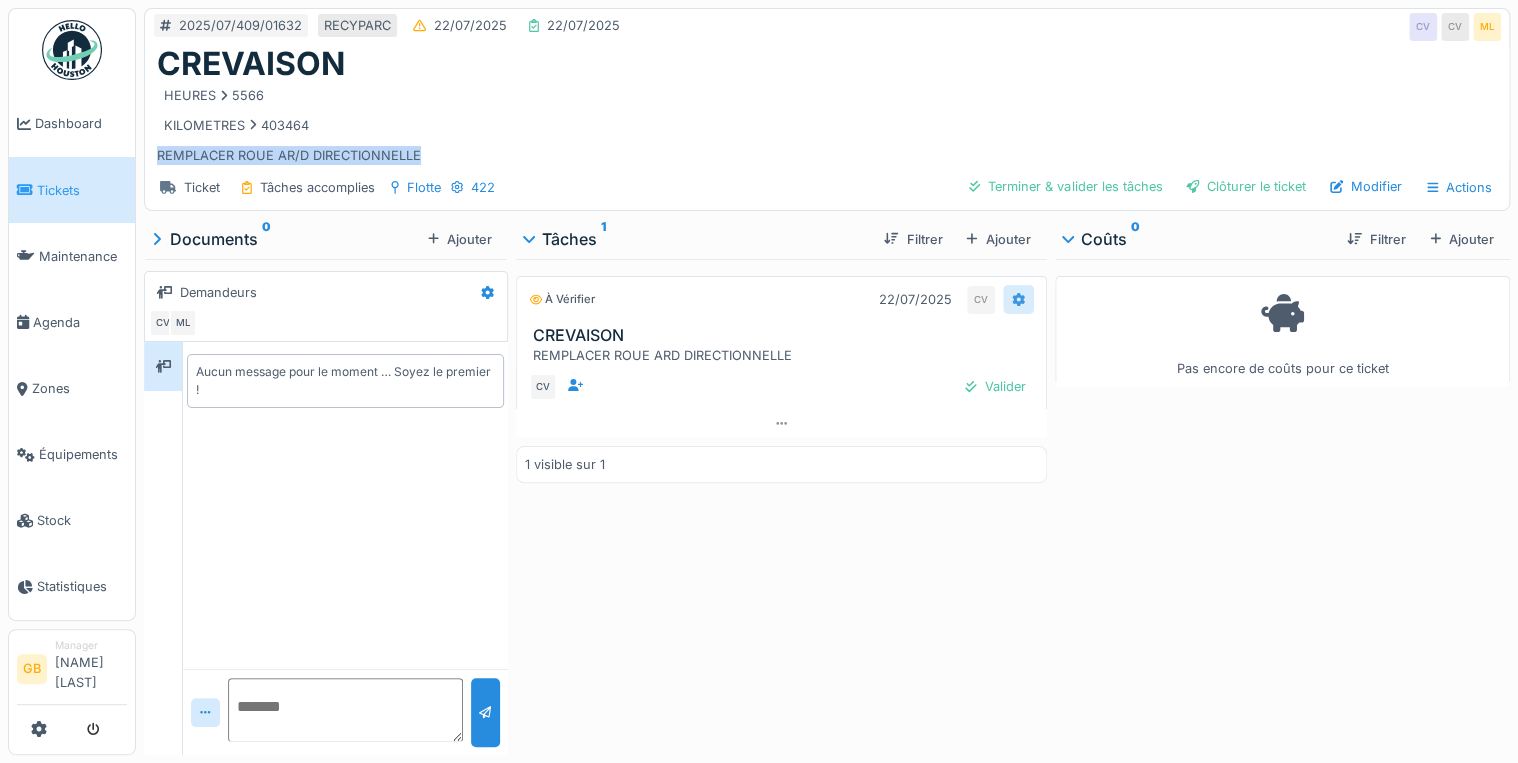 click at bounding box center [1018, 299] 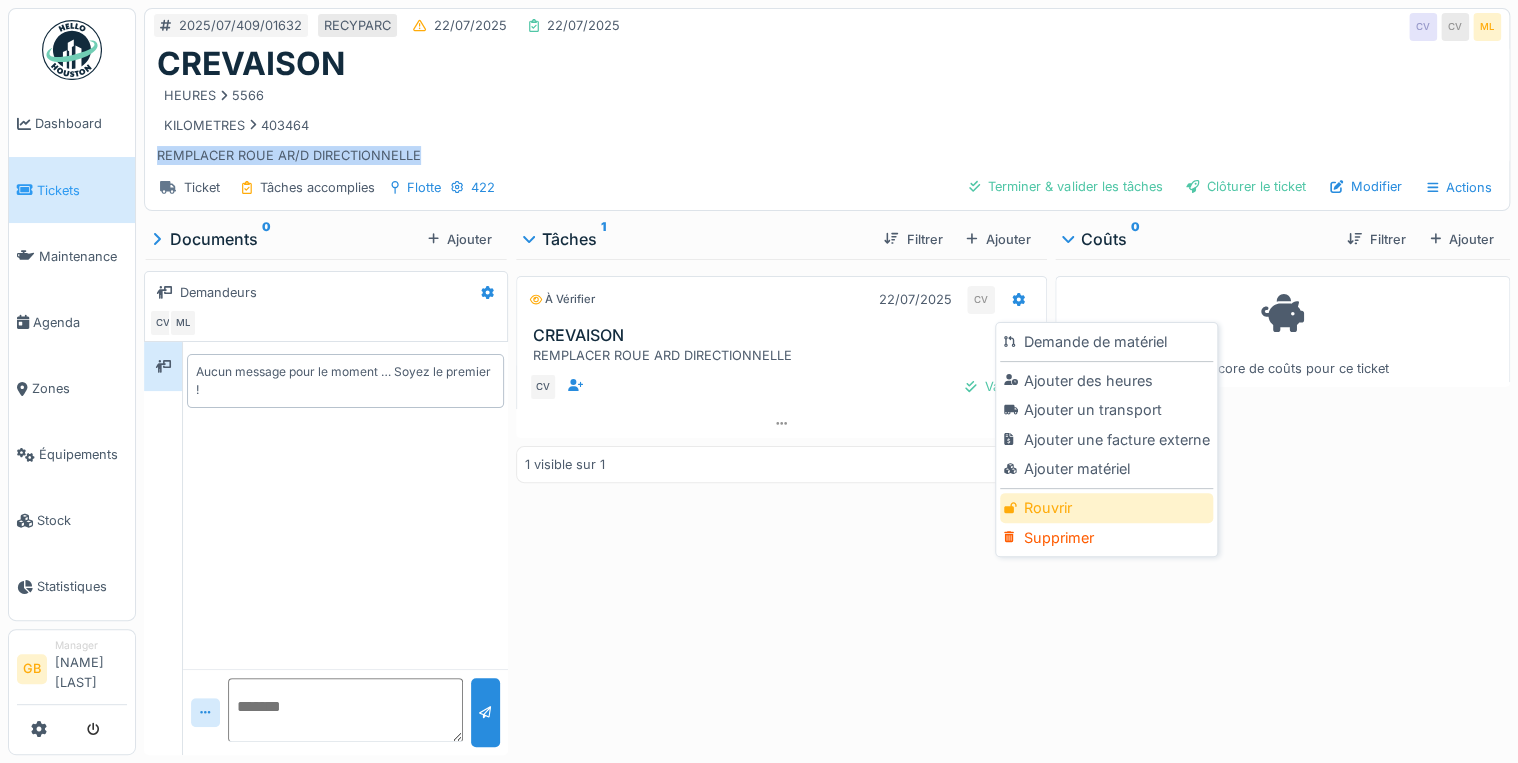 click on "Rouvrir" at bounding box center (1106, 508) 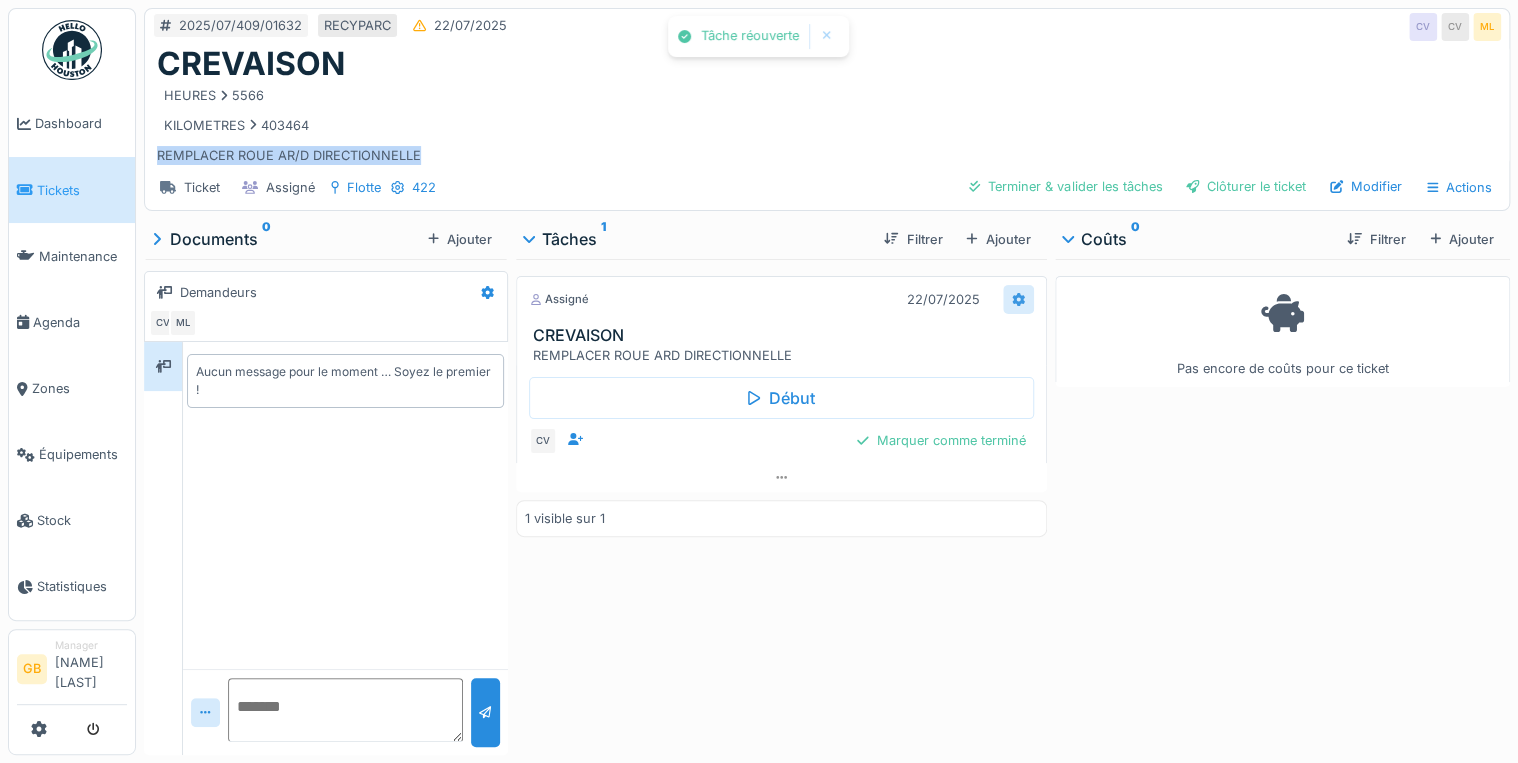 drag, startPoint x: 1005, startPoint y: 286, endPoint x: 1016, endPoint y: 307, distance: 23.70654 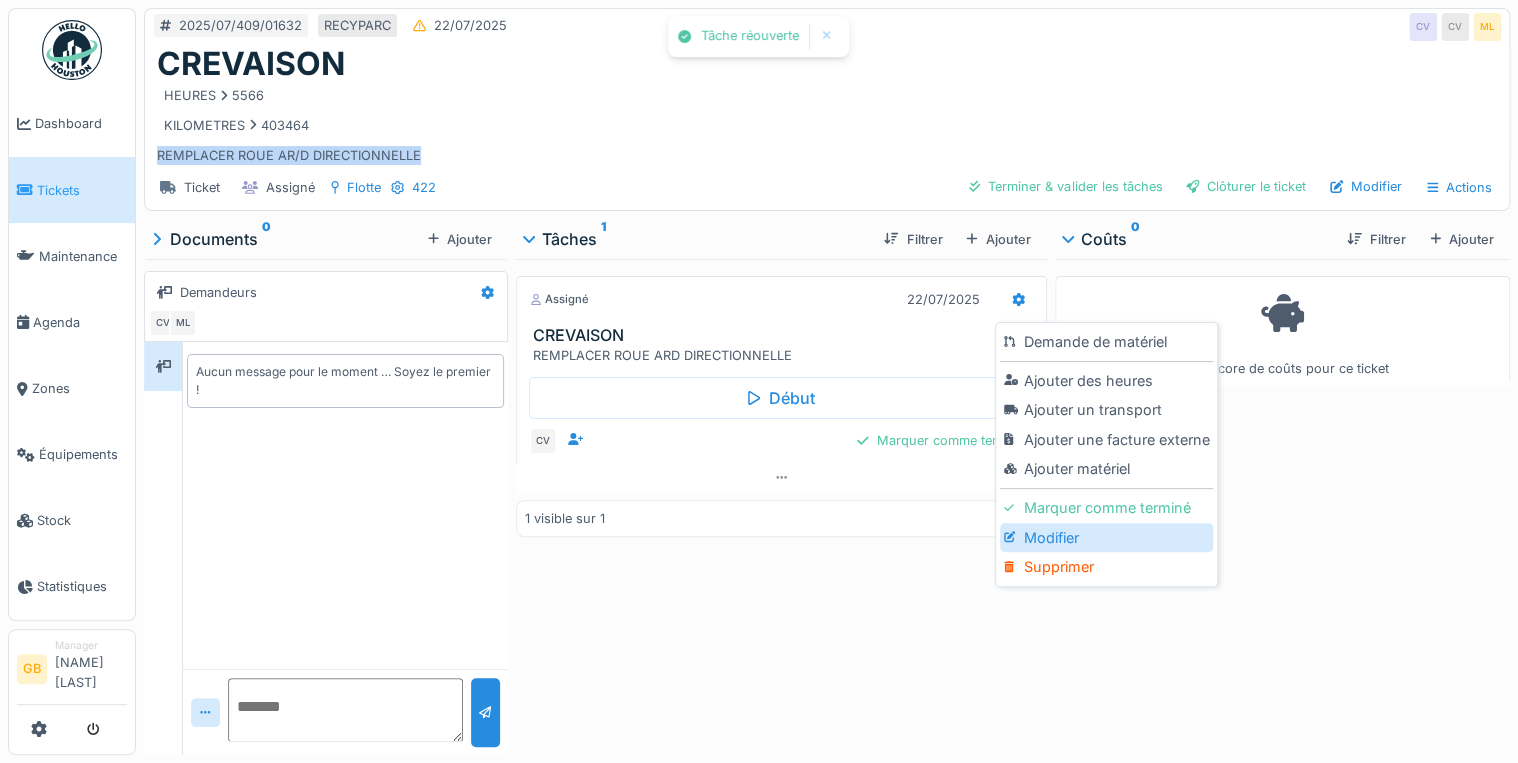 click on "Modifier" at bounding box center [1106, 538] 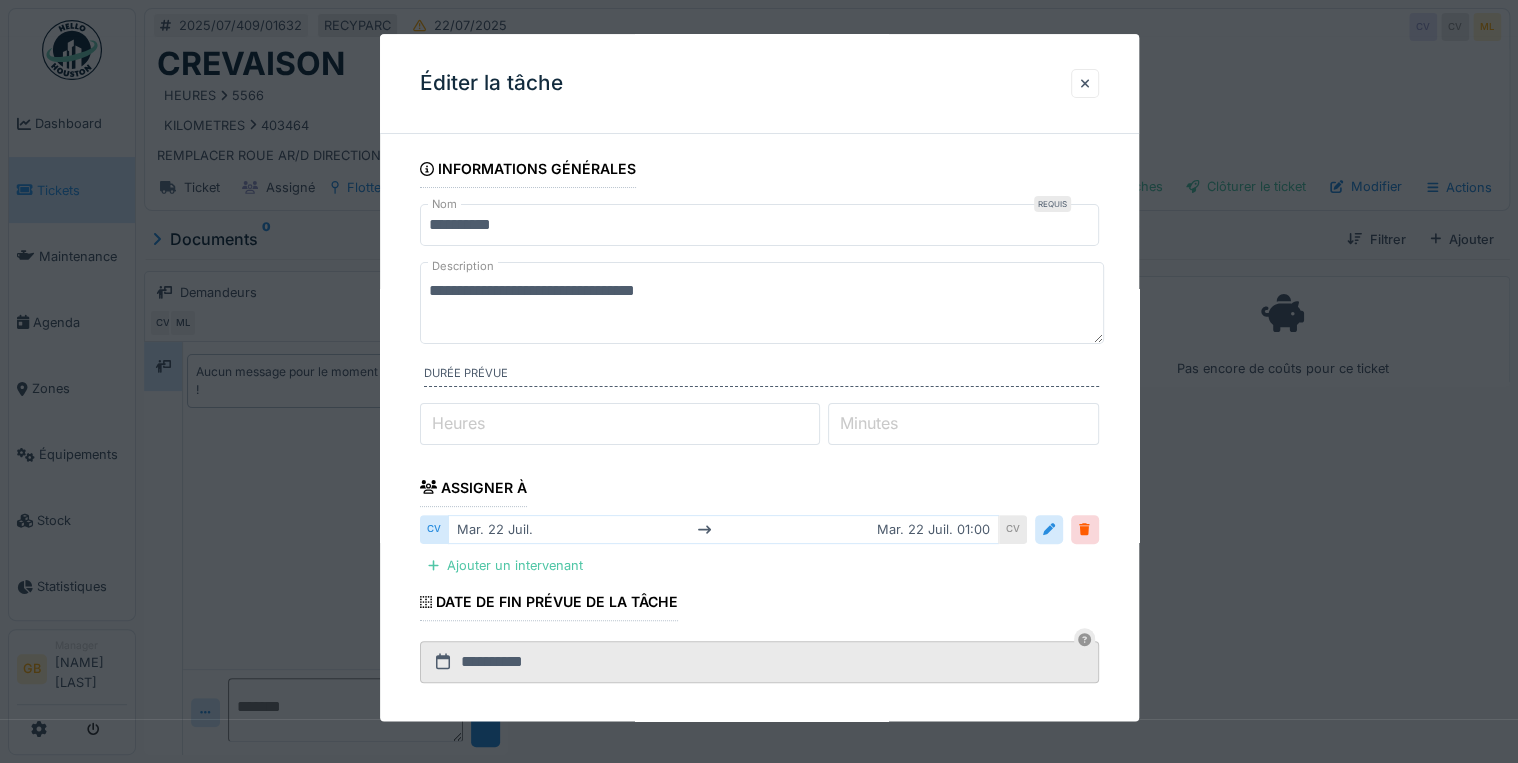 drag, startPoint x: 364, startPoint y: 237, endPoint x: 181, endPoint y: 83, distance: 239.17567 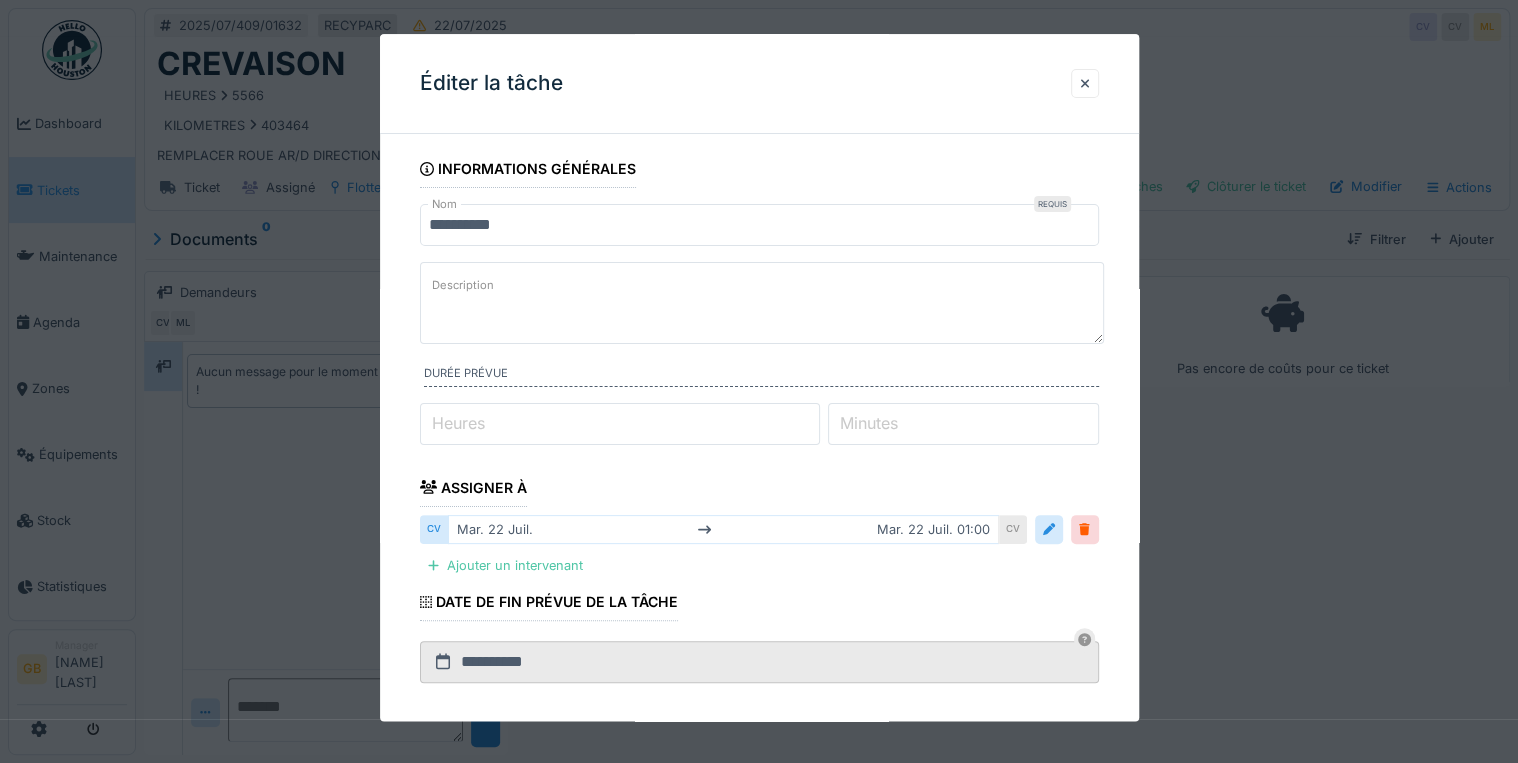 paste on "**********" 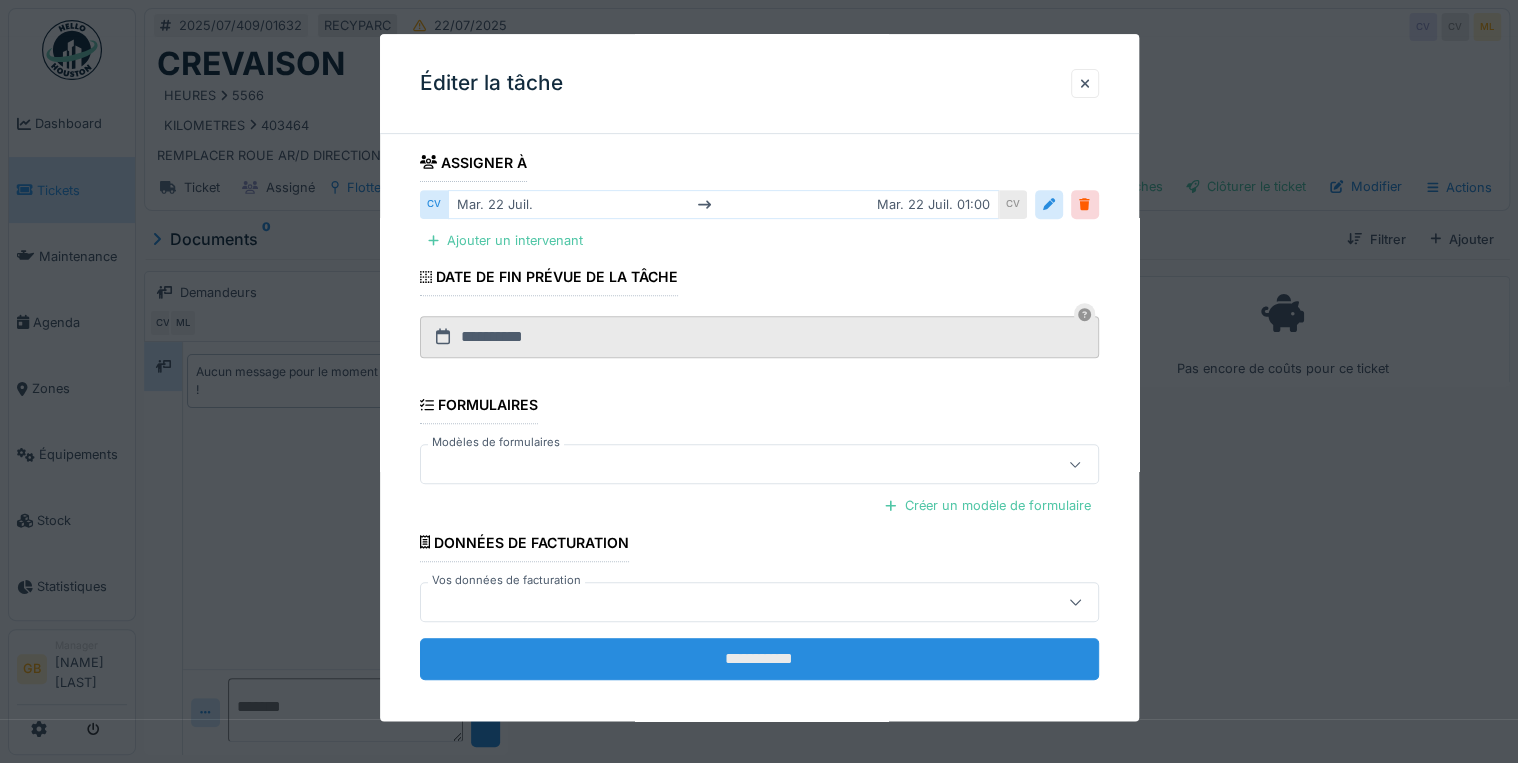 scroll, scrollTop: 336, scrollLeft: 0, axis: vertical 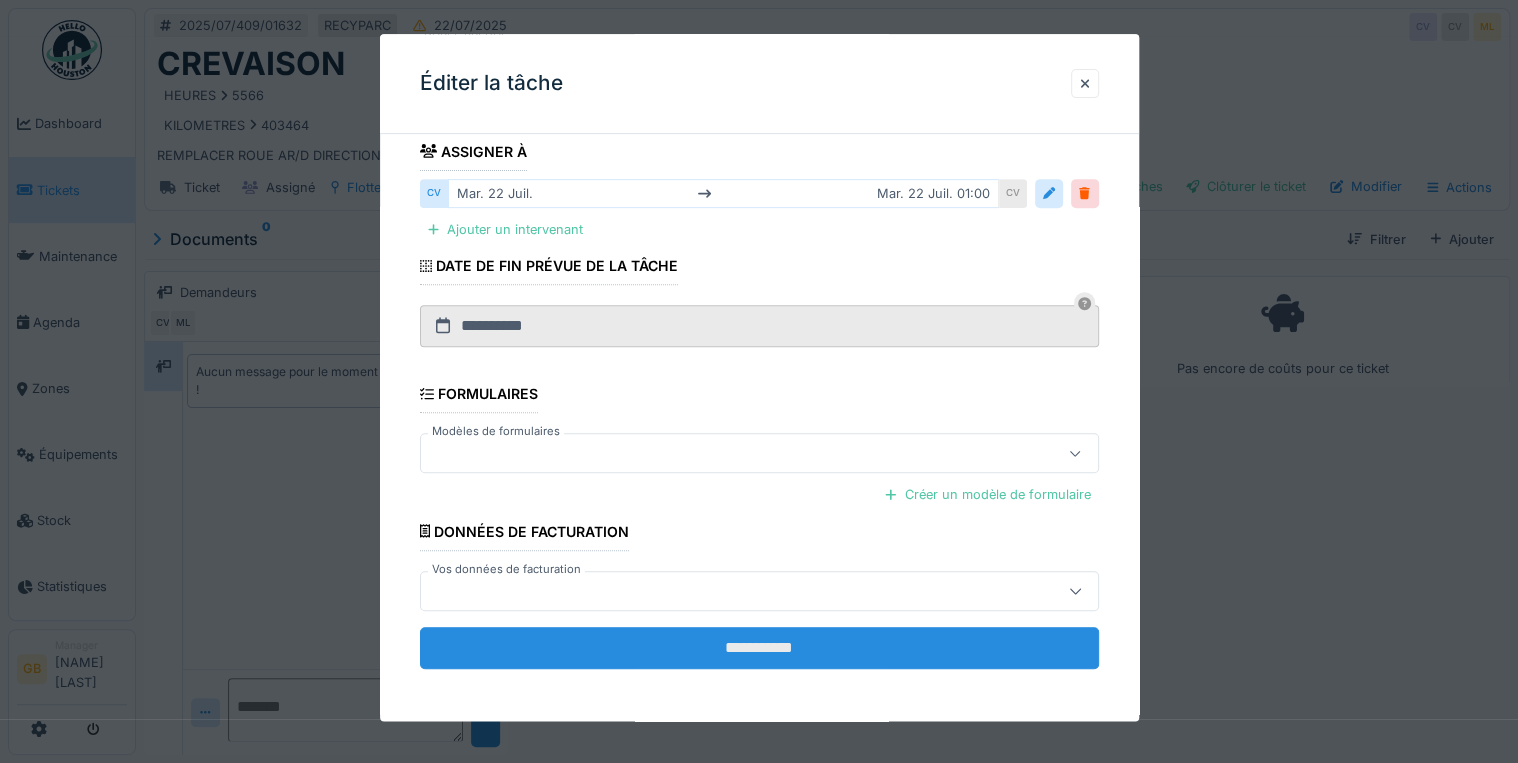 type on "**********" 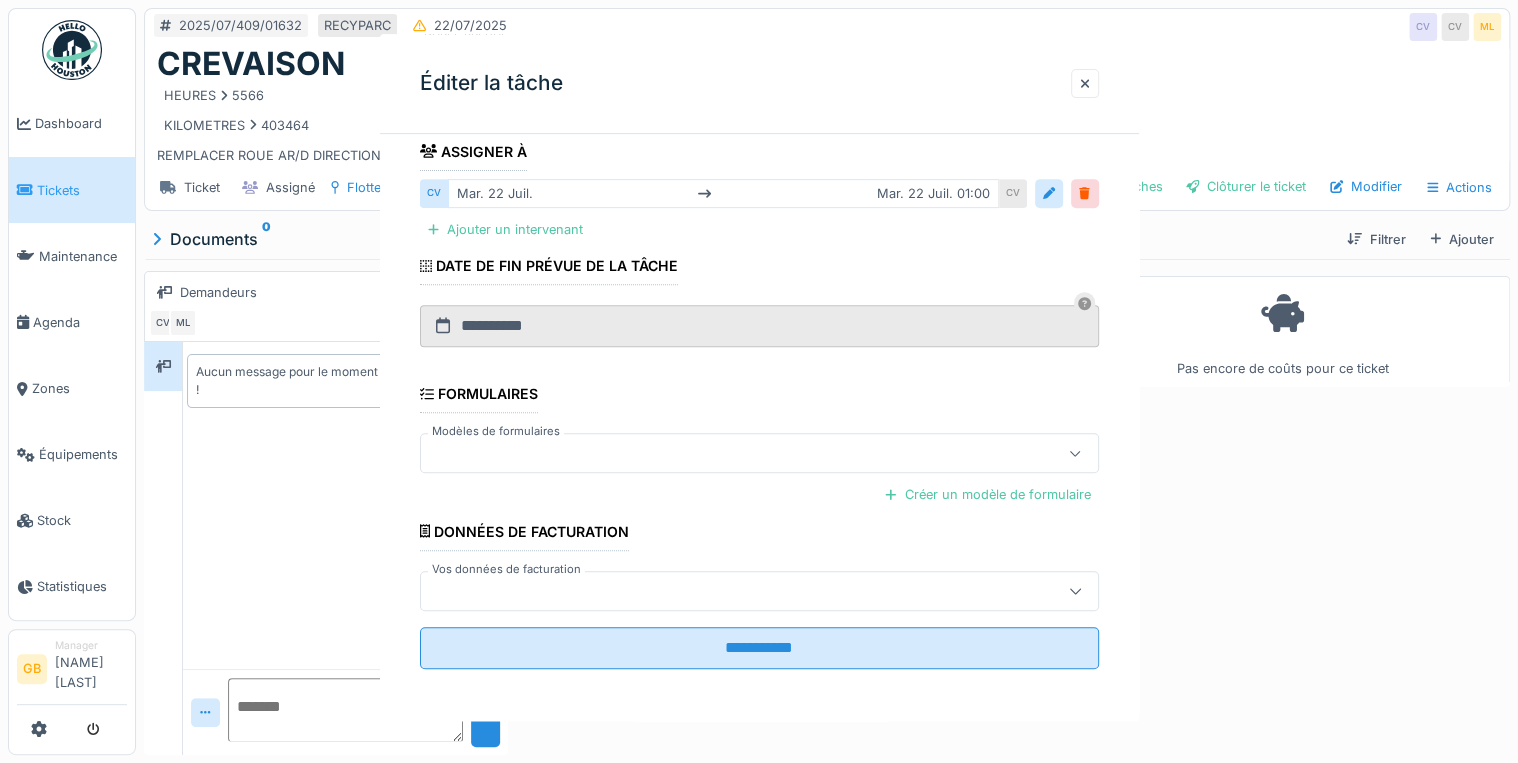 scroll, scrollTop: 0, scrollLeft: 0, axis: both 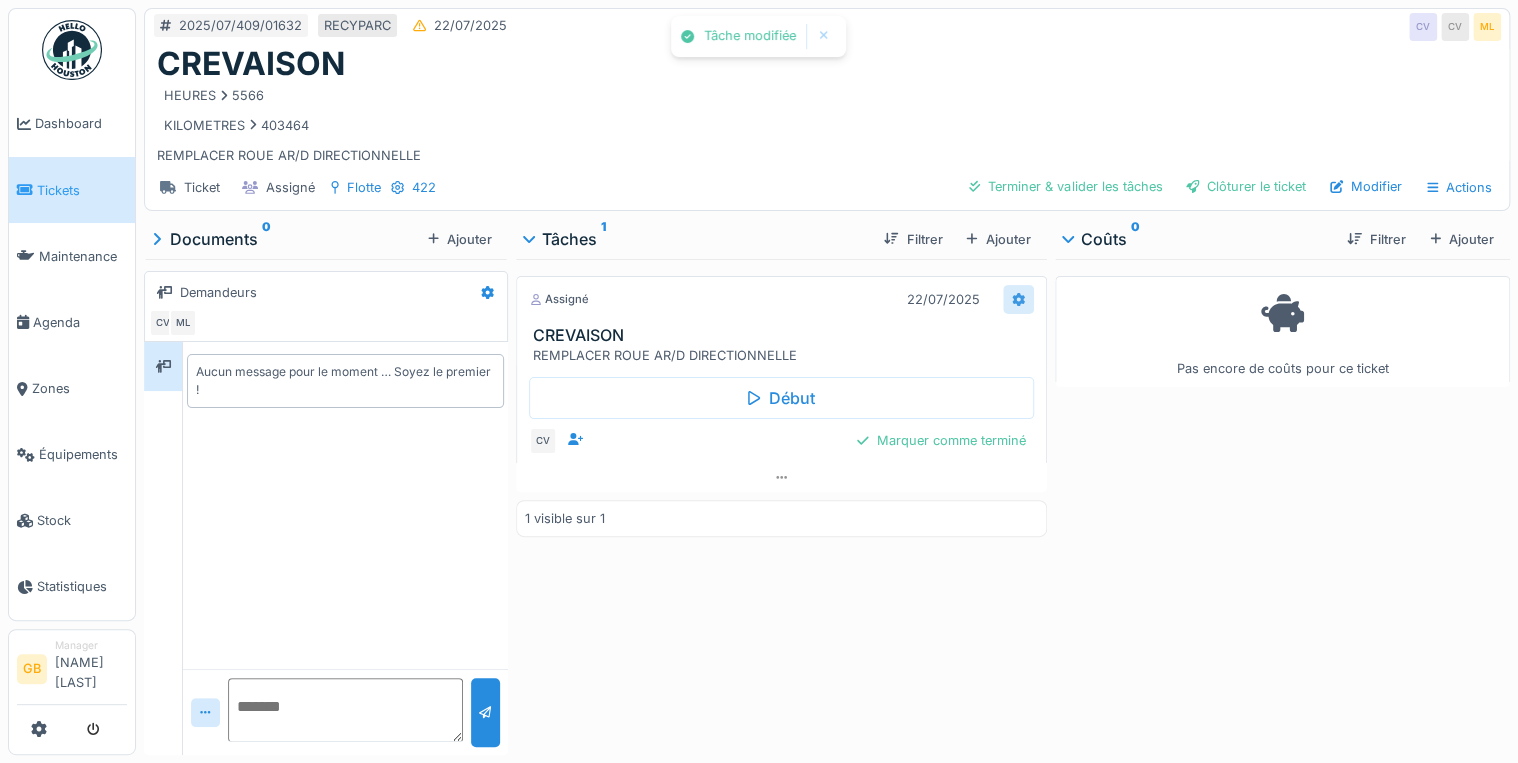 click 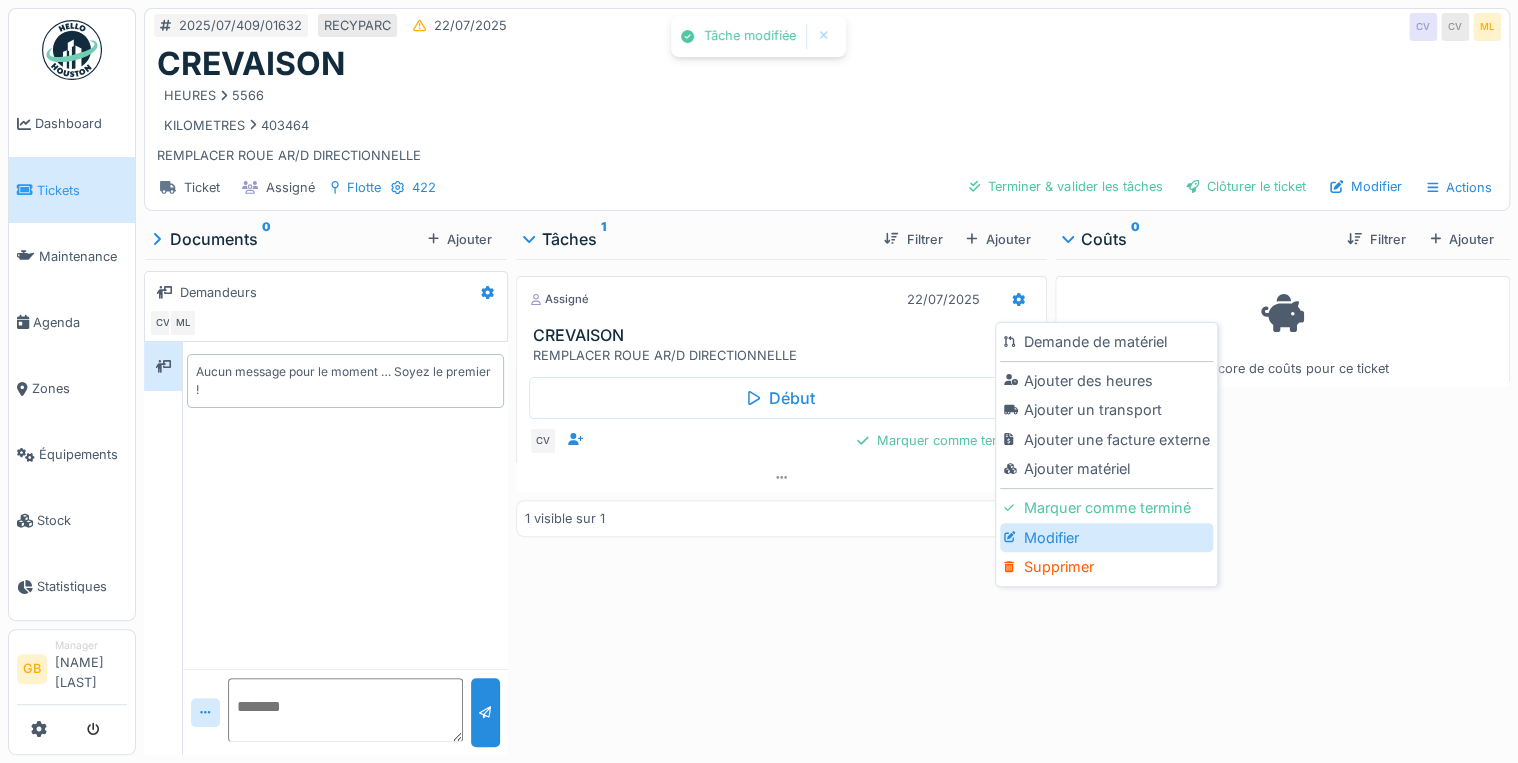 click on "Modifier" at bounding box center (1106, 538) 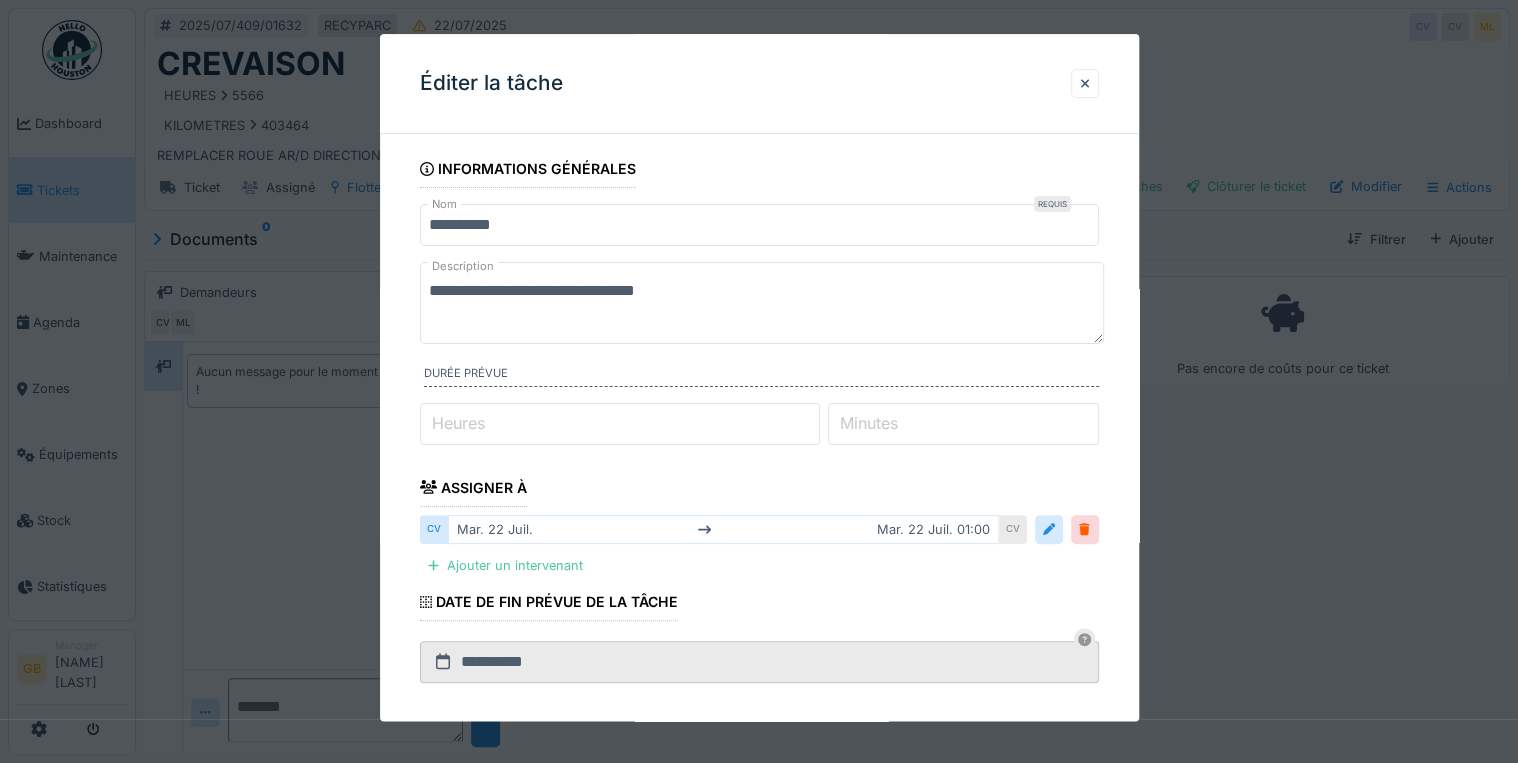 click on "**********" at bounding box center (762, 303) 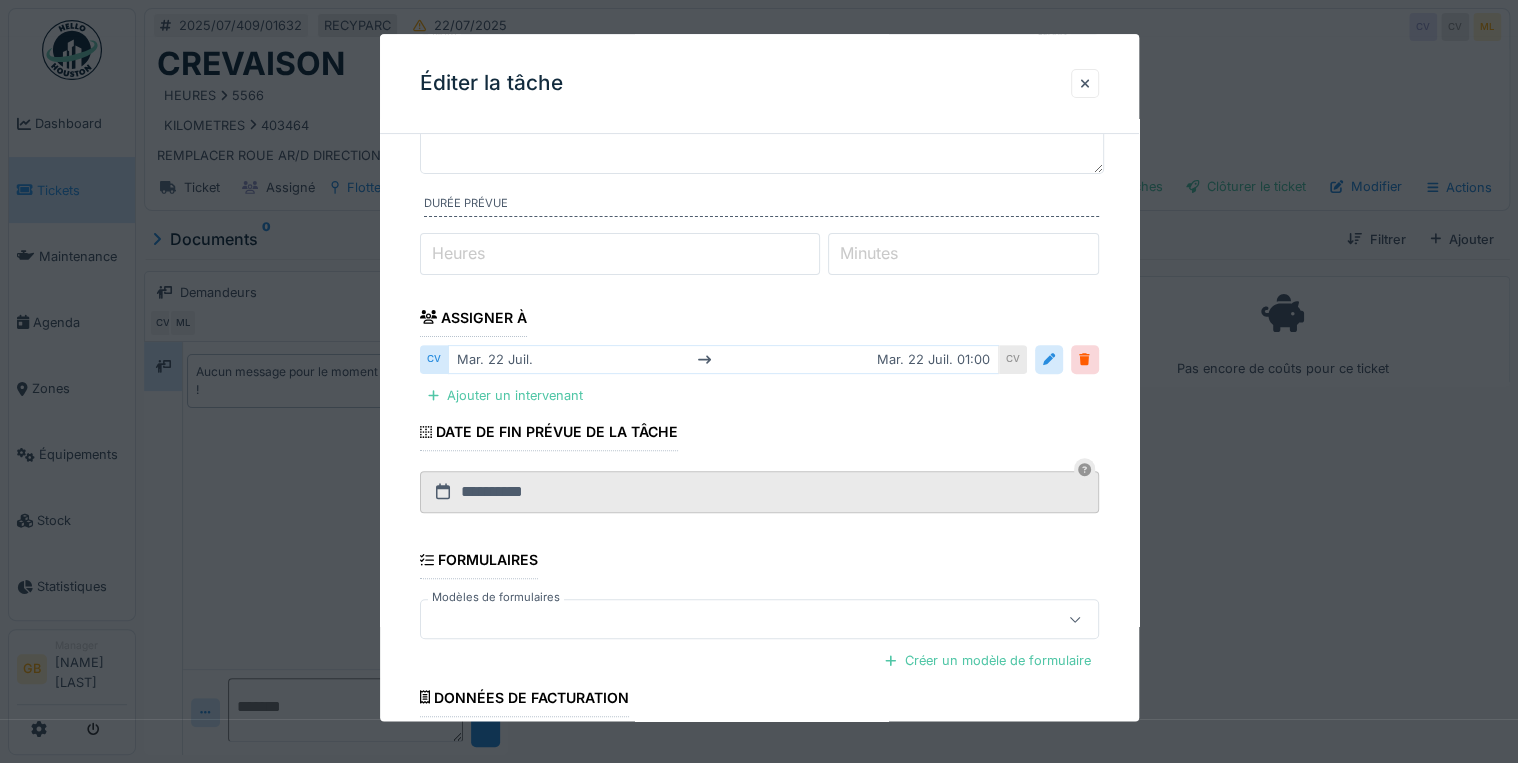 scroll, scrollTop: 336, scrollLeft: 0, axis: vertical 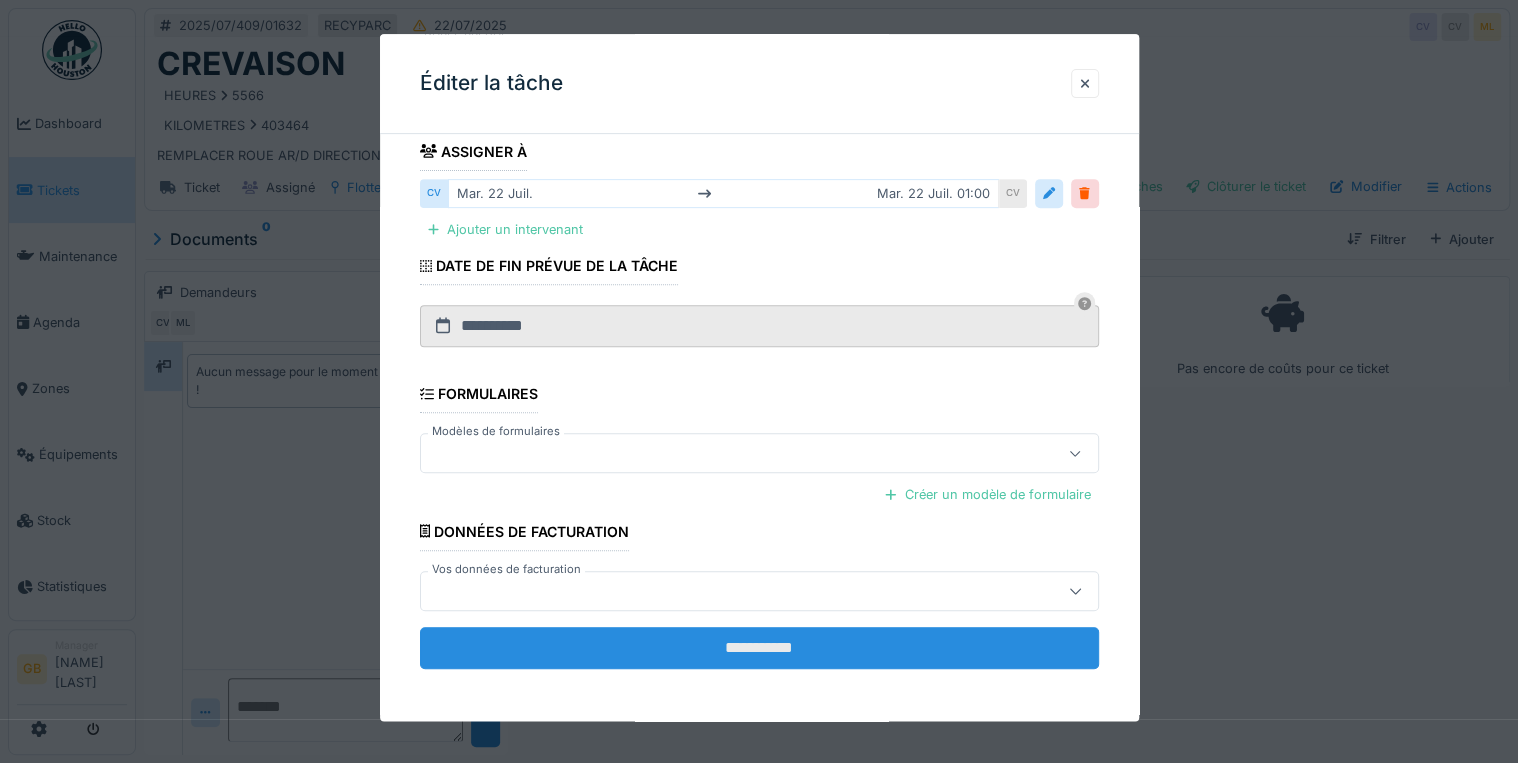 type on "**********" 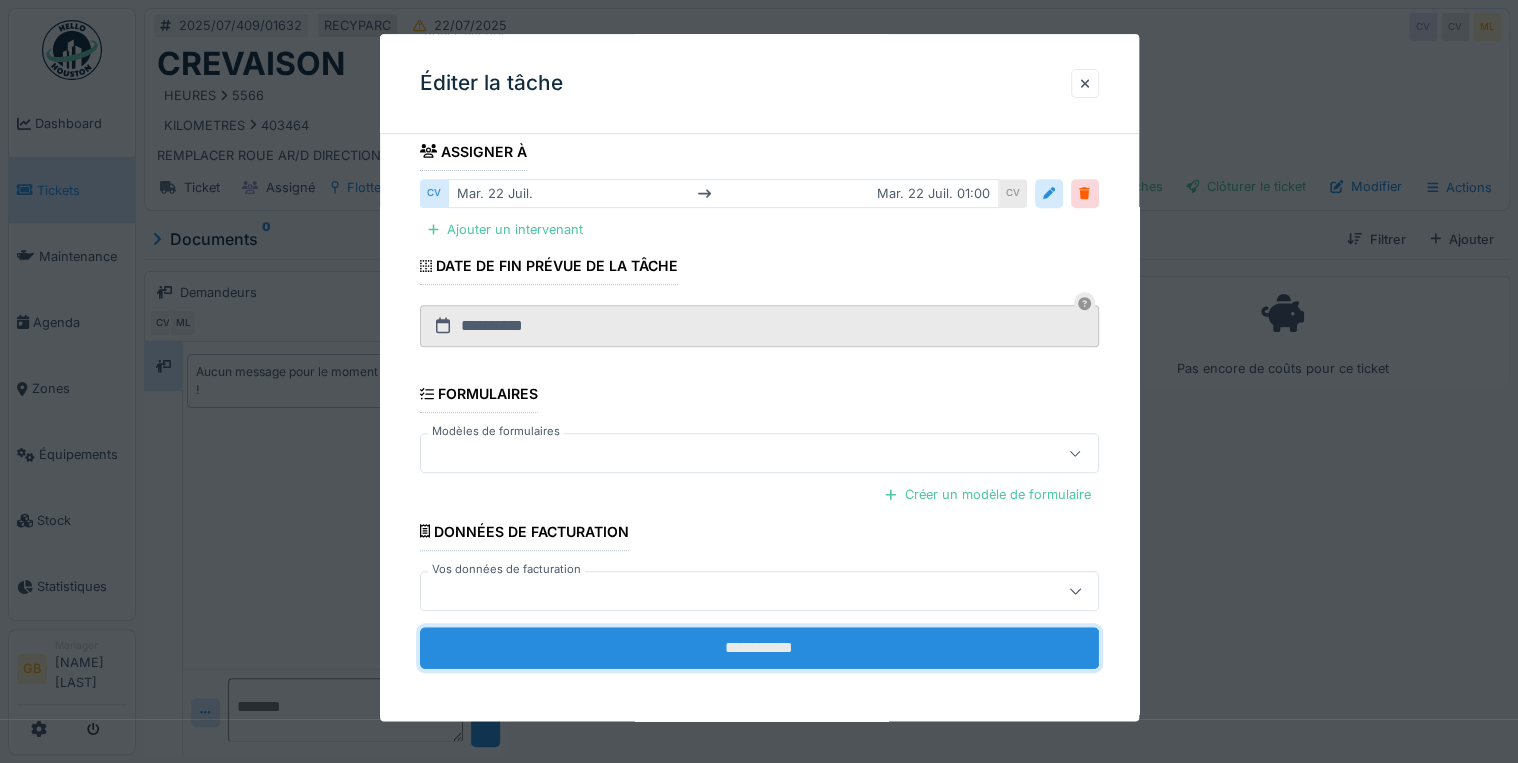 click on "**********" at bounding box center [759, 648] 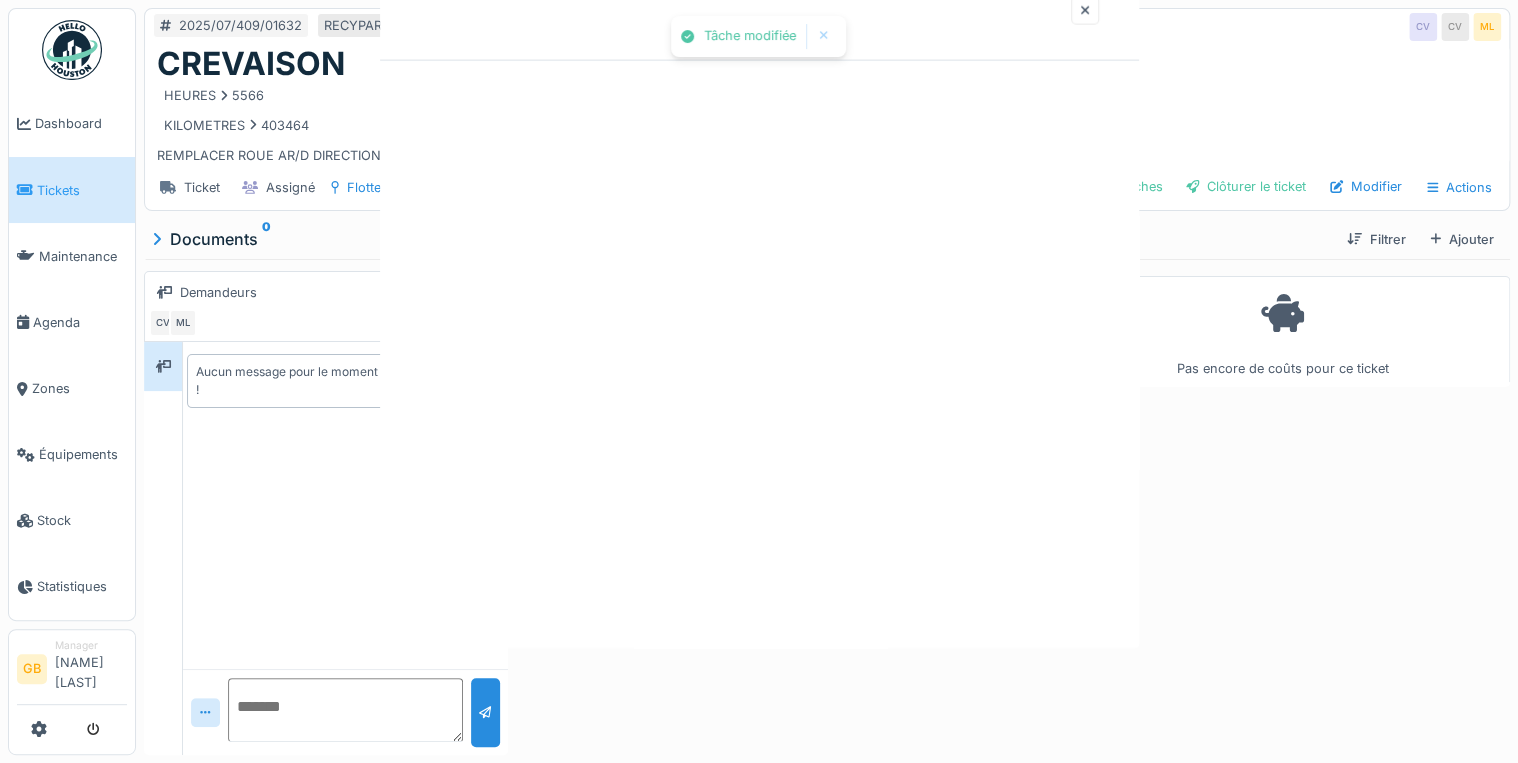 scroll, scrollTop: 0, scrollLeft: 0, axis: both 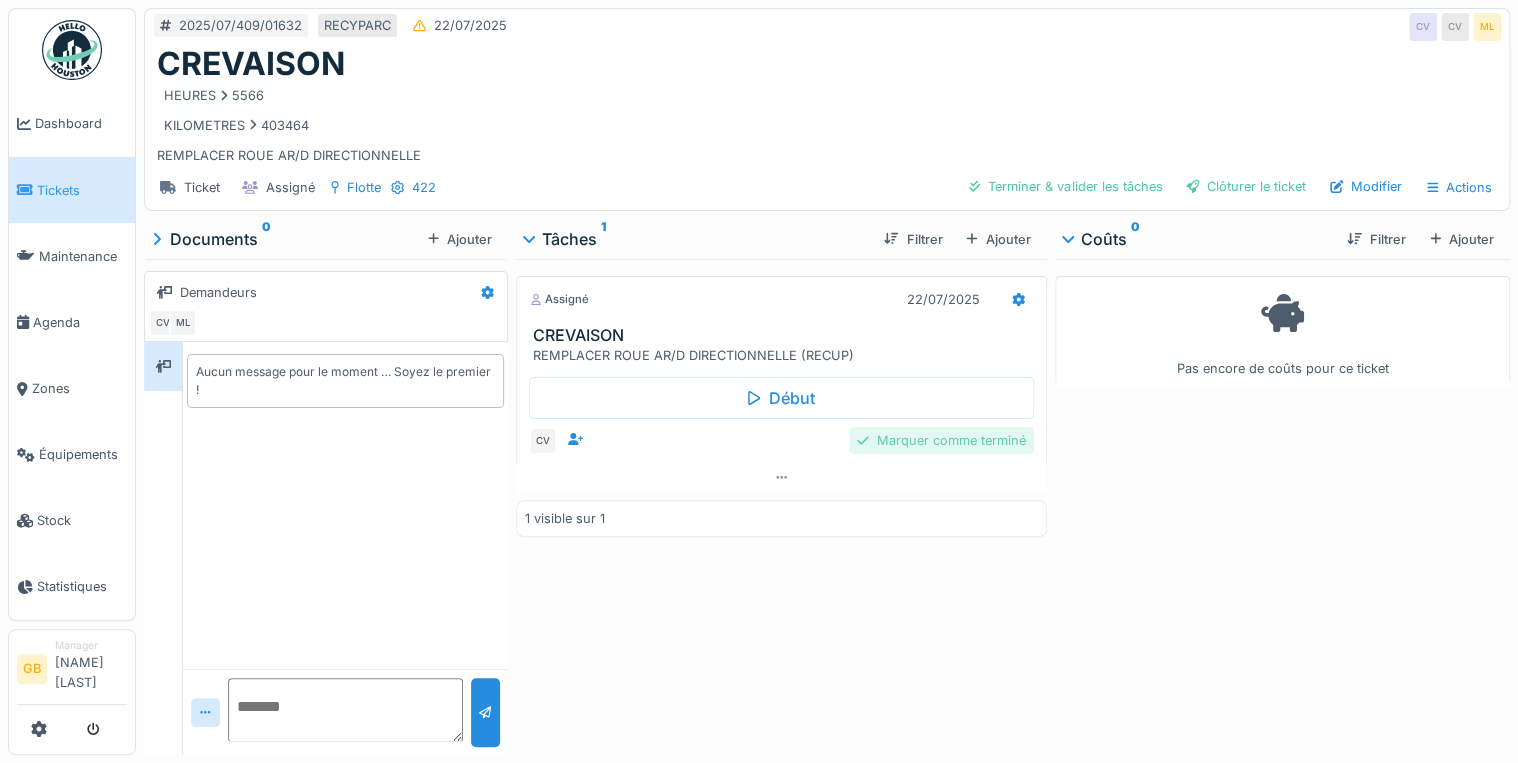 click on "Marquer comme terminé" at bounding box center (941, 440) 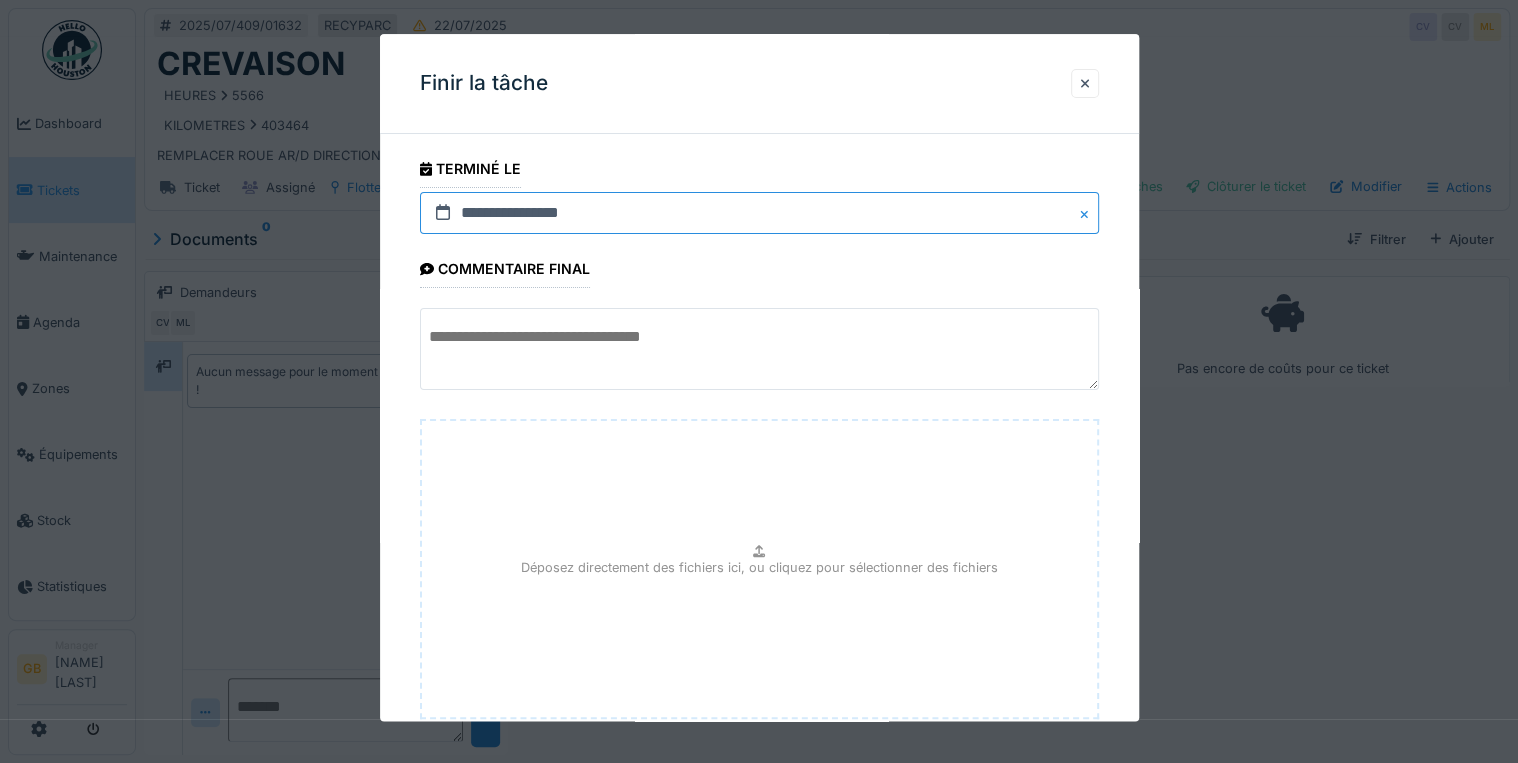 click on "**********" at bounding box center (759, 213) 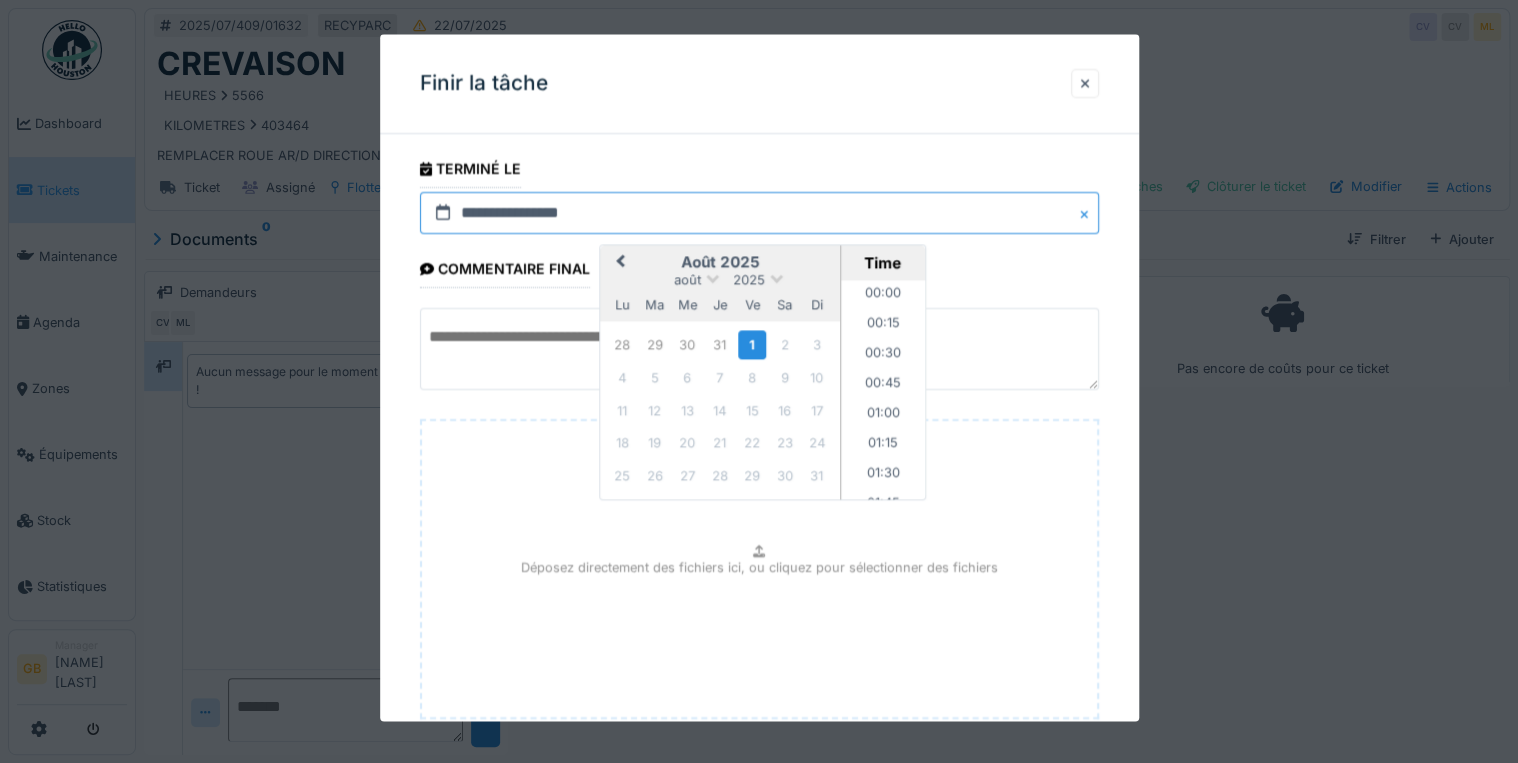 scroll, scrollTop: 1315, scrollLeft: 0, axis: vertical 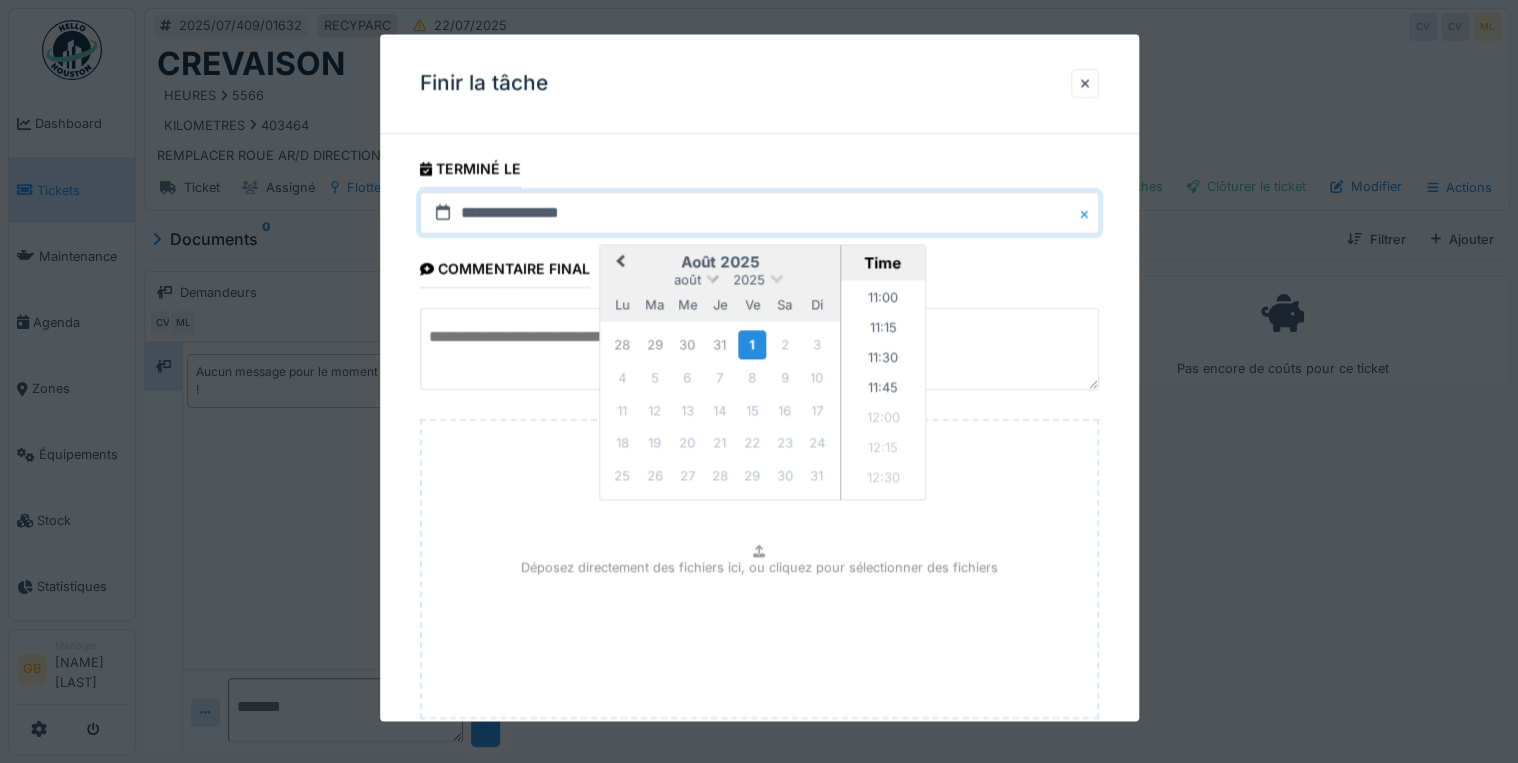 click on "août" at bounding box center [687, 280] 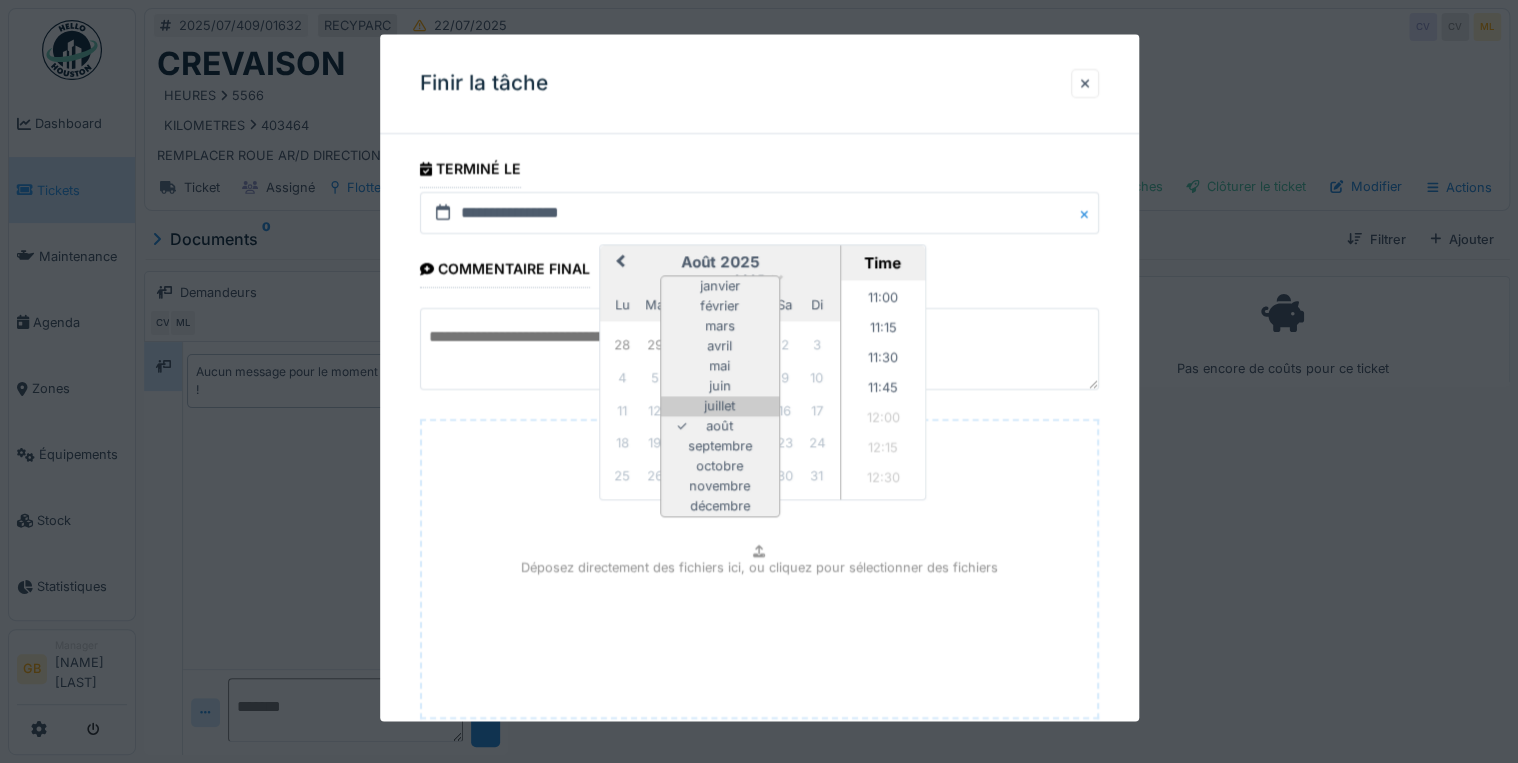 click on "juillet" at bounding box center [720, 407] 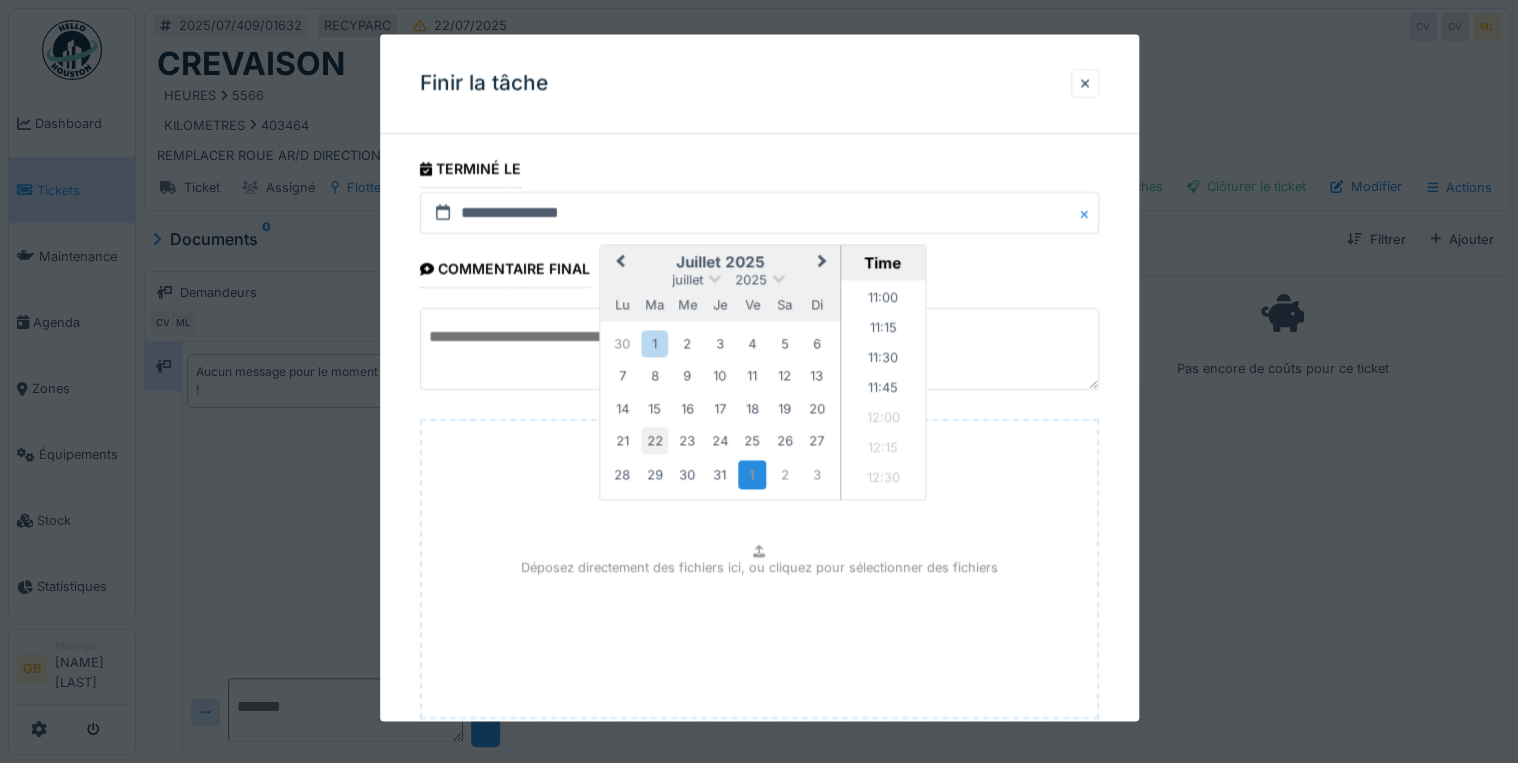 click on "22" at bounding box center [654, 441] 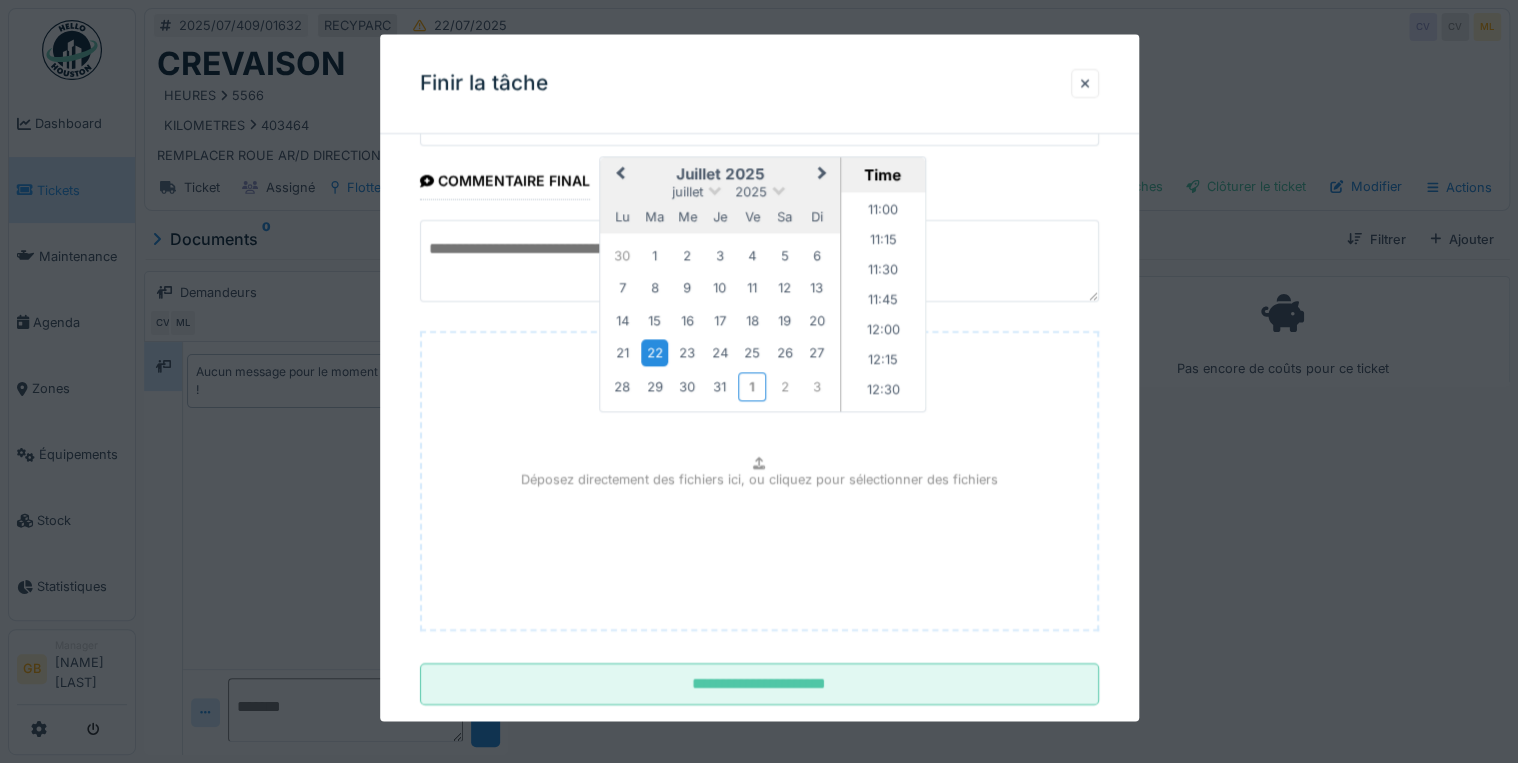 scroll, scrollTop: 126, scrollLeft: 0, axis: vertical 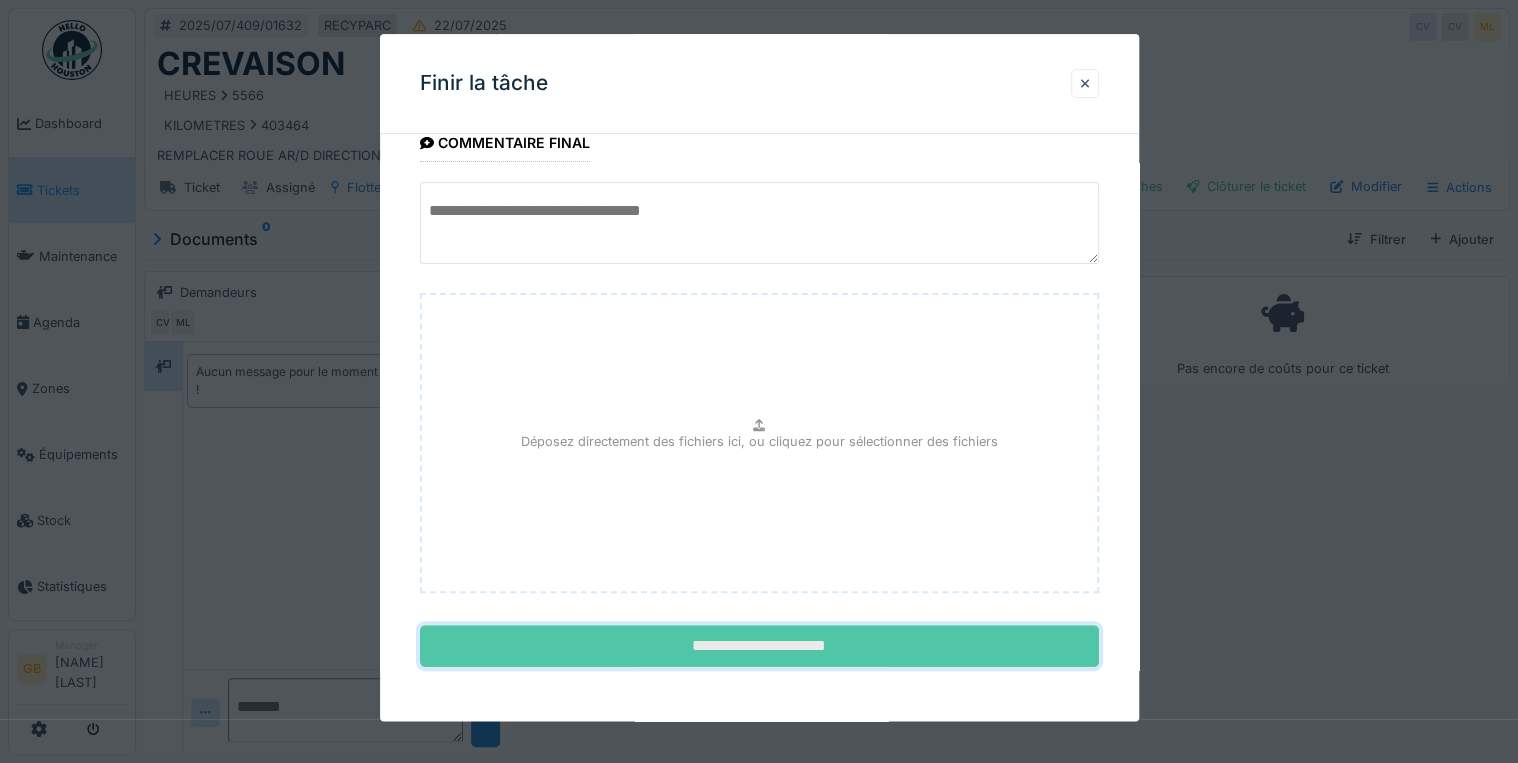 click on "**********" at bounding box center (759, 647) 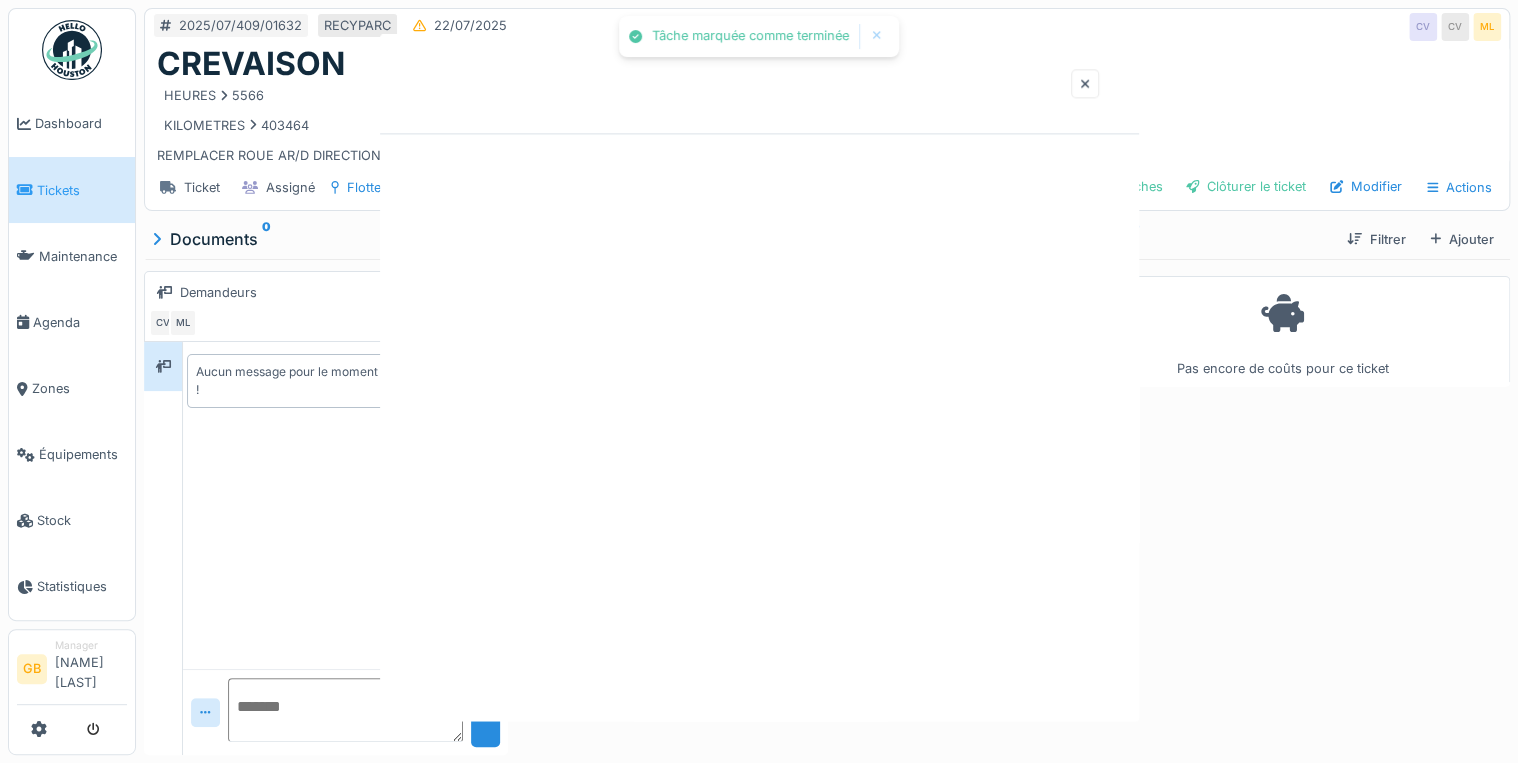 scroll, scrollTop: 0, scrollLeft: 0, axis: both 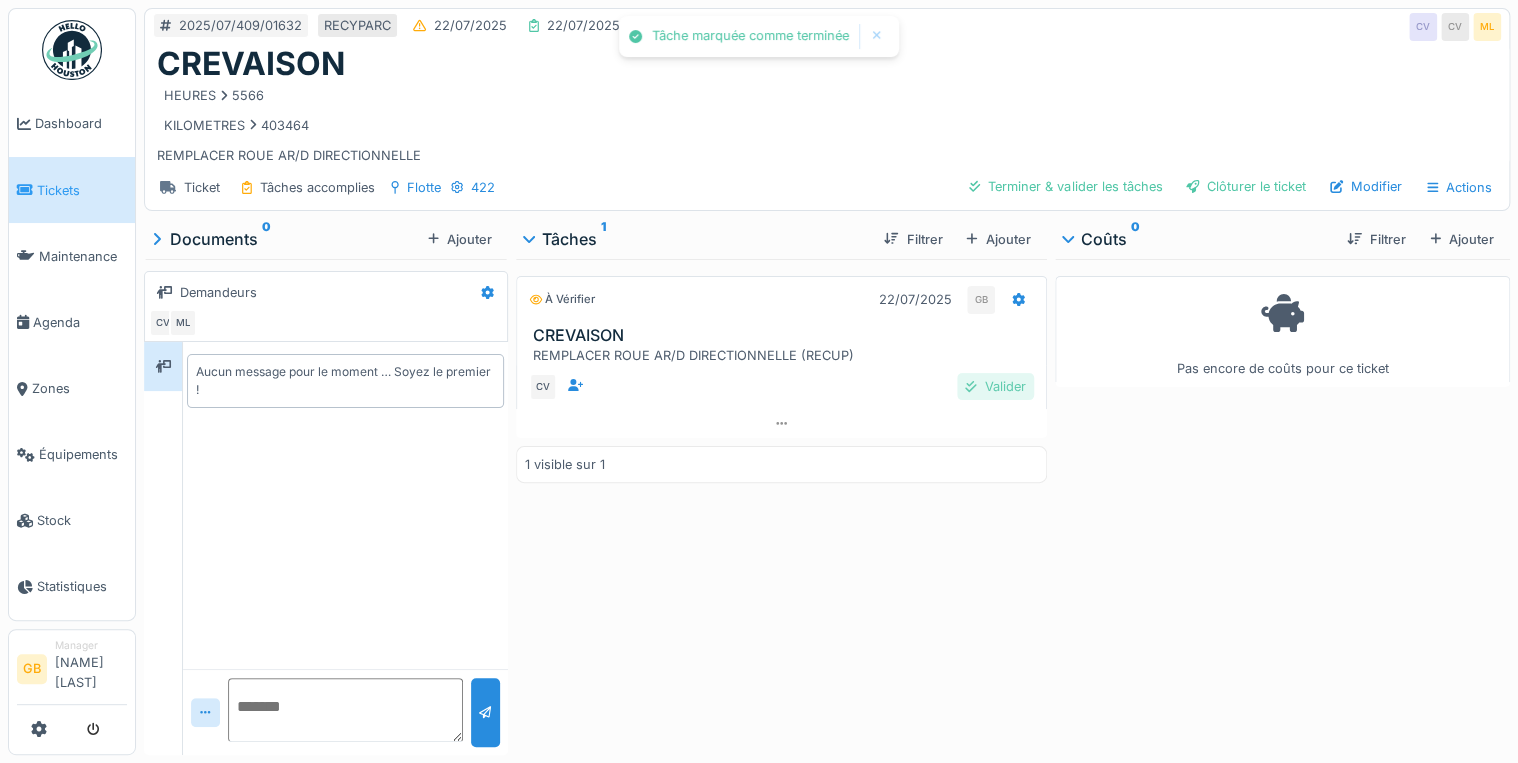 click on "Valider" at bounding box center (995, 386) 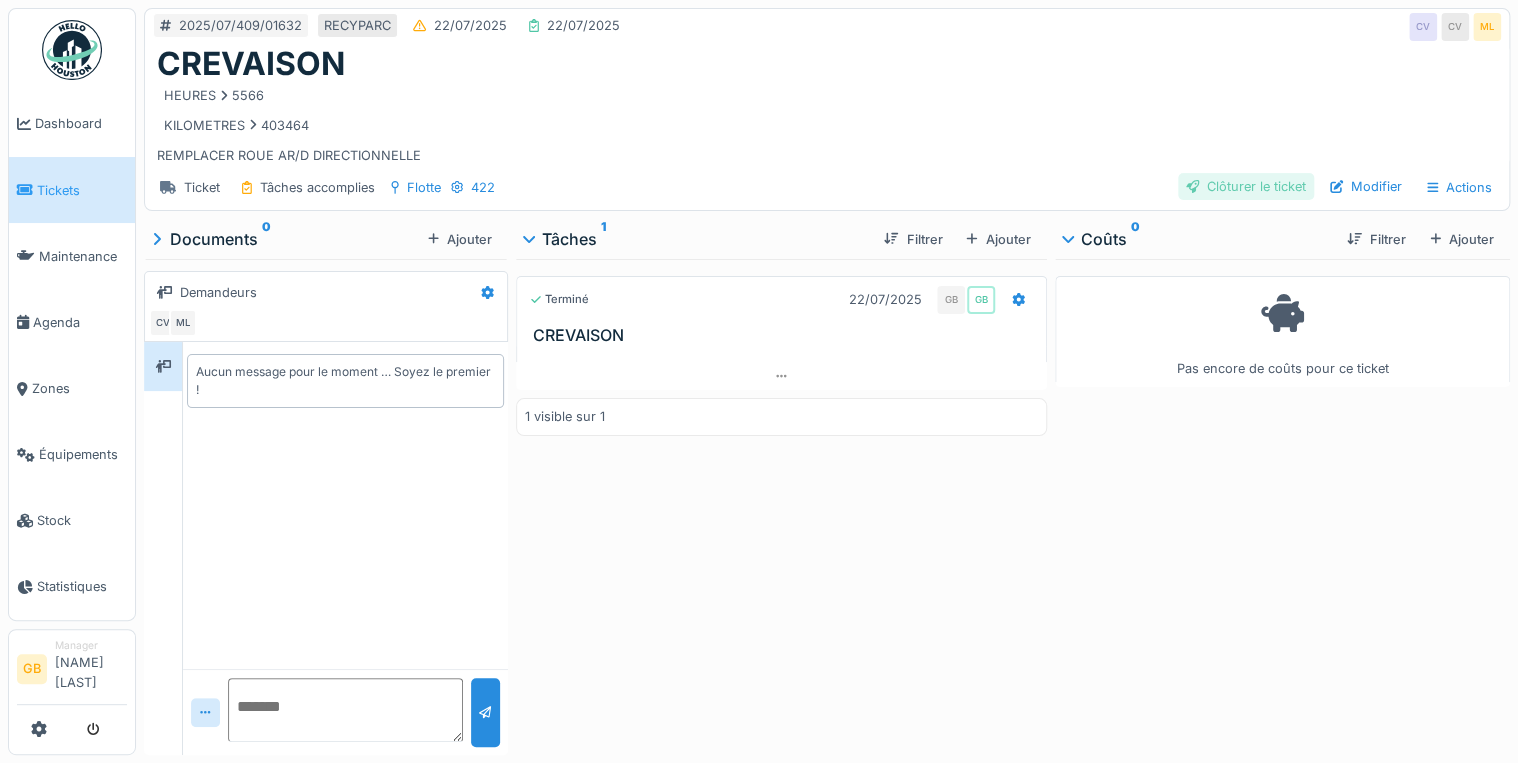 click on "Clôturer le ticket" at bounding box center [1246, 186] 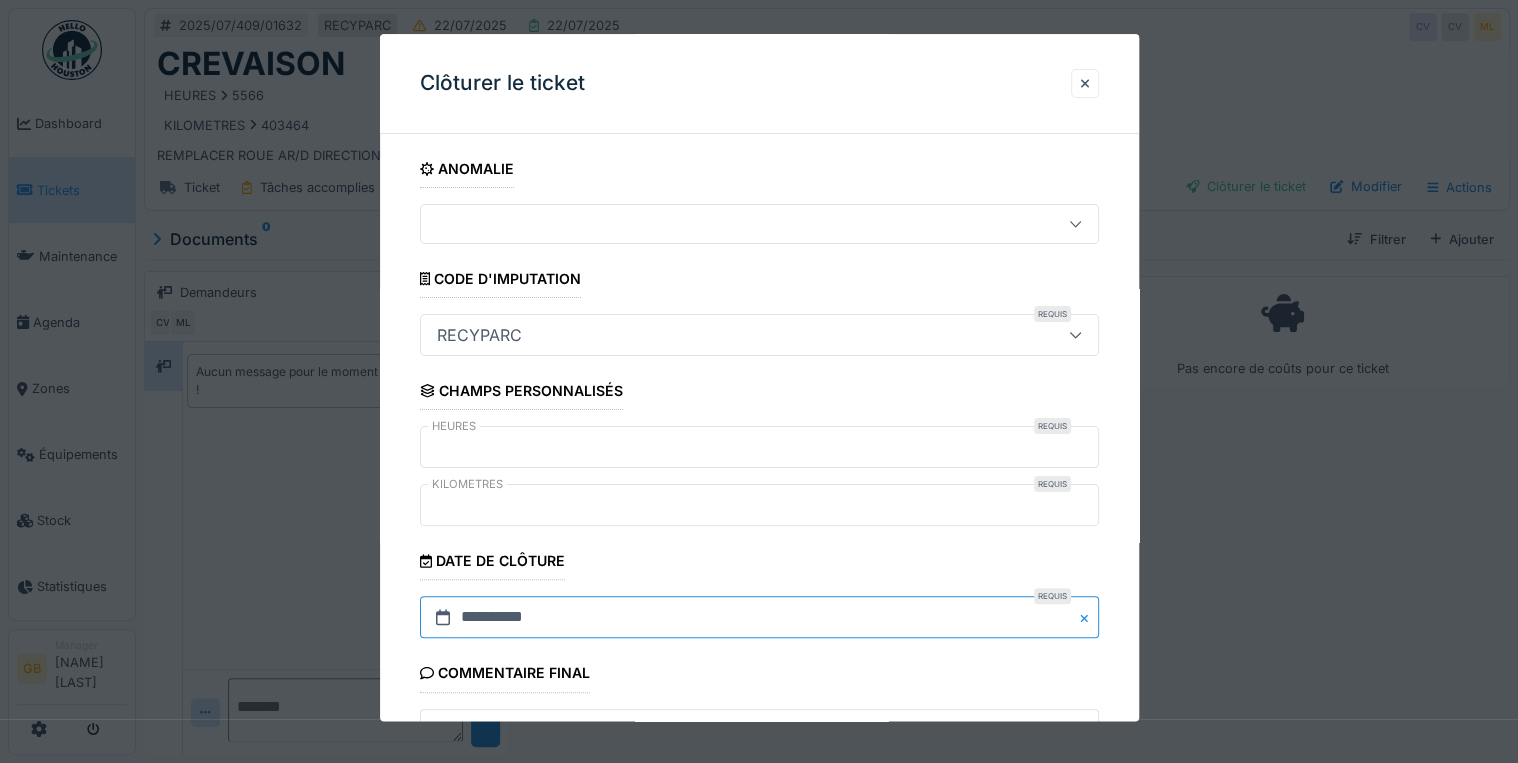 click on "**********" at bounding box center (759, 618) 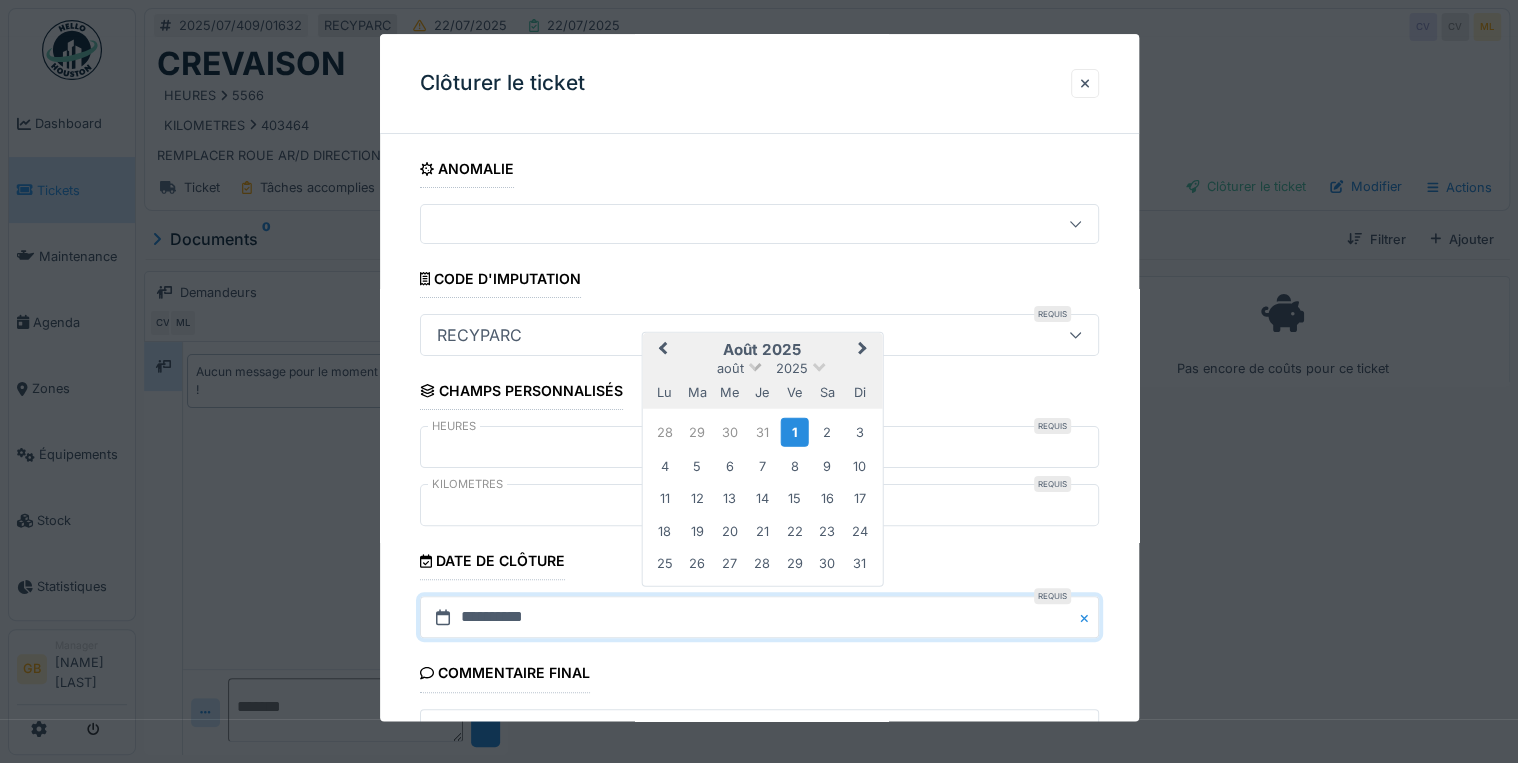click on "août" at bounding box center (730, 367) 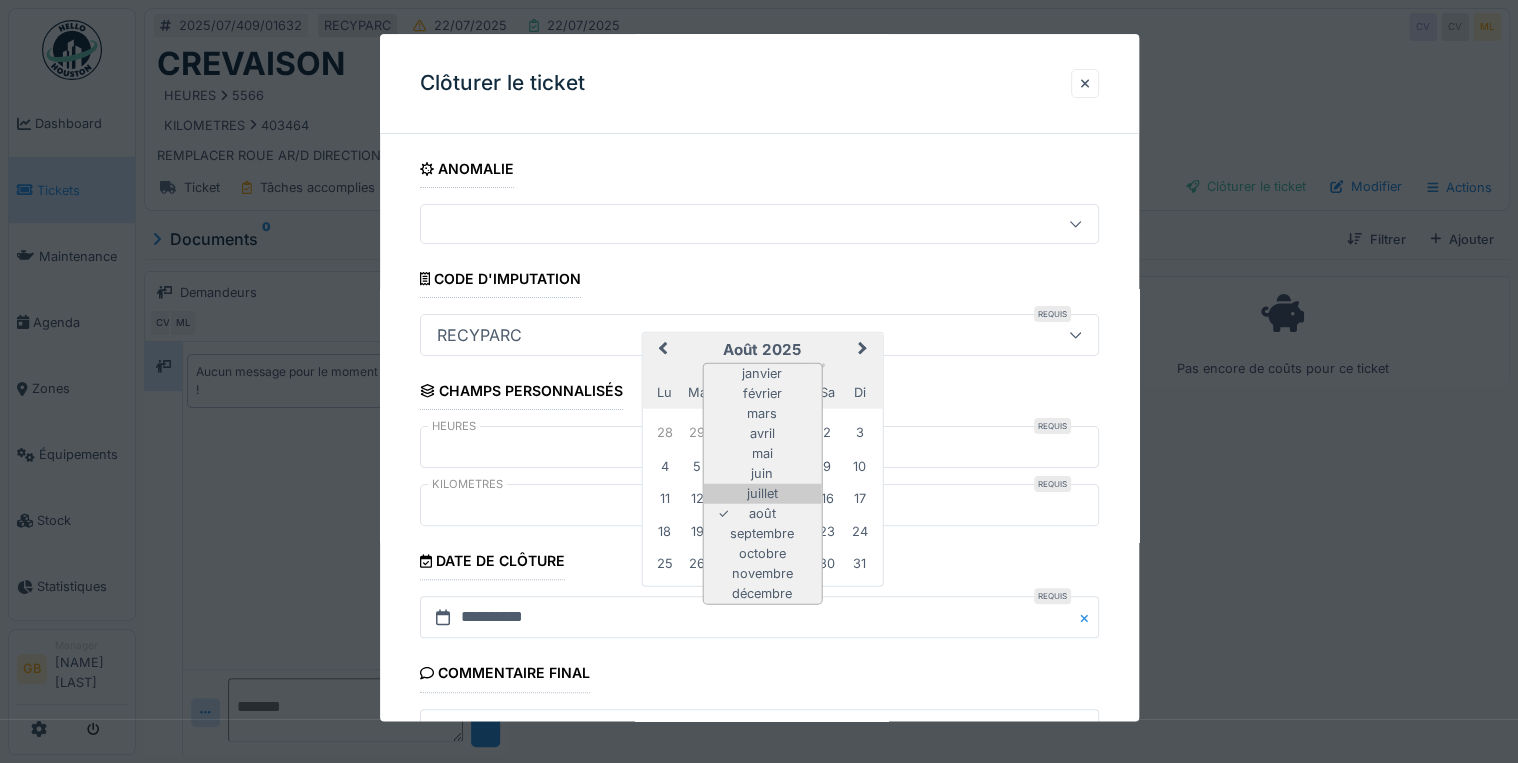 click on "juillet" at bounding box center (762, 494) 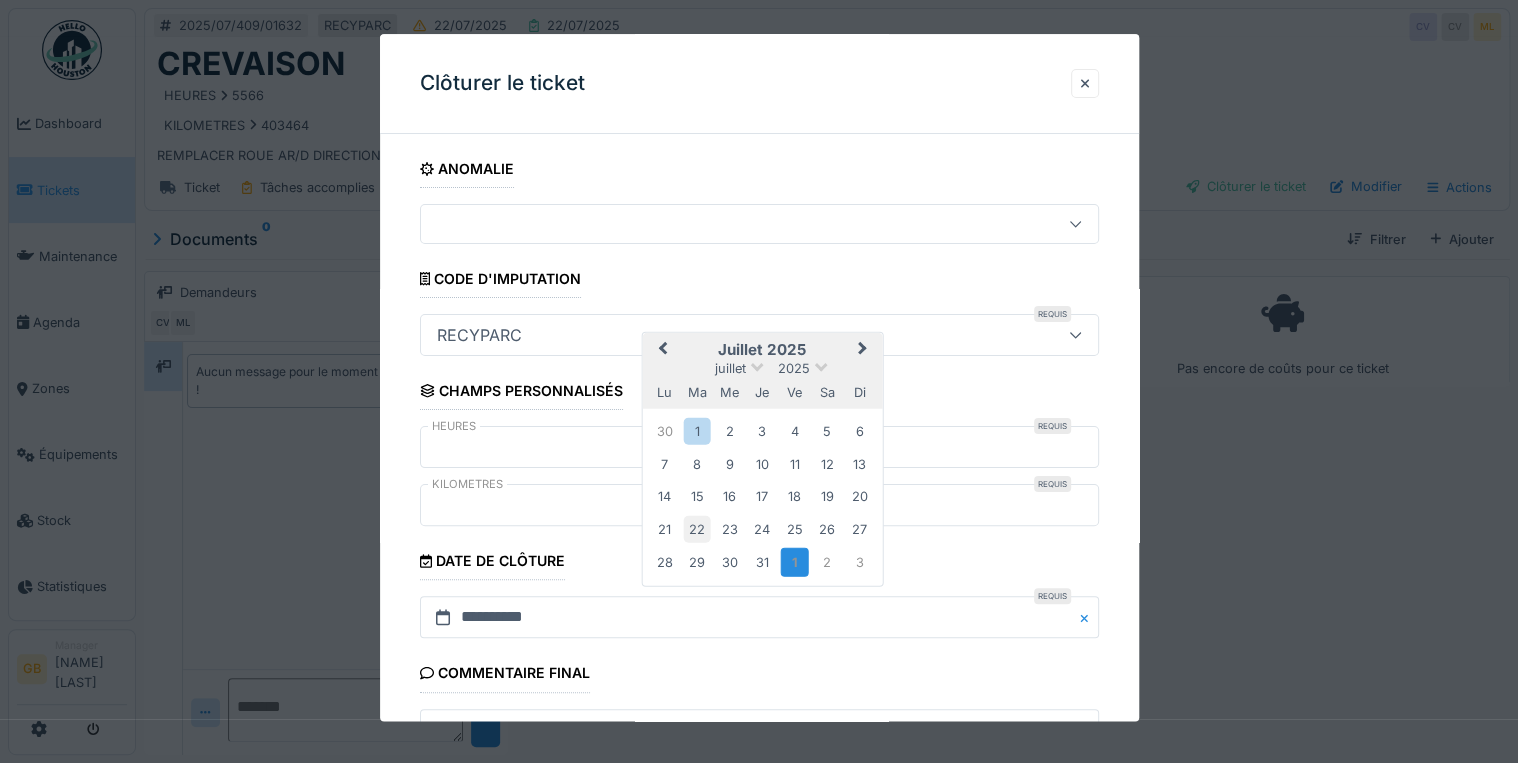 click on "22" at bounding box center (697, 528) 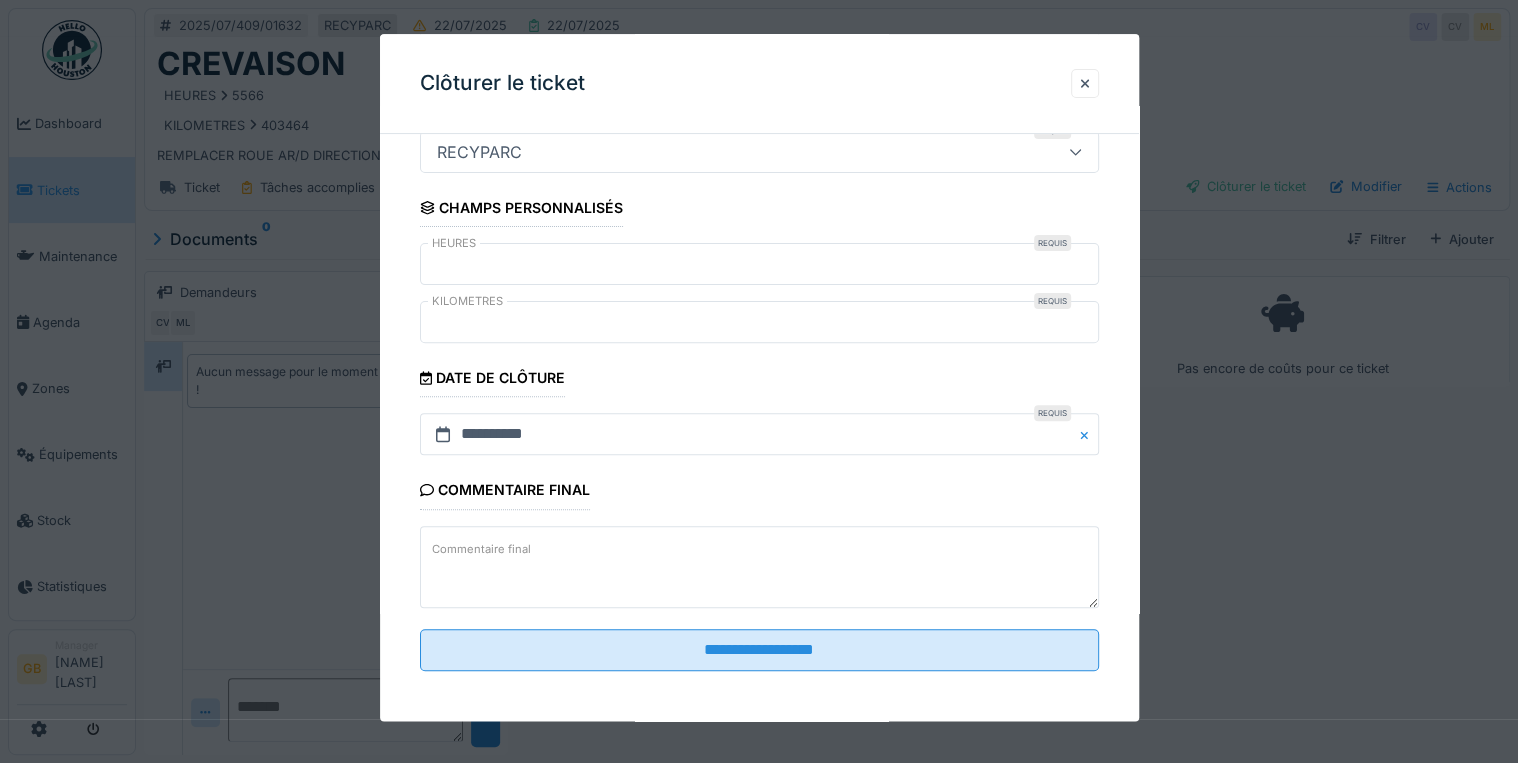 scroll, scrollTop: 184, scrollLeft: 0, axis: vertical 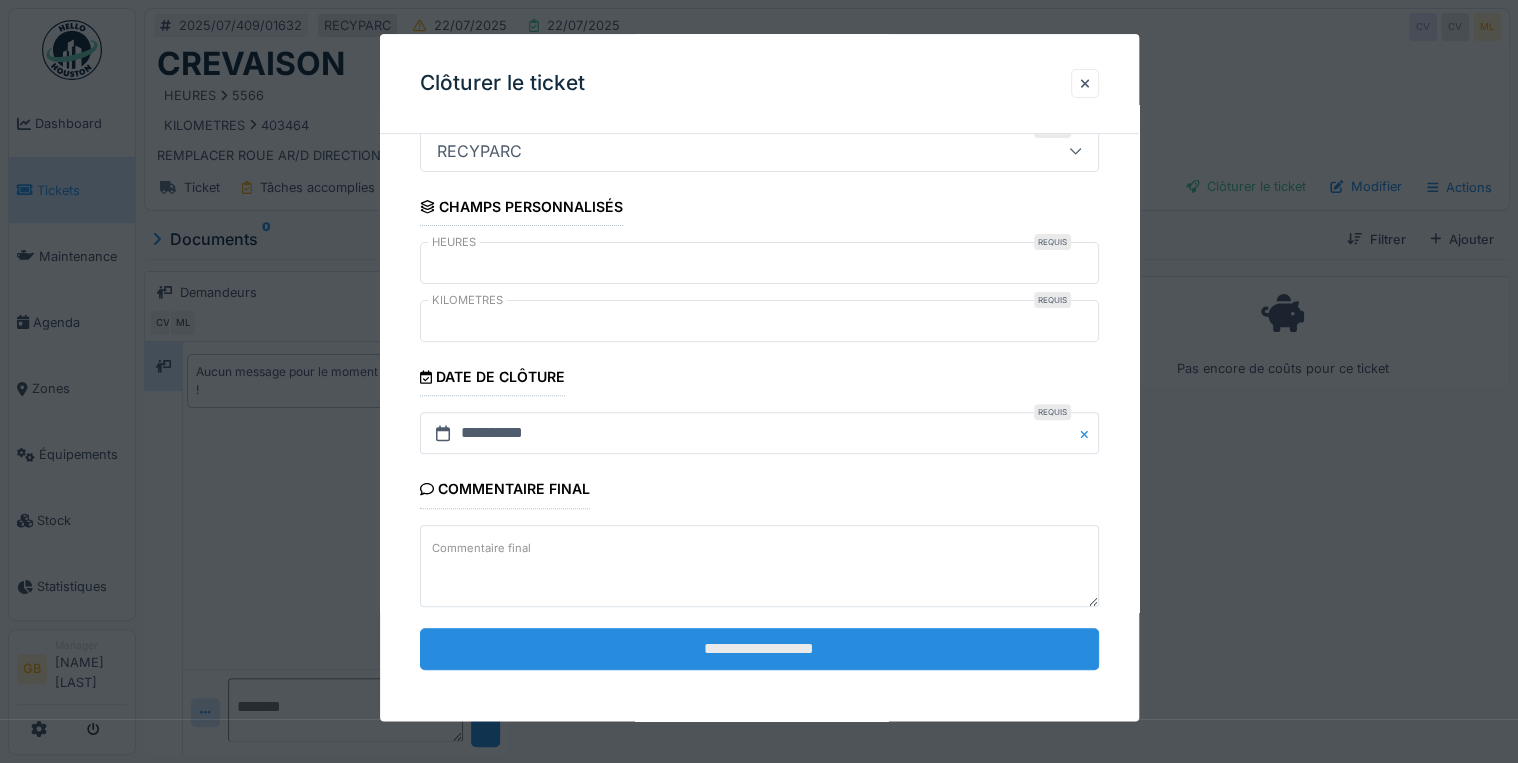 click on "**********" at bounding box center (759, 649) 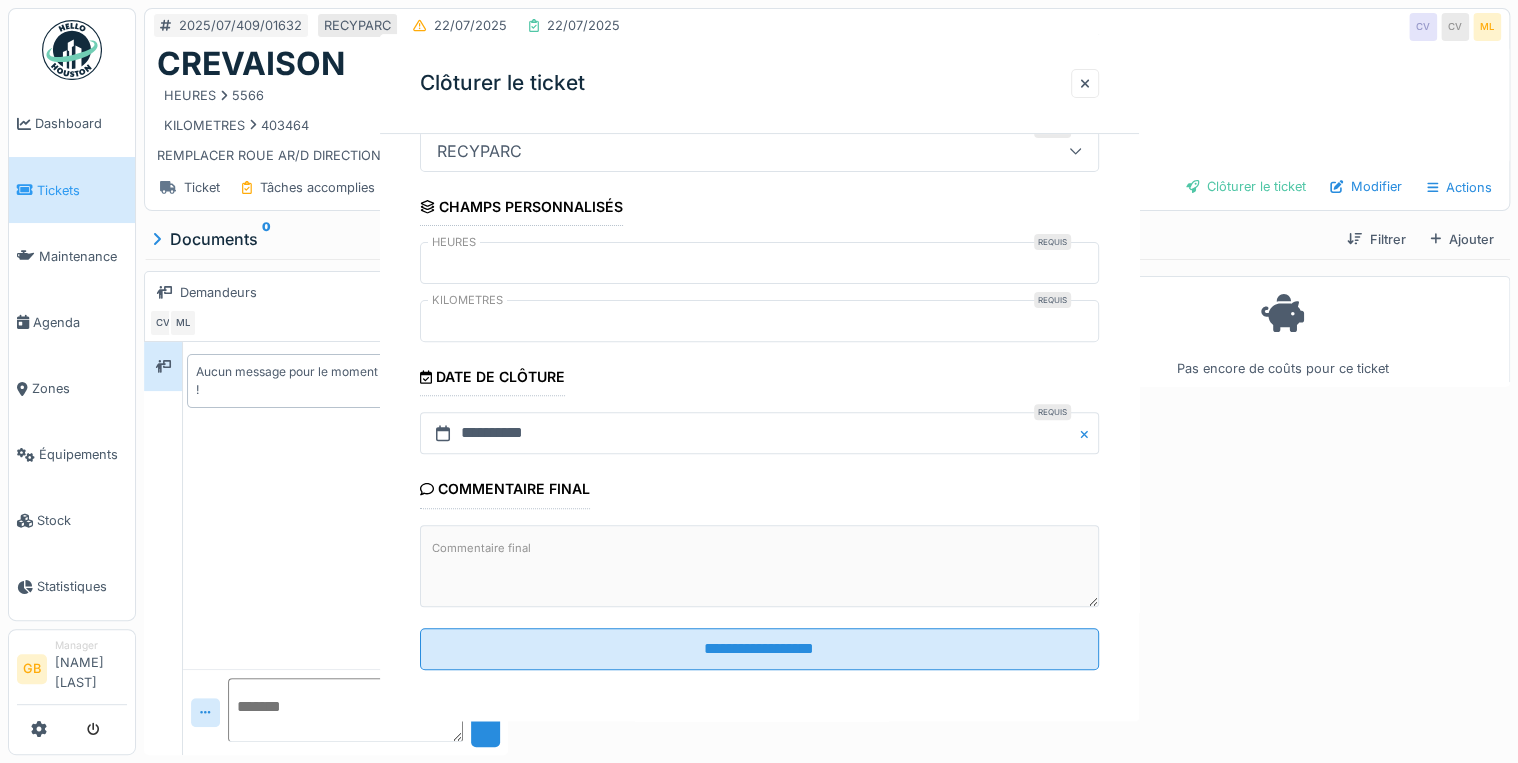 scroll, scrollTop: 0, scrollLeft: 0, axis: both 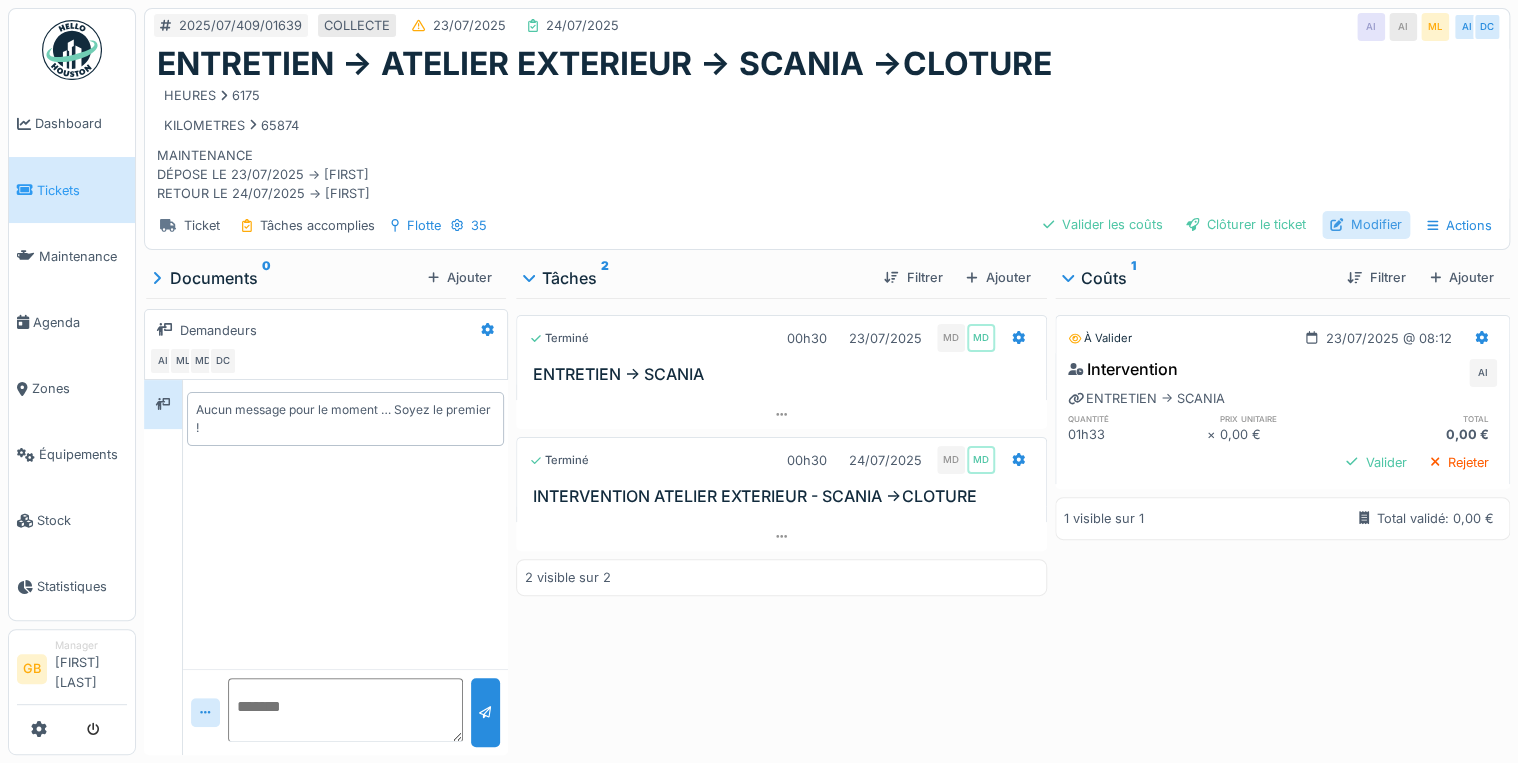 click on "Modifier" at bounding box center [1366, 224] 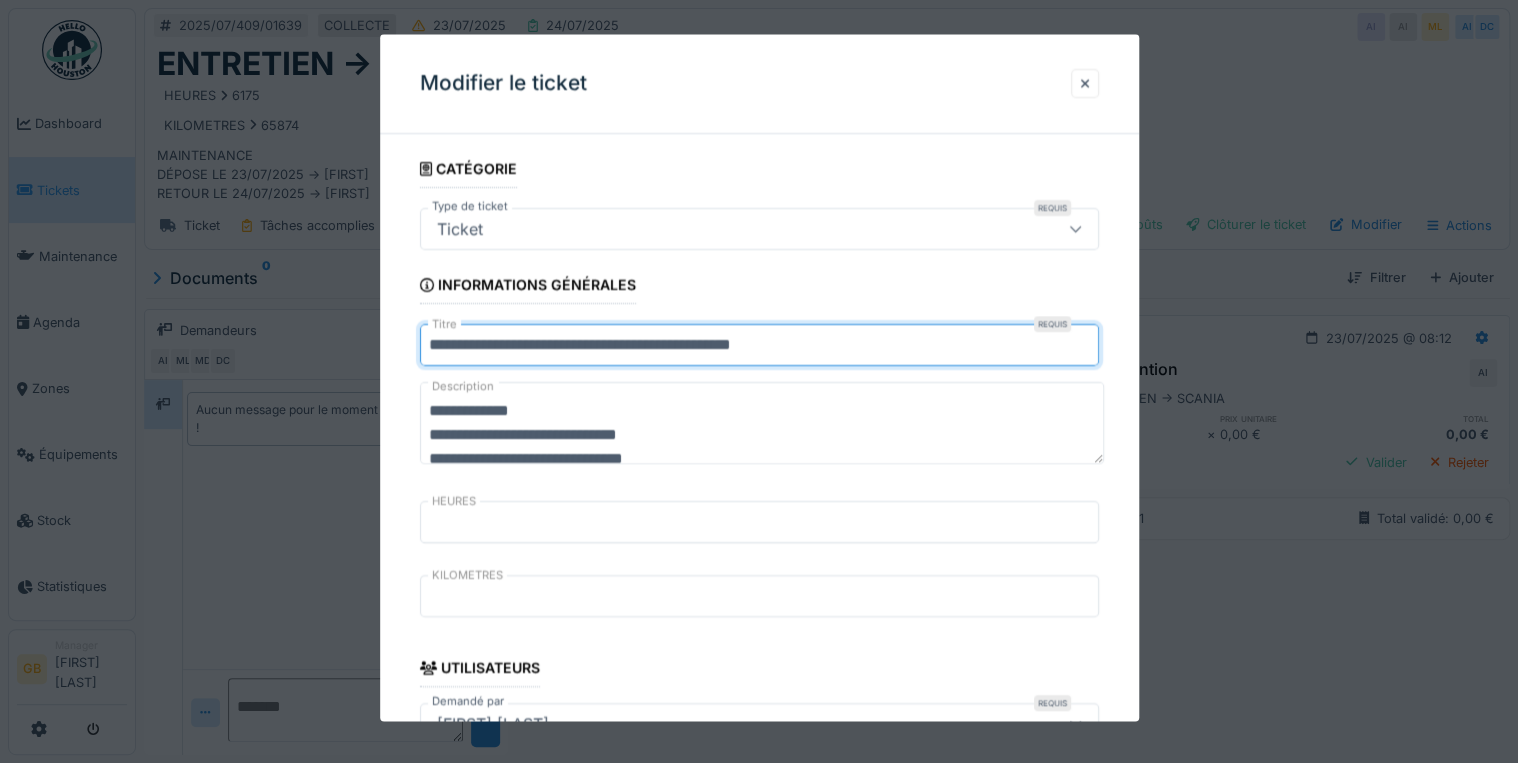 drag, startPoint x: 532, startPoint y: 340, endPoint x: 512, endPoint y: 341, distance: 20.024984 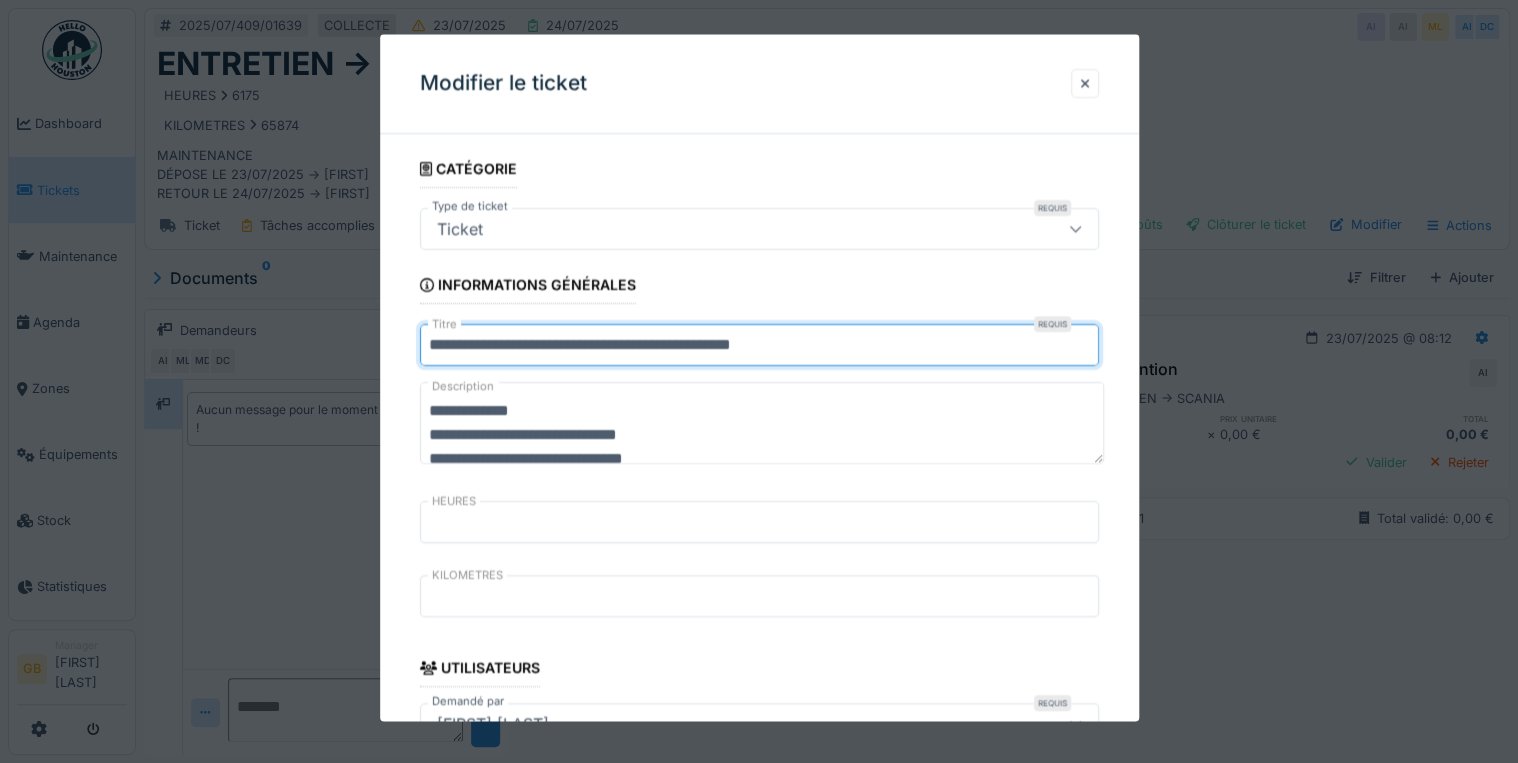 scroll, scrollTop: 24, scrollLeft: 0, axis: vertical 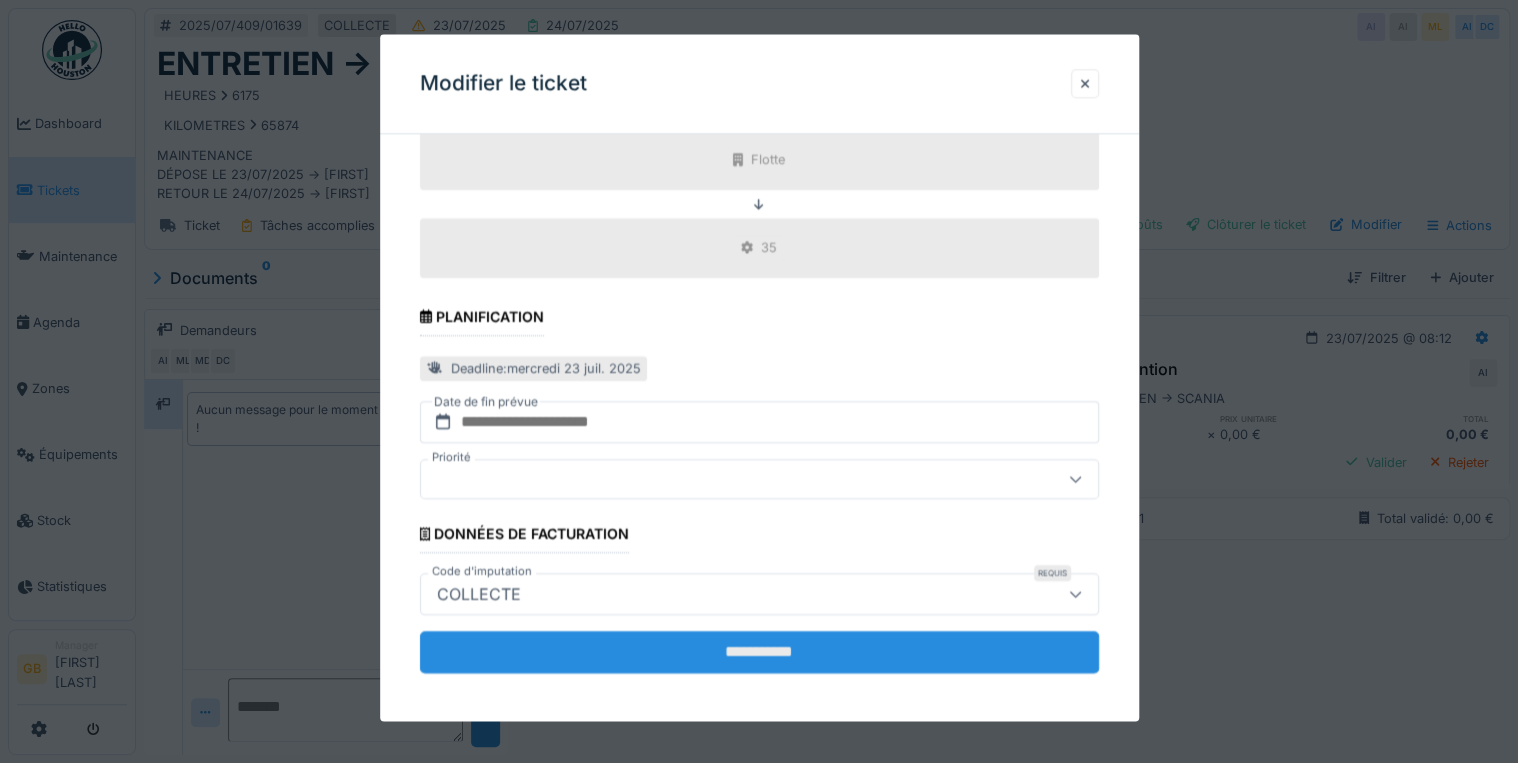 type on "**********" 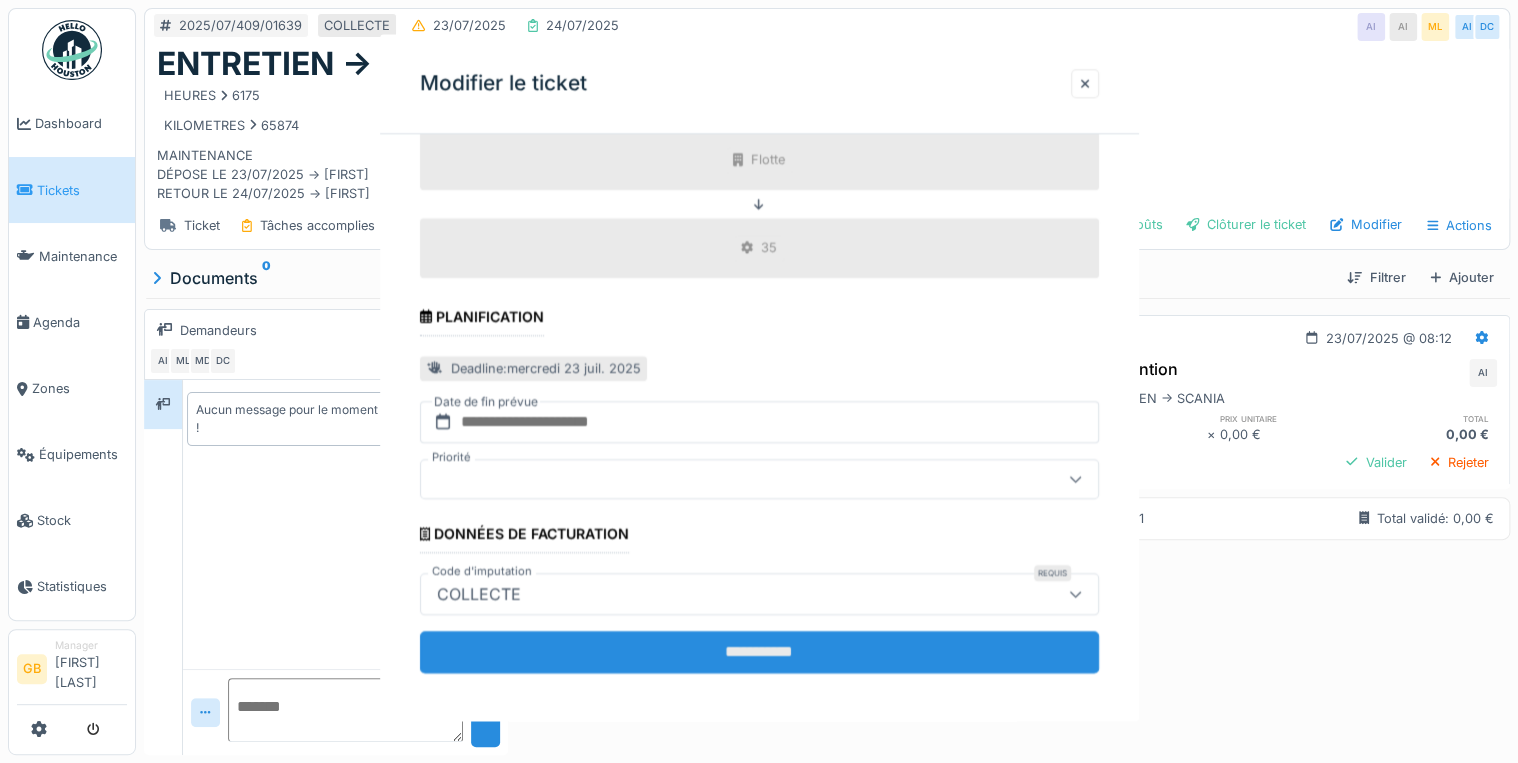scroll, scrollTop: 0, scrollLeft: 0, axis: both 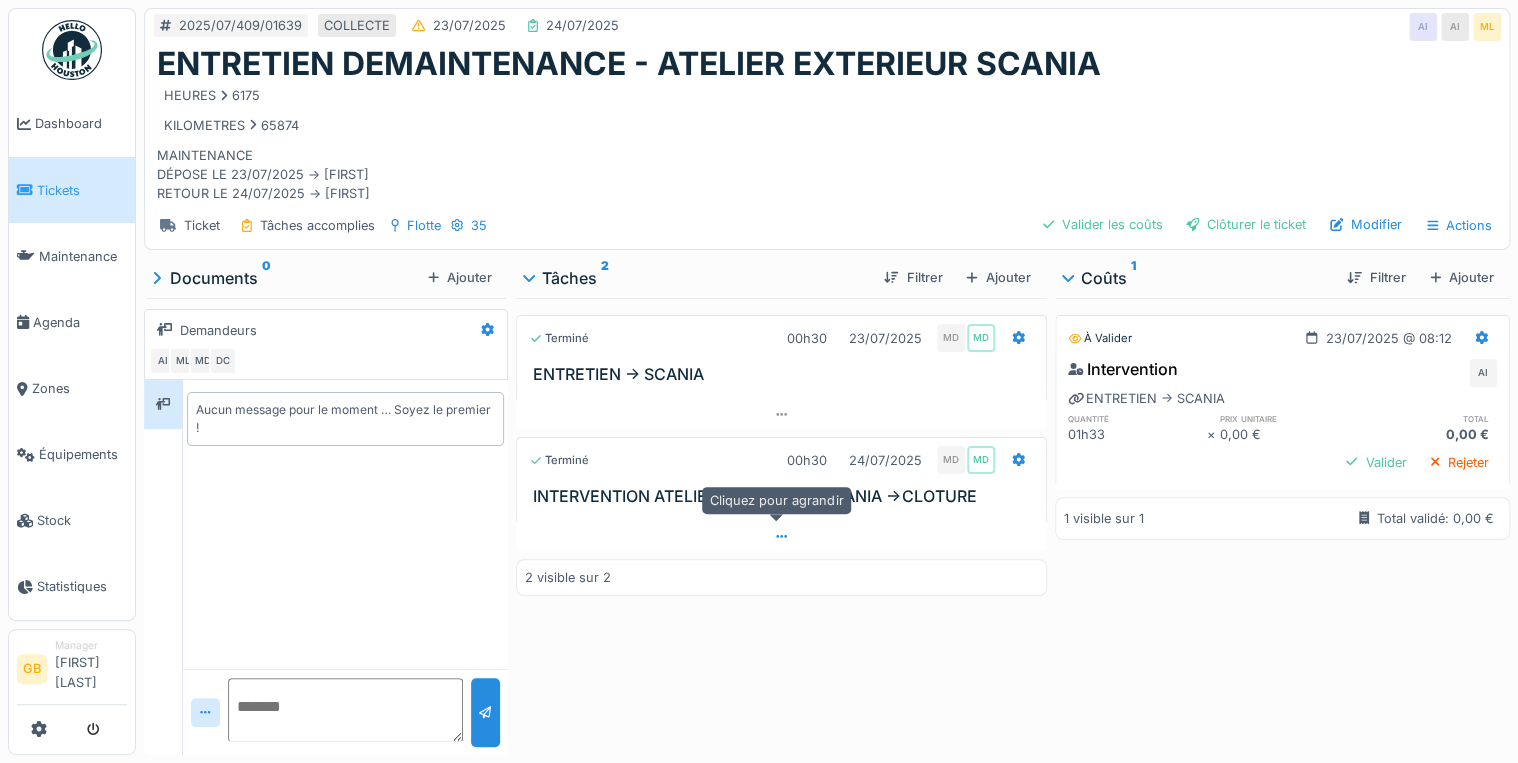 click at bounding box center (781, 536) 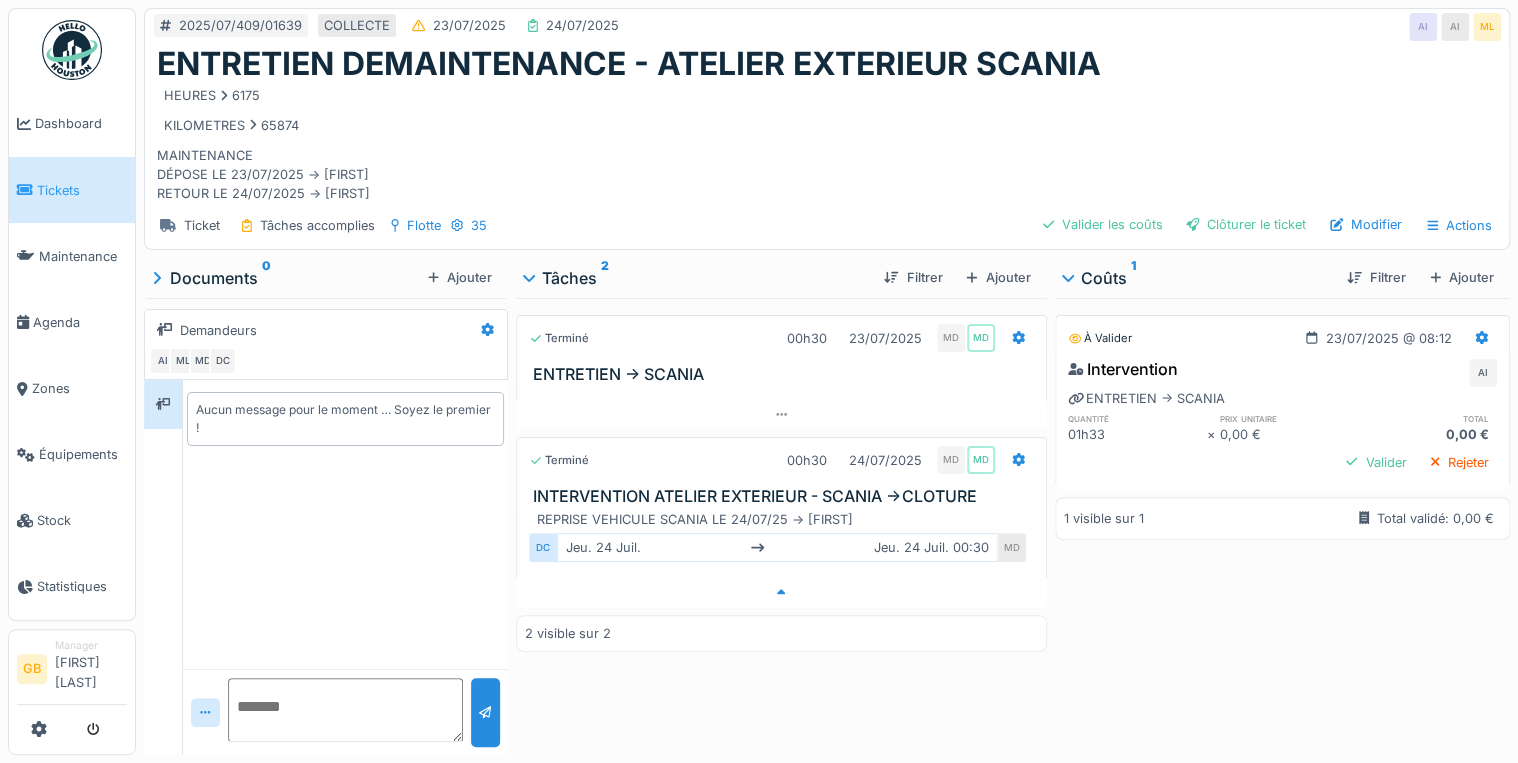 scroll, scrollTop: 12, scrollLeft: 0, axis: vertical 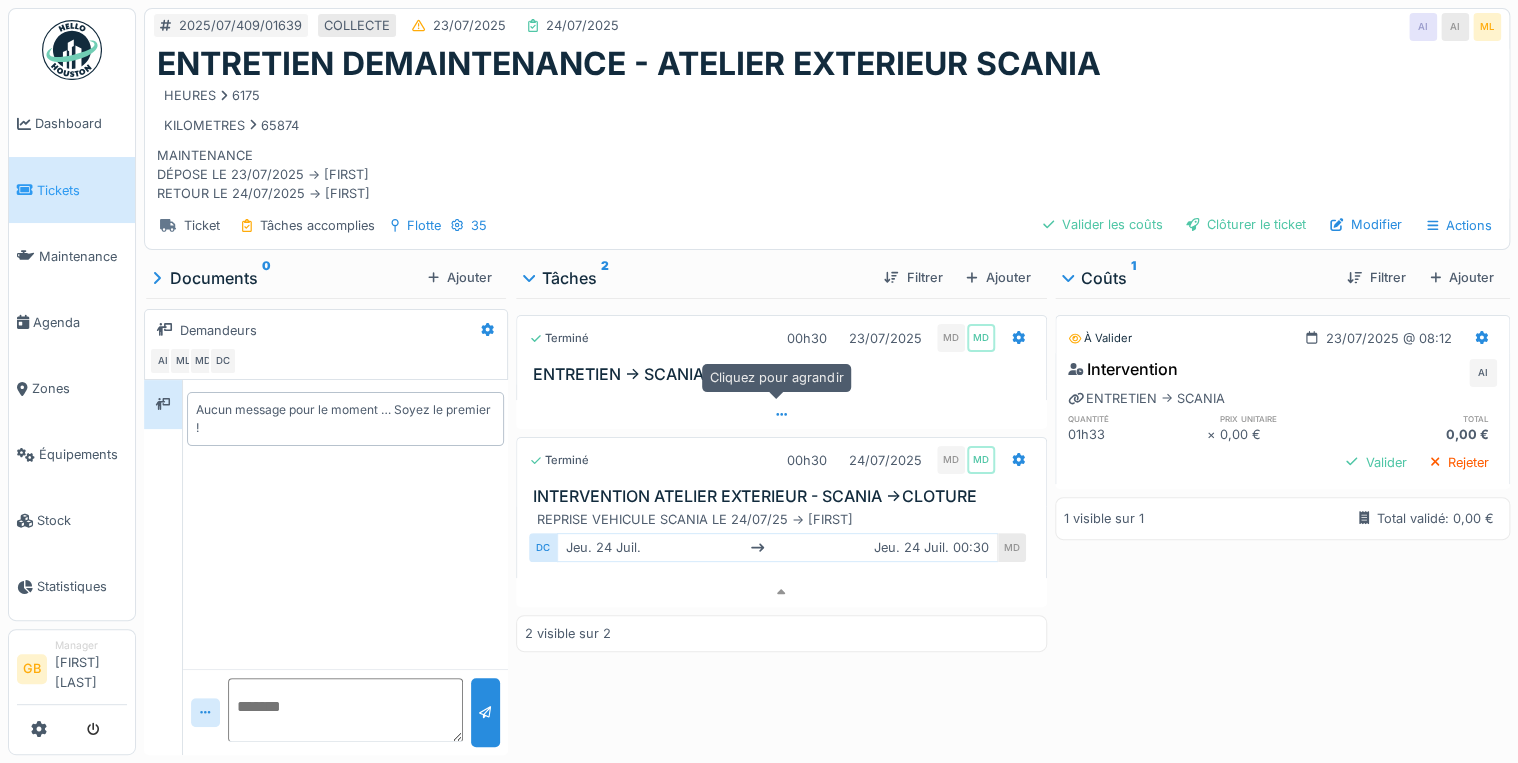 click at bounding box center [781, 414] 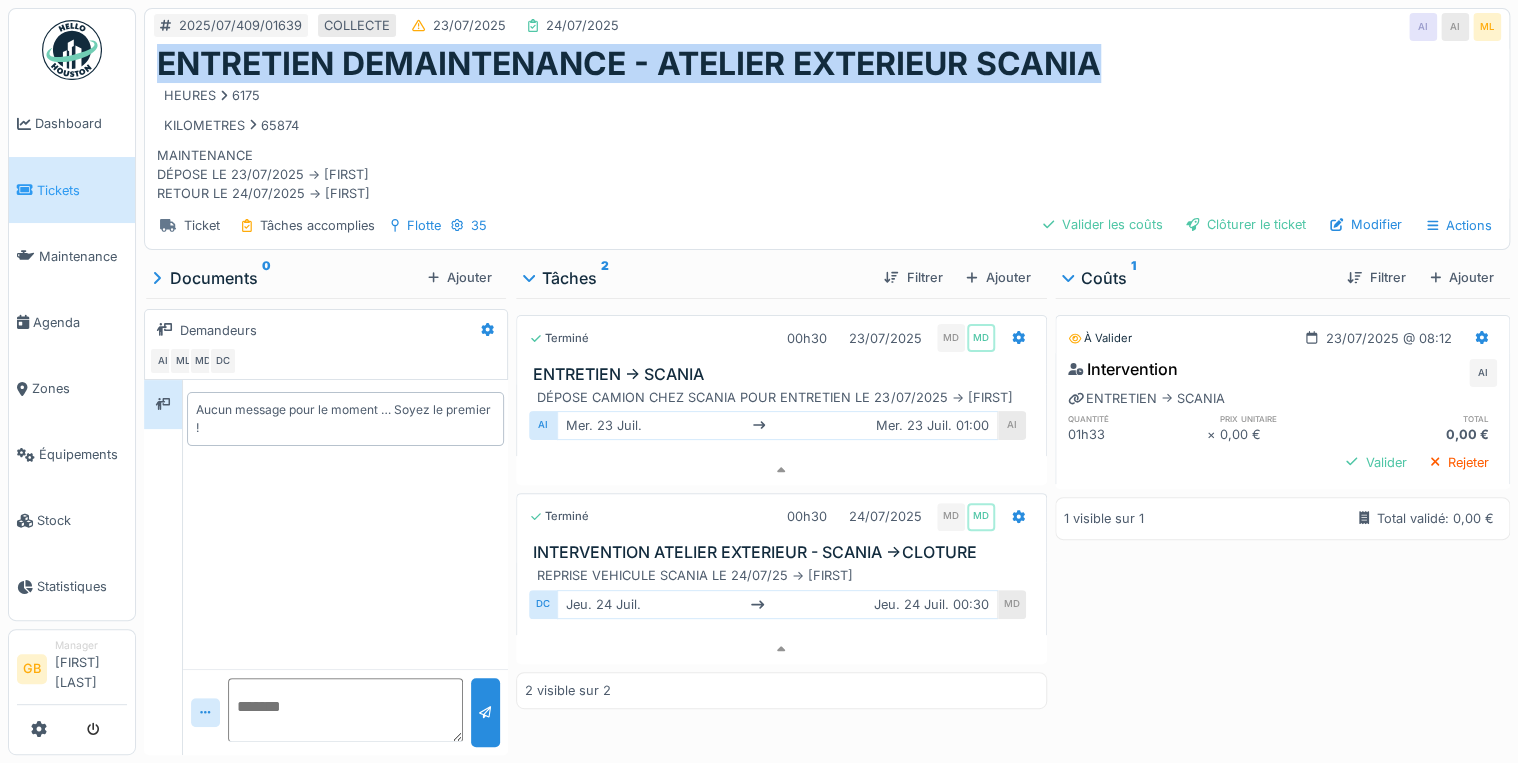 drag, startPoint x: 1103, startPoint y: 49, endPoint x: 153, endPoint y: 45, distance: 950.0084 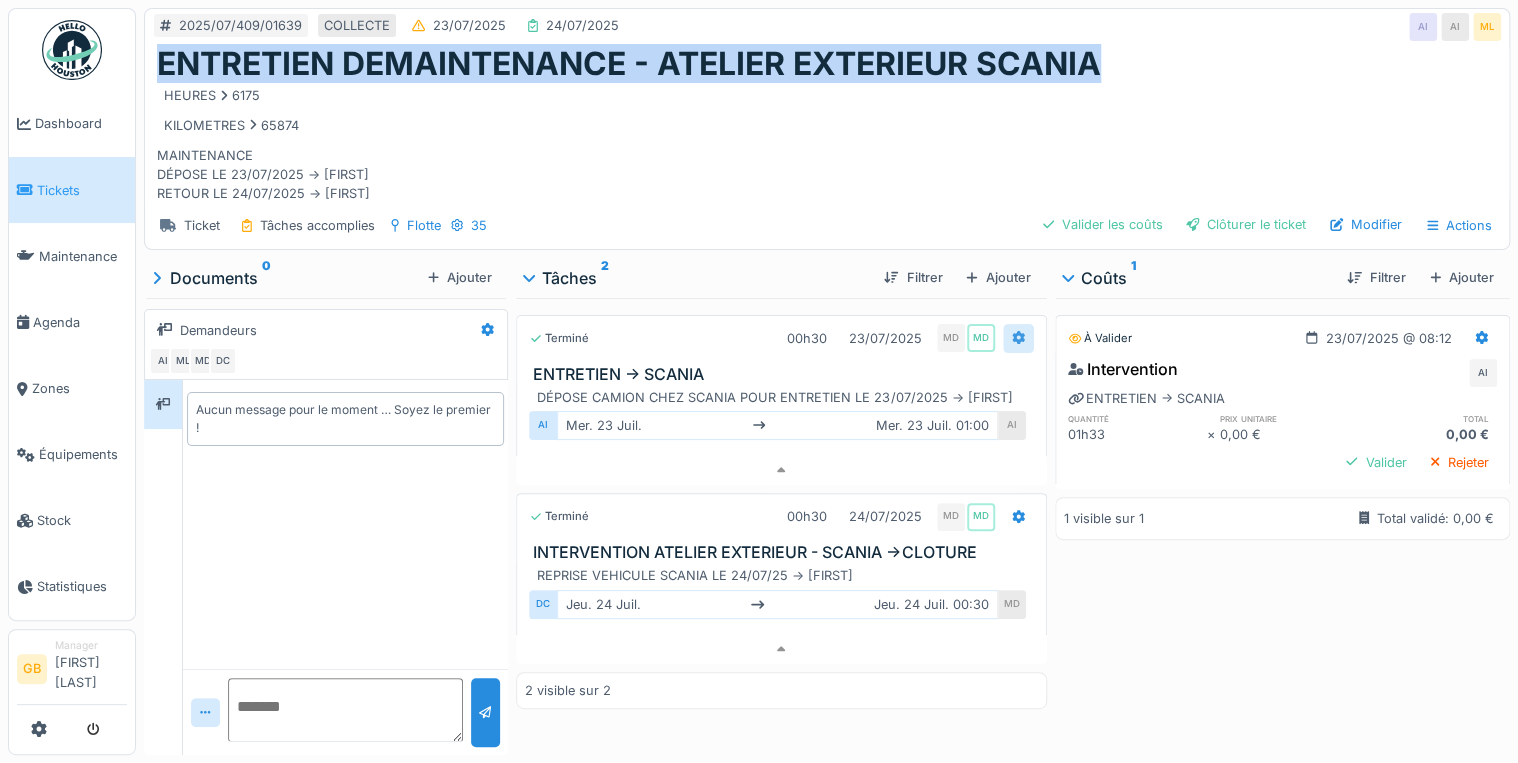 click at bounding box center (1018, 338) 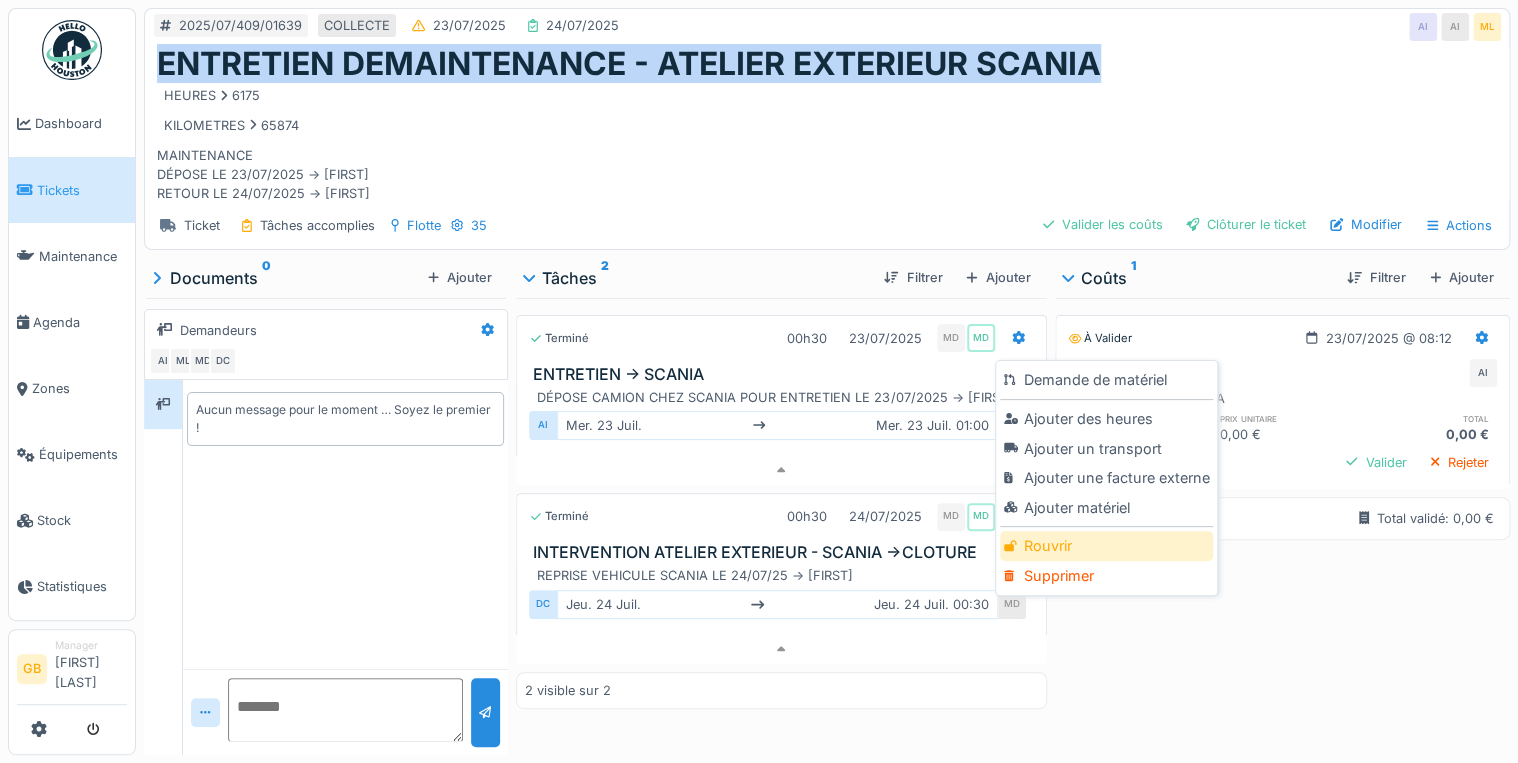click on "Rouvrir" at bounding box center (1106, 546) 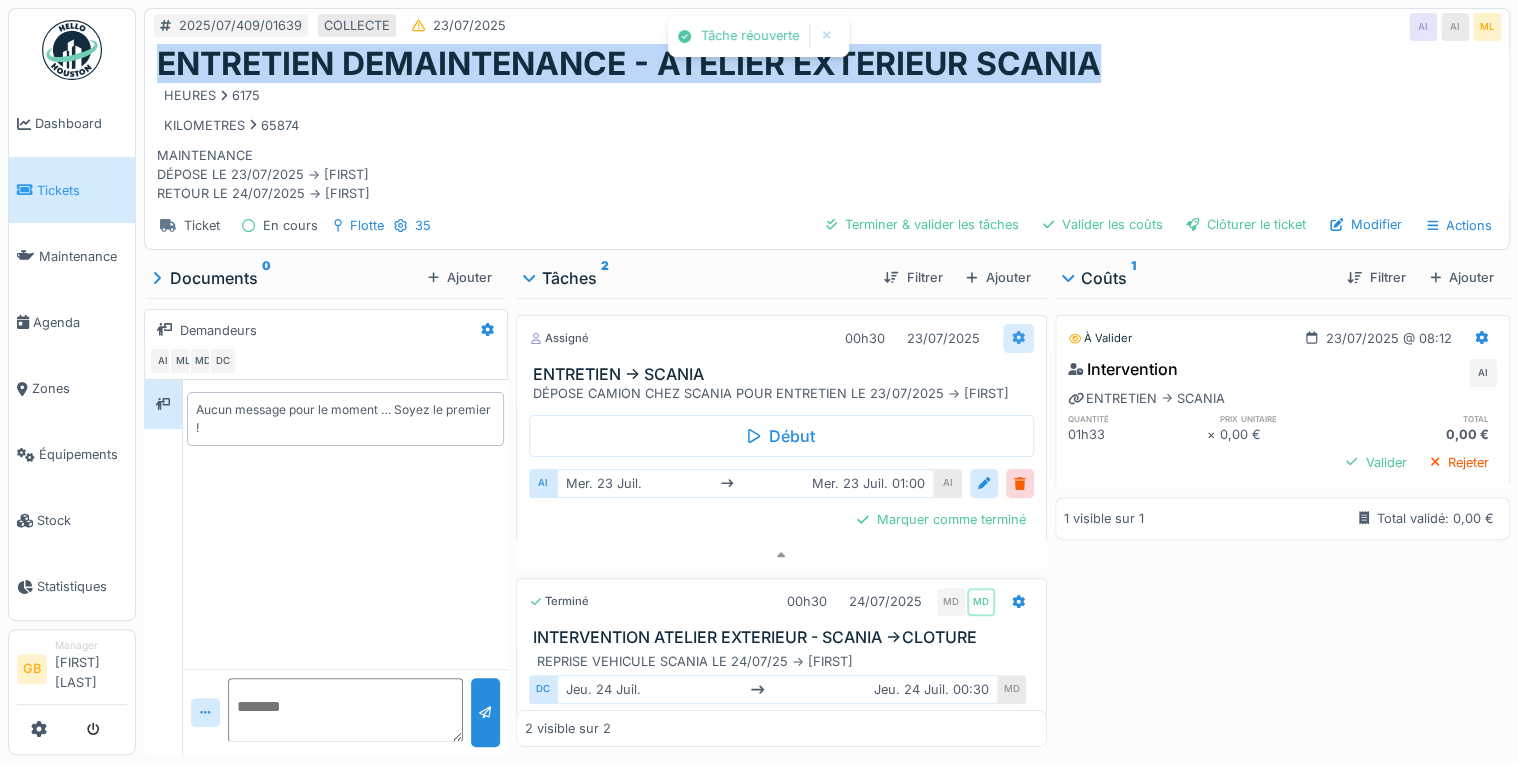 click at bounding box center (1018, 338) 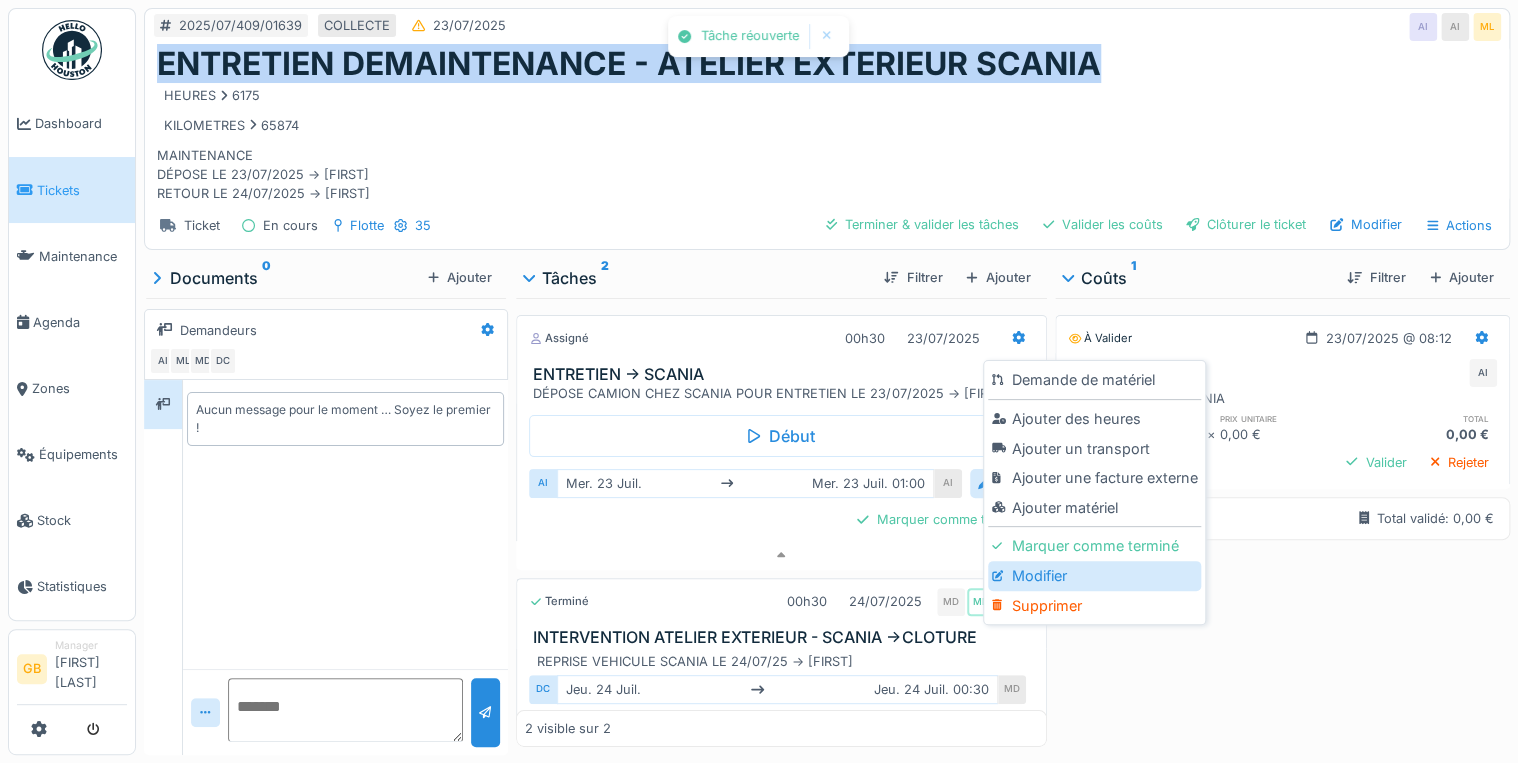 click on "Modifier" at bounding box center (1094, 576) 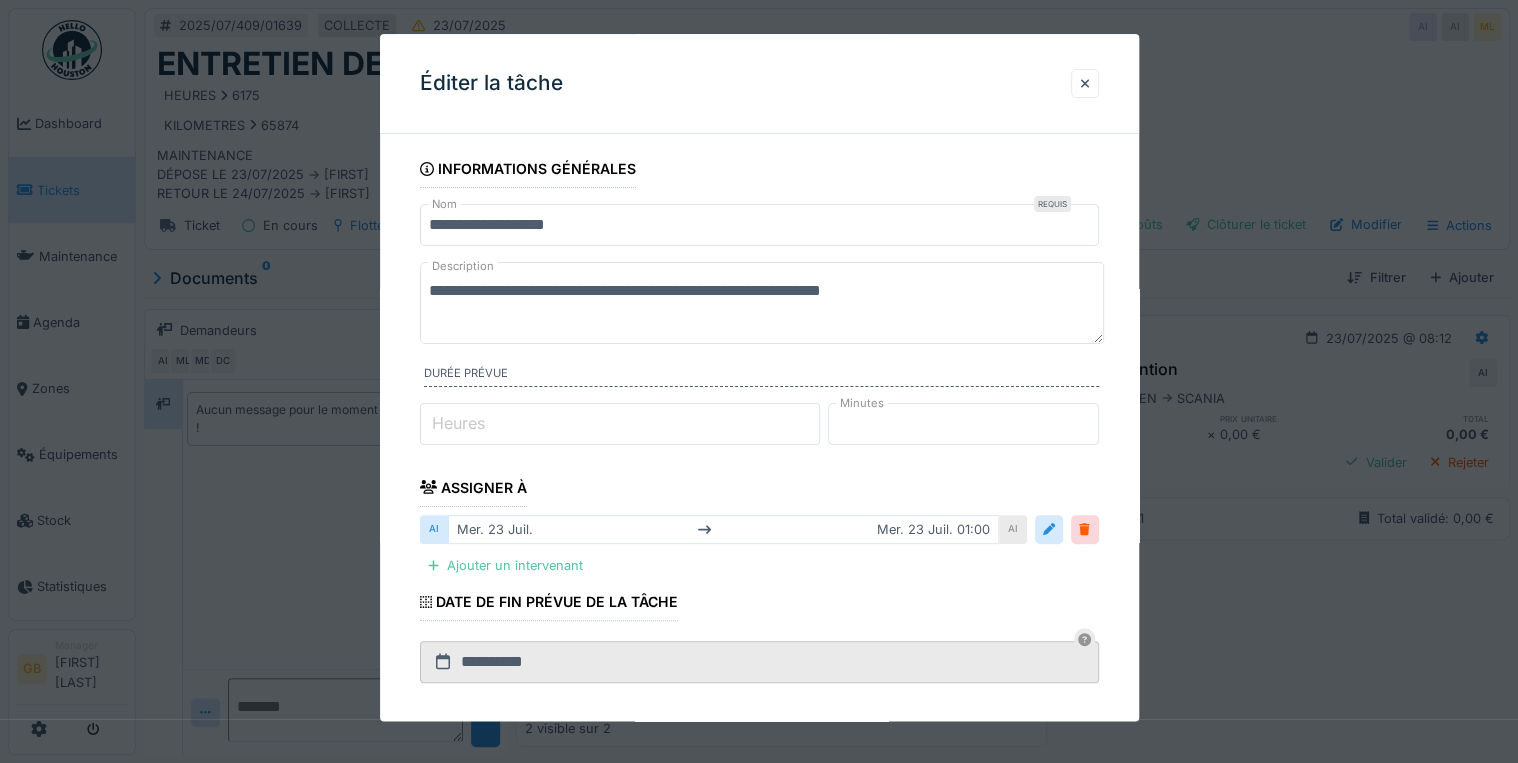 drag, startPoint x: 568, startPoint y: 223, endPoint x: 84, endPoint y: 219, distance: 484.01654 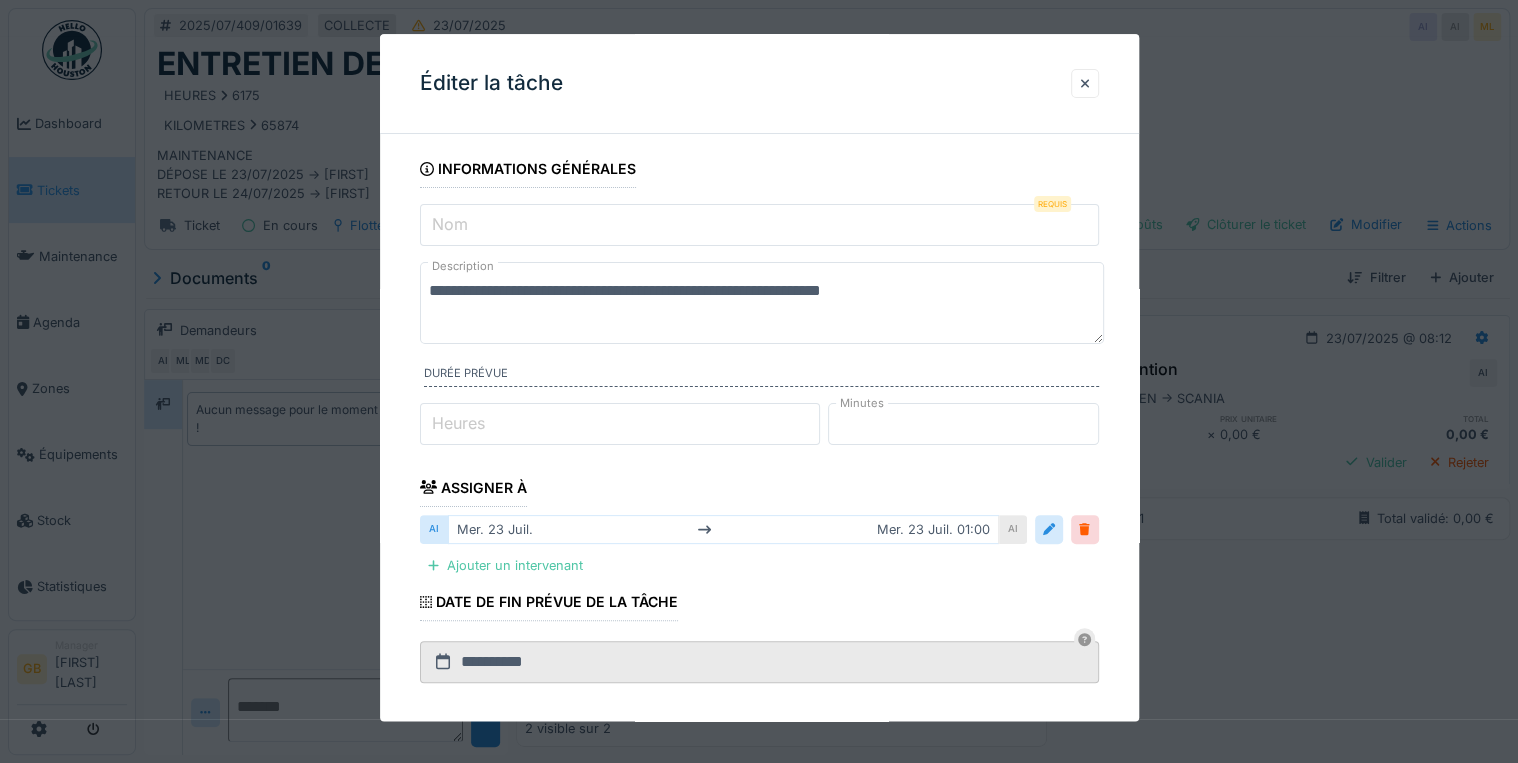 paste on "**********" 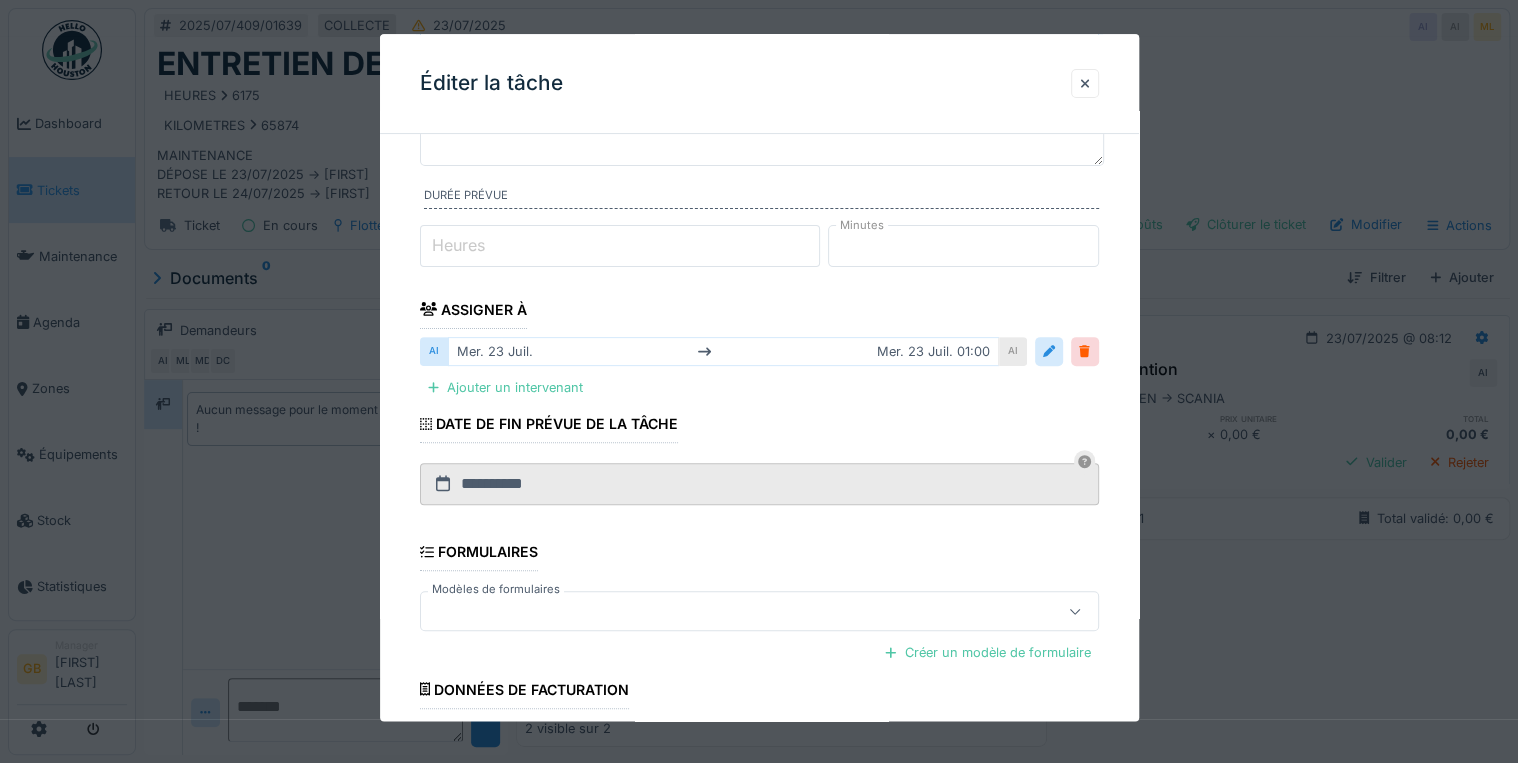 scroll, scrollTop: 336, scrollLeft: 0, axis: vertical 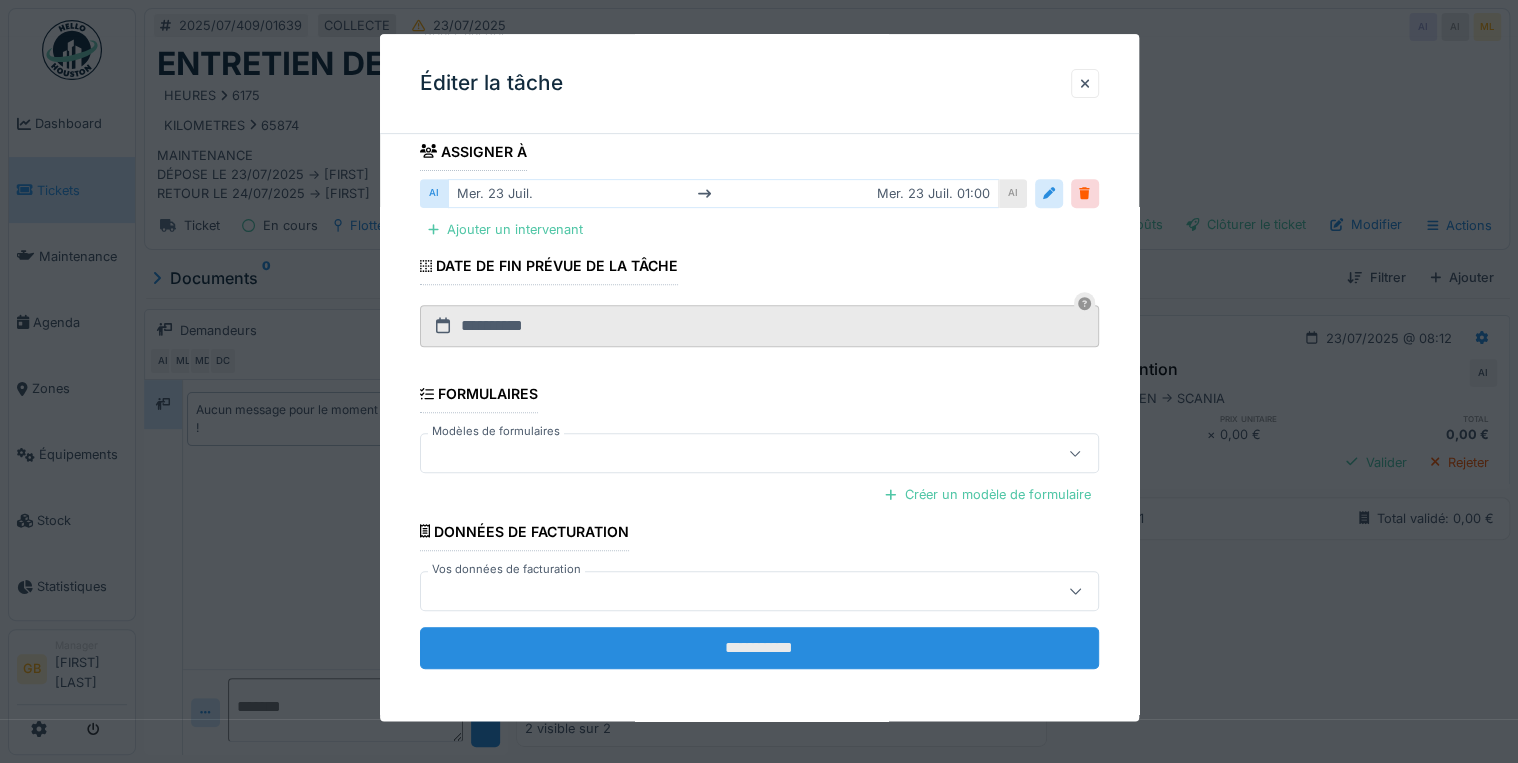 type on "**********" 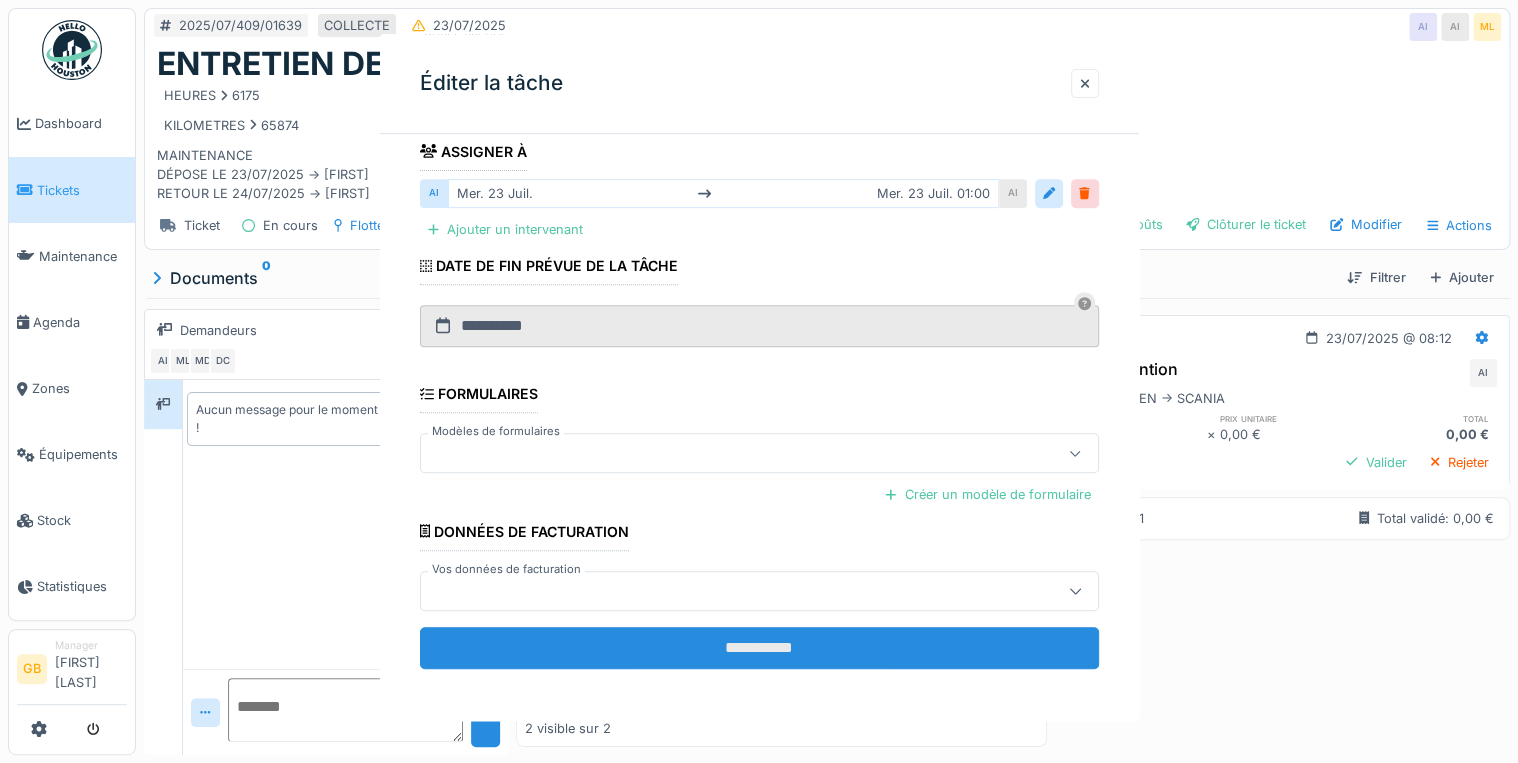 scroll, scrollTop: 0, scrollLeft: 0, axis: both 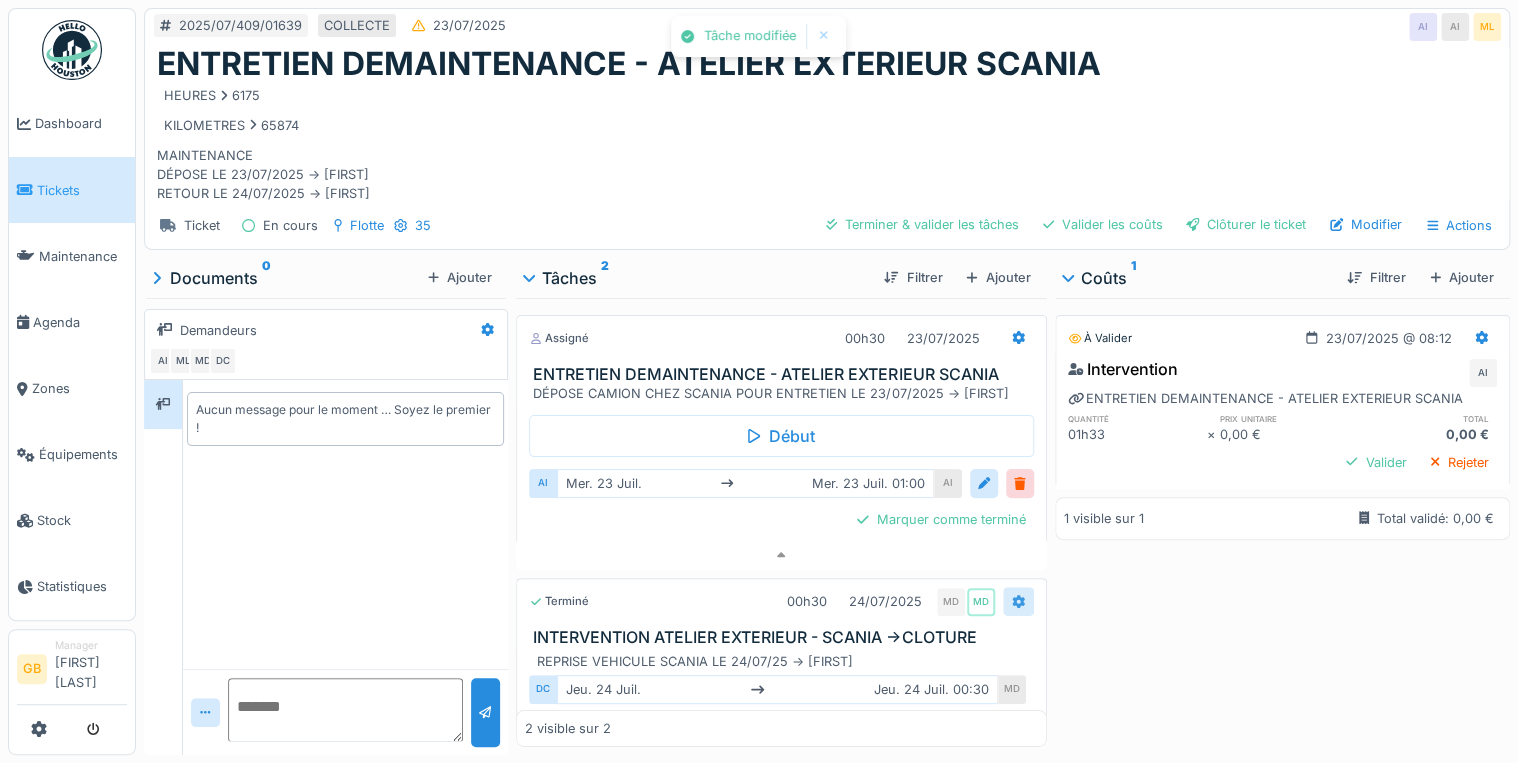 click 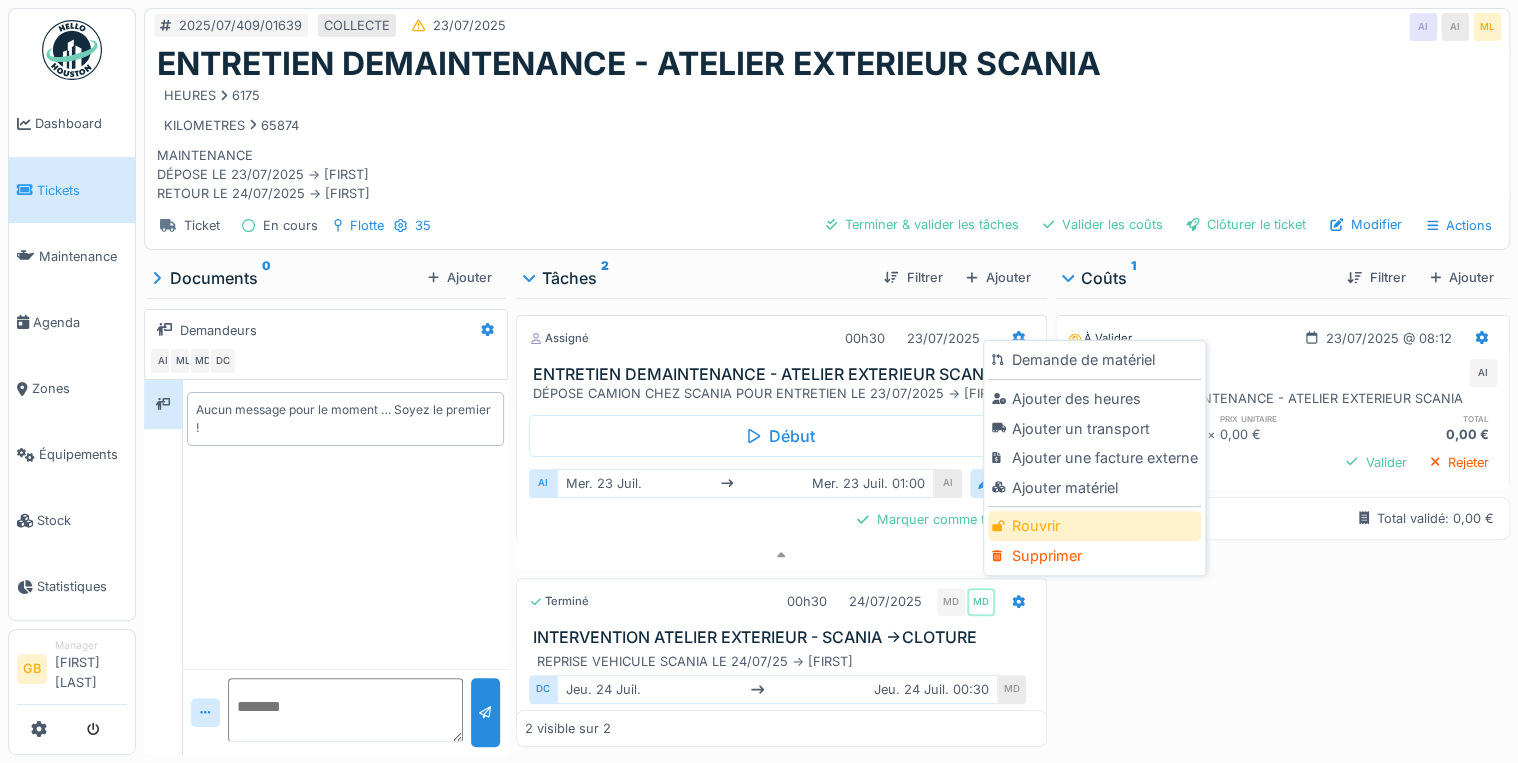 click on "Rouvrir" at bounding box center (1094, 526) 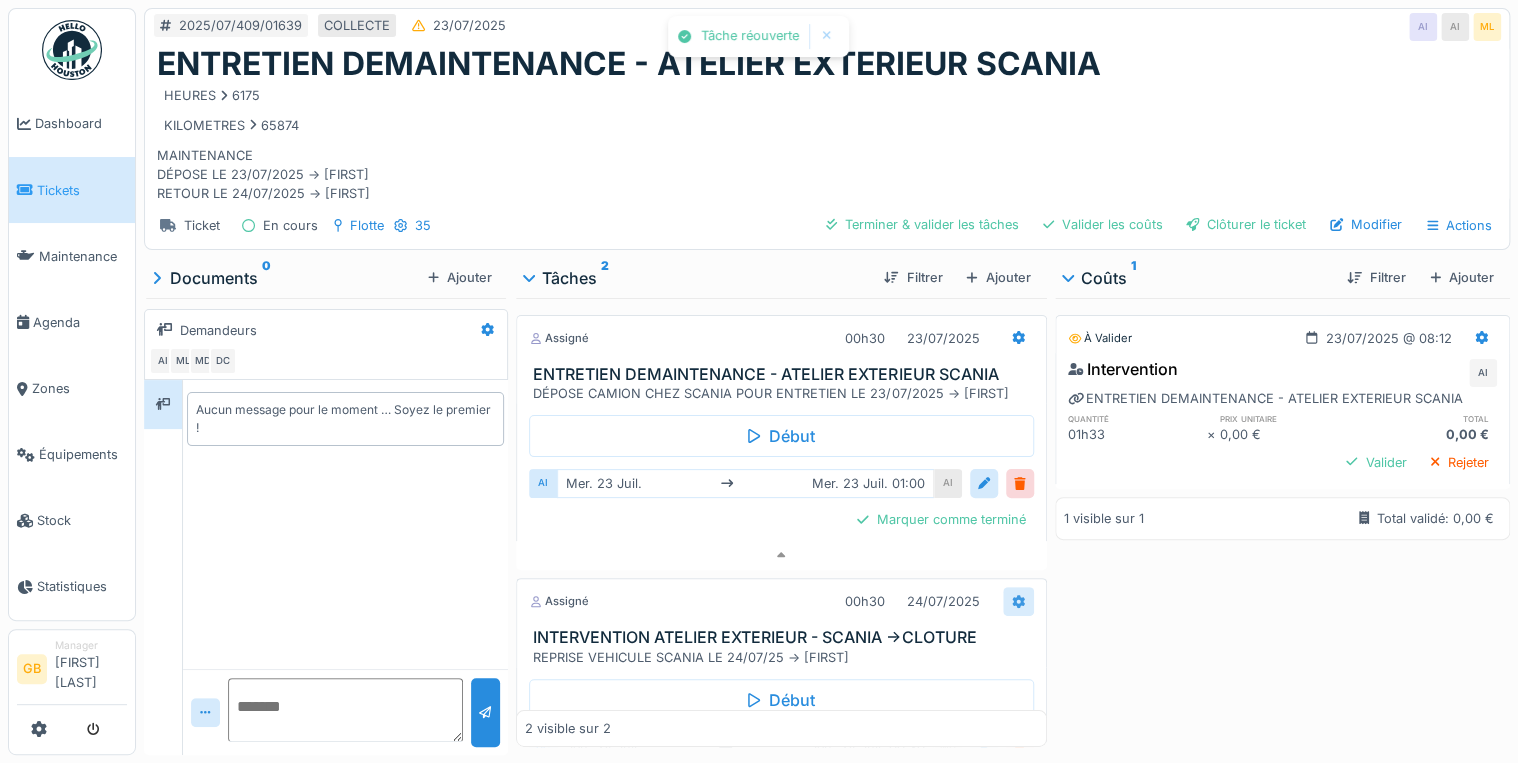 click 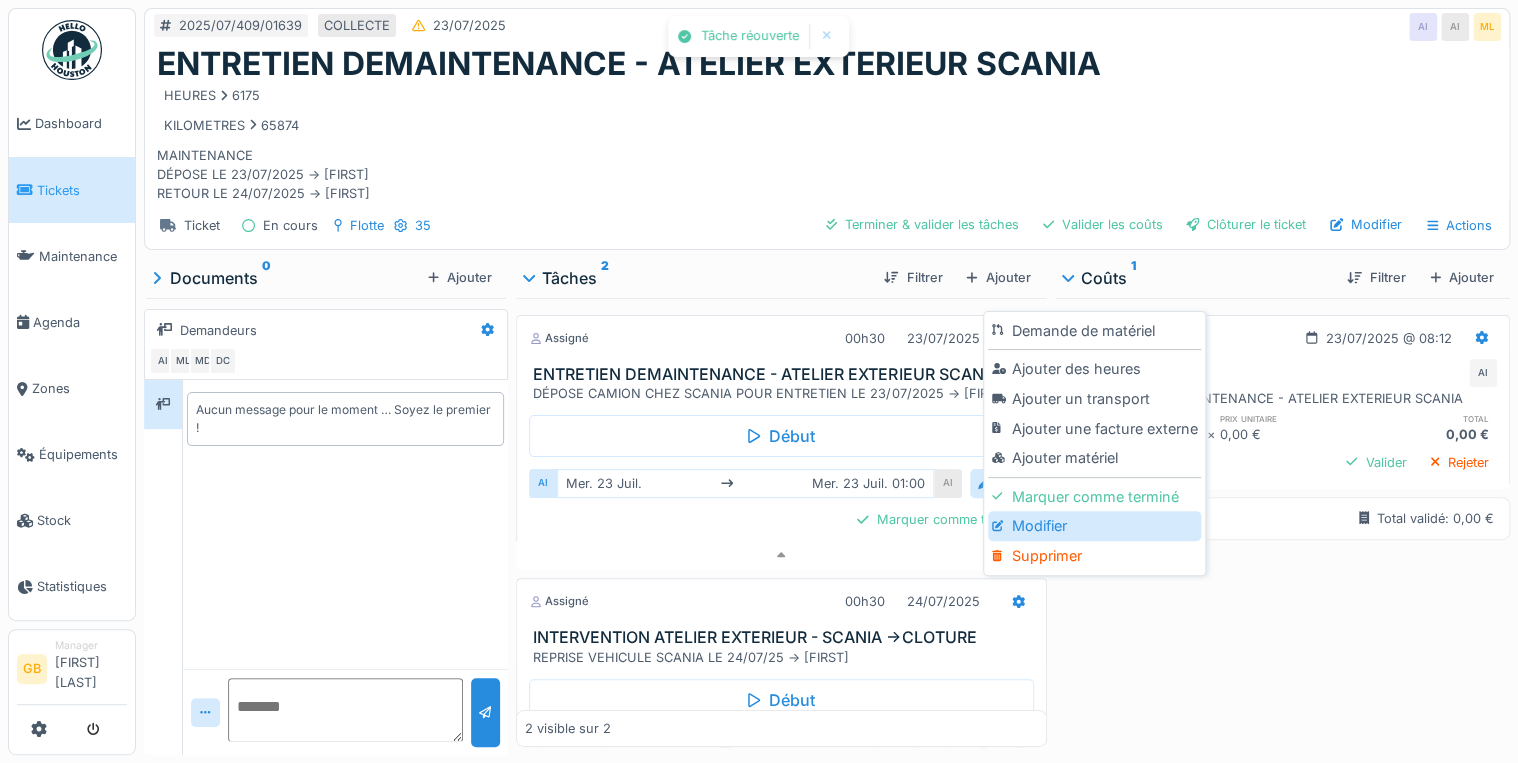 click on "Modifier" at bounding box center (1094, 526) 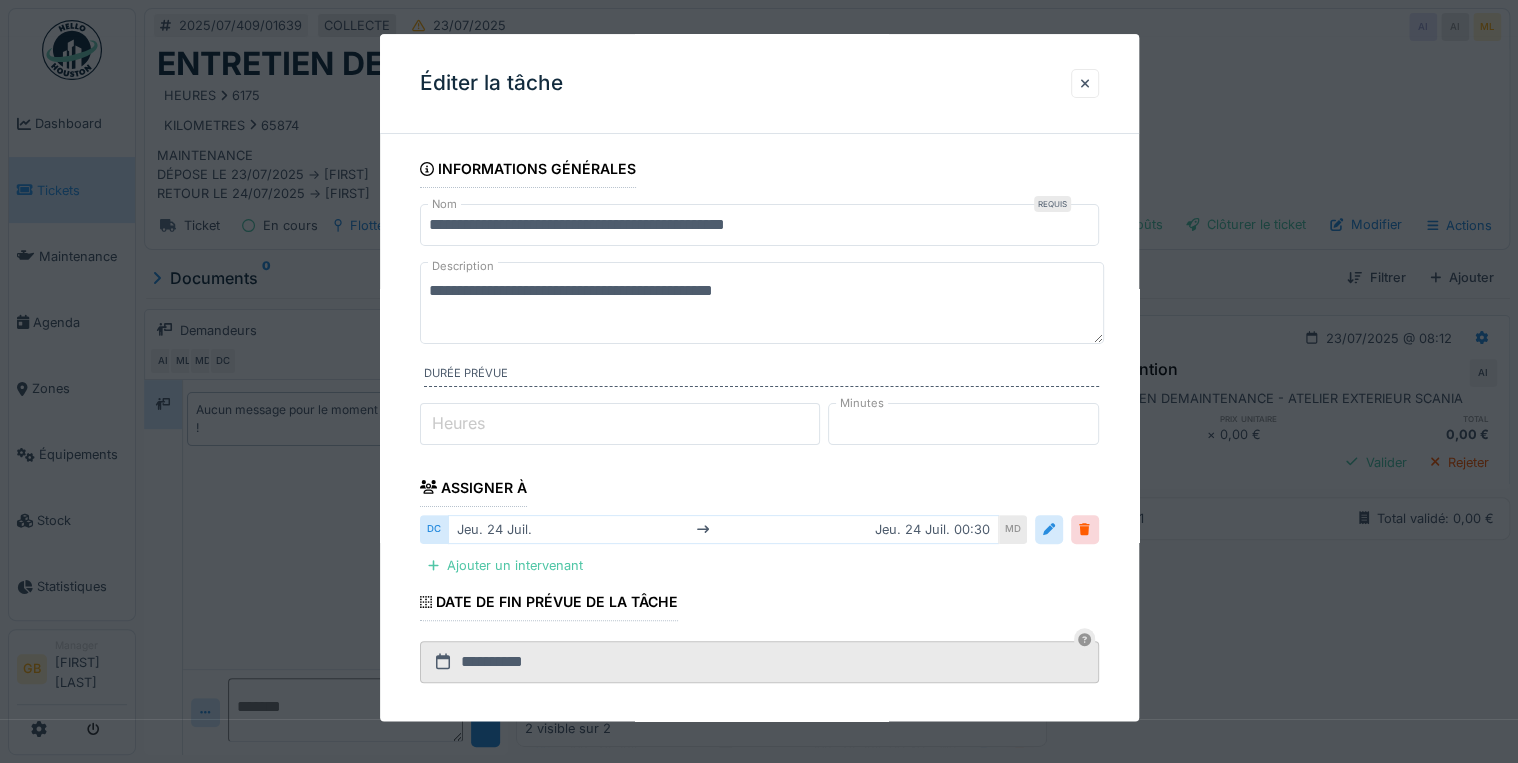 drag, startPoint x: 283, startPoint y: 168, endPoint x: 39, endPoint y: 108, distance: 251.26878 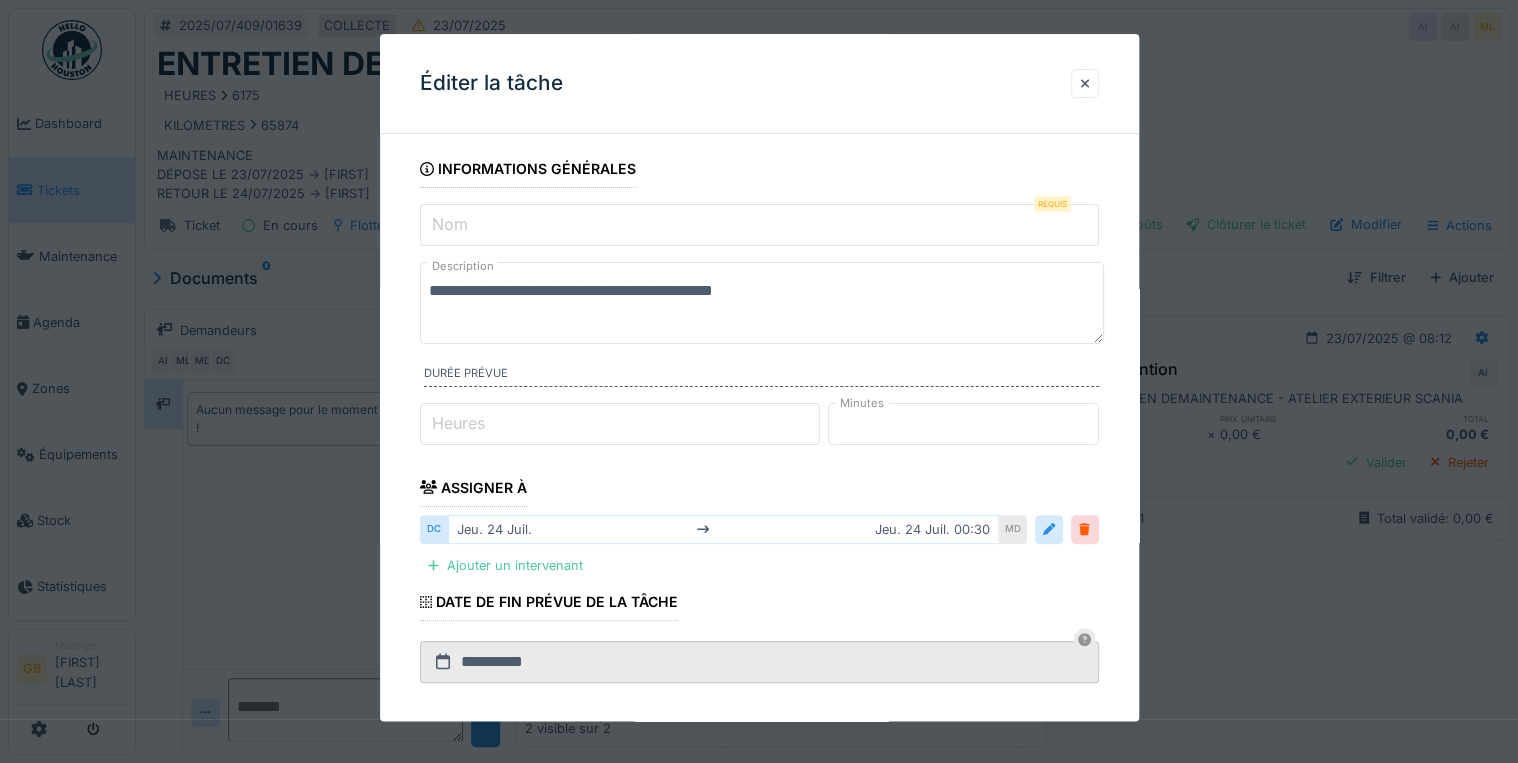 paste on "**********" 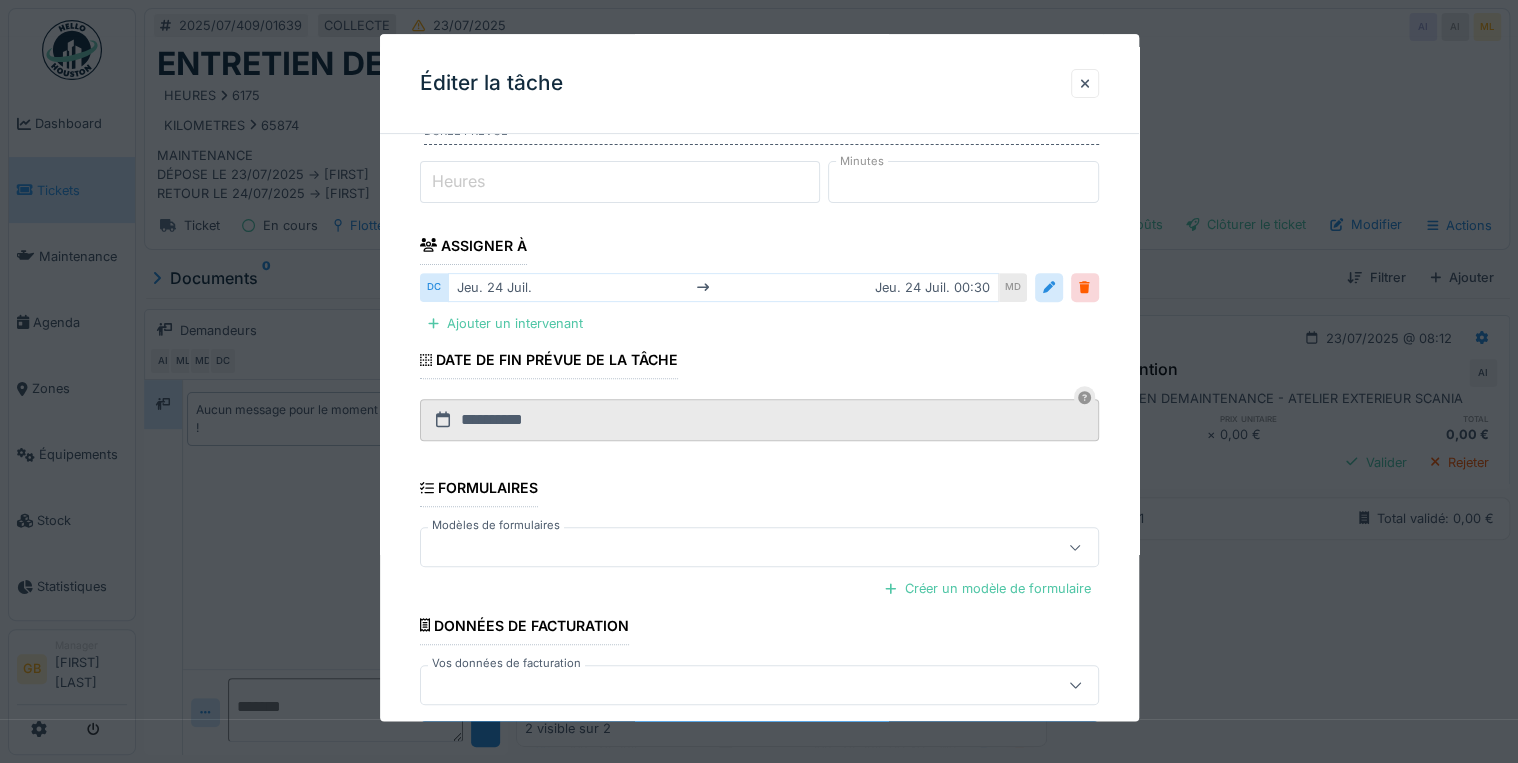 scroll, scrollTop: 336, scrollLeft: 0, axis: vertical 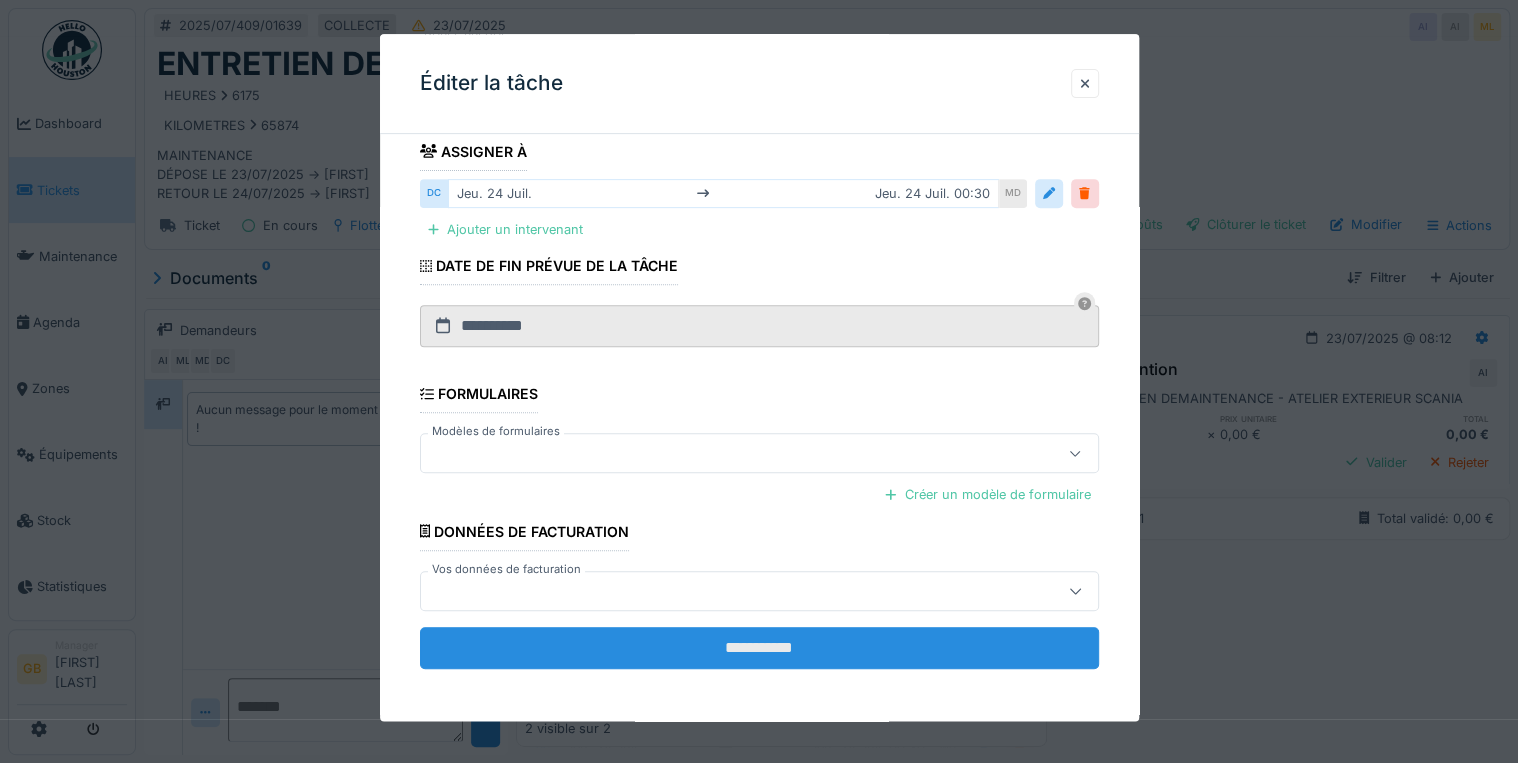 type on "**********" 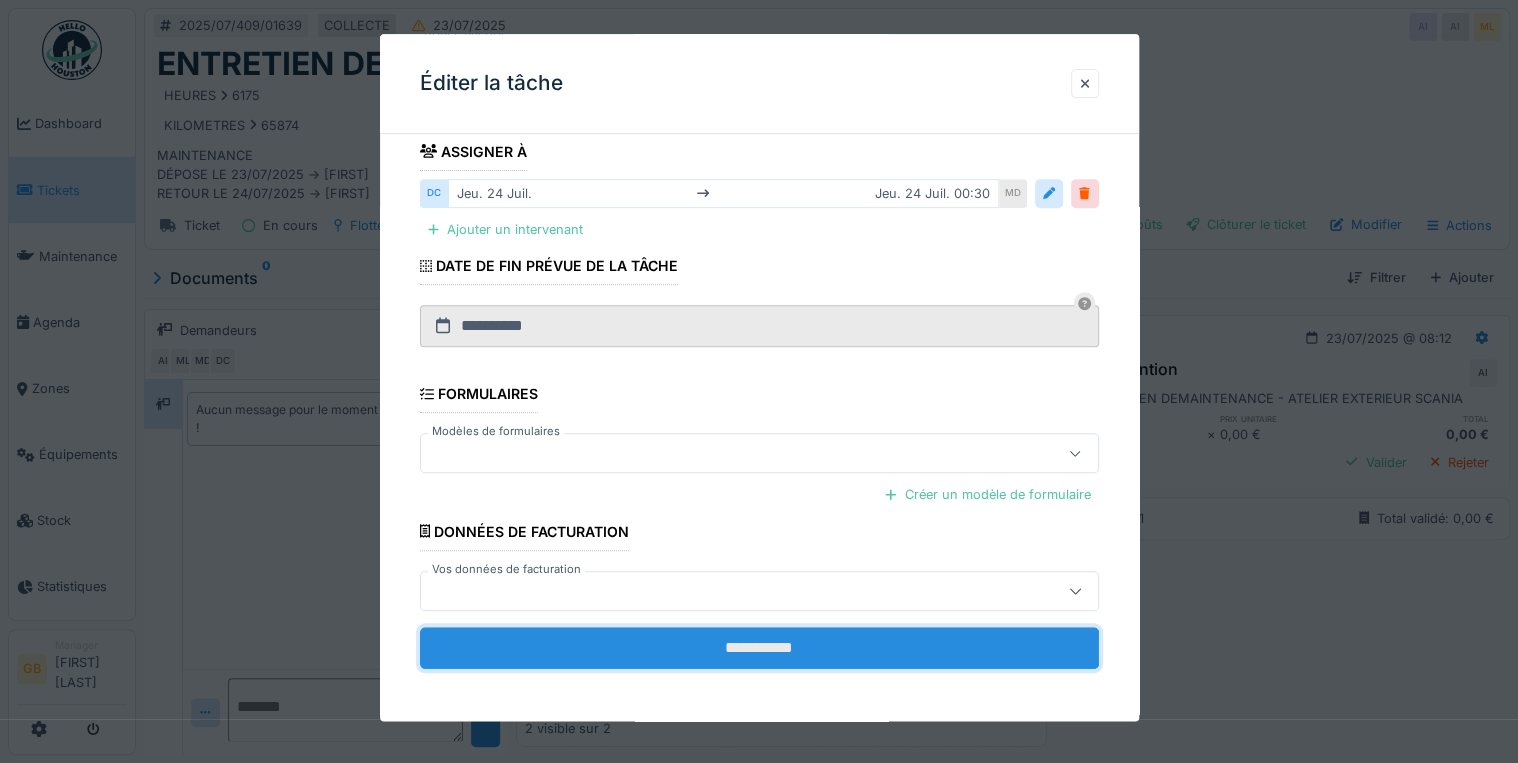 click on "**********" at bounding box center (759, 648) 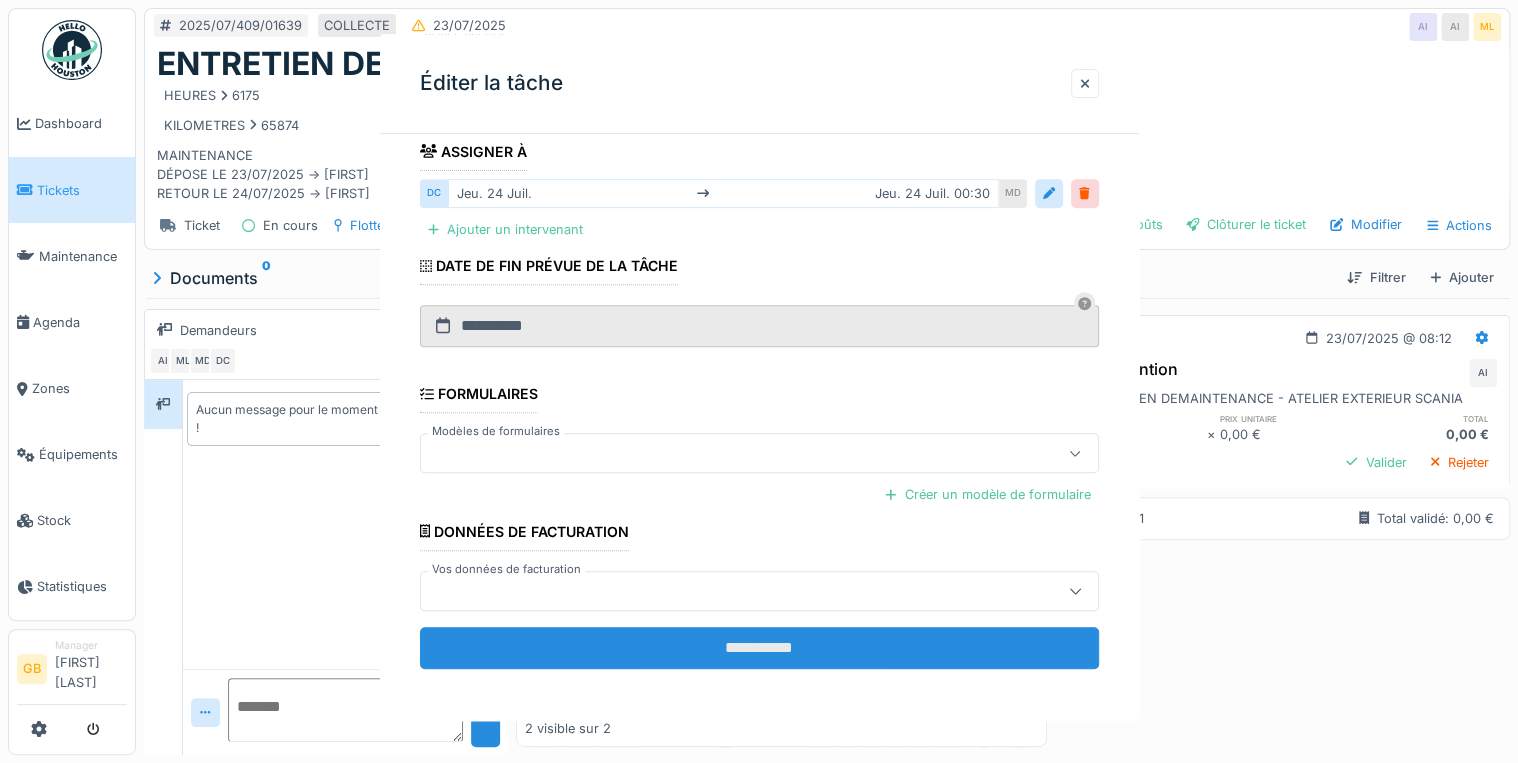 scroll, scrollTop: 0, scrollLeft: 0, axis: both 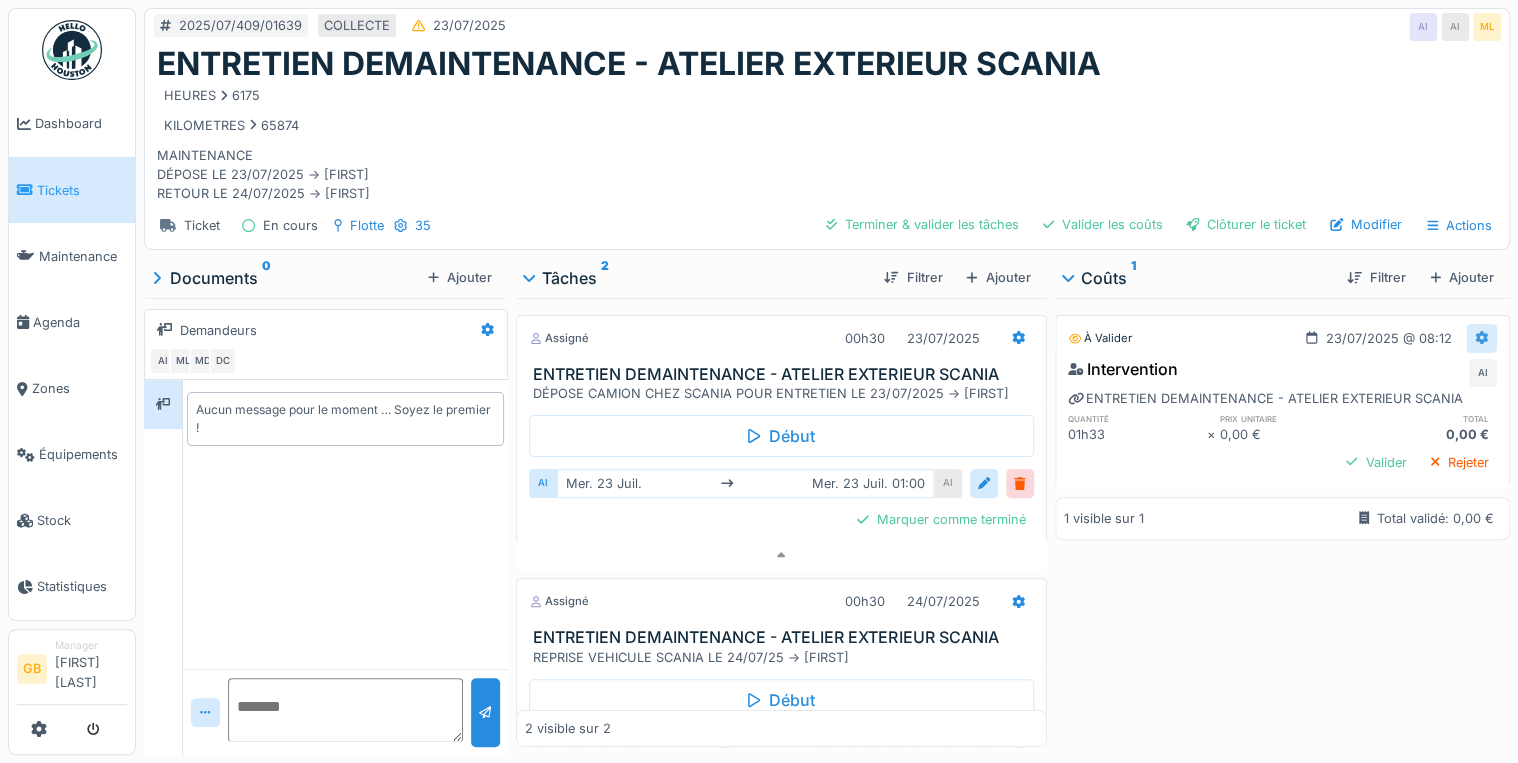 click at bounding box center [1481, 338] 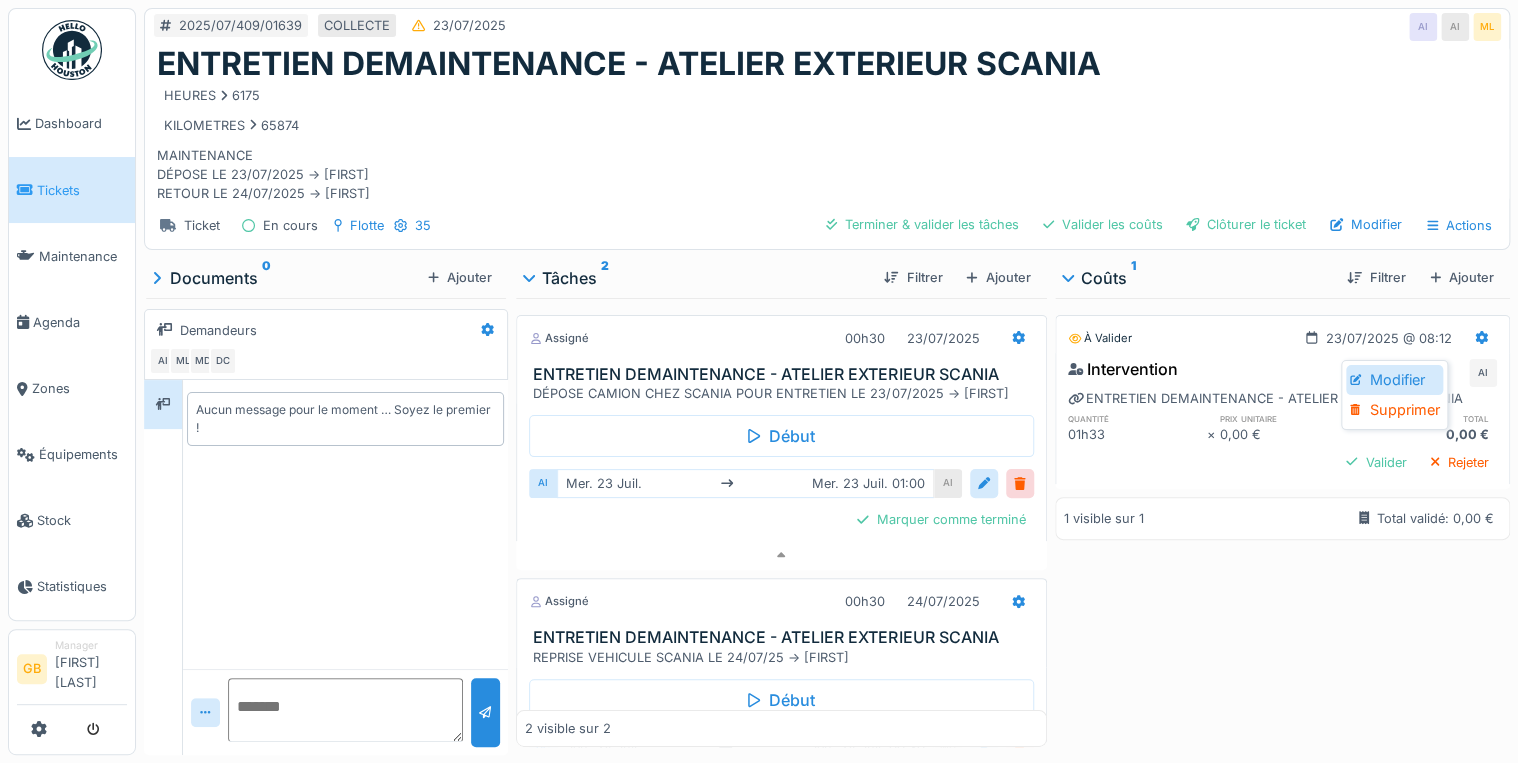 click on "Modifier" at bounding box center [1394, 380] 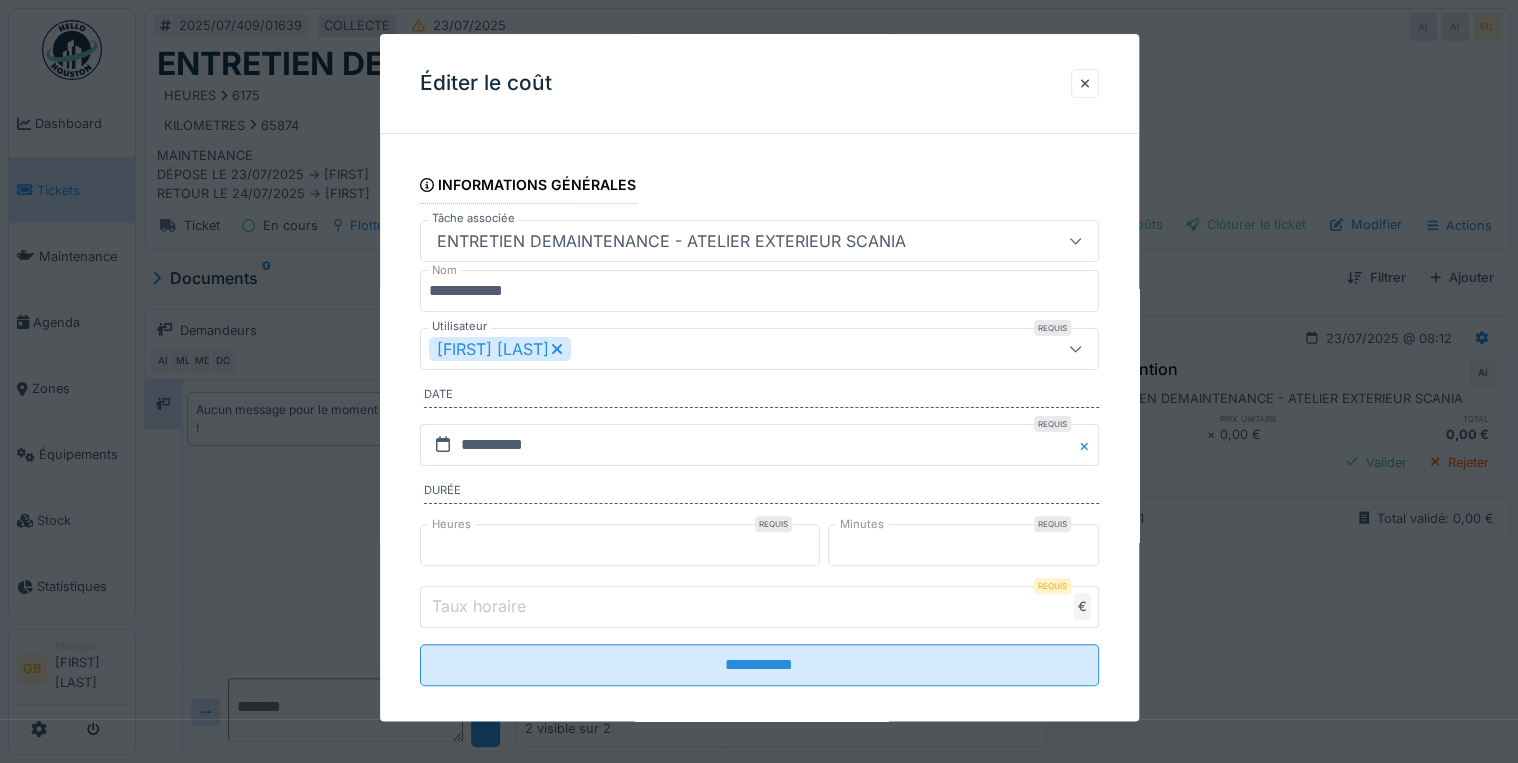 click on "*" at bounding box center (620, 545) 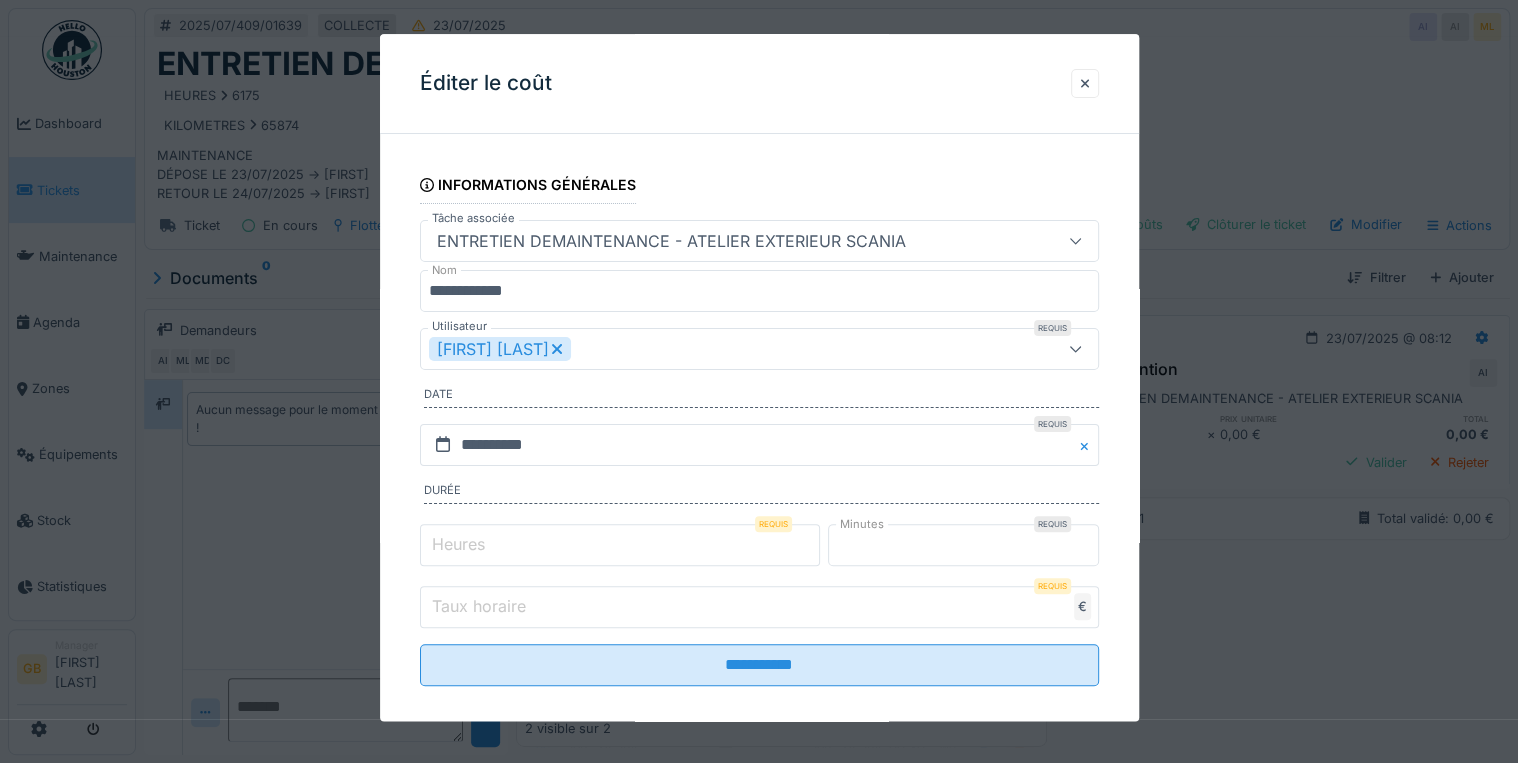 type 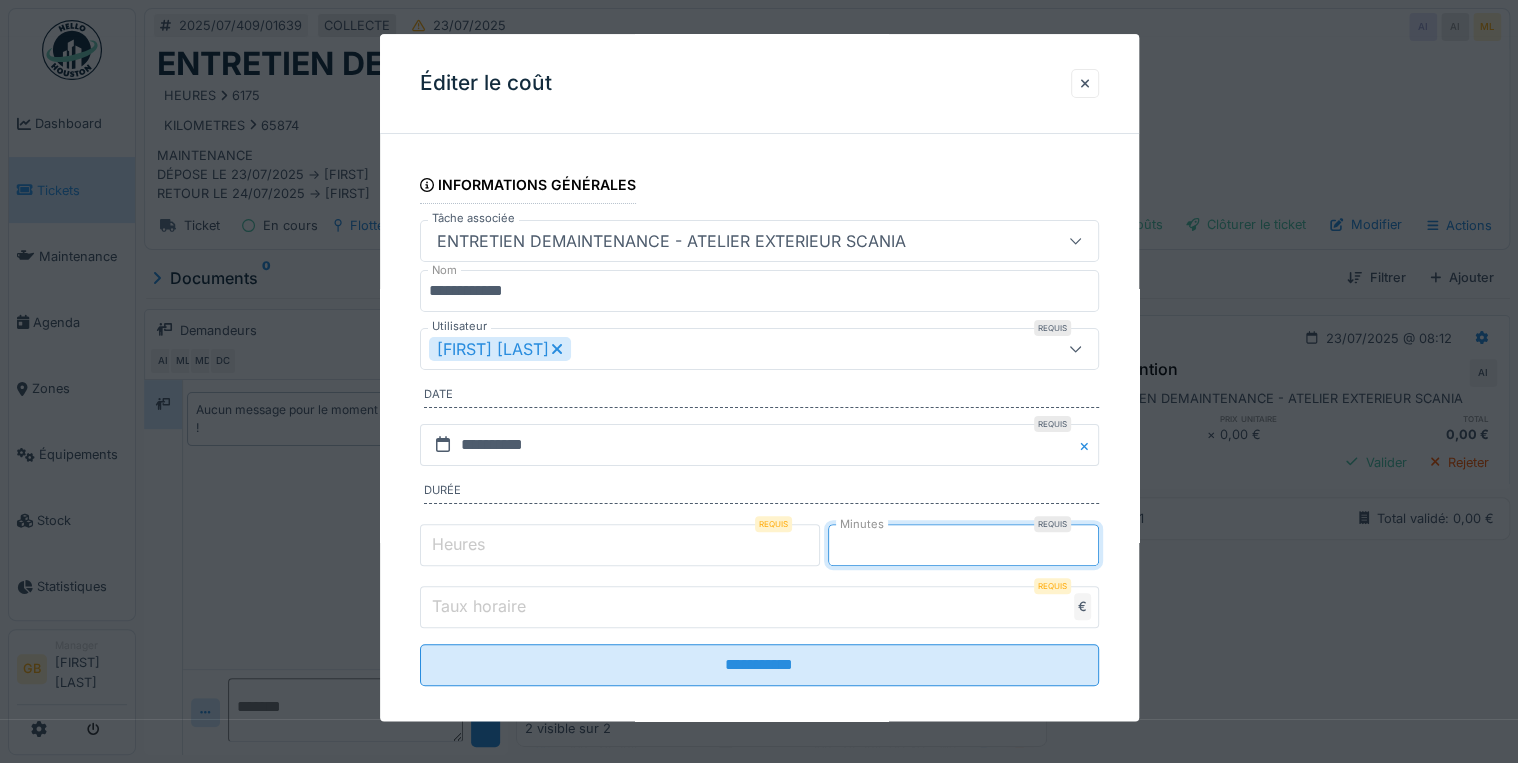 type on "**" 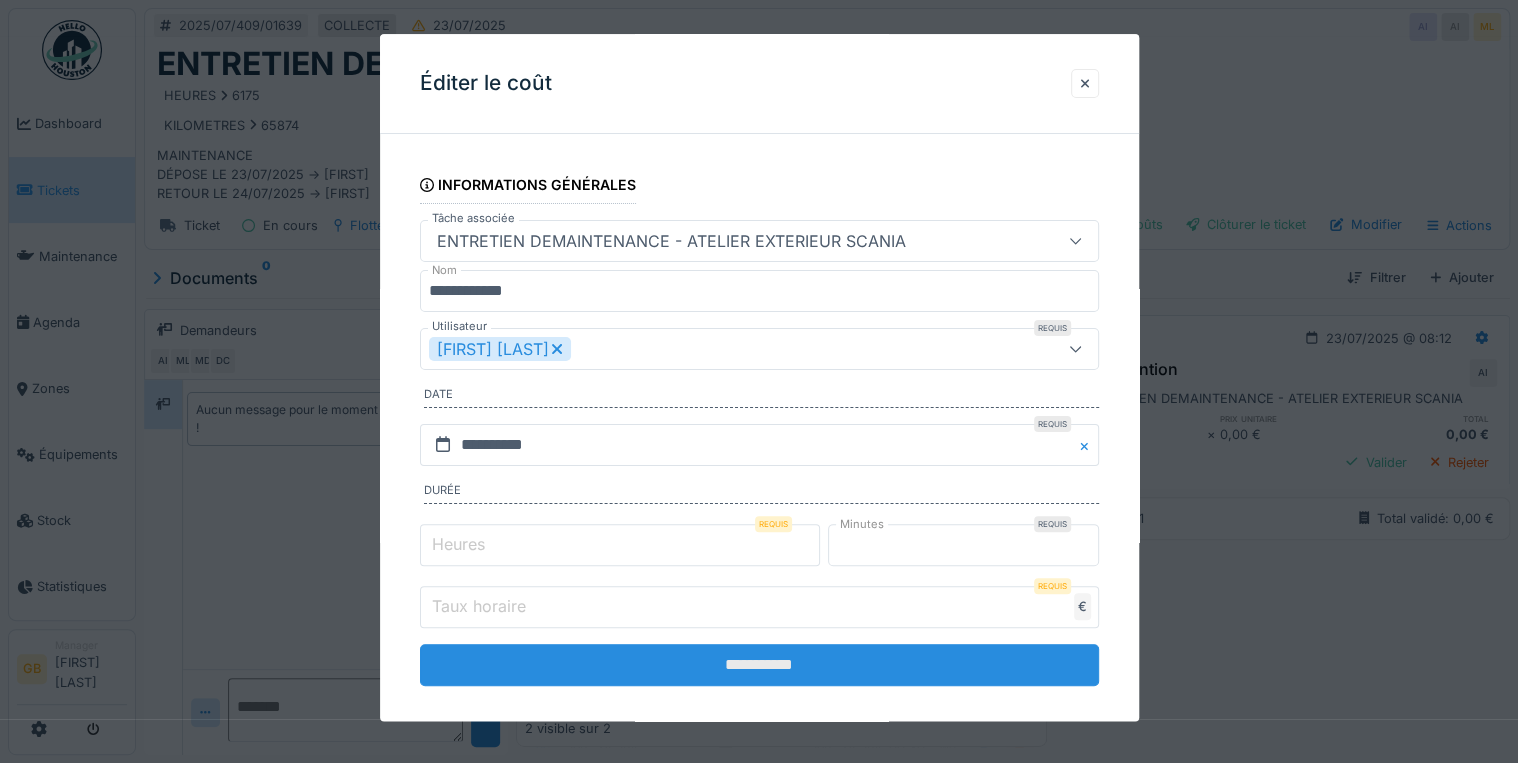 click on "**********" at bounding box center (759, 665) 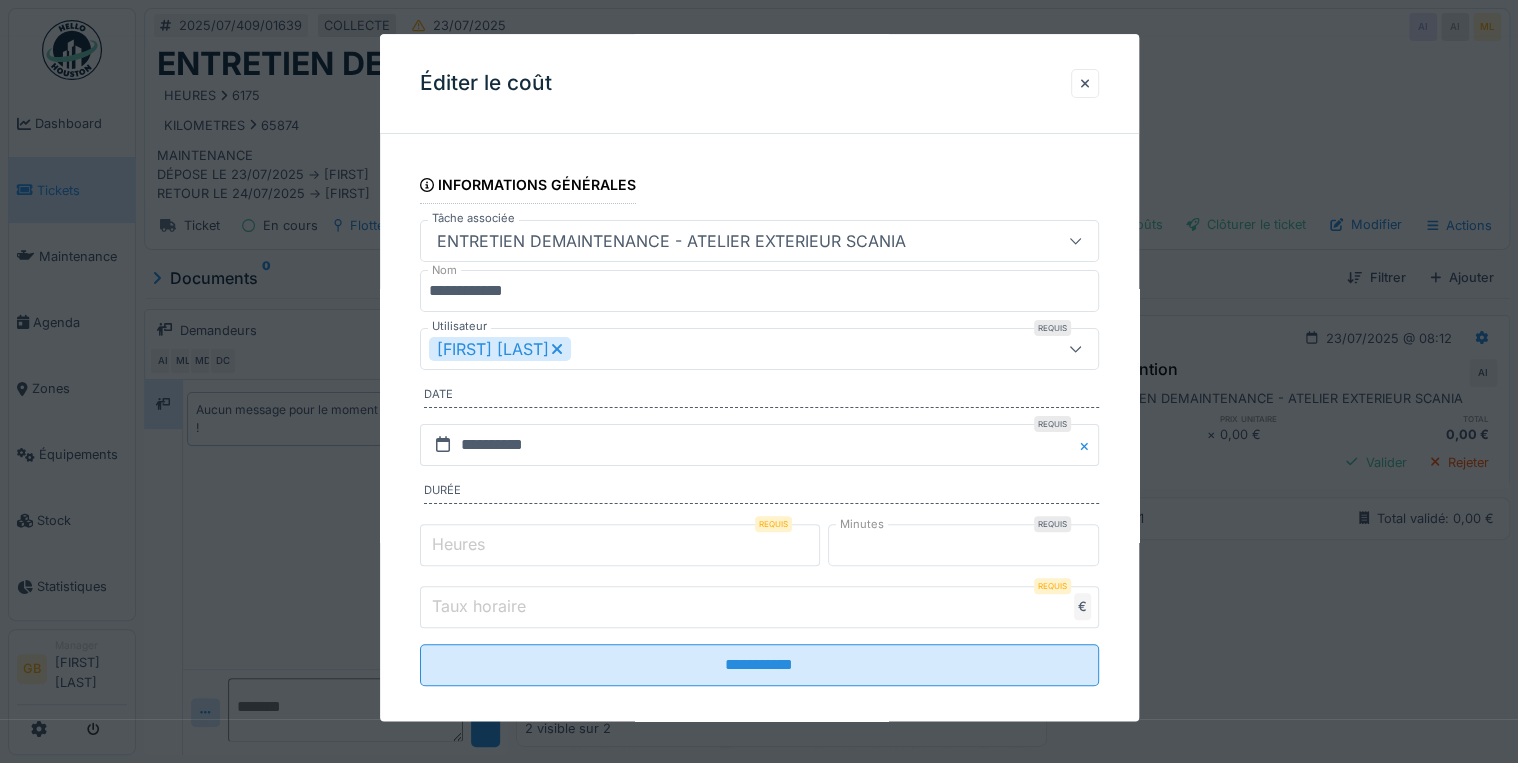 click on "Heures" at bounding box center (620, 545) 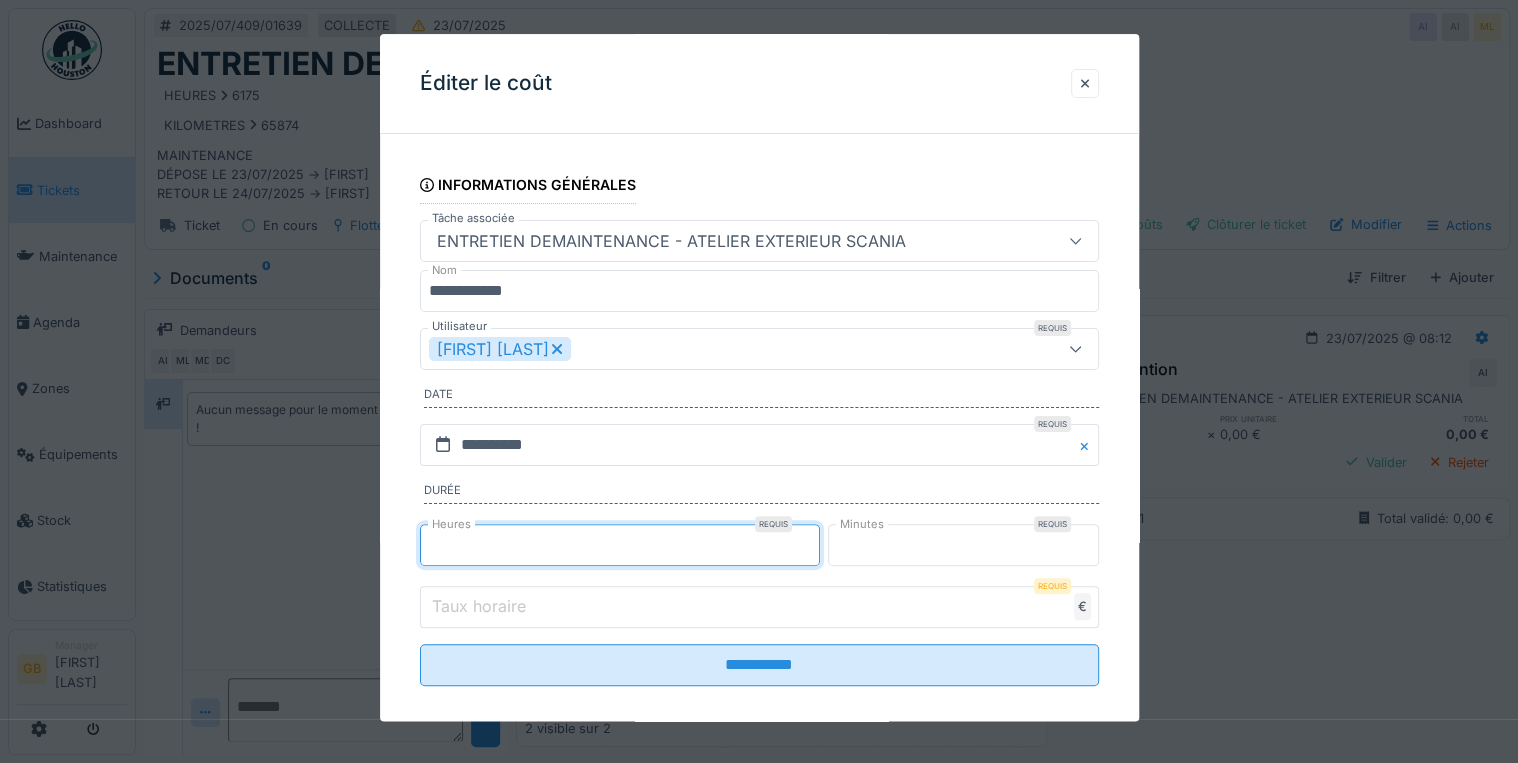 type on "*" 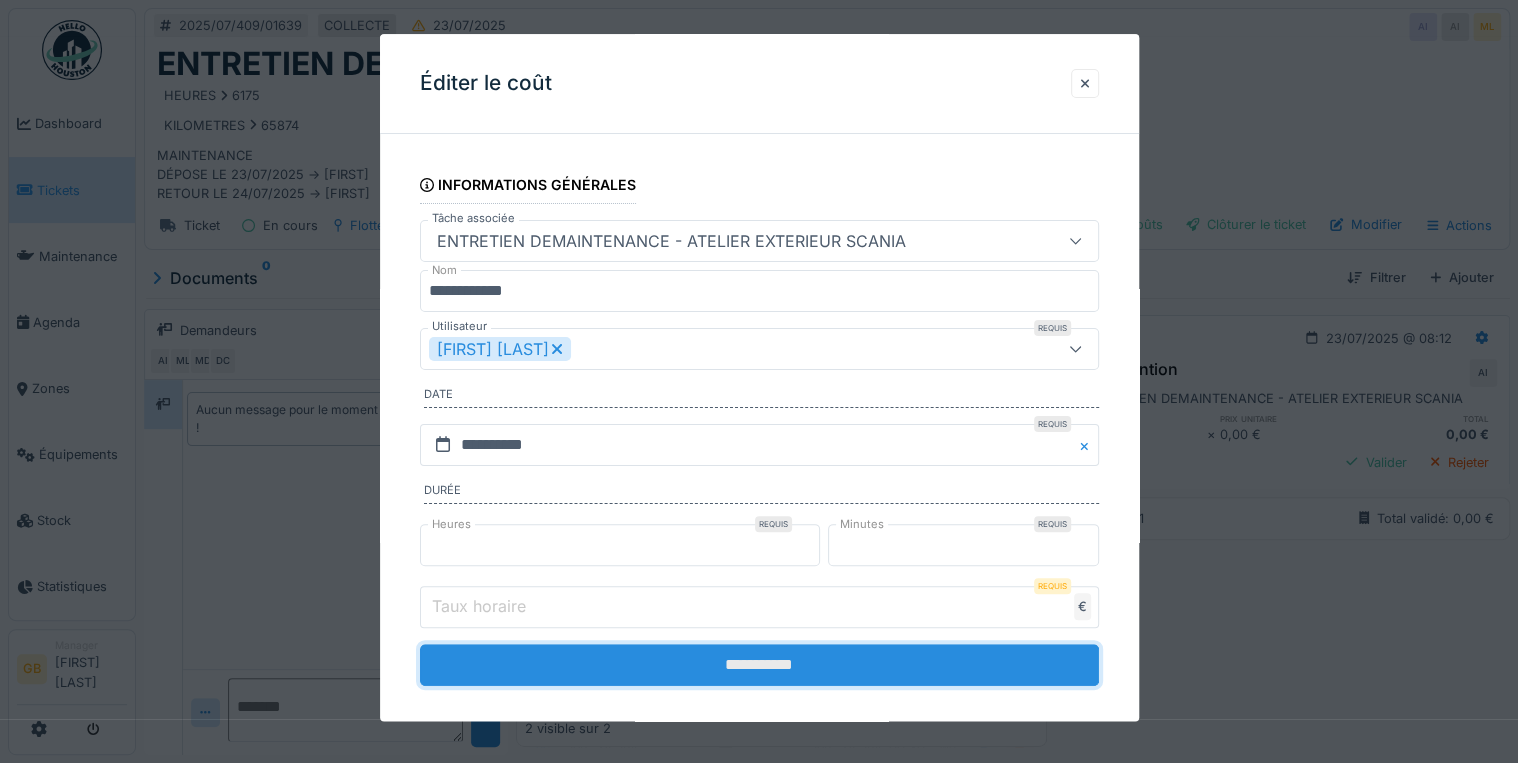 click on "**********" at bounding box center [759, 665] 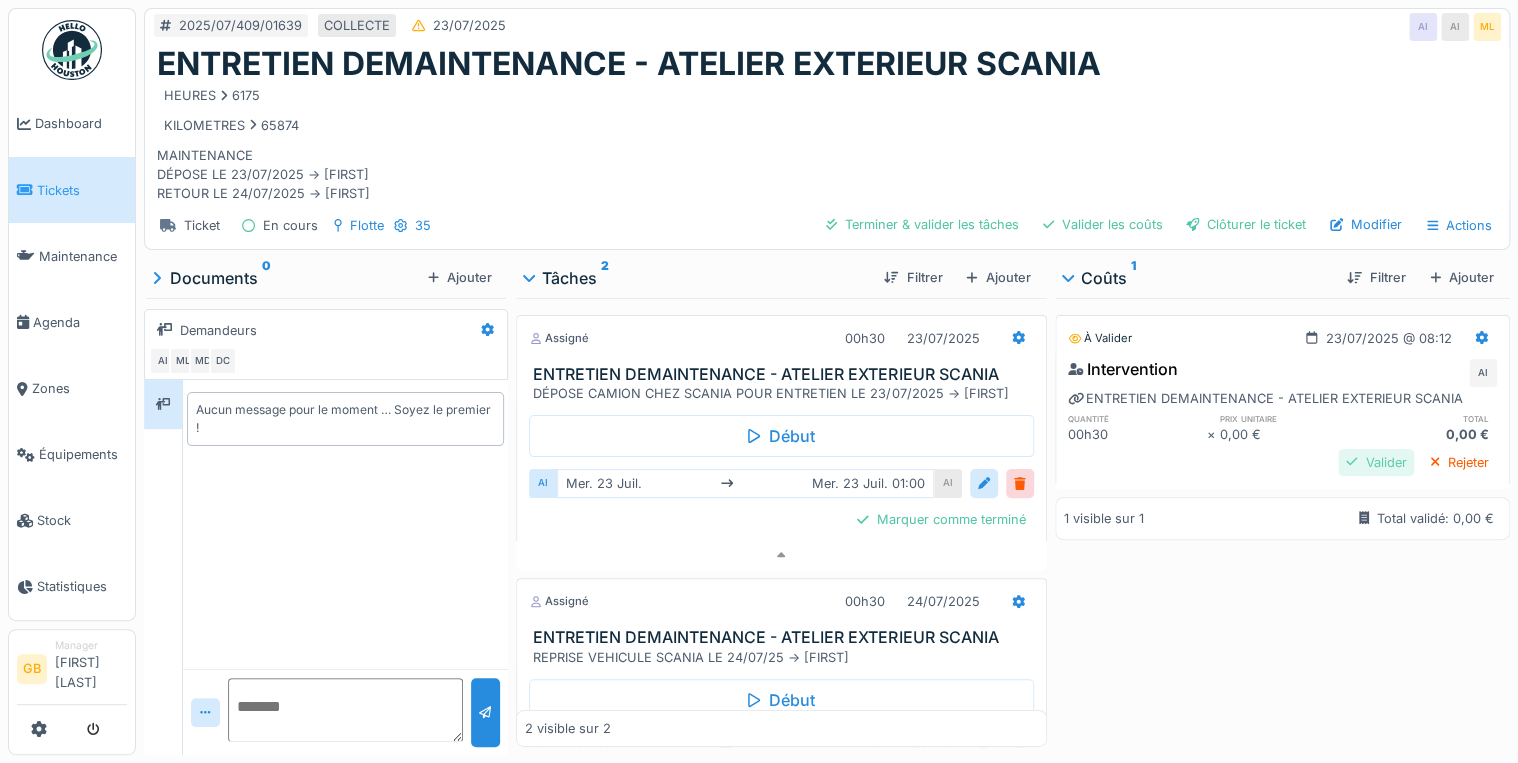 click on "Valider" at bounding box center [1376, 462] 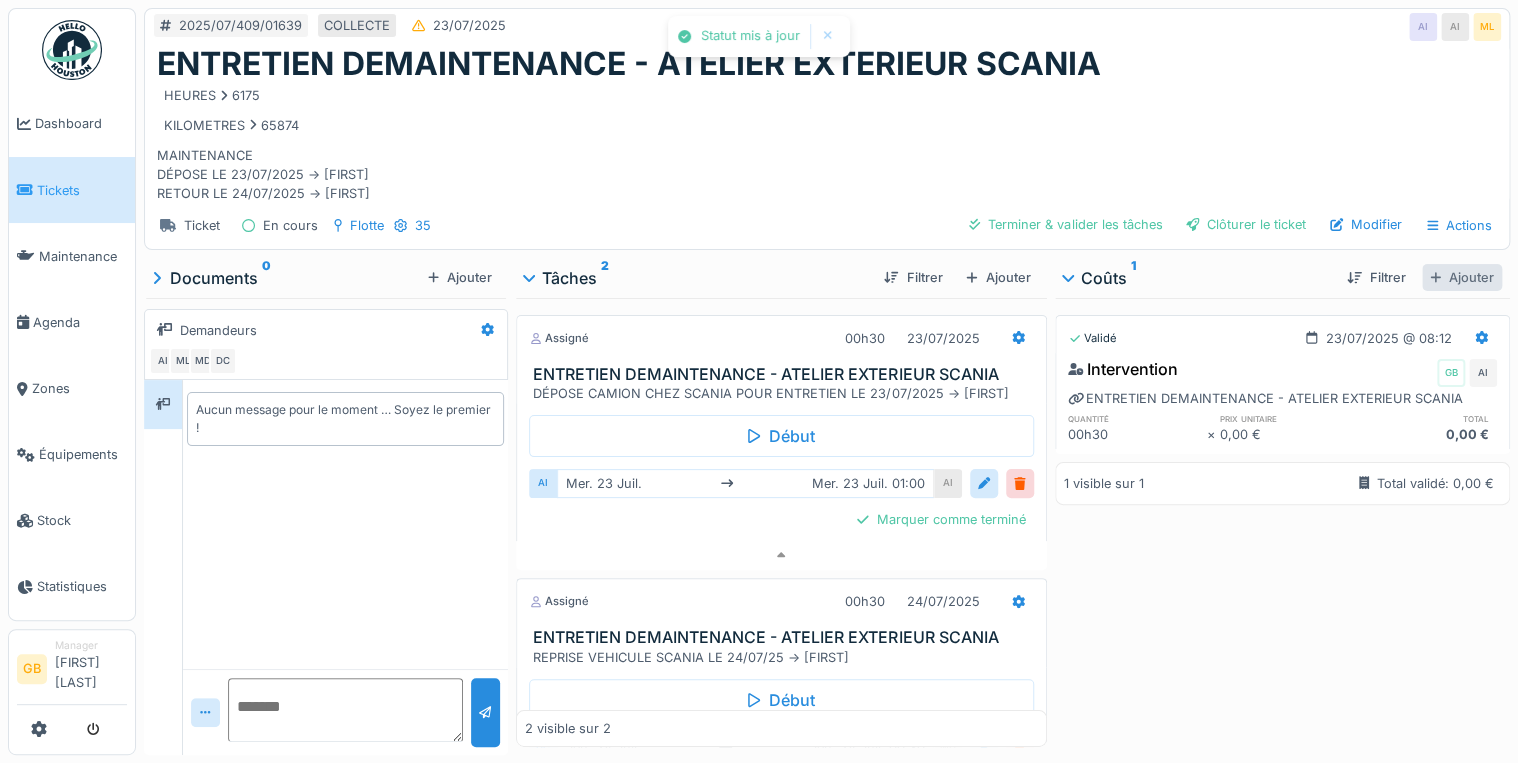 click on "Ajouter" at bounding box center [1462, 277] 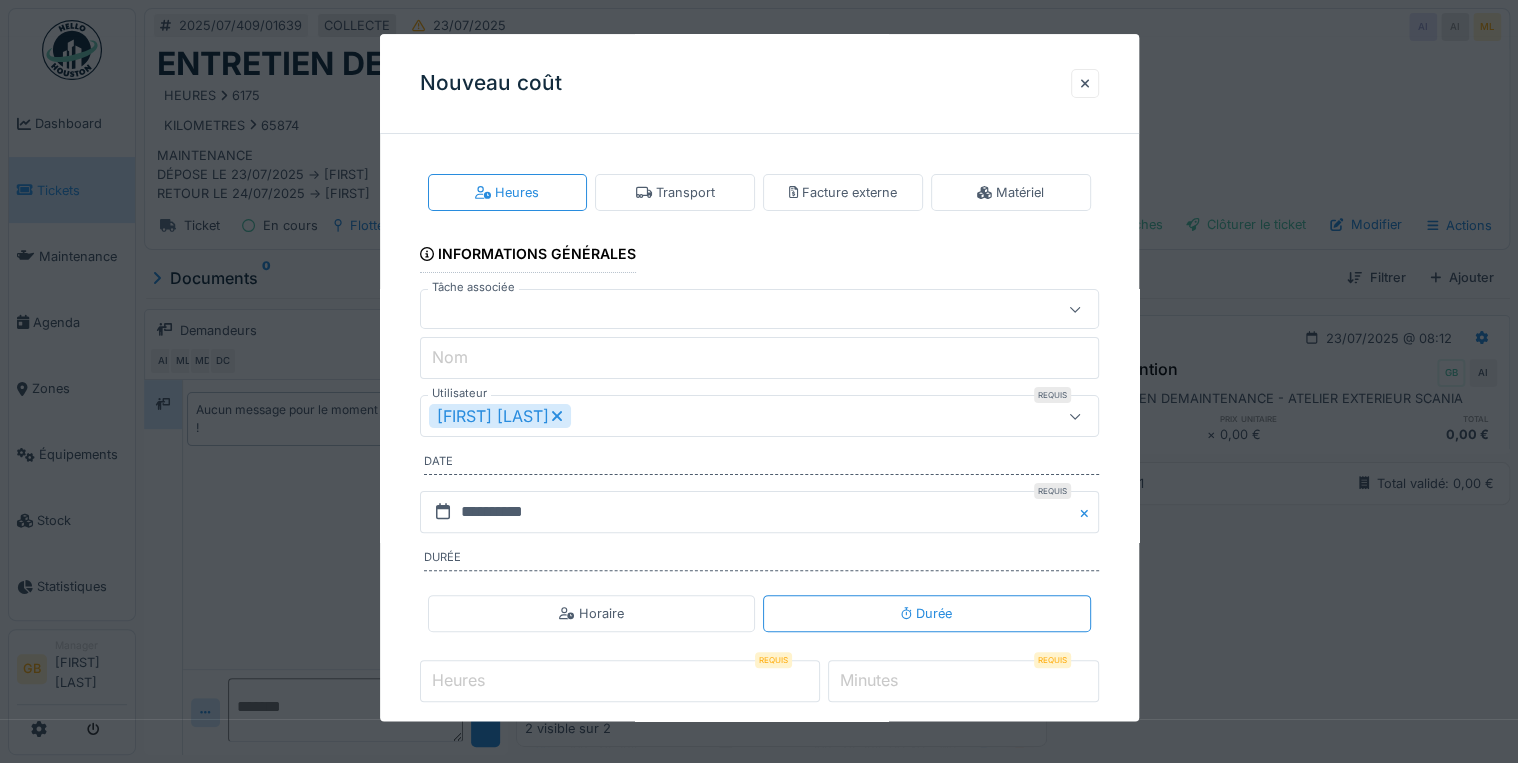 click at bounding box center [725, 310] 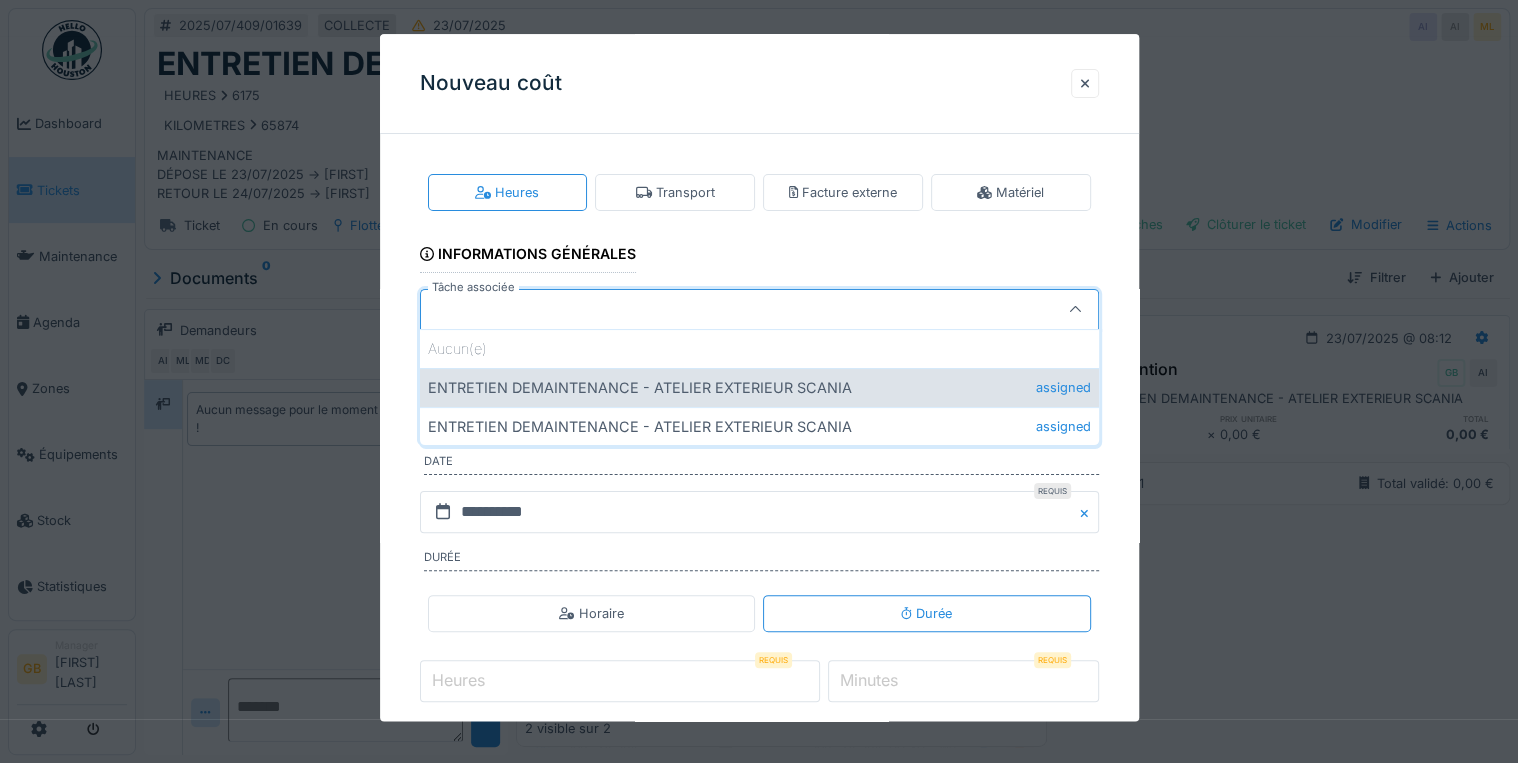 click on "ENTRETIEN DEMAINTENANCE - ATELIER EXTERIEUR SCANIA   assigned" at bounding box center (759, 387) 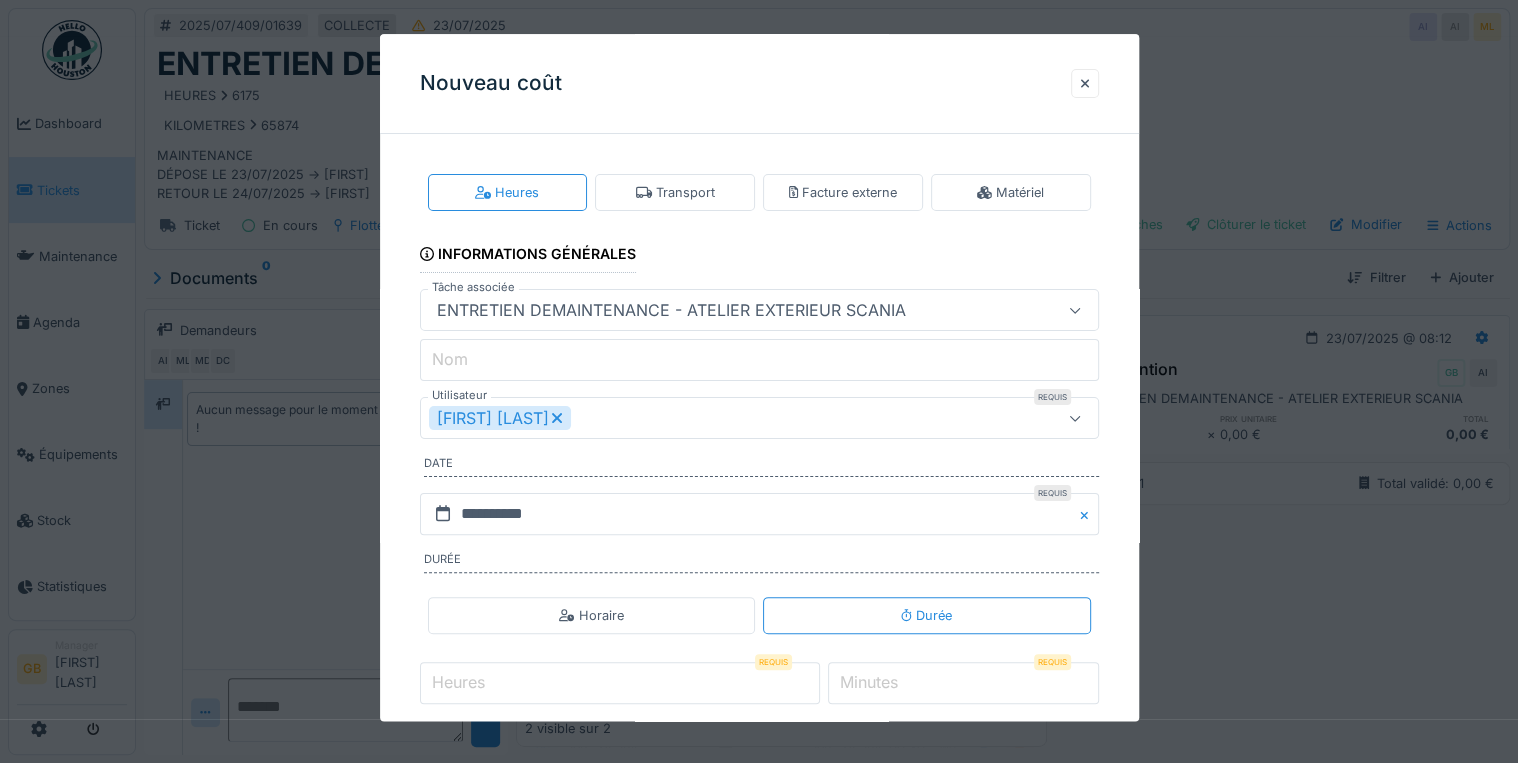 click on "[FIRST] [LAST]" at bounding box center [500, 419] 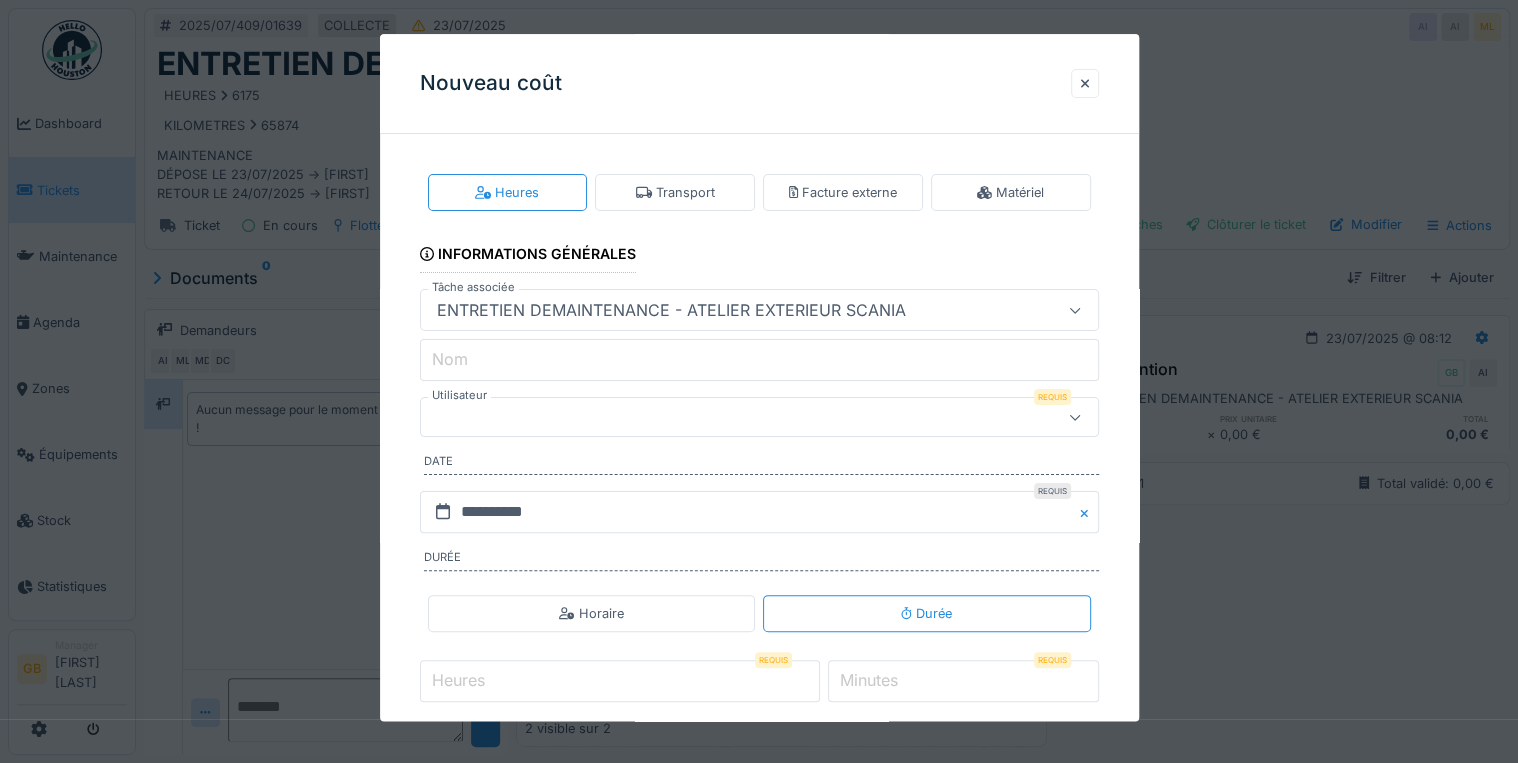 click at bounding box center (725, 418) 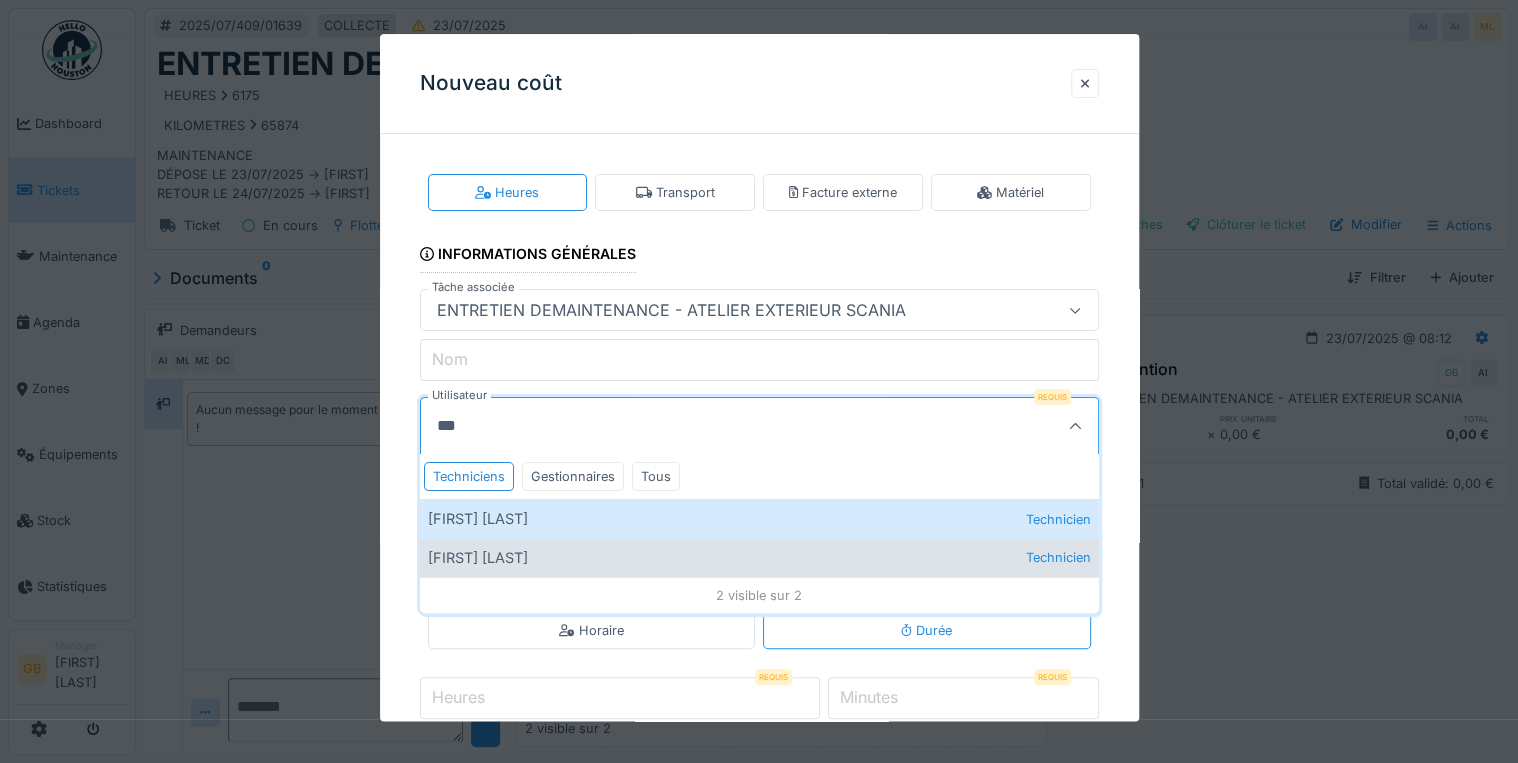 type on "***" 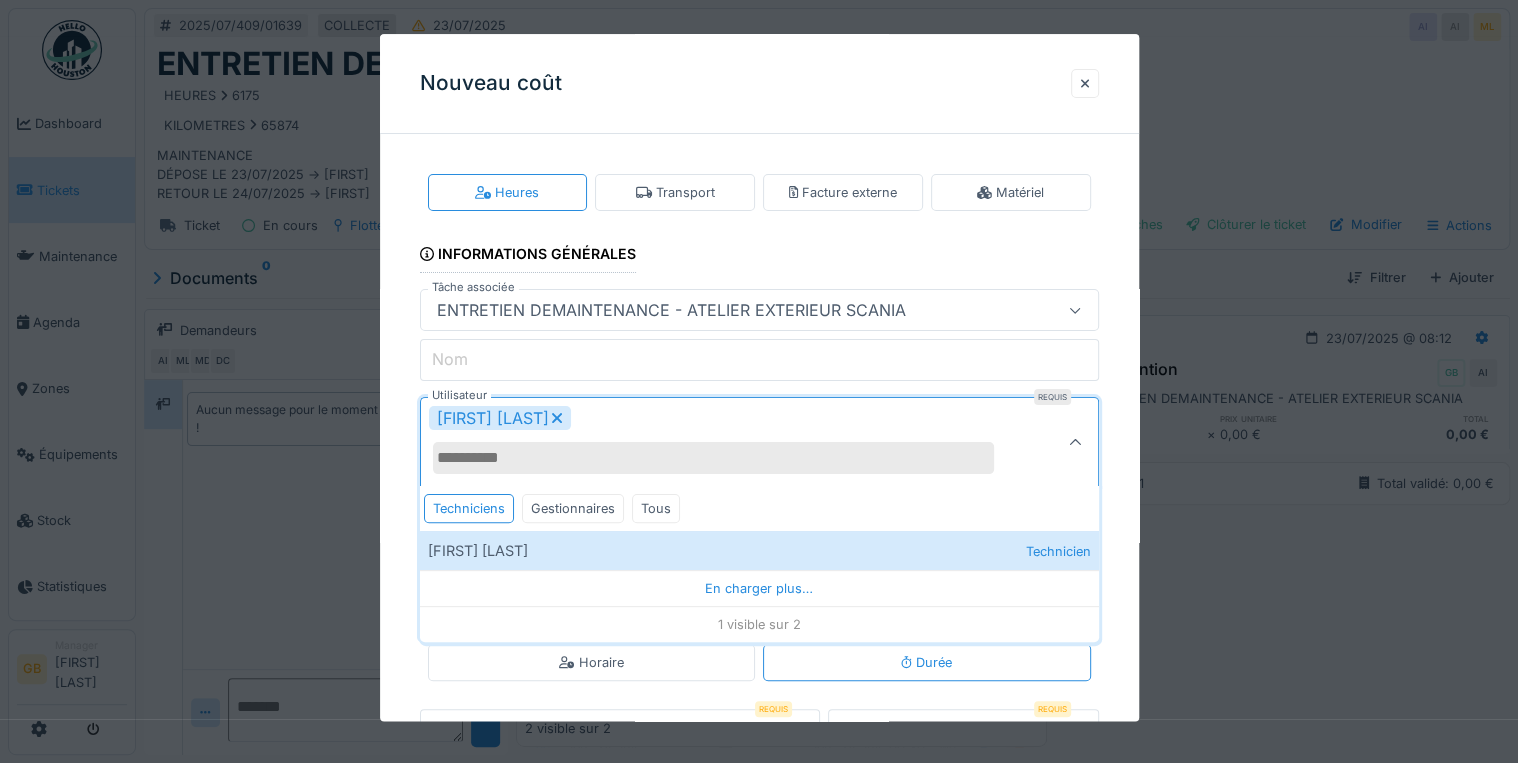 click on "David Calvetti" at bounding box center (725, 443) 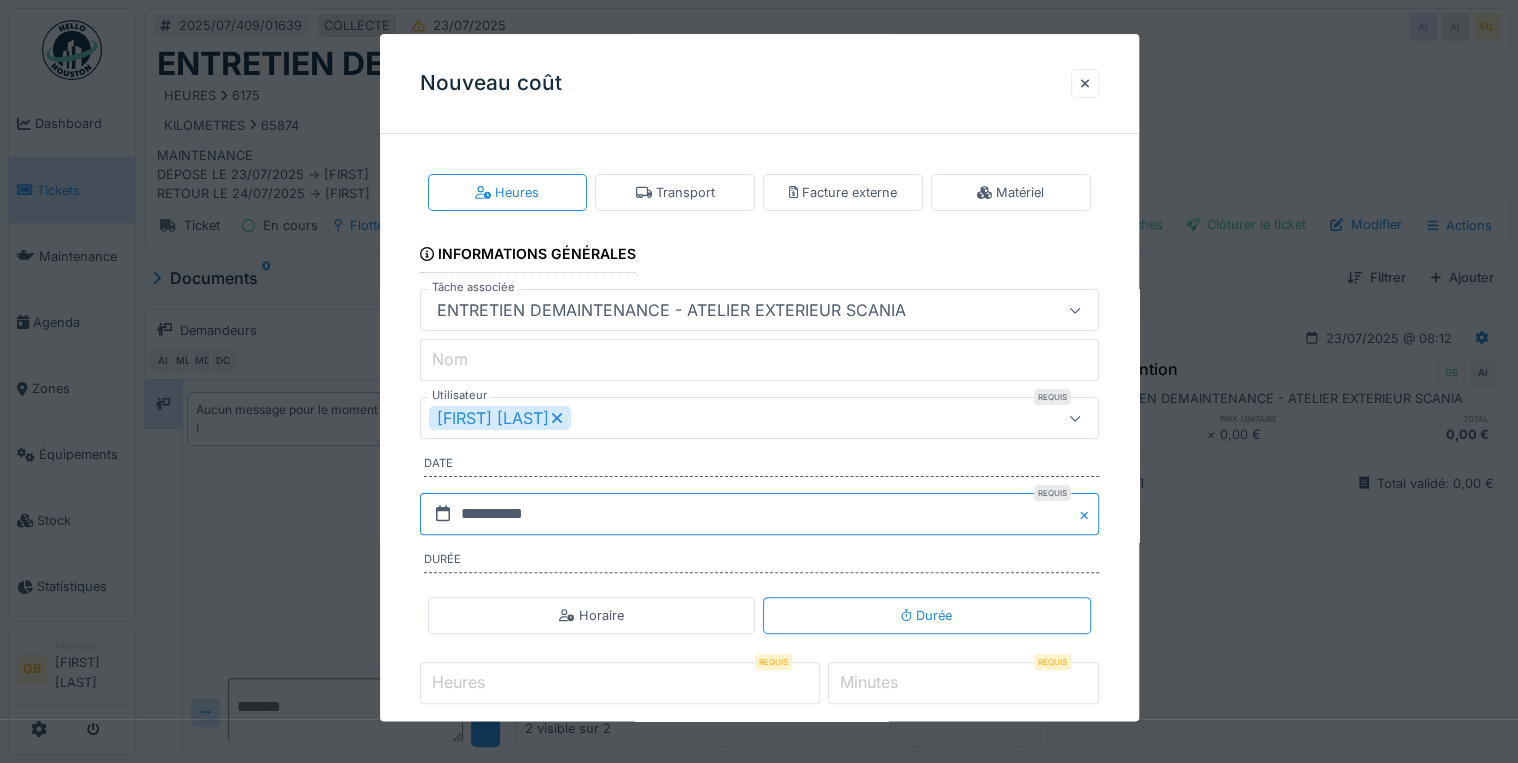 click on "**********" at bounding box center (759, 514) 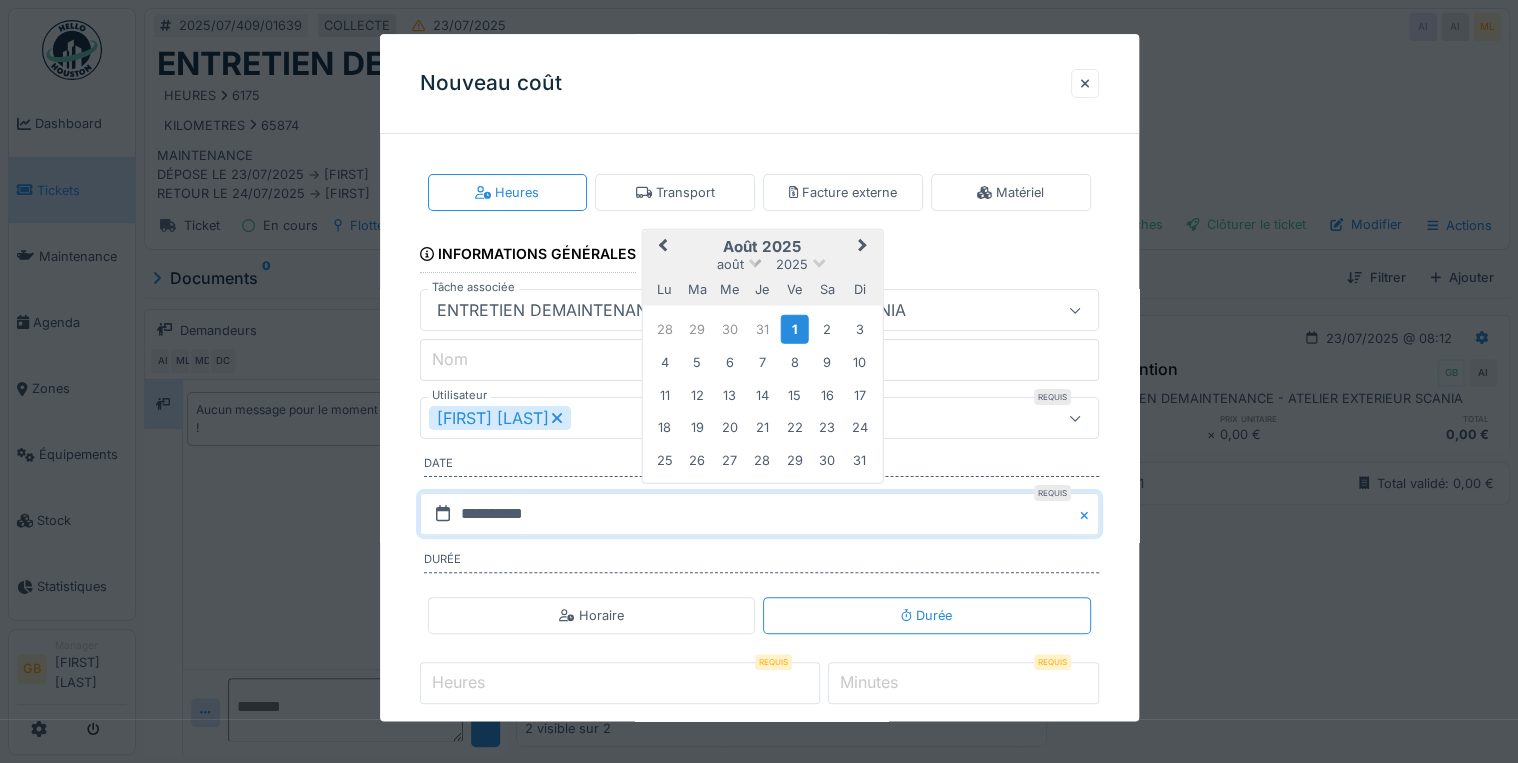 click on "août" at bounding box center (730, 264) 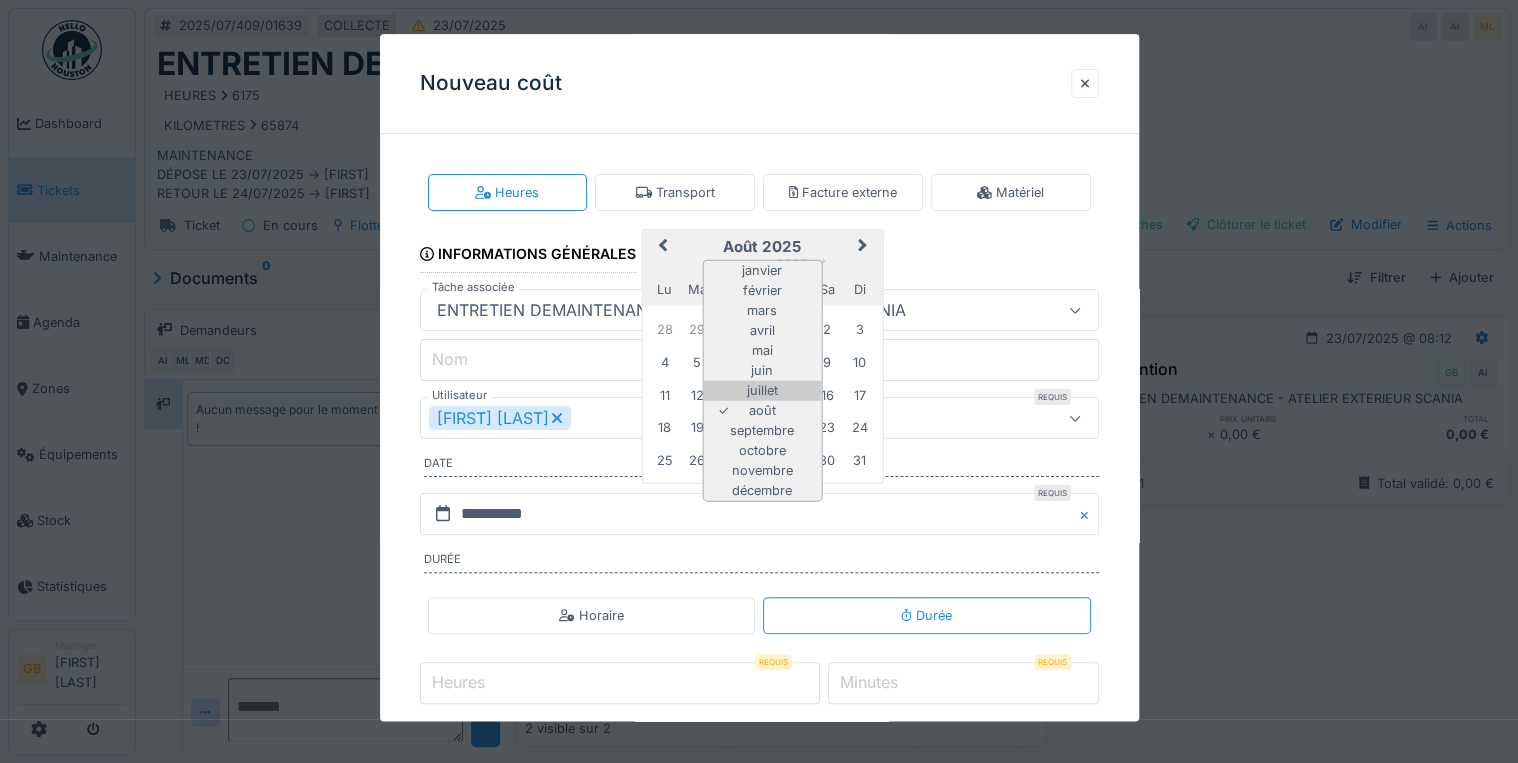 click on "juillet" at bounding box center [762, 391] 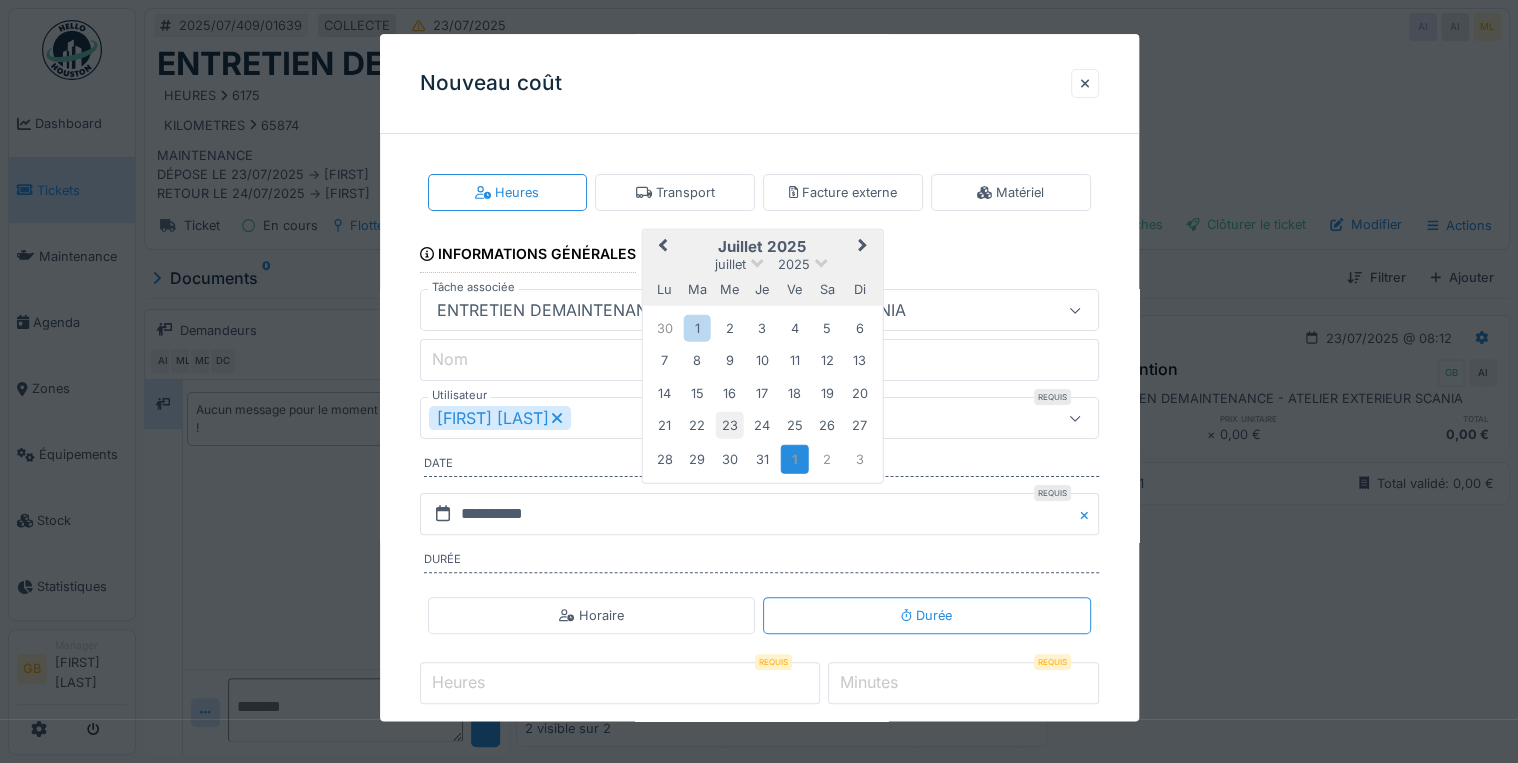 click on "23" at bounding box center [729, 425] 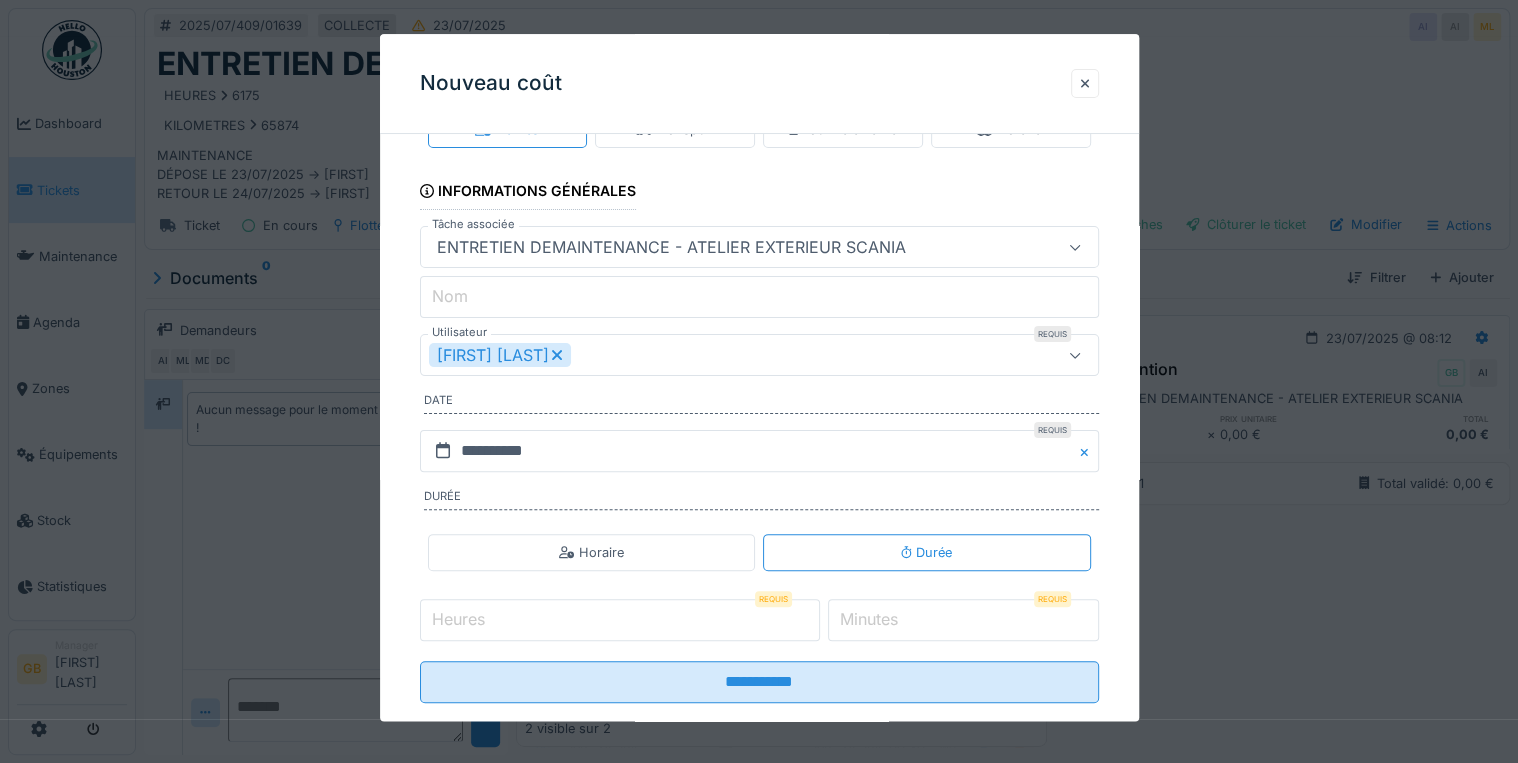scroll, scrollTop: 96, scrollLeft: 0, axis: vertical 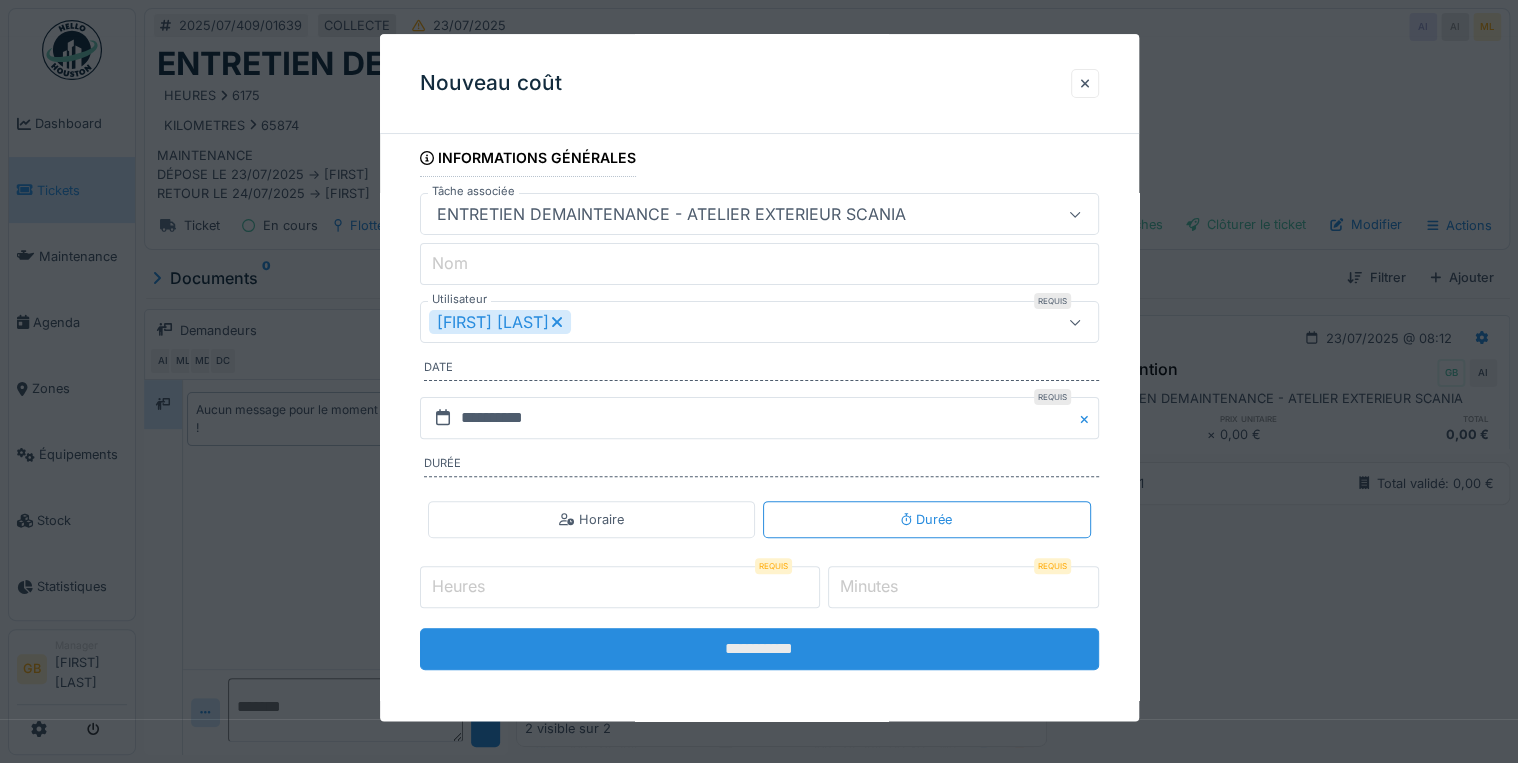 click on "**********" at bounding box center [759, 649] 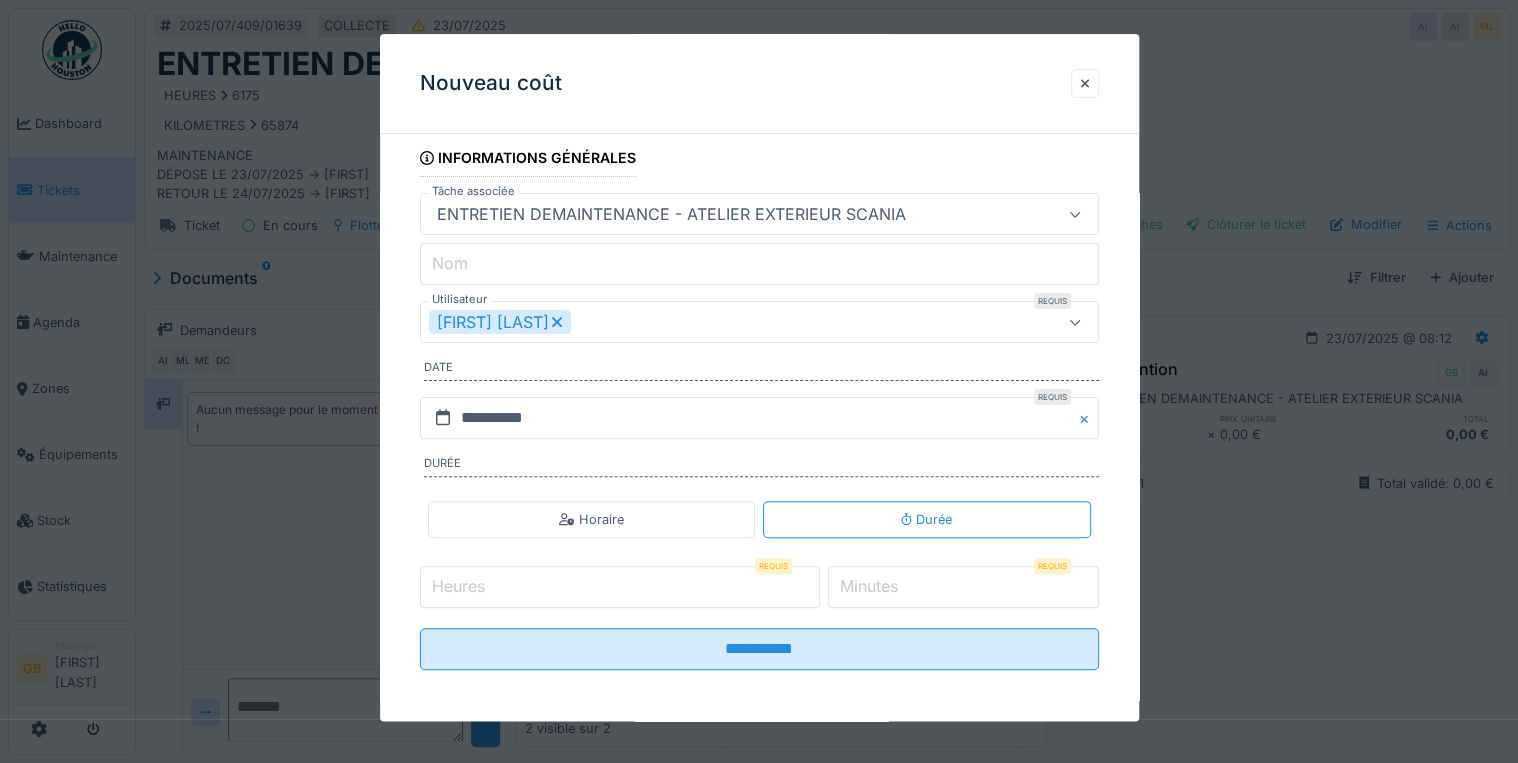 click on "Heures" at bounding box center [620, 587] 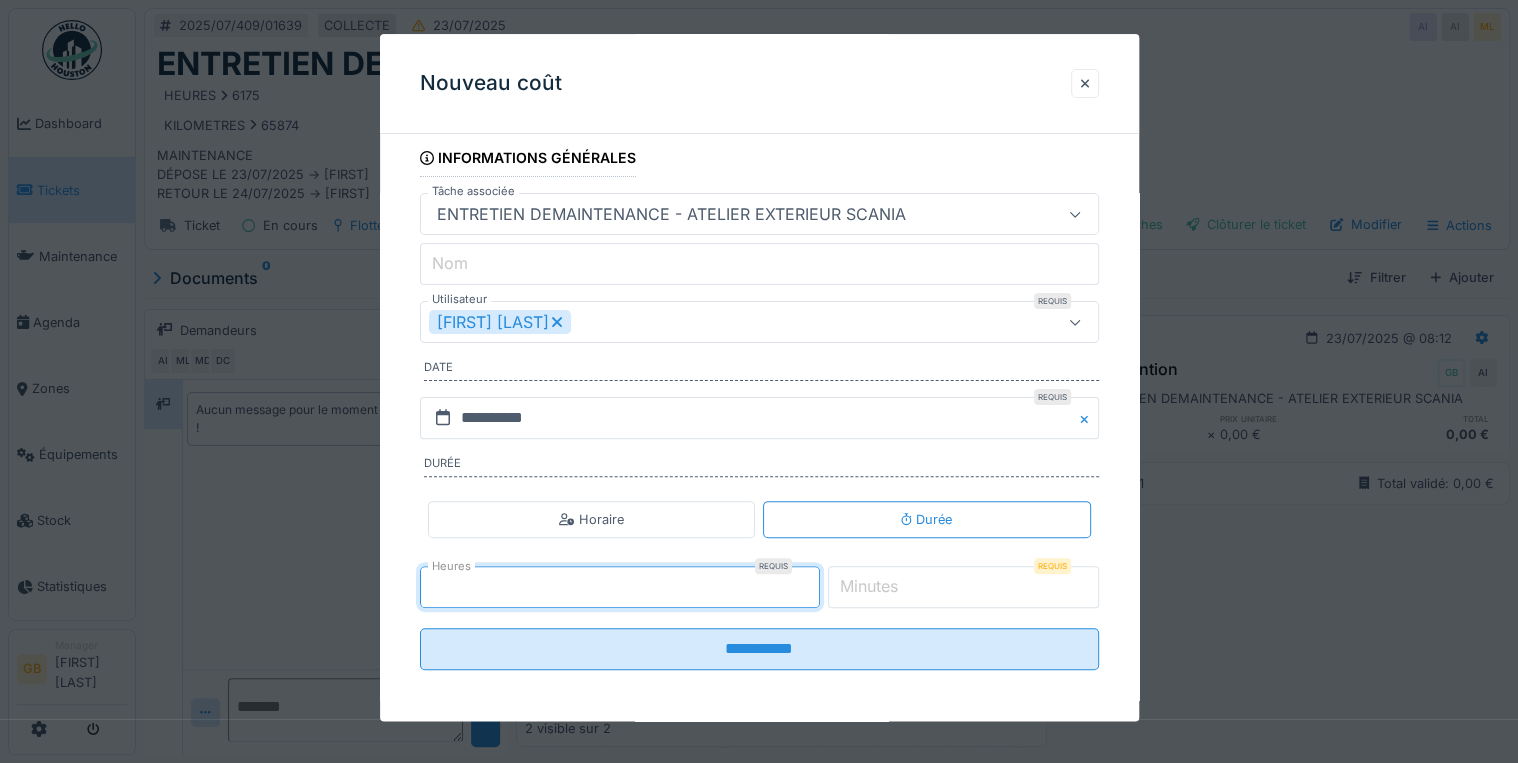 type on "*" 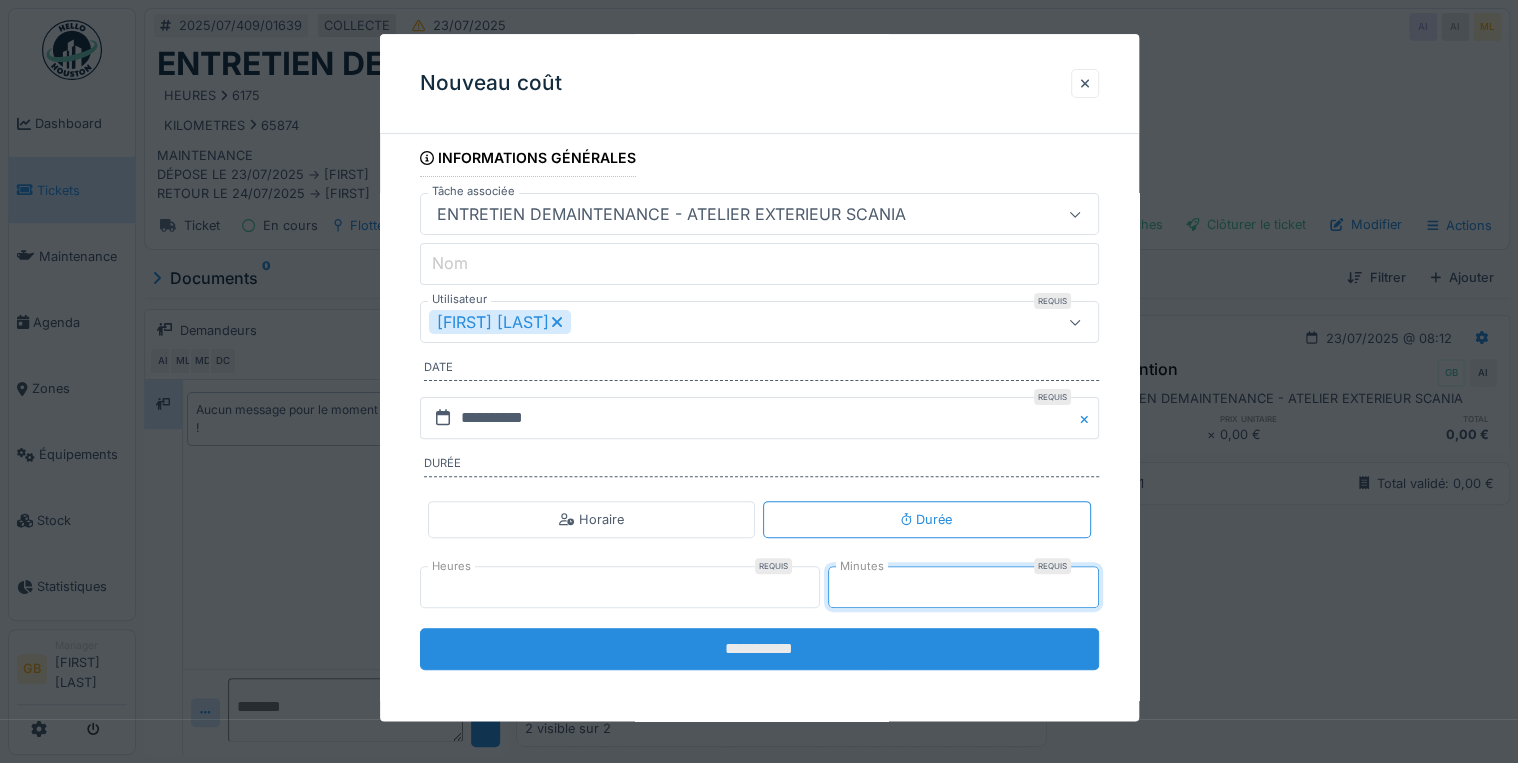 type on "**" 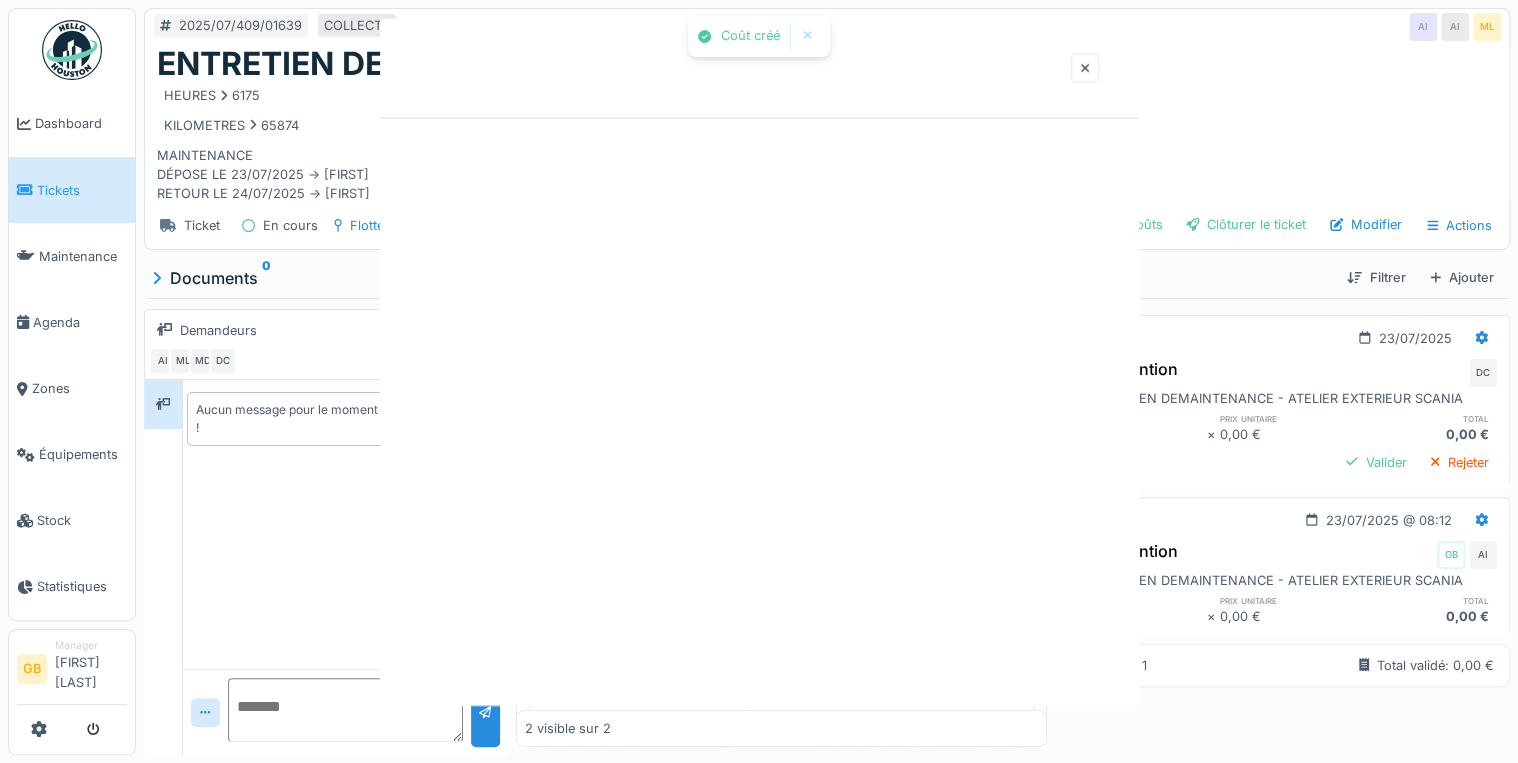 scroll, scrollTop: 0, scrollLeft: 0, axis: both 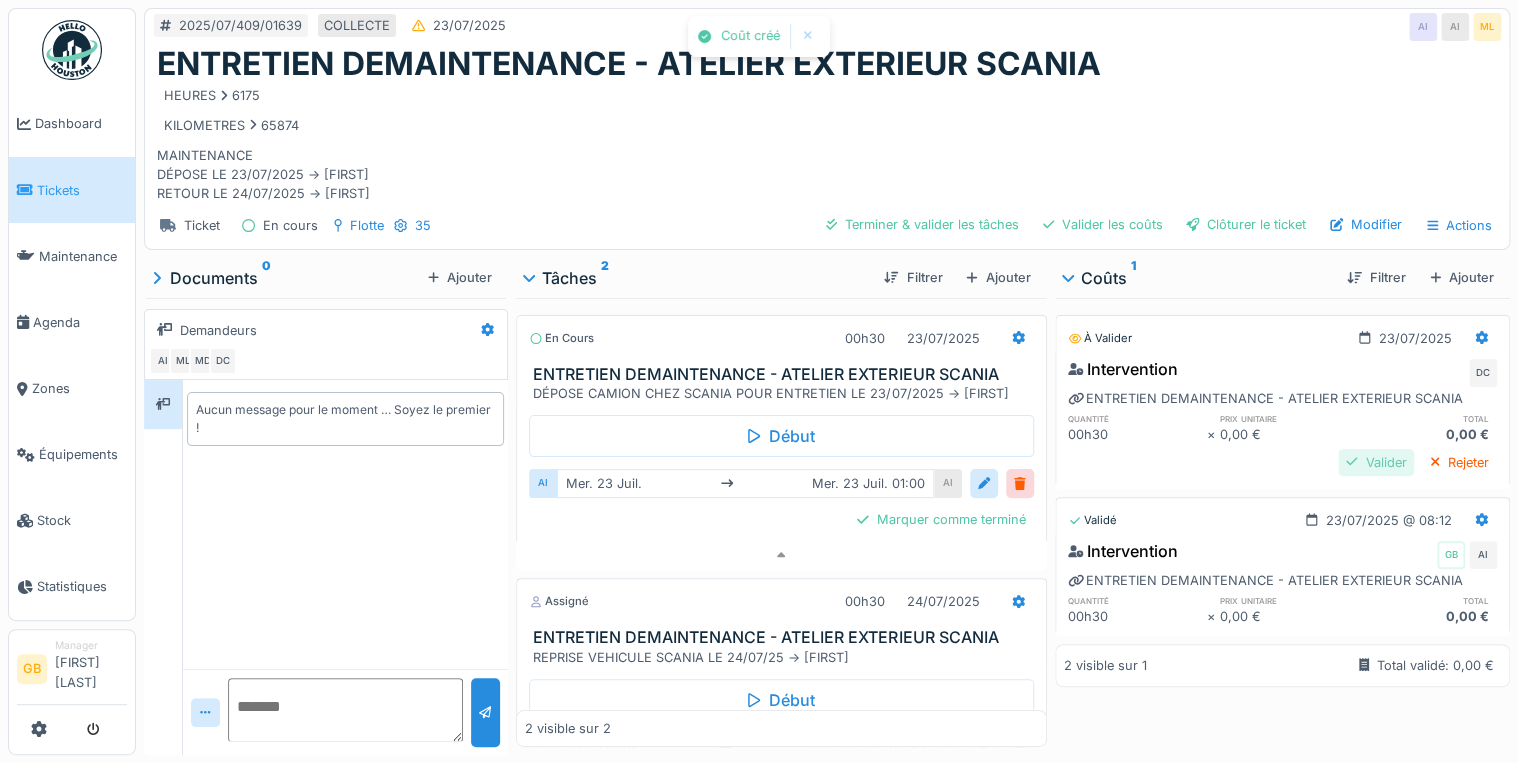 click on "Valider" at bounding box center (1376, 462) 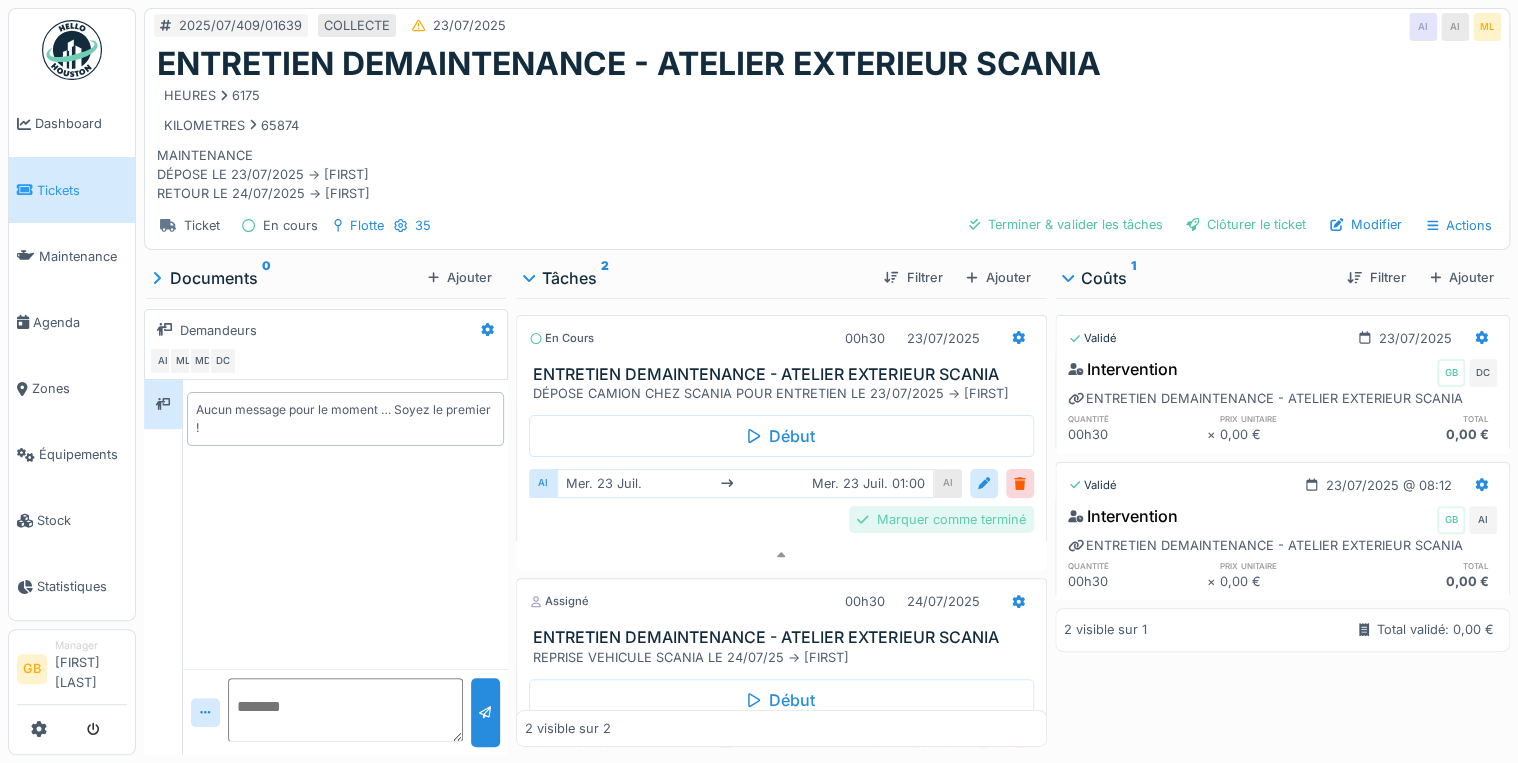 click on "Marquer comme terminé" at bounding box center (941, 519) 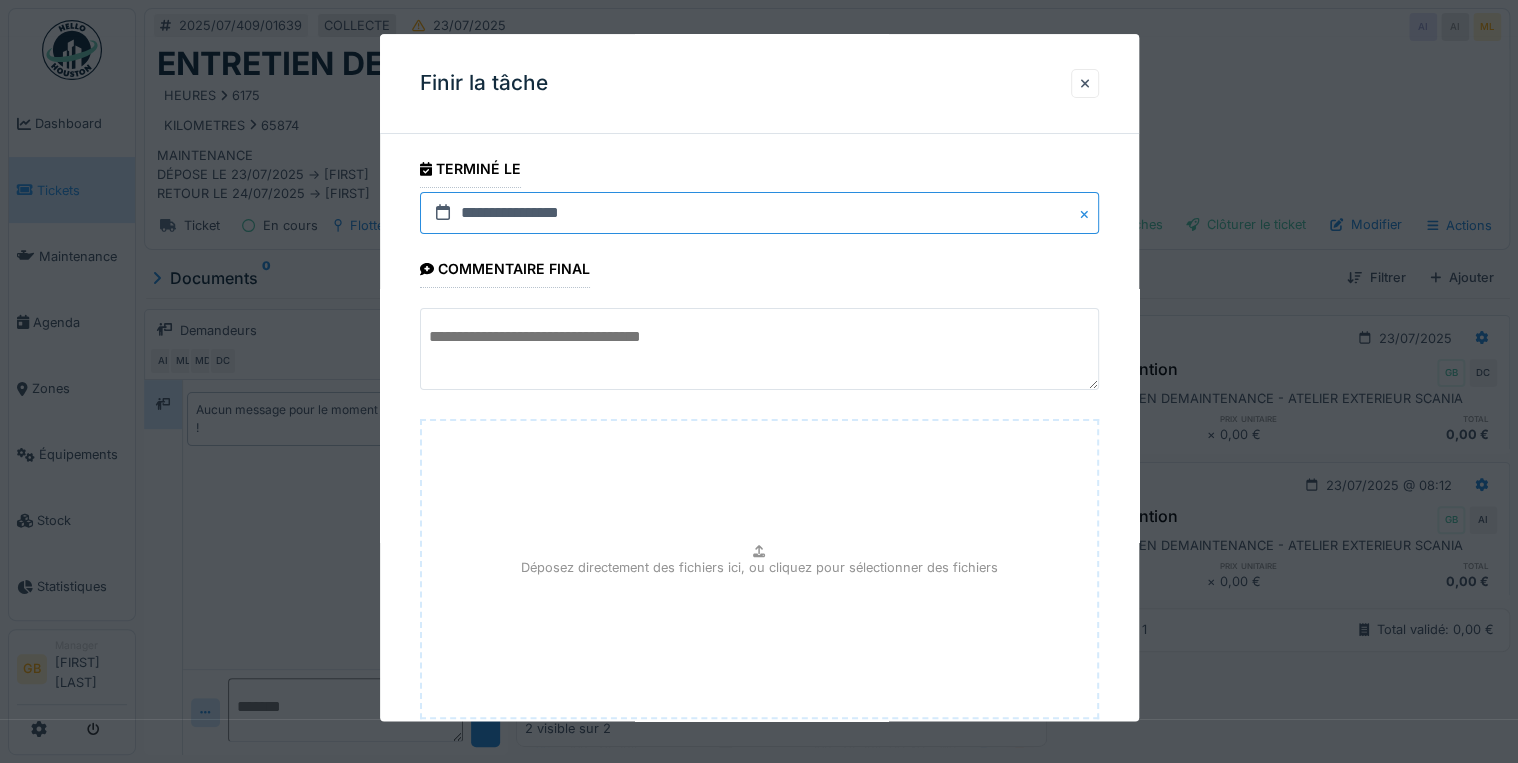 click on "**********" at bounding box center (759, 213) 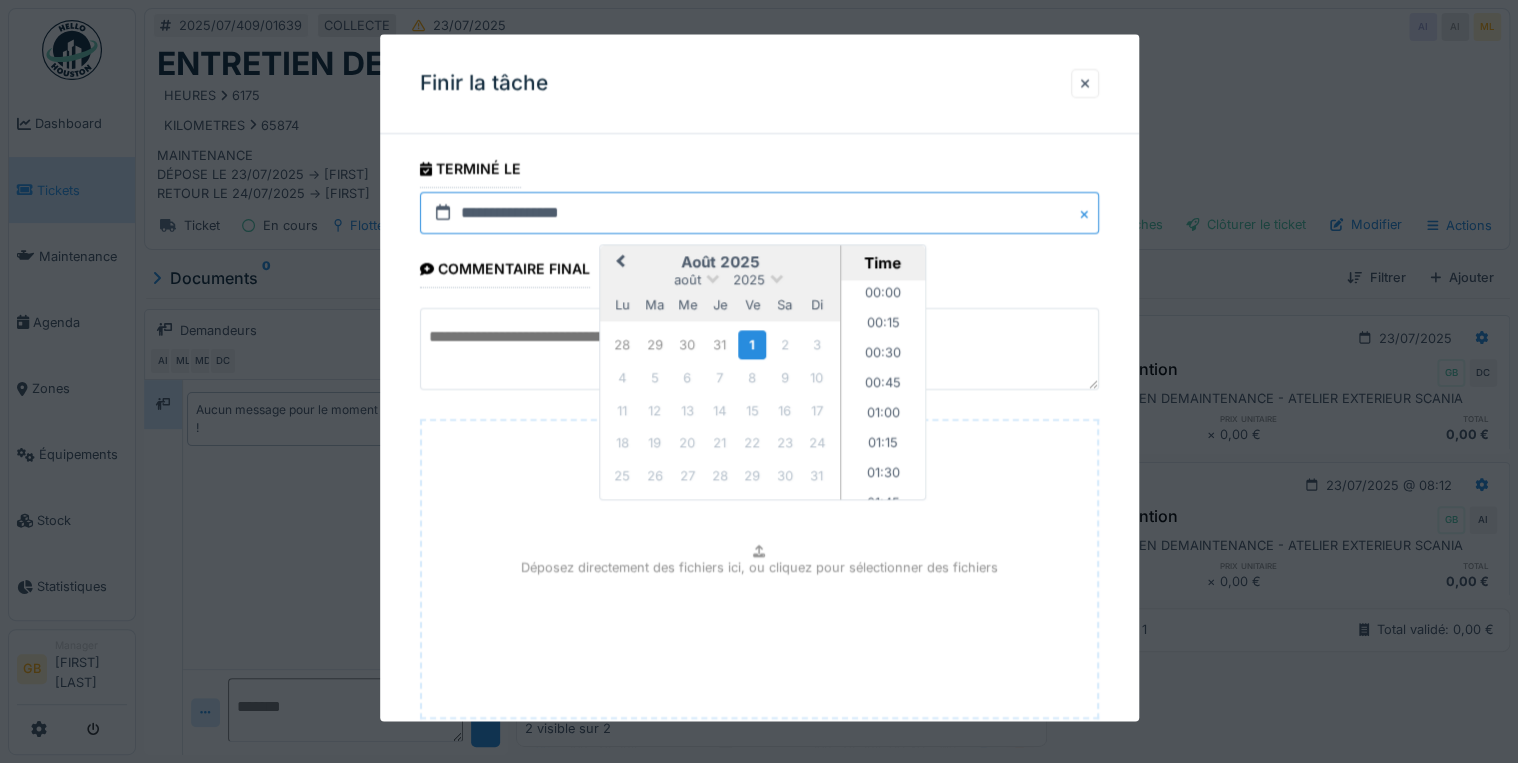 scroll, scrollTop: 1315, scrollLeft: 0, axis: vertical 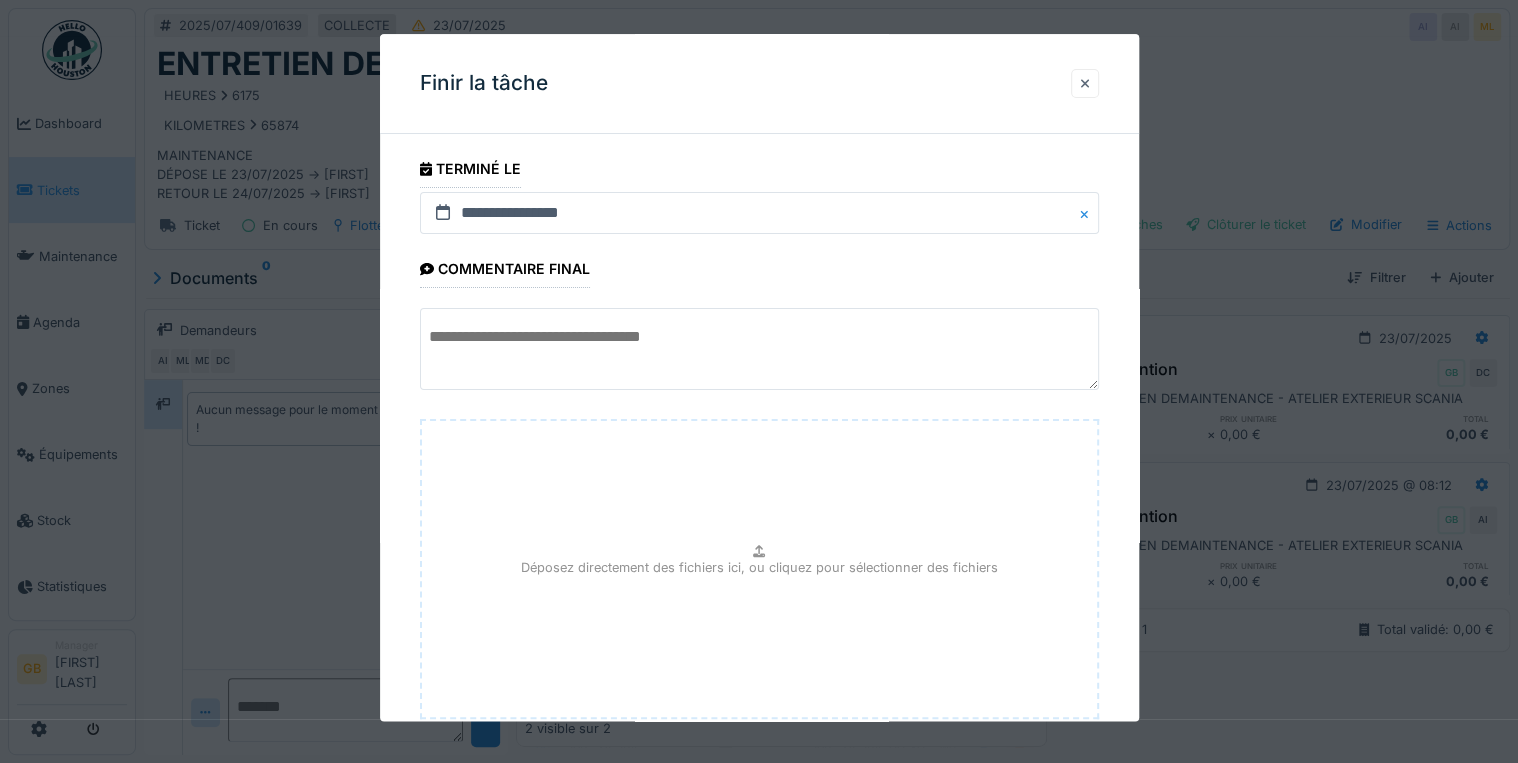 click at bounding box center [1085, 83] 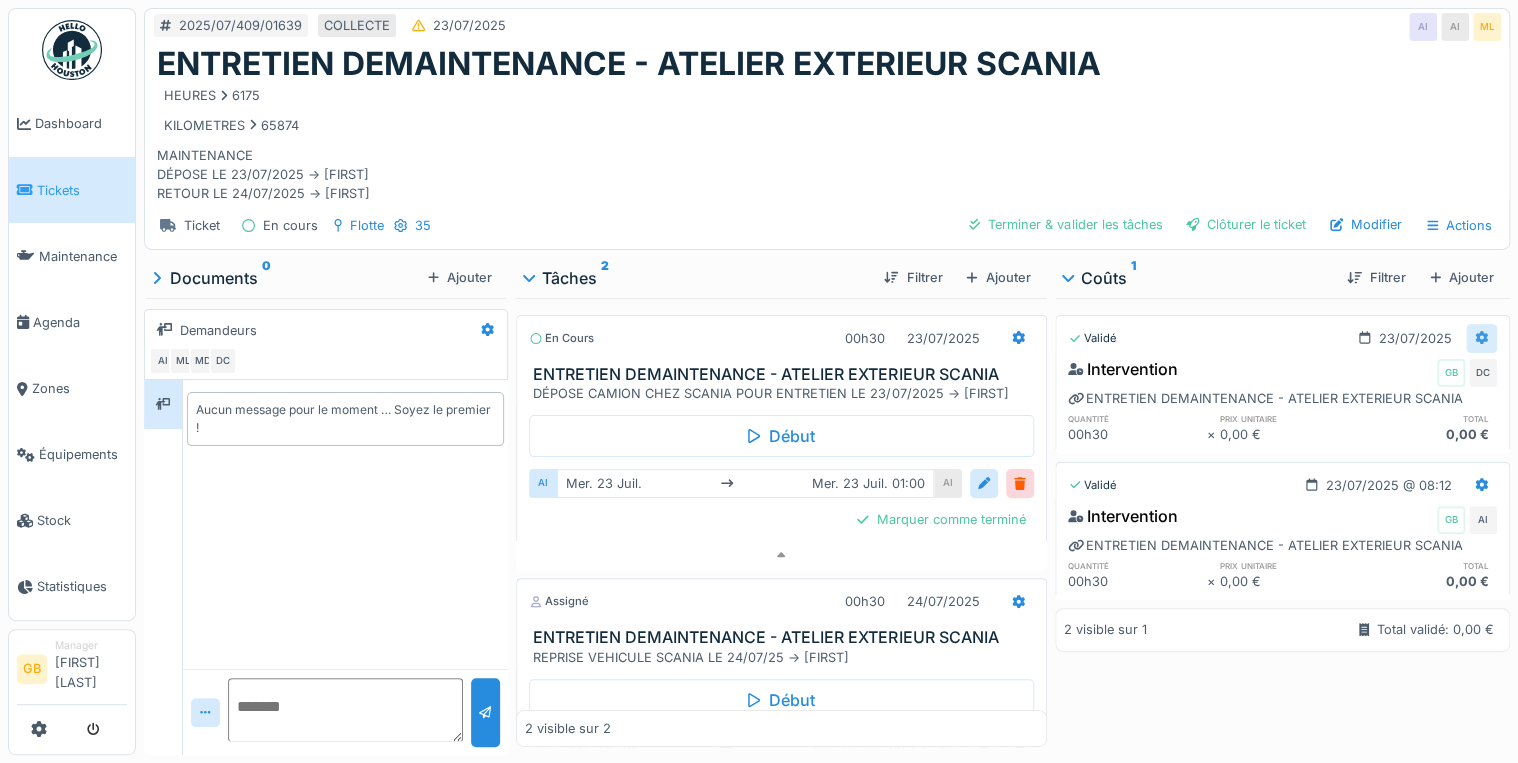 click 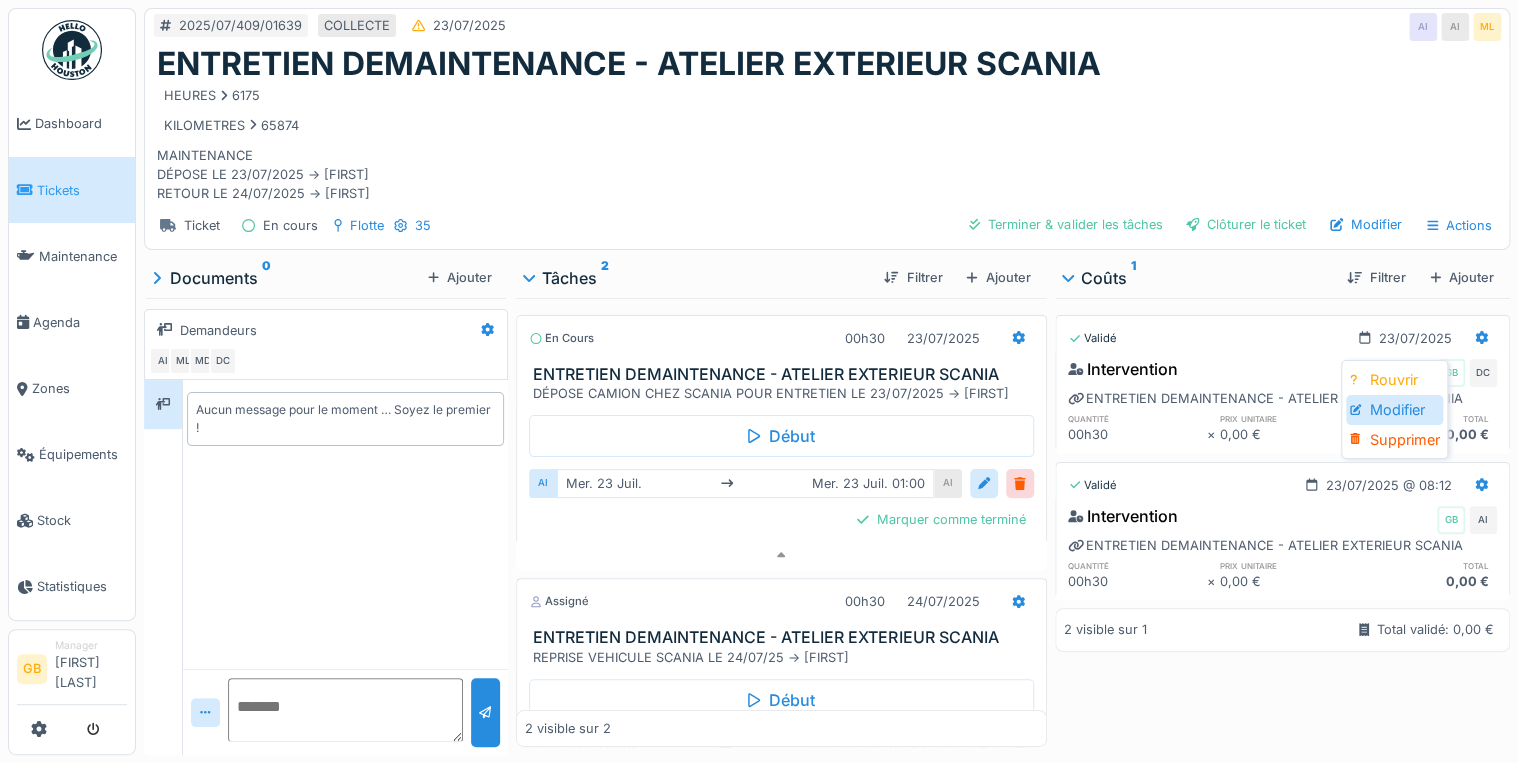 click on "Modifier" at bounding box center (1394, 410) 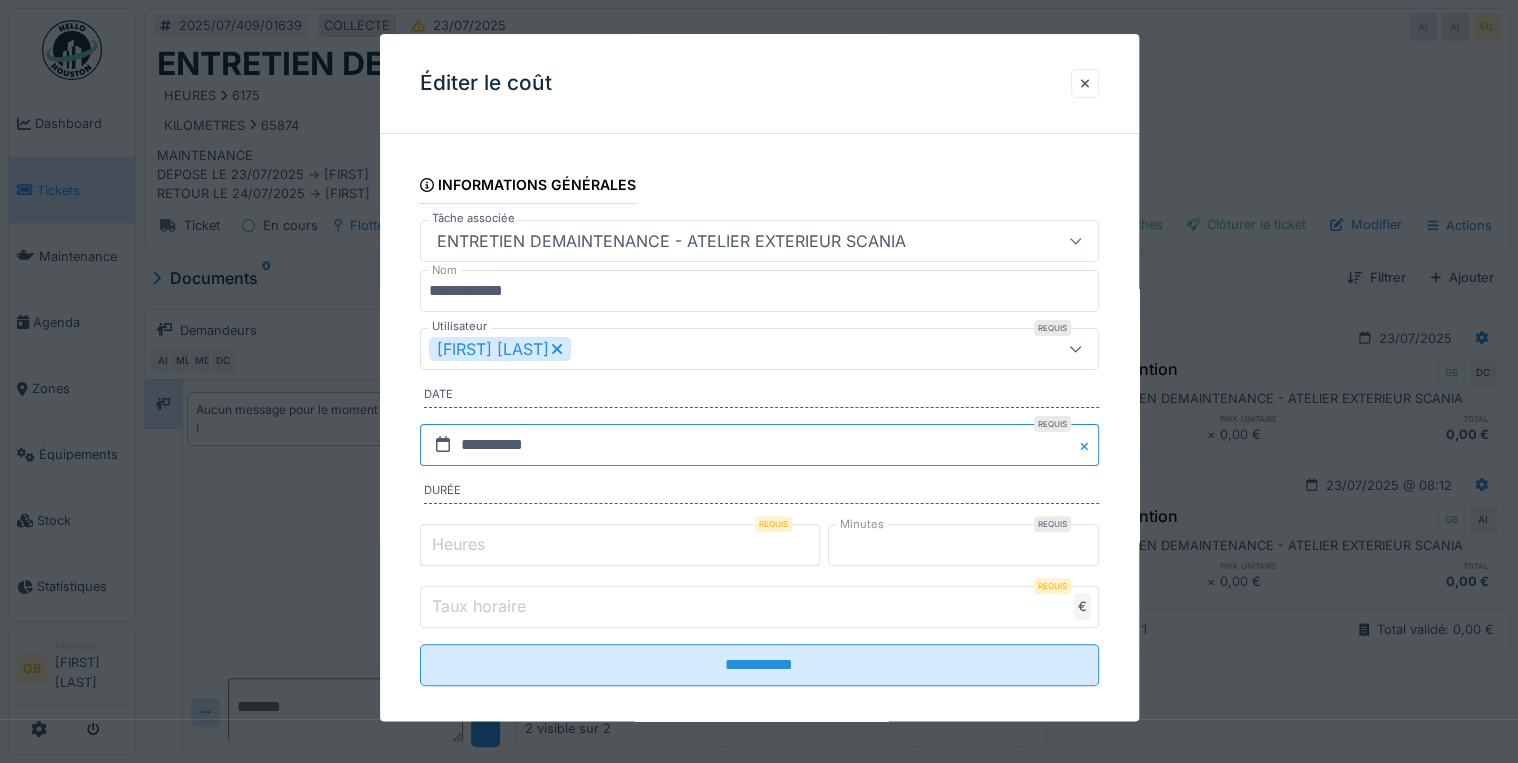 click on "**********" at bounding box center (759, 445) 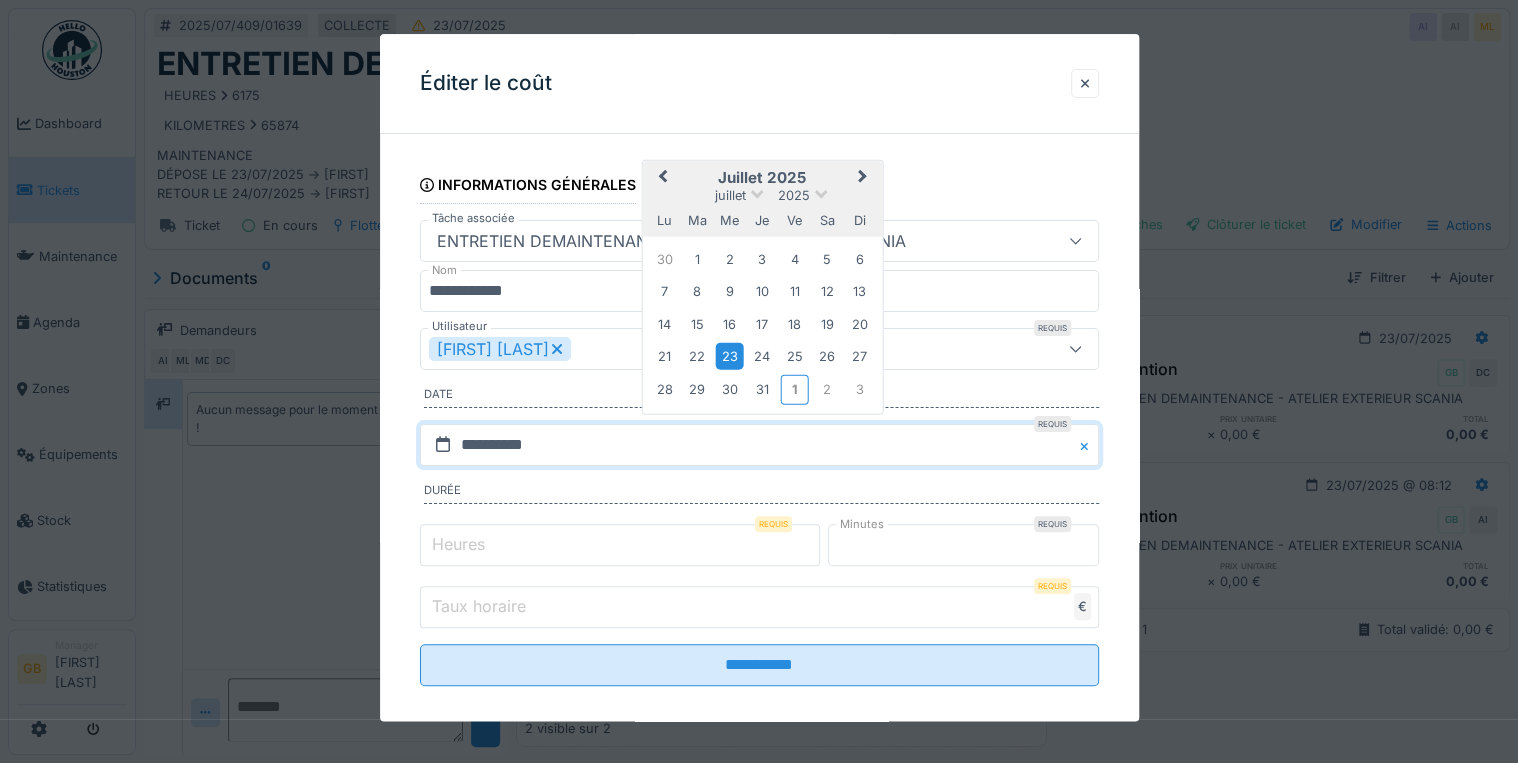 click on "24" at bounding box center [762, 356] 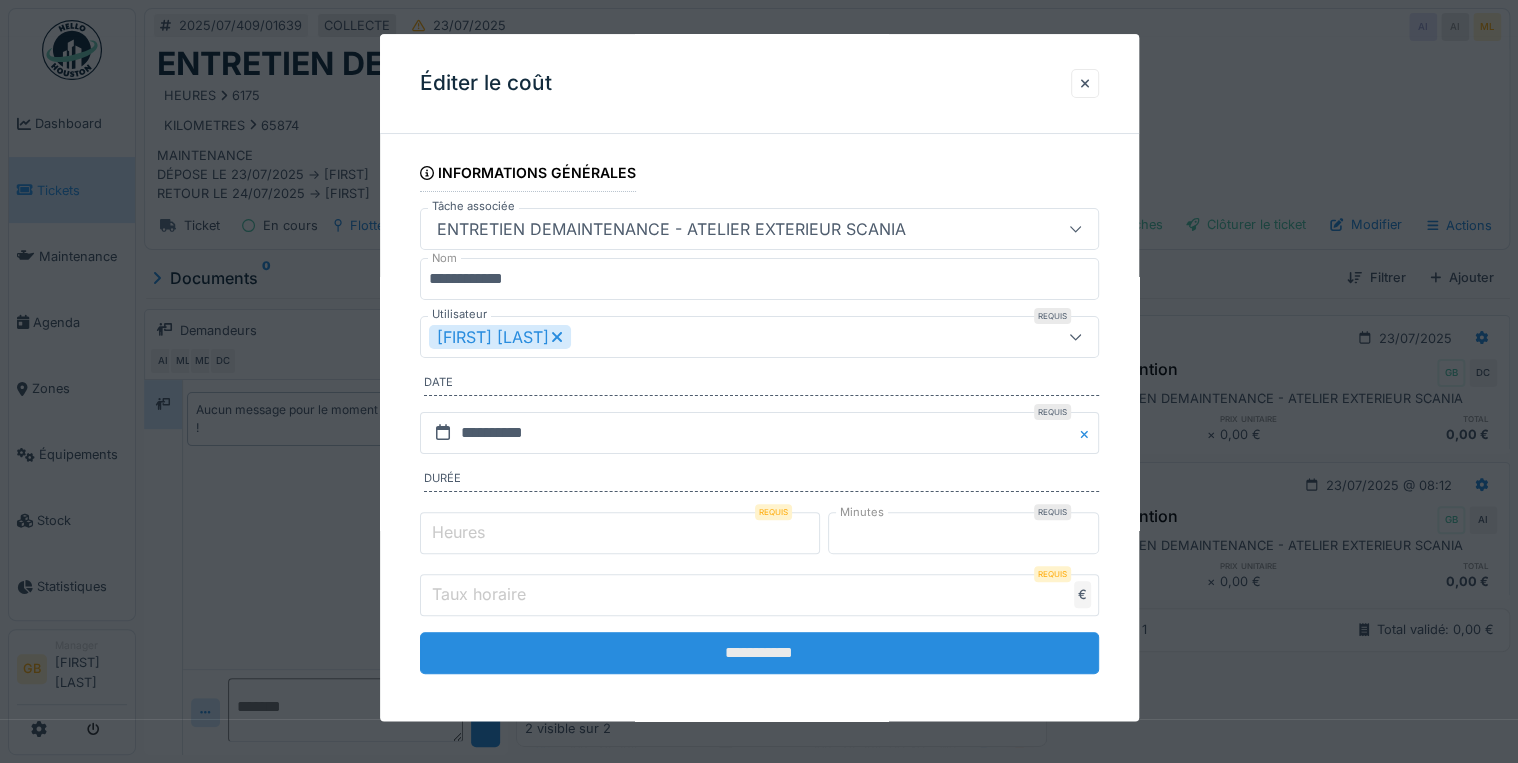 scroll, scrollTop: 16, scrollLeft: 0, axis: vertical 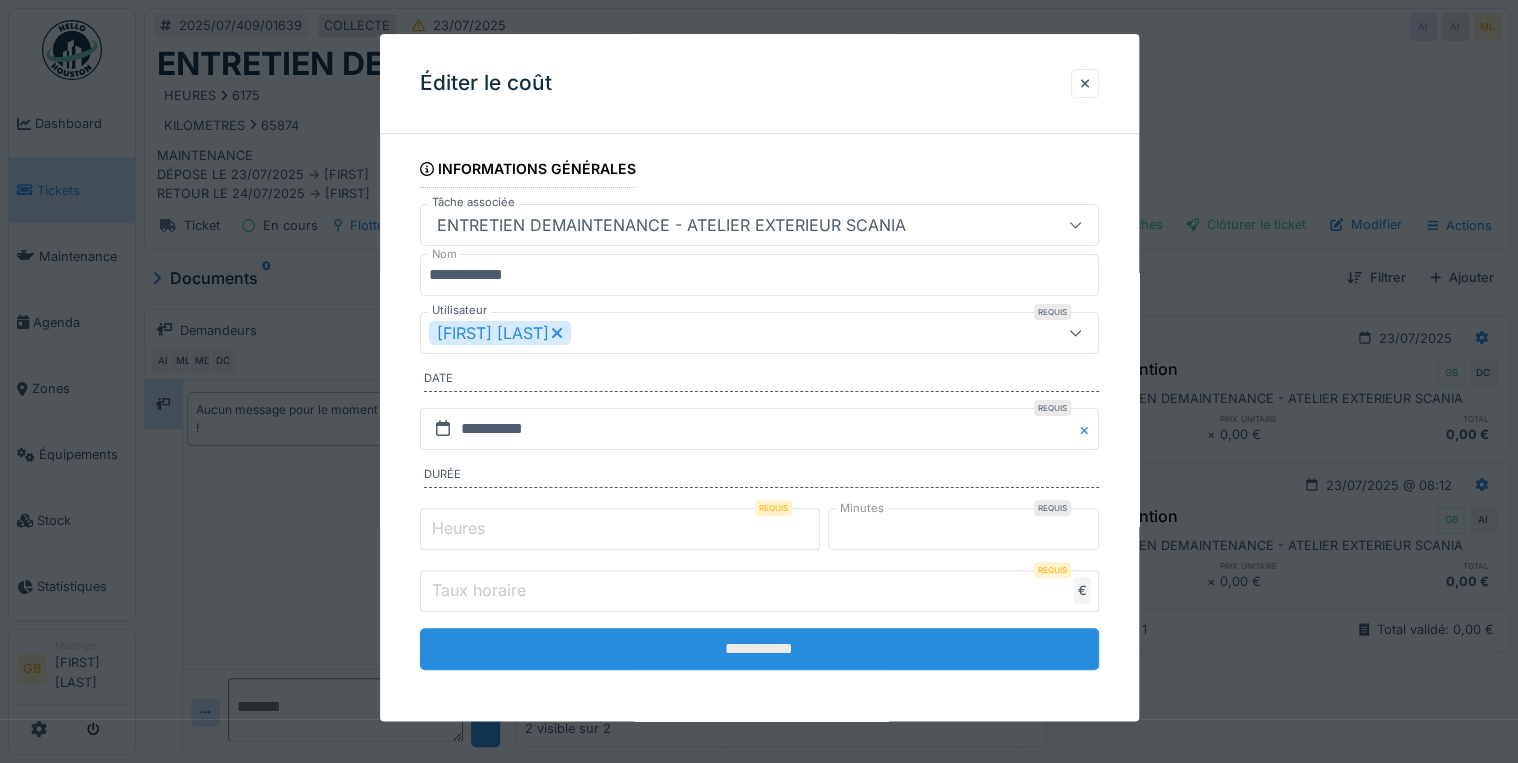 click on "**********" at bounding box center [759, 649] 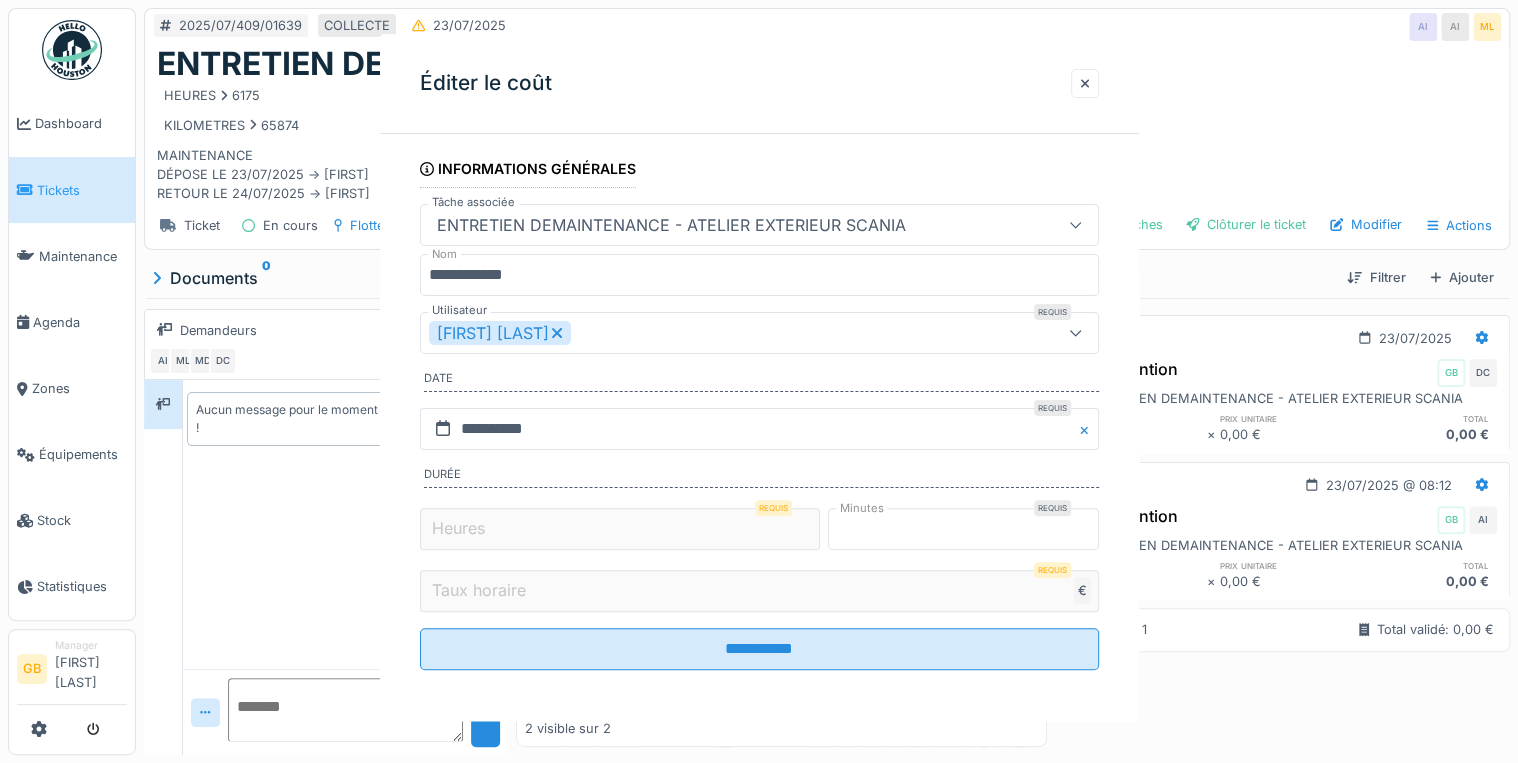 scroll, scrollTop: 0, scrollLeft: 0, axis: both 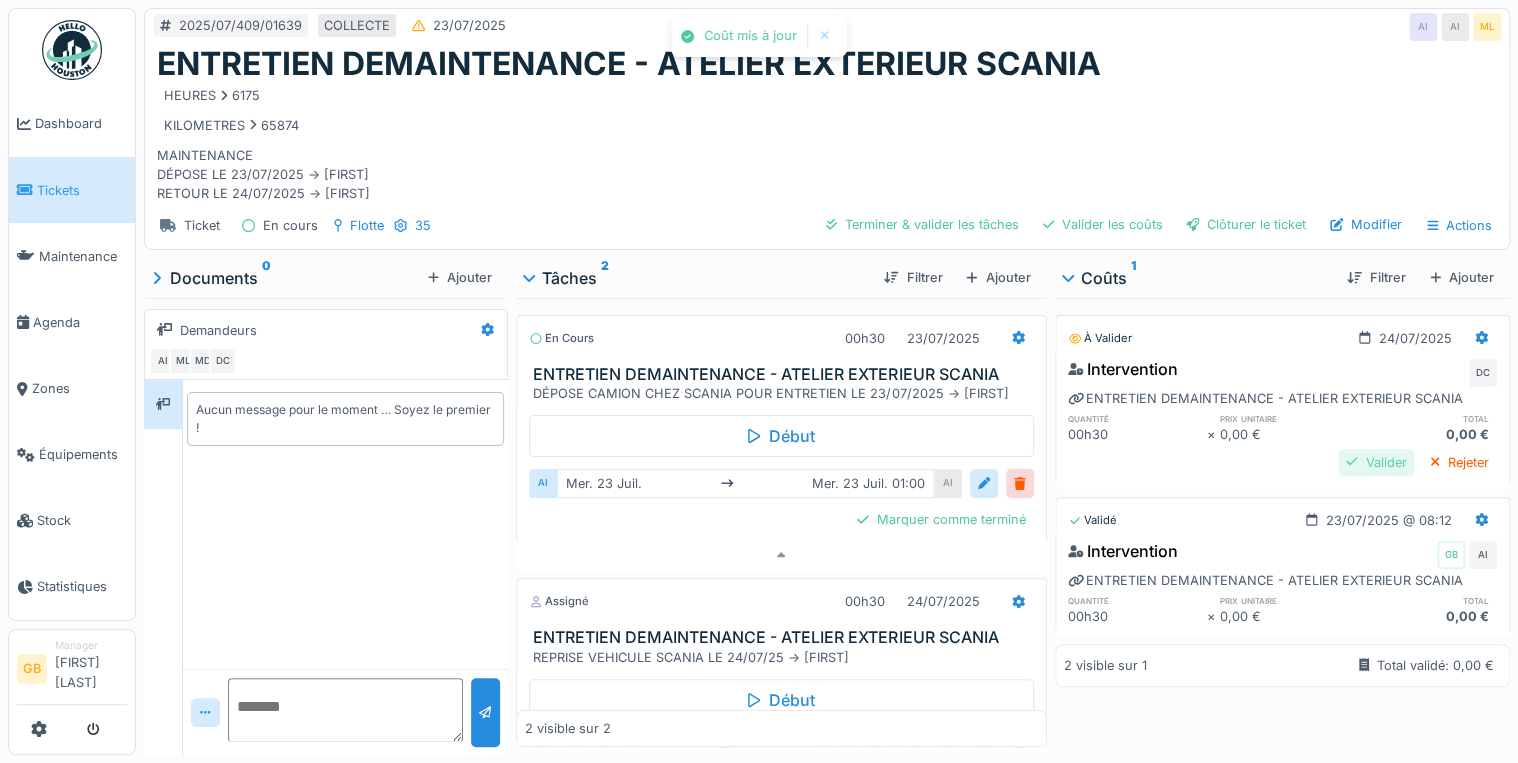 click on "Valider" at bounding box center (1376, 462) 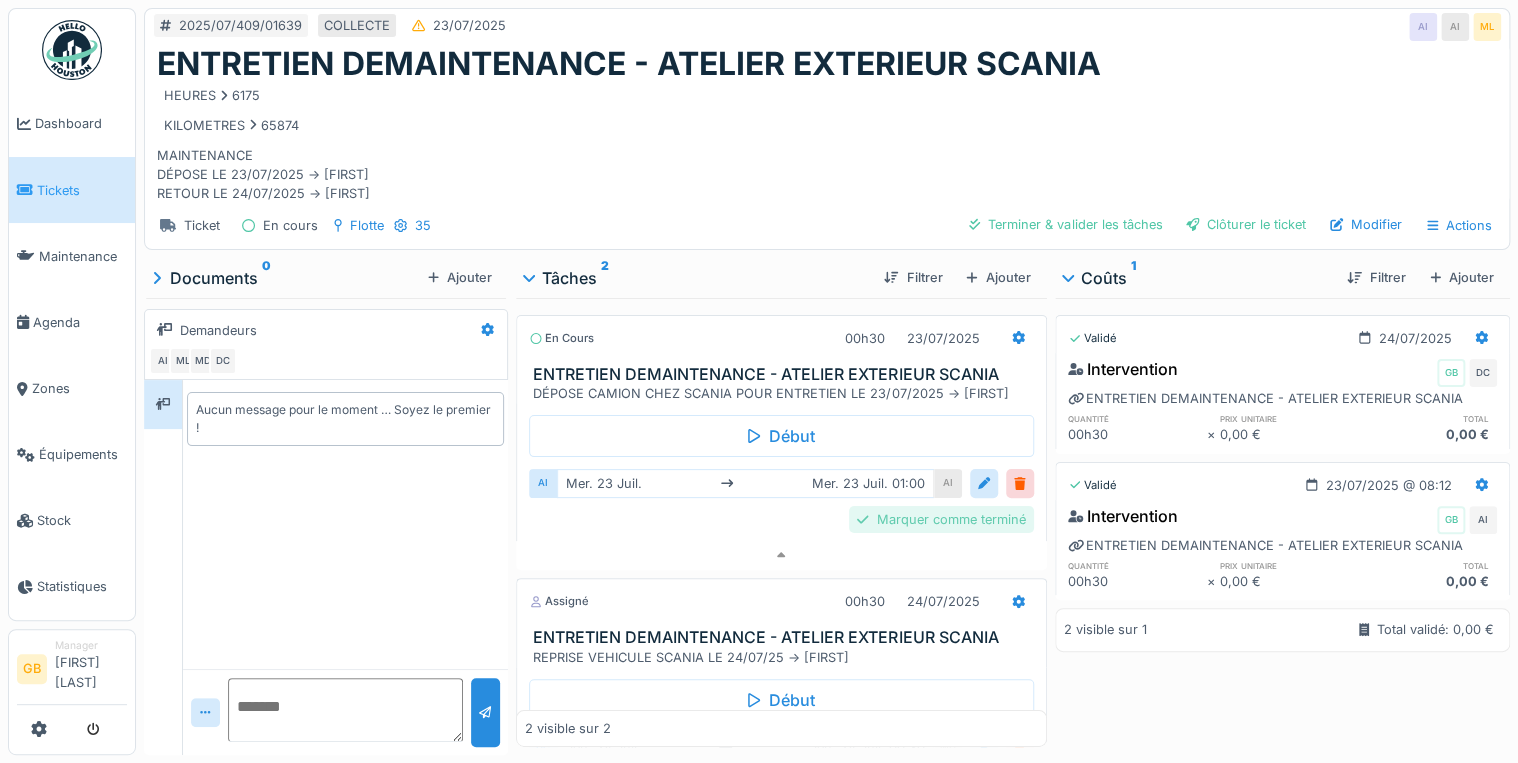 click on "Marquer comme terminé" at bounding box center [941, 519] 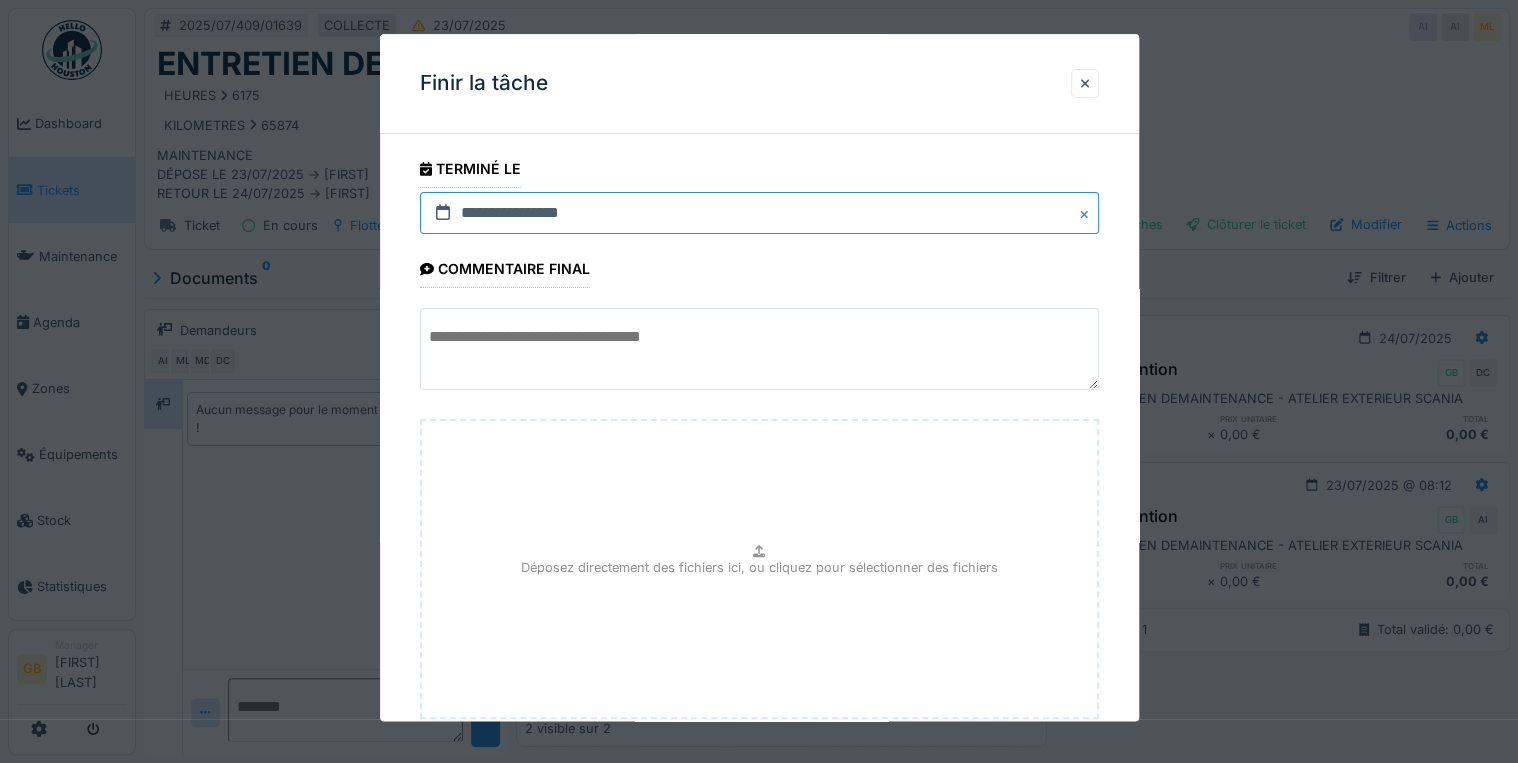 click on "**********" at bounding box center (759, 213) 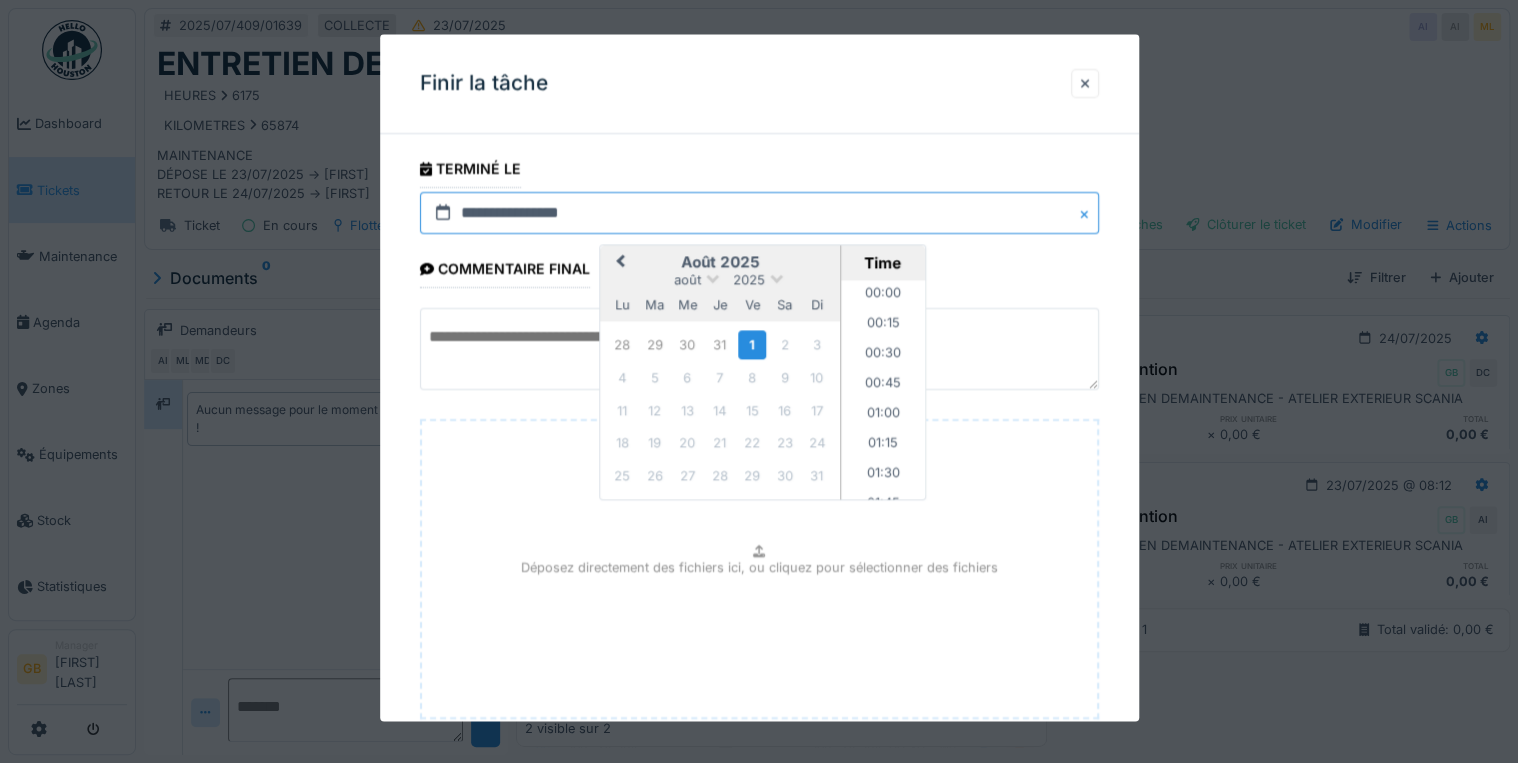 scroll, scrollTop: 1315, scrollLeft: 0, axis: vertical 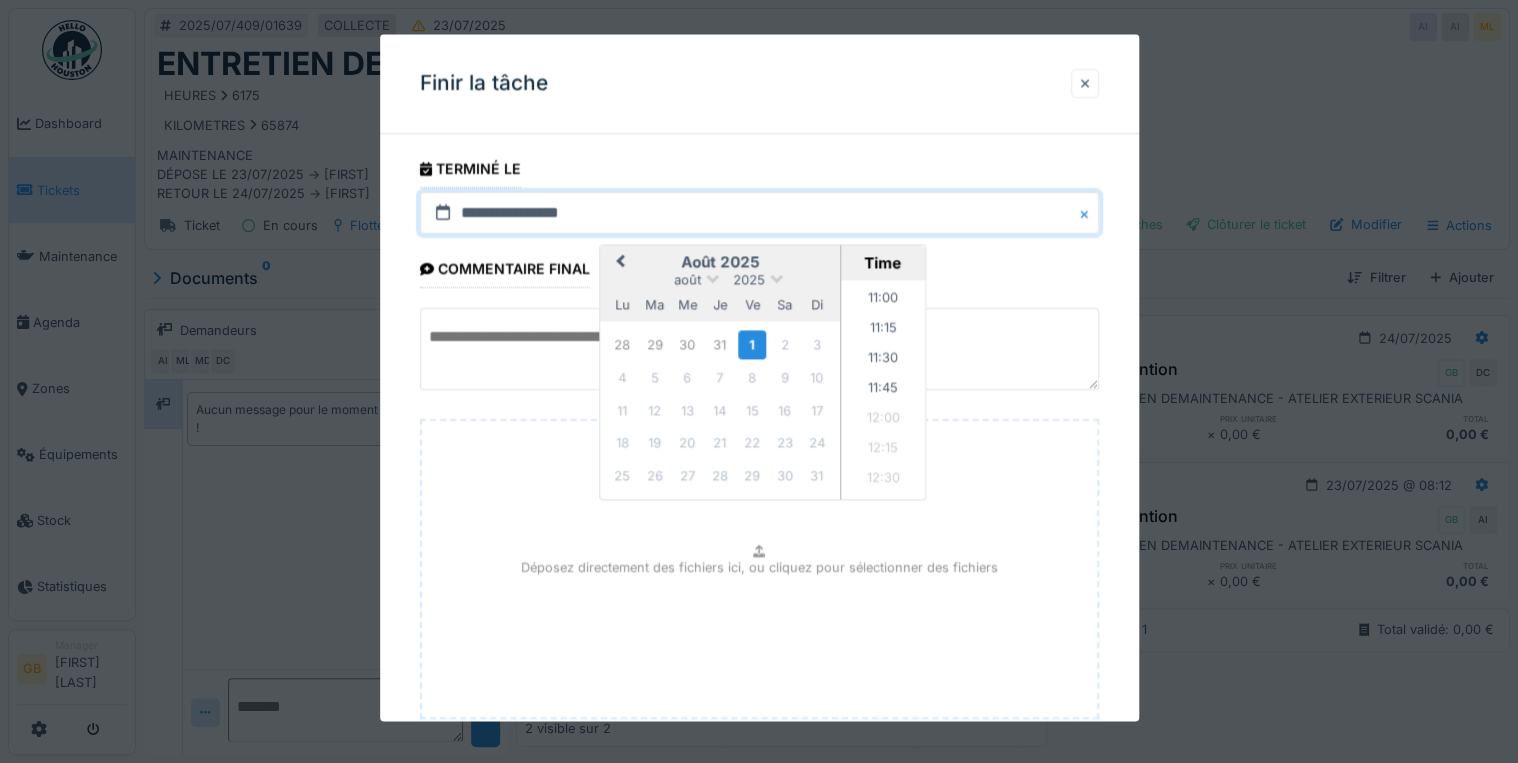 click at bounding box center (1085, 83) 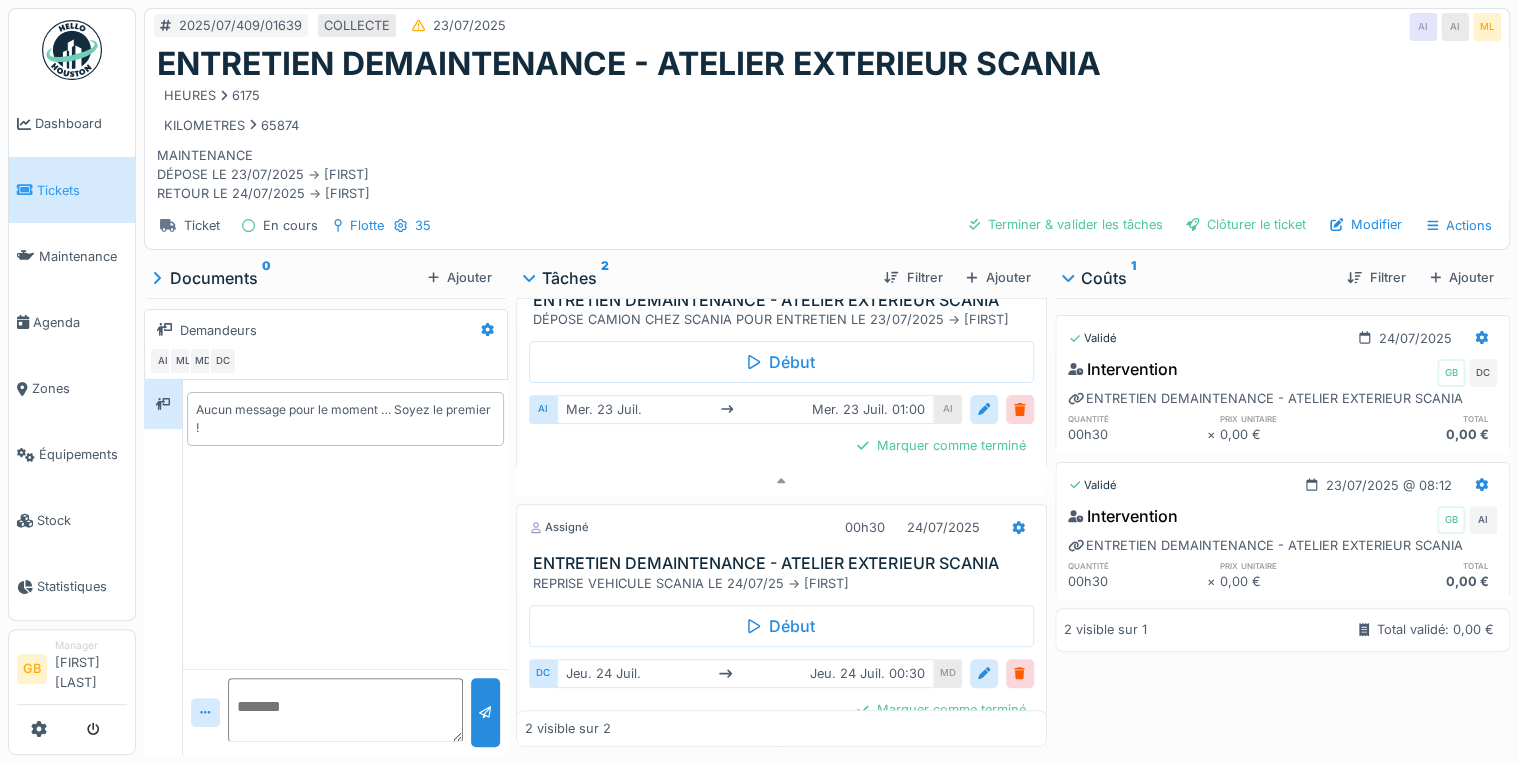 scroll, scrollTop: 128, scrollLeft: 0, axis: vertical 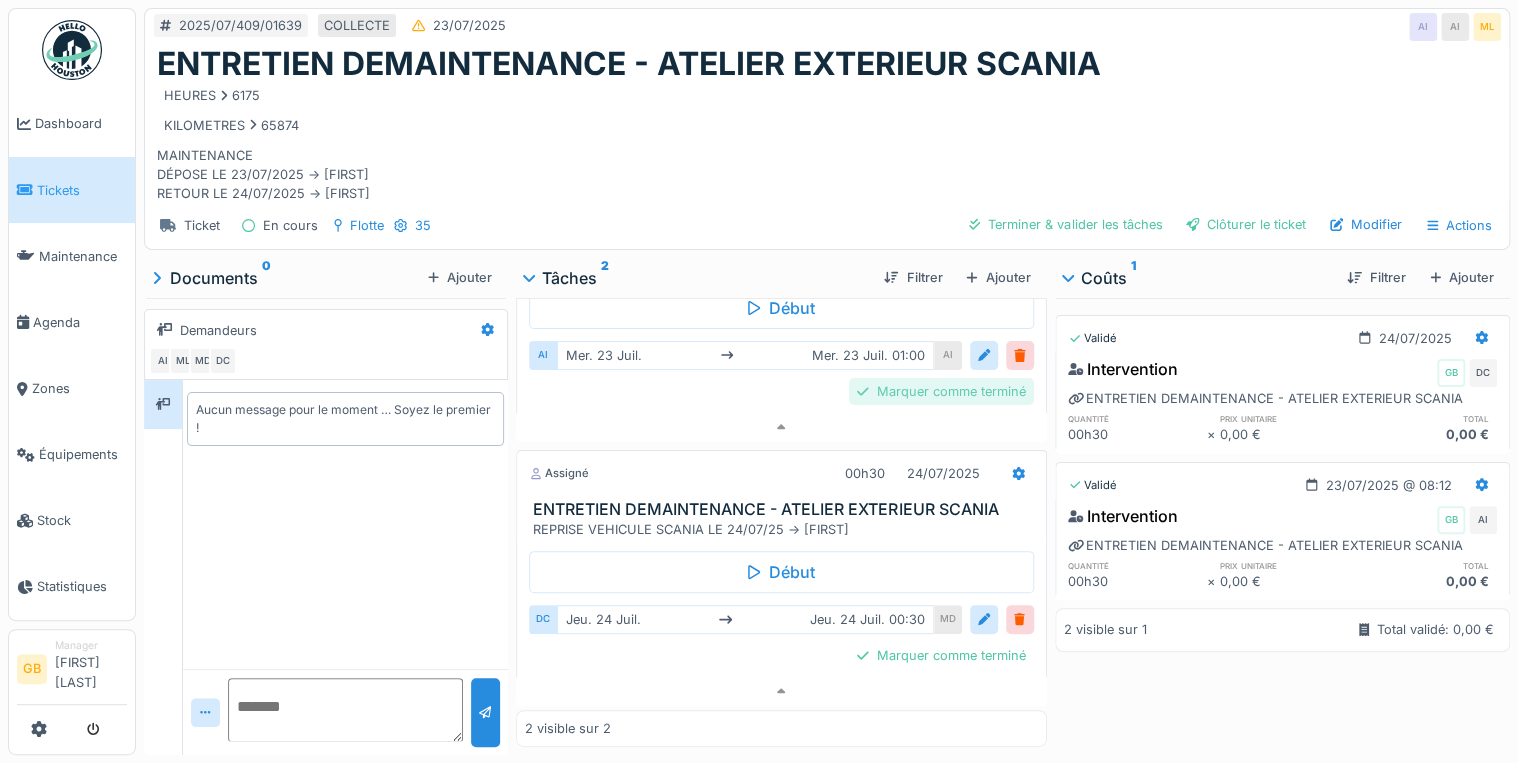 click on "Marquer comme terminé" at bounding box center (941, 391) 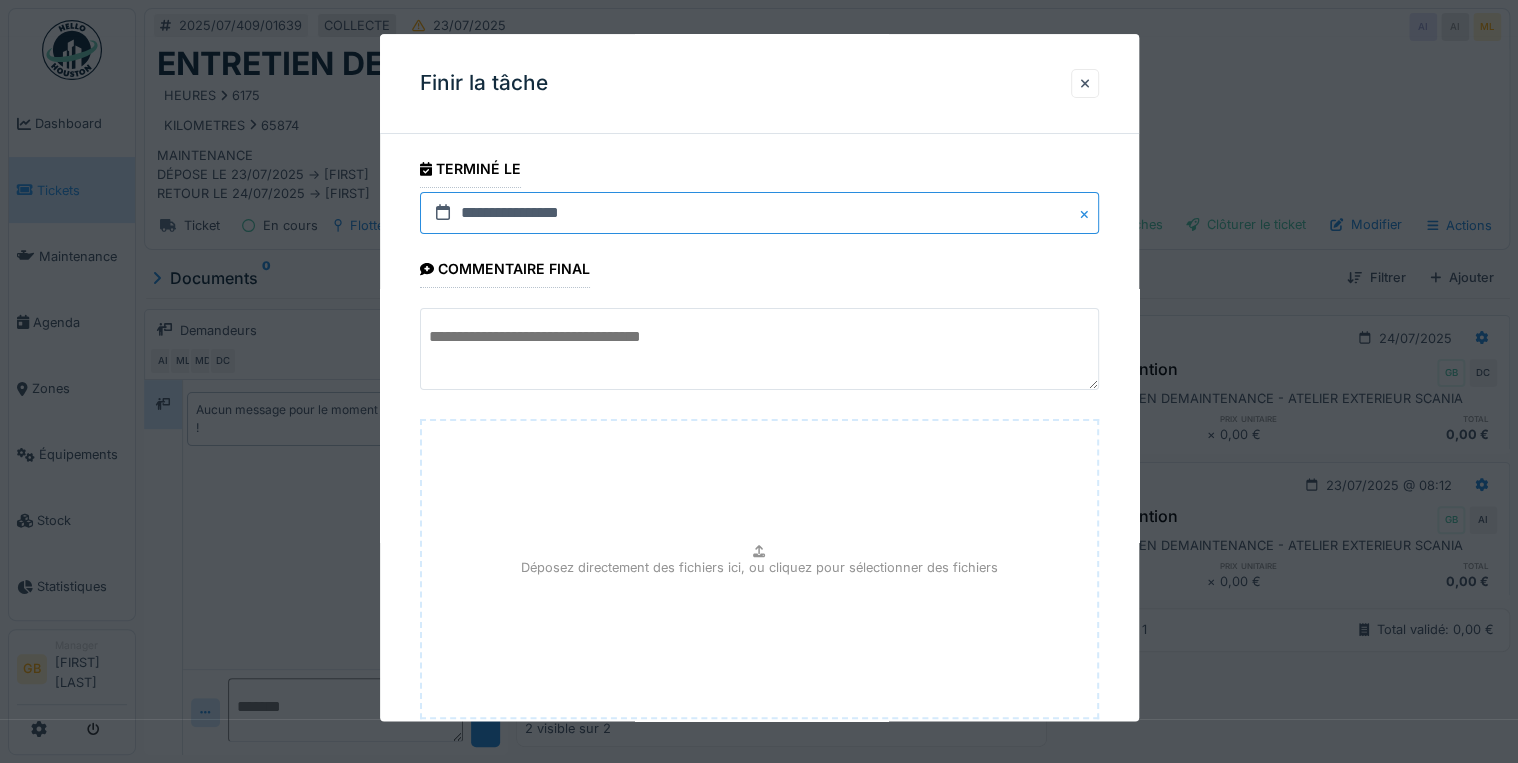 click on "**********" at bounding box center (759, 213) 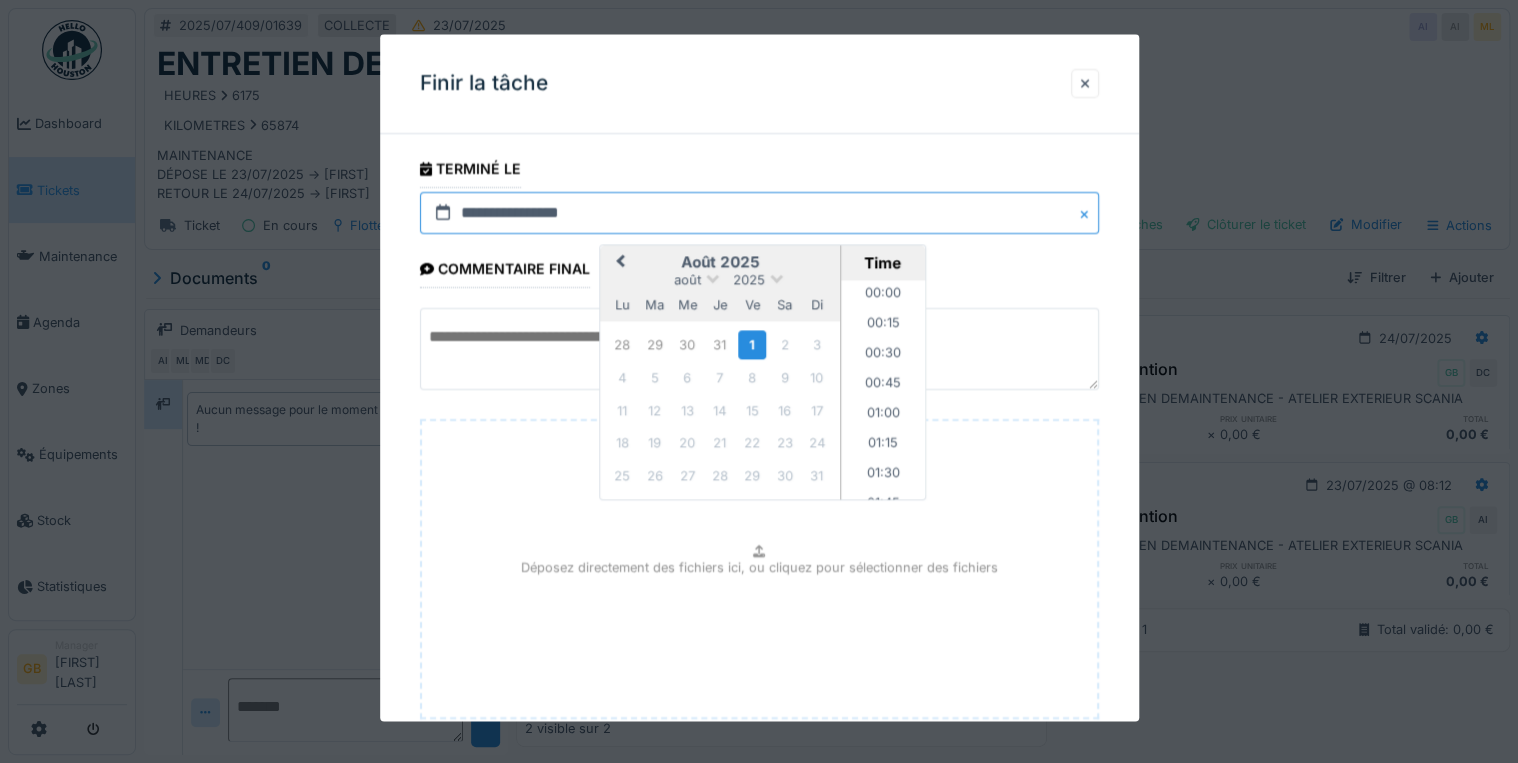 scroll, scrollTop: 1315, scrollLeft: 0, axis: vertical 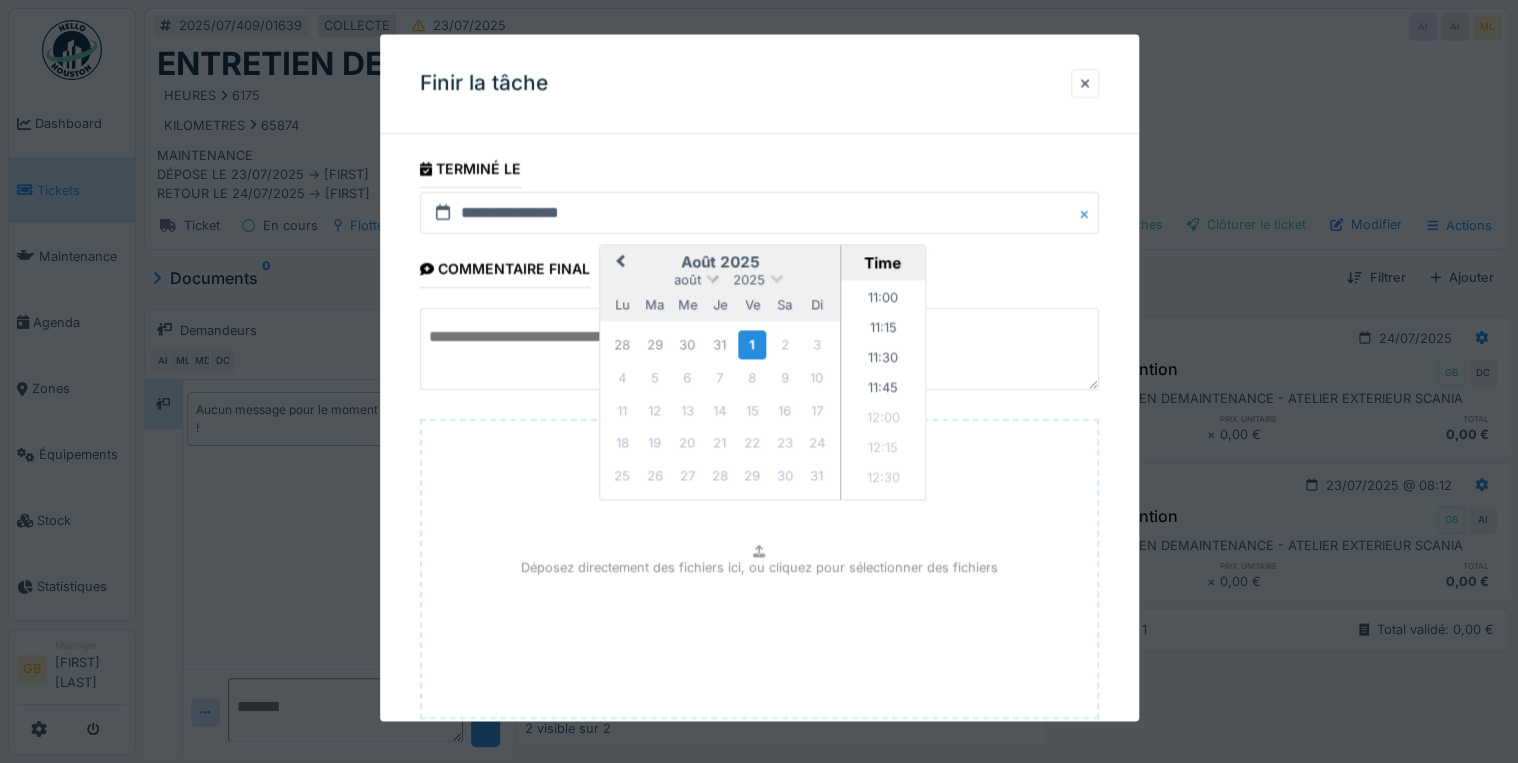click on "août" at bounding box center (687, 280) 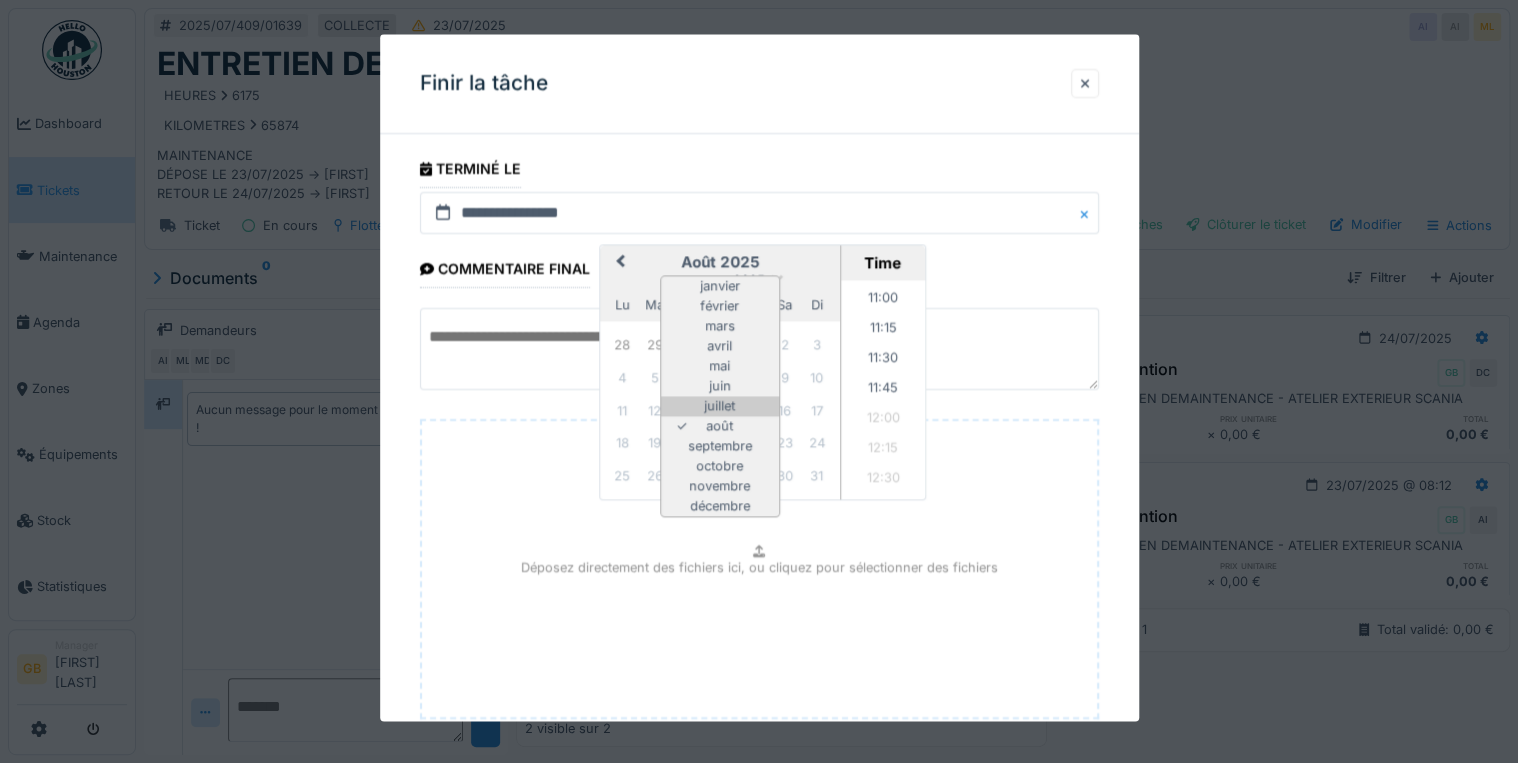 click on "juillet" at bounding box center (720, 407) 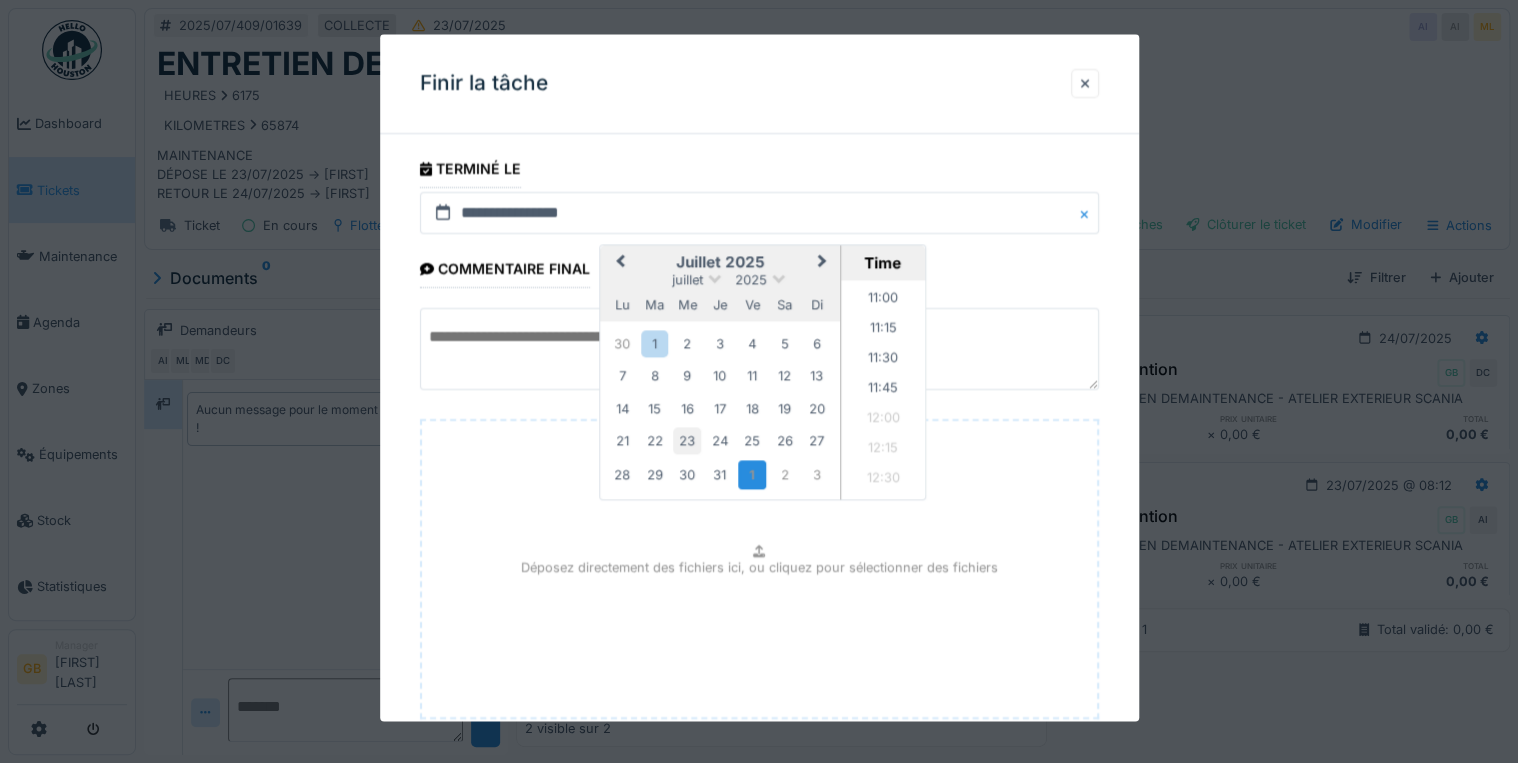 click on "23" at bounding box center (687, 441) 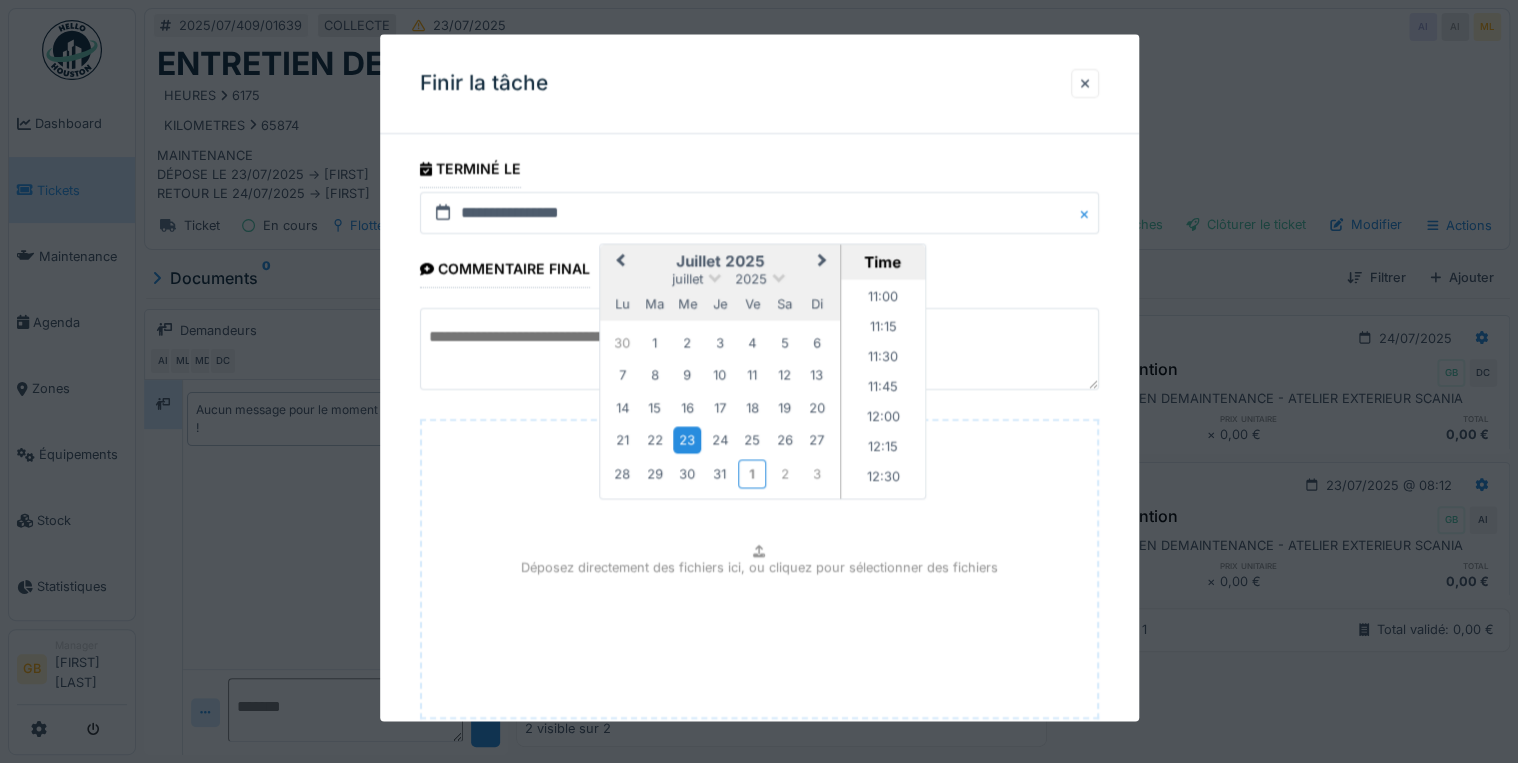scroll, scrollTop: 126, scrollLeft: 0, axis: vertical 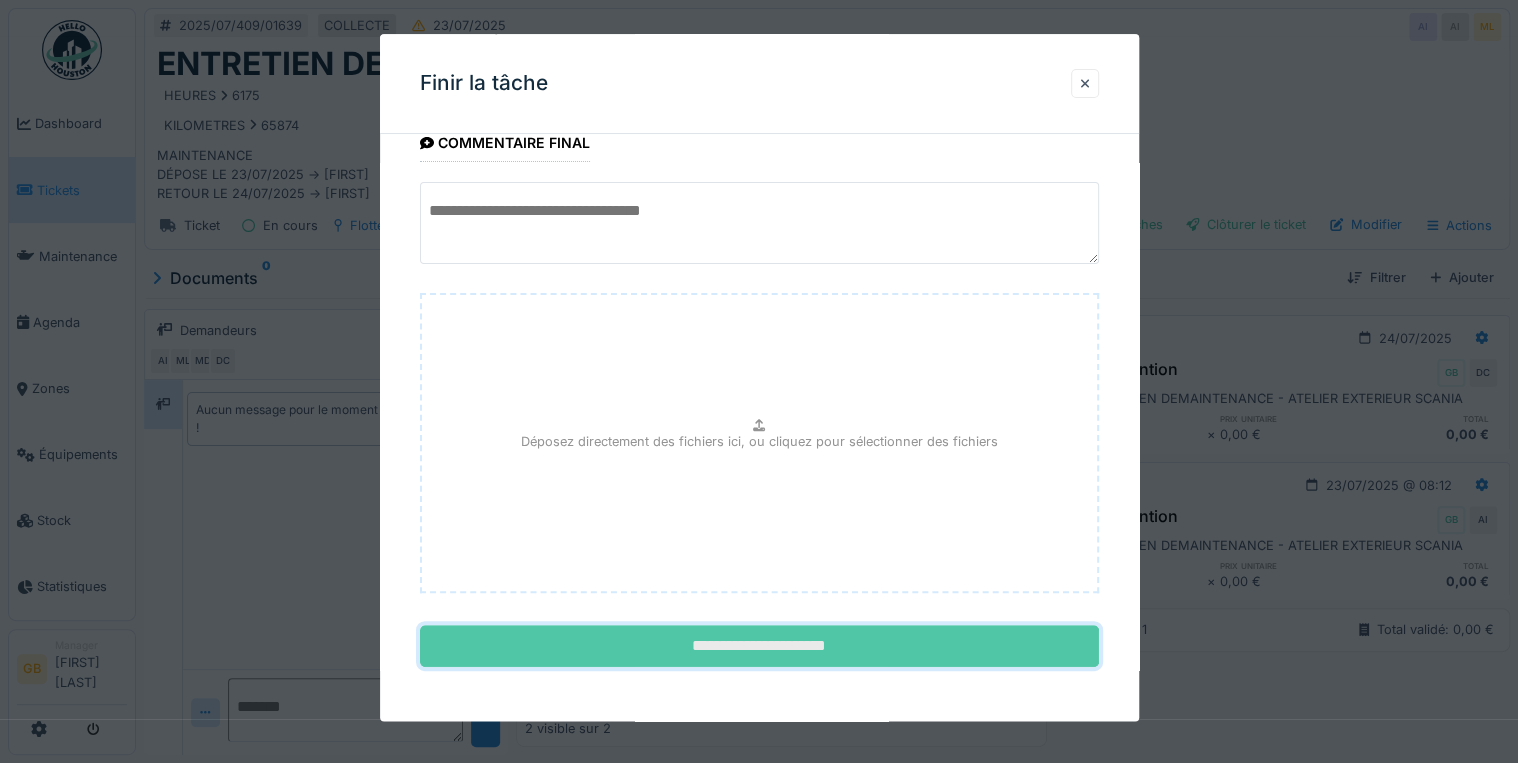 click on "**********" at bounding box center [759, 647] 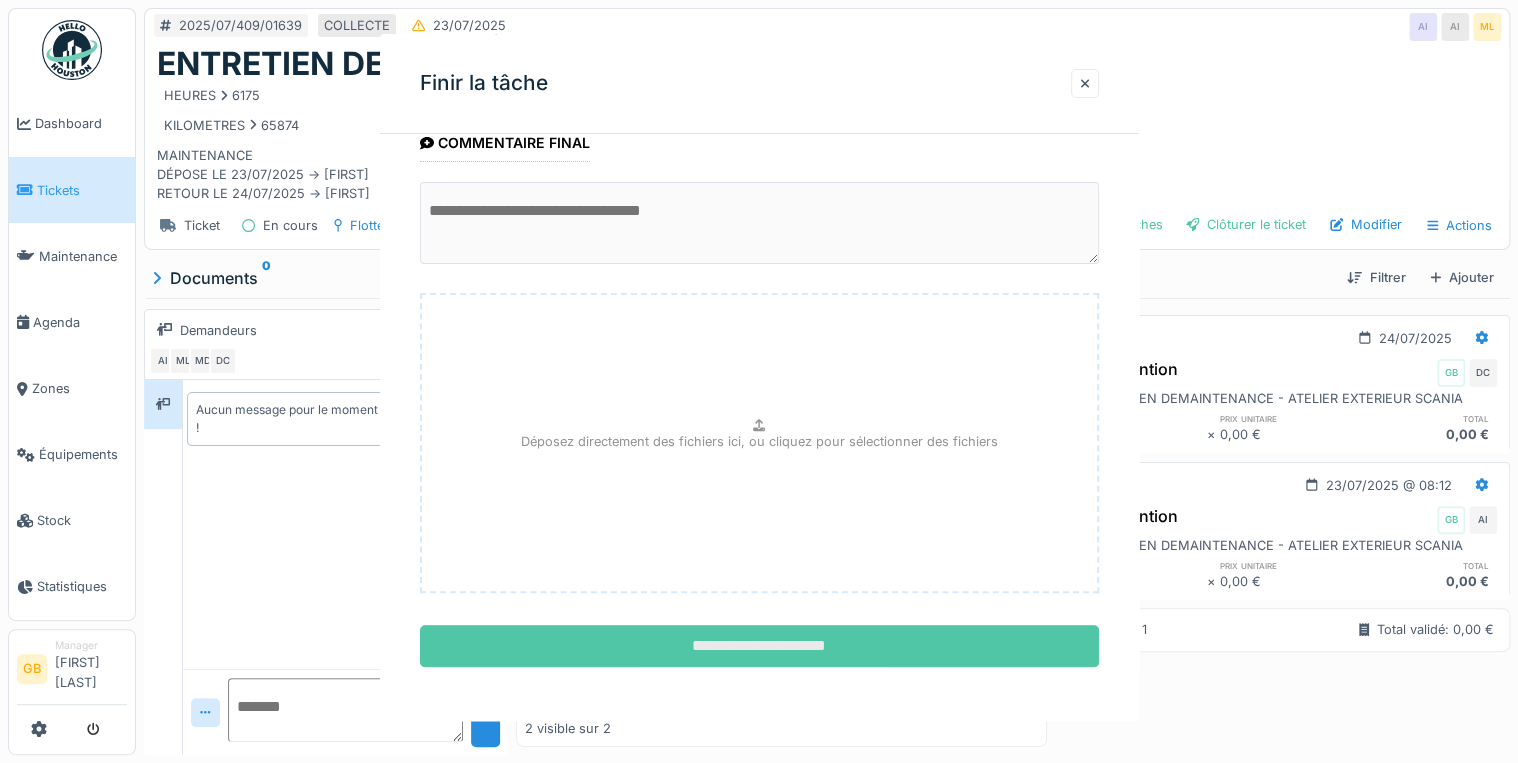 scroll, scrollTop: 0, scrollLeft: 0, axis: both 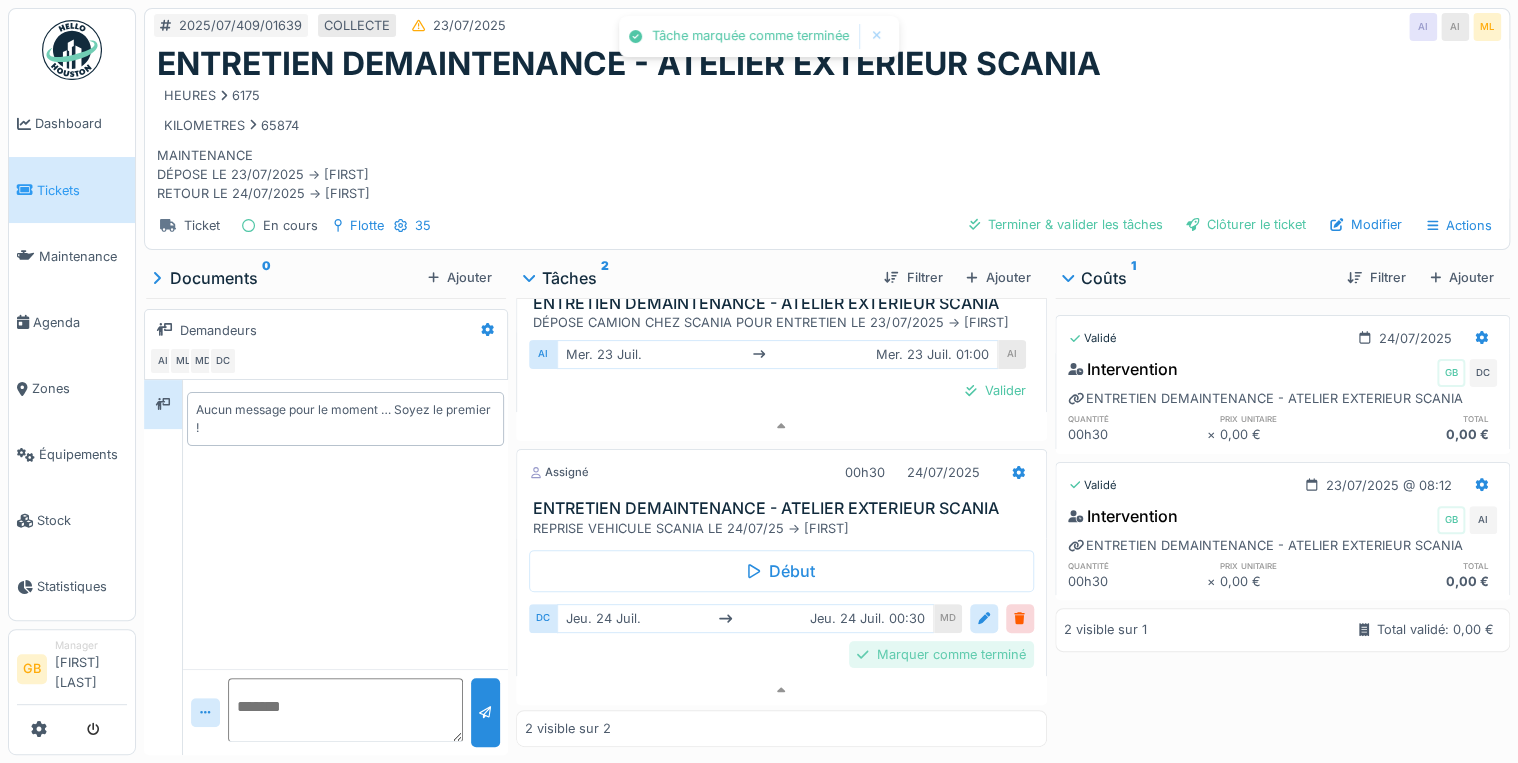 click on "Marquer comme terminé" at bounding box center [941, 654] 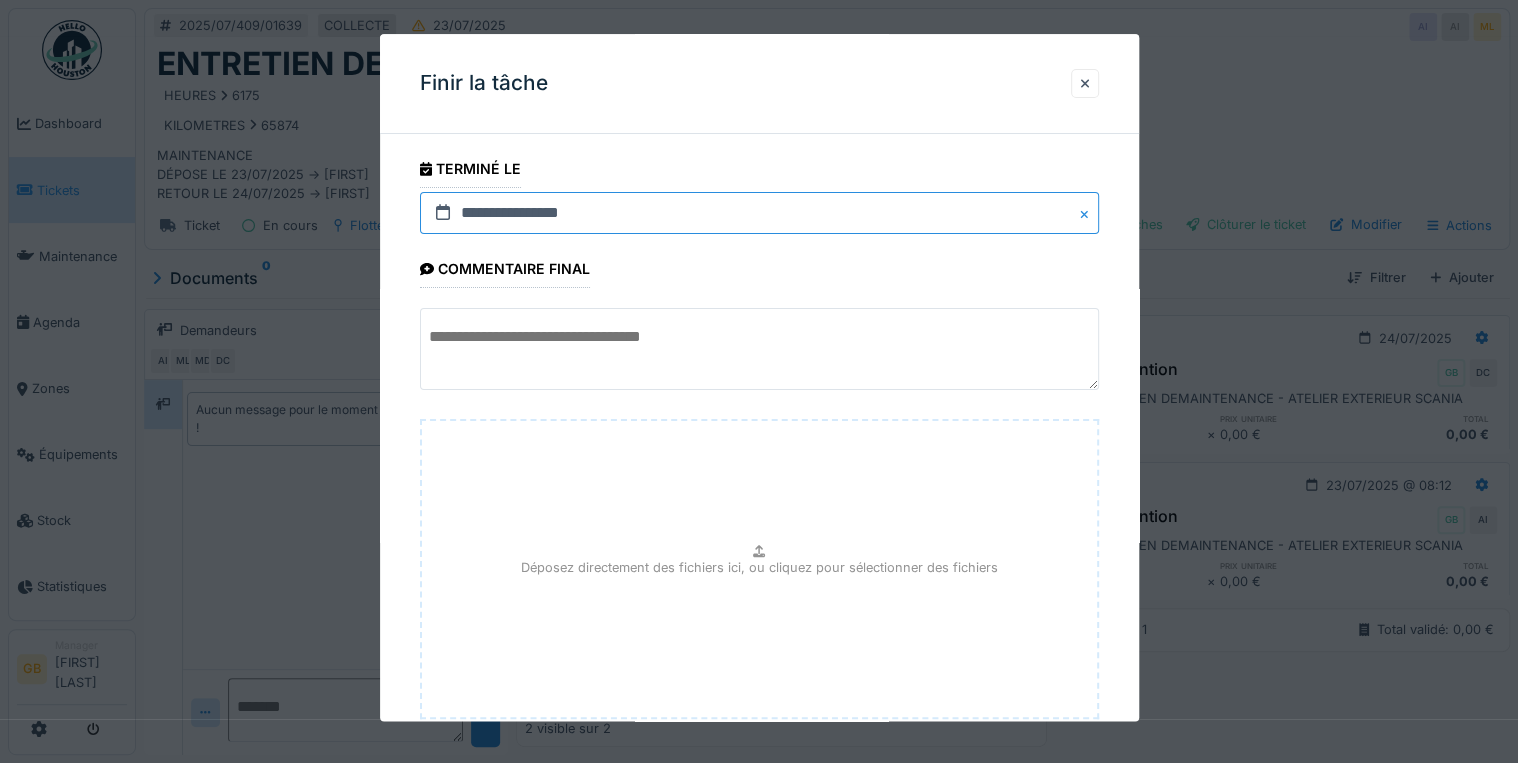 click on "**********" at bounding box center [759, 213] 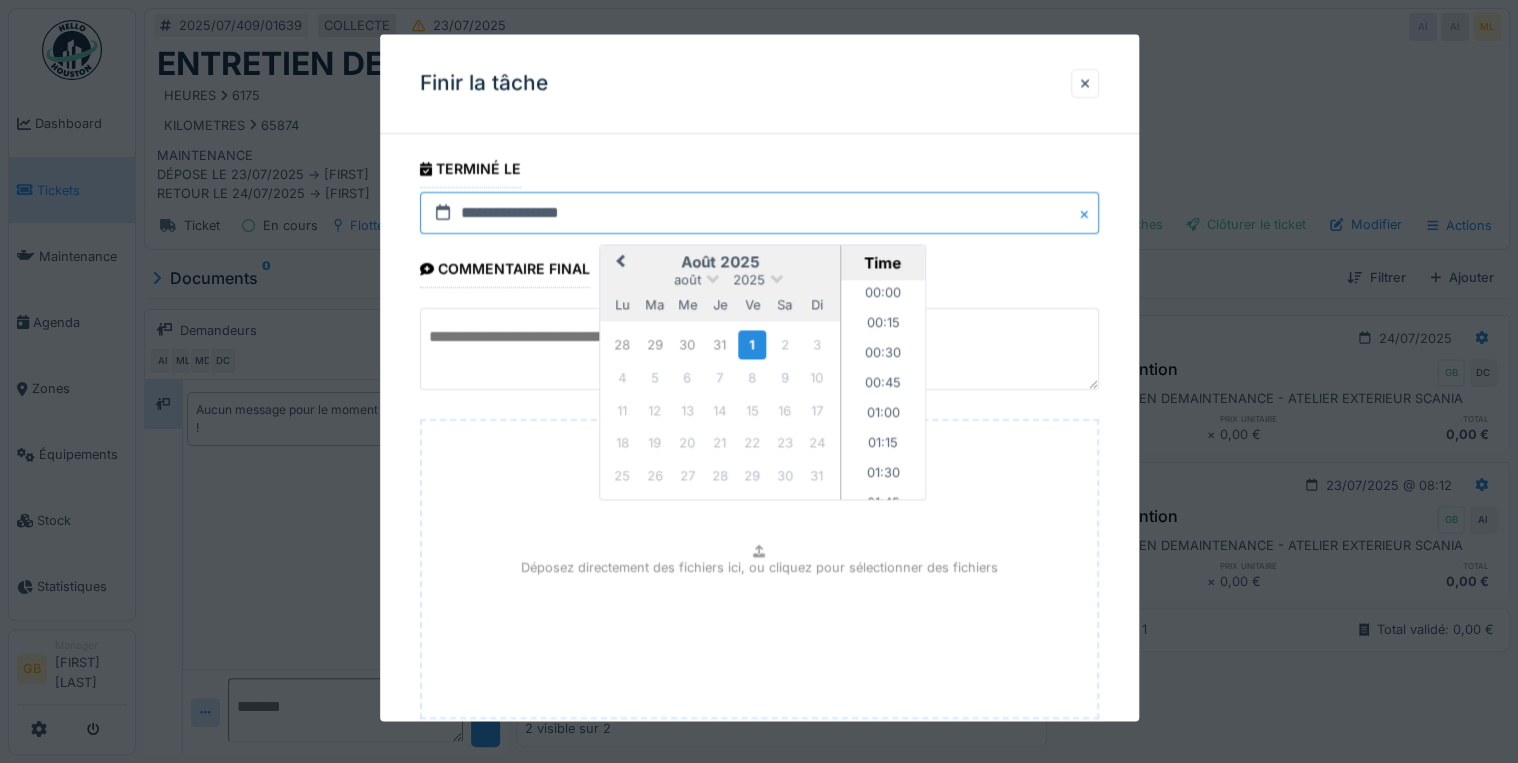 scroll, scrollTop: 1315, scrollLeft: 0, axis: vertical 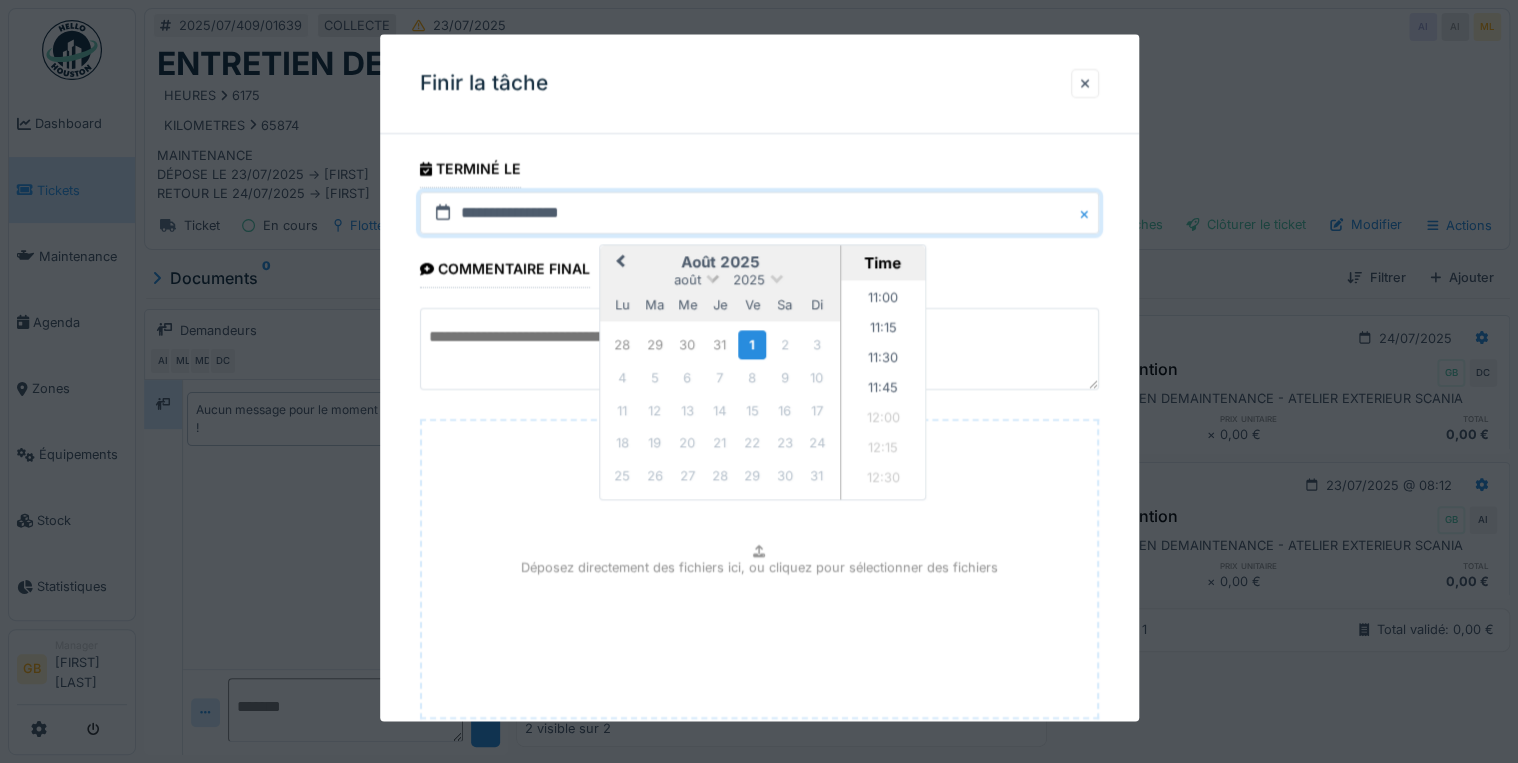 click on "août" at bounding box center (687, 280) 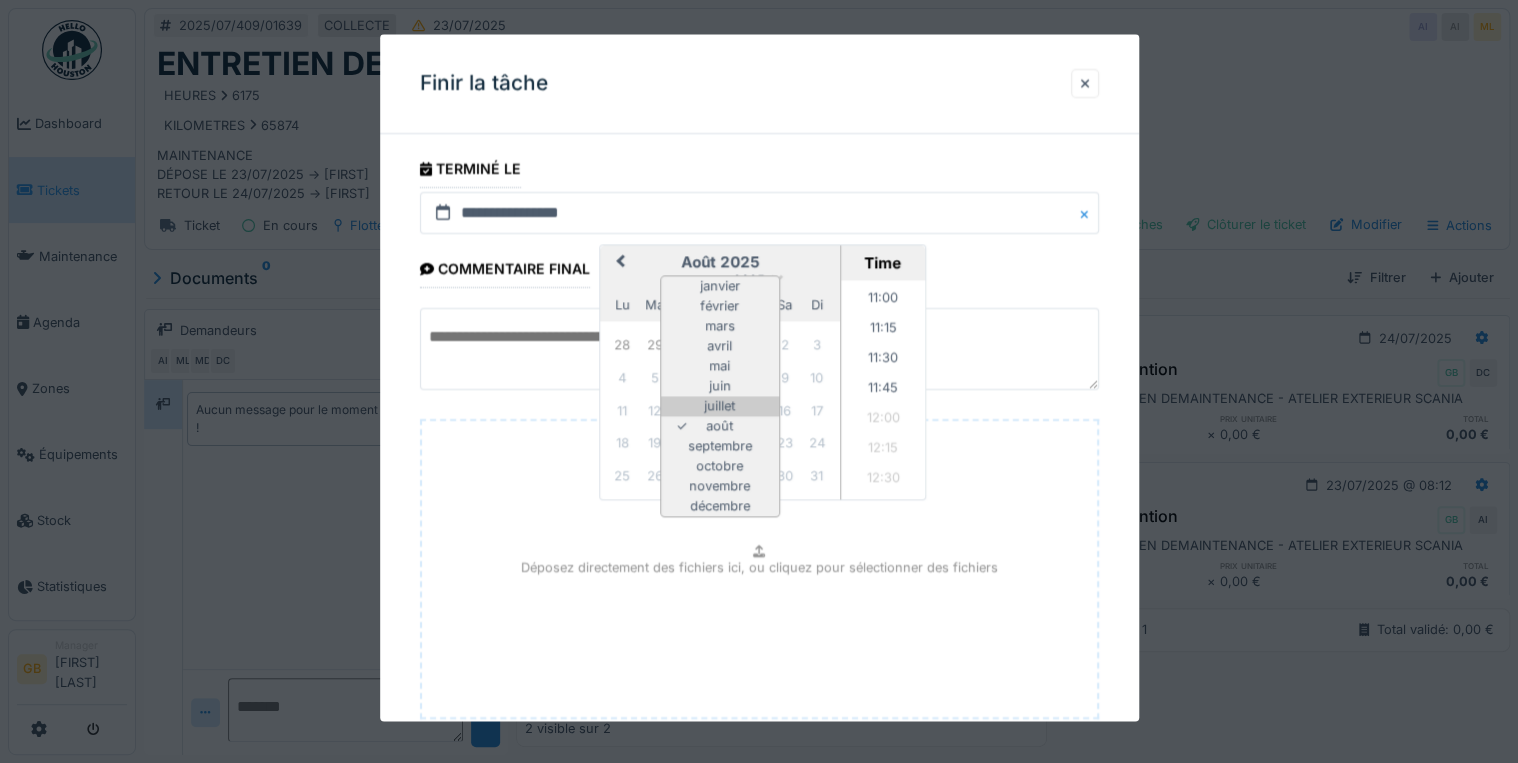 click on "juillet" at bounding box center (720, 407) 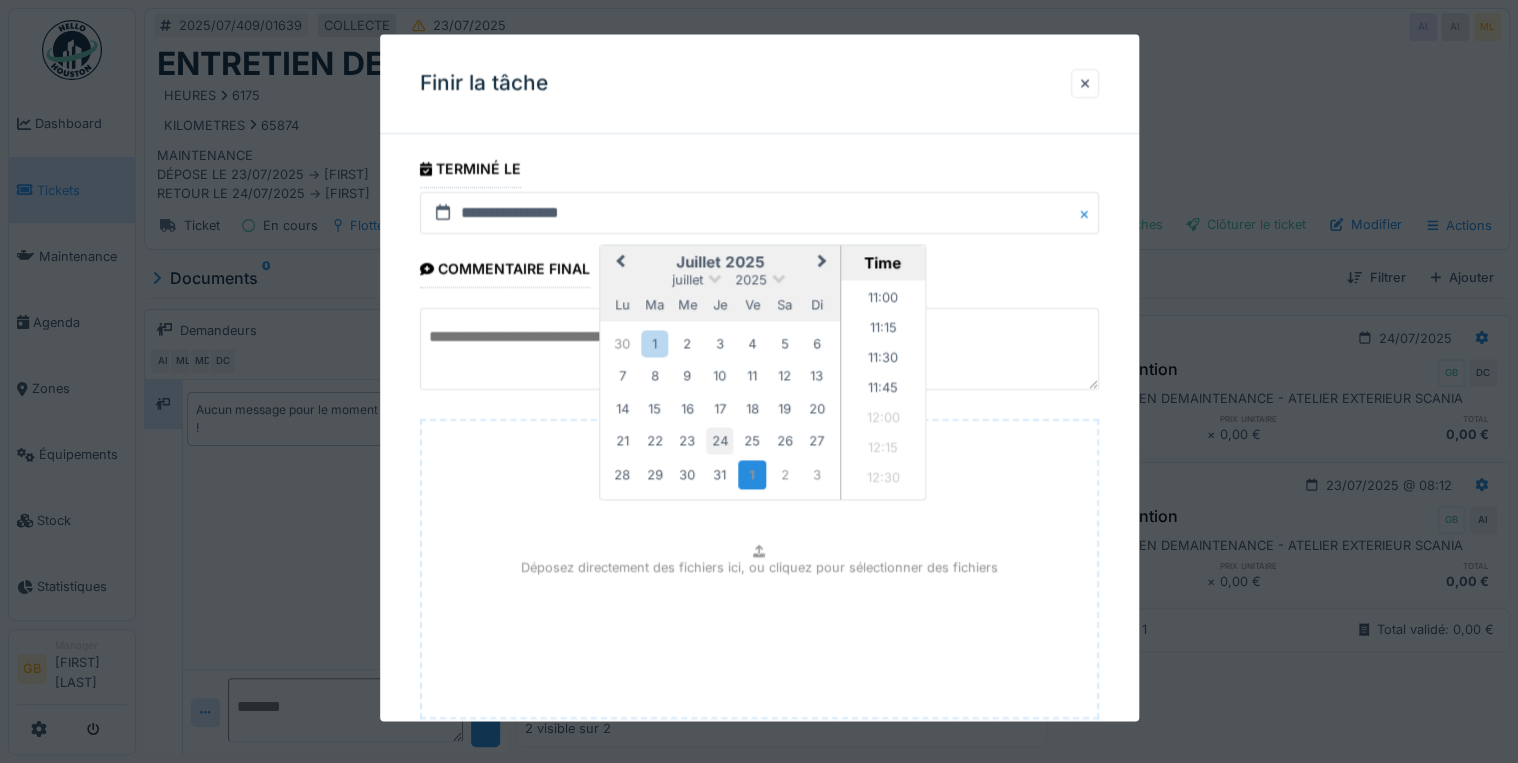 click on "24" at bounding box center (719, 441) 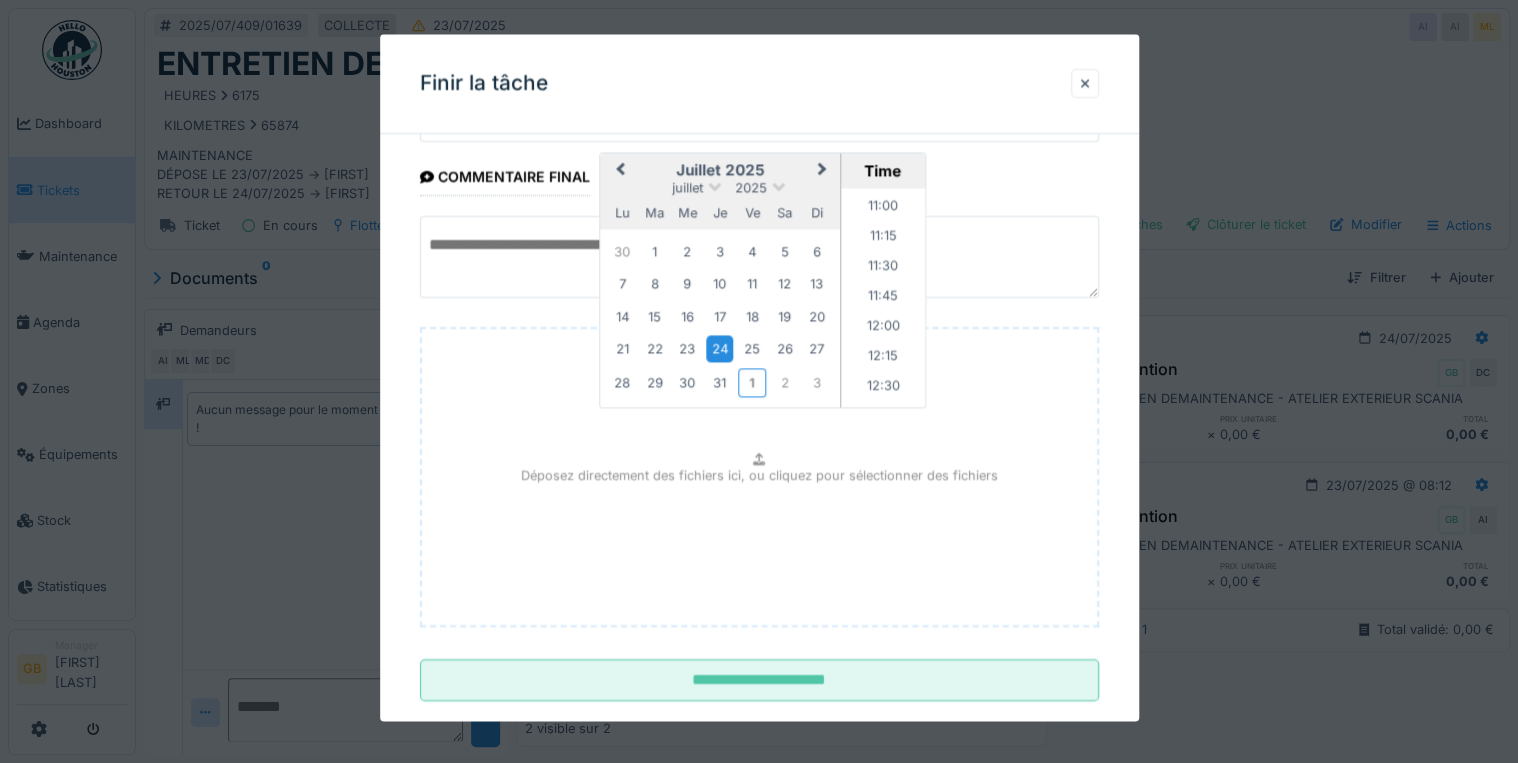 scroll, scrollTop: 126, scrollLeft: 0, axis: vertical 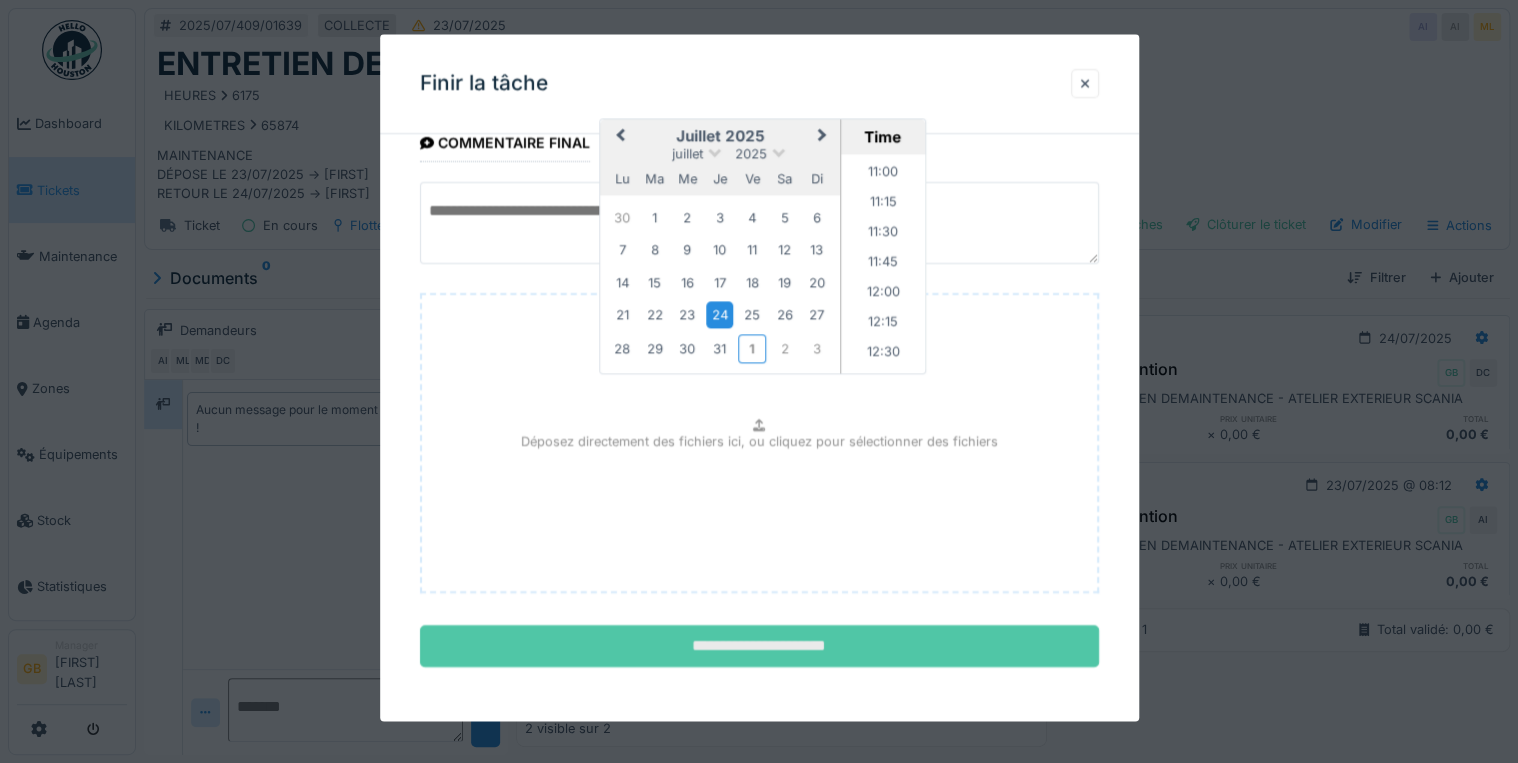 click on "**********" at bounding box center [759, 647] 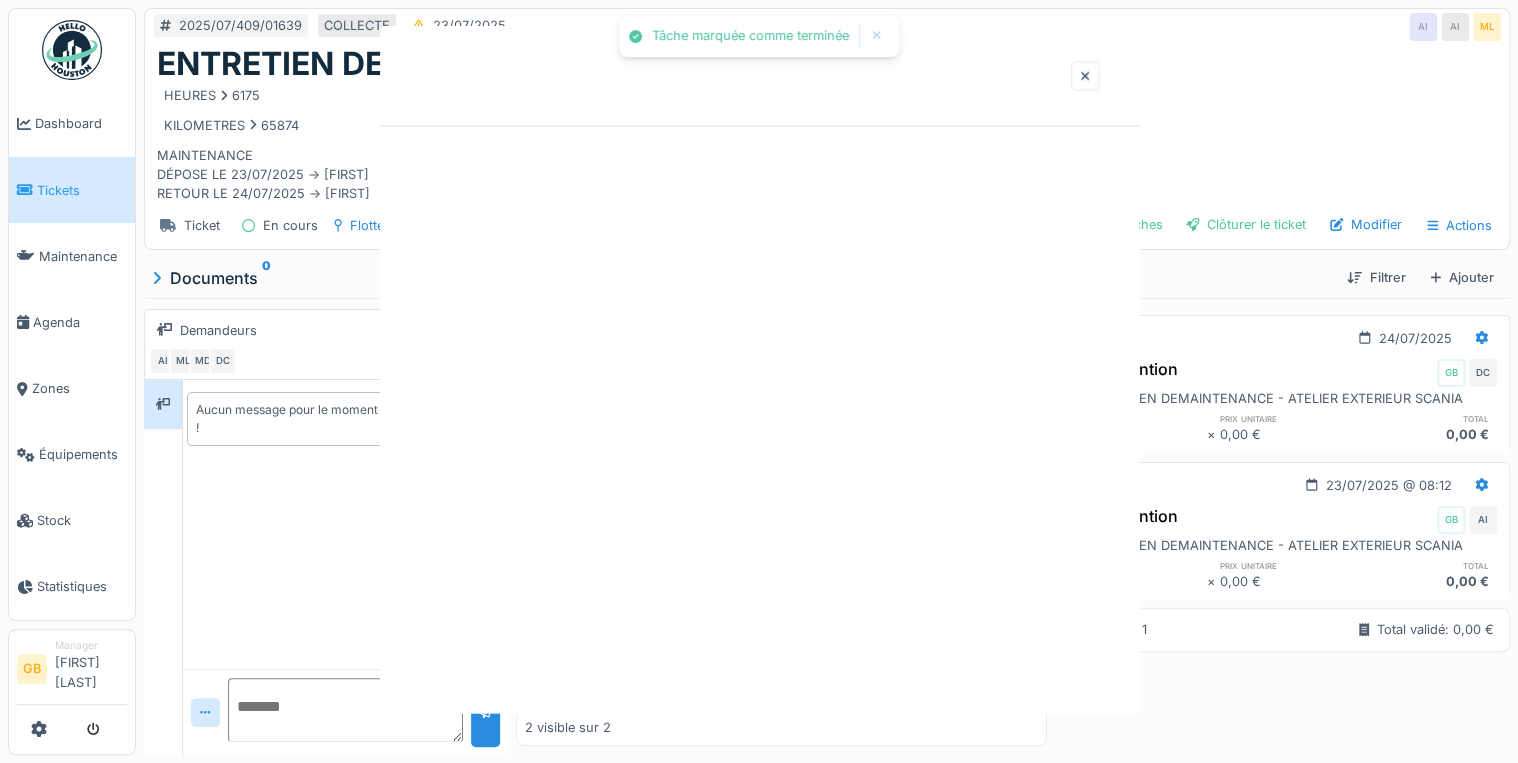 scroll, scrollTop: 0, scrollLeft: 0, axis: both 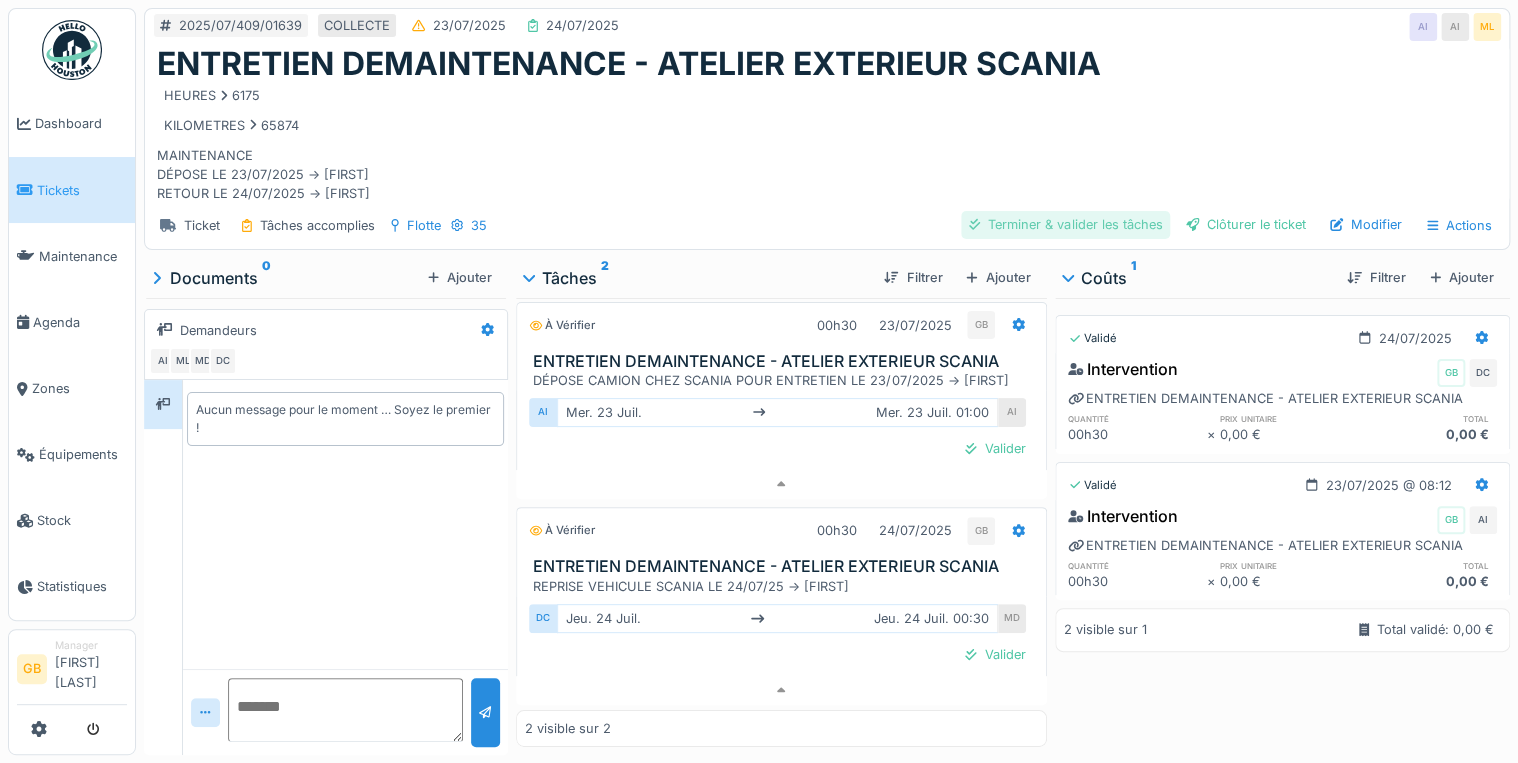 click on "Terminer & valider les tâches" at bounding box center [1065, 224] 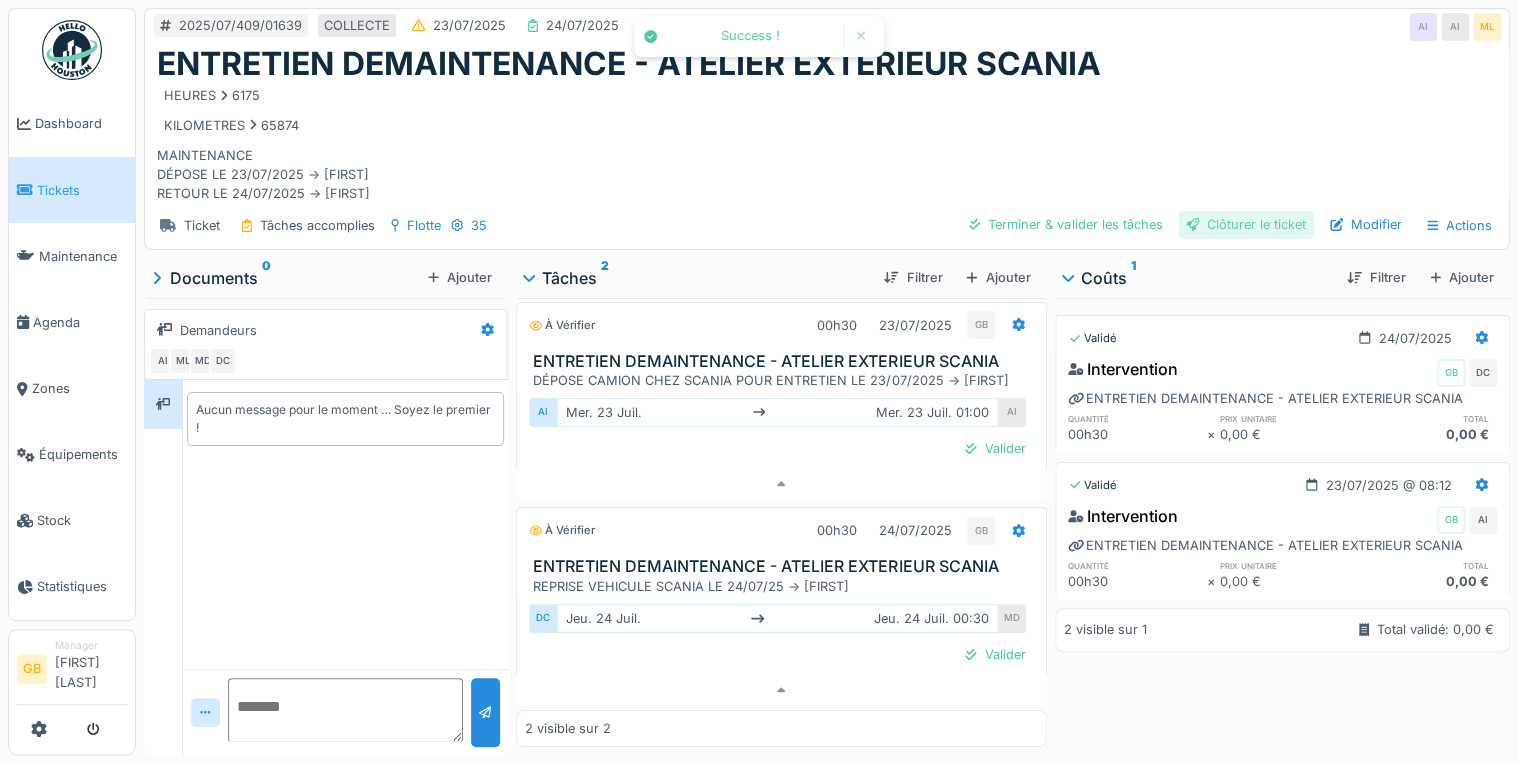 scroll, scrollTop: 0, scrollLeft: 0, axis: both 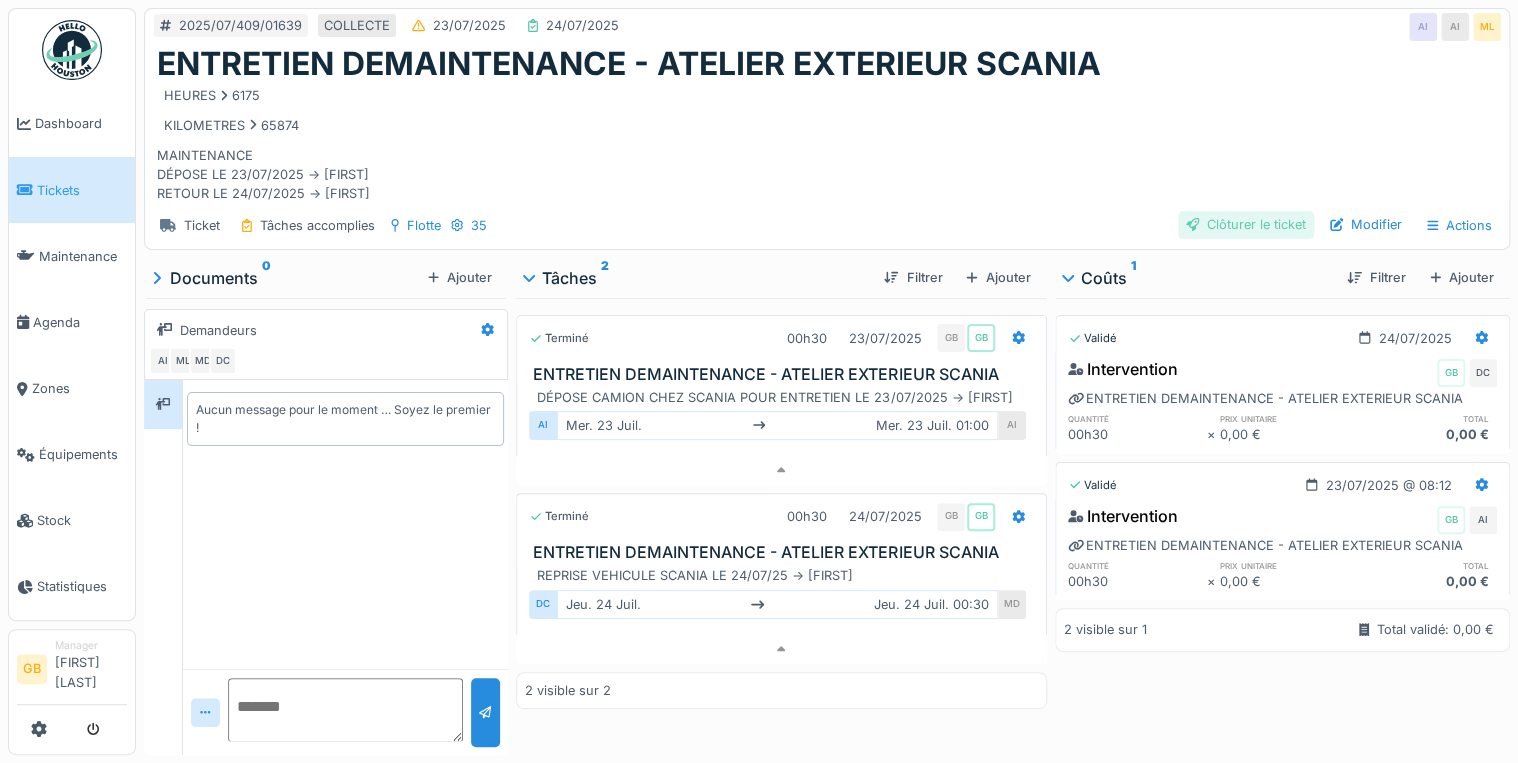click on "Clôturer le ticket" at bounding box center (1246, 224) 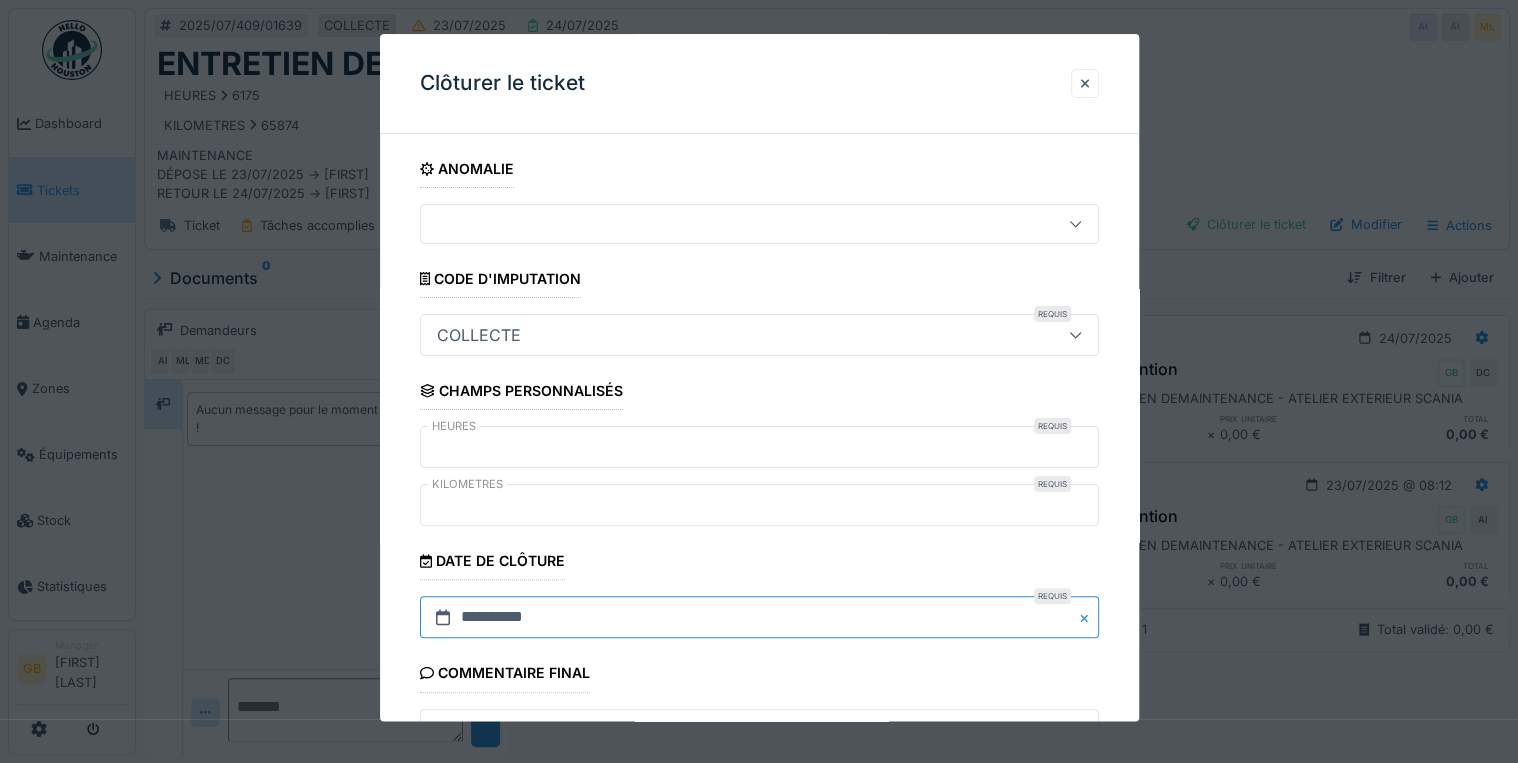 click on "**********" at bounding box center (759, 618) 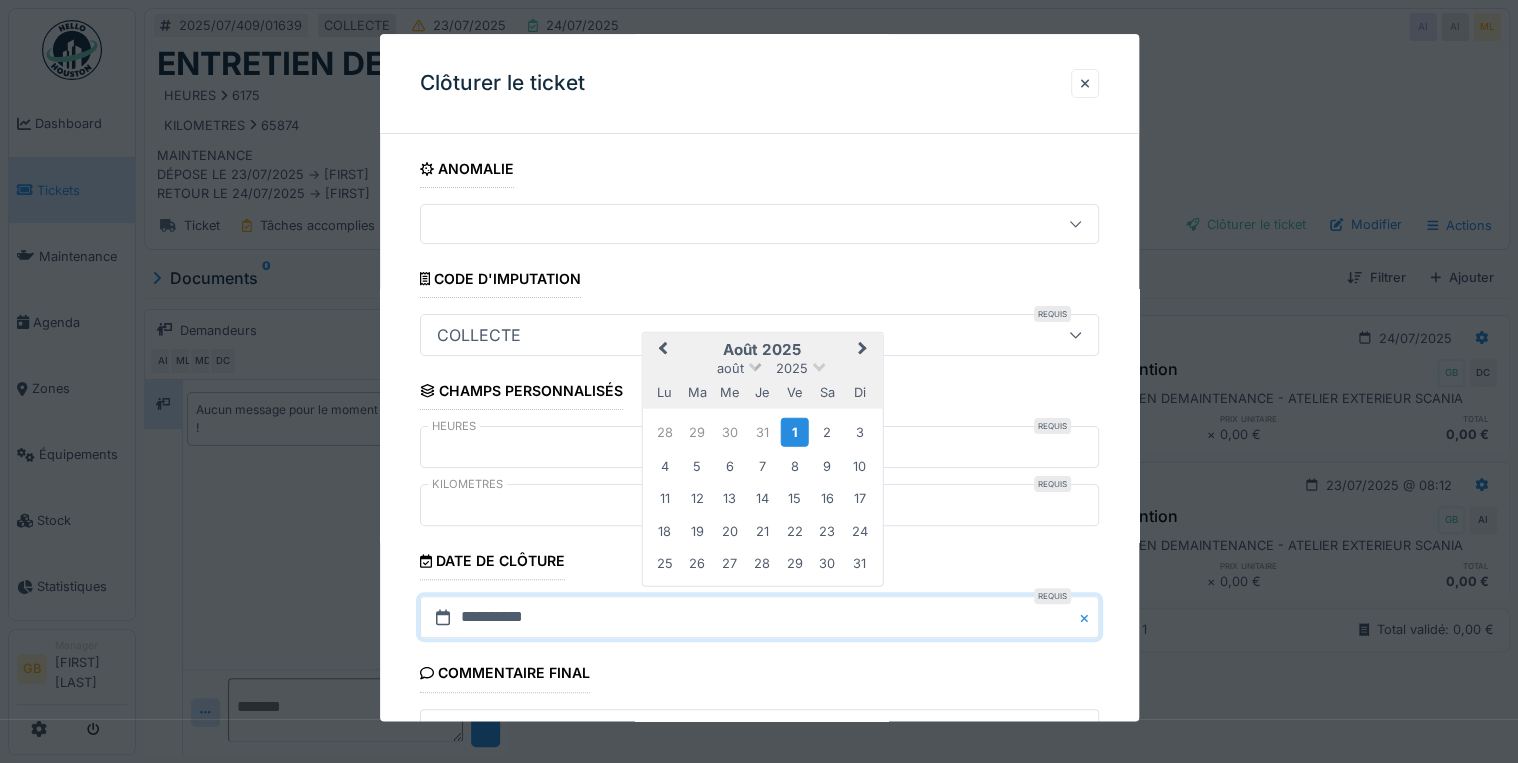 click on "août" at bounding box center (730, 367) 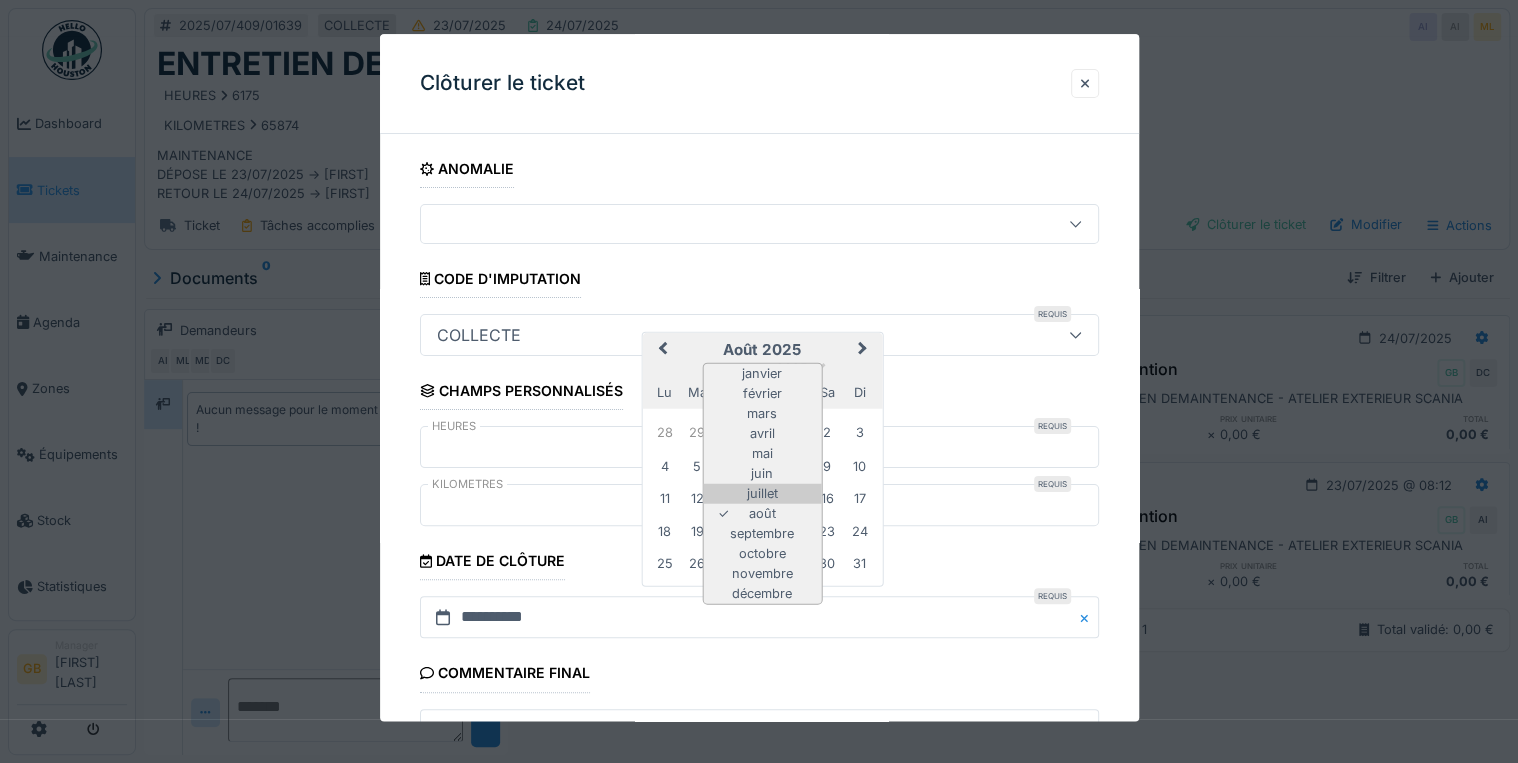 click on "juillet" at bounding box center [762, 494] 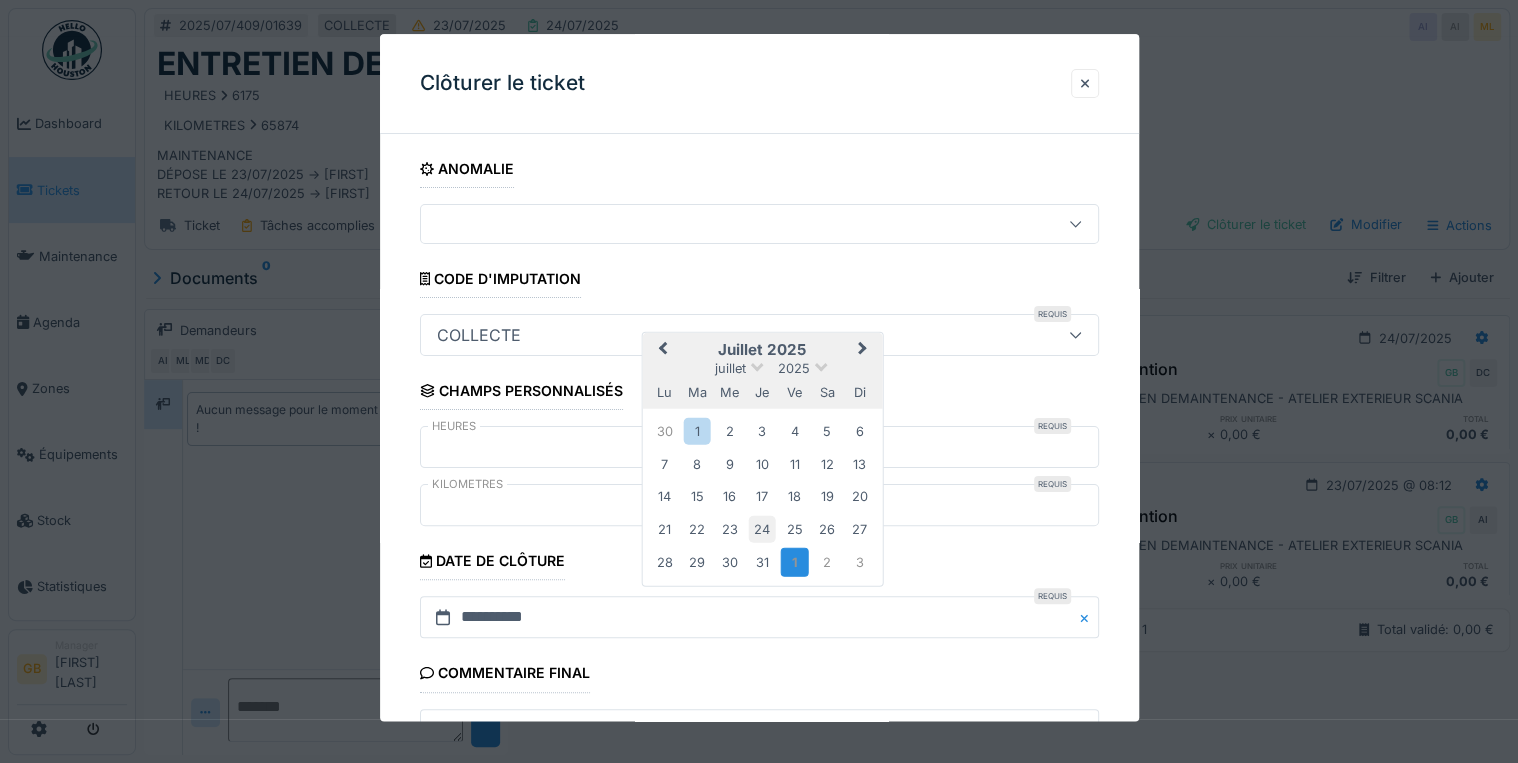 click on "24" at bounding box center [762, 528] 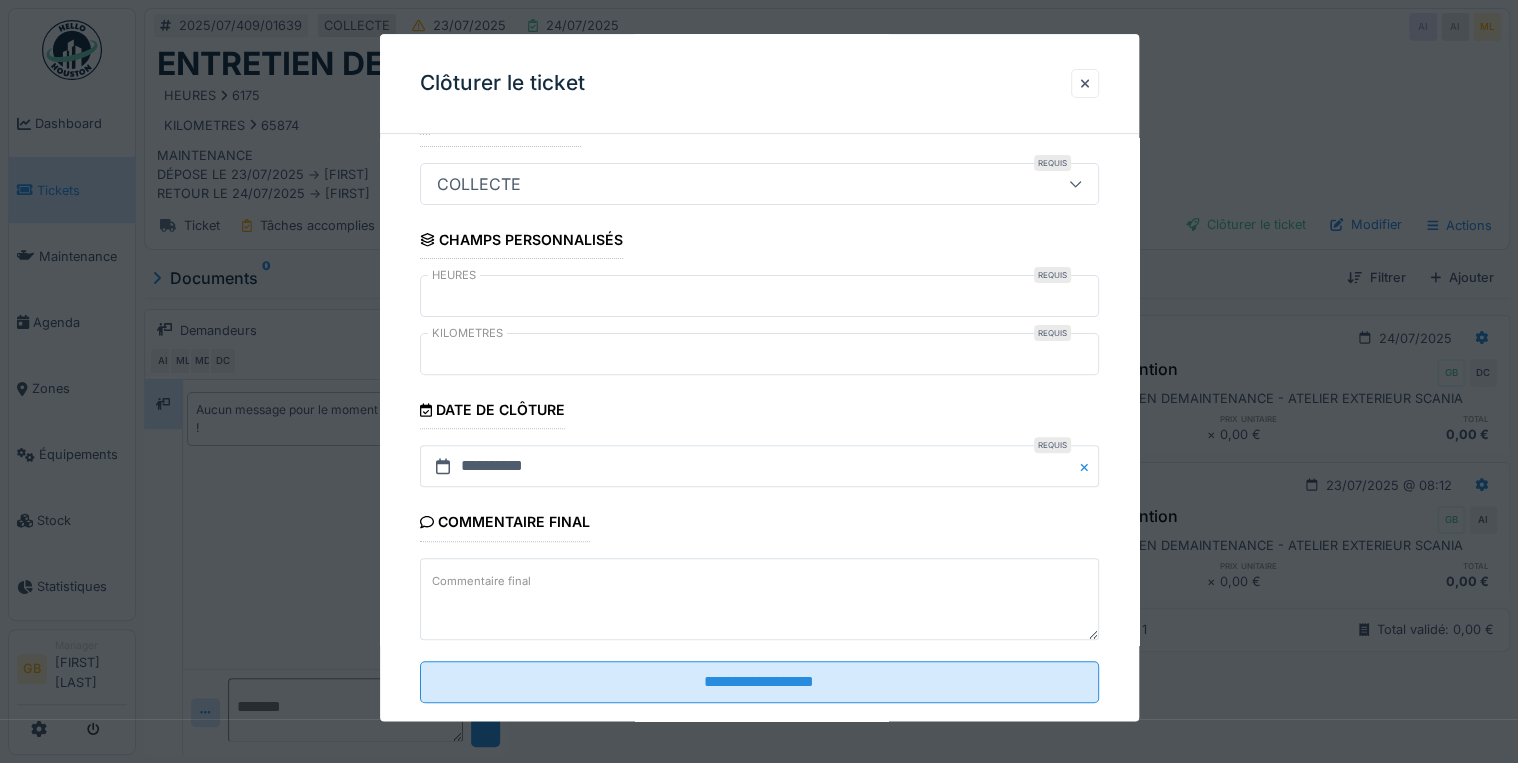 scroll, scrollTop: 184, scrollLeft: 0, axis: vertical 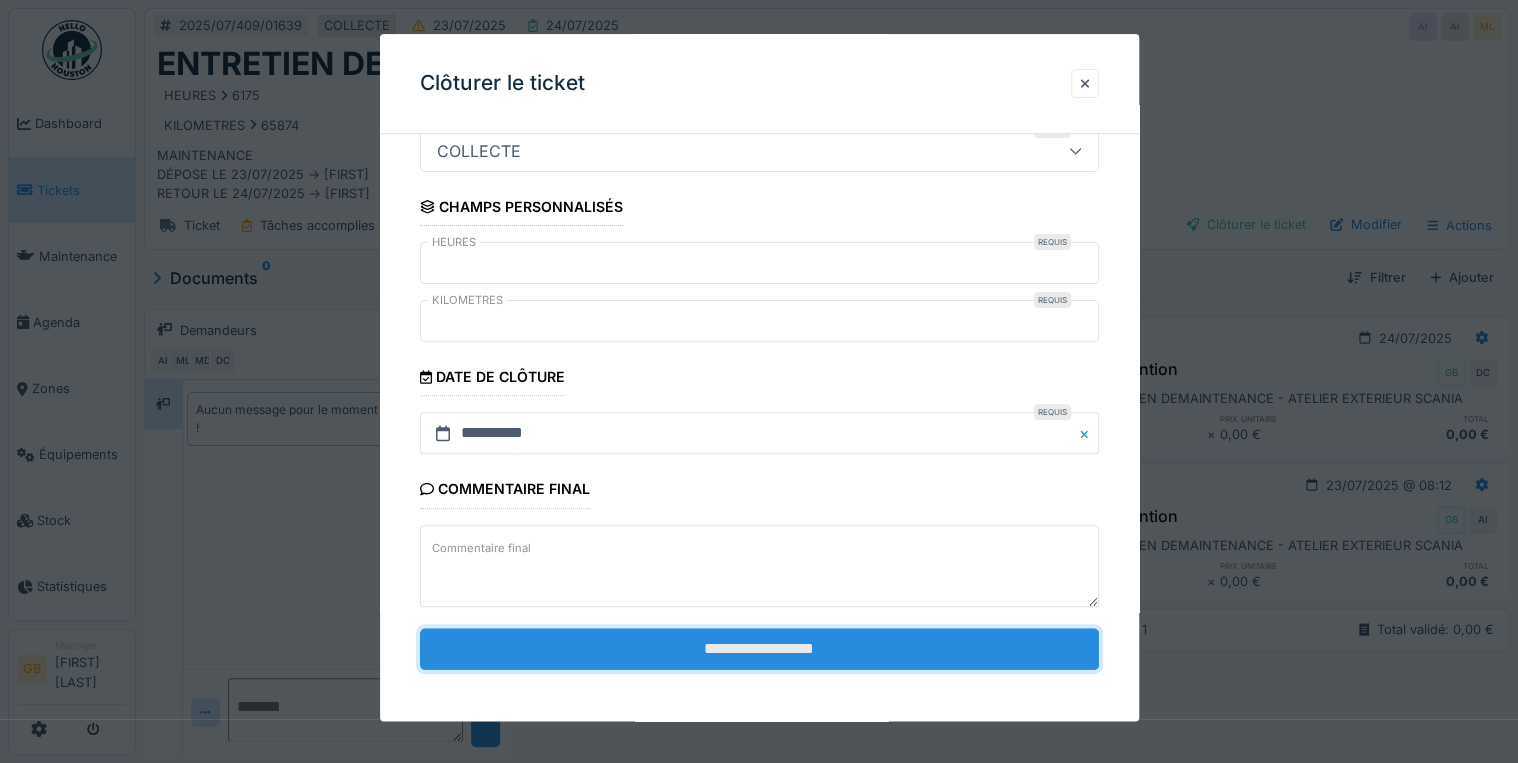 click on "**********" at bounding box center [759, 649] 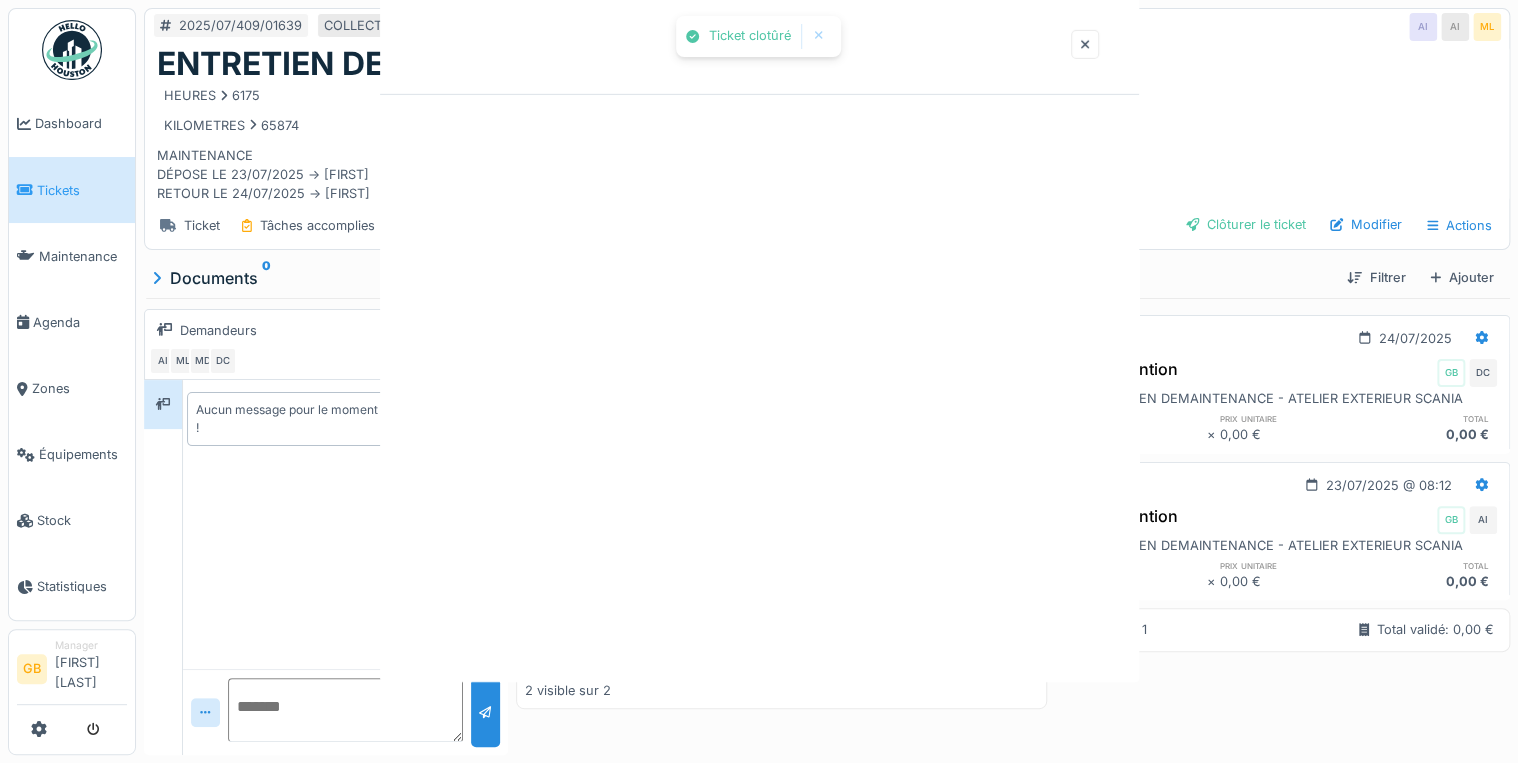 scroll, scrollTop: 0, scrollLeft: 0, axis: both 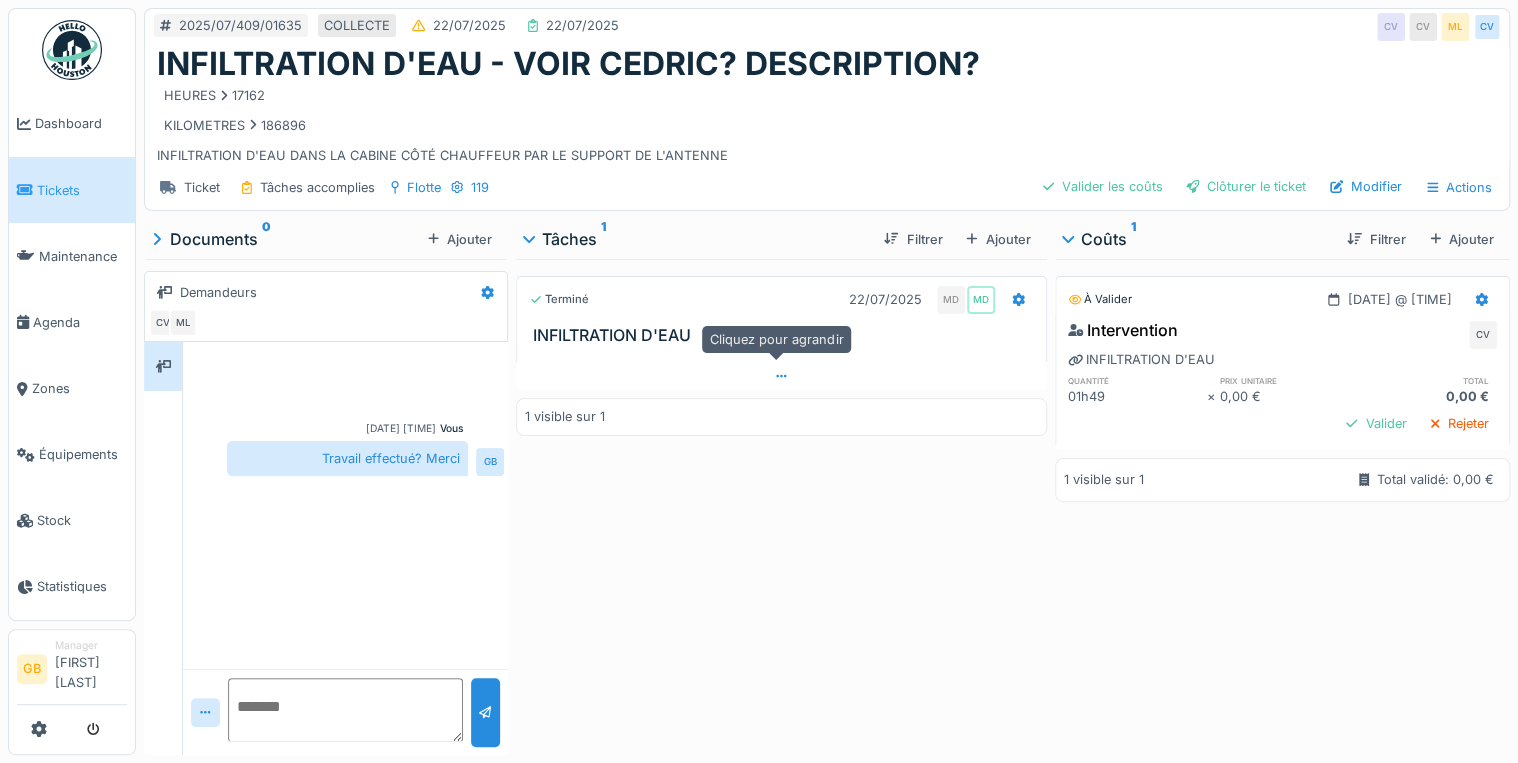 click at bounding box center [781, 376] 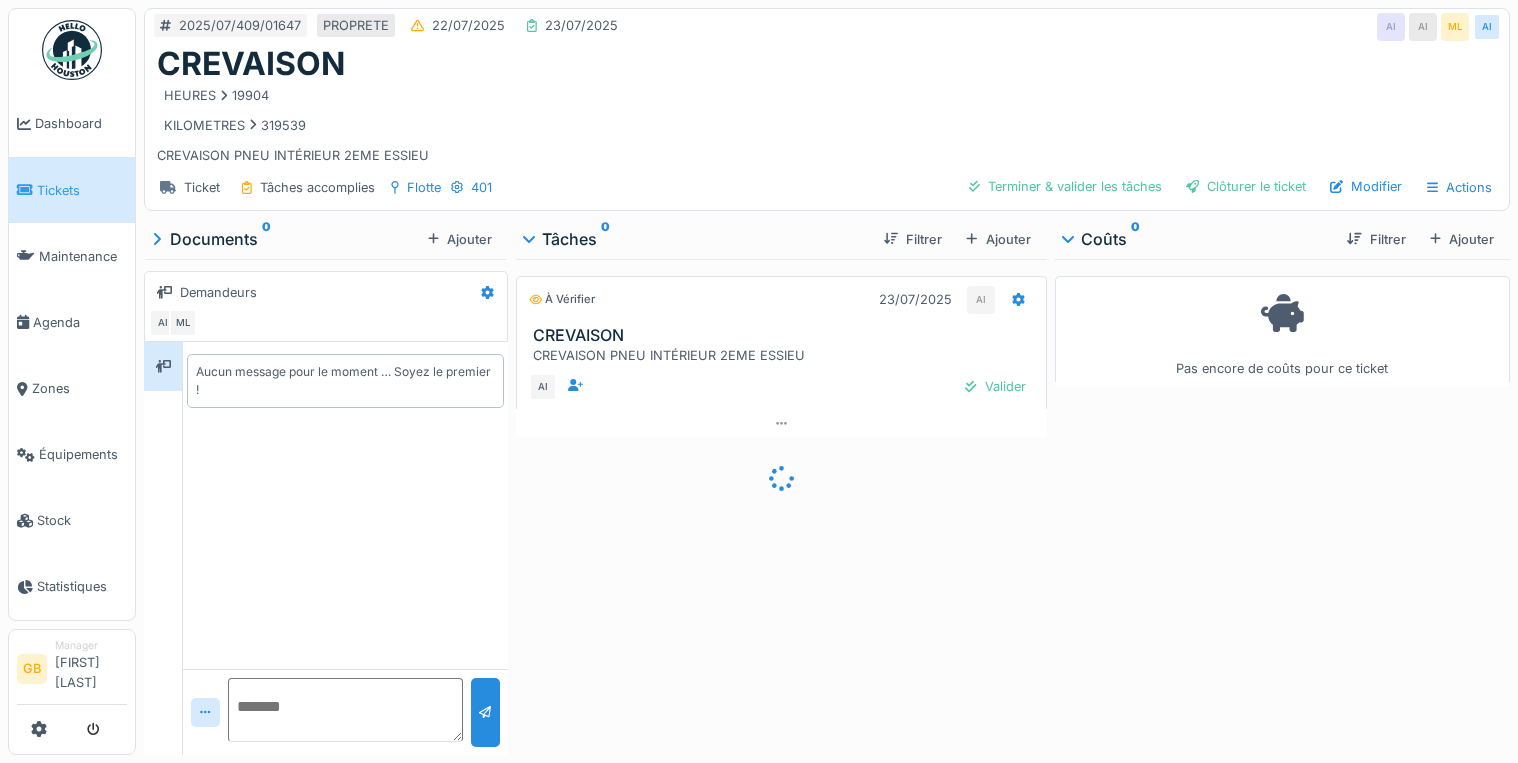 scroll, scrollTop: 0, scrollLeft: 0, axis: both 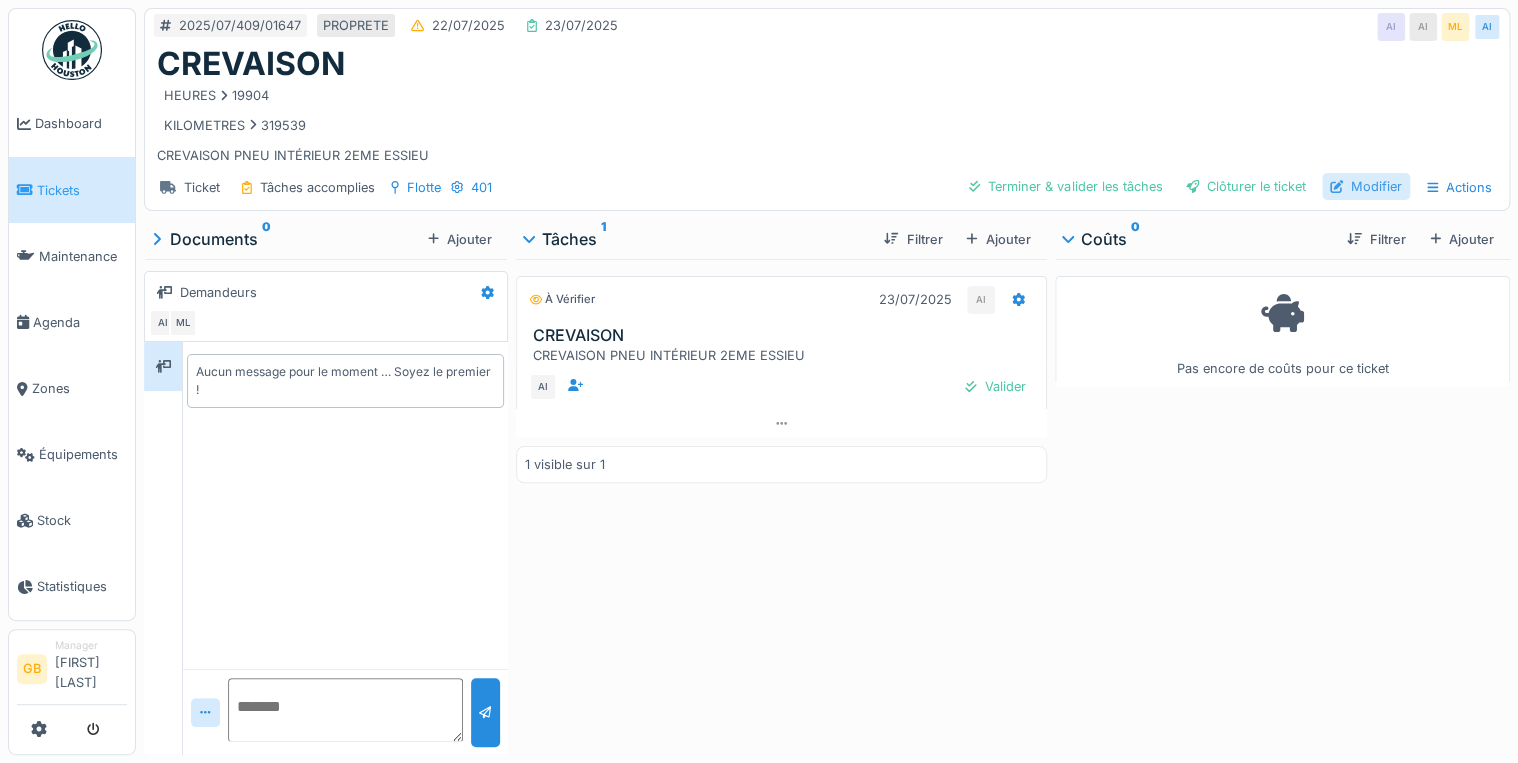 click on "Modifier" at bounding box center [1366, 186] 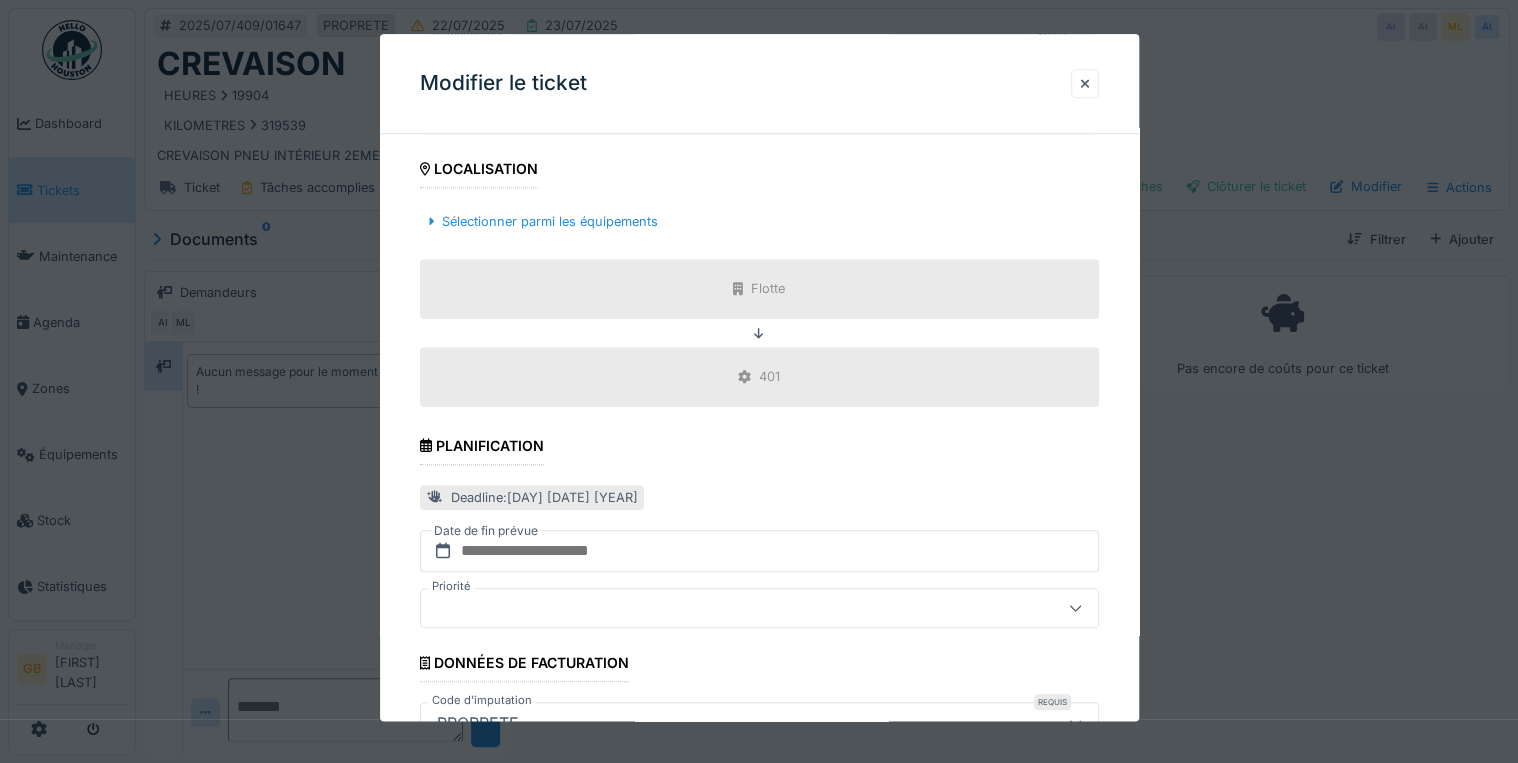 scroll, scrollTop: 798, scrollLeft: 0, axis: vertical 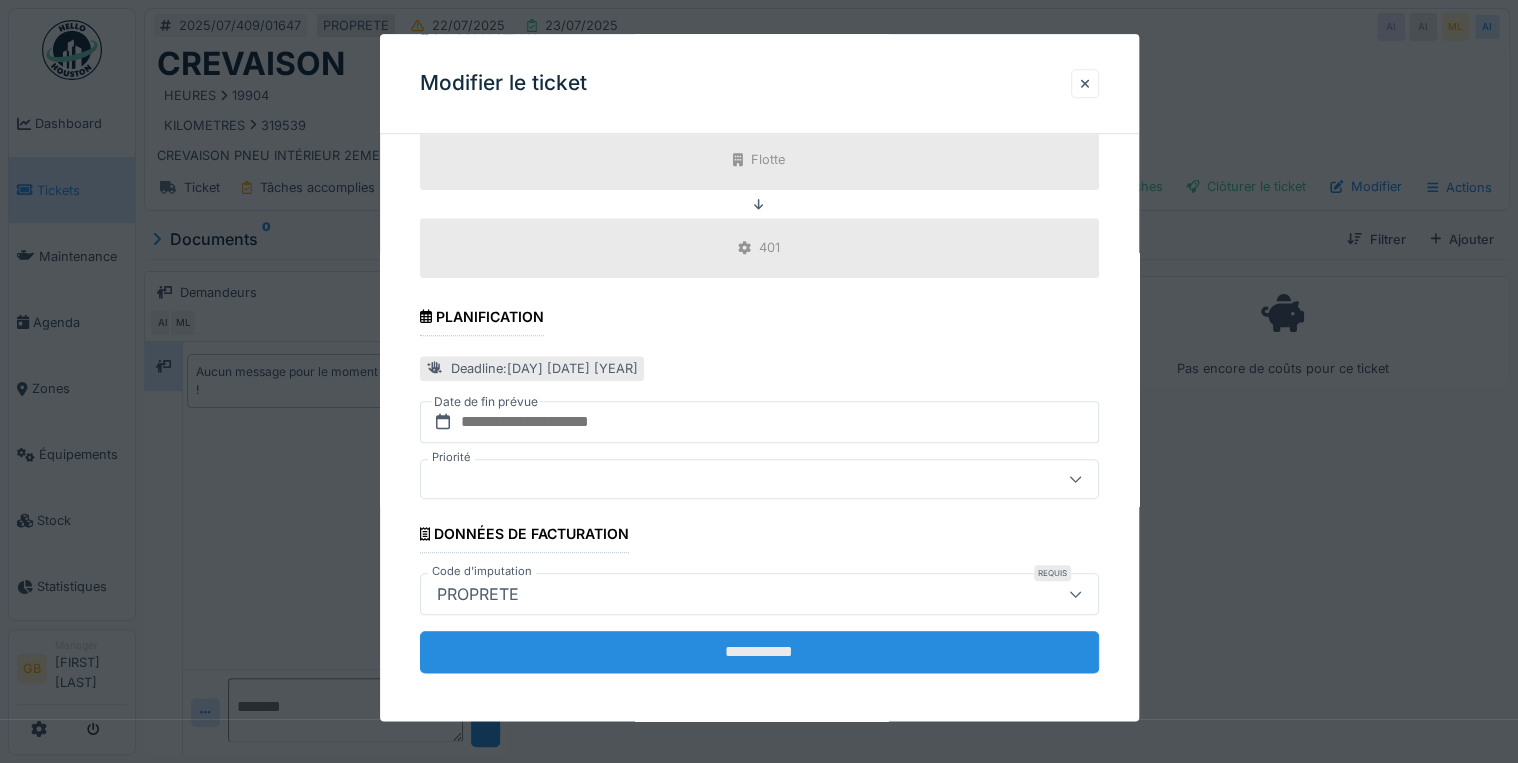 click on "**********" at bounding box center [759, 652] 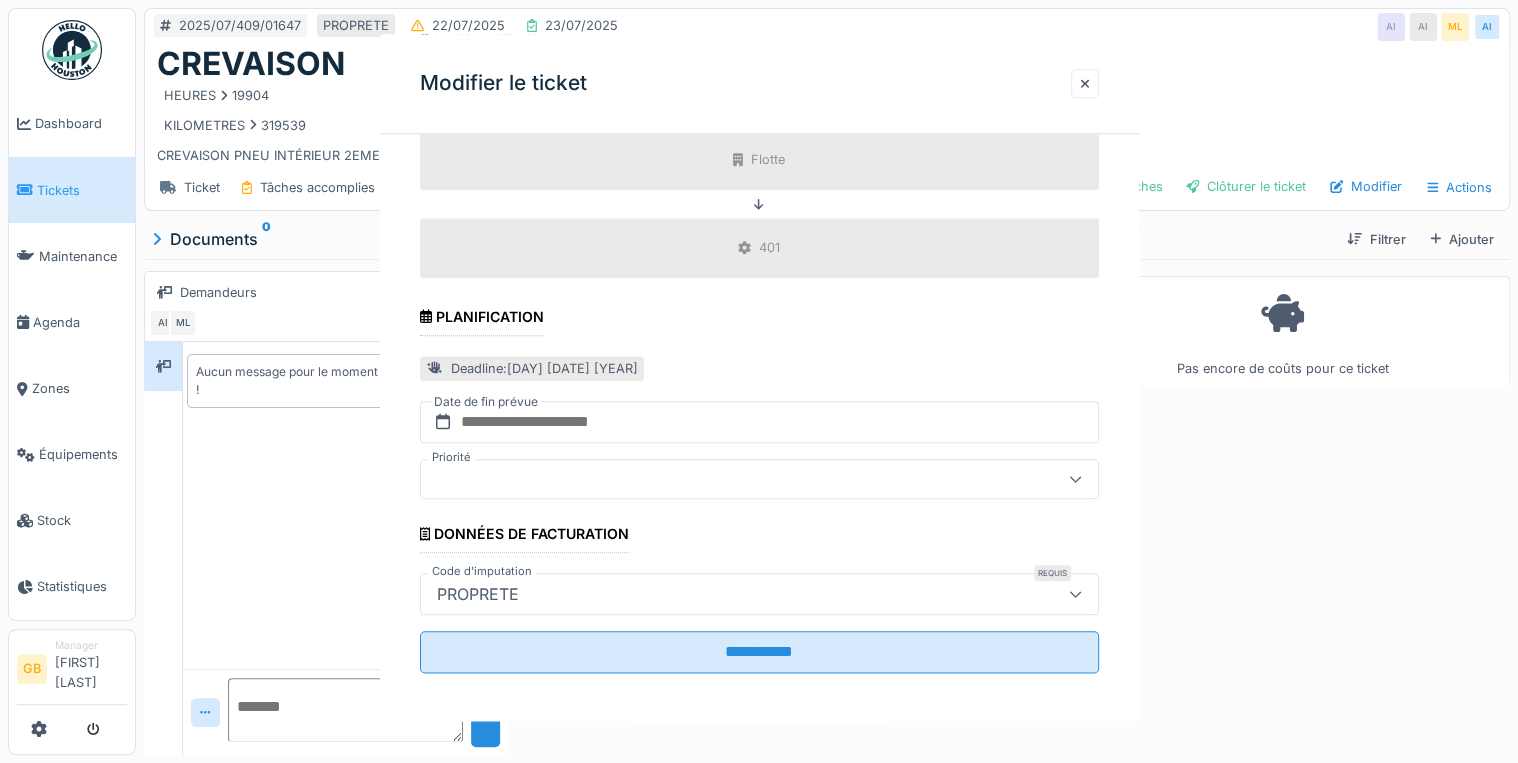 scroll, scrollTop: 0, scrollLeft: 0, axis: both 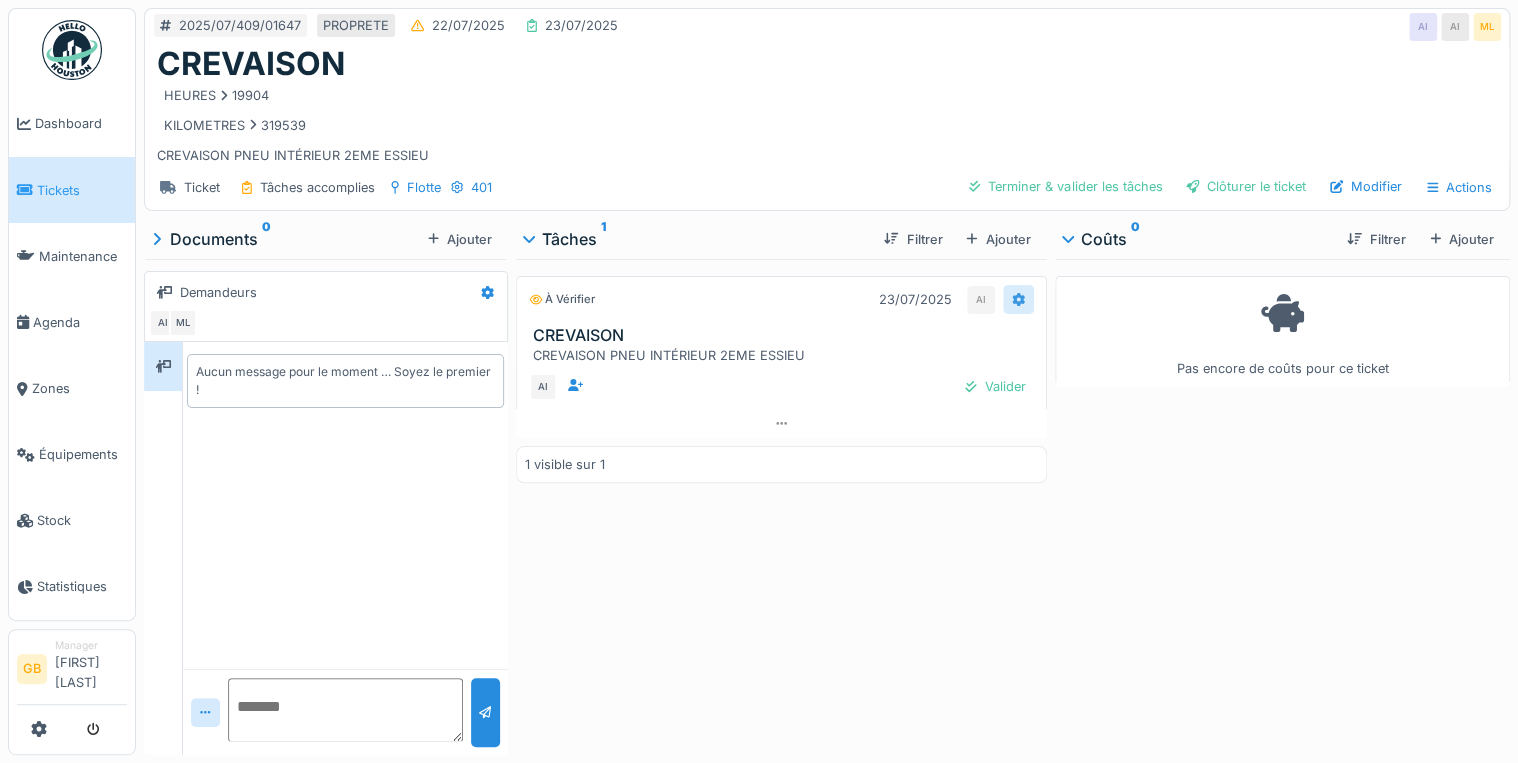 click at bounding box center [1018, 299] 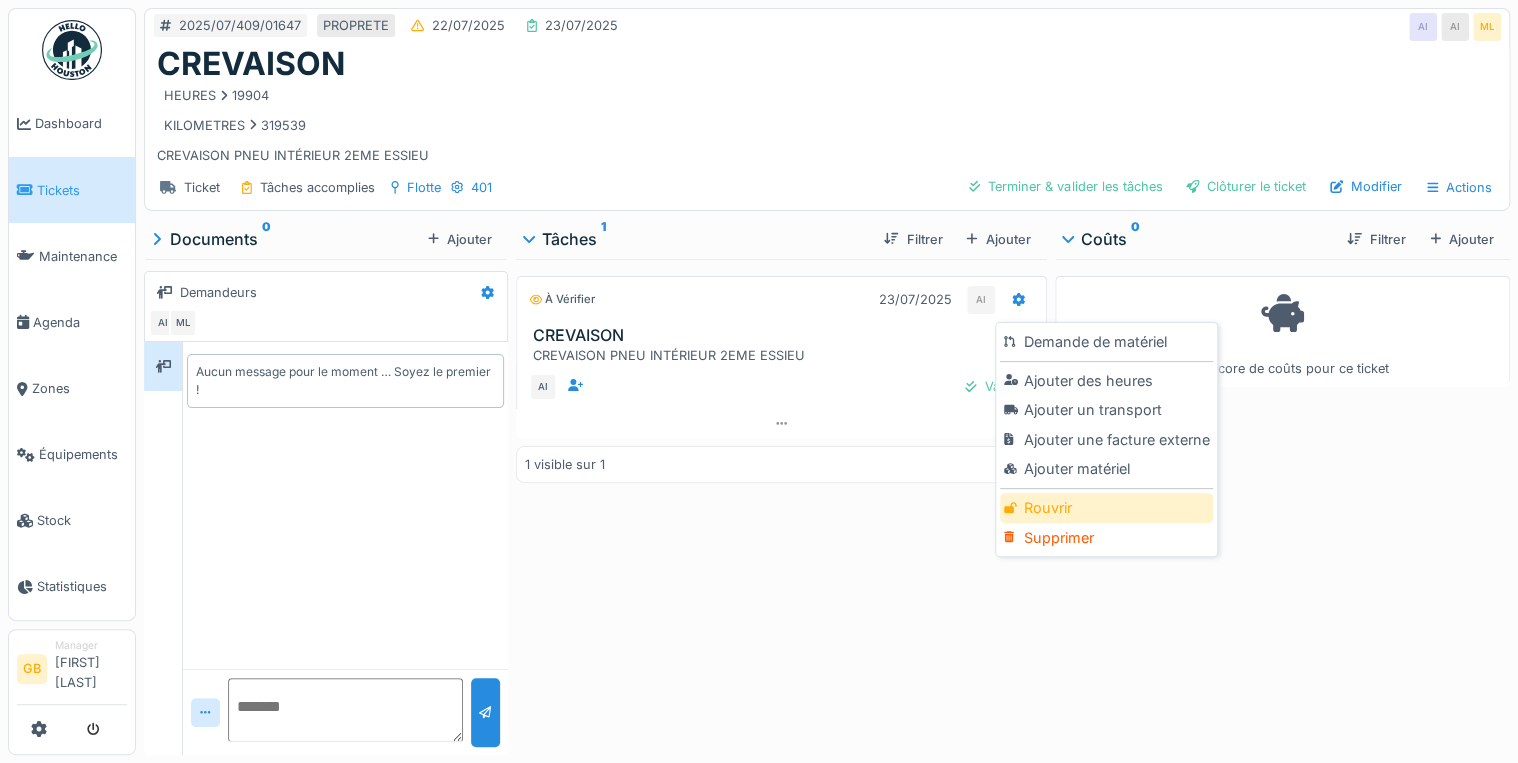 click on "Rouvrir" at bounding box center (1106, 508) 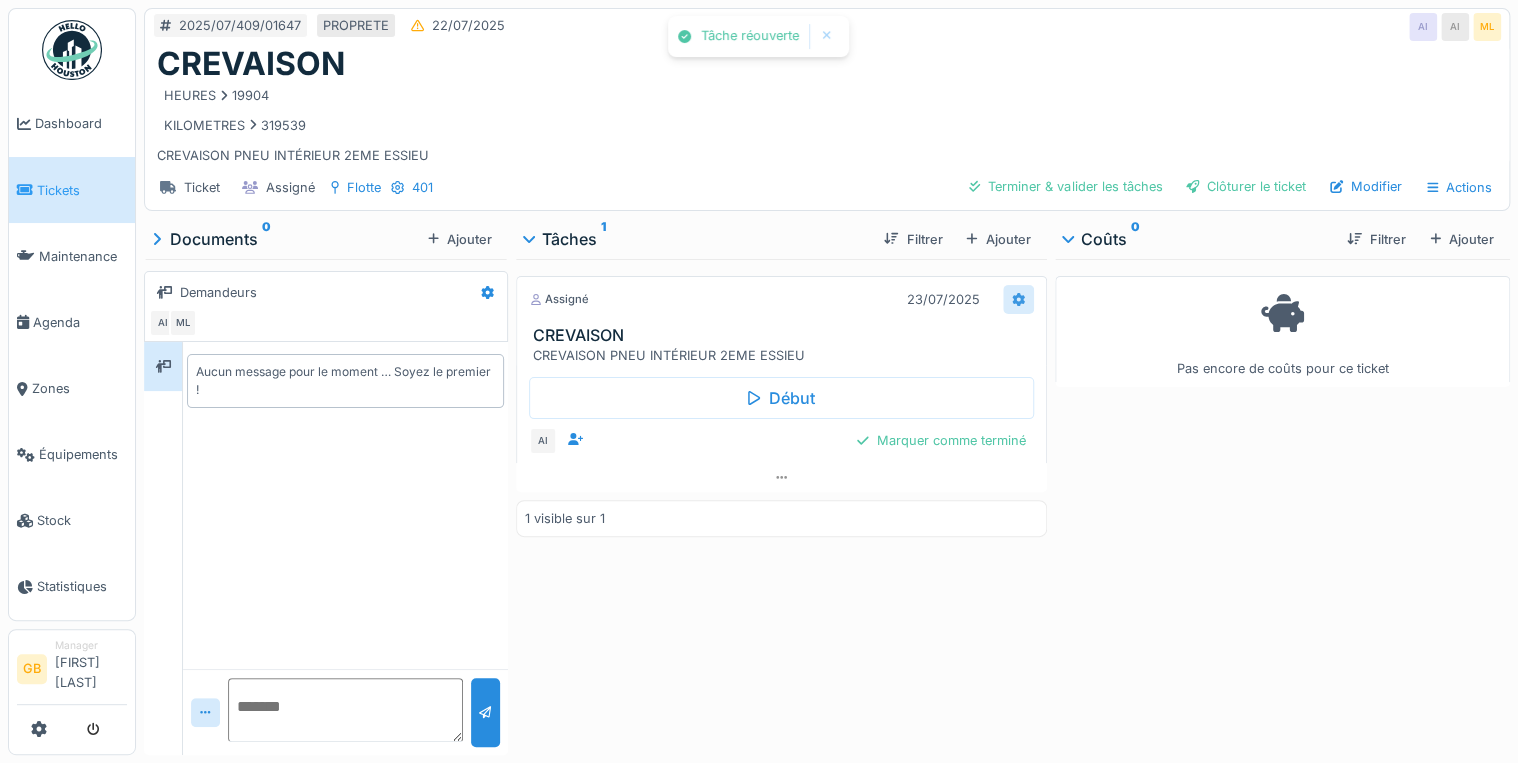 click 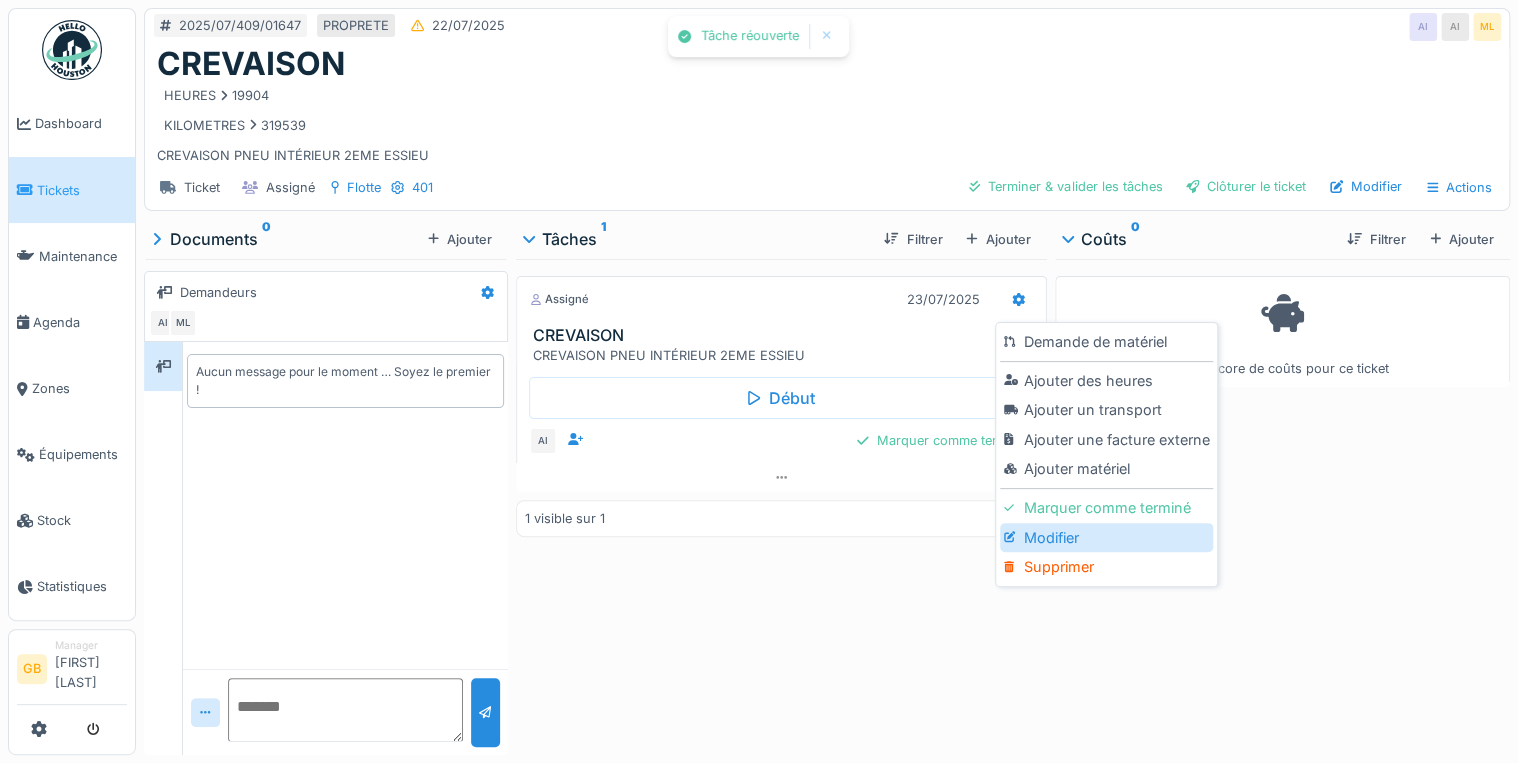 click on "Modifier" at bounding box center (1106, 538) 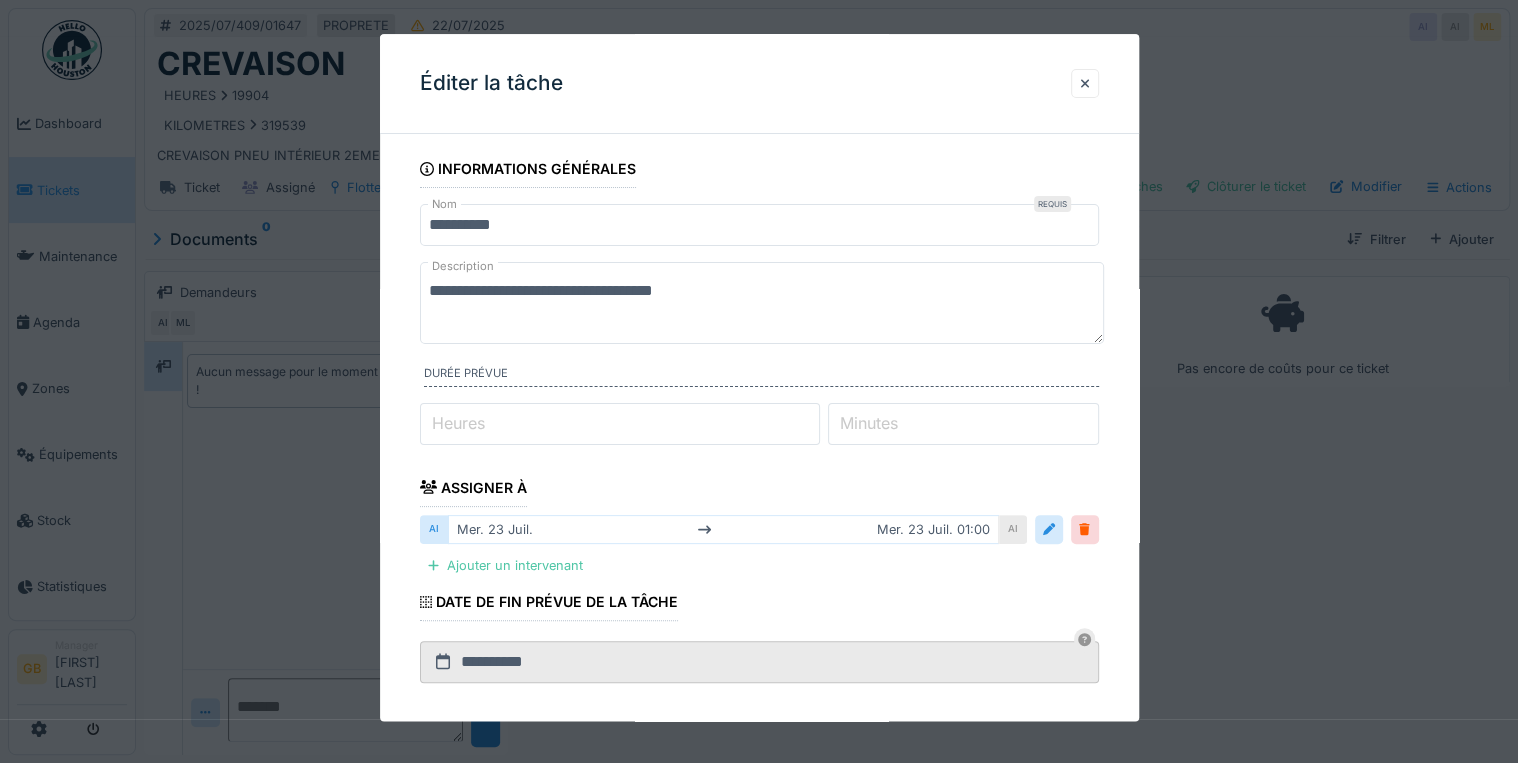 click on "**********" at bounding box center (762, 303) 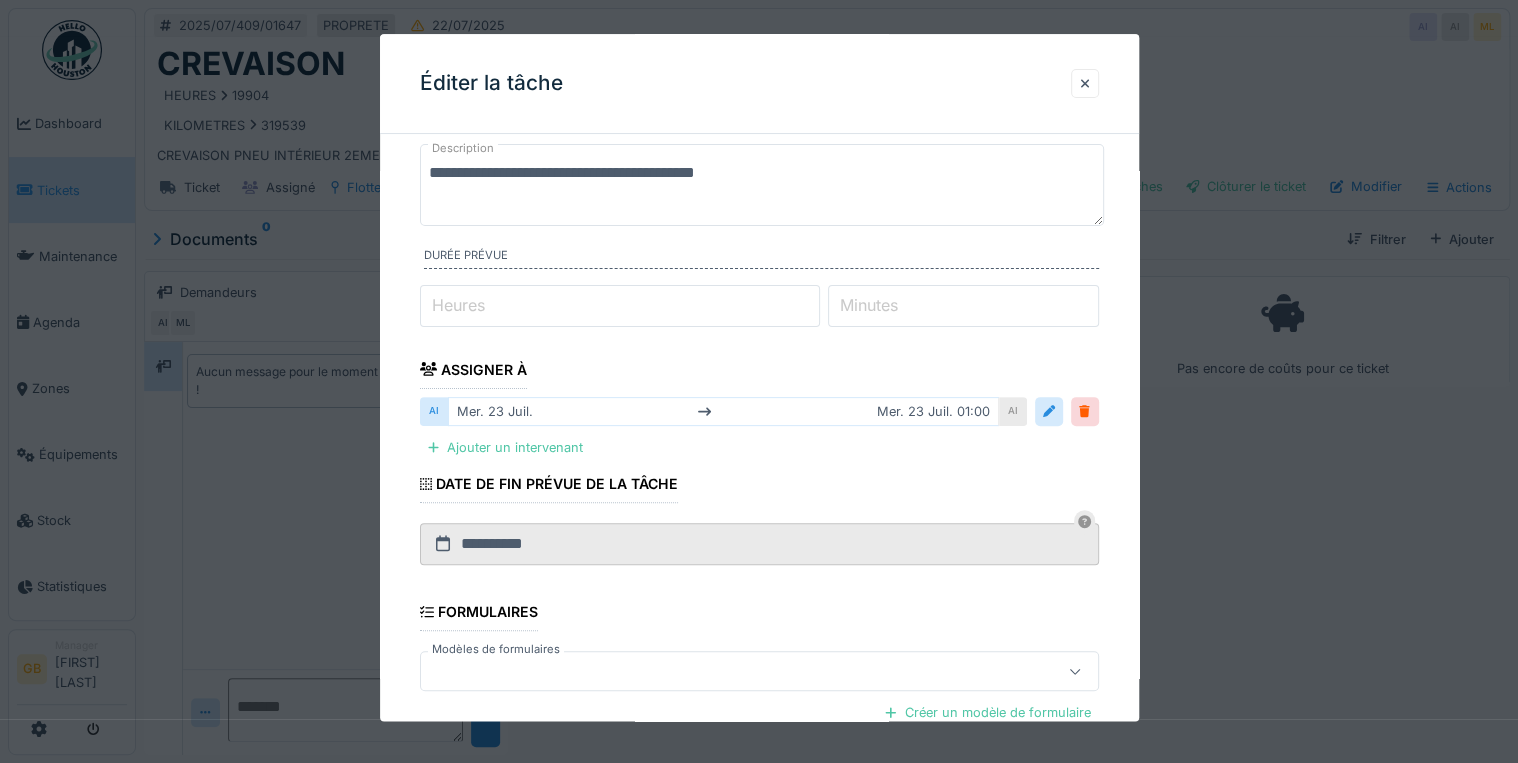 scroll, scrollTop: 336, scrollLeft: 0, axis: vertical 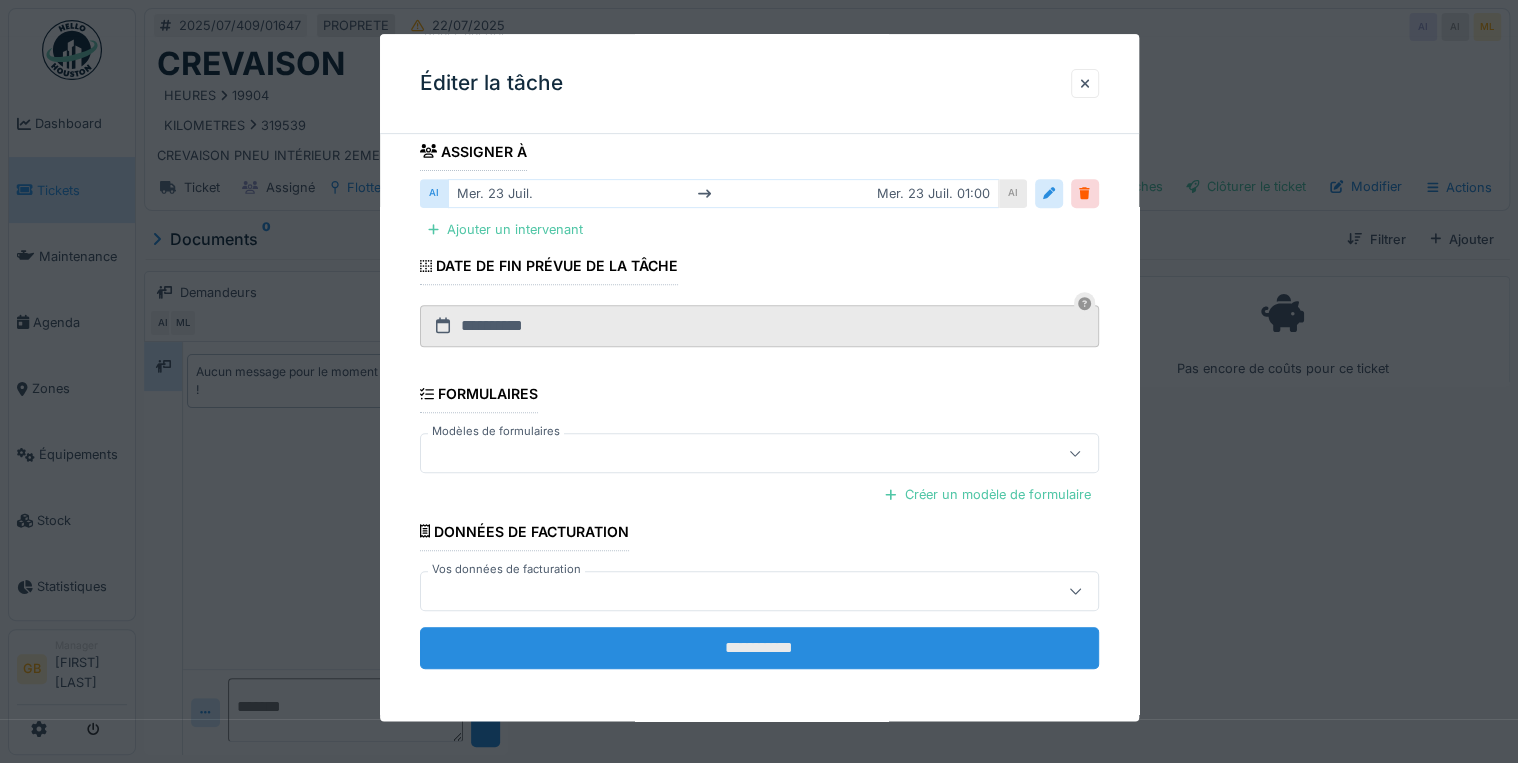 type on "**********" 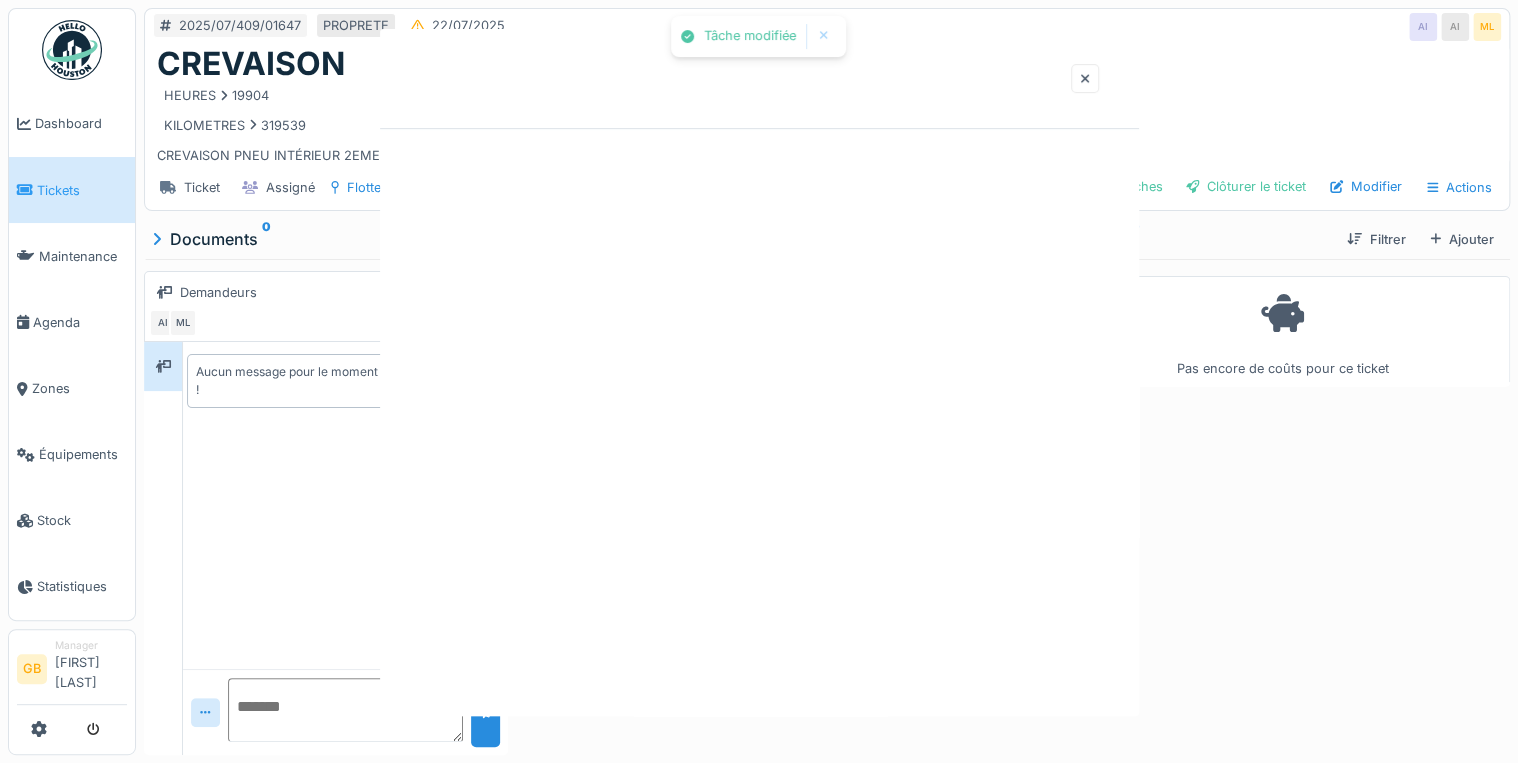 scroll, scrollTop: 0, scrollLeft: 0, axis: both 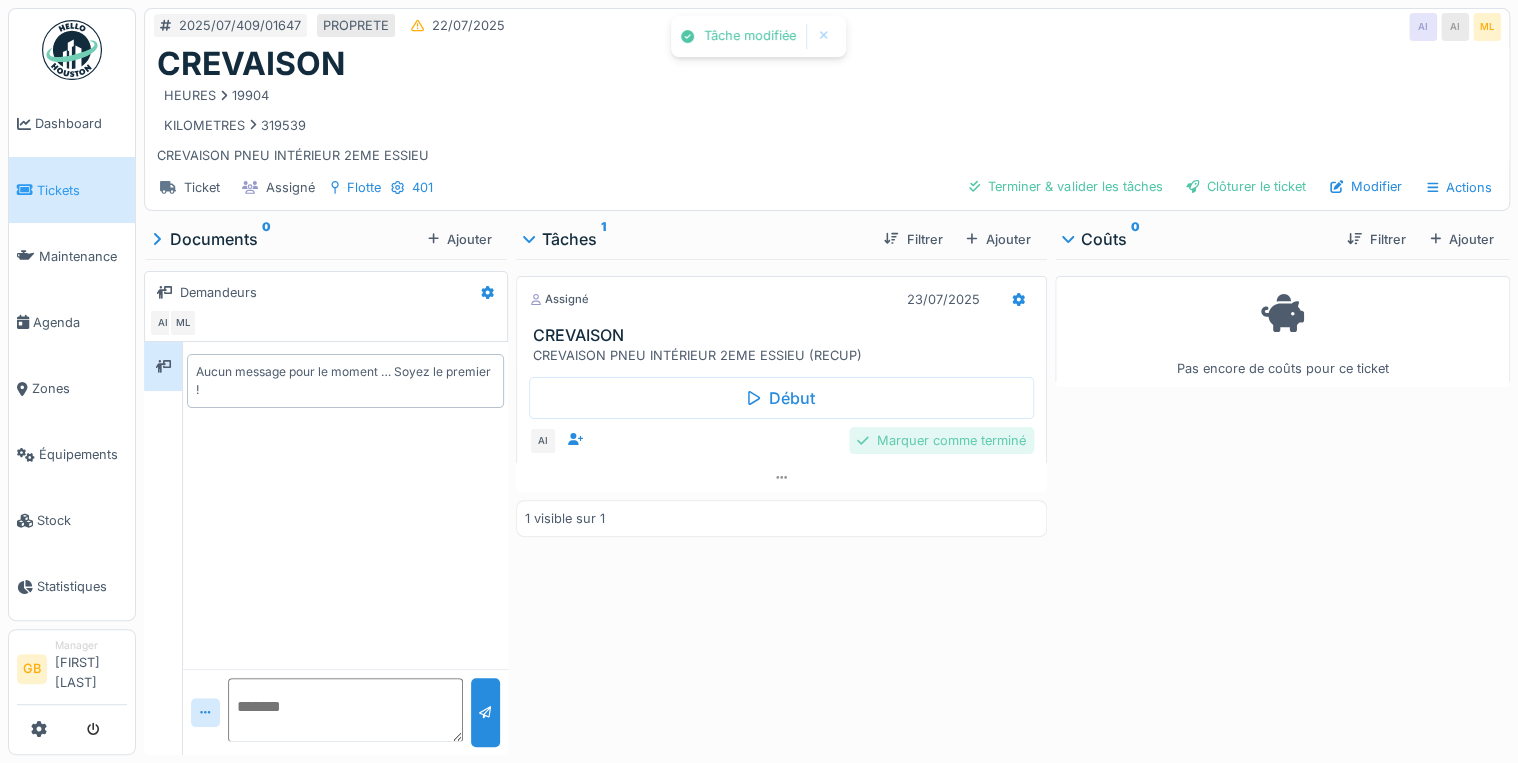 click on "Marquer comme terminé" at bounding box center [941, 440] 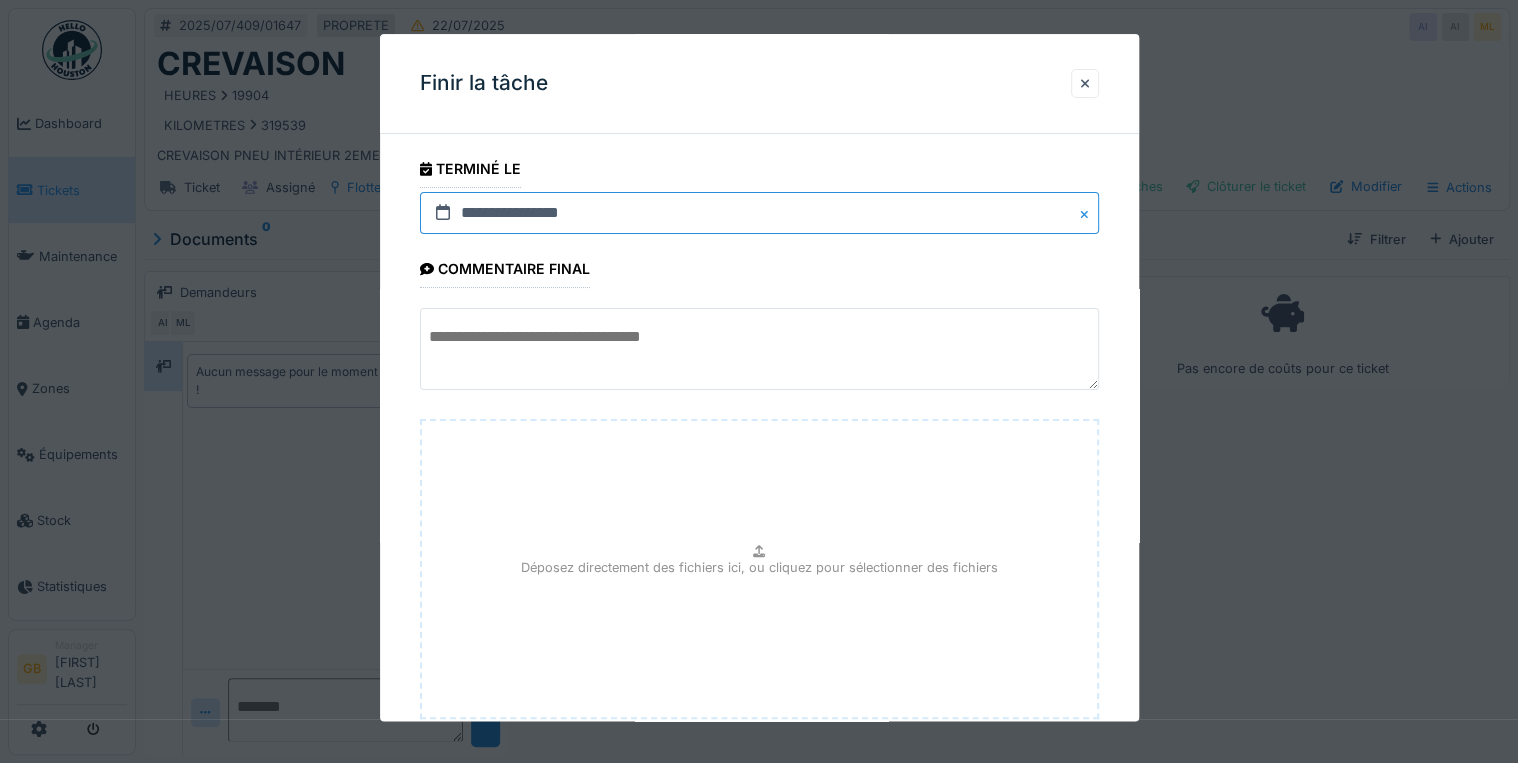 click on "**********" at bounding box center [759, 213] 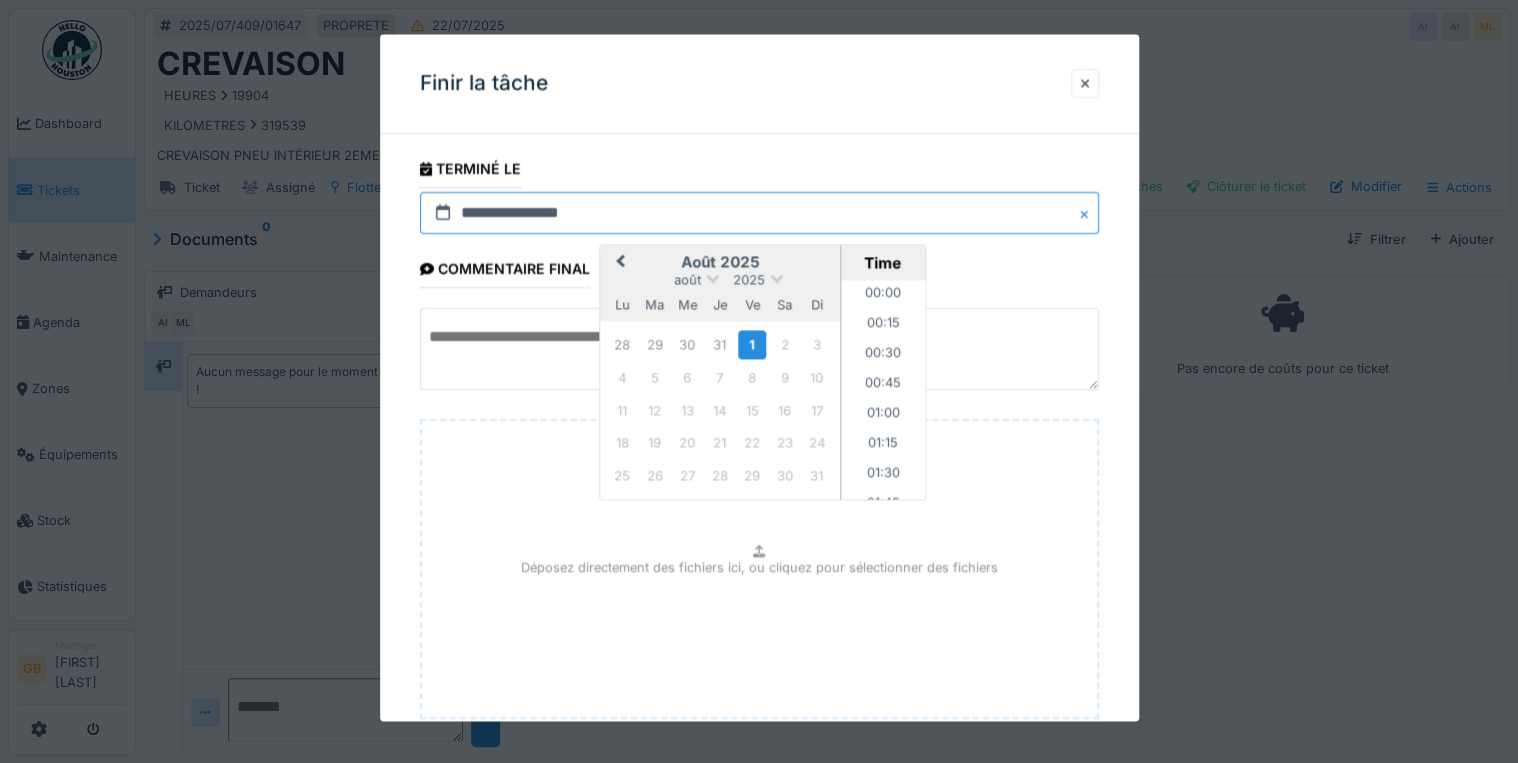 scroll, scrollTop: 1315, scrollLeft: 0, axis: vertical 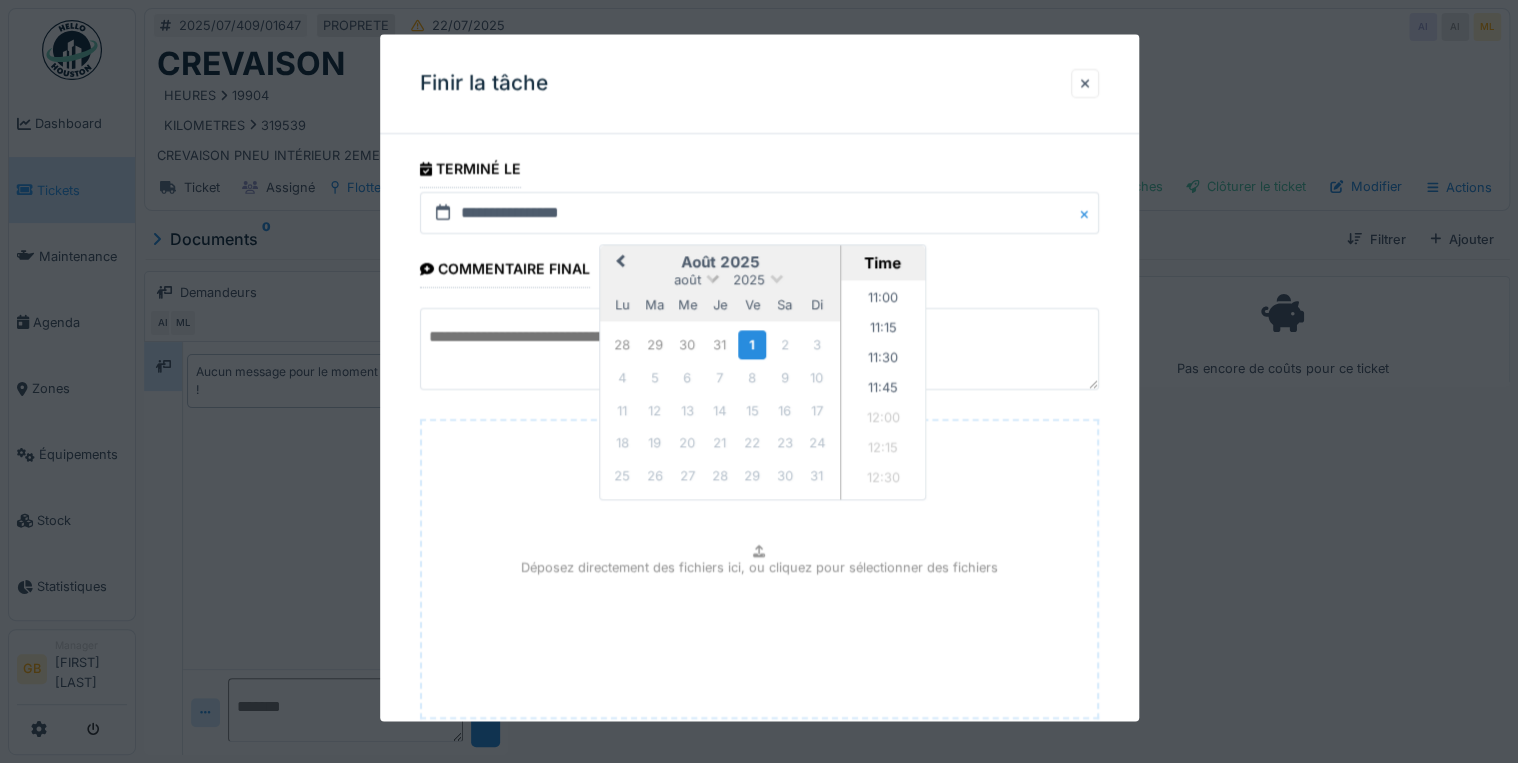 click on "août" at bounding box center [687, 280] 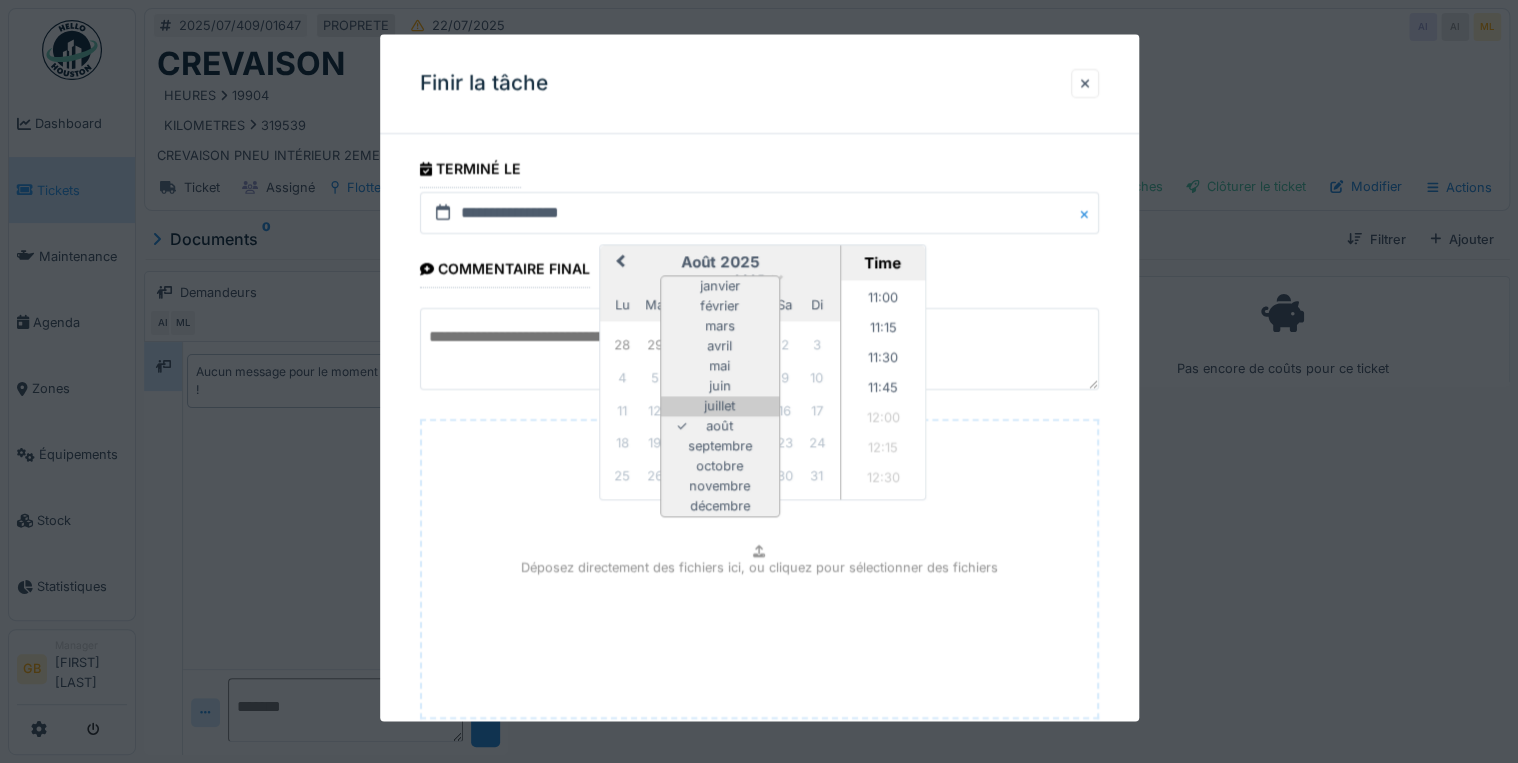 click on "juillet" at bounding box center [720, 407] 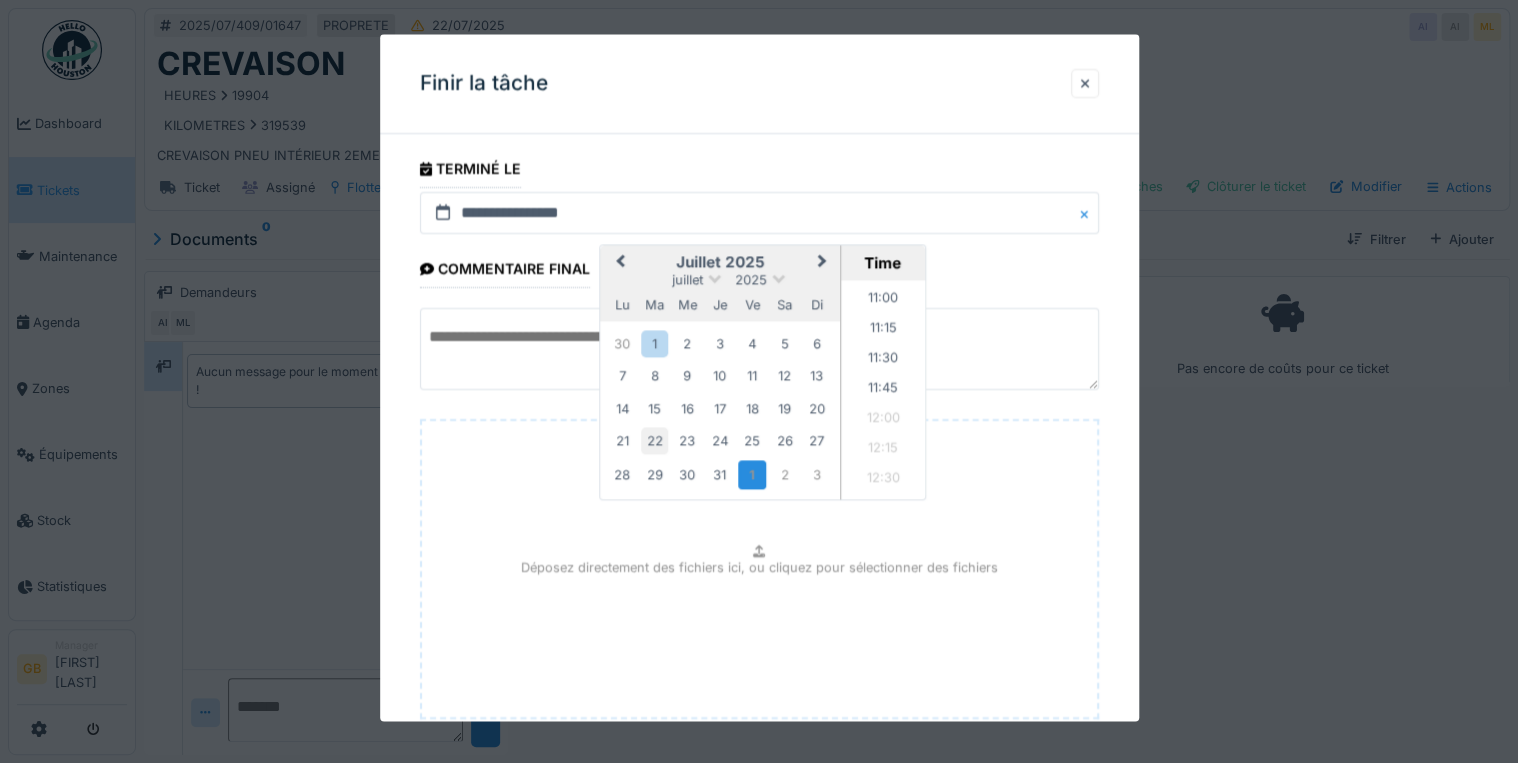 click on "22" at bounding box center [654, 441] 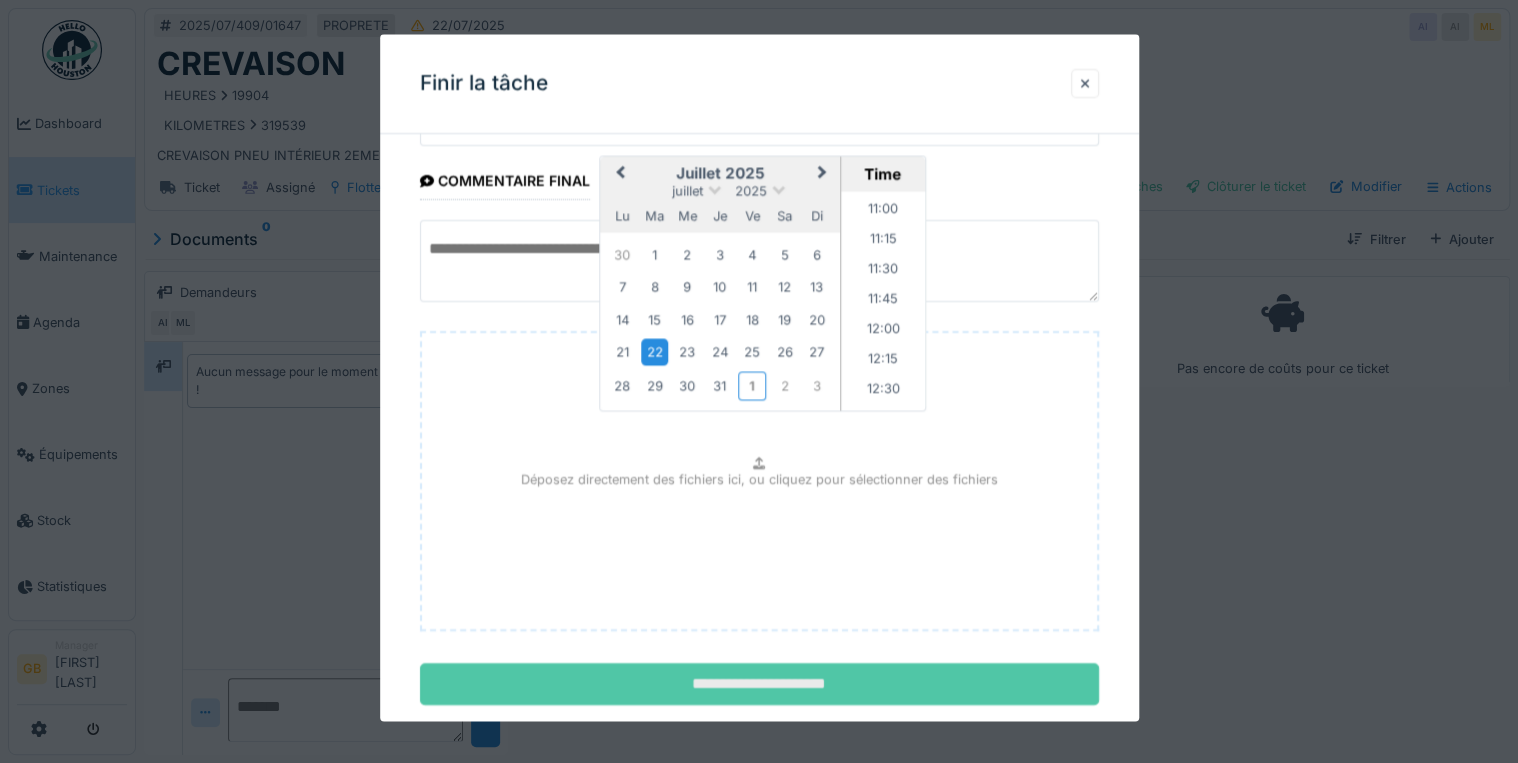 scroll, scrollTop: 126, scrollLeft: 0, axis: vertical 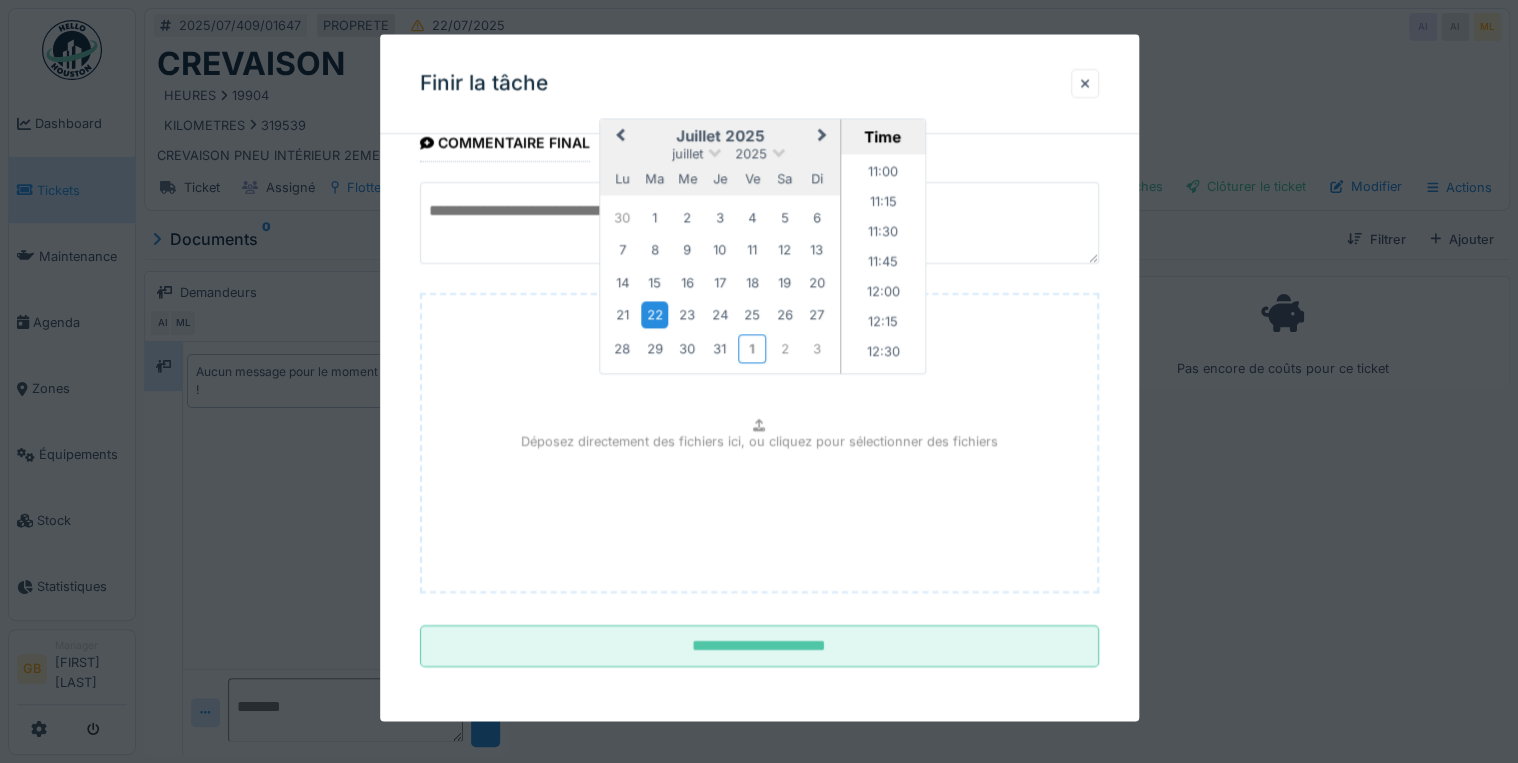 click on "**********" at bounding box center [759, 353] 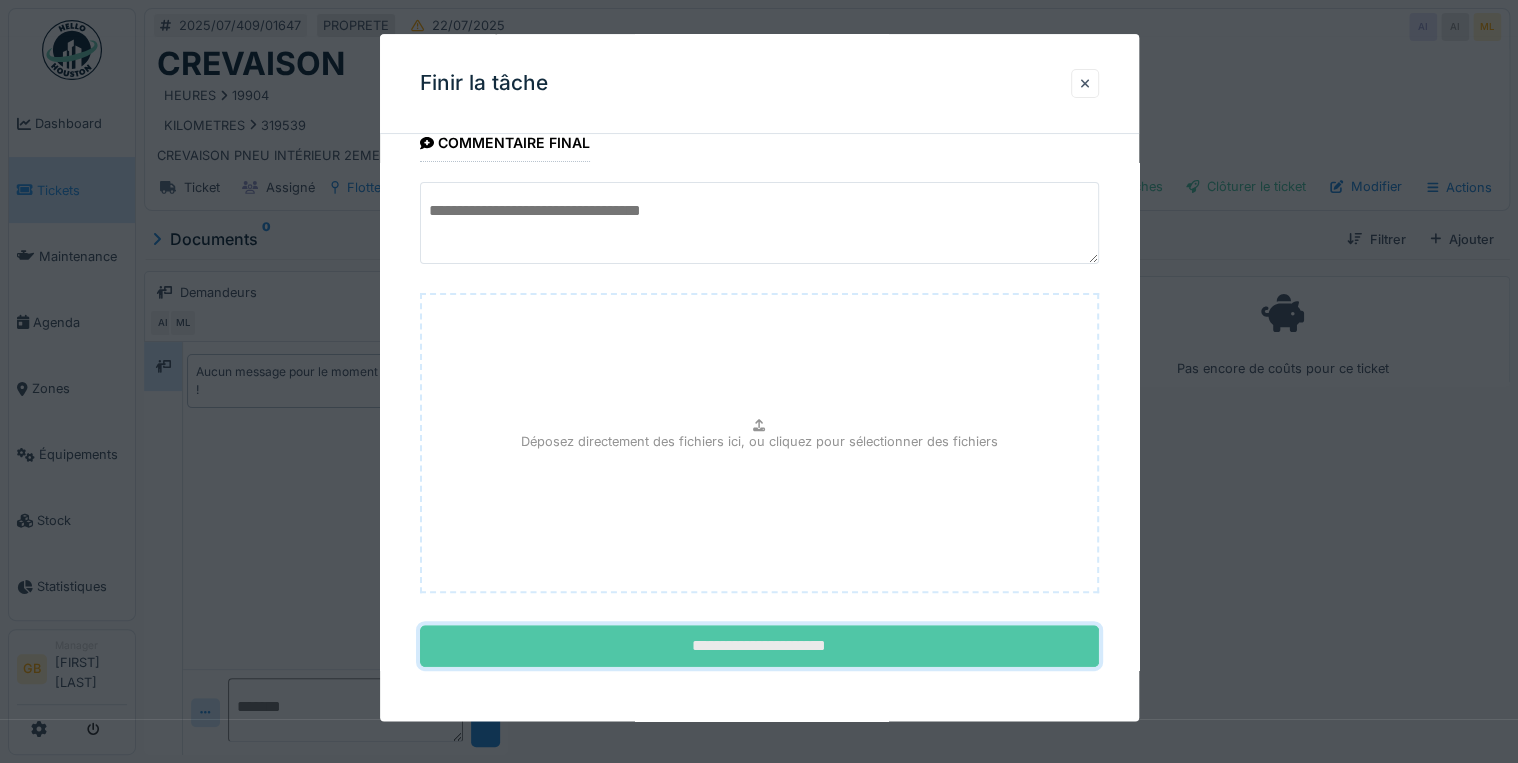 click on "**********" at bounding box center [759, 647] 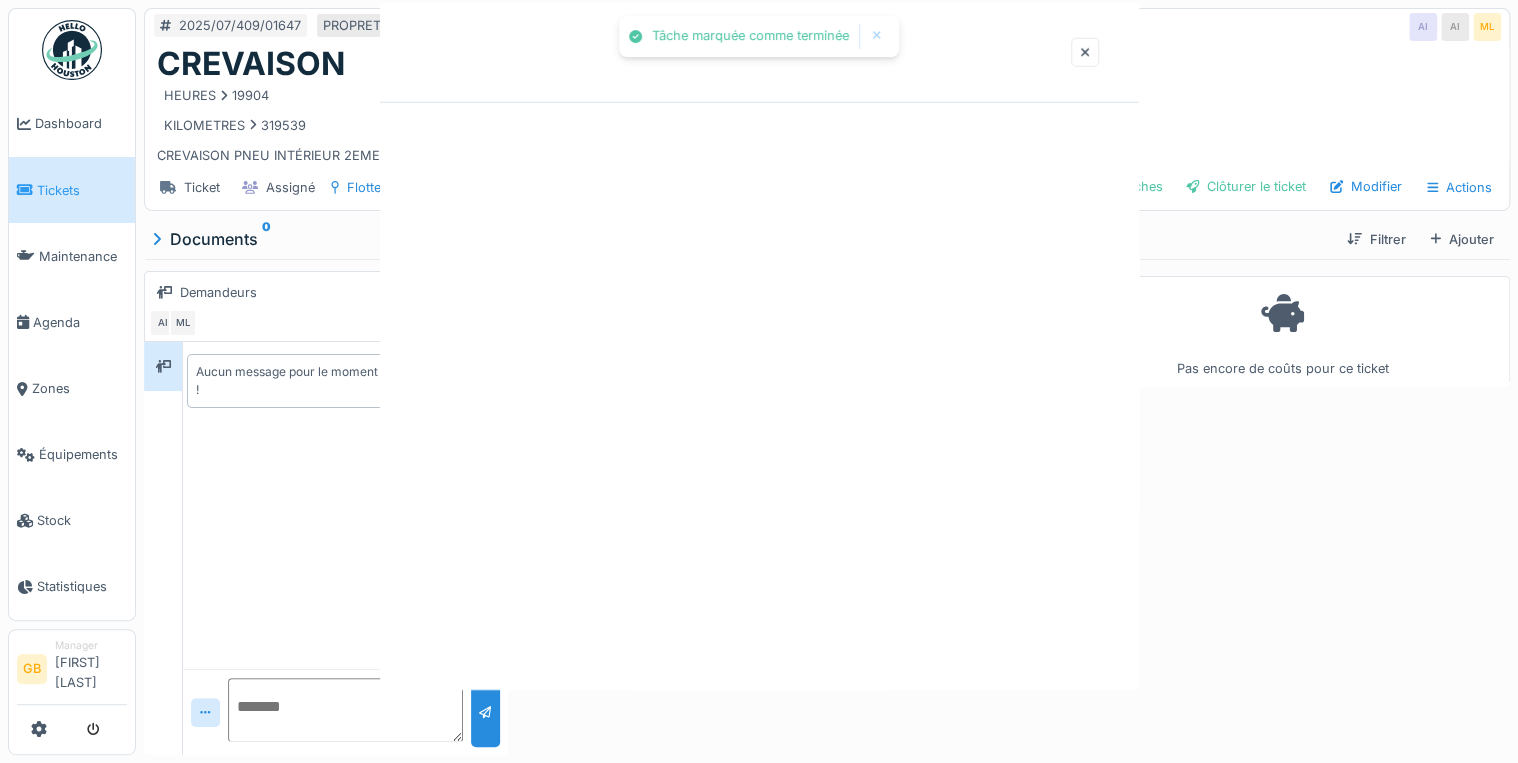 scroll, scrollTop: 0, scrollLeft: 0, axis: both 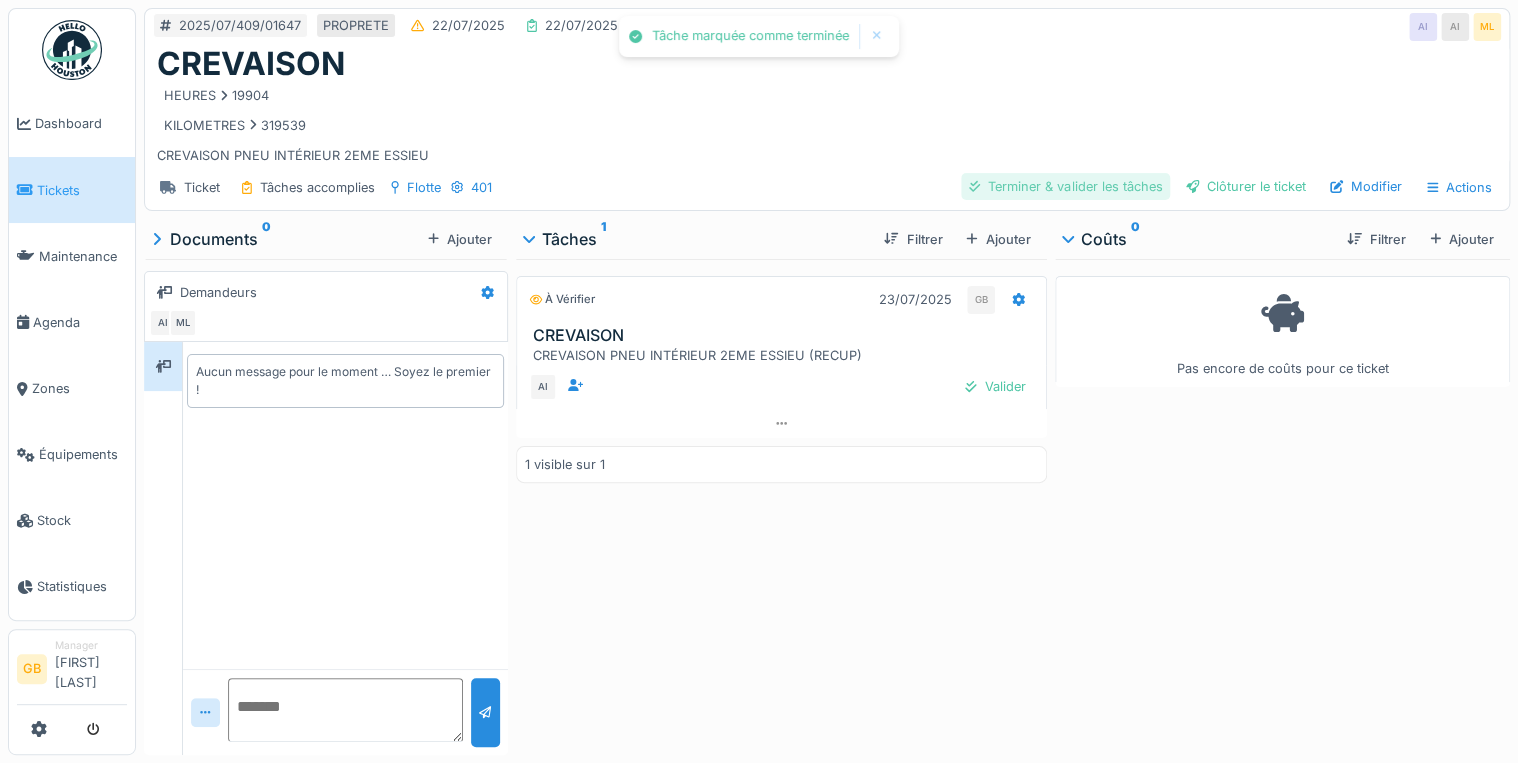click on "Terminer & valider les tâches" at bounding box center (1065, 186) 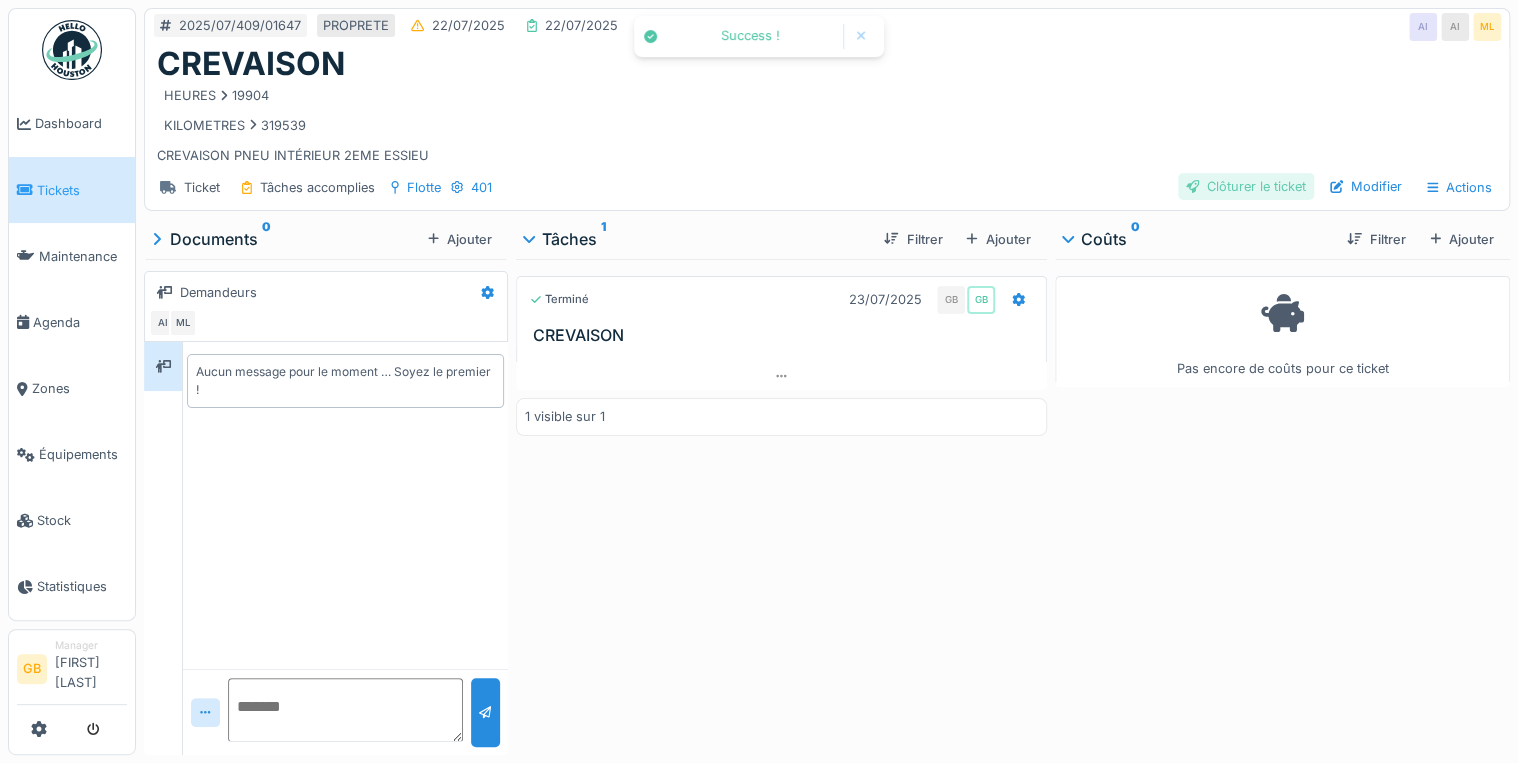 click on "Clôturer le ticket" at bounding box center [1246, 186] 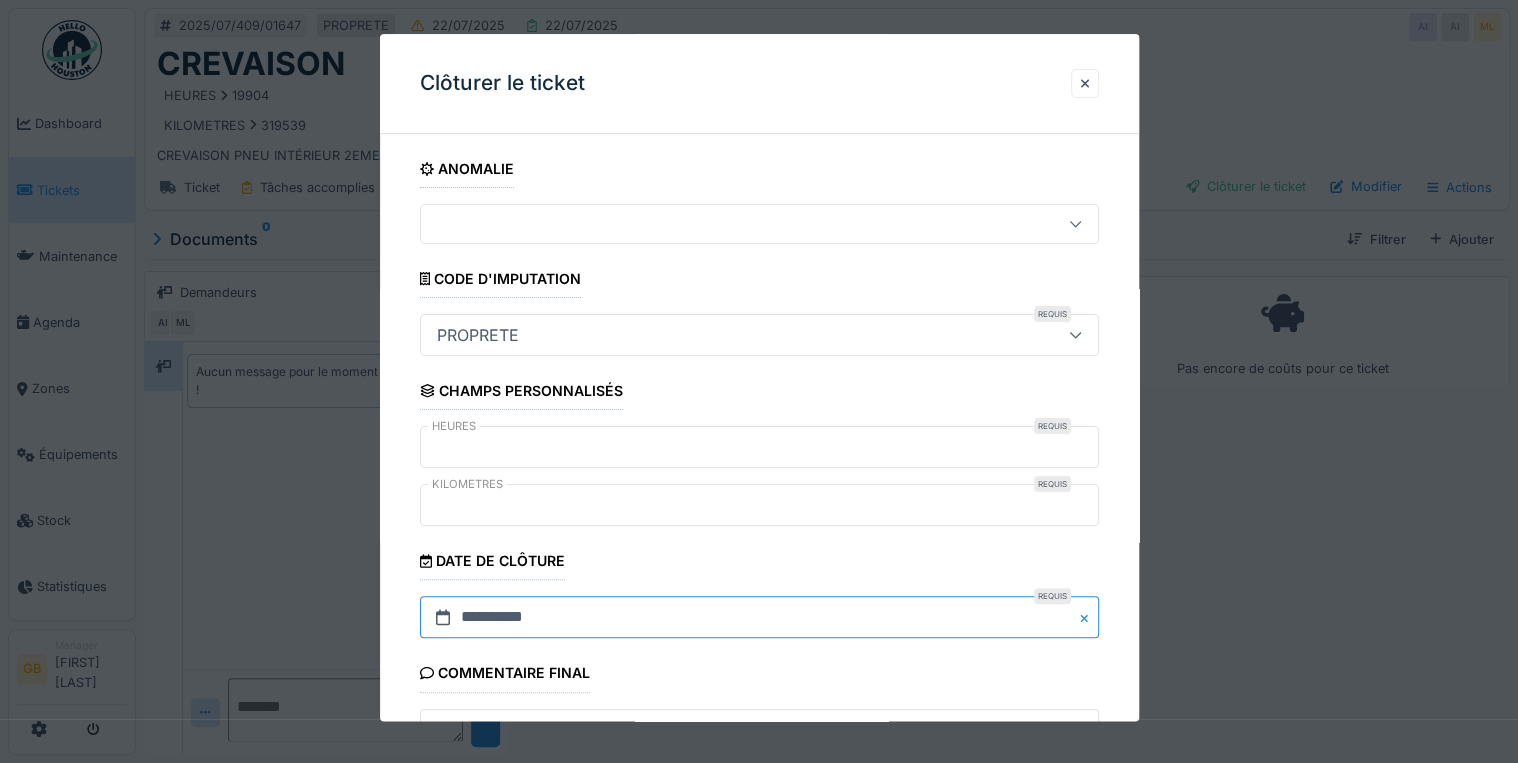 click on "**********" at bounding box center (759, 618) 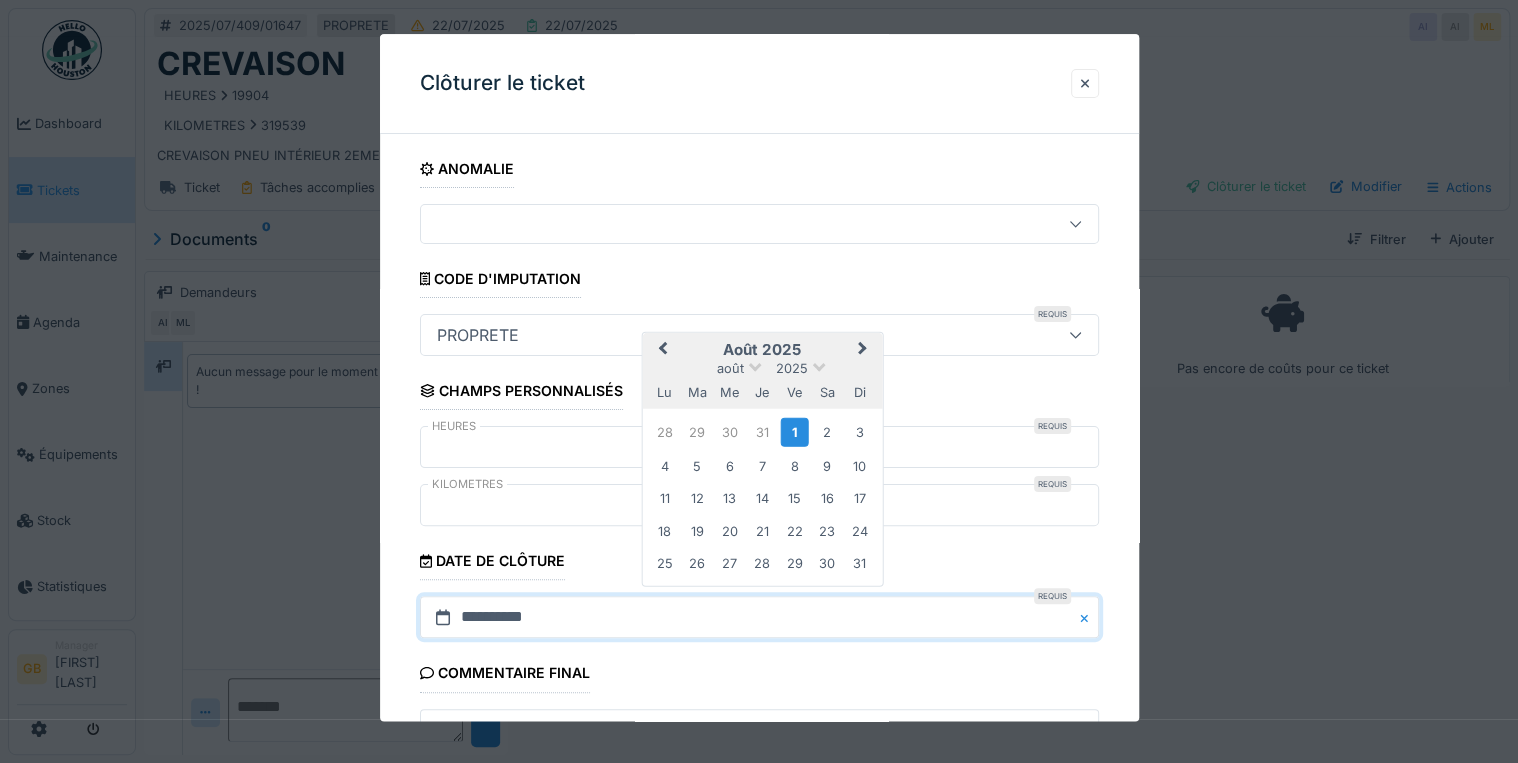 click on "août 2025" at bounding box center (762, 367) 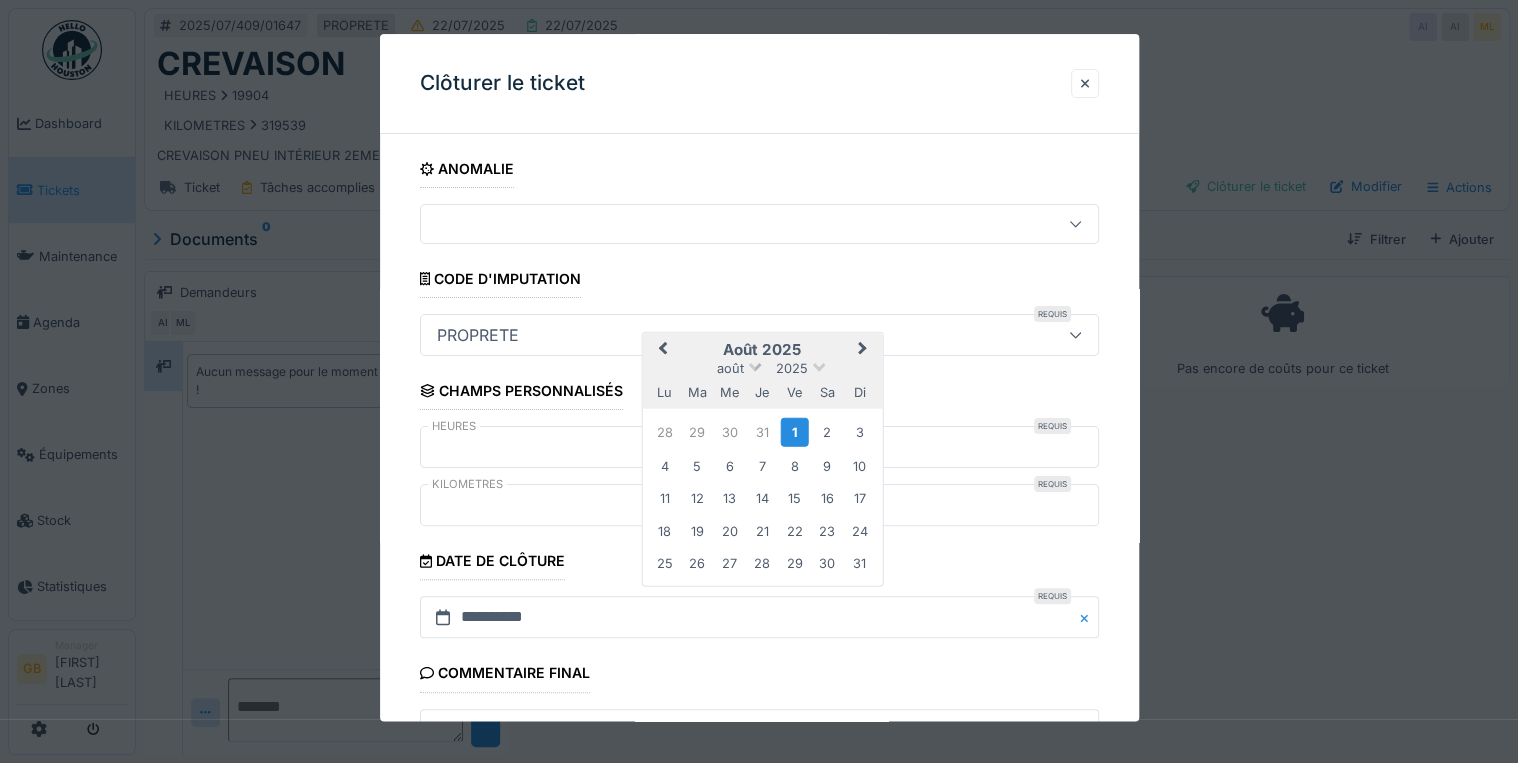 click at bounding box center (755, 365) 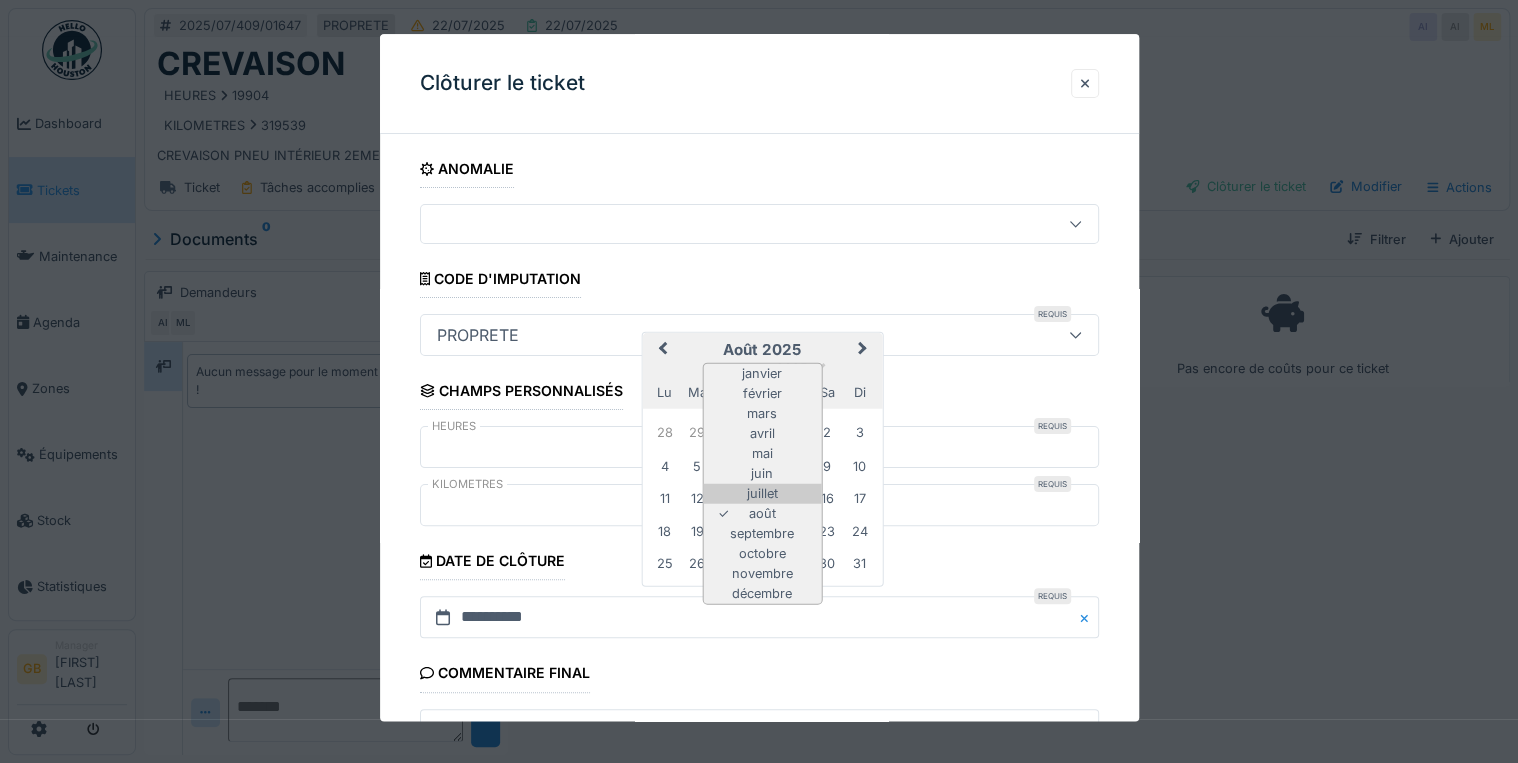 click on "juillet" at bounding box center (762, 494) 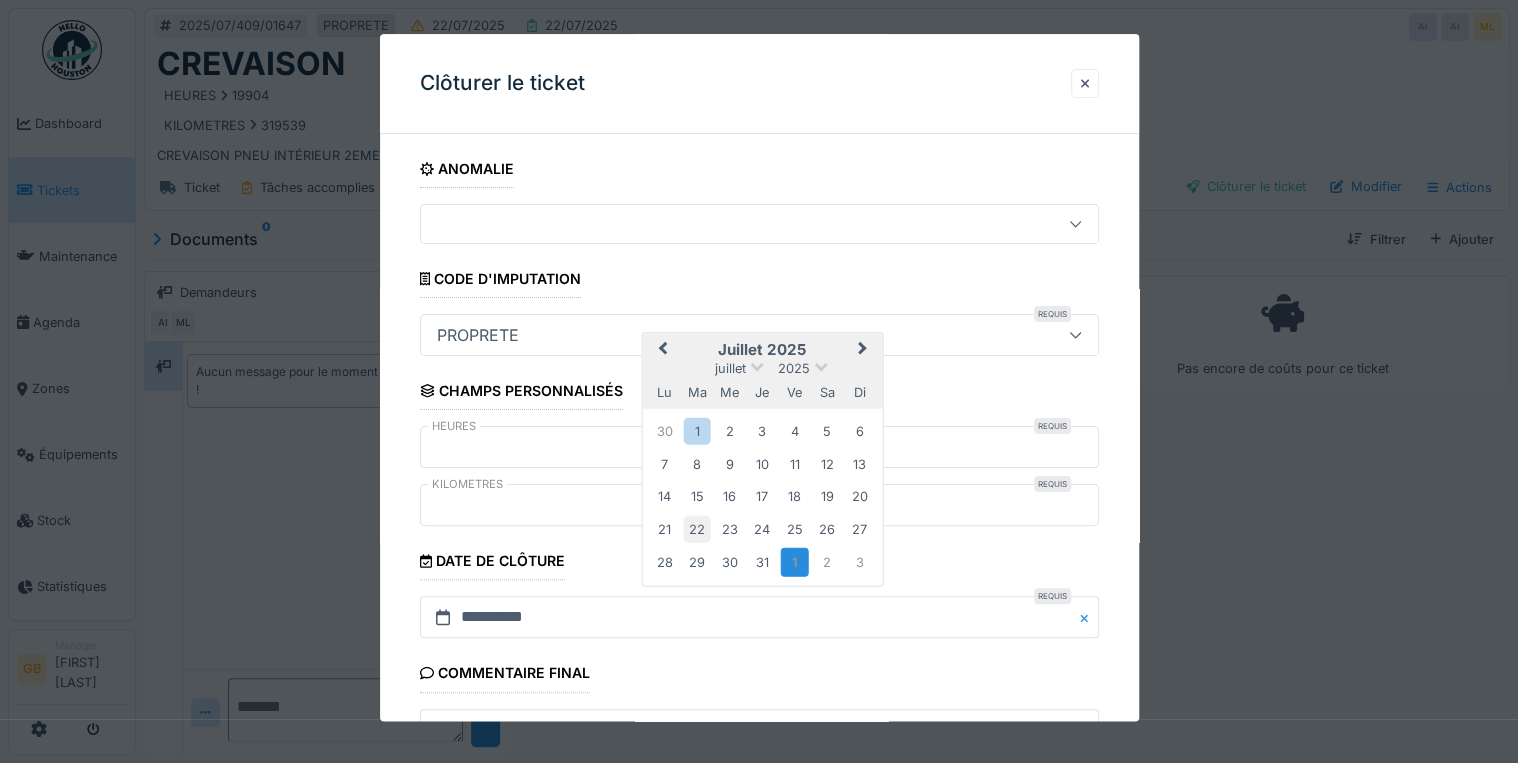 drag, startPoint x: 674, startPoint y: 528, endPoint x: 700, endPoint y: 533, distance: 26.476404 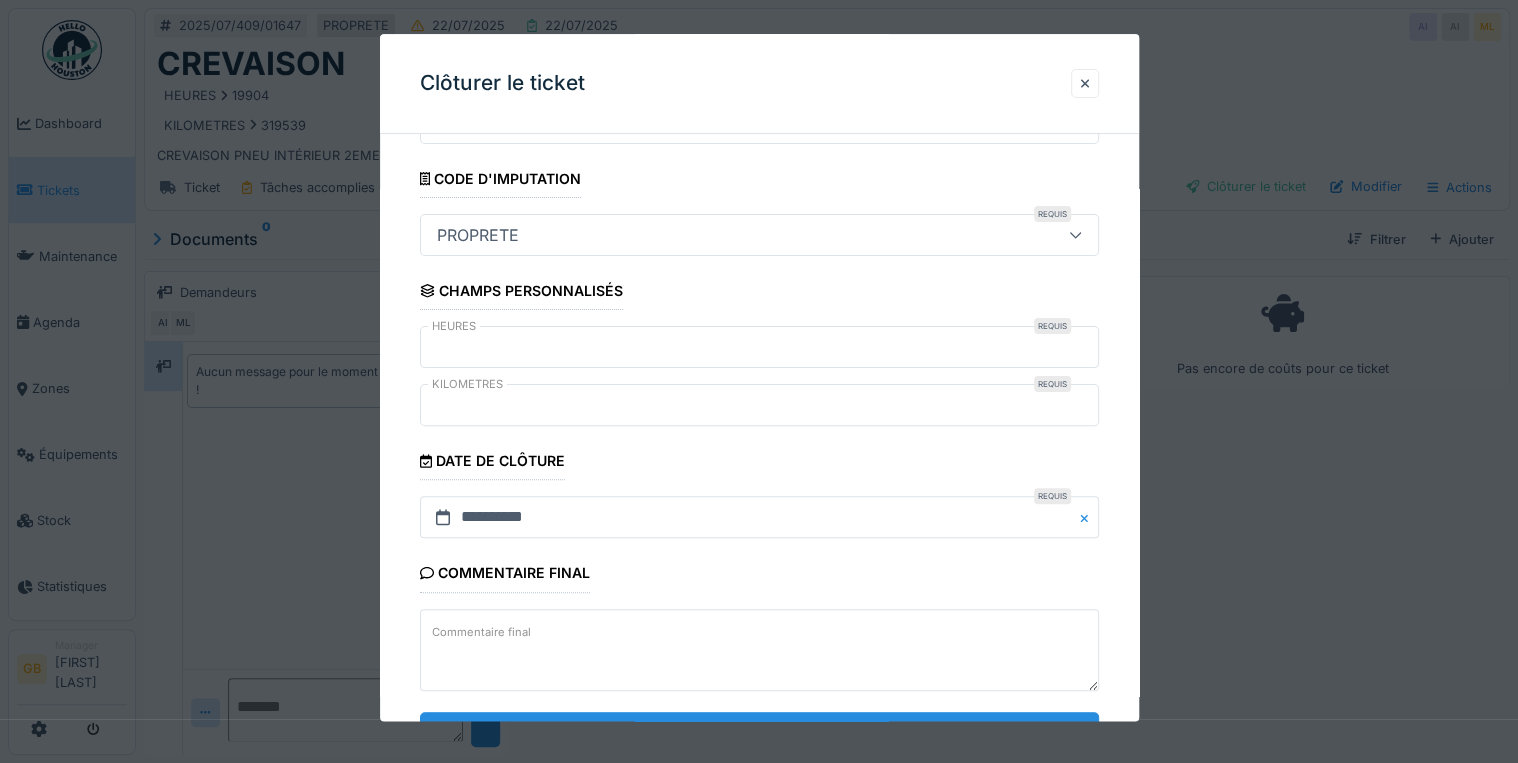 scroll, scrollTop: 184, scrollLeft: 0, axis: vertical 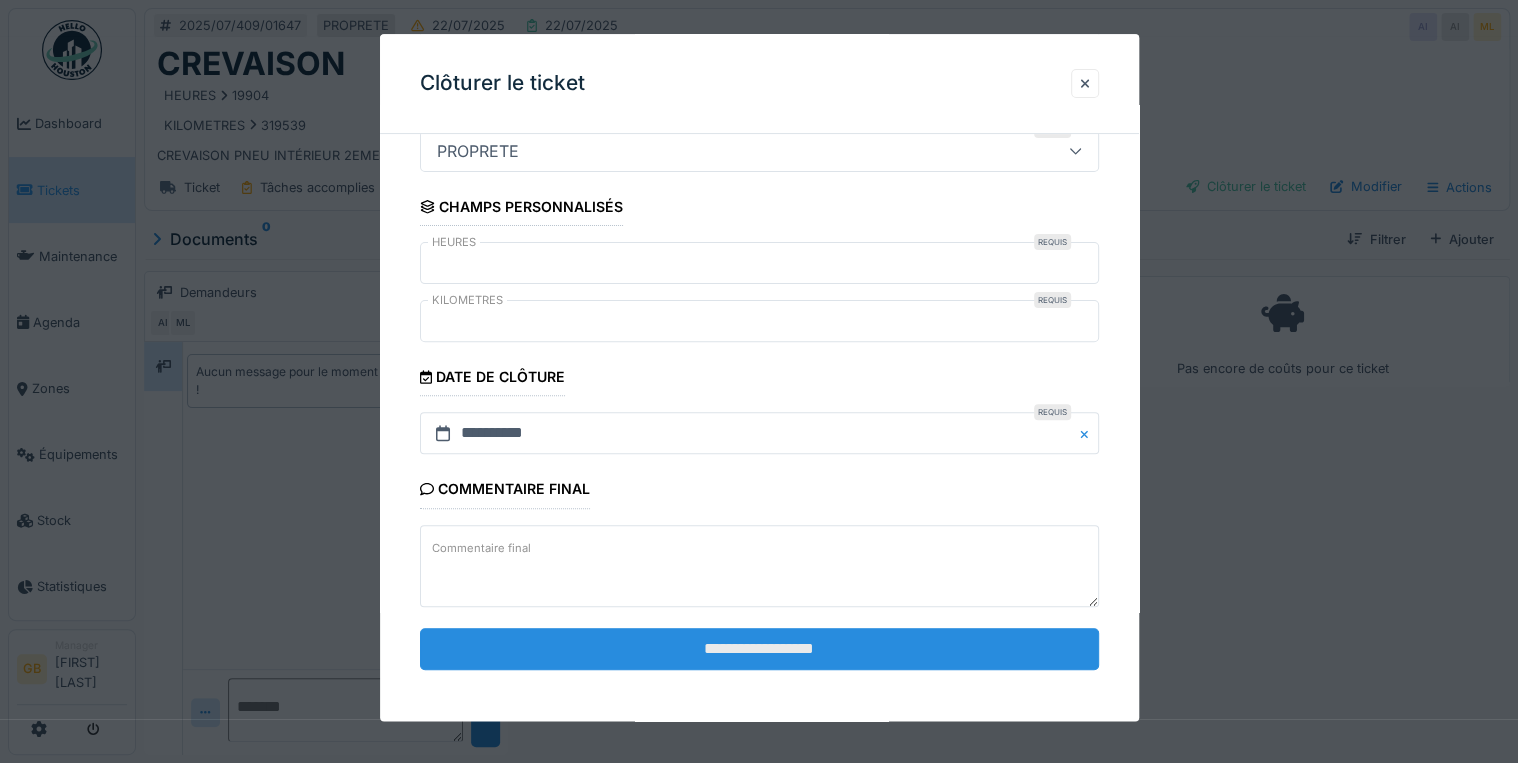 click on "**********" at bounding box center [759, 649] 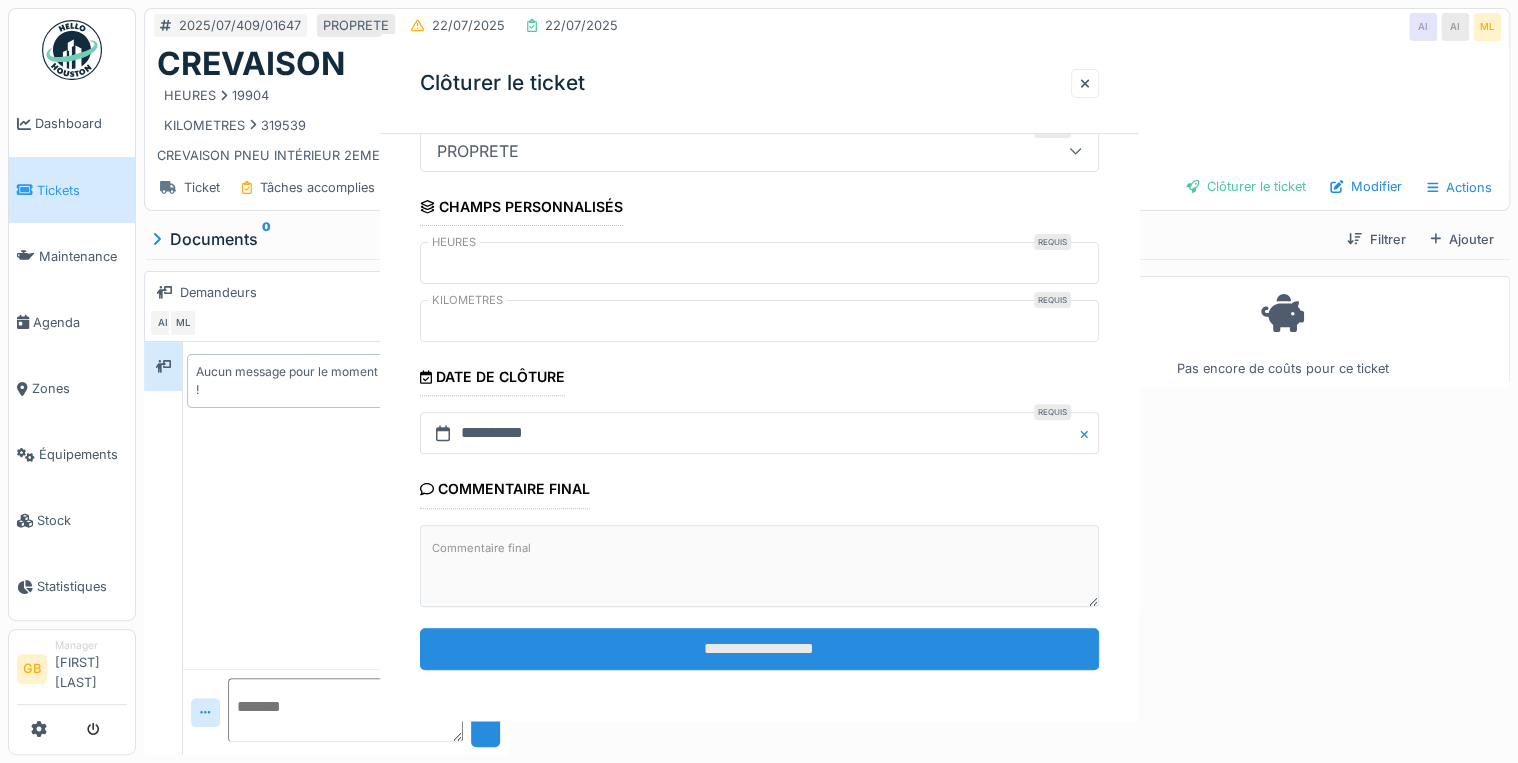 scroll, scrollTop: 0, scrollLeft: 0, axis: both 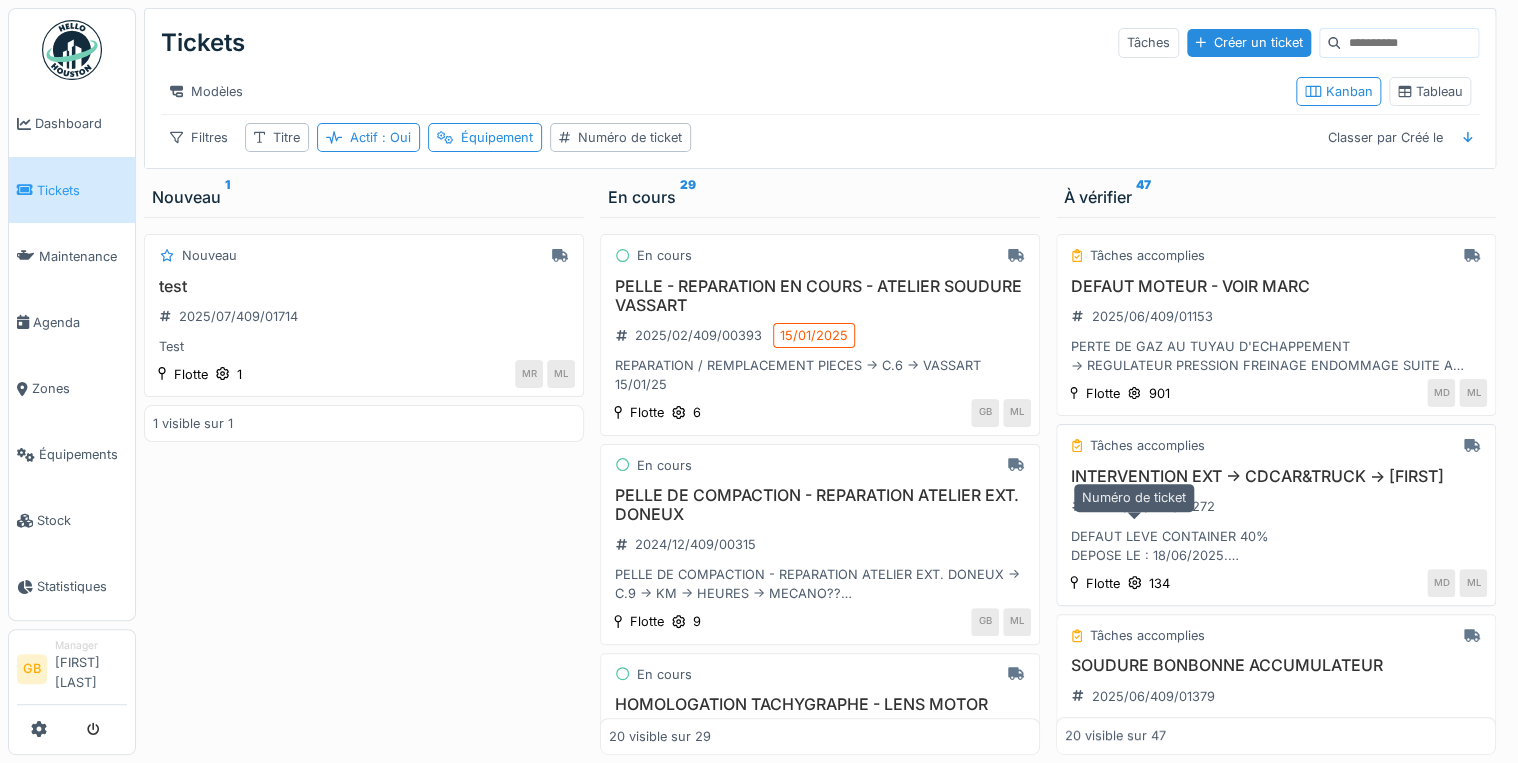 drag, startPoint x: 1068, startPoint y: 545, endPoint x: 1080, endPoint y: 548, distance: 12.369317 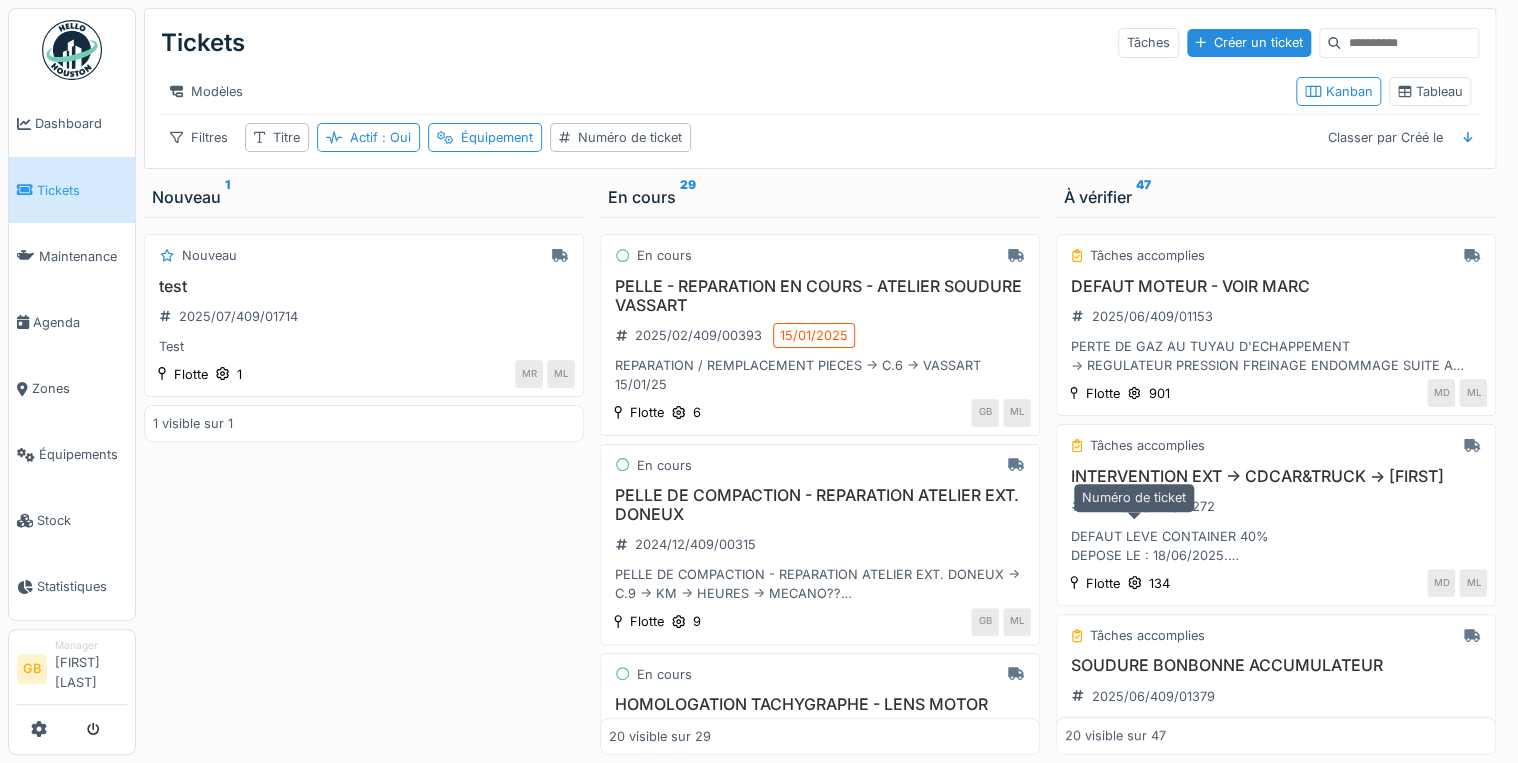 drag, startPoint x: 1080, startPoint y: 548, endPoint x: 954, endPoint y: 145, distance: 422.2381 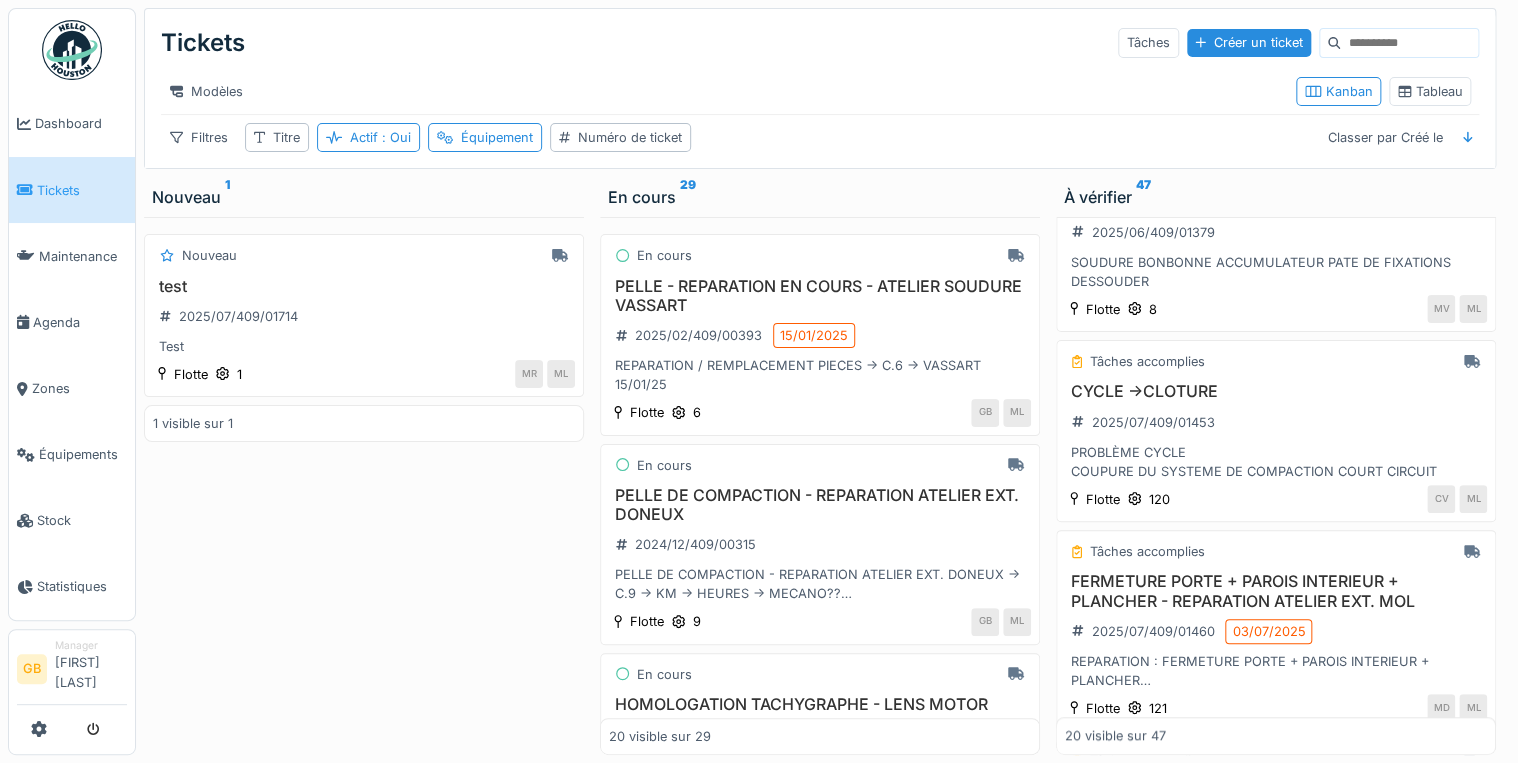scroll, scrollTop: 560, scrollLeft: 0, axis: vertical 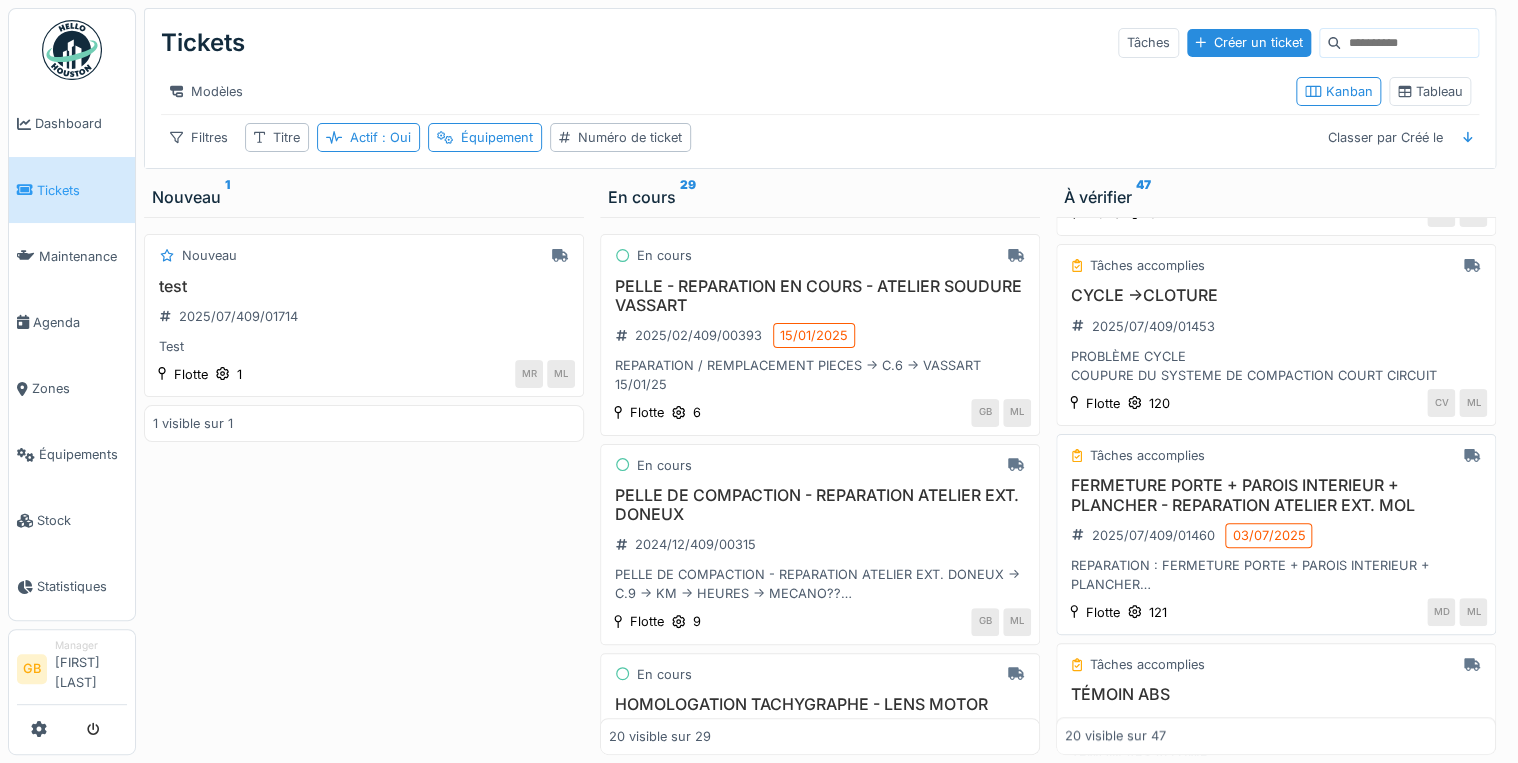 click on "FERMETURE PORTE + PAROIS INTERIEUR + PLANCHER - REPARATION ATELIER EXT. MOL" at bounding box center [1276, 495] 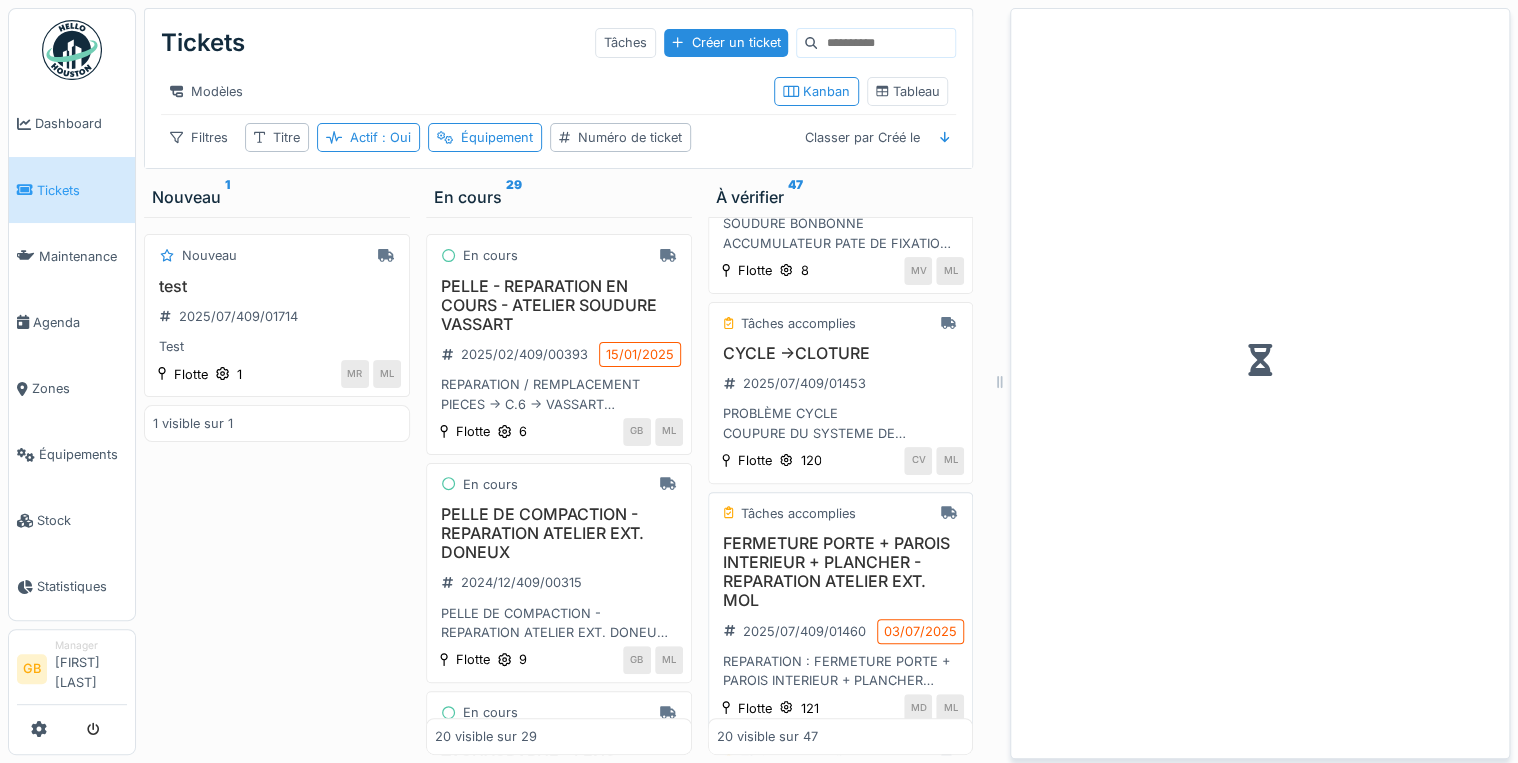 scroll, scrollTop: 598, scrollLeft: 0, axis: vertical 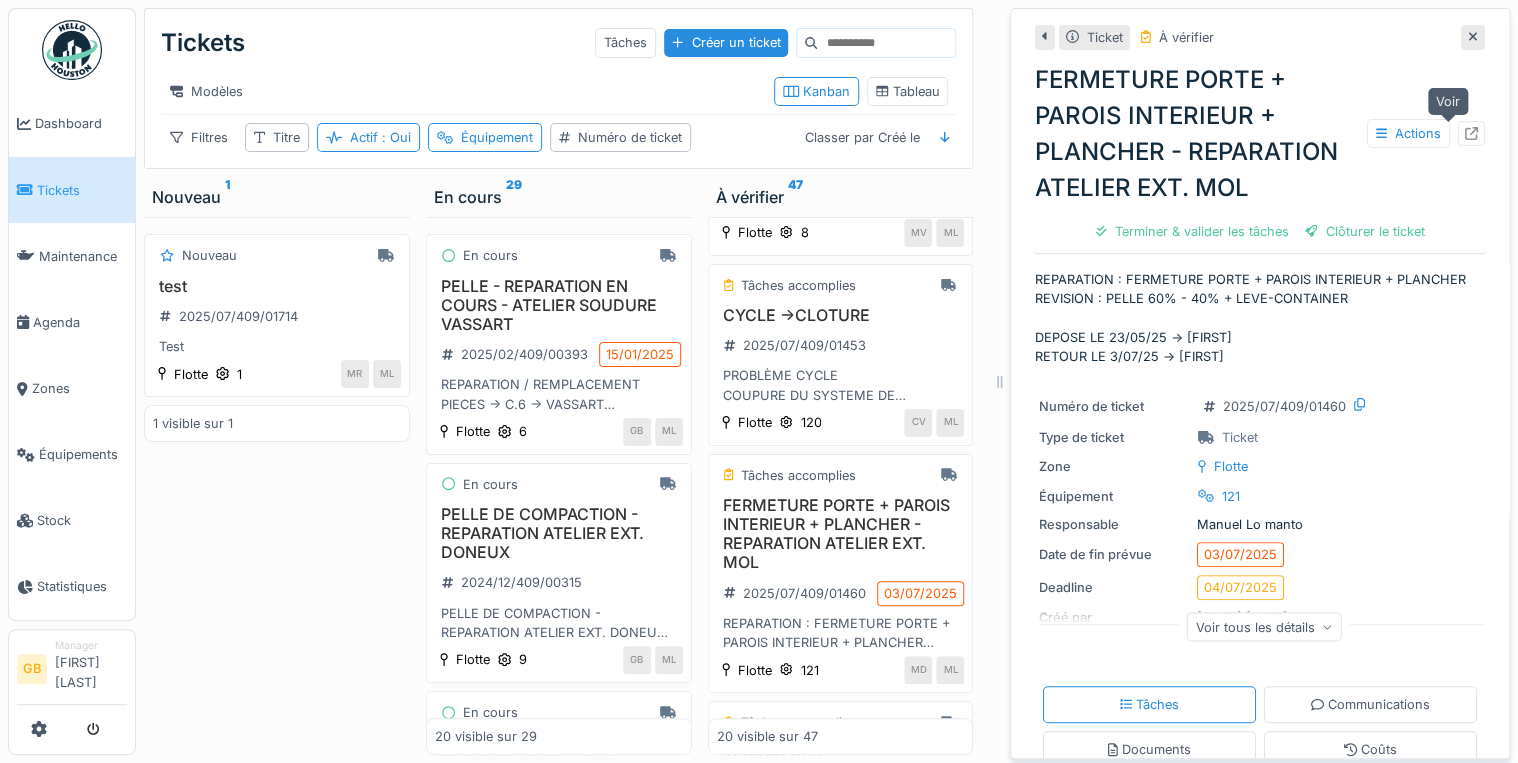 click 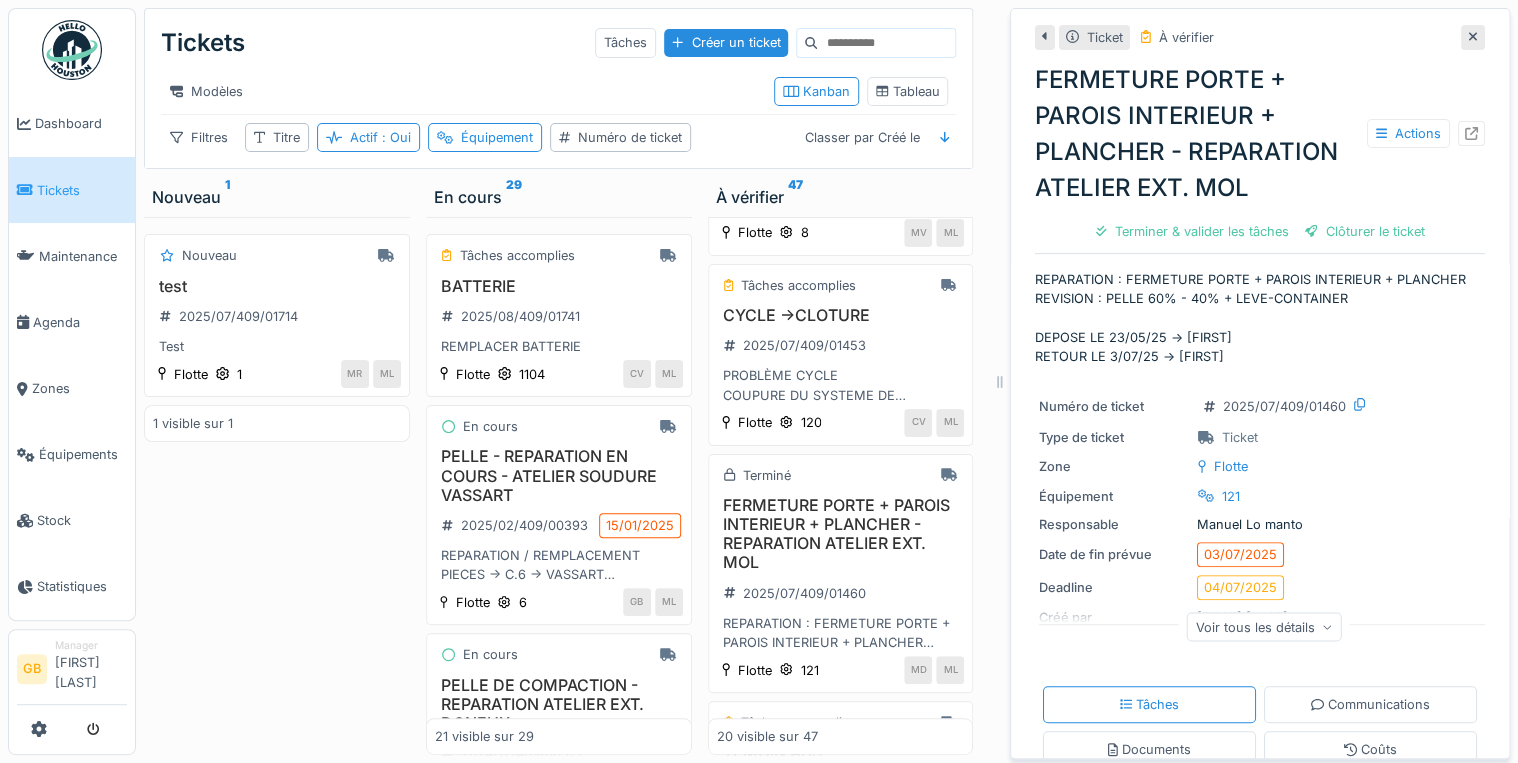 click 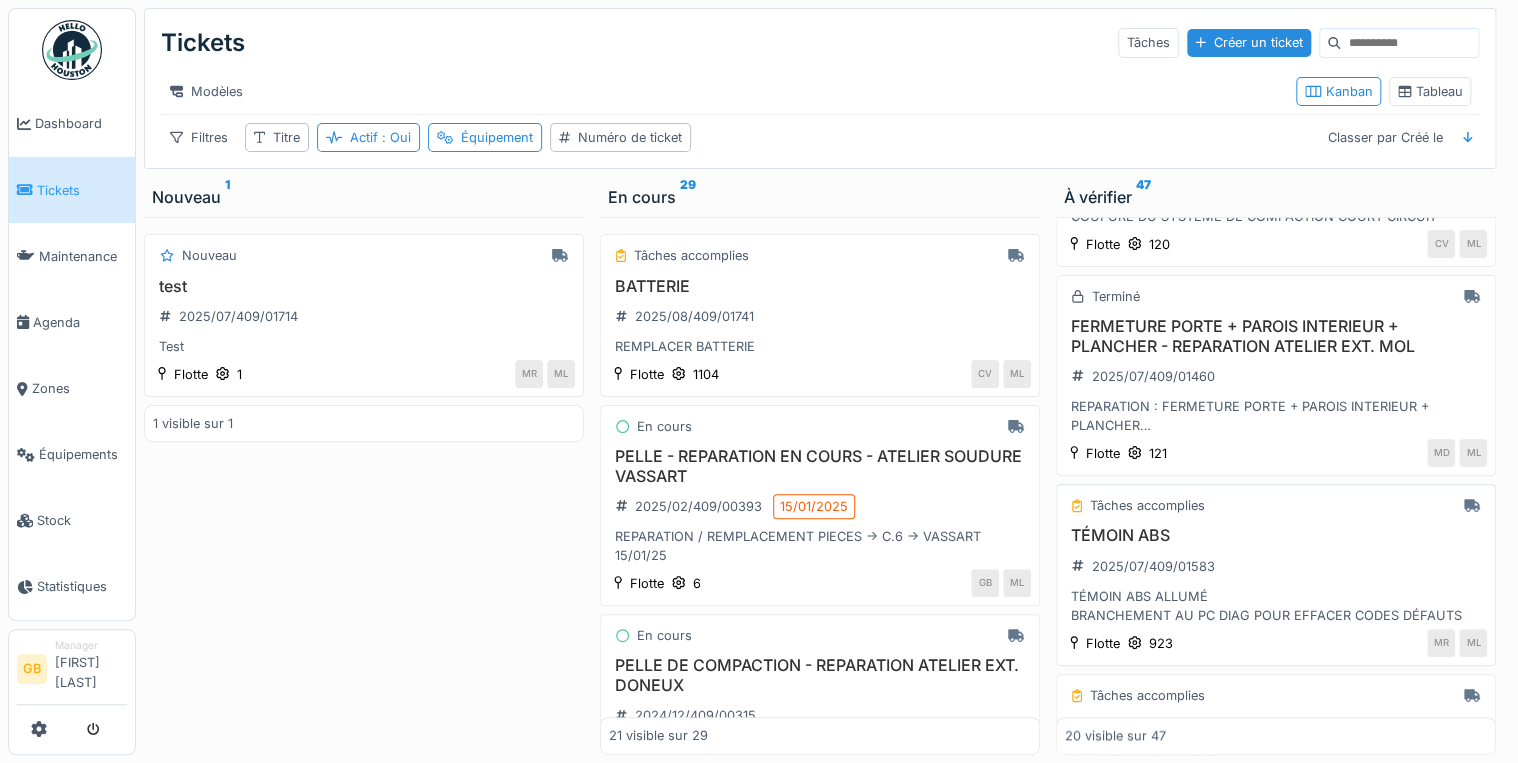 scroll, scrollTop: 720, scrollLeft: 0, axis: vertical 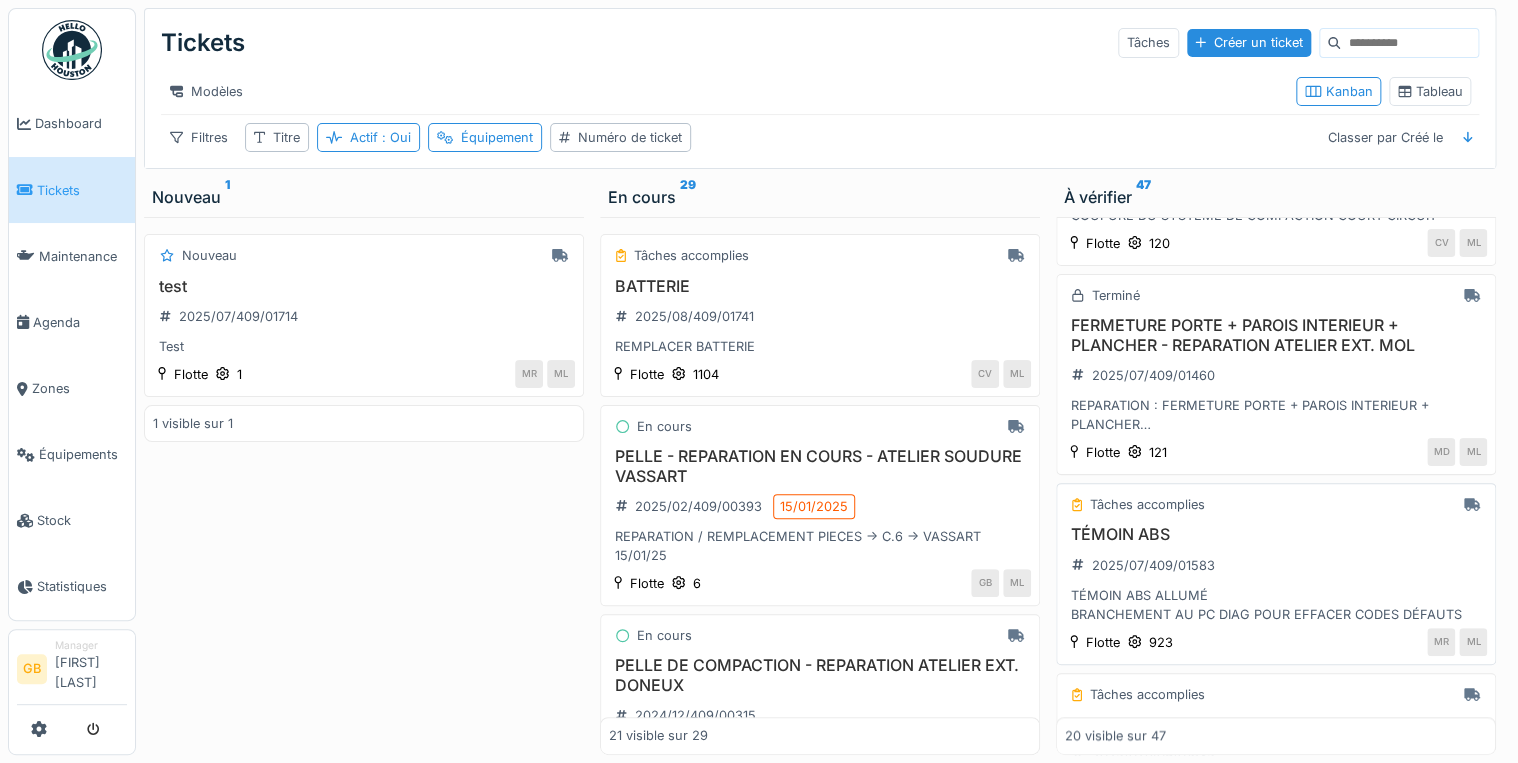 click on "TÉMOIN ABS" at bounding box center (1276, 534) 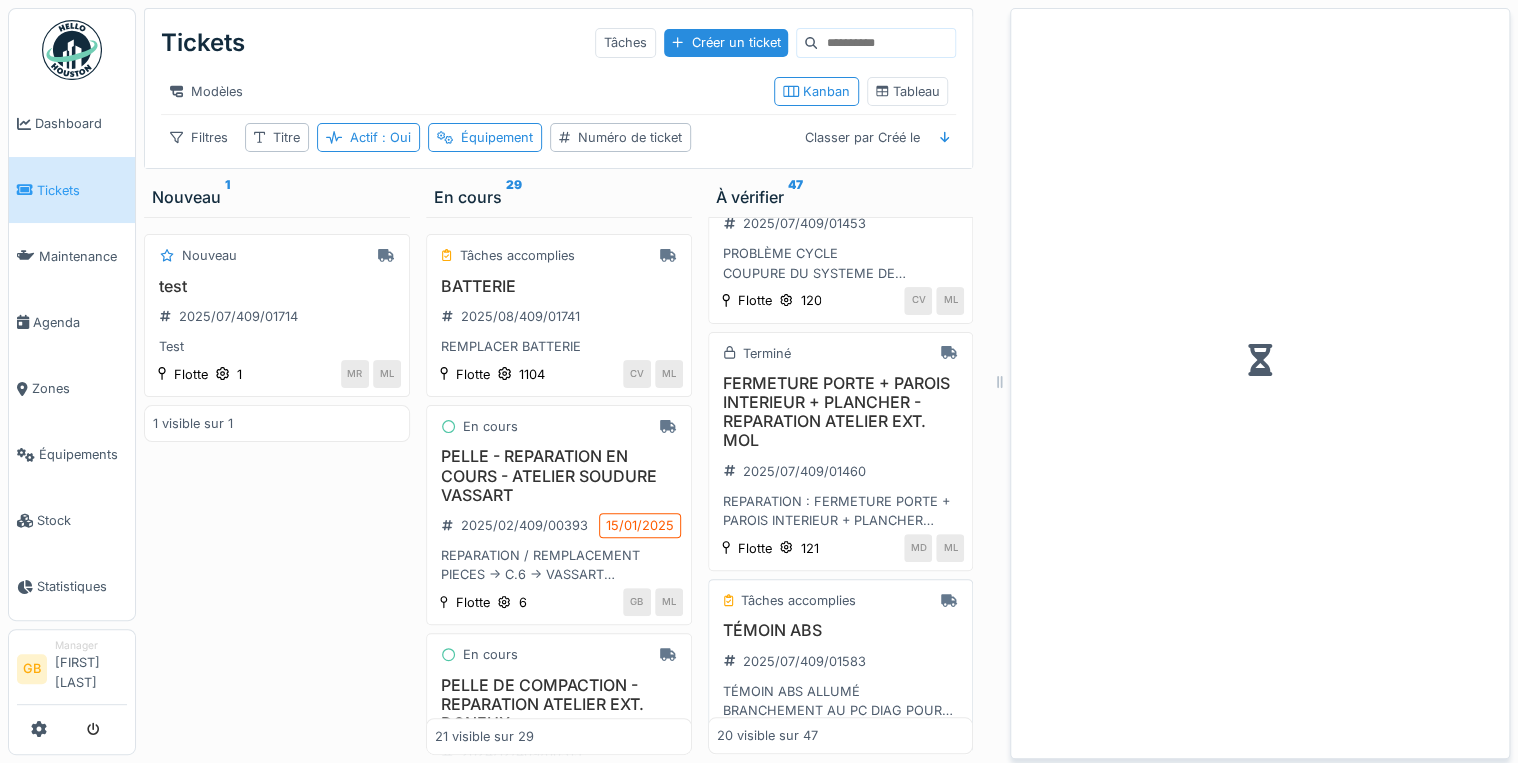 scroll, scrollTop: 758, scrollLeft: 0, axis: vertical 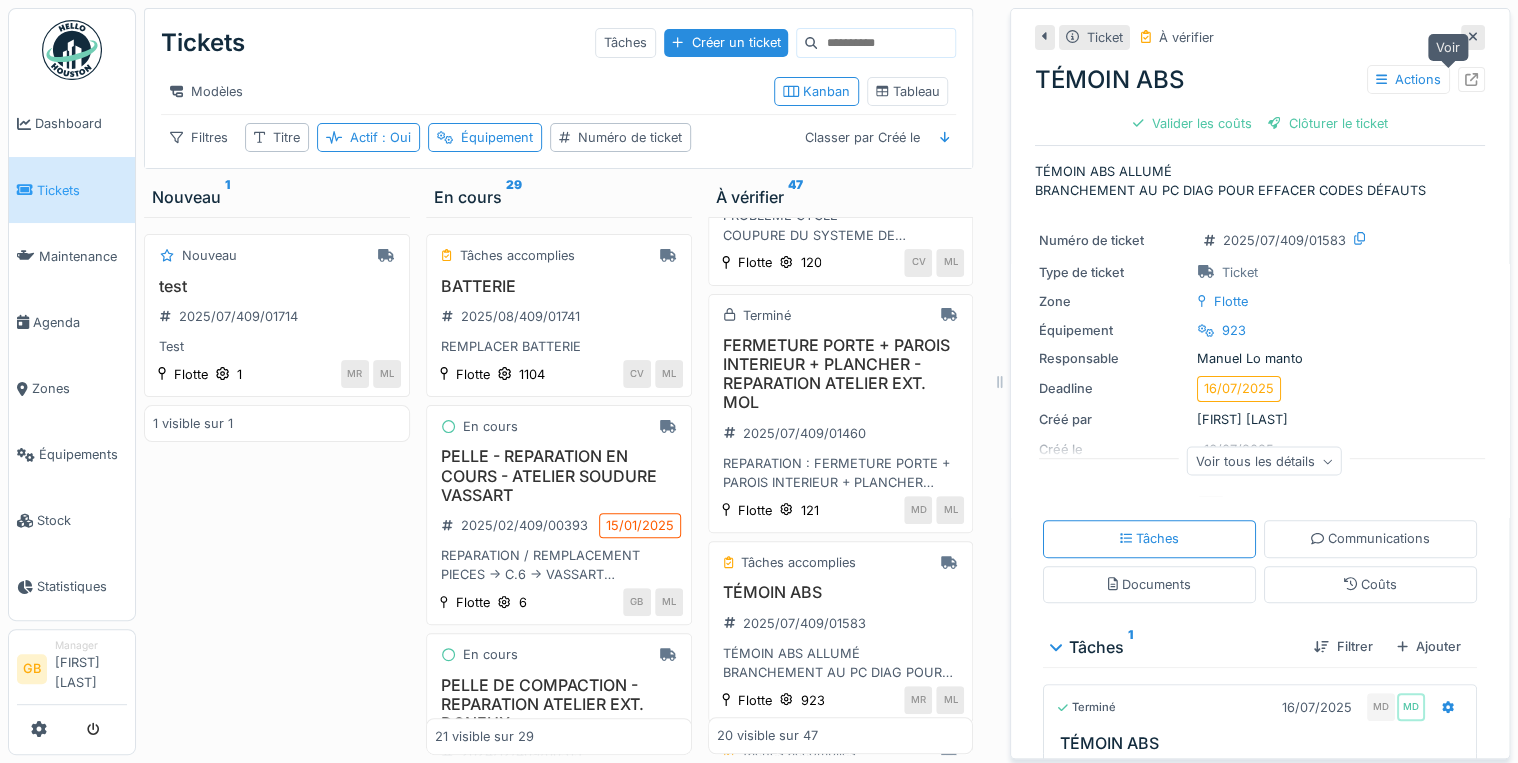 click at bounding box center (1471, 79) 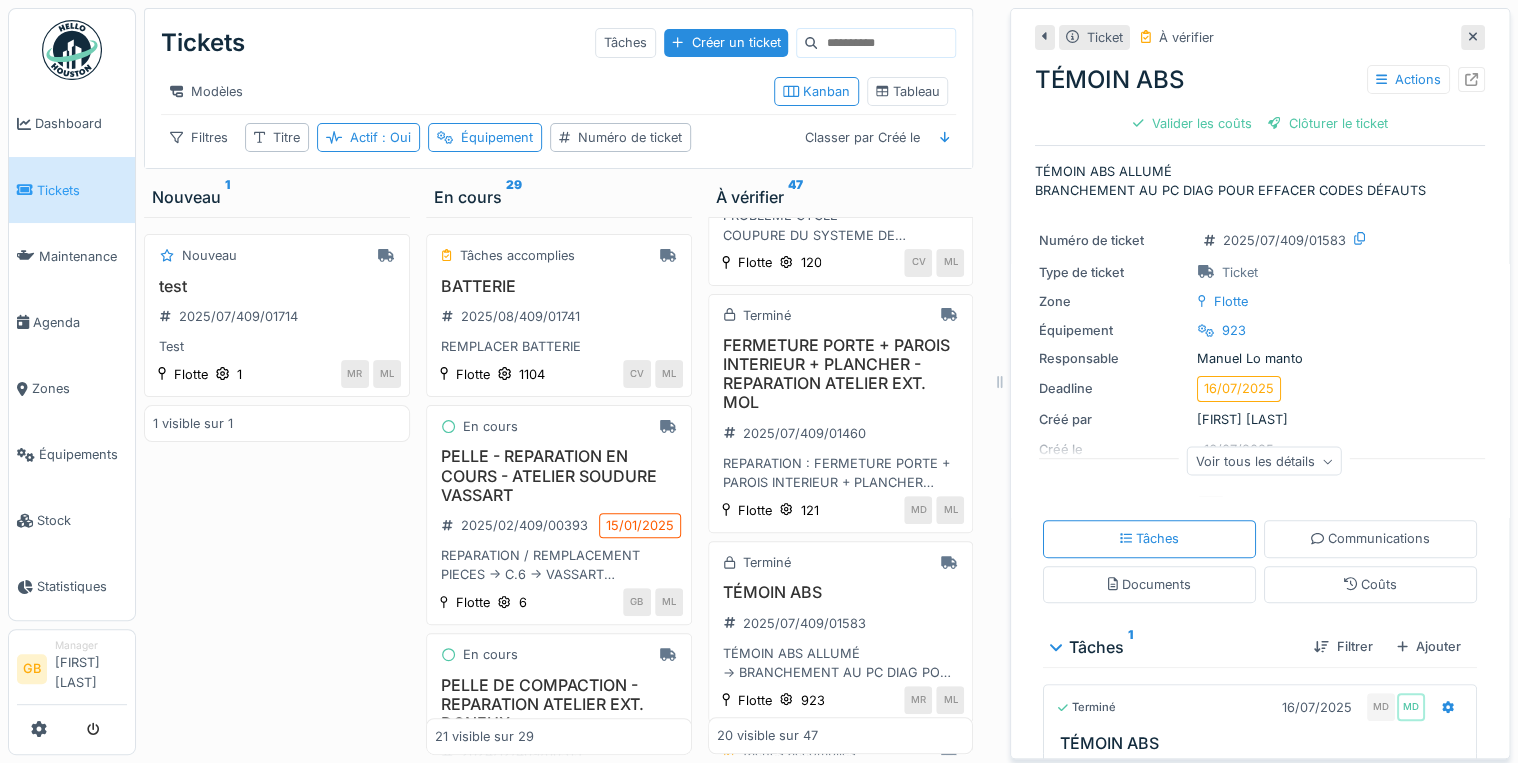 click 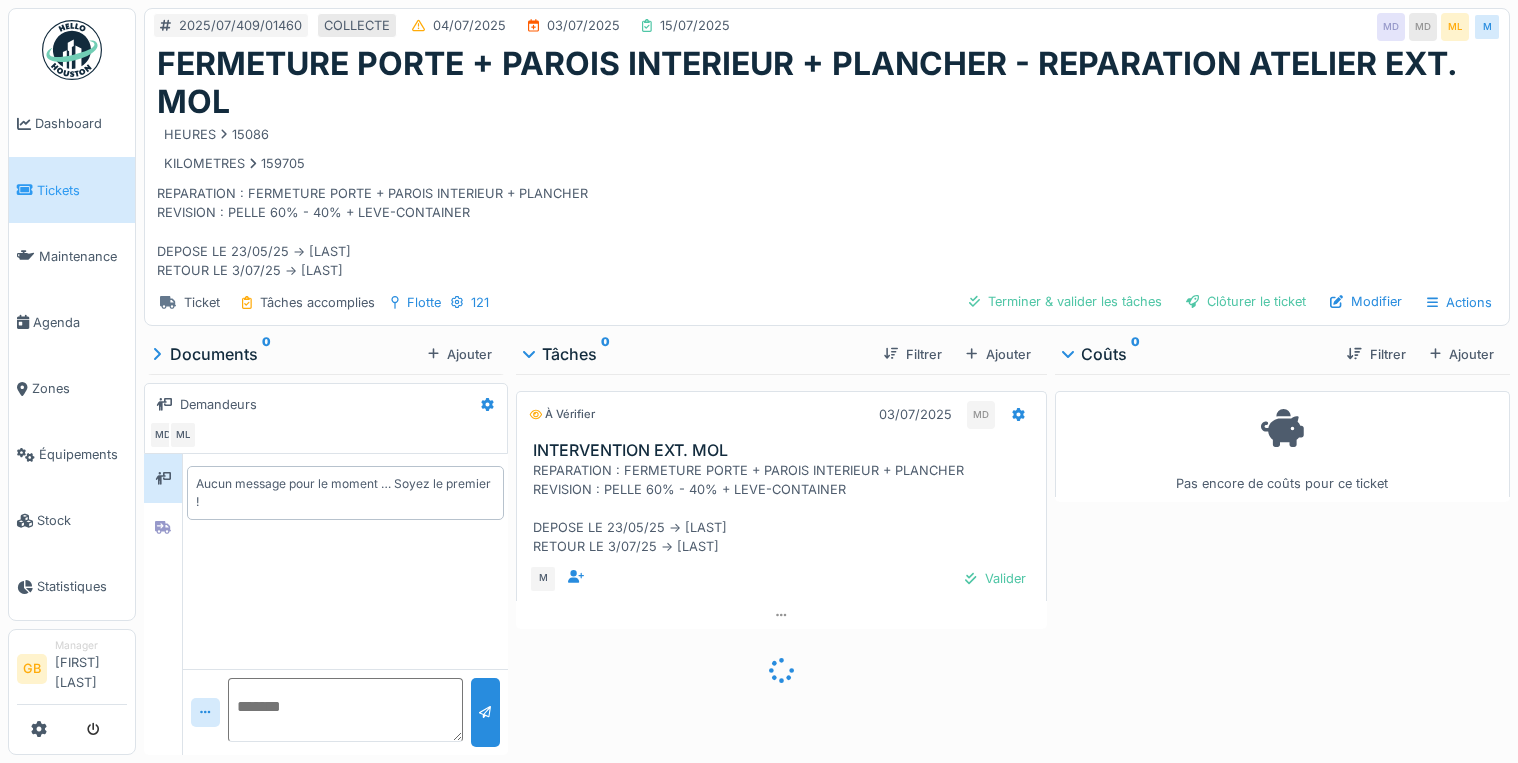 scroll, scrollTop: 0, scrollLeft: 0, axis: both 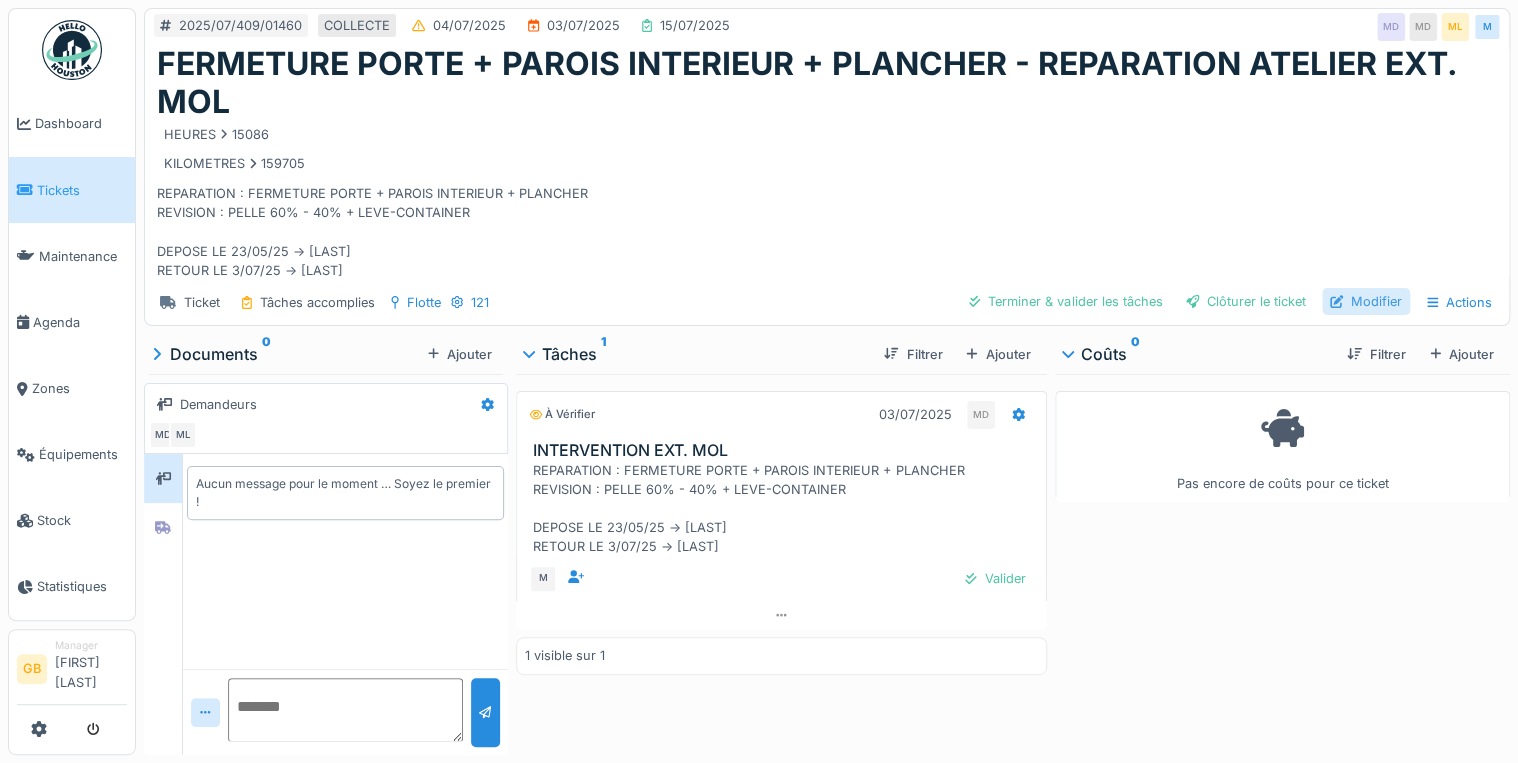 click at bounding box center (1336, 301) 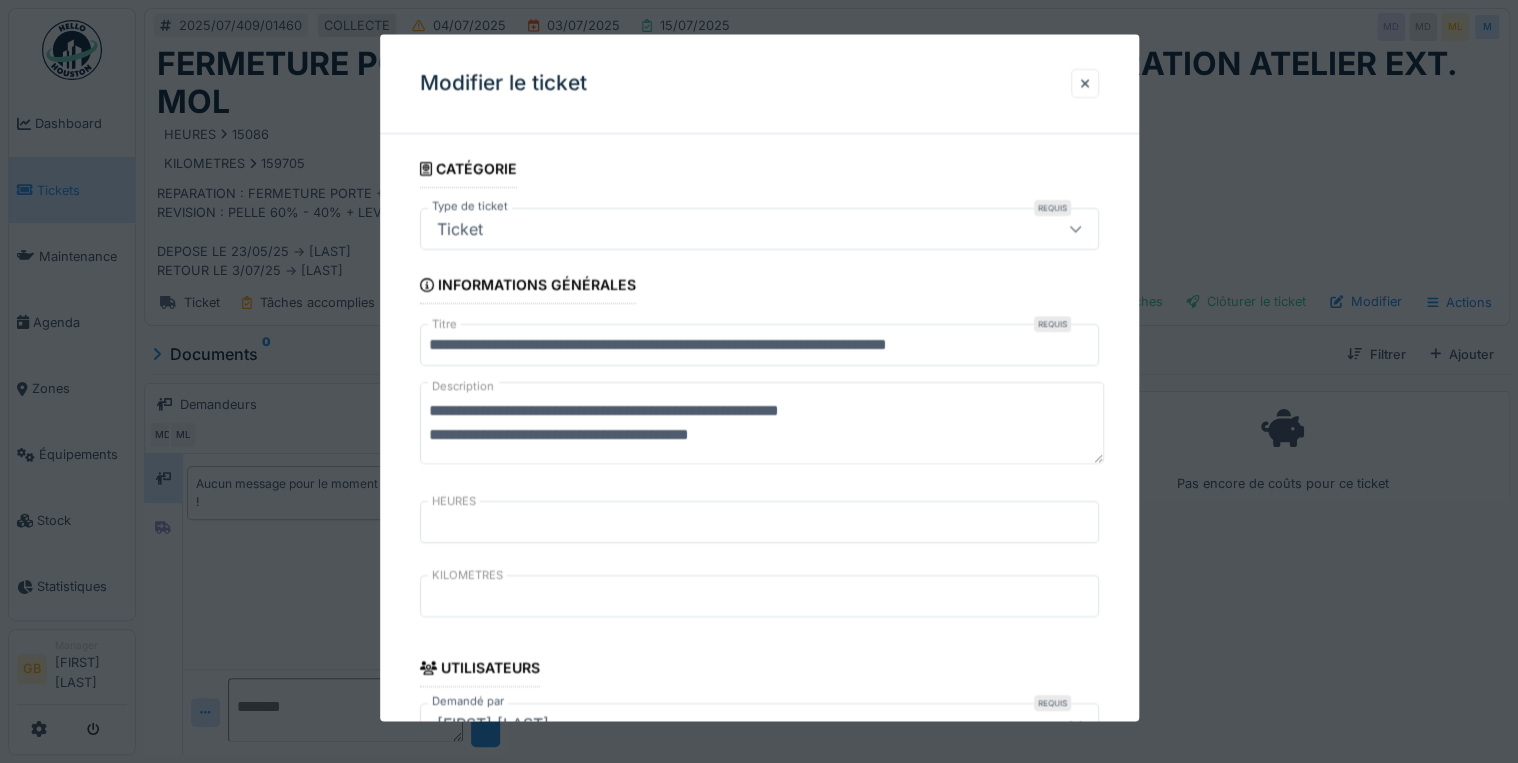 click on "**********" at bounding box center [762, 424] 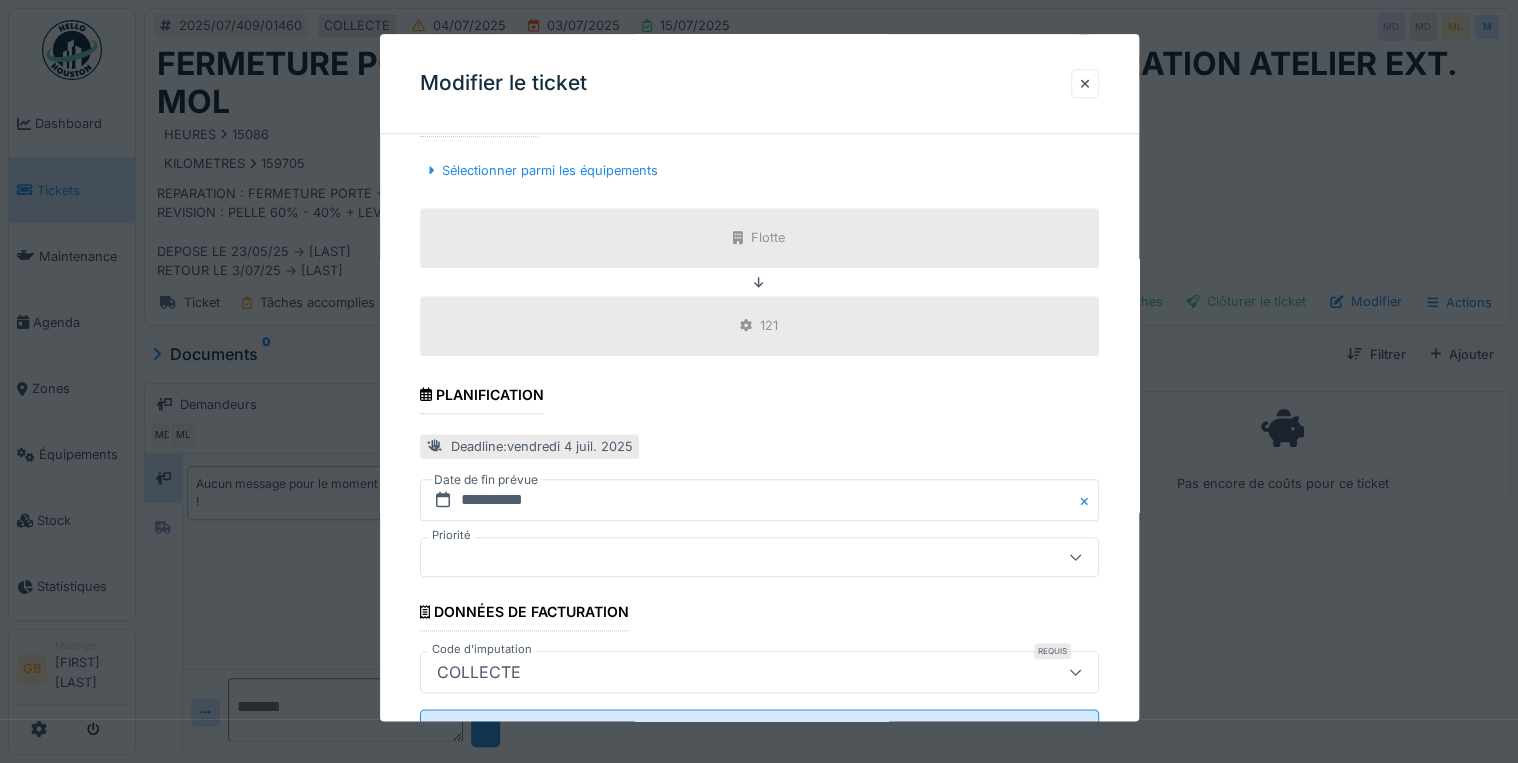 scroll, scrollTop: 870, scrollLeft: 0, axis: vertical 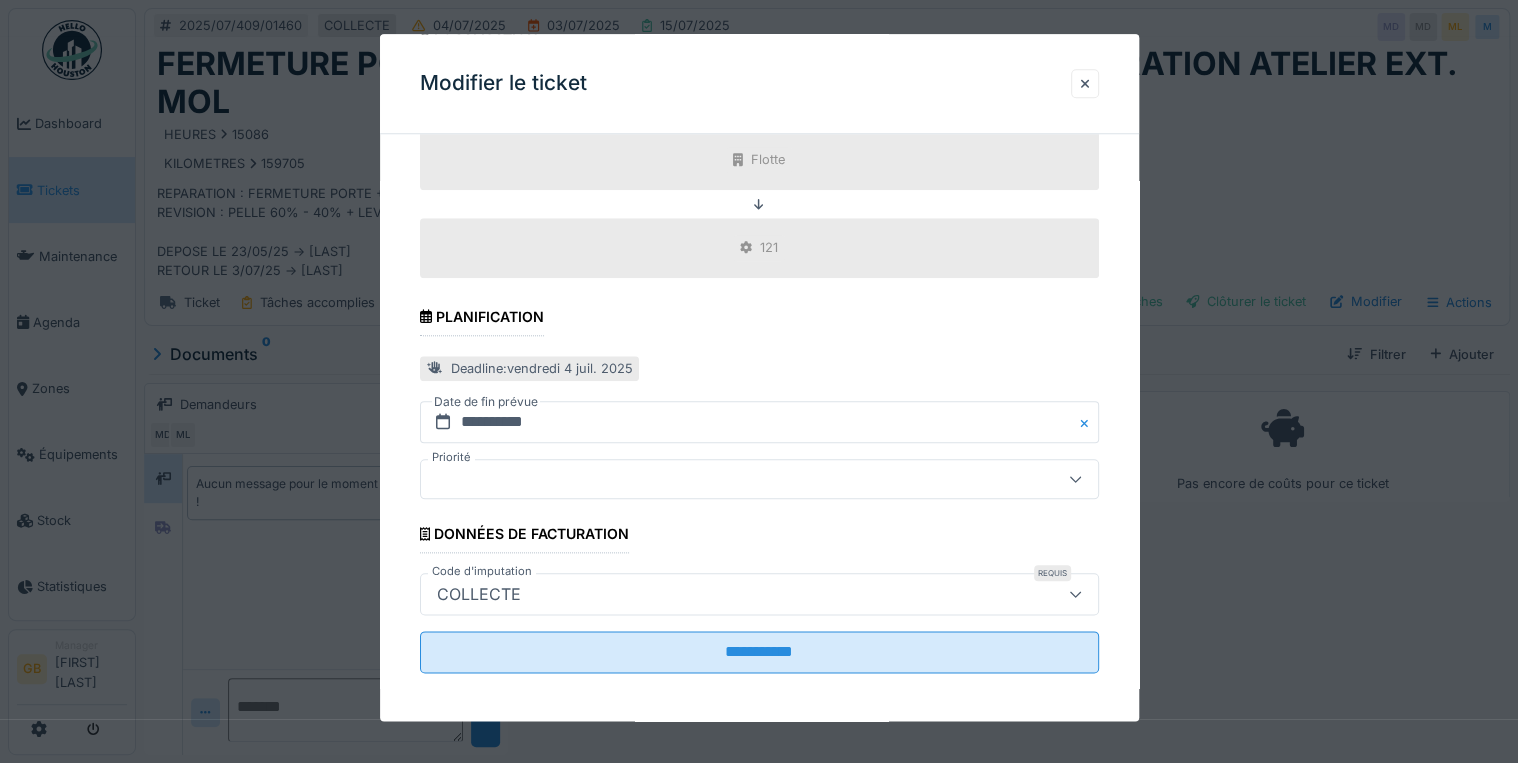 type on "**********" 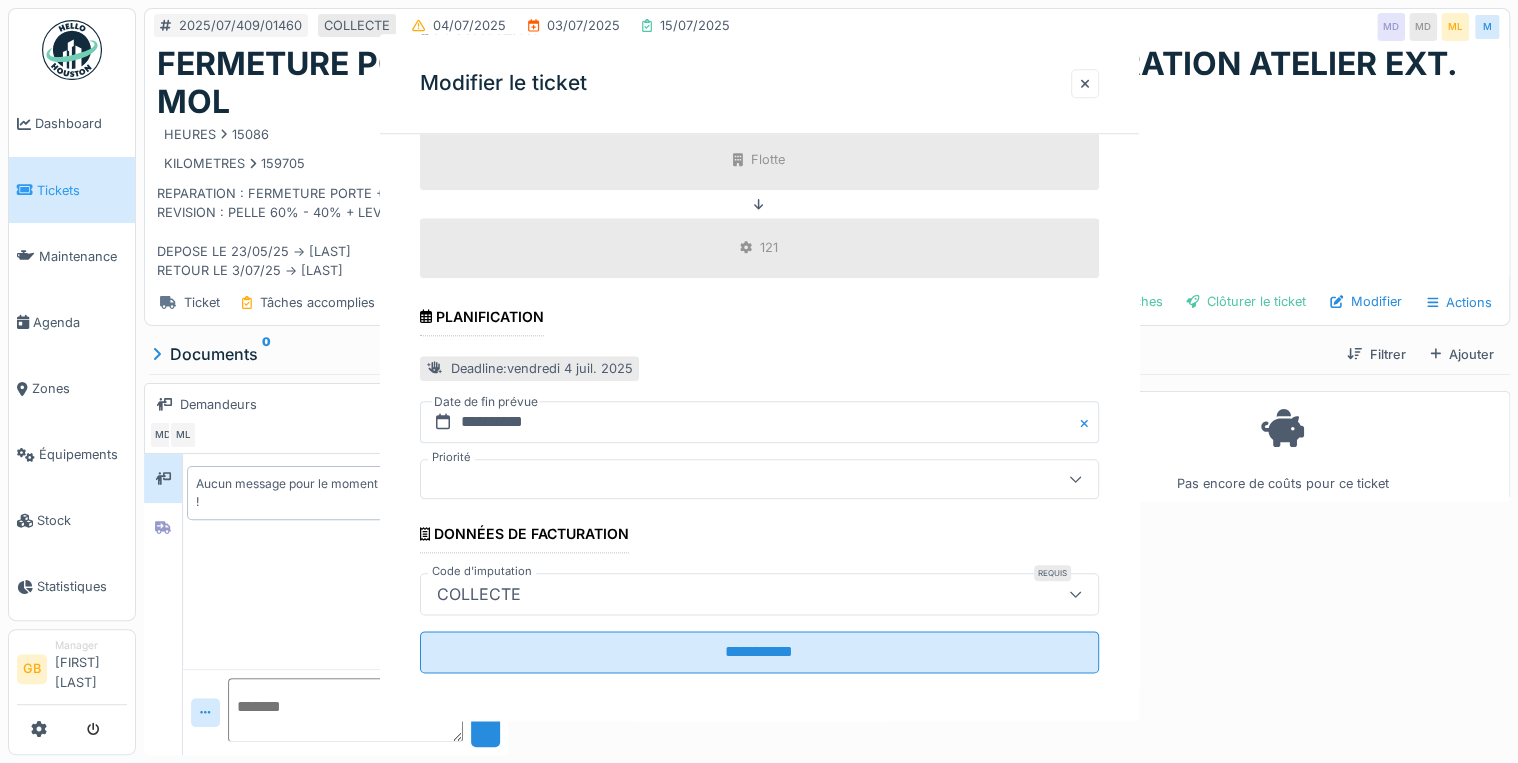 scroll, scrollTop: 0, scrollLeft: 0, axis: both 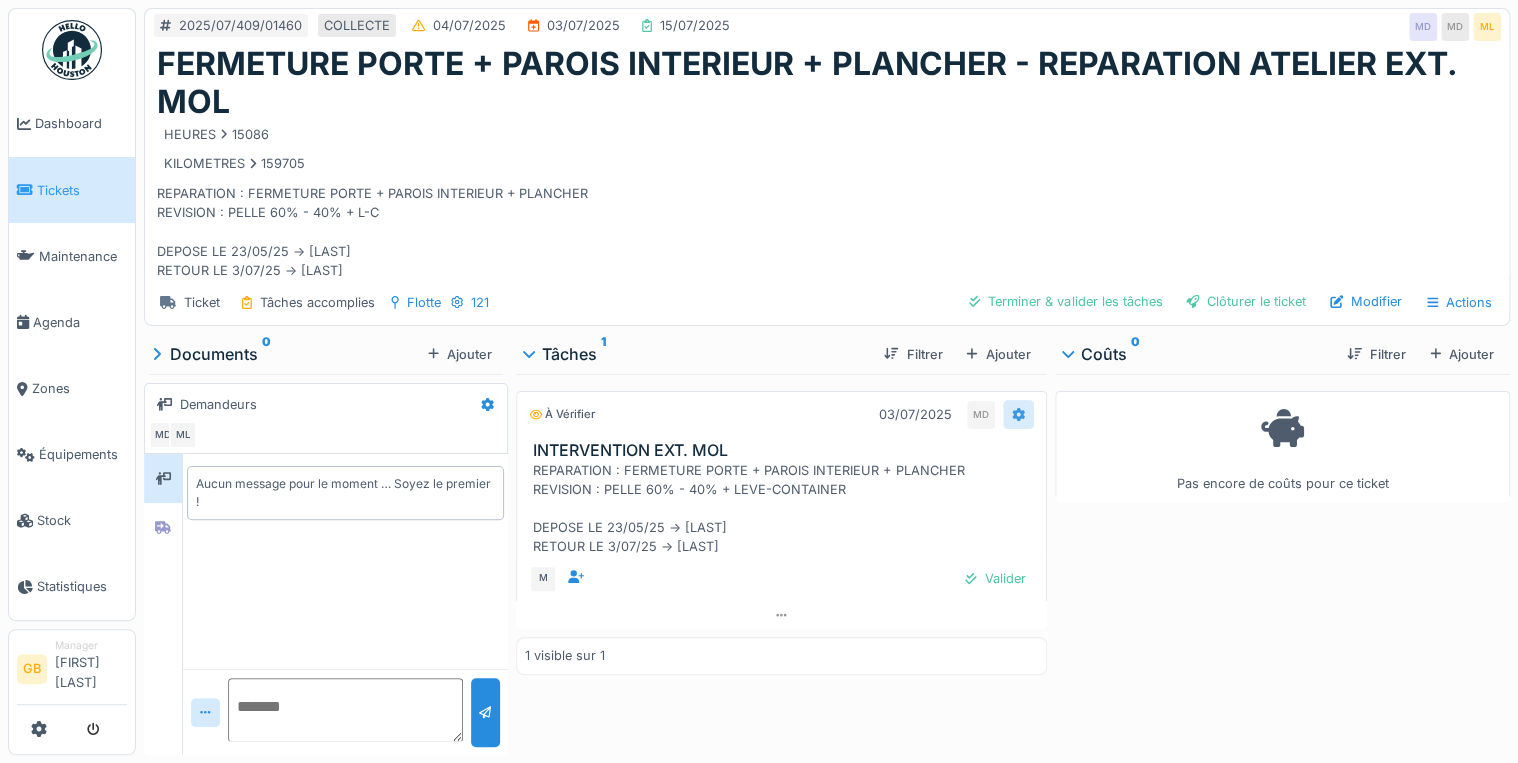 click at bounding box center (1018, 414) 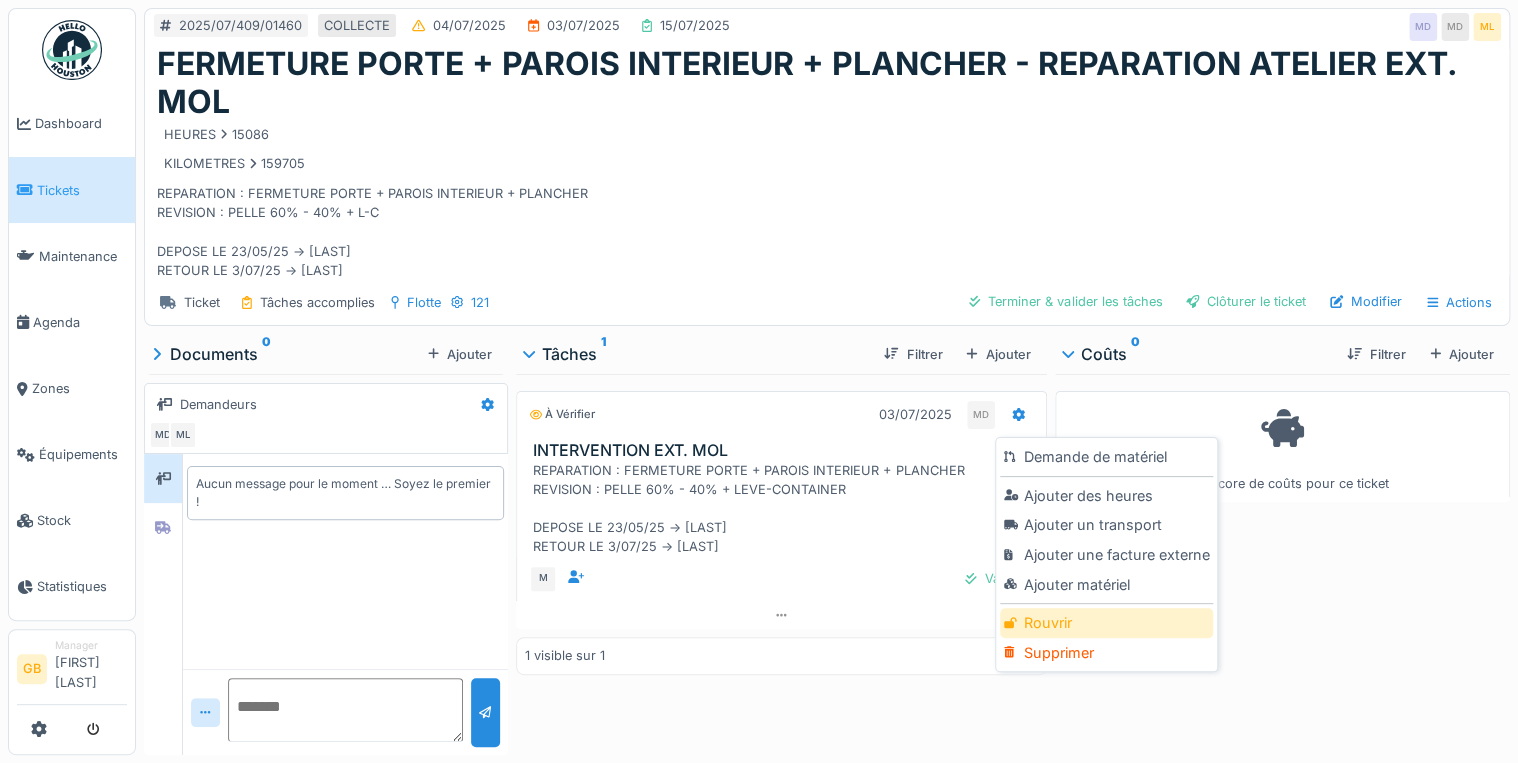 click on "Rouvrir" at bounding box center [1106, 623] 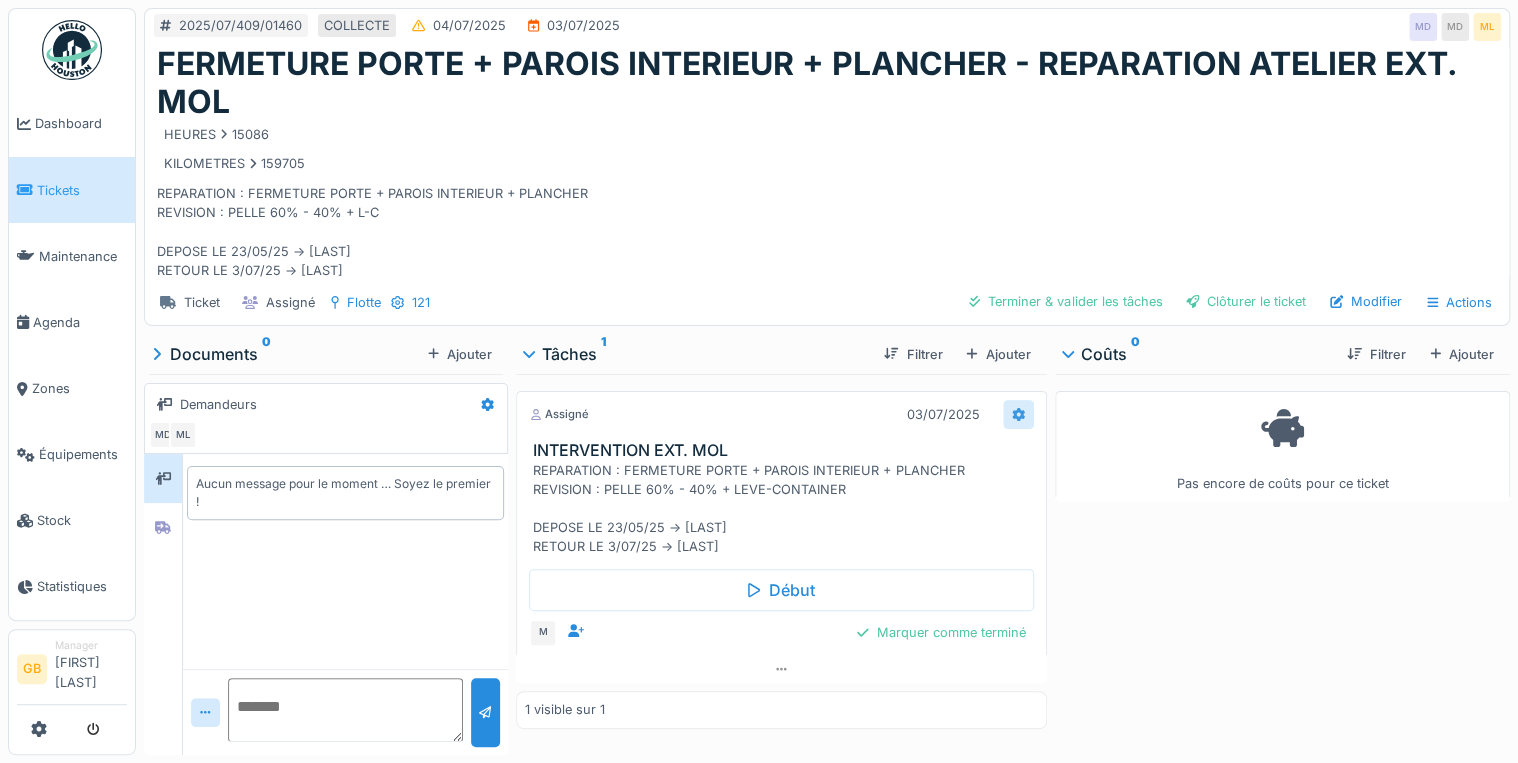 click at bounding box center (1018, 414) 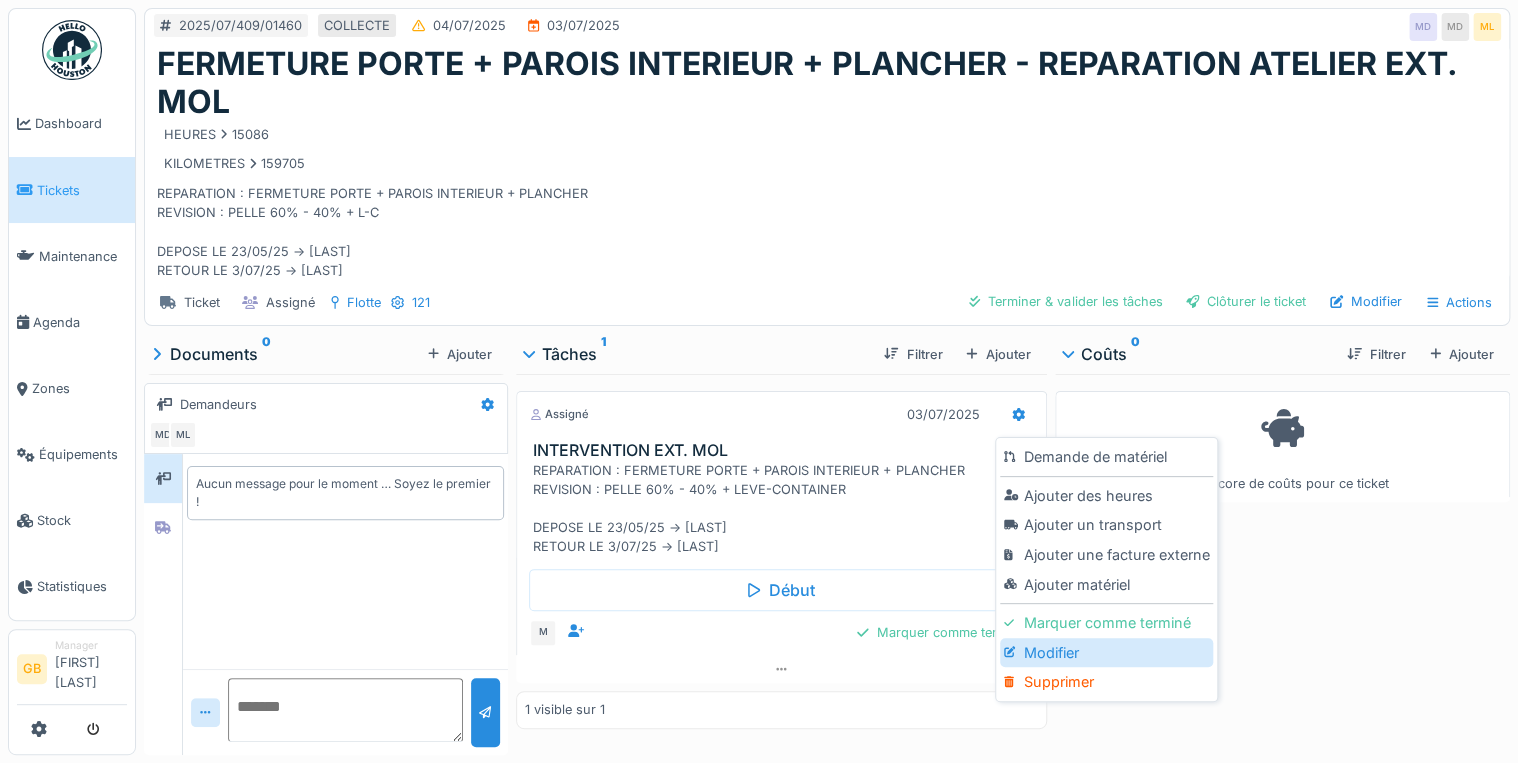 click on "Modifier" at bounding box center (1106, 653) 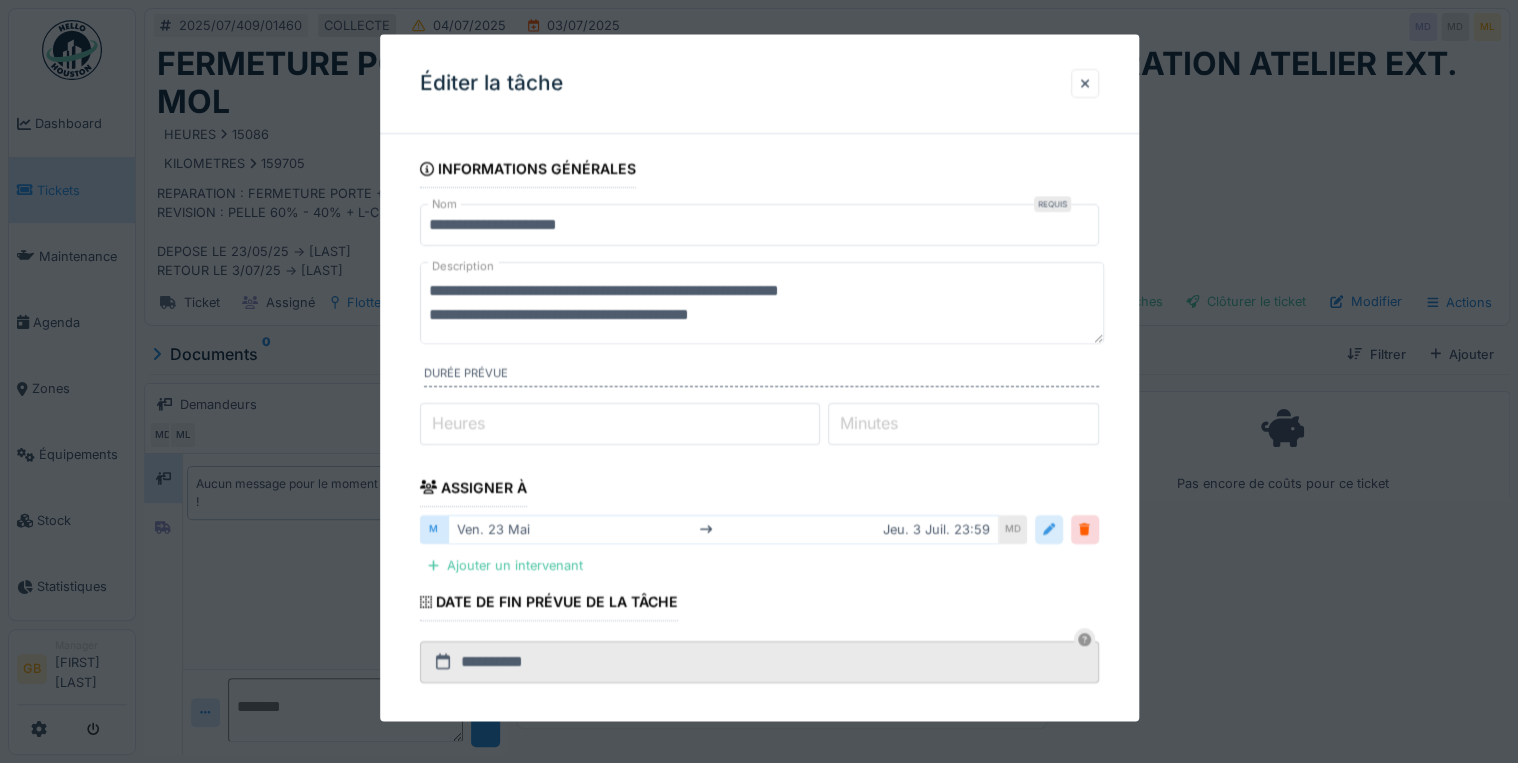 click at bounding box center [1049, 529] 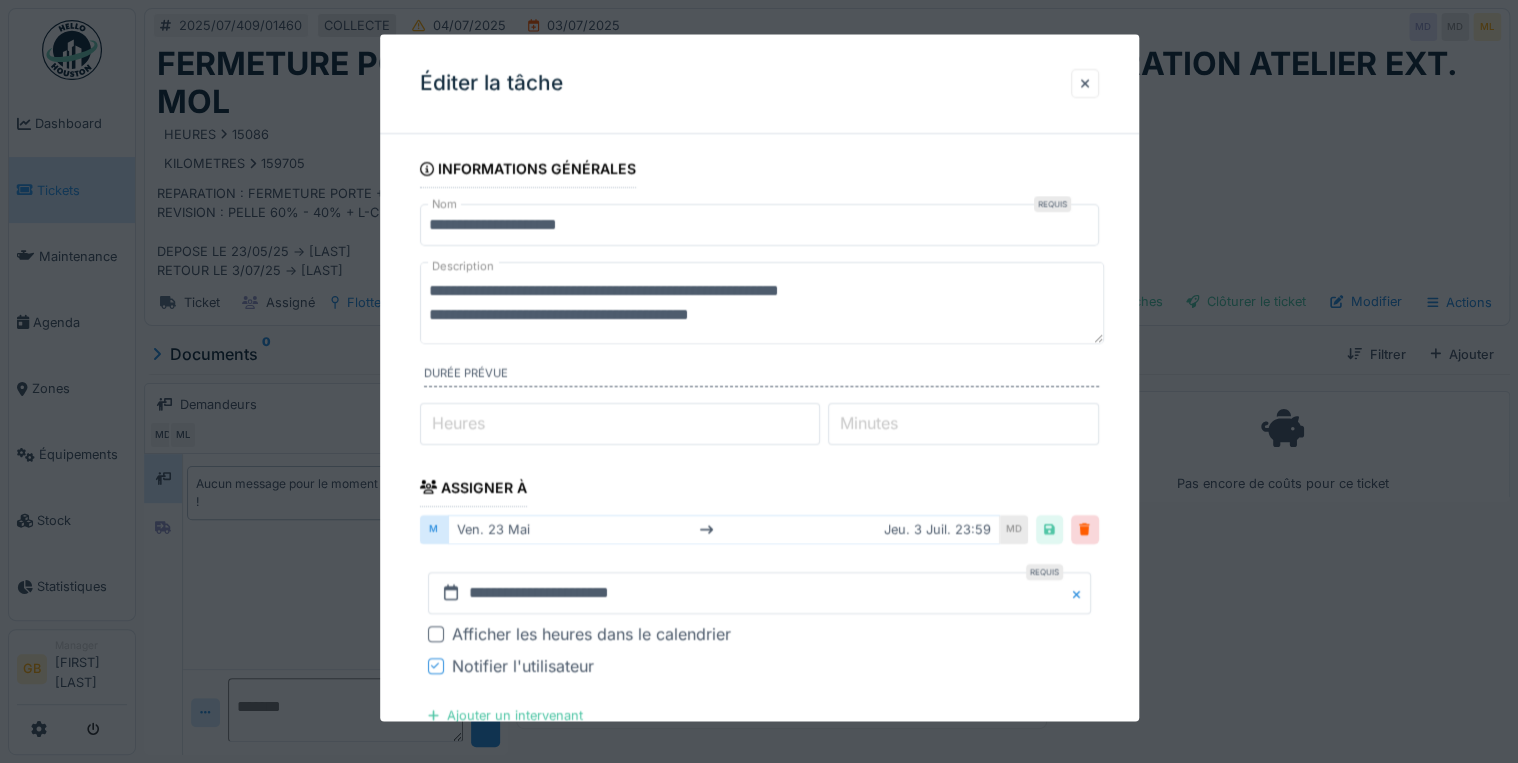 click on "Notifier l'utilisateur" at bounding box center [523, 666] 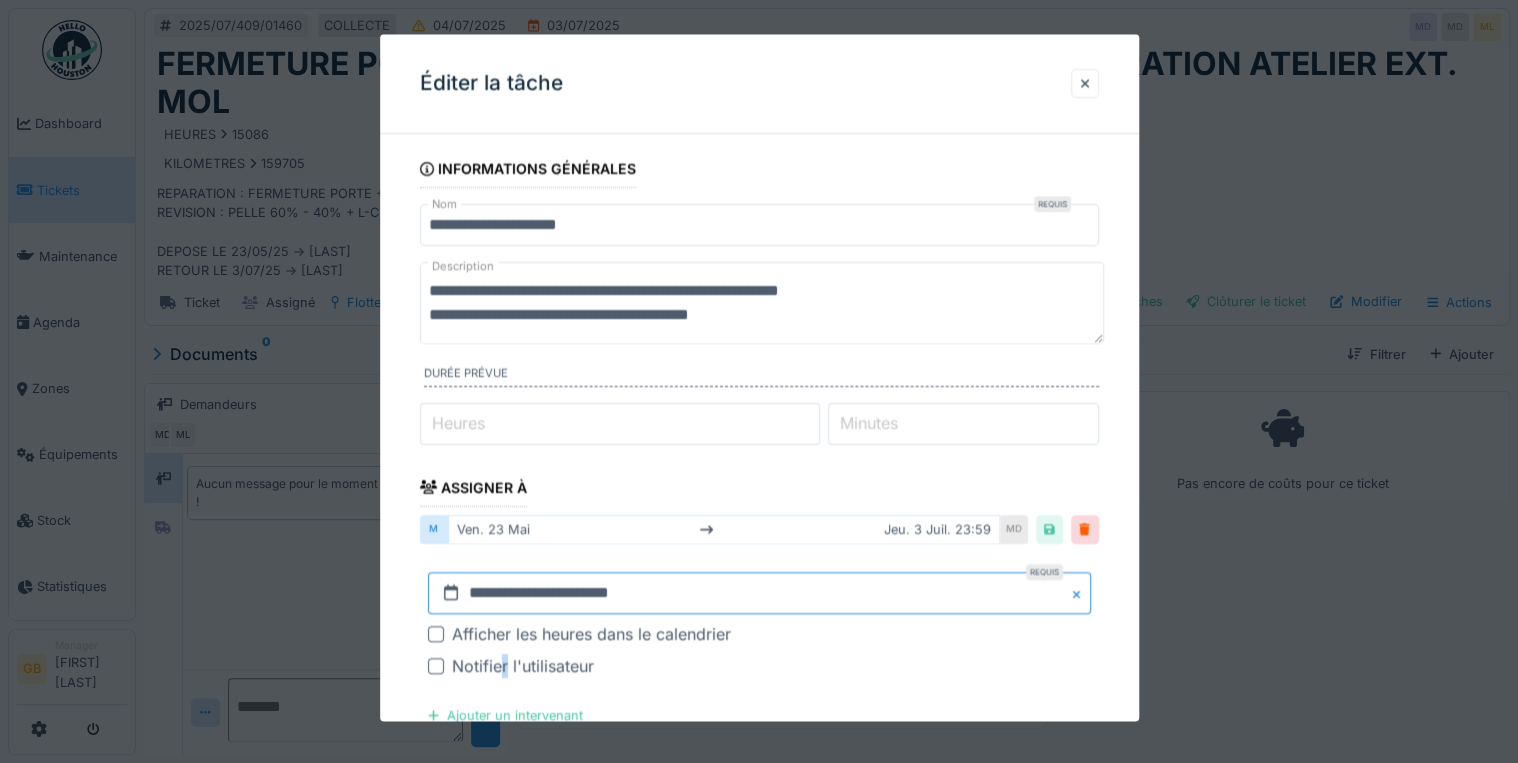 drag, startPoint x: 504, startPoint y: 662, endPoint x: 756, endPoint y: 595, distance: 260.75467 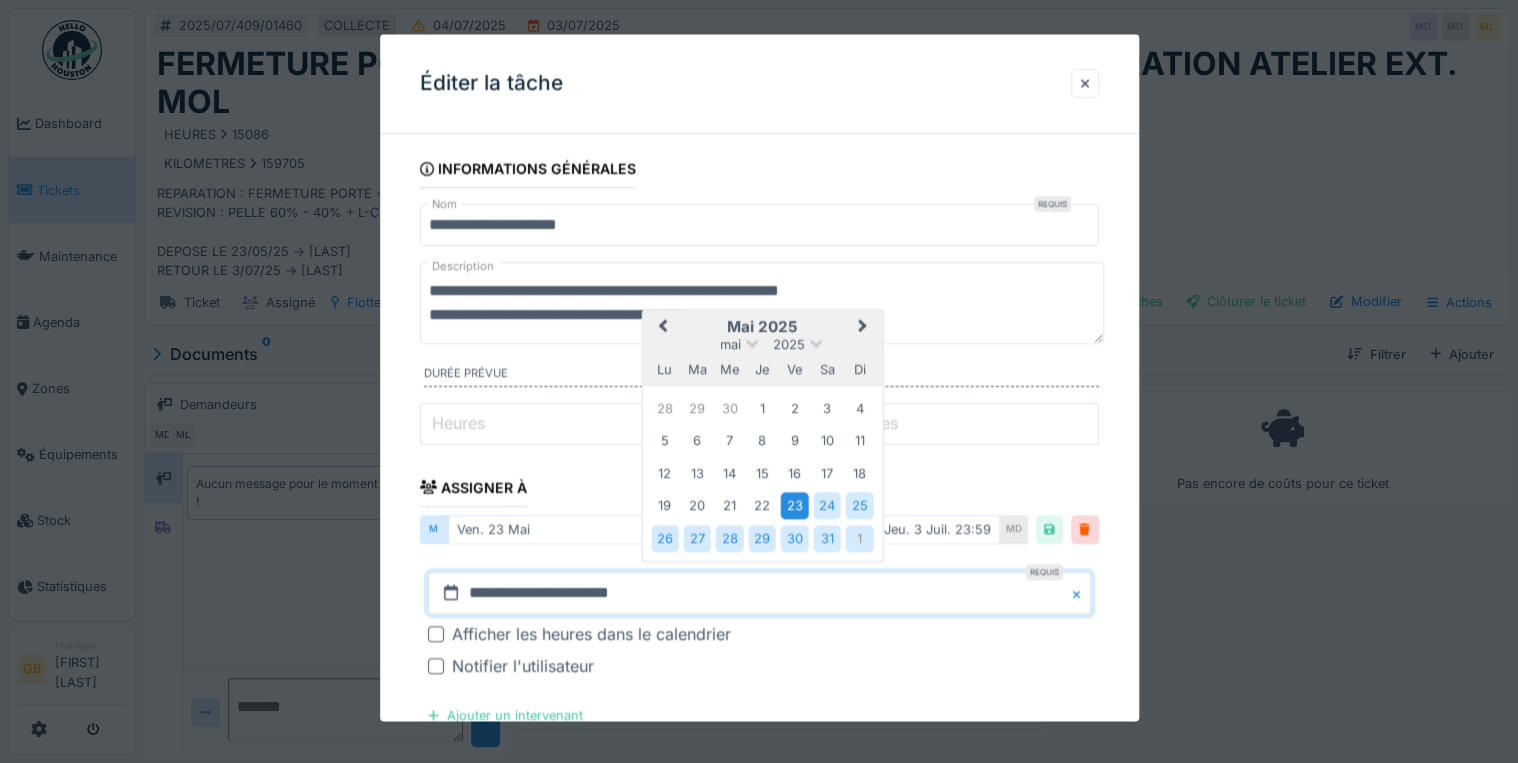click on "23" at bounding box center (794, 506) 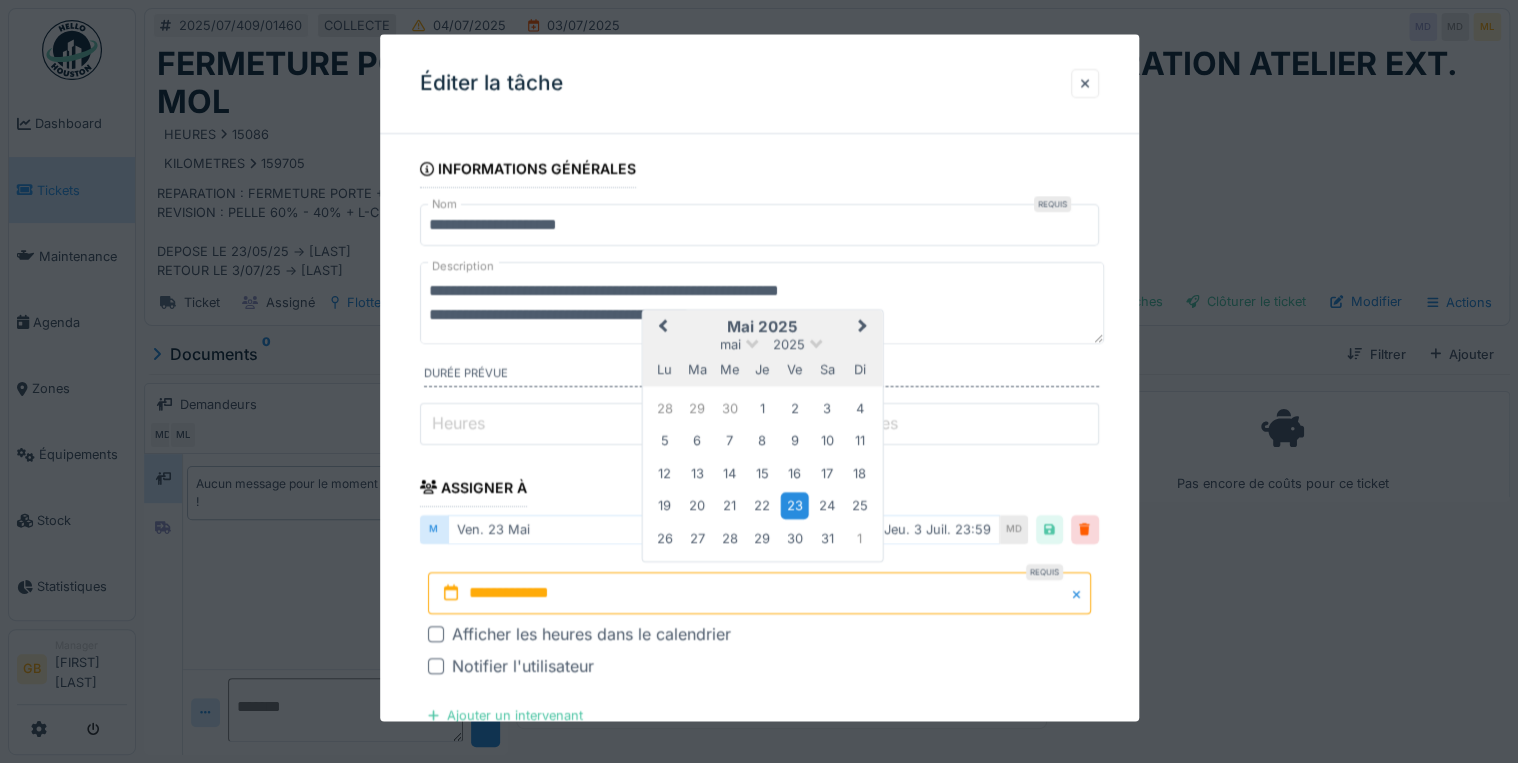 click on "23" at bounding box center [794, 506] 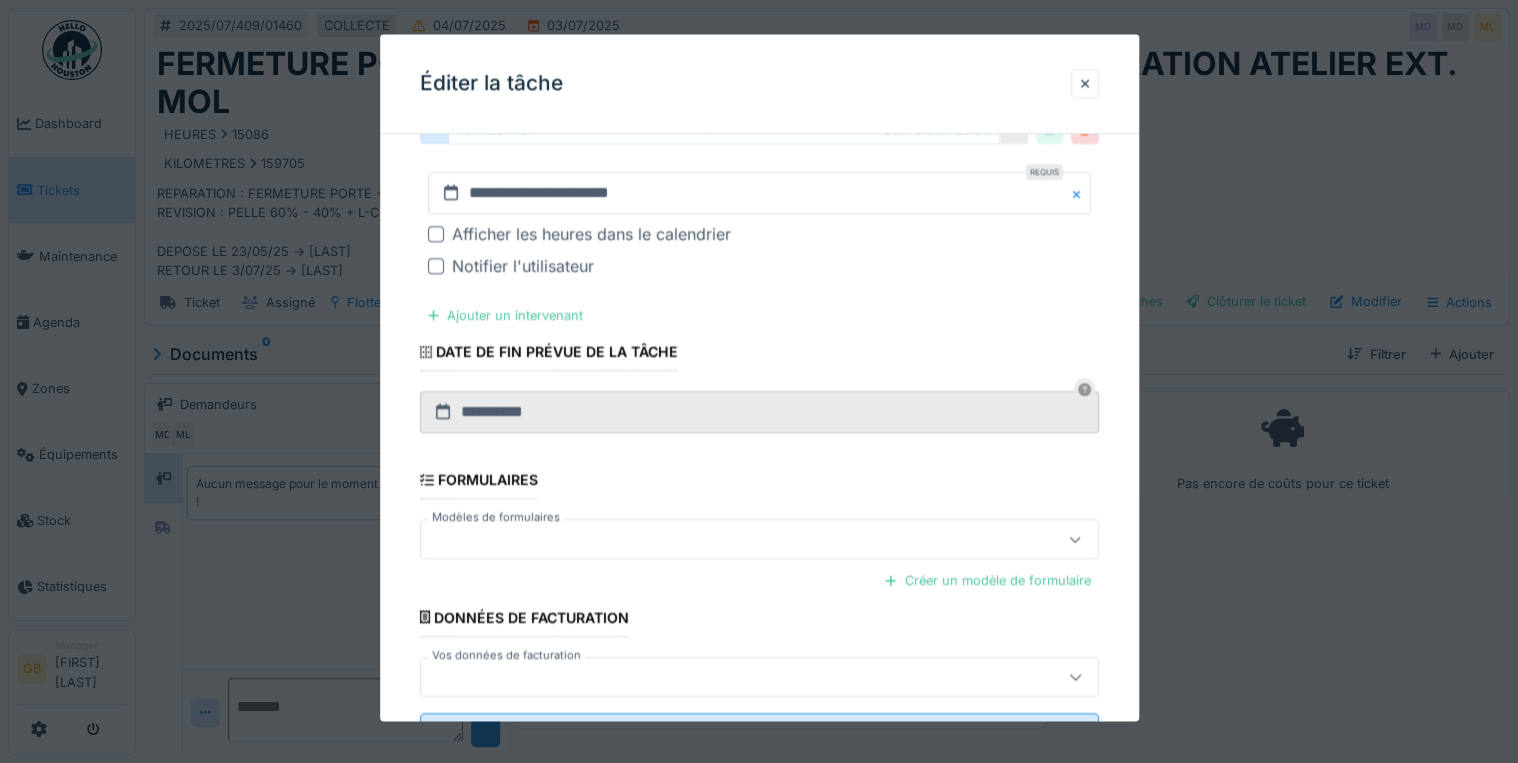 scroll, scrollTop: 485, scrollLeft: 0, axis: vertical 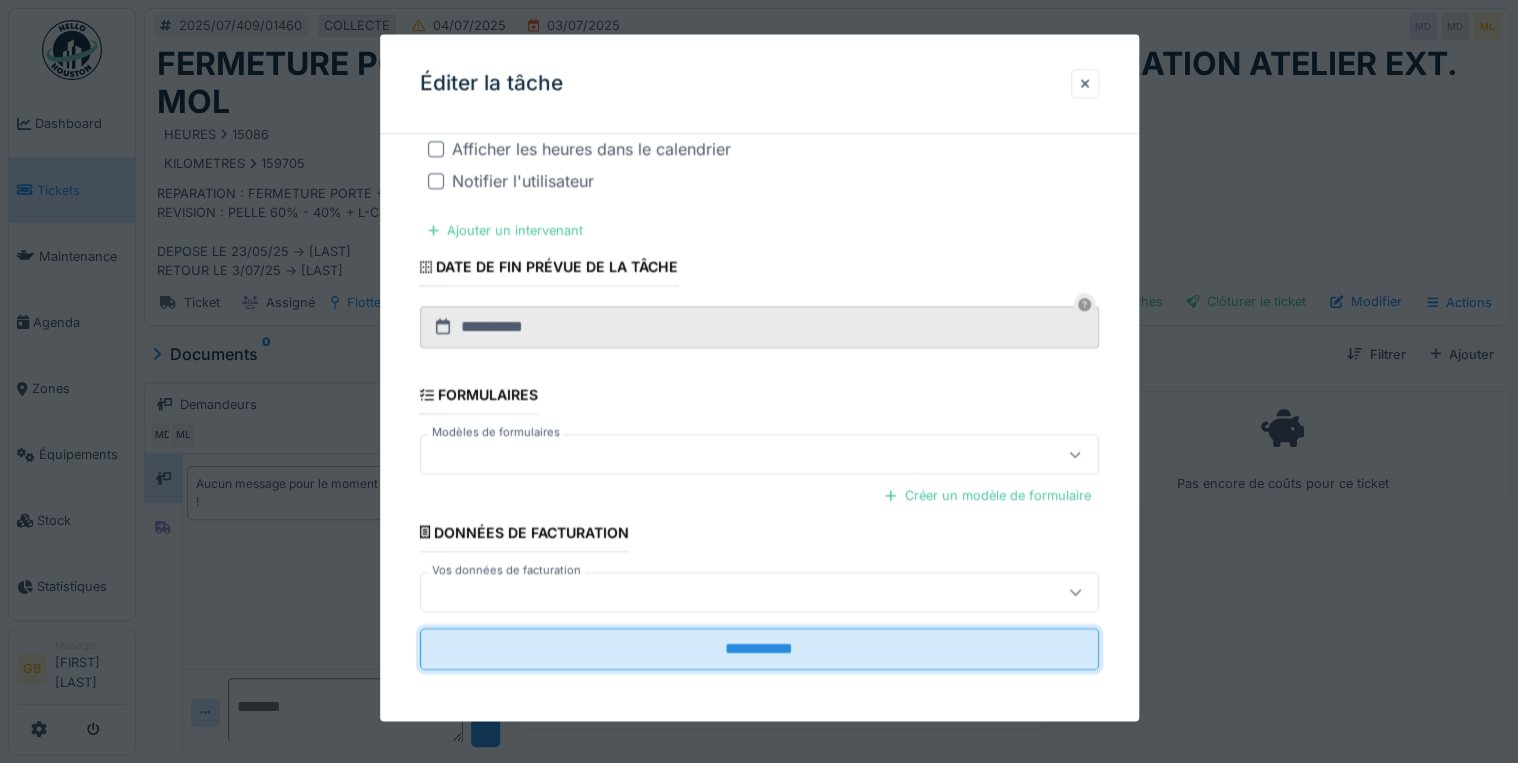 click on "**********" at bounding box center (759, 649) 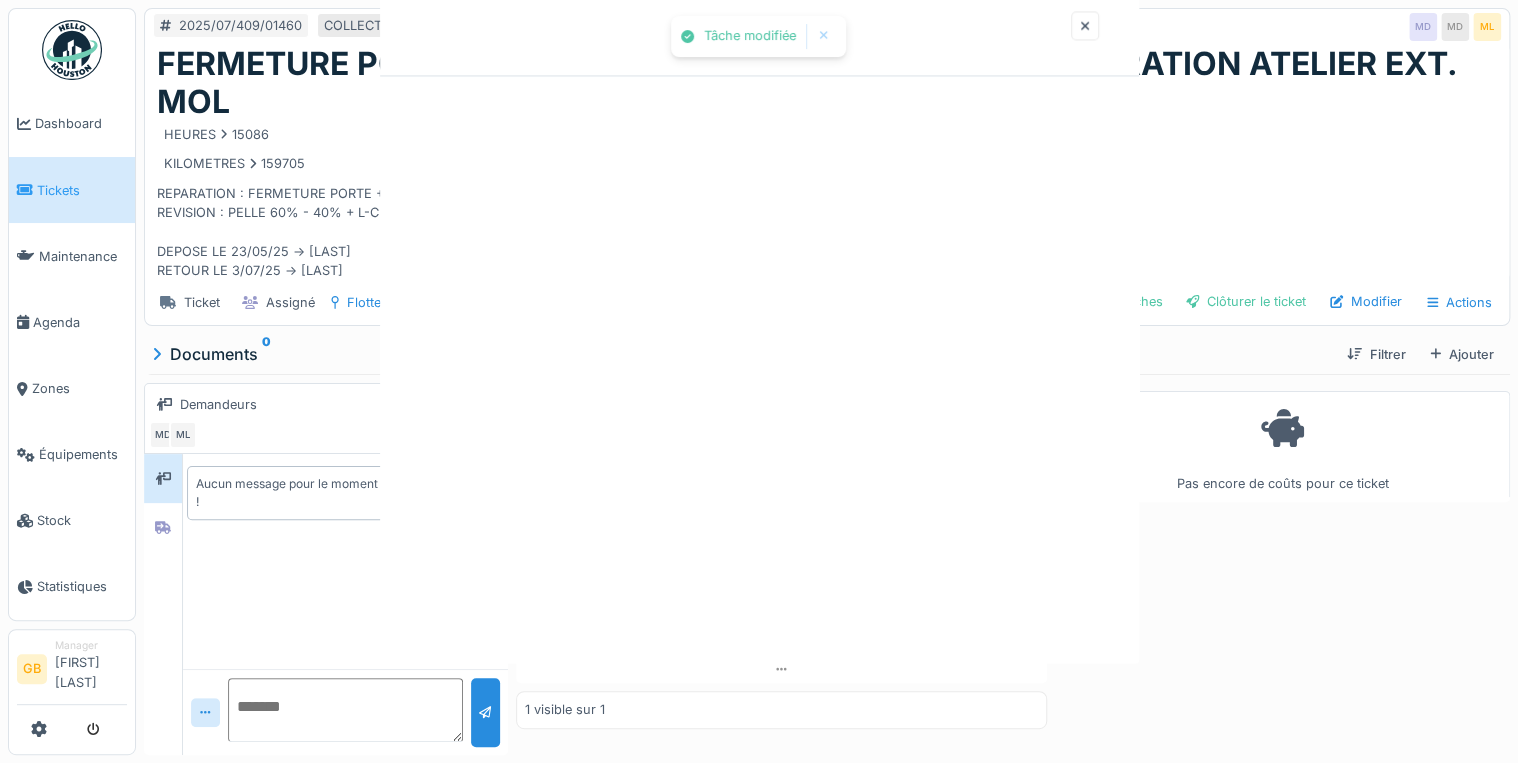 scroll, scrollTop: 0, scrollLeft: 0, axis: both 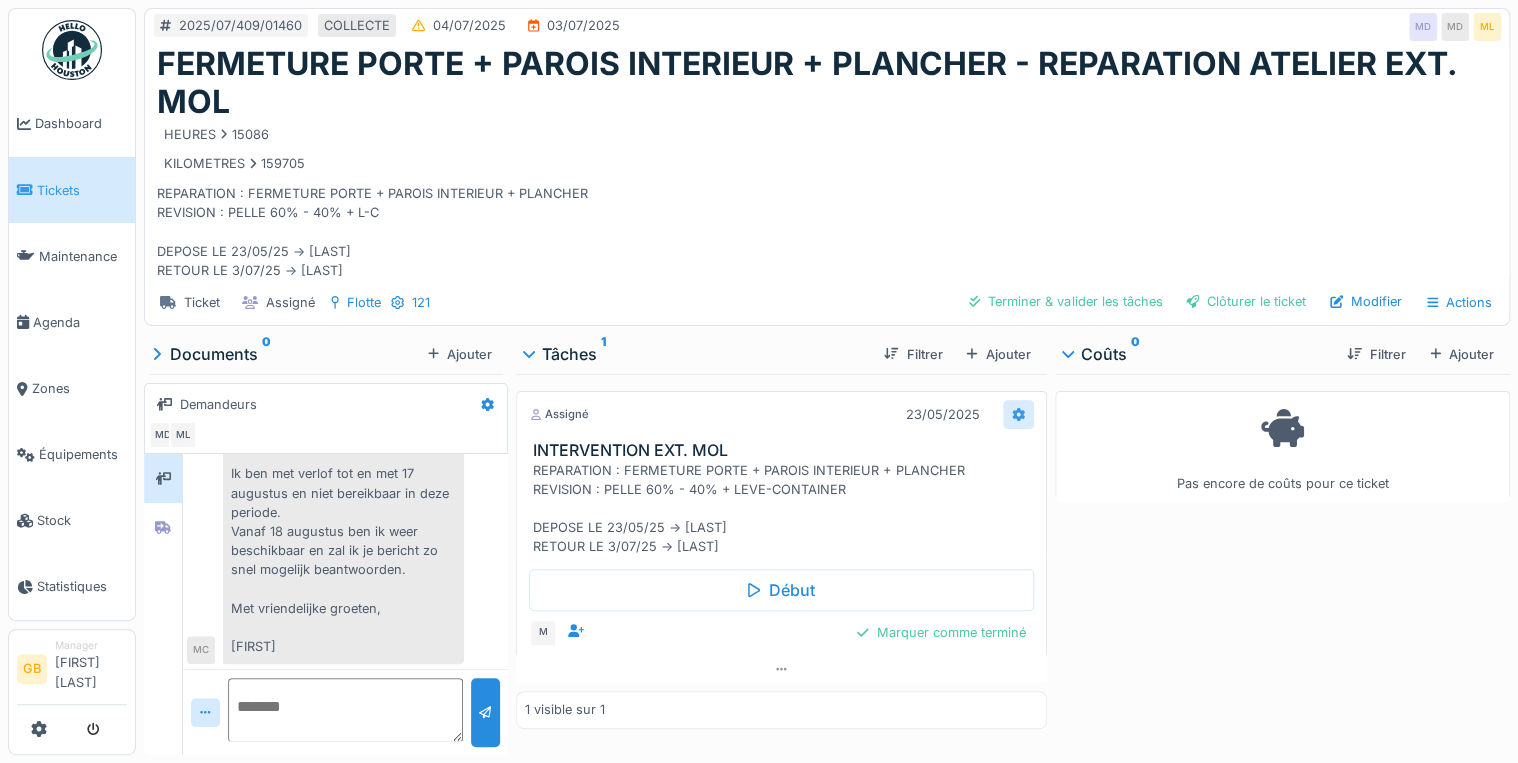 click at bounding box center [1018, 414] 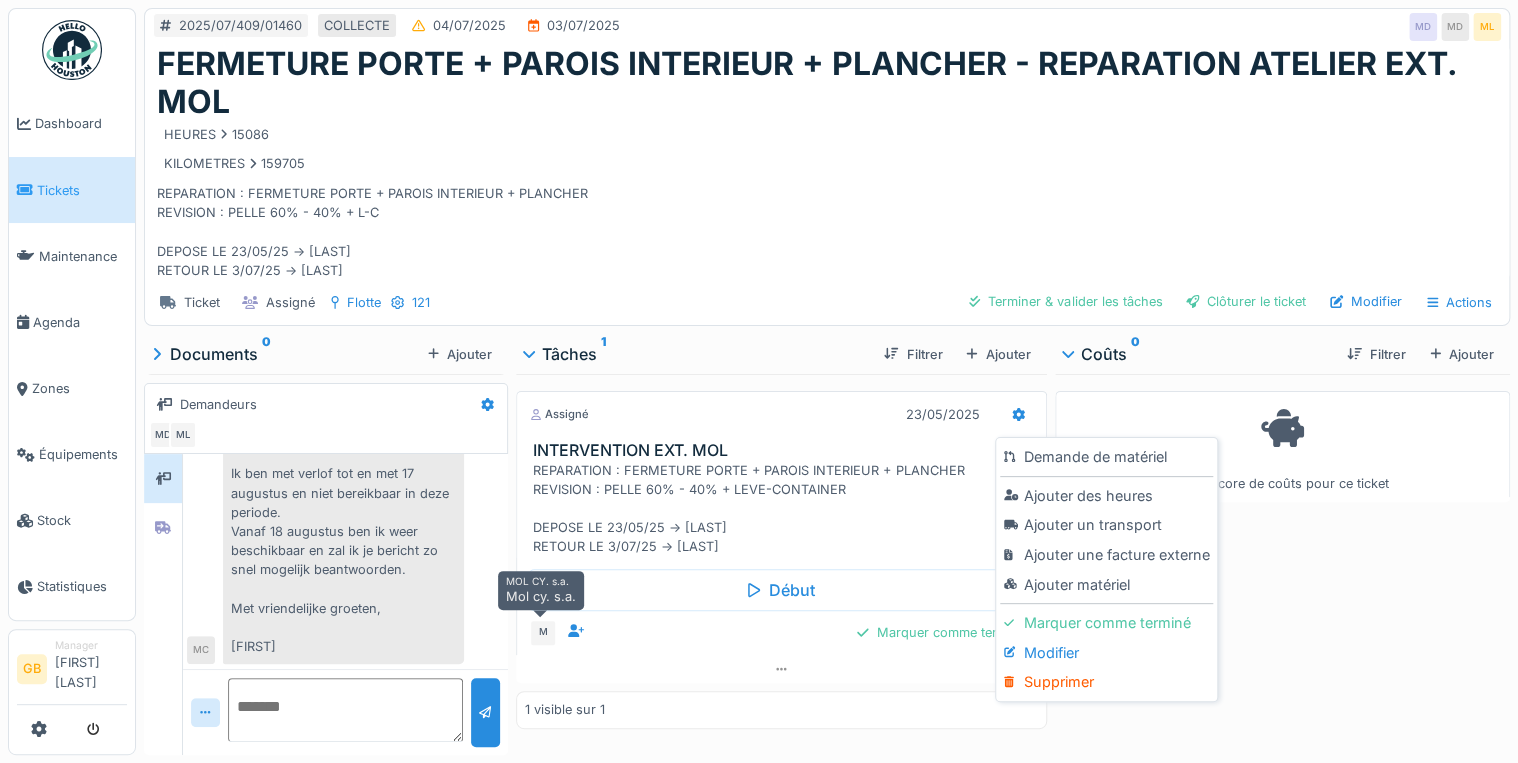 click on "M" at bounding box center [543, 633] 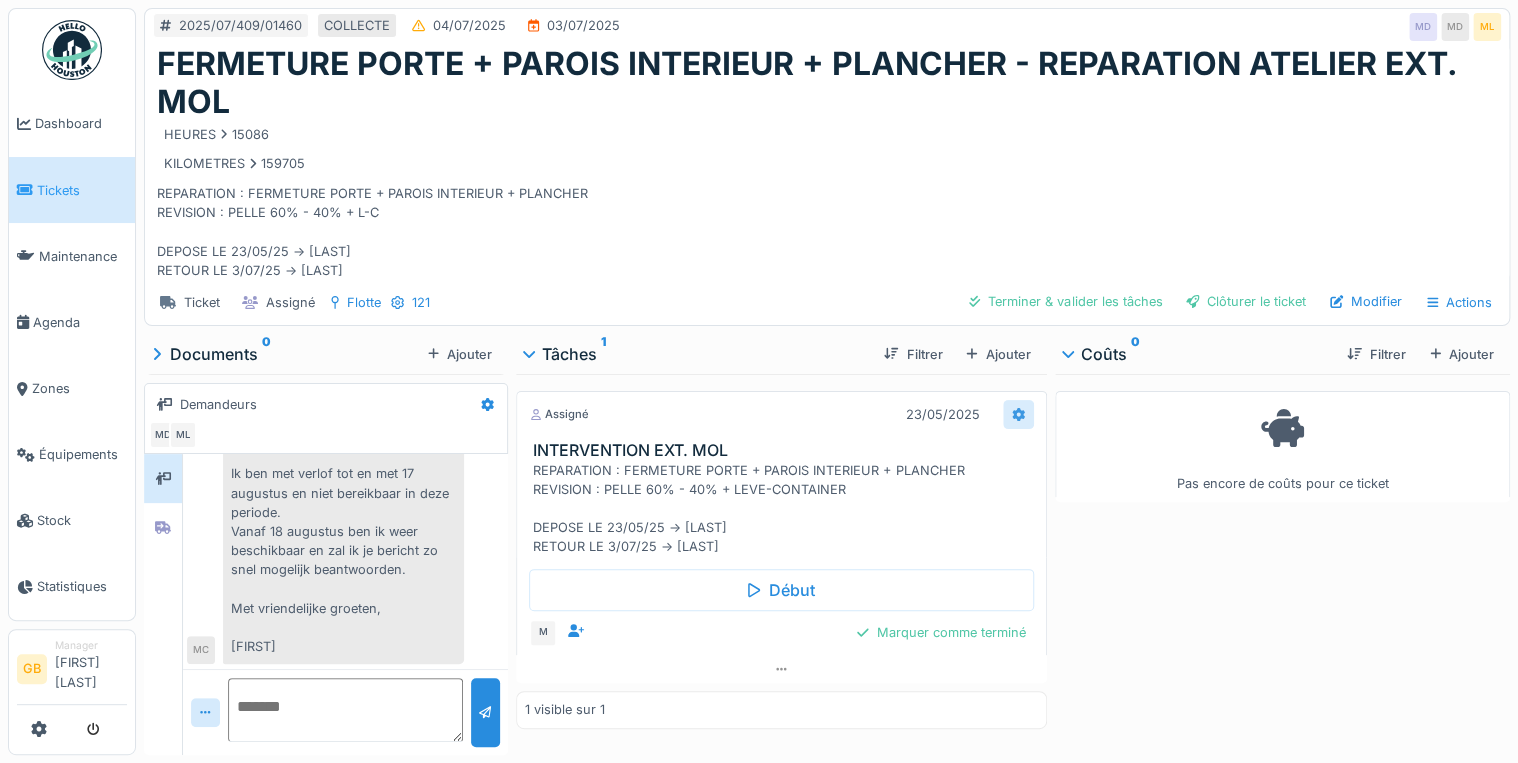 click 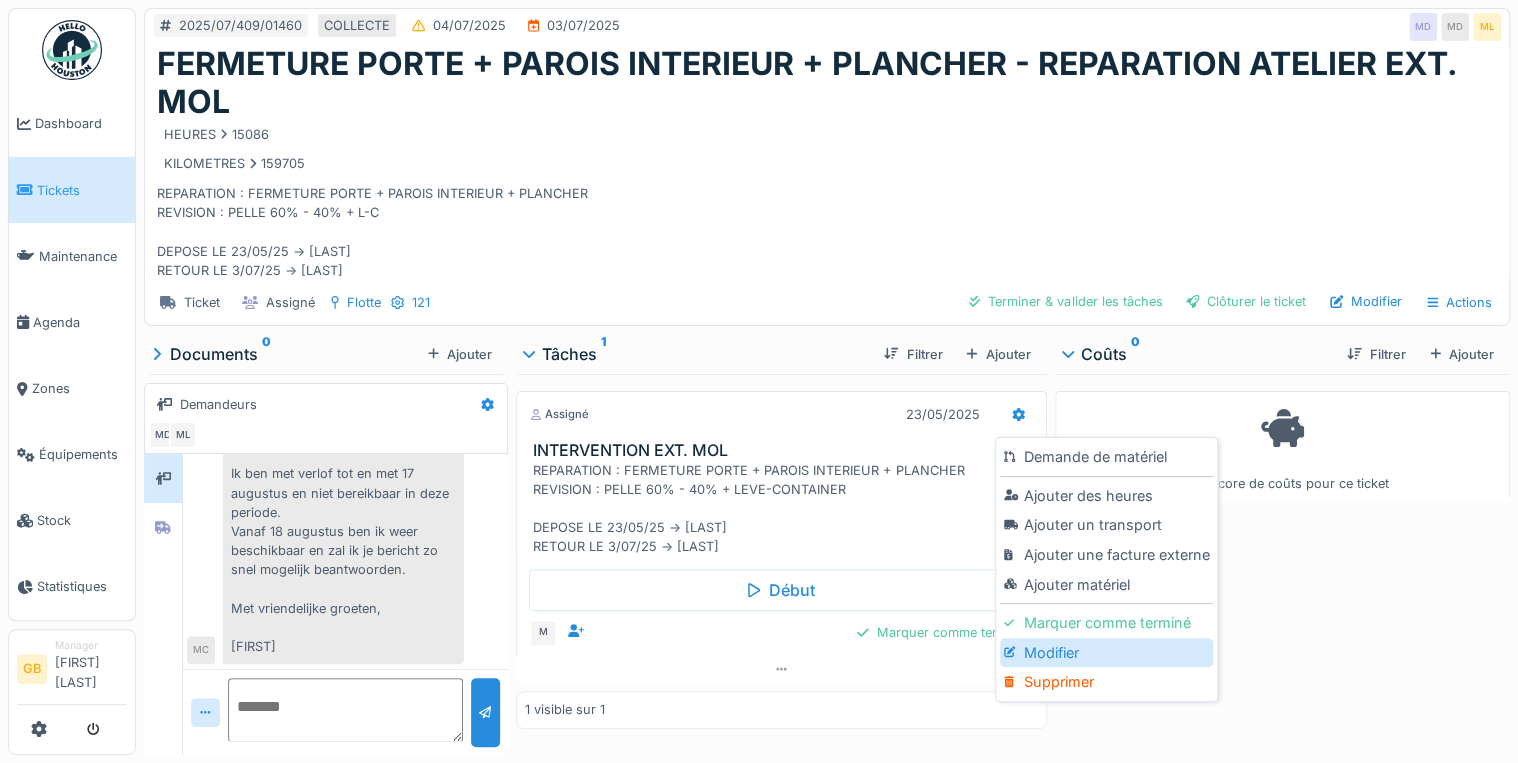 click on "Modifier" at bounding box center [1106, 653] 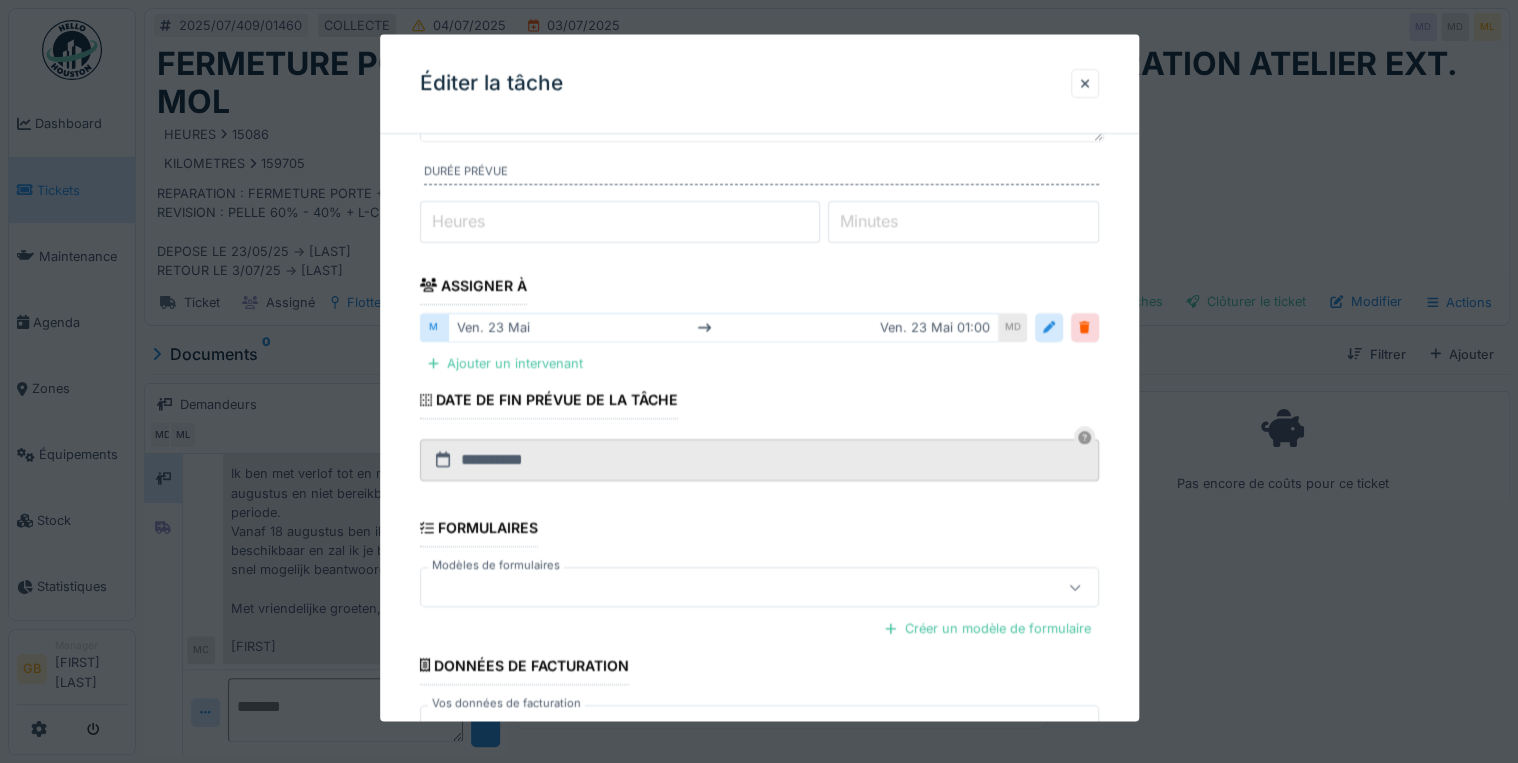 scroll, scrollTop: 240, scrollLeft: 0, axis: vertical 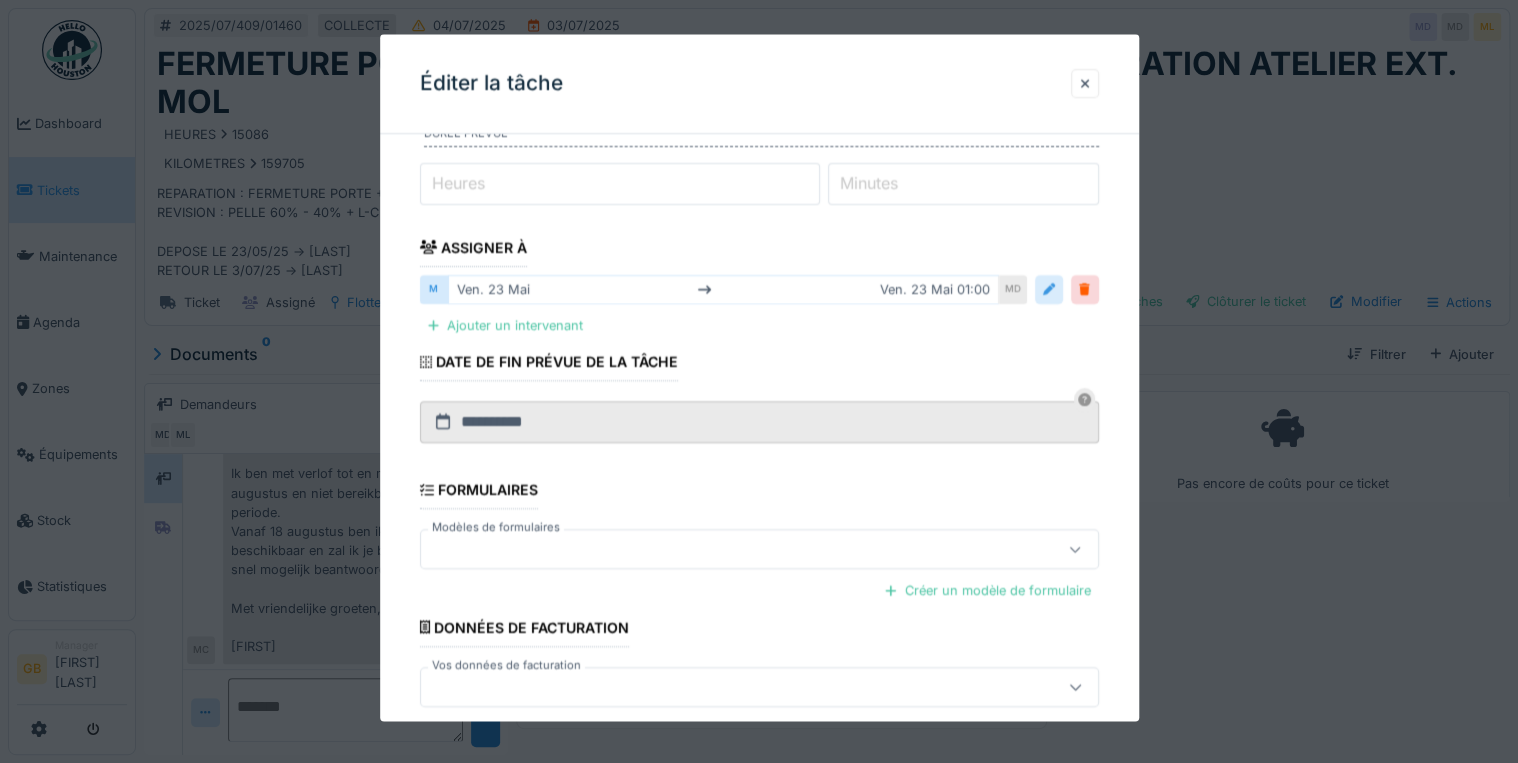 click at bounding box center (1049, 289) 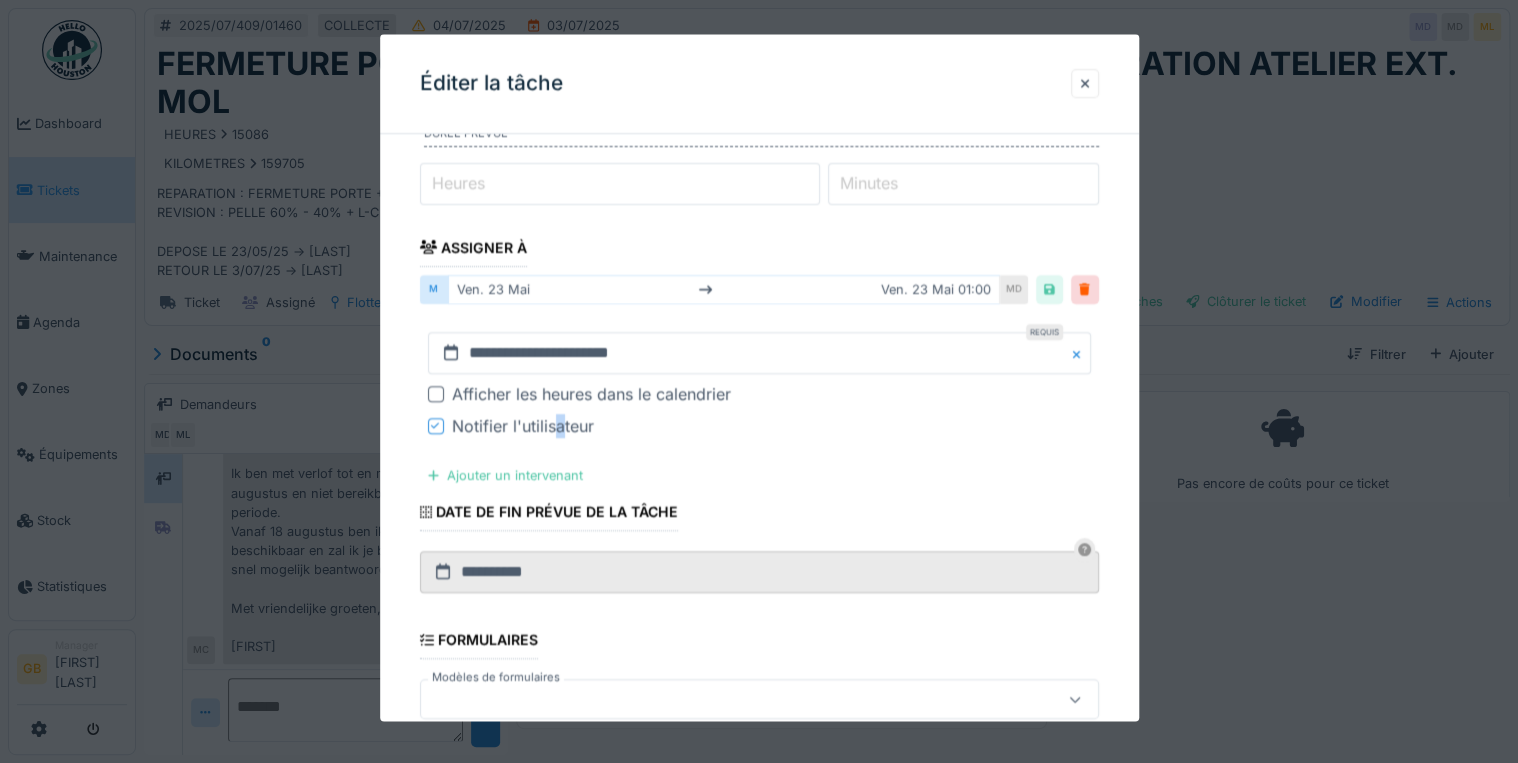 click on "Notifier l'utilisateur" at bounding box center [523, 426] 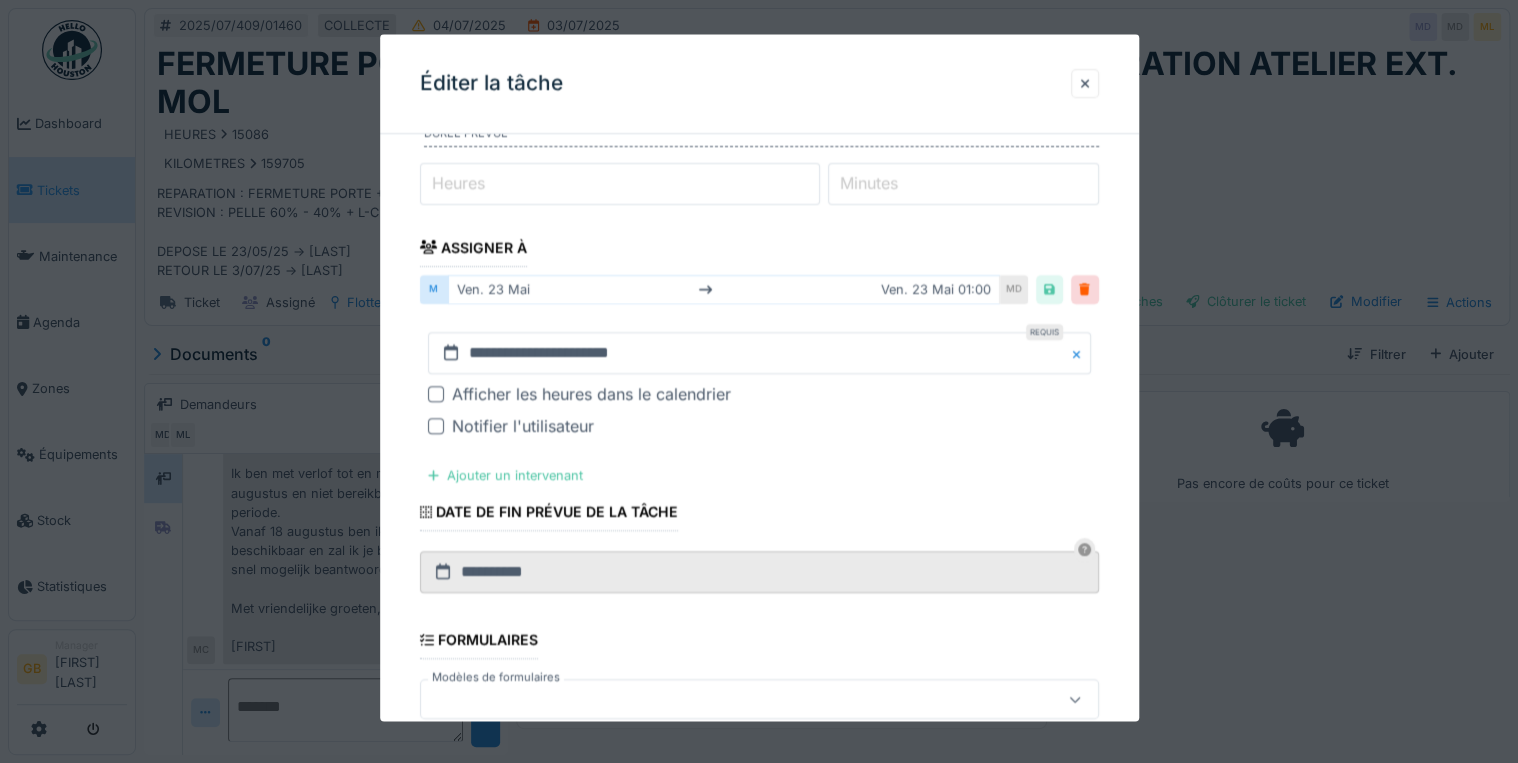 drag, startPoint x: 562, startPoint y: 425, endPoint x: 463, endPoint y: 283, distance: 173.10402 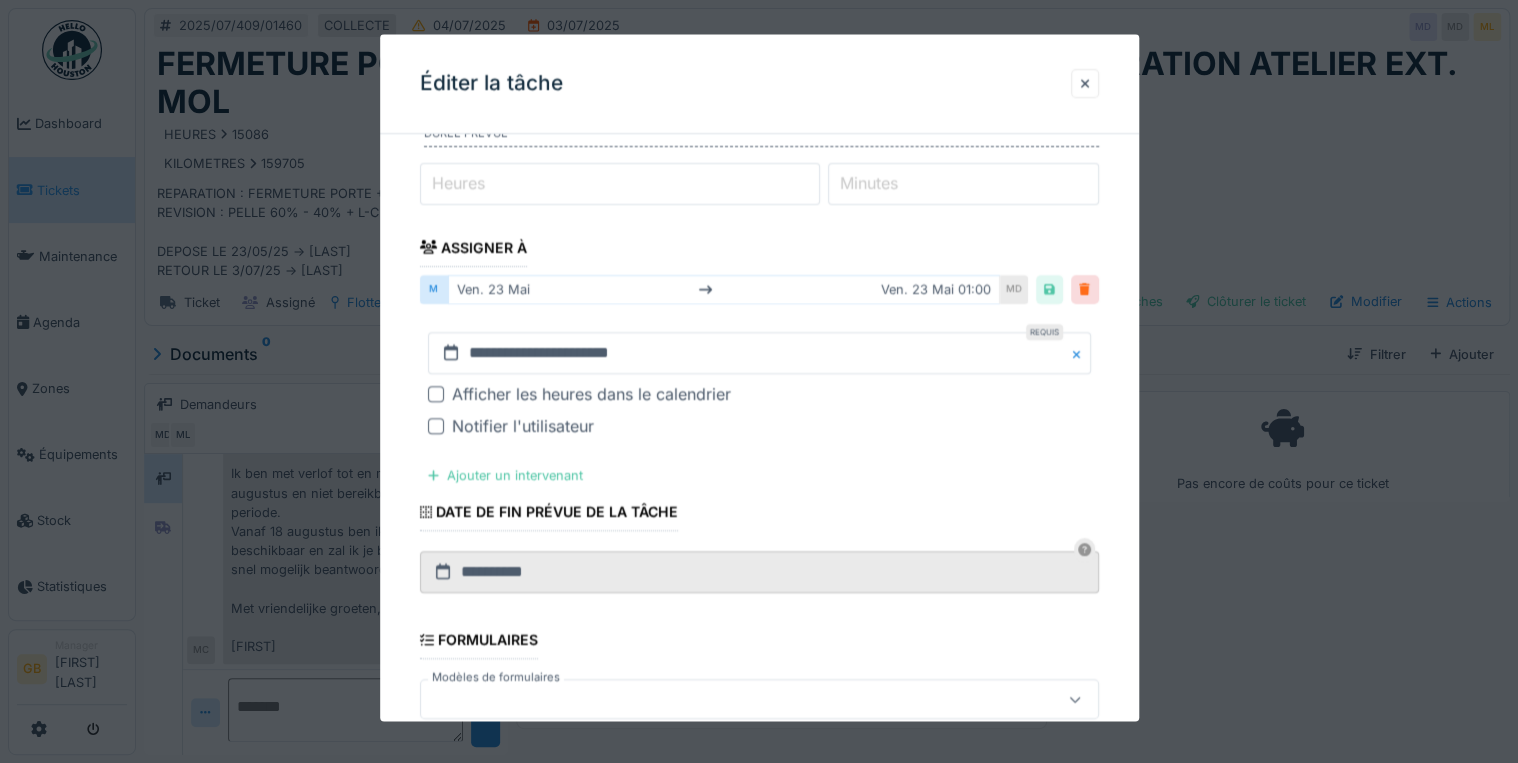 click at bounding box center (1084, 289) 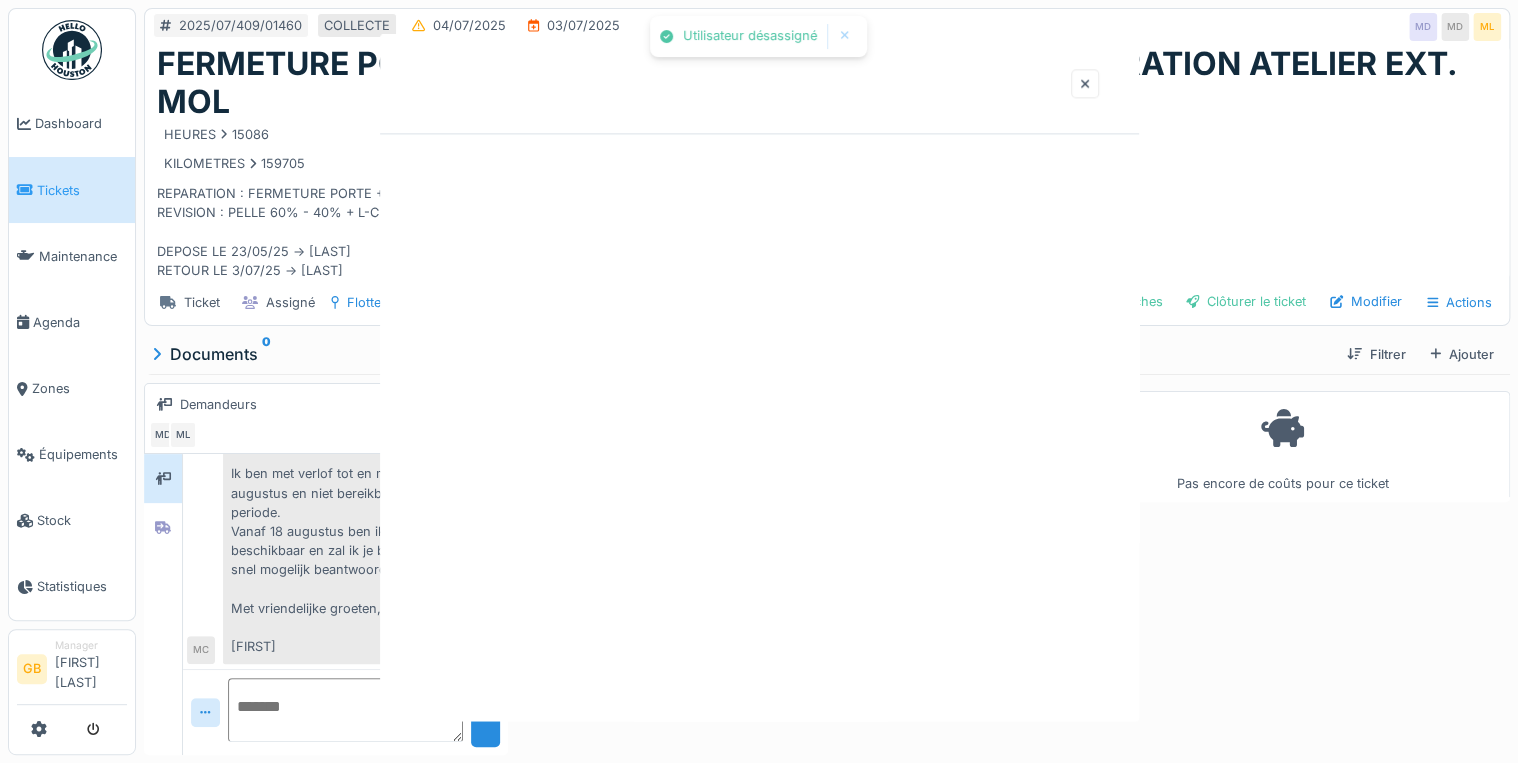 scroll, scrollTop: 0, scrollLeft: 0, axis: both 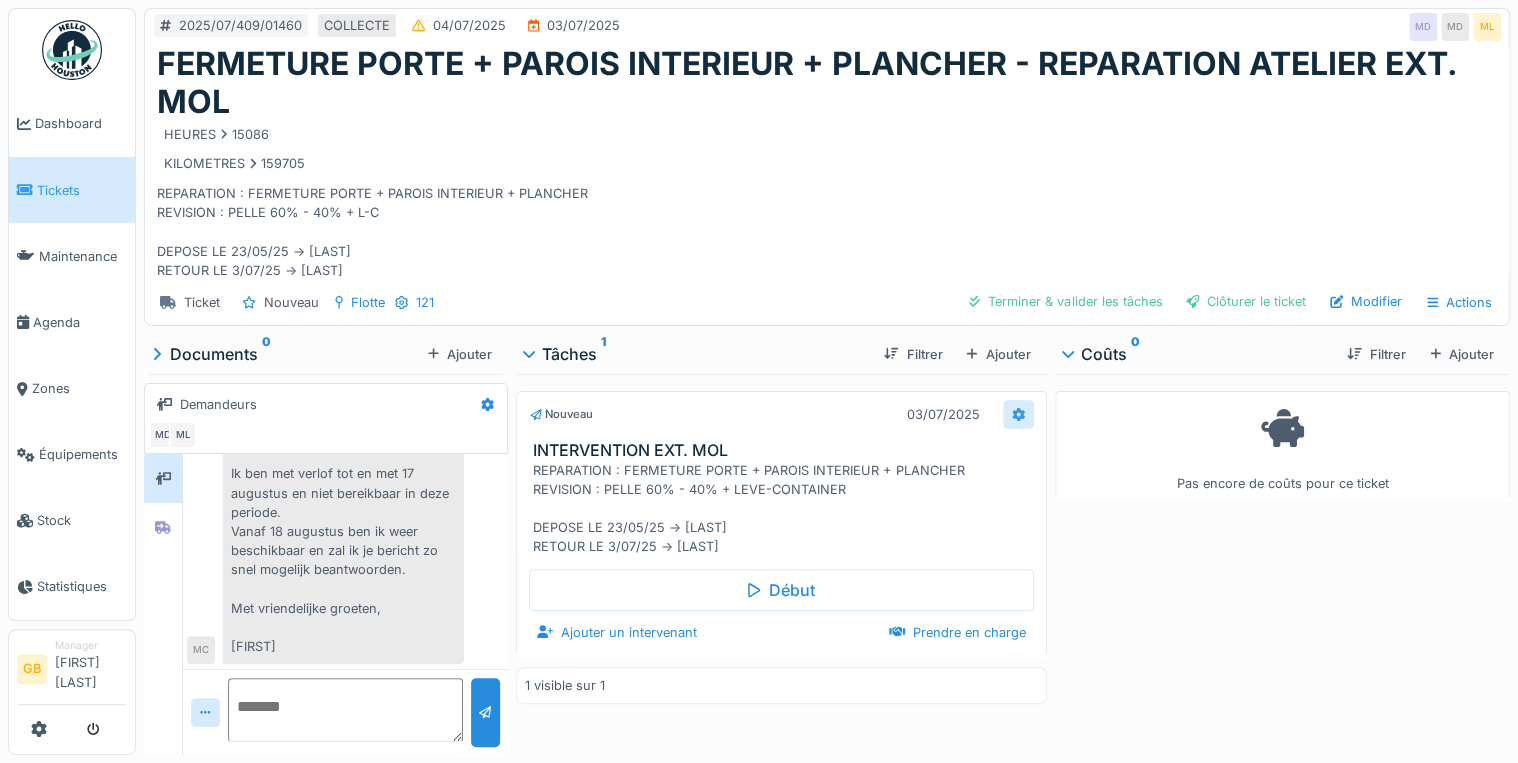 click at bounding box center [1018, 414] 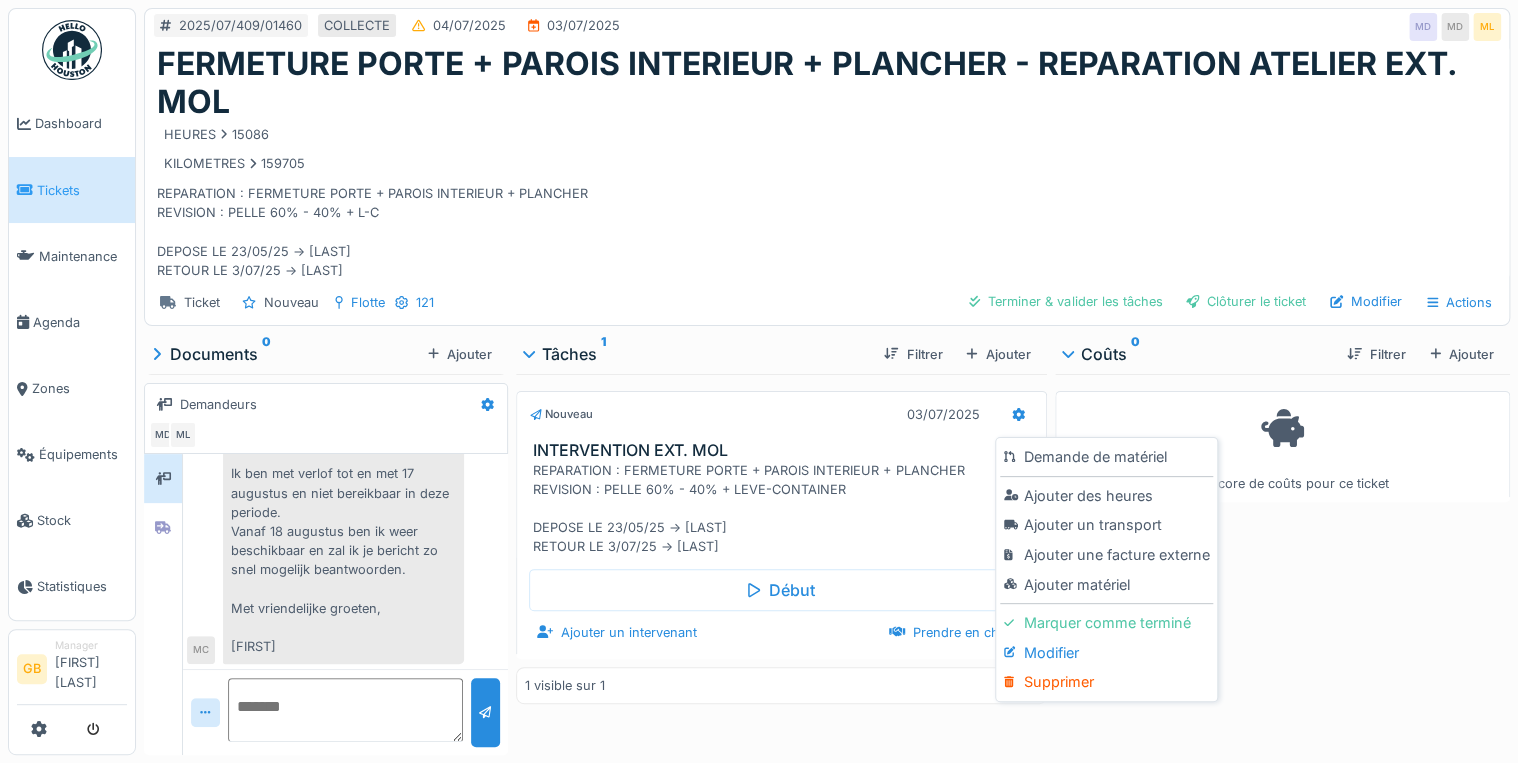 click on "Modifier" at bounding box center (1106, 653) 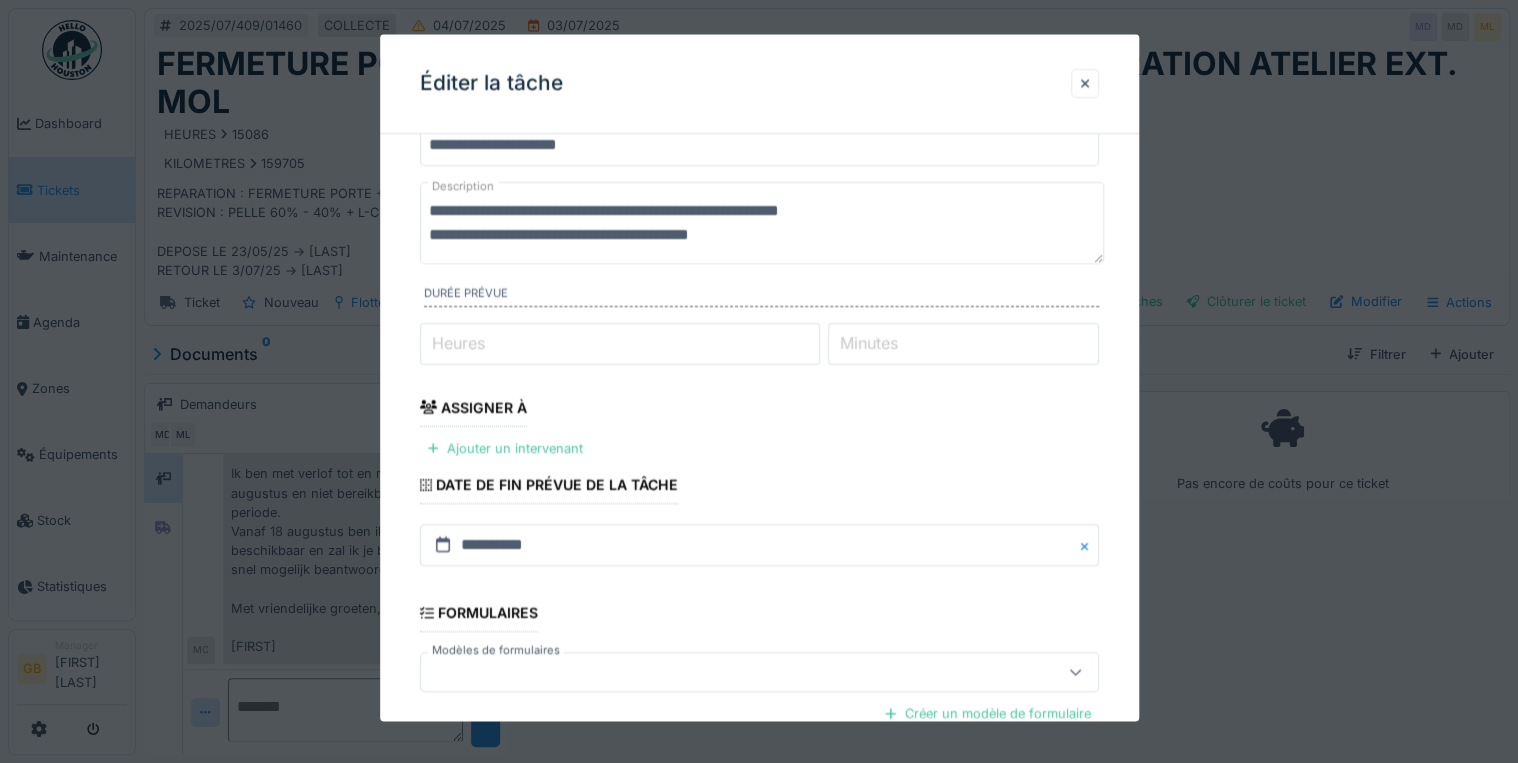 scroll, scrollTop: 0, scrollLeft: 0, axis: both 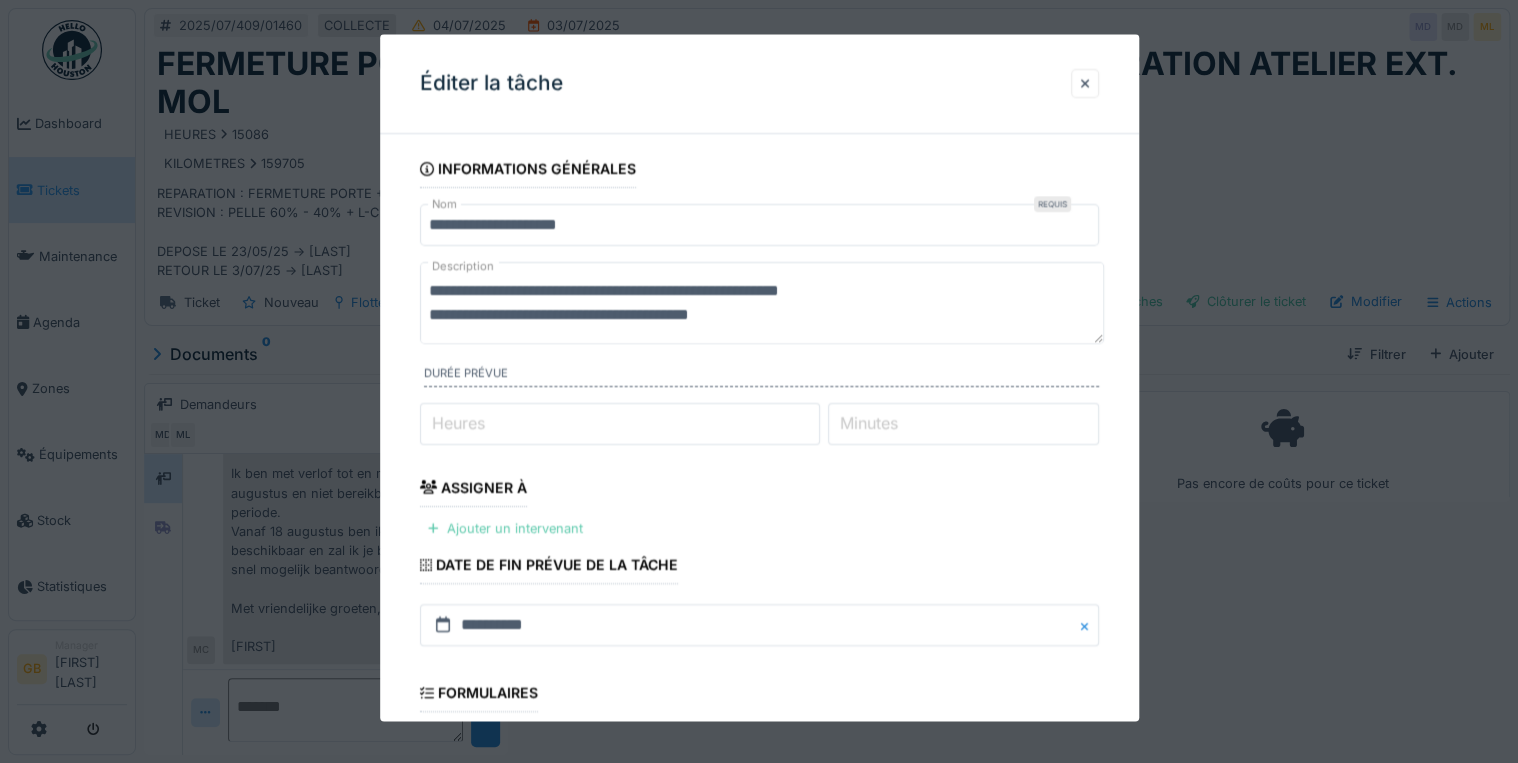 click on "Ajouter un intervenant" at bounding box center (505, 528) 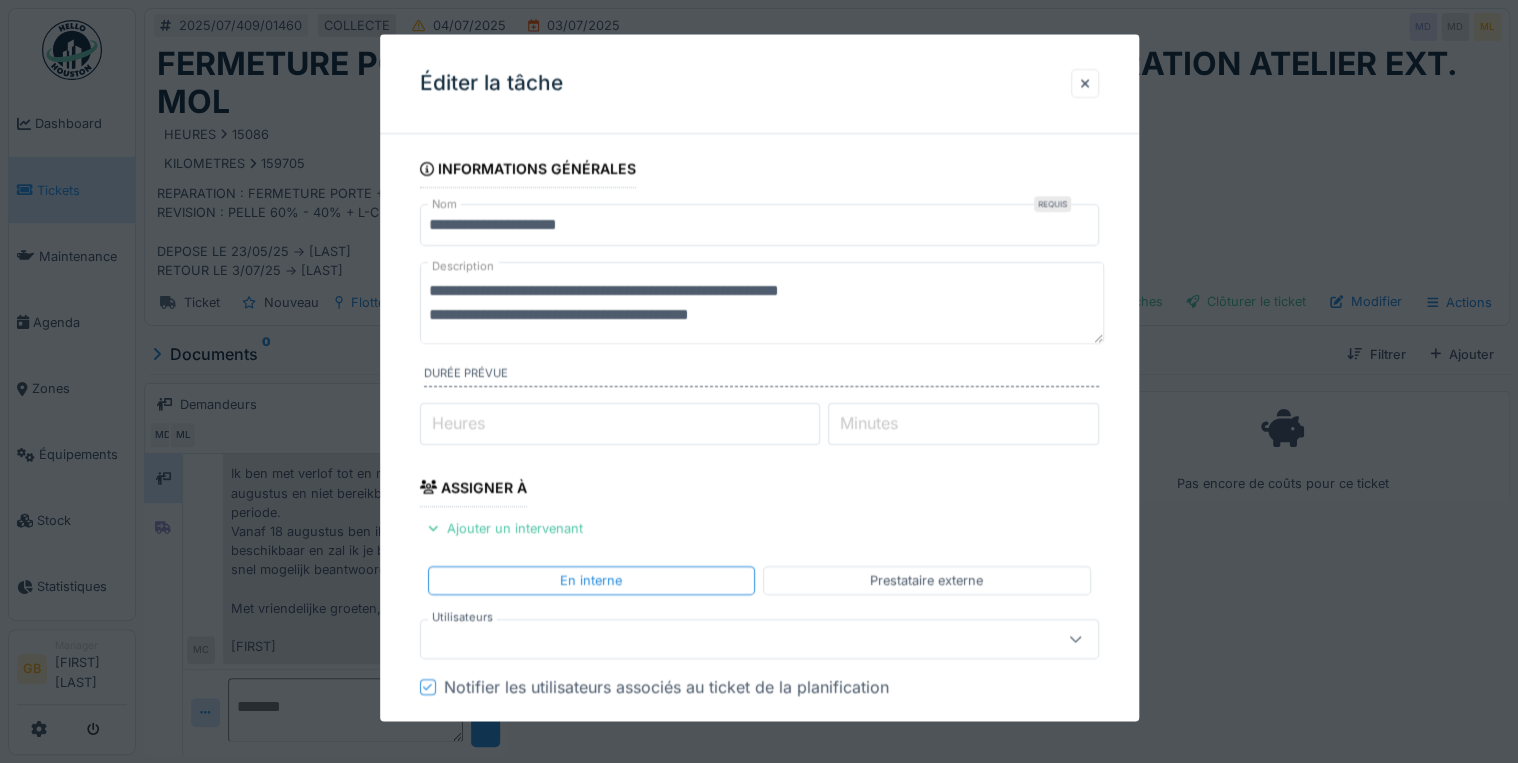 click on "Notifier les utilisateurs associés au ticket de la planification" at bounding box center [666, 688] 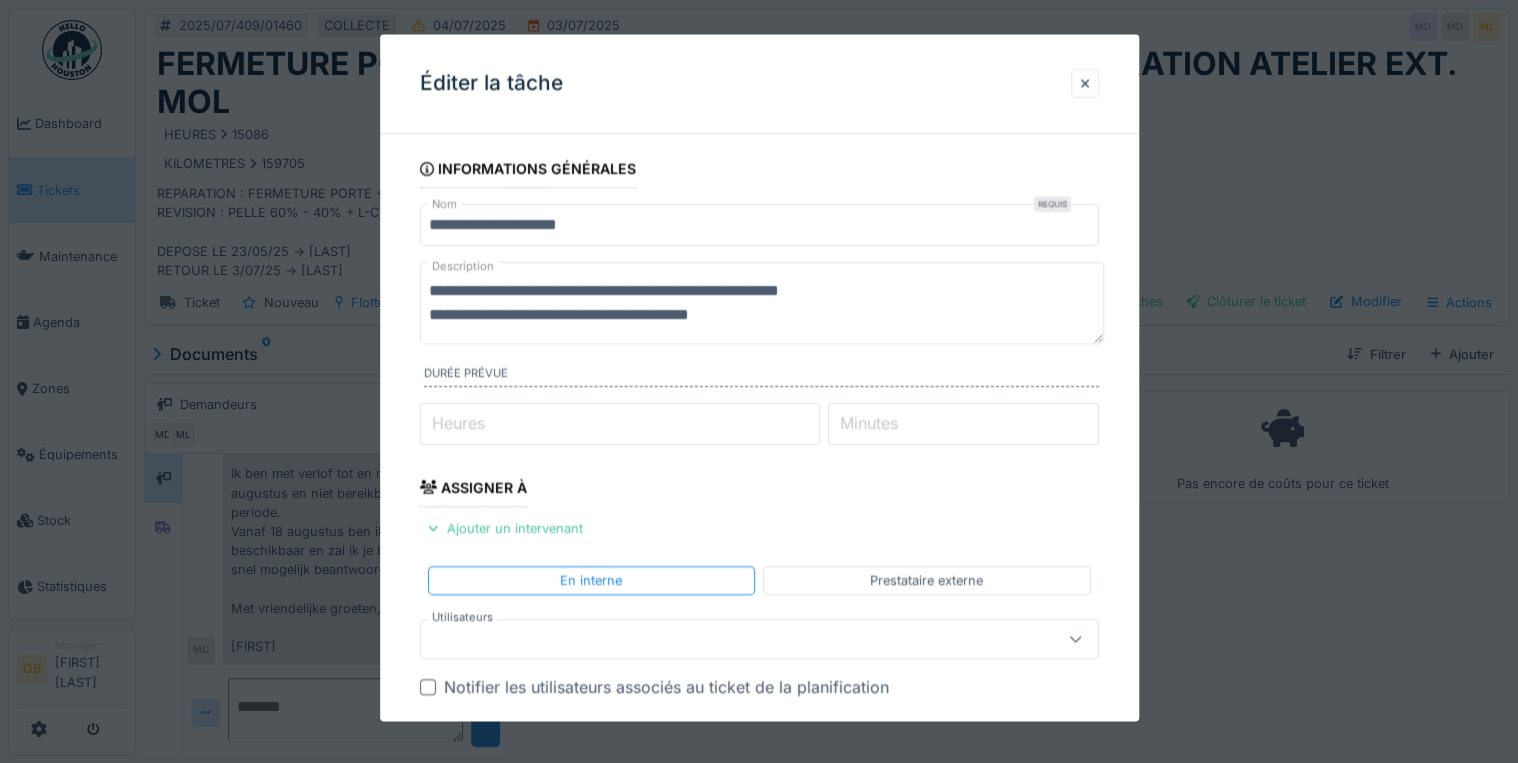 click at bounding box center (725, 640) 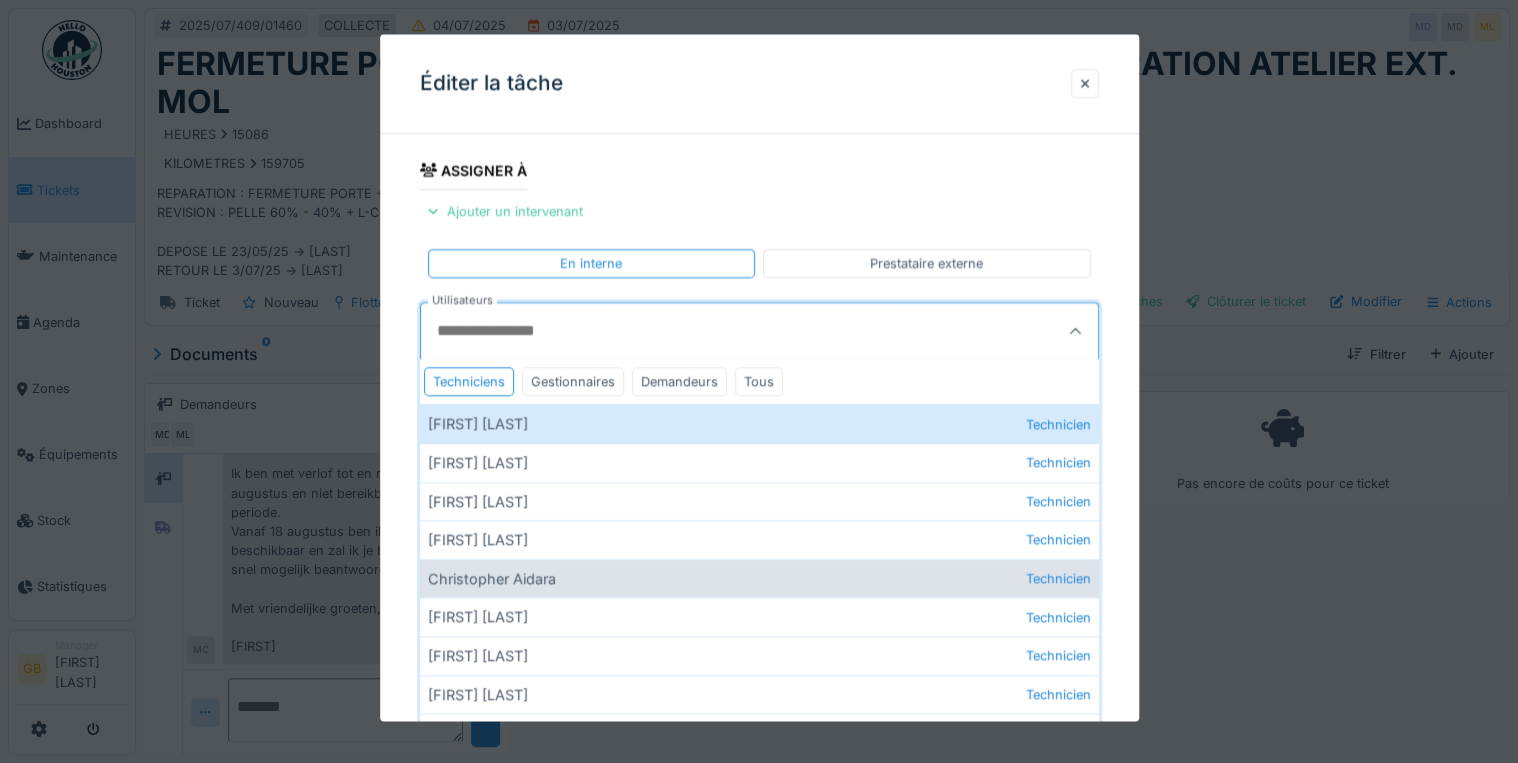scroll, scrollTop: 320, scrollLeft: 0, axis: vertical 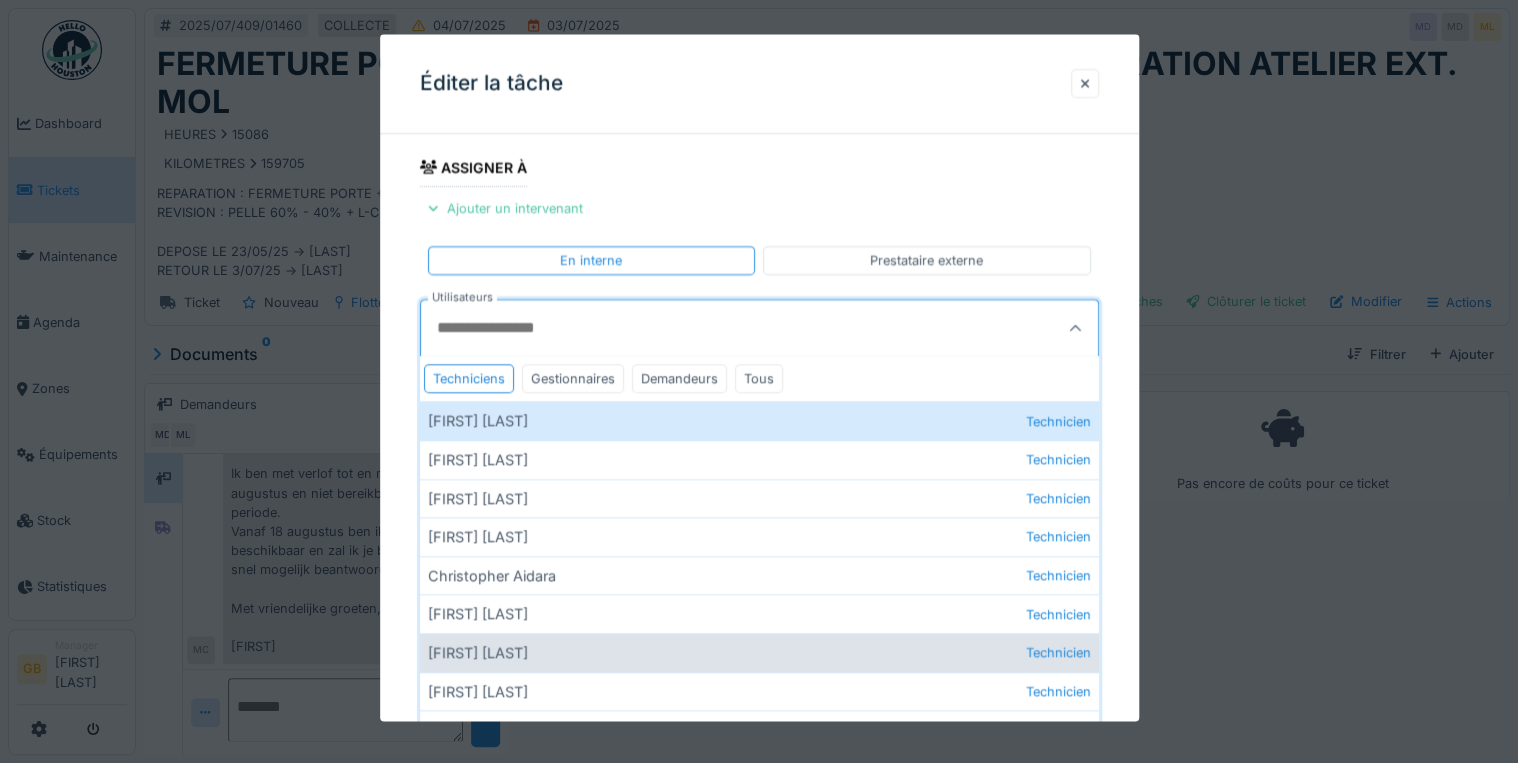 click on "David Calvetti   Technicien" at bounding box center (759, 652) 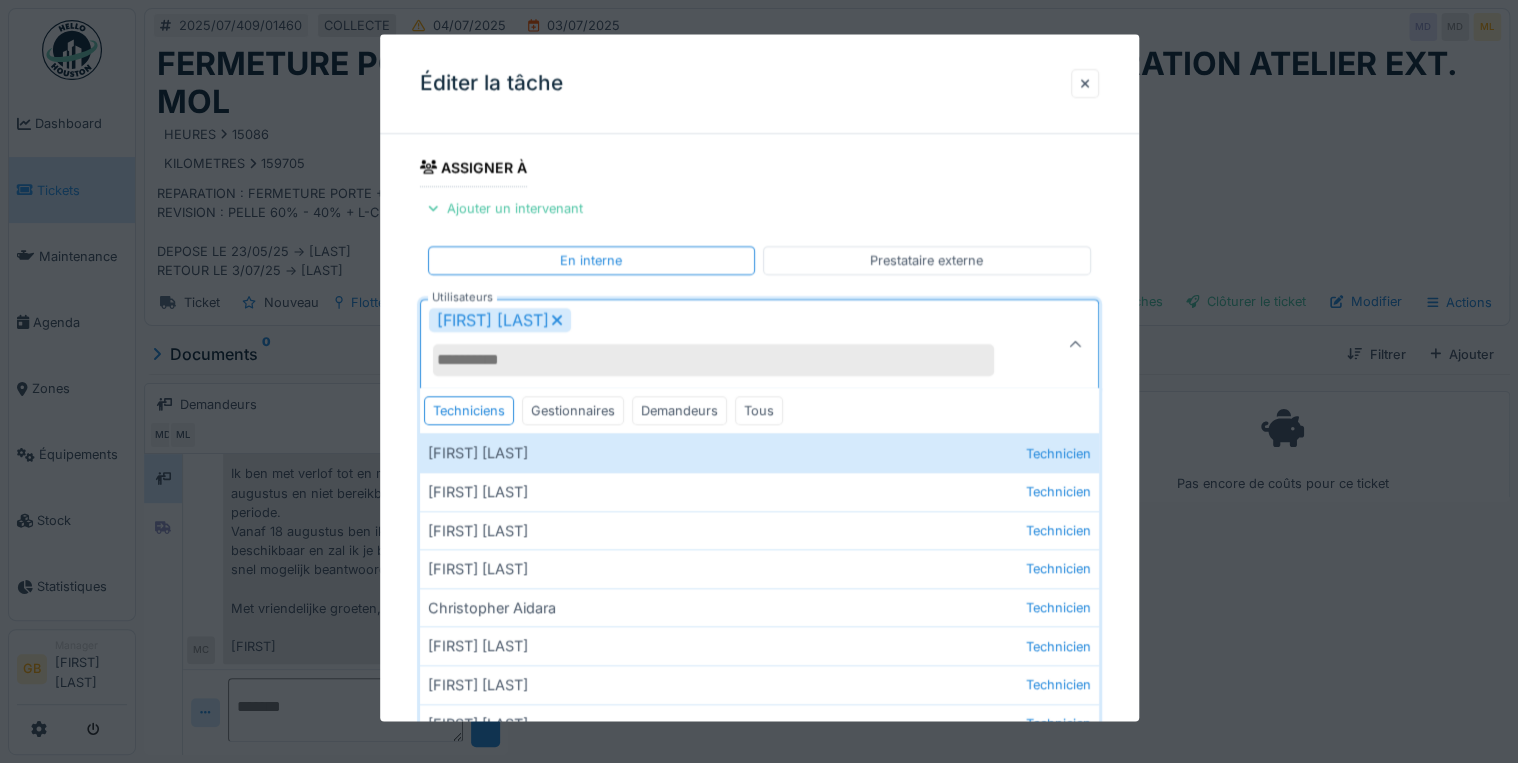 drag, startPoint x: 607, startPoint y: 320, endPoint x: 604, endPoint y: 339, distance: 19.235384 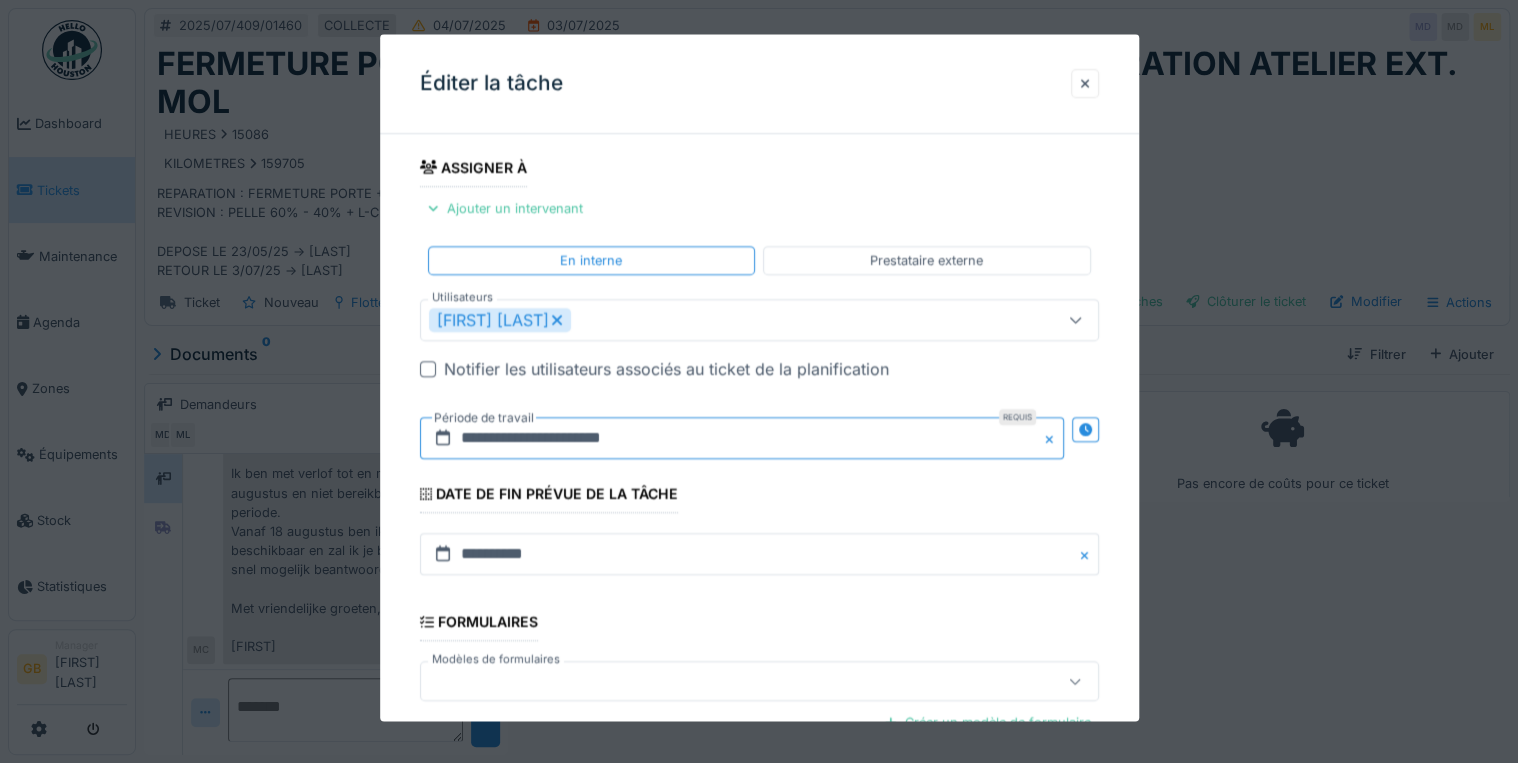 click on "**********" at bounding box center (742, 439) 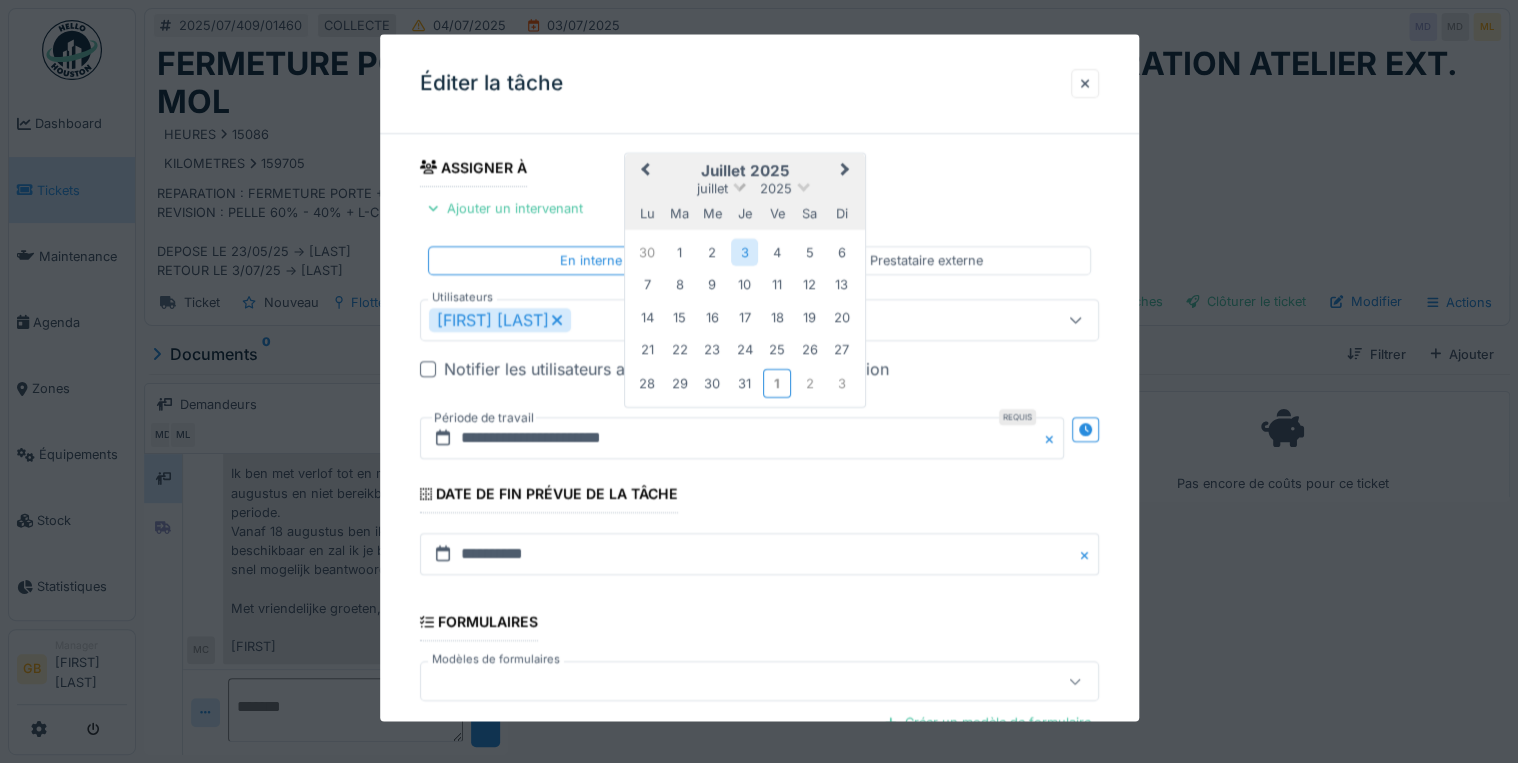 click on "juillet" at bounding box center (712, 188) 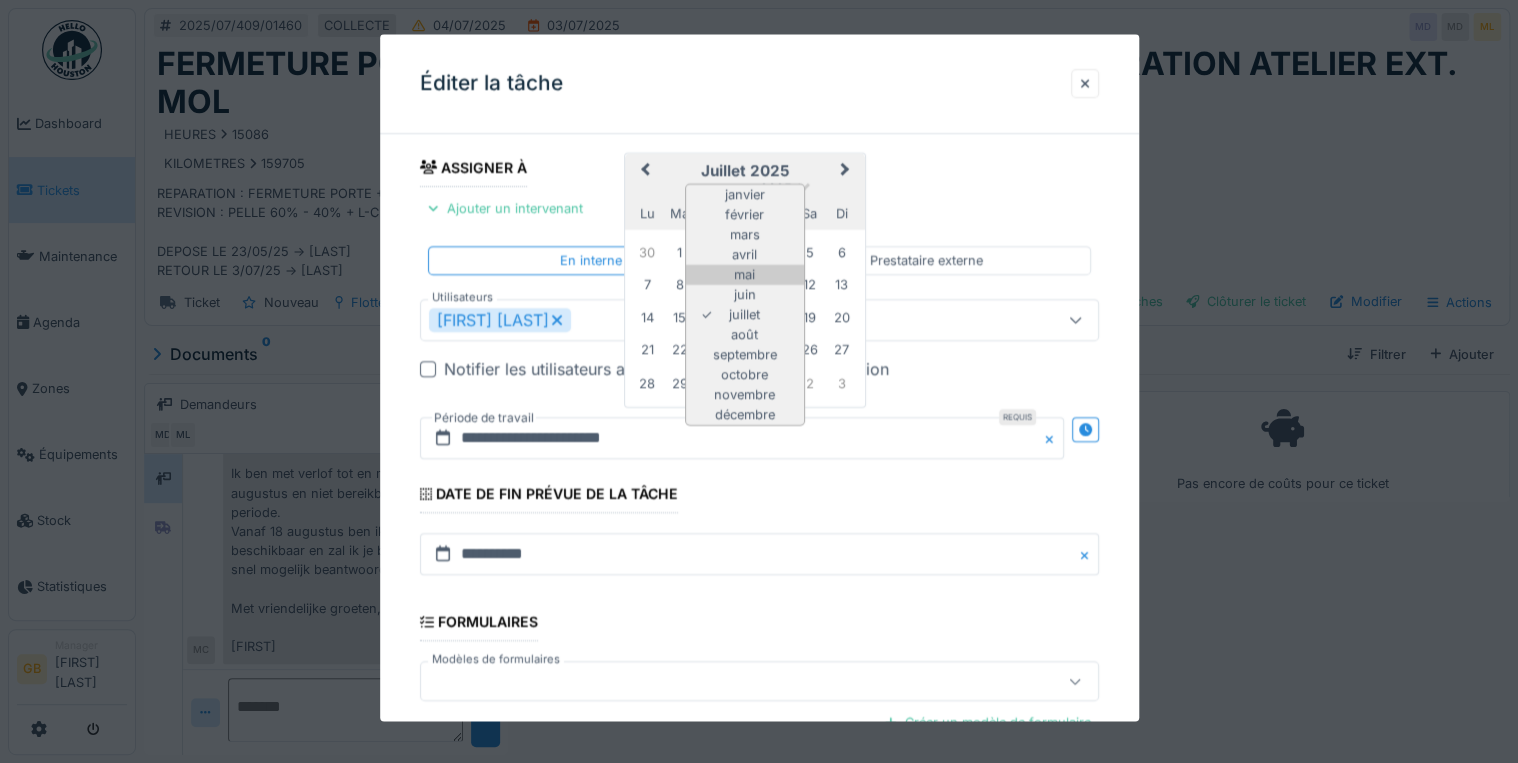 click on "mai" at bounding box center [745, 275] 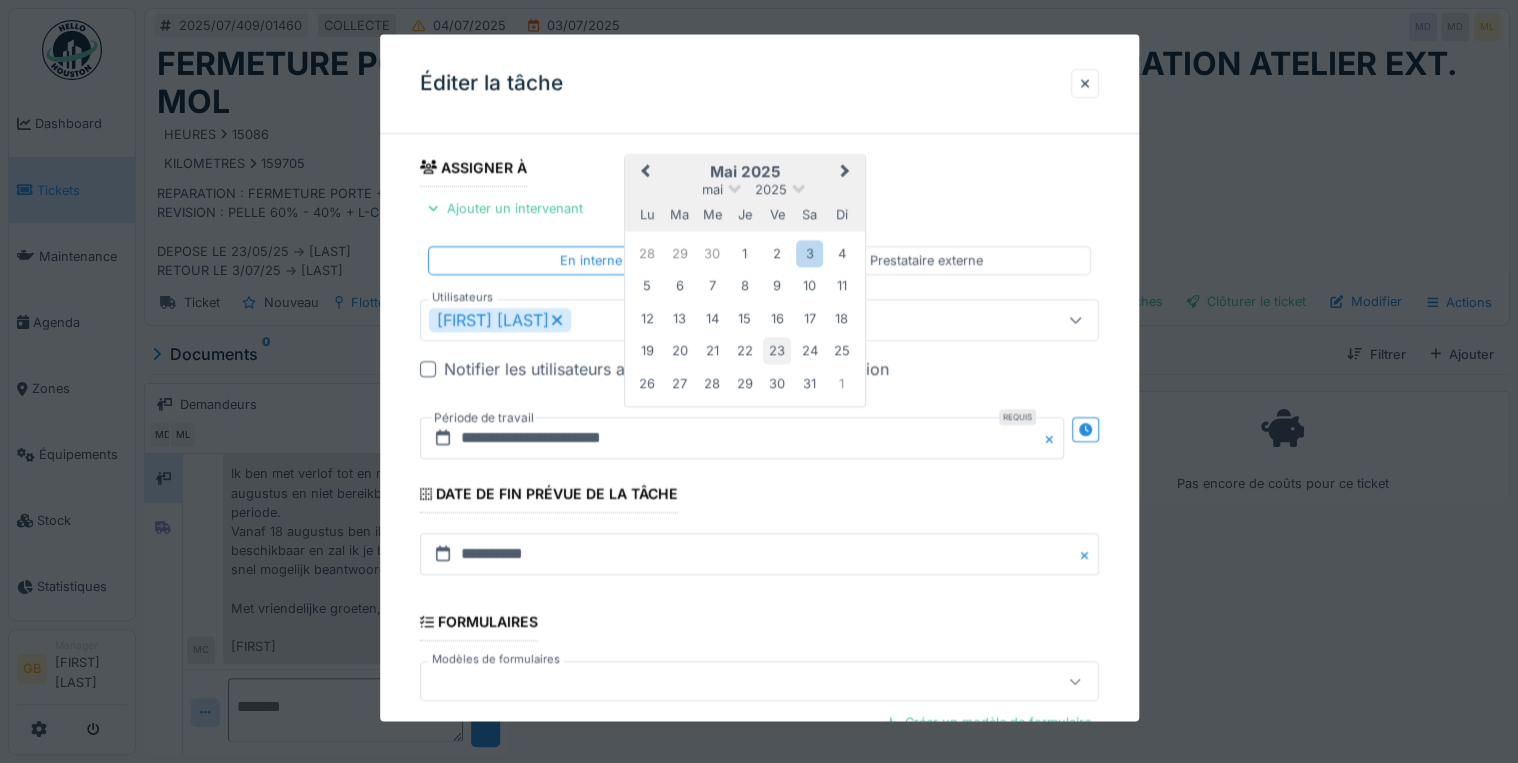click on "23" at bounding box center [776, 351] 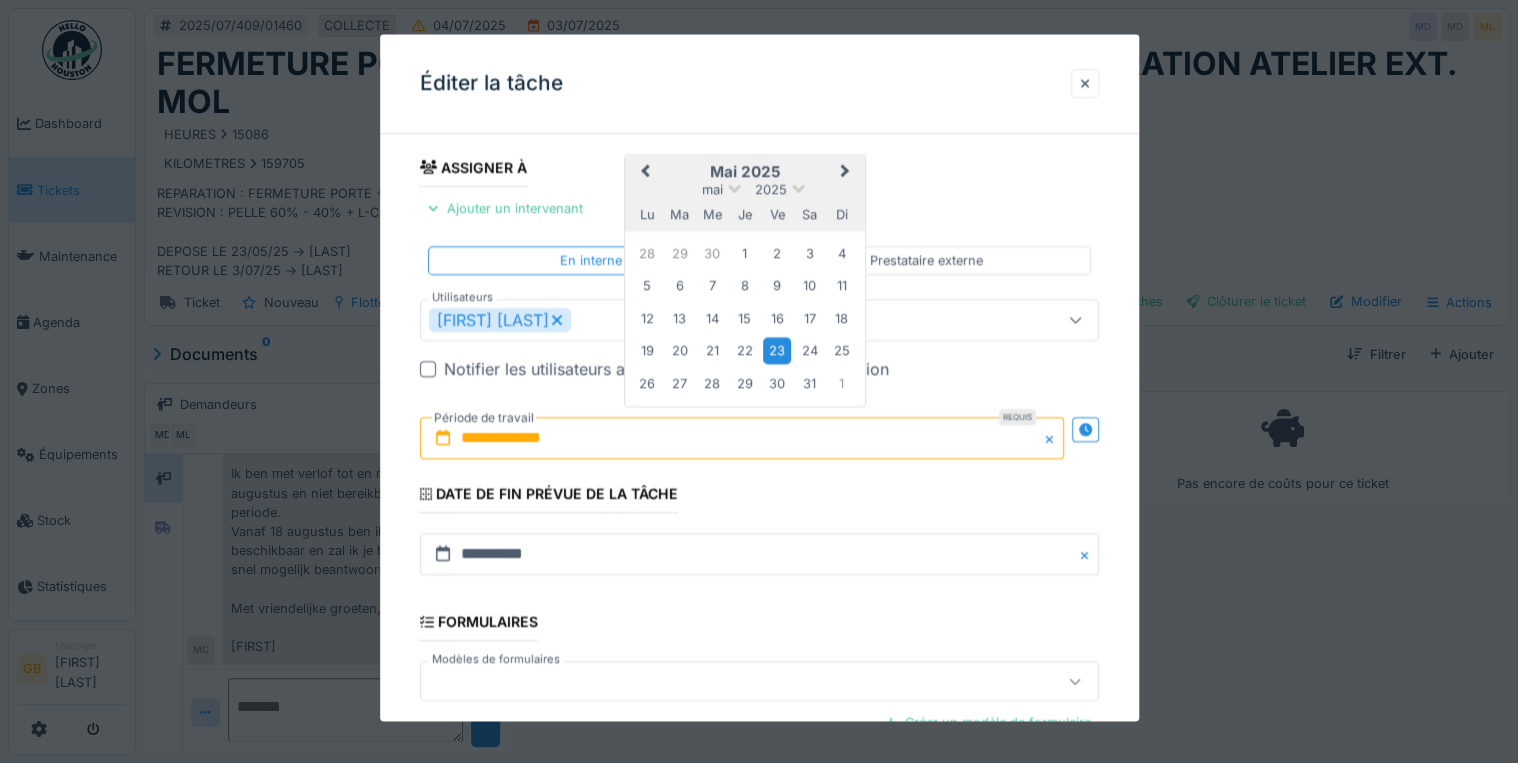 click on "23" at bounding box center [776, 351] 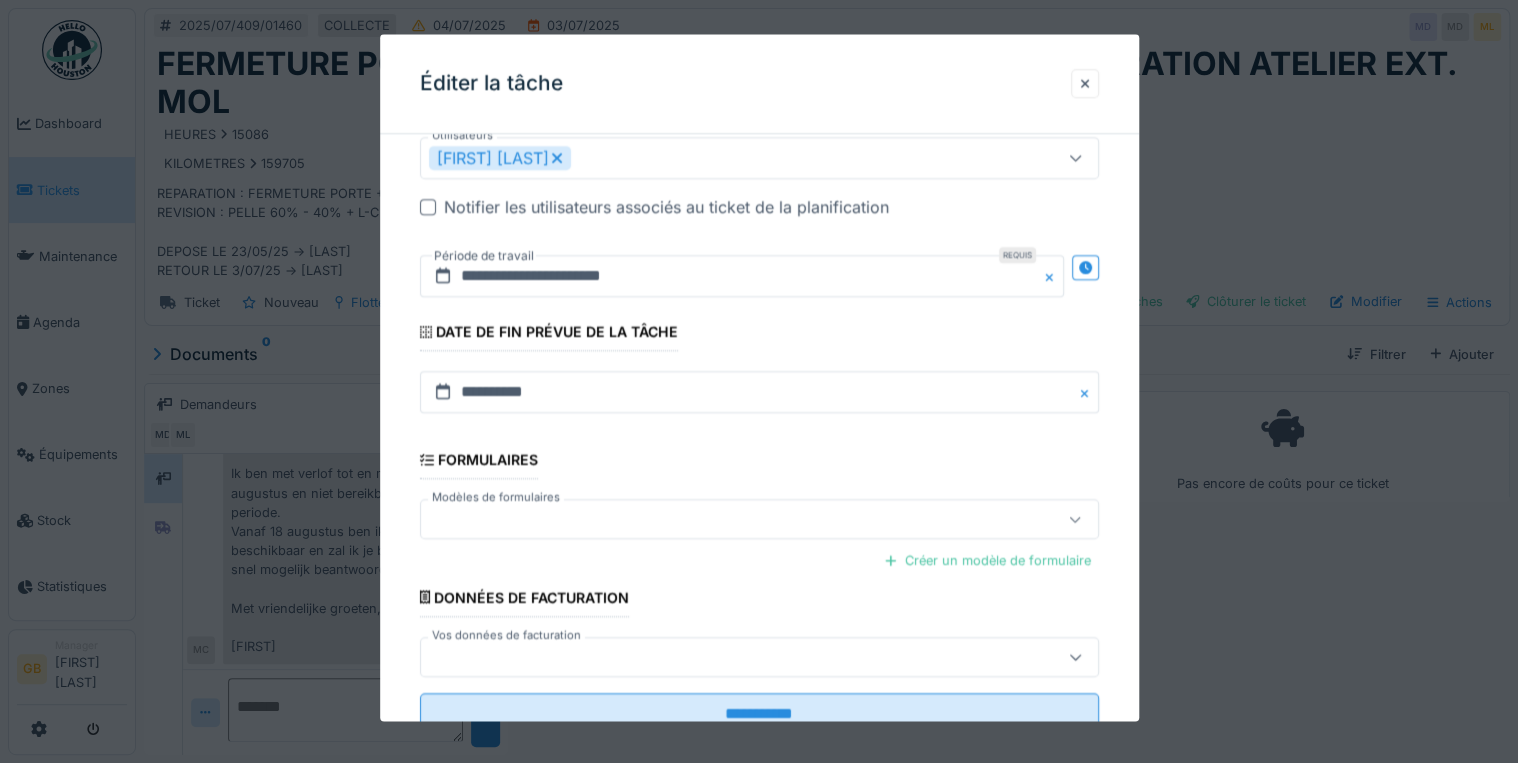 scroll, scrollTop: 547, scrollLeft: 0, axis: vertical 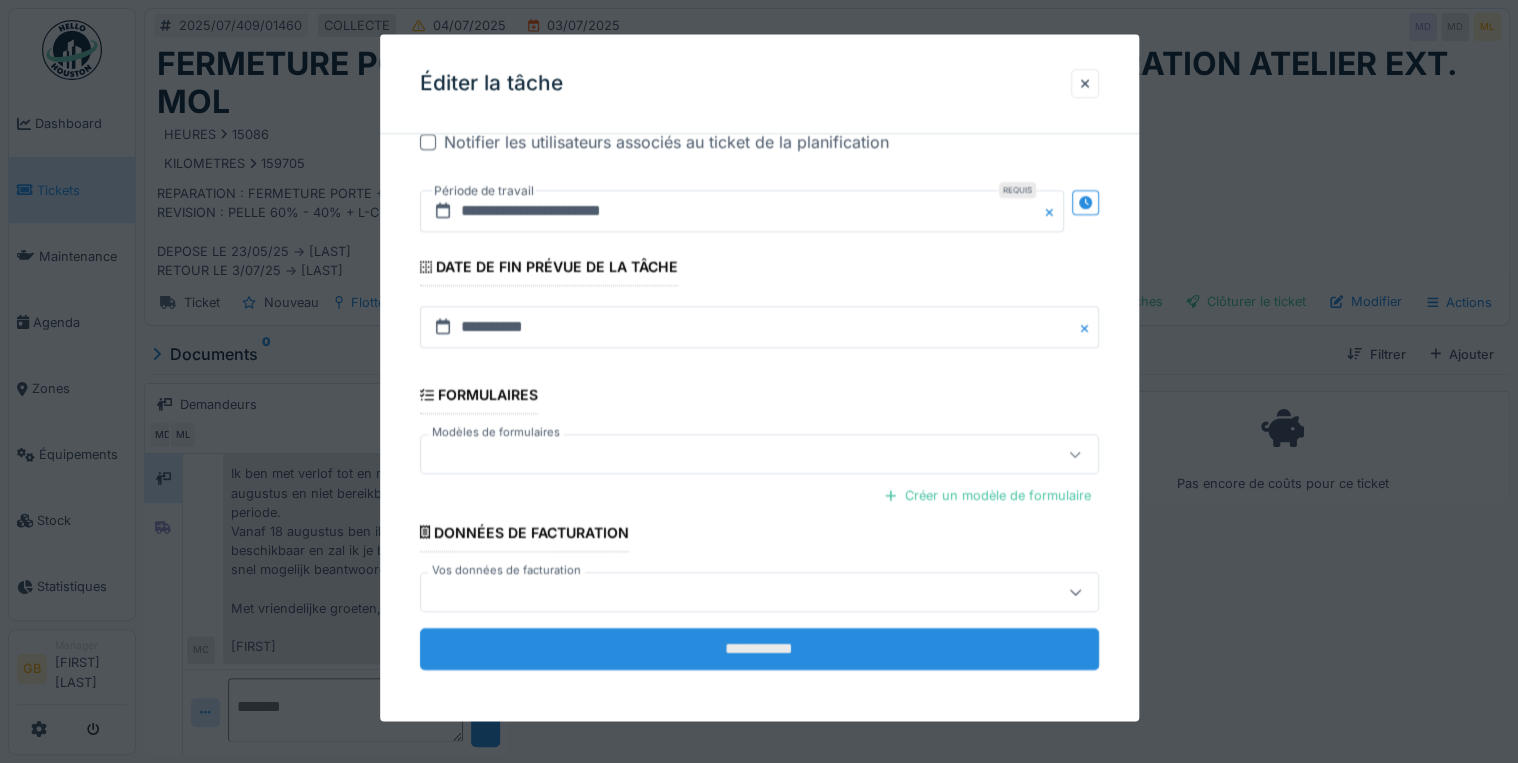 click on "**********" at bounding box center (759, 649) 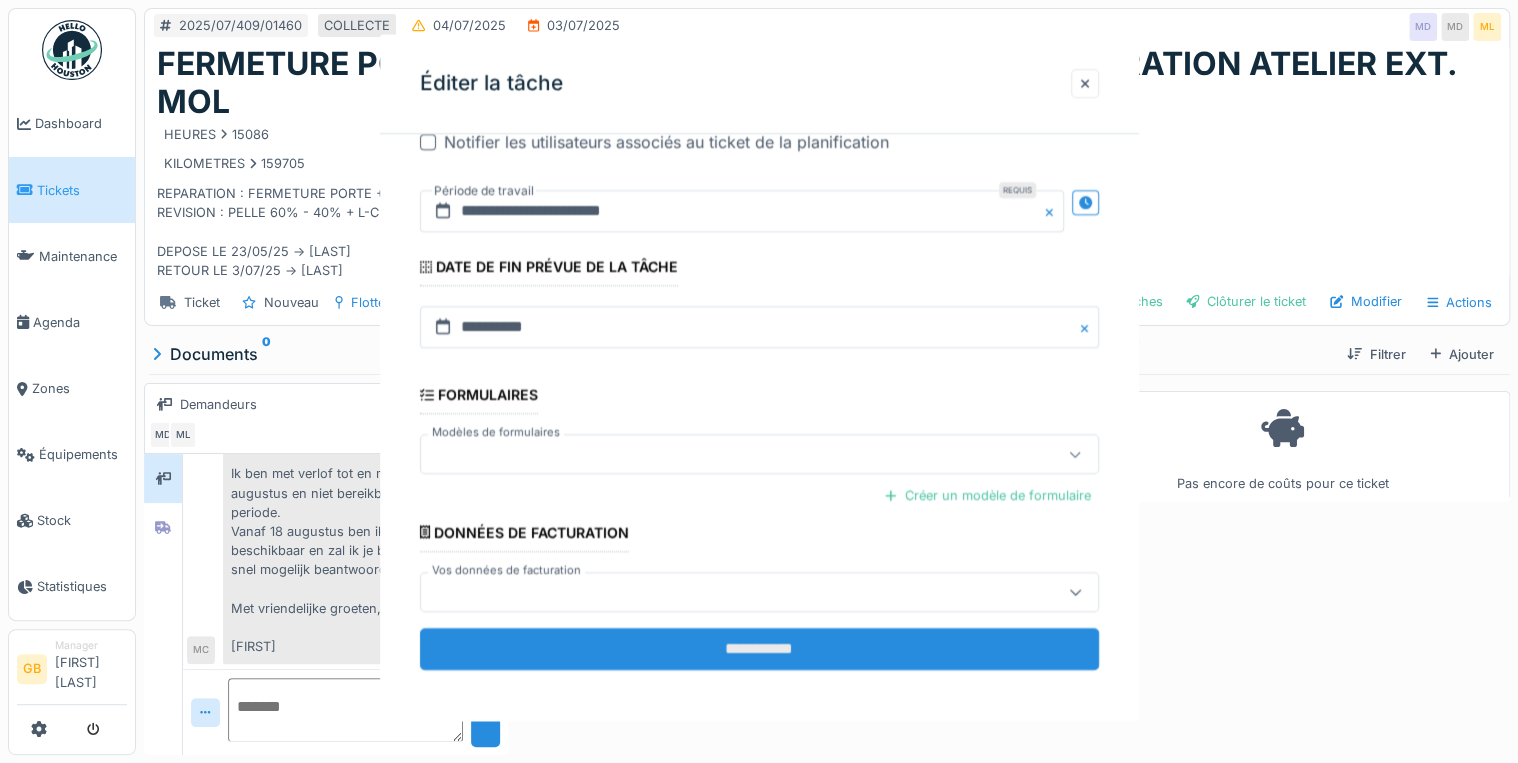 scroll, scrollTop: 0, scrollLeft: 0, axis: both 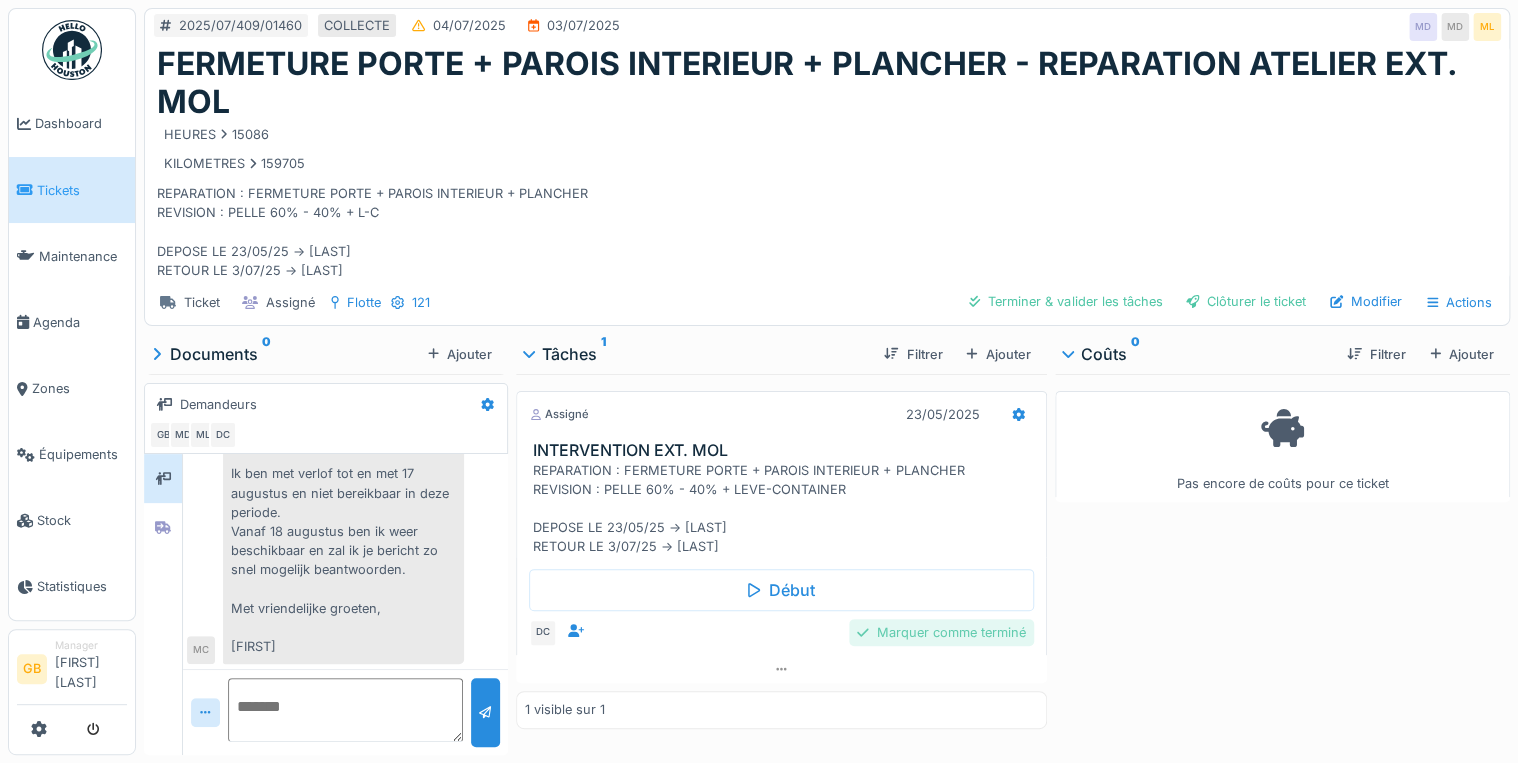 click on "Marquer comme terminé" at bounding box center (941, 632) 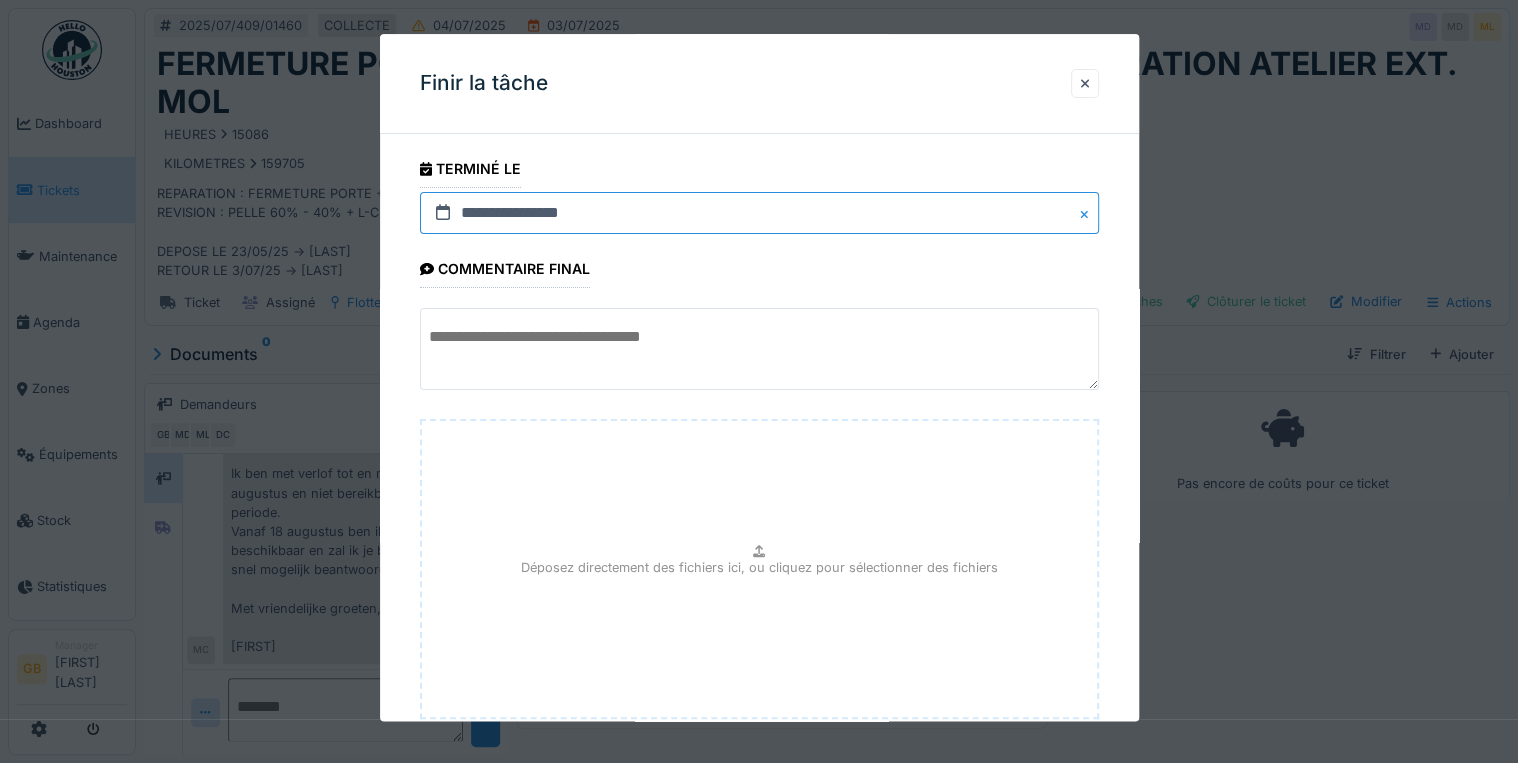 click on "**********" at bounding box center (759, 213) 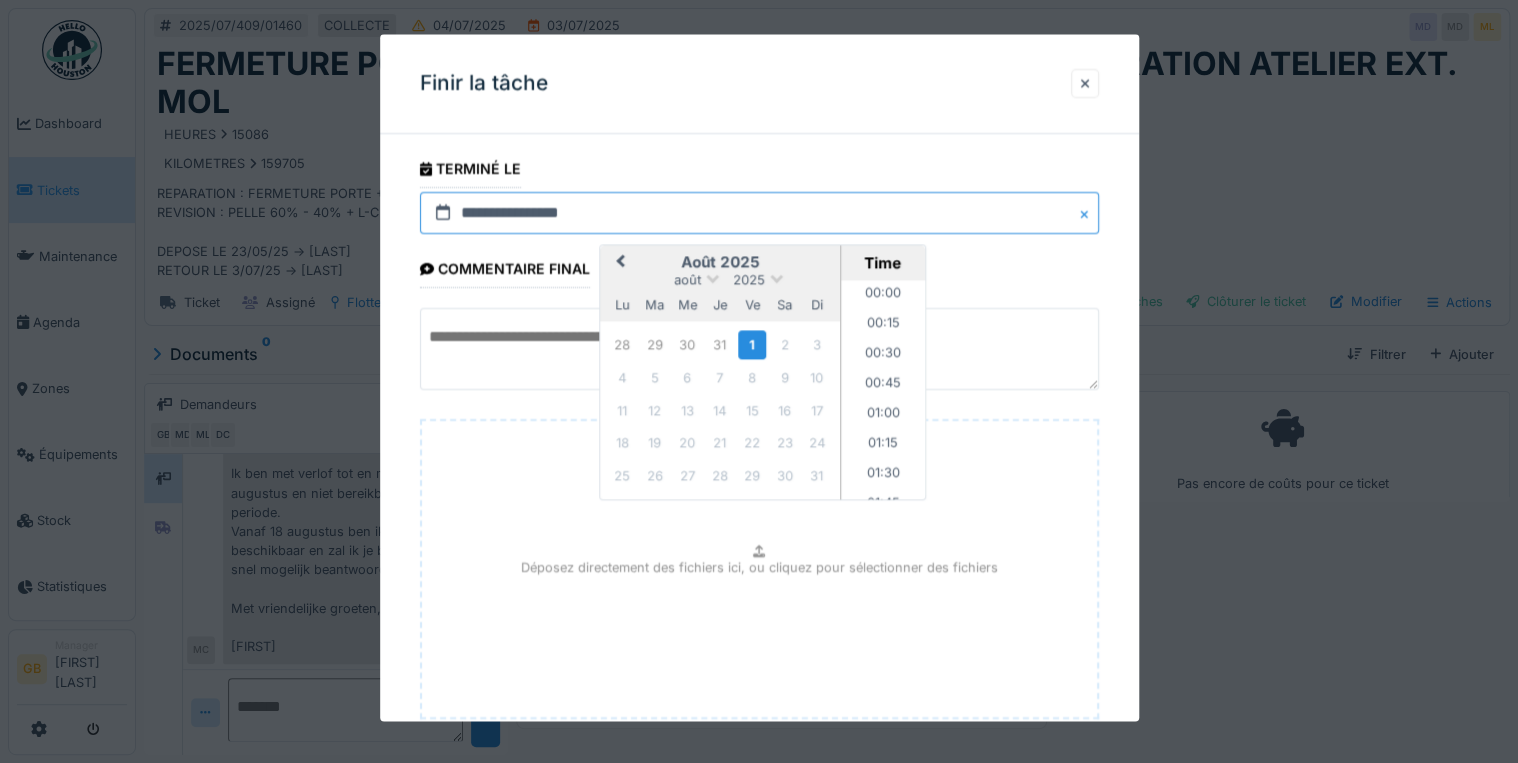 scroll, scrollTop: 1315, scrollLeft: 0, axis: vertical 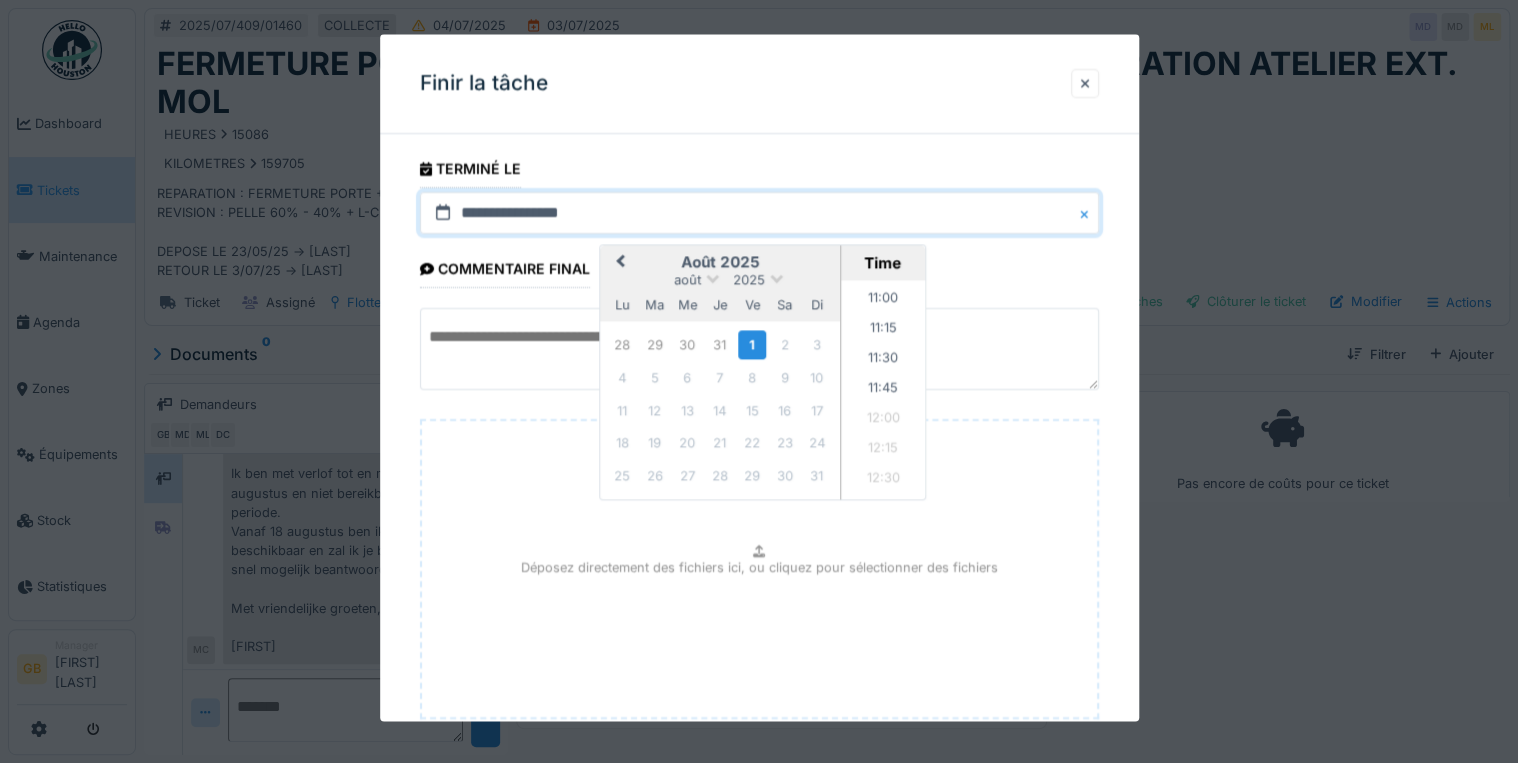 click on "lu ma me je ve sa di" at bounding box center [720, 305] 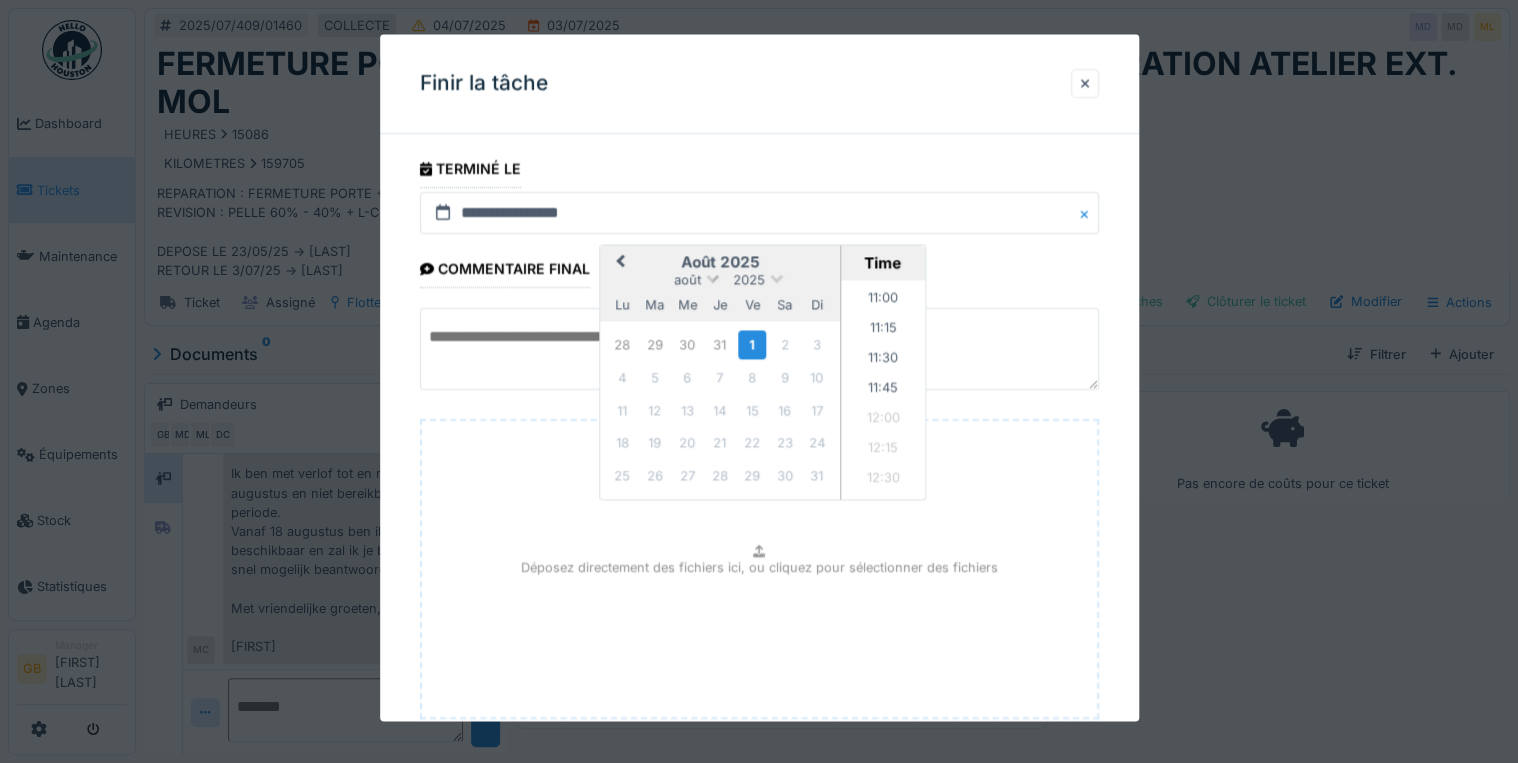 click on "août" at bounding box center (687, 280) 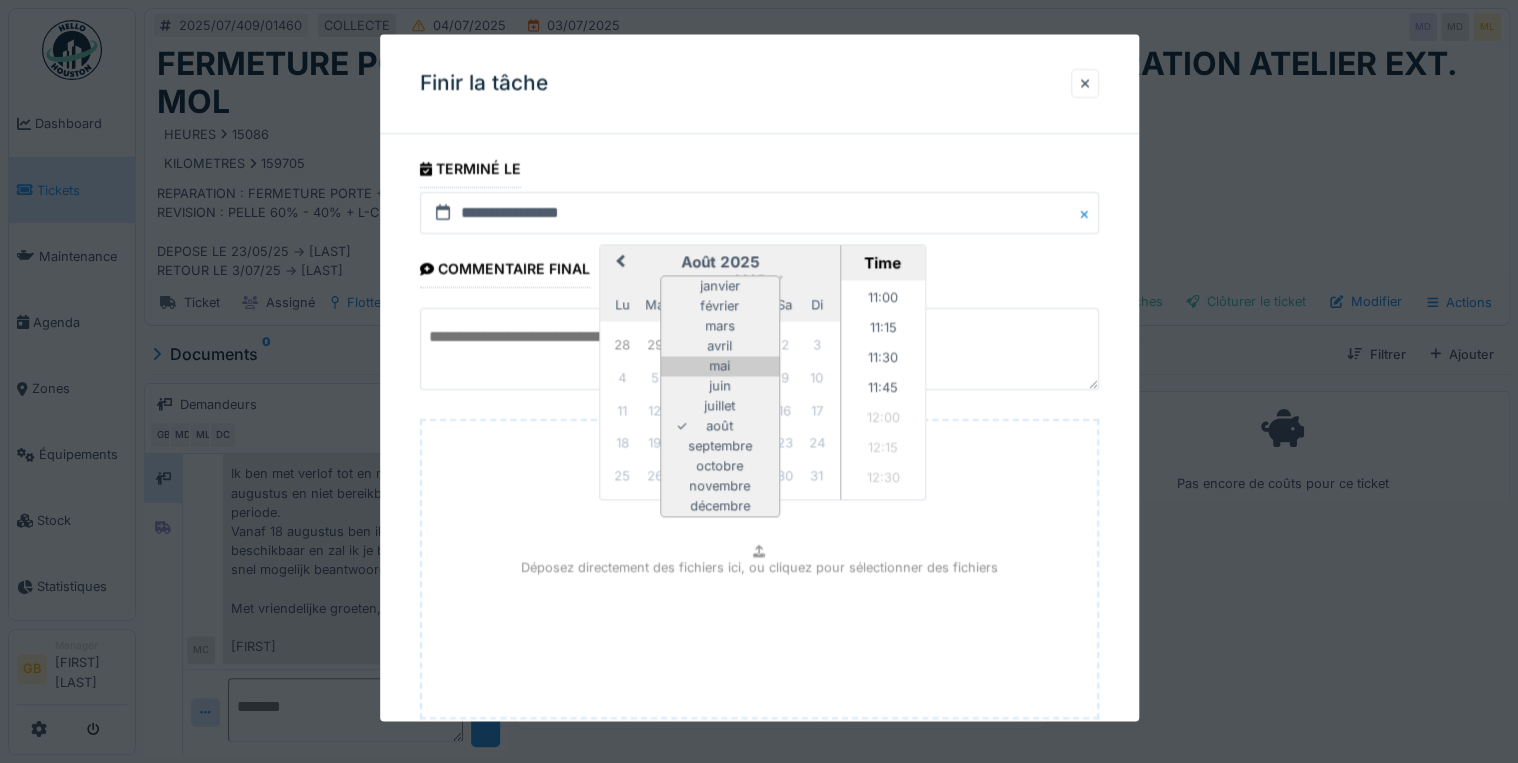 click on "mai" at bounding box center [720, 367] 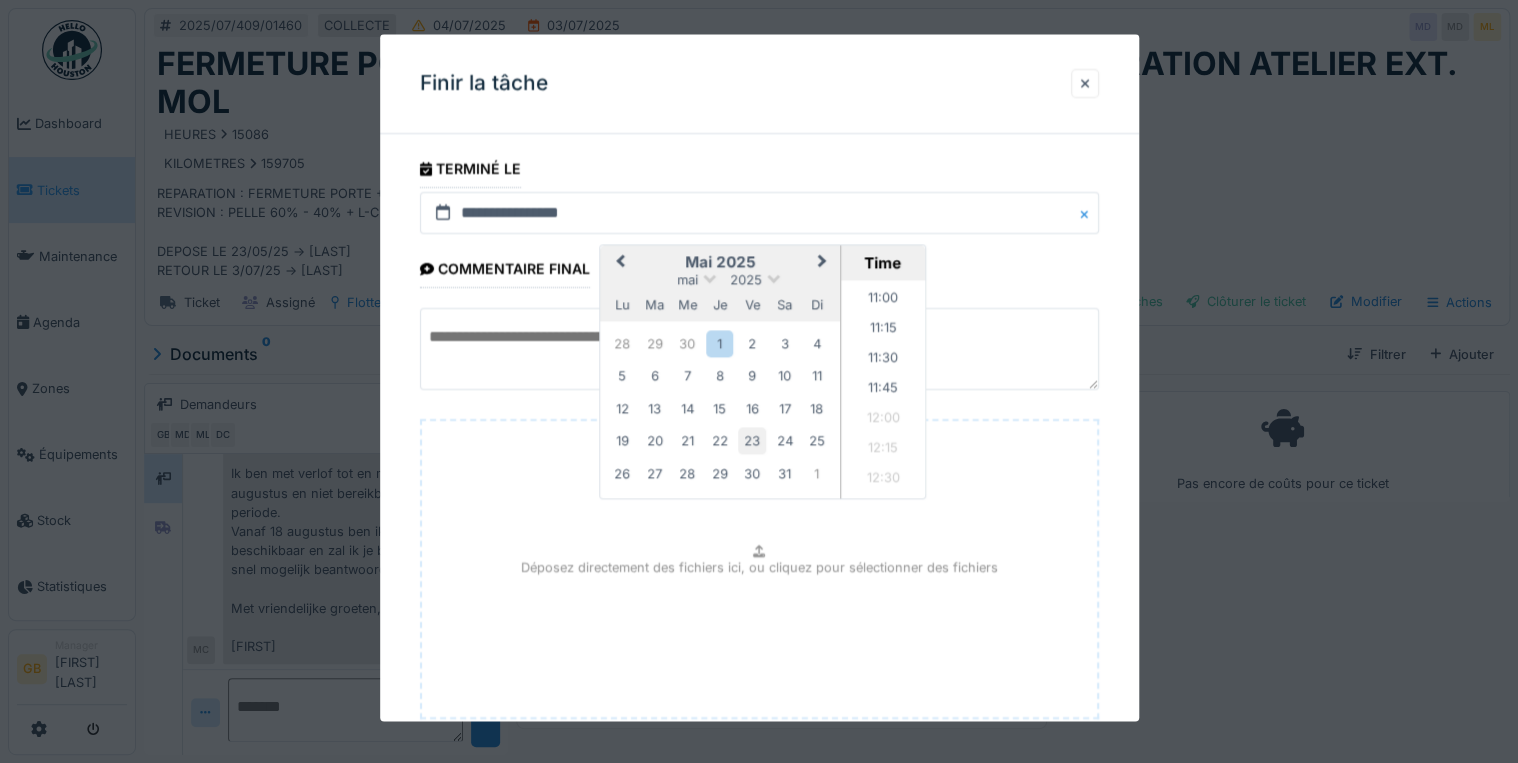 click on "23" at bounding box center (752, 441) 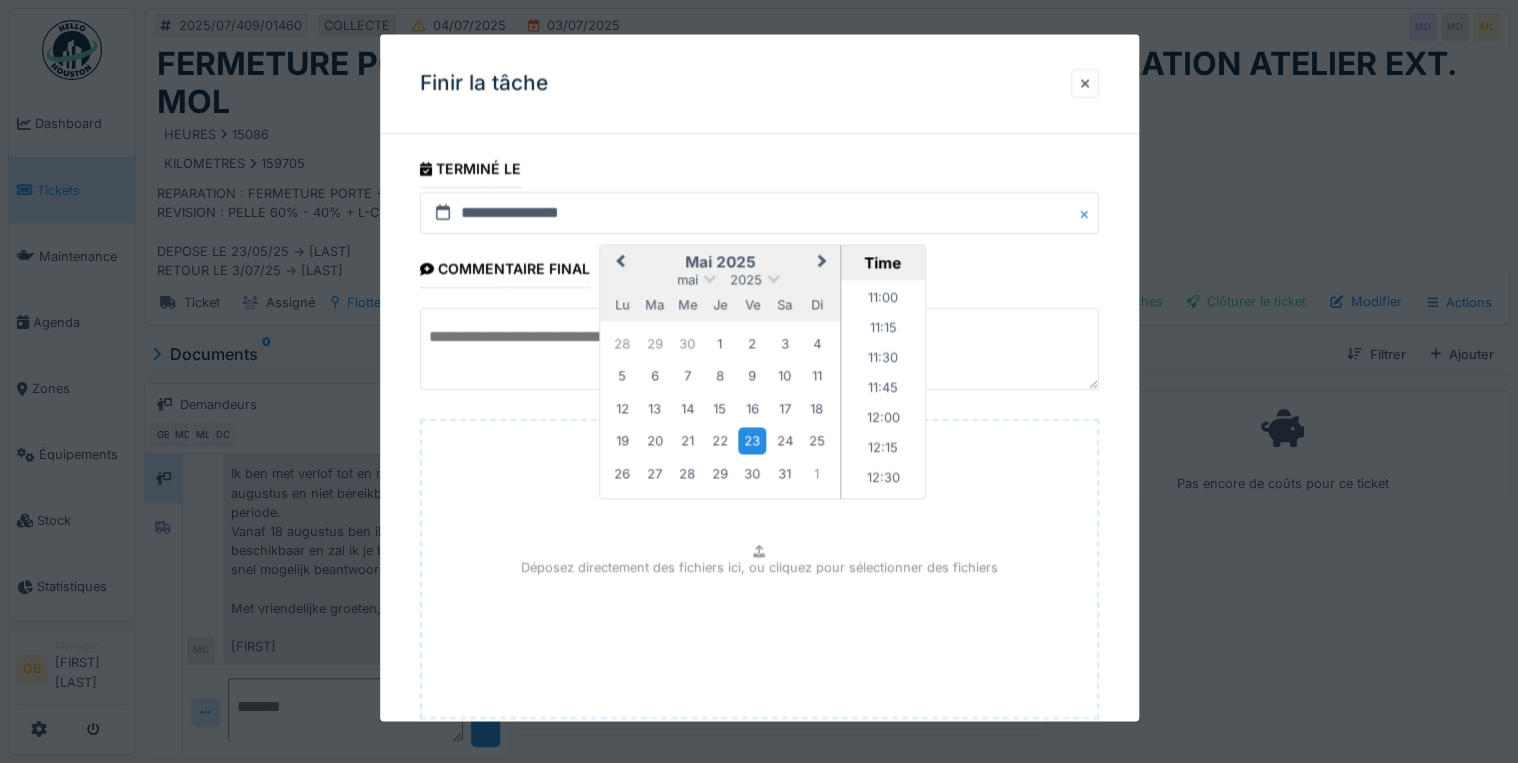 scroll, scrollTop: 126, scrollLeft: 0, axis: vertical 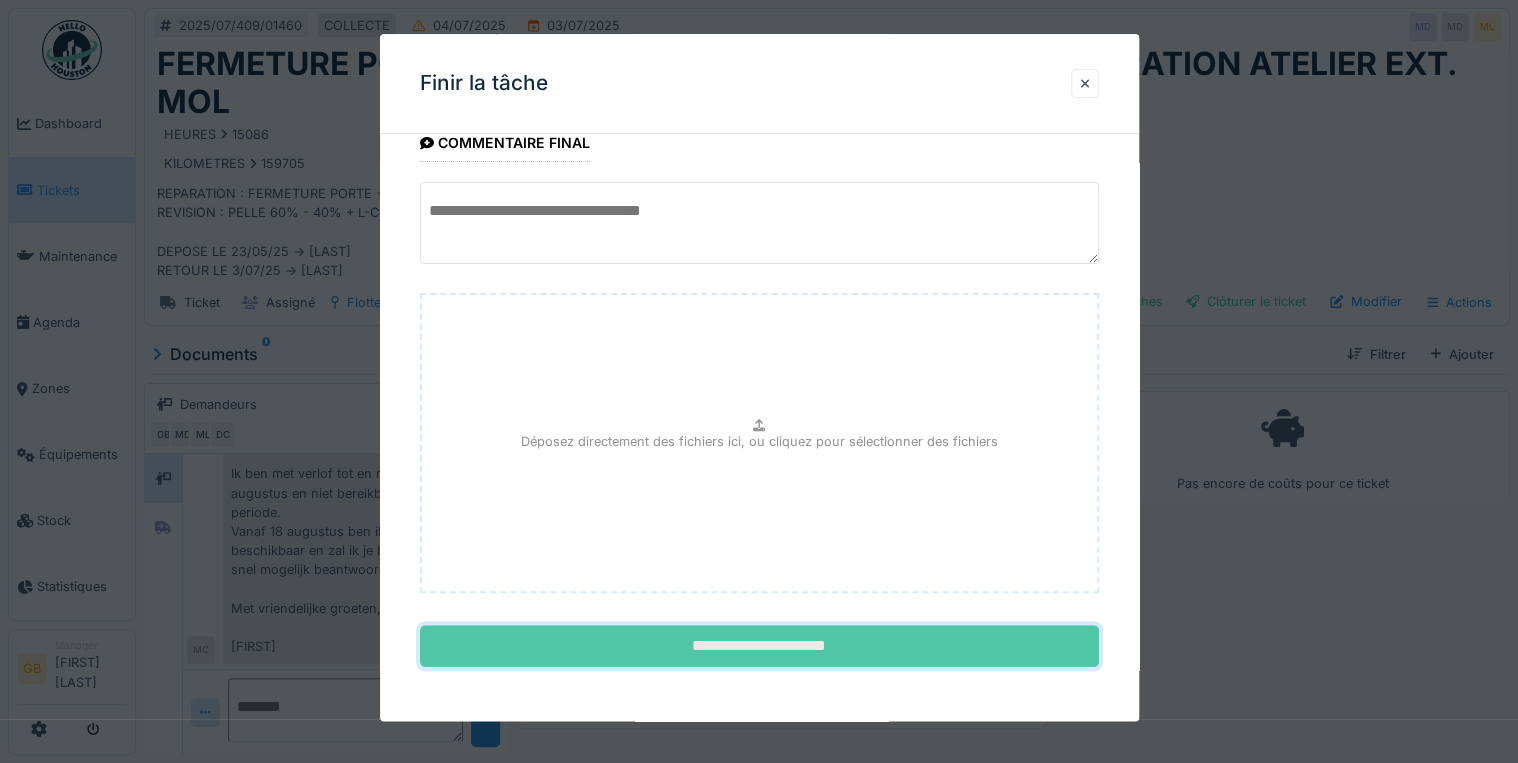 click on "**********" at bounding box center [759, 647] 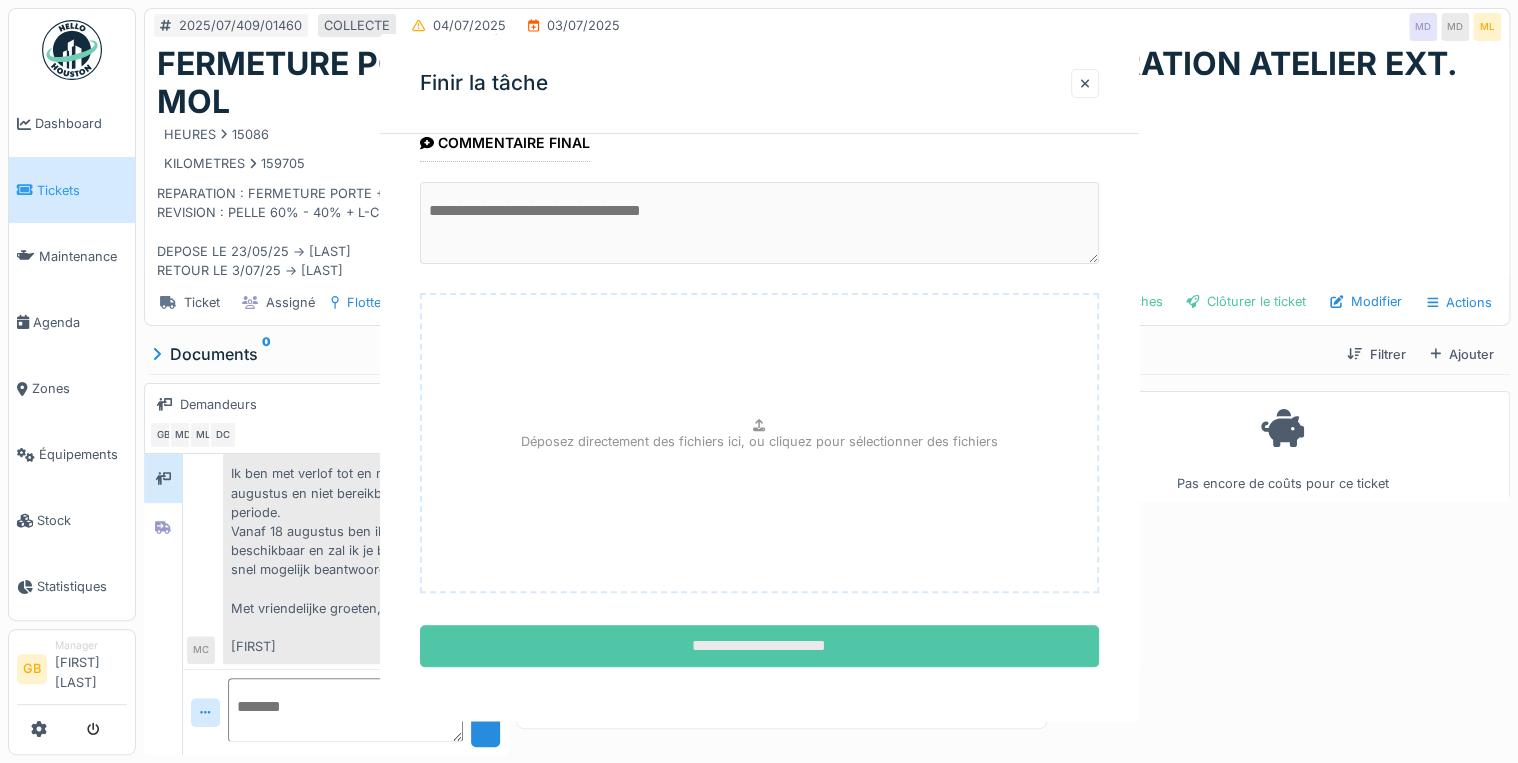 scroll, scrollTop: 0, scrollLeft: 0, axis: both 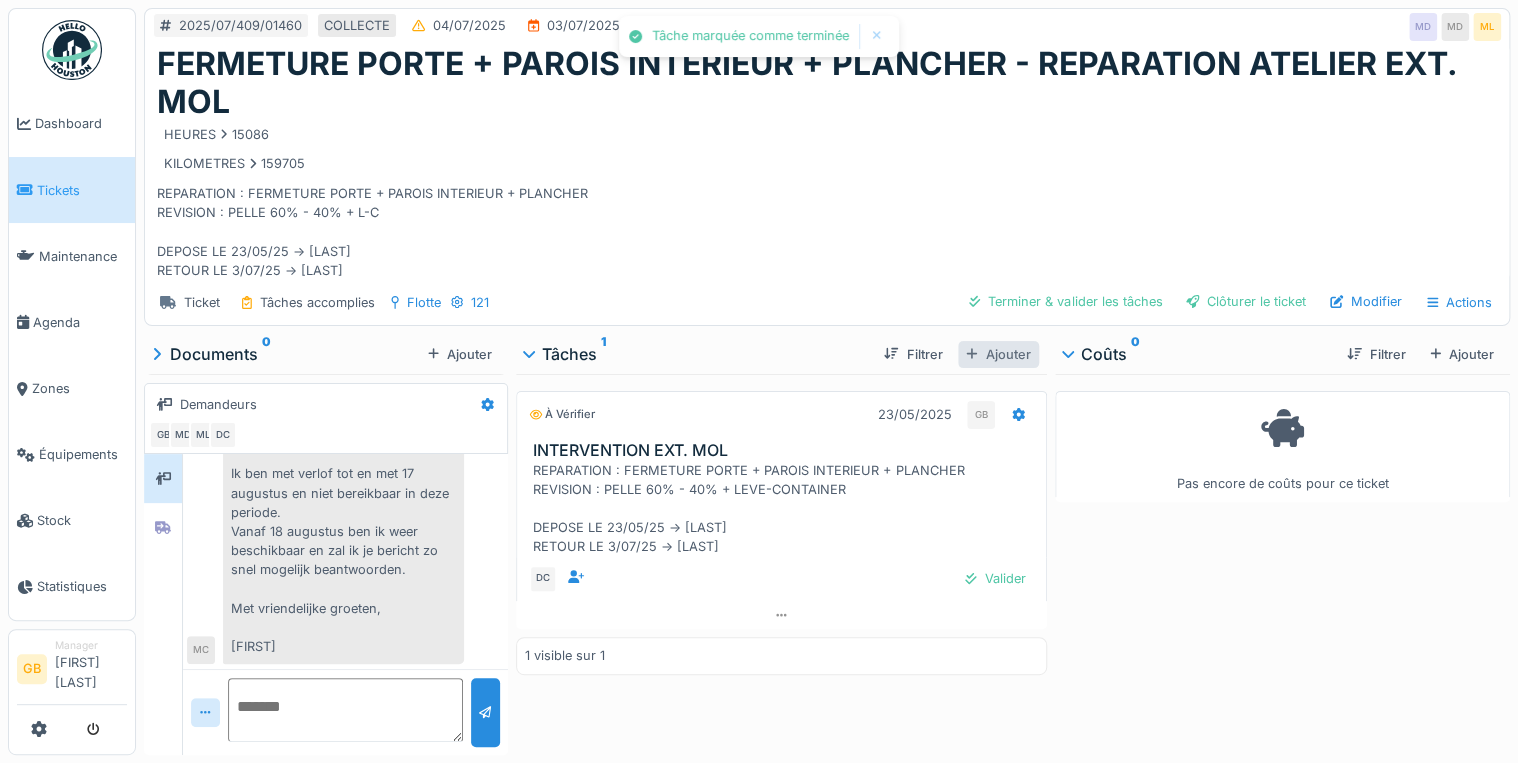 drag, startPoint x: 1010, startPoint y: 340, endPoint x: 1020, endPoint y: 360, distance: 22.36068 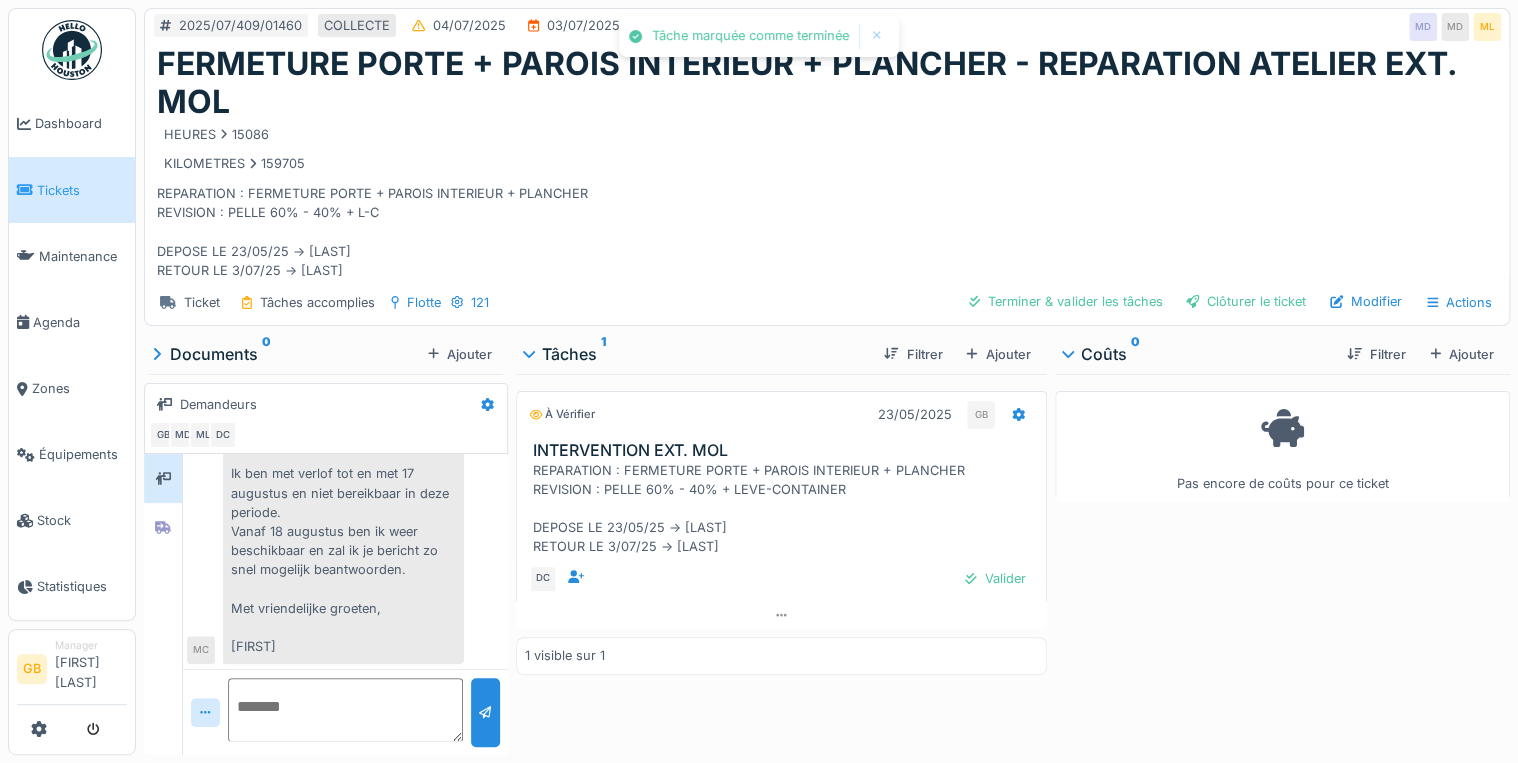 click on "Ajouter" at bounding box center [998, 354] 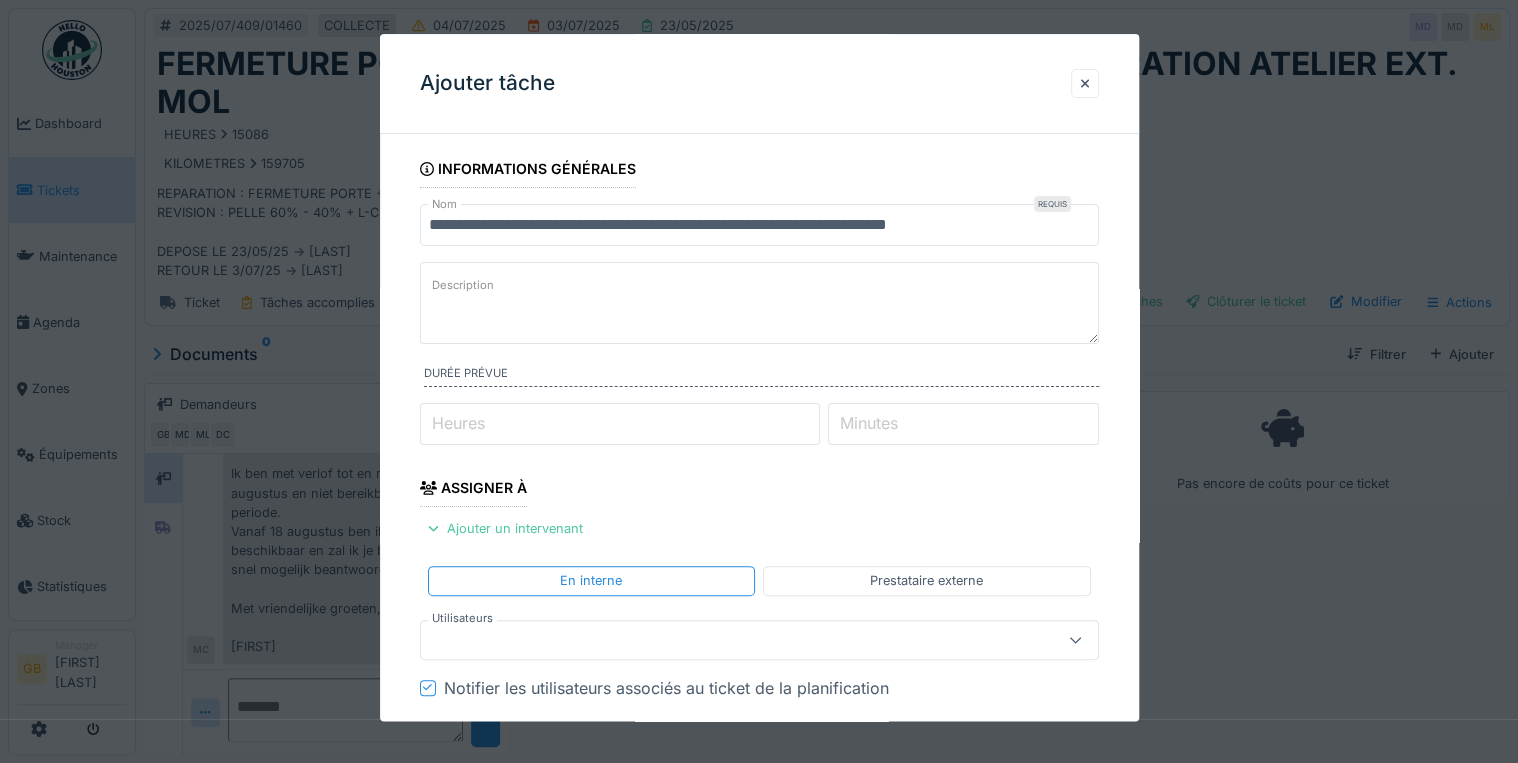 drag, startPoint x: 656, startPoint y: 300, endPoint x: 203, endPoint y: 240, distance: 456.95624 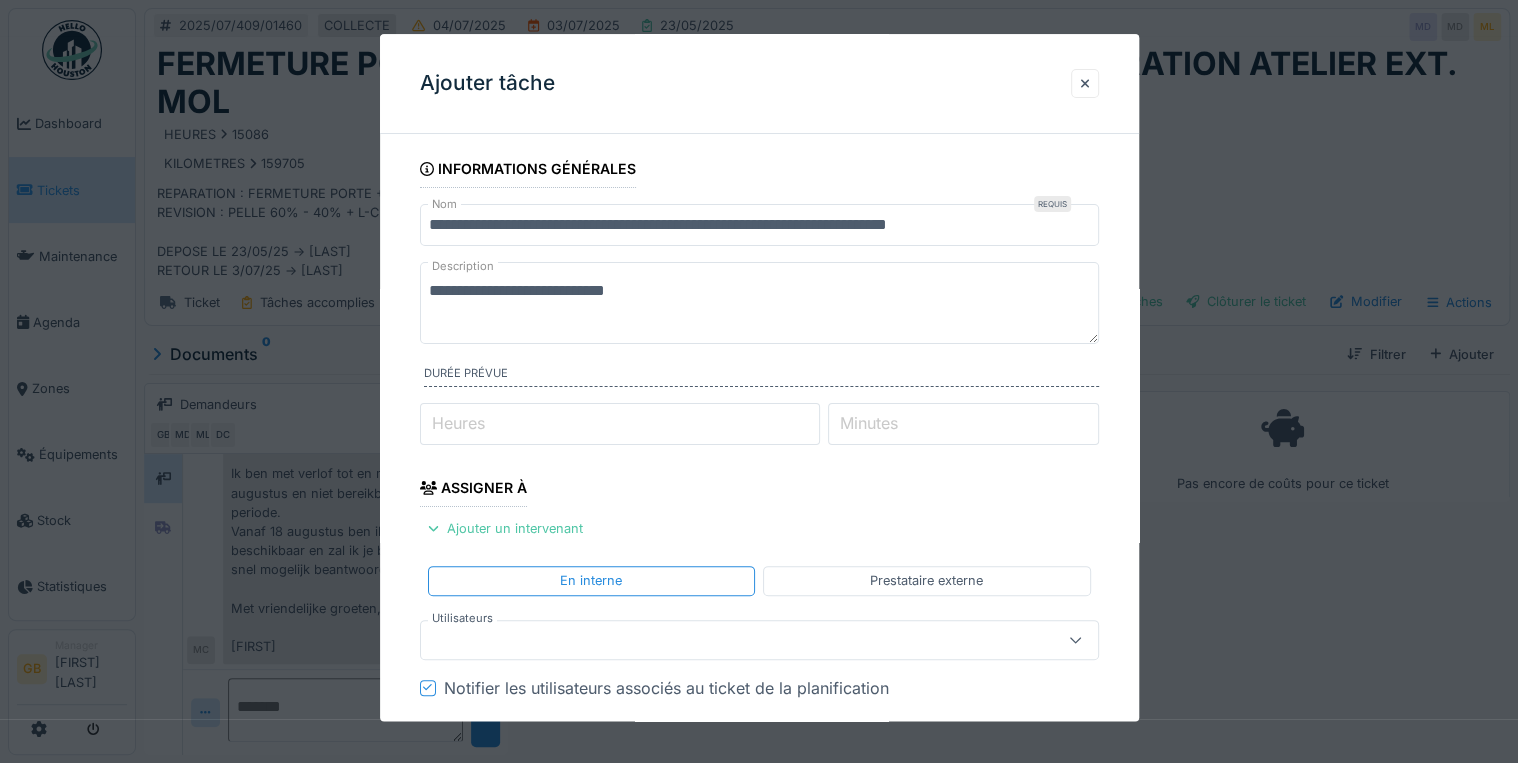 type on "**********" 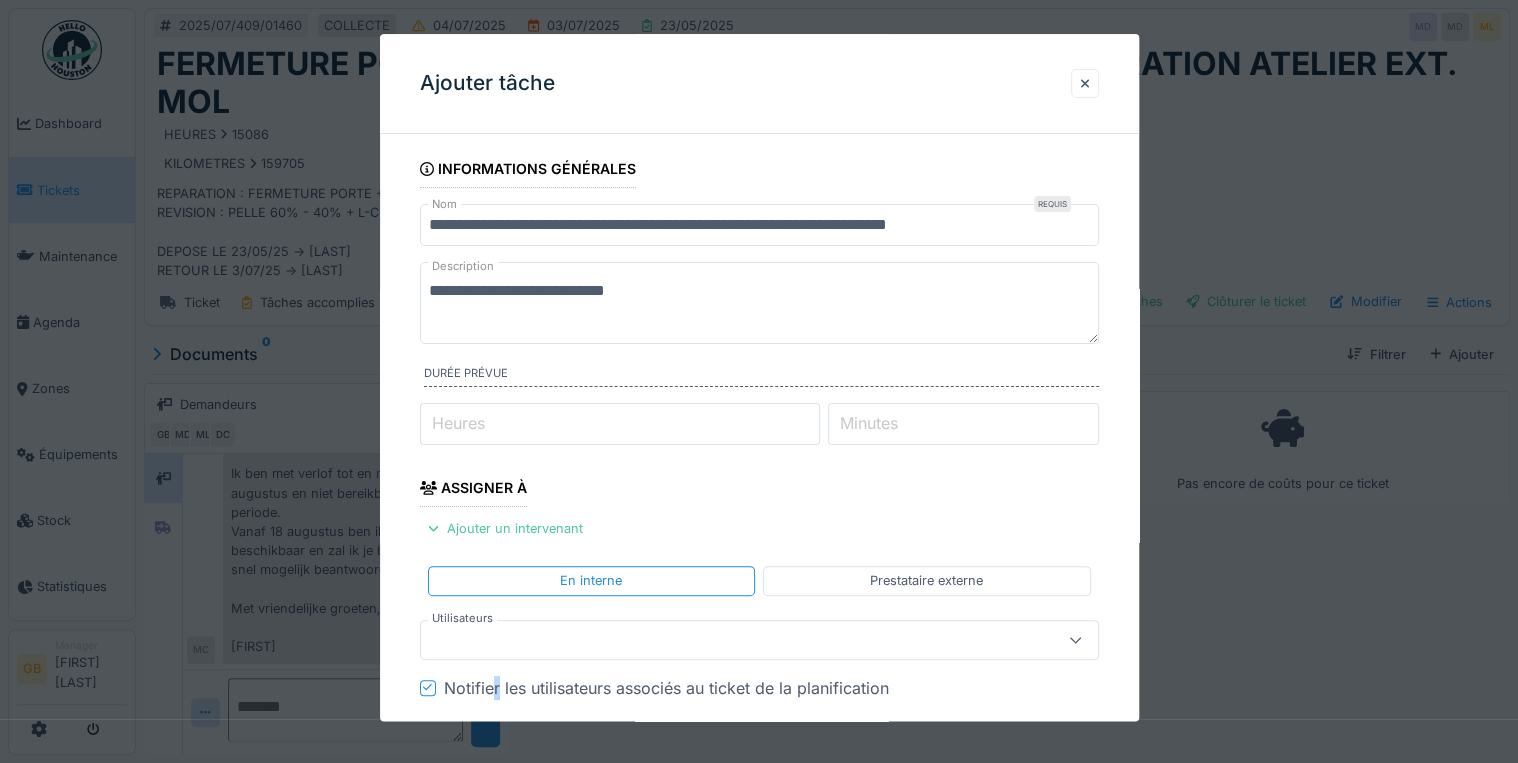 click on "Notifier les utilisateurs associés au ticket de la planification" at bounding box center [666, 688] 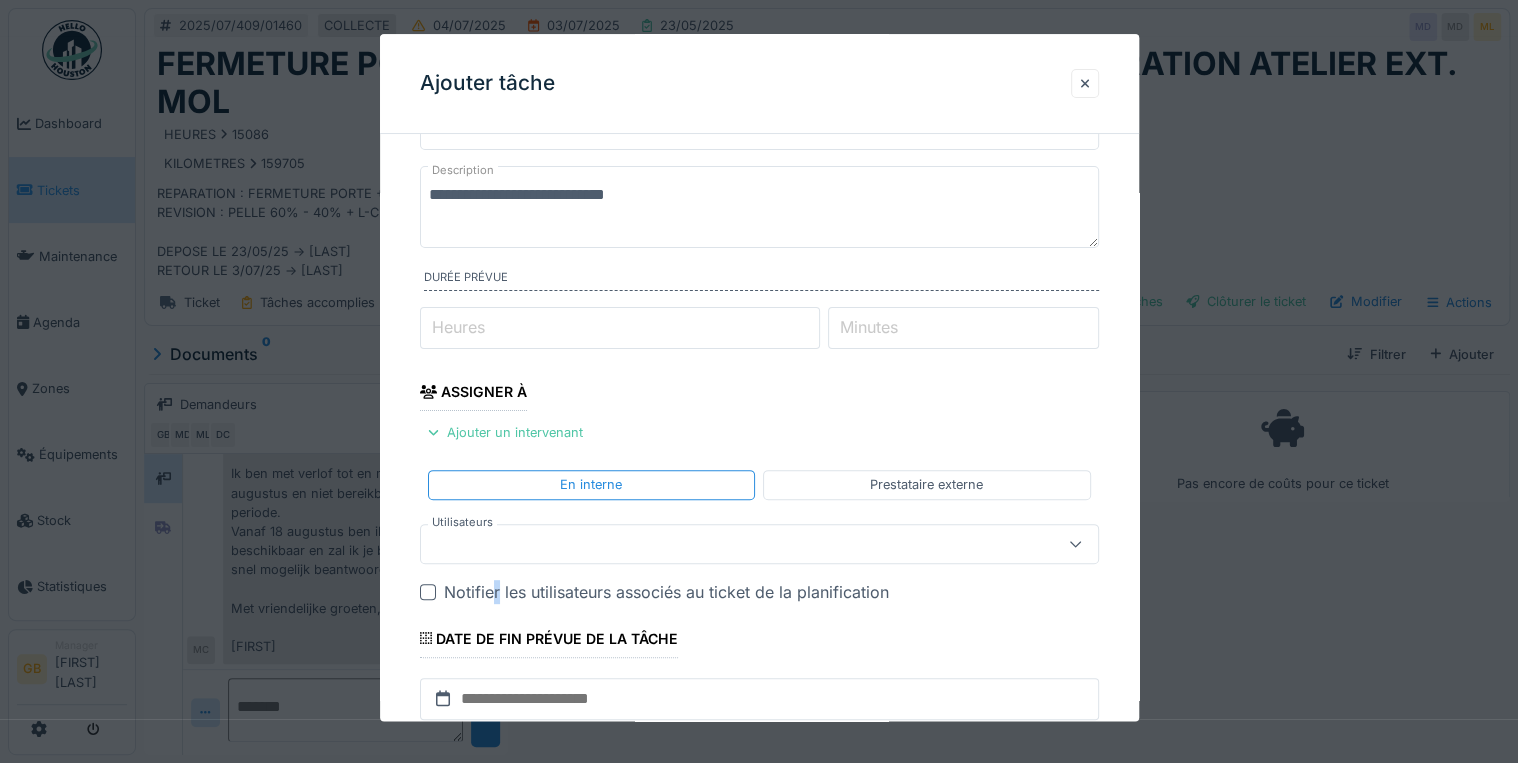 scroll, scrollTop: 320, scrollLeft: 0, axis: vertical 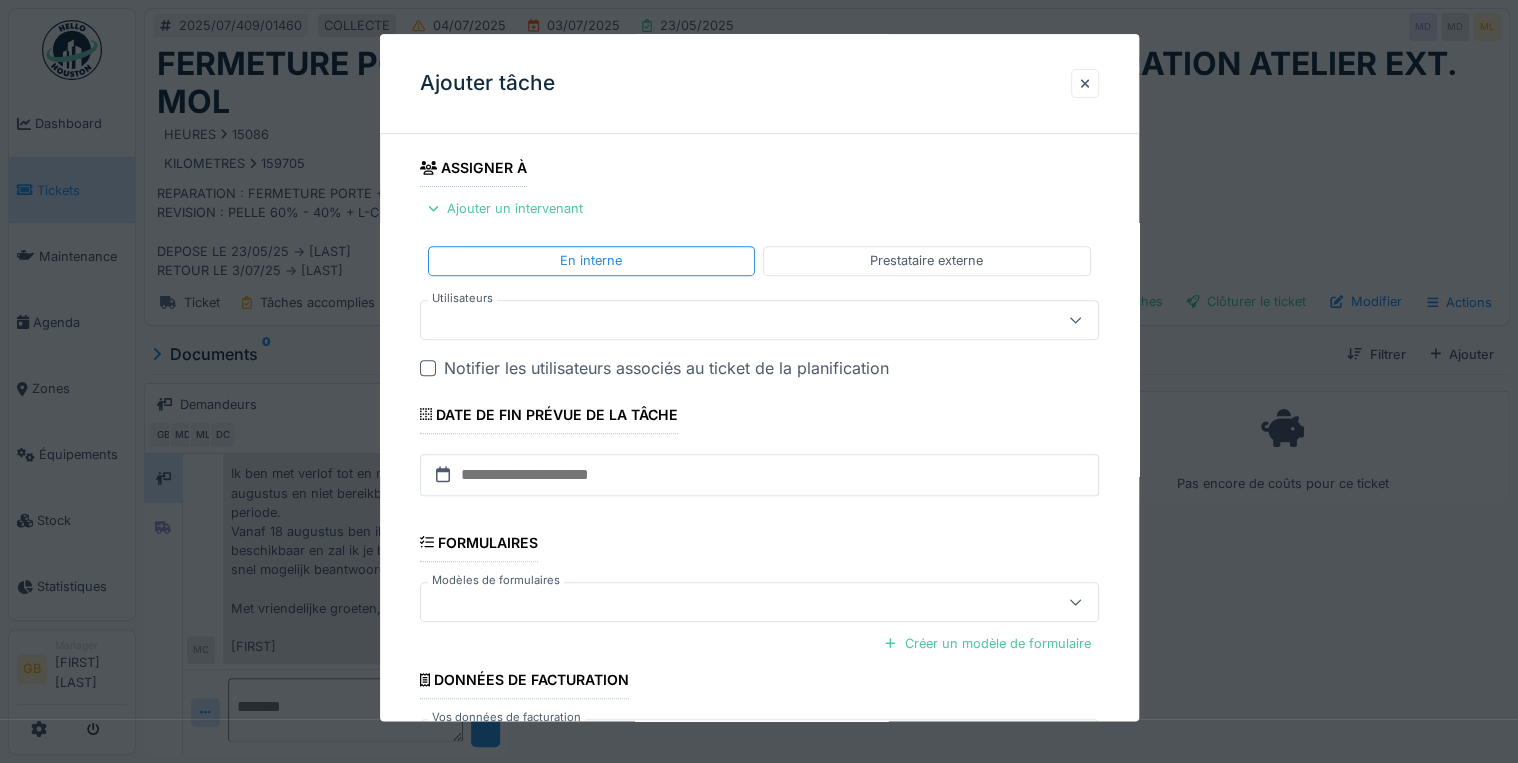 click at bounding box center [725, 320] 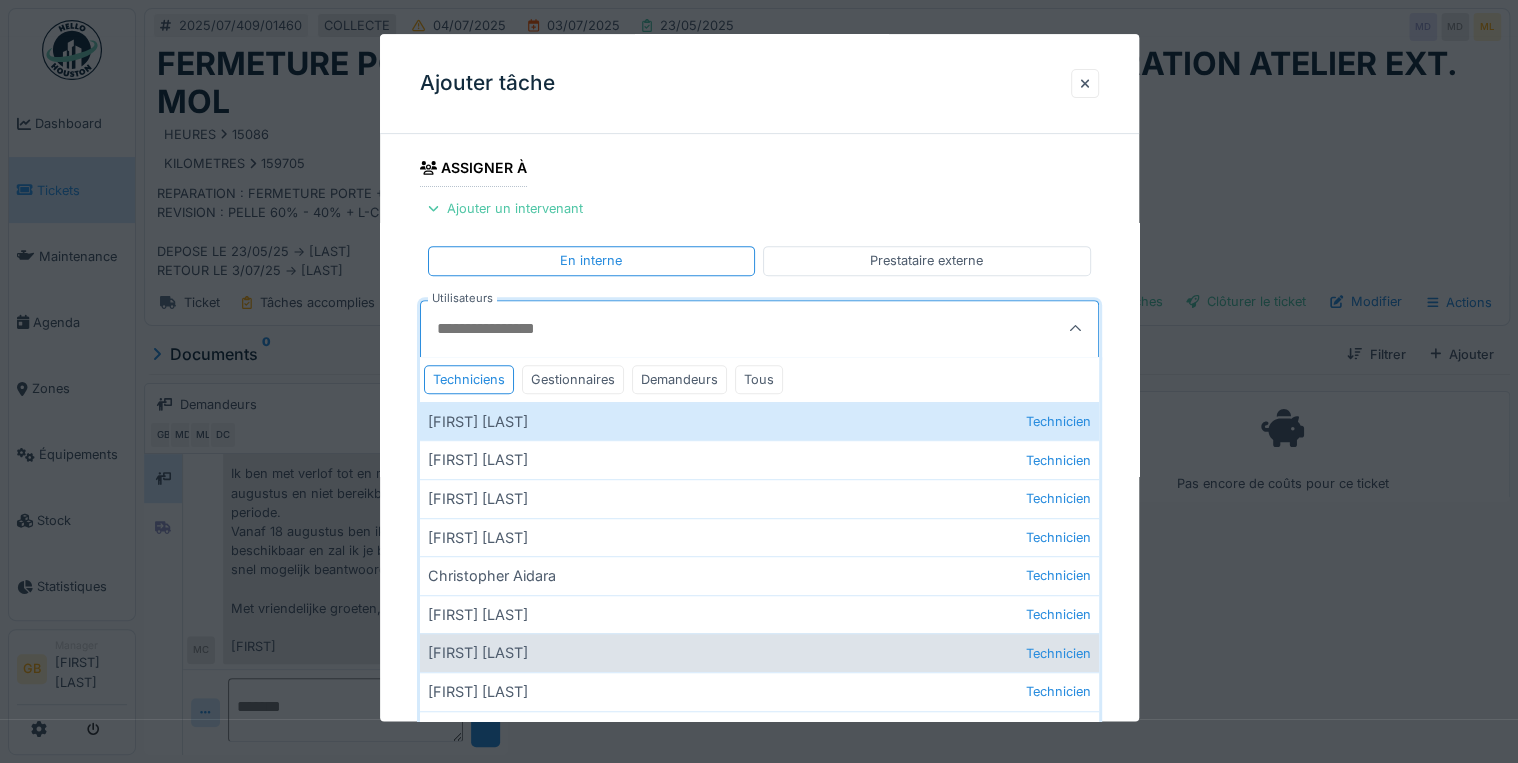 click on "David Calvetti   Technicien" at bounding box center [759, 653] 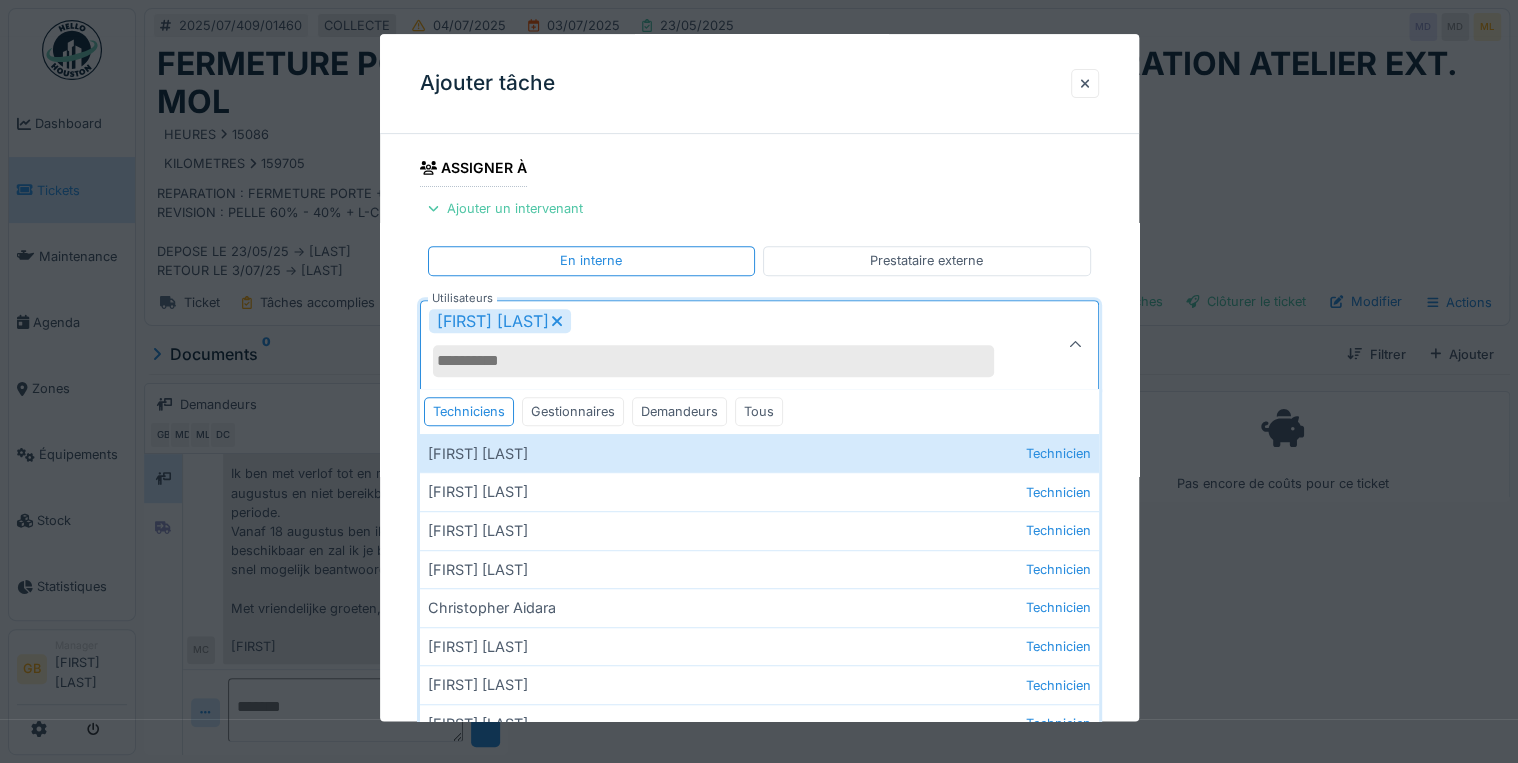 click on "David Calvetti" at bounding box center [725, 345] 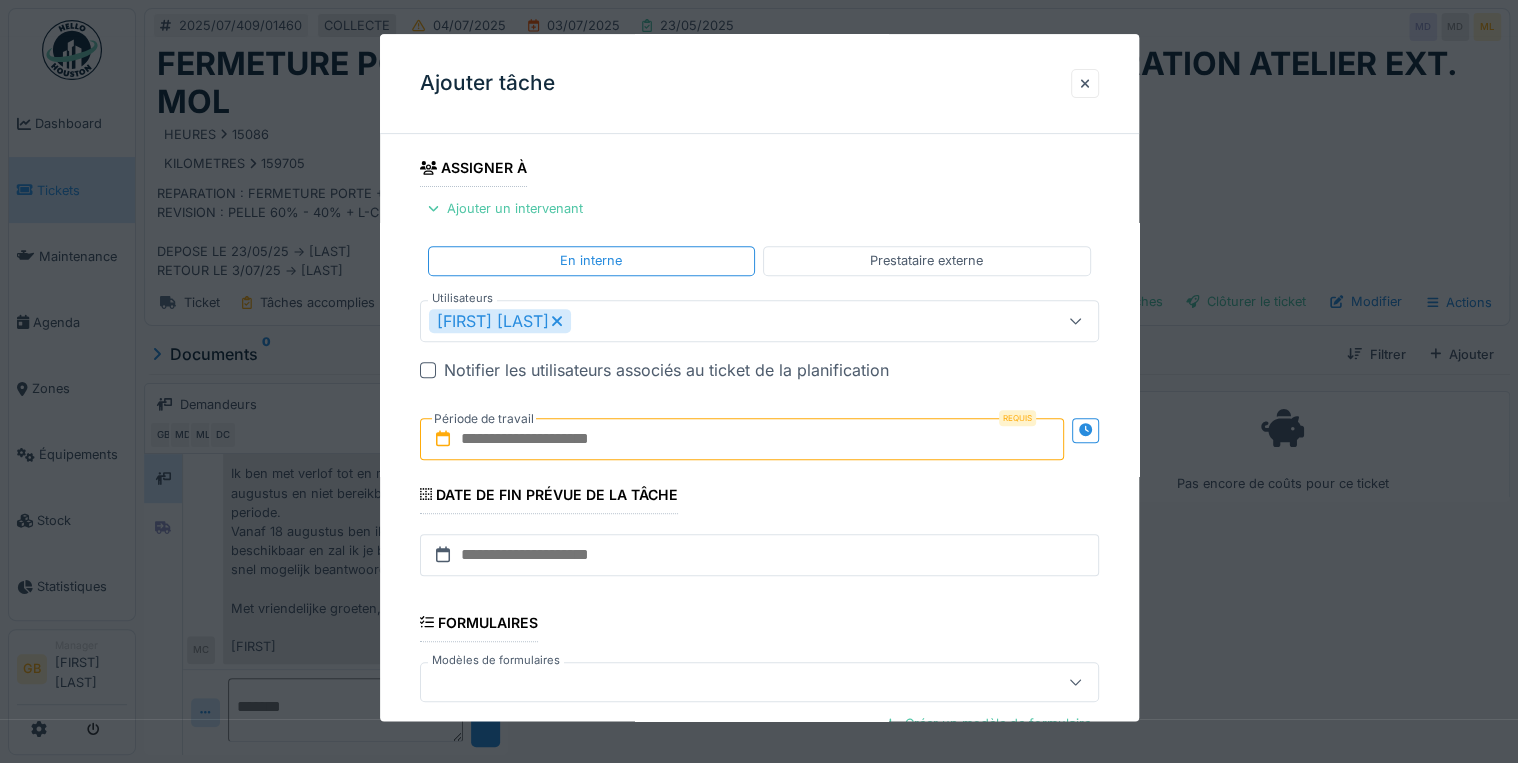 click at bounding box center (742, 439) 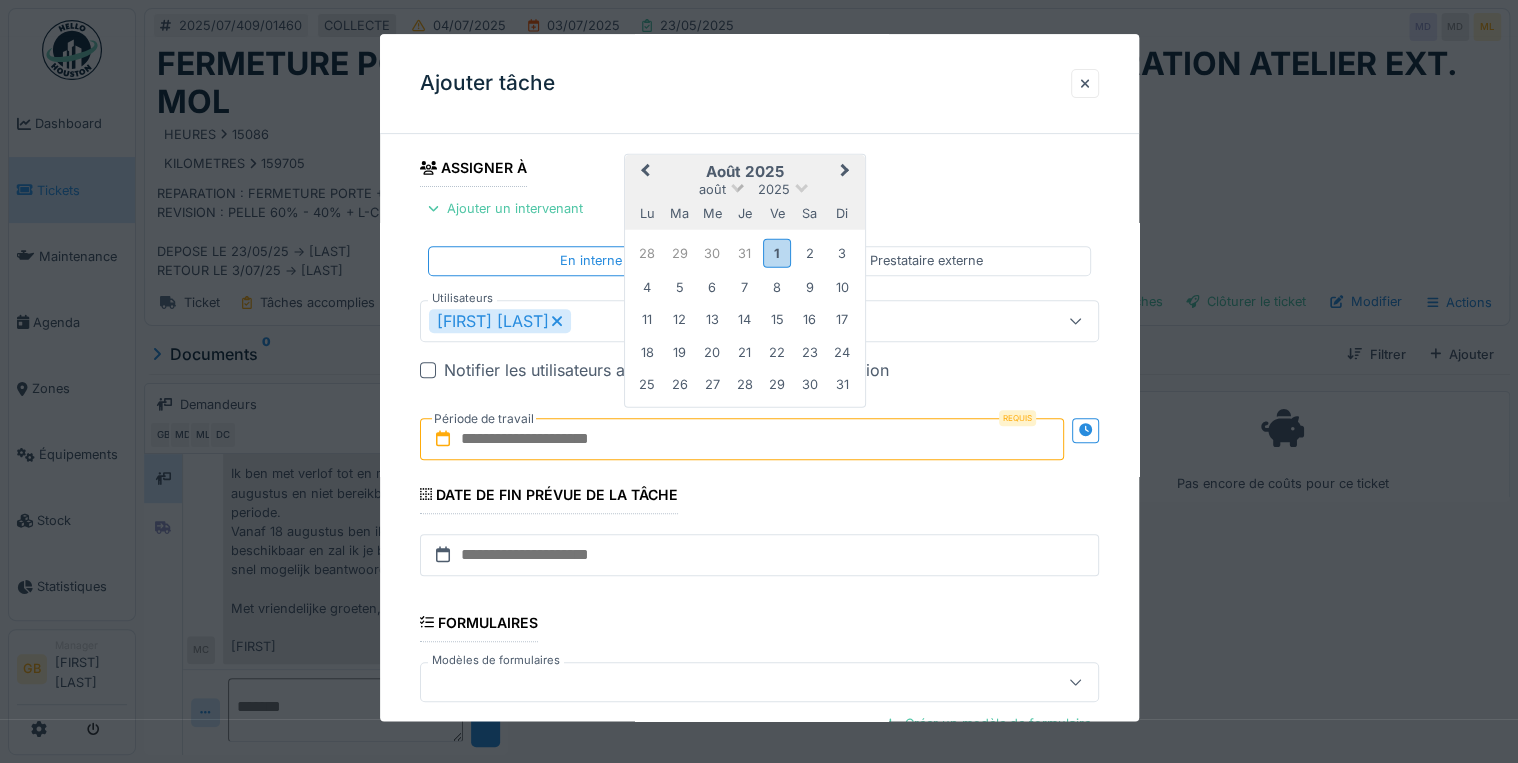 click on "août" at bounding box center (712, 189) 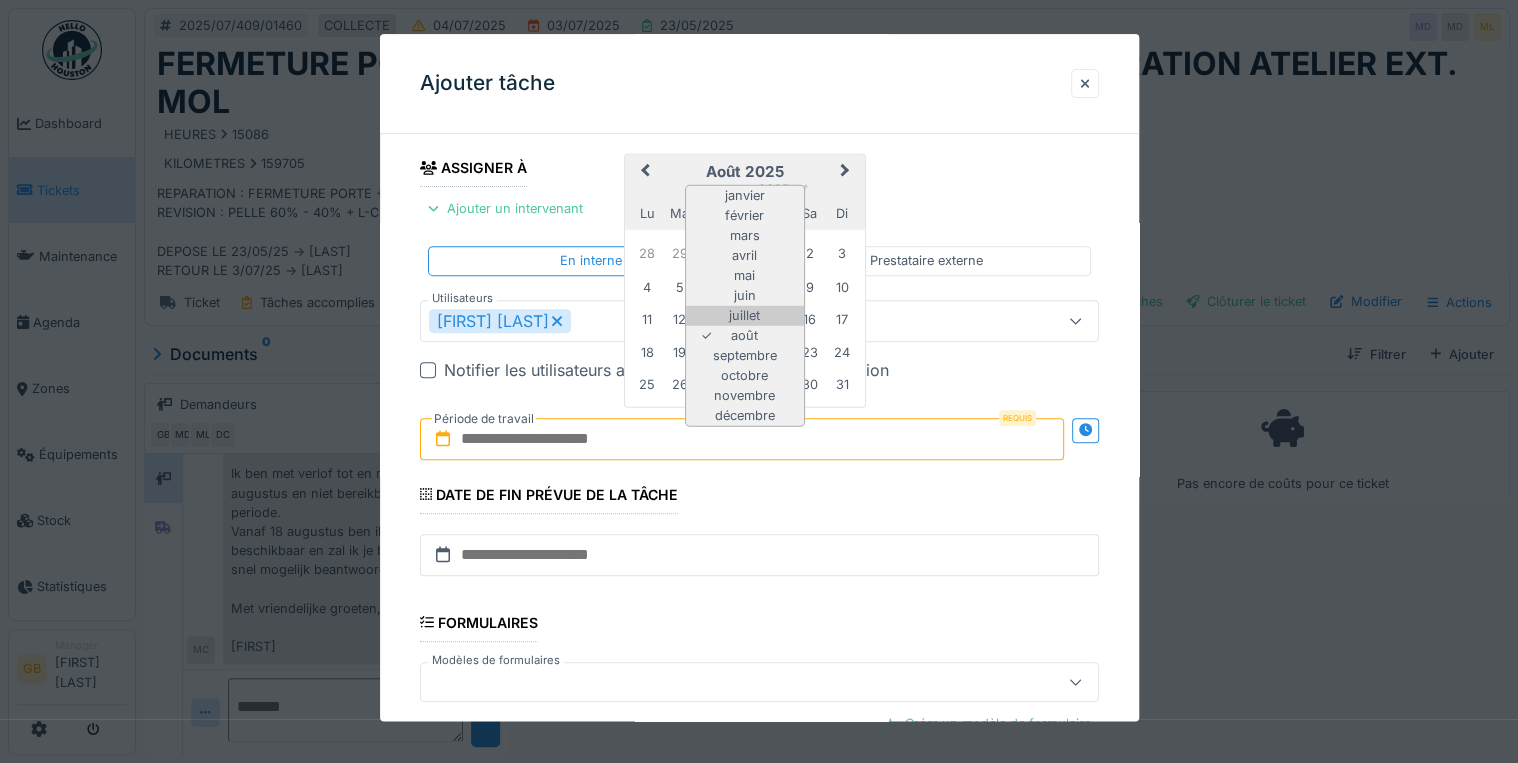 click on "juillet" at bounding box center [745, 316] 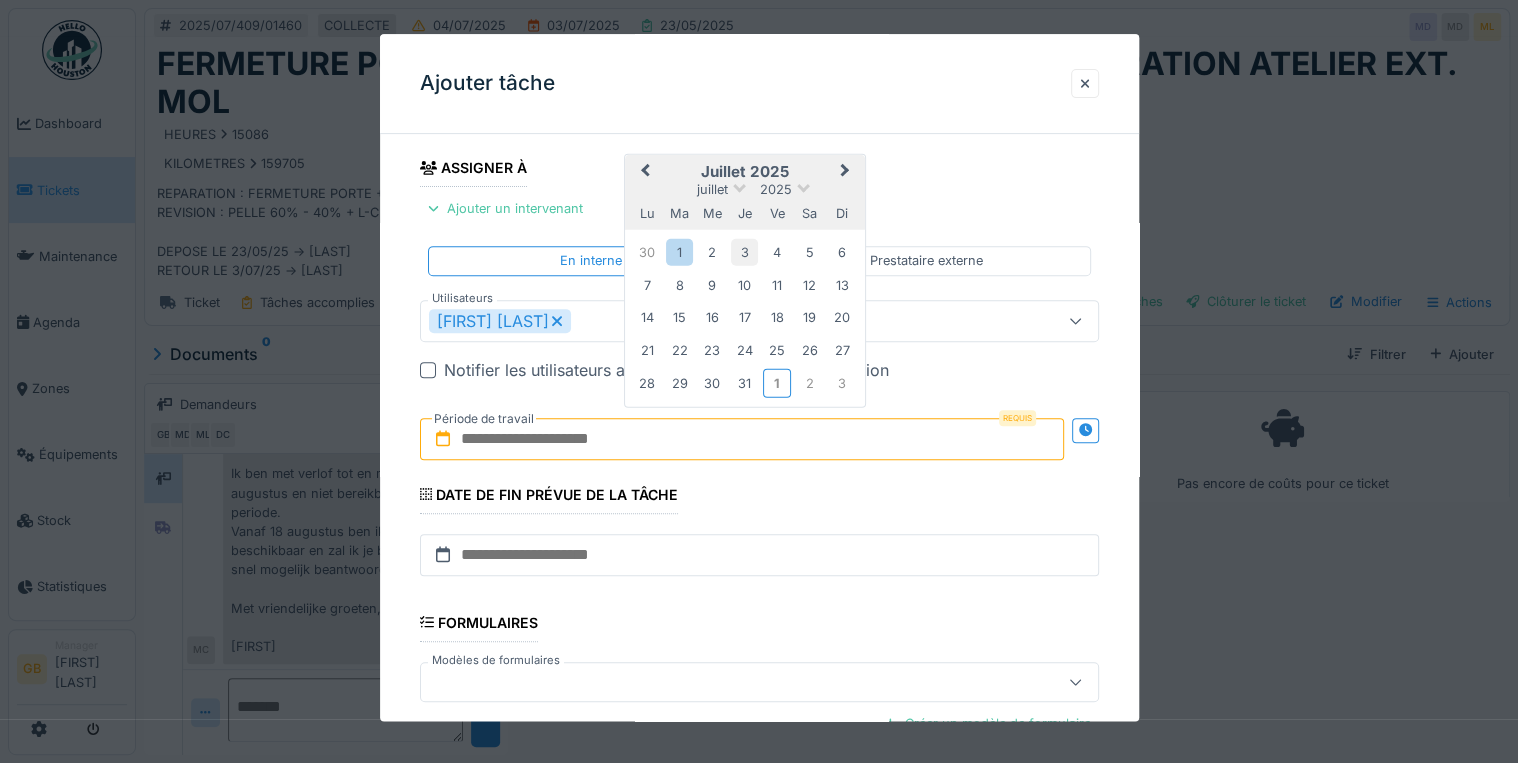 click on "3" at bounding box center [744, 252] 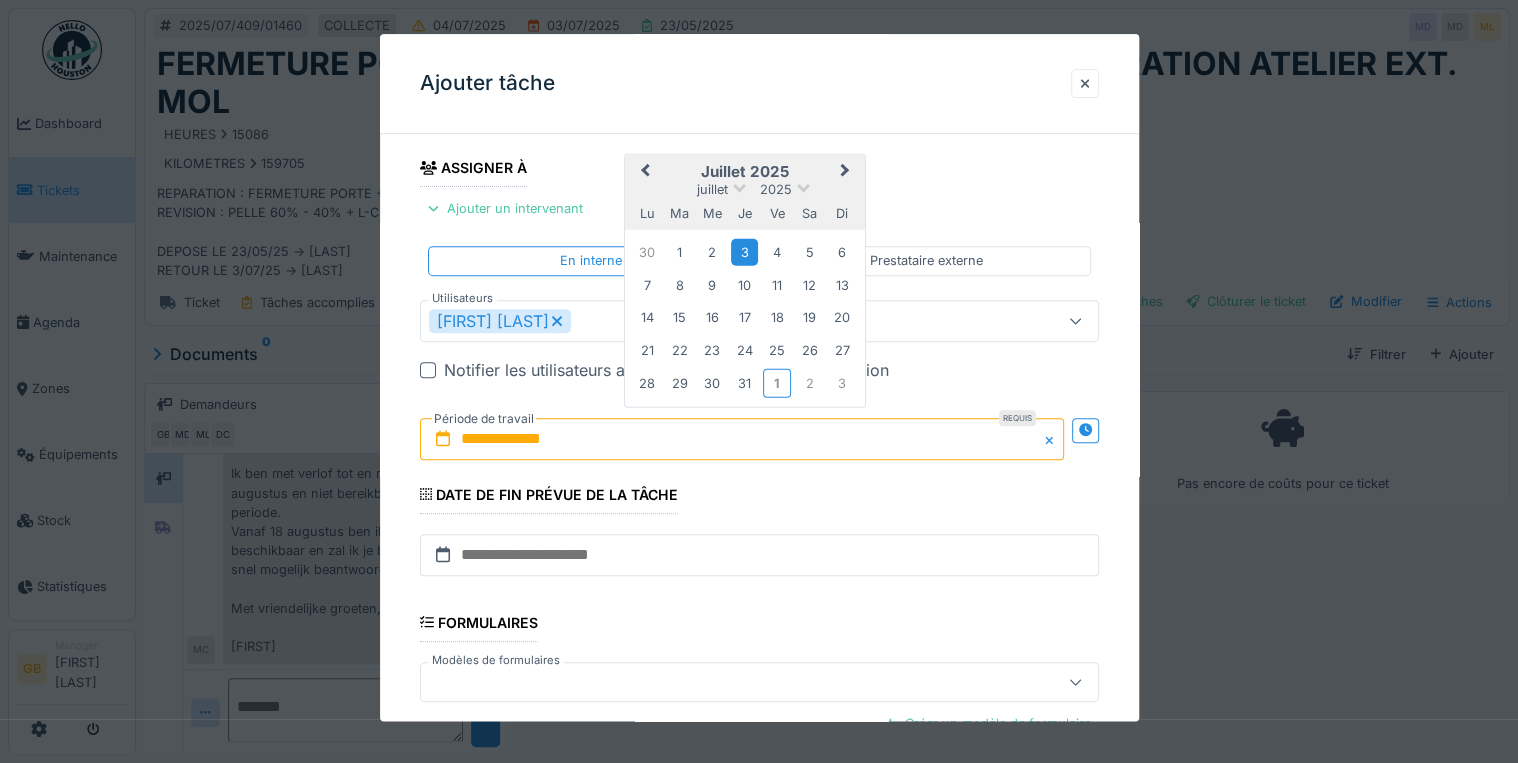 click on "3" at bounding box center [744, 252] 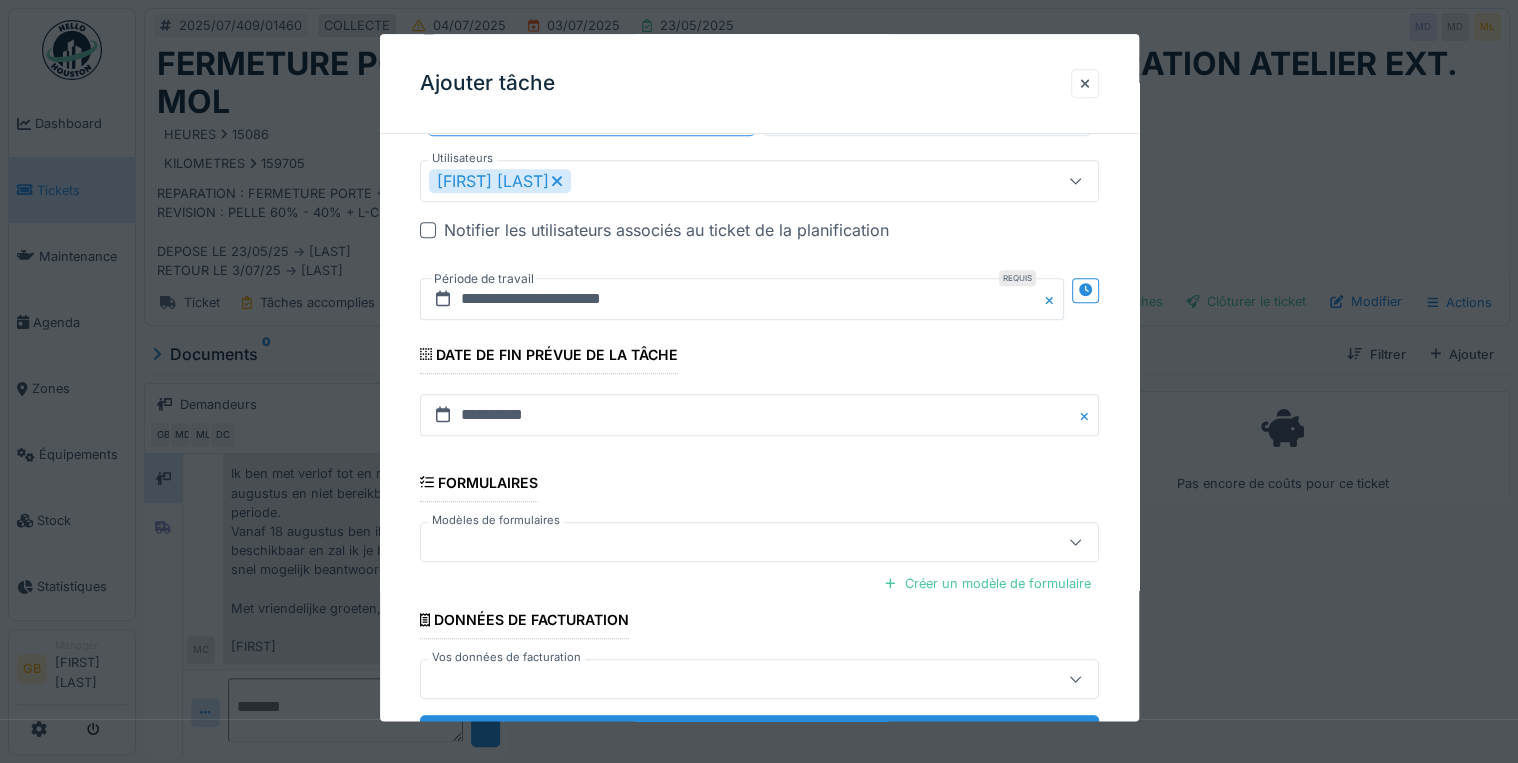 scroll, scrollTop: 547, scrollLeft: 0, axis: vertical 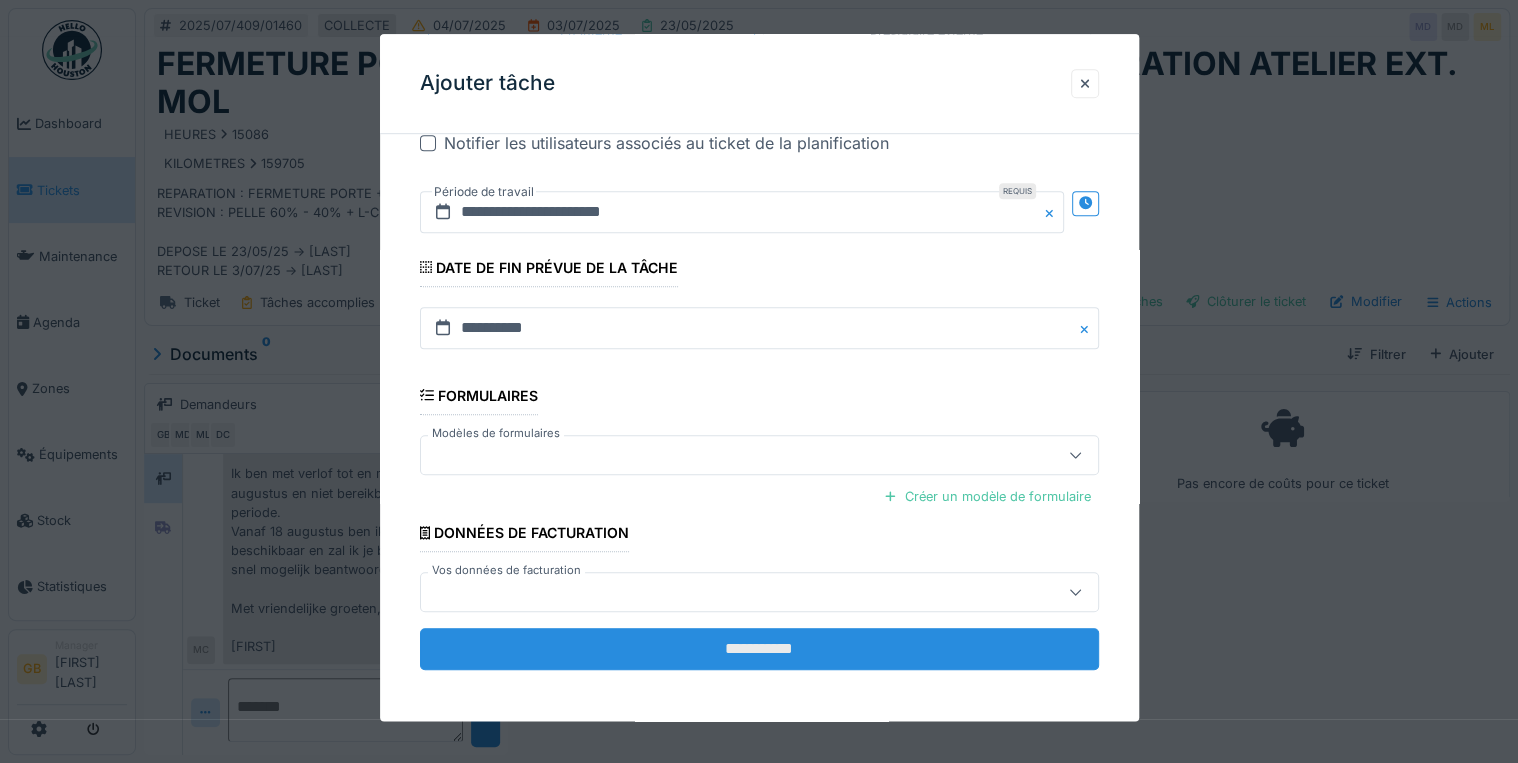 click on "**********" at bounding box center (759, 649) 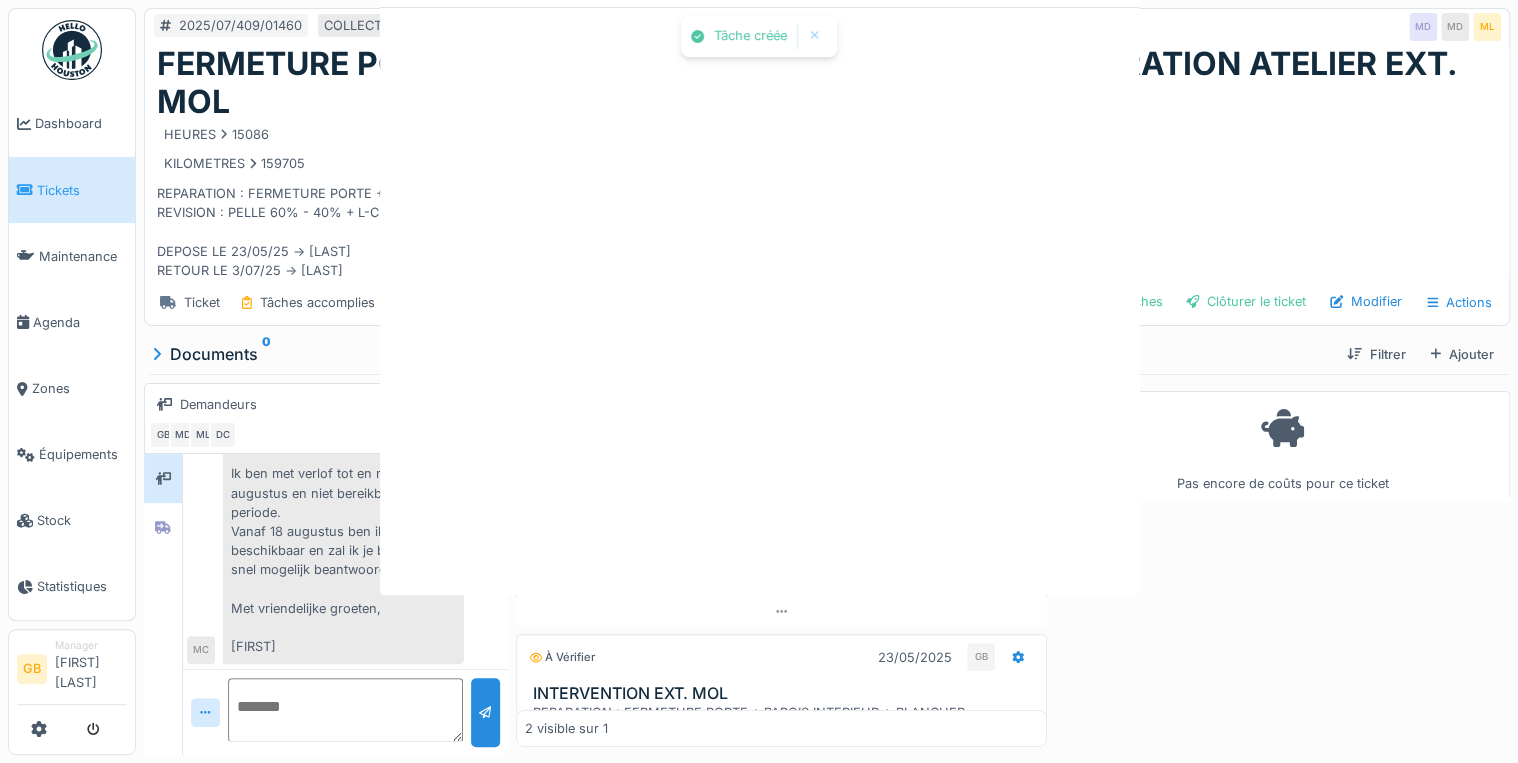scroll, scrollTop: 0, scrollLeft: 0, axis: both 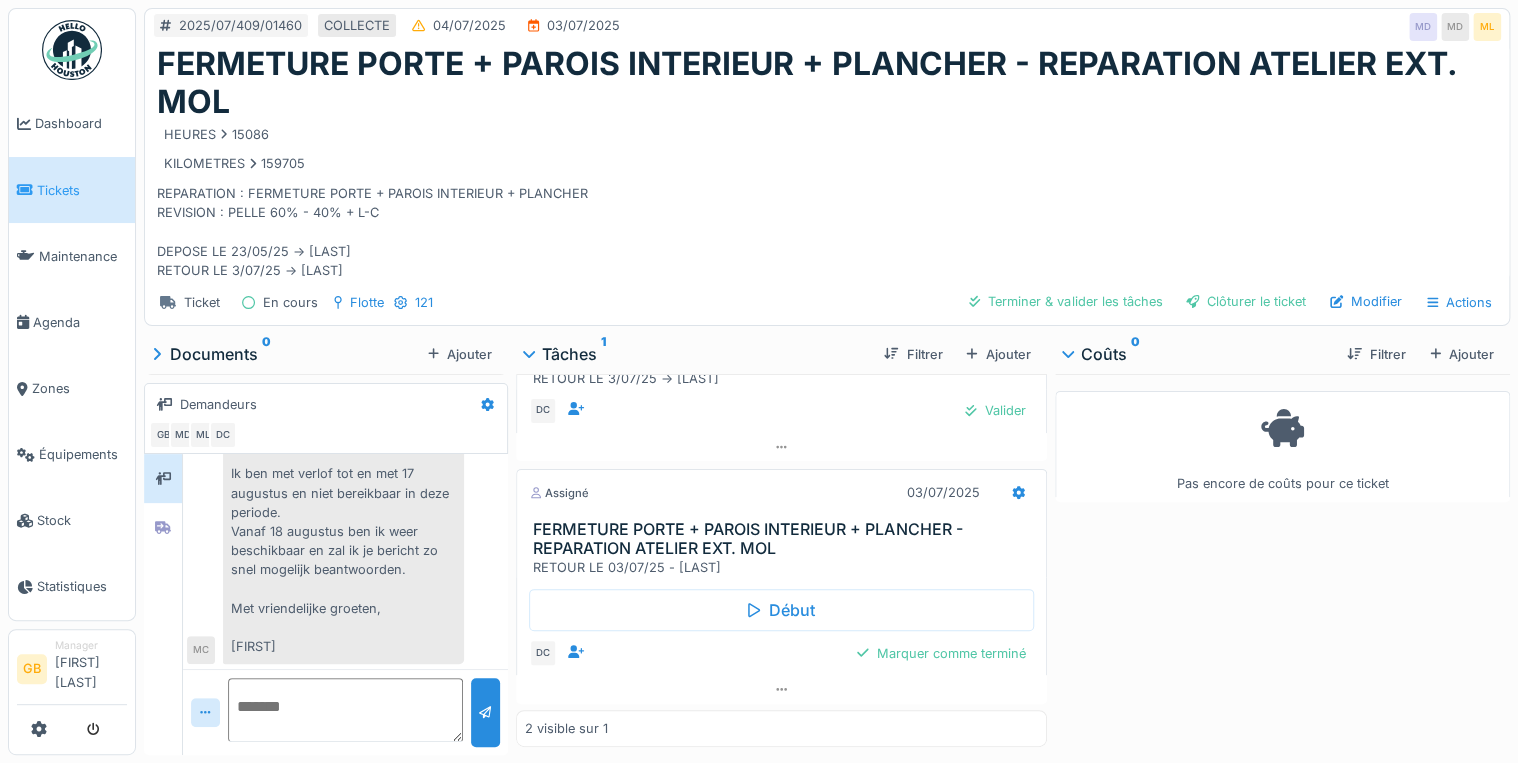 drag, startPoint x: 981, startPoint y: 643, endPoint x: 980, endPoint y: 622, distance: 21.023796 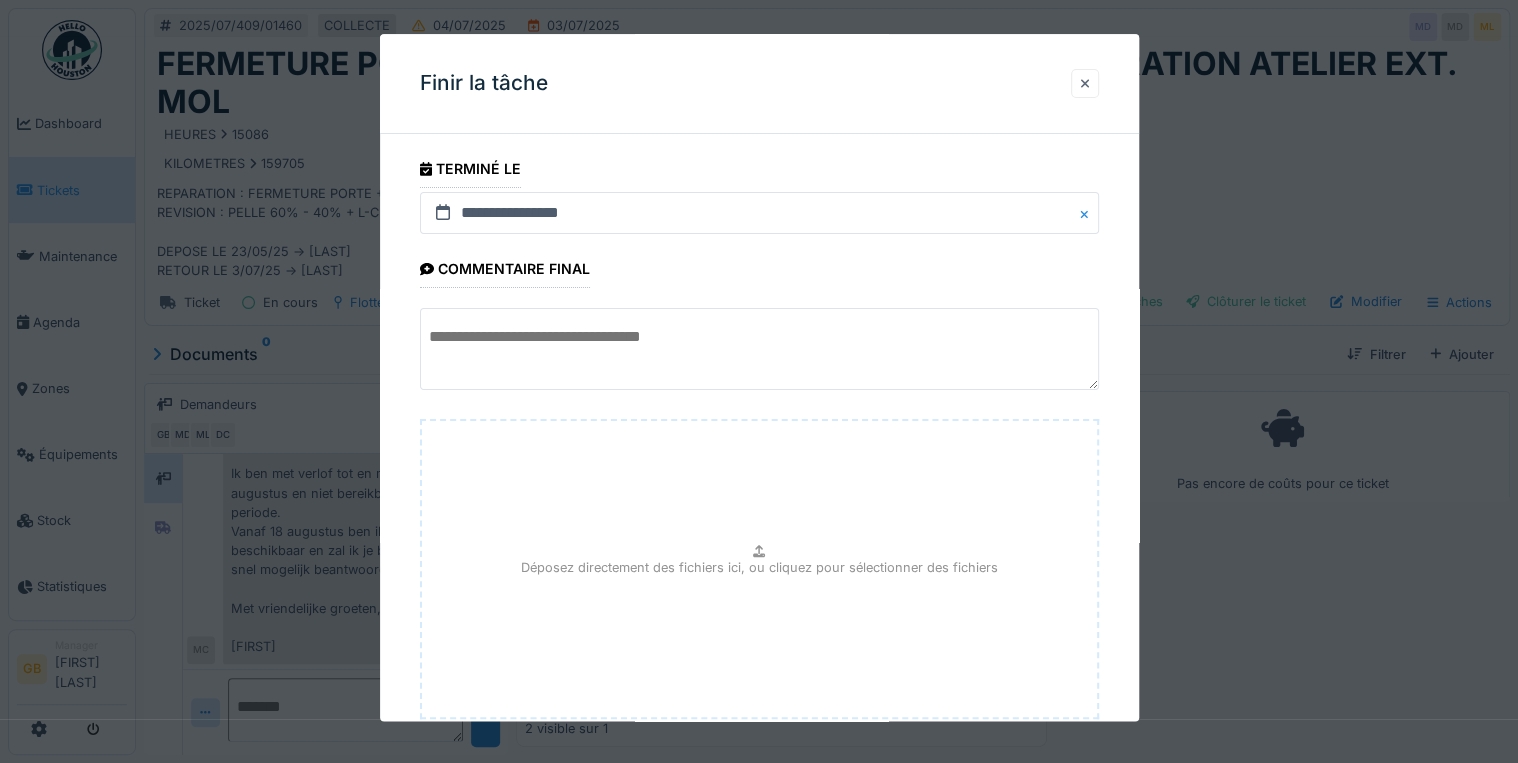 click at bounding box center [1085, 83] 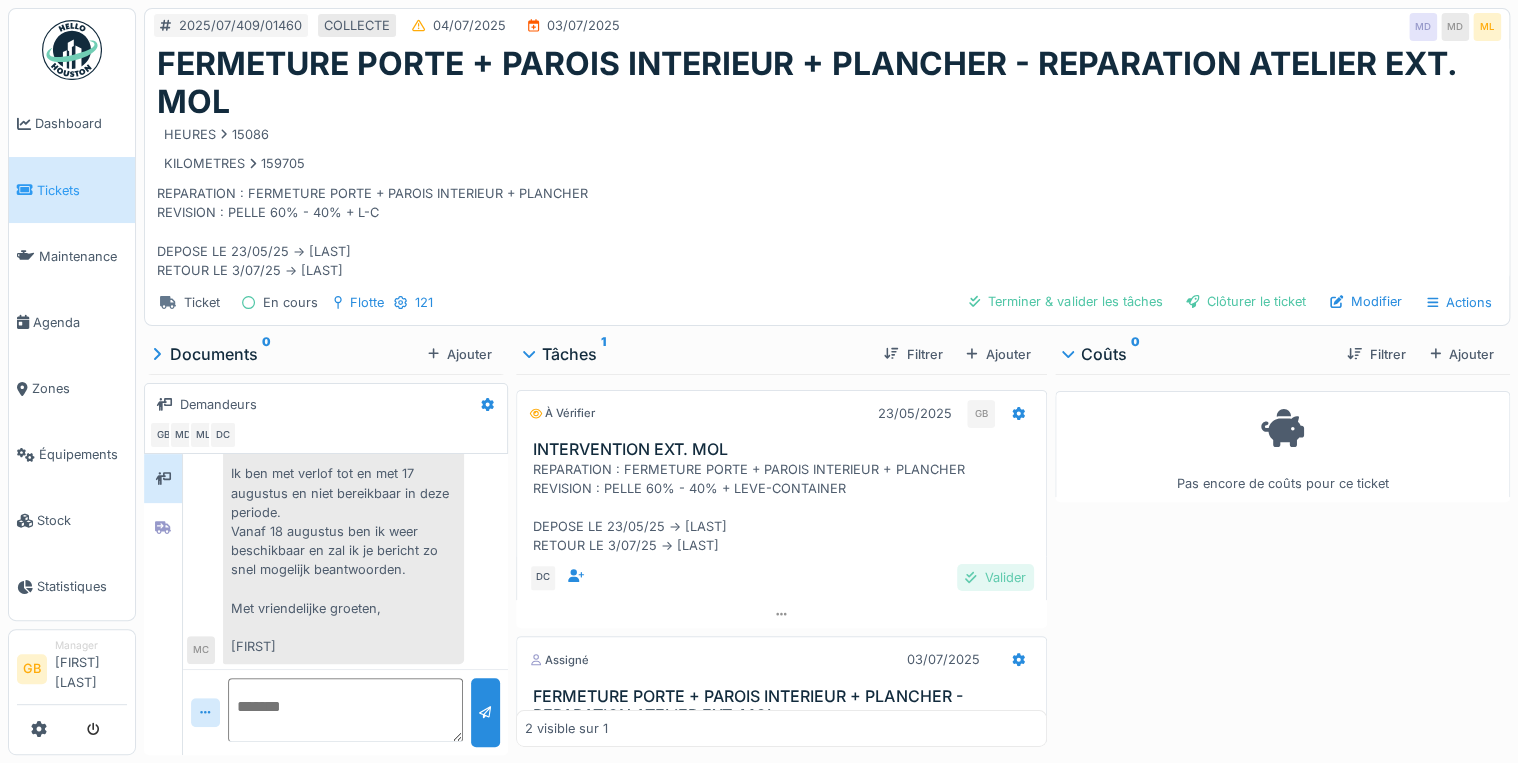 scroll, scrollTop: 0, scrollLeft: 0, axis: both 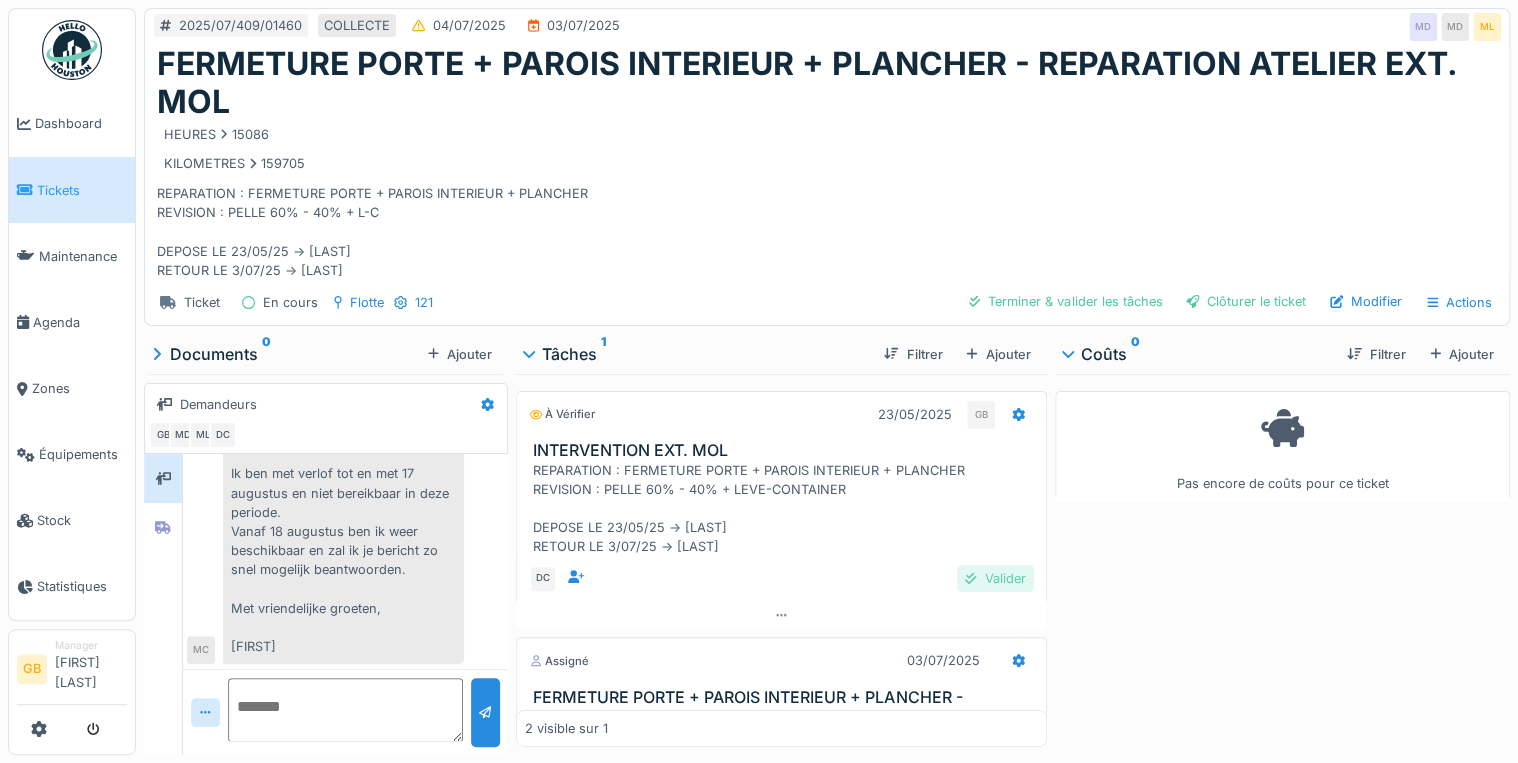 click on "Valider" at bounding box center (995, 578) 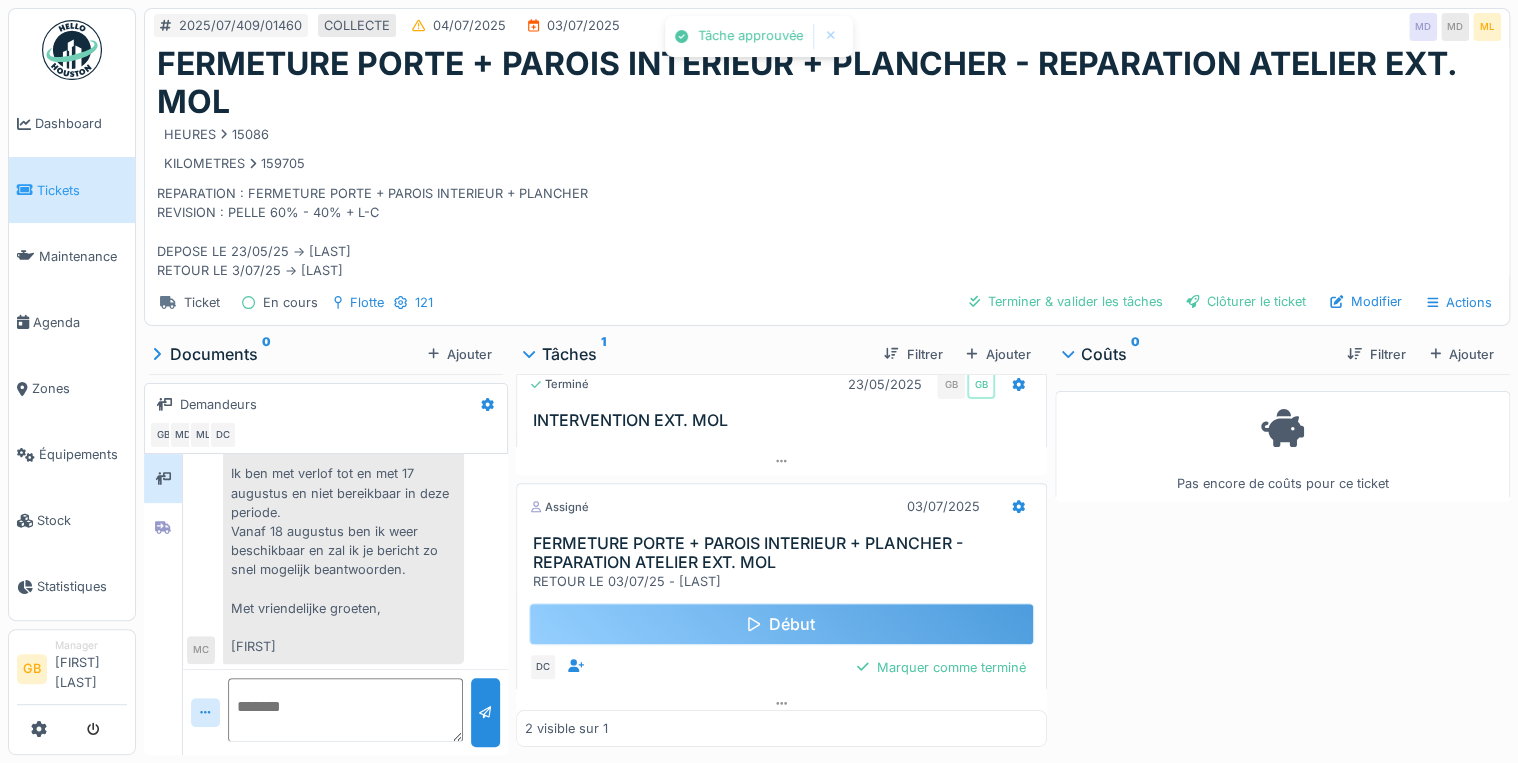 scroll, scrollTop: 44, scrollLeft: 0, axis: vertical 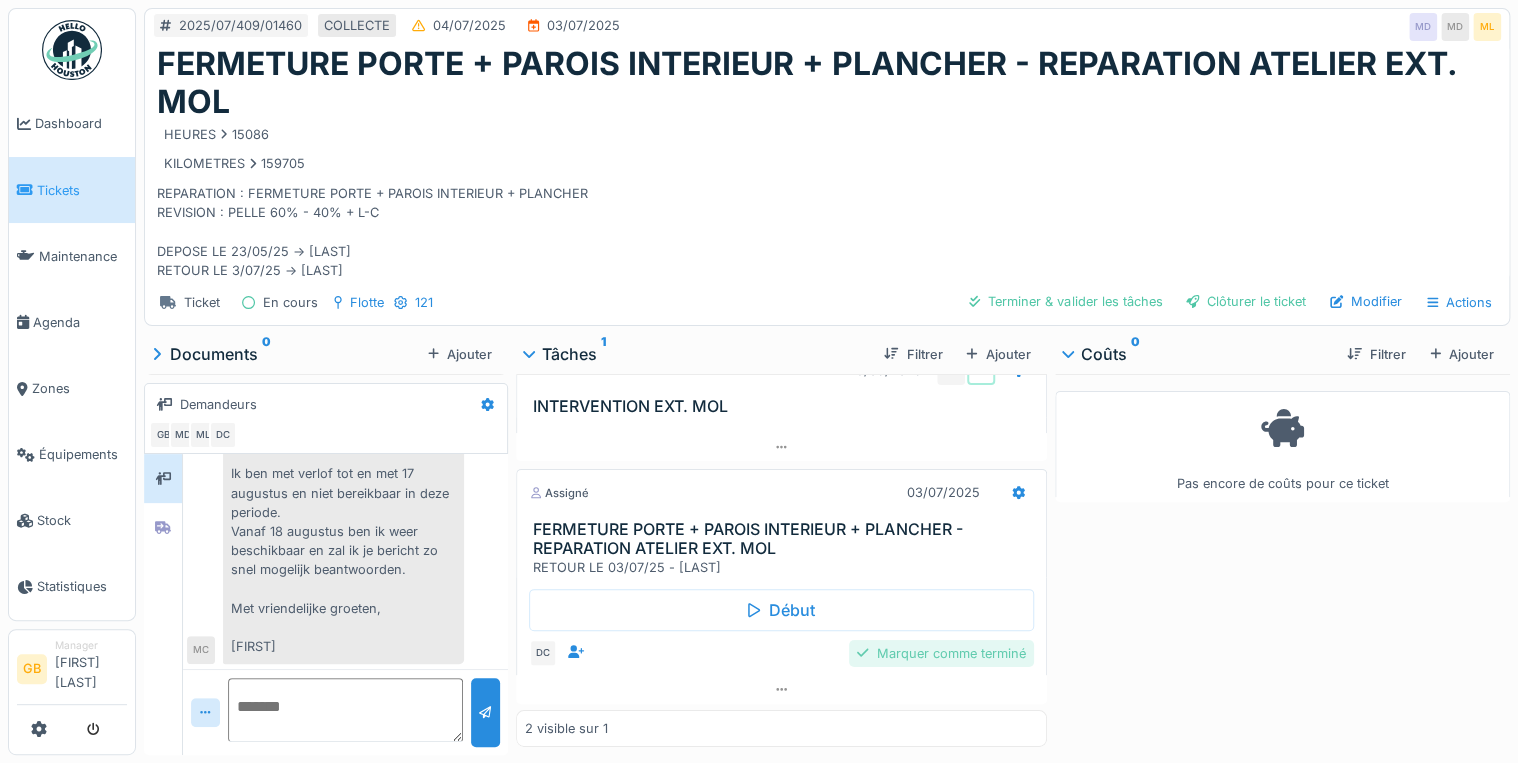 click on "Marquer comme terminé" at bounding box center [941, 653] 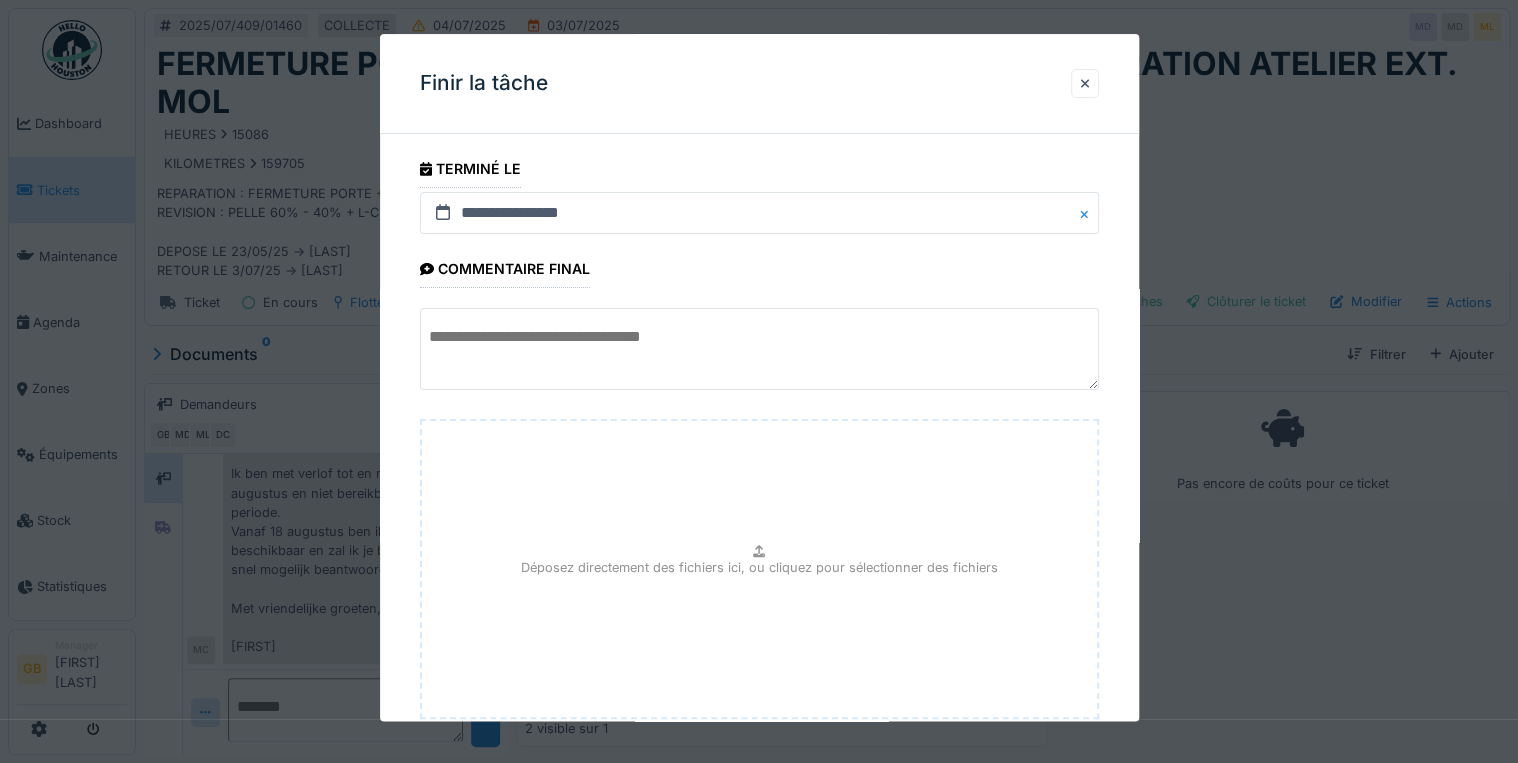 click at bounding box center (443, 213) 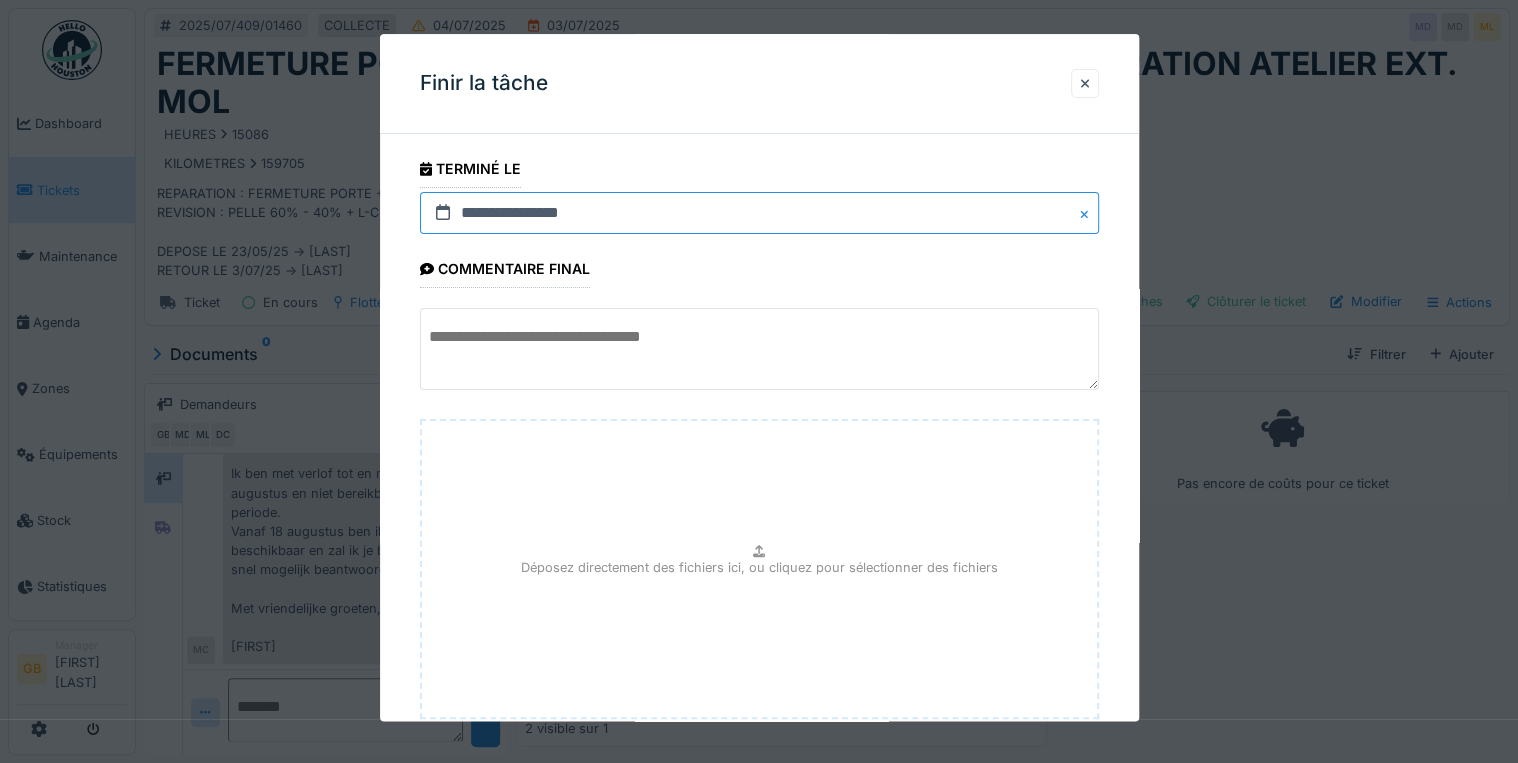 click on "**********" at bounding box center (759, 213) 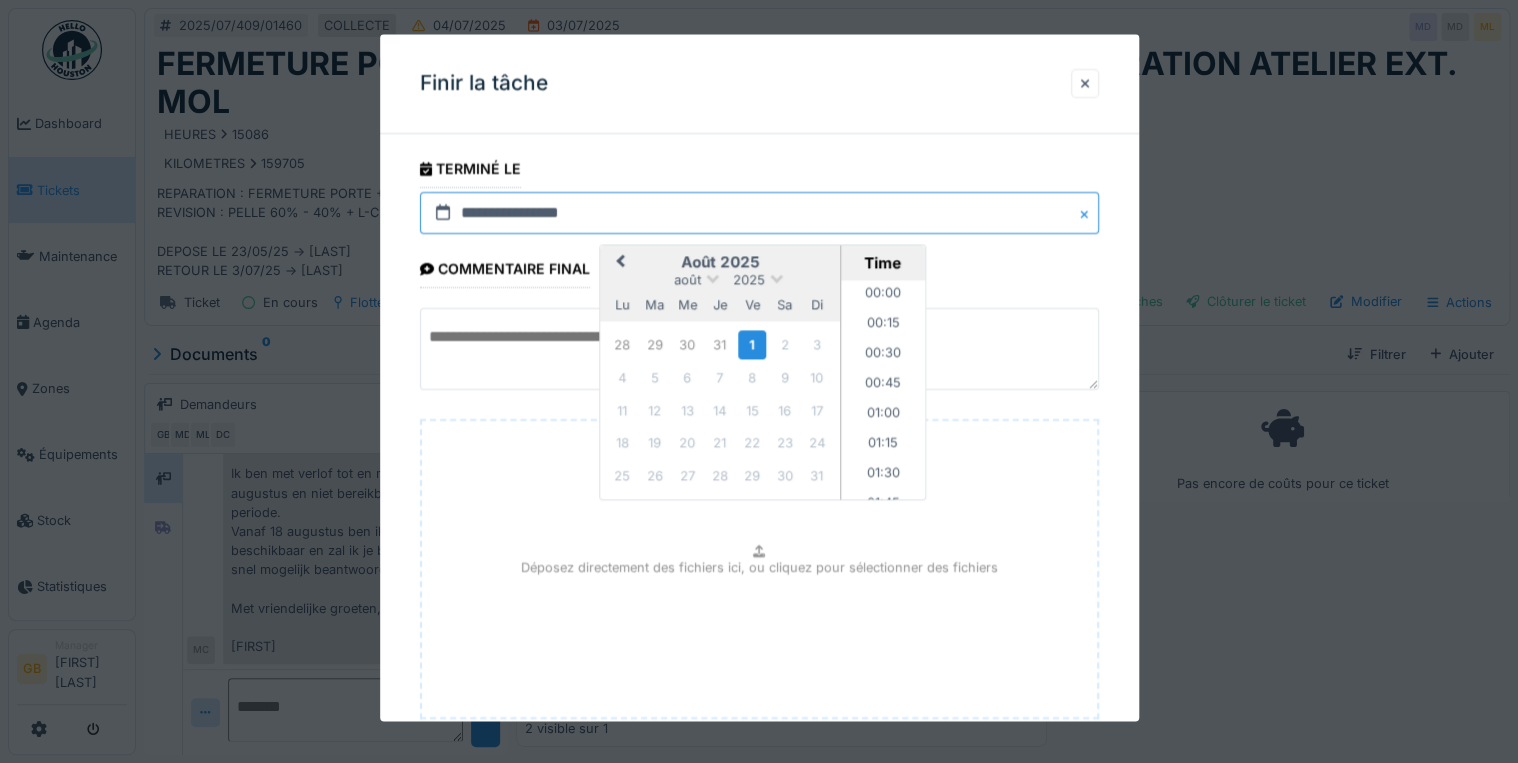 scroll, scrollTop: 1315, scrollLeft: 0, axis: vertical 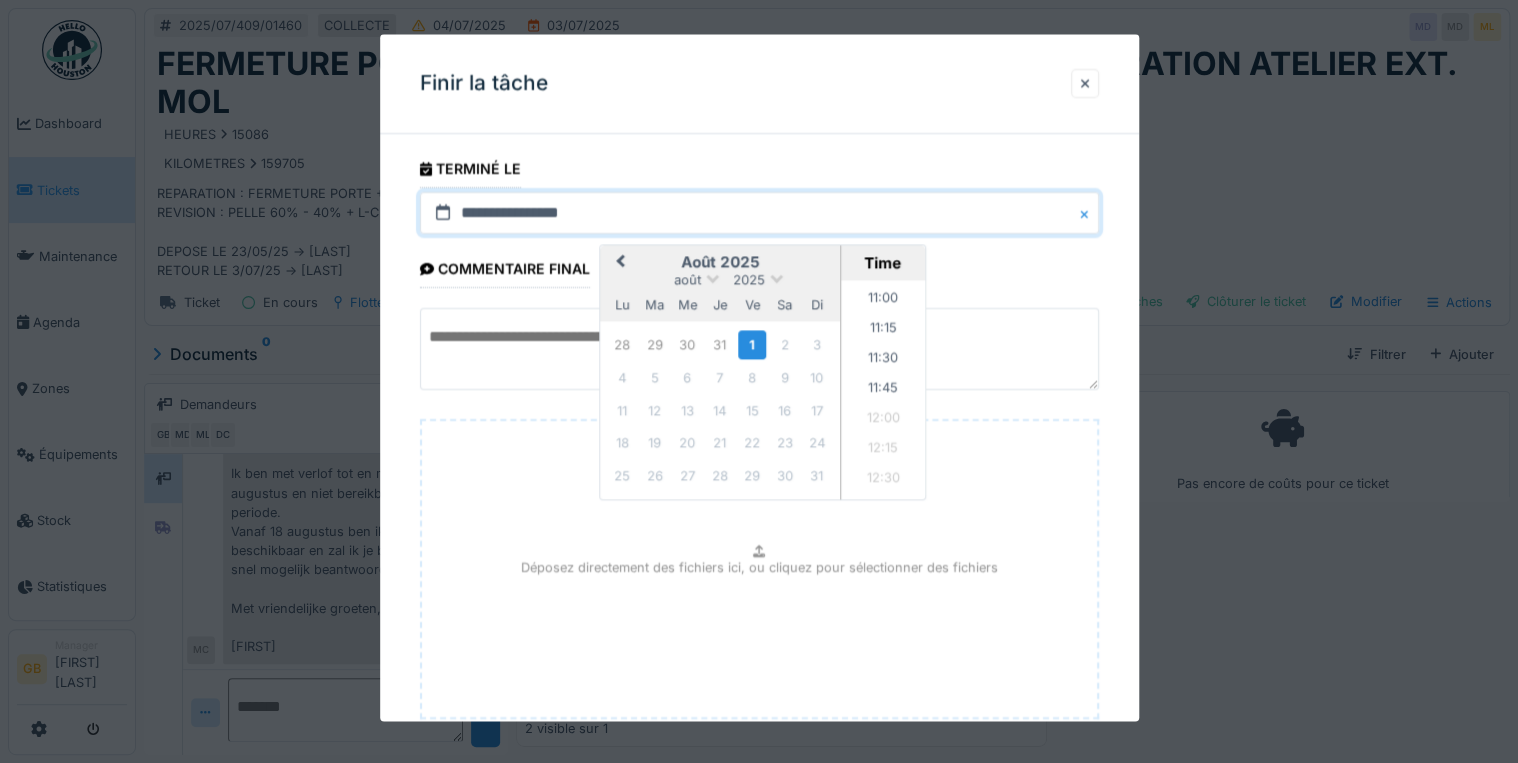 click on "août 2025" at bounding box center [720, 280] 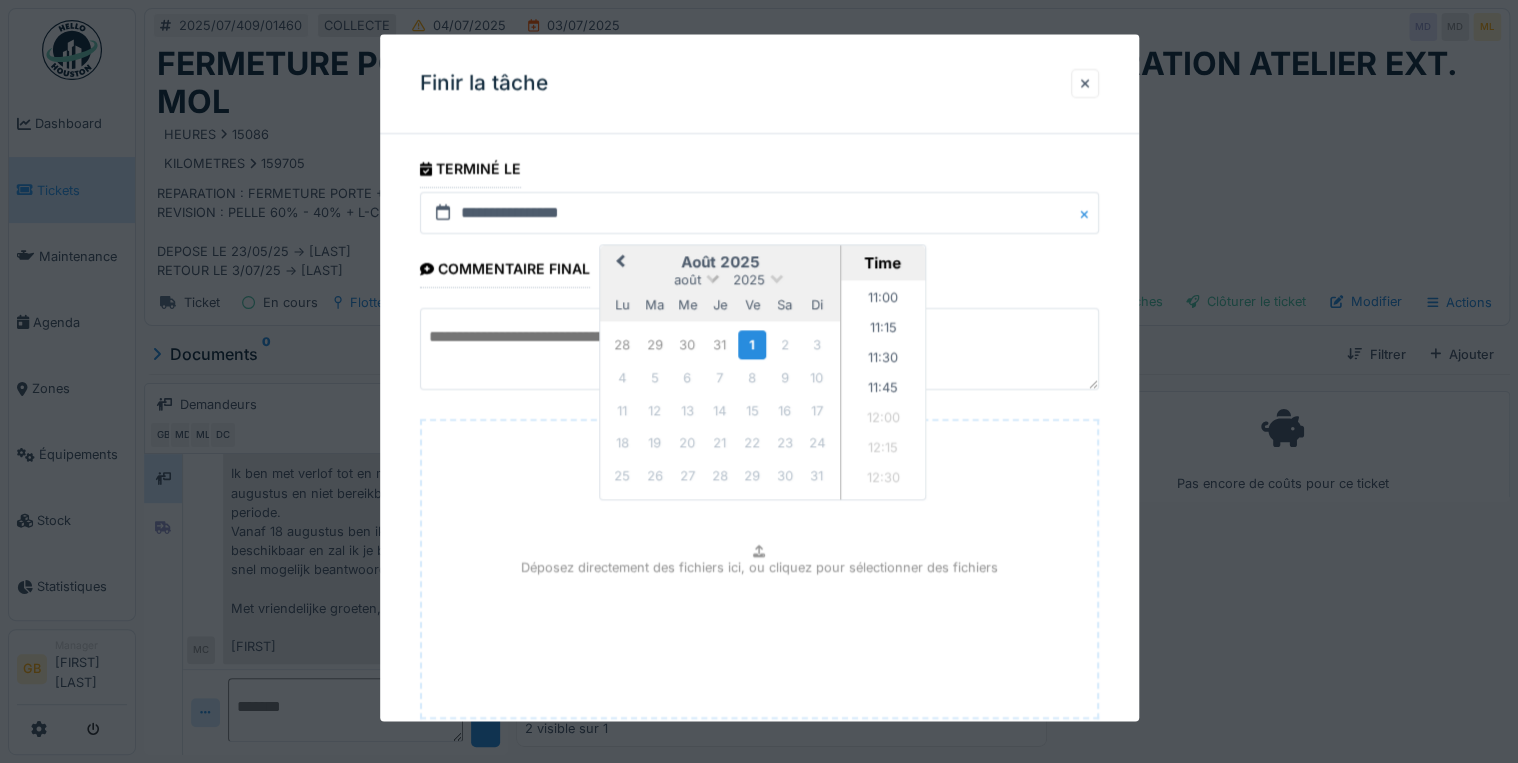 click at bounding box center (712, 277) 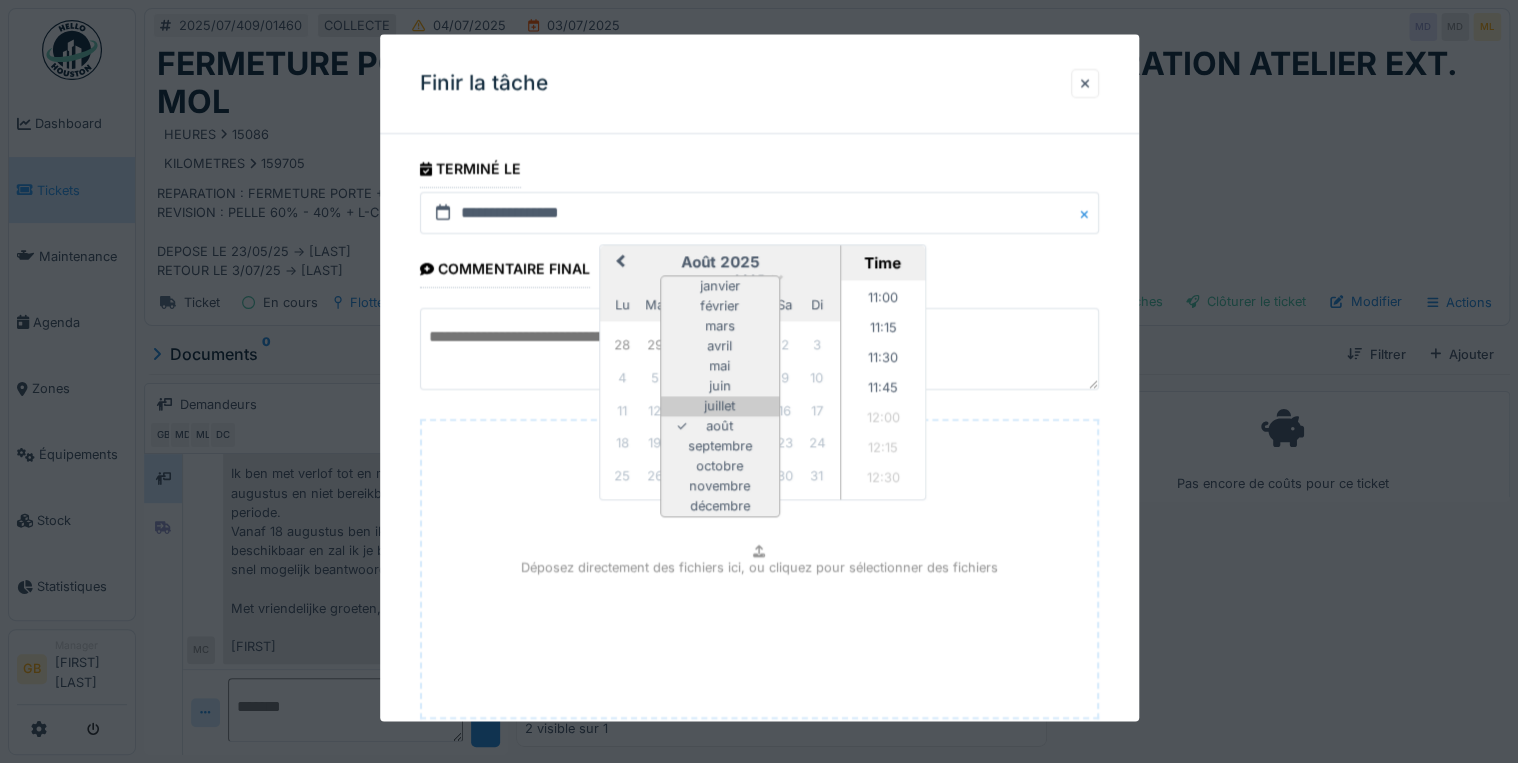 click on "juillet" at bounding box center [720, 407] 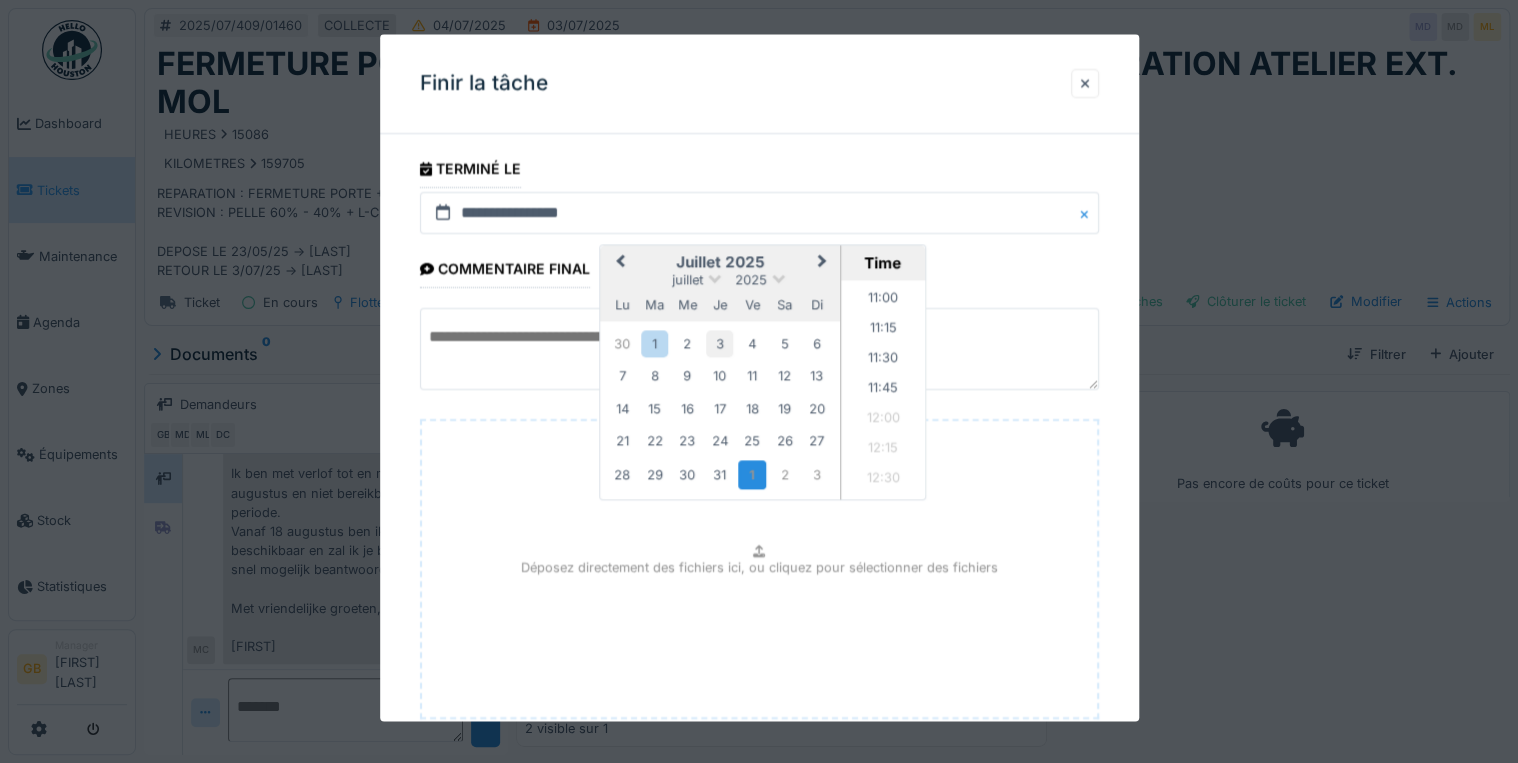 click on "3" at bounding box center (719, 343) 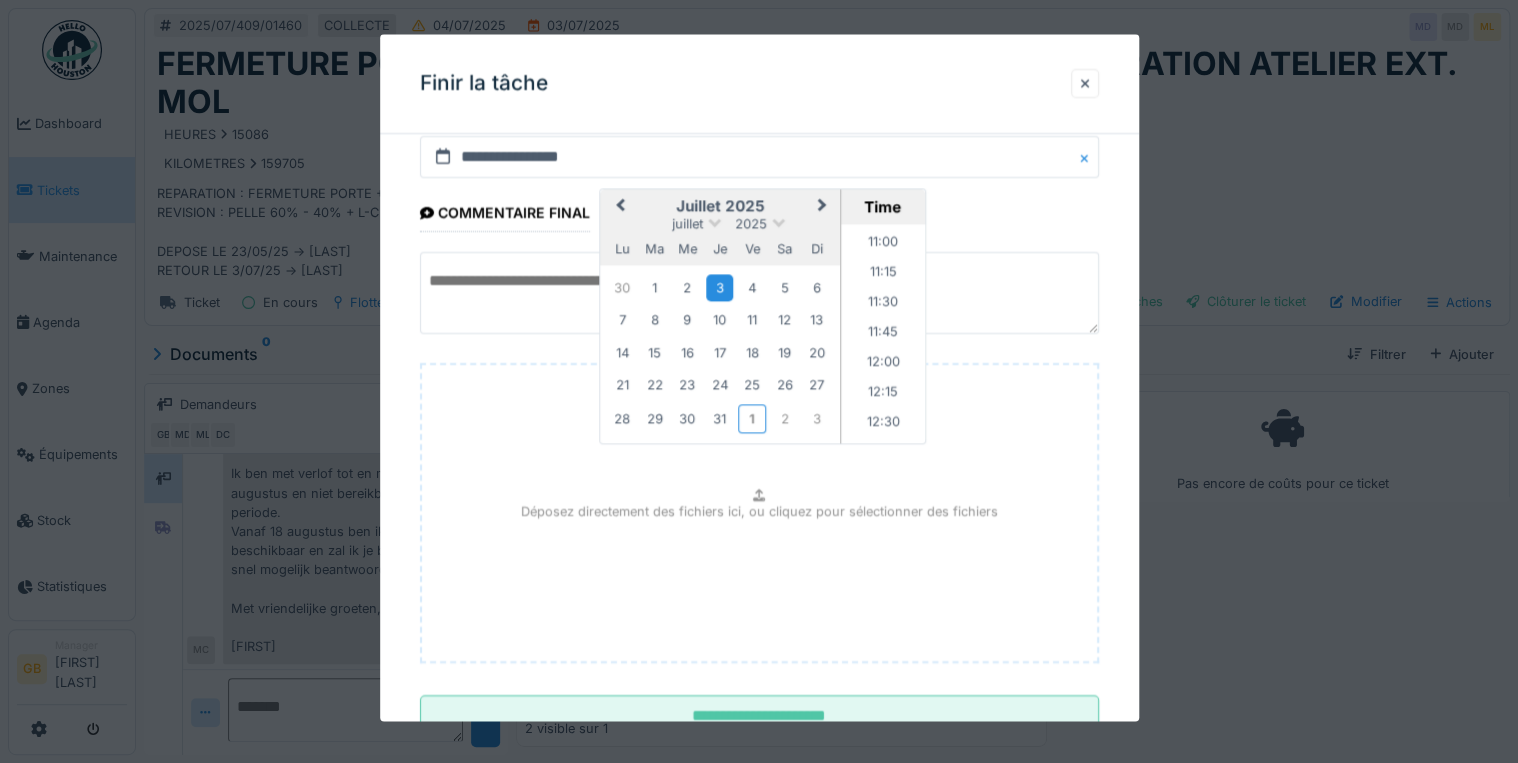 scroll, scrollTop: 126, scrollLeft: 0, axis: vertical 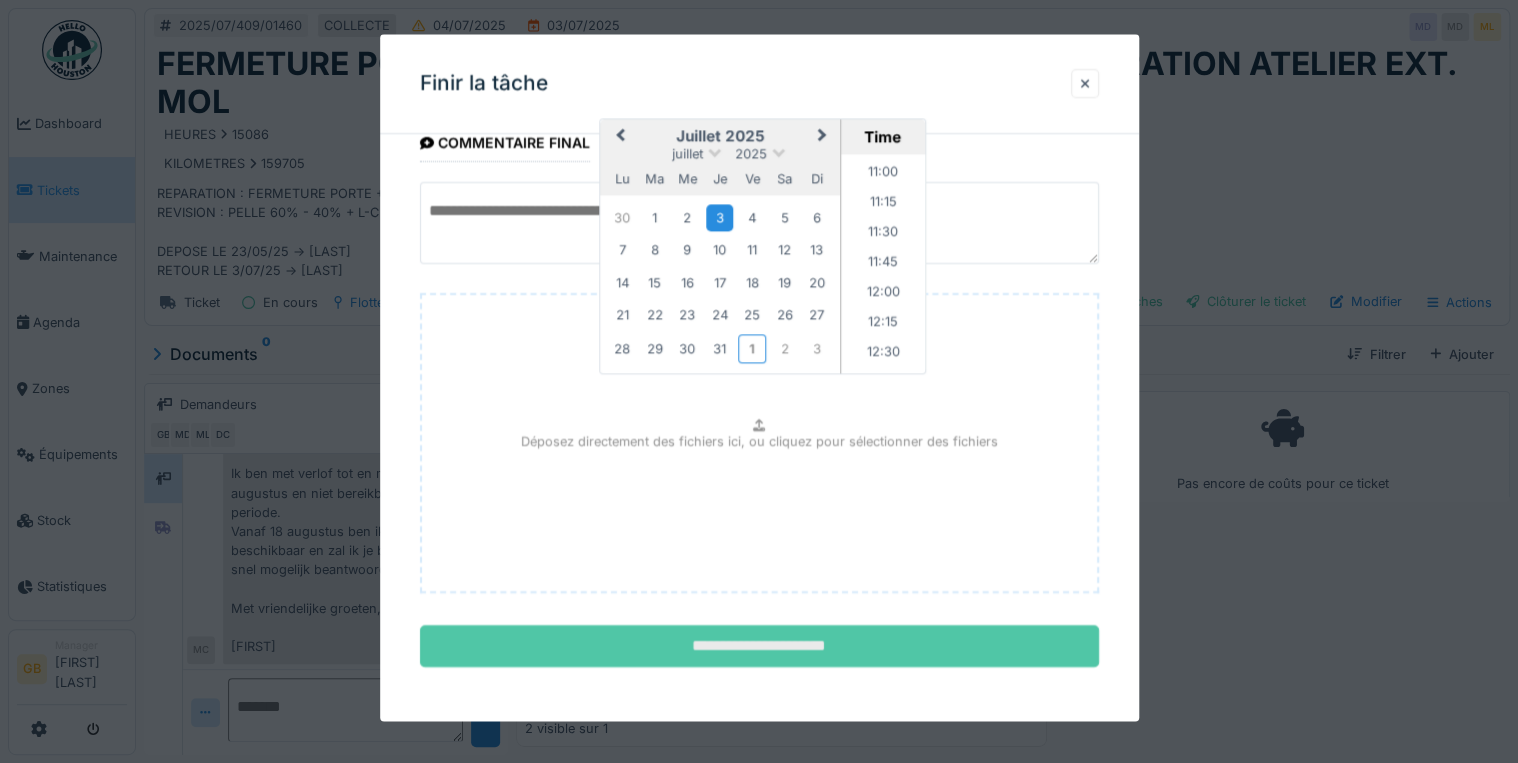 click on "**********" at bounding box center (759, 647) 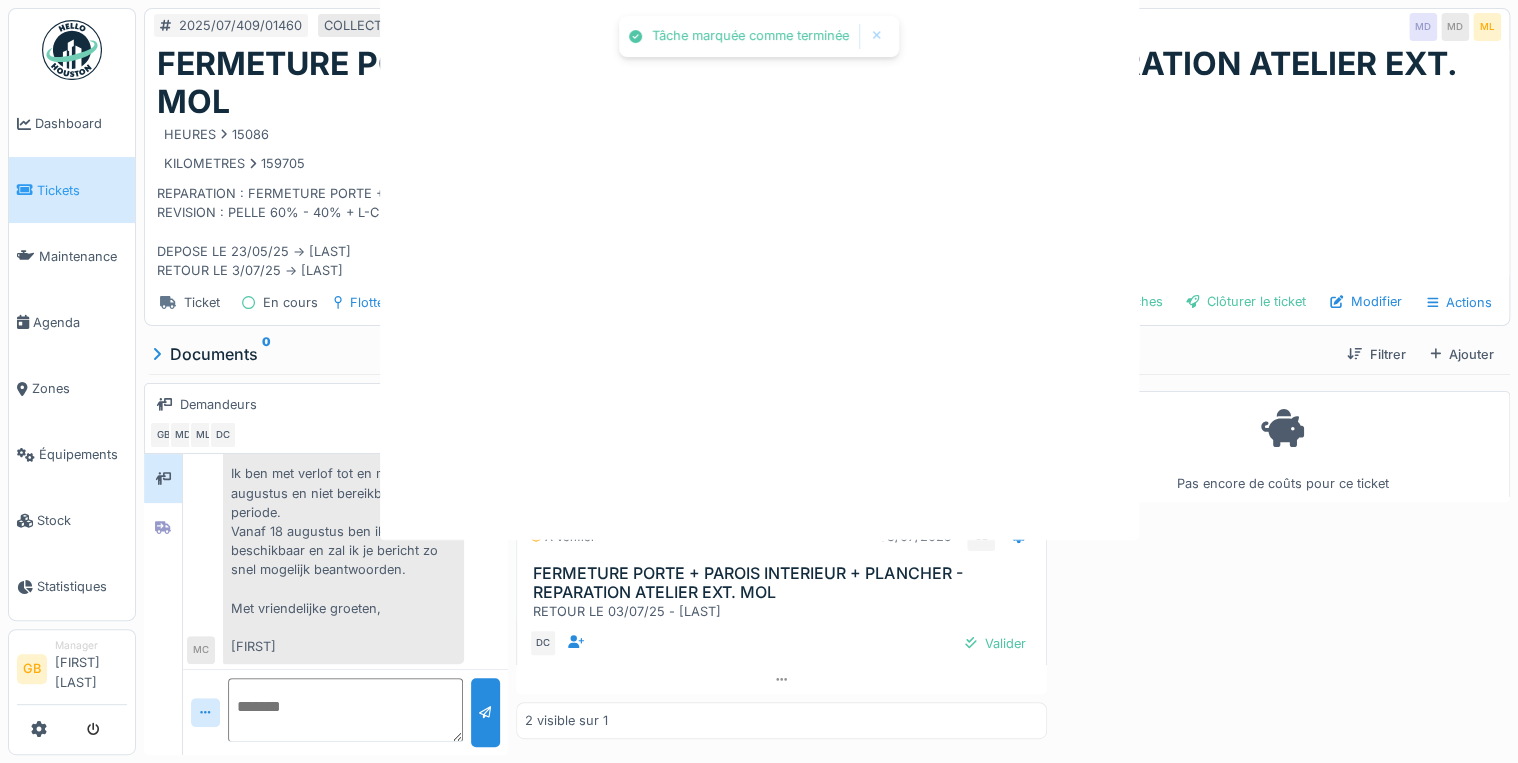scroll, scrollTop: 0, scrollLeft: 0, axis: both 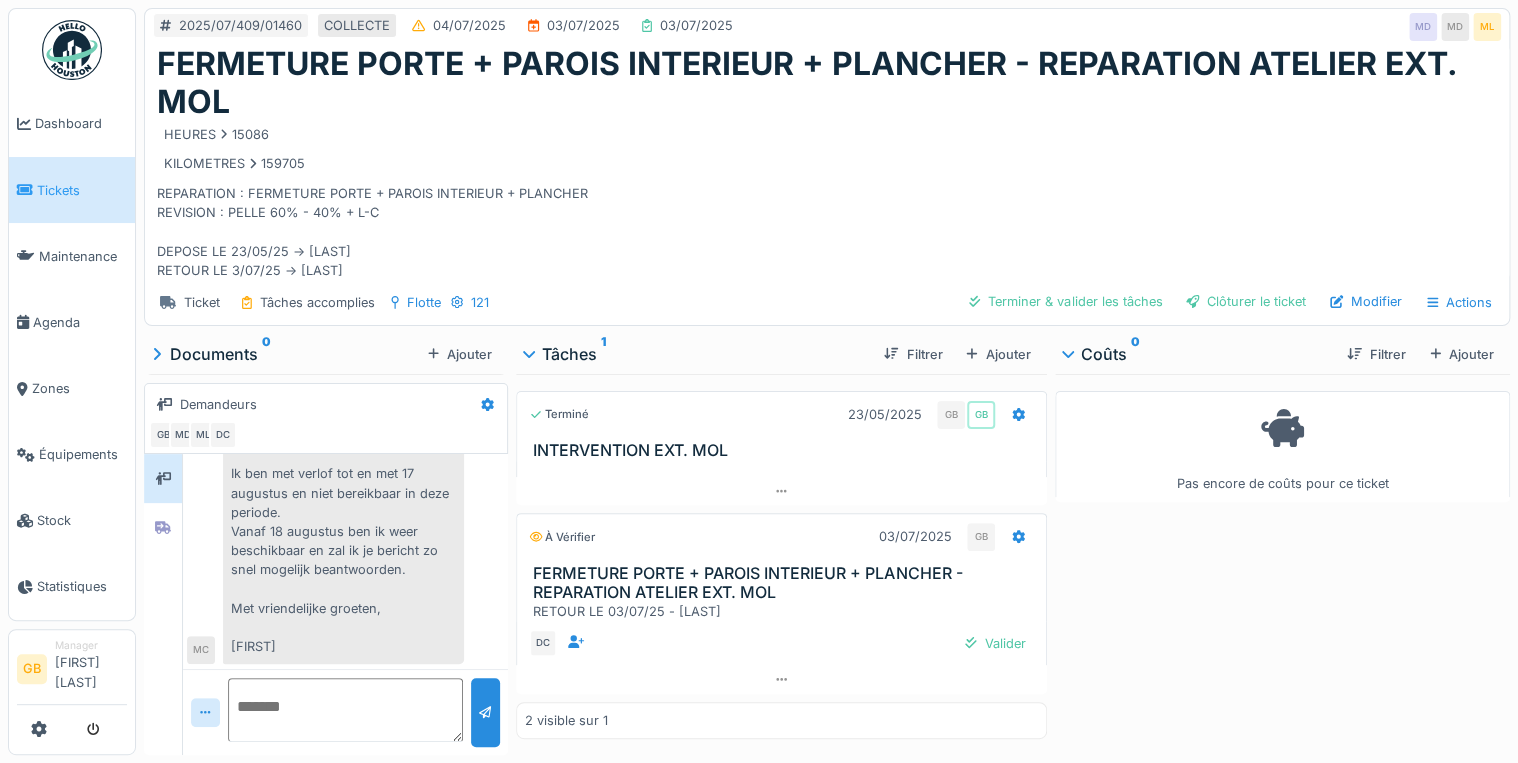 click on "Valider" at bounding box center (995, 643) 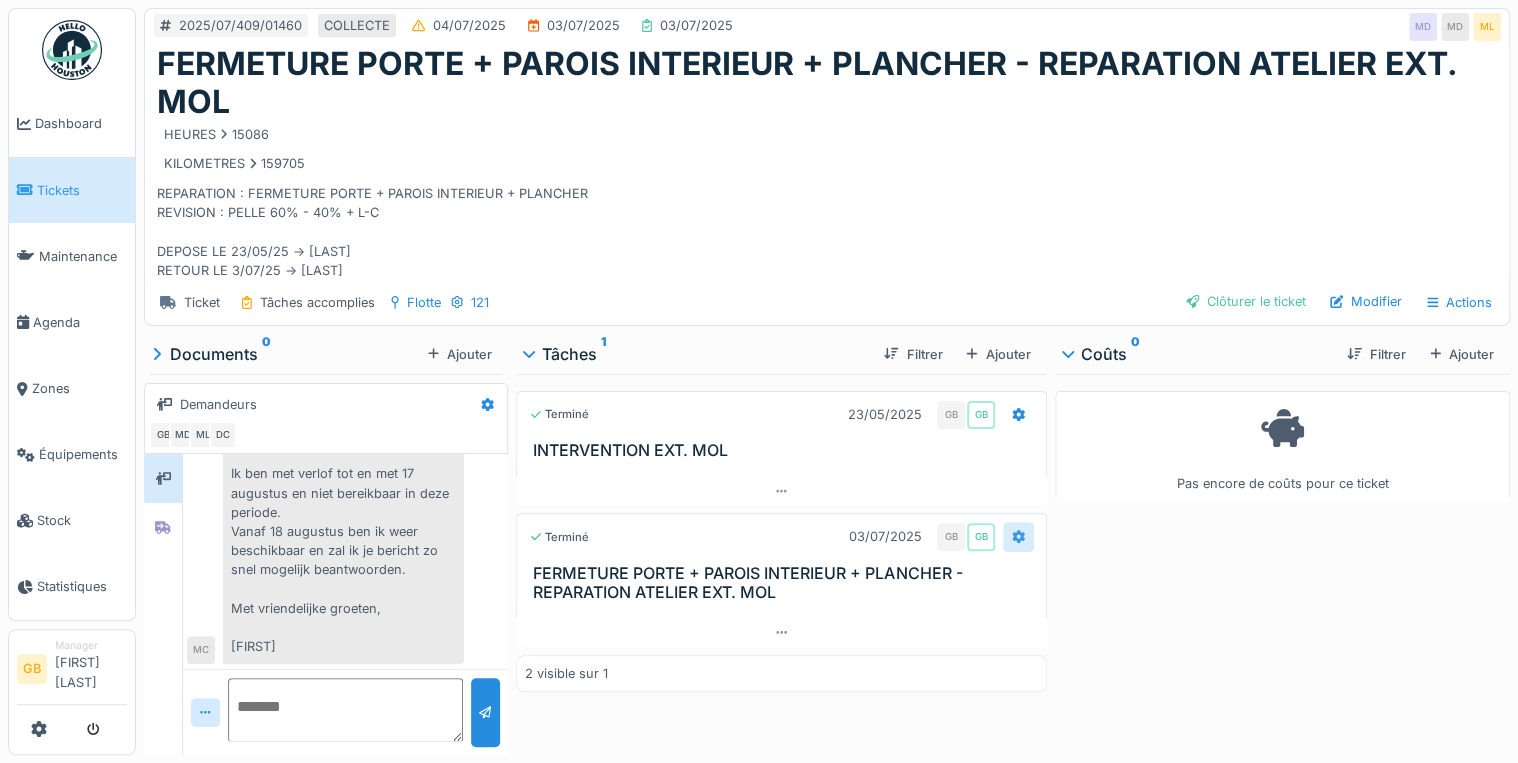click at bounding box center [1018, 536] 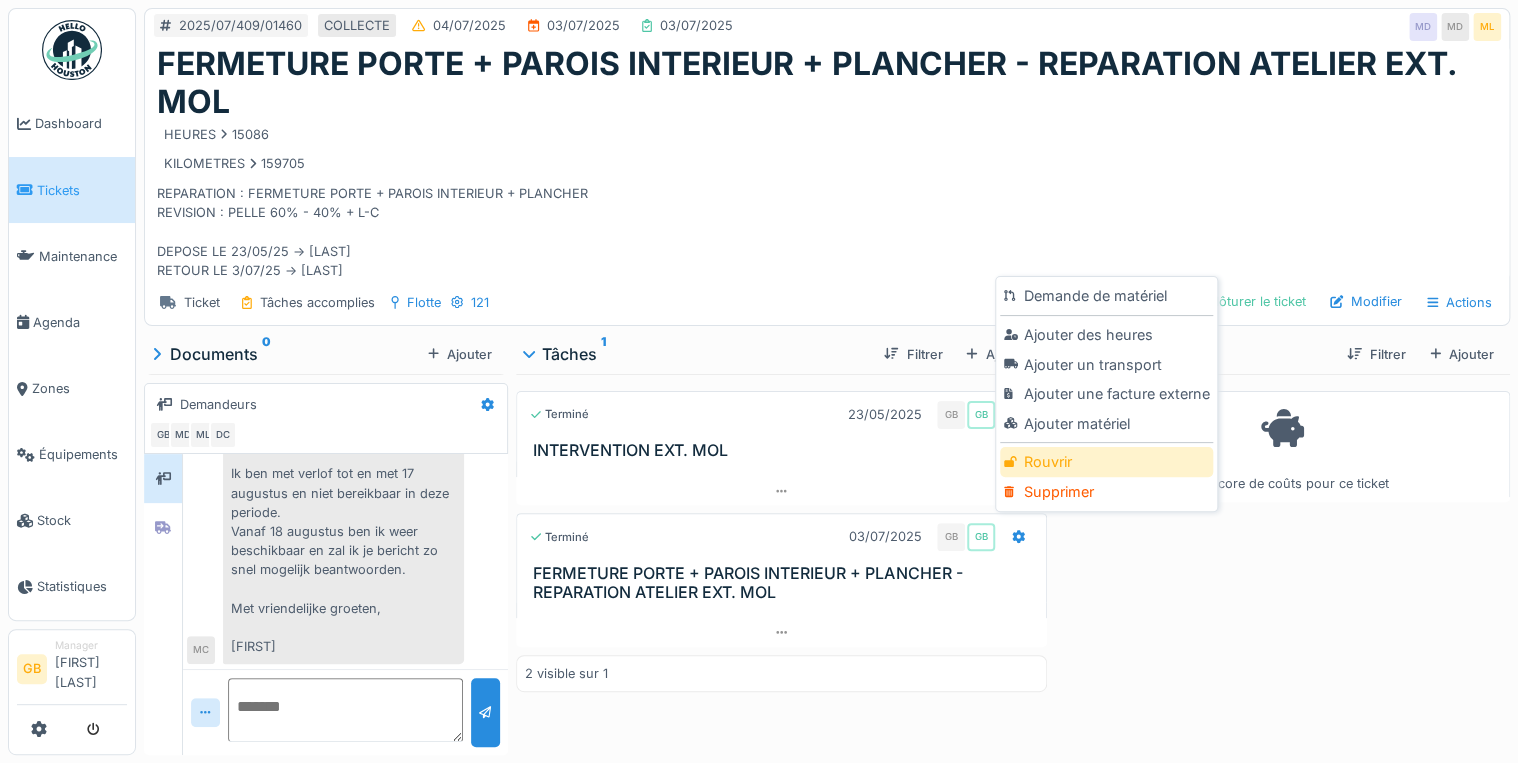 click on "Rouvrir" at bounding box center (1106, 462) 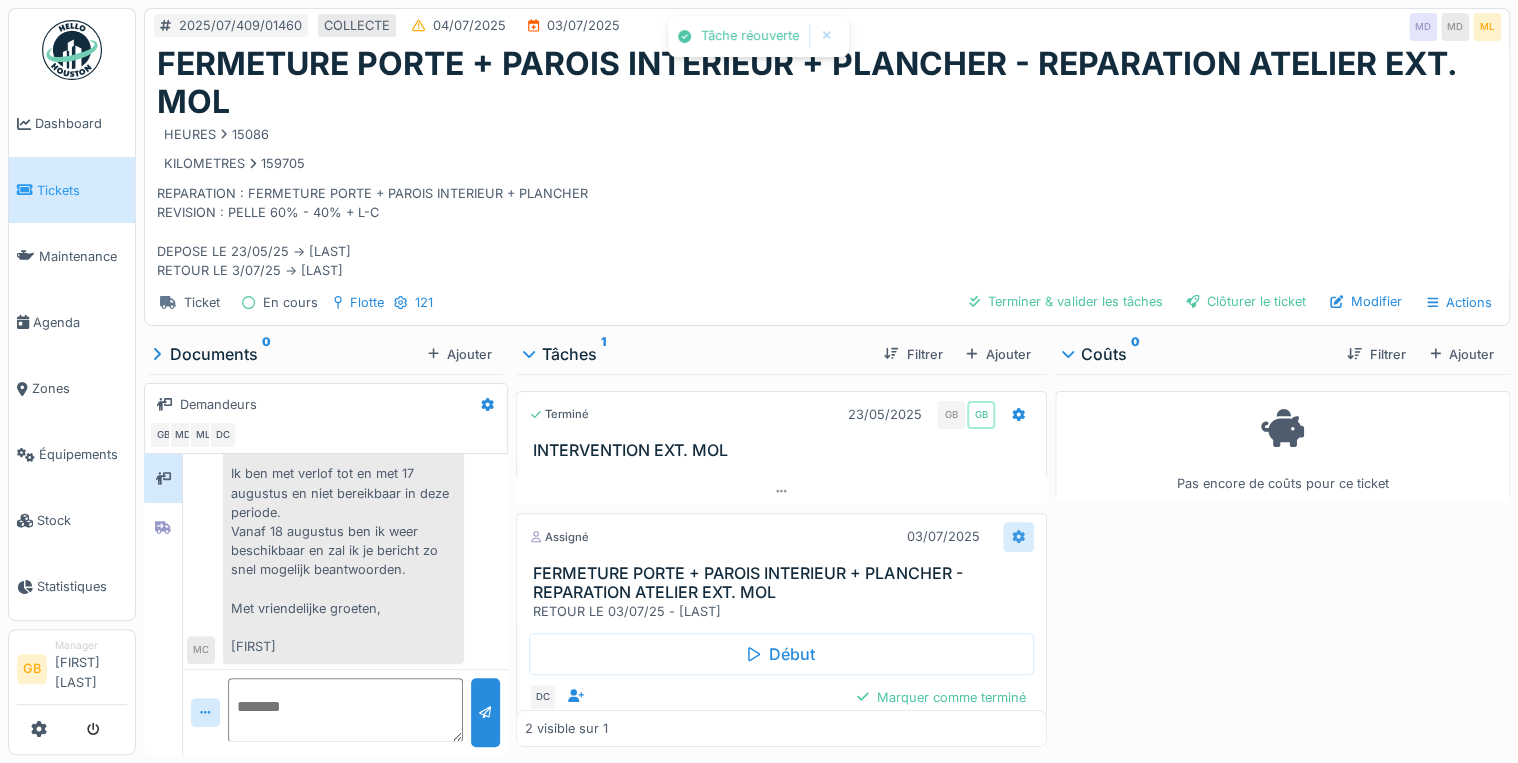 click 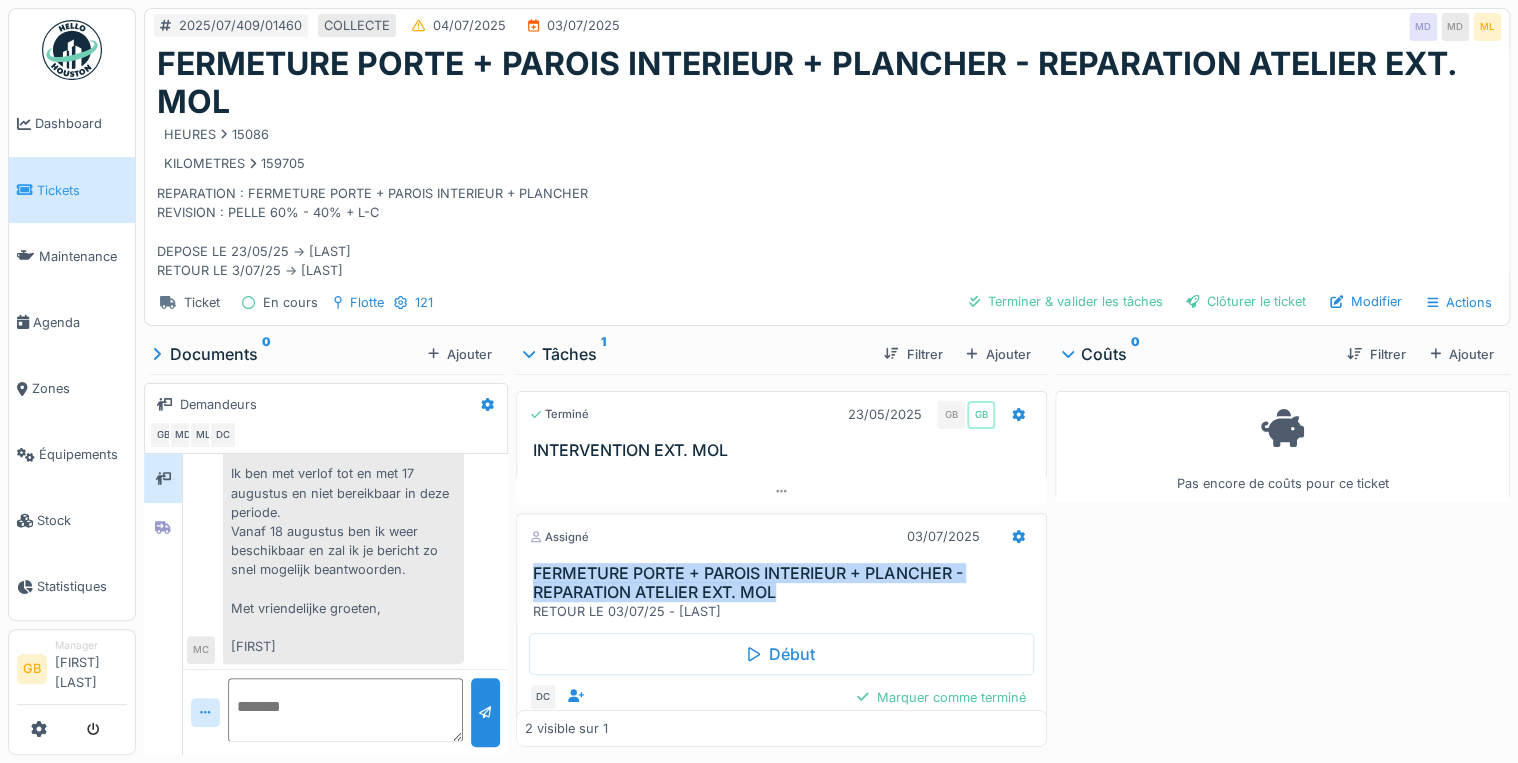 drag, startPoint x: 789, startPoint y: 579, endPoint x: 529, endPoint y: 554, distance: 261.19916 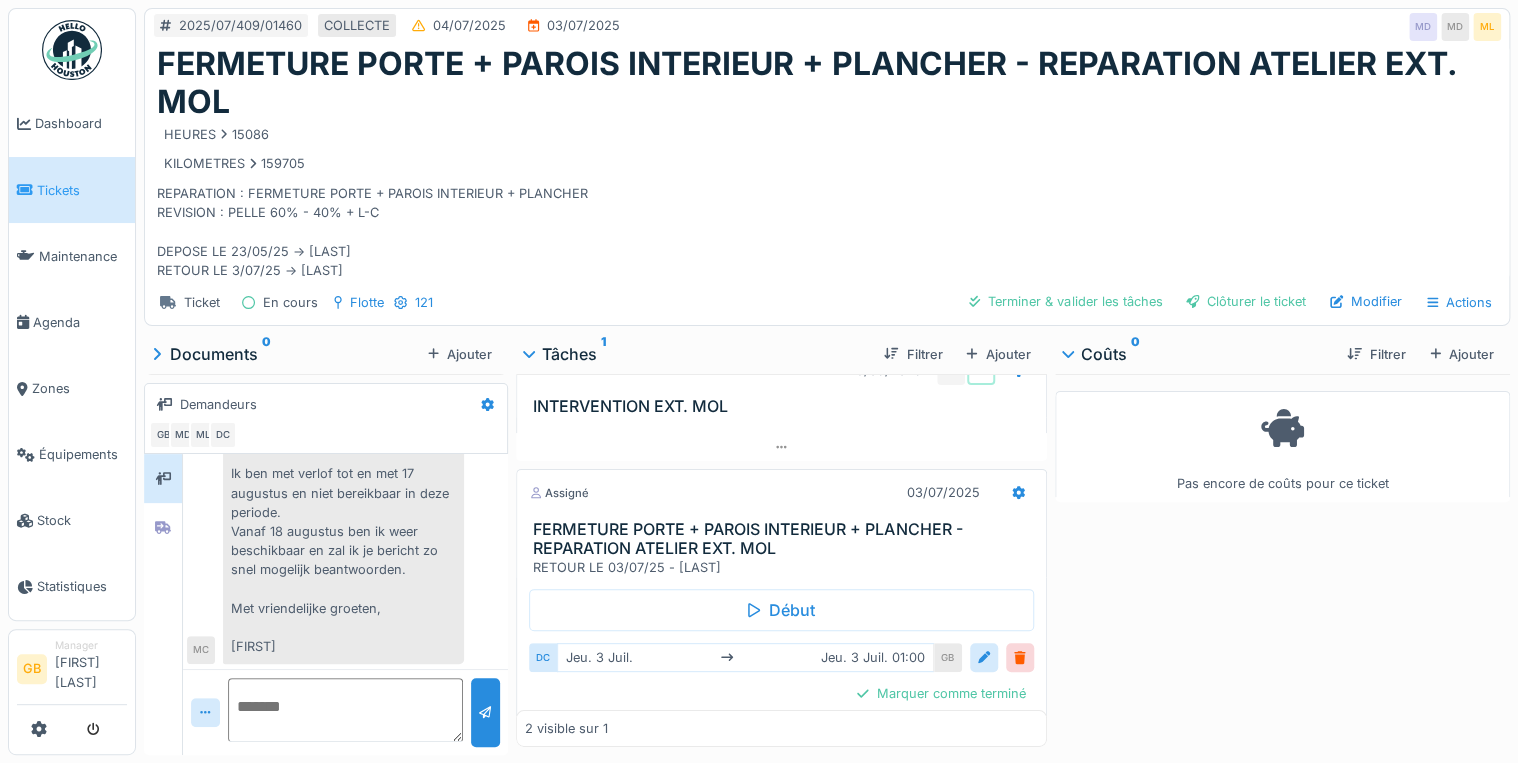 drag, startPoint x: 529, startPoint y: 554, endPoint x: 588, endPoint y: 559, distance: 59.211487 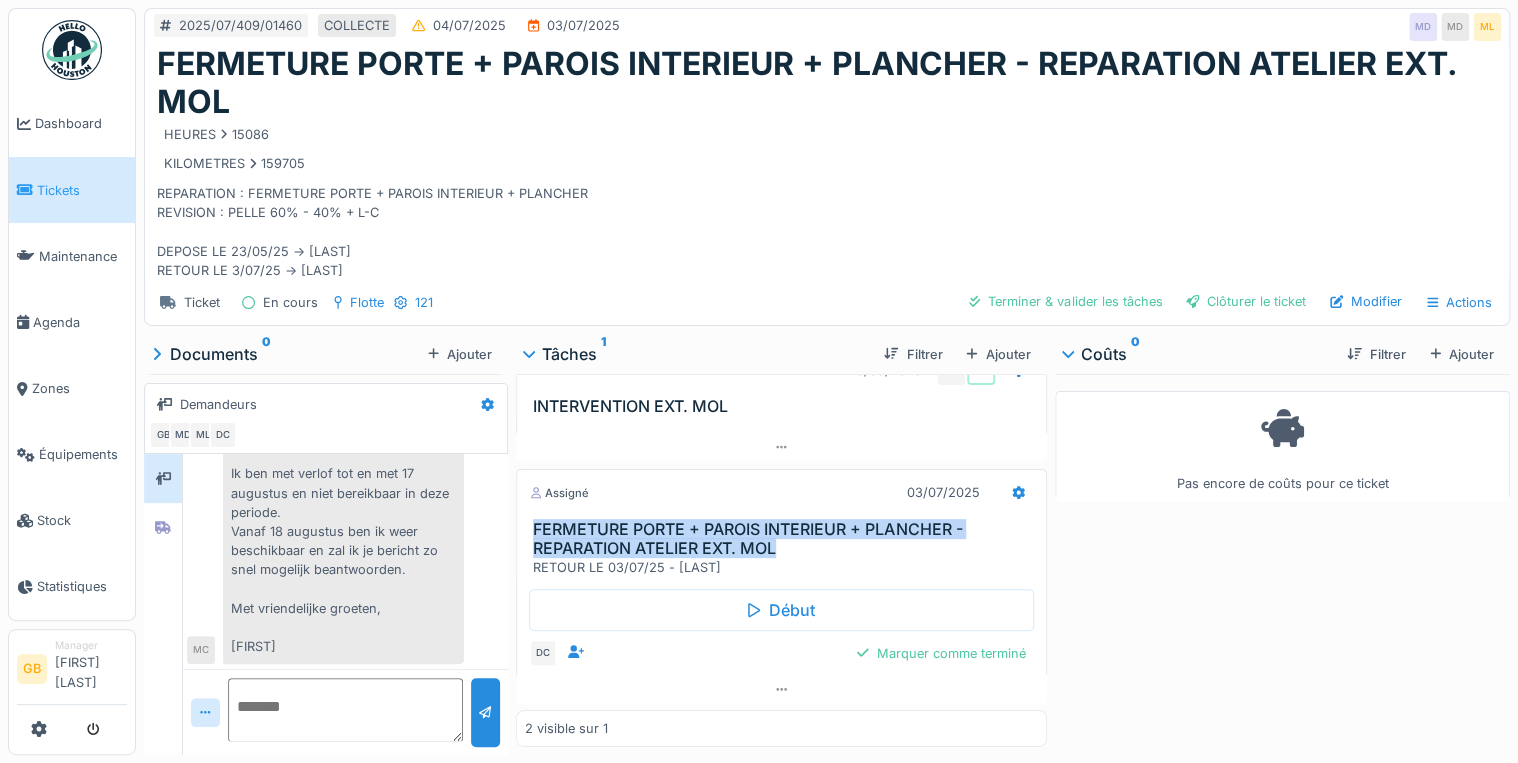 drag, startPoint x: 532, startPoint y: 512, endPoint x: 791, endPoint y: 531, distance: 259.69598 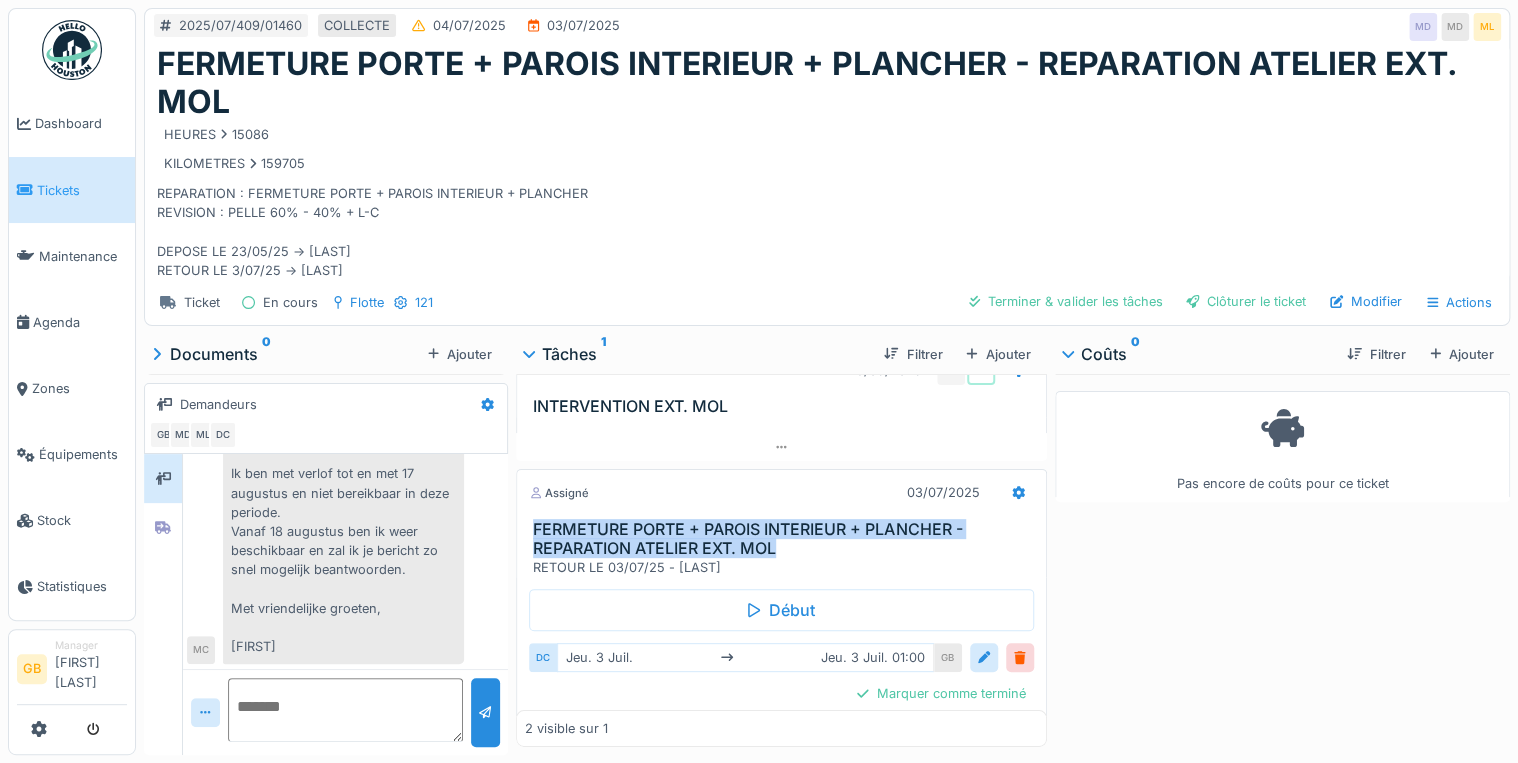 drag, startPoint x: 791, startPoint y: 531, endPoint x: 733, endPoint y: 523, distance: 58.549126 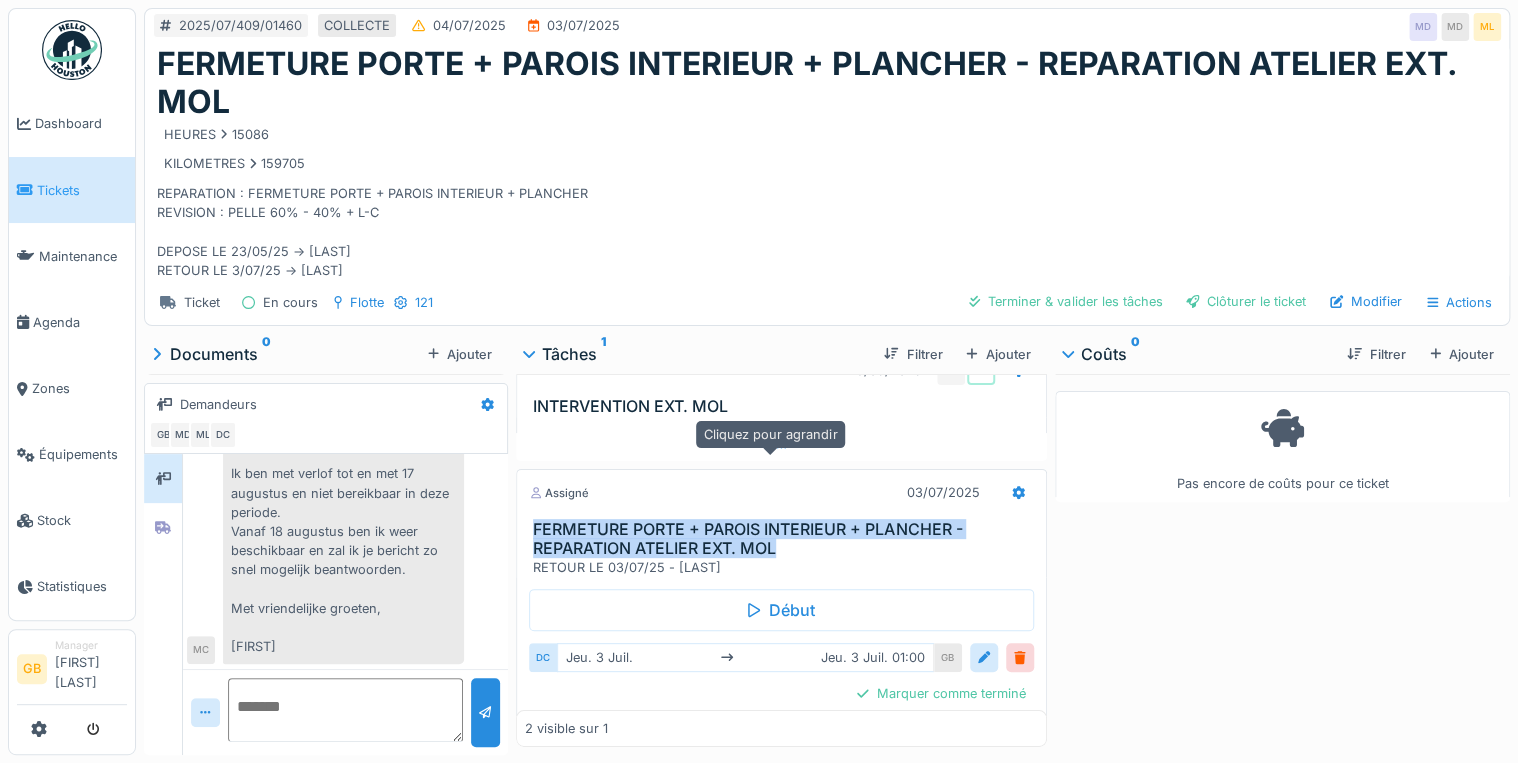scroll, scrollTop: 0, scrollLeft: 0, axis: both 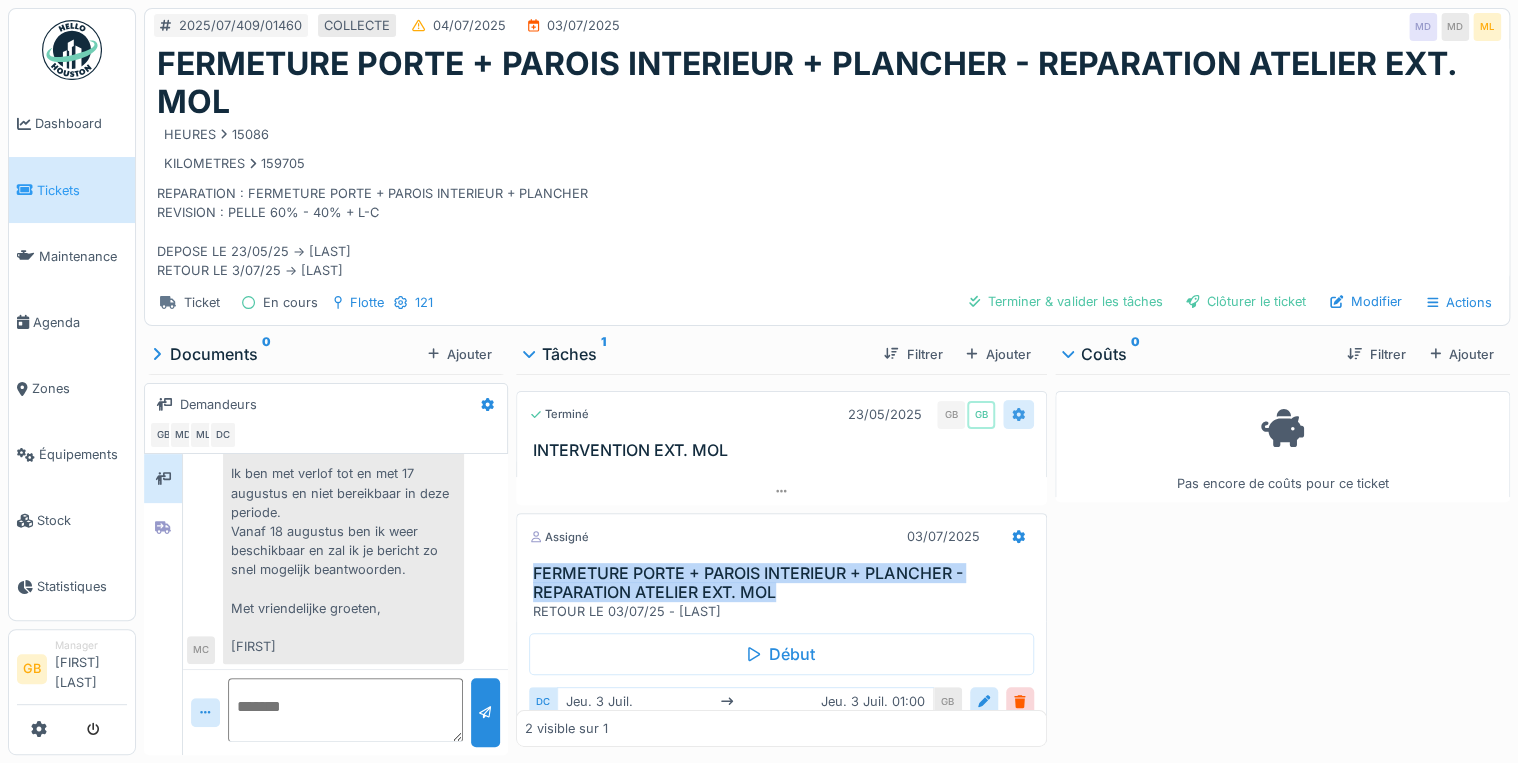 click 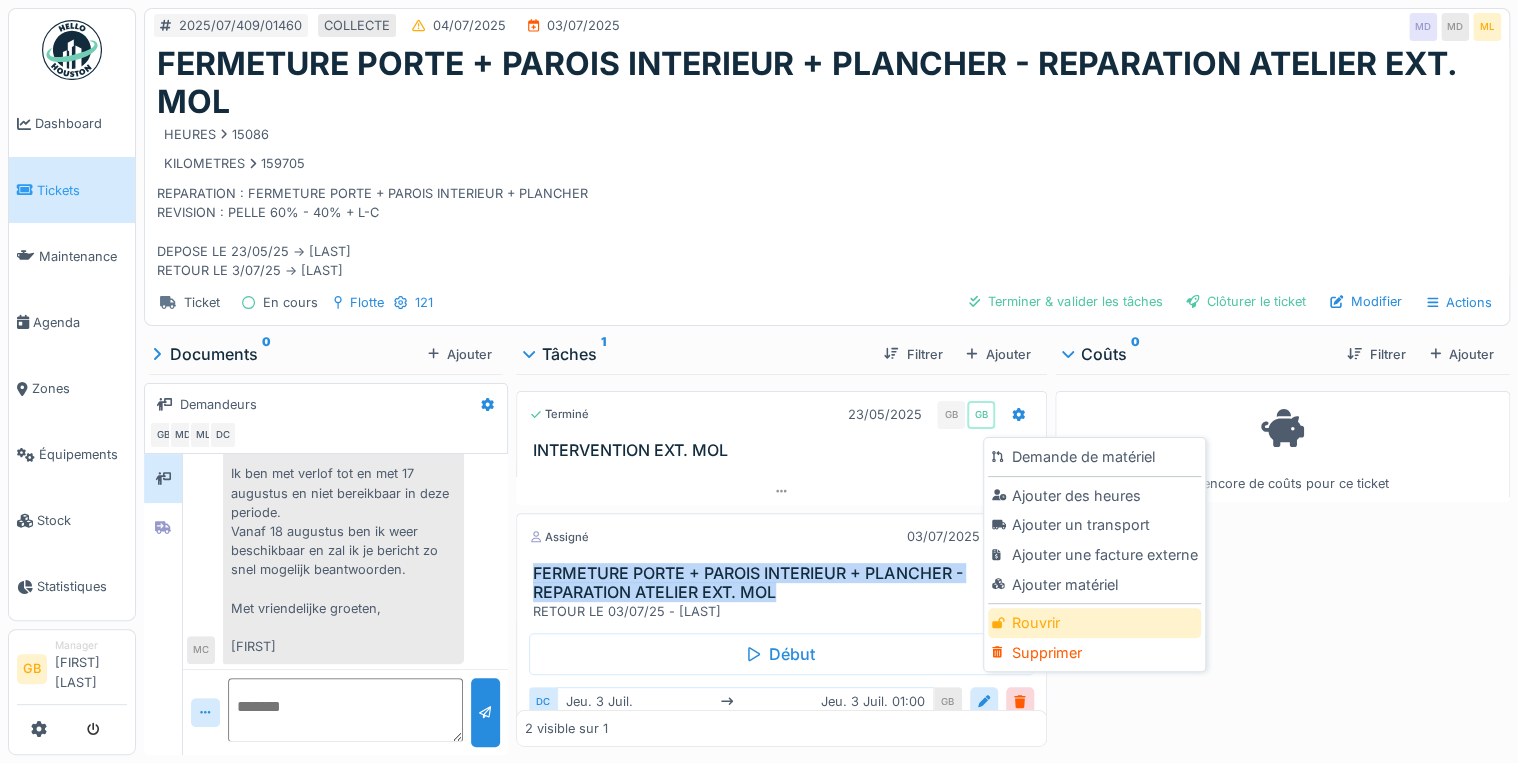 click on "Rouvrir" at bounding box center [1094, 623] 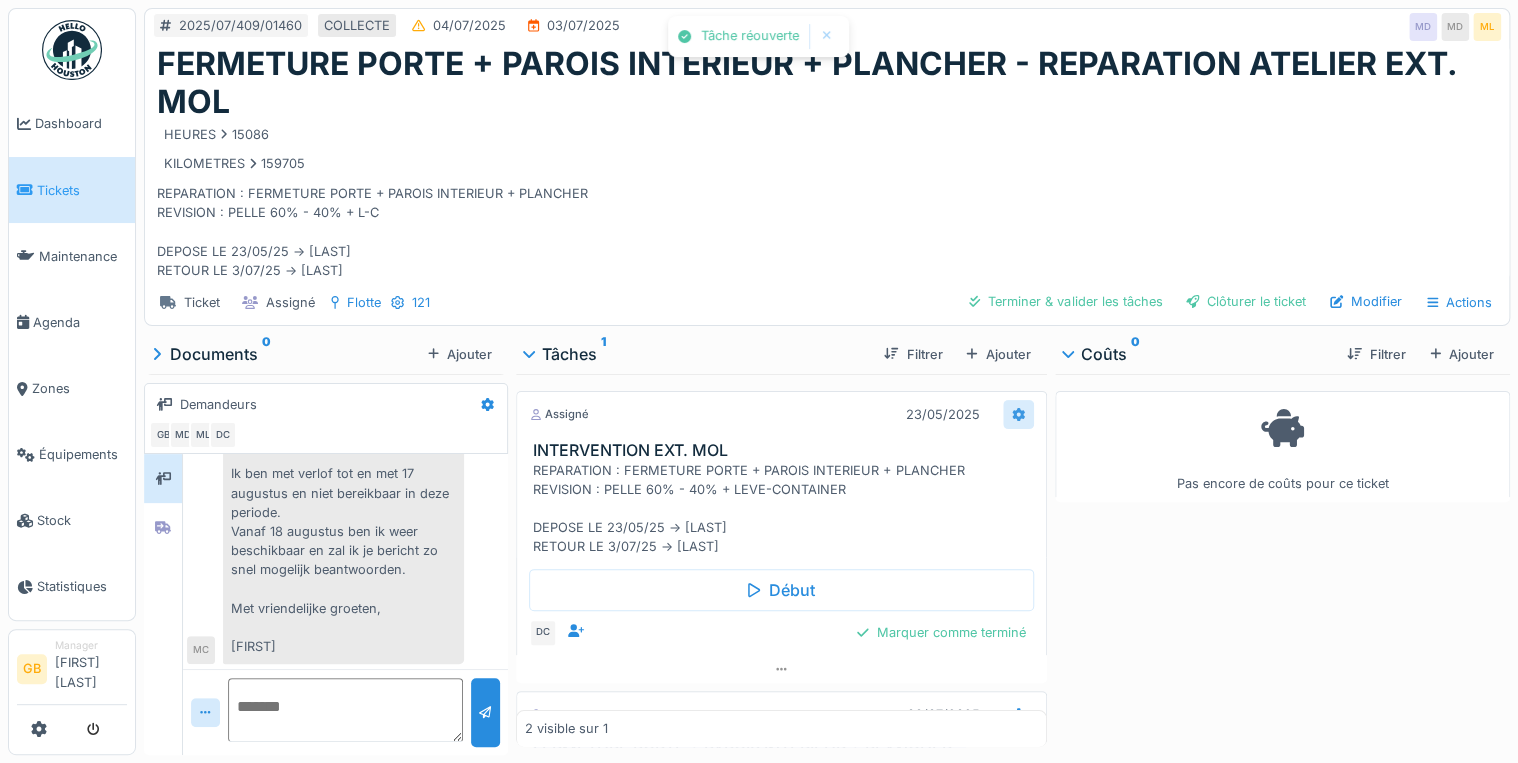 click 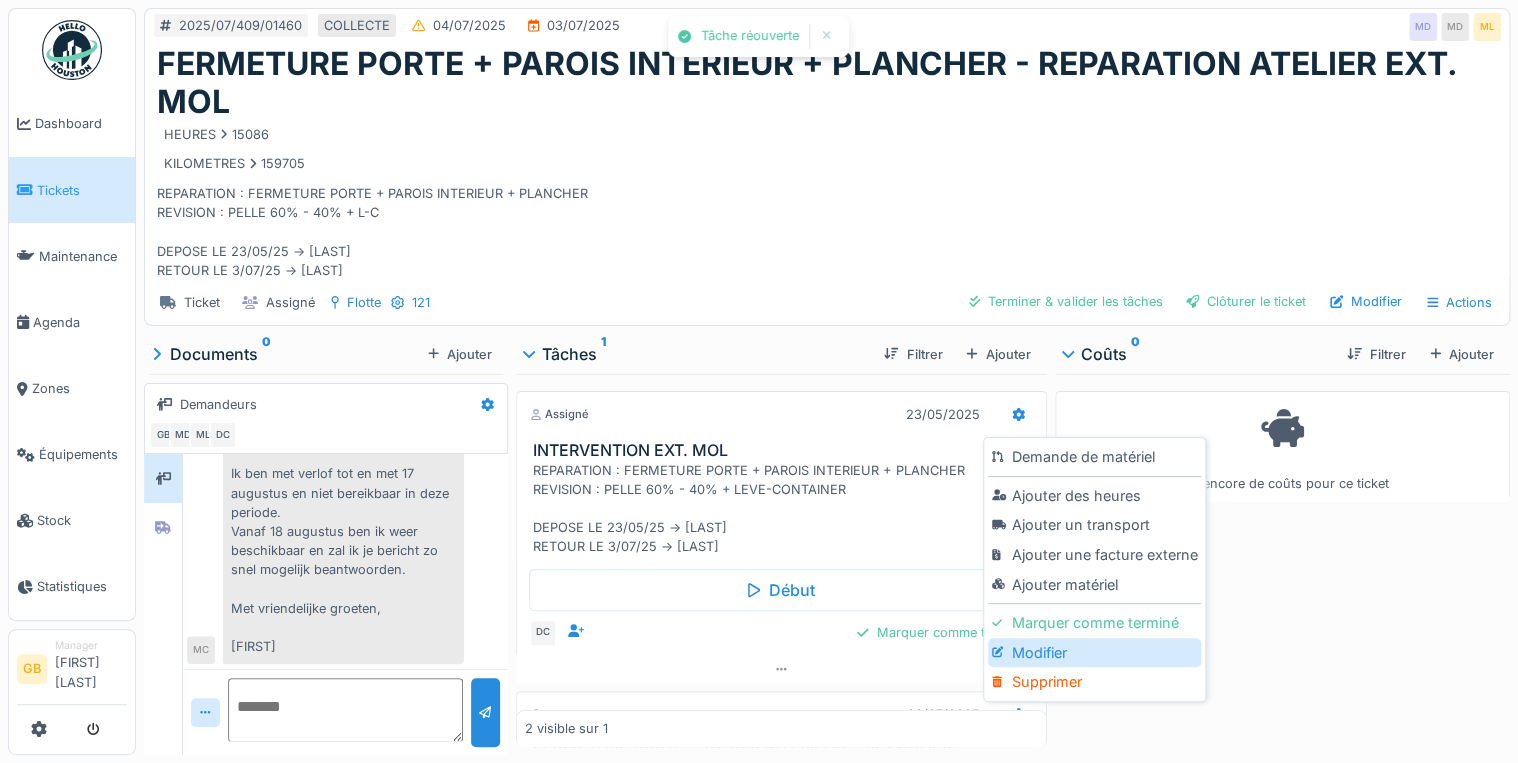 click on "Modifier" at bounding box center (1094, 653) 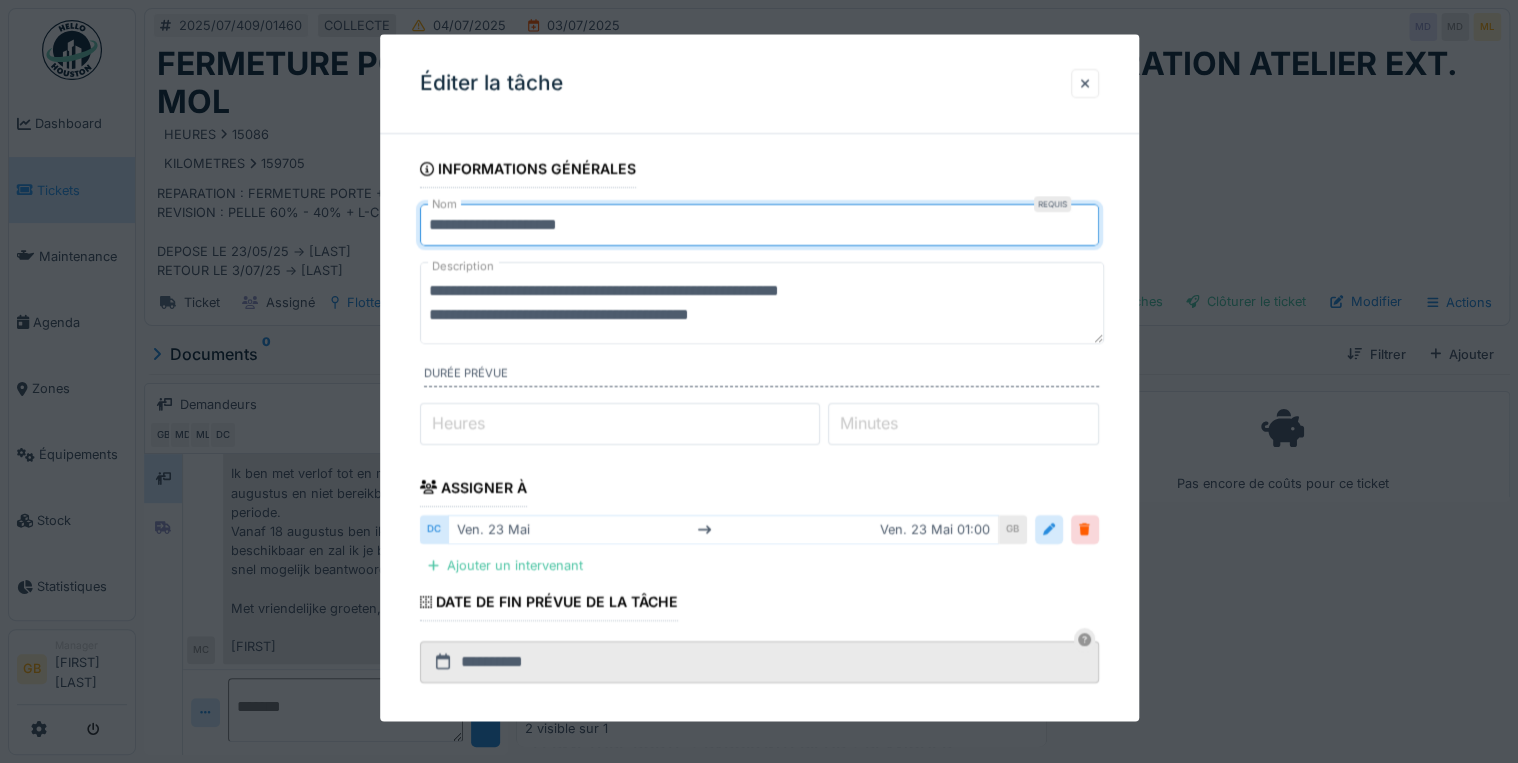 drag, startPoint x: 529, startPoint y: 217, endPoint x: 0, endPoint y: 189, distance: 529.7405 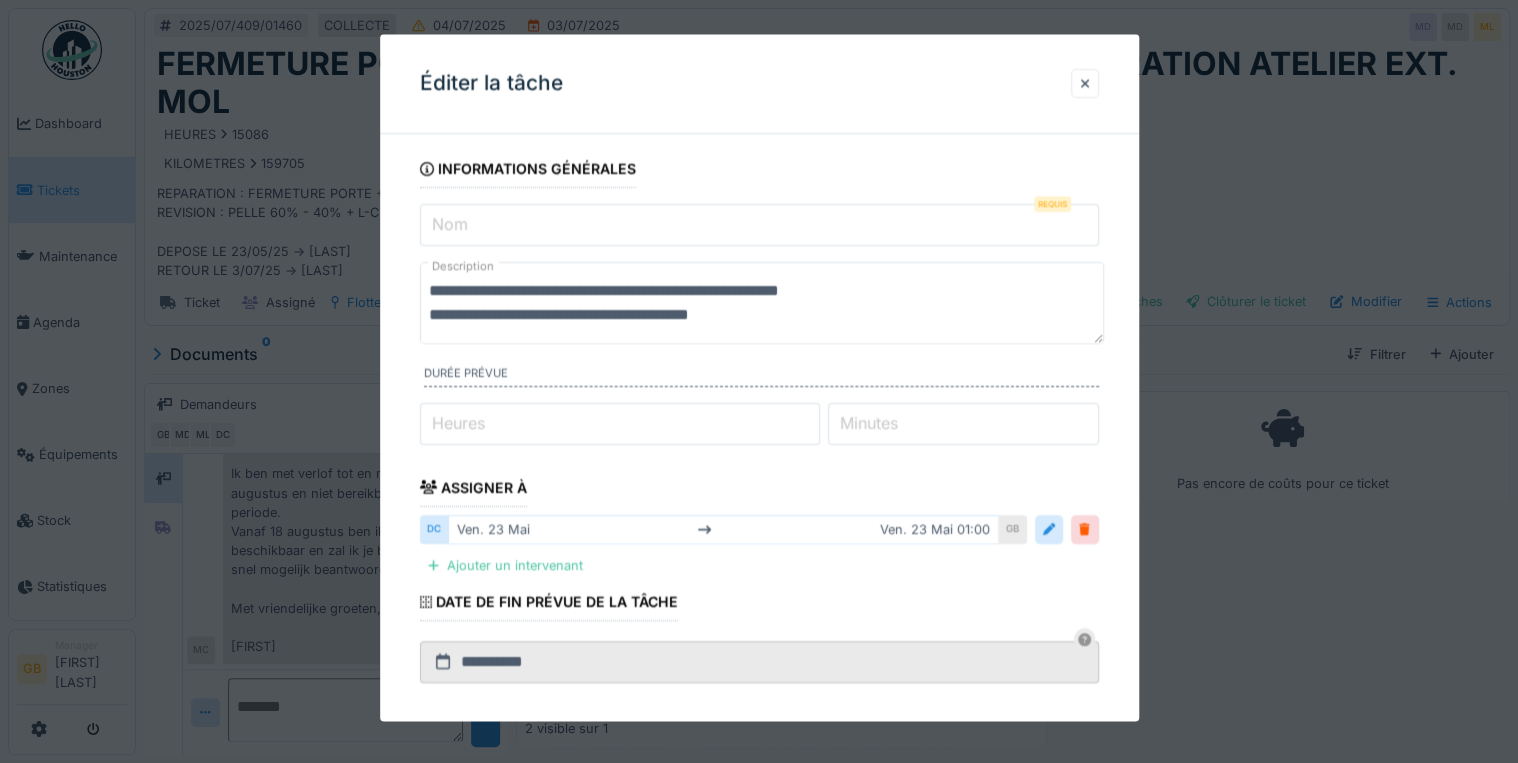 paste on "**********" 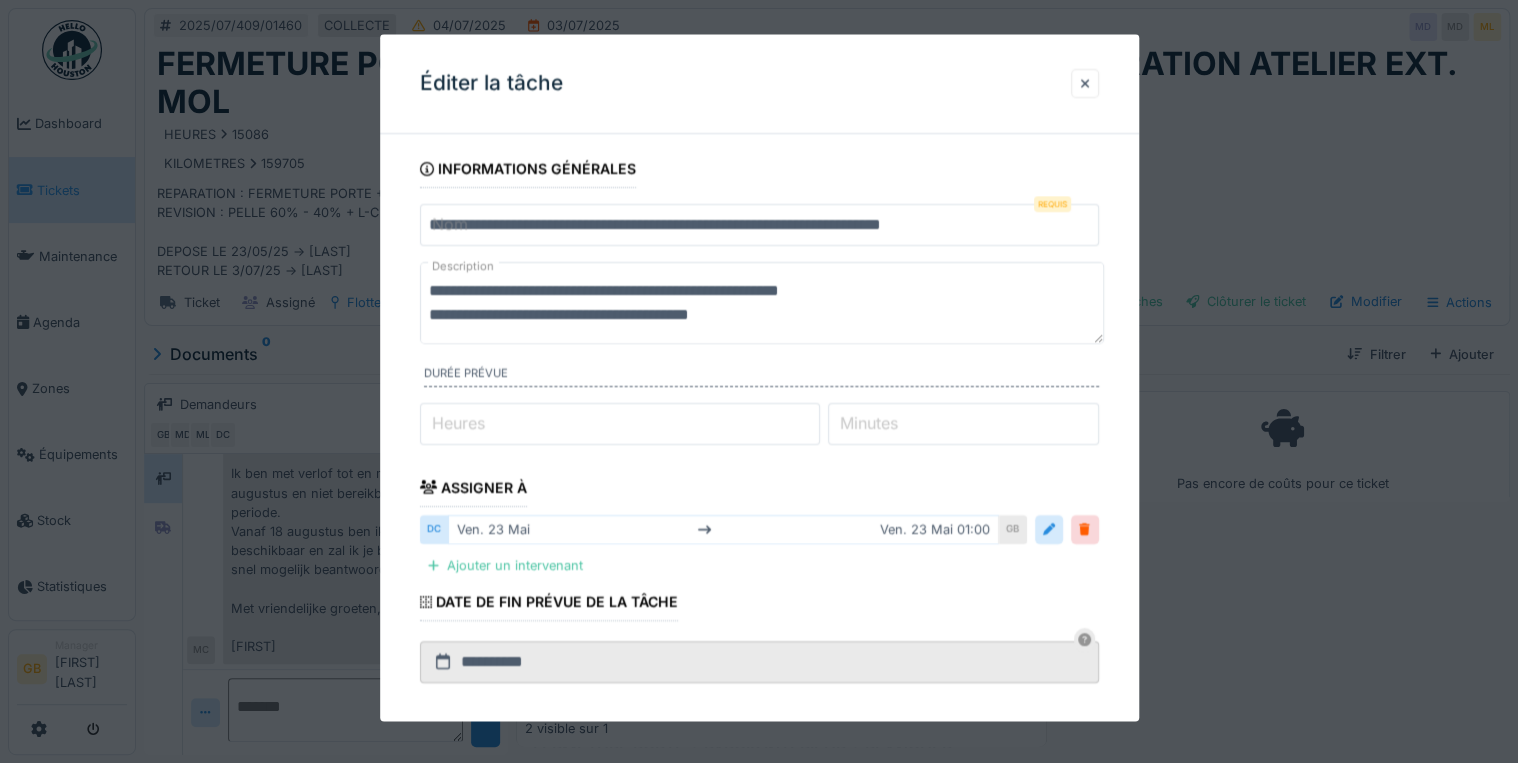 scroll, scrollTop: 0, scrollLeft: 16, axis: horizontal 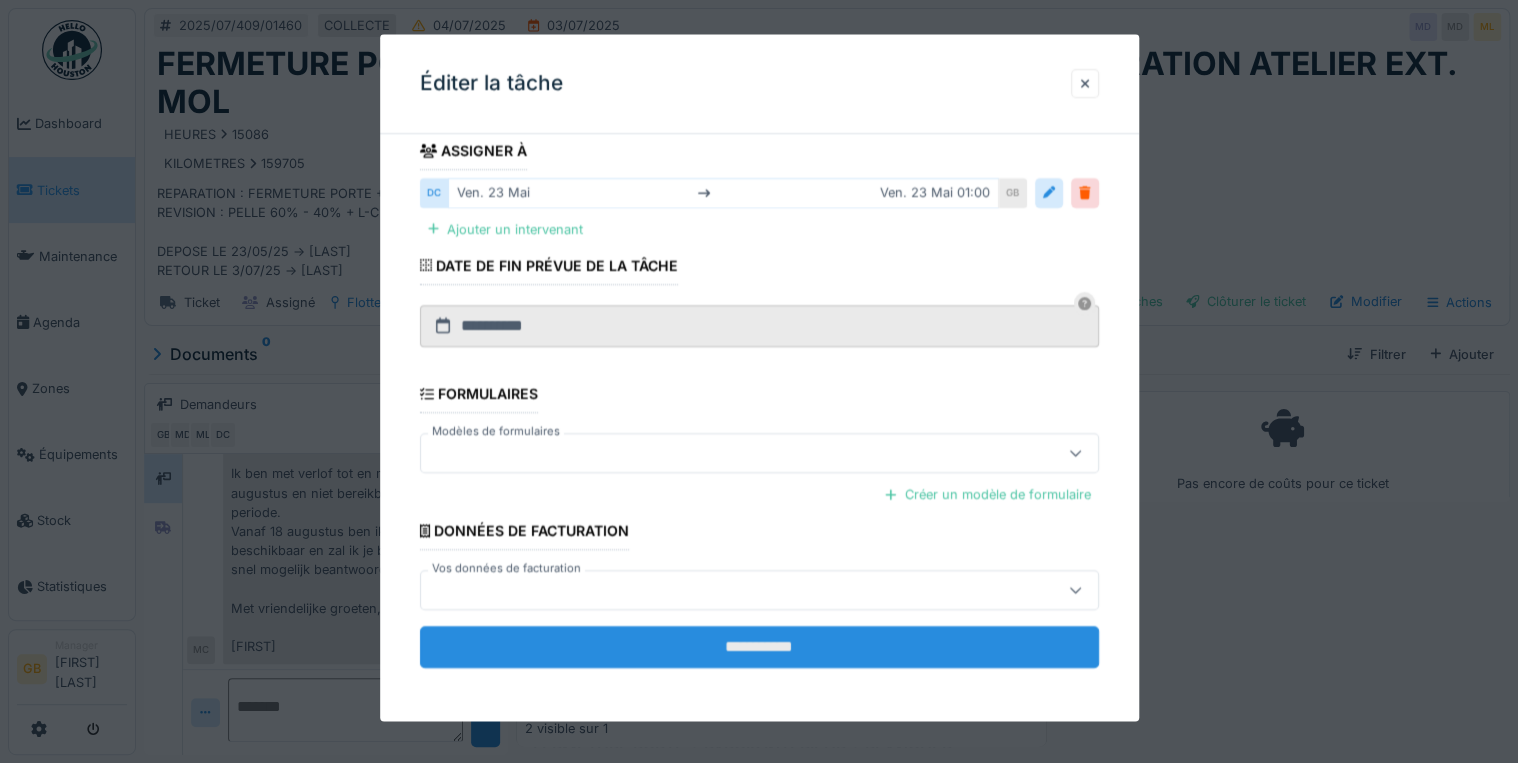 type on "**********" 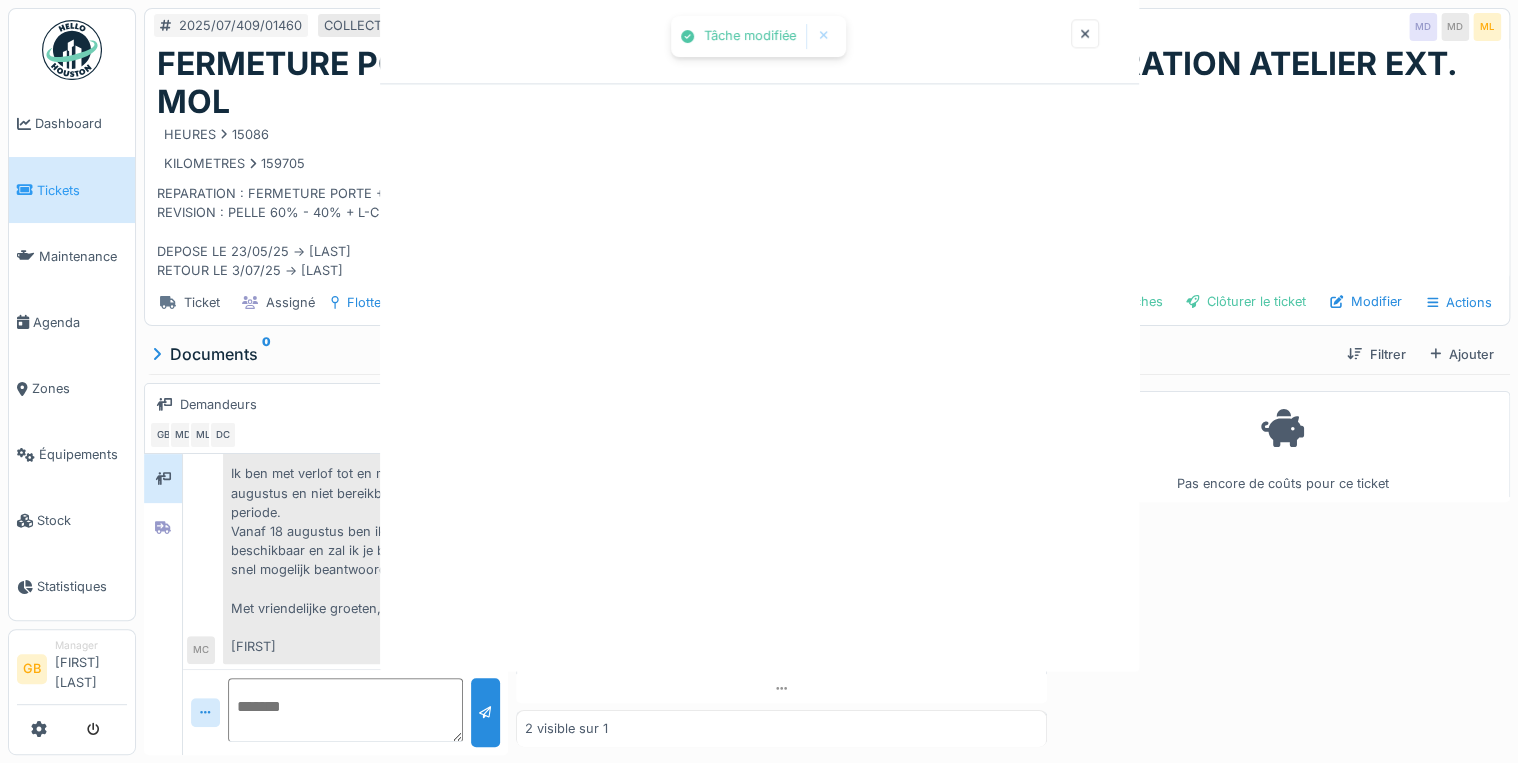 scroll, scrollTop: 0, scrollLeft: 0, axis: both 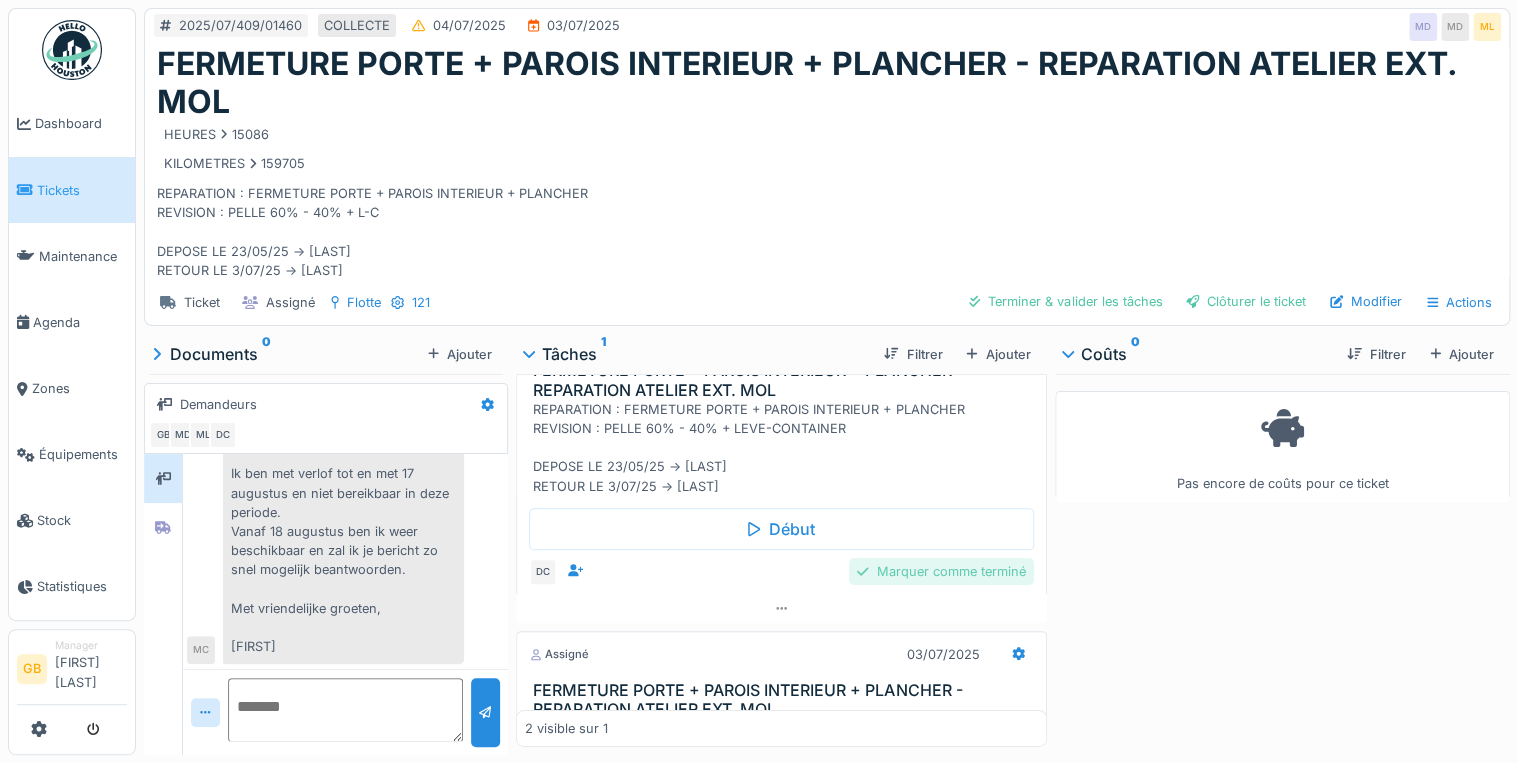 click on "Marquer comme terminé" at bounding box center [941, 571] 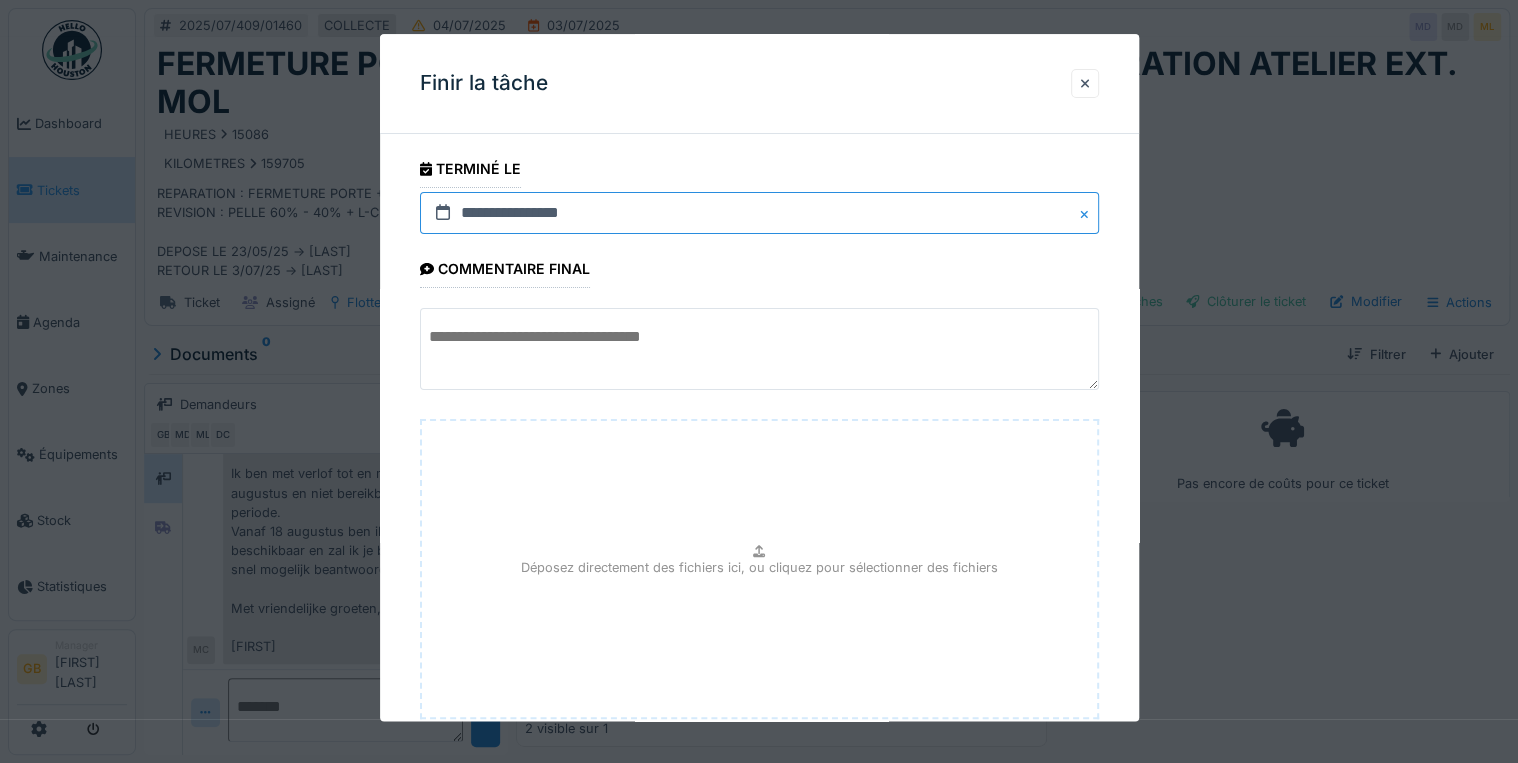 click on "**********" at bounding box center [759, 213] 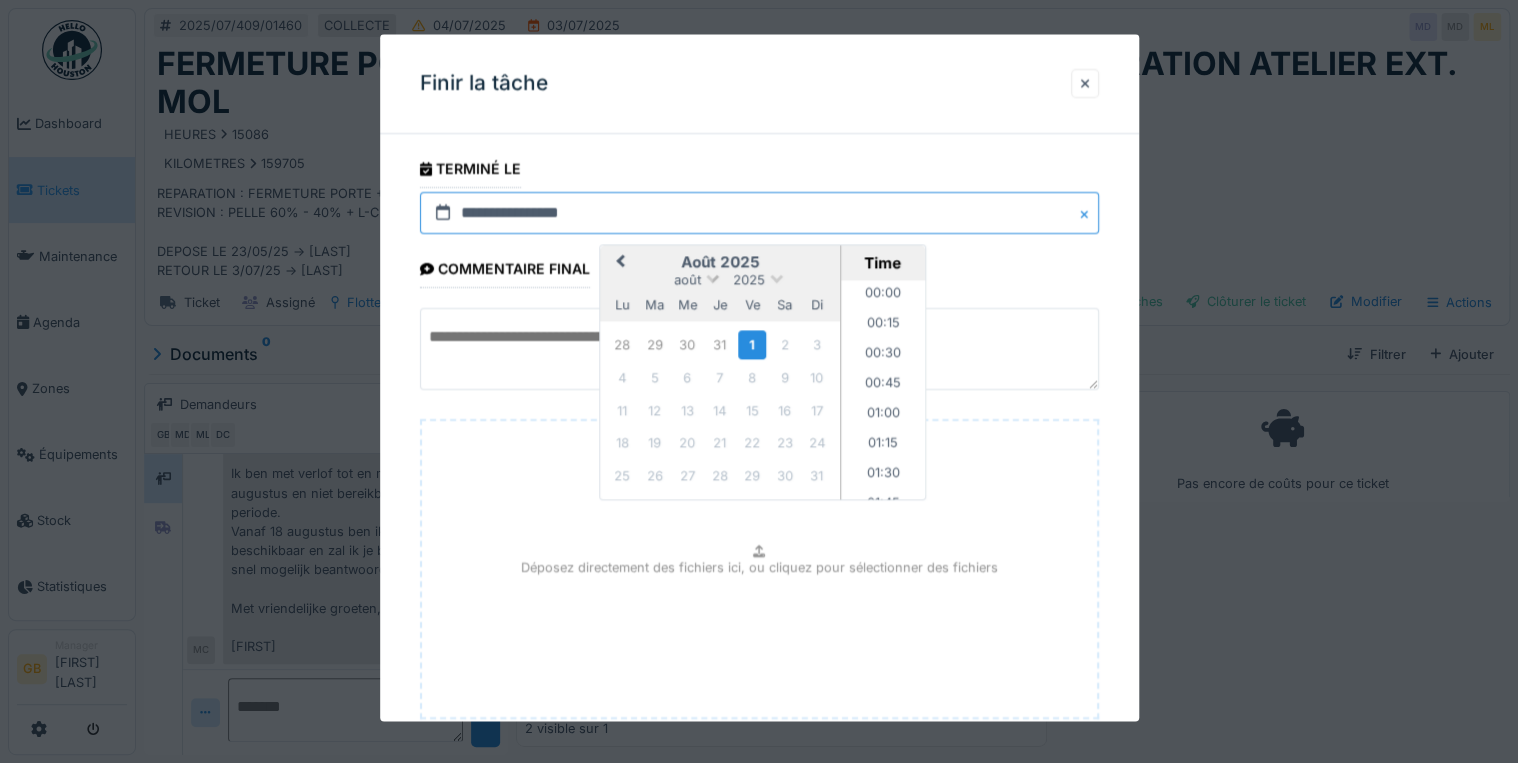scroll, scrollTop: 1315, scrollLeft: 0, axis: vertical 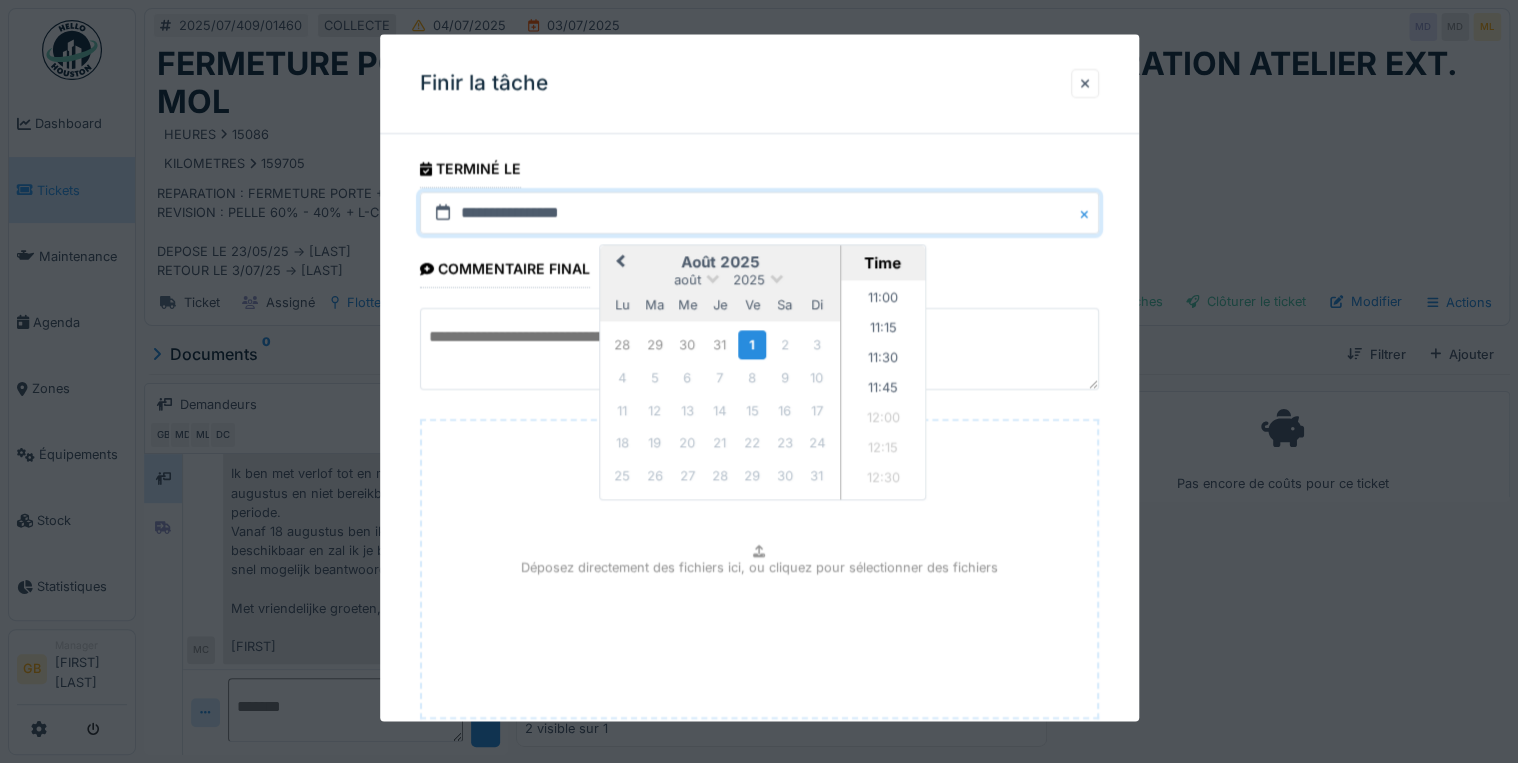 click on "août 2025" at bounding box center [720, 280] 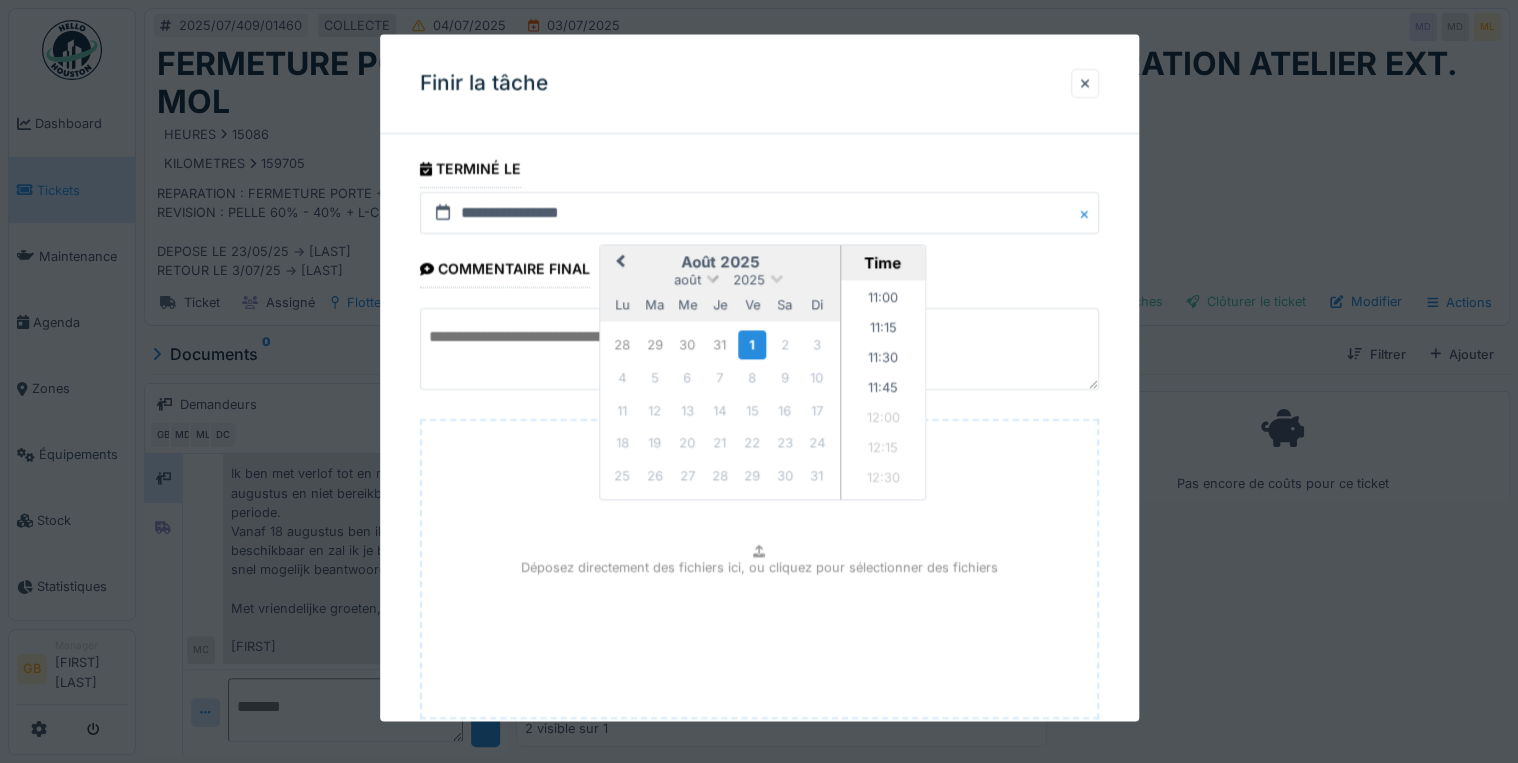 click on "août" at bounding box center (687, 280) 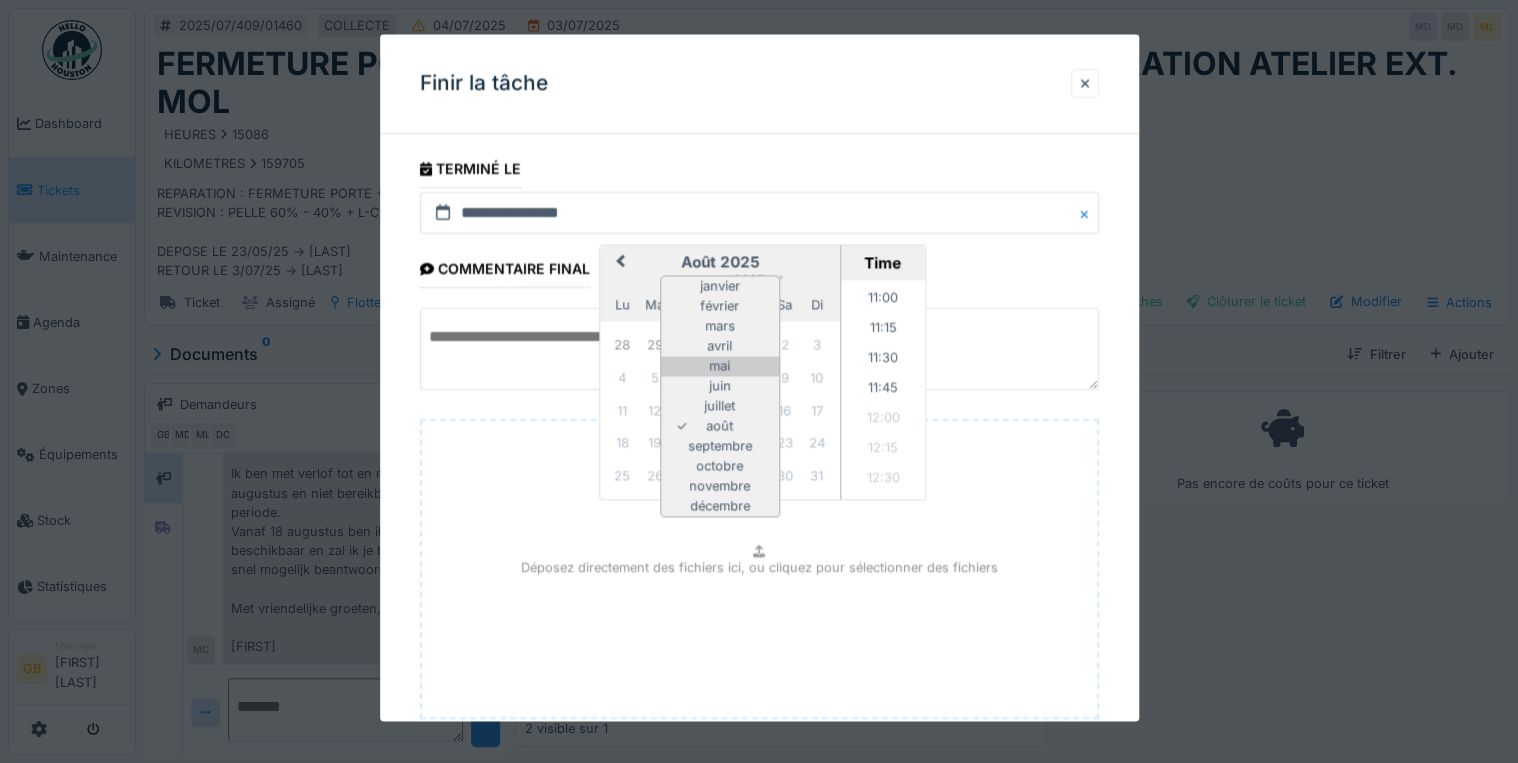 click on "mai" at bounding box center [720, 367] 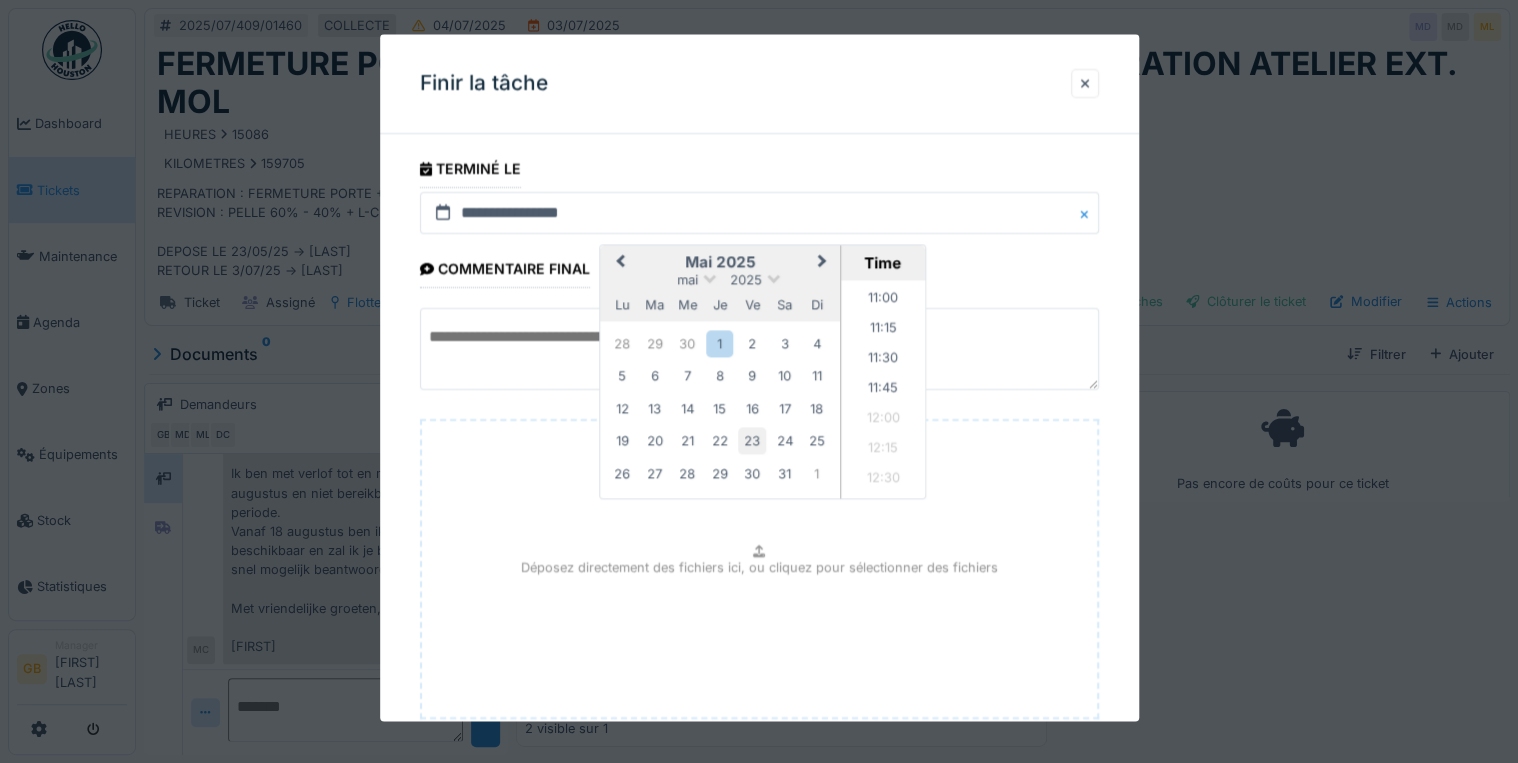 click on "23" at bounding box center (752, 441) 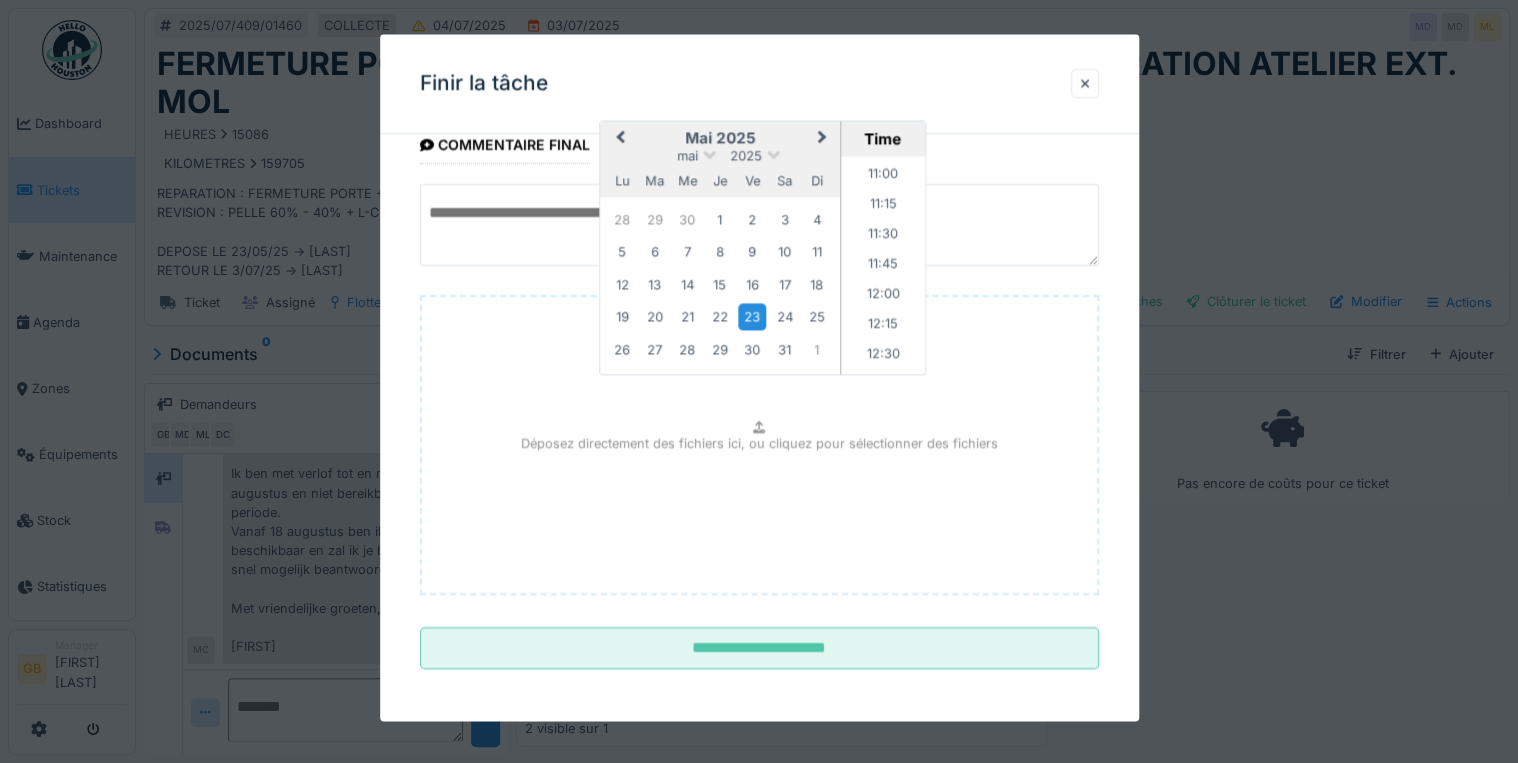 scroll, scrollTop: 126, scrollLeft: 0, axis: vertical 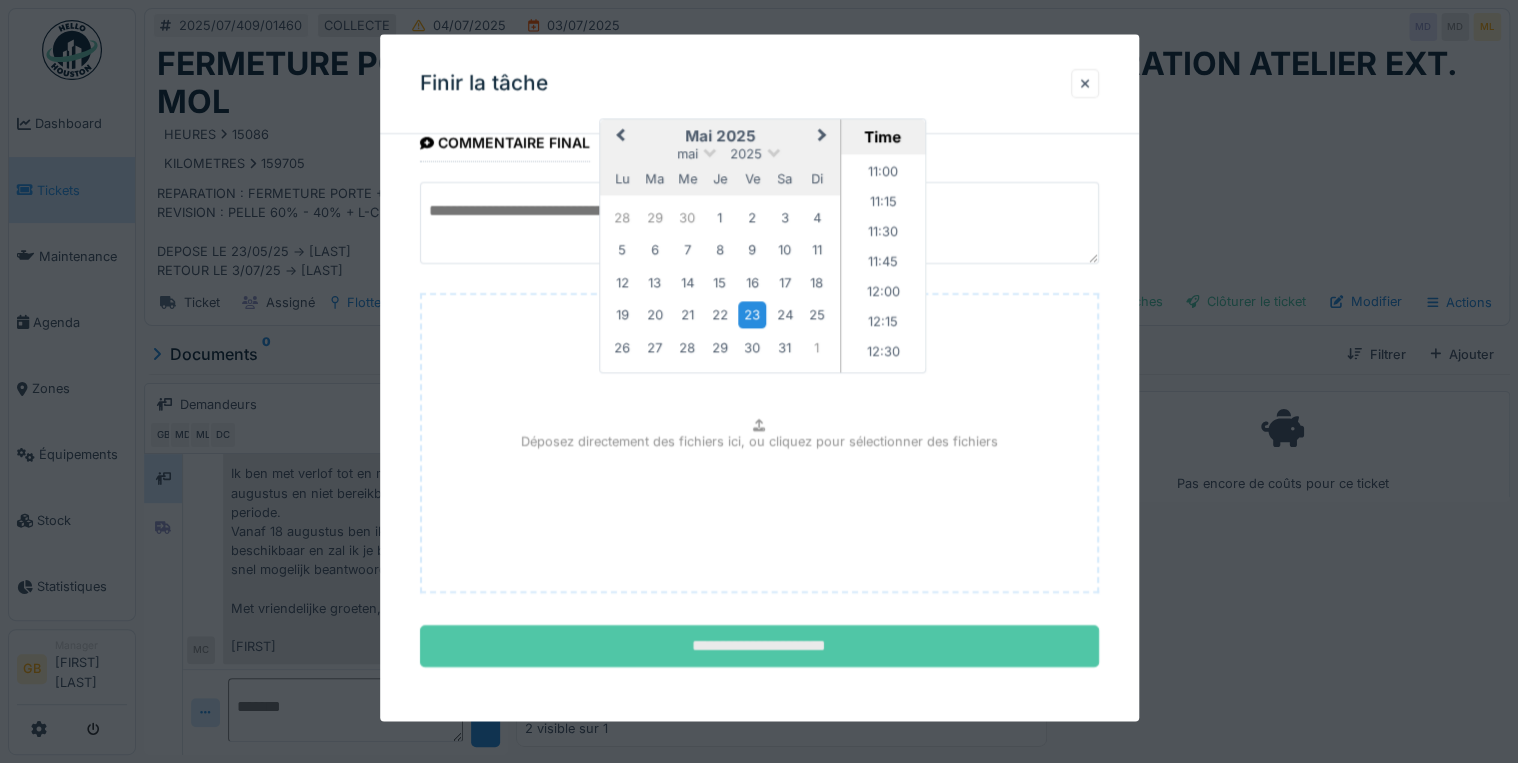 click on "**********" at bounding box center [759, 647] 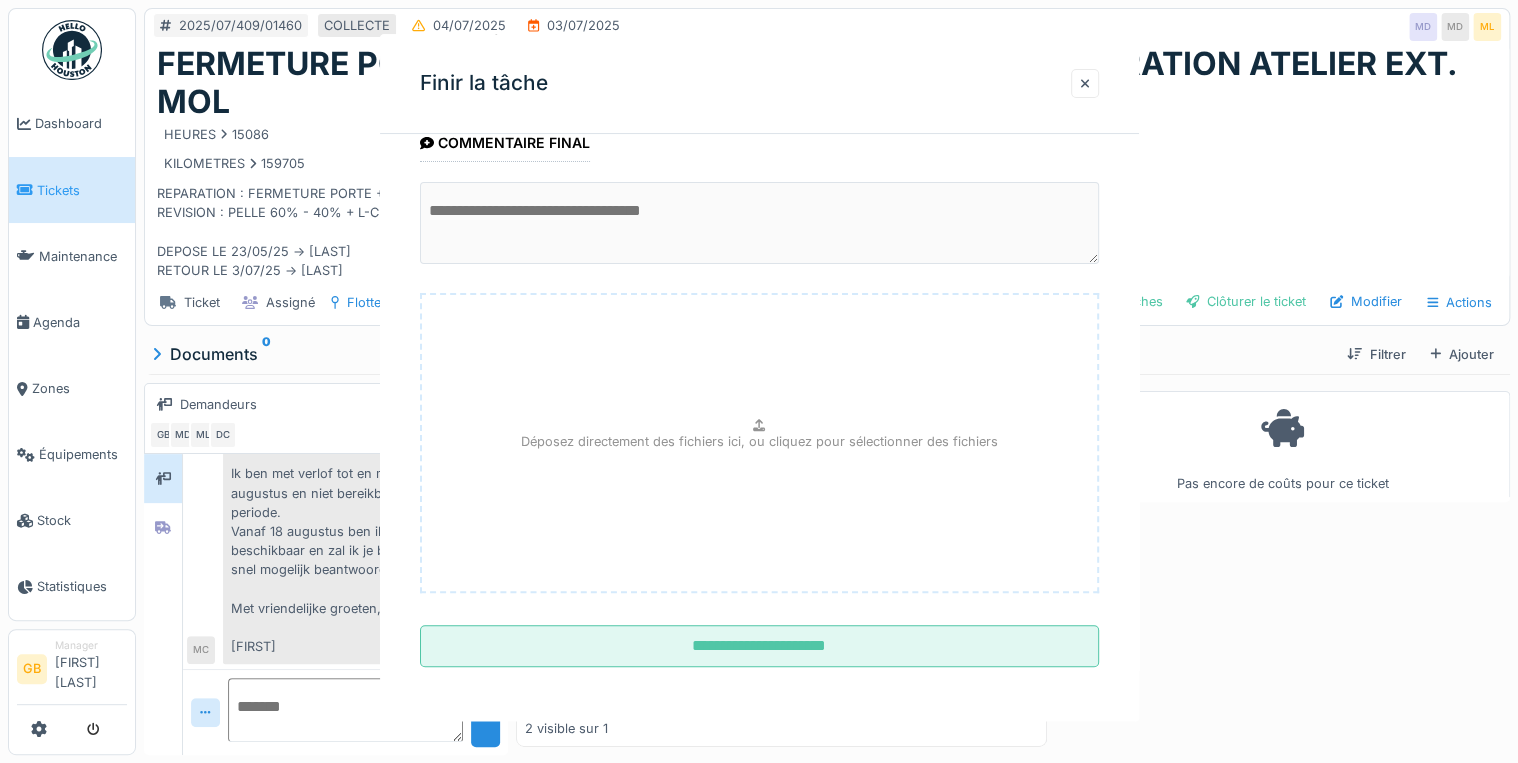 scroll, scrollTop: 0, scrollLeft: 0, axis: both 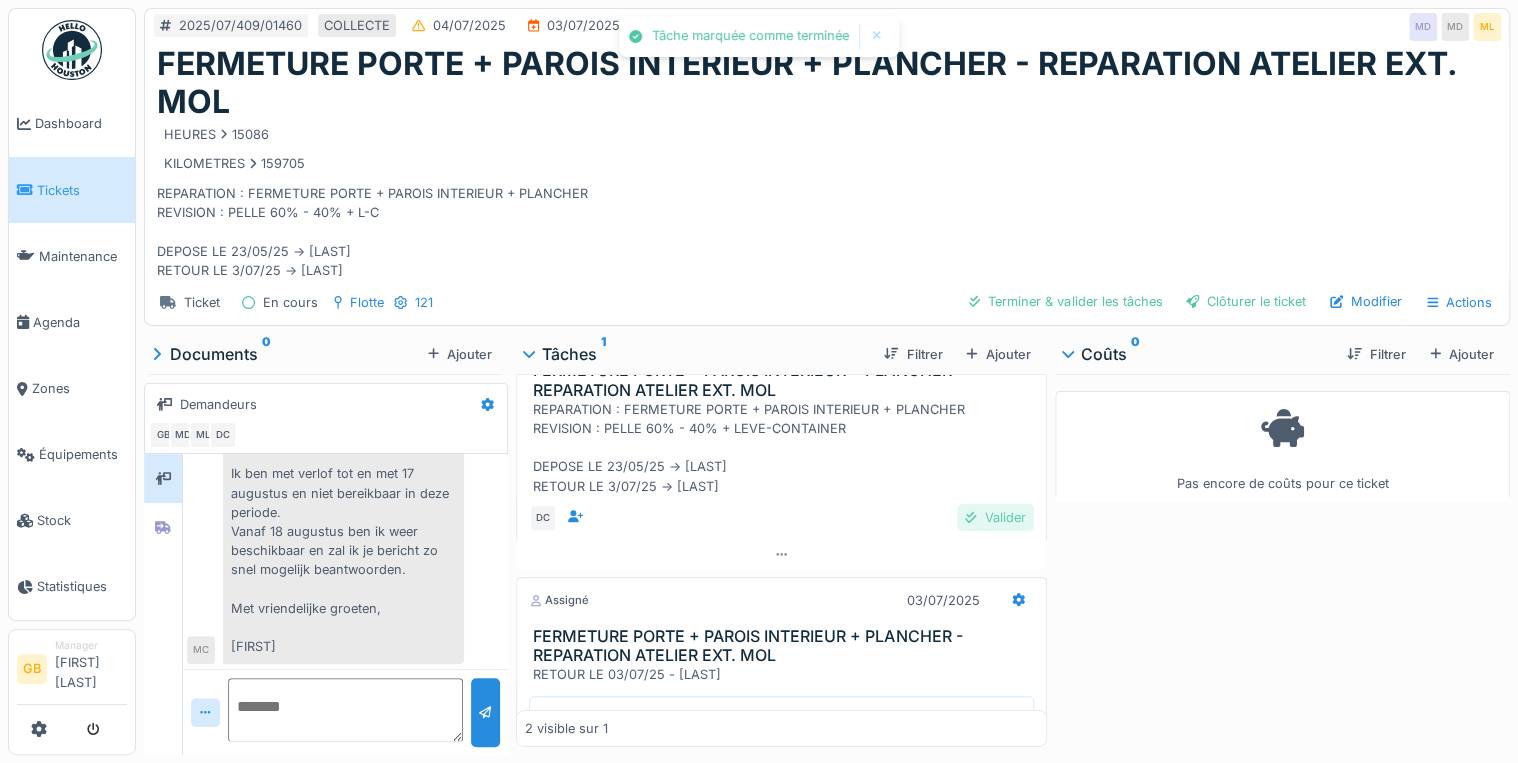 click on "Valider" at bounding box center [995, 517] 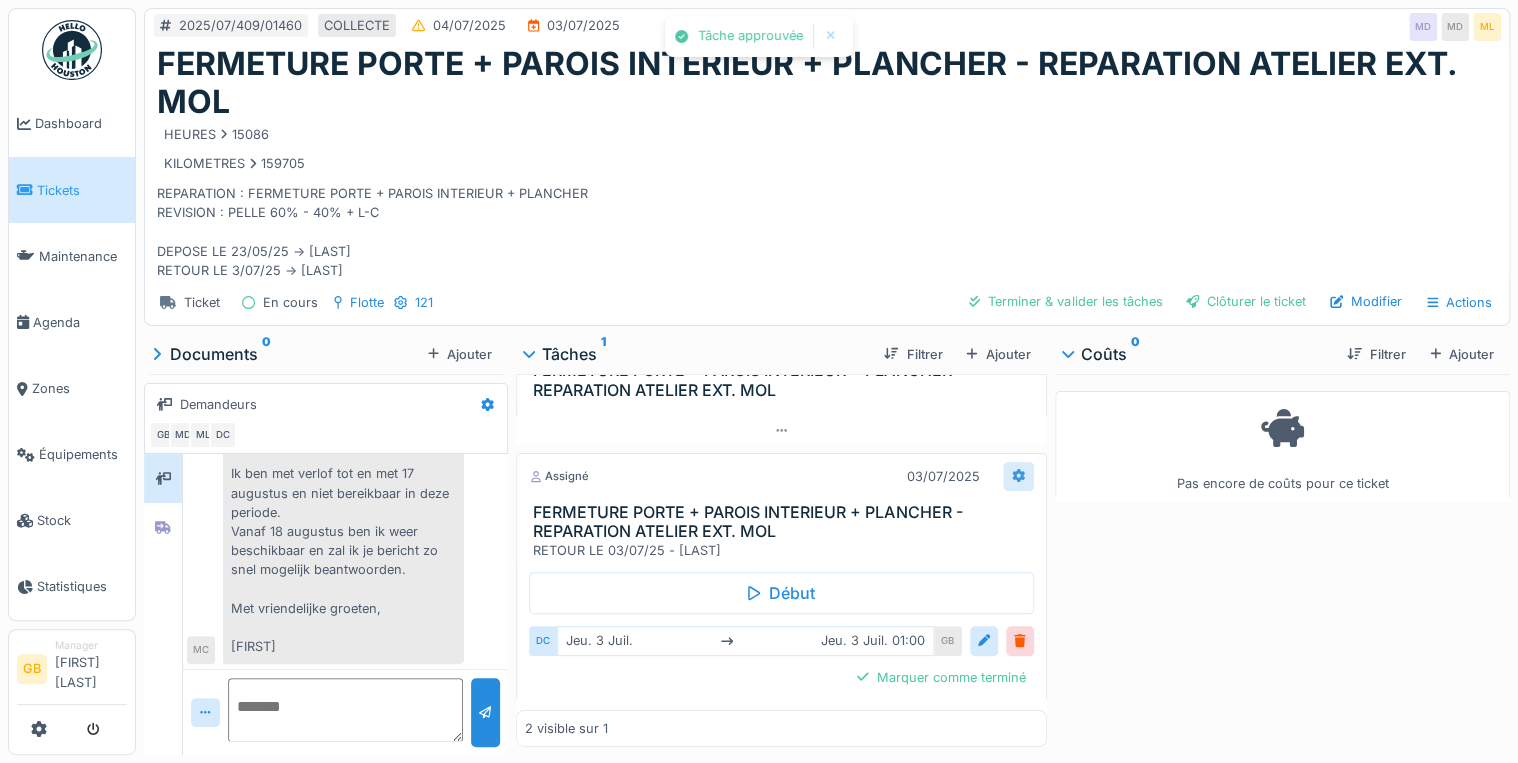 click 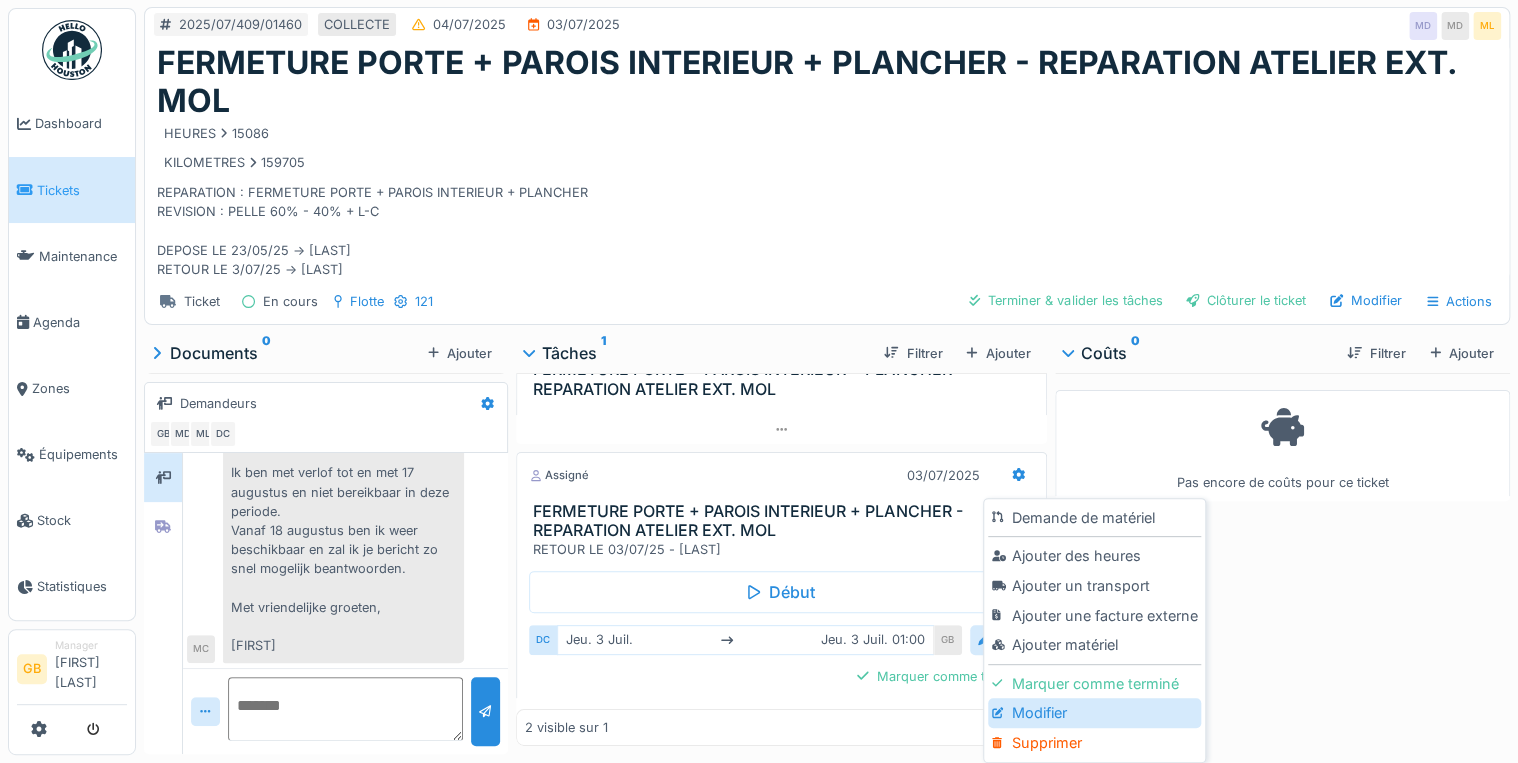 click on "Modifier" at bounding box center (1094, 713) 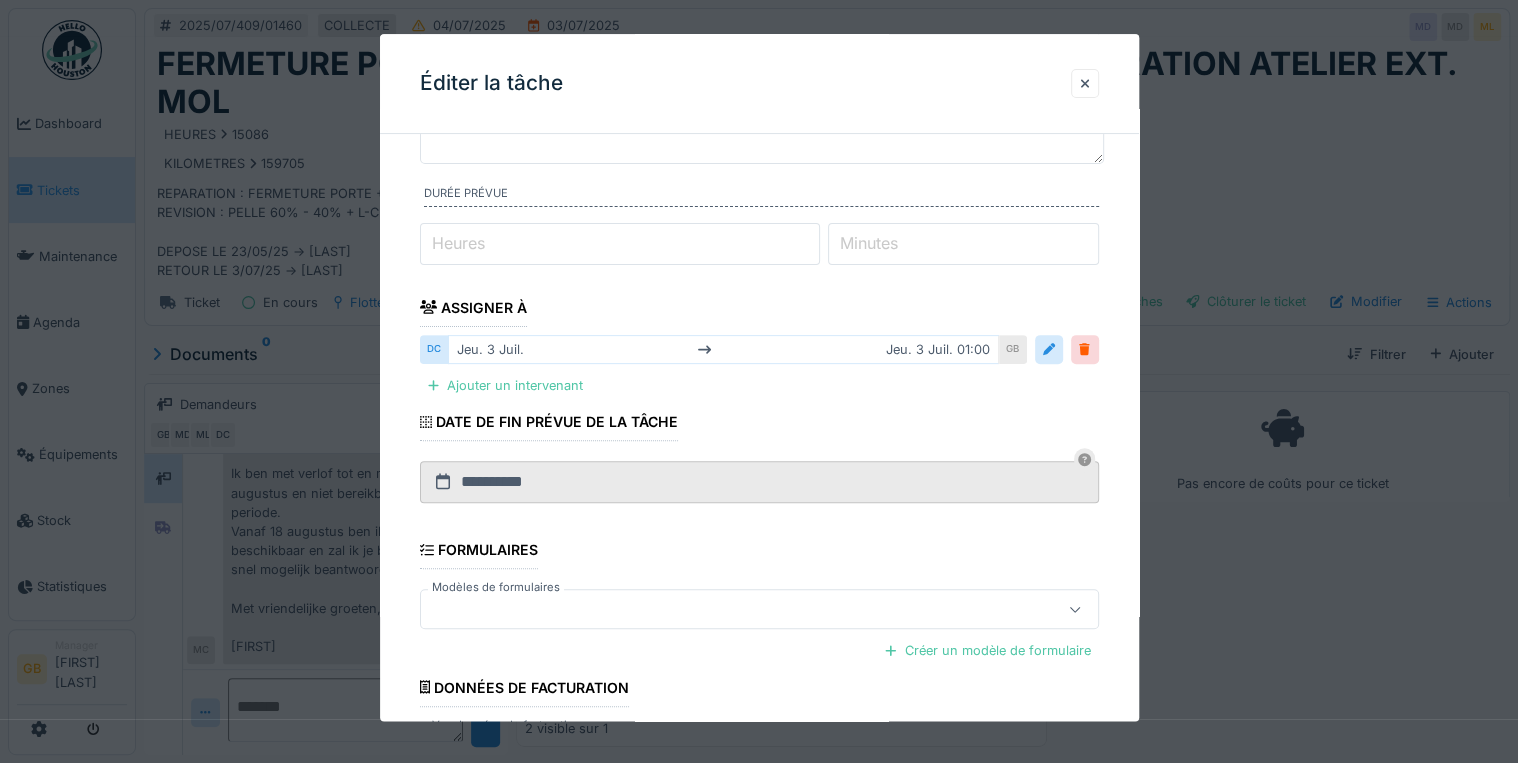 scroll, scrollTop: 336, scrollLeft: 0, axis: vertical 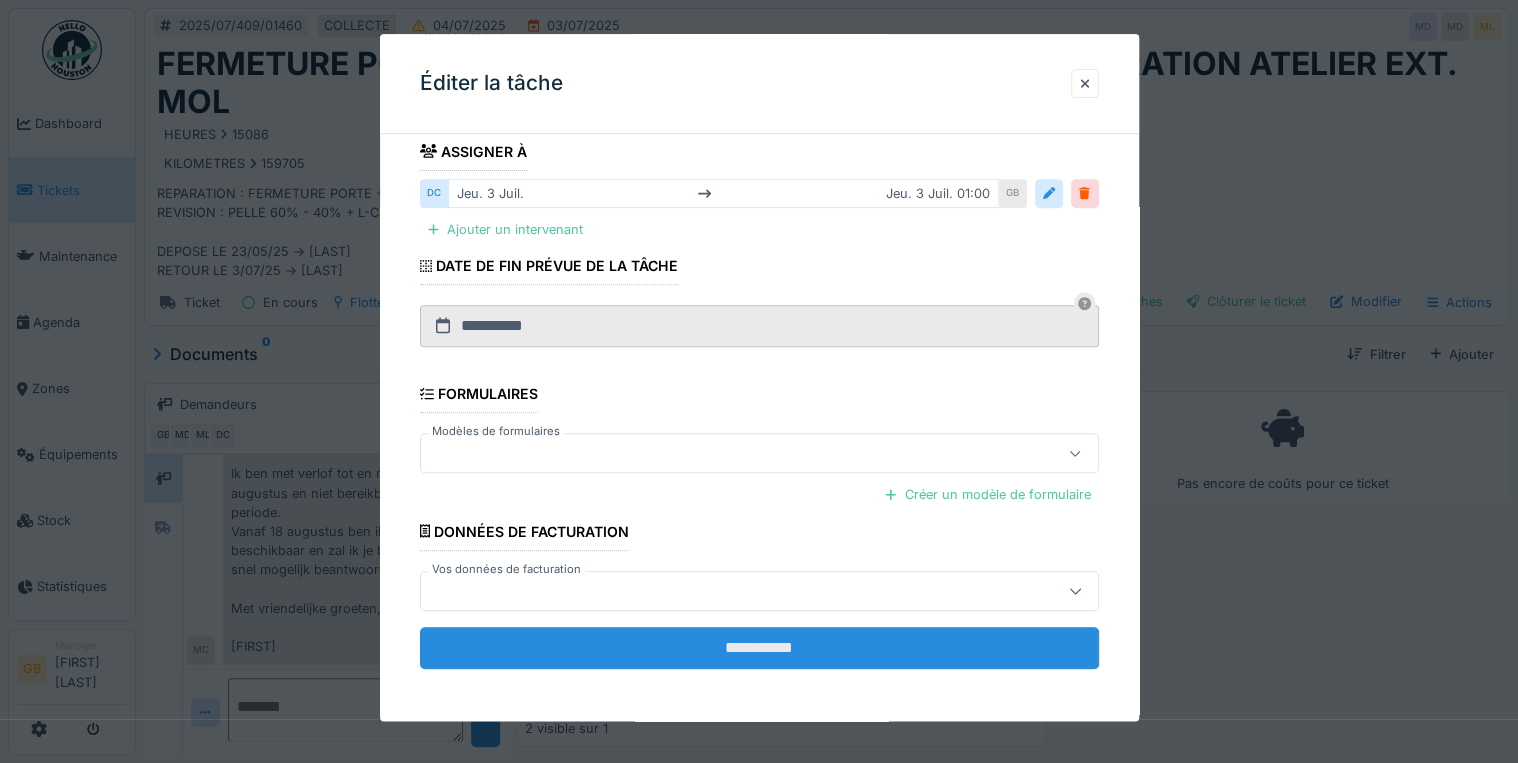 click on "**********" at bounding box center (759, 648) 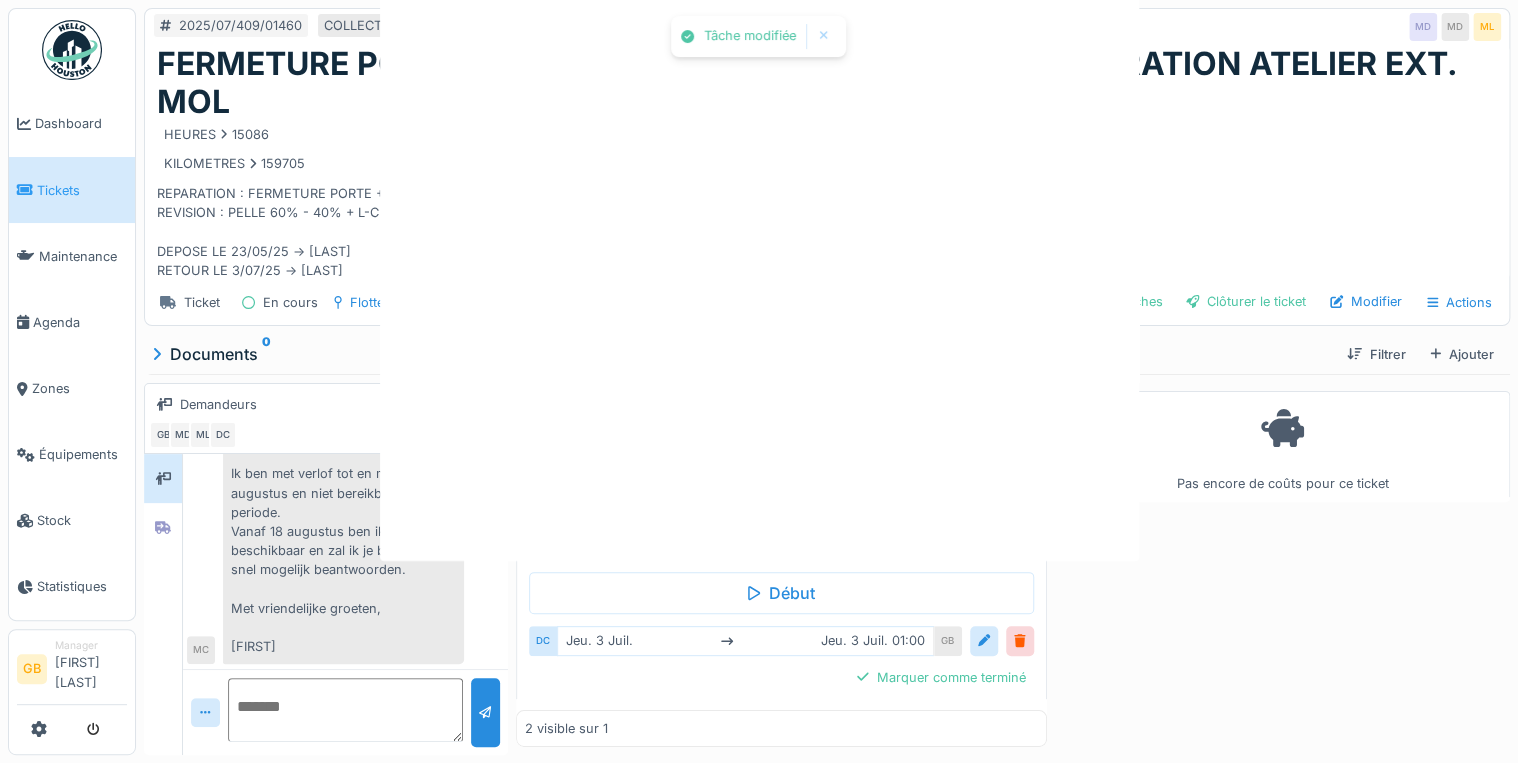 scroll, scrollTop: 0, scrollLeft: 0, axis: both 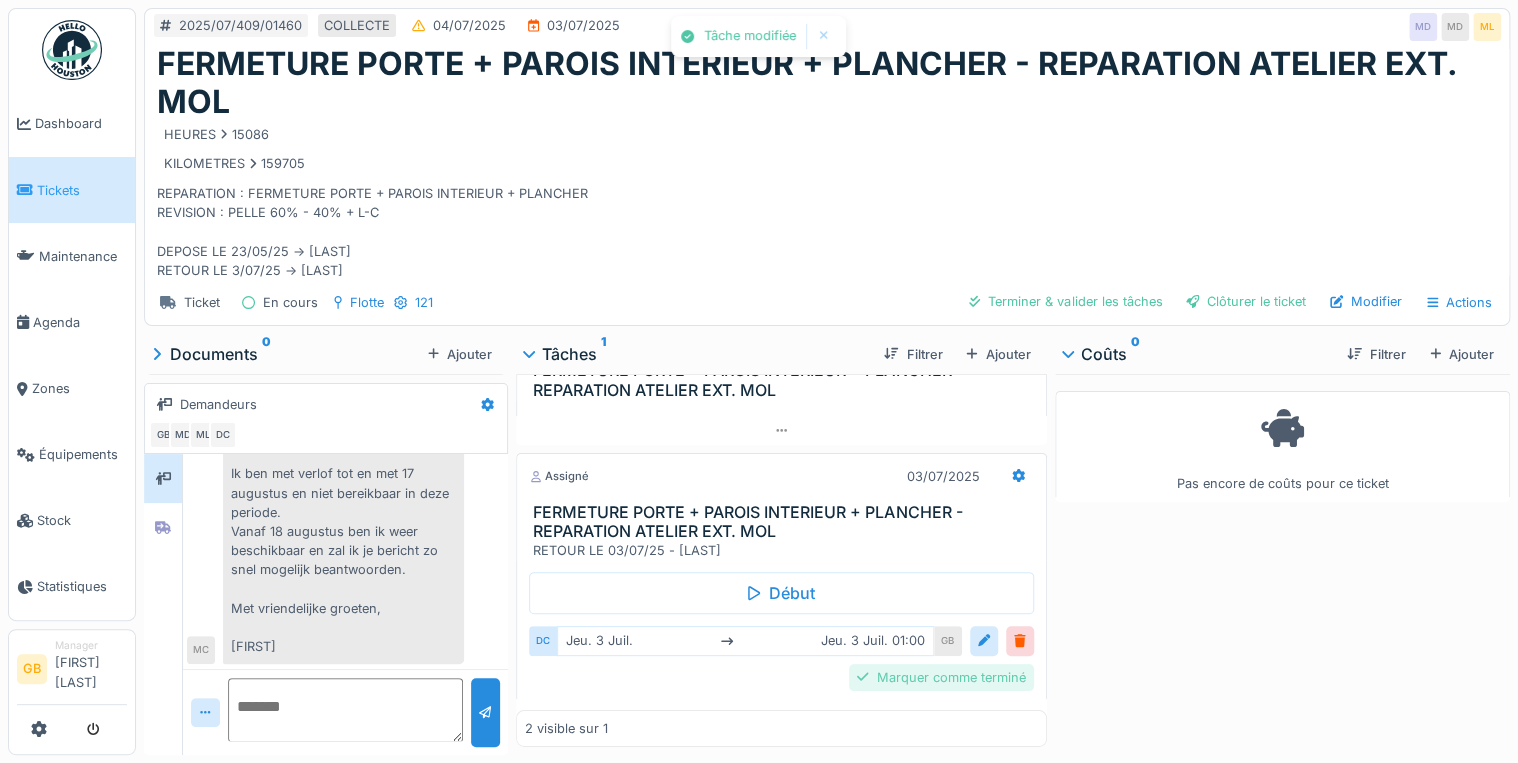 click on "Marquer comme terminé" at bounding box center (941, 677) 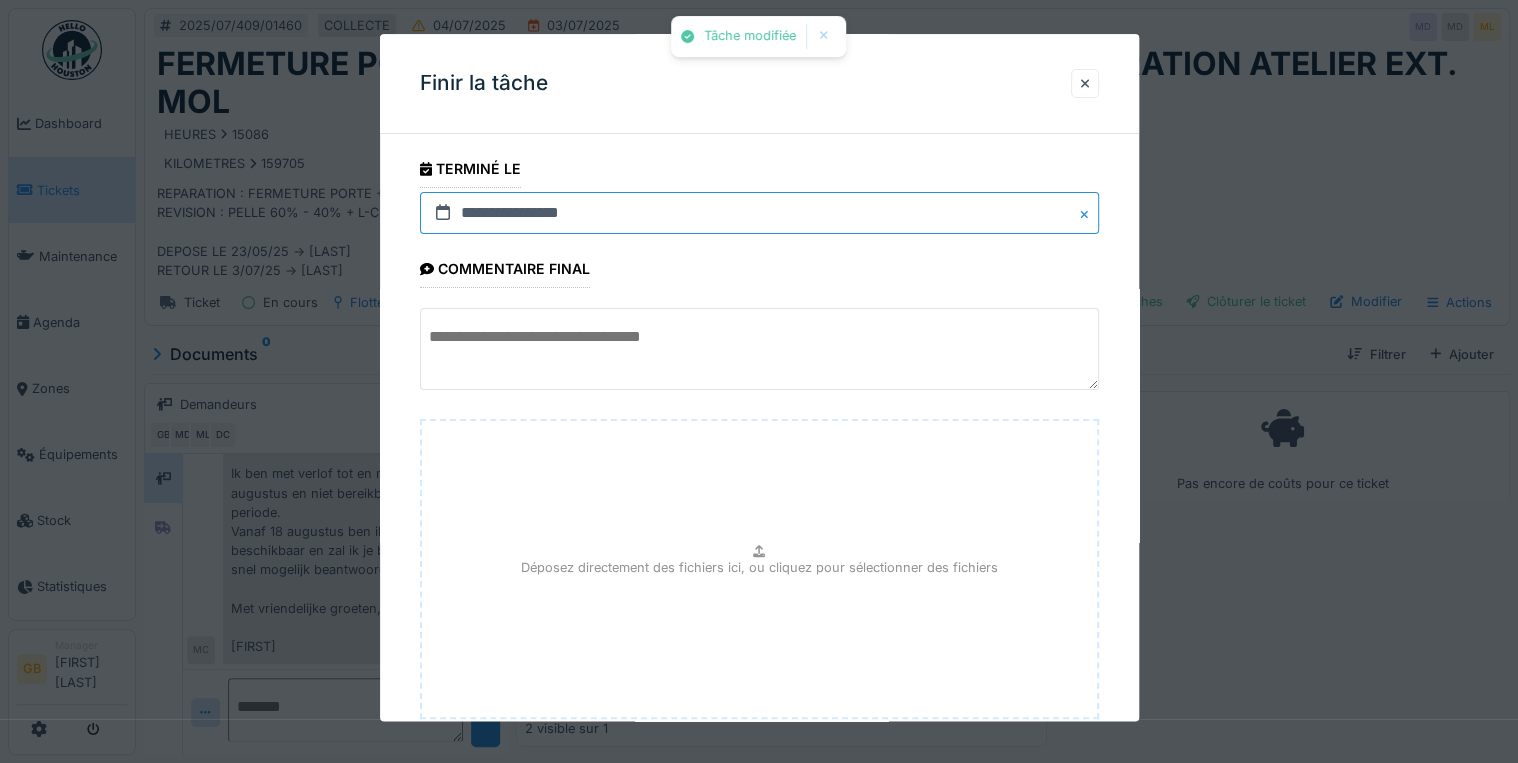 click on "**********" at bounding box center [759, 213] 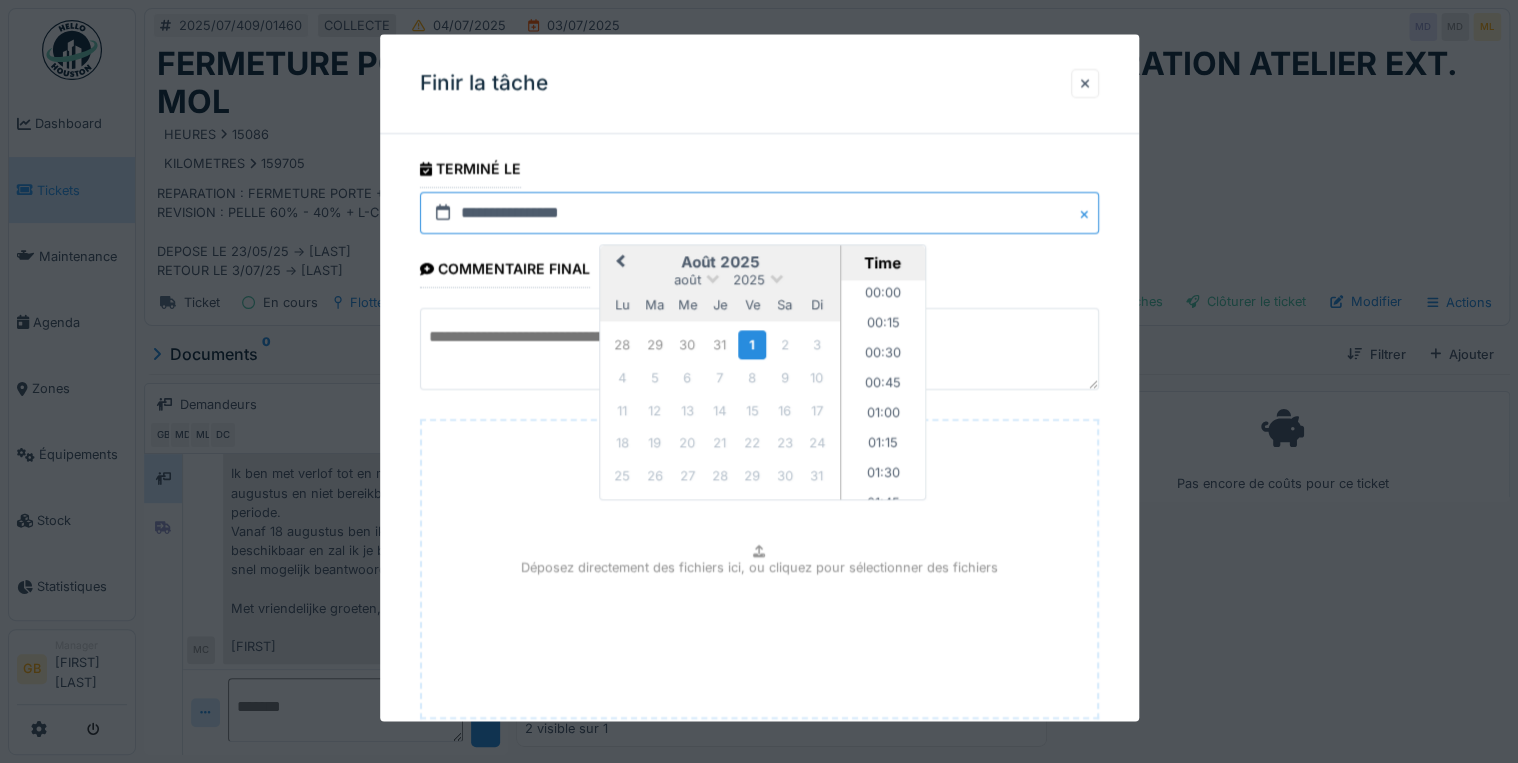 scroll, scrollTop: 1315, scrollLeft: 0, axis: vertical 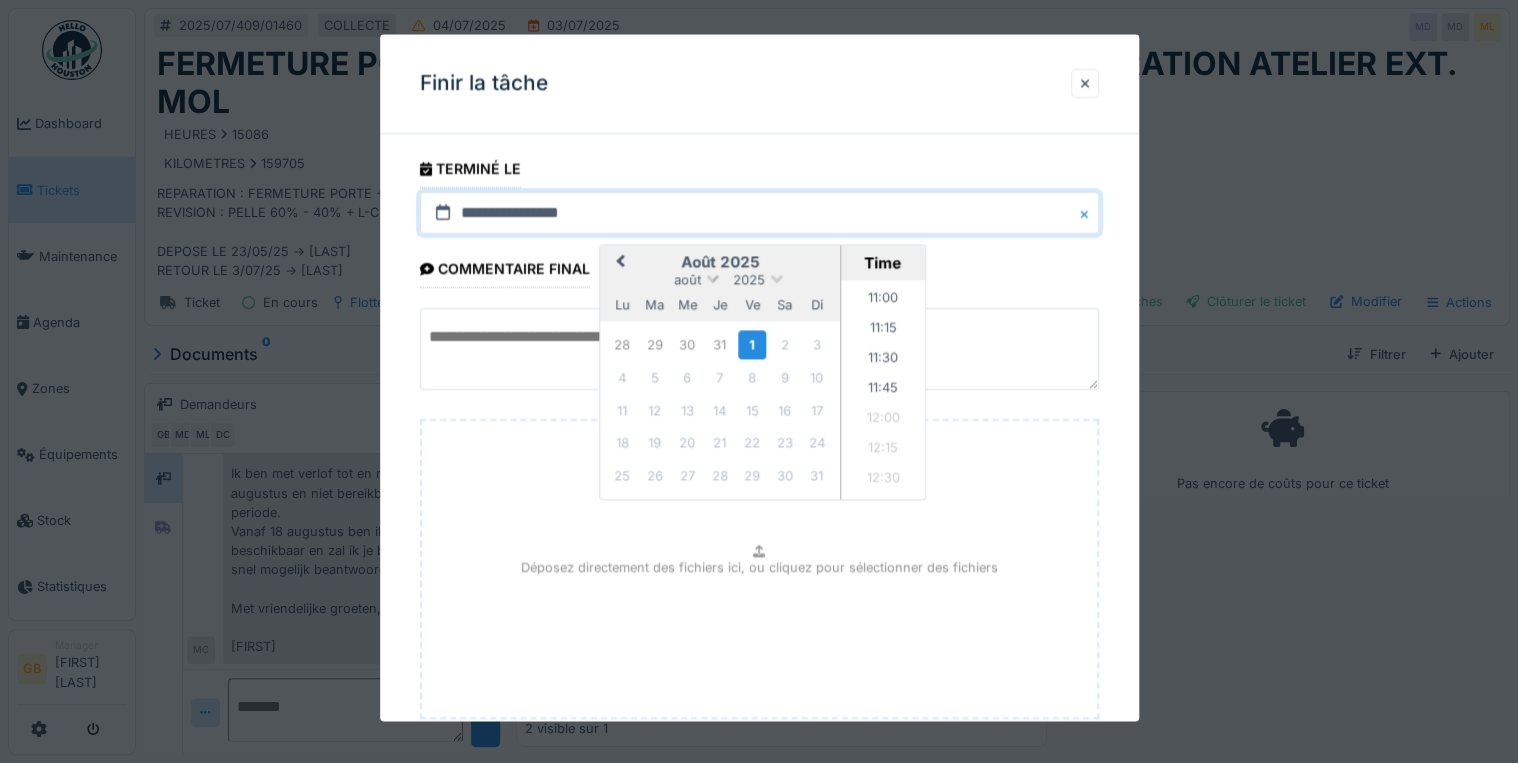 click on "août" at bounding box center [687, 280] 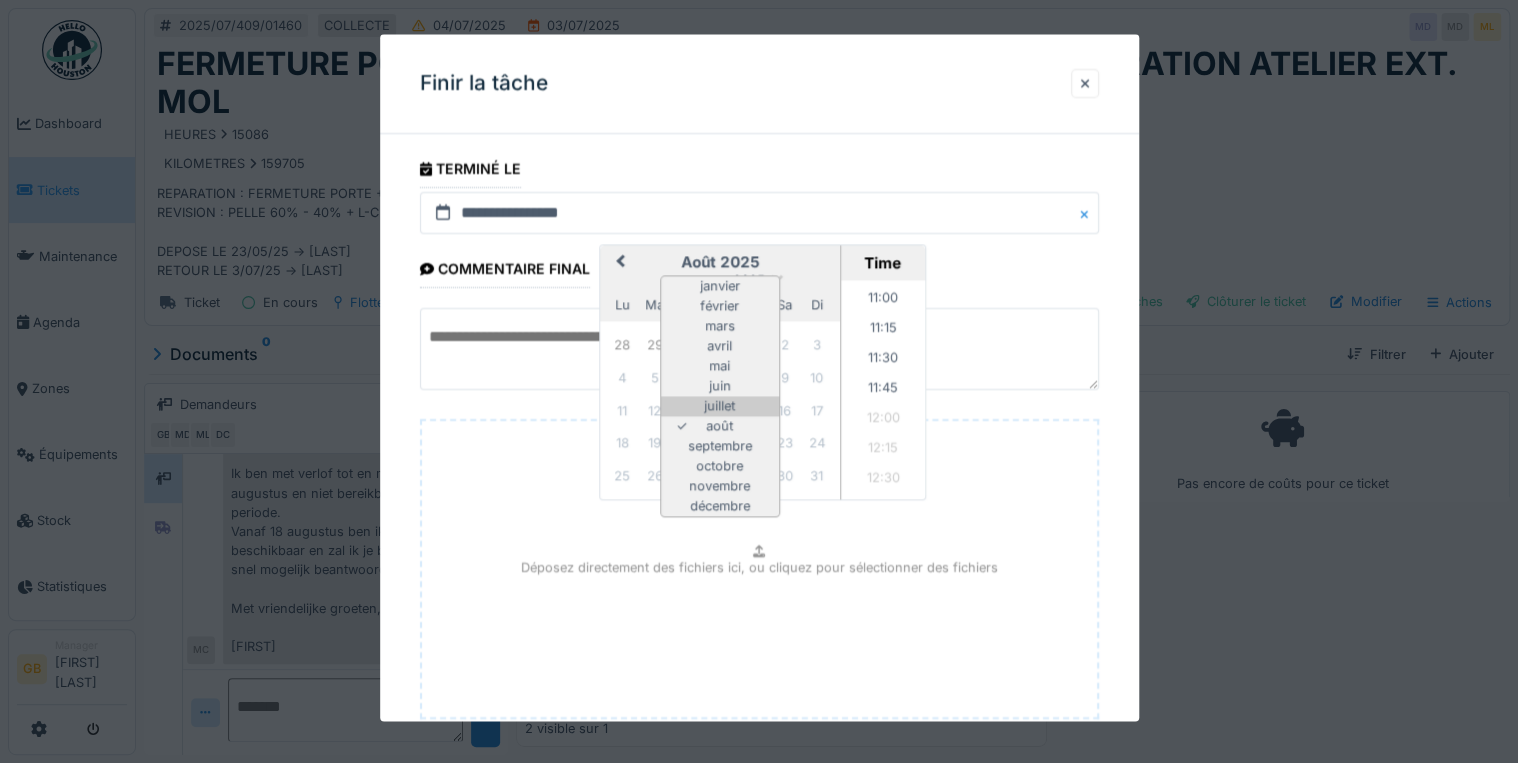 click on "juillet" at bounding box center (720, 407) 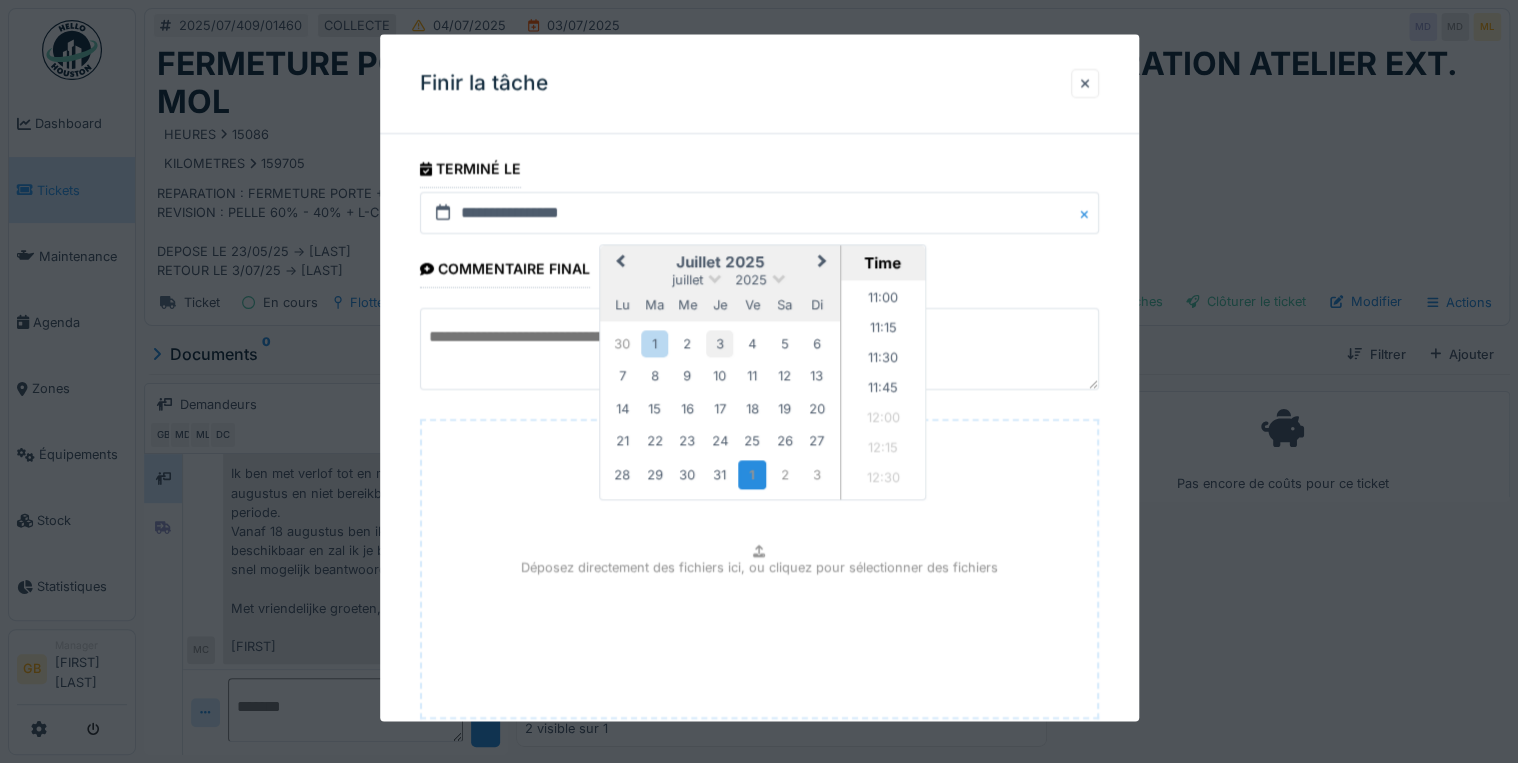 click on "3" at bounding box center [719, 343] 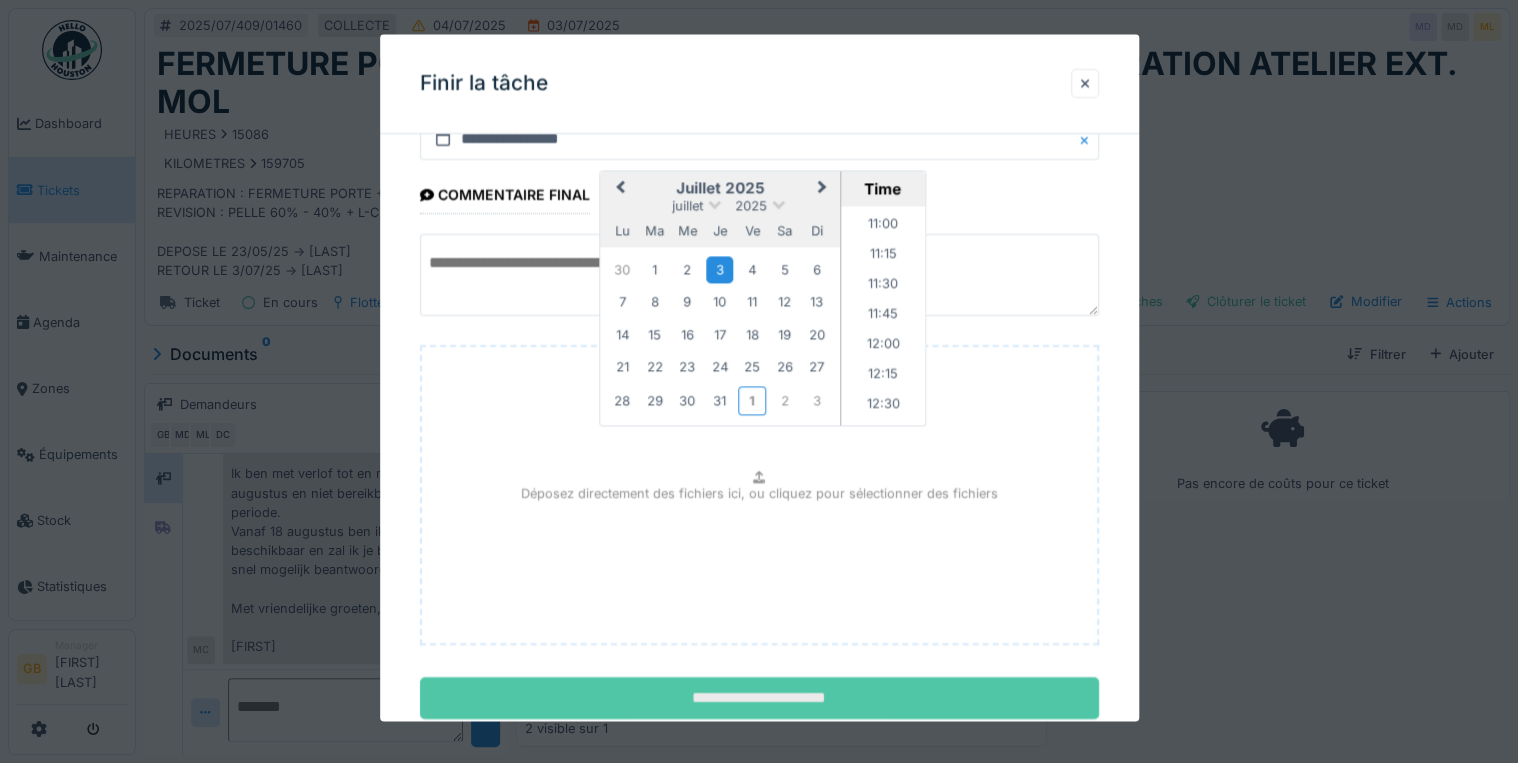 scroll, scrollTop: 126, scrollLeft: 0, axis: vertical 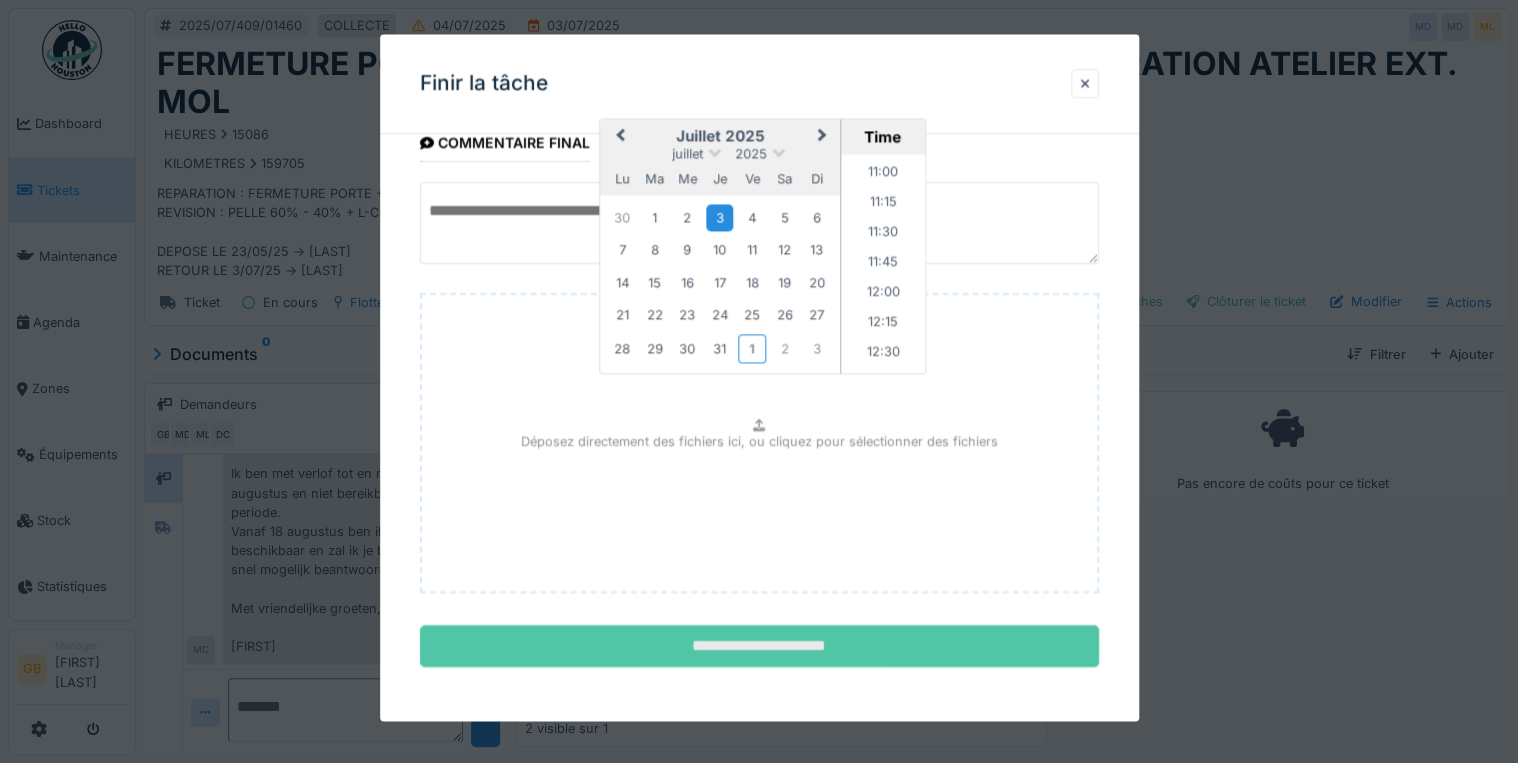 click on "**********" at bounding box center (759, 647) 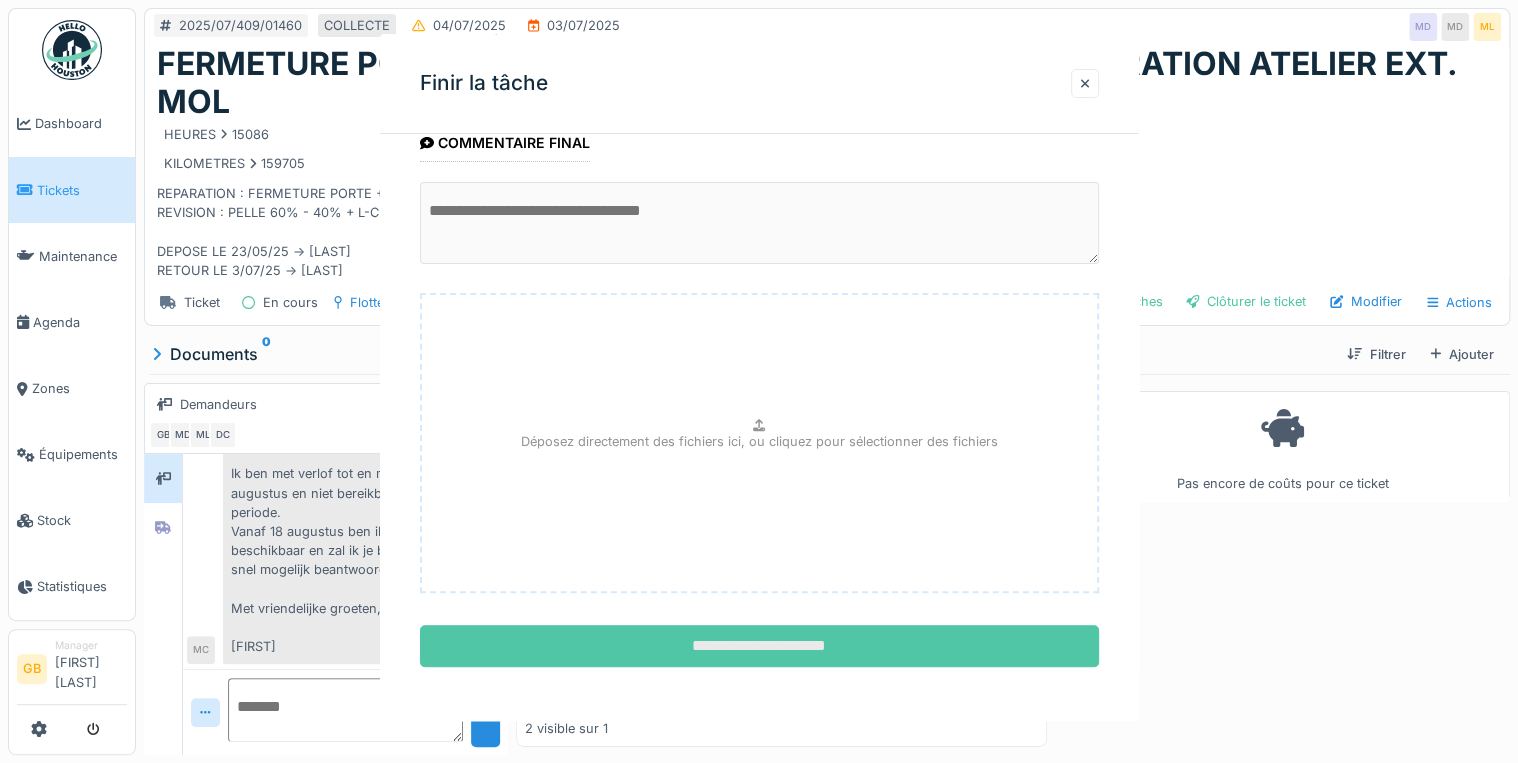 scroll, scrollTop: 0, scrollLeft: 0, axis: both 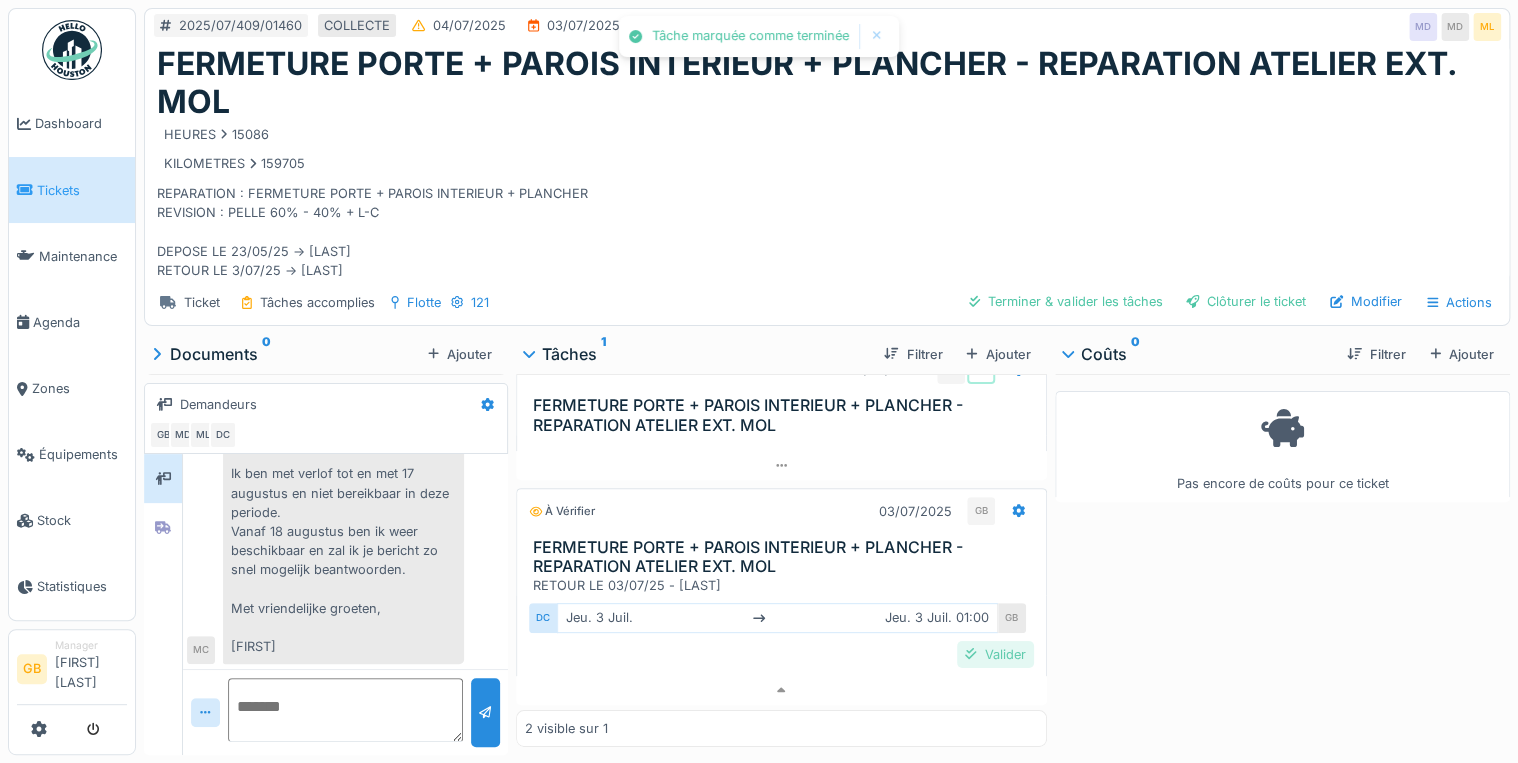 click on "Valider" at bounding box center (995, 654) 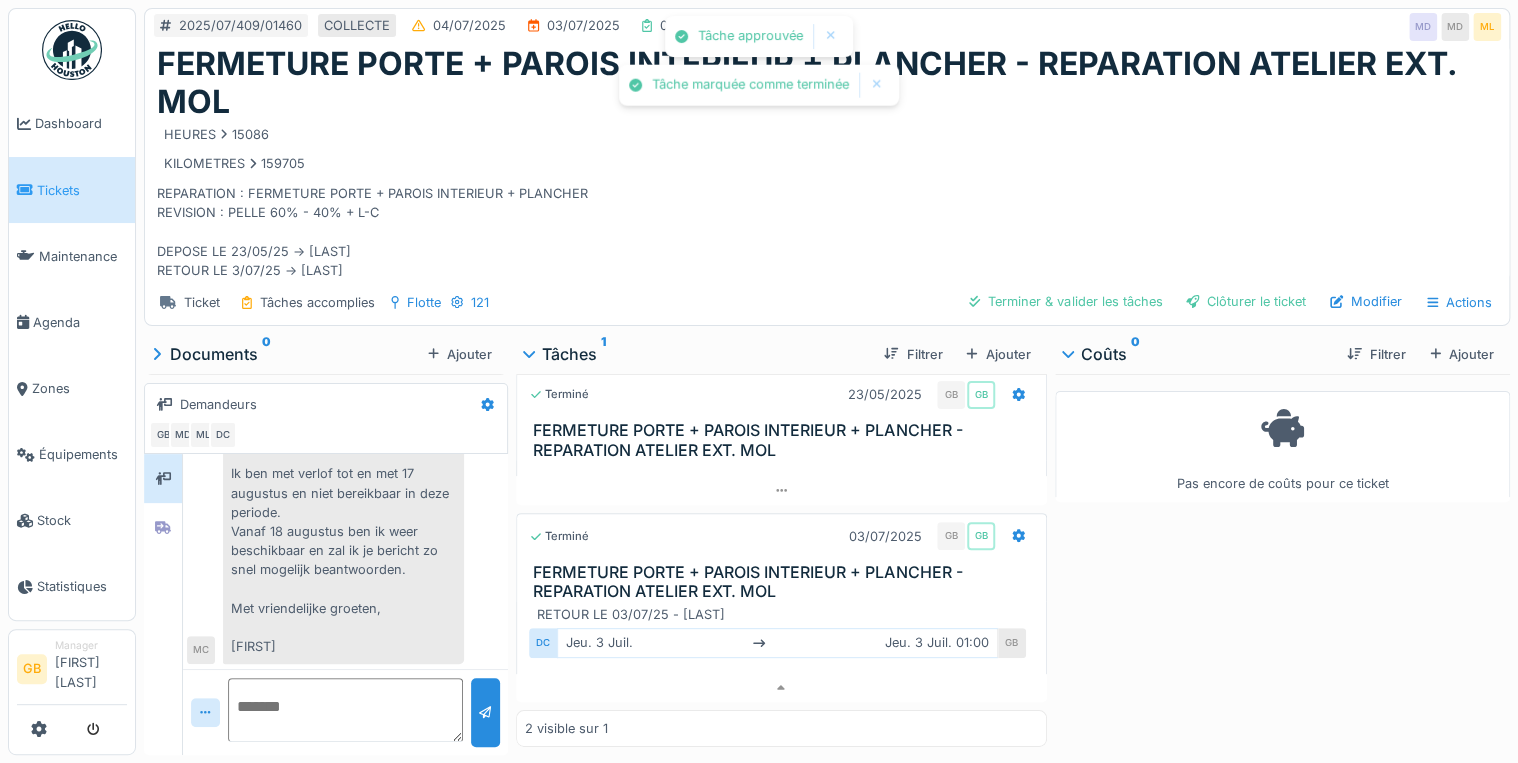 scroll, scrollTop: 18, scrollLeft: 0, axis: vertical 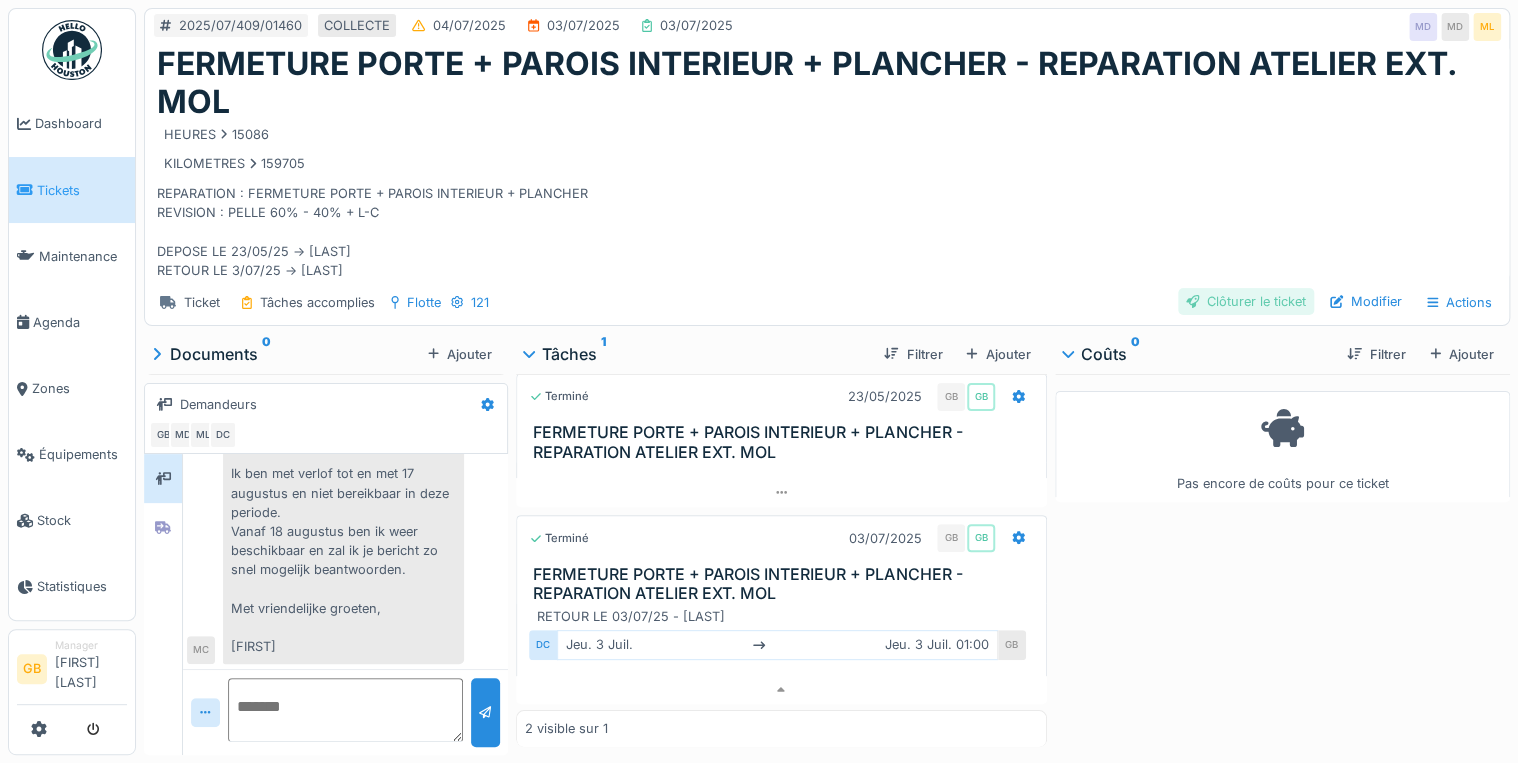 click on "Clôturer le ticket" at bounding box center (1246, 301) 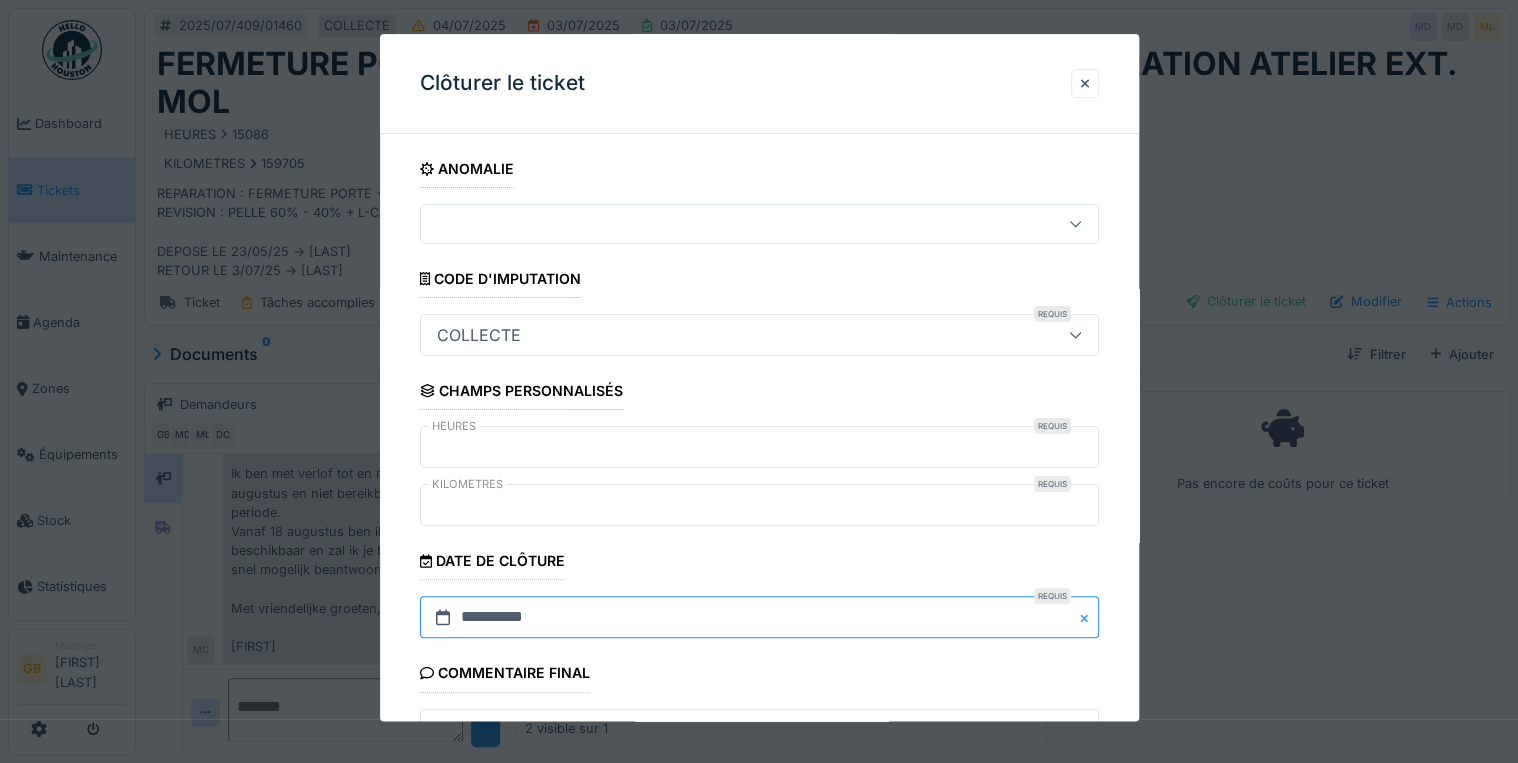 click on "**********" at bounding box center [759, 618] 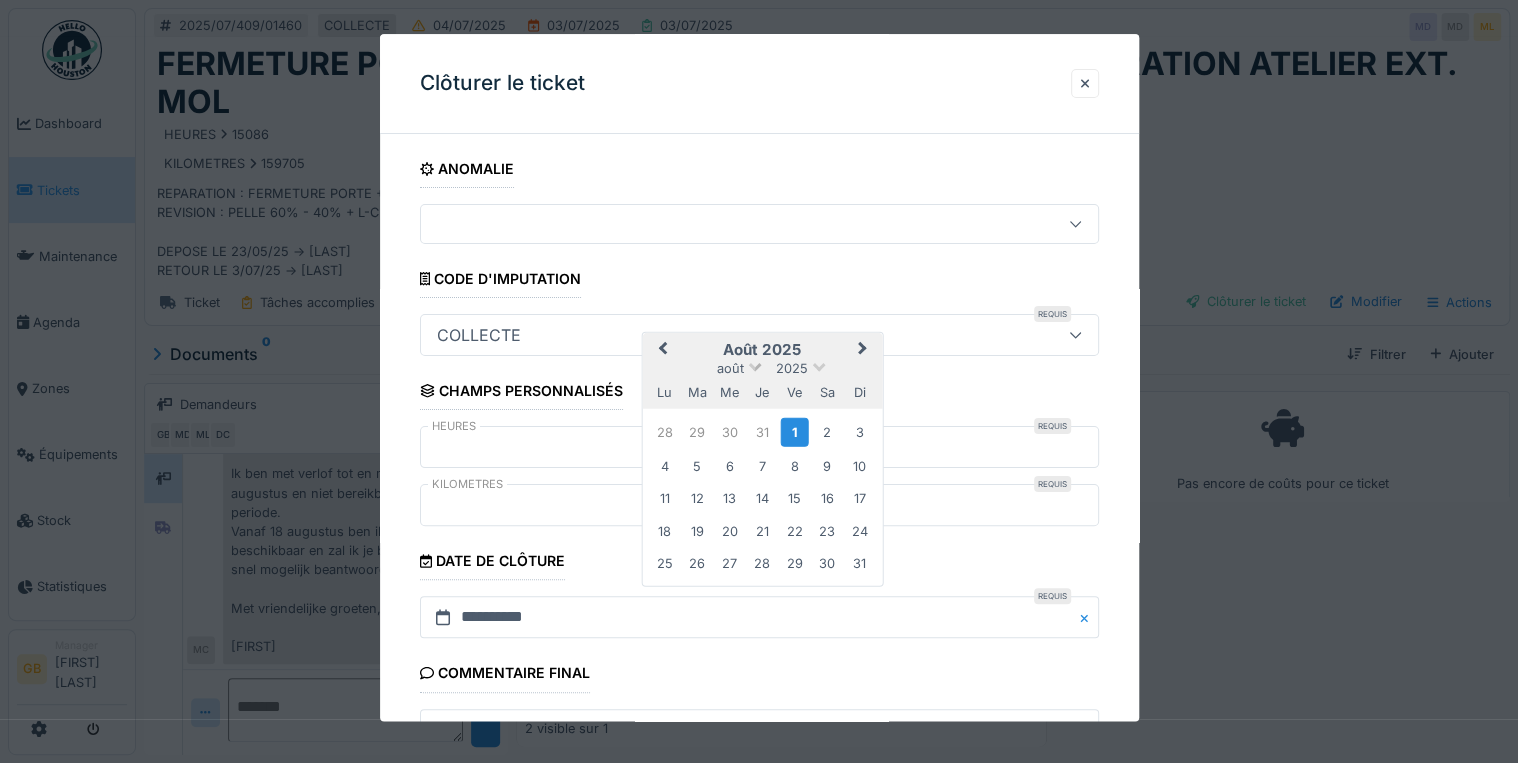 click on "août" at bounding box center [730, 367] 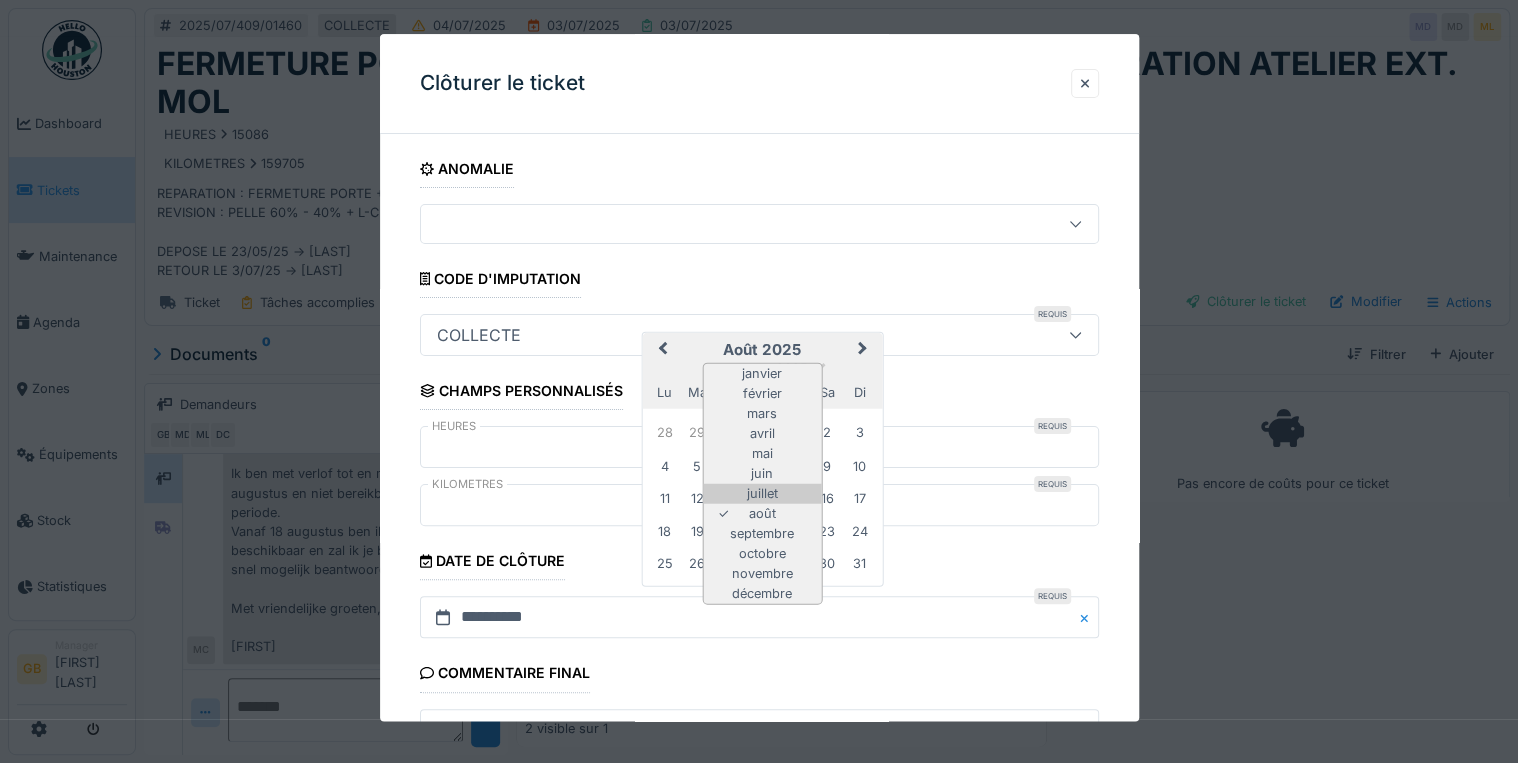 click on "juillet" at bounding box center [762, 494] 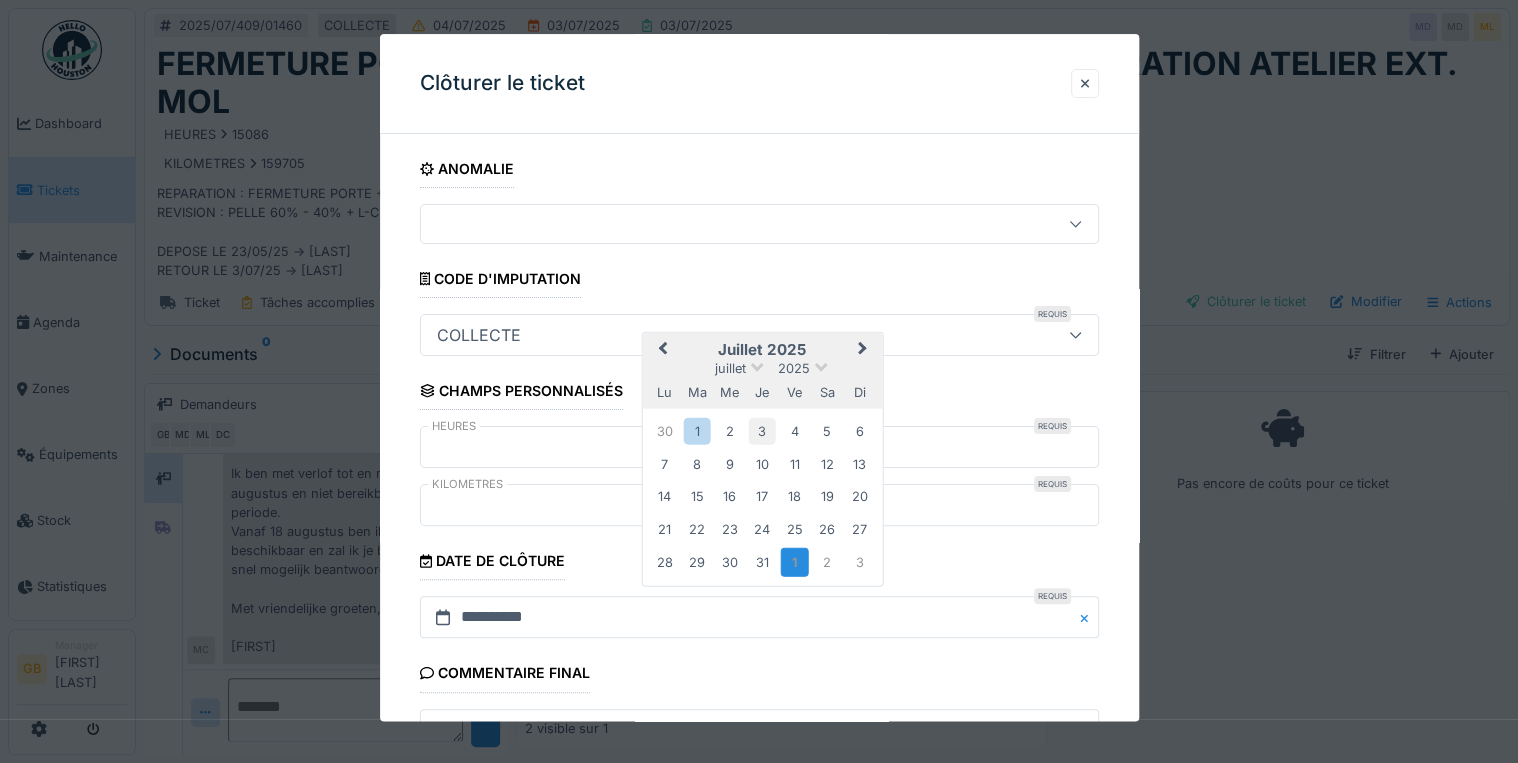 click on "3" at bounding box center [762, 431] 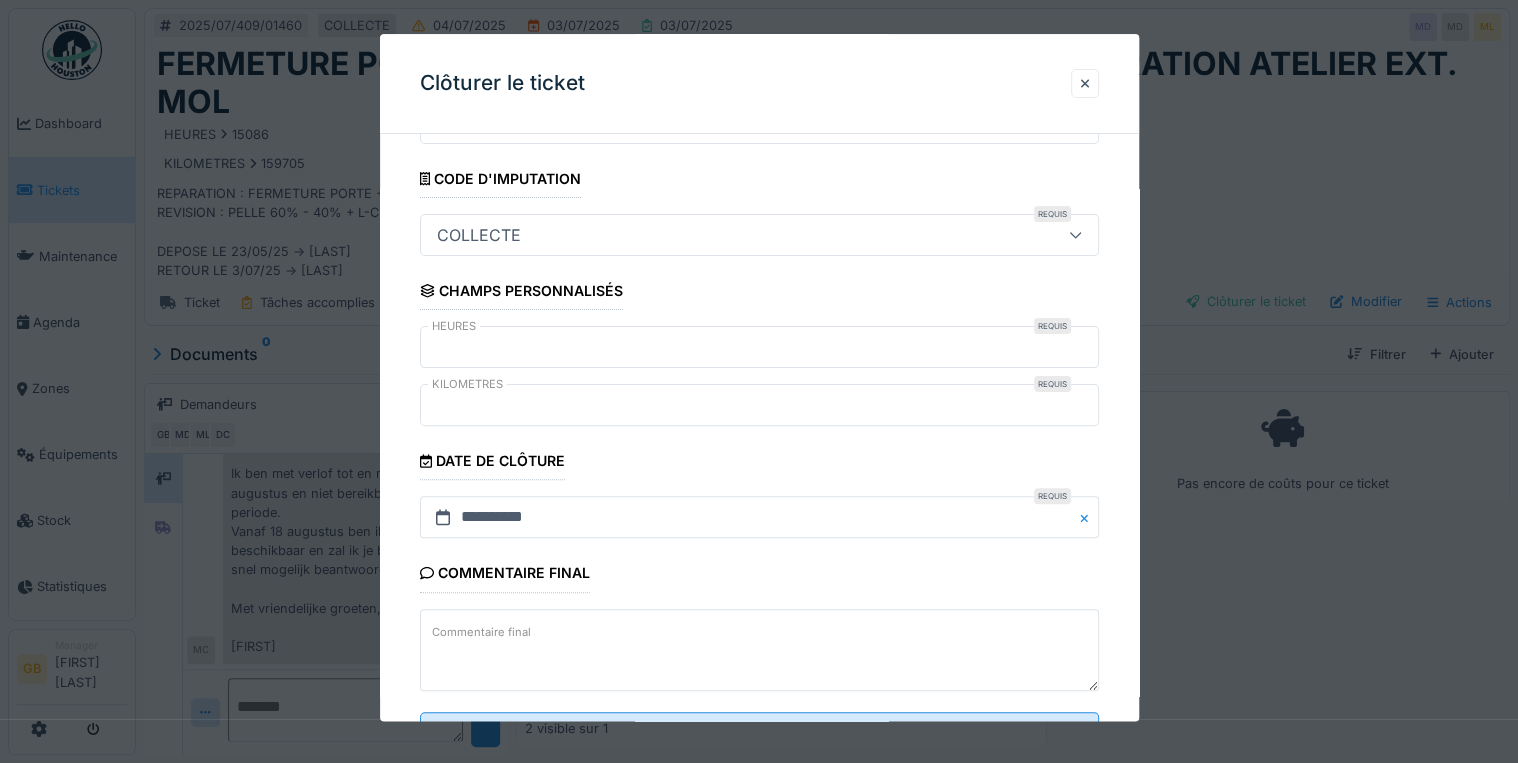 scroll, scrollTop: 184, scrollLeft: 0, axis: vertical 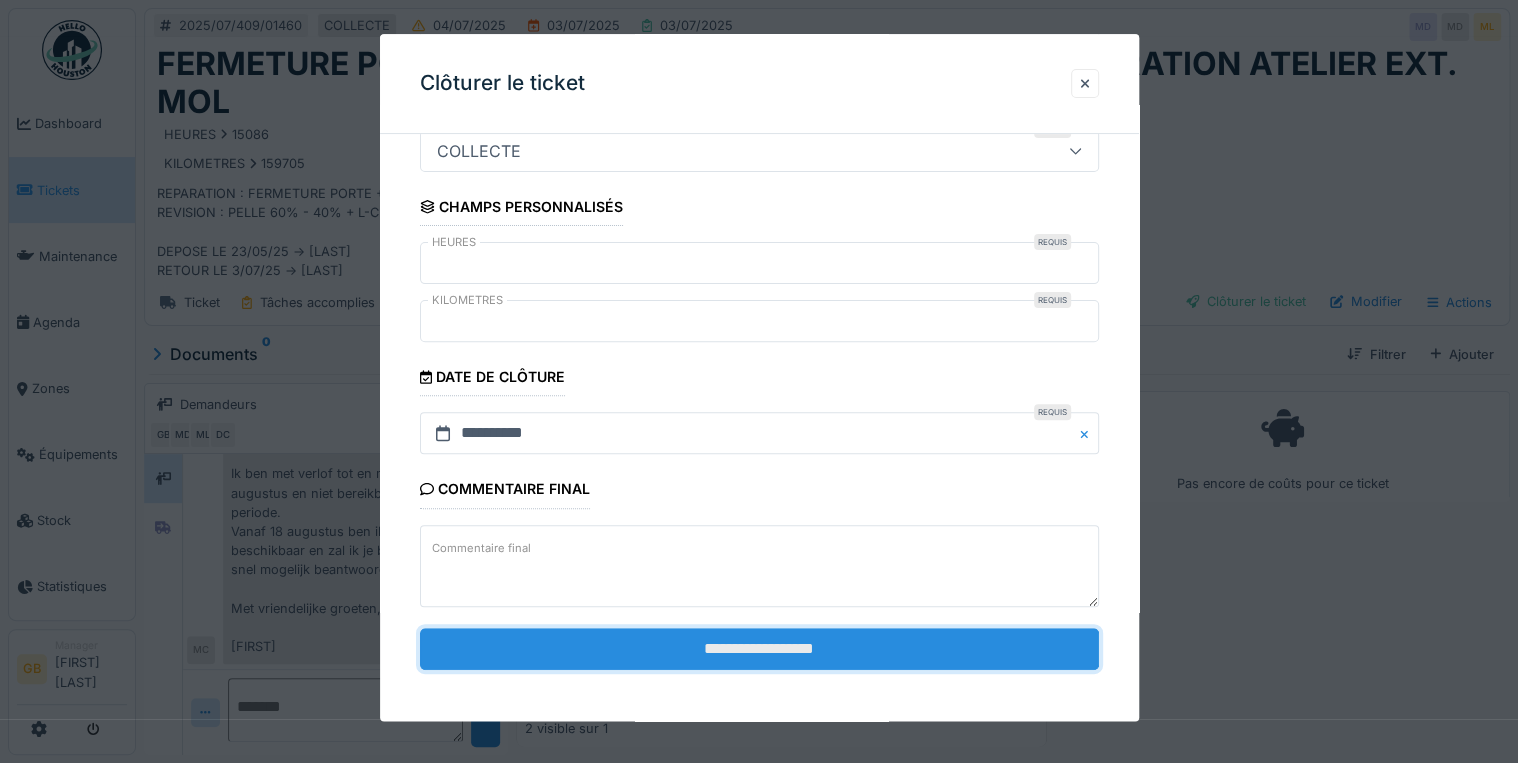 click on "**********" at bounding box center (759, 649) 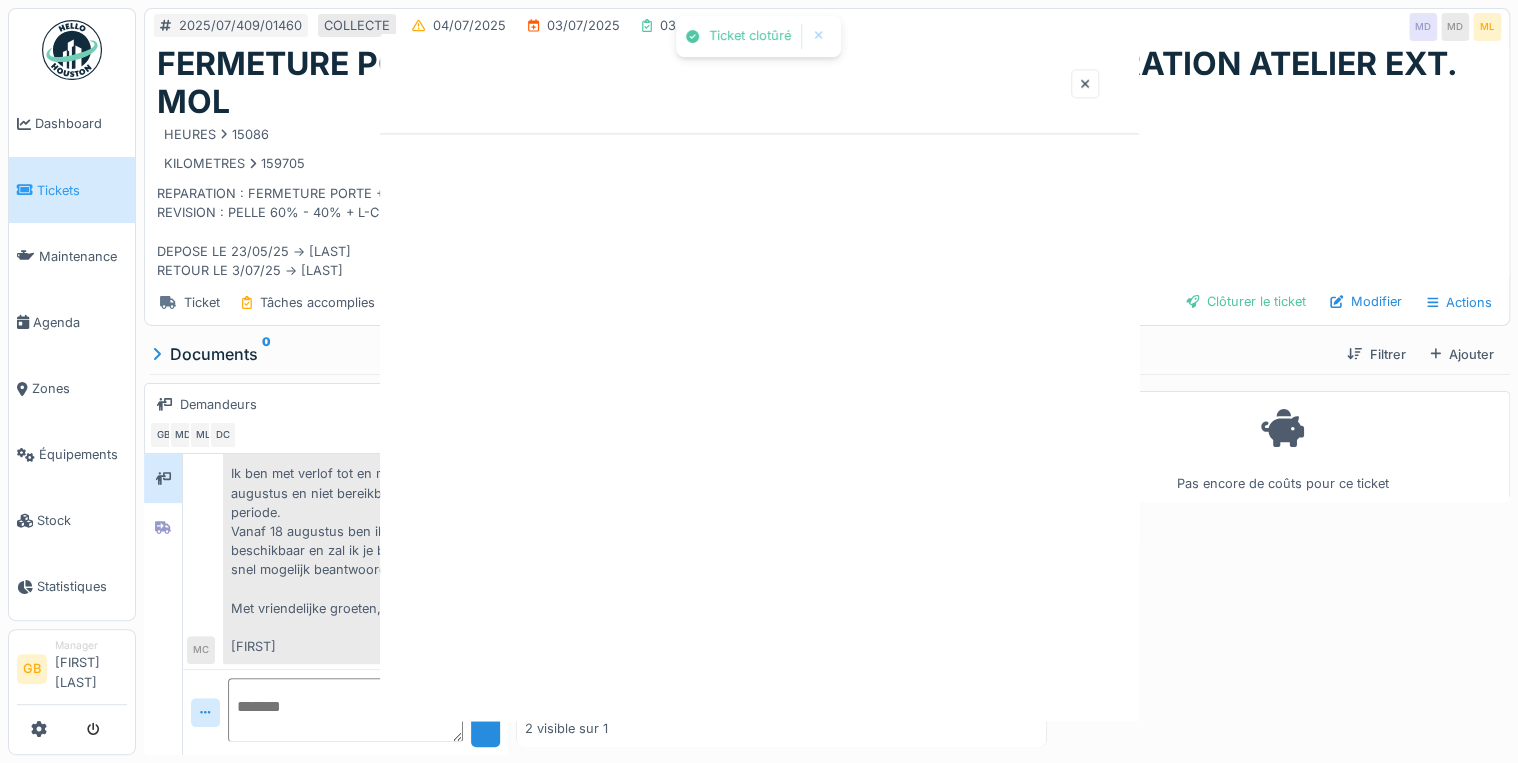 scroll, scrollTop: 0, scrollLeft: 0, axis: both 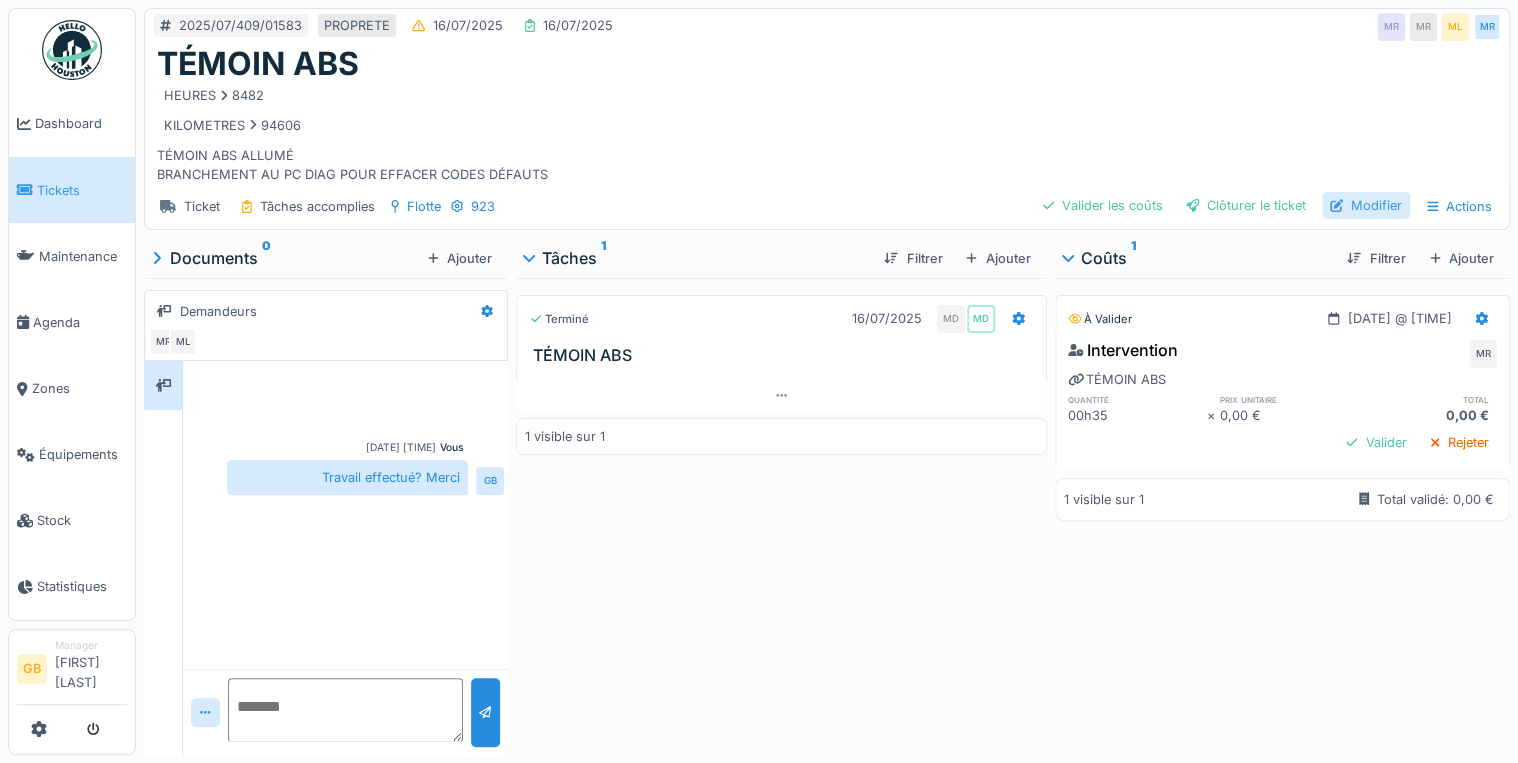 click on "Modifier" at bounding box center [1366, 205] 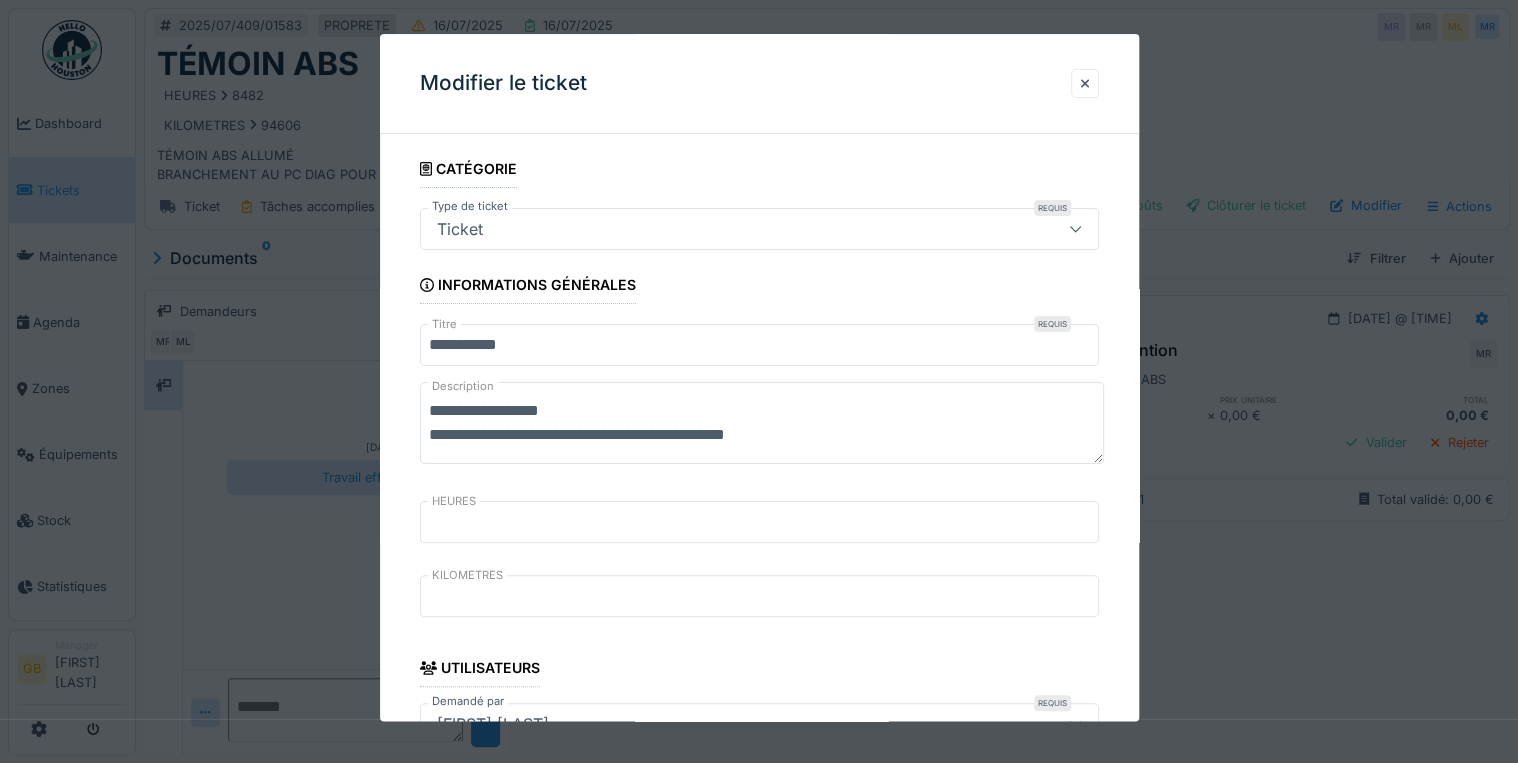 click on "**********" at bounding box center (762, 424) 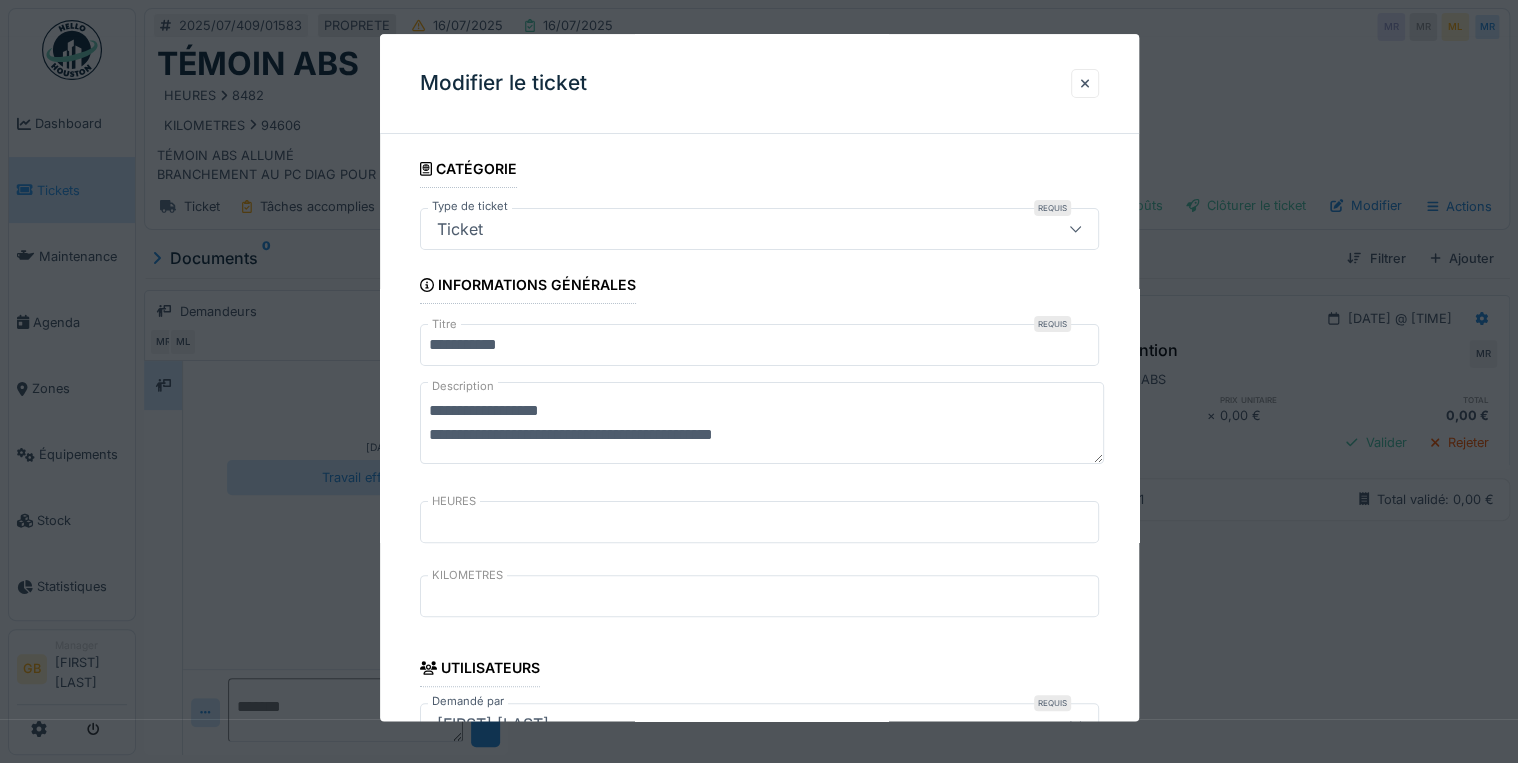 click on "**********" at bounding box center [762, 424] 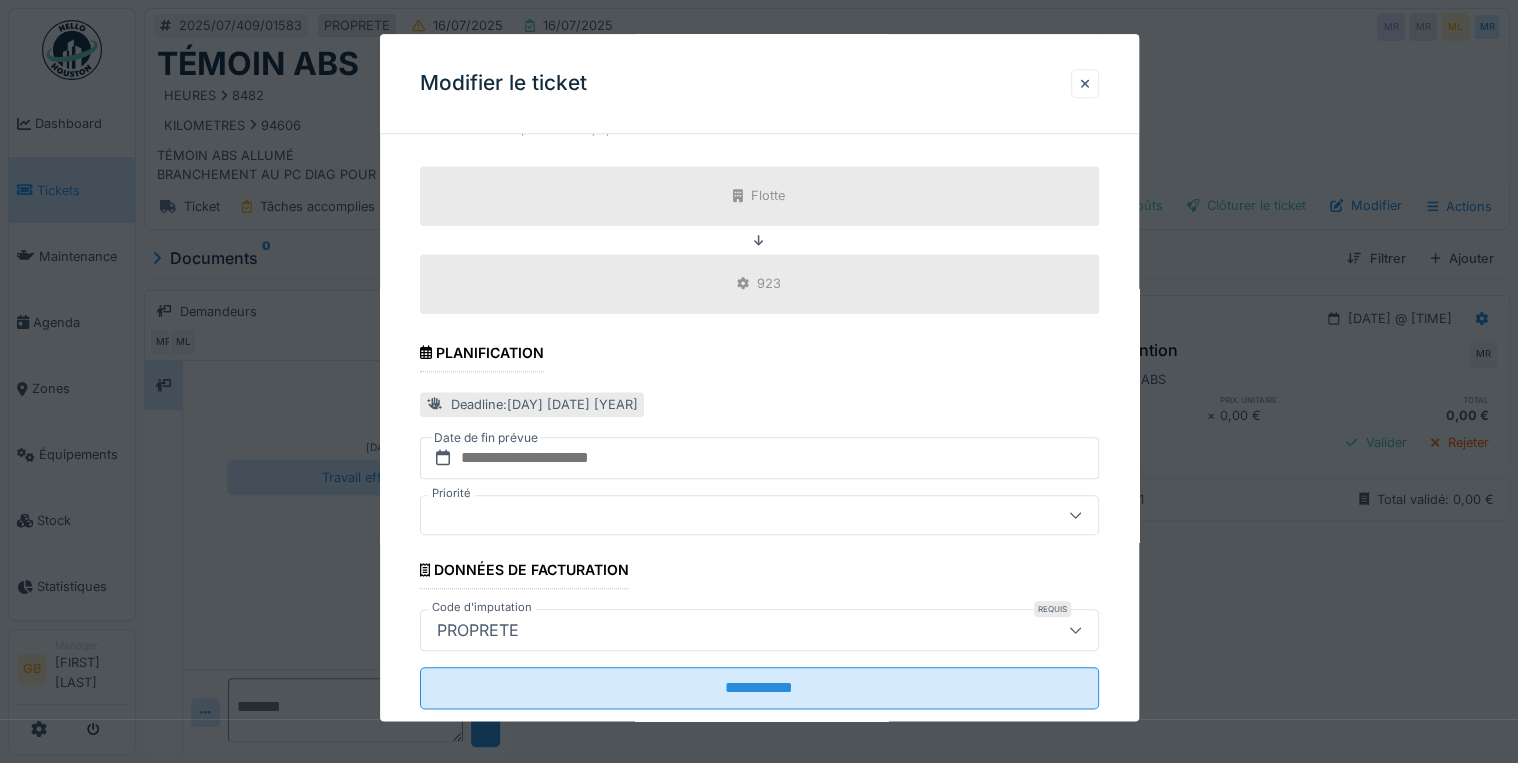 scroll, scrollTop: 798, scrollLeft: 0, axis: vertical 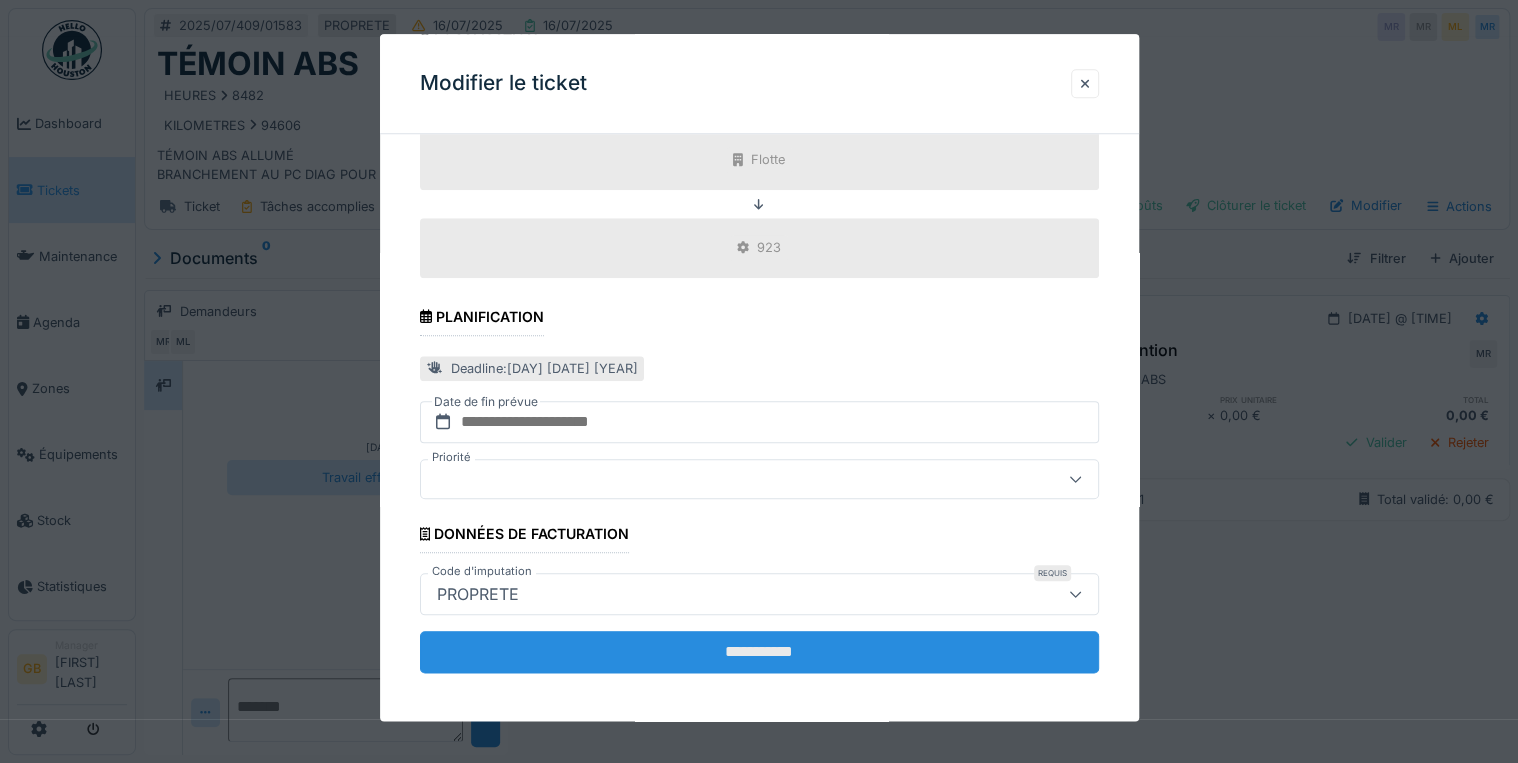 type on "**********" 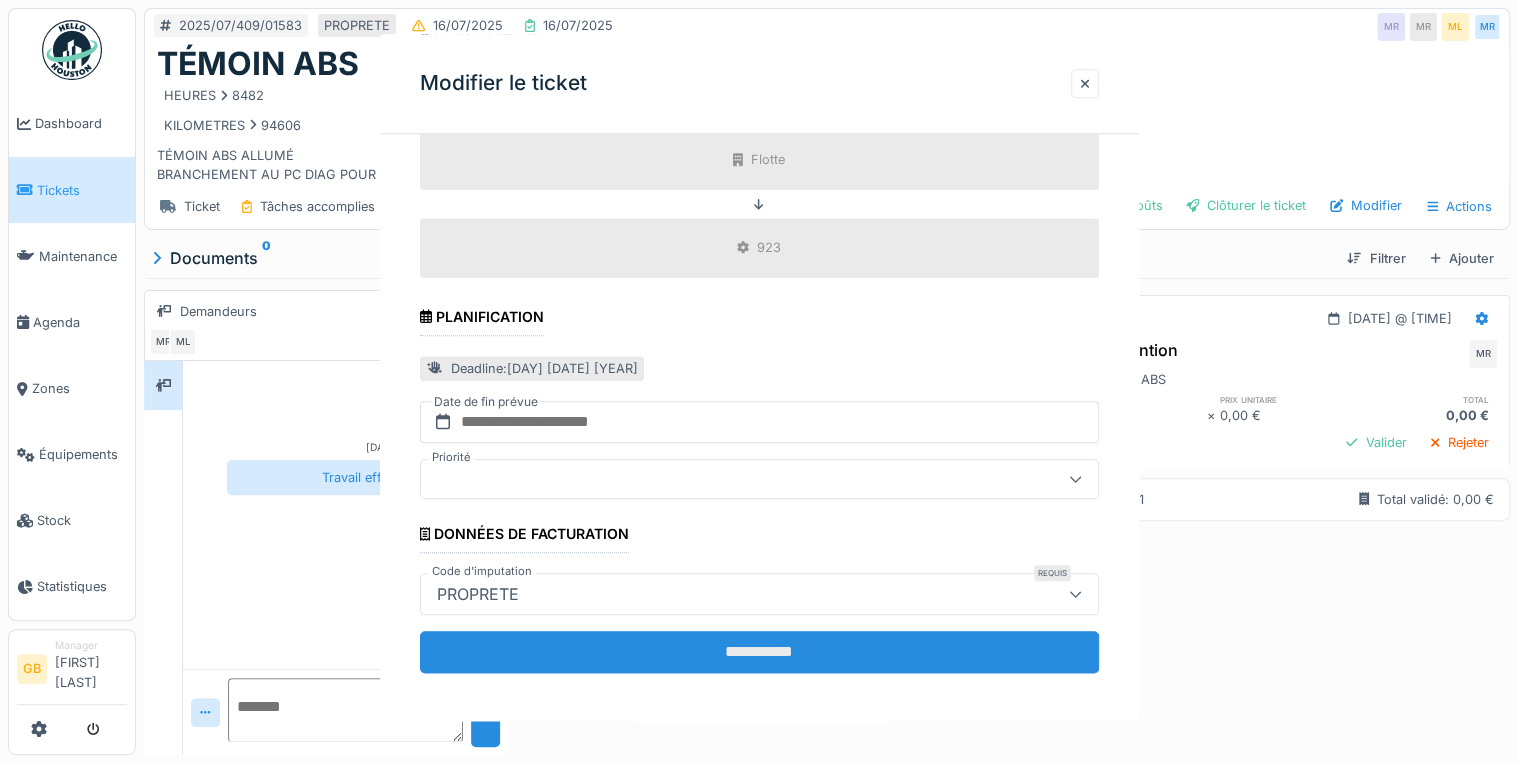 scroll, scrollTop: 0, scrollLeft: 0, axis: both 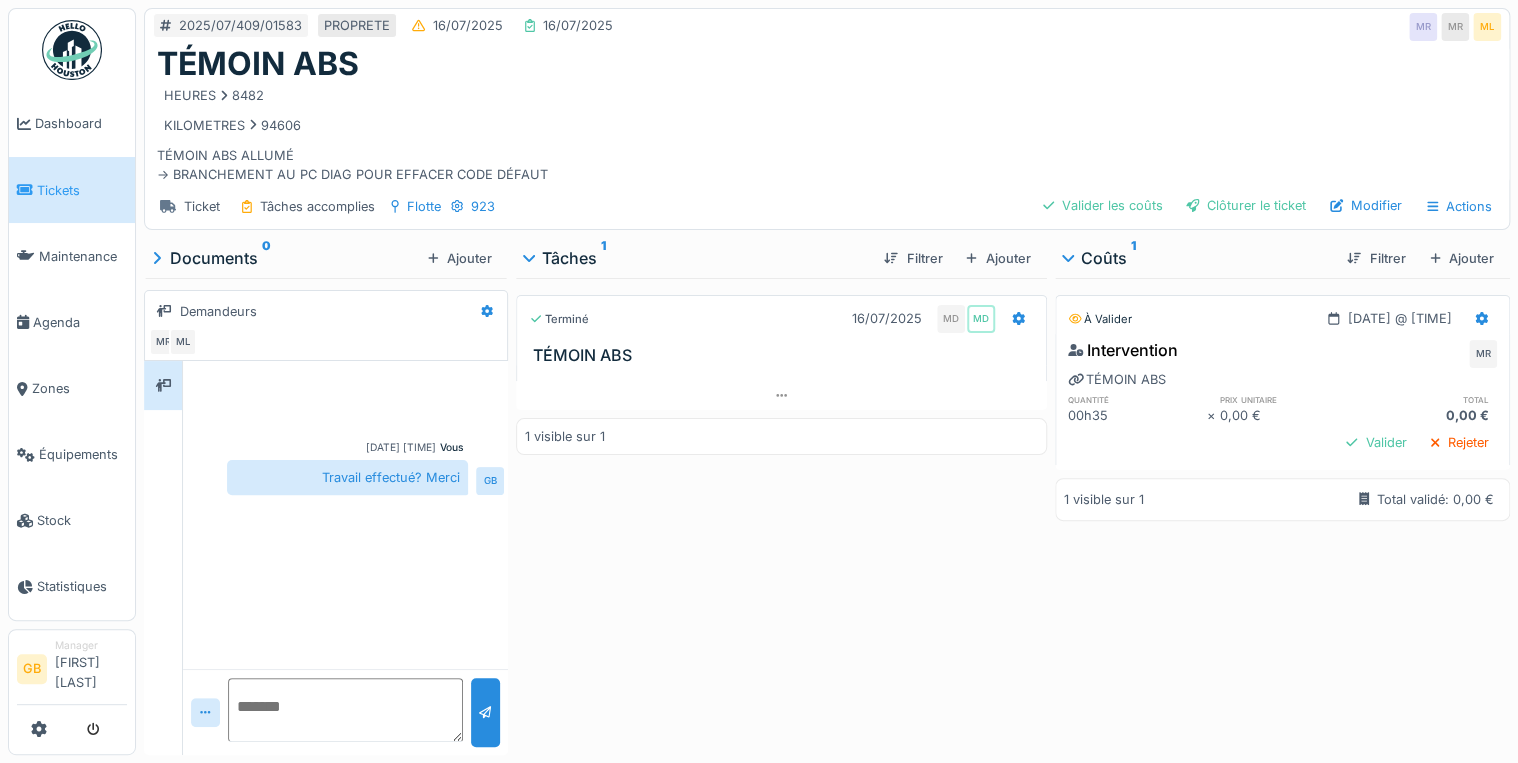 click on "Terminé 16/07/2025 MD MD" at bounding box center [781, 314] 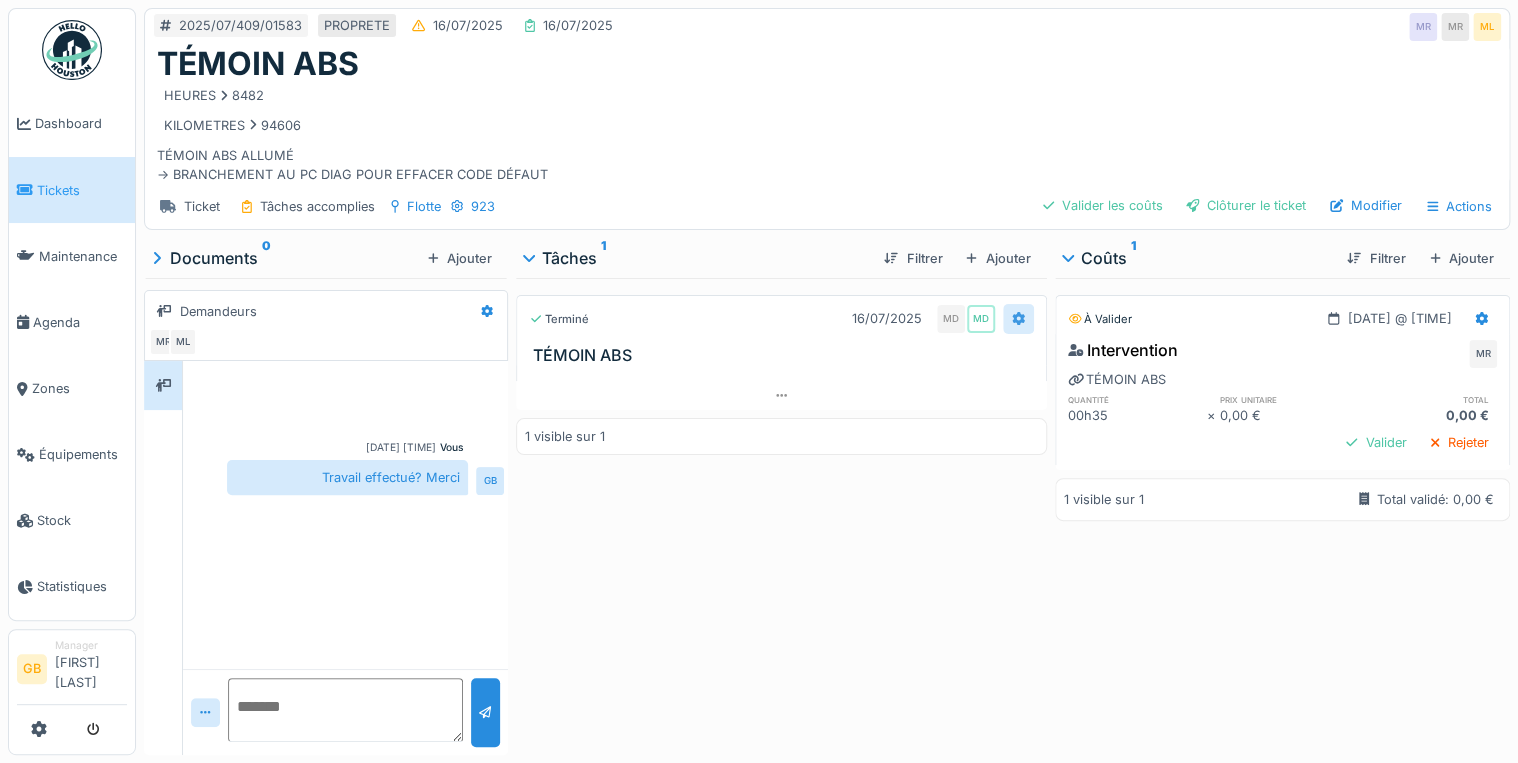 click 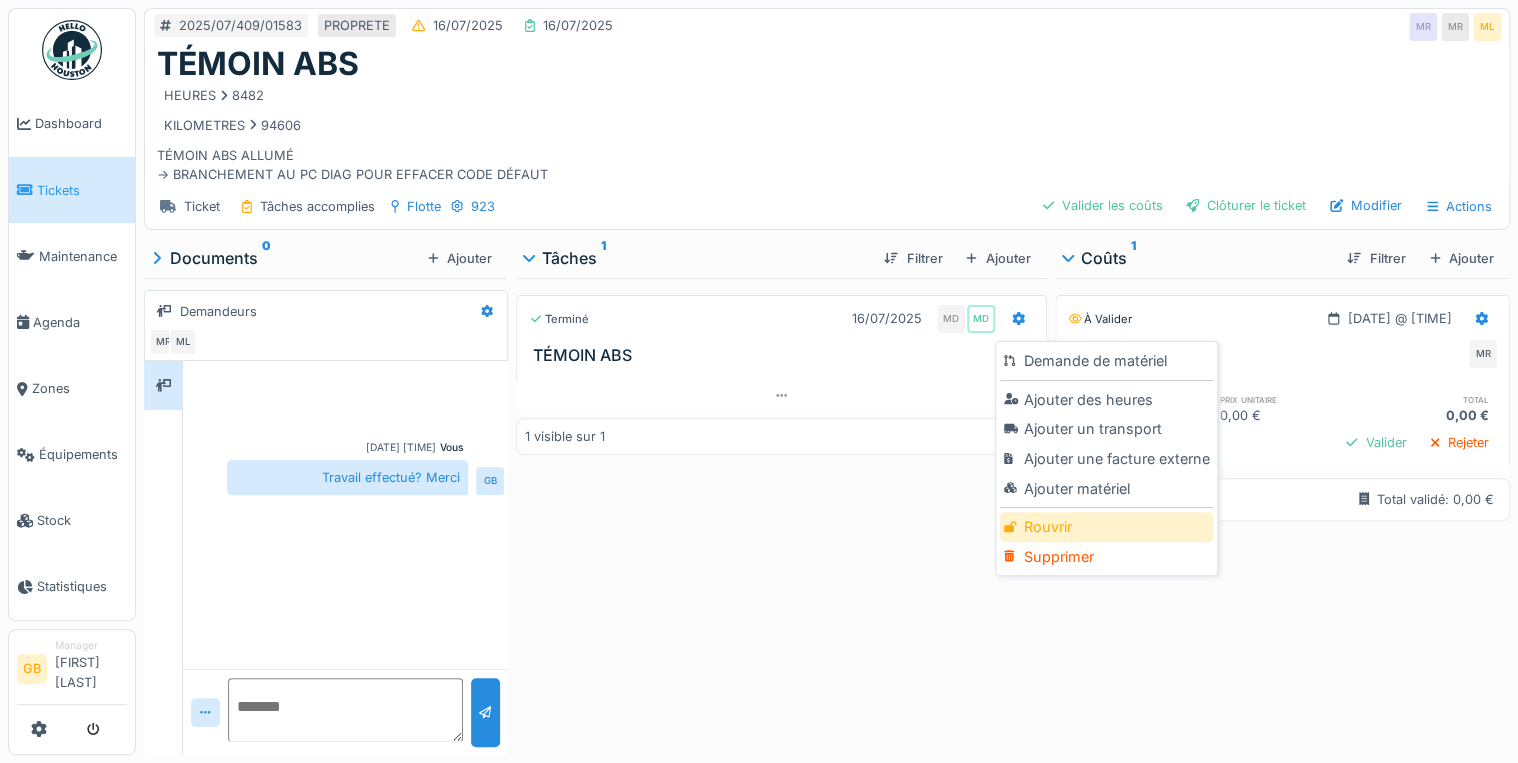 click on "Rouvrir" at bounding box center (1106, 527) 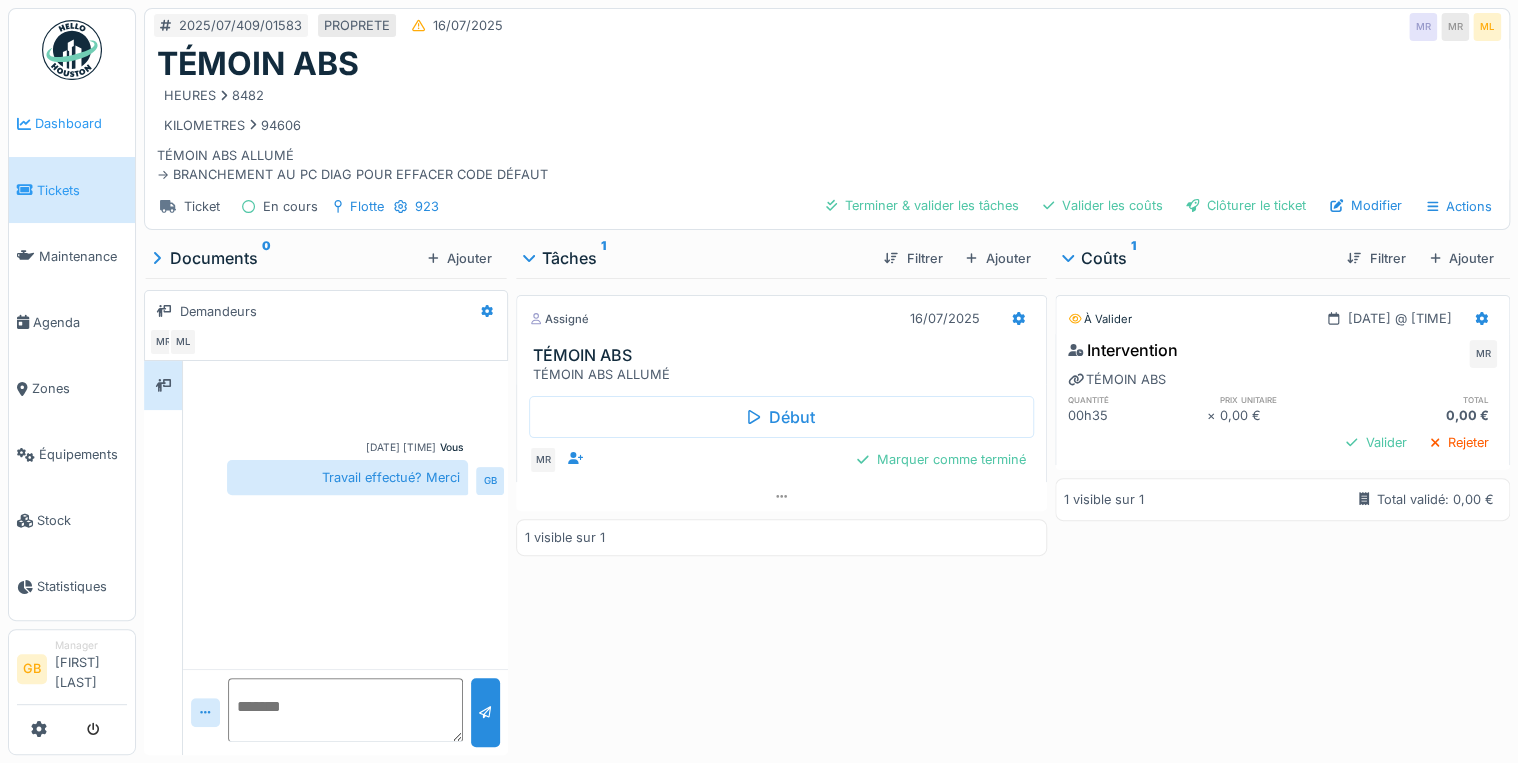 drag, startPoint x: 559, startPoint y: 156, endPoint x: 132, endPoint y: 132, distance: 427.67395 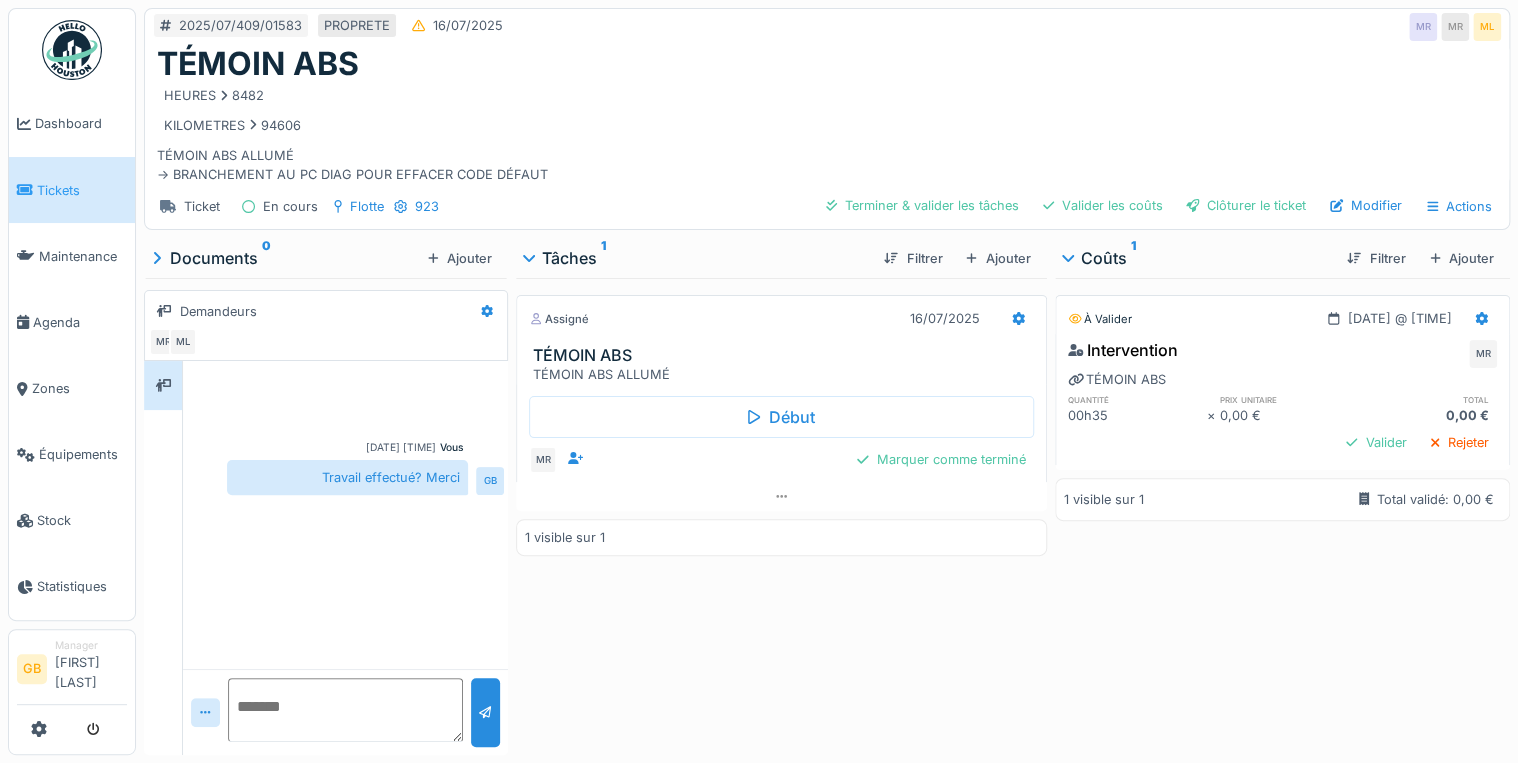 drag, startPoint x: 132, startPoint y: 132, endPoint x: 245, endPoint y: 144, distance: 113.63538 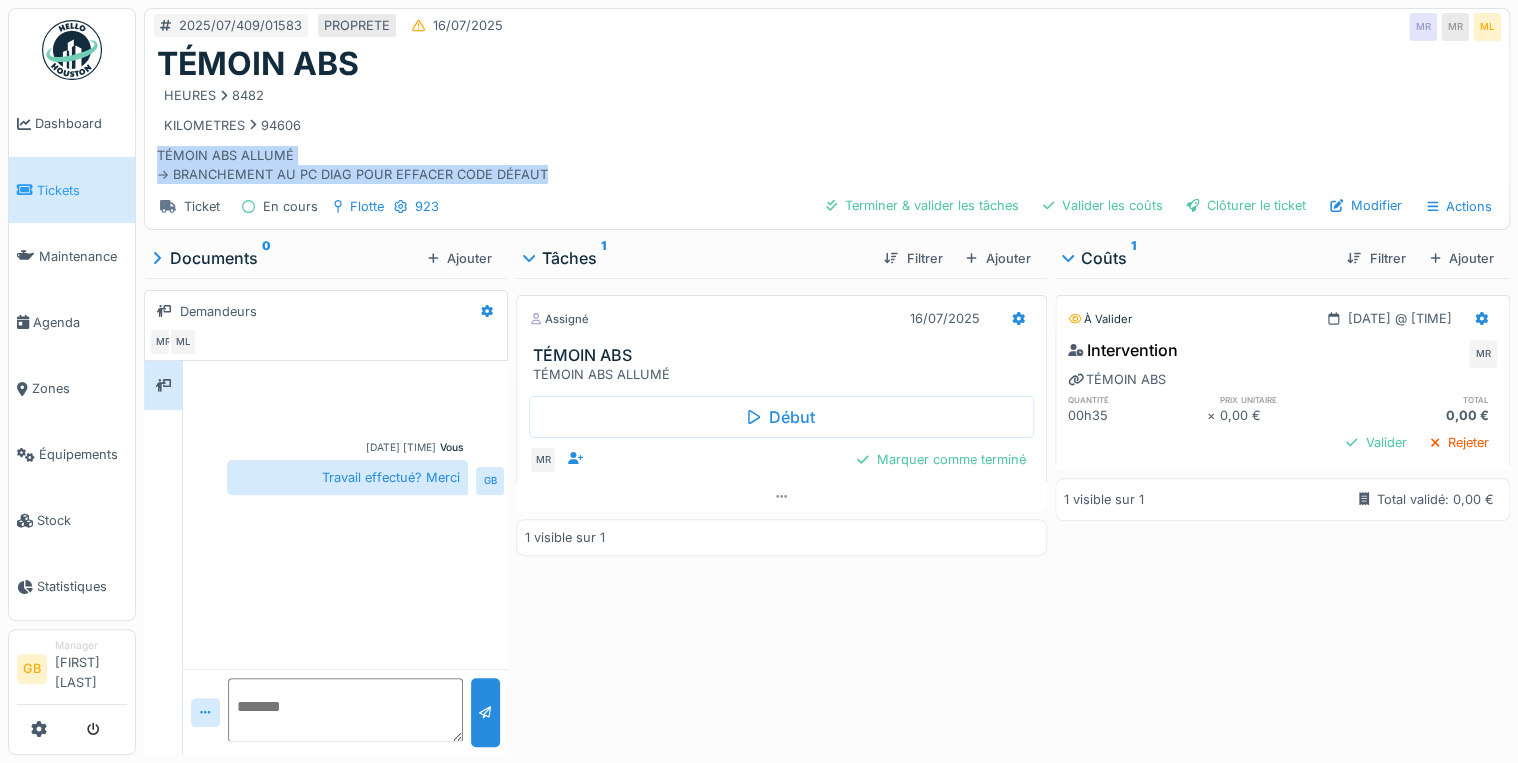 drag, startPoint x: 553, startPoint y: 160, endPoint x: 160, endPoint y: 144, distance: 393.32556 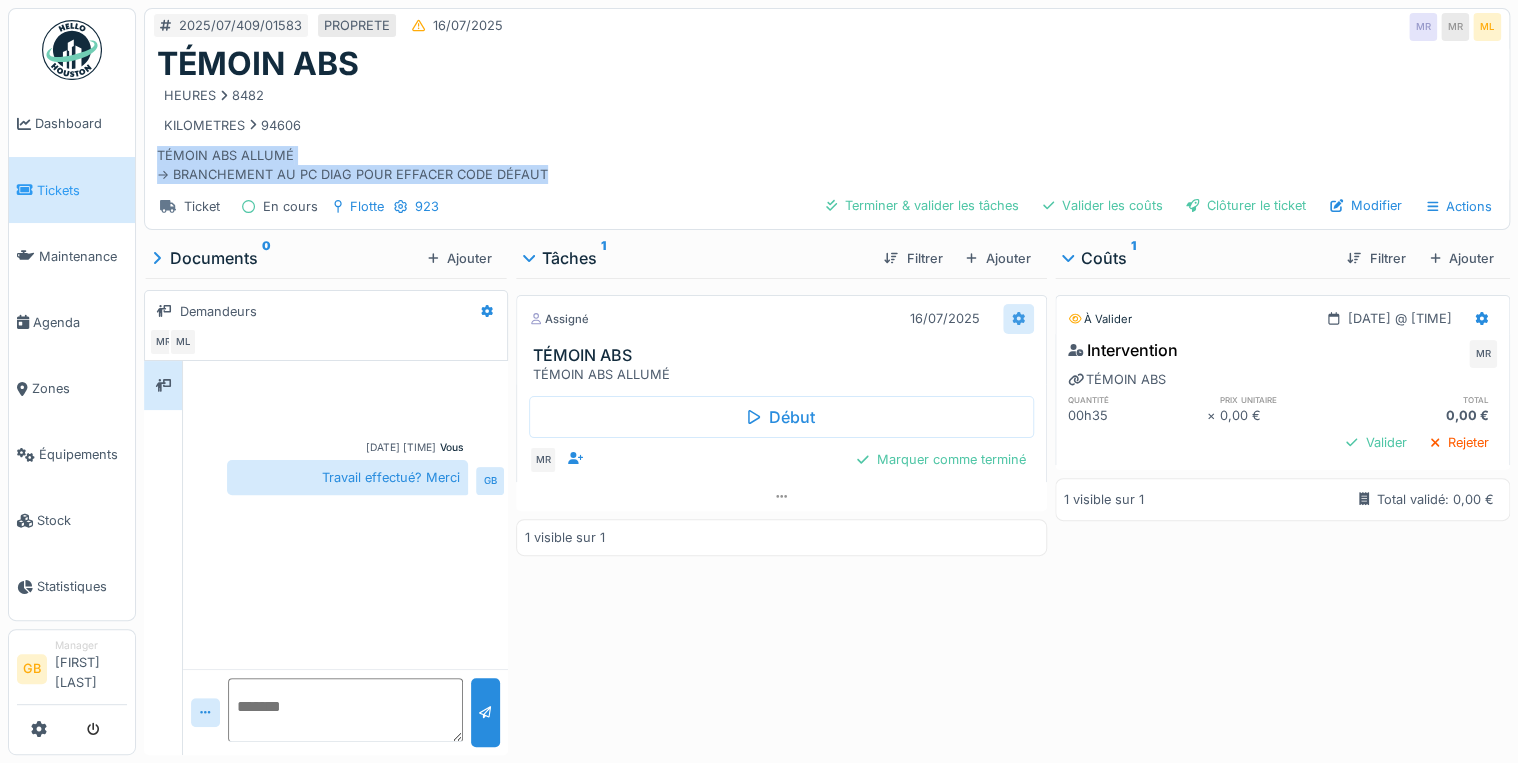 click 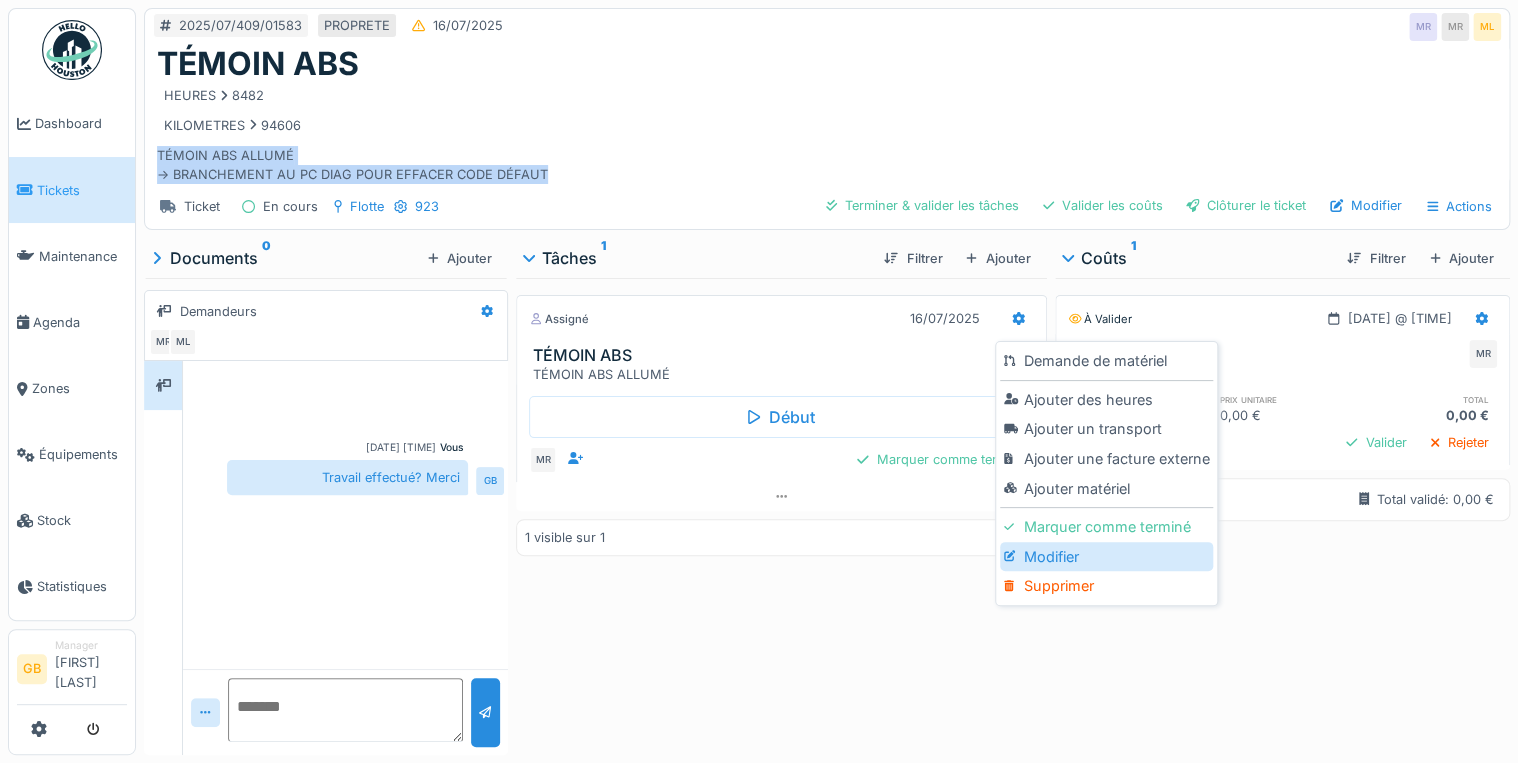 click on "Modifier" at bounding box center [1106, 557] 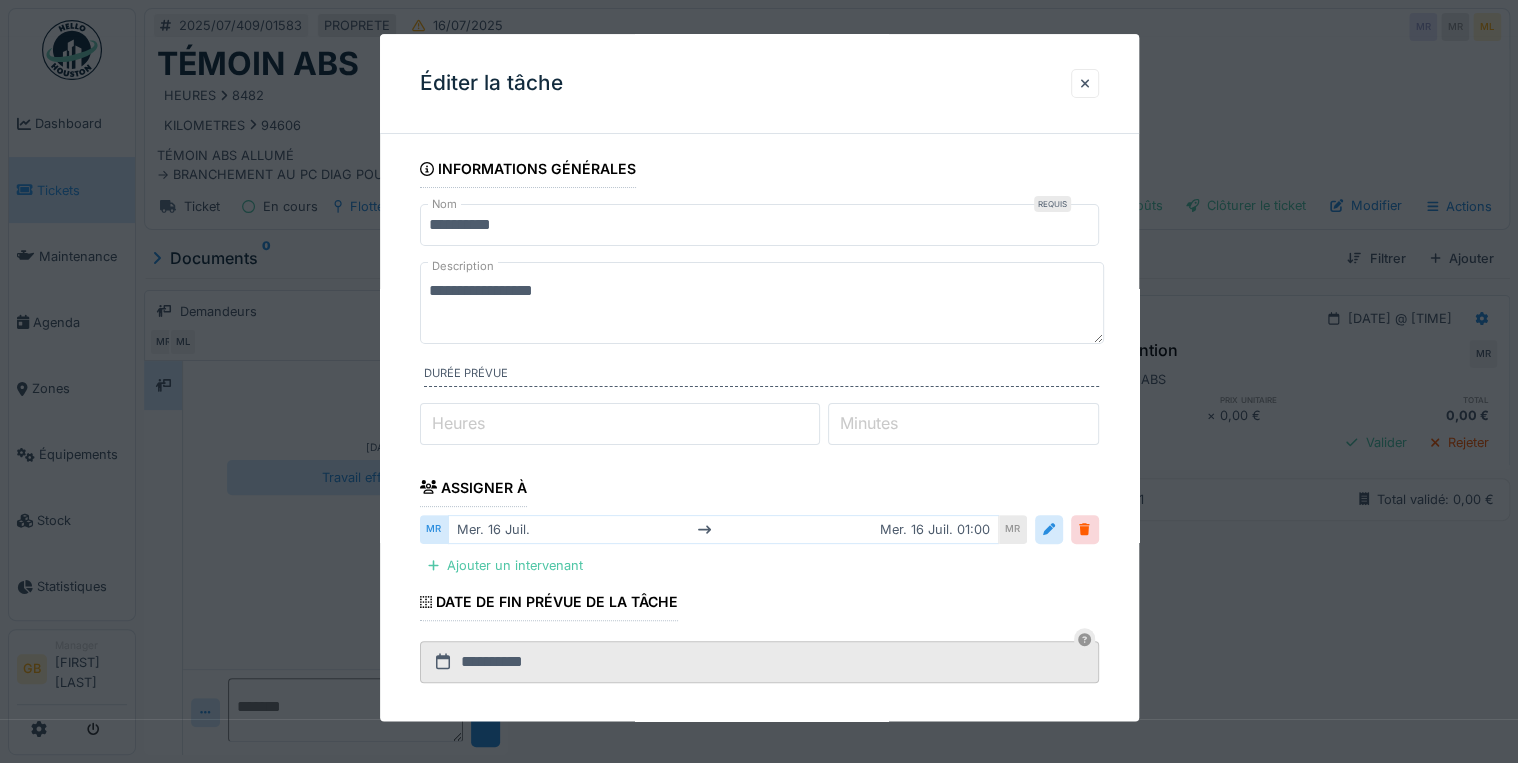 drag, startPoint x: 692, startPoint y: 317, endPoint x: 202, endPoint y: 248, distance: 494.83432 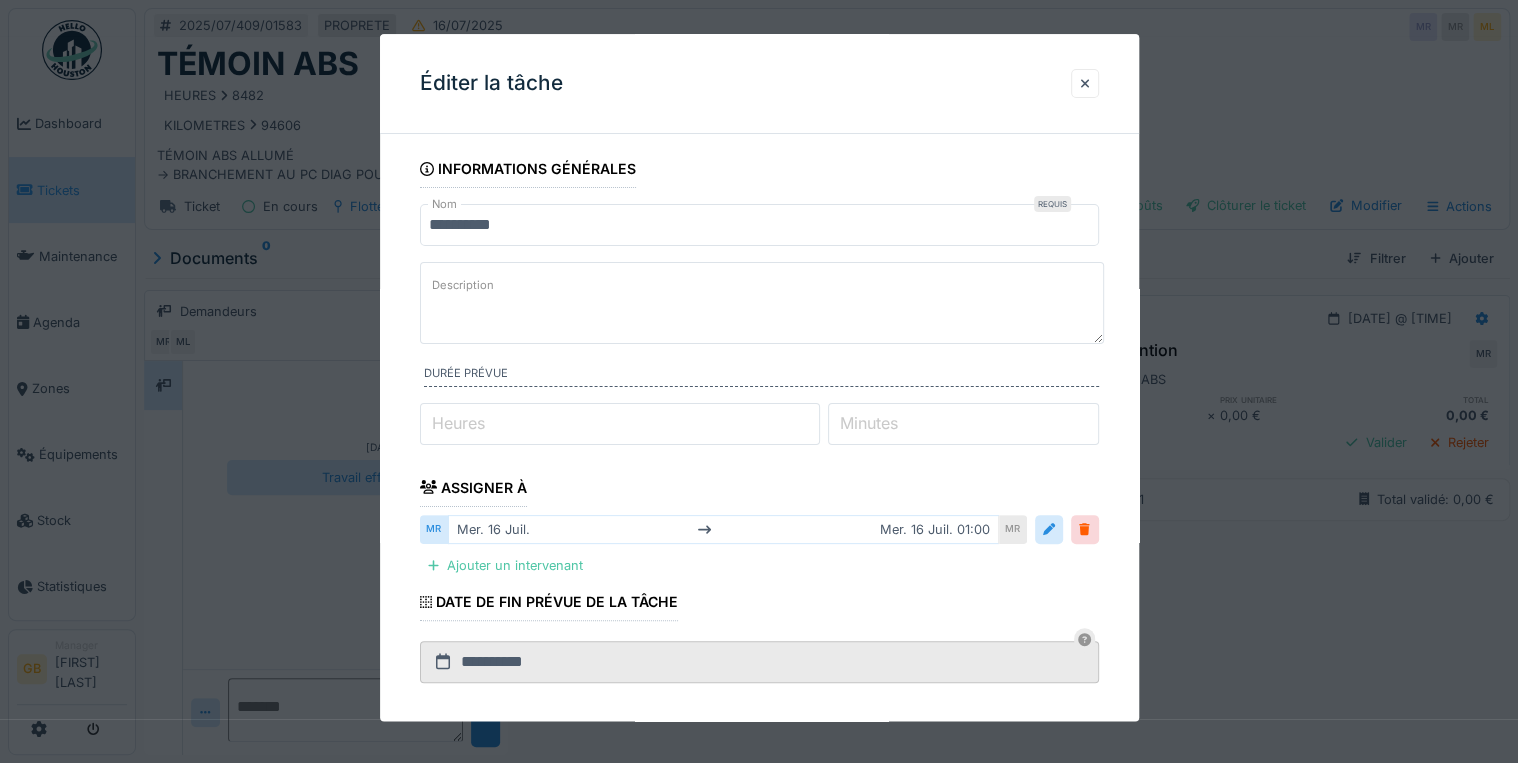 paste on "**********" 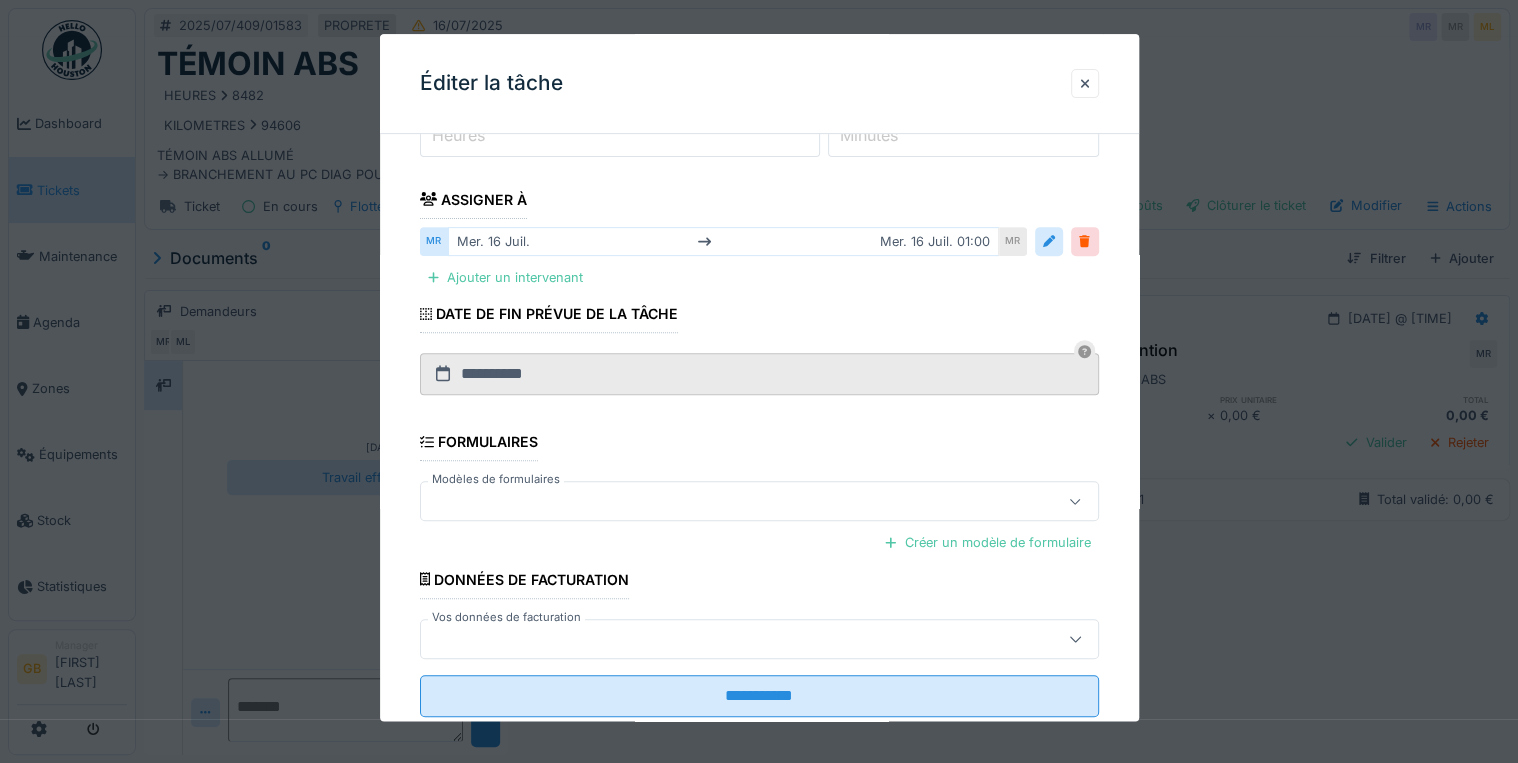 scroll, scrollTop: 336, scrollLeft: 0, axis: vertical 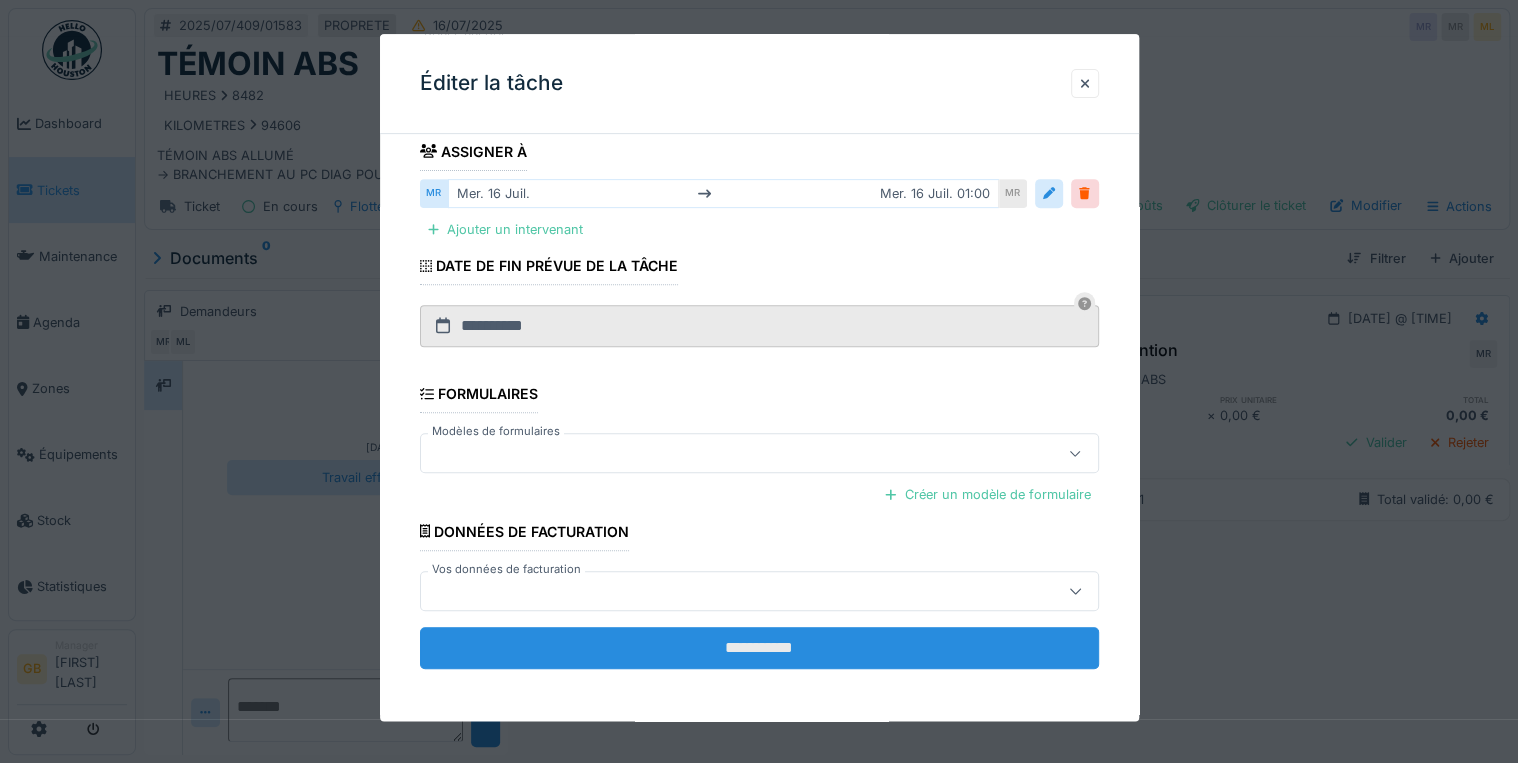 type on "**********" 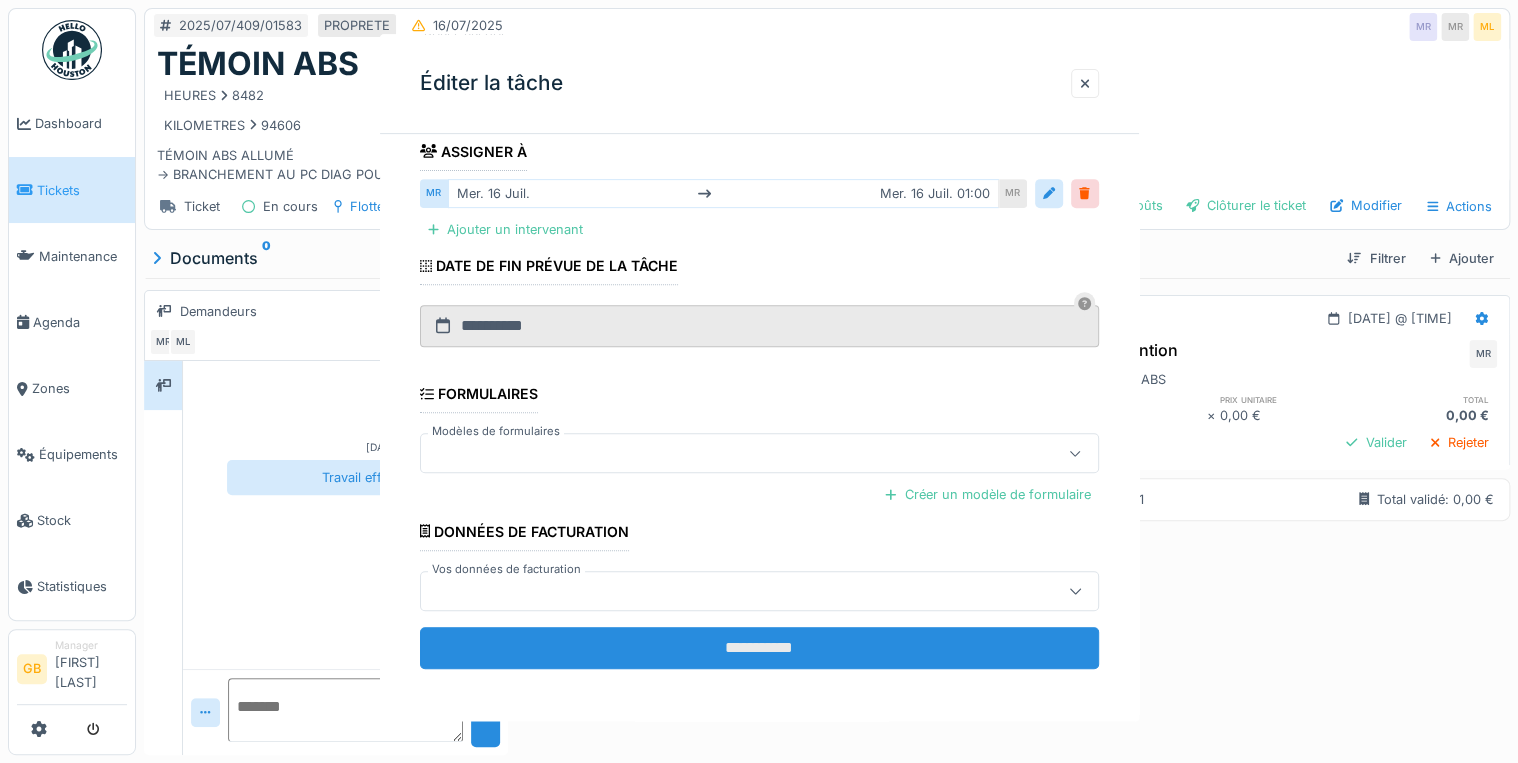 scroll, scrollTop: 0, scrollLeft: 0, axis: both 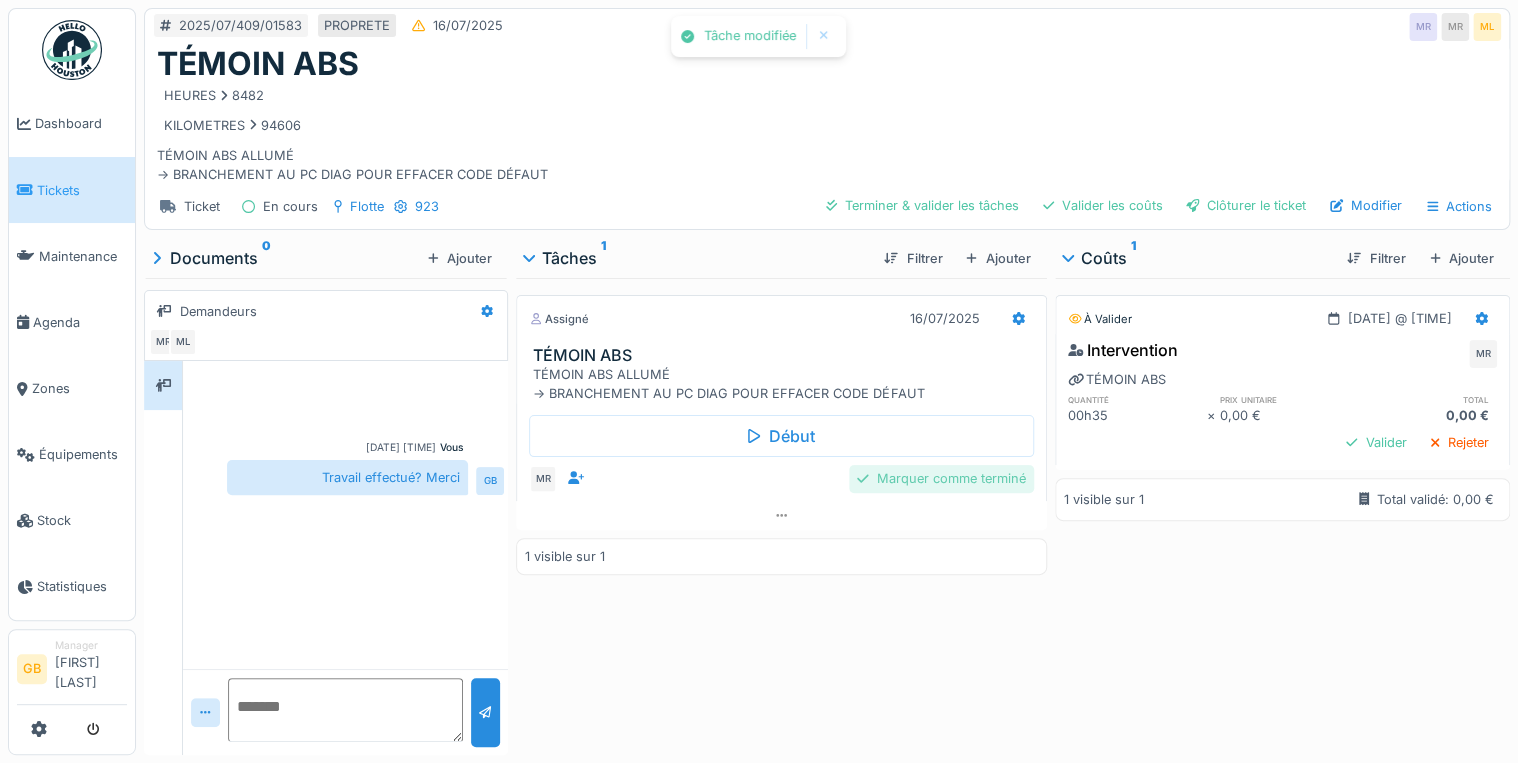 click on "Marquer comme terminé" at bounding box center (941, 478) 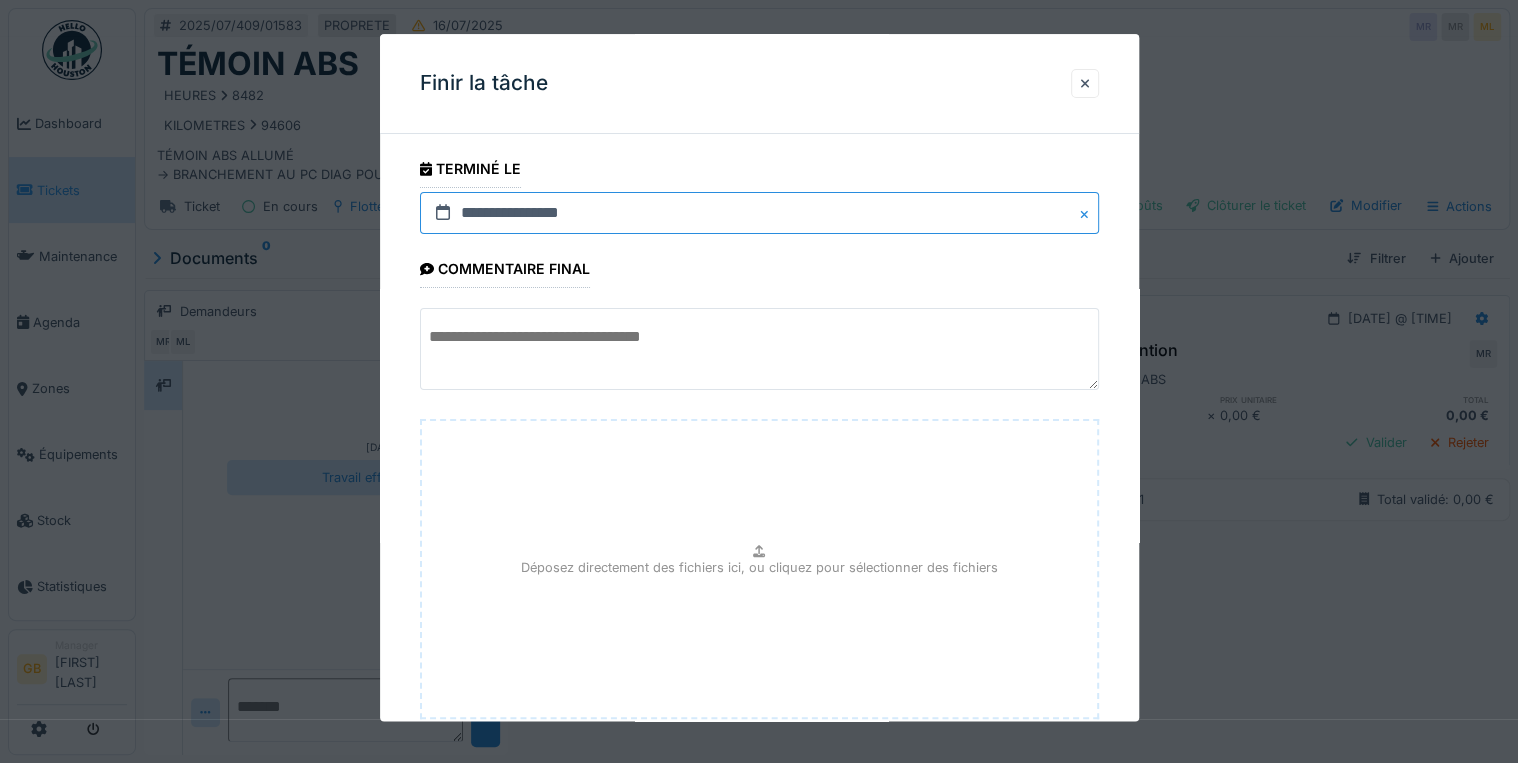 click on "**********" at bounding box center [759, 213] 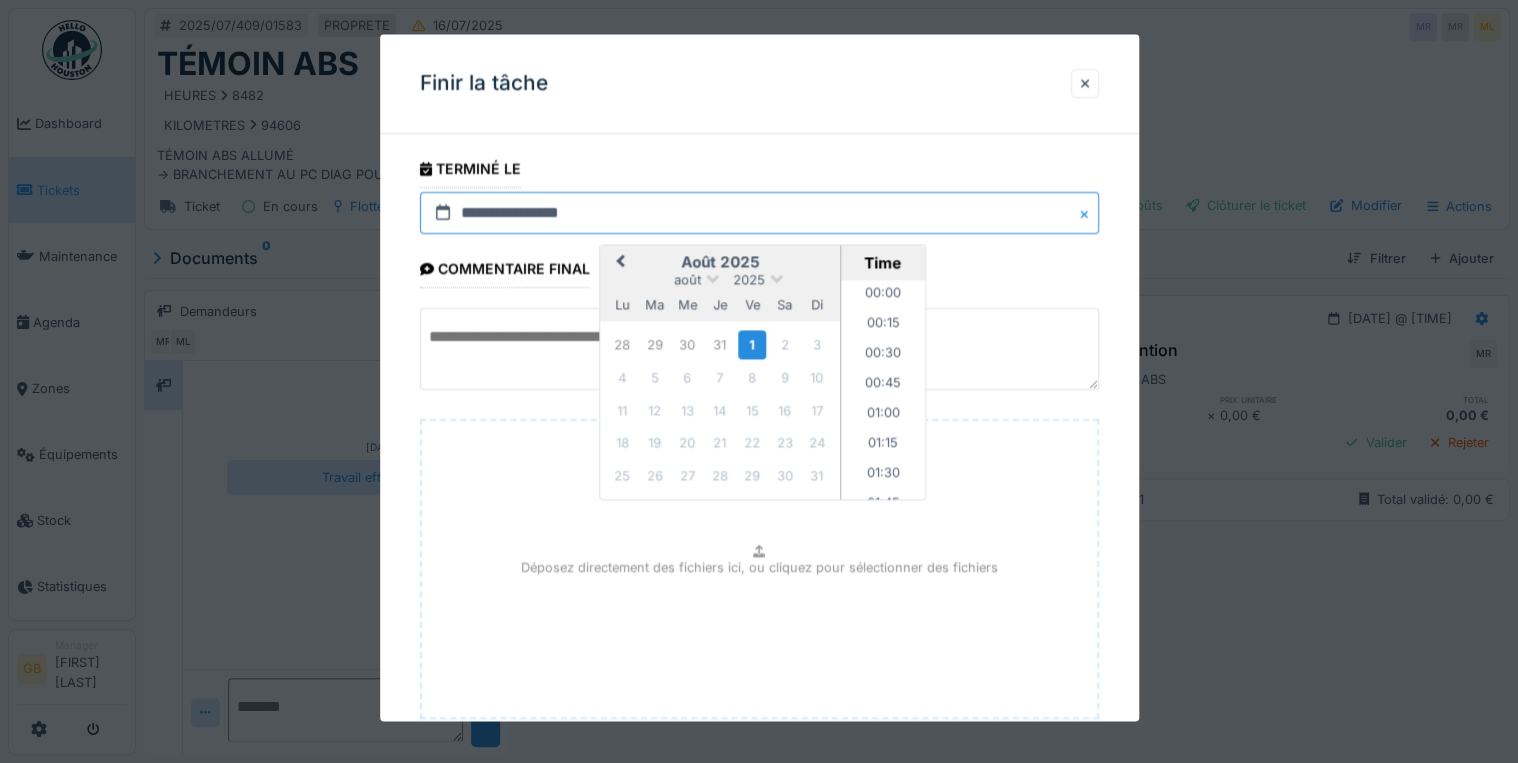 scroll, scrollTop: 1345, scrollLeft: 0, axis: vertical 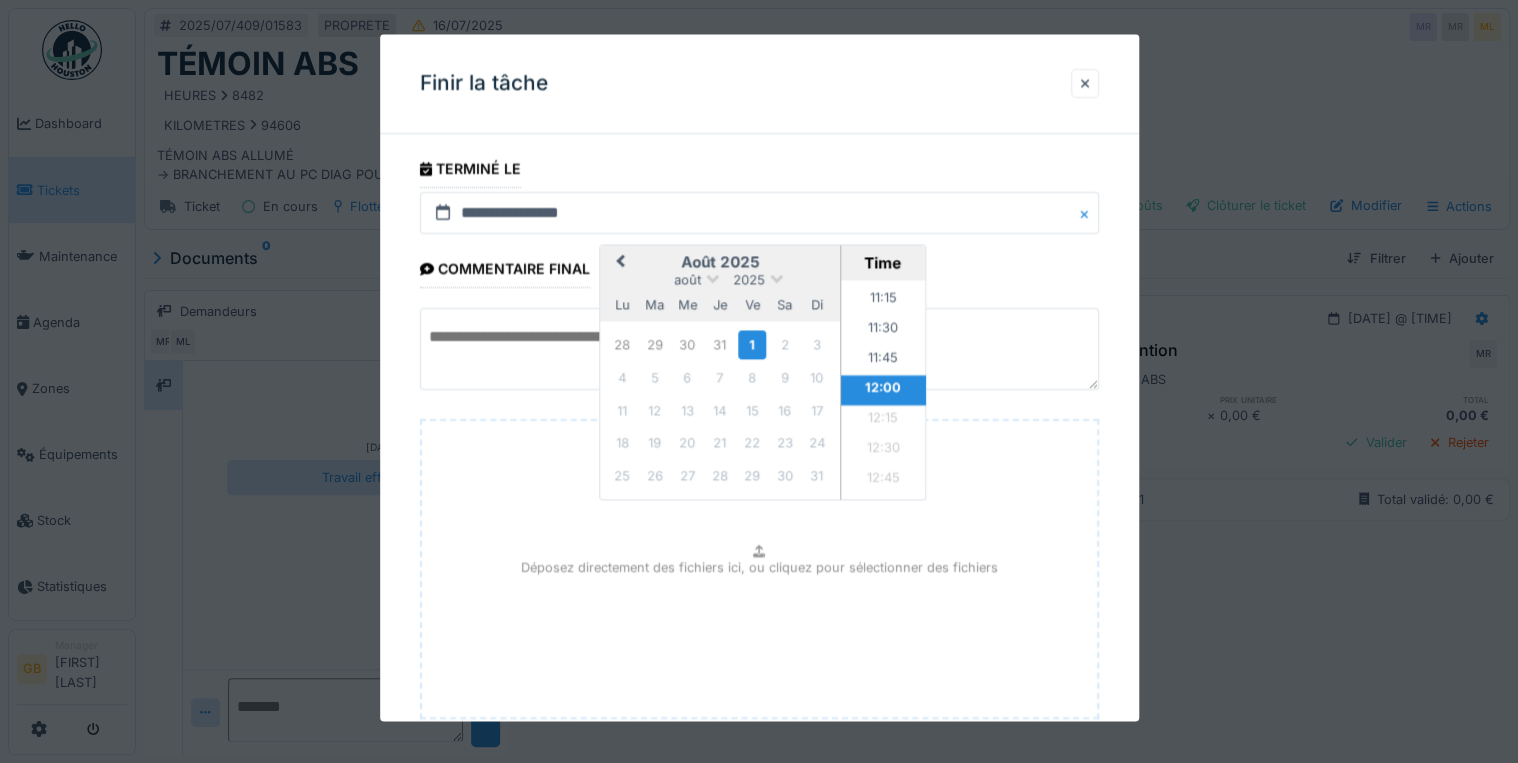 click on "août 2025" at bounding box center [720, 280] 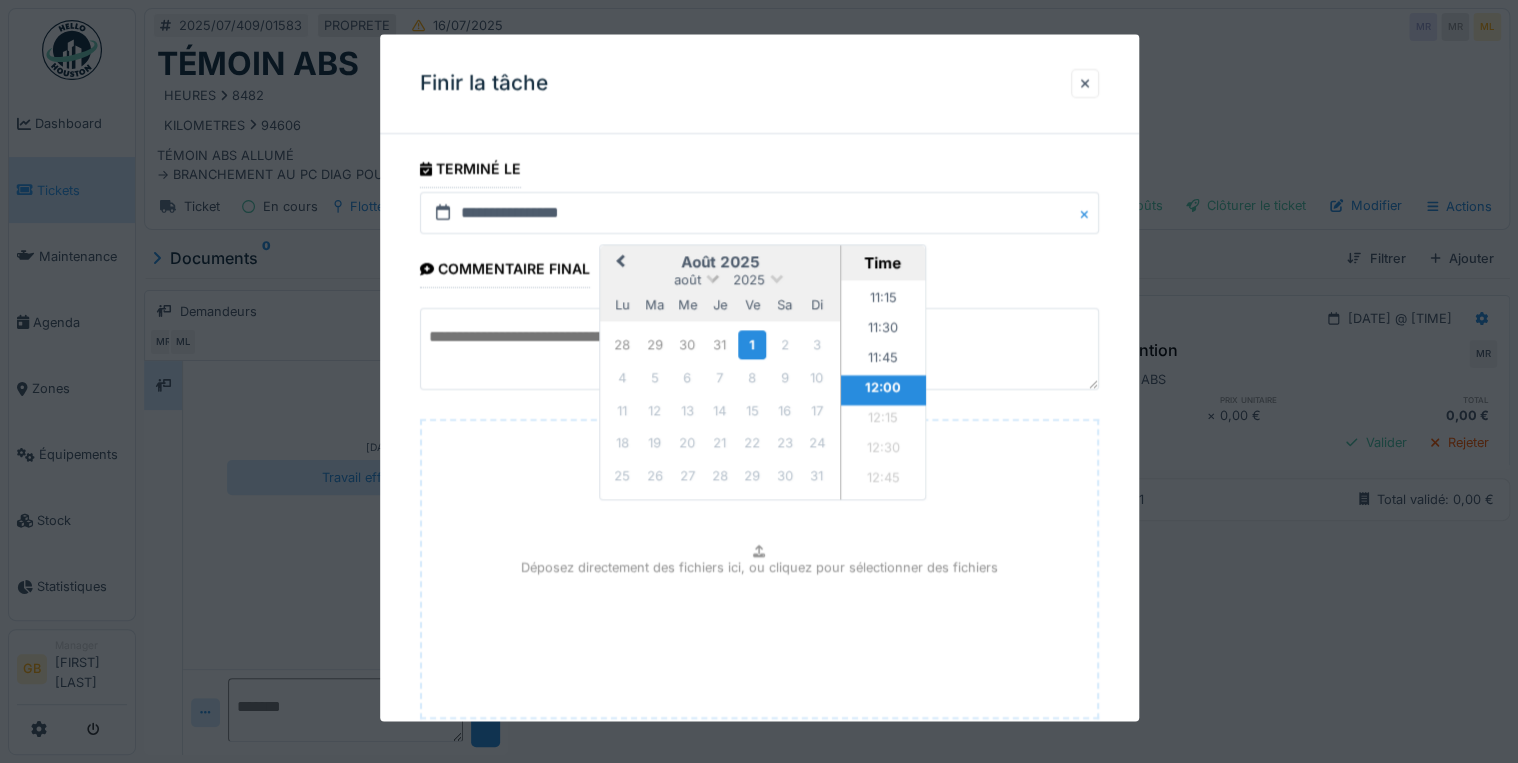 click on "août" at bounding box center [687, 280] 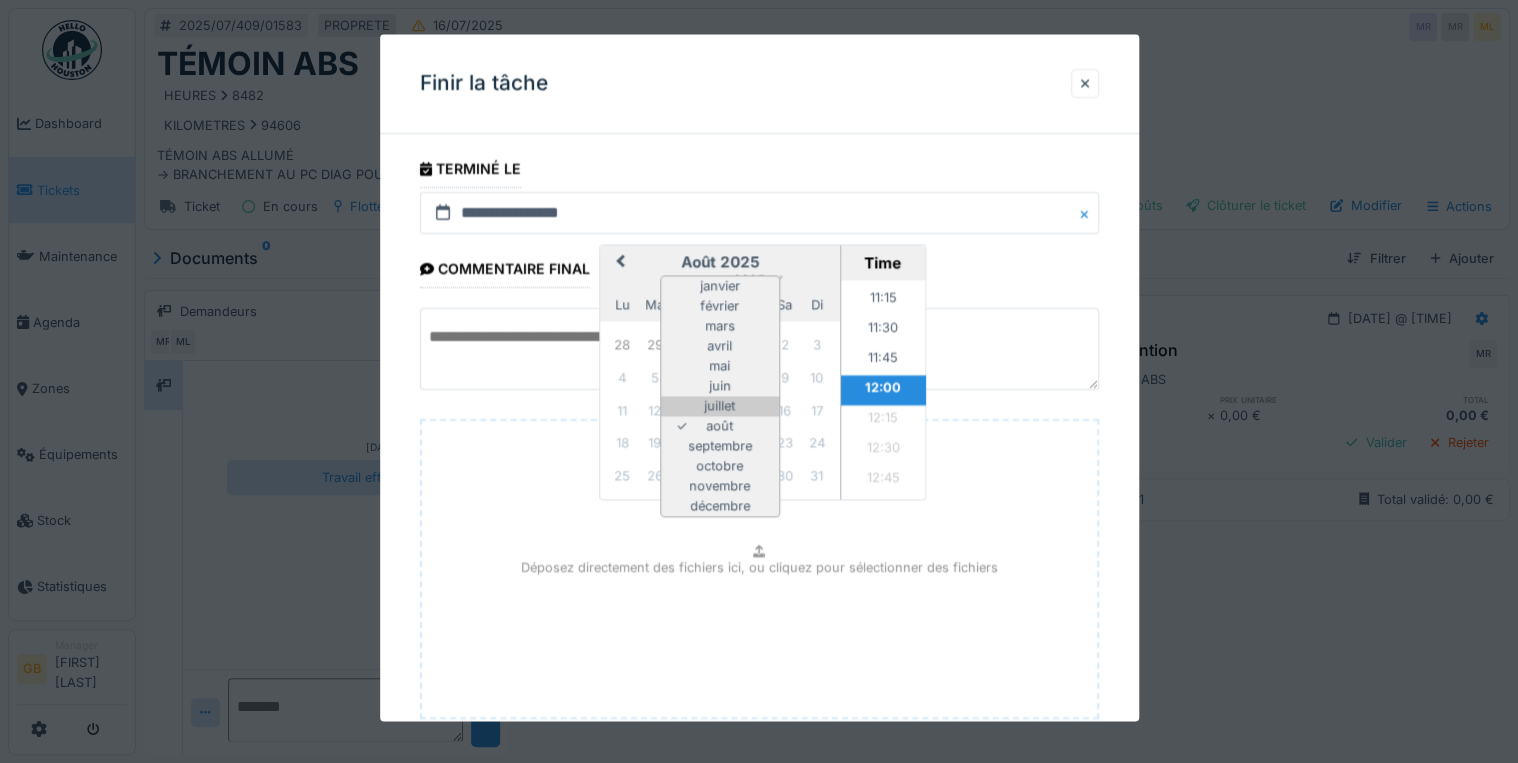 click on "juillet" at bounding box center [720, 407] 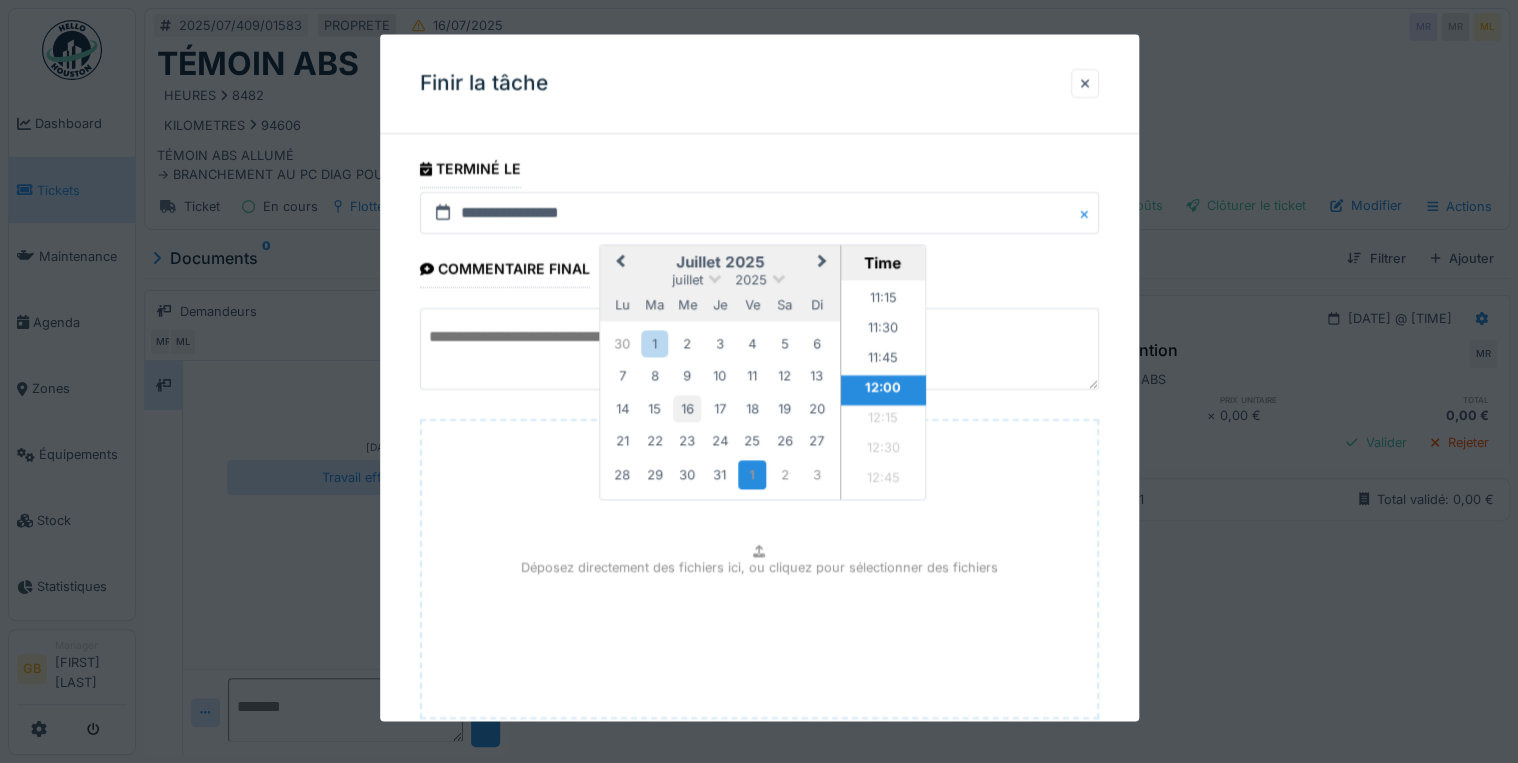 click on "16" at bounding box center [687, 408] 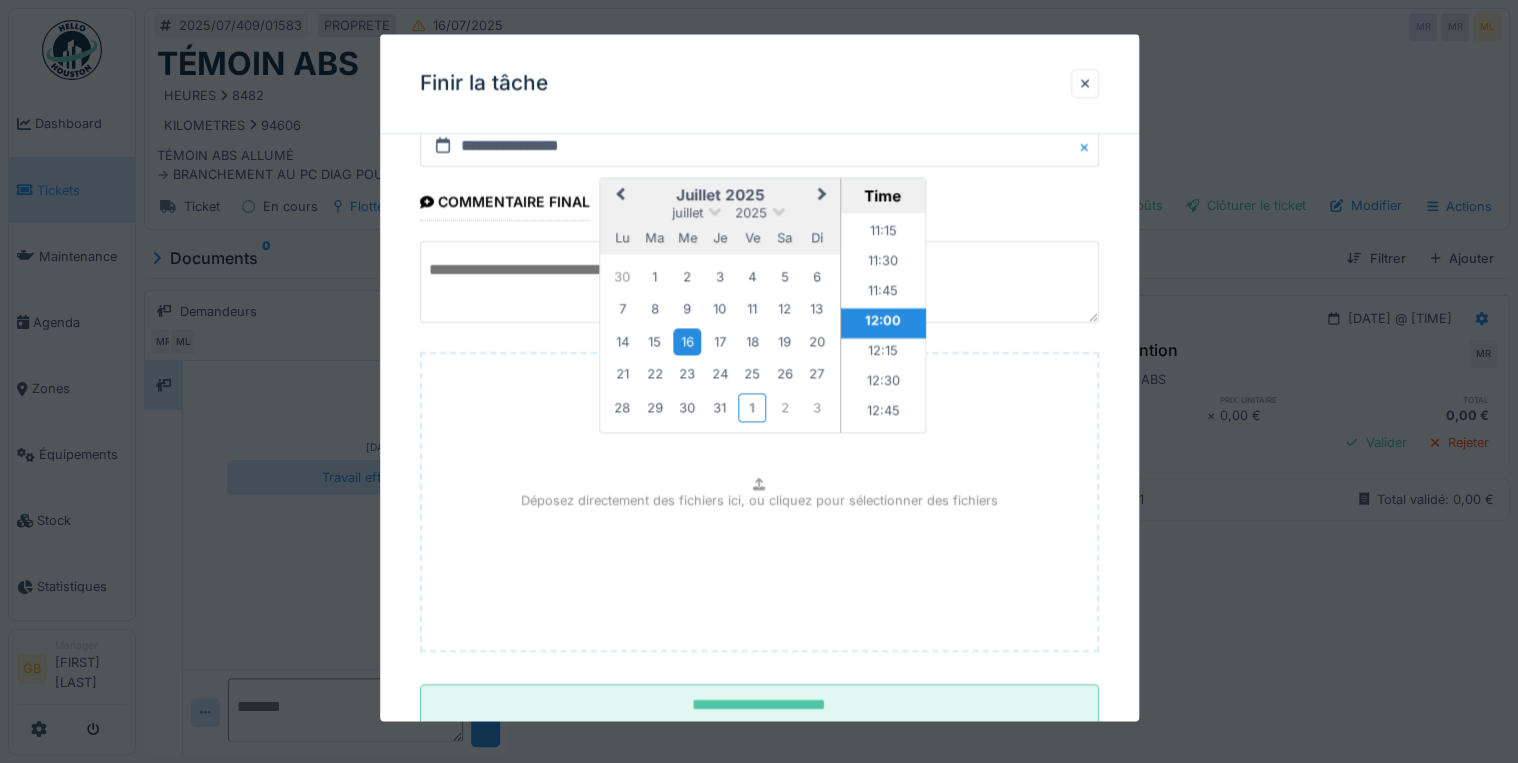 scroll, scrollTop: 126, scrollLeft: 0, axis: vertical 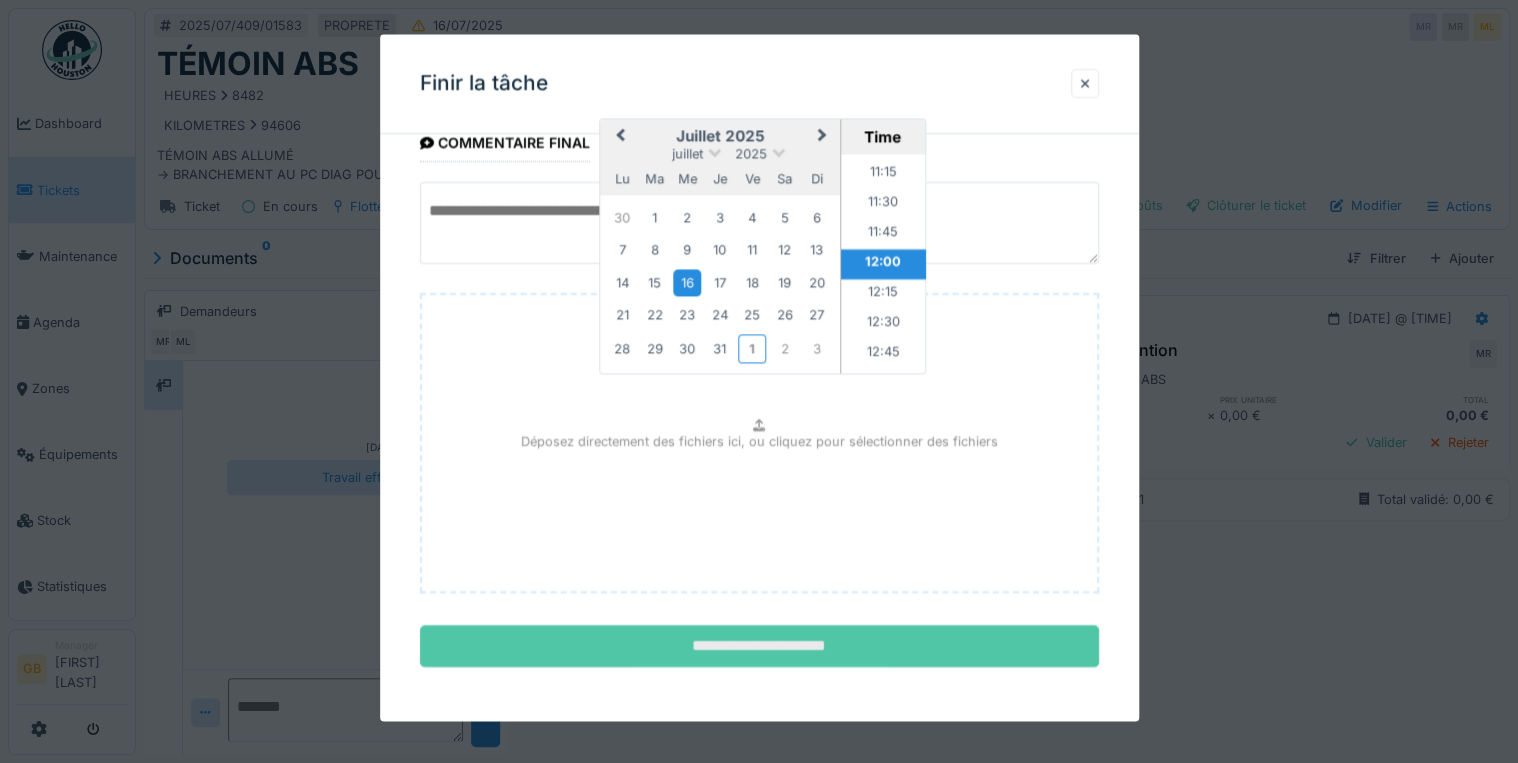 click on "**********" at bounding box center (759, 647) 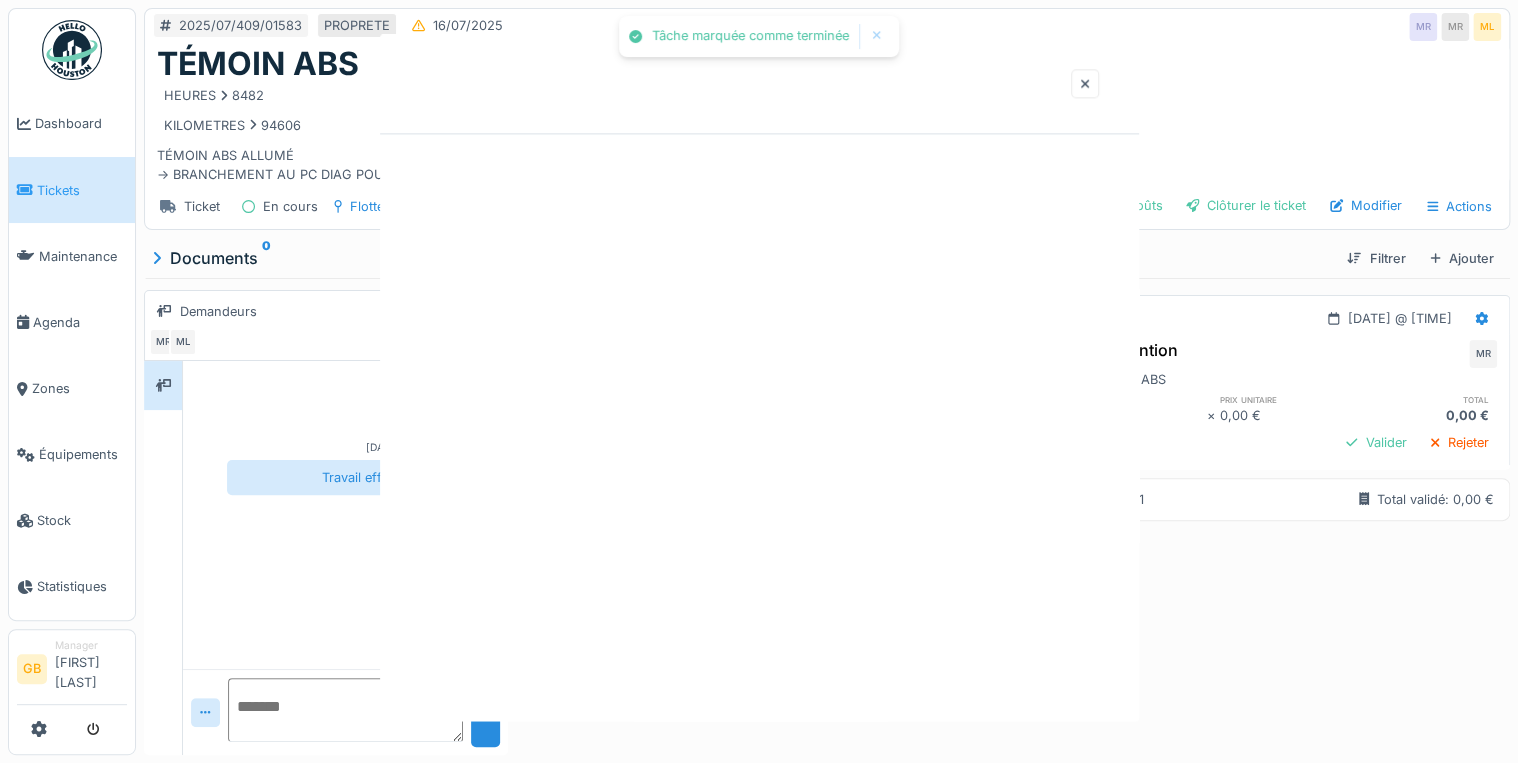 scroll, scrollTop: 0, scrollLeft: 0, axis: both 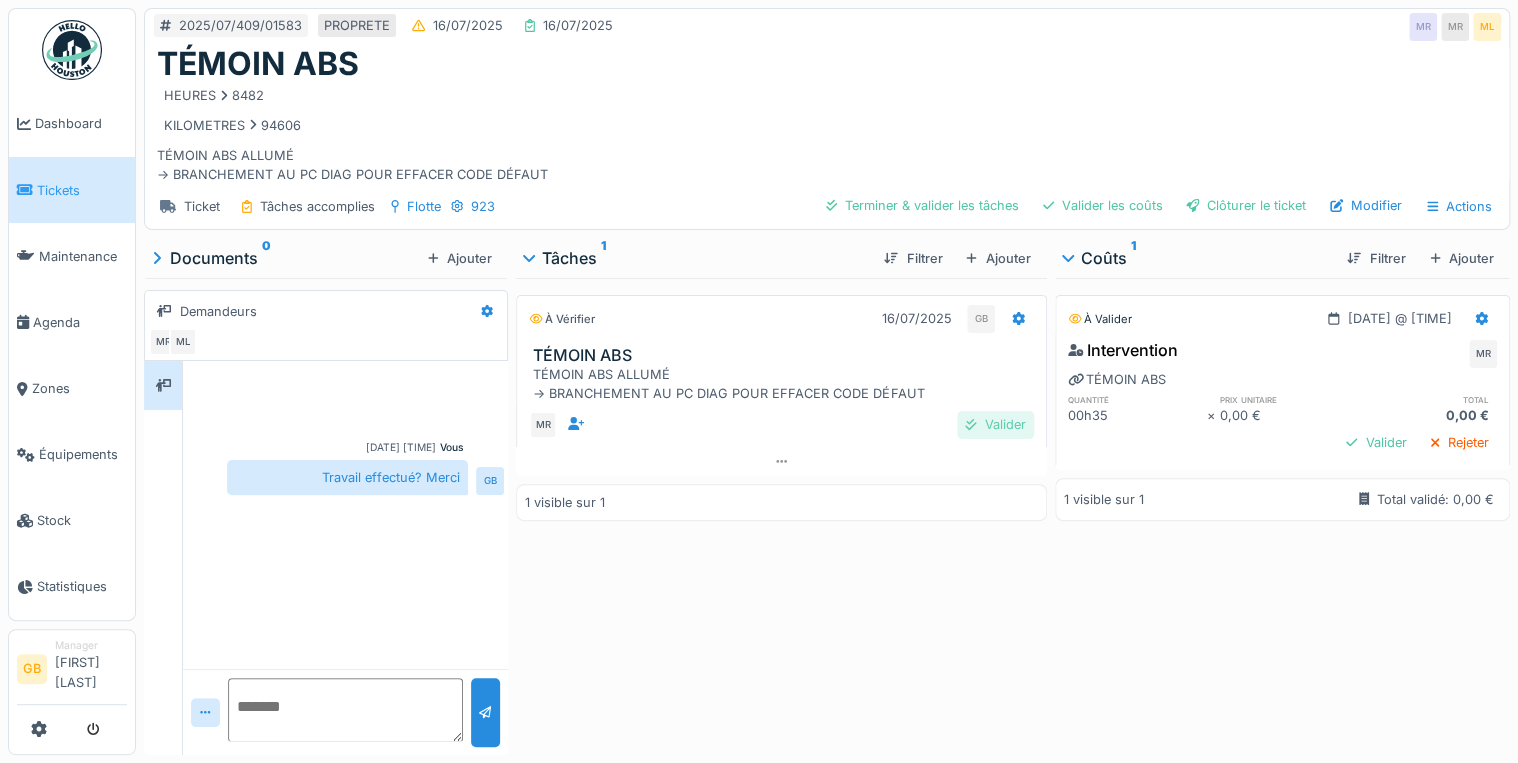 click on "Valider" at bounding box center (995, 424) 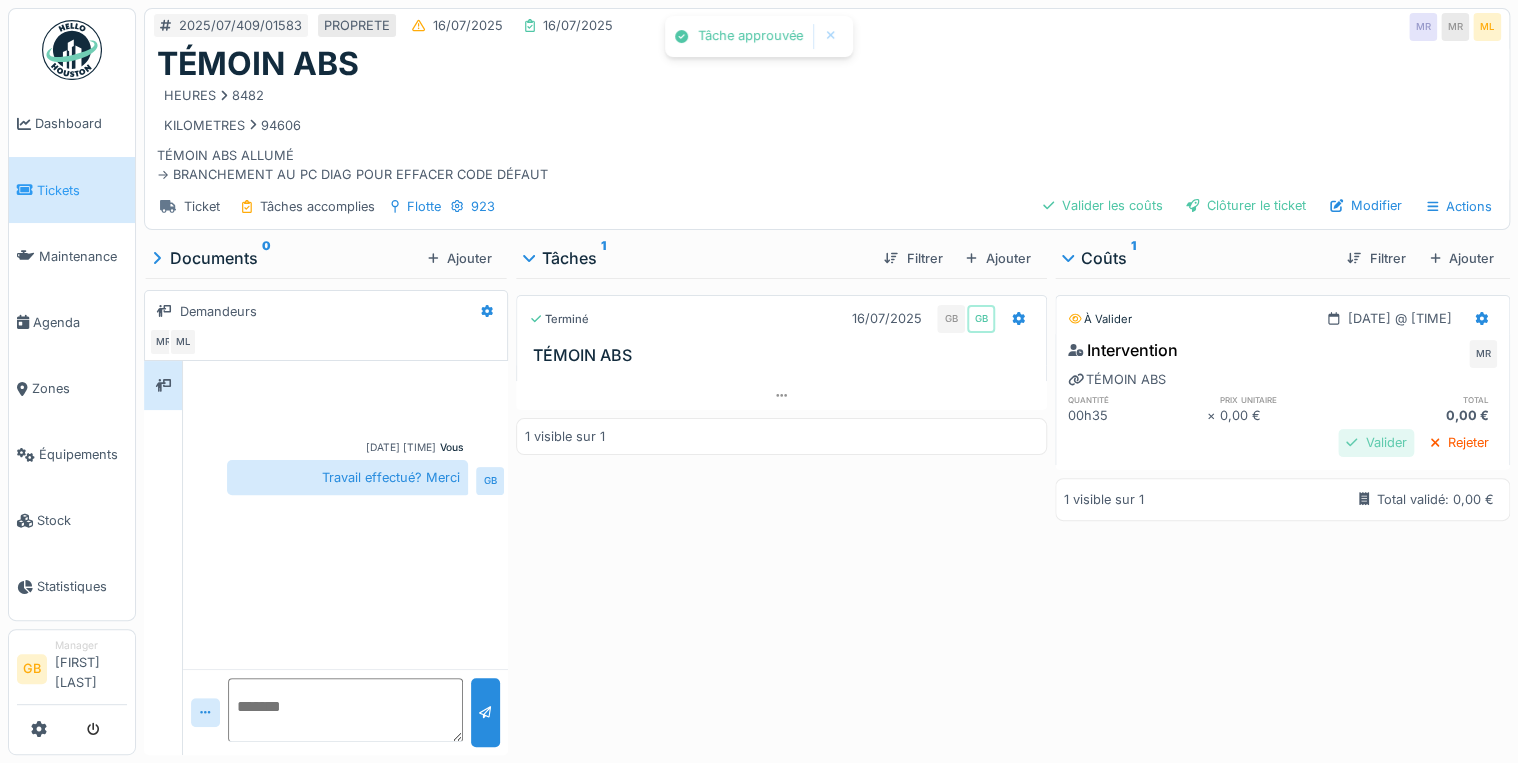 click on "Valider" at bounding box center [1376, 442] 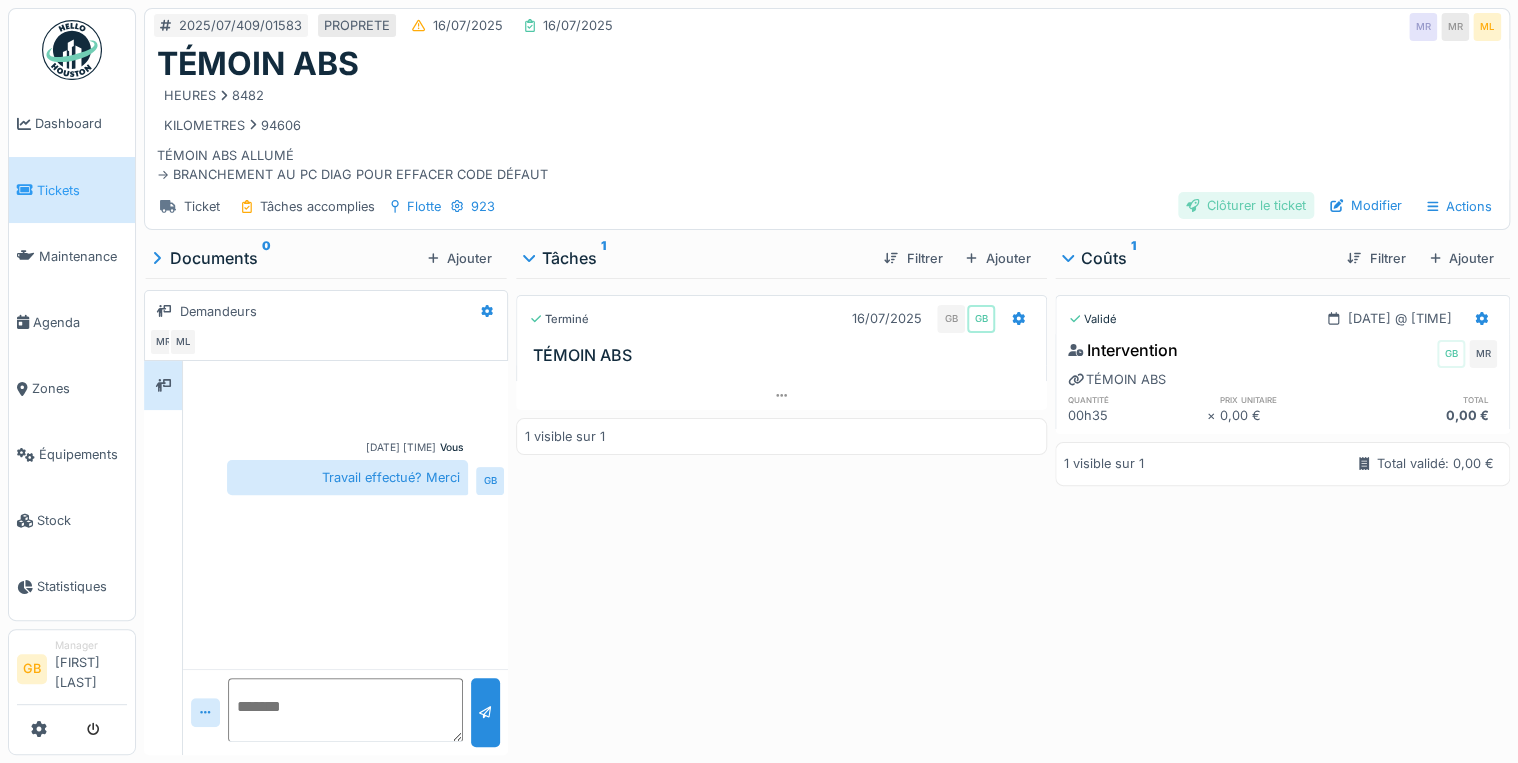 click on "Clôturer le ticket" at bounding box center (1246, 205) 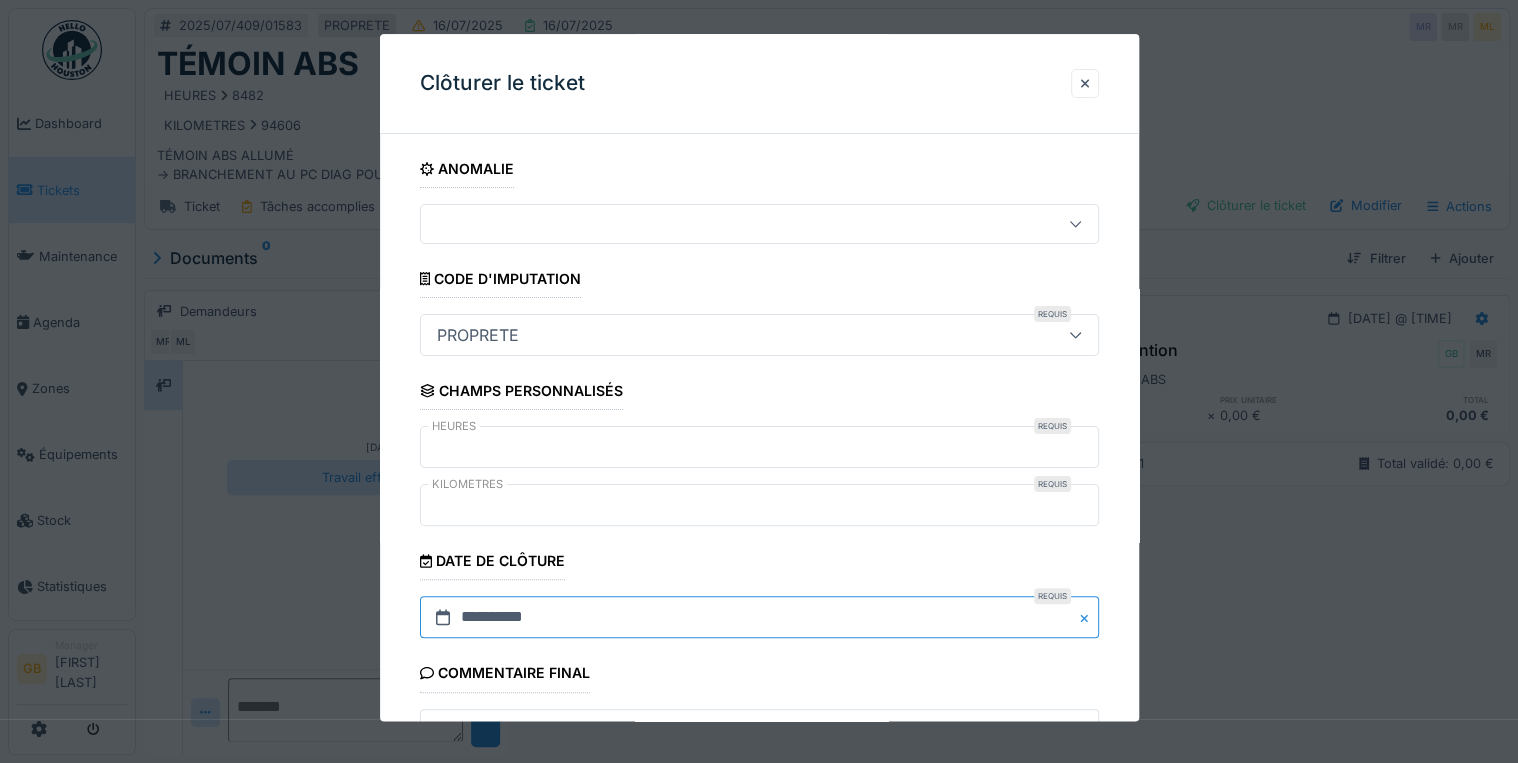 click on "**********" at bounding box center [759, 618] 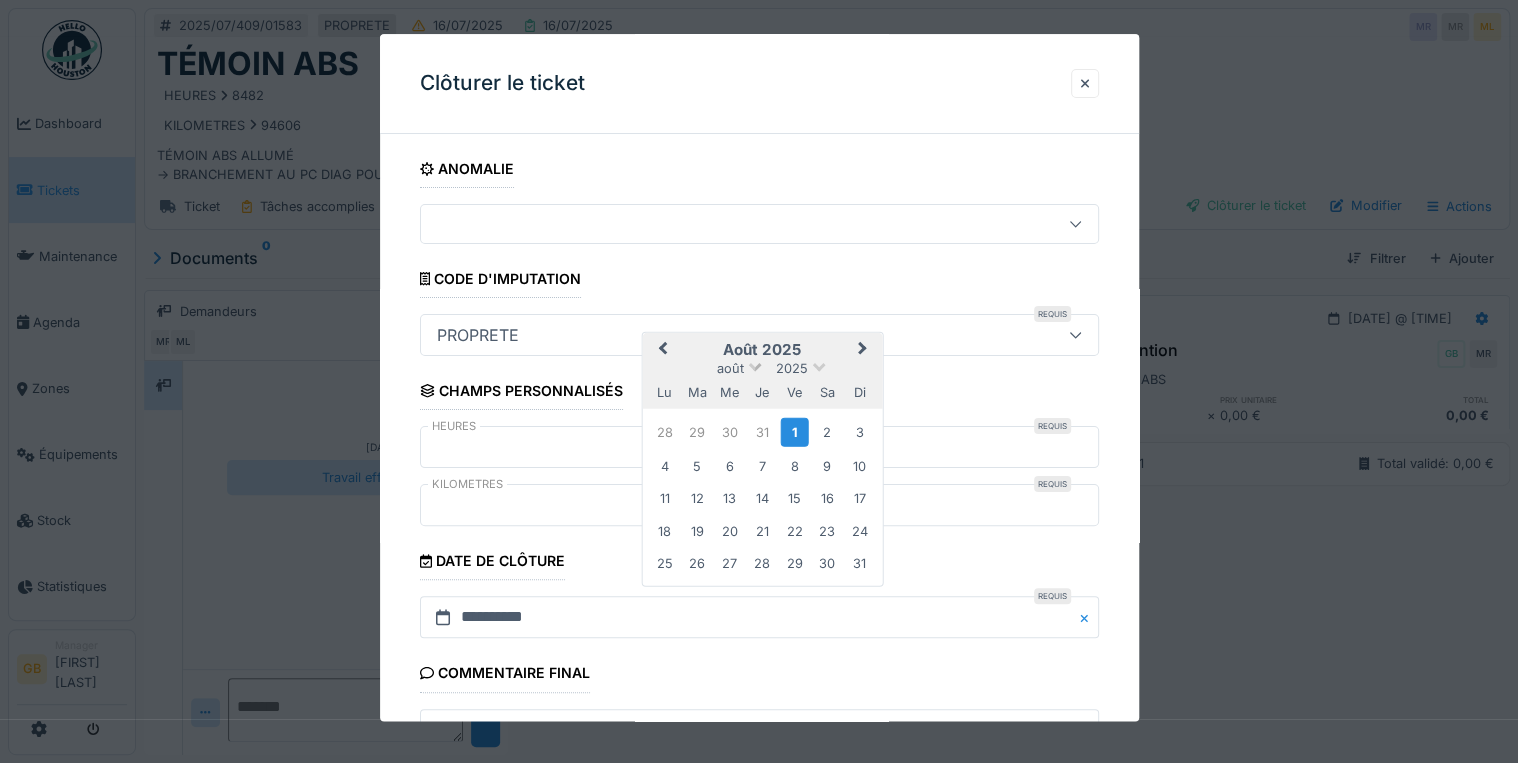 click on "août" at bounding box center (730, 367) 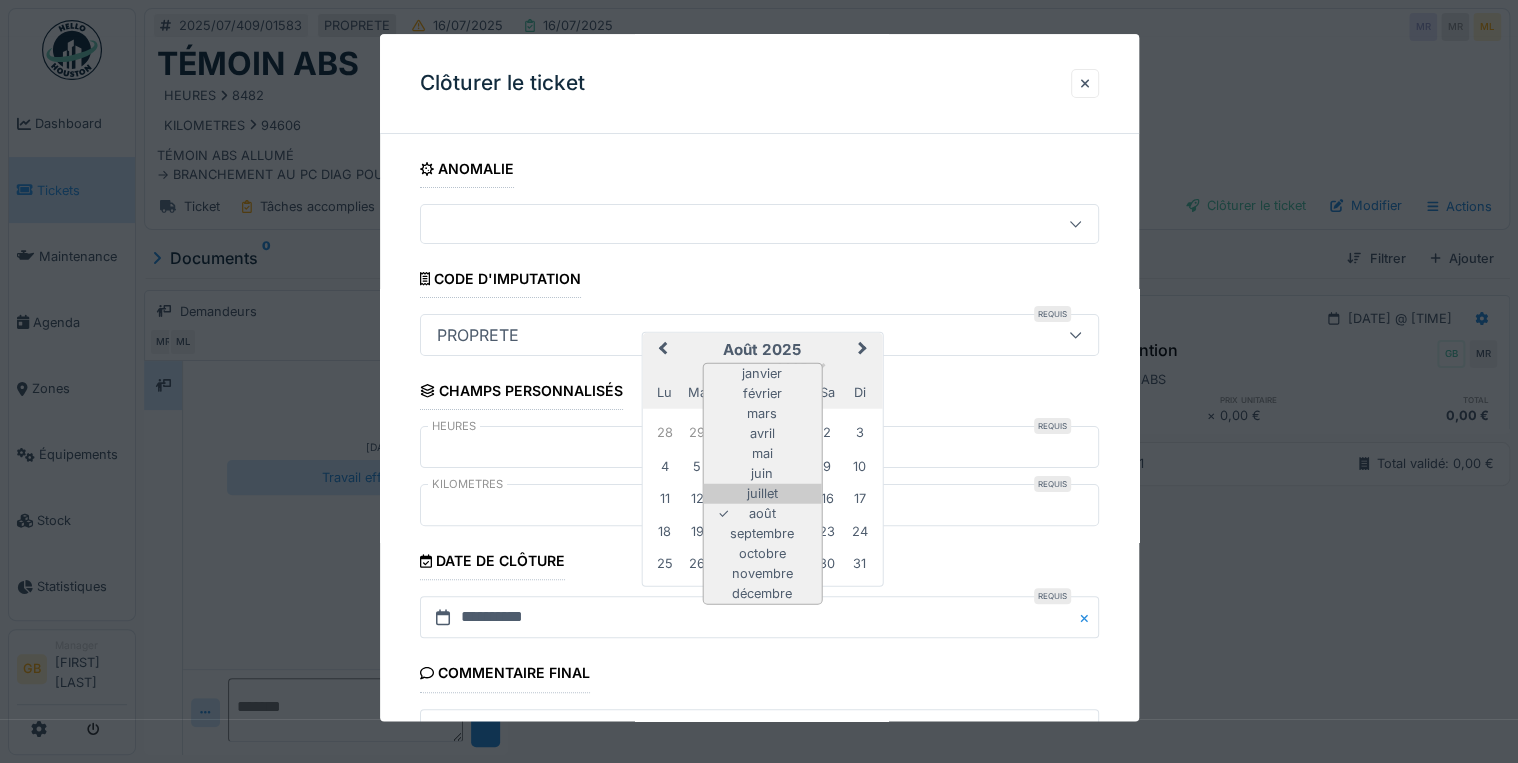 click on "juillet" at bounding box center [762, 494] 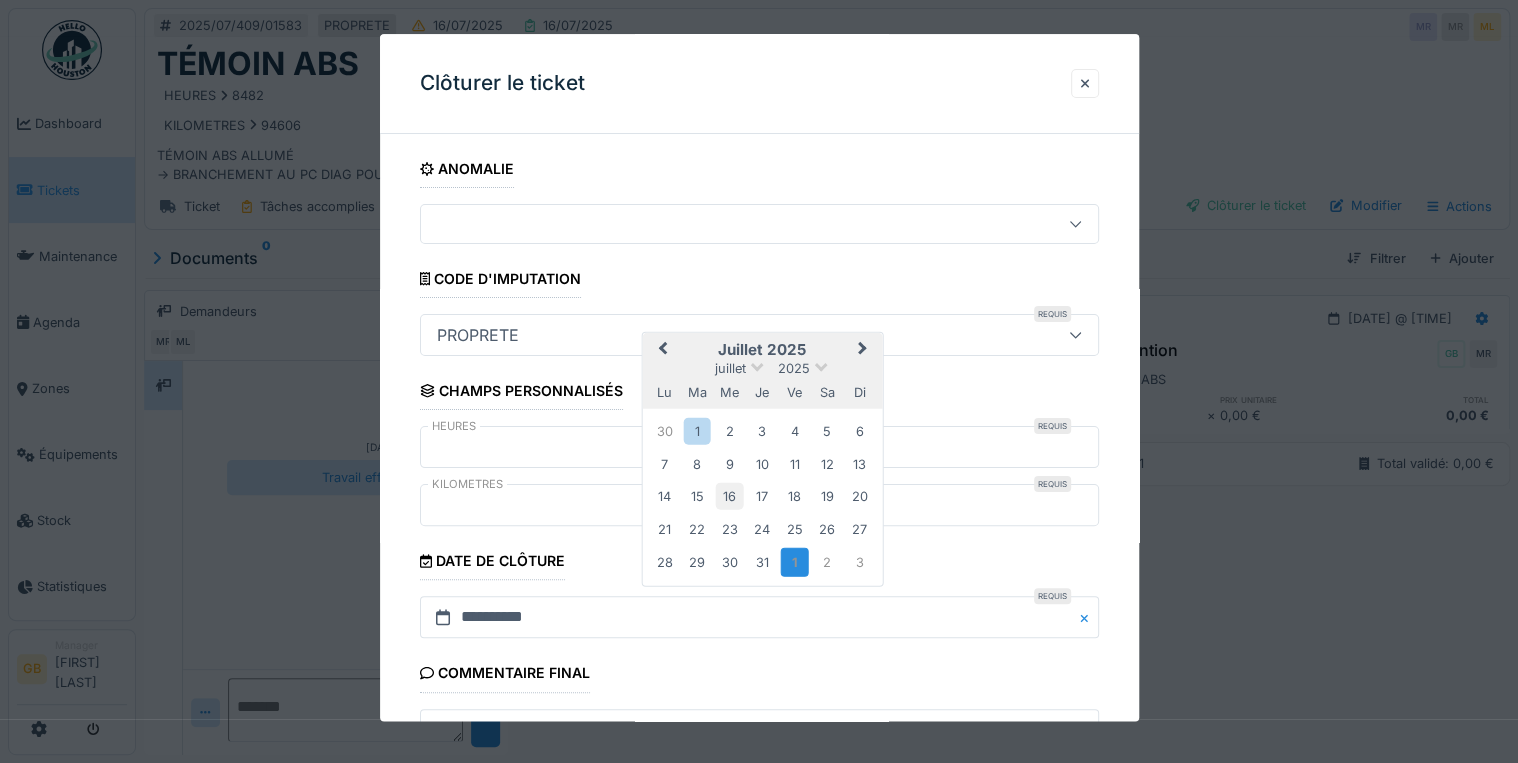 click on "16" at bounding box center [729, 496] 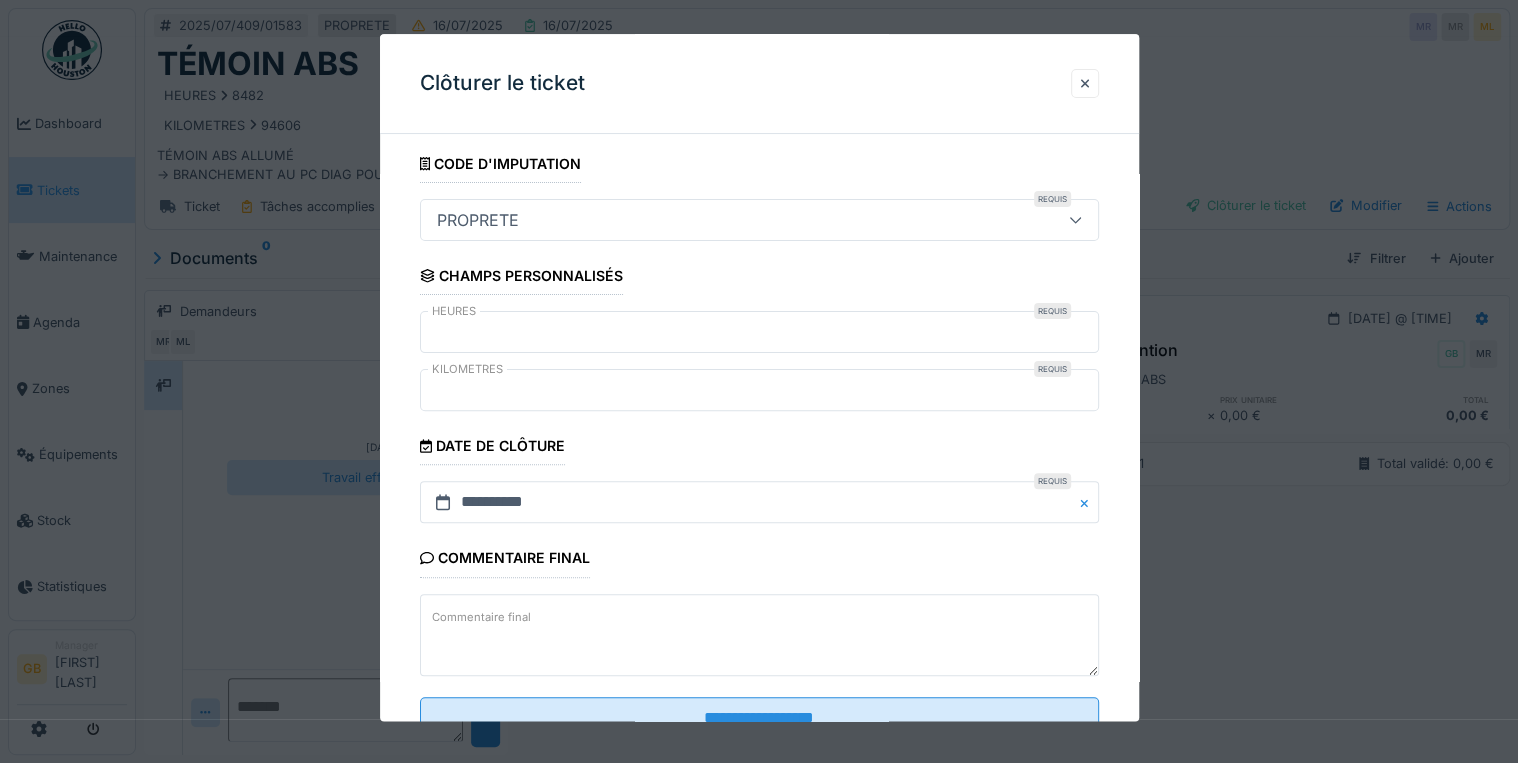 scroll, scrollTop: 184, scrollLeft: 0, axis: vertical 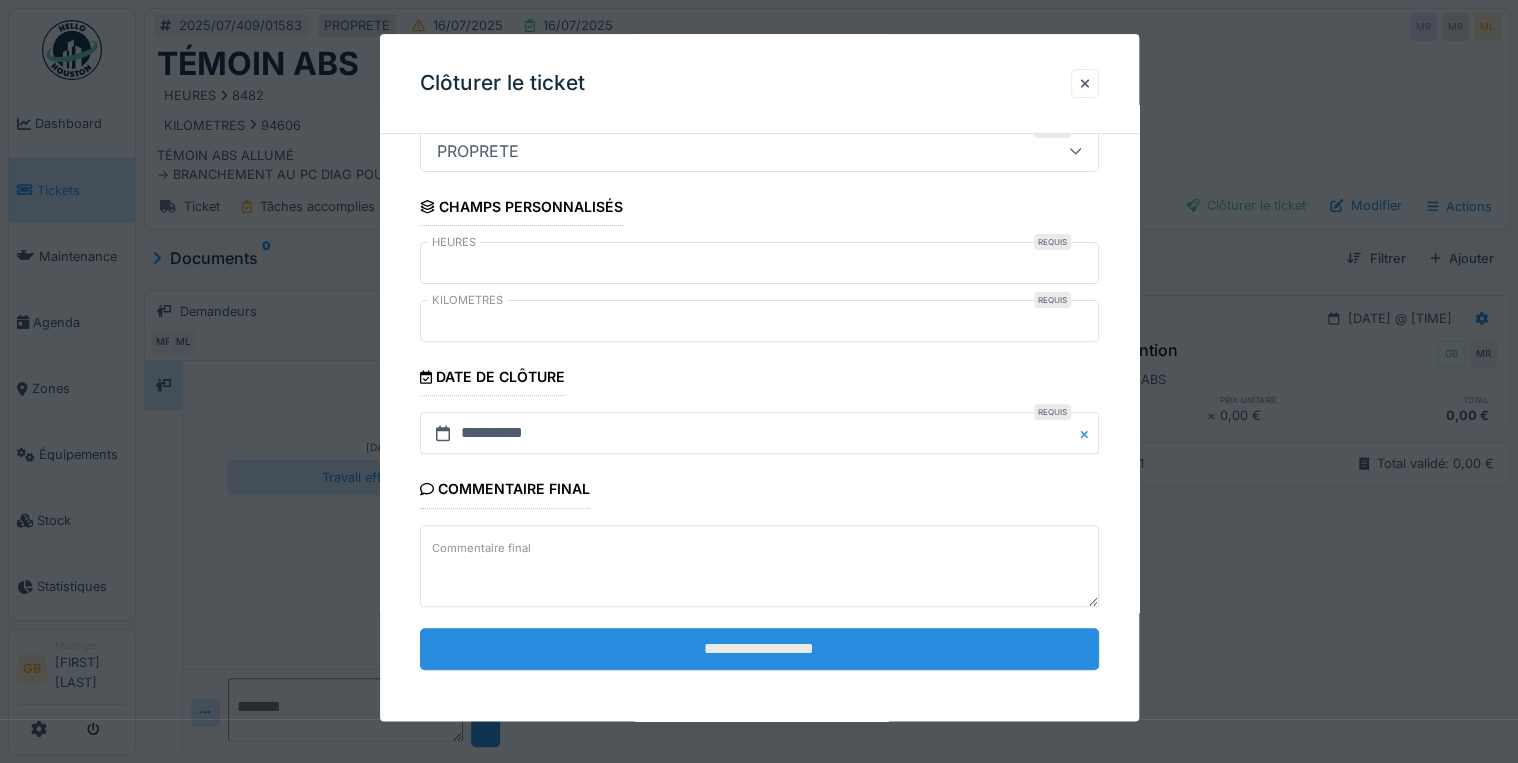 click on "**********" at bounding box center (759, 649) 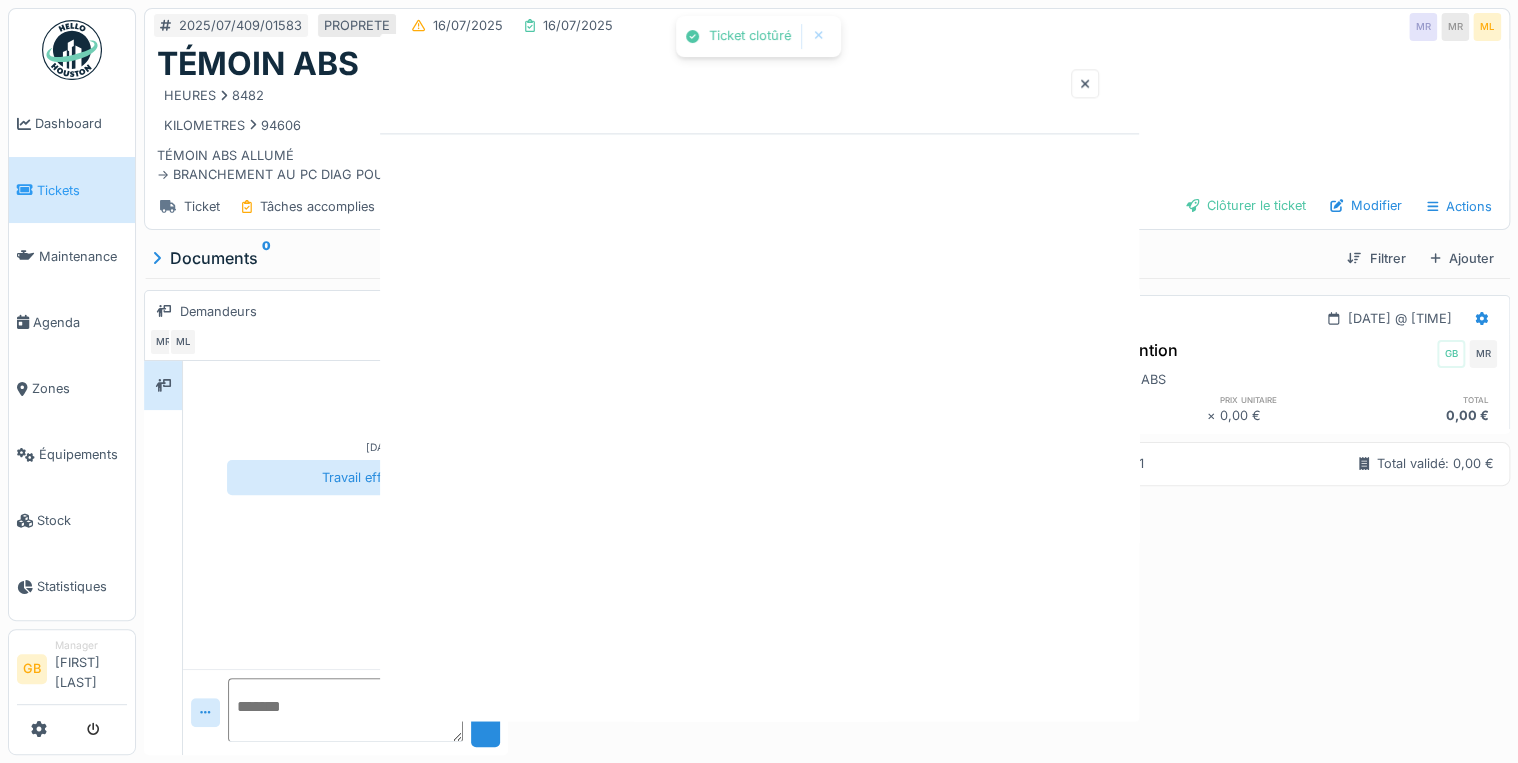 scroll, scrollTop: 0, scrollLeft: 0, axis: both 